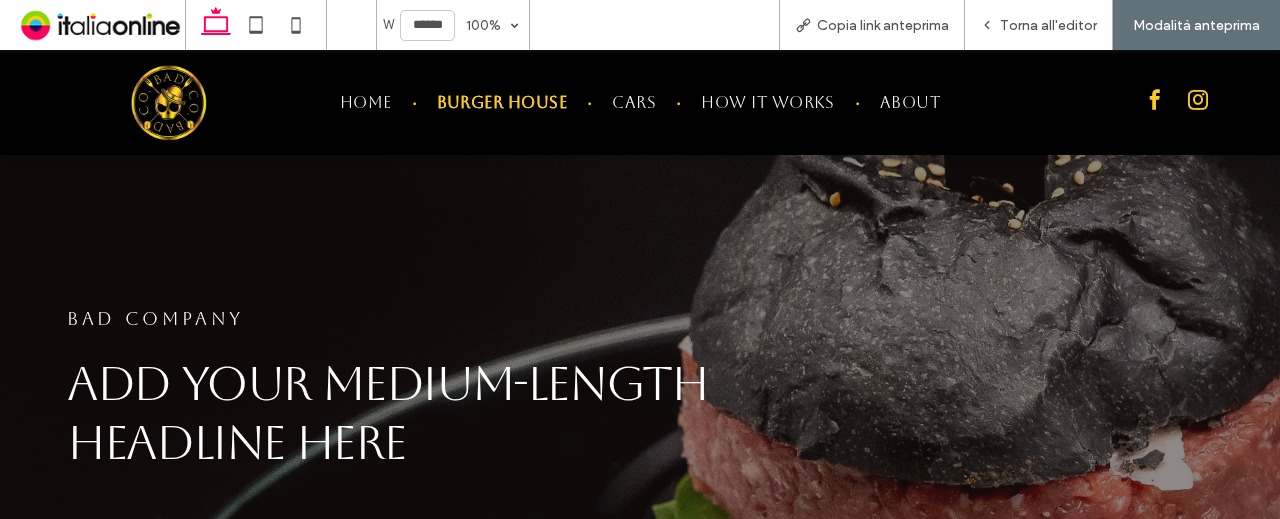 scroll, scrollTop: 662, scrollLeft: 0, axis: vertical 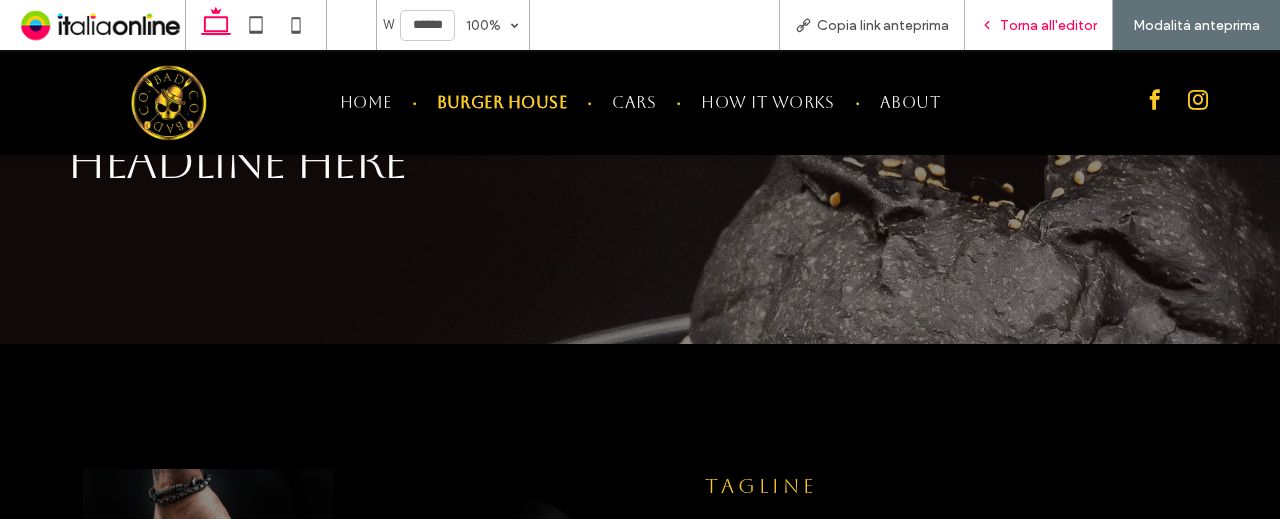 drag, startPoint x: 1008, startPoint y: 17, endPoint x: 964, endPoint y: 41, distance: 50.119858 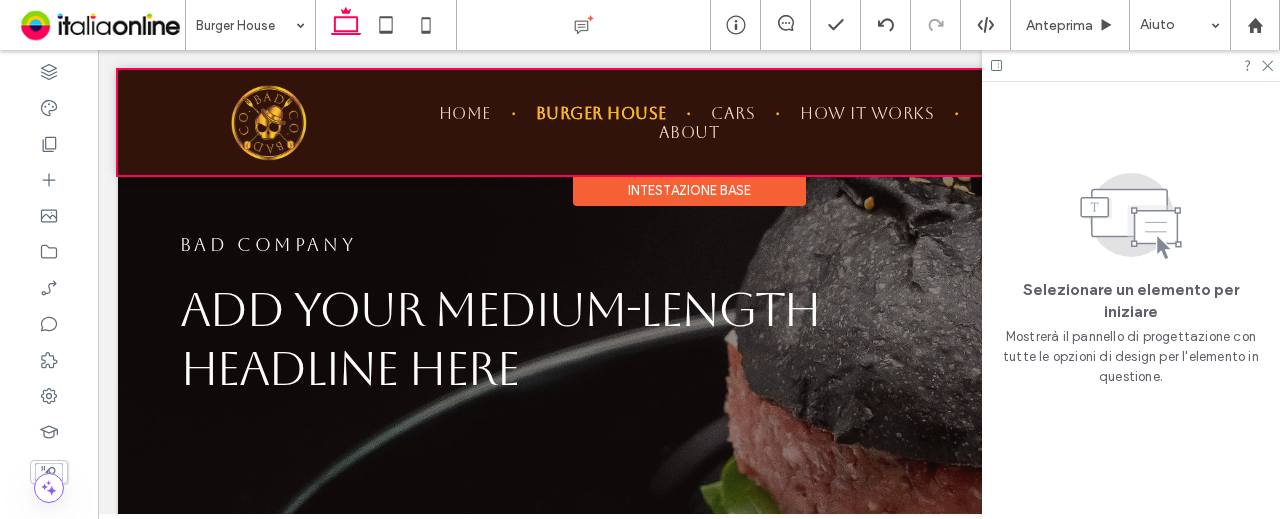 scroll, scrollTop: 0, scrollLeft: 0, axis: both 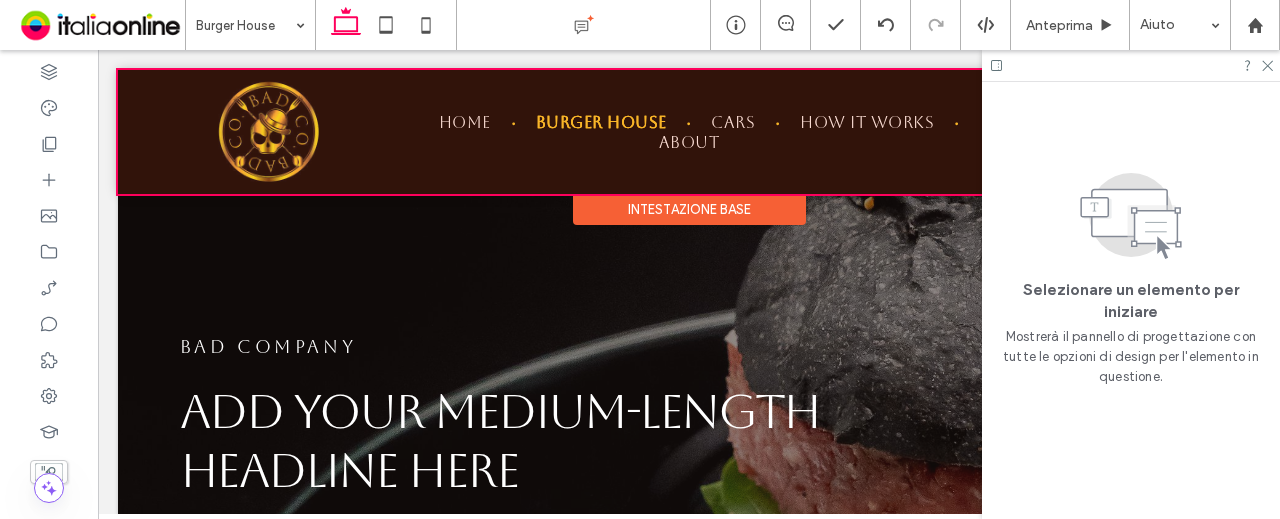 click at bounding box center (689, 132) 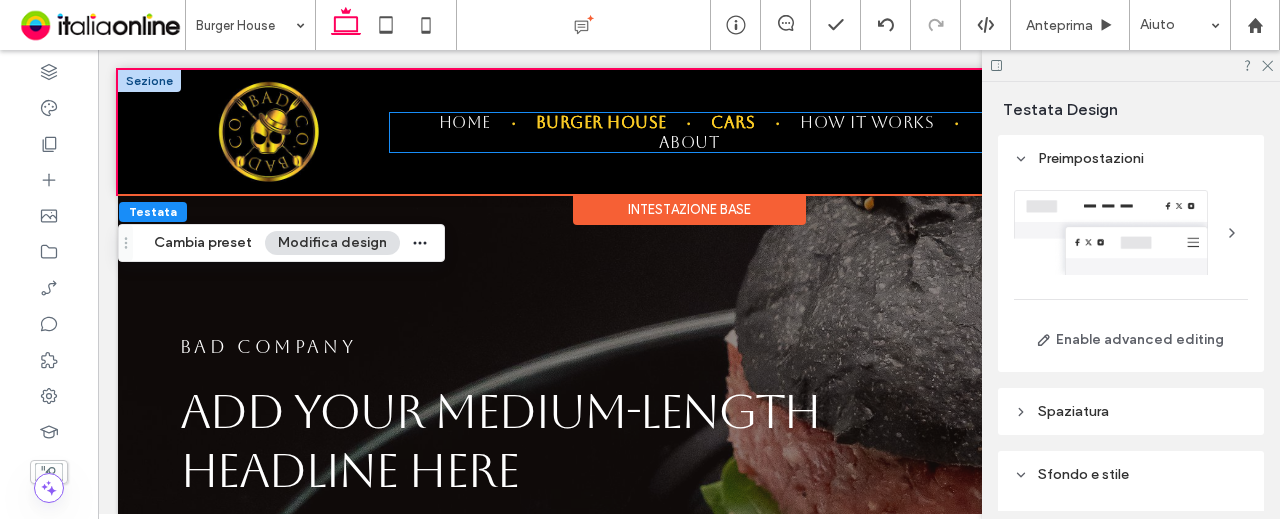 click on "Cars" at bounding box center (733, 123) 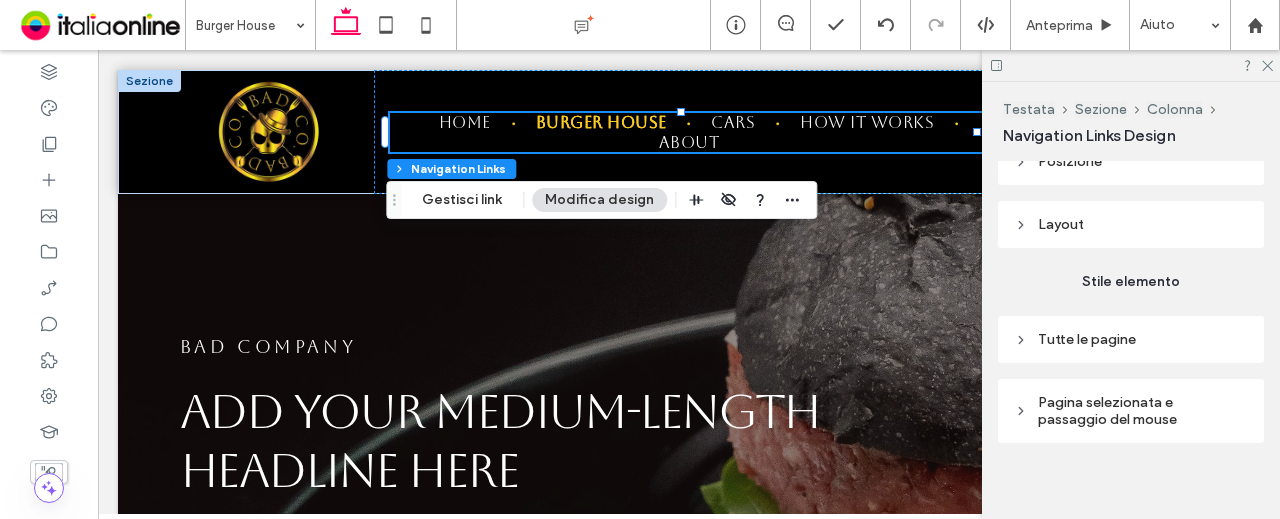 scroll, scrollTop: 294, scrollLeft: 0, axis: vertical 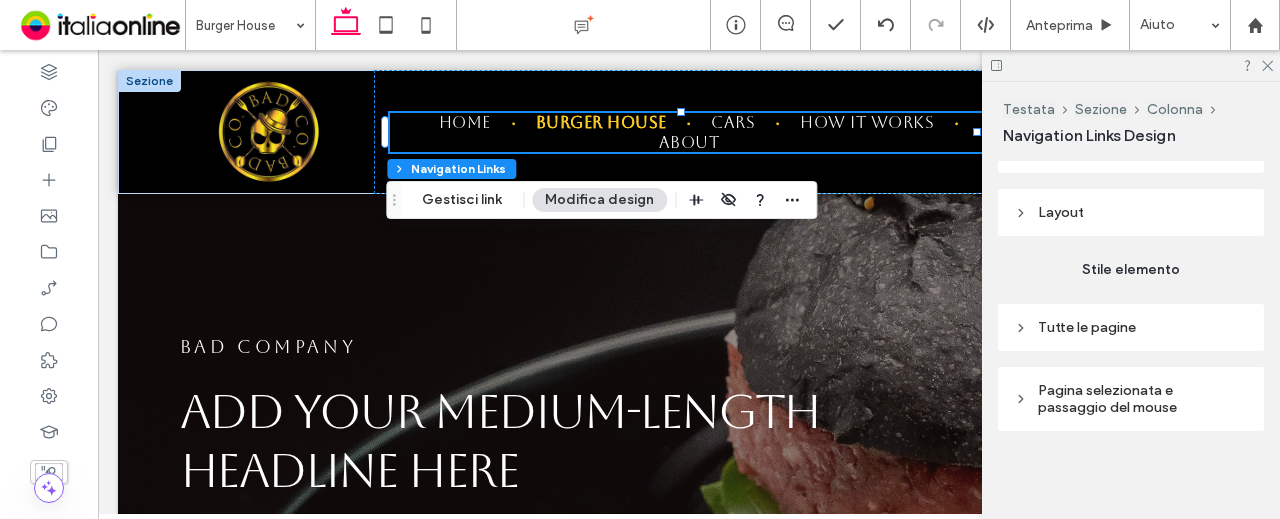 click on "Pagina selezionata e passaggio del mouse" at bounding box center (1138, 399) 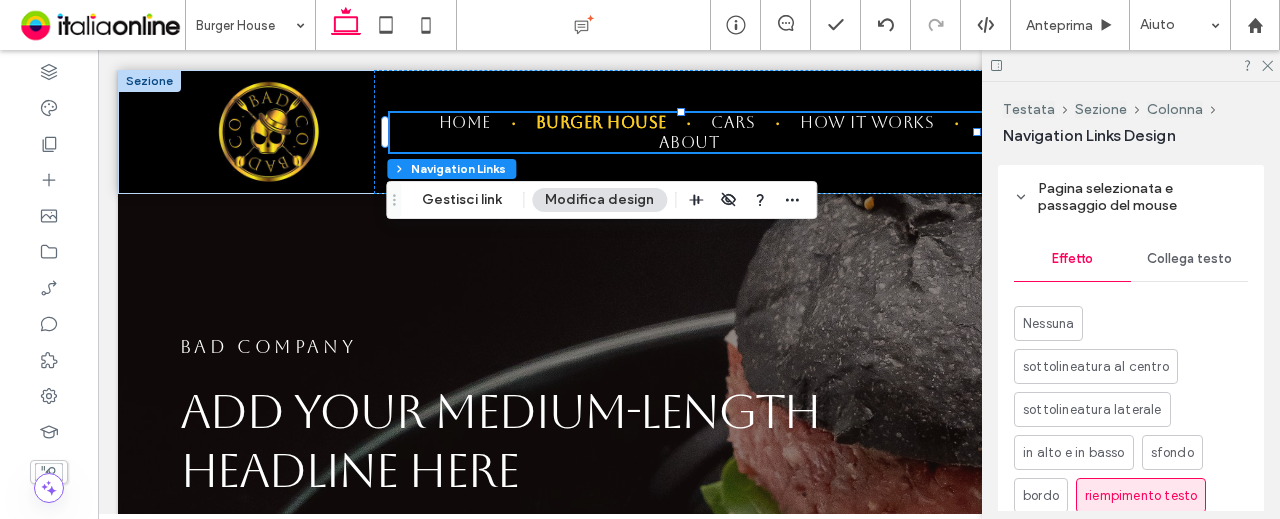 click on "Collega testo" at bounding box center (1189, 259) 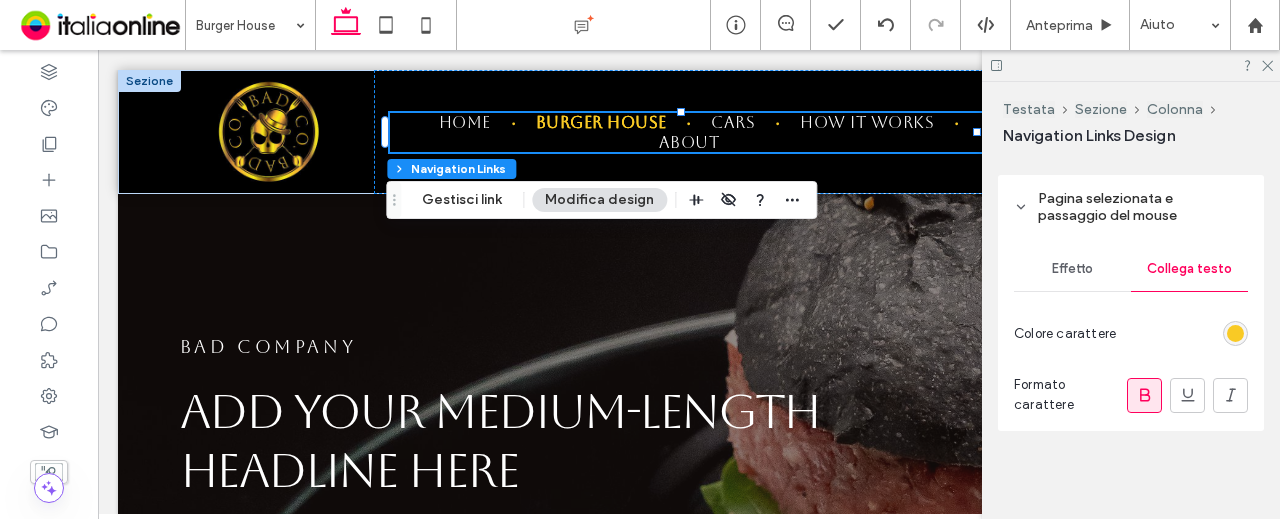 scroll, scrollTop: 486, scrollLeft: 0, axis: vertical 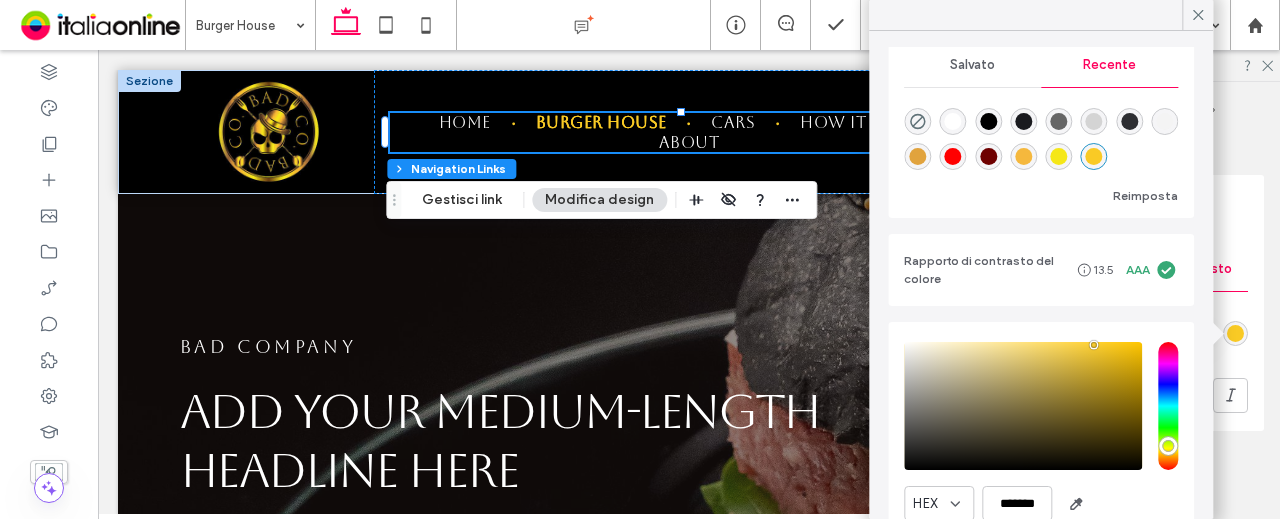 click on "HEX ******* Opacità ****" at bounding box center (1041, 459) 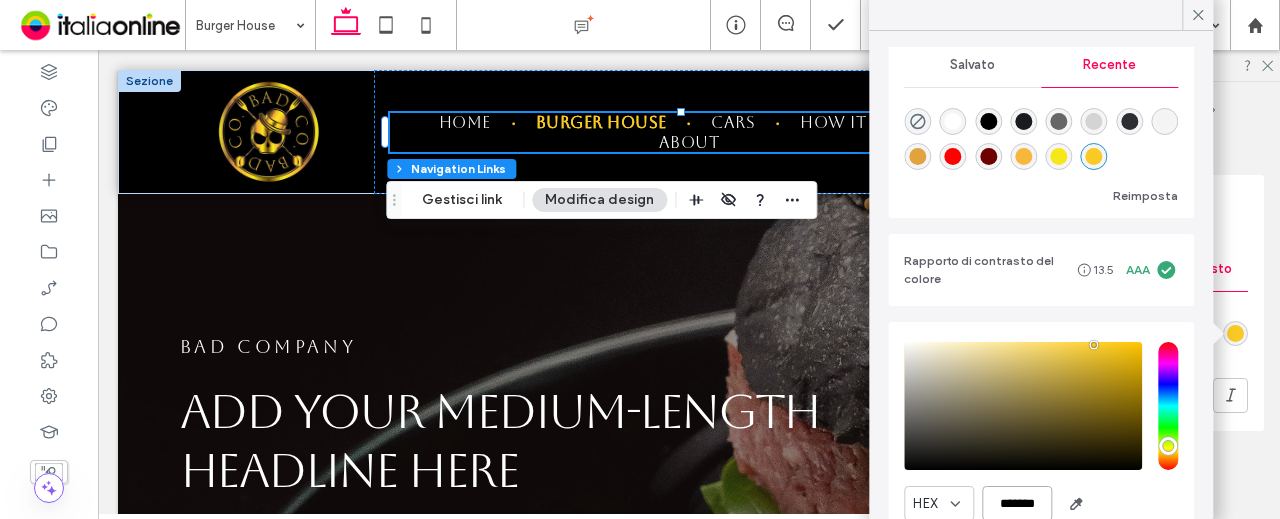 click on "*******" at bounding box center [1017, 503] 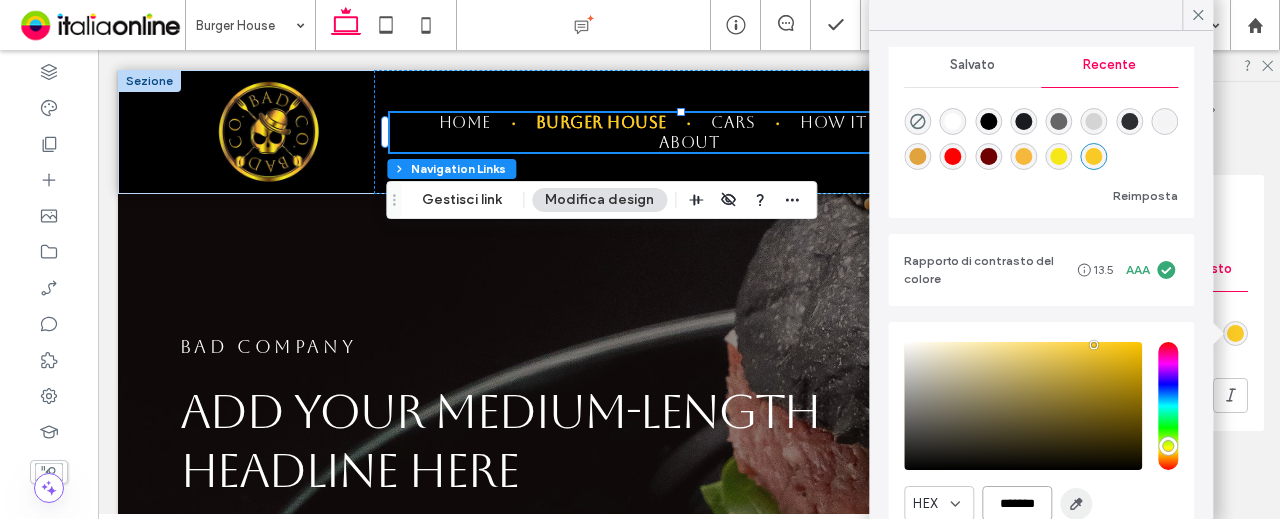 paste 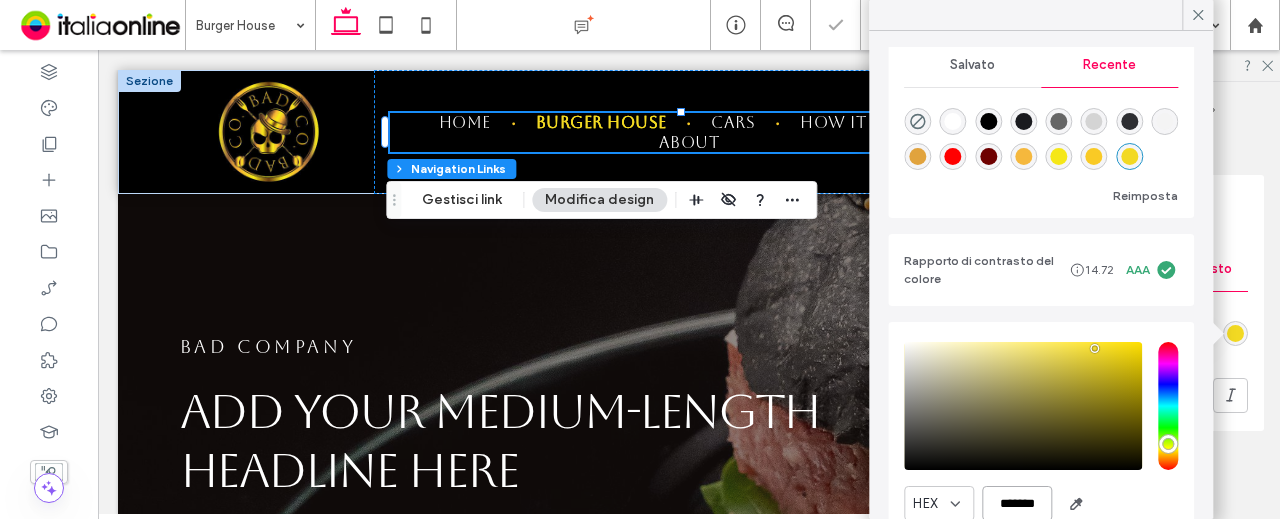 scroll, scrollTop: 32, scrollLeft: 0, axis: vertical 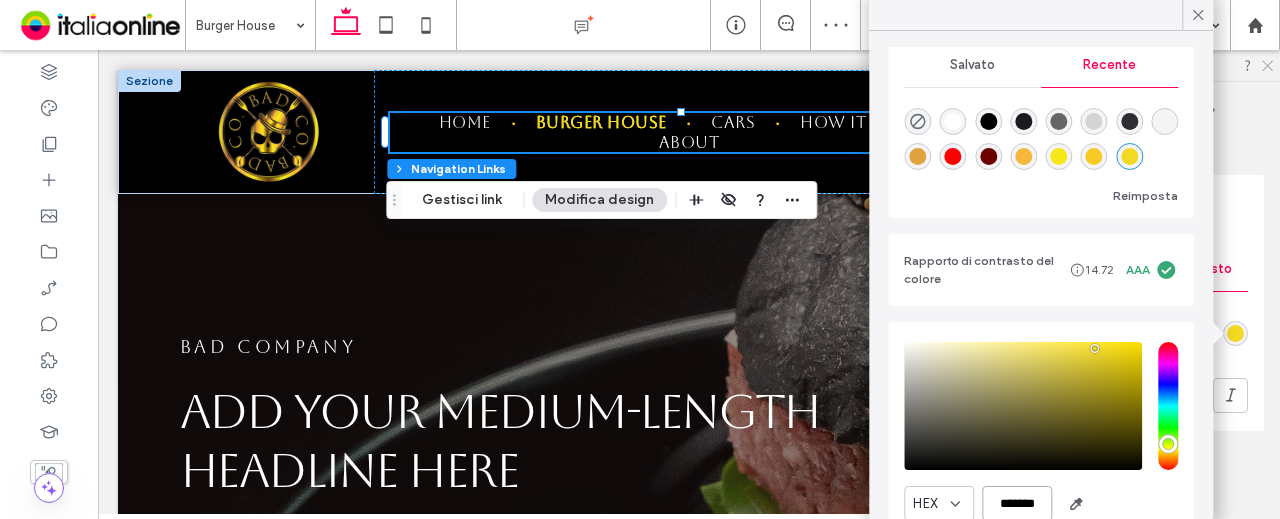 type on "*******" 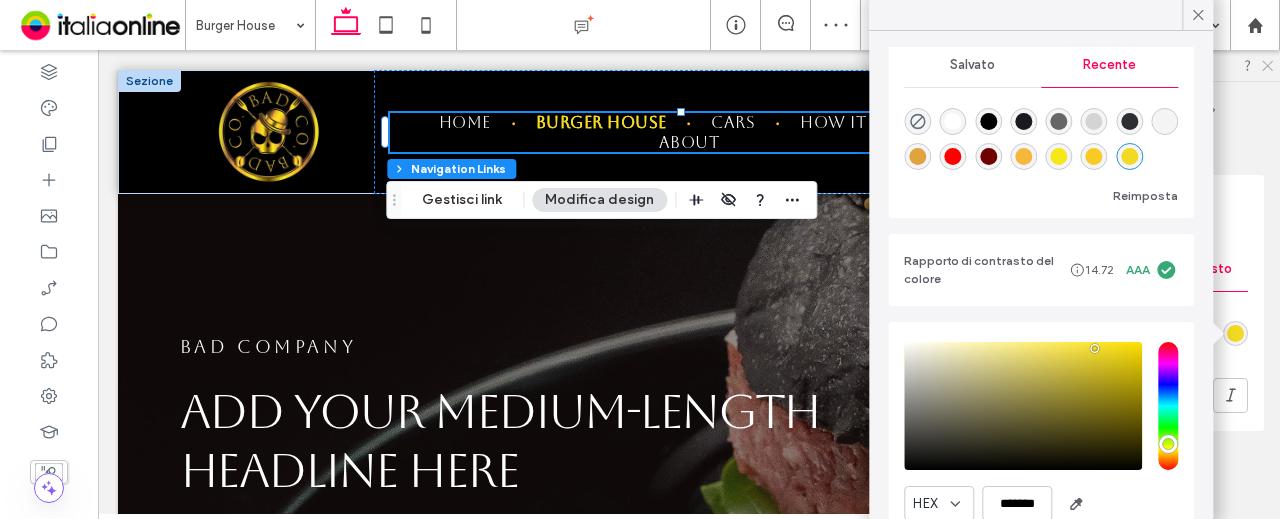 click 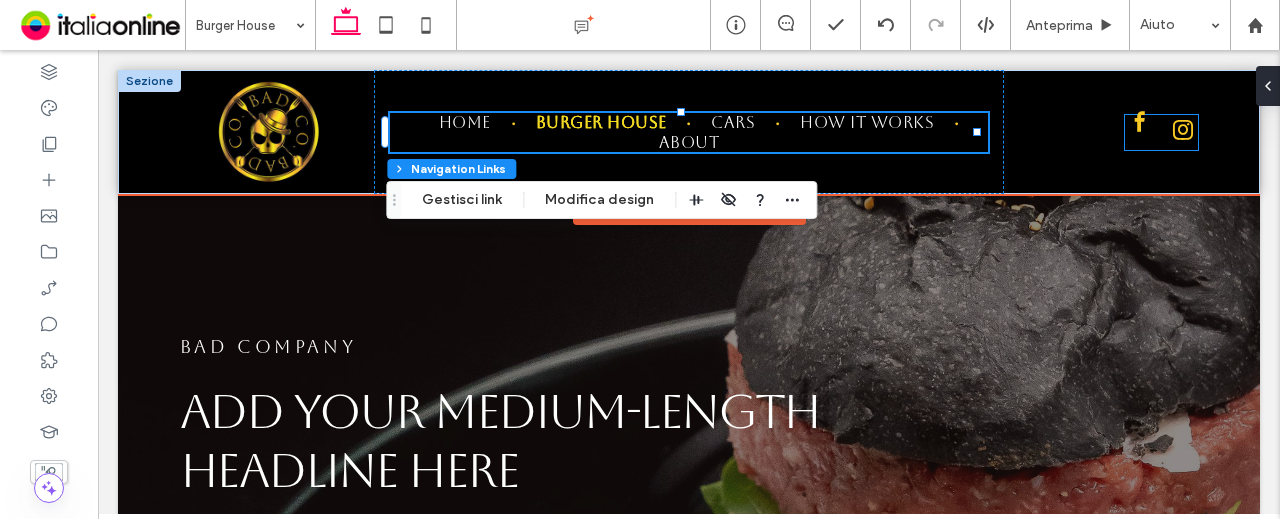 click at bounding box center (1140, 122) 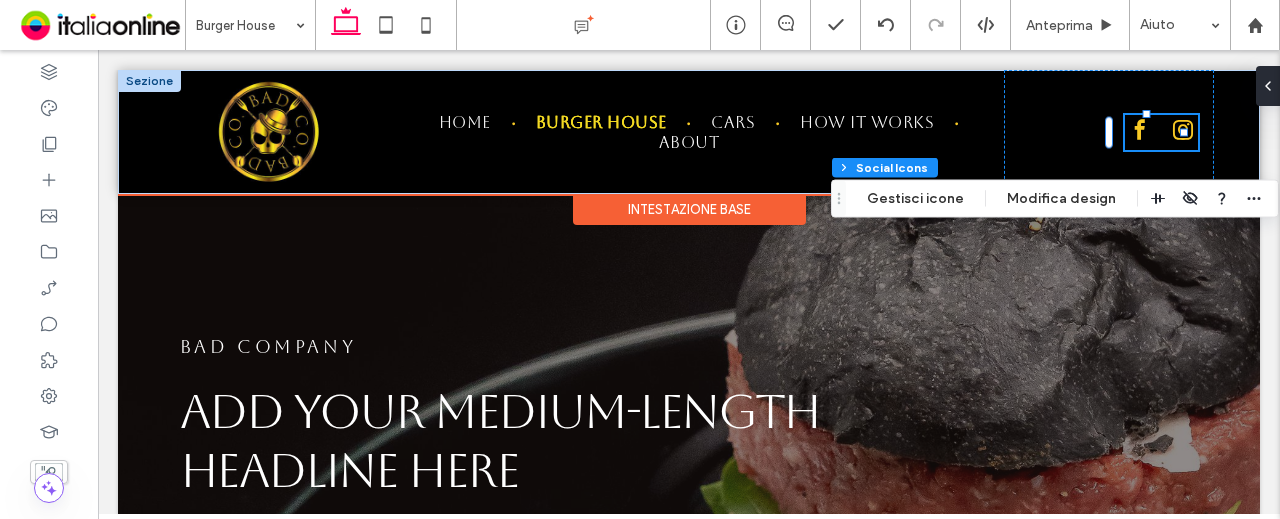 click at bounding box center [1161, 132] 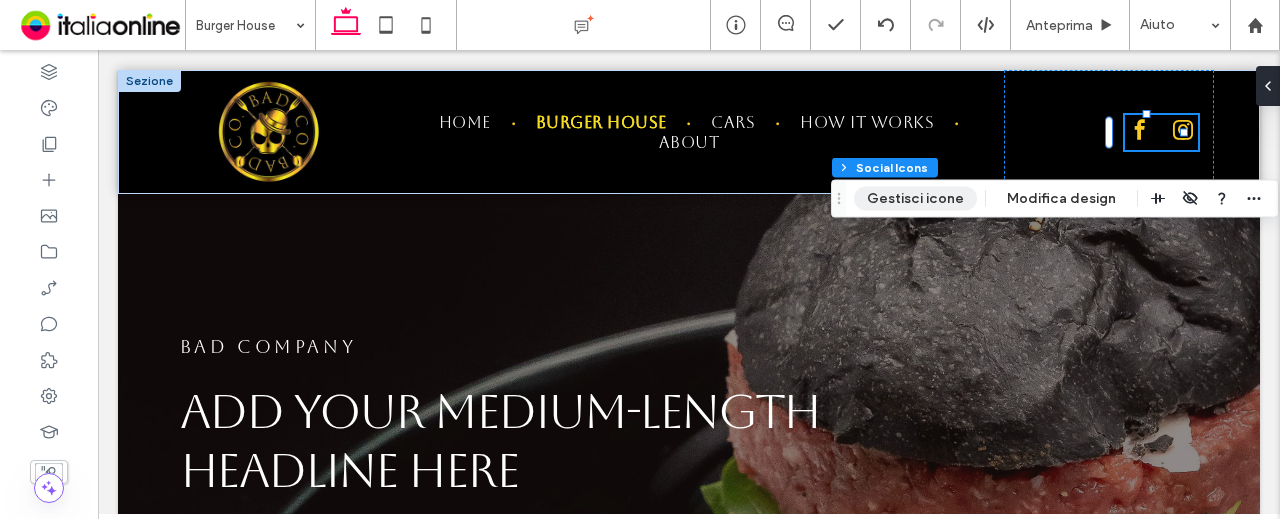 click on "Gestisci icone" at bounding box center (915, 199) 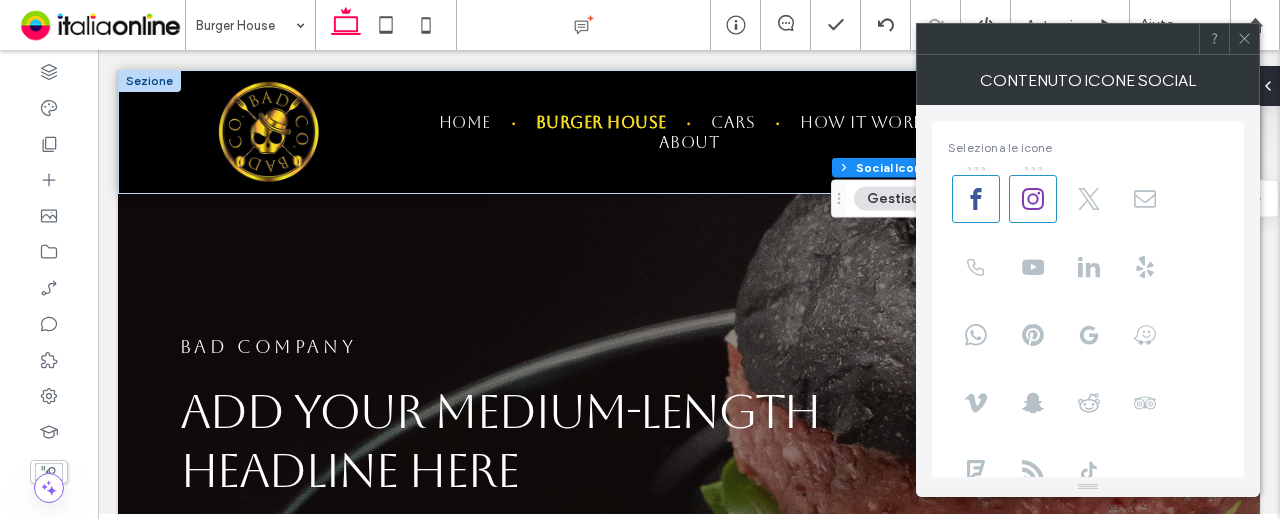 click at bounding box center (1244, 39) 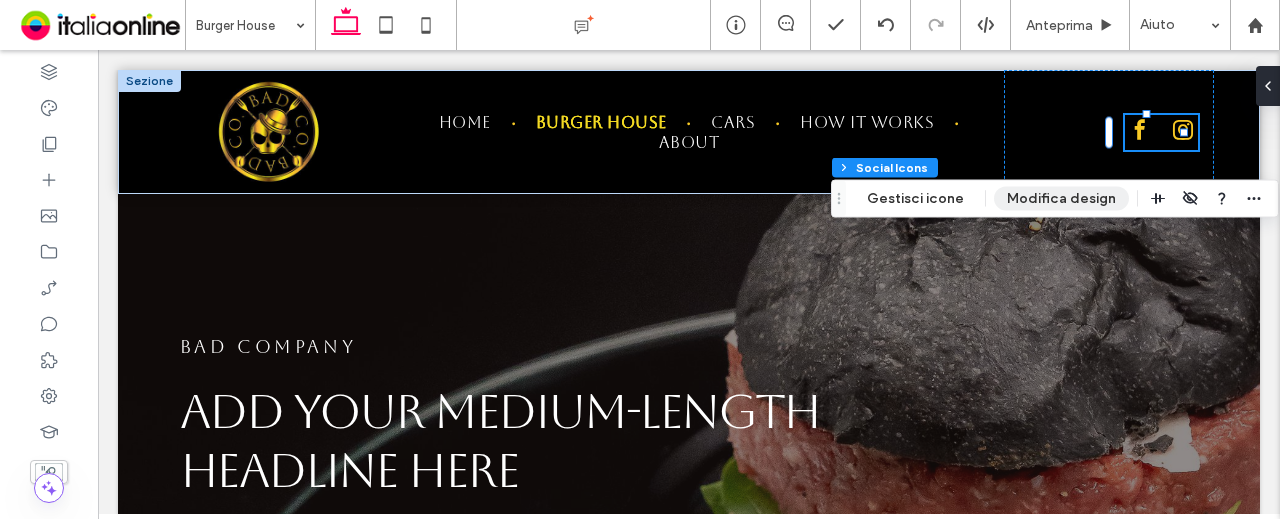 click on "Modifica design" at bounding box center (1061, 199) 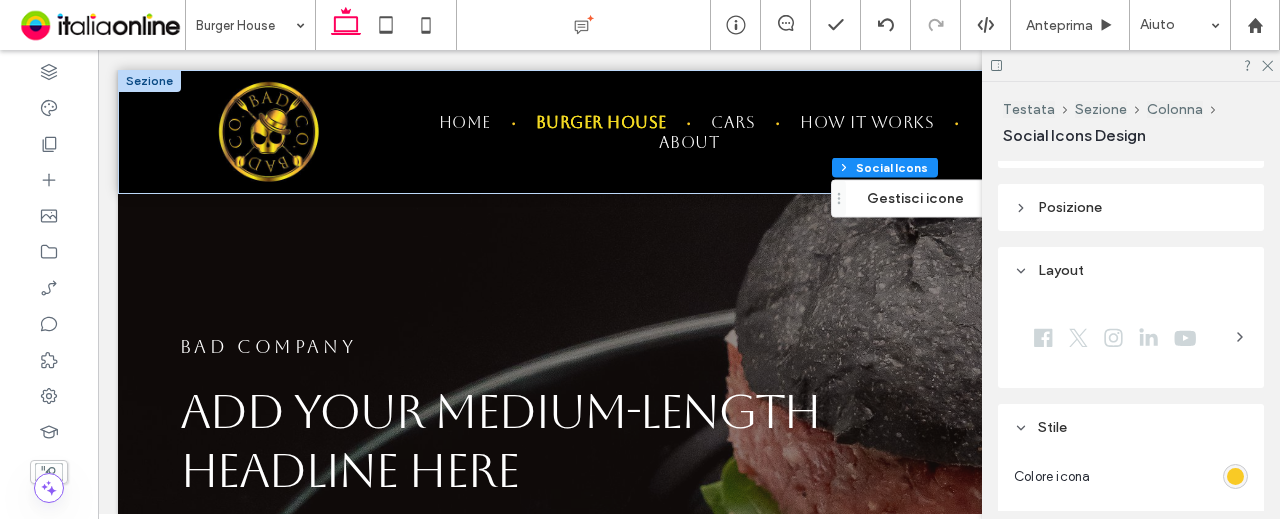 scroll, scrollTop: 400, scrollLeft: 0, axis: vertical 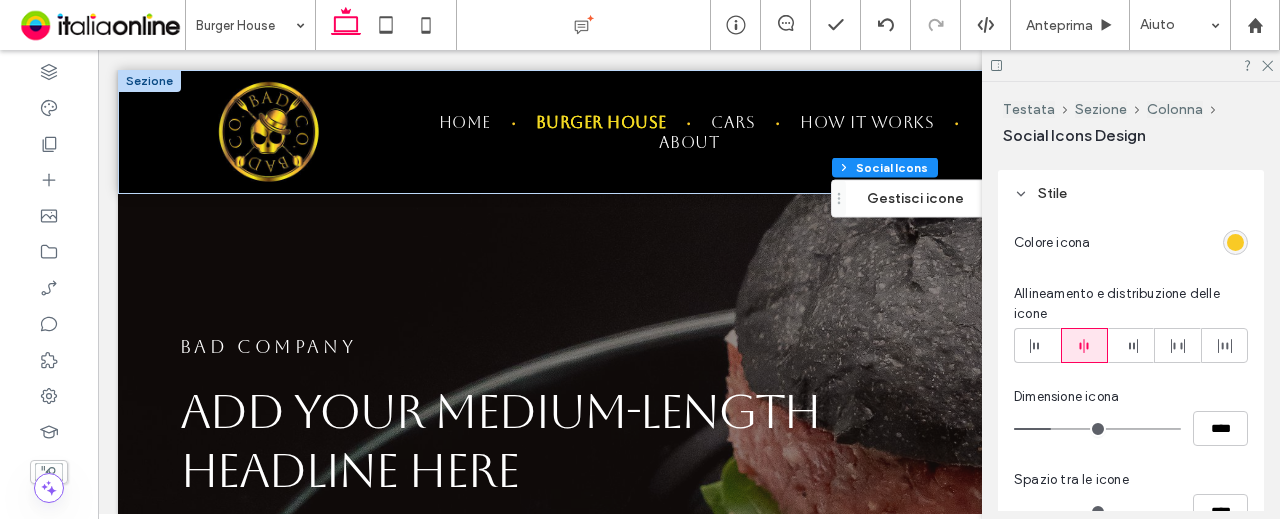click at bounding box center (1235, 242) 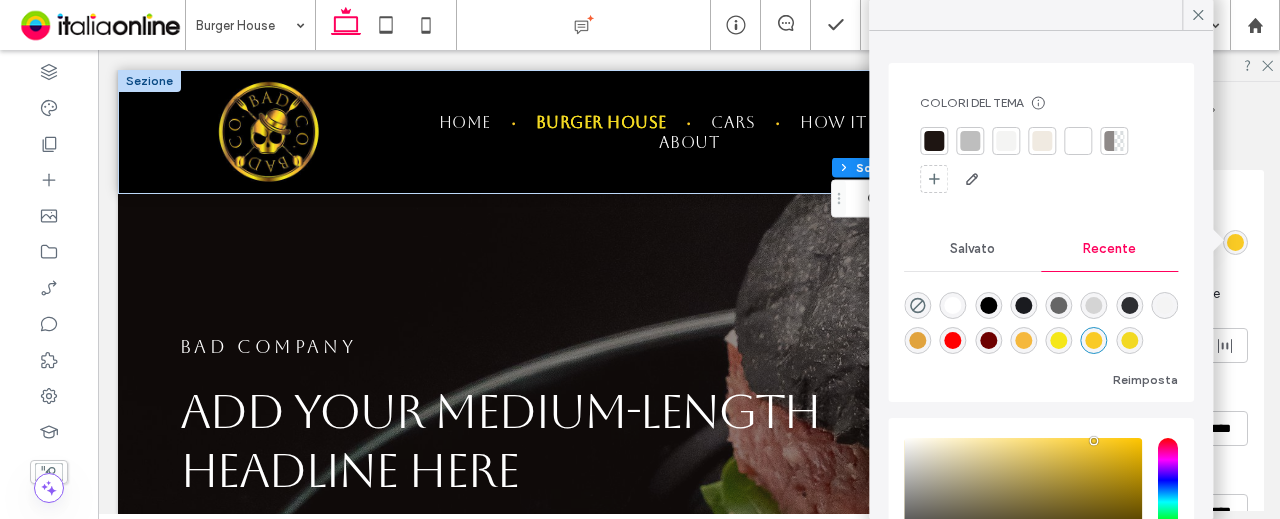 drag, startPoint x: 1014, startPoint y: 259, endPoint x: 1064, endPoint y: 256, distance: 50.08992 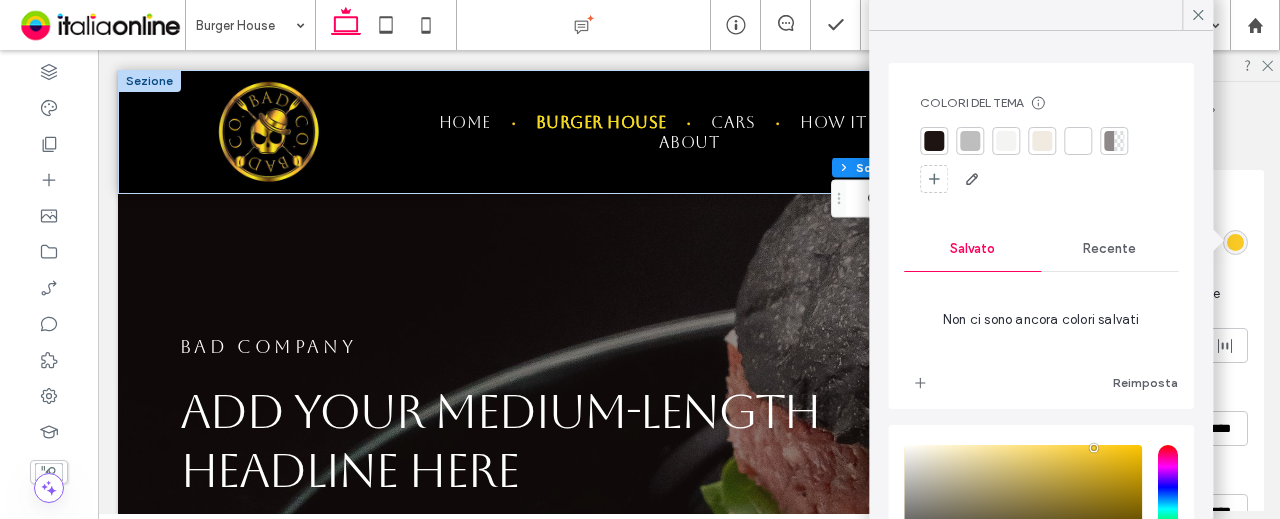 click on "Recente" at bounding box center [1109, 249] 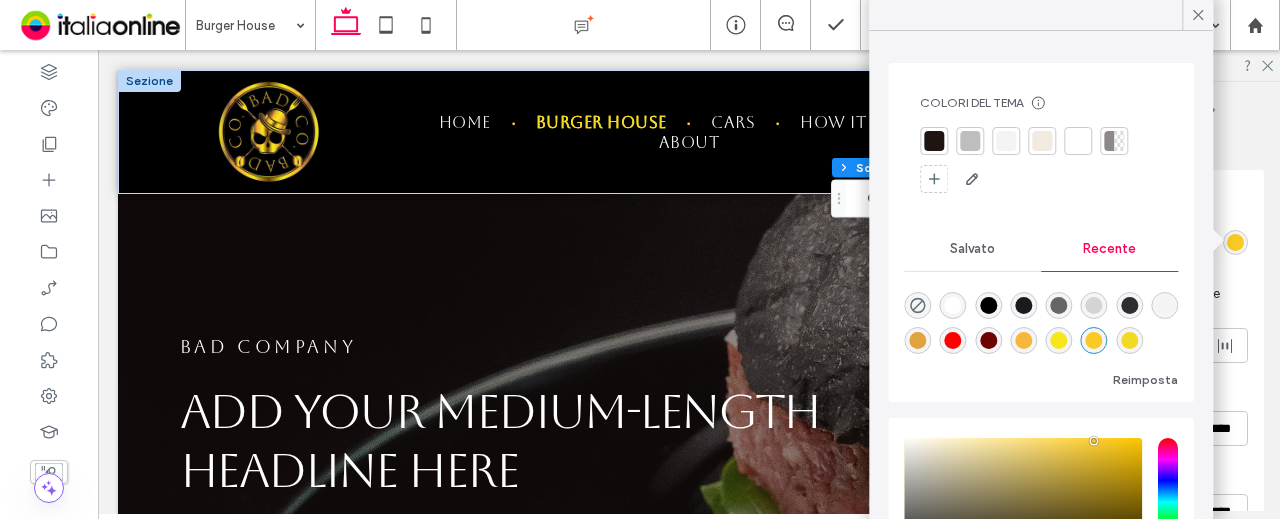 scroll, scrollTop: 32, scrollLeft: 0, axis: vertical 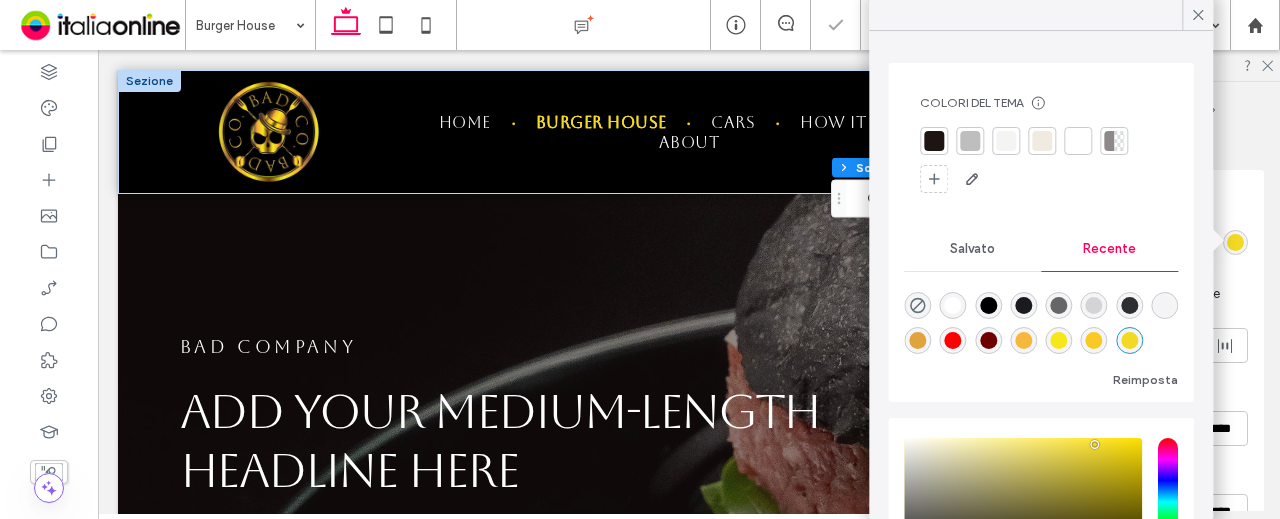 click 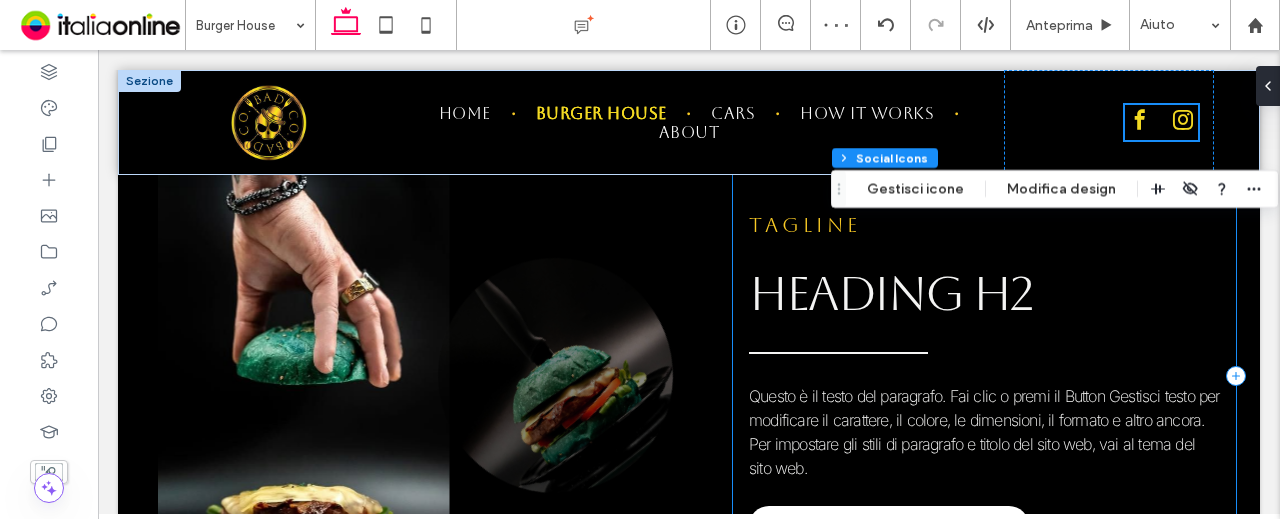 scroll, scrollTop: 481, scrollLeft: 0, axis: vertical 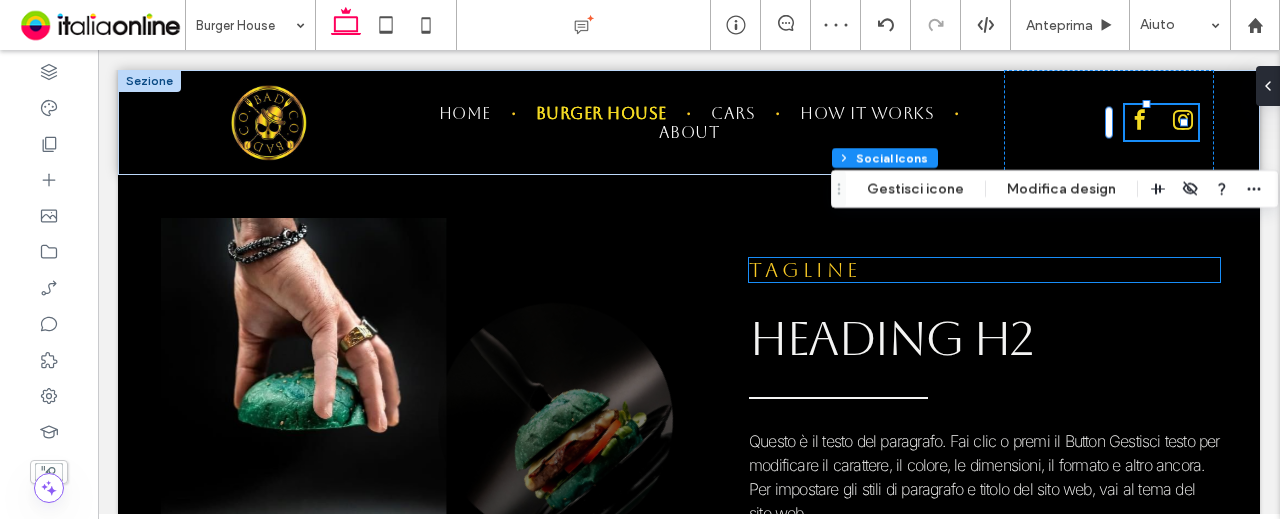 click on "Tagline" at bounding box center (805, 270) 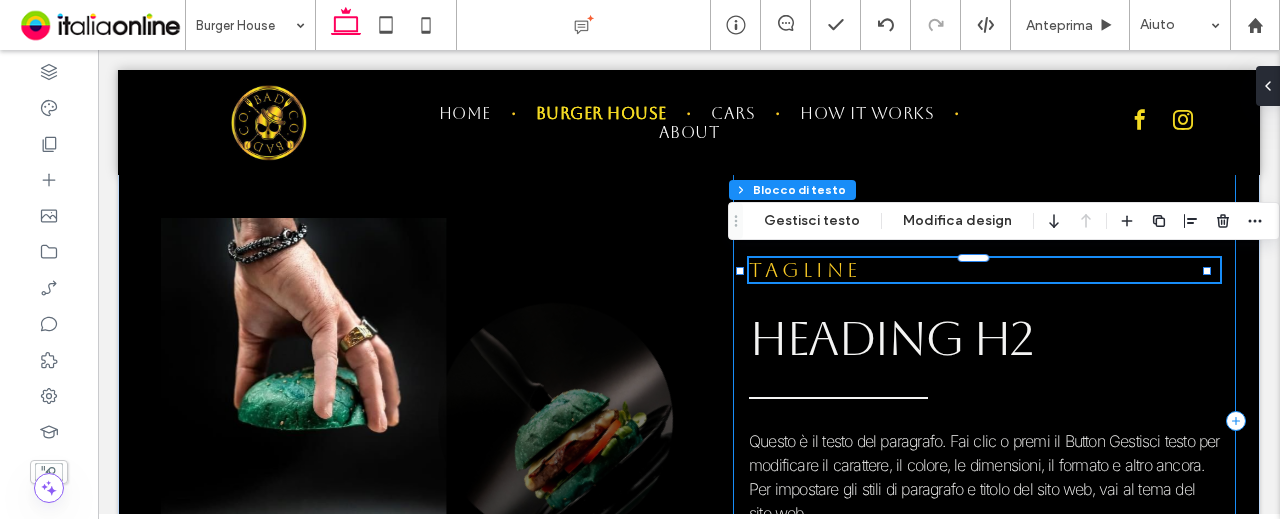 click on "Tagline
HEADING H2
Questo è il testo del paragrafo. Fai clic o premi il Button Gestisci testo per modificare il carattere, il colore, le dimensioni, il formato e altro ancora. Per impostare gli stili di paragrafo e titolo del sito web, vai al tema del sito web.
Nuovo pulsante" at bounding box center (984, 420) 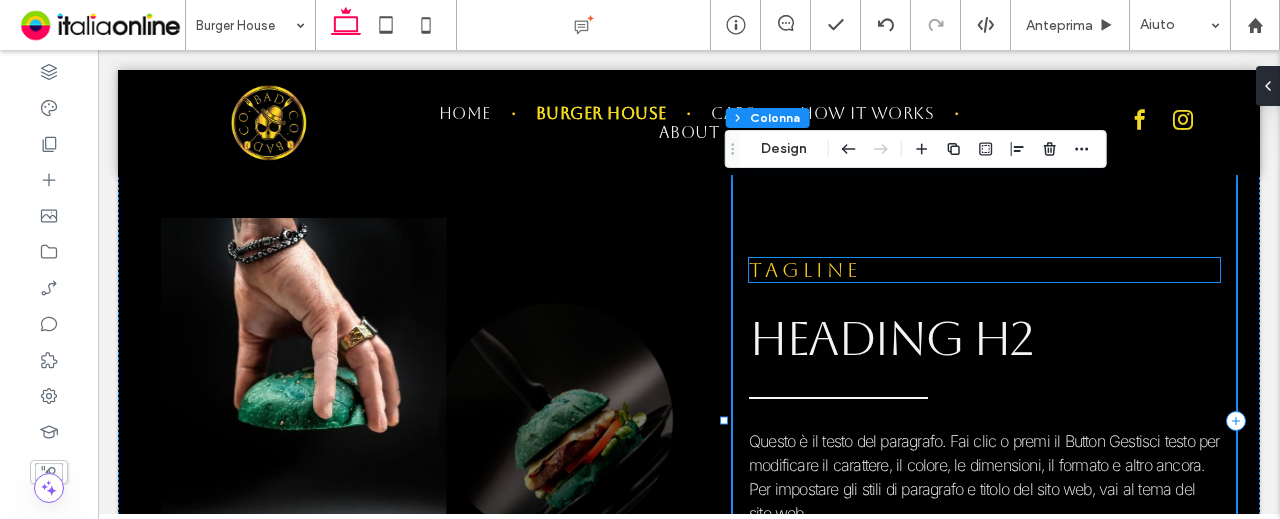 click on "Tagline" at bounding box center (805, 270) 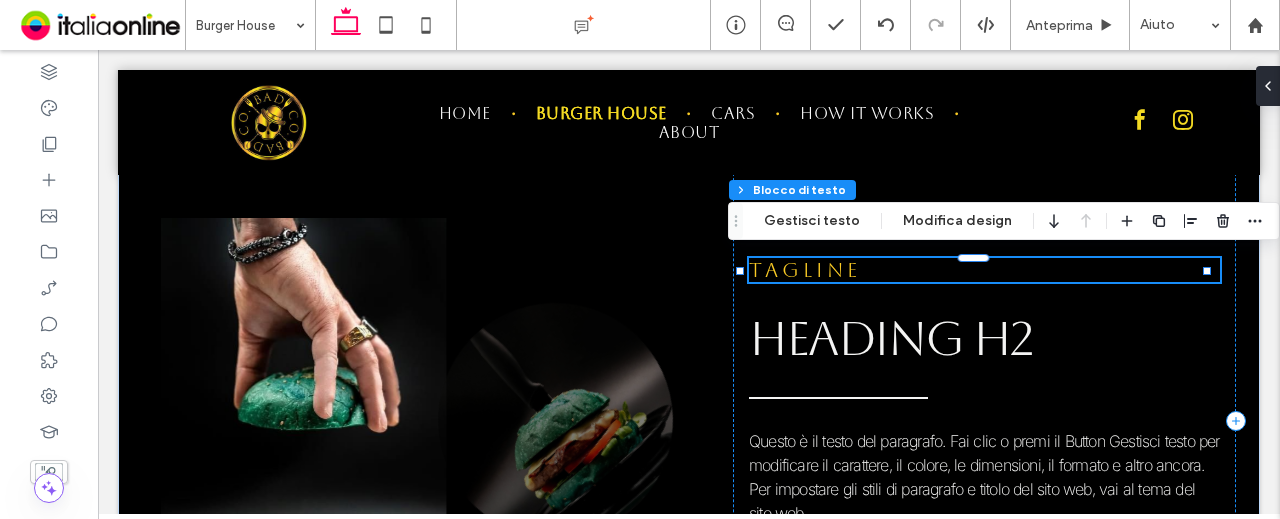 click on "Tagline" at bounding box center [984, 270] 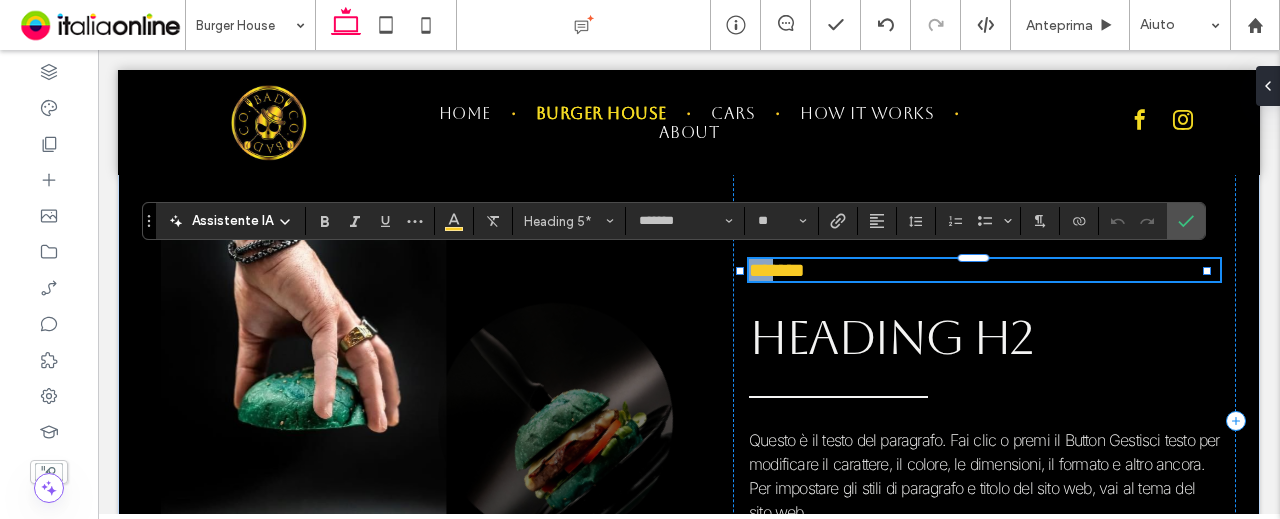 click on "*******" at bounding box center [777, 270] 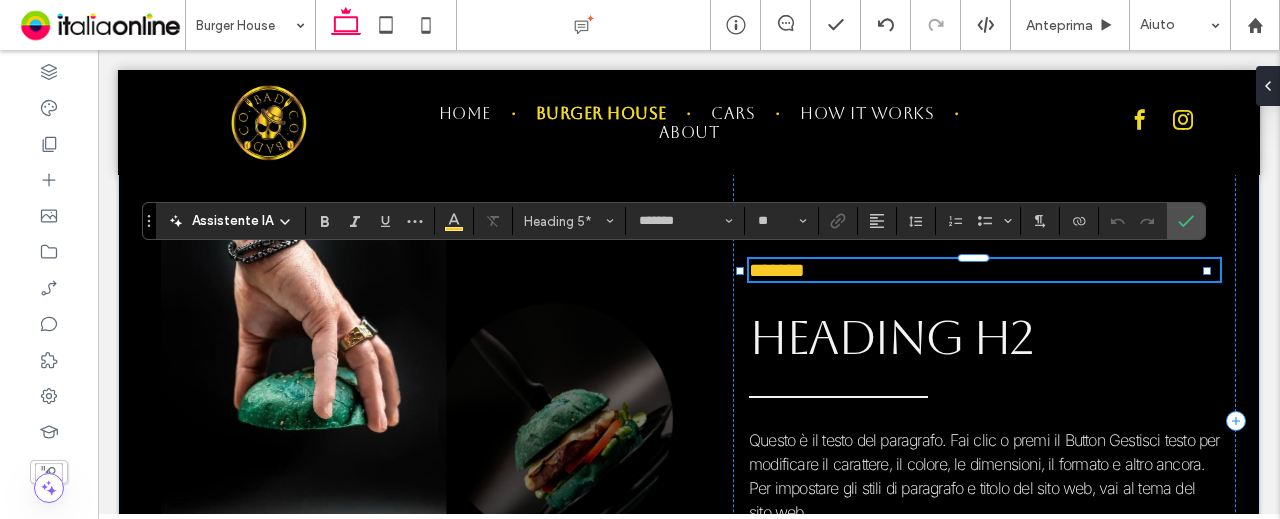 click on "*******" at bounding box center (777, 270) 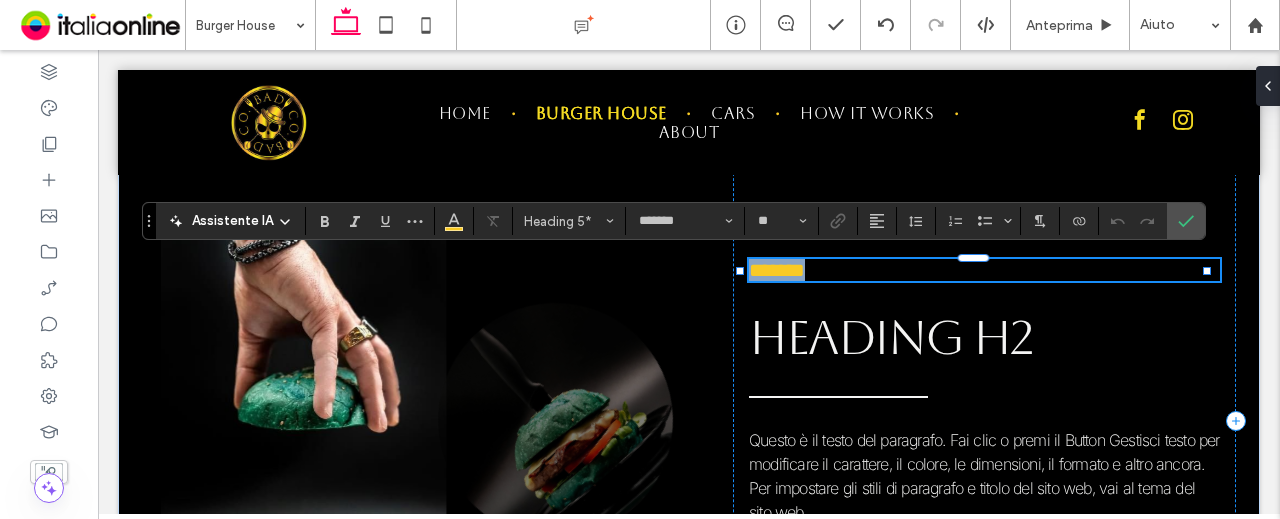 click on "*******" at bounding box center [777, 270] 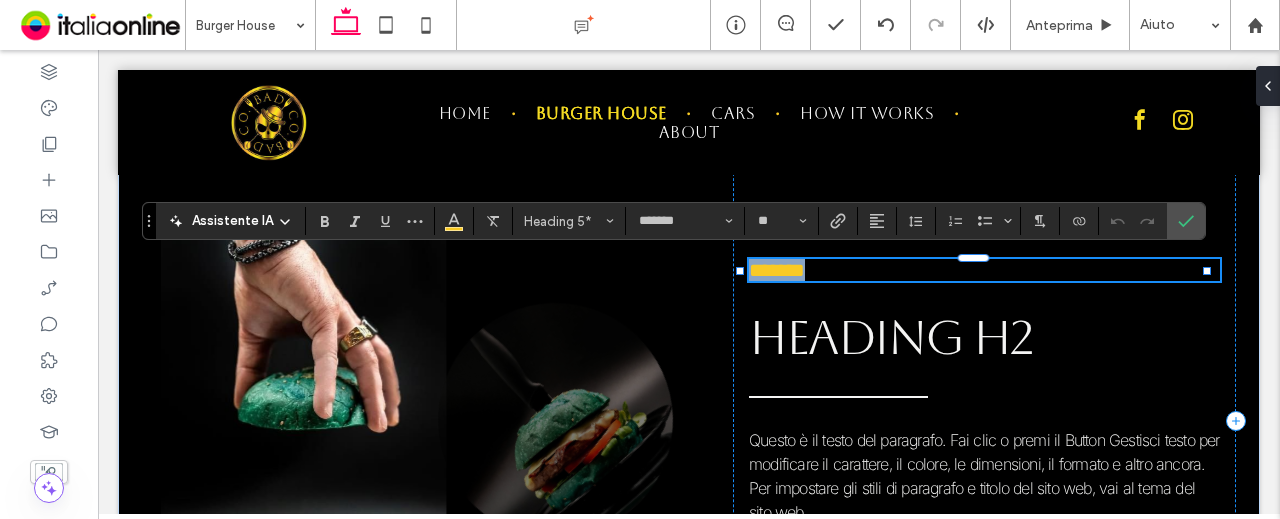 click on "*******" at bounding box center [777, 270] 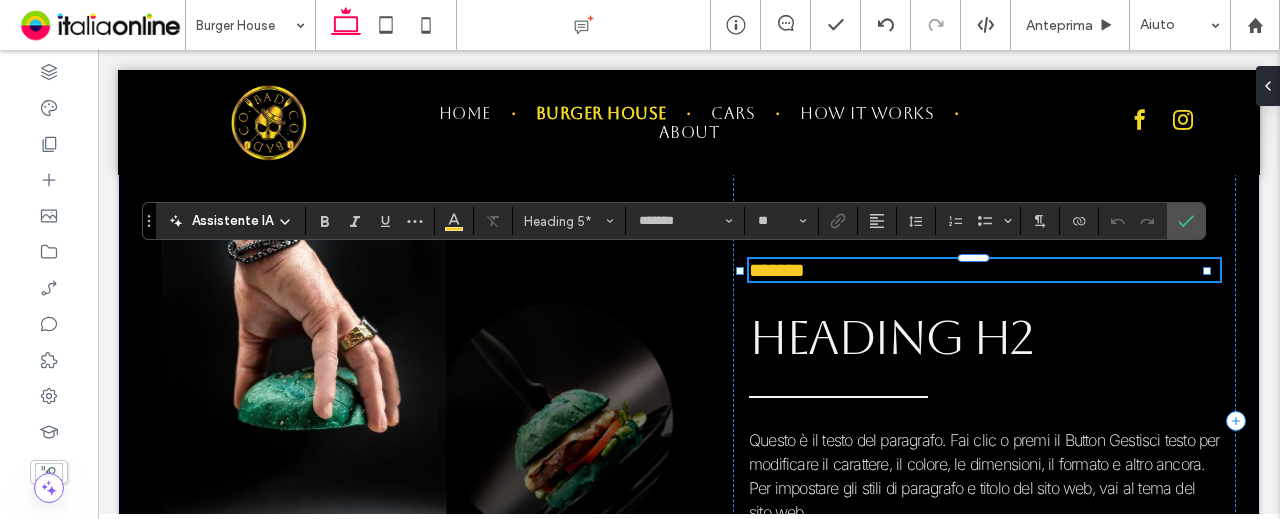 click on "*******" at bounding box center [777, 270] 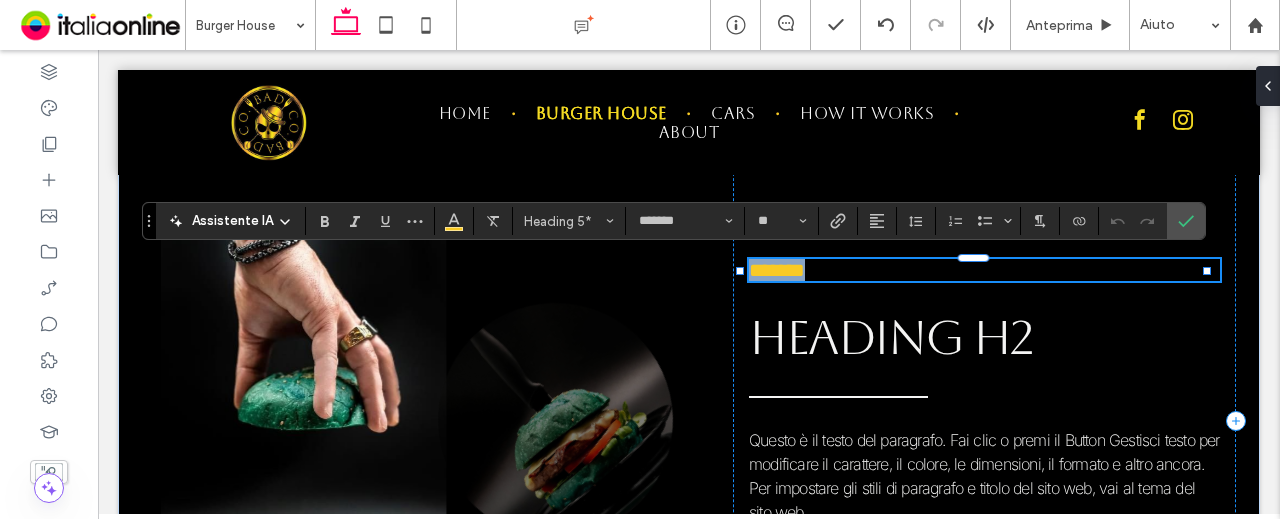 click on "*******" at bounding box center [777, 270] 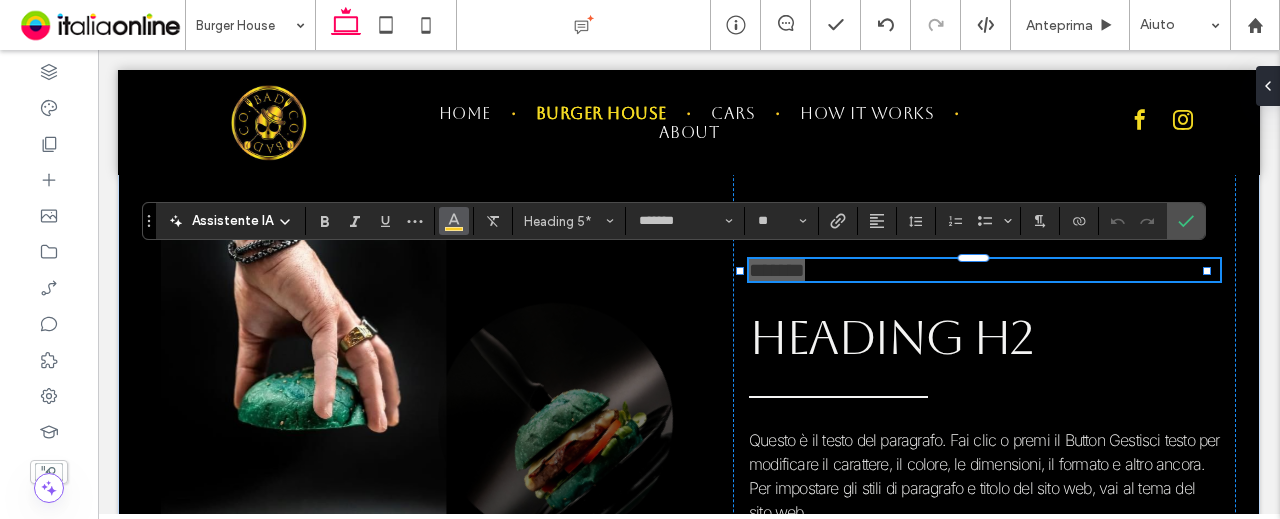 click 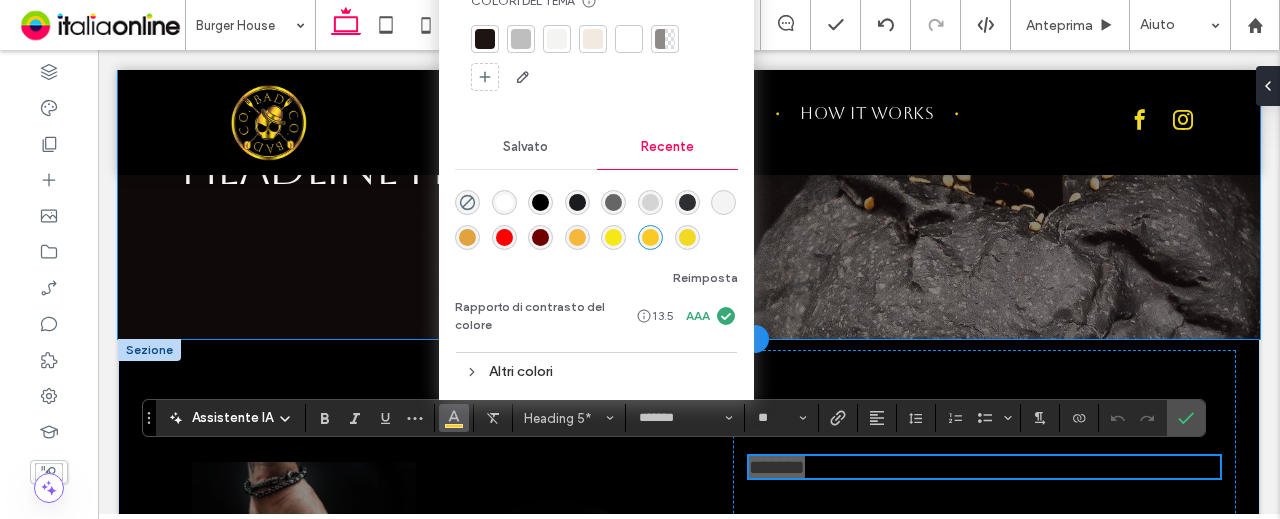 scroll, scrollTop: 281, scrollLeft: 0, axis: vertical 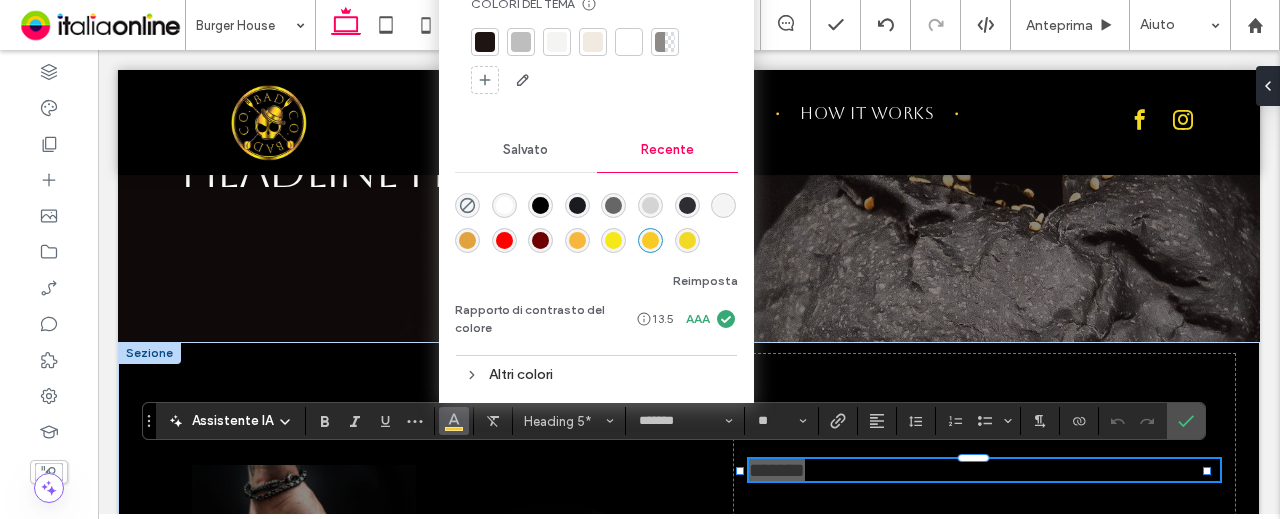 click at bounding box center [687, 240] 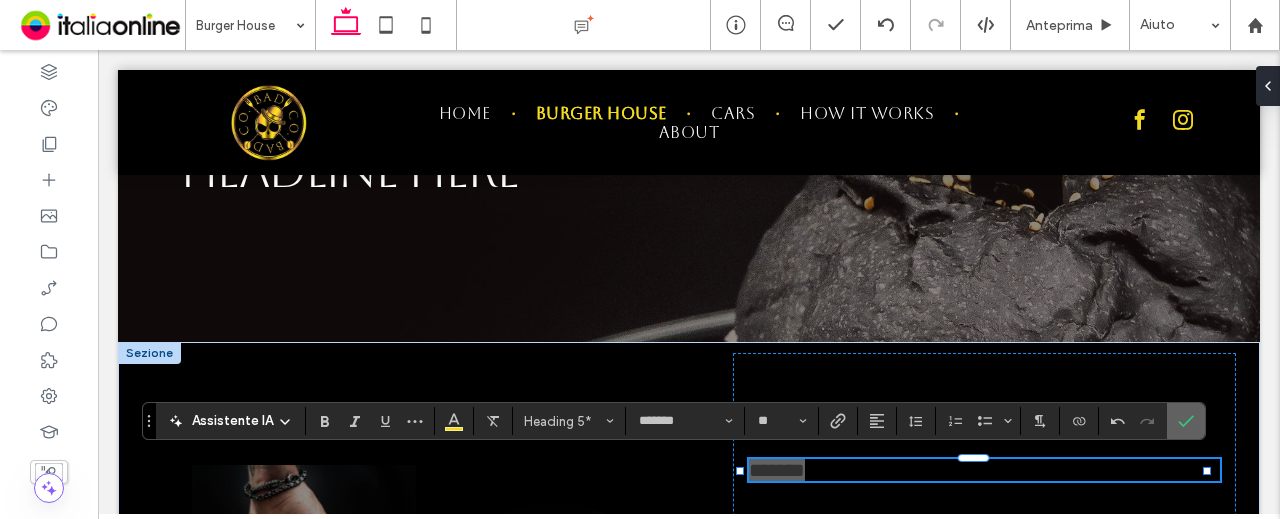 click 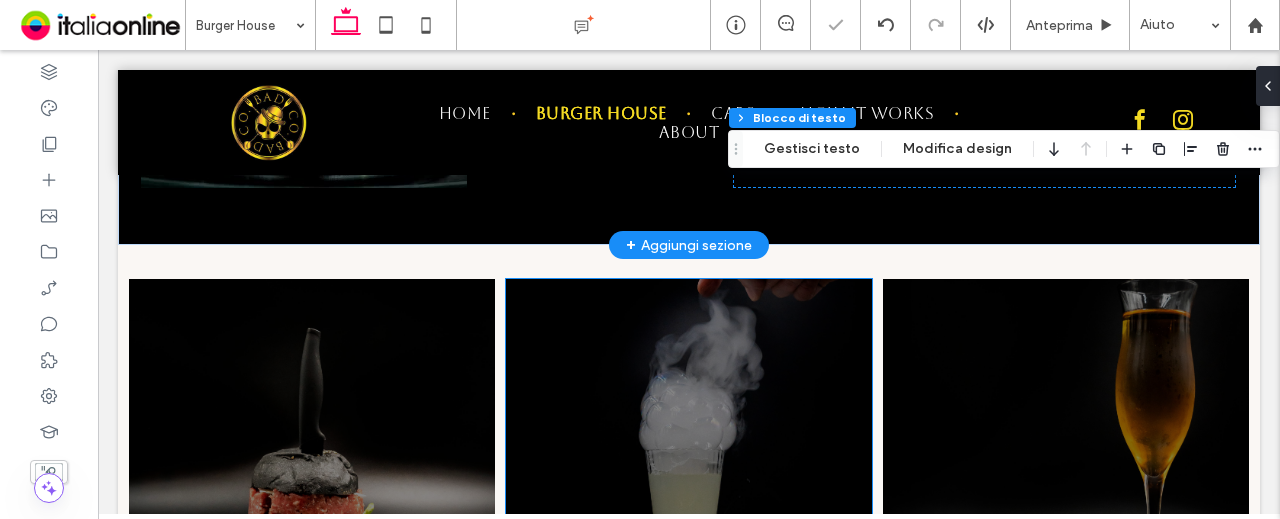 scroll, scrollTop: 1281, scrollLeft: 0, axis: vertical 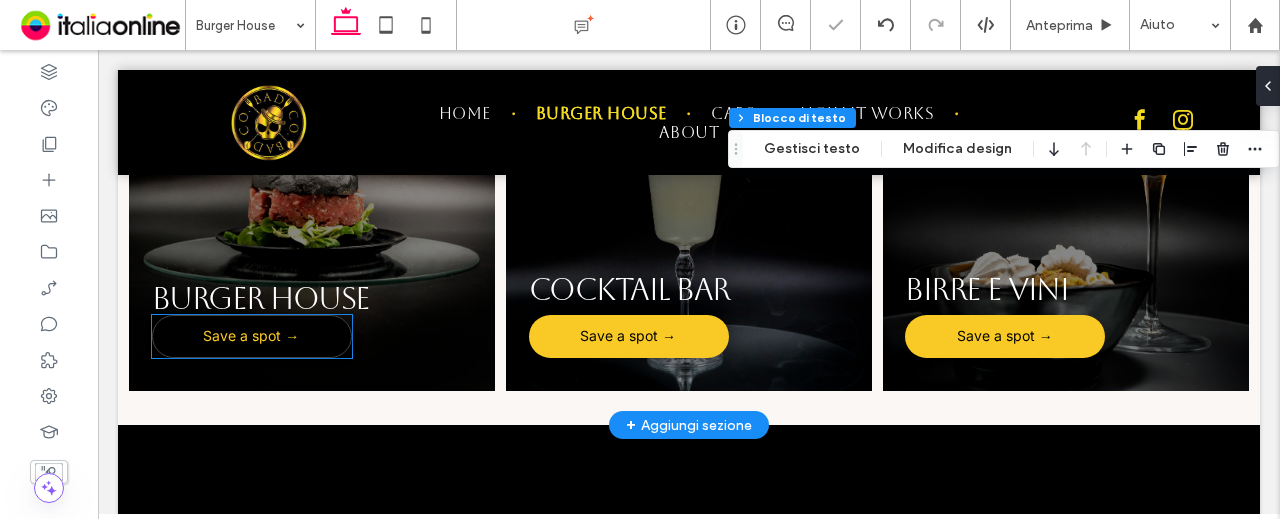 click on "Save a spot →" at bounding box center (251, 336) 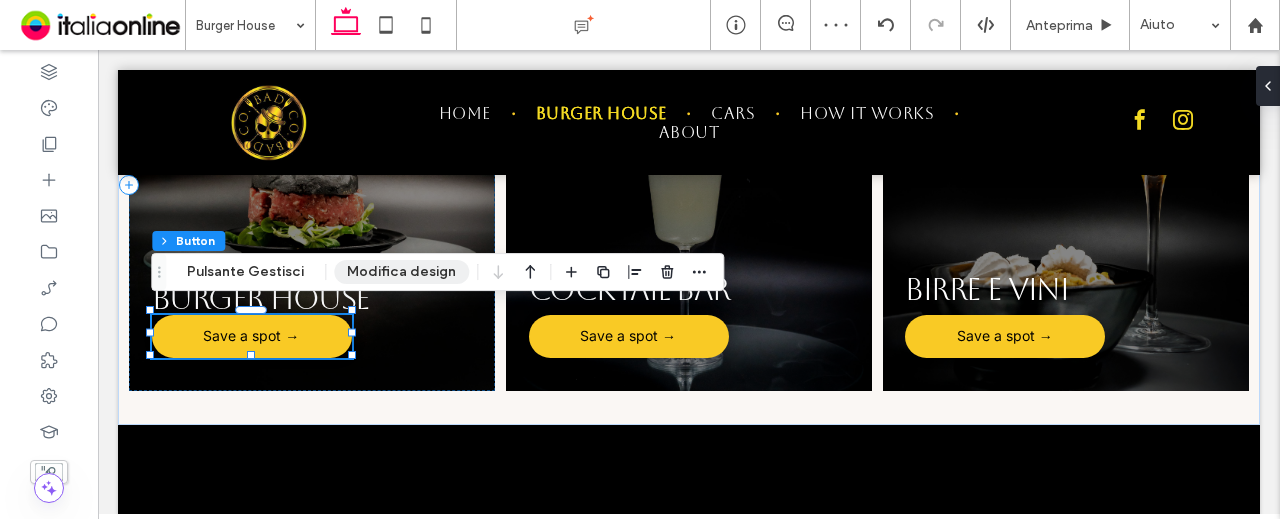 click on "Modifica design" at bounding box center (401, 272) 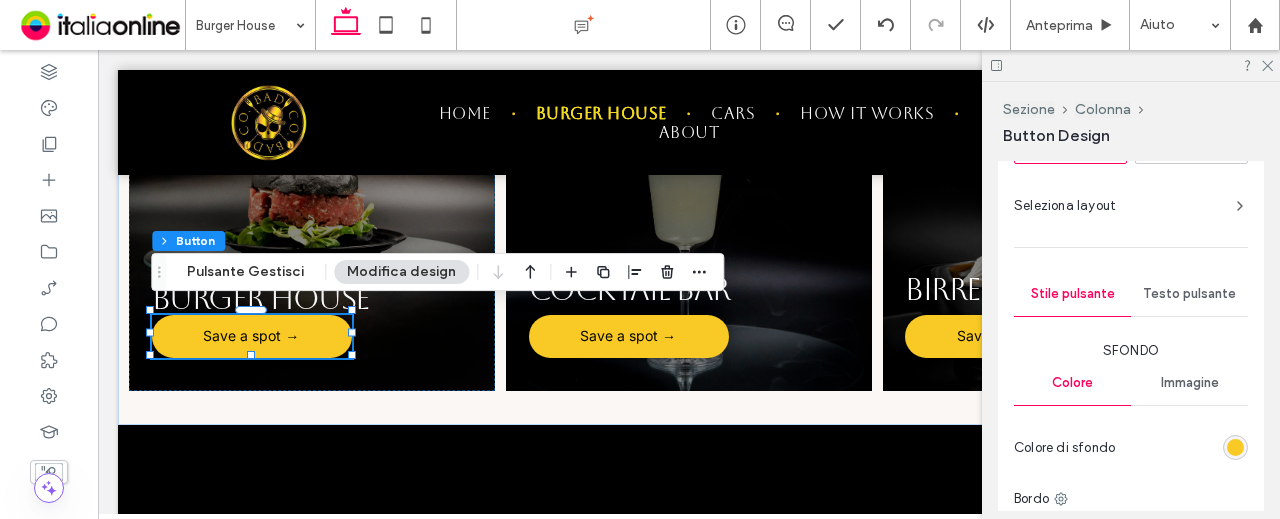 scroll, scrollTop: 600, scrollLeft: 0, axis: vertical 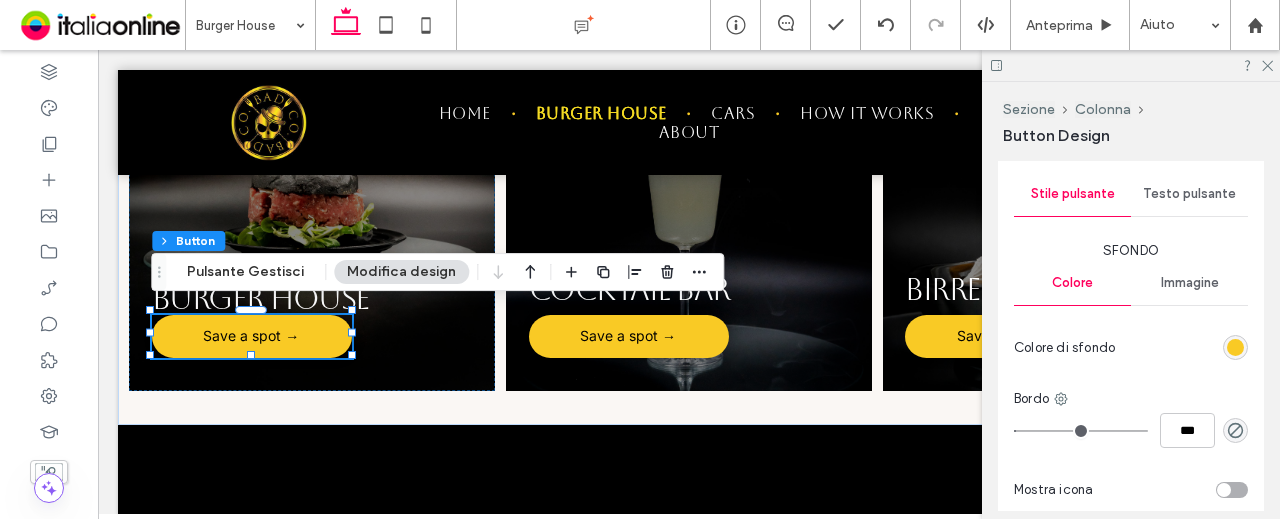 click at bounding box center [1235, 347] 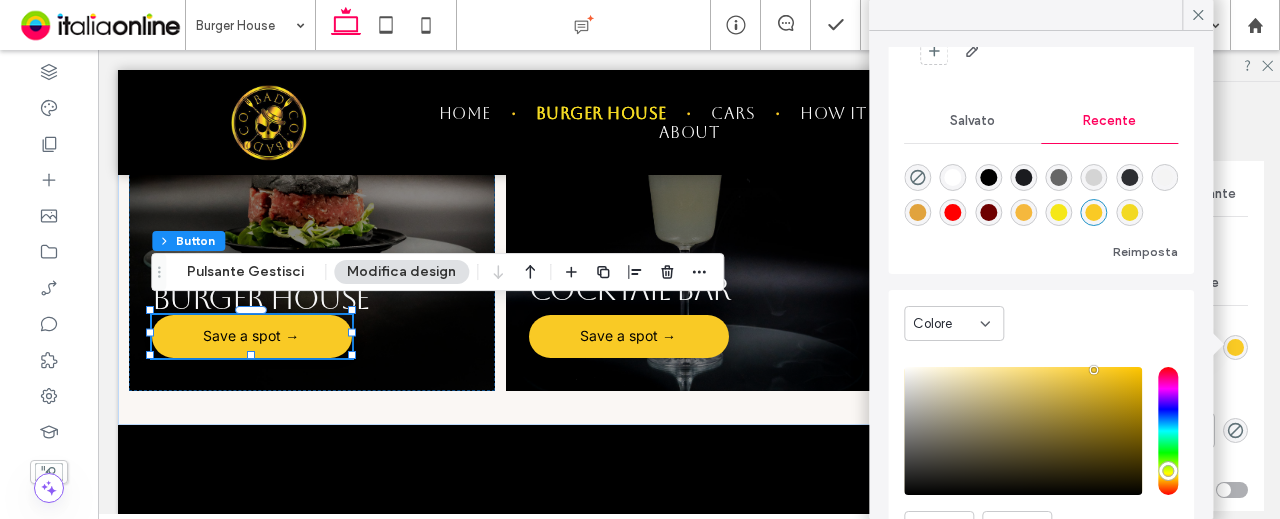 scroll, scrollTop: 153, scrollLeft: 0, axis: vertical 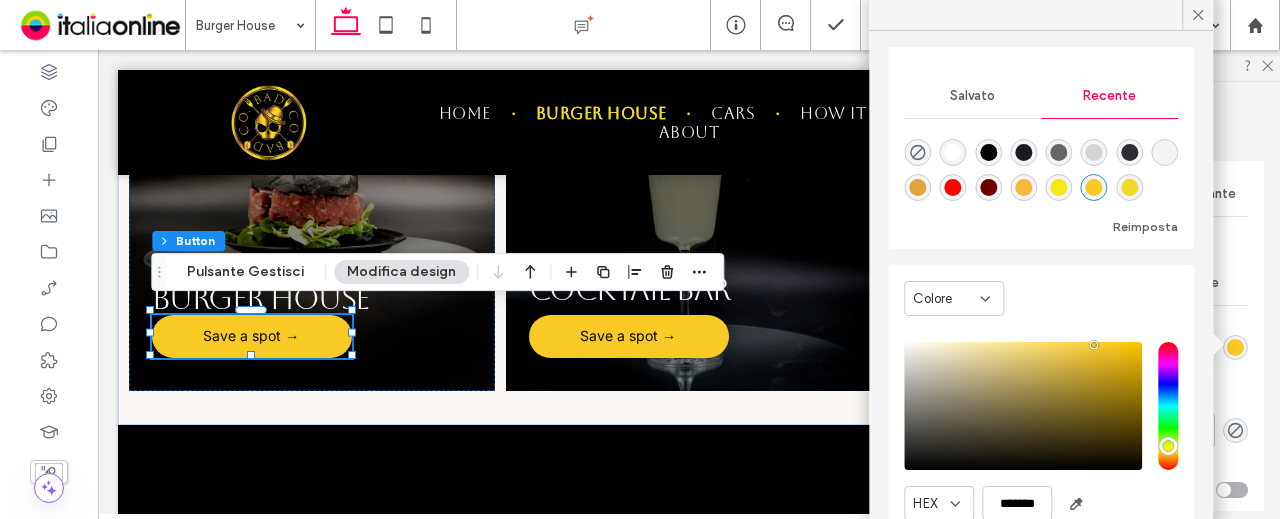 drag, startPoint x: 977, startPoint y: 112, endPoint x: 1003, endPoint y: 103, distance: 27.513634 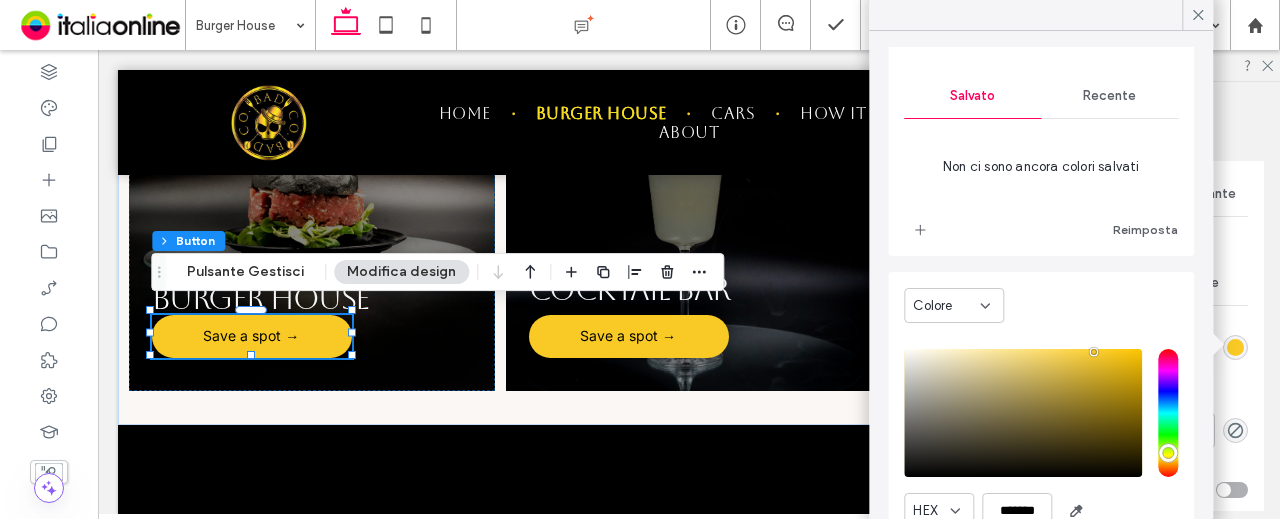 click on "Recente" at bounding box center (1109, 96) 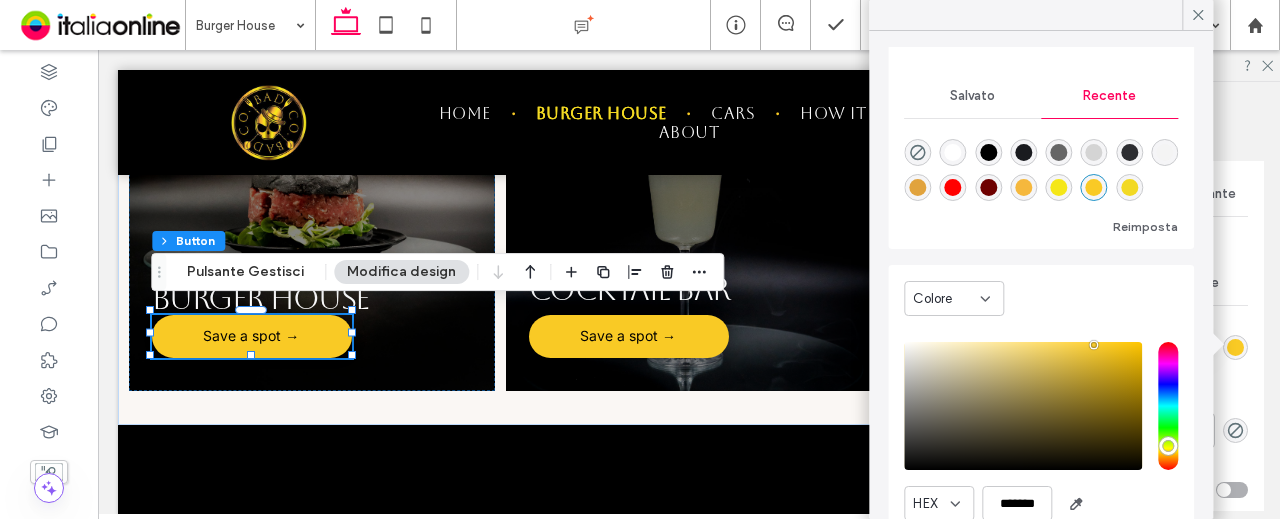 scroll, scrollTop: 32, scrollLeft: 0, axis: vertical 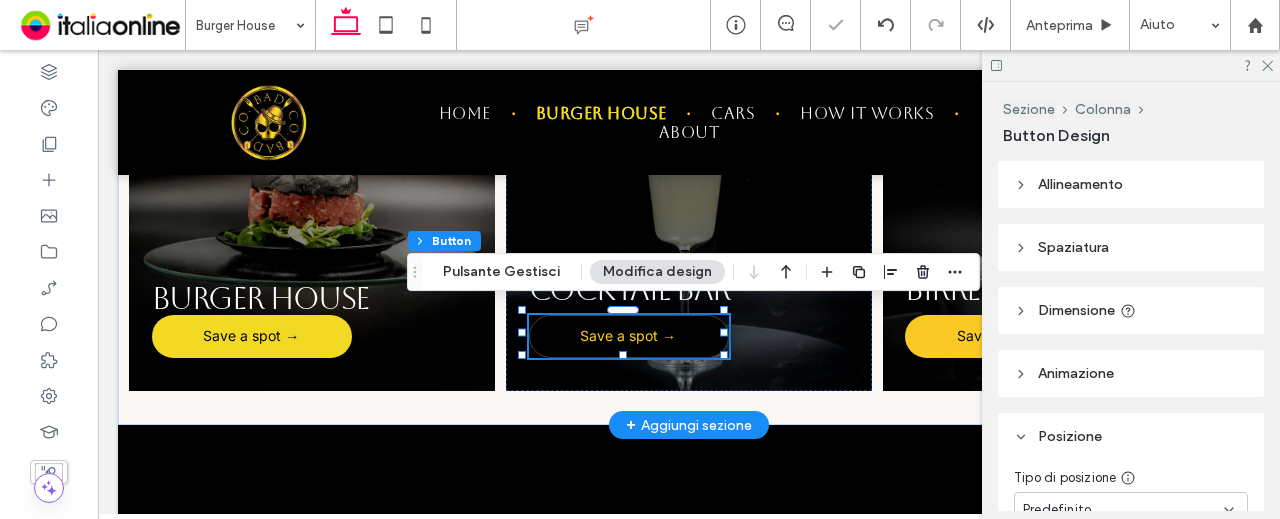 click on "Save a spot →" at bounding box center [628, 336] 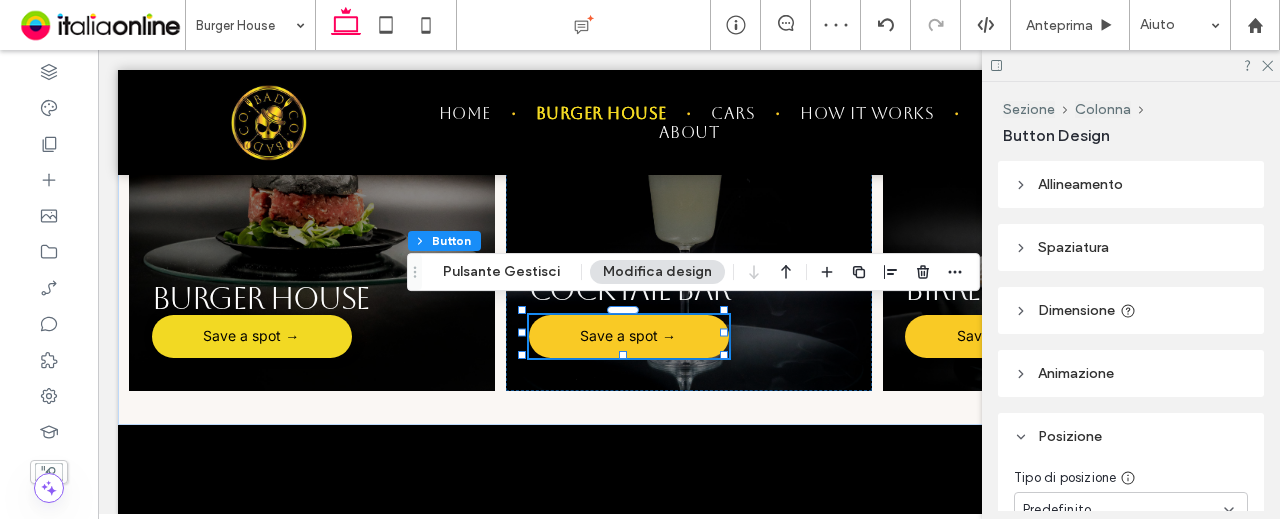 click on "Modifica design" at bounding box center [657, 272] 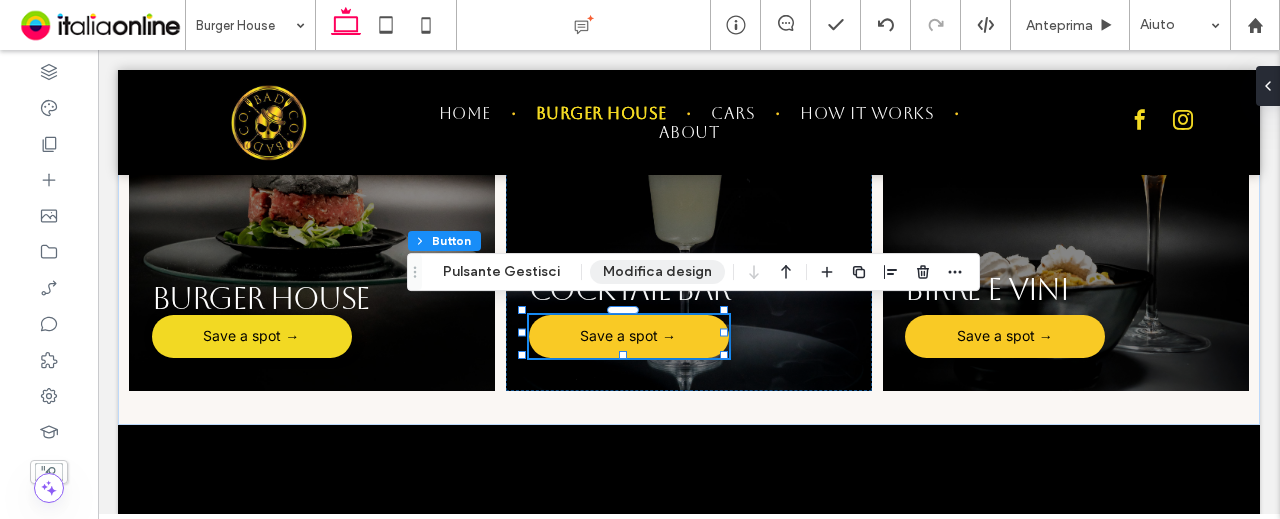 click on "Modifica design" at bounding box center [657, 272] 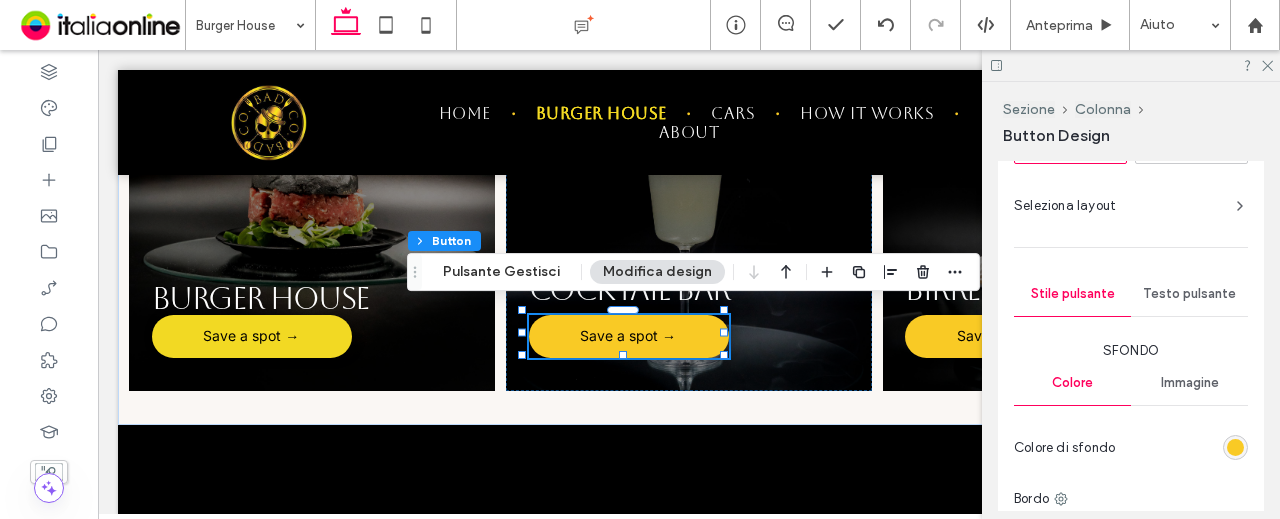 scroll, scrollTop: 700, scrollLeft: 0, axis: vertical 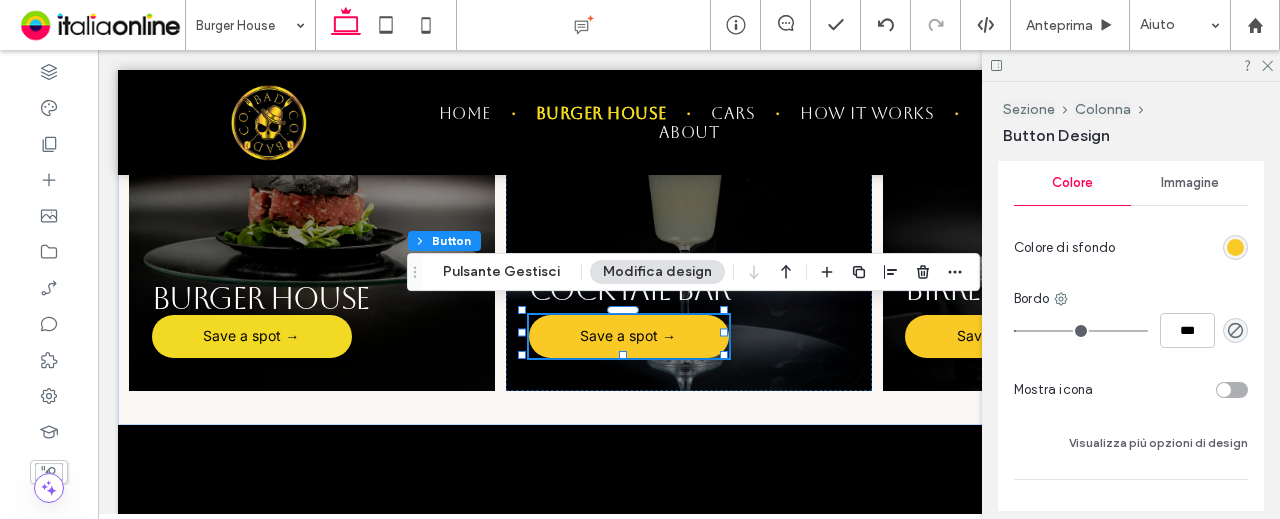 click at bounding box center (1185, 247) 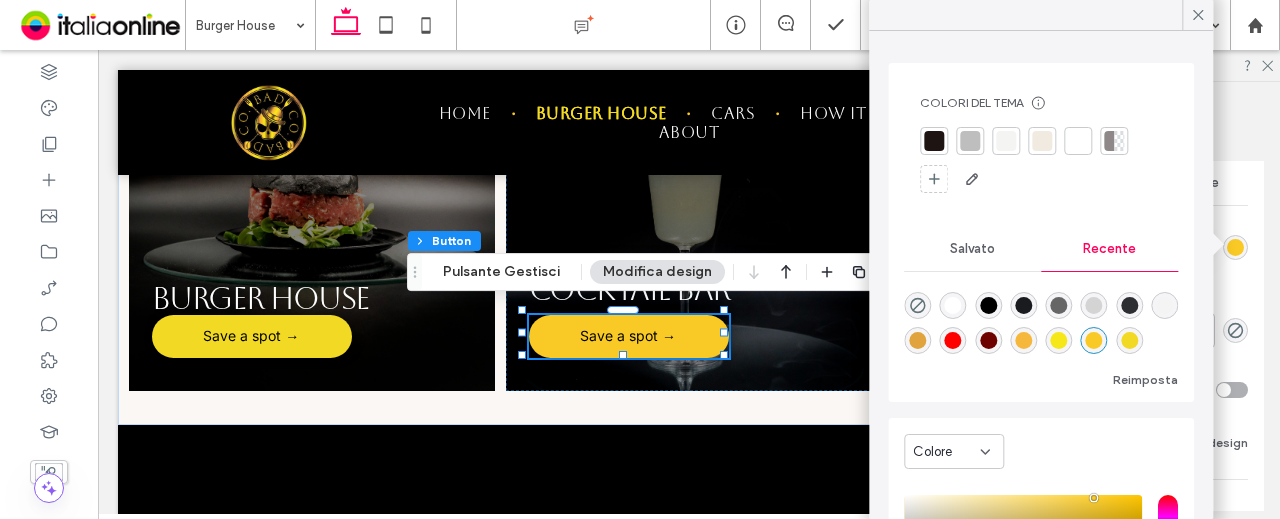 click on "Salvato" at bounding box center (972, 249) 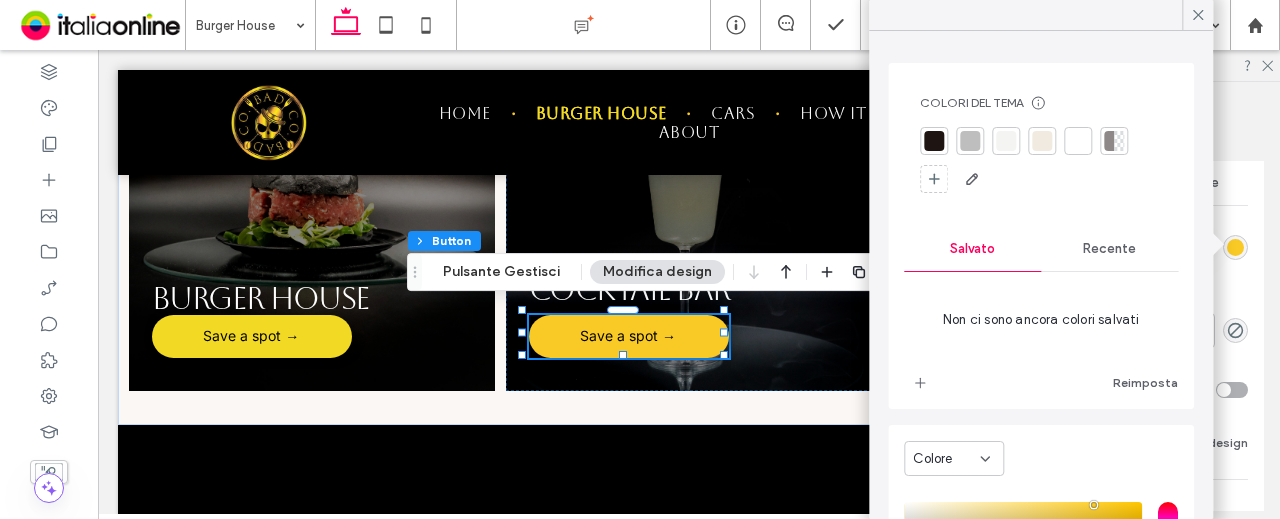 click on "Recente" at bounding box center (1109, 249) 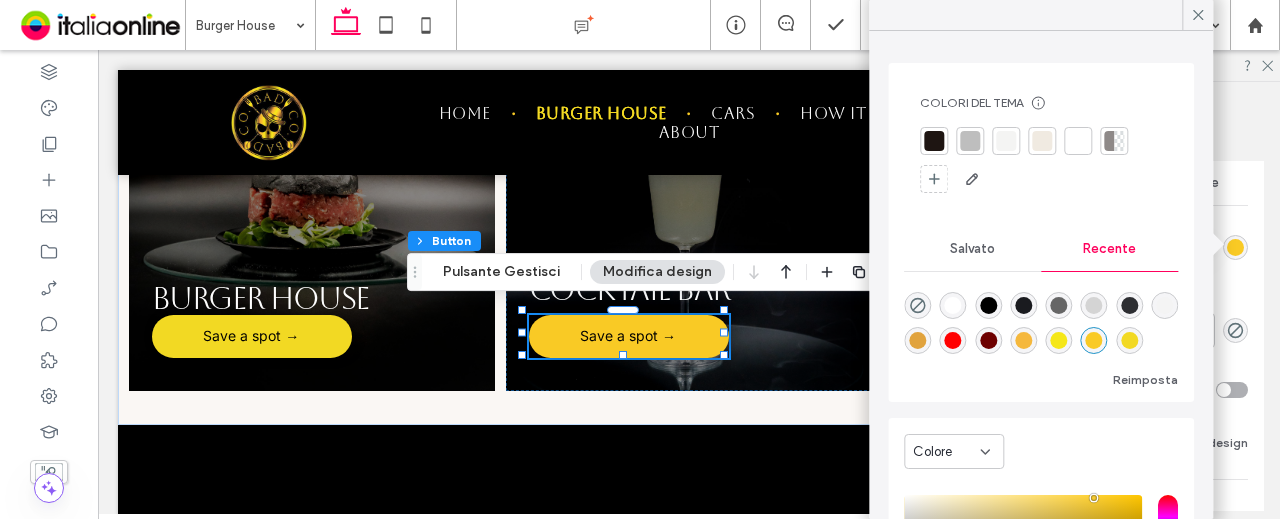 scroll, scrollTop: 32, scrollLeft: 0, axis: vertical 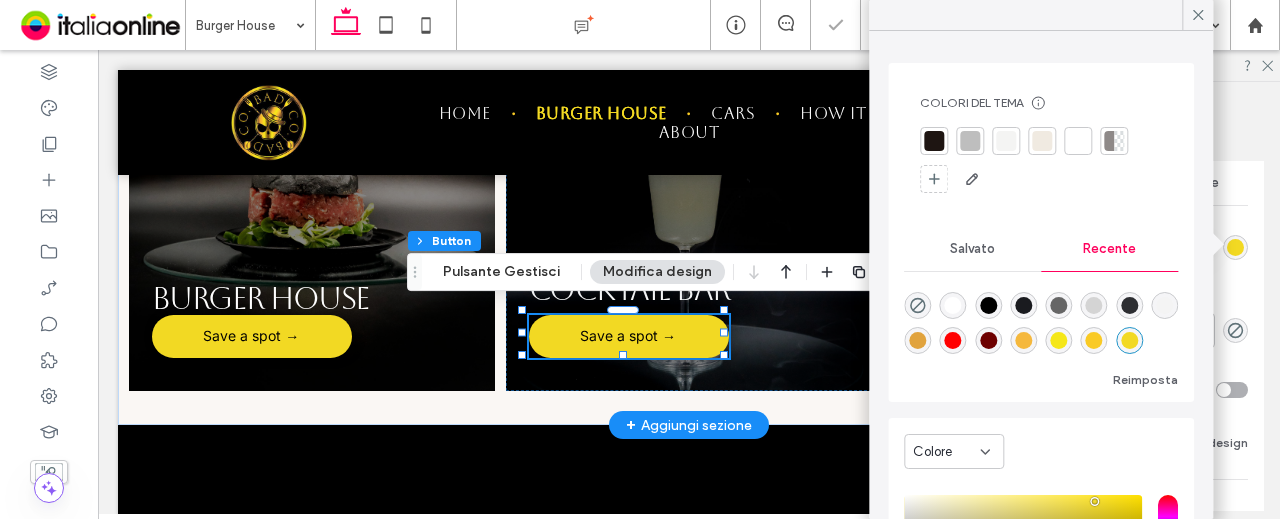 type on "*" 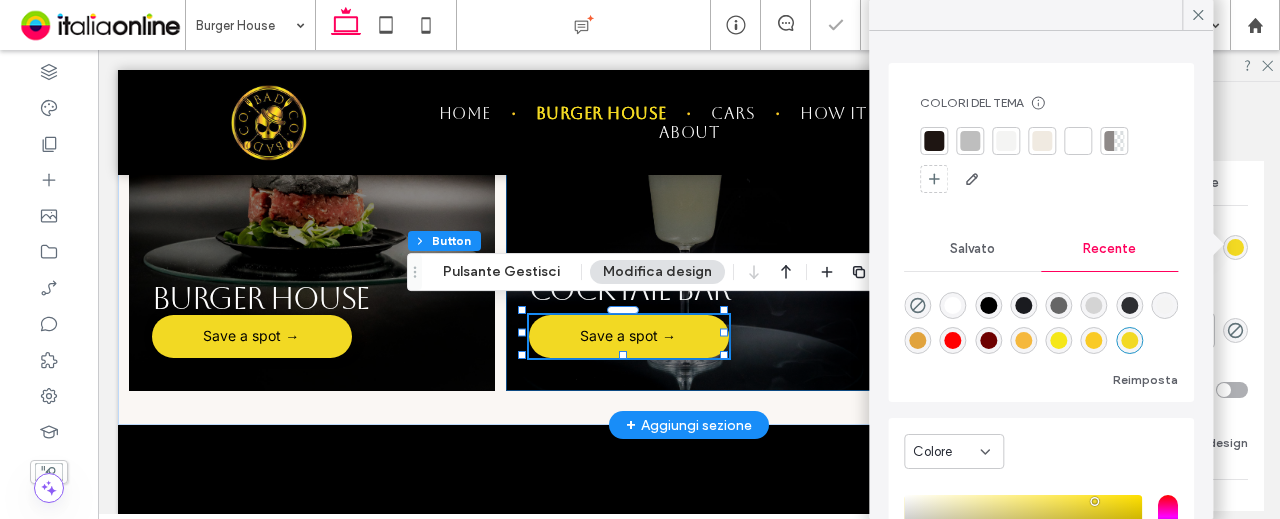 click on "COCKTAIL BAR
Save a spot →" at bounding box center (689, 185) 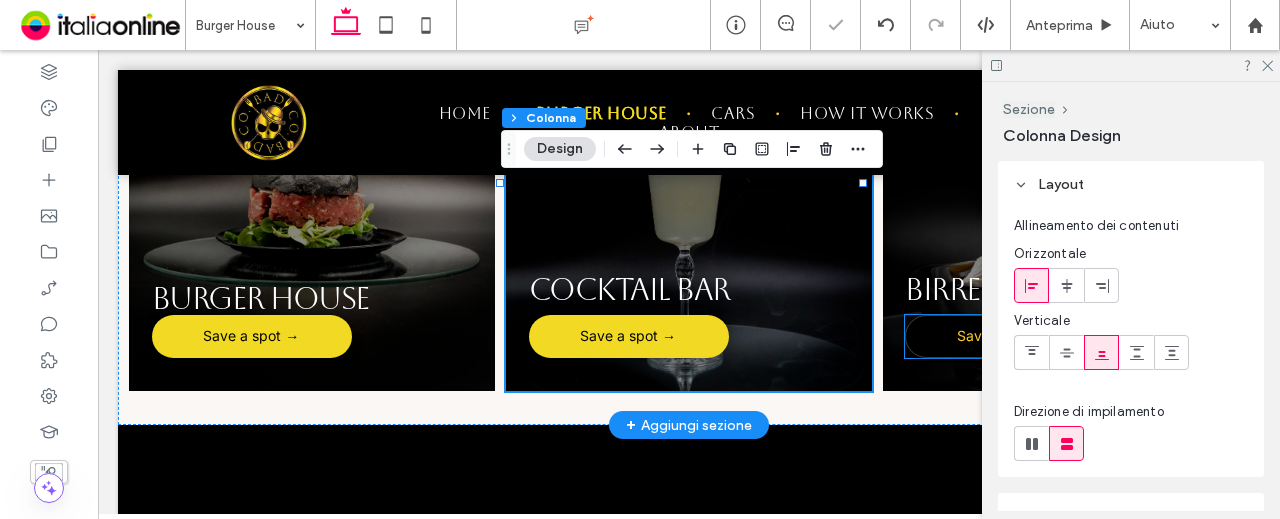 click on "Save a spot →" at bounding box center (1005, 336) 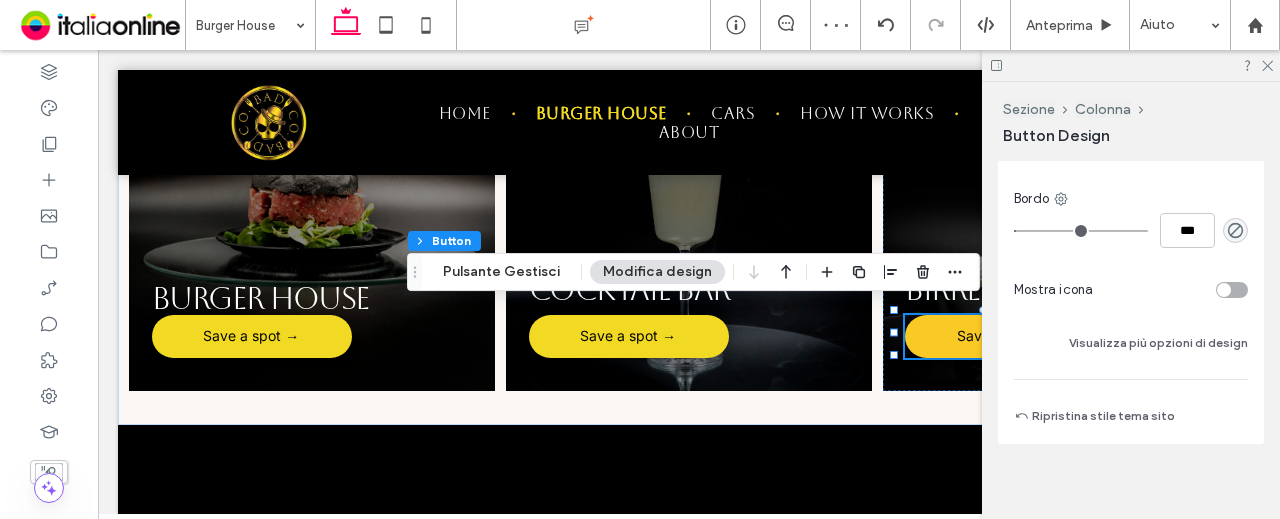 scroll, scrollTop: 700, scrollLeft: 0, axis: vertical 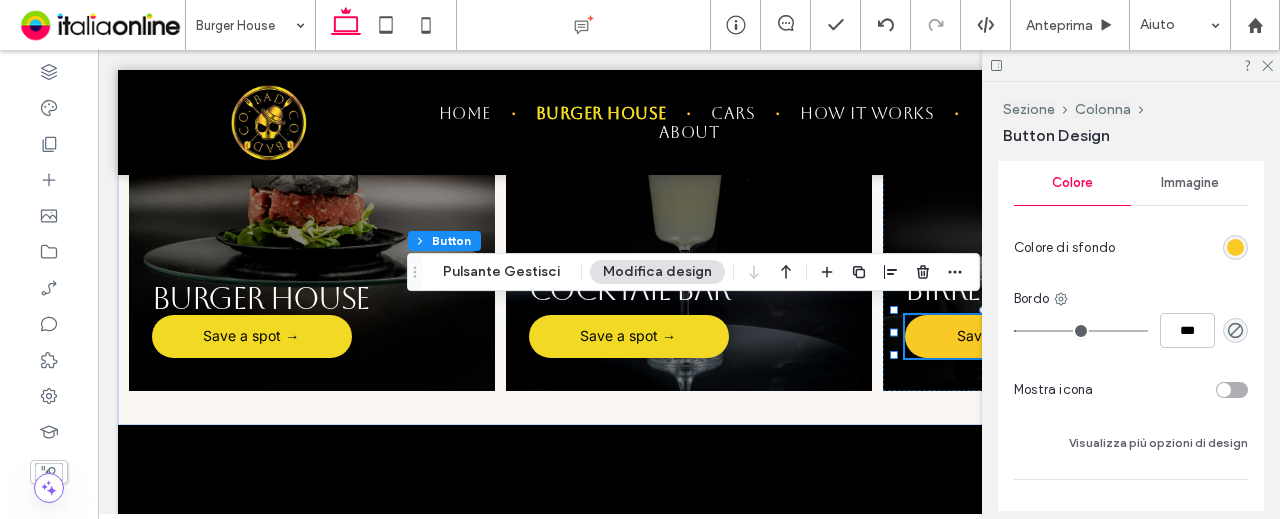click at bounding box center (1235, 247) 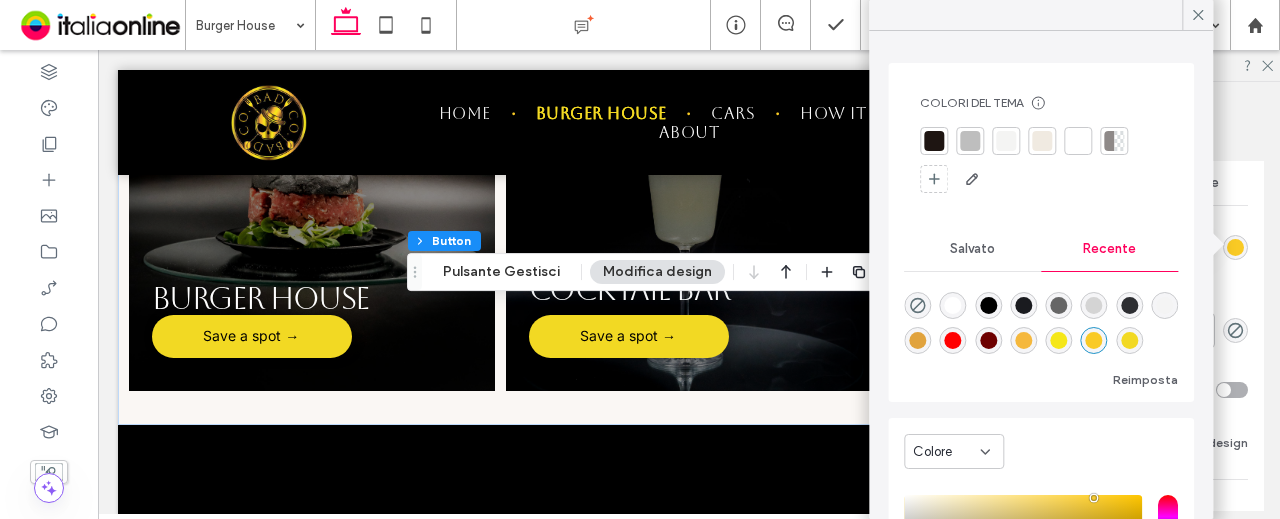 drag, startPoint x: 970, startPoint y: 246, endPoint x: 1169, endPoint y: 254, distance: 199.16074 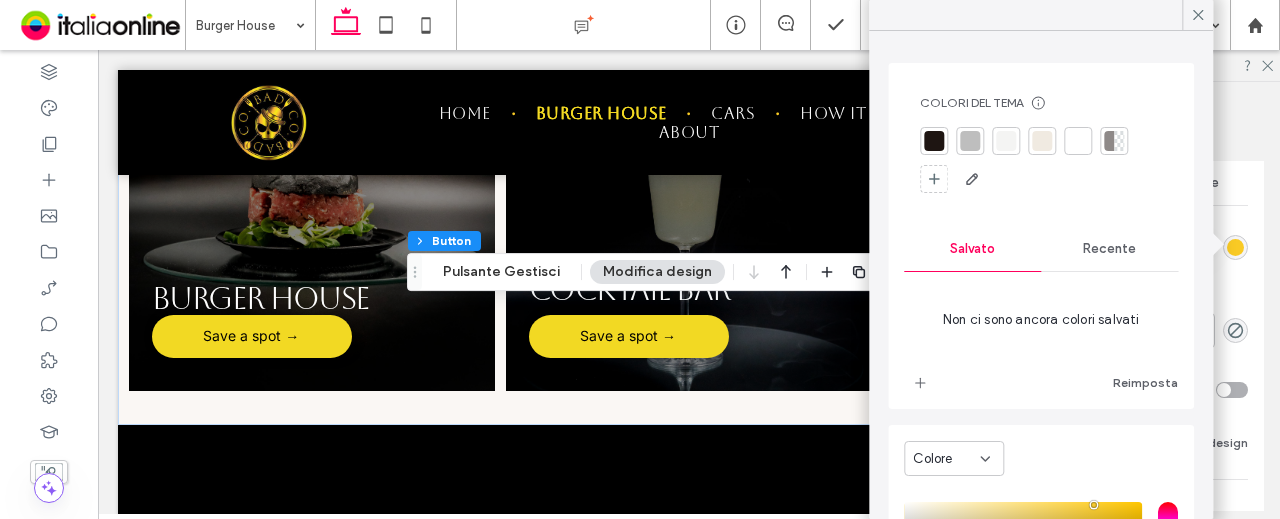 click on "Recente" at bounding box center (1109, 249) 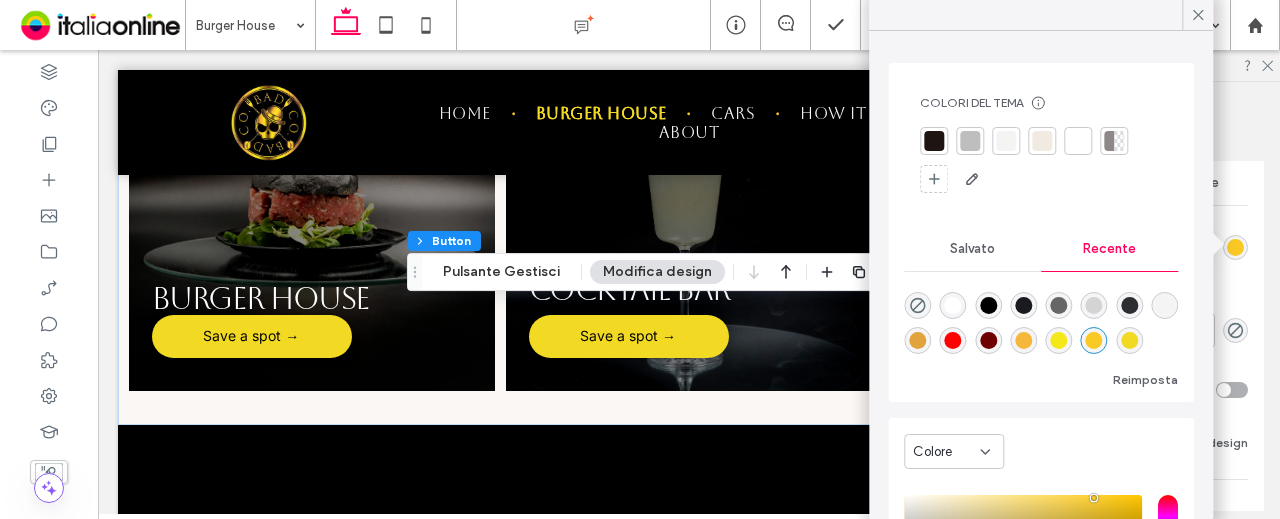 scroll, scrollTop: 32, scrollLeft: 0, axis: vertical 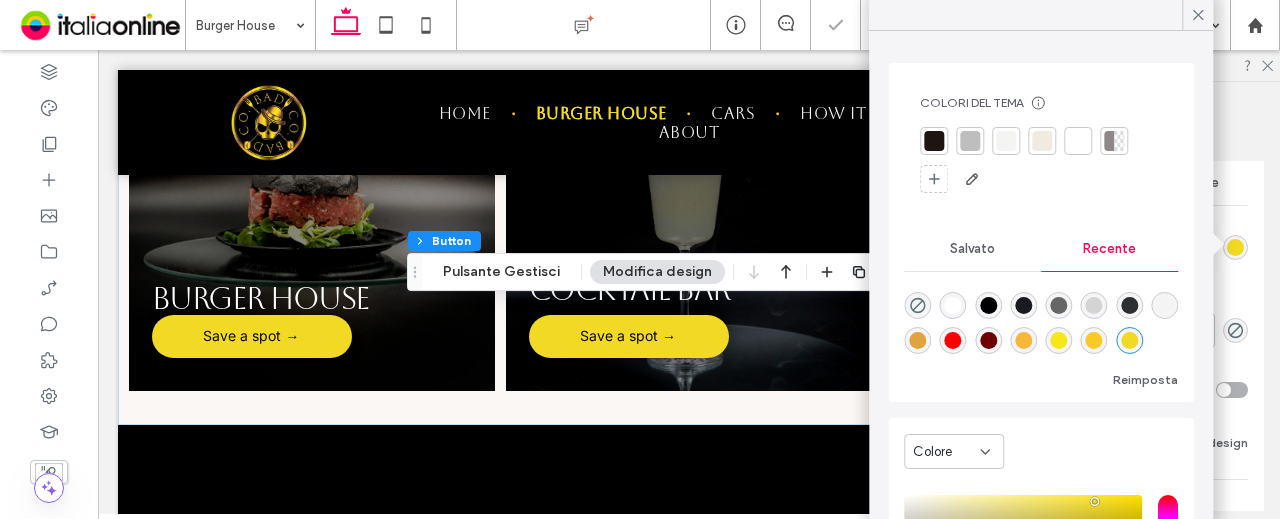 type on "*" 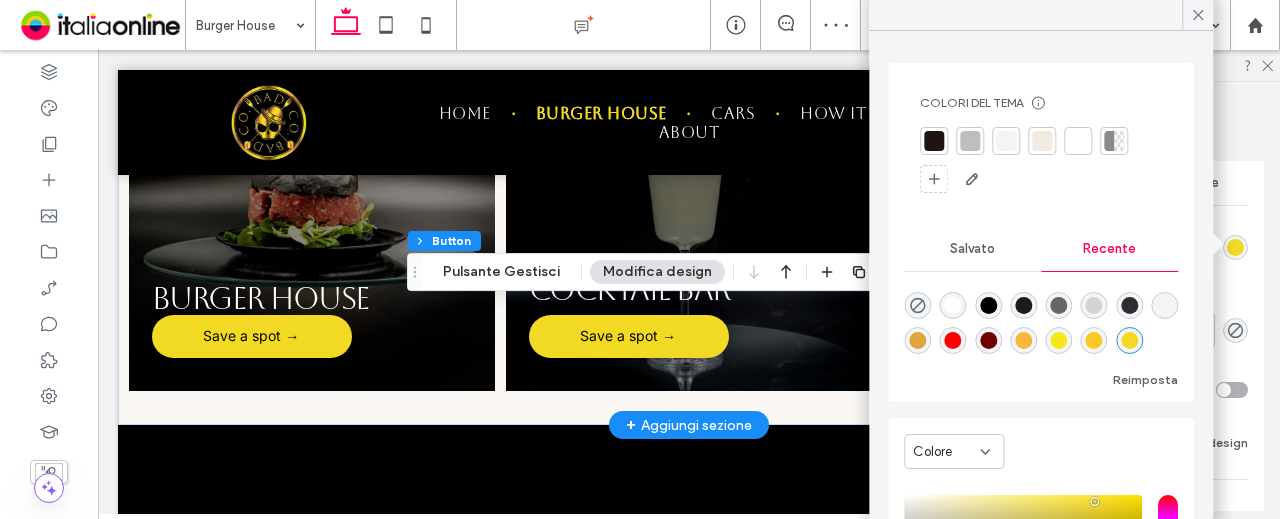 click on "+ Aggiungi sezione" at bounding box center [689, 425] 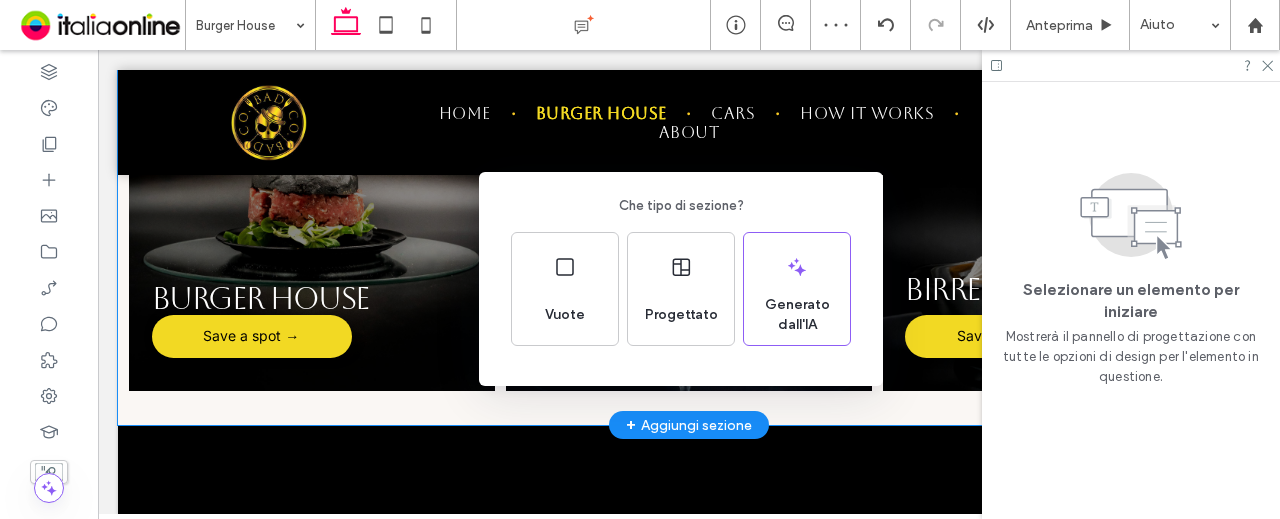 click on "Che tipo di sezione? Vuote Progettato Generato dall'IA" at bounding box center [640, 308] 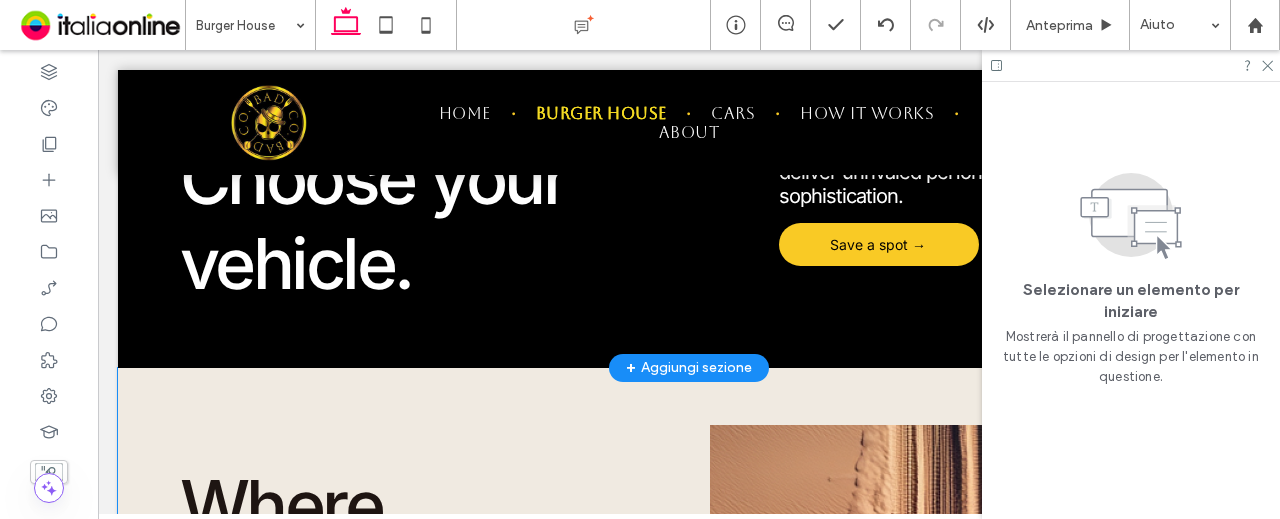 scroll, scrollTop: 3081, scrollLeft: 0, axis: vertical 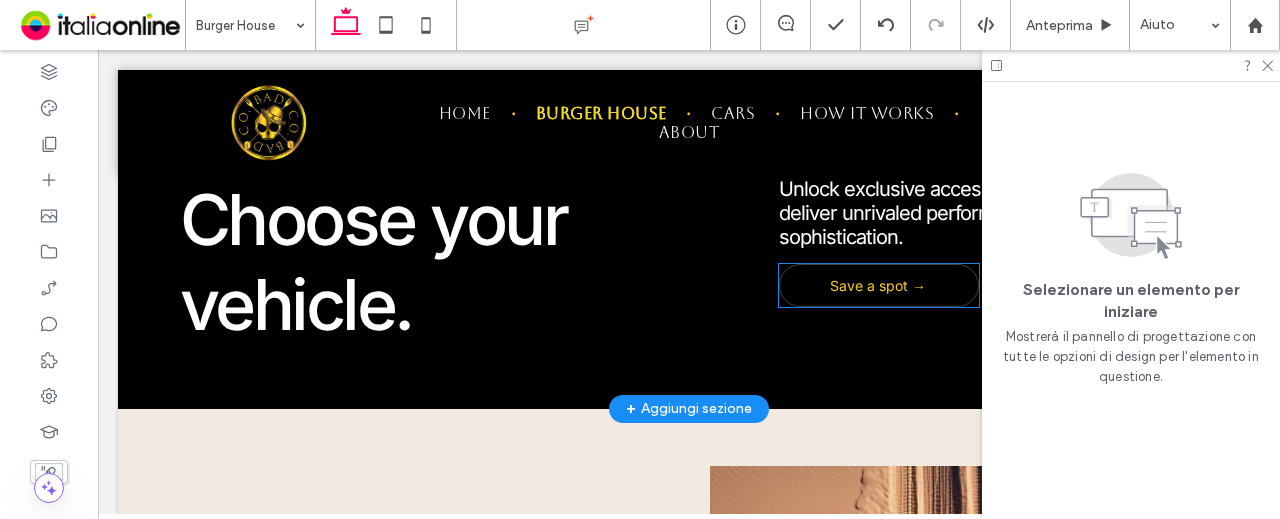 click on "Save a spot →" at bounding box center (878, 286) 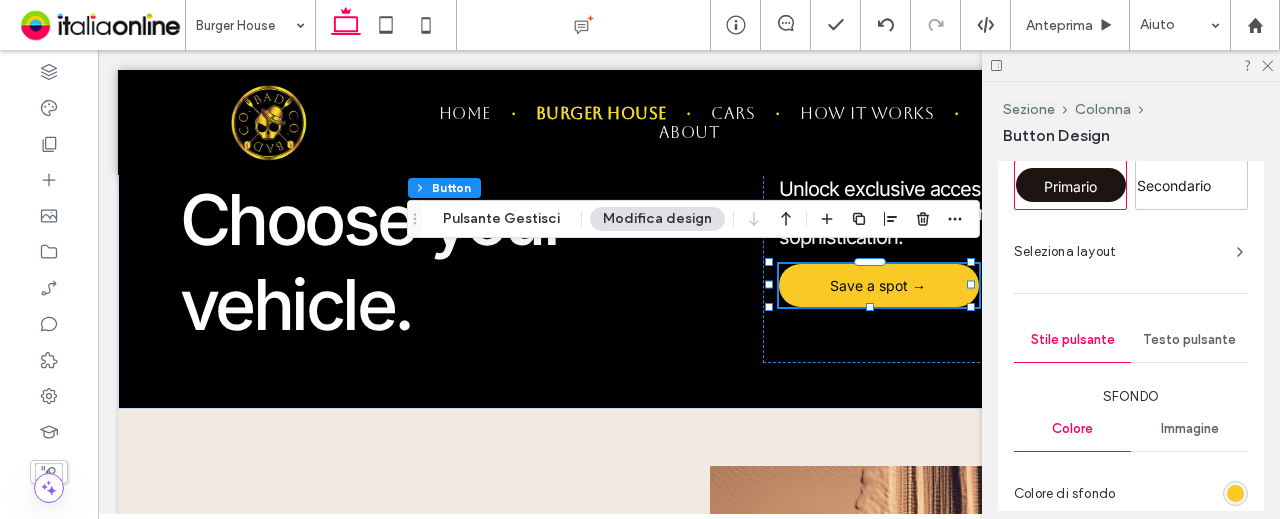 scroll, scrollTop: 600, scrollLeft: 0, axis: vertical 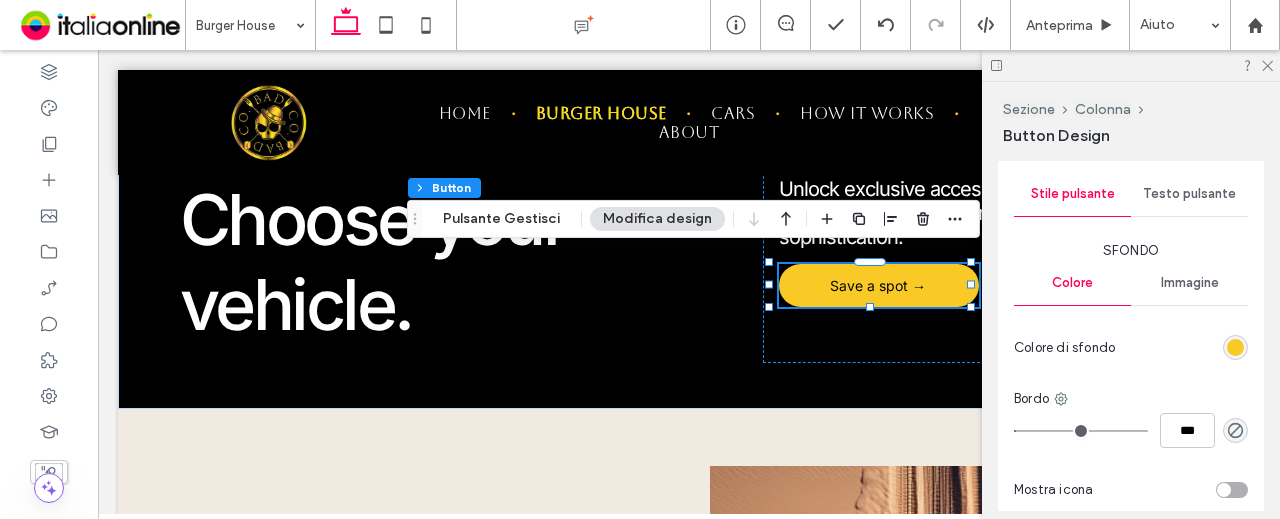 click at bounding box center [1235, 347] 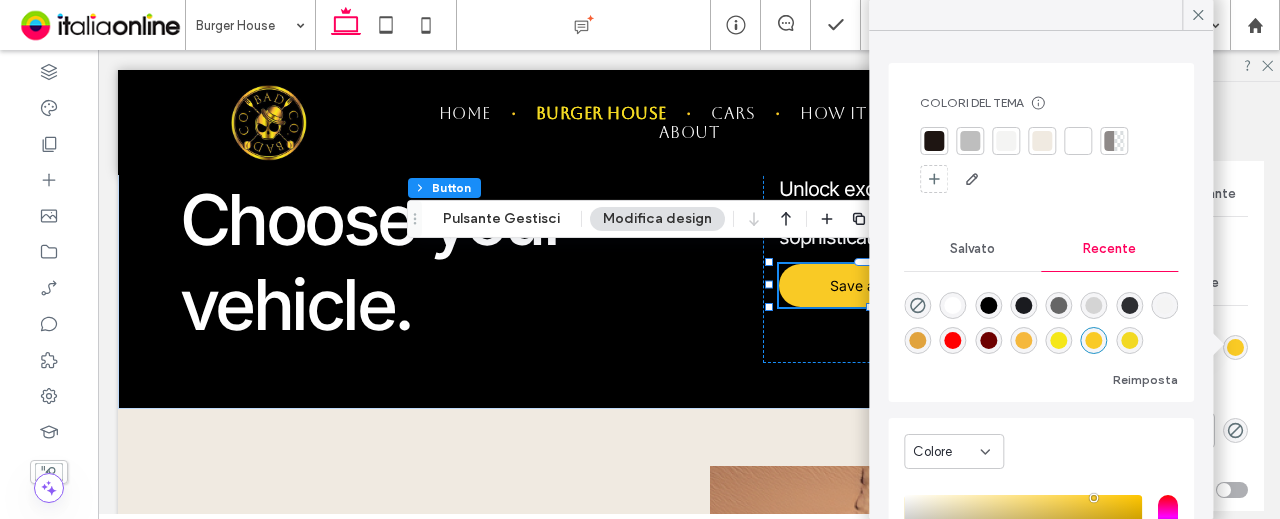 click on "Salvato" at bounding box center [972, 249] 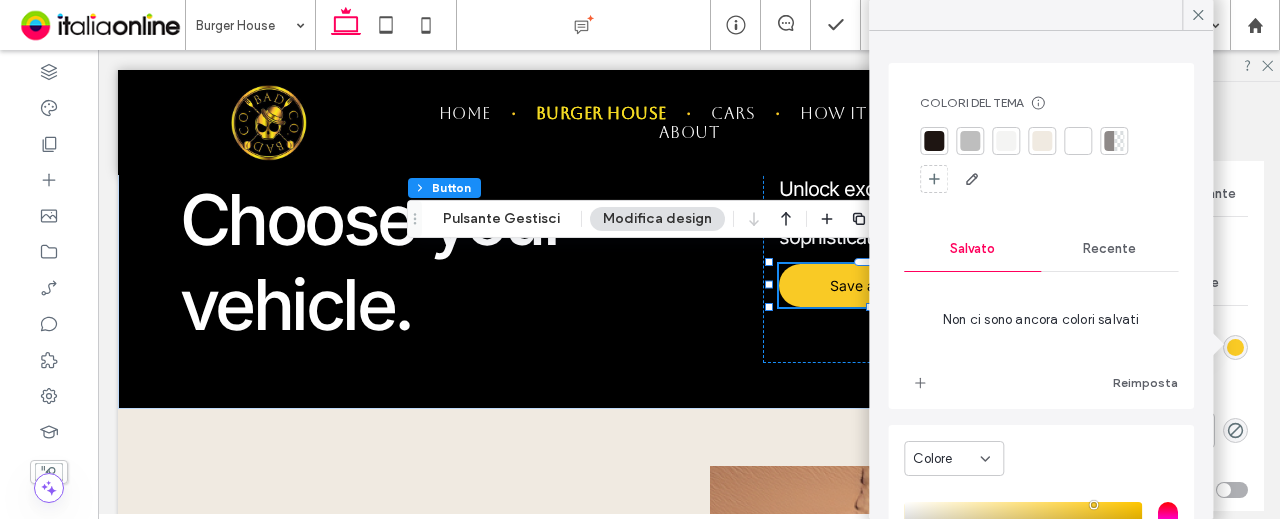 click on "Recente" at bounding box center [1109, 249] 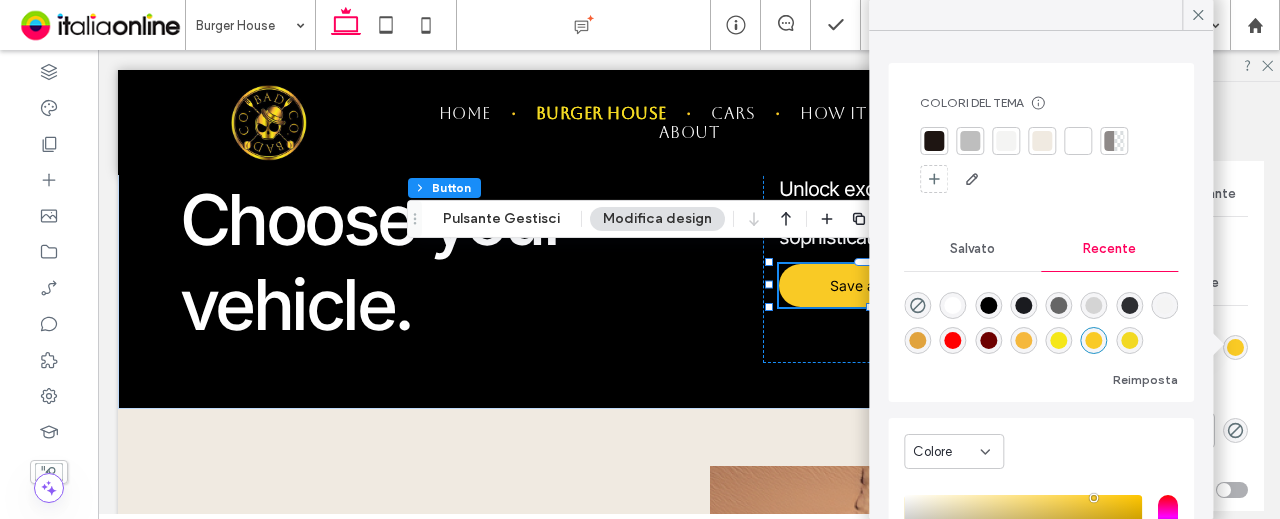 scroll, scrollTop: 32, scrollLeft: 0, axis: vertical 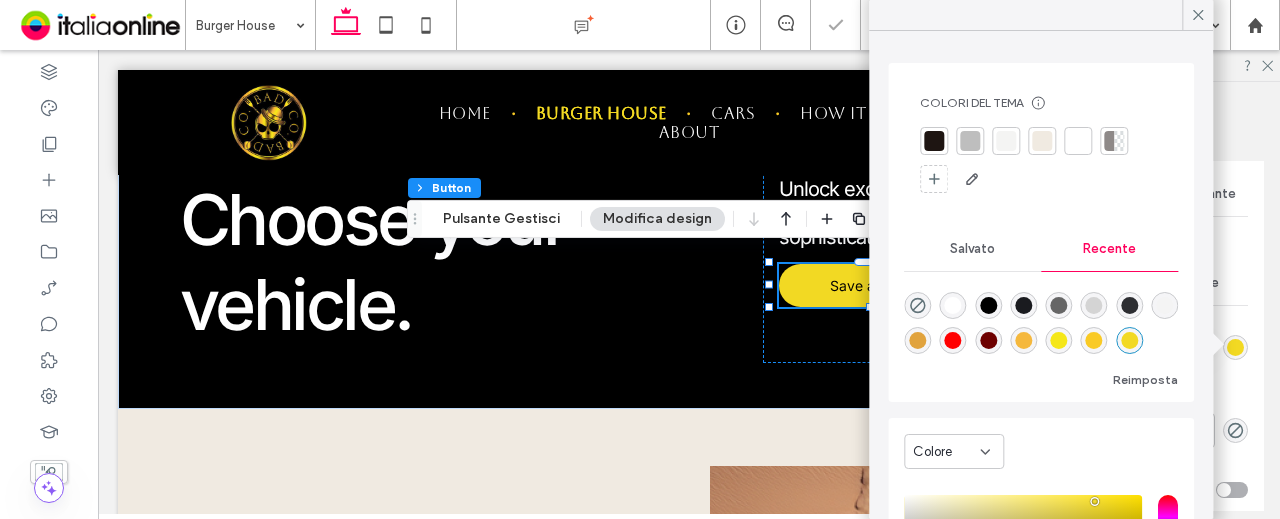 type on "*" 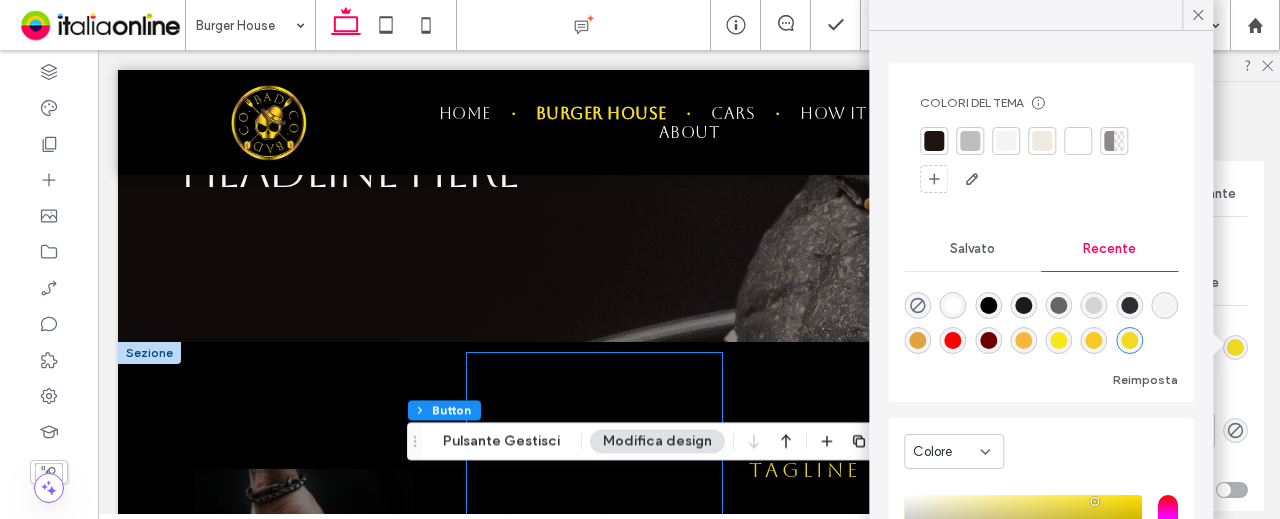 scroll, scrollTop: 0, scrollLeft: 0, axis: both 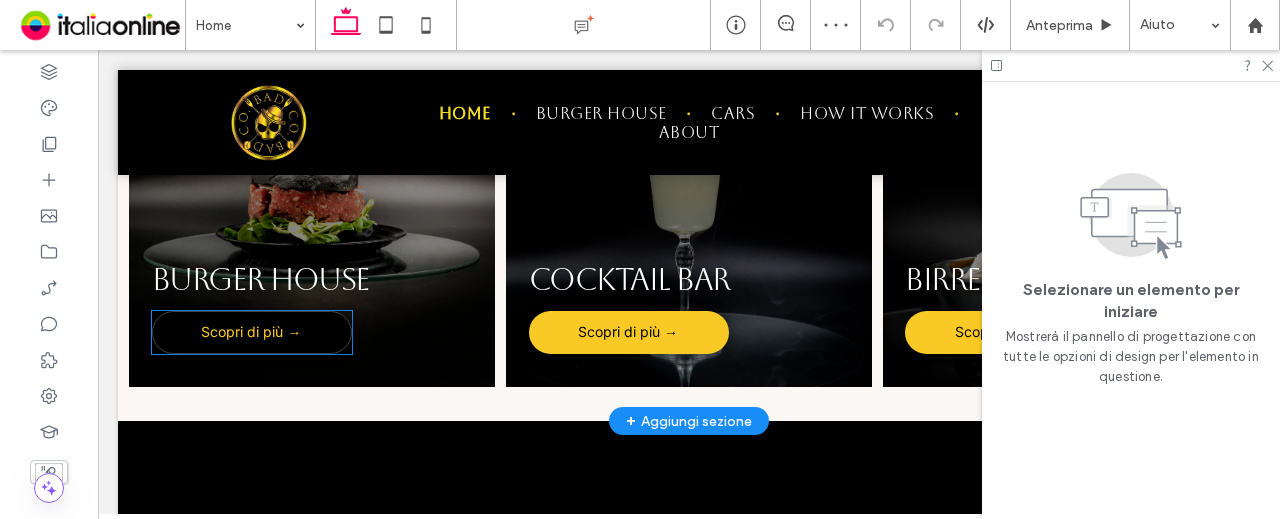 click on "Scopri di più →" at bounding box center [251, 332] 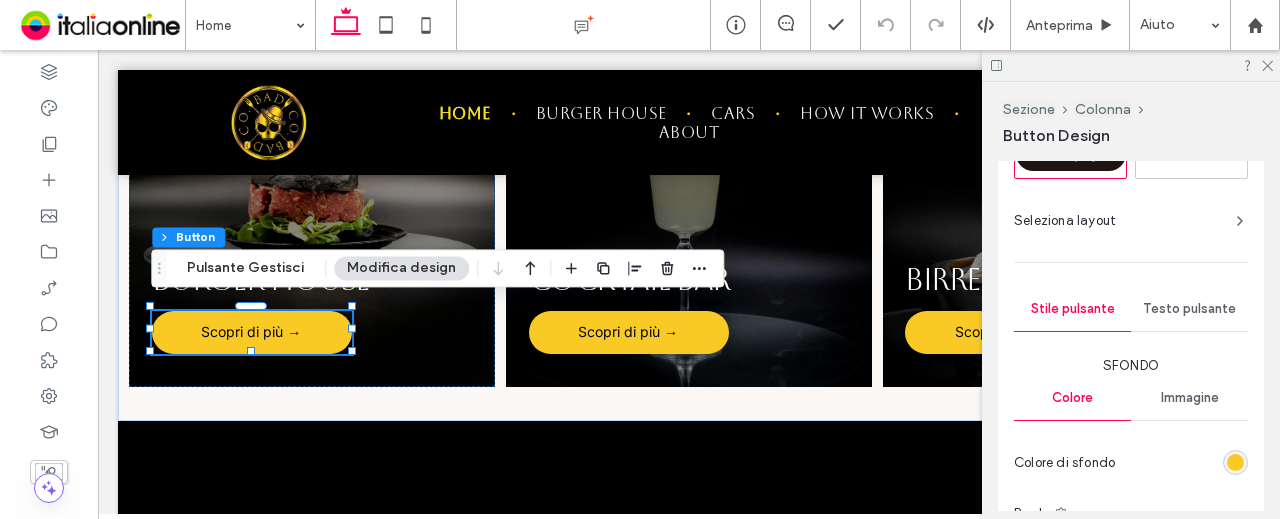 scroll, scrollTop: 600, scrollLeft: 0, axis: vertical 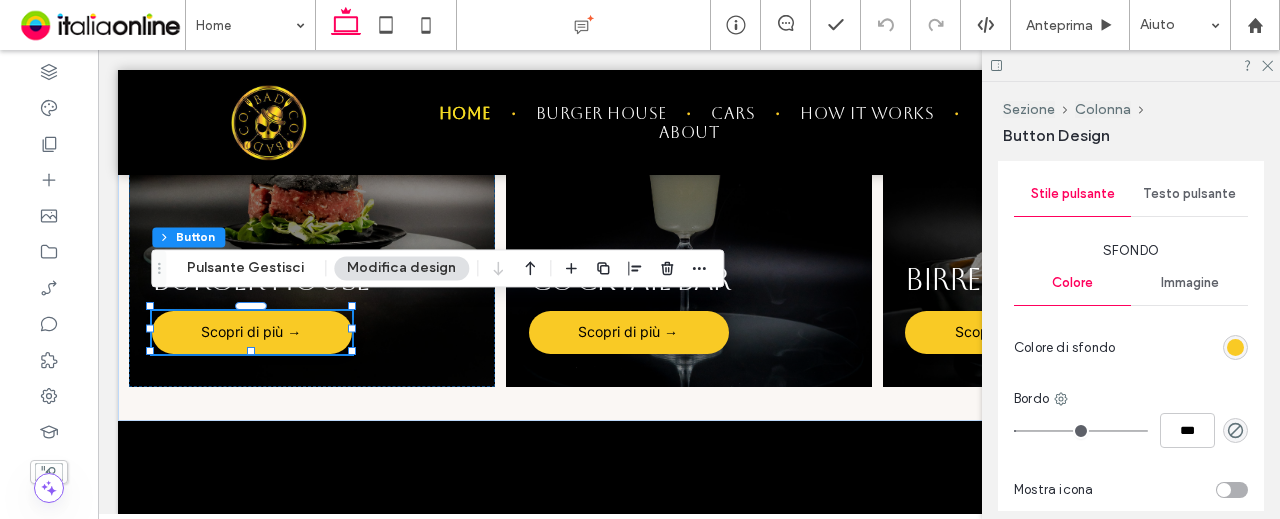 click at bounding box center [1235, 347] 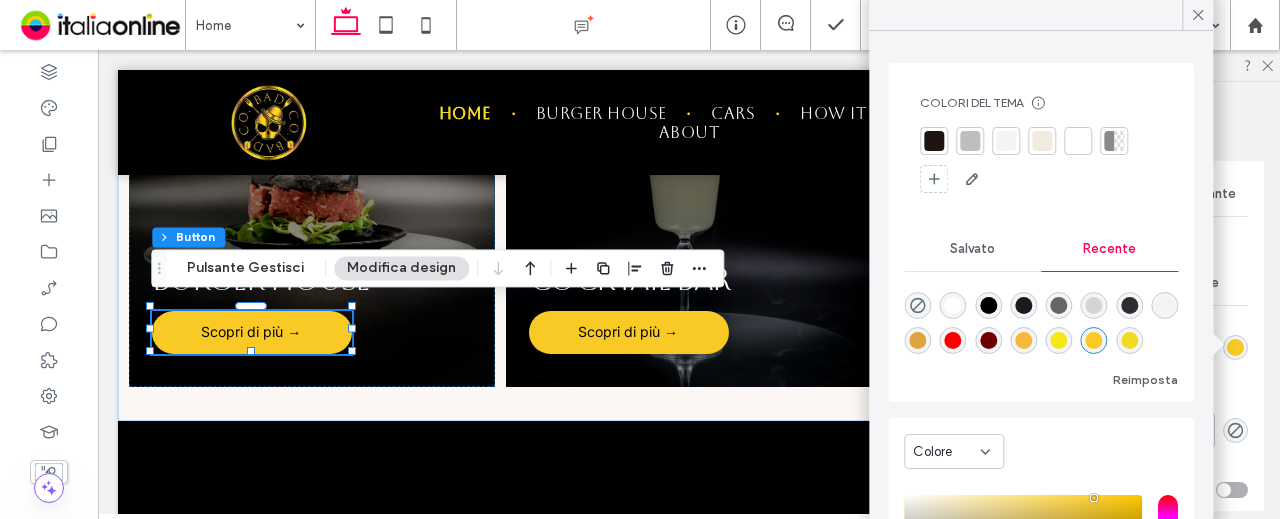 click on "Recente" at bounding box center [1109, 249] 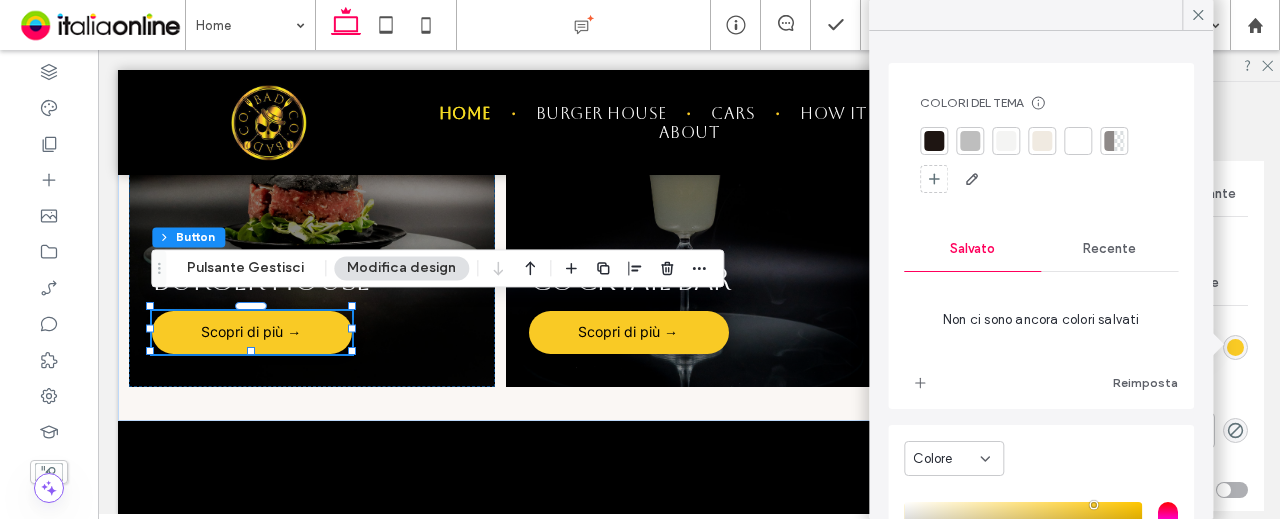 click on "Recente" at bounding box center [1109, 249] 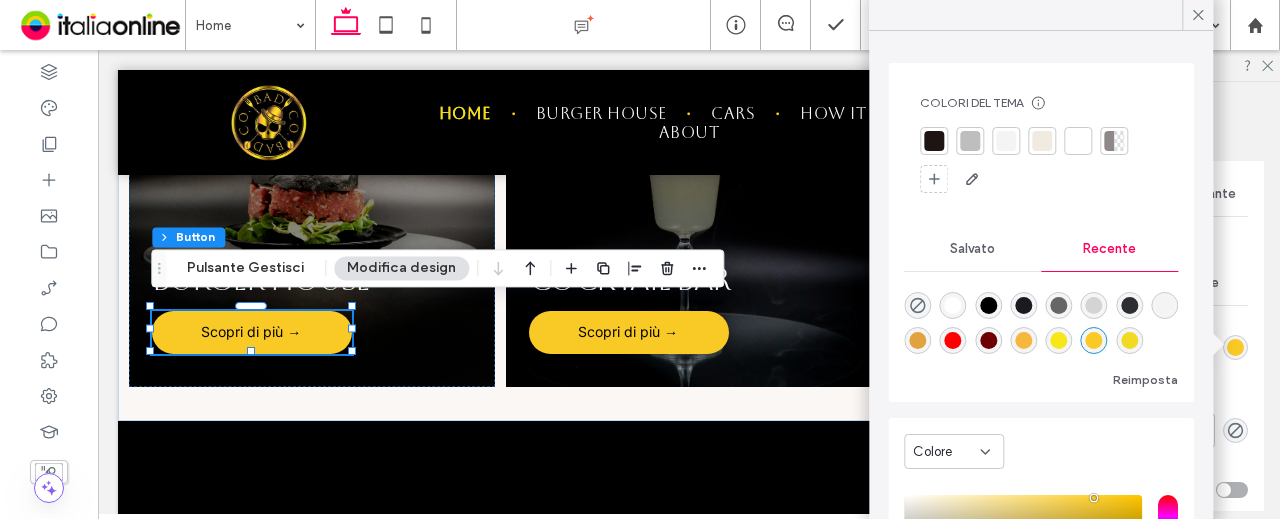 scroll, scrollTop: 32, scrollLeft: 0, axis: vertical 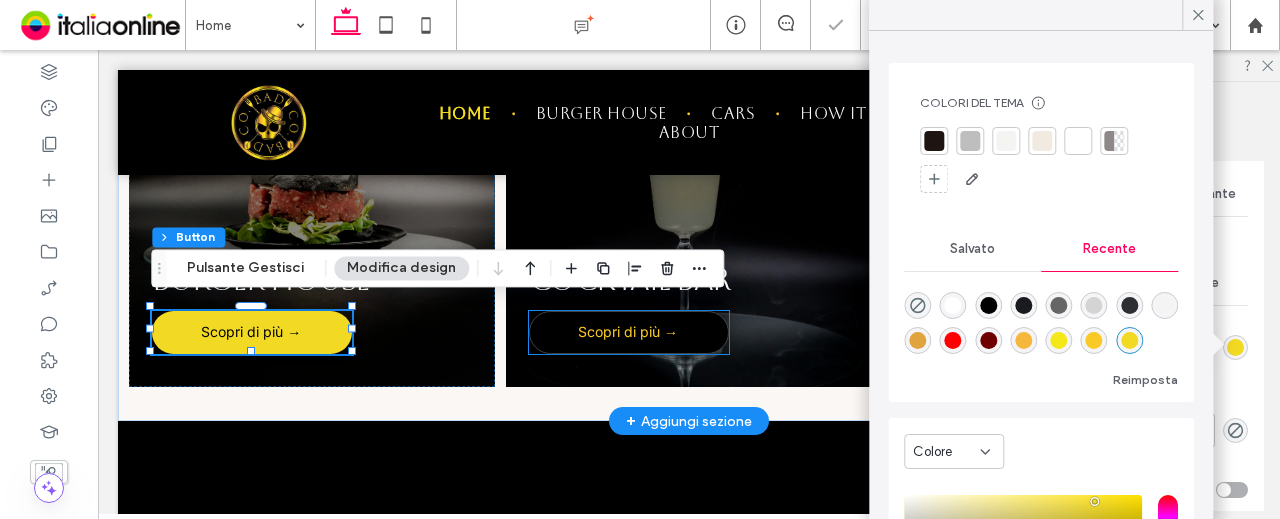 click on "Scopri di più →" at bounding box center (629, 332) 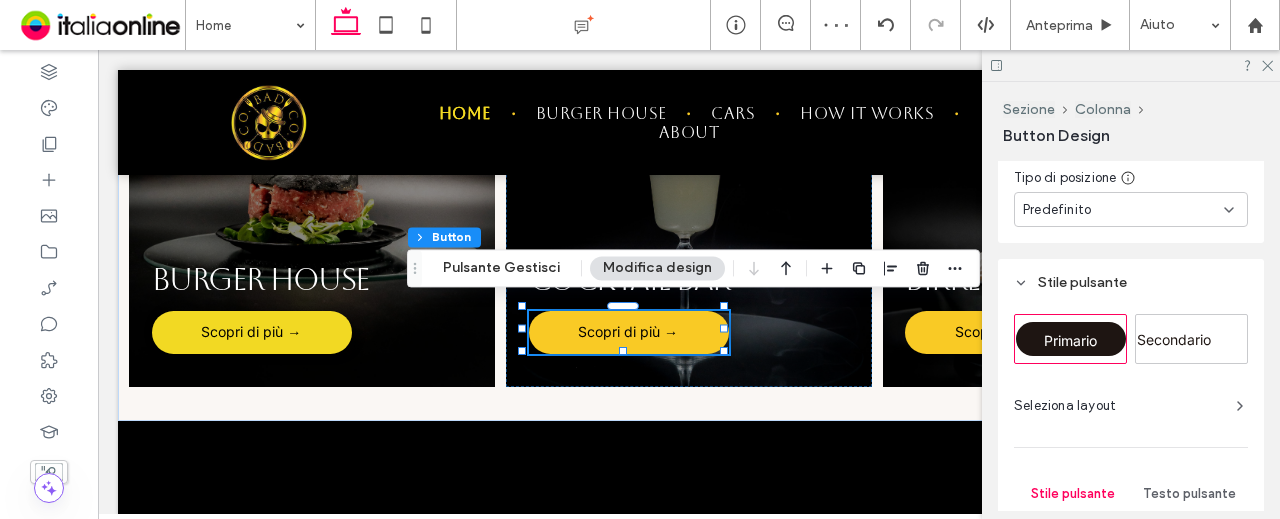 scroll, scrollTop: 500, scrollLeft: 0, axis: vertical 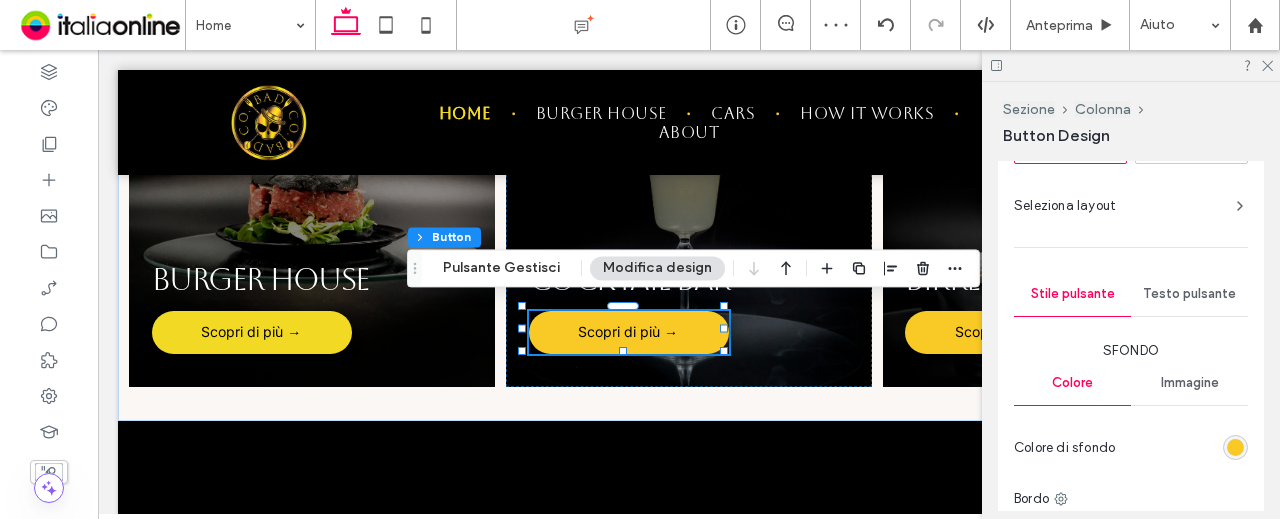 click on "Immagine" at bounding box center [1190, 383] 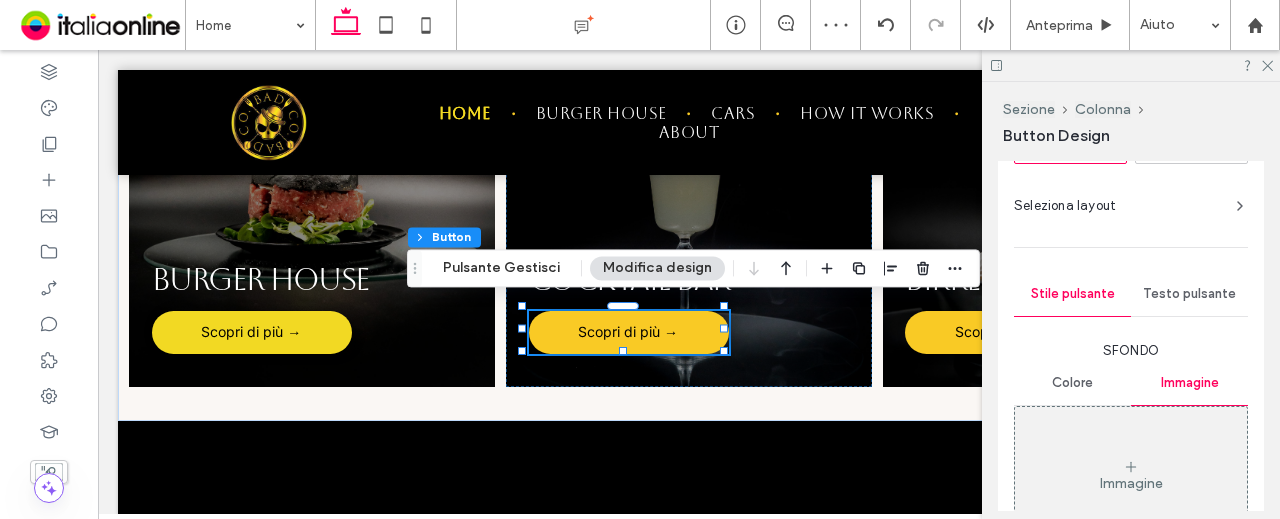 click on "Colore" at bounding box center [1072, 383] 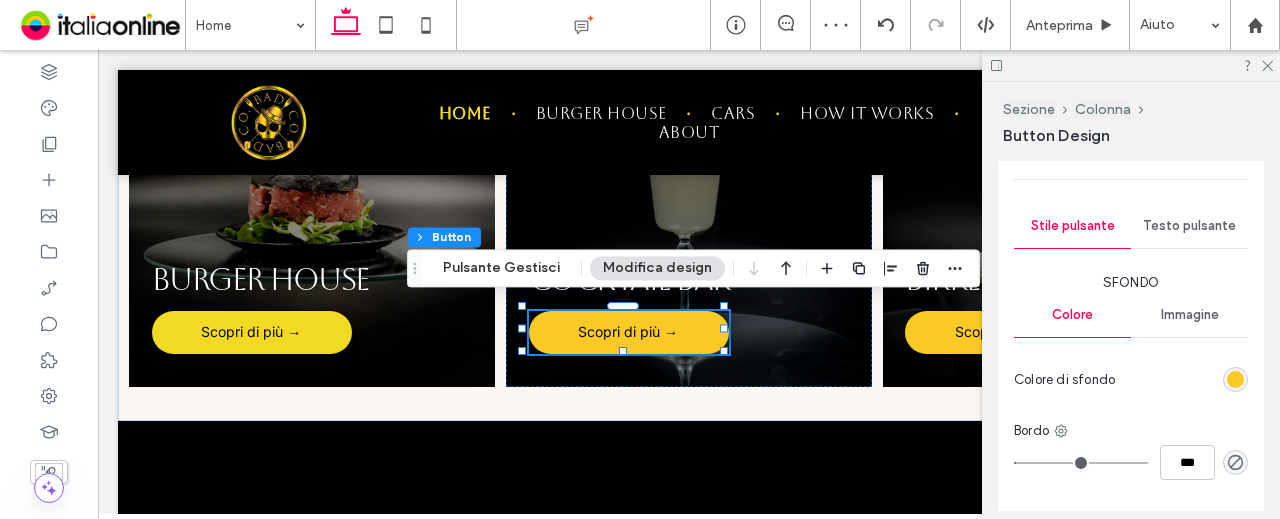 scroll, scrollTop: 600, scrollLeft: 0, axis: vertical 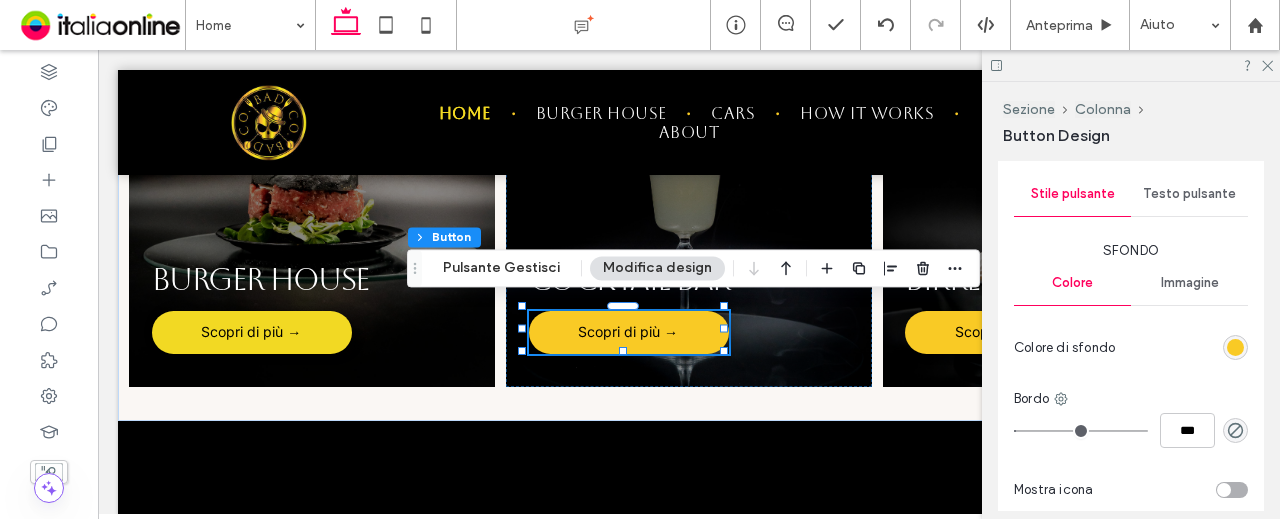 click at bounding box center (1235, 347) 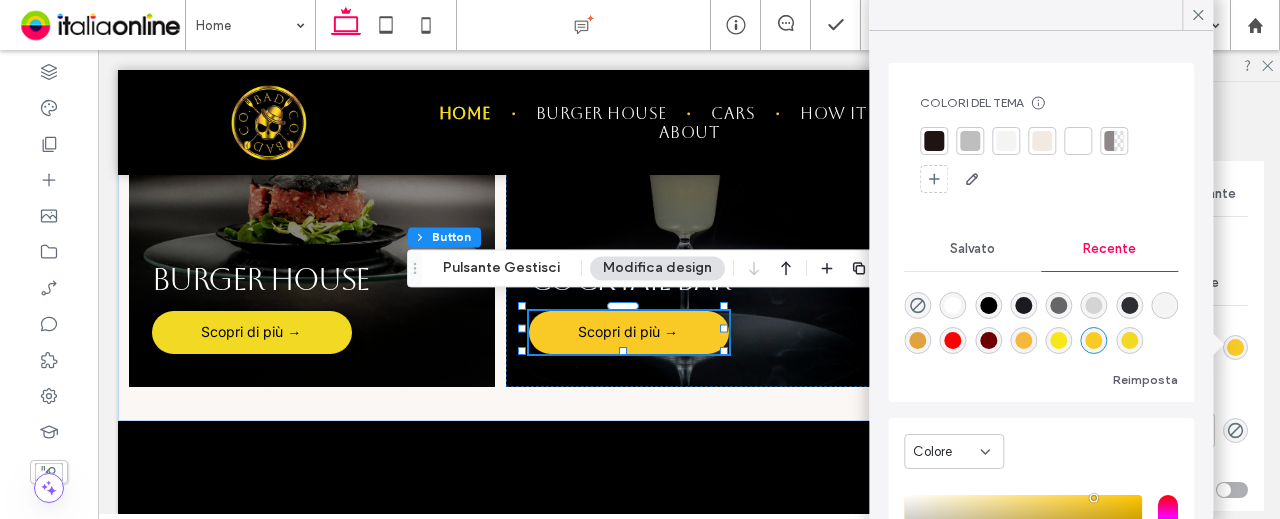 click on "Salvato" at bounding box center [972, 249] 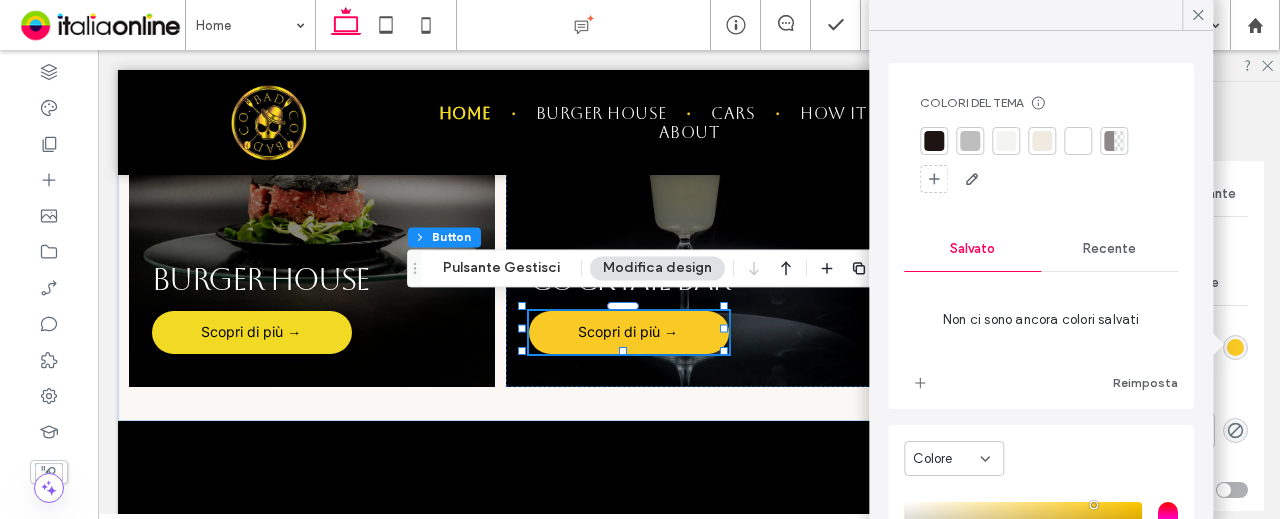 click on "Recente" at bounding box center [1109, 249] 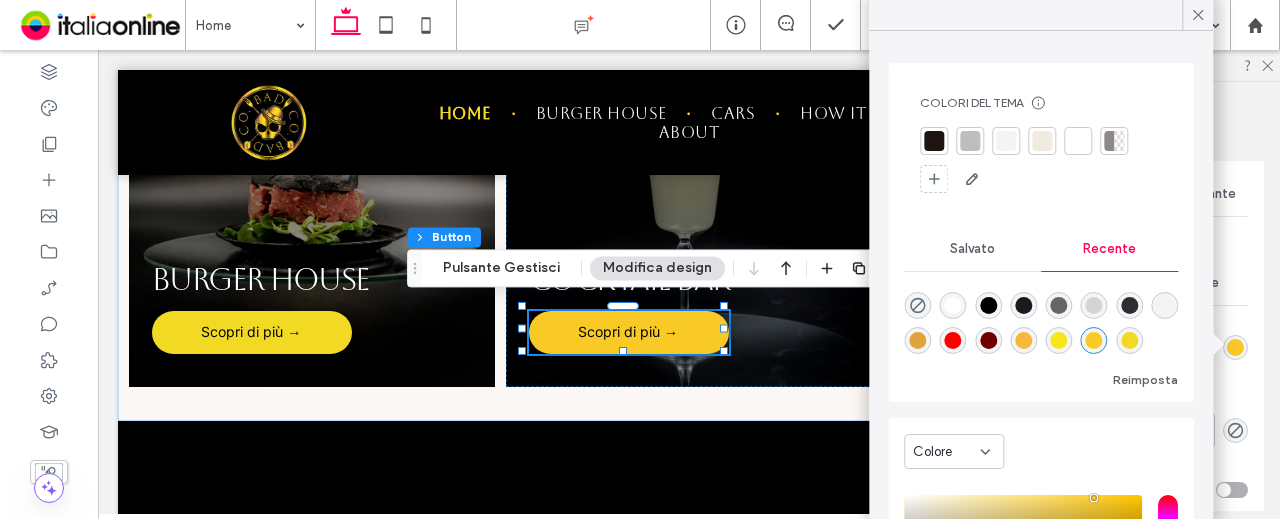 scroll, scrollTop: 32, scrollLeft: 0, axis: vertical 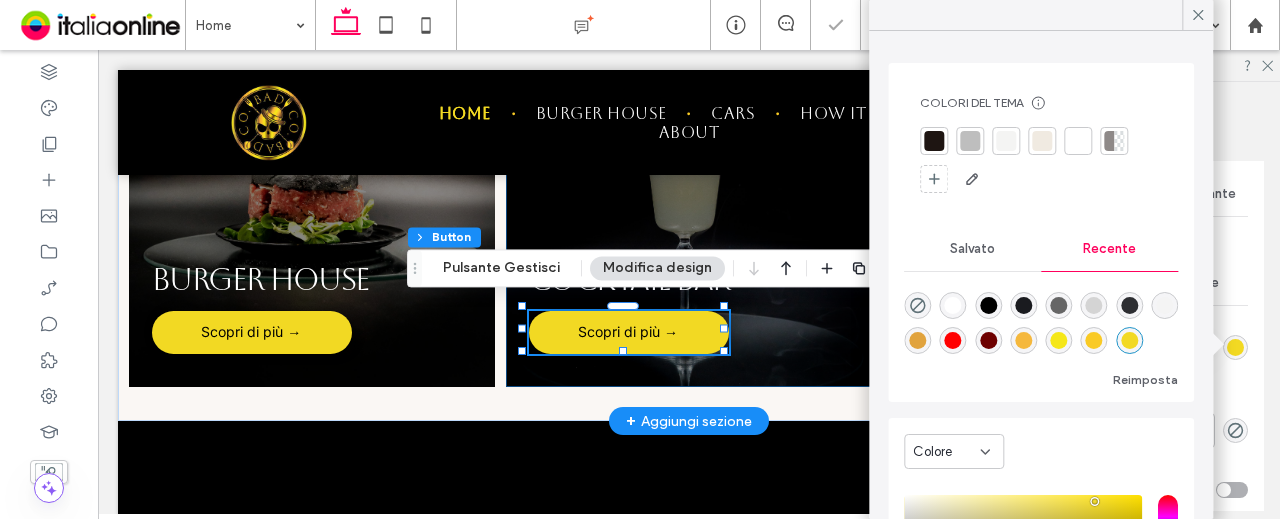 type on "*" 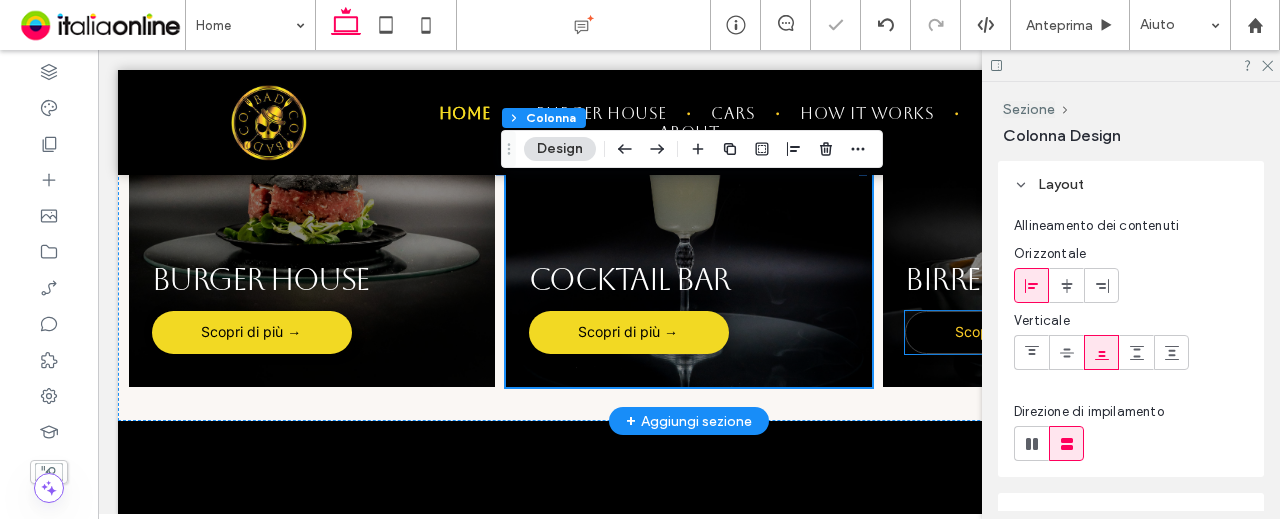 click on "Scopri di più →" at bounding box center (1005, 332) 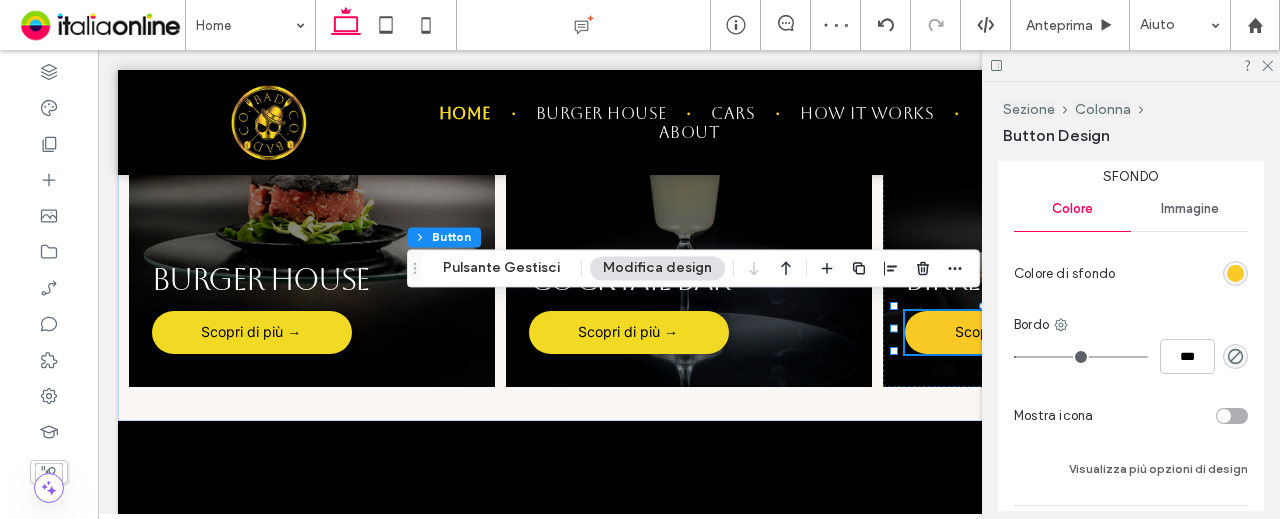 scroll, scrollTop: 700, scrollLeft: 0, axis: vertical 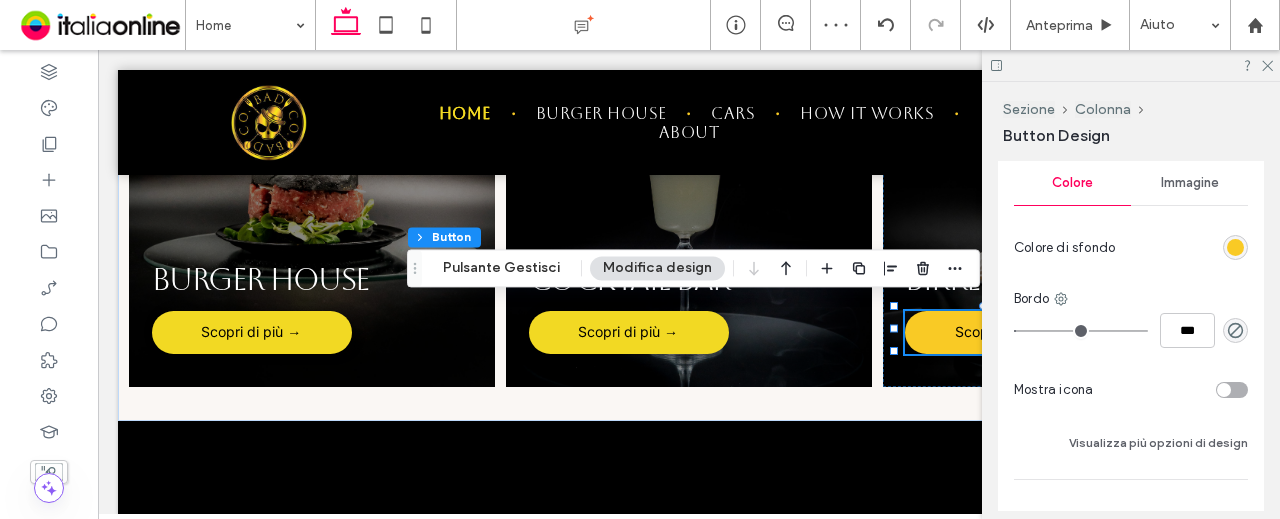 click at bounding box center [1235, 247] 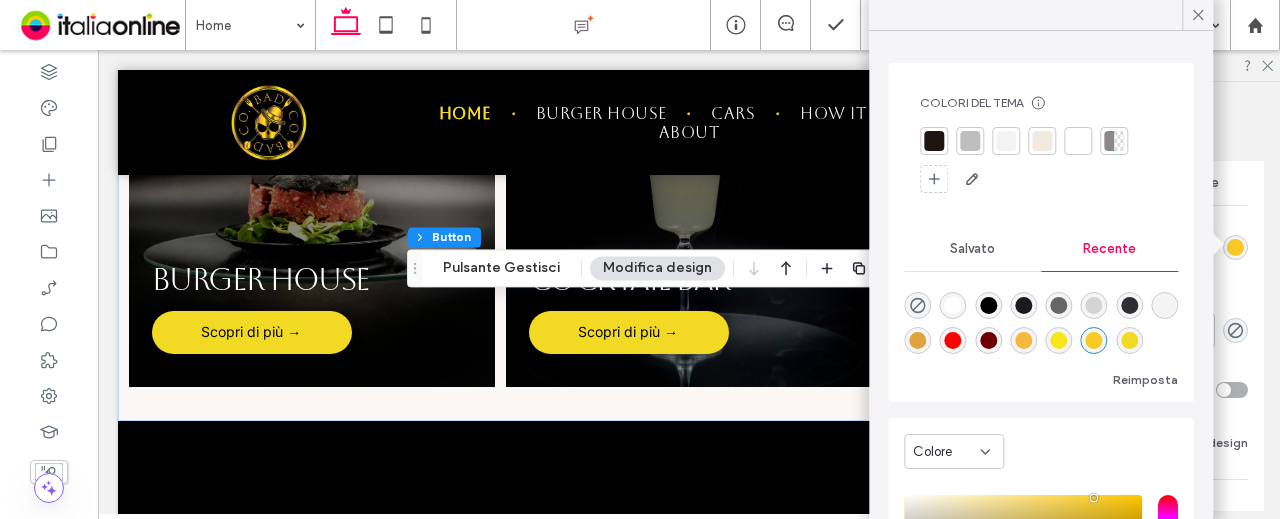 click on "Salvato" at bounding box center (972, 249) 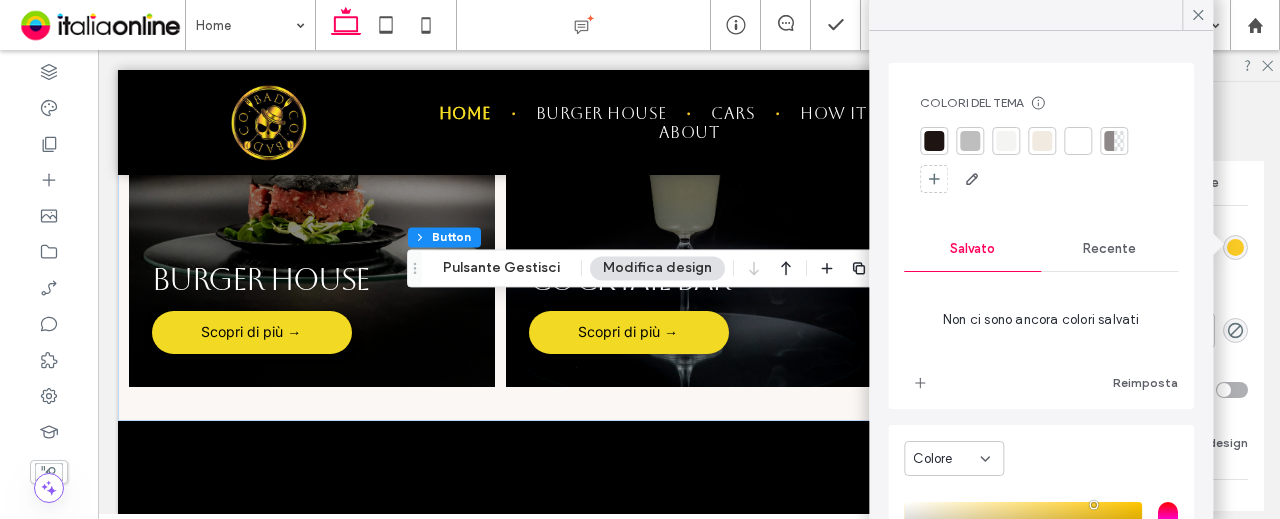click on "Recente" at bounding box center [1109, 249] 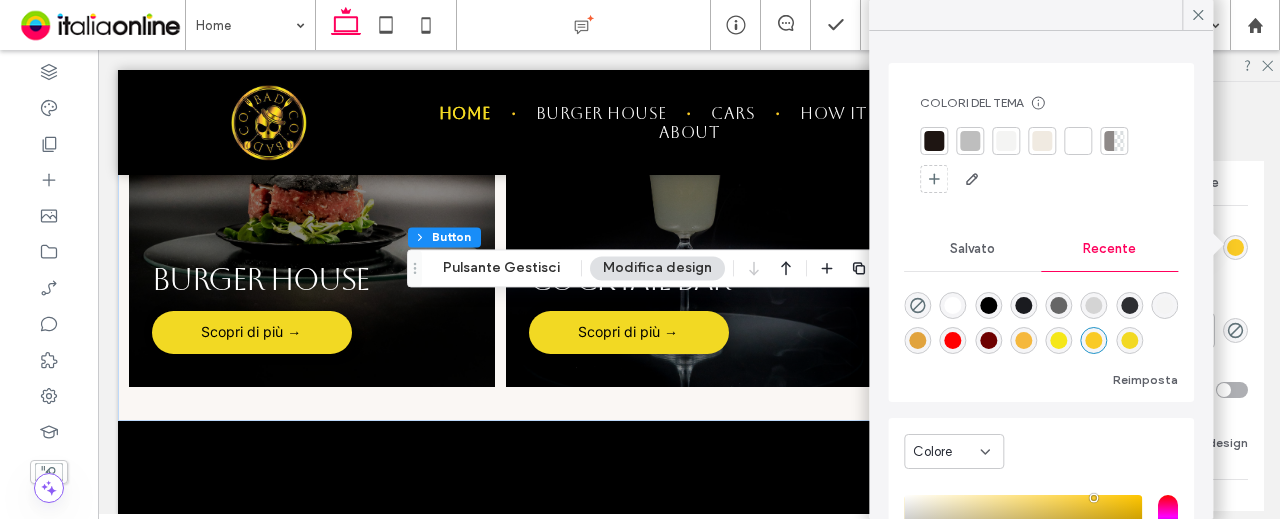 scroll, scrollTop: 32, scrollLeft: 0, axis: vertical 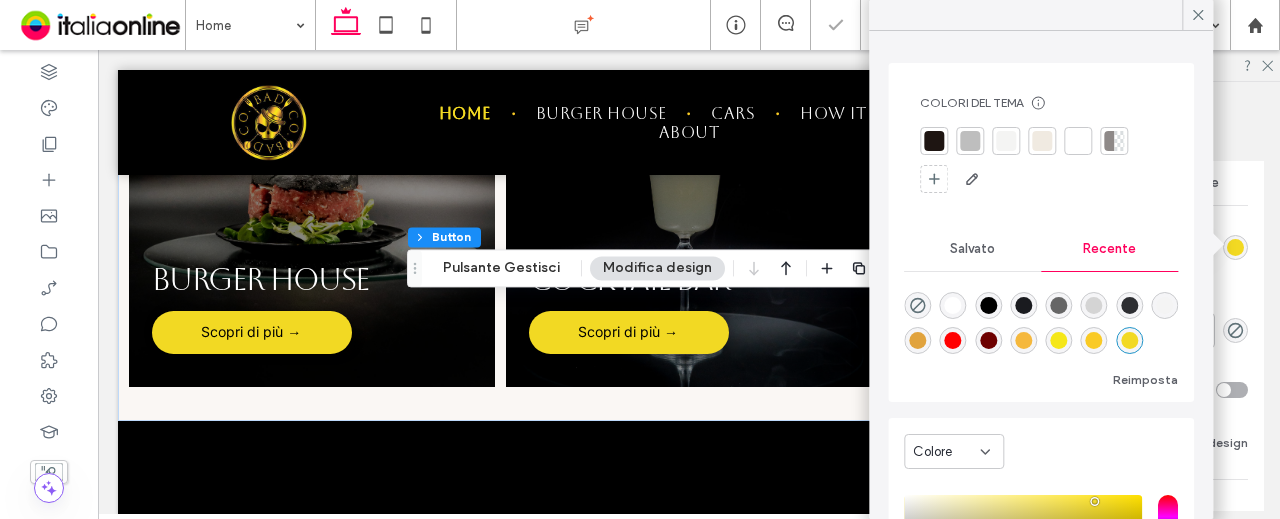 type on "*" 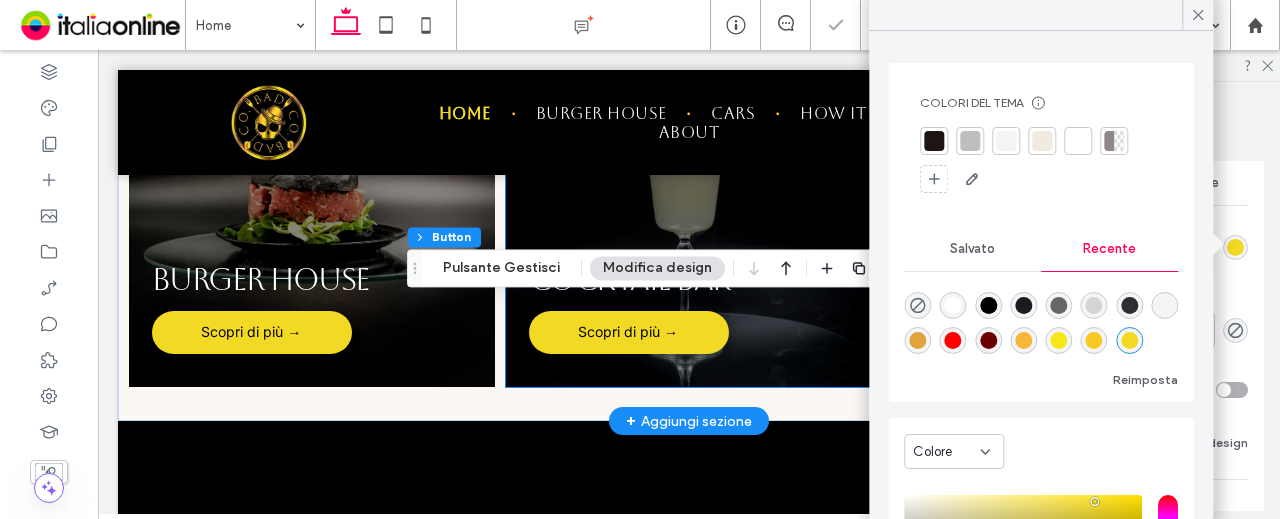 click on "COCKTAIL BAR
Scopri di più →" at bounding box center (689, 173) 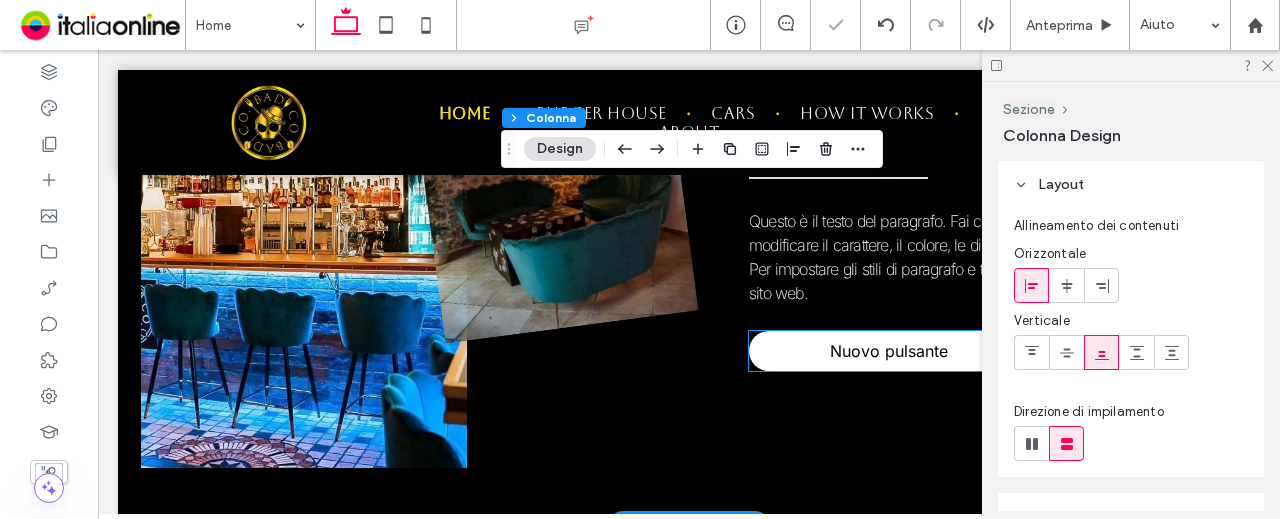 scroll, scrollTop: 1600, scrollLeft: 0, axis: vertical 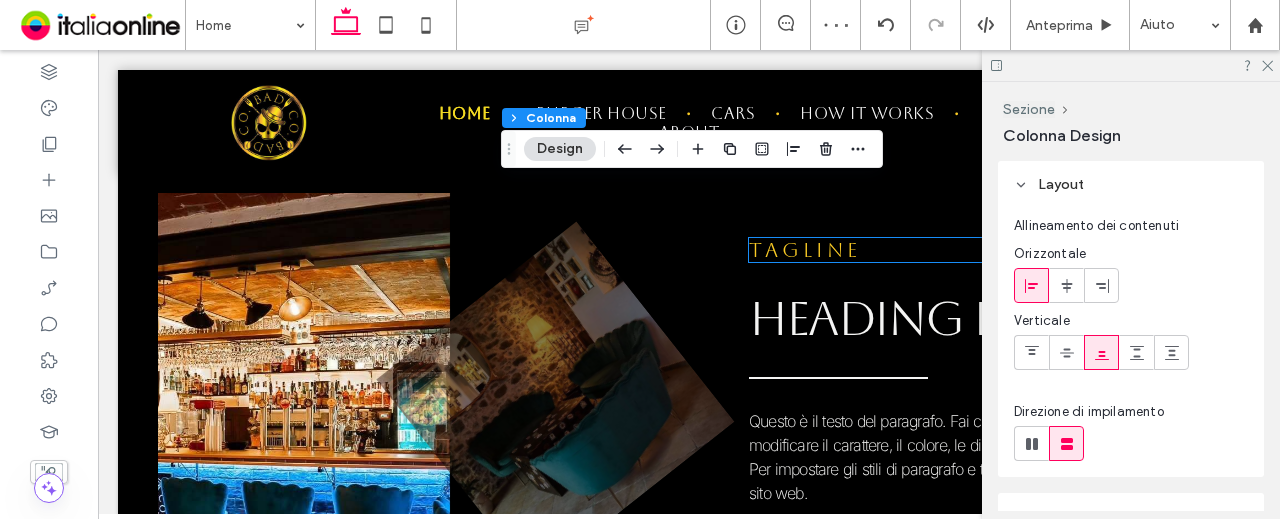 click on "Tagline" at bounding box center [805, 250] 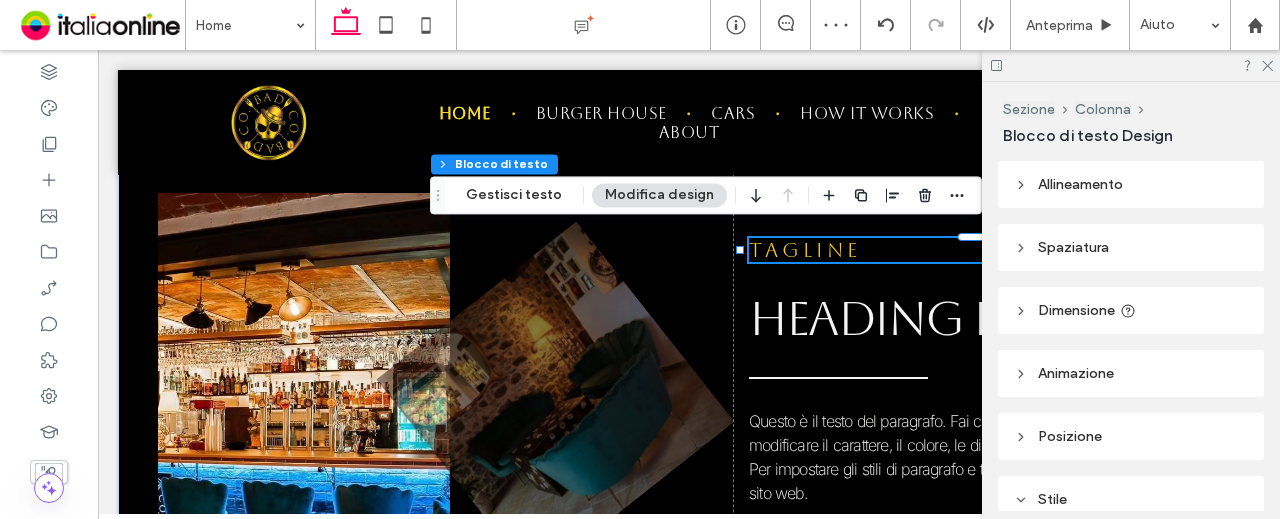 click on "Tagline" at bounding box center (805, 250) 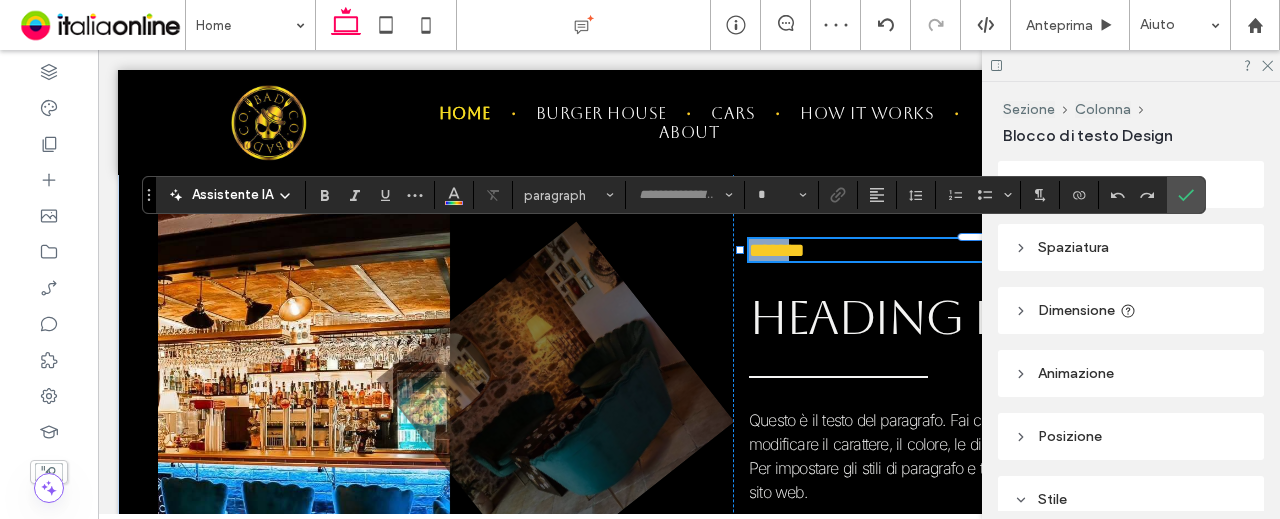 click on "*******" at bounding box center (777, 250) 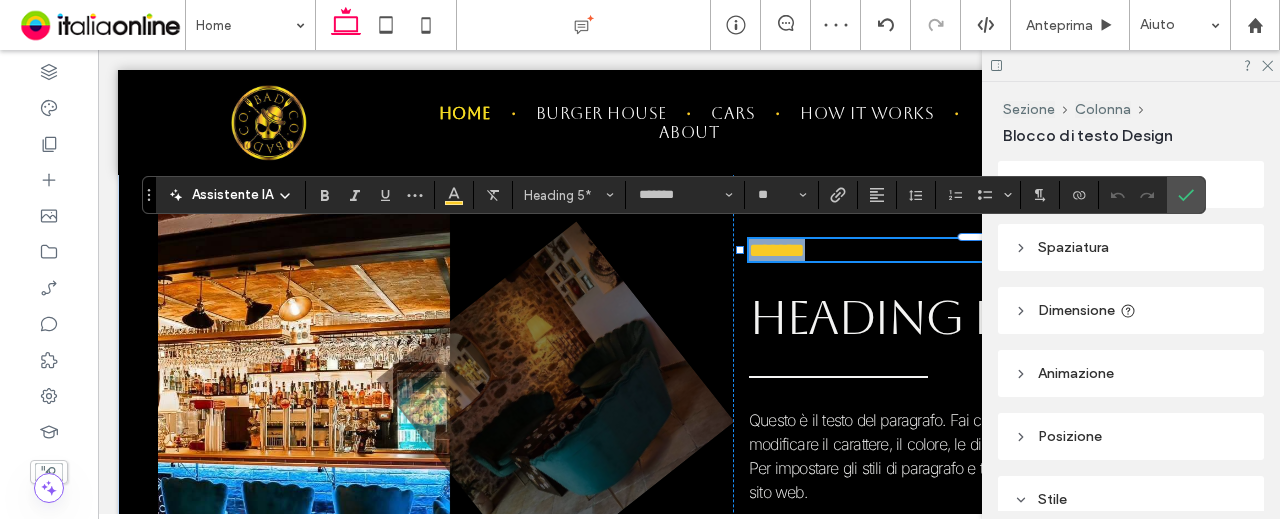 click on "*******" at bounding box center (777, 250) 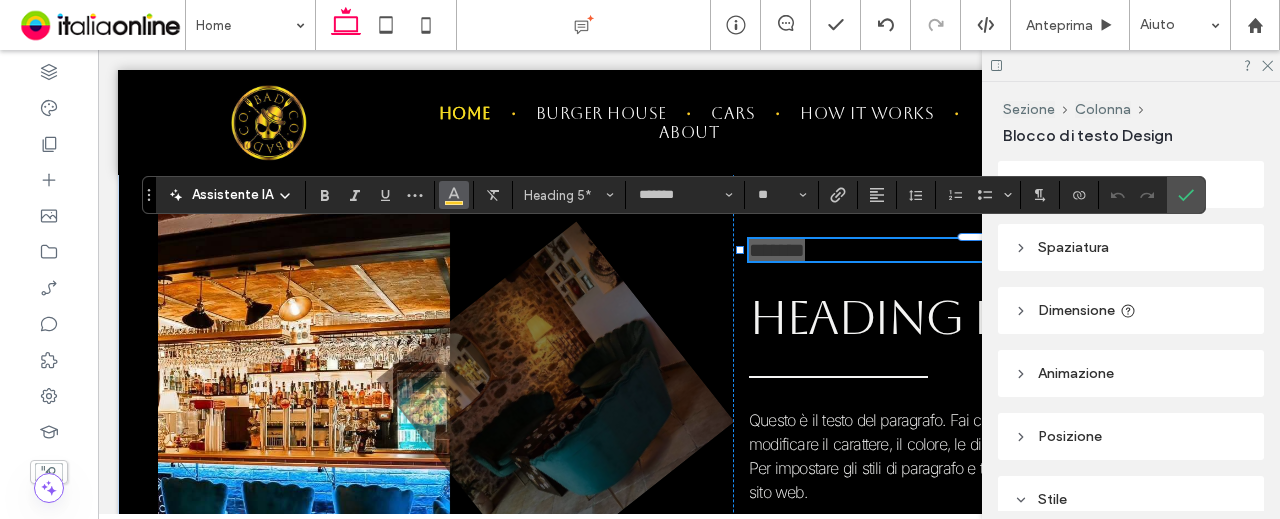 click at bounding box center [454, 193] 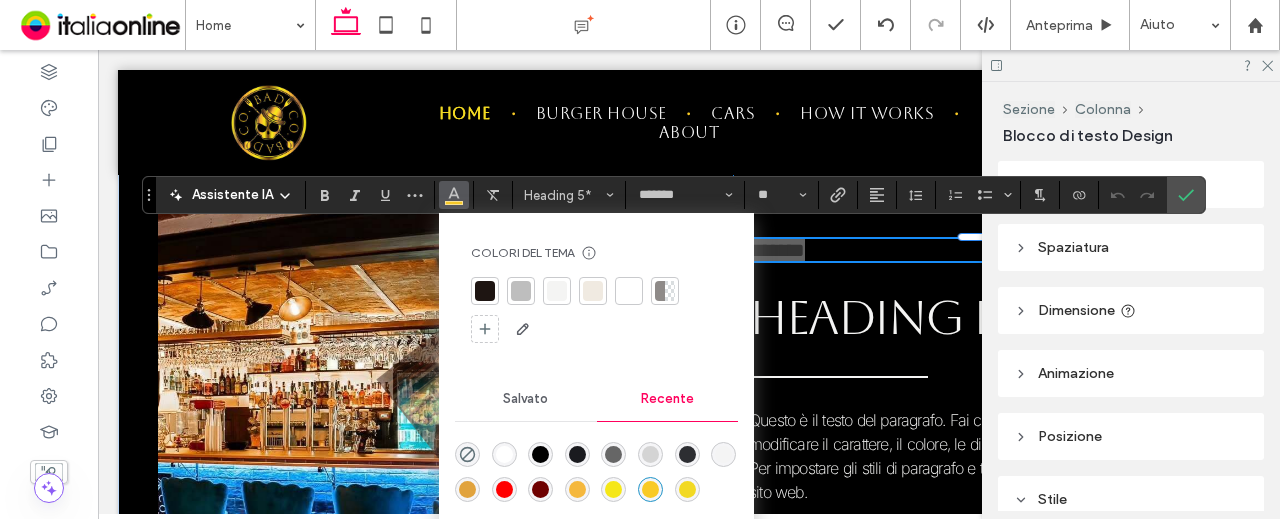 click at bounding box center [687, 489] 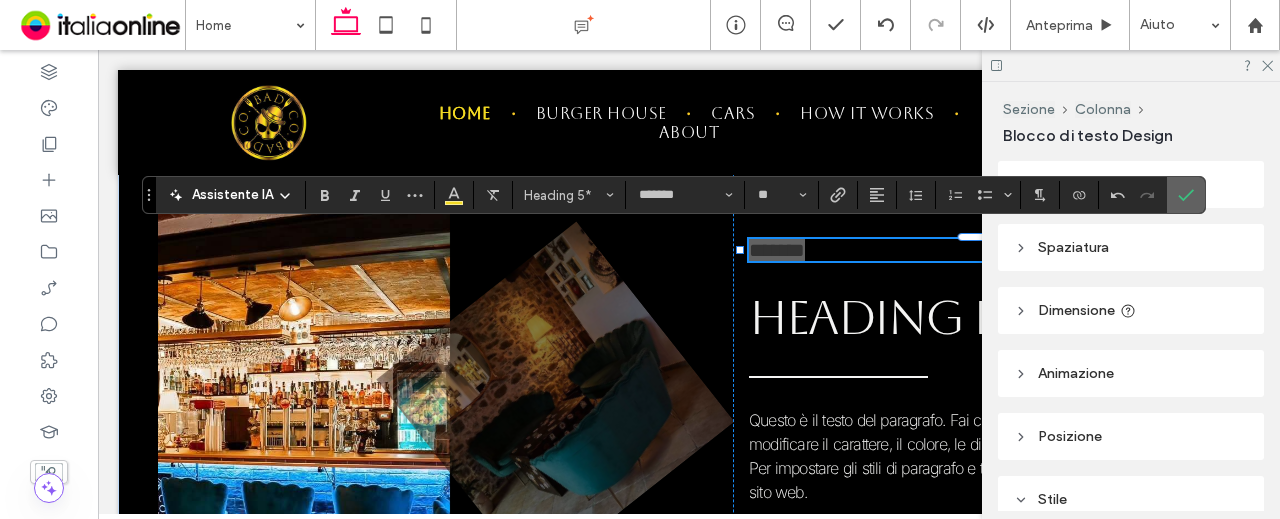click 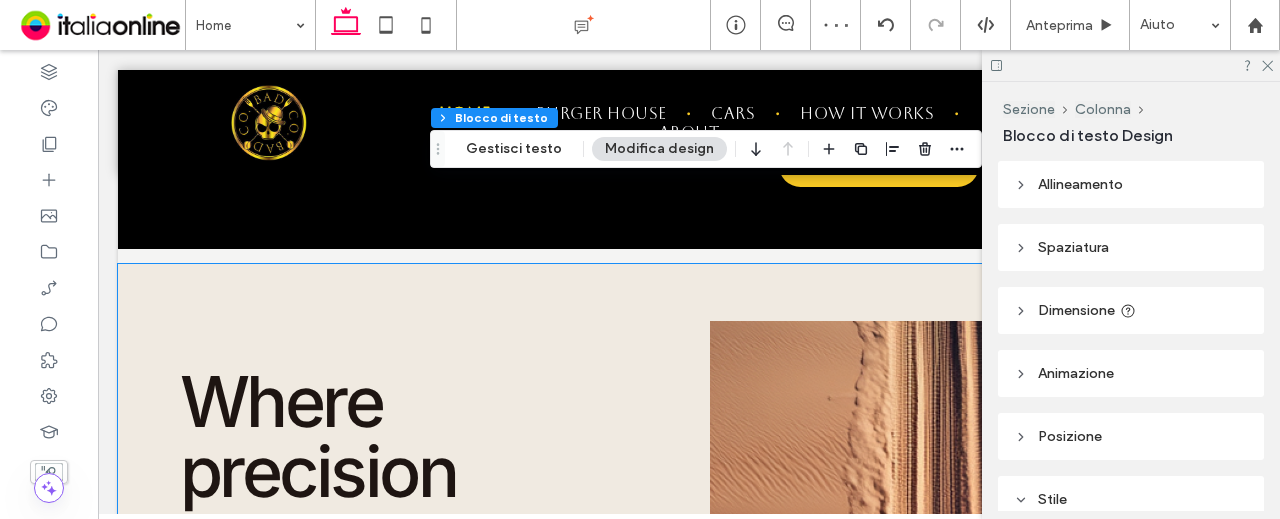 scroll, scrollTop: 3200, scrollLeft: 0, axis: vertical 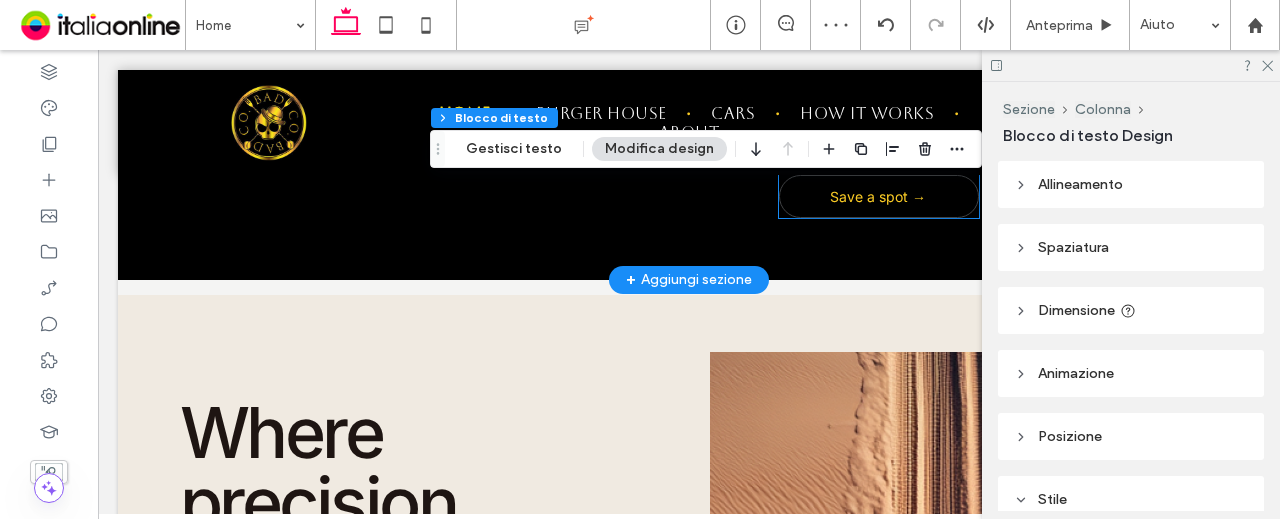 click on "Save a spot →" at bounding box center (878, 197) 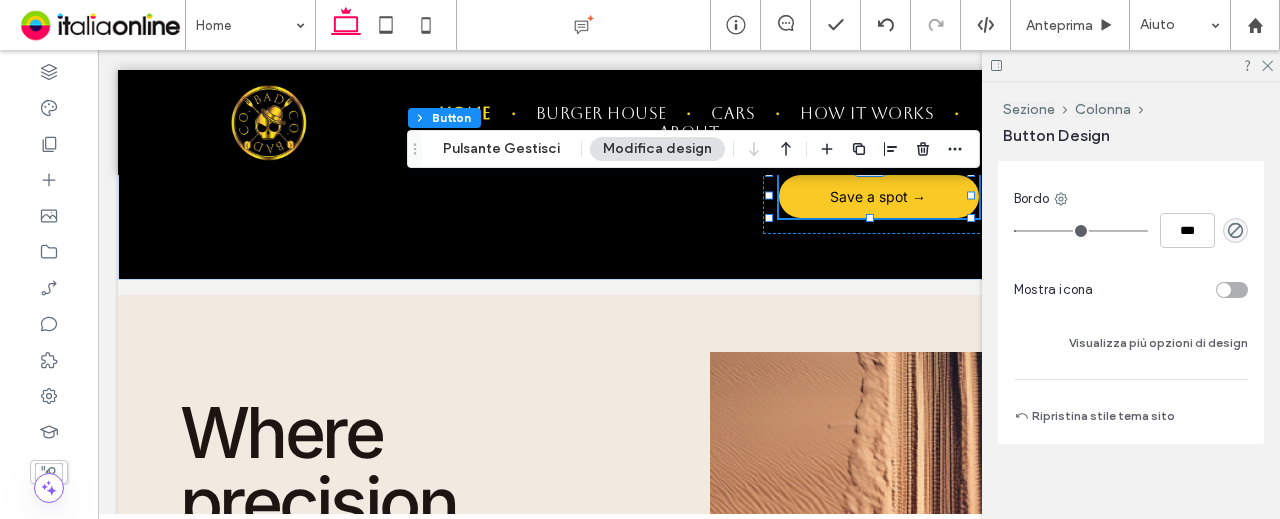 scroll, scrollTop: 600, scrollLeft: 0, axis: vertical 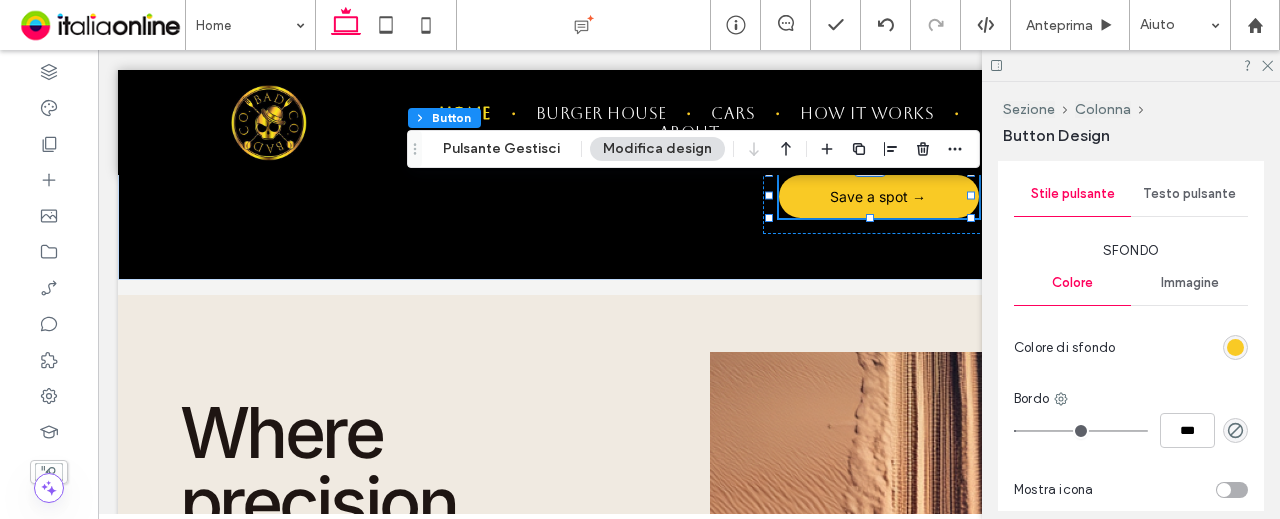 click at bounding box center [1235, 347] 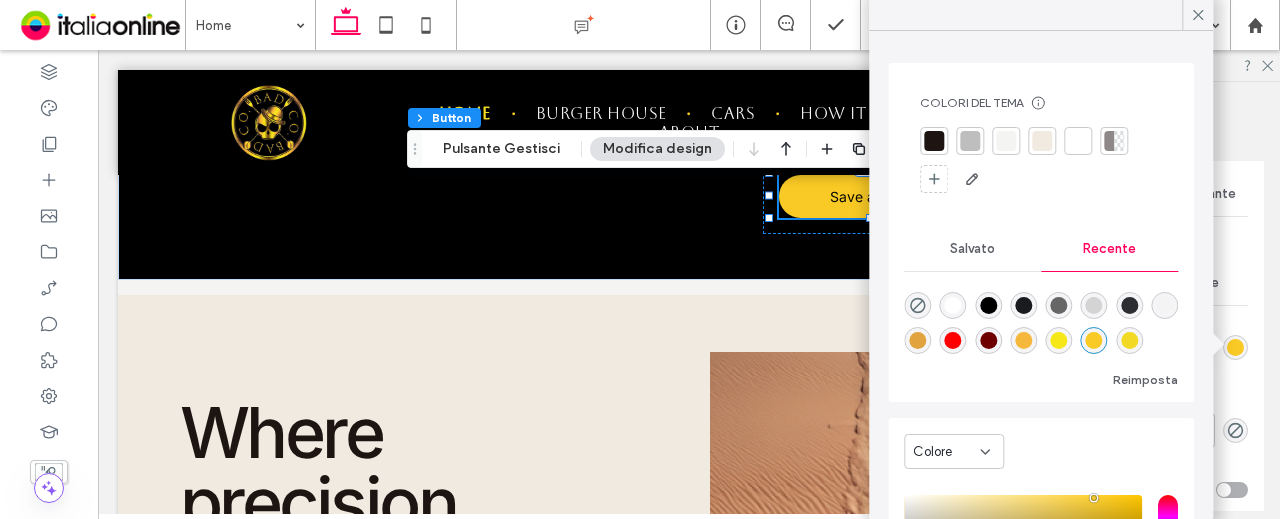 click on "Salvato" at bounding box center [972, 249] 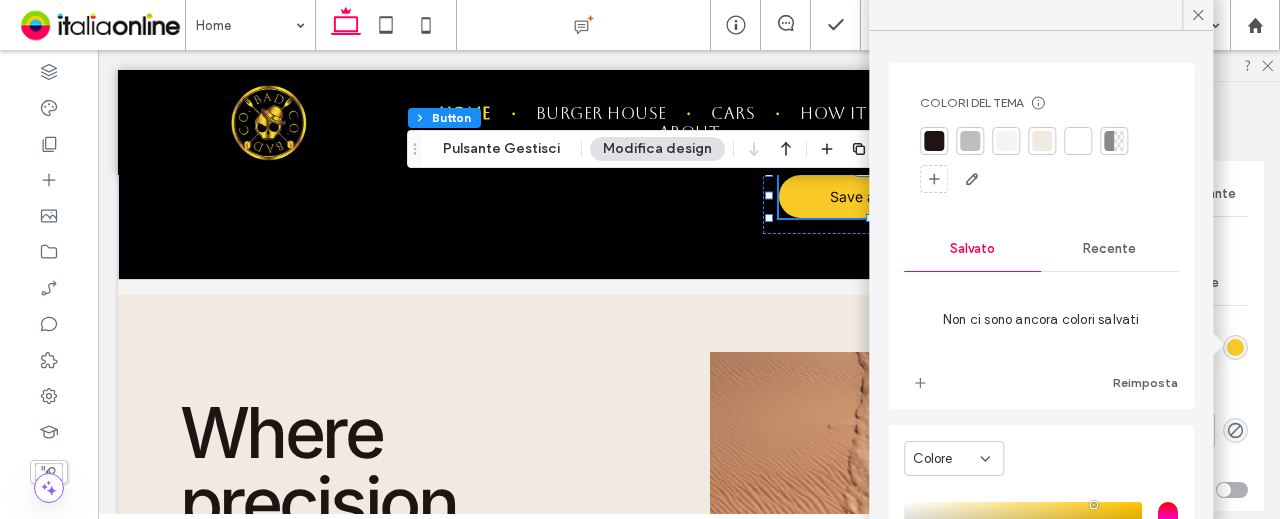 click on "Recente" at bounding box center [1109, 249] 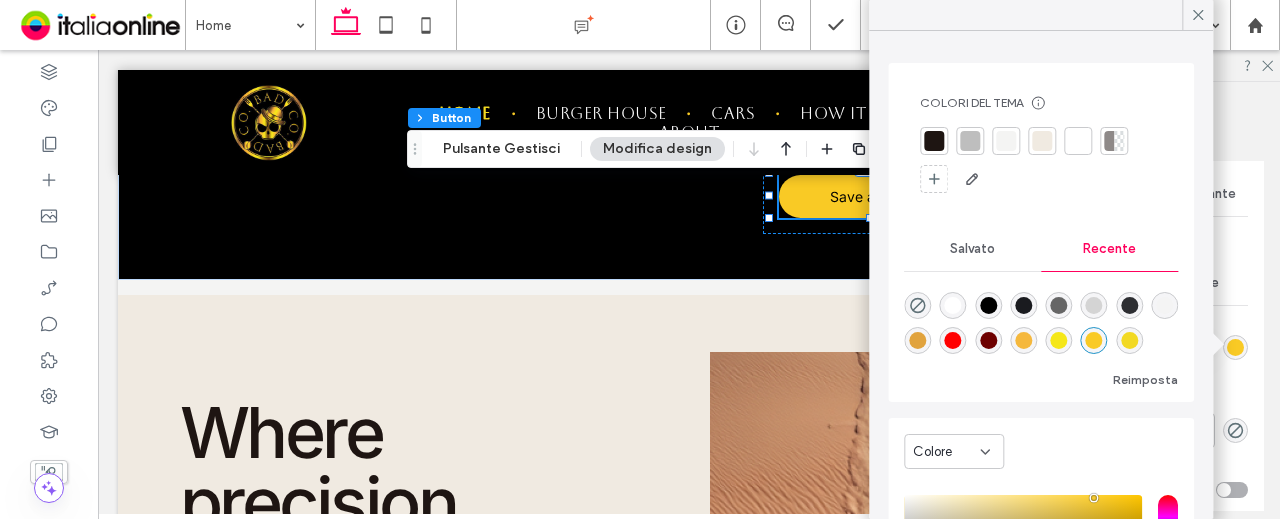 scroll, scrollTop: 32, scrollLeft: 0, axis: vertical 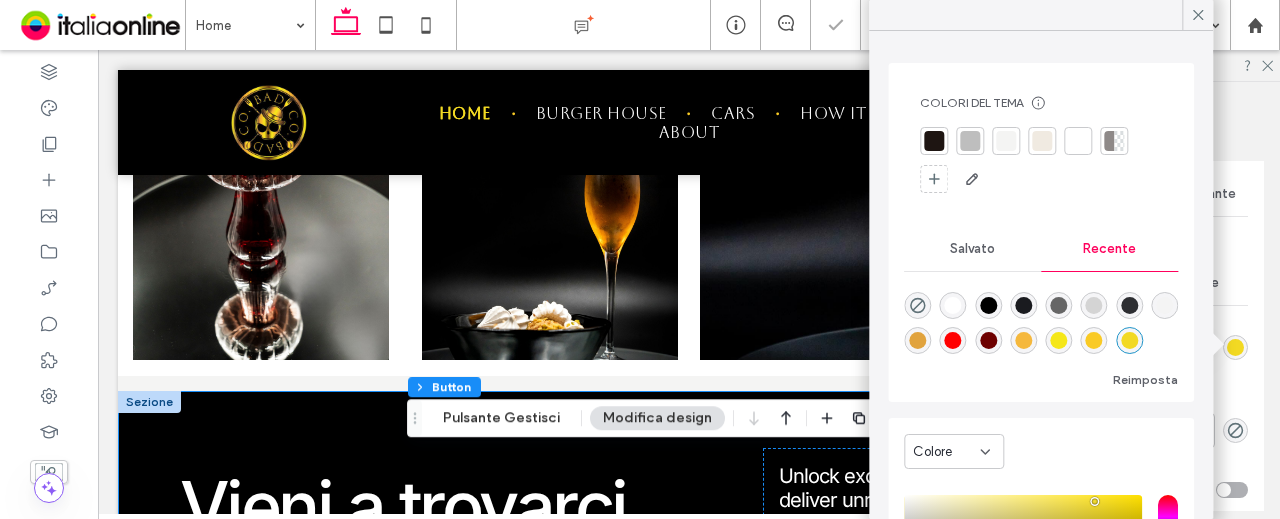 type on "*" 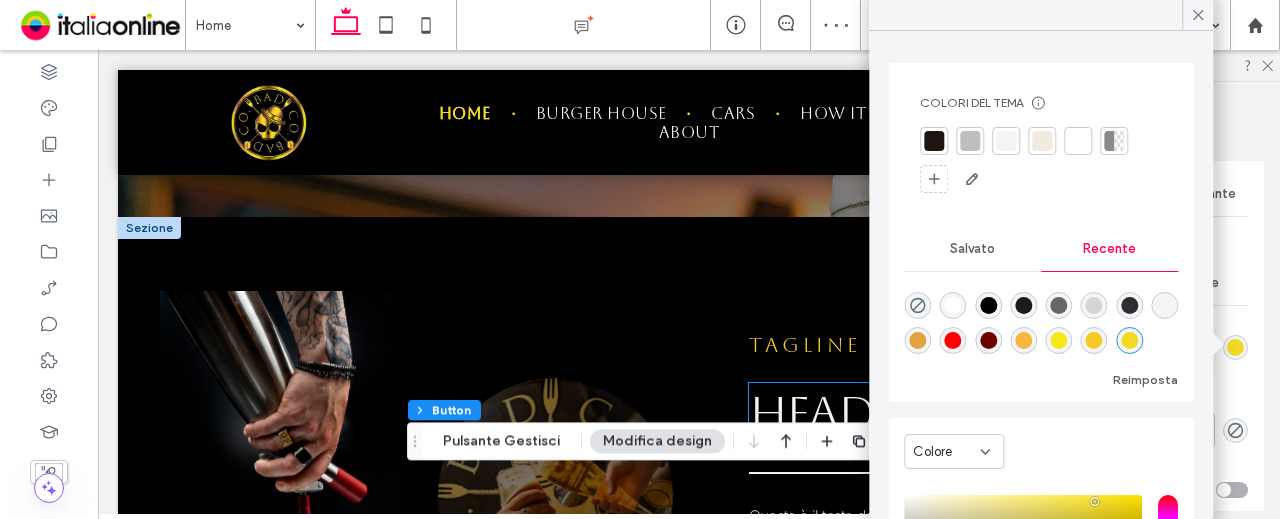 scroll, scrollTop: 400, scrollLeft: 0, axis: vertical 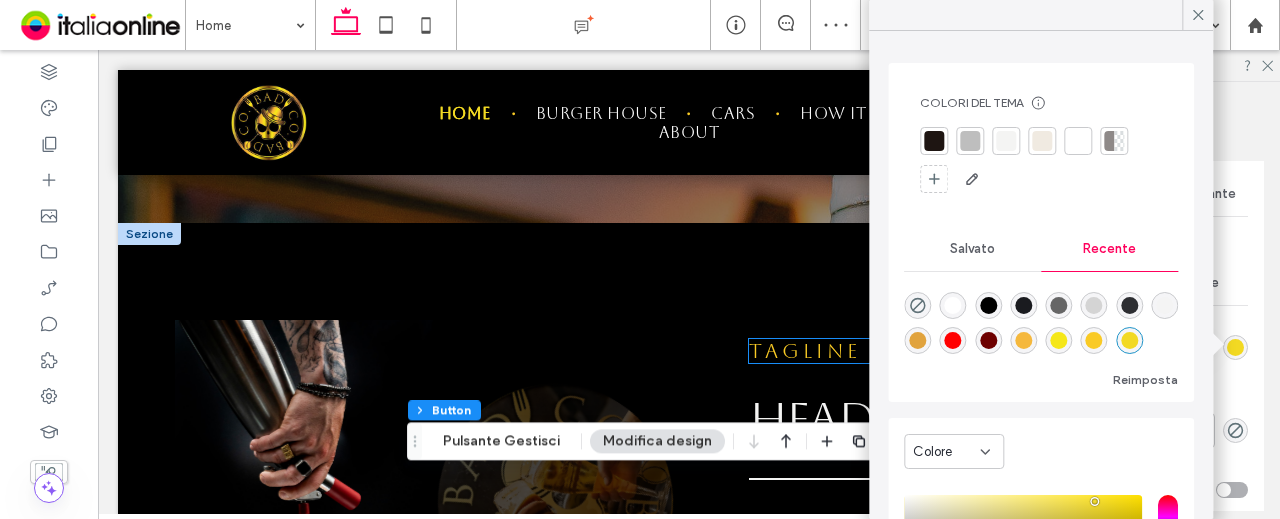 click on "Tagline" at bounding box center (805, 351) 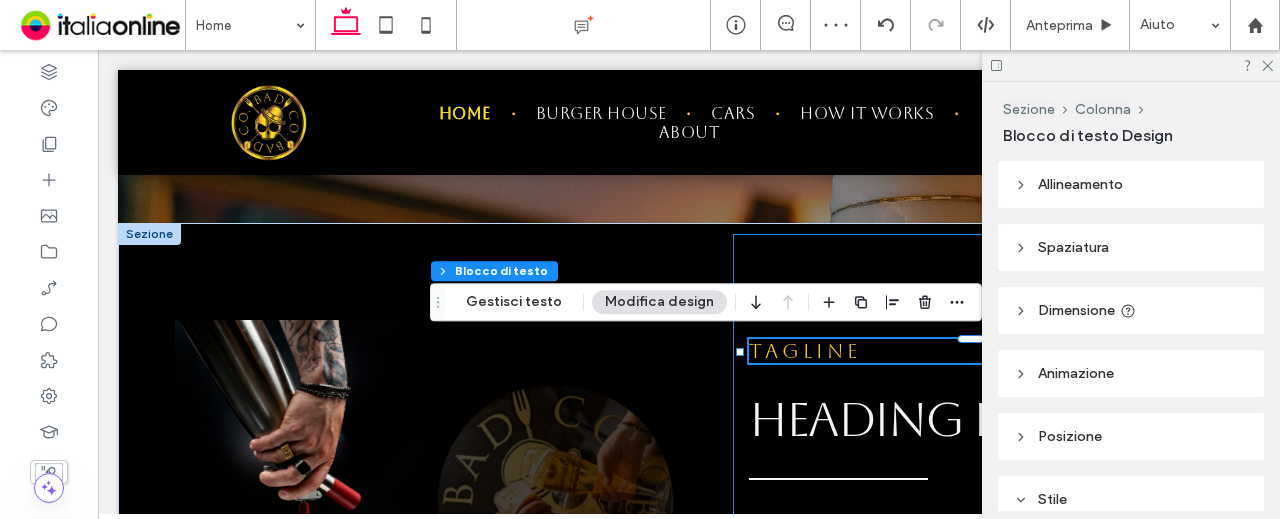 click on "Tagline
HEADING H2
Questo è il testo del paragrafo. Fai clic o premi il Button Gestisci testo per modificare il carattere, il colore, le dimensioni, il formato e altro ancora. Per impostare gli stili di paragrafo e titolo del sito web, vai al tema del sito web.
Nuovo pulsante" at bounding box center (984, 501) 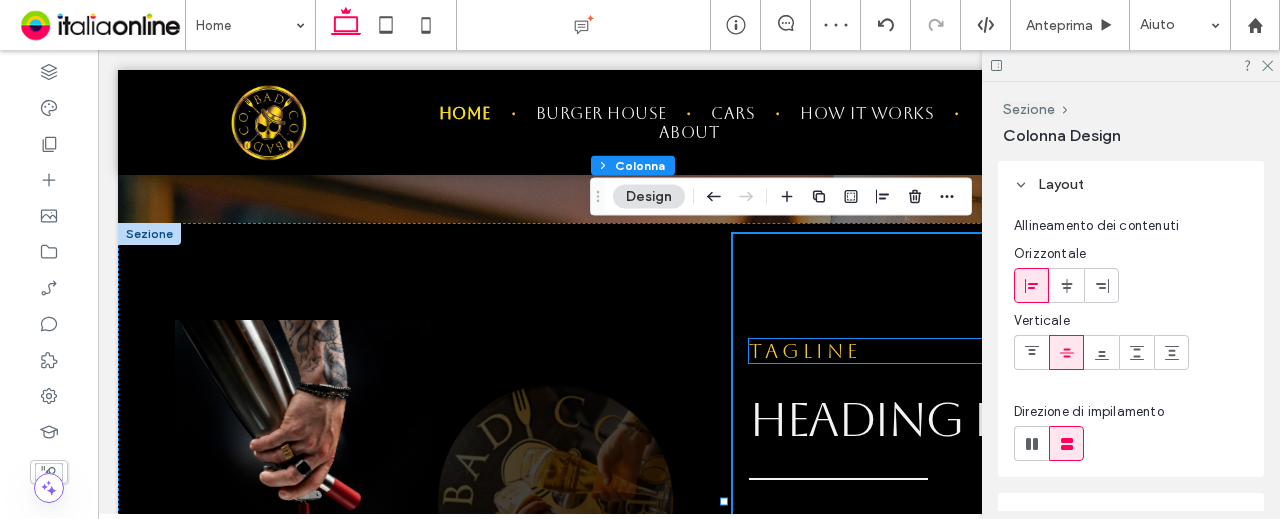 click on "Tagline" at bounding box center (805, 351) 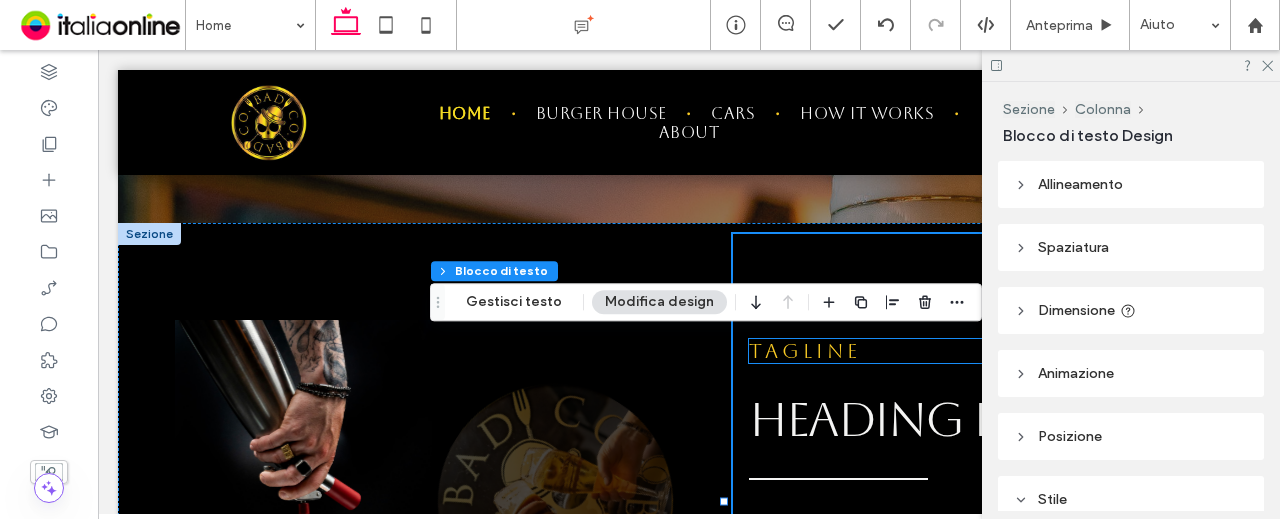 click on "Tagline" at bounding box center (805, 351) 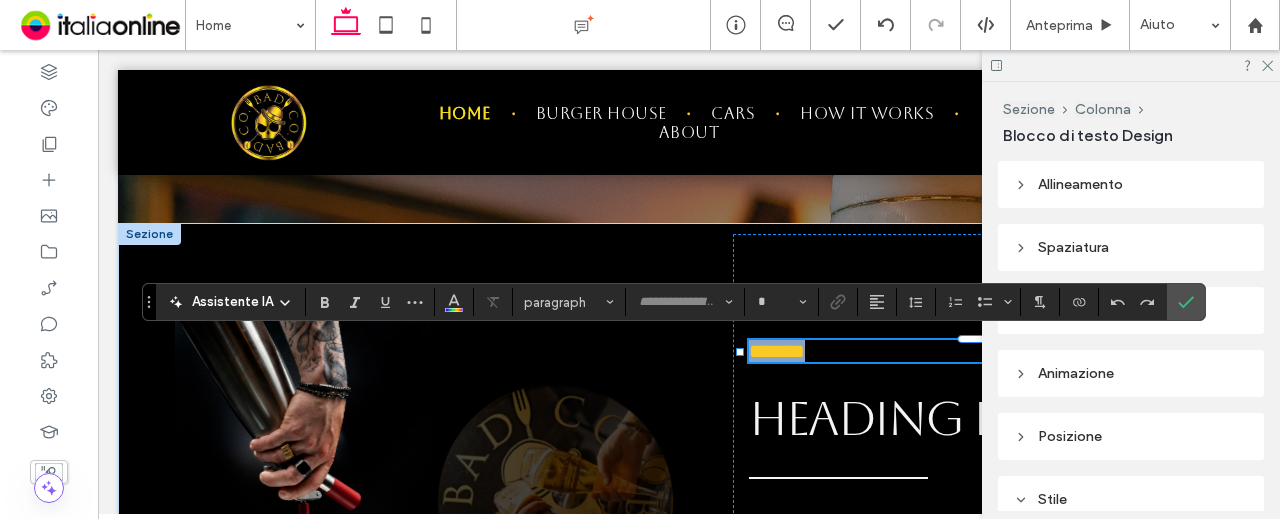 type on "*******" 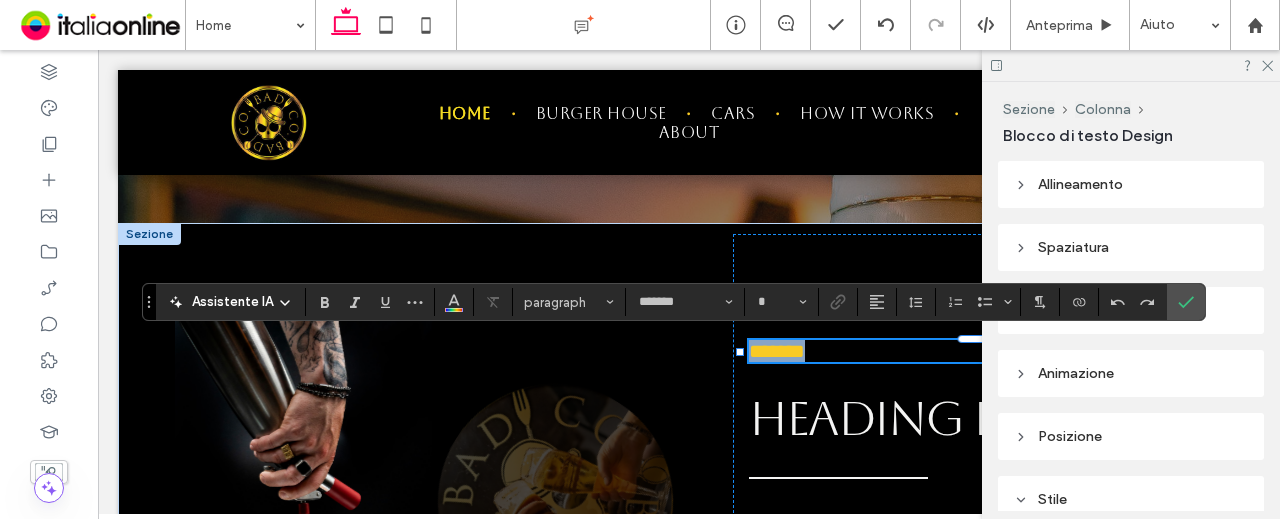 type on "**" 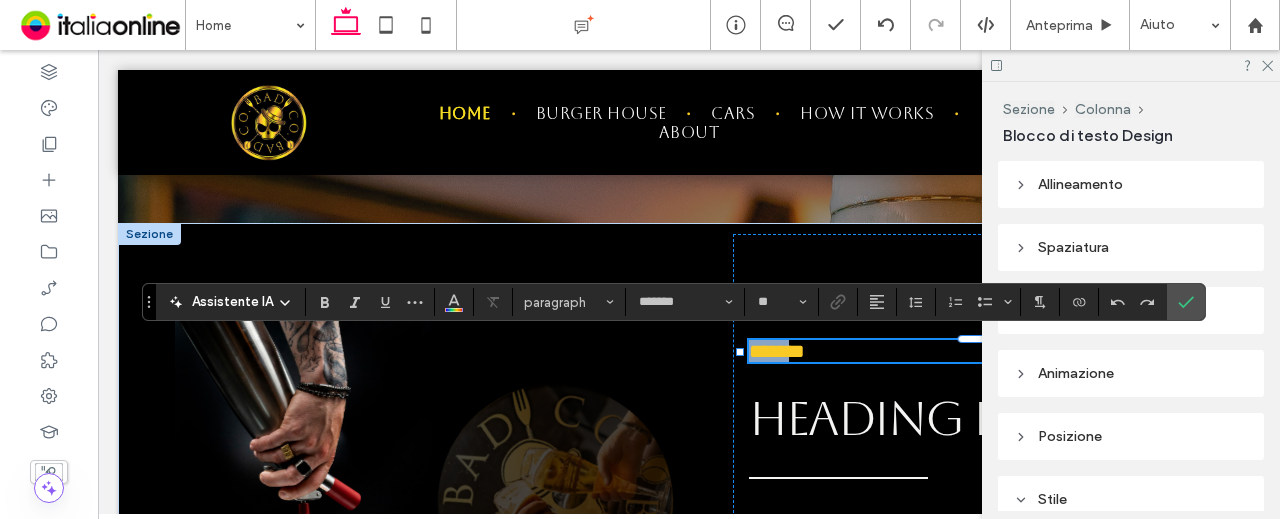 click on "*******" at bounding box center (777, 351) 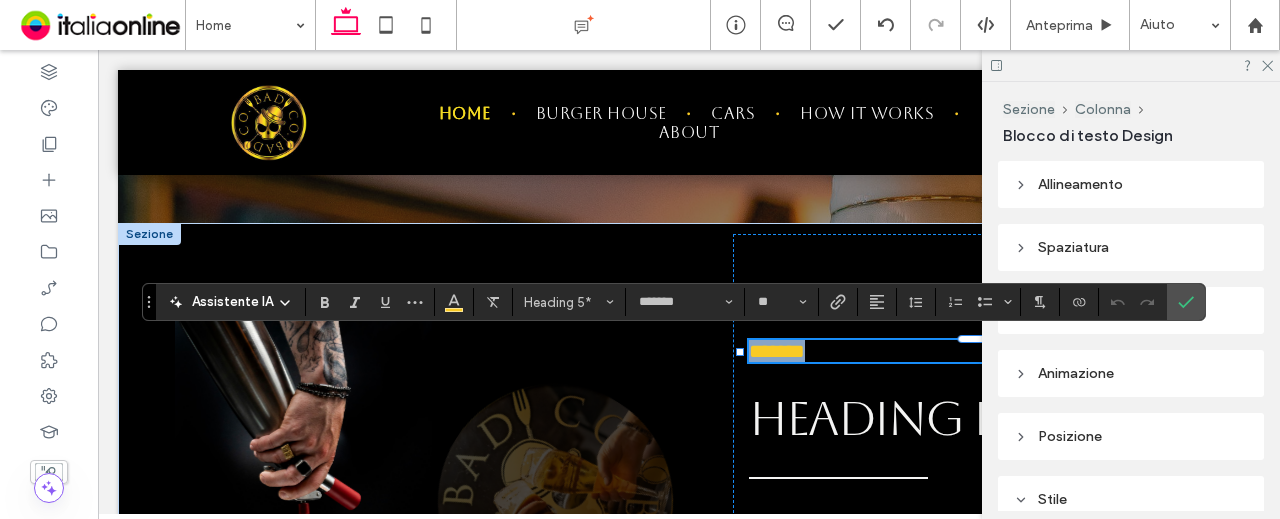 click on "*******" at bounding box center [777, 351] 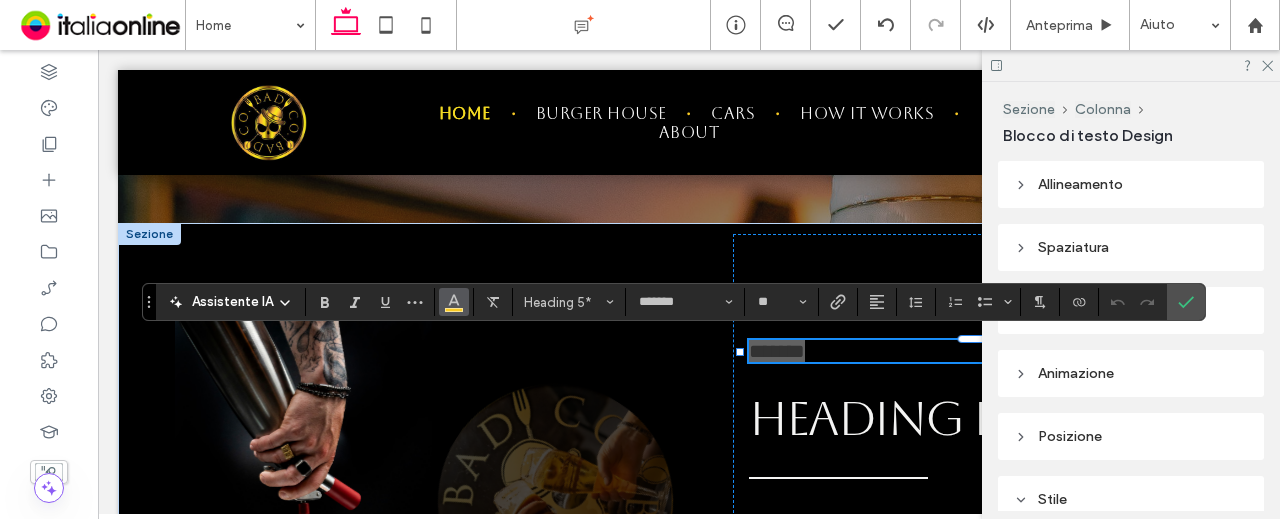 click 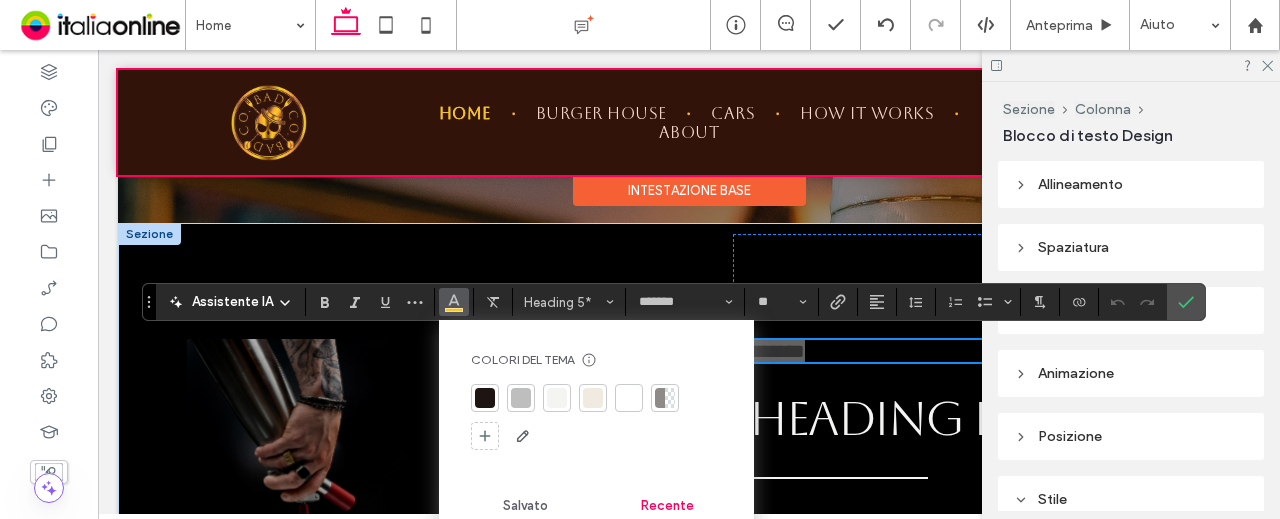 scroll, scrollTop: 200, scrollLeft: 0, axis: vertical 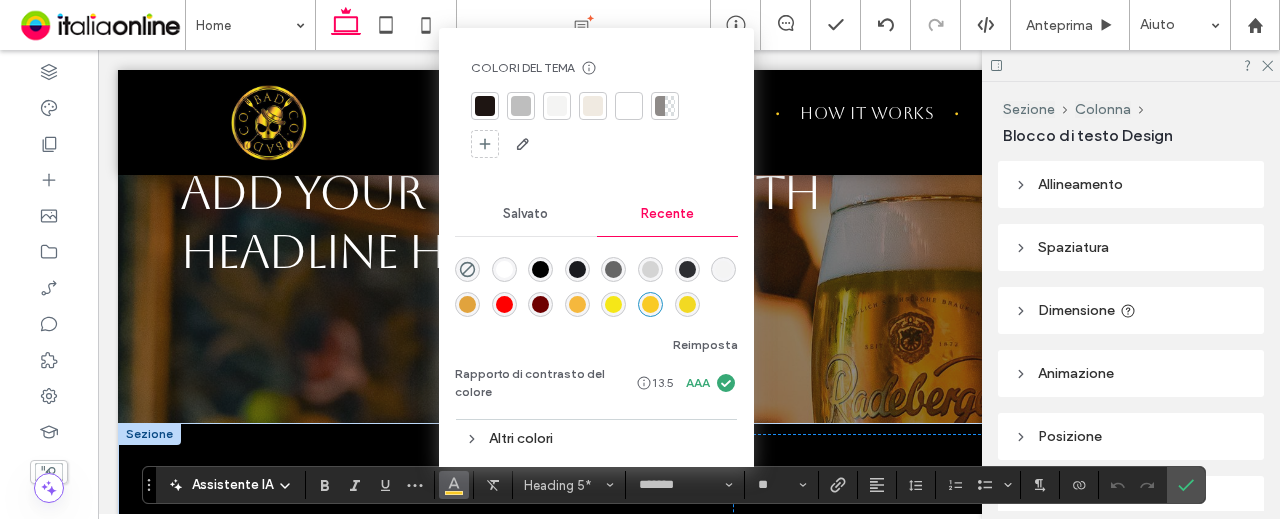 drag, startPoint x: 589, startPoint y: 249, endPoint x: 685, endPoint y: 299, distance: 108.24047 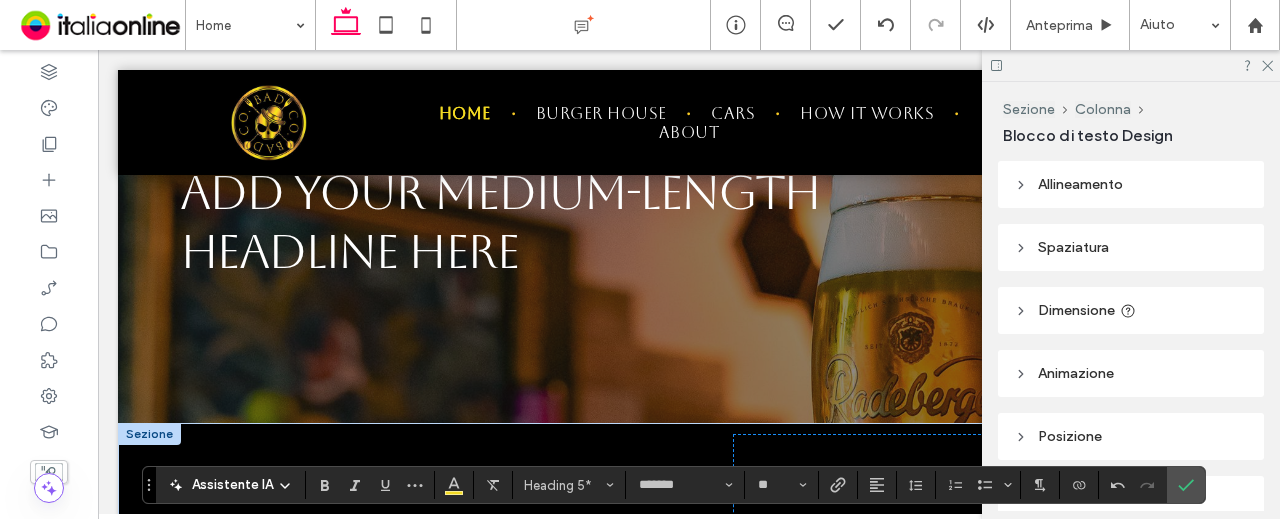 click at bounding box center [1186, 485] 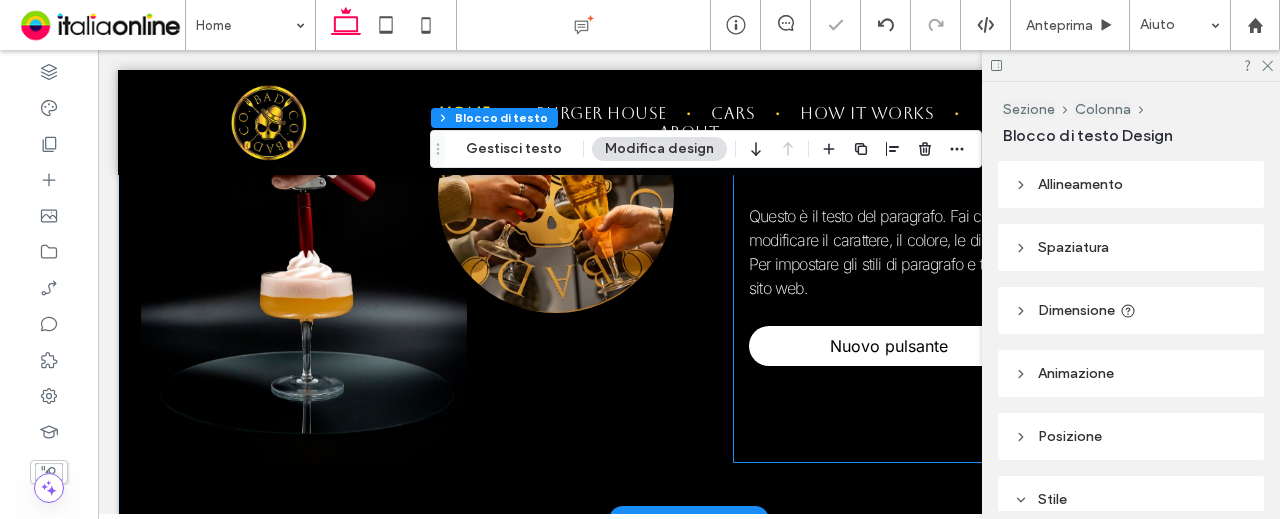 scroll, scrollTop: 800, scrollLeft: 0, axis: vertical 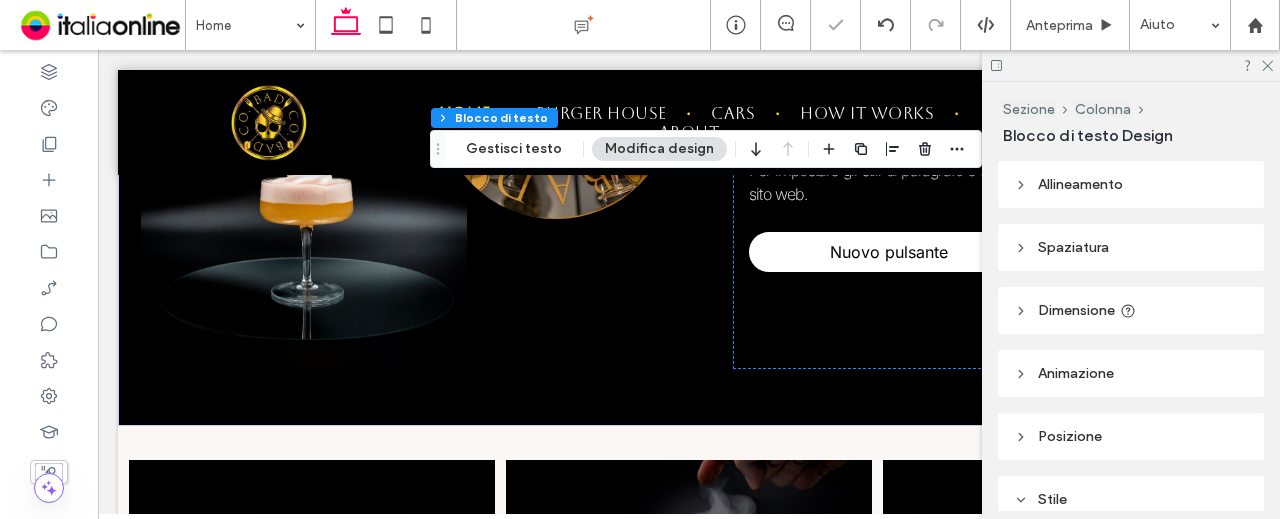click at bounding box center (1131, 65) 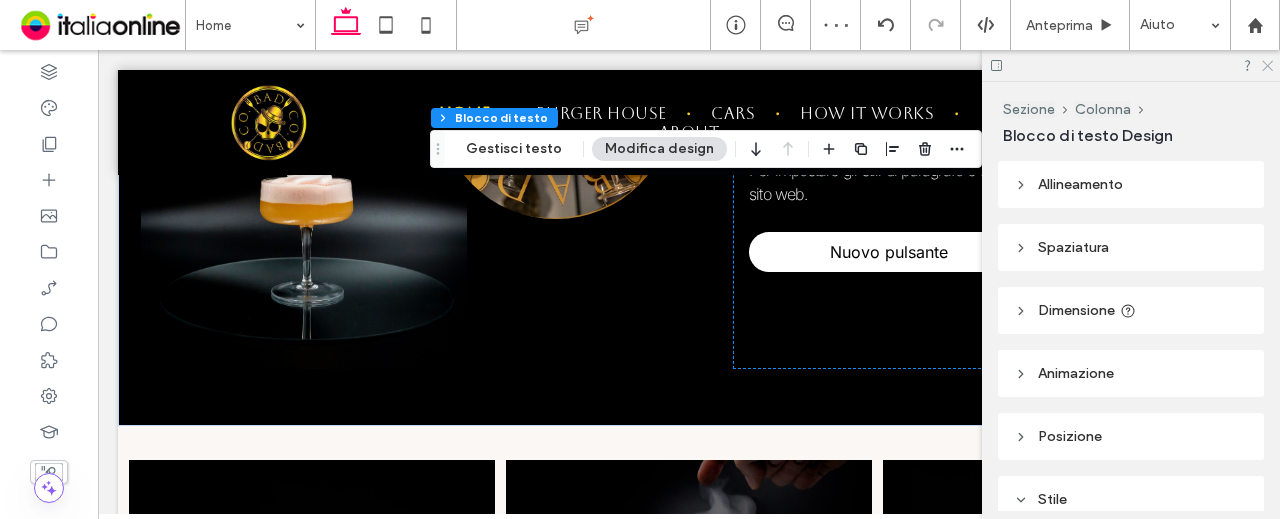 drag, startPoint x: 1268, startPoint y: 61, endPoint x: 1170, endPoint y: 14, distance: 108.68762 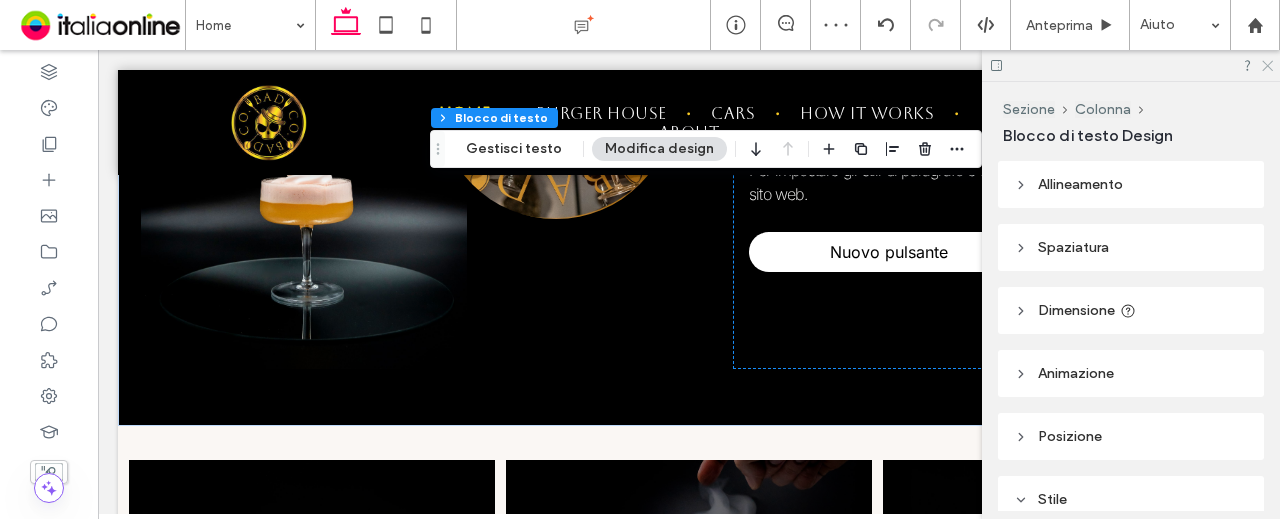 click 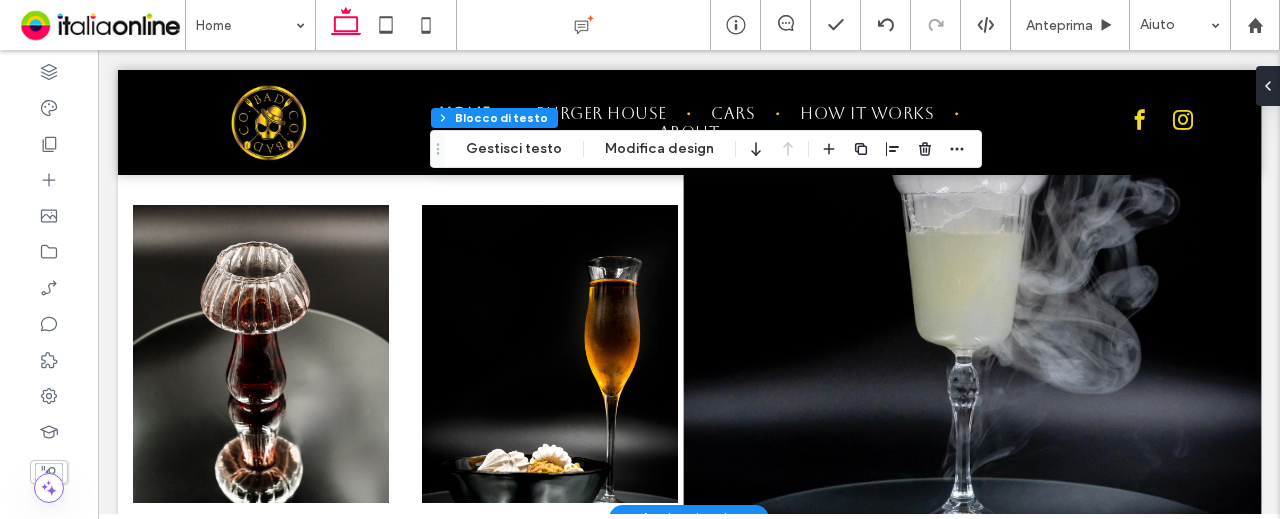 scroll, scrollTop: 3081, scrollLeft: 0, axis: vertical 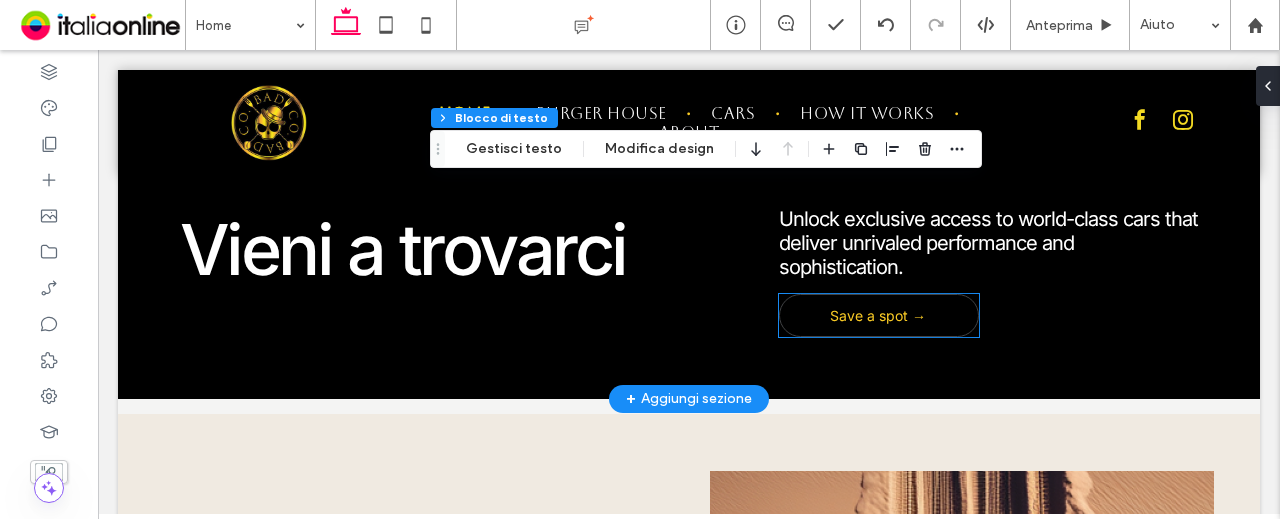 click on "Save a spot →" at bounding box center (878, 316) 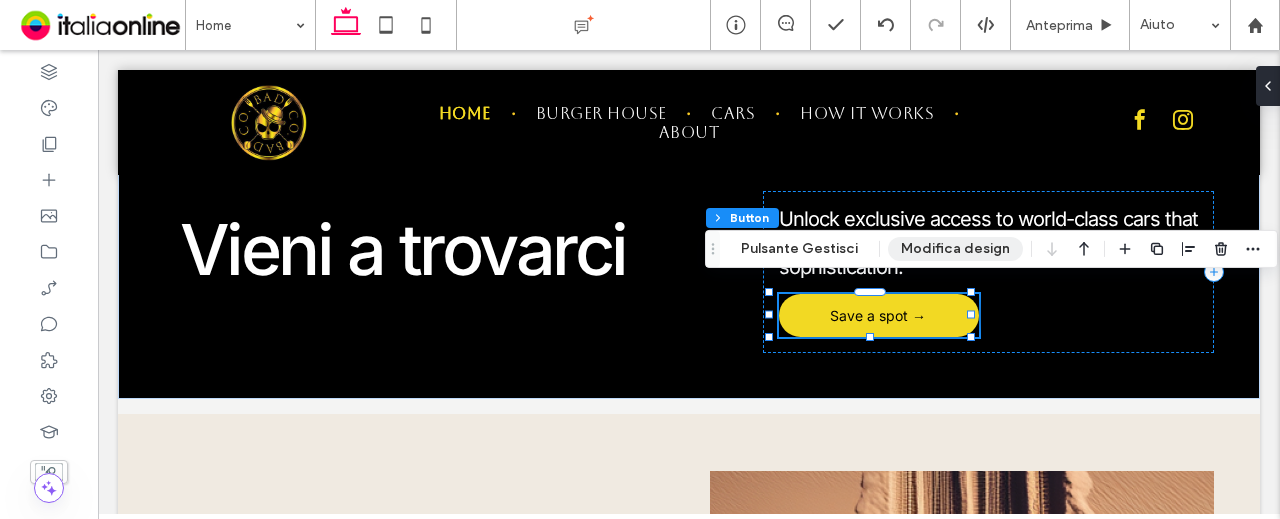 click on "Modifica design" at bounding box center (955, 249) 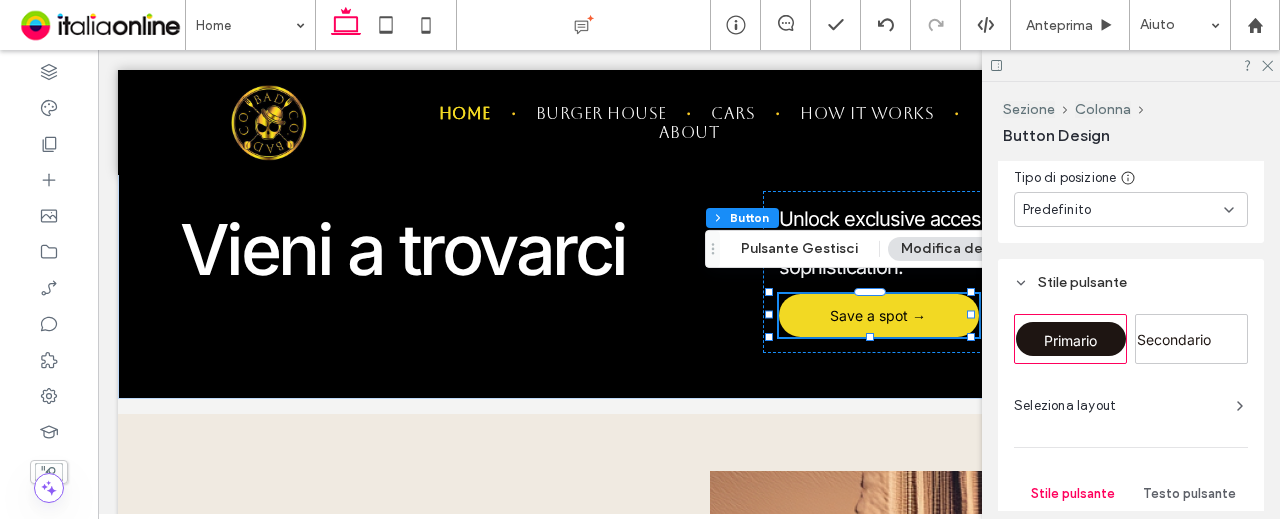scroll, scrollTop: 400, scrollLeft: 0, axis: vertical 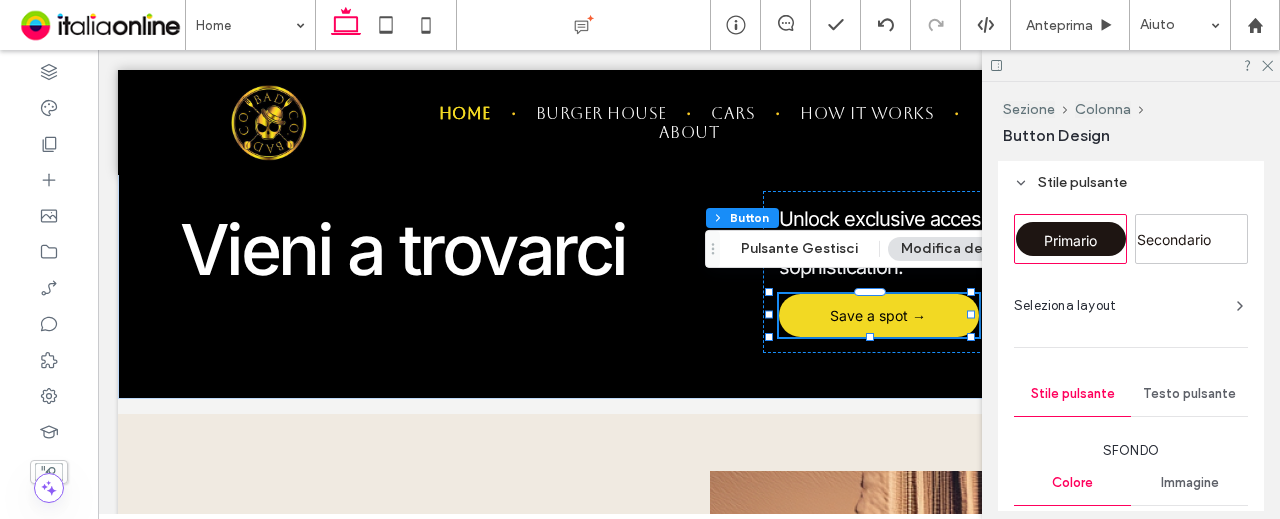 click on "Testo pulsante" at bounding box center (1189, 394) 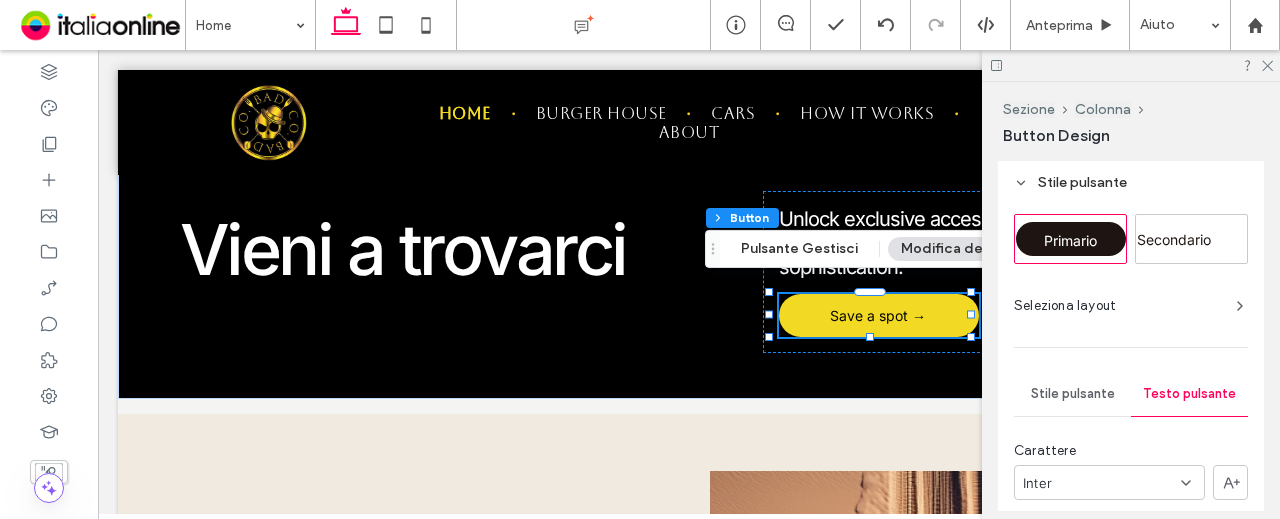click on "Testo pulsante" at bounding box center (1189, 394) 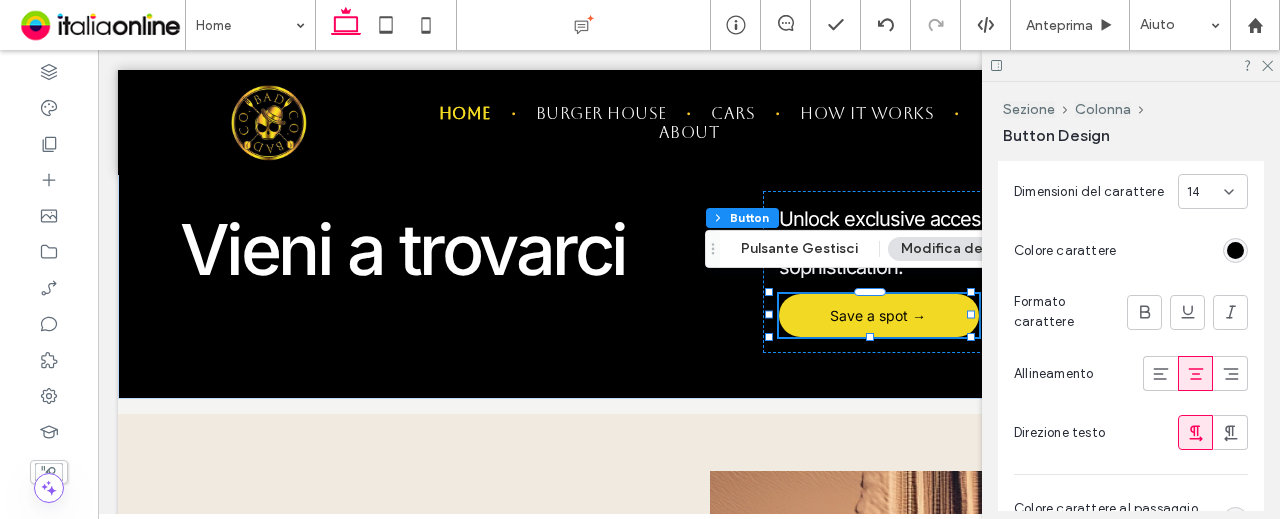 scroll, scrollTop: 900, scrollLeft: 0, axis: vertical 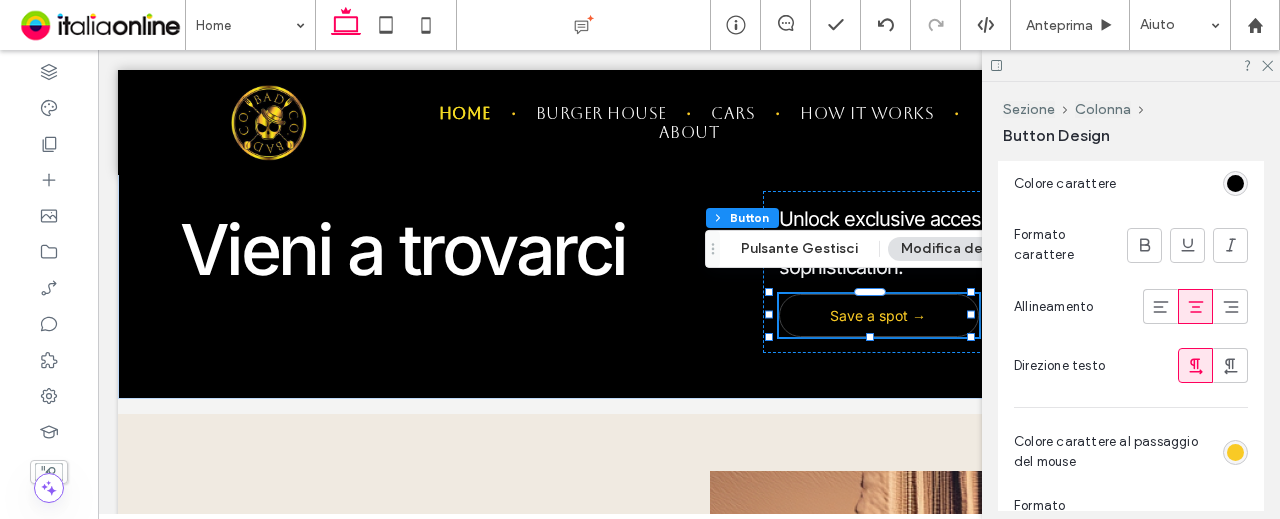 click at bounding box center (1235, 452) 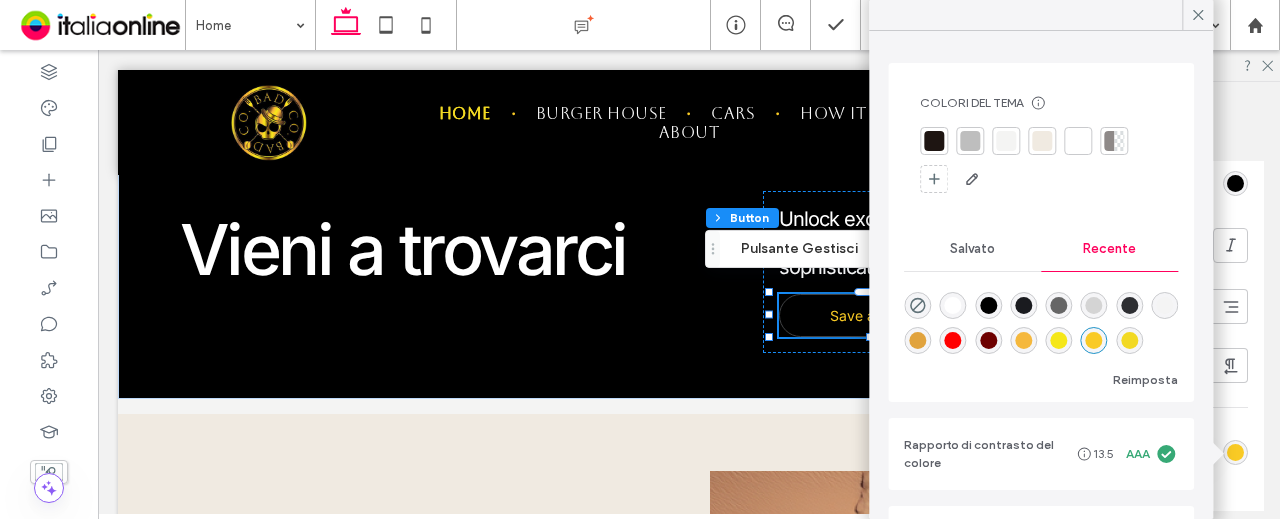 click on "Salvato" at bounding box center [972, 249] 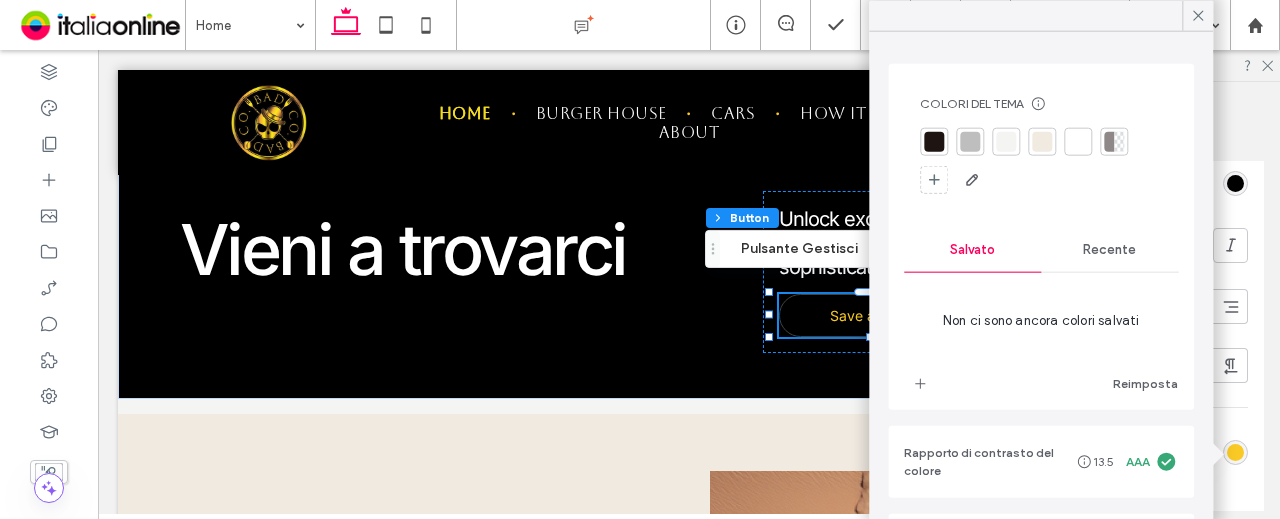 drag, startPoint x: 1062, startPoint y: 253, endPoint x: 1070, endPoint y: 267, distance: 16.124516 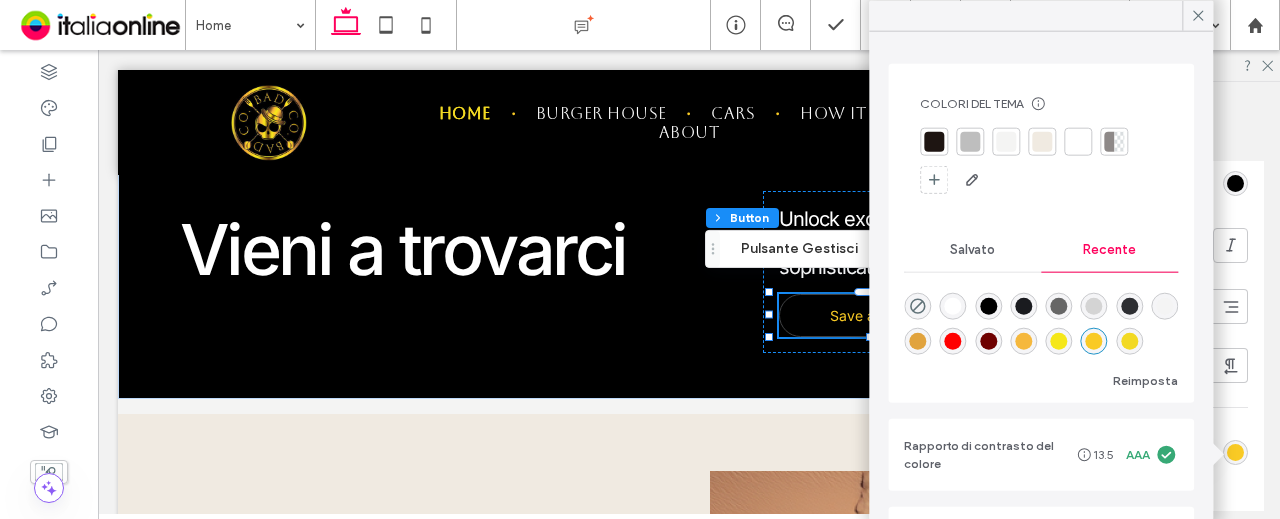 scroll, scrollTop: 32, scrollLeft: 0, axis: vertical 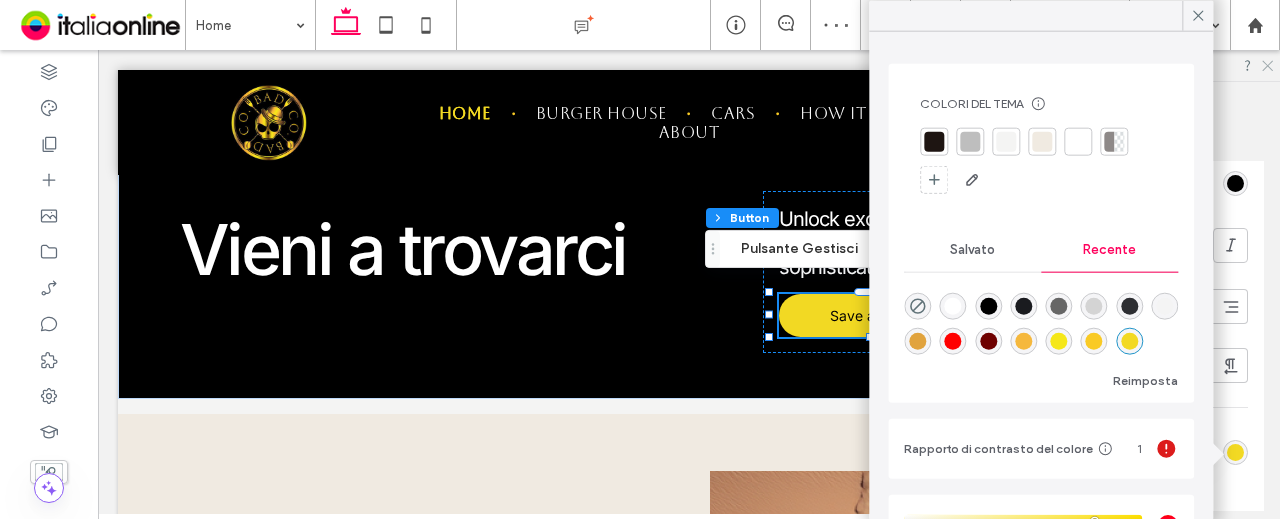 click 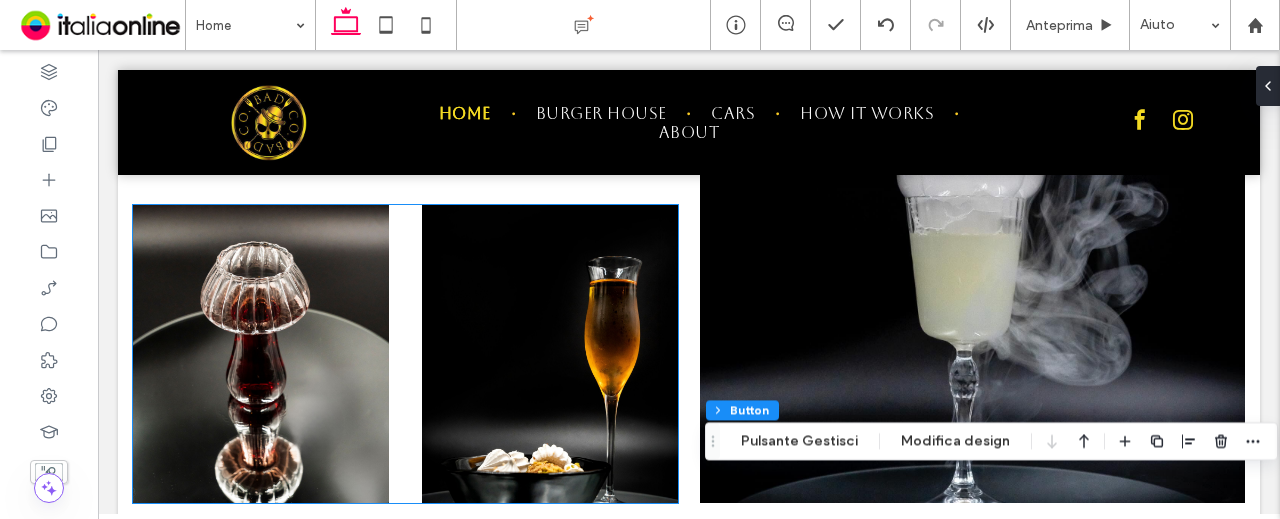 scroll, scrollTop: 2981, scrollLeft: 0, axis: vertical 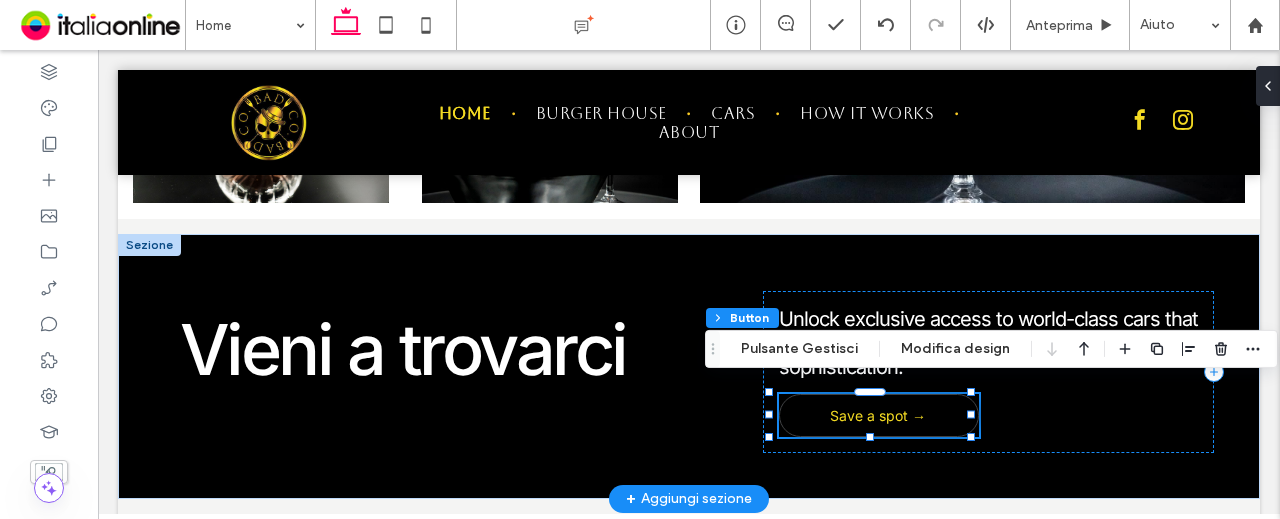 click on "Save a spot →" at bounding box center (879, 415) 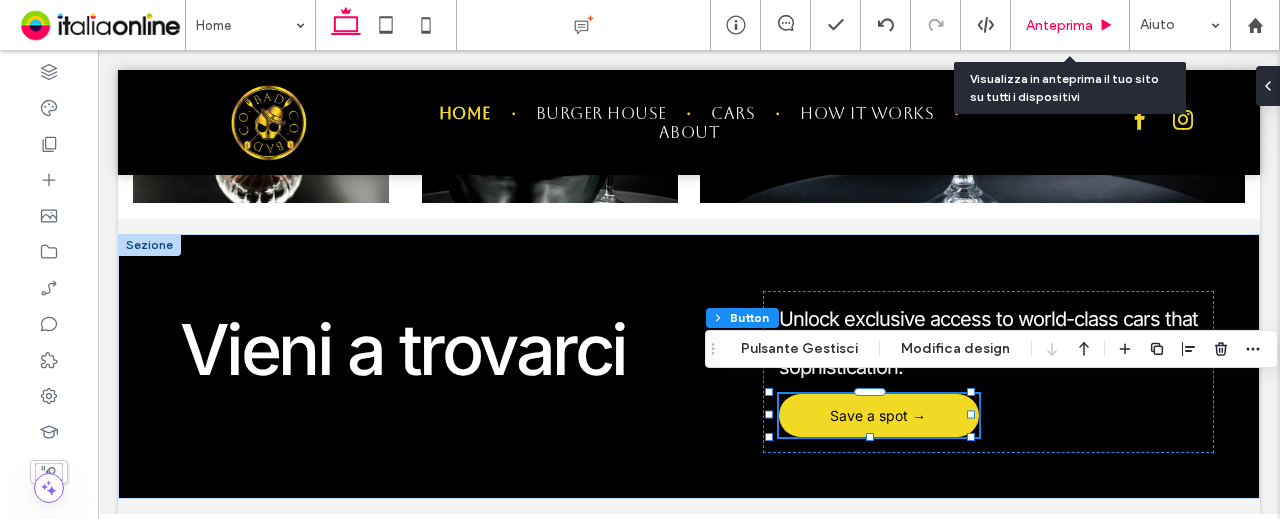 click on "Anteprima" at bounding box center (1059, 25) 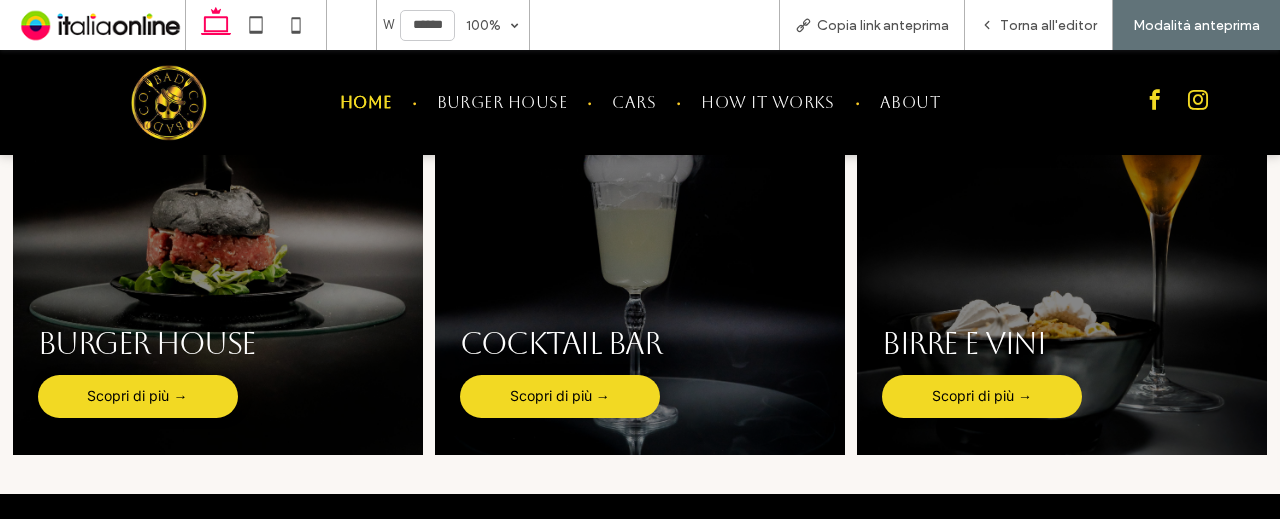 scroll, scrollTop: 1243, scrollLeft: 0, axis: vertical 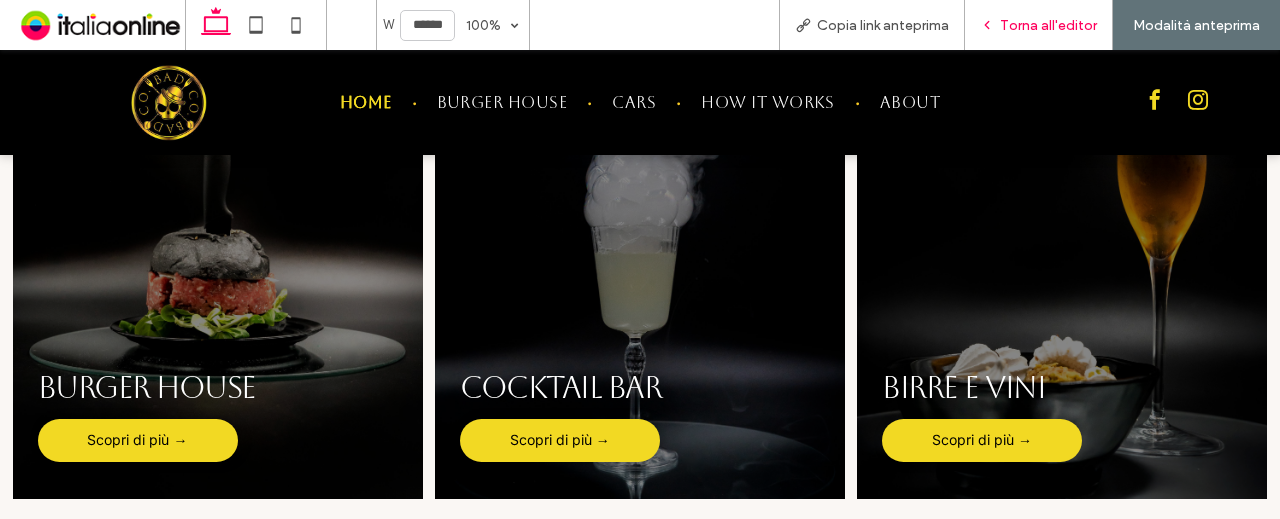 click on "Torna all'editor" at bounding box center (1048, 25) 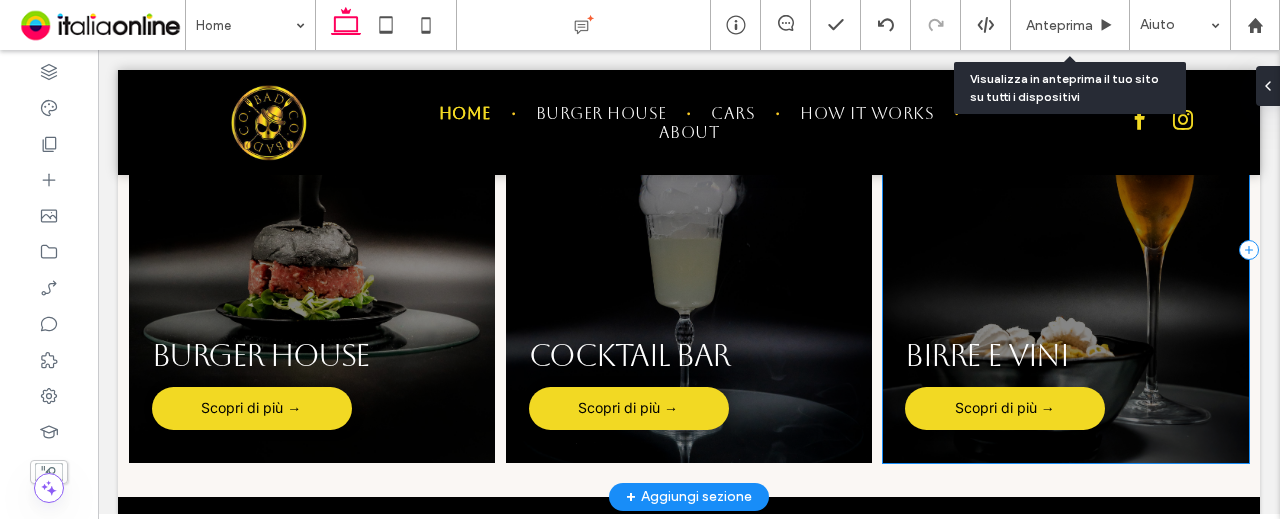 scroll, scrollTop: 1318, scrollLeft: 0, axis: vertical 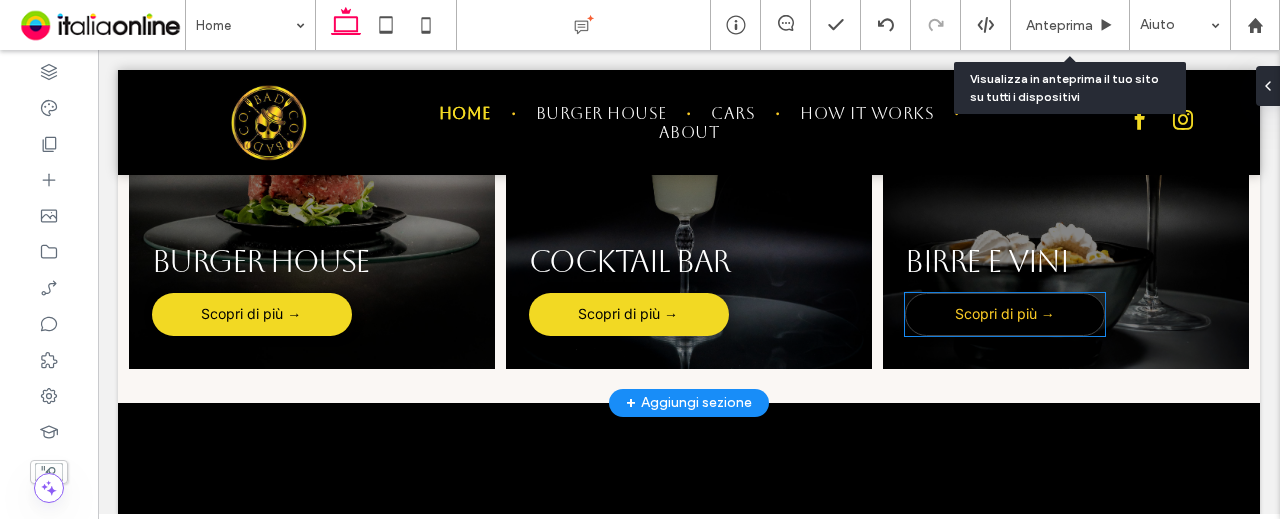 click on "Scopri di più →" at bounding box center [1005, 314] 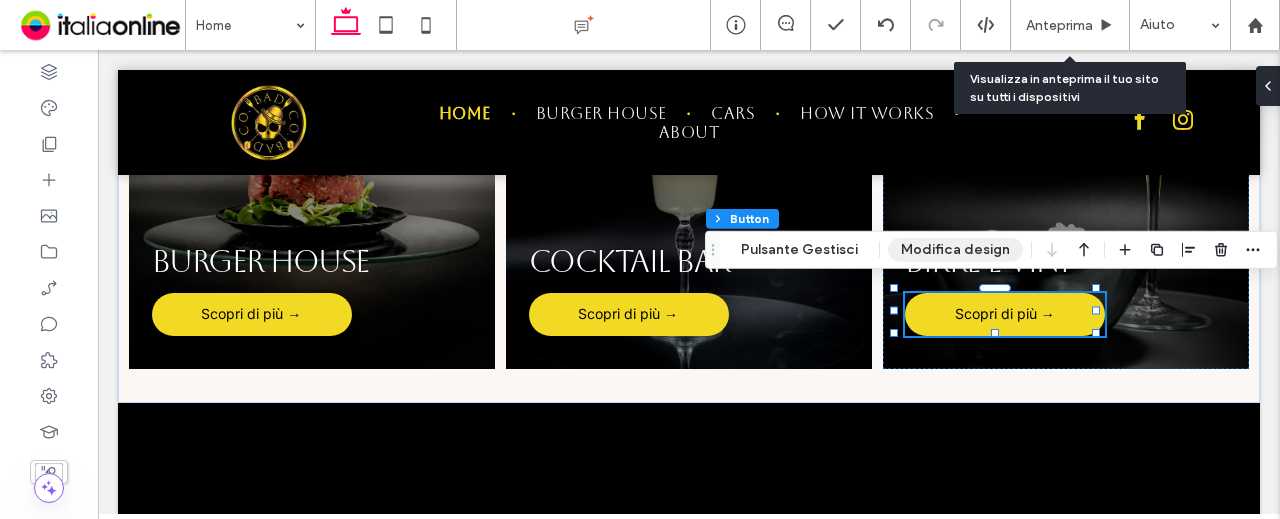 click on "Modifica design" at bounding box center (955, 250) 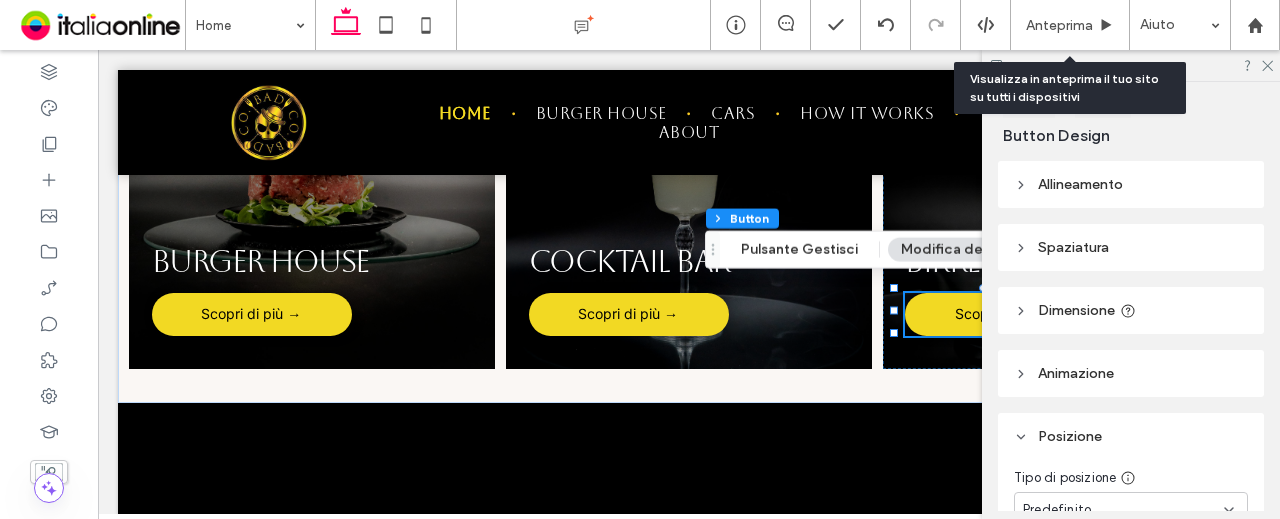 scroll, scrollTop: 1318, scrollLeft: 0, axis: vertical 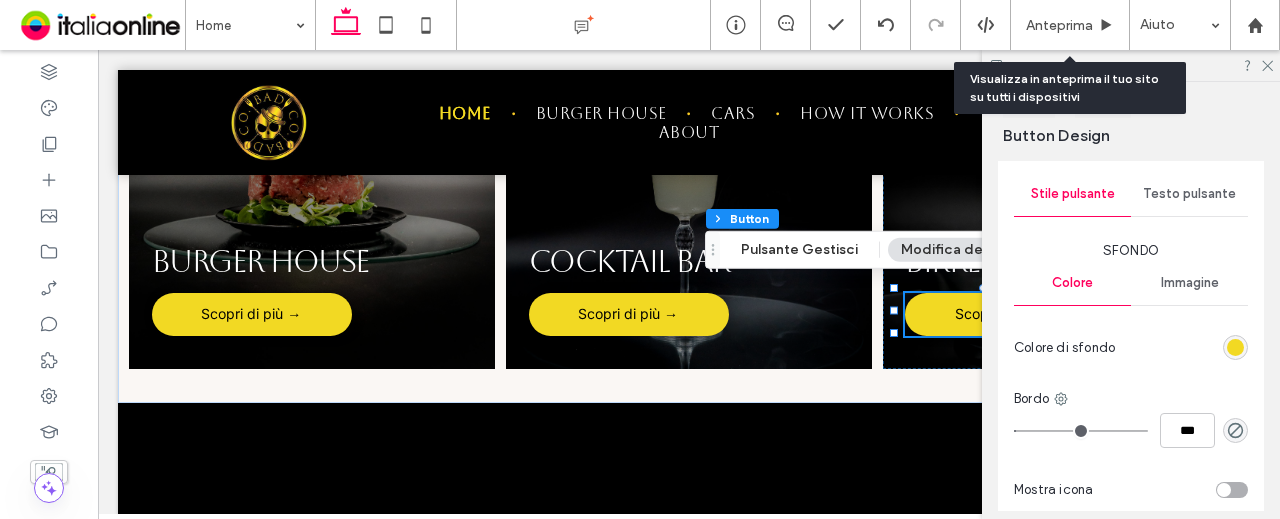click on "Testo pulsante" at bounding box center [1189, 194] 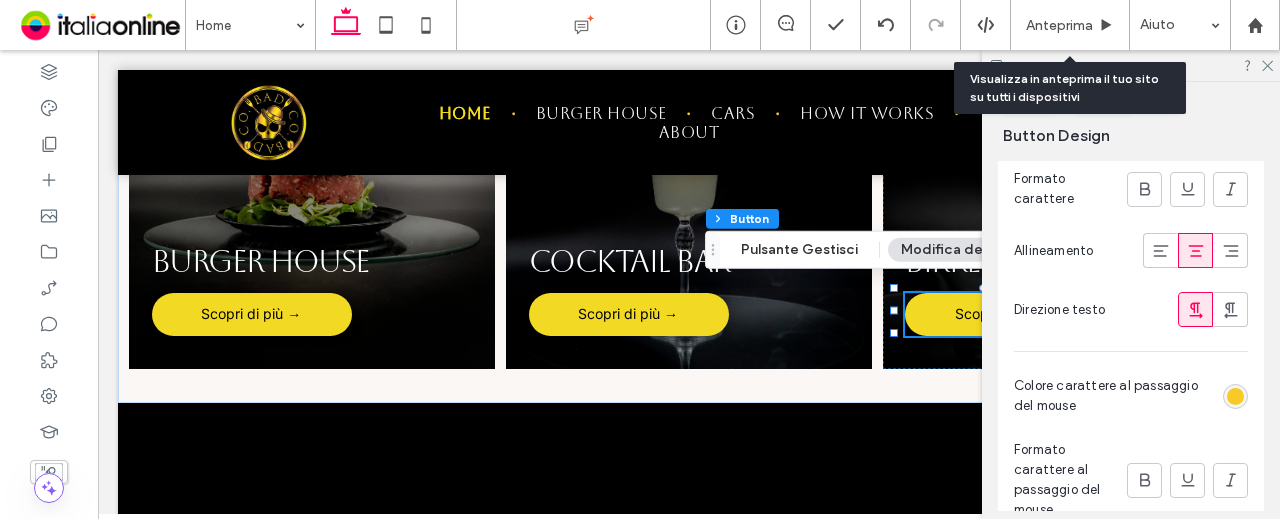 scroll, scrollTop: 1100, scrollLeft: 0, axis: vertical 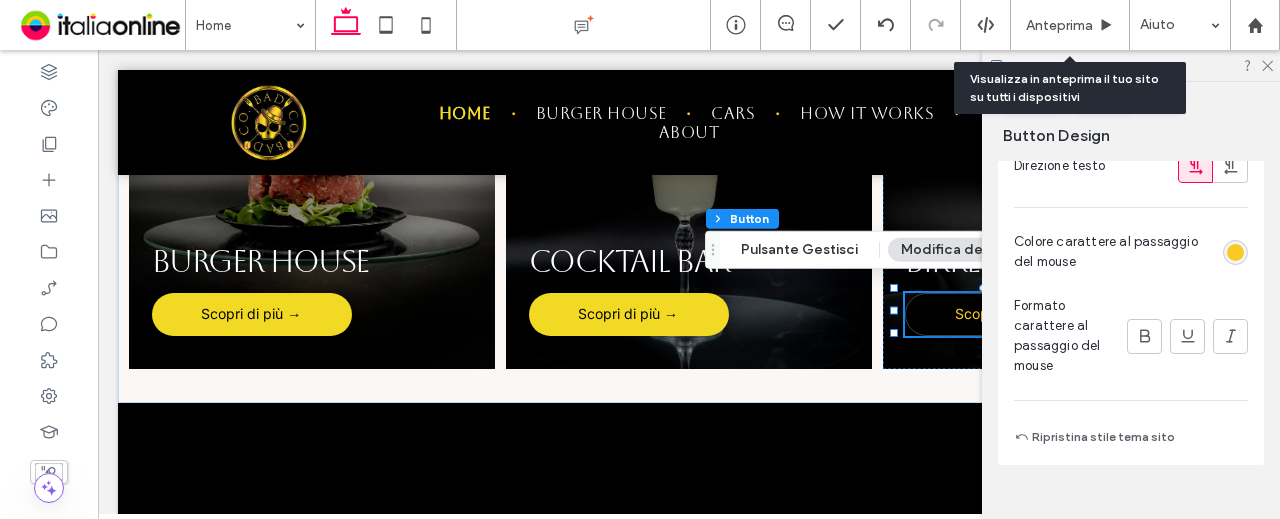 click at bounding box center (1235, 252) 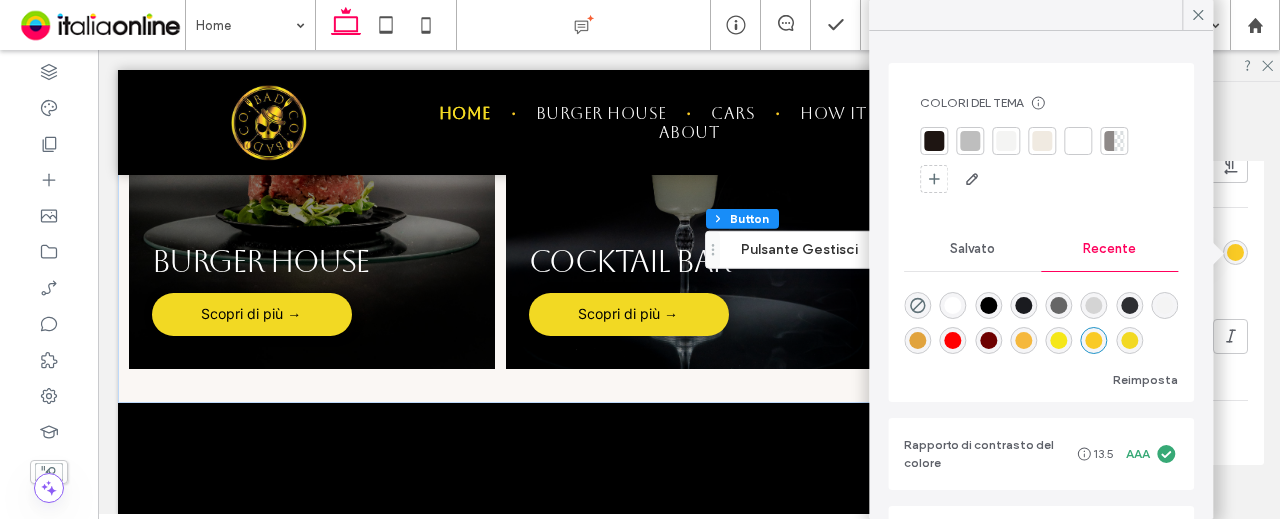 click on "Salvato" at bounding box center (972, 249) 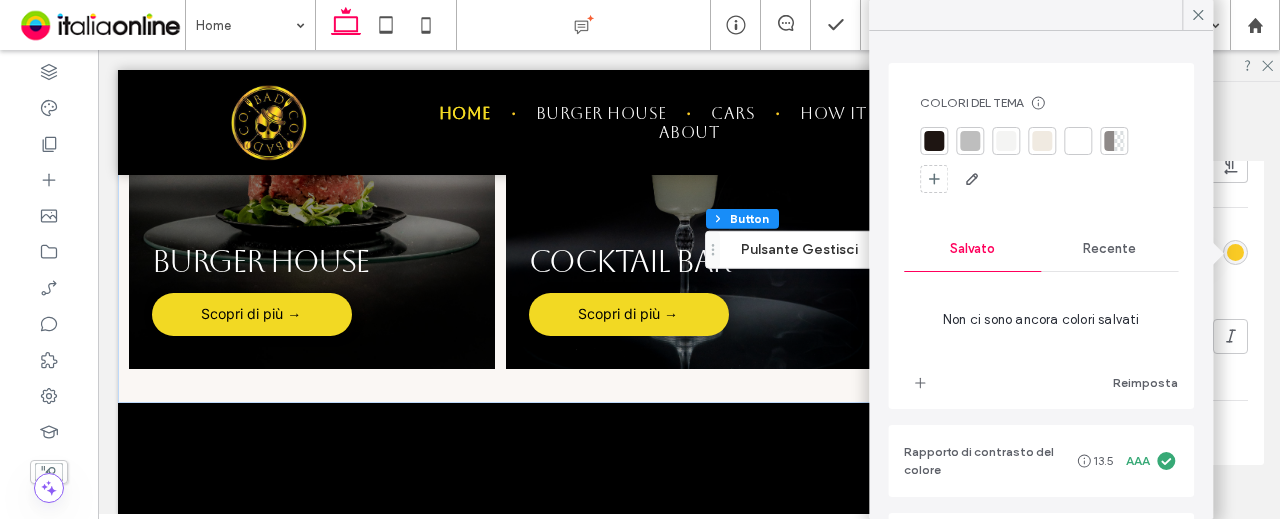 click on "Recente" at bounding box center [1109, 249] 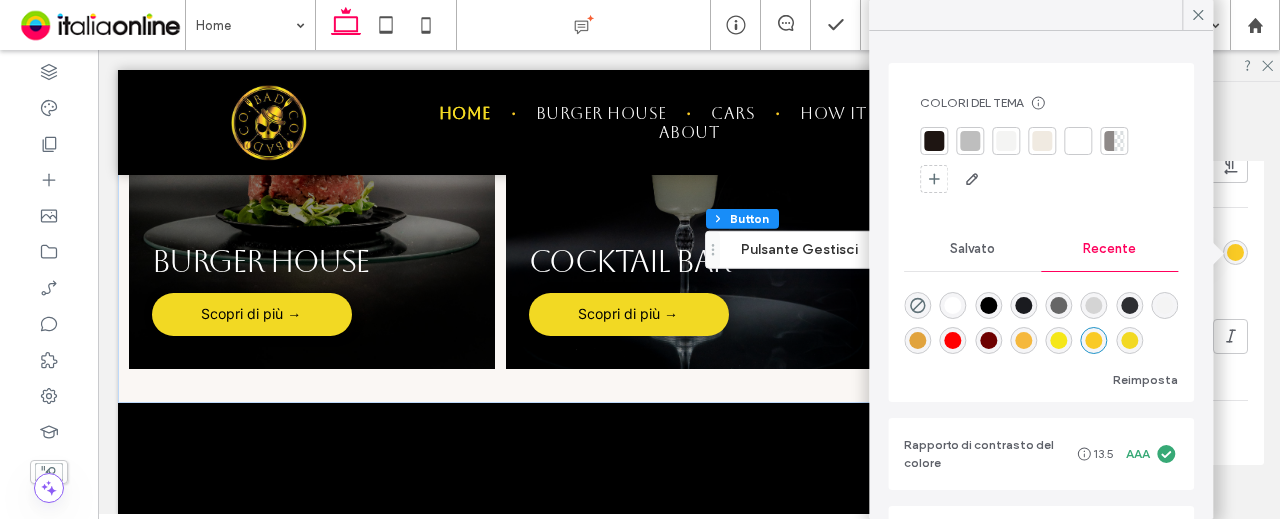 scroll, scrollTop: 32, scrollLeft: 0, axis: vertical 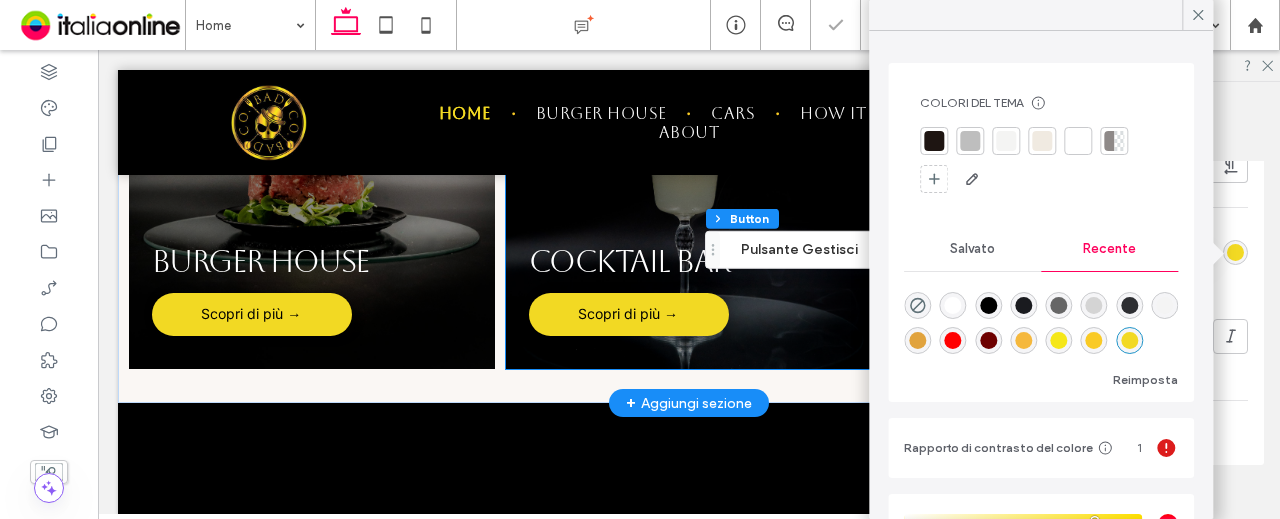 click on "COCKTAIL BAR
Scopri di più →" at bounding box center [689, 155] 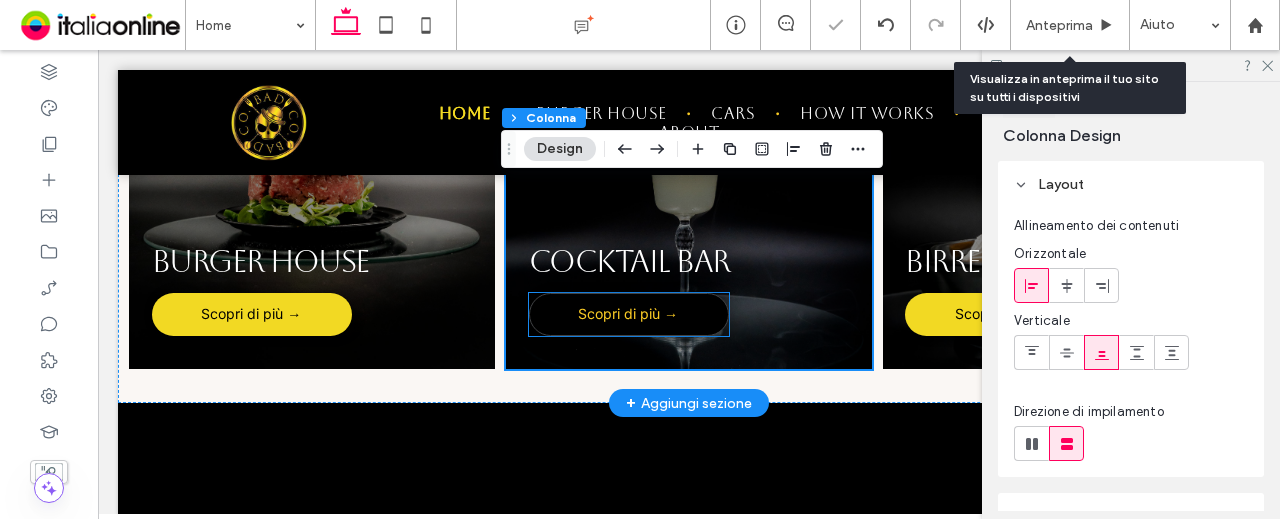click on "Scopri di più →" at bounding box center (629, 314) 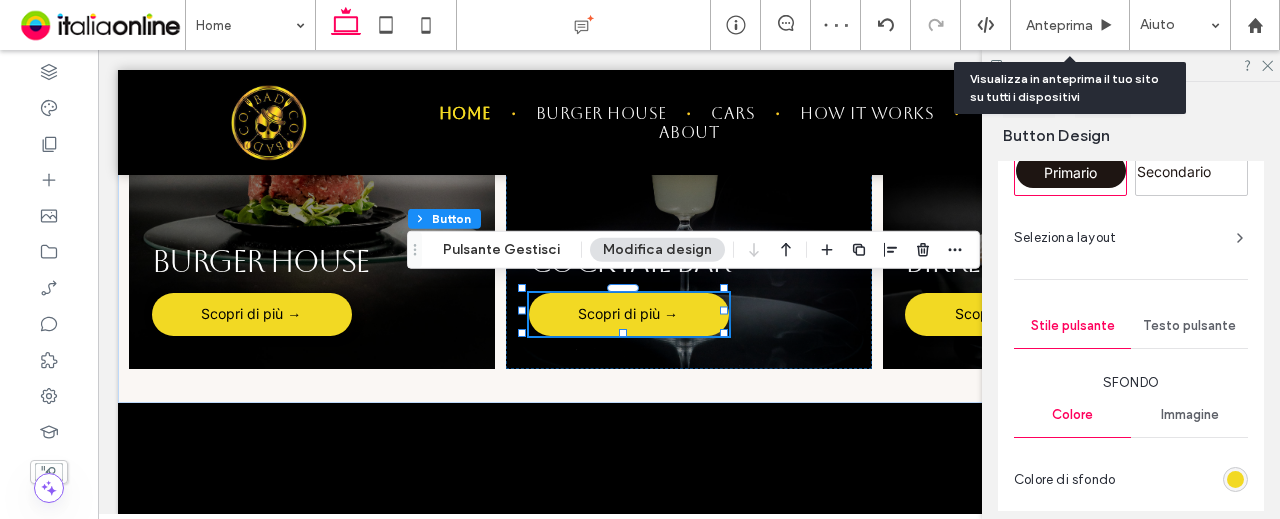 scroll, scrollTop: 500, scrollLeft: 0, axis: vertical 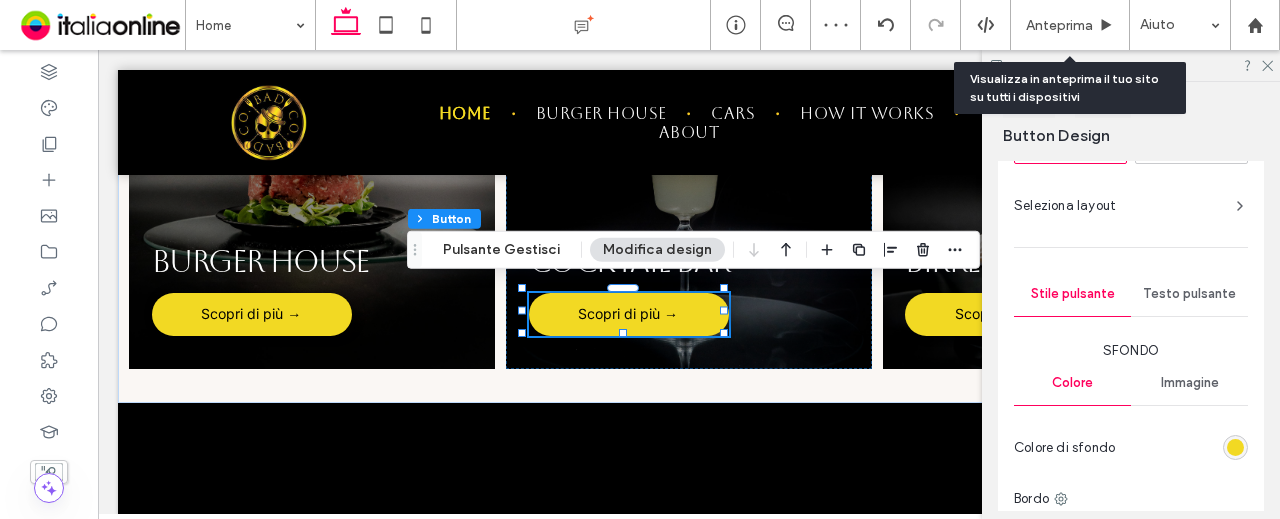 click on "Testo pulsante" at bounding box center [1189, 294] 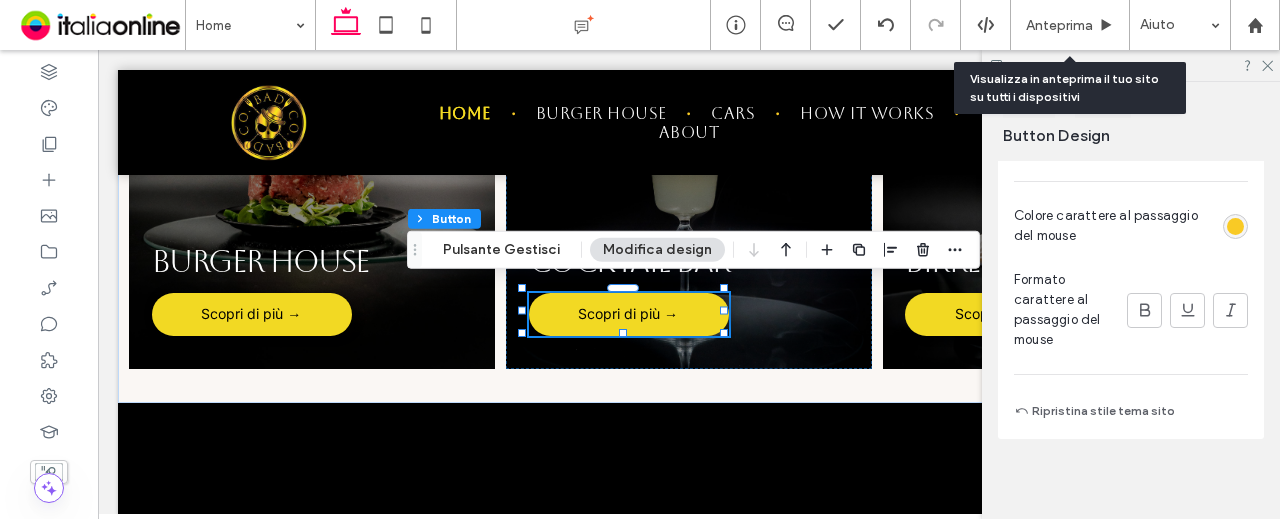 scroll, scrollTop: 1135, scrollLeft: 0, axis: vertical 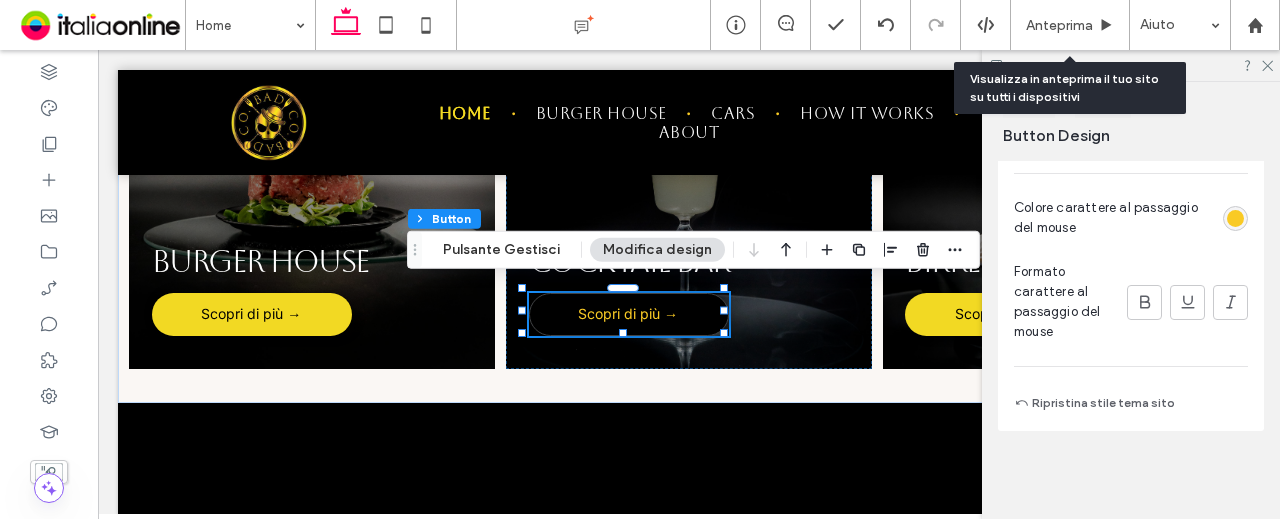 click at bounding box center [1235, 218] 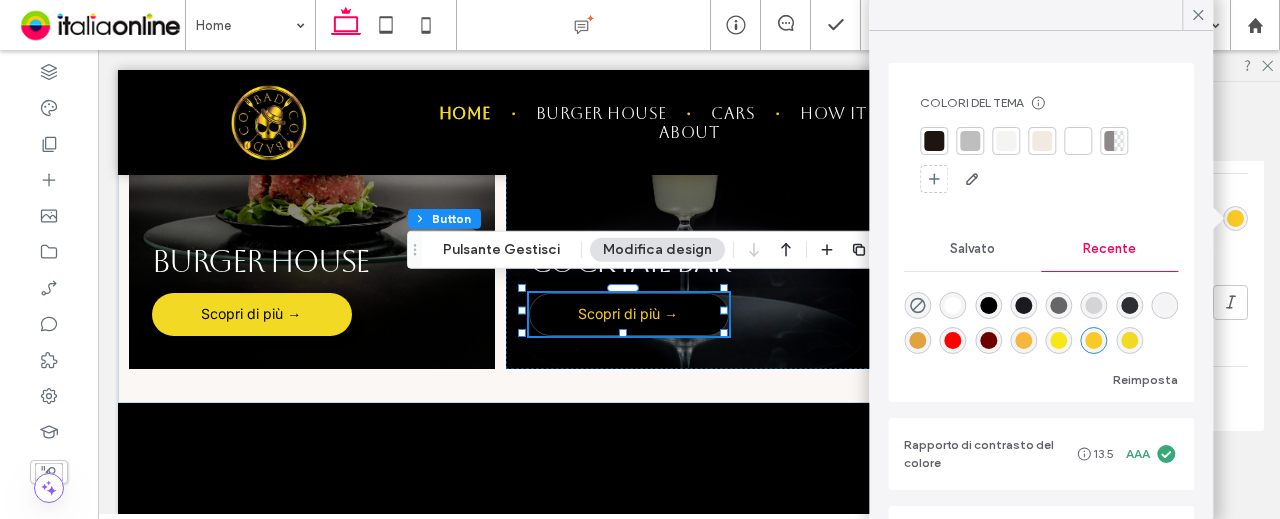 click on "Salvato" at bounding box center [972, 249] 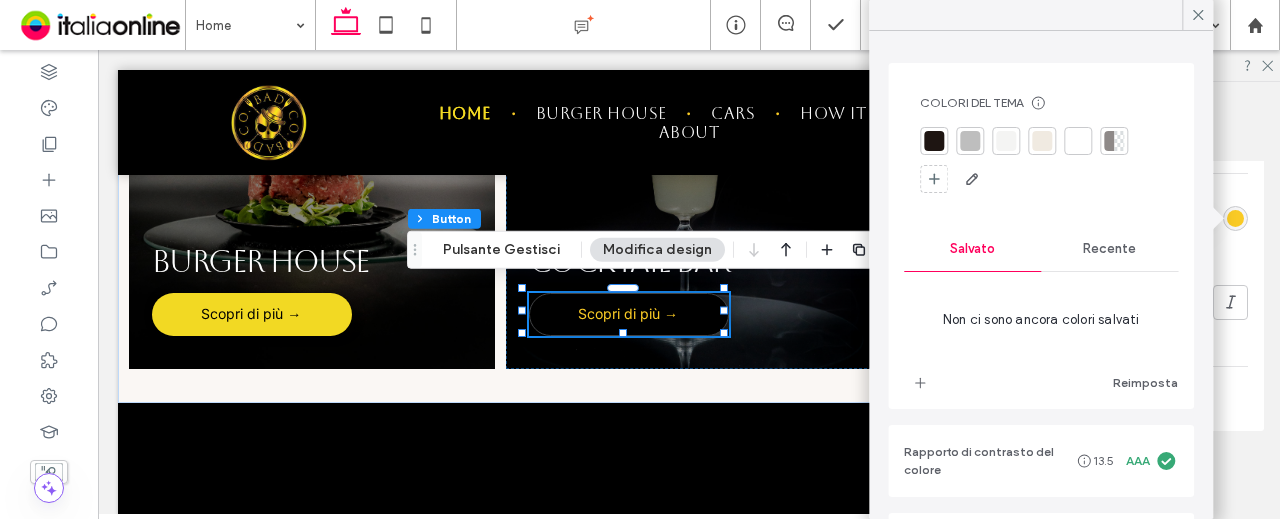 click on "Recente" at bounding box center (1109, 249) 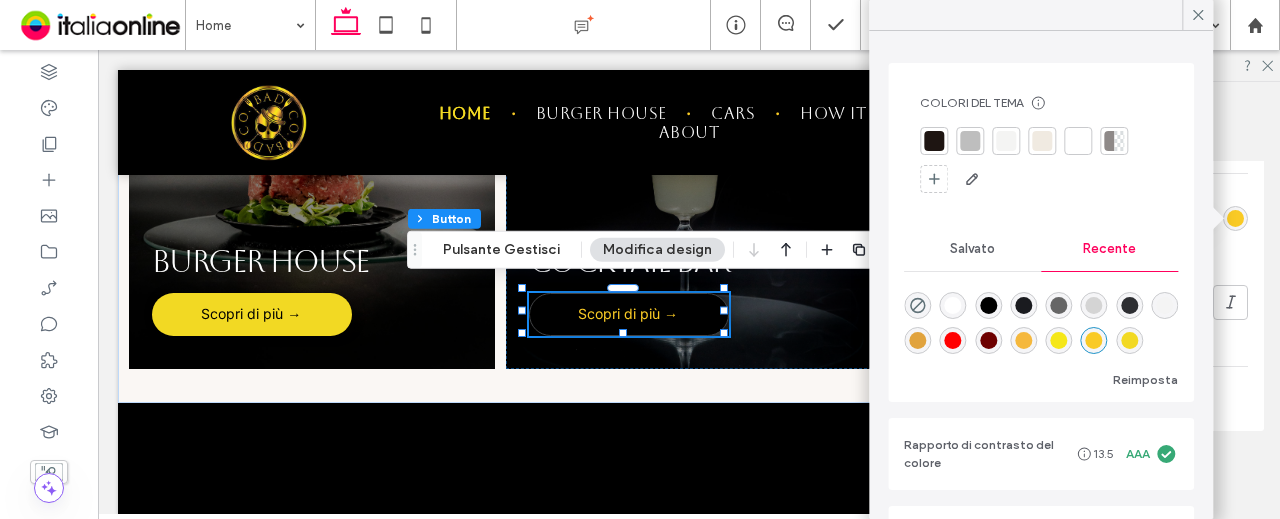 scroll, scrollTop: 32, scrollLeft: 0, axis: vertical 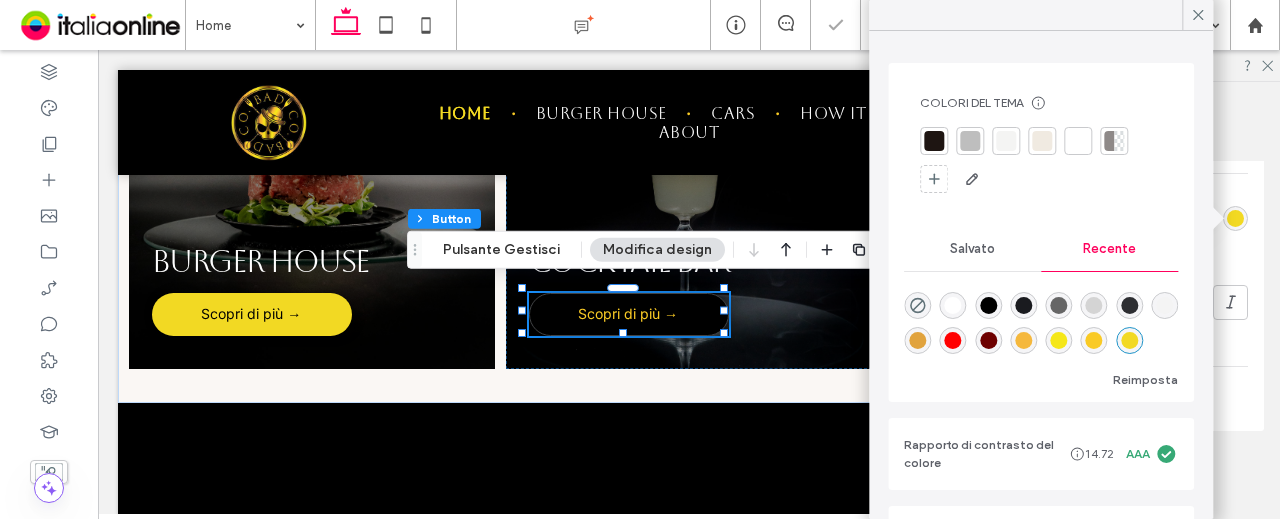 type on "*******" 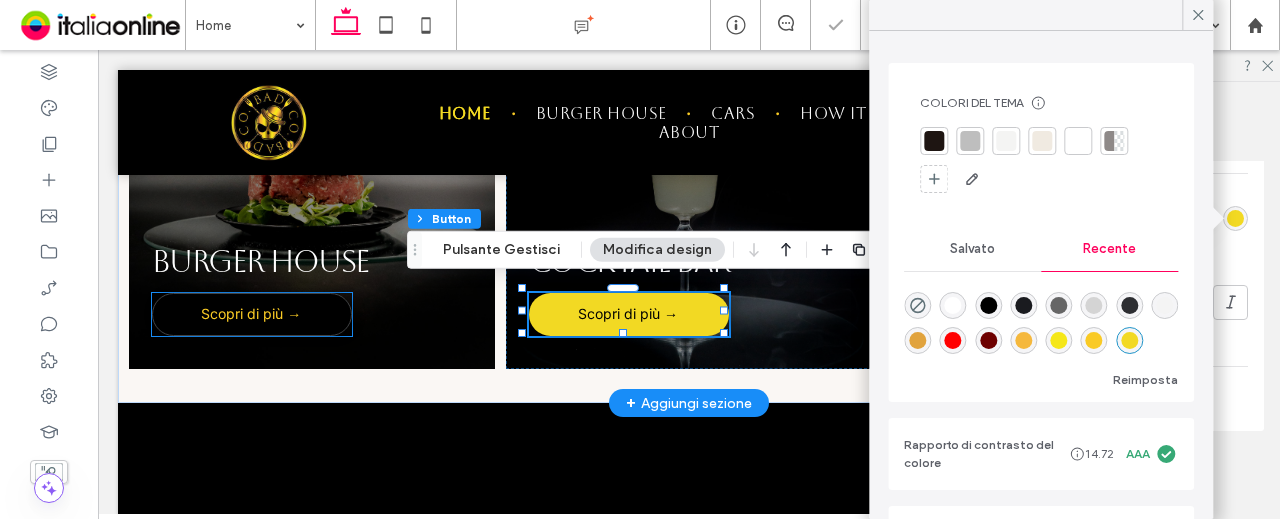 click on "Scopri di più →" at bounding box center [251, 314] 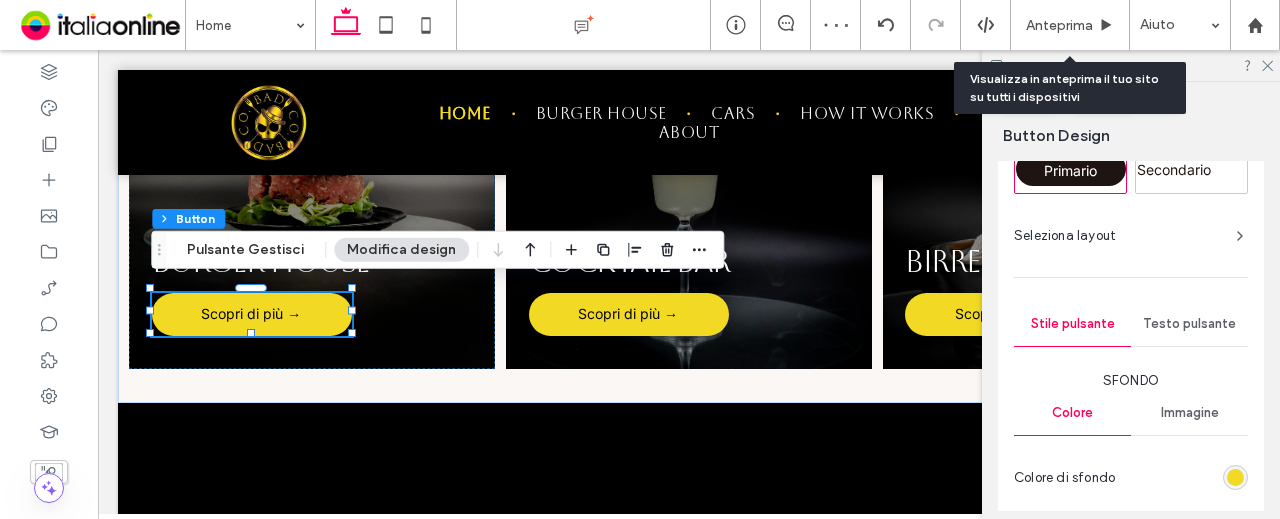 scroll, scrollTop: 600, scrollLeft: 0, axis: vertical 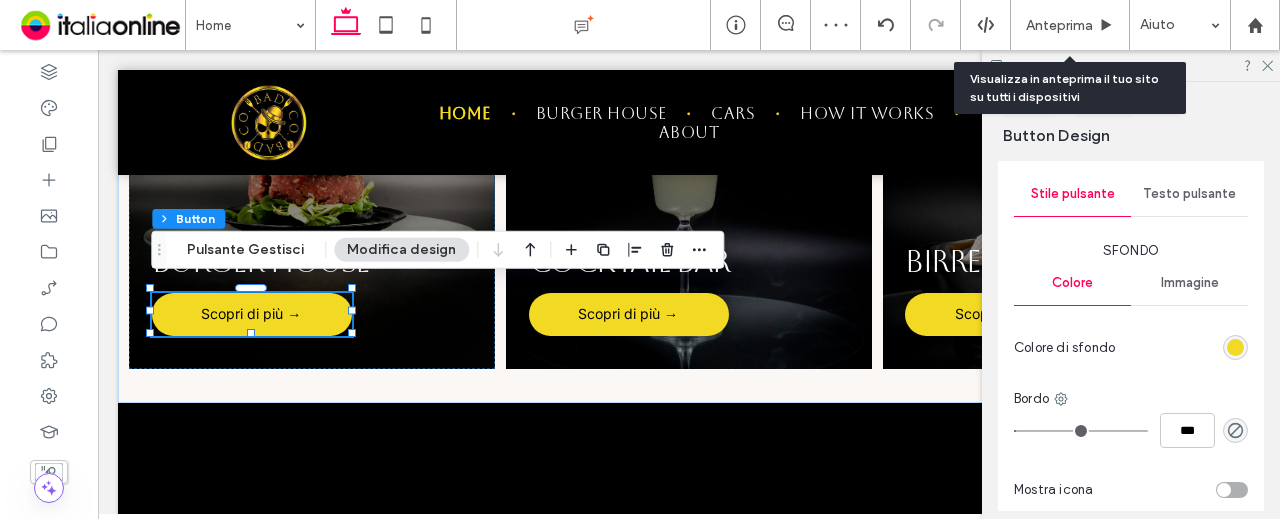 click on "Testo pulsante" at bounding box center [1189, 194] 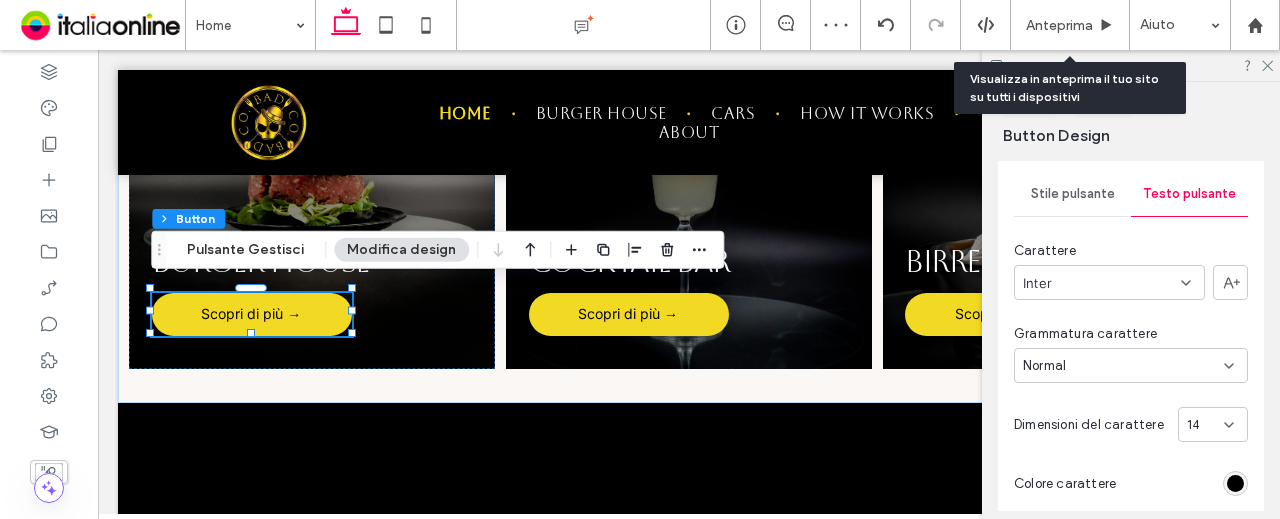 click on "Stile pulsante" at bounding box center [1072, 194] 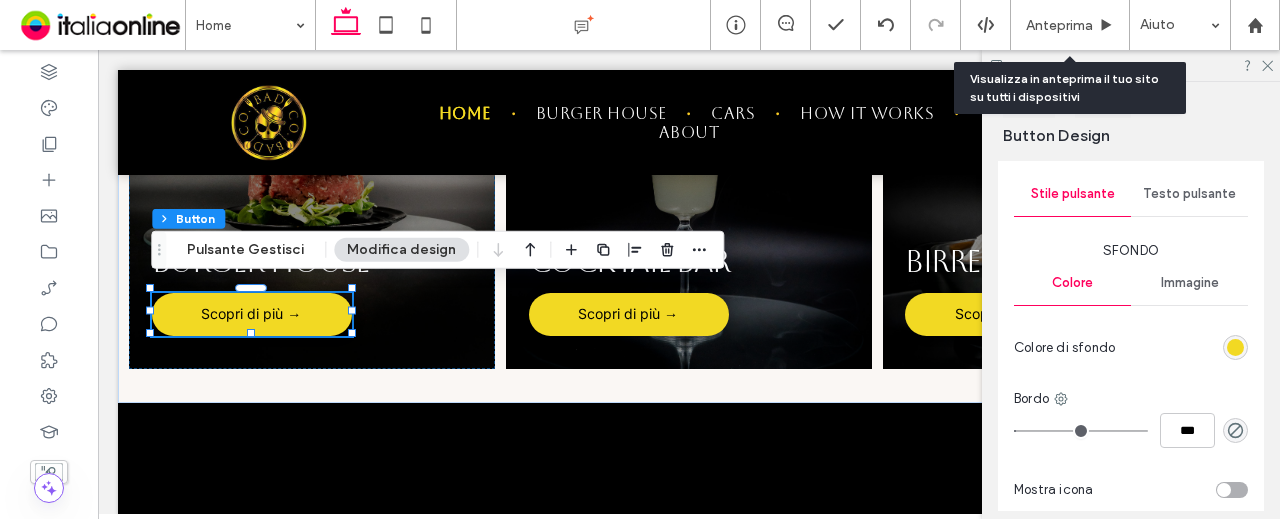click on "Testo pulsante" at bounding box center [1189, 194] 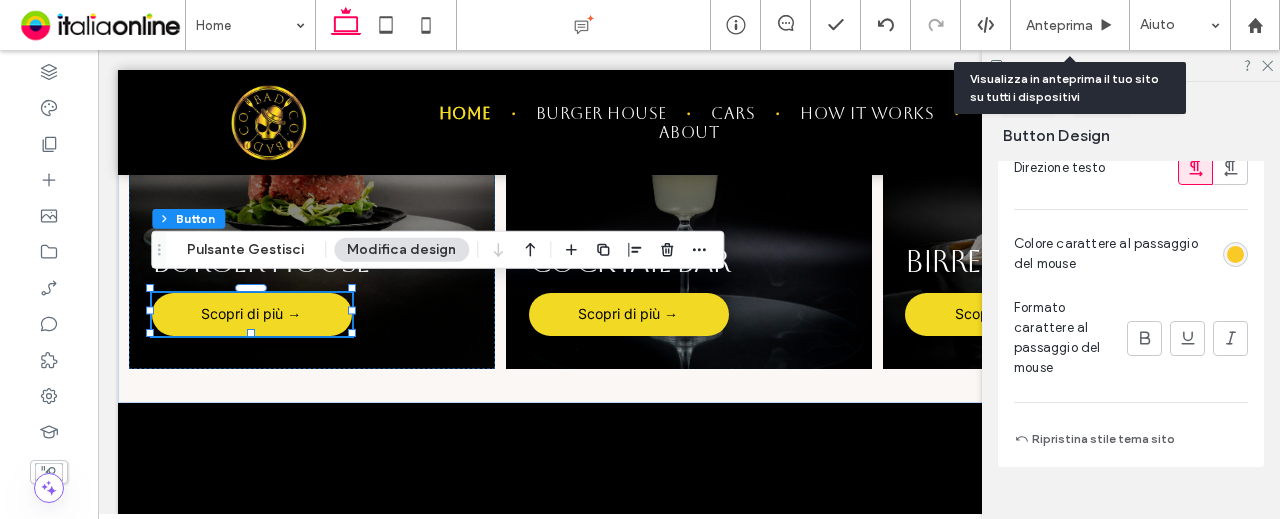 scroll, scrollTop: 1100, scrollLeft: 0, axis: vertical 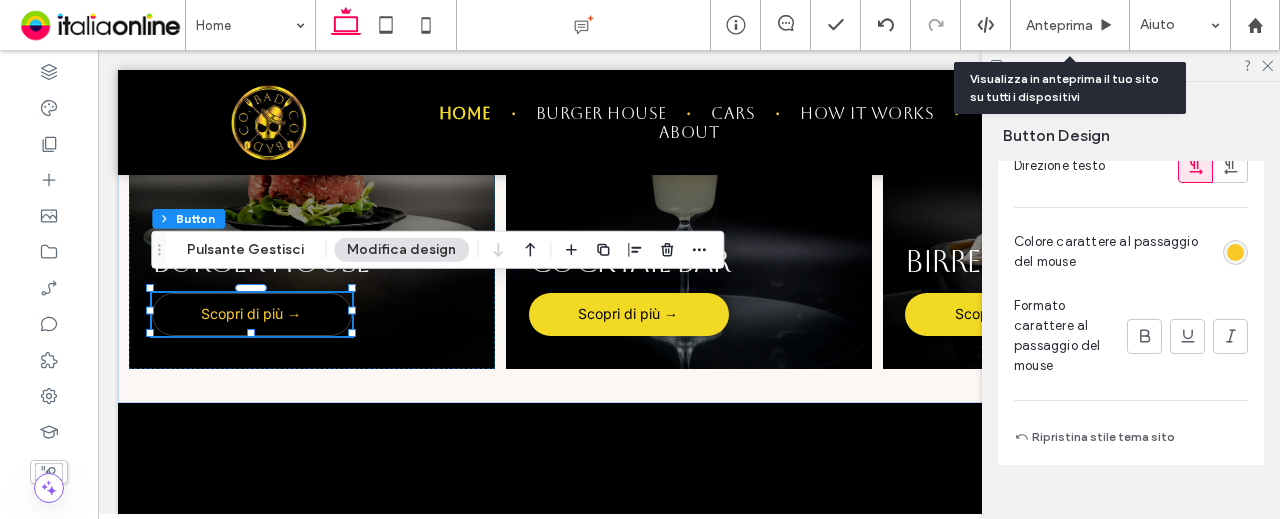 click at bounding box center (1235, 252) 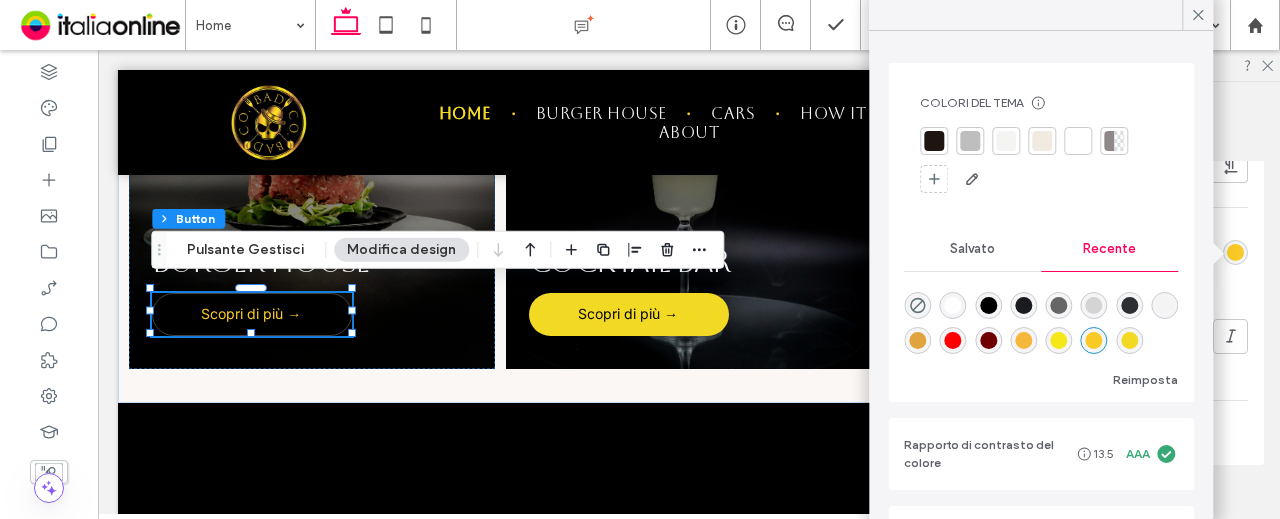 click on "Salvato" at bounding box center [972, 249] 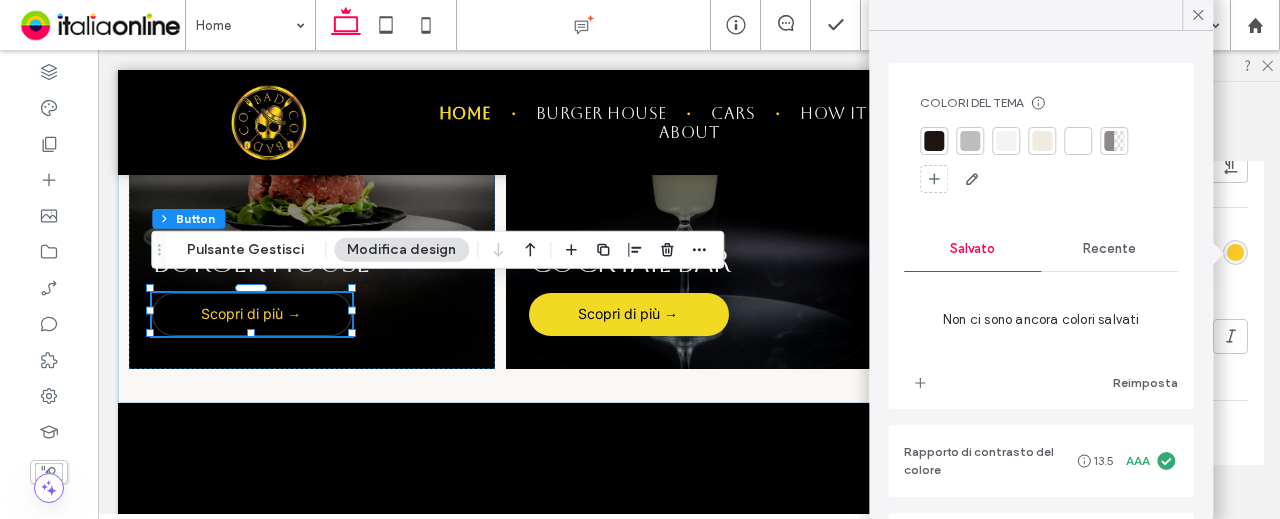 click on "Recente" at bounding box center (1109, 249) 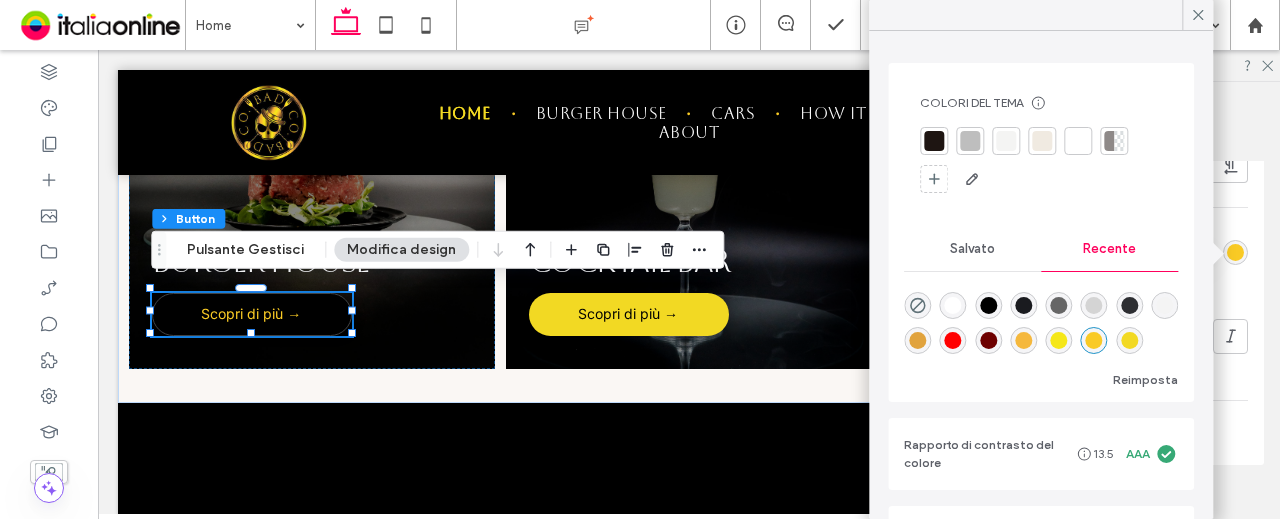 scroll, scrollTop: 32, scrollLeft: 0, axis: vertical 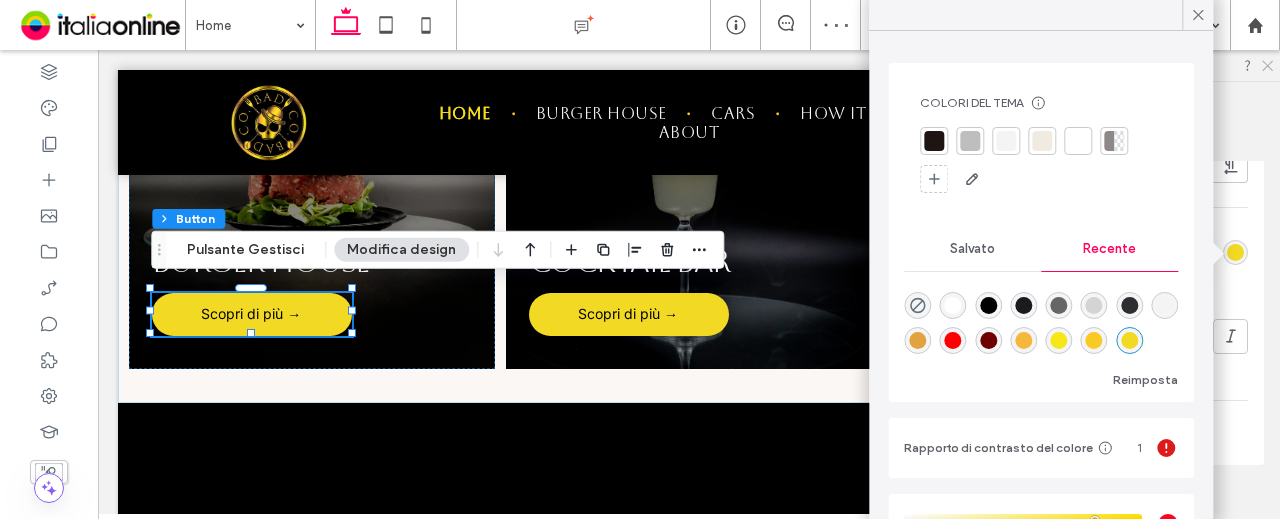 click 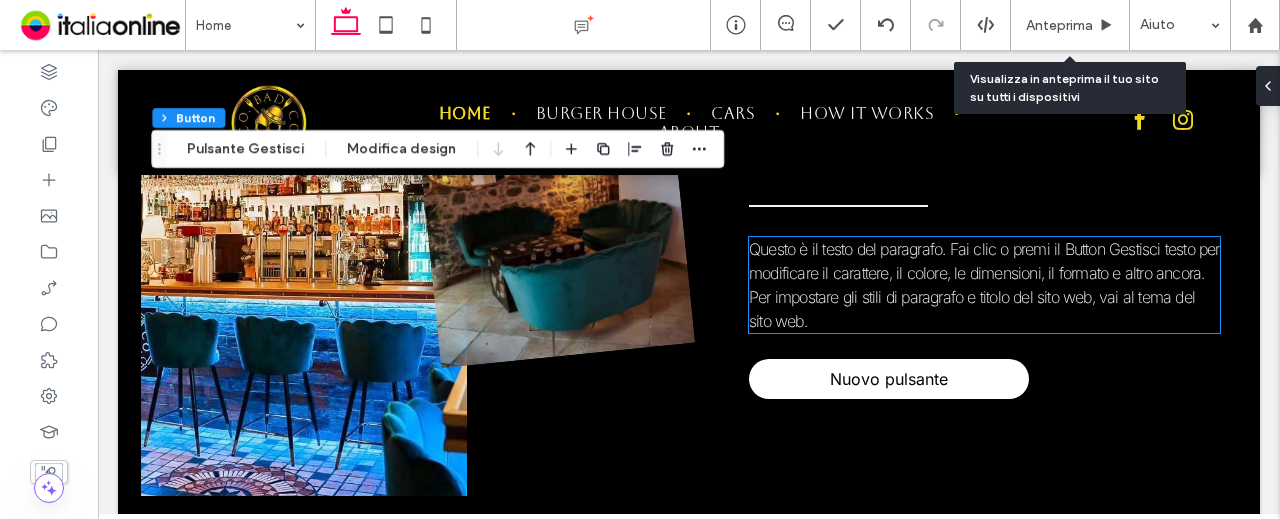 scroll, scrollTop: 1781, scrollLeft: 0, axis: vertical 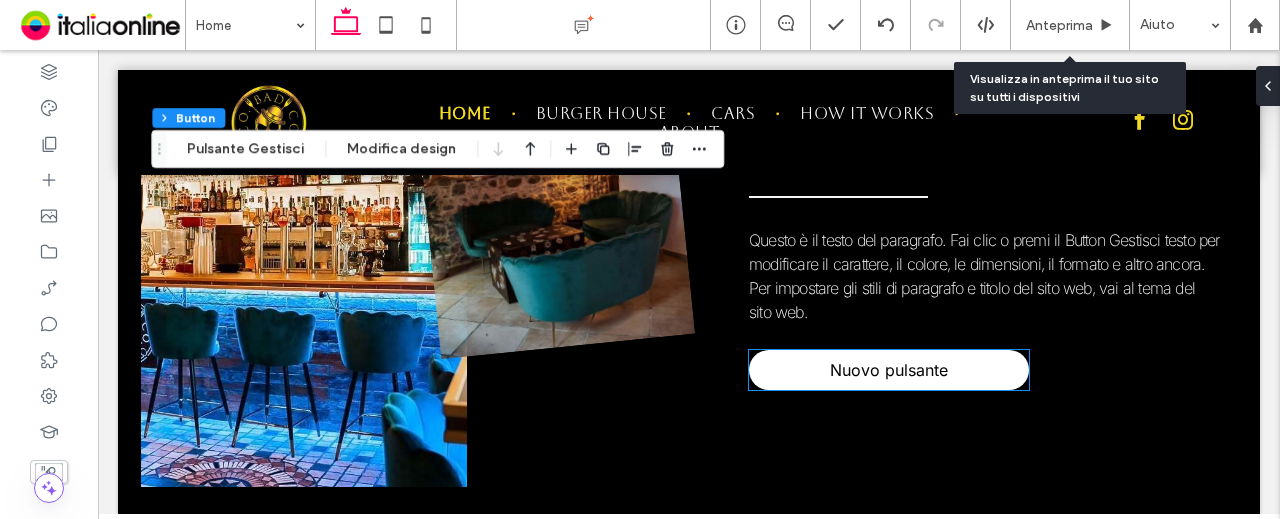 click on "Nuovo pulsante" at bounding box center [889, 370] 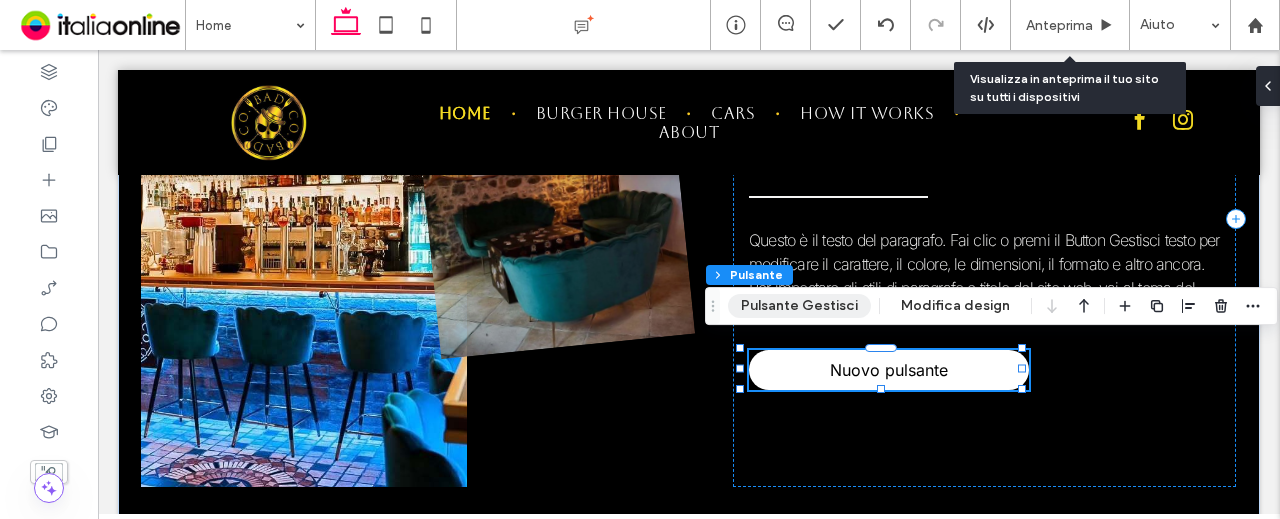 click on "Pulsante Gestisci" at bounding box center [799, 306] 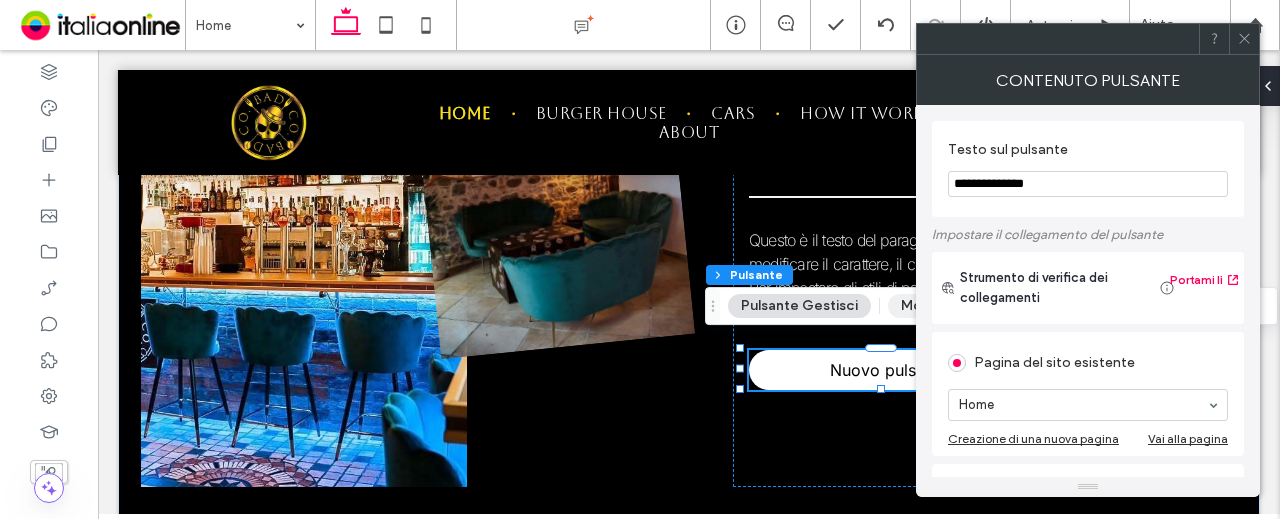 click on "Modifica design" at bounding box center [955, 306] 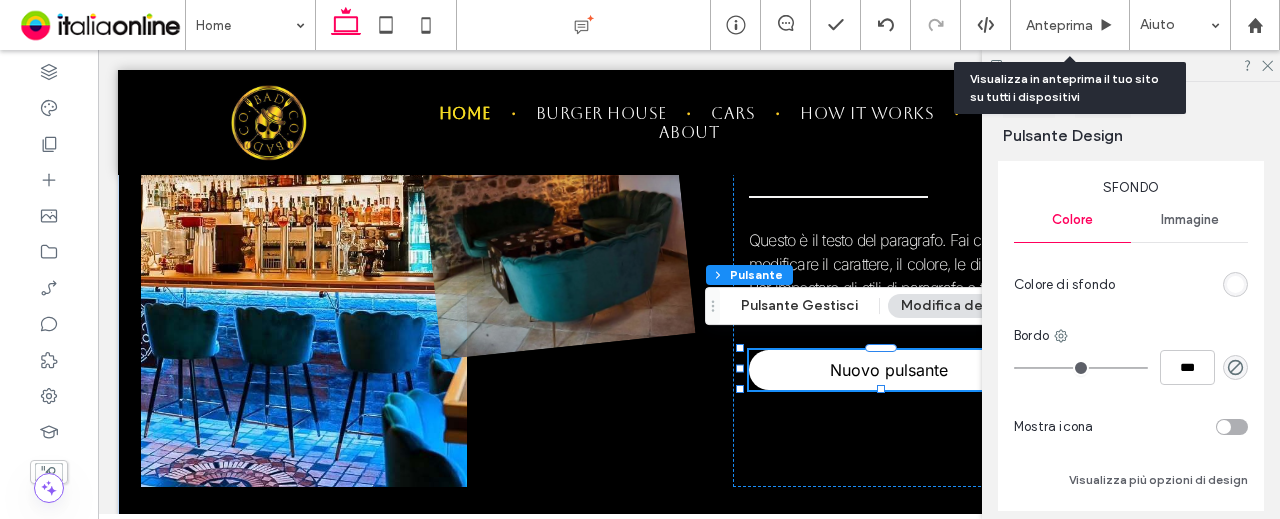 scroll, scrollTop: 700, scrollLeft: 0, axis: vertical 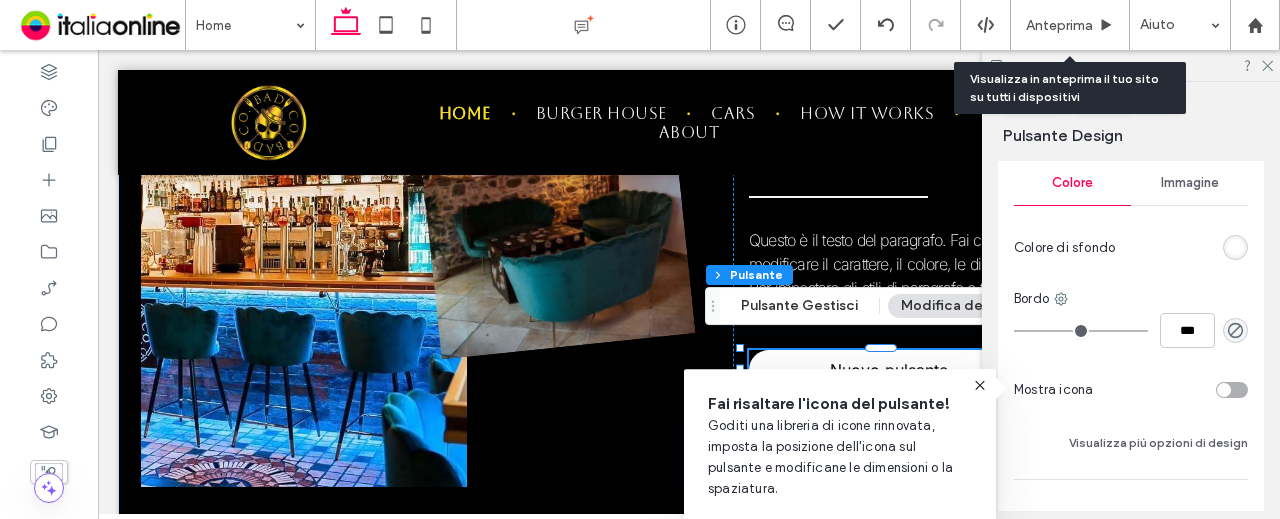 click at bounding box center [1235, 247] 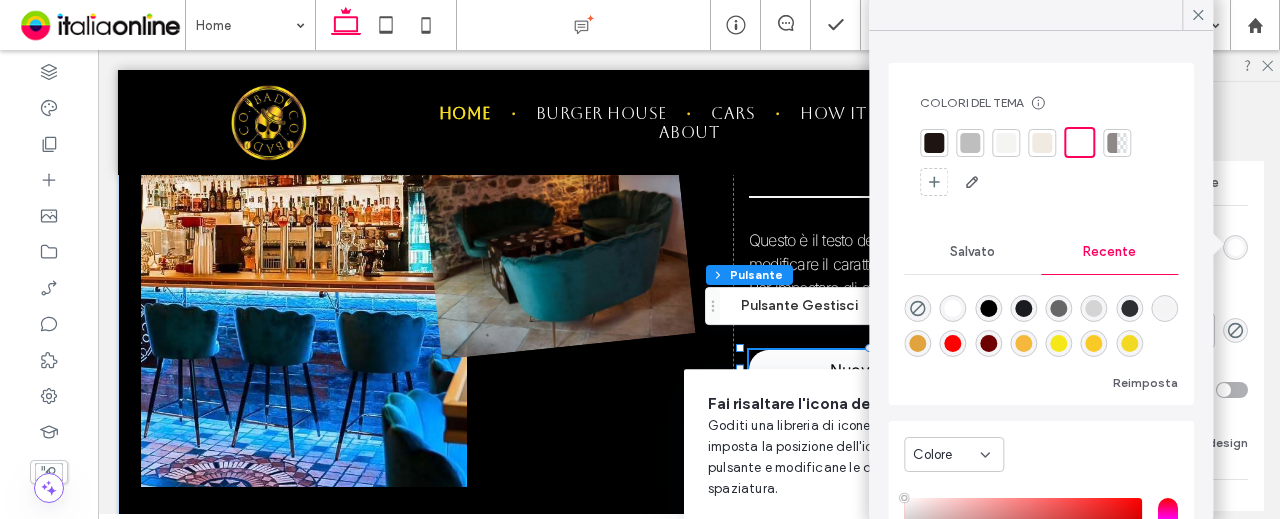 click on "Salvato" at bounding box center [972, 252] 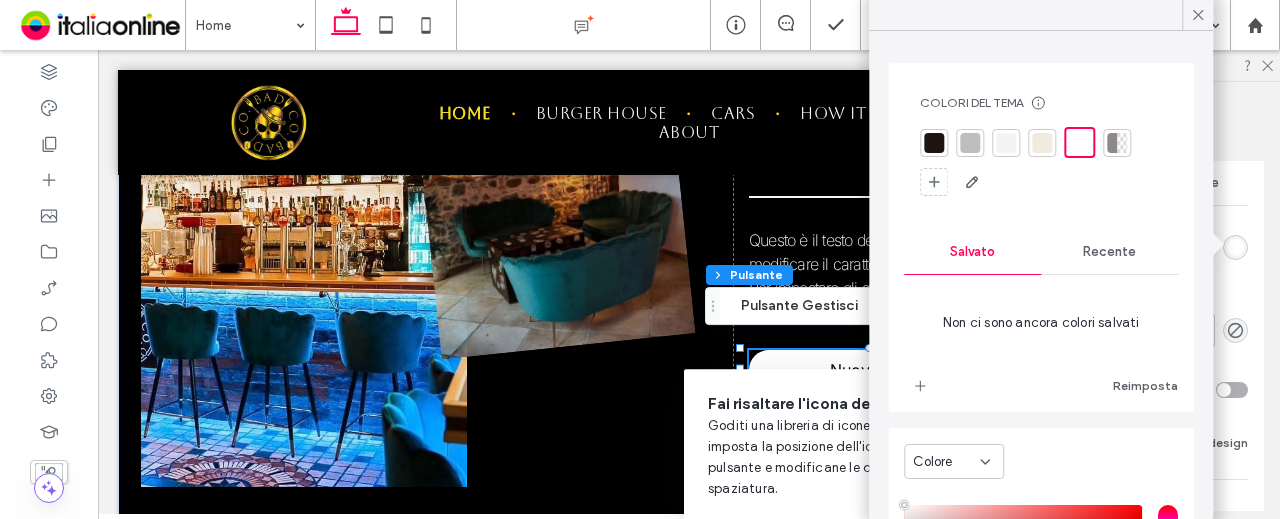 click on "Recente" at bounding box center [1109, 252] 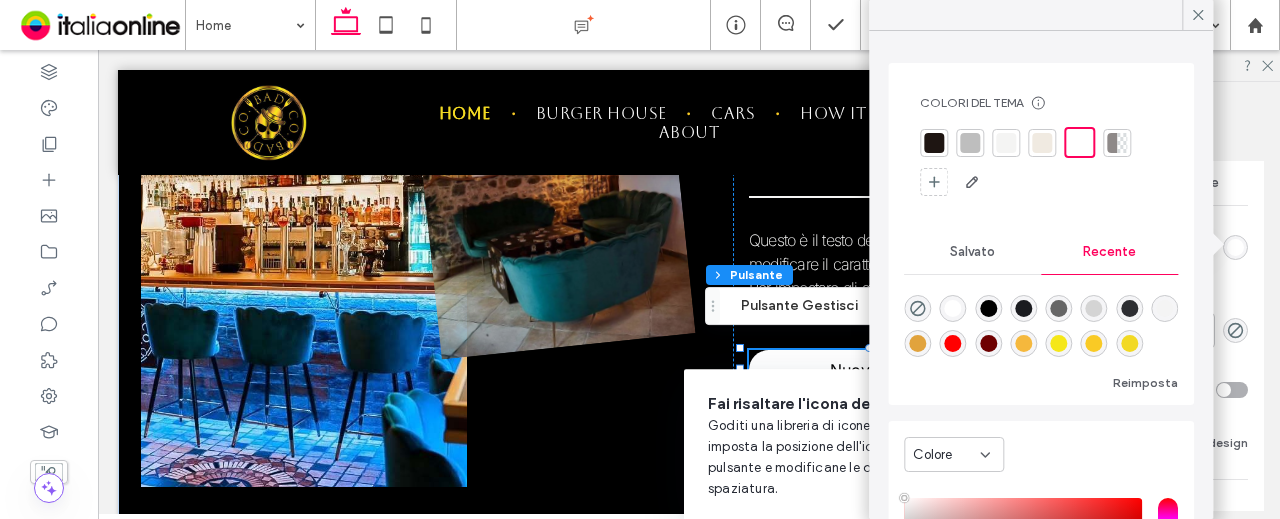 scroll, scrollTop: 32, scrollLeft: 0, axis: vertical 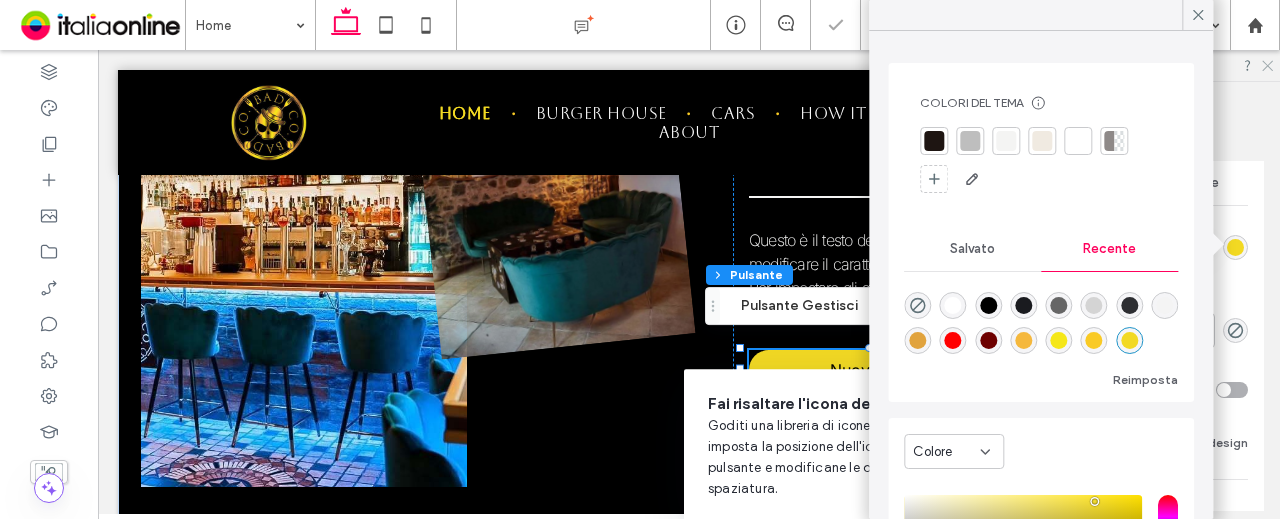 click 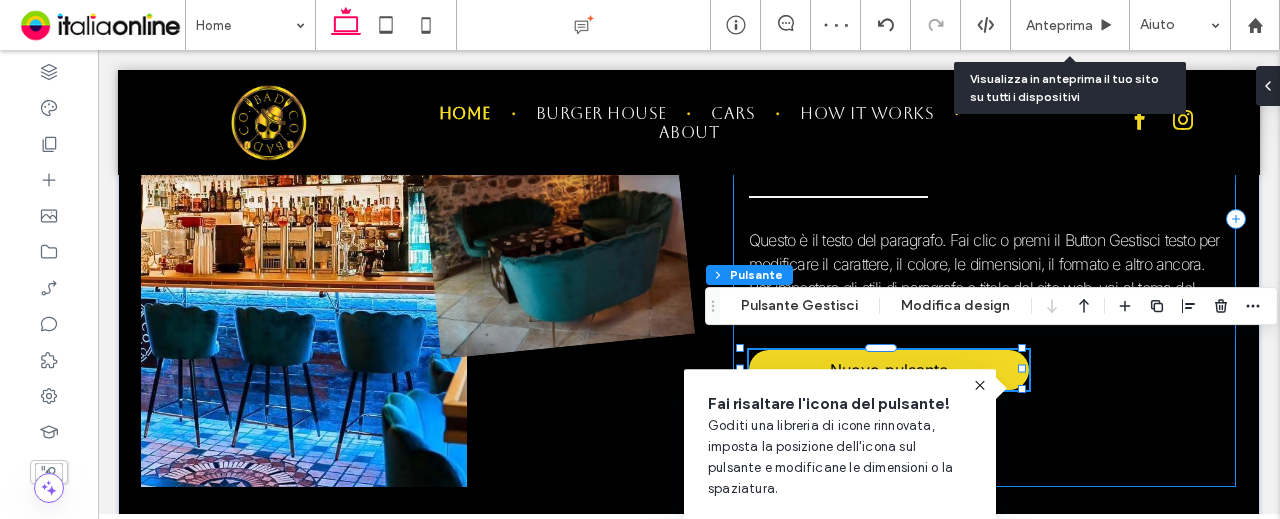 click on "Tagline
HEADING H2
Questo è il testo del paragrafo. Fai clic o premi il Button Gestisci testo per modificare il carattere, il colore, le dimensioni, il formato e altro ancora. Per impostare gli stili di paragrafo e titolo del sito web, vai al tema del sito web.
Nuovo pulsante" at bounding box center (984, 219) 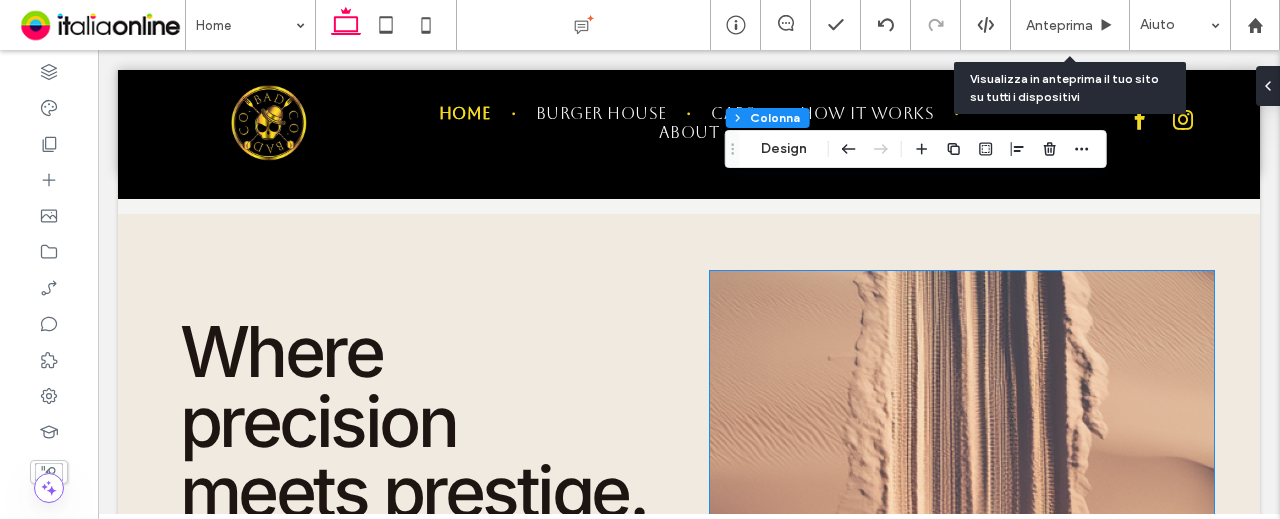 scroll, scrollTop: 3081, scrollLeft: 0, axis: vertical 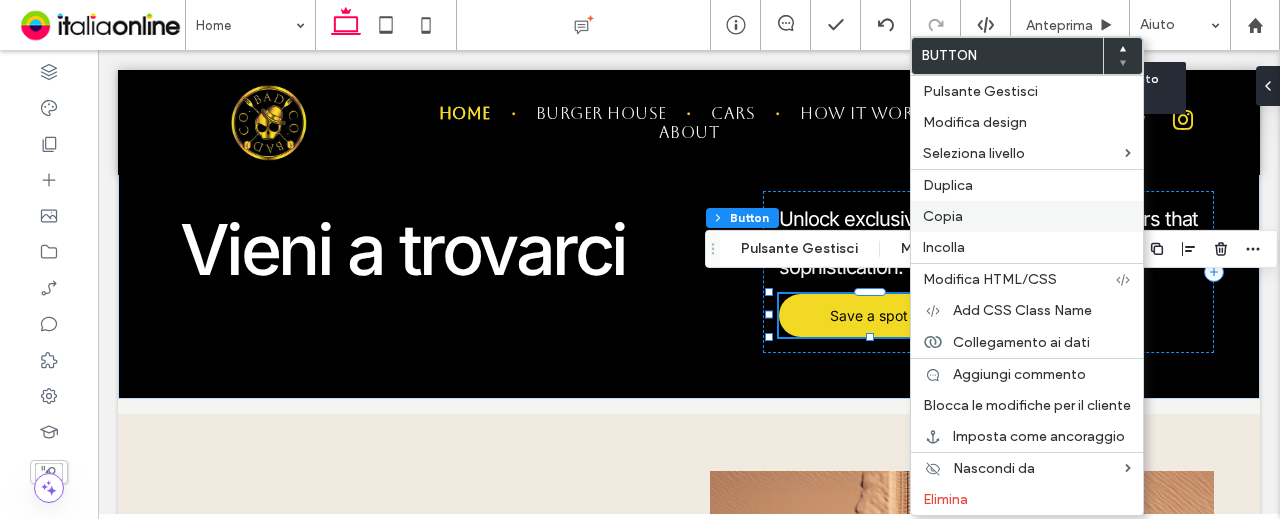 click on "Copia" at bounding box center (1027, 216) 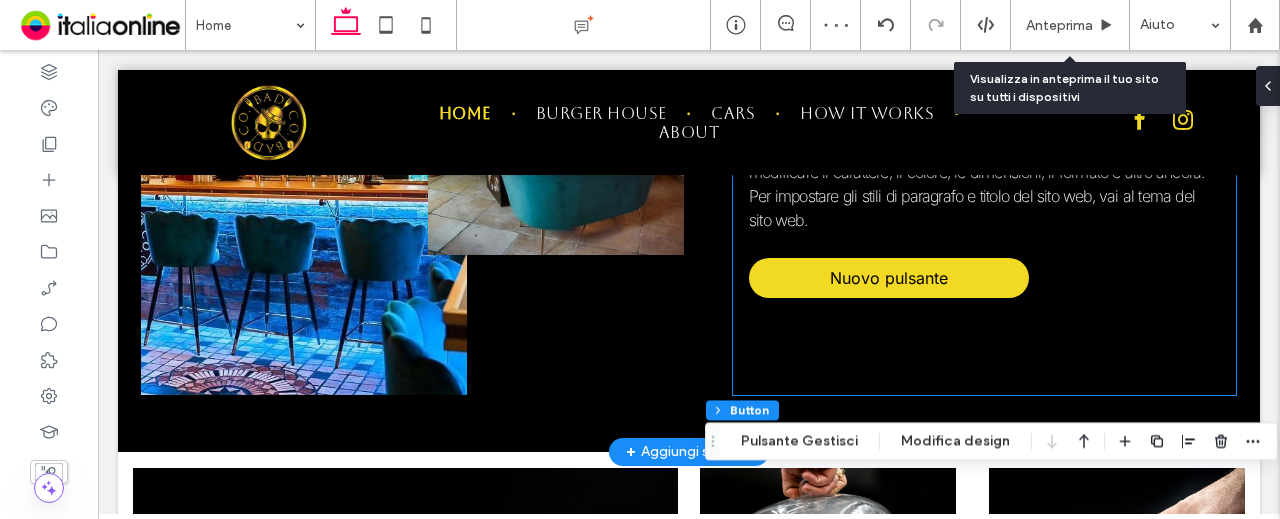 scroll, scrollTop: 1881, scrollLeft: 0, axis: vertical 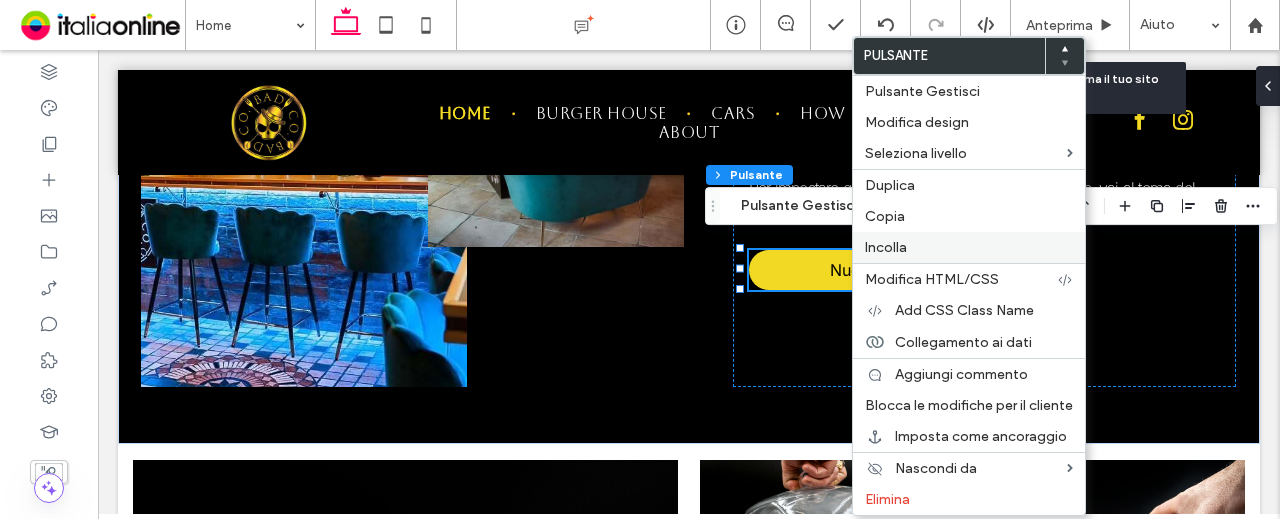click on "Incolla" at bounding box center (886, 247) 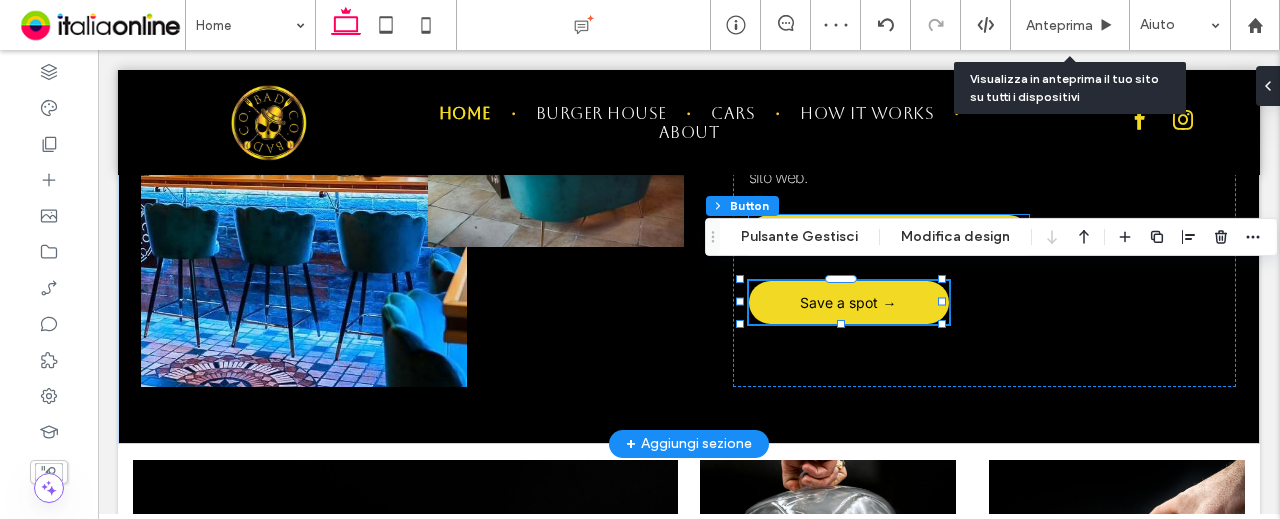 click on "Nuovo pulsante" at bounding box center [889, 235] 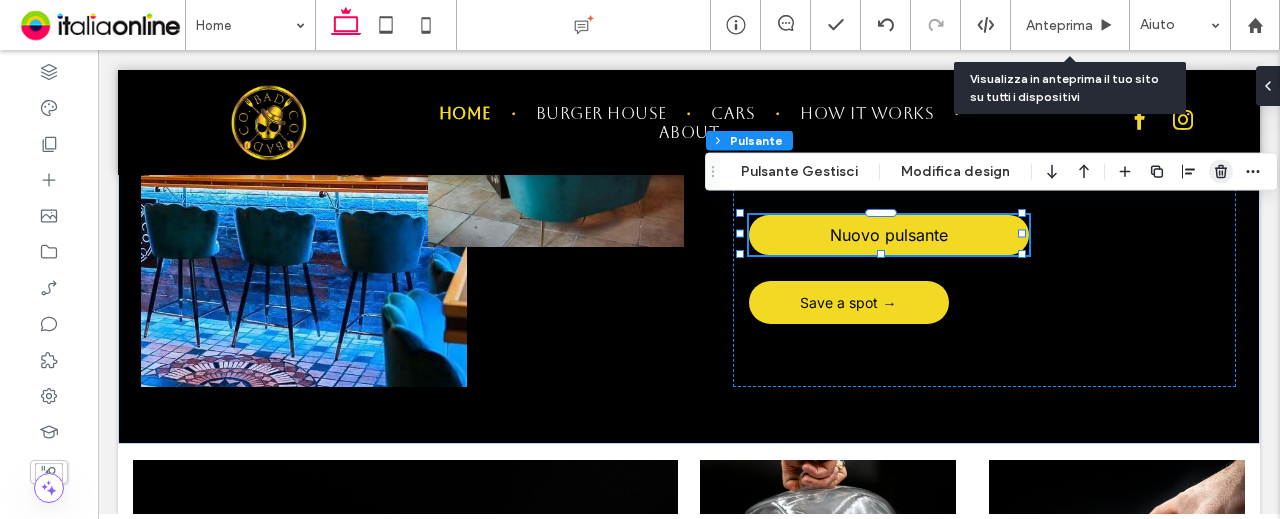 click 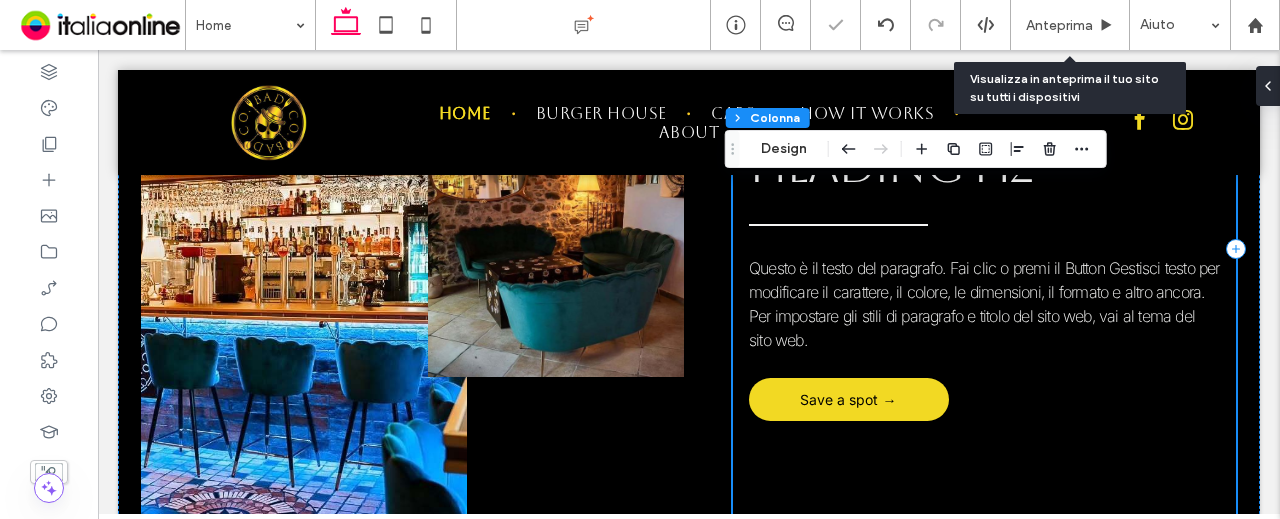 scroll, scrollTop: 1881, scrollLeft: 0, axis: vertical 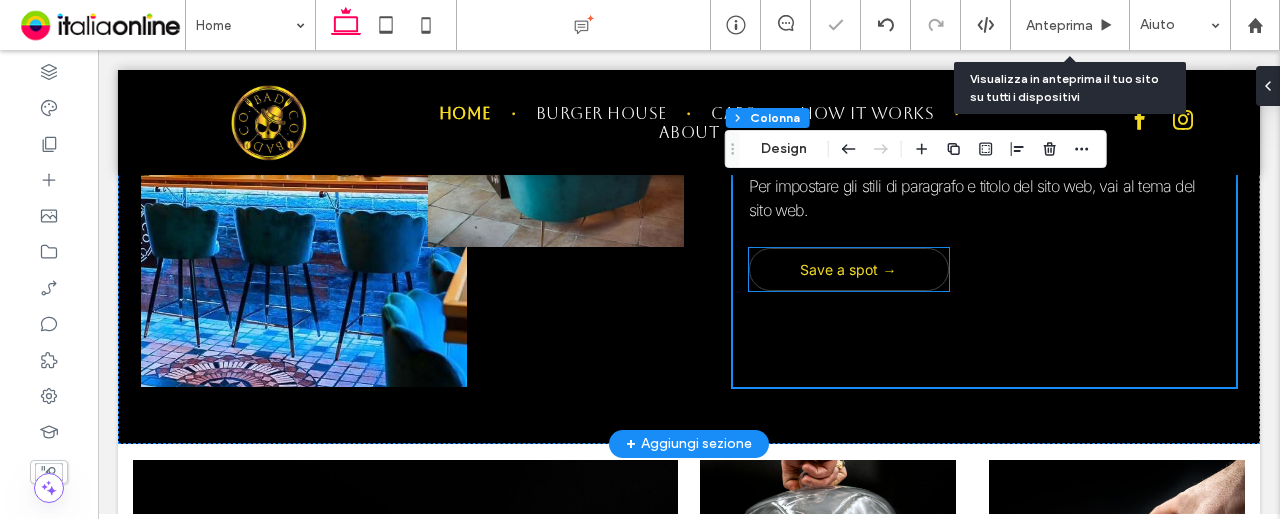 click on "Save a spot →" at bounding box center (848, 270) 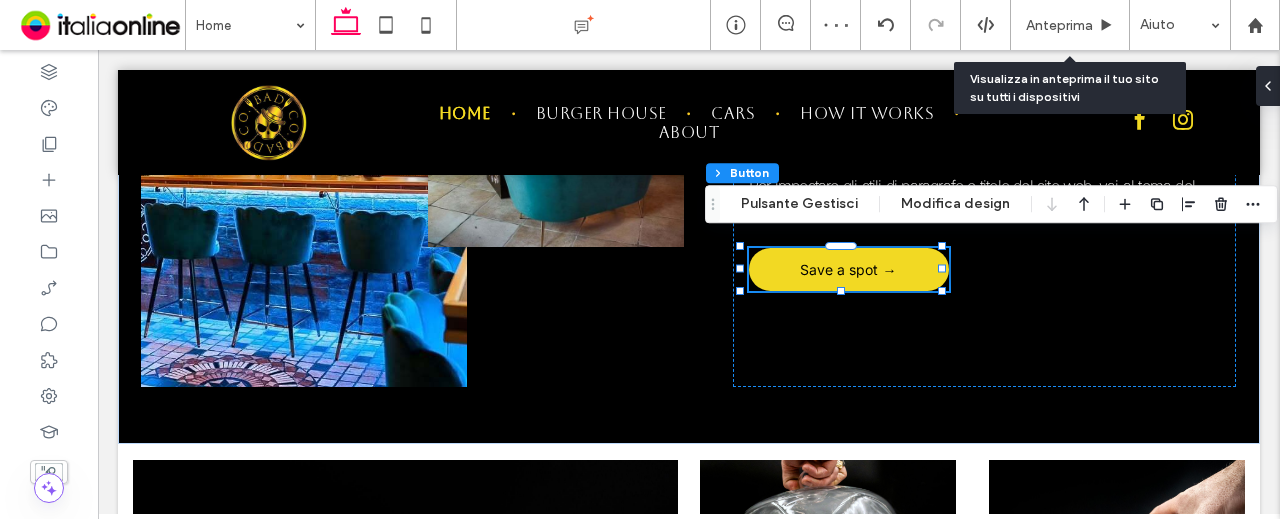 click on "Sezione Colonna Button Pulsante Gestisci Modifica design" at bounding box center [991, 204] 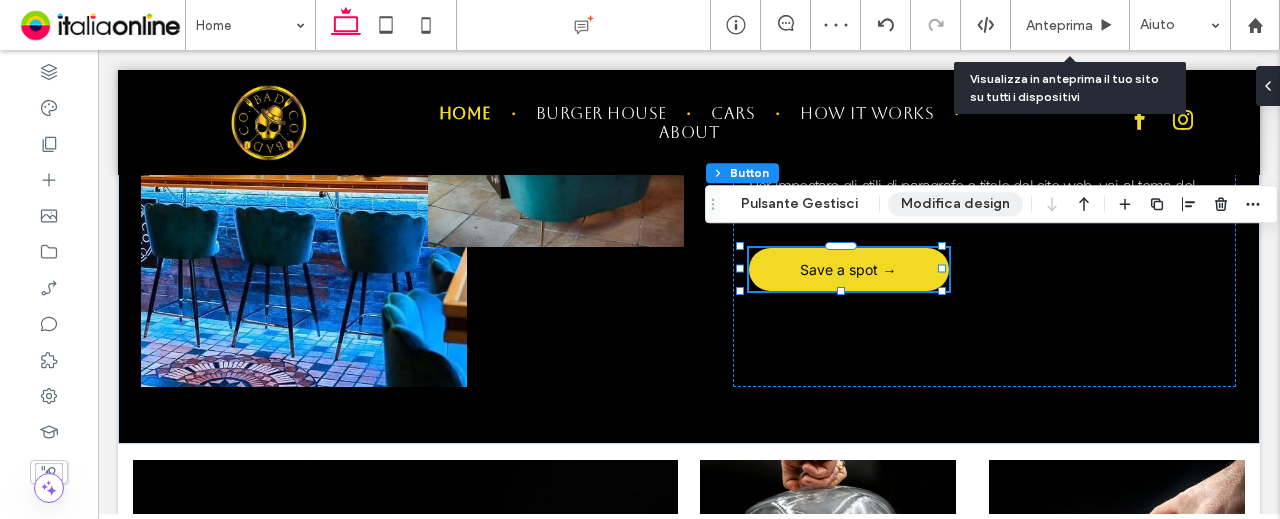 click on "Modifica design" at bounding box center (955, 204) 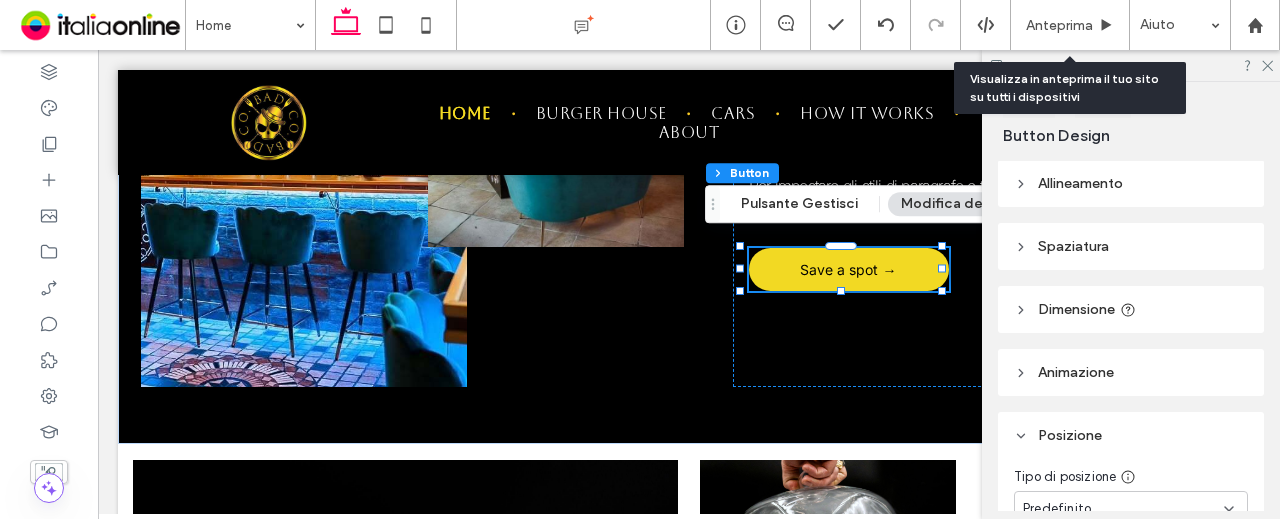 scroll, scrollTop: 0, scrollLeft: 0, axis: both 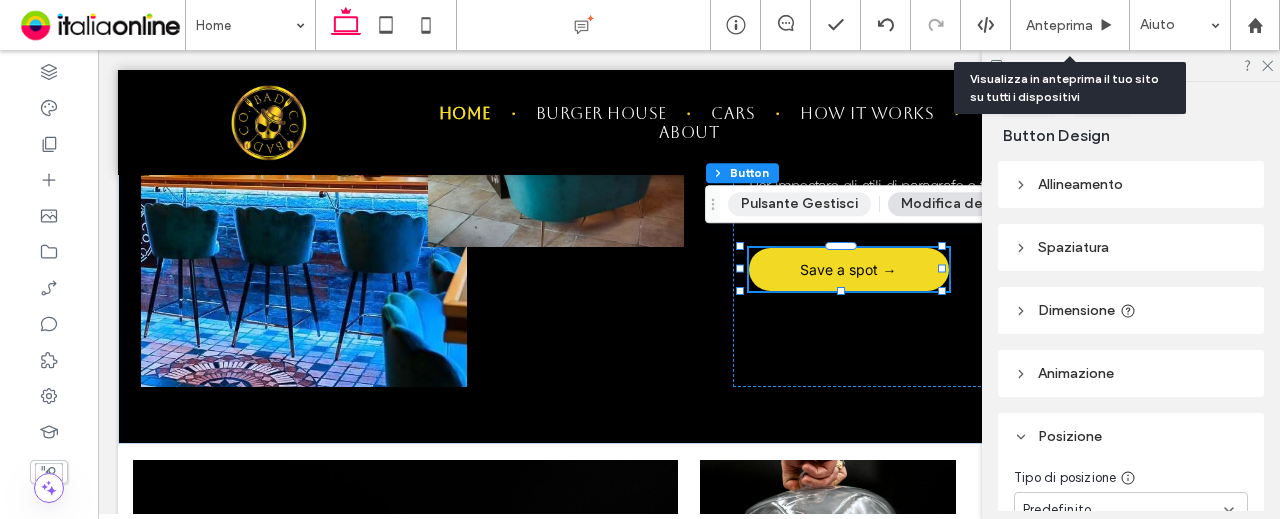 click on "Pulsante Gestisci" at bounding box center [799, 204] 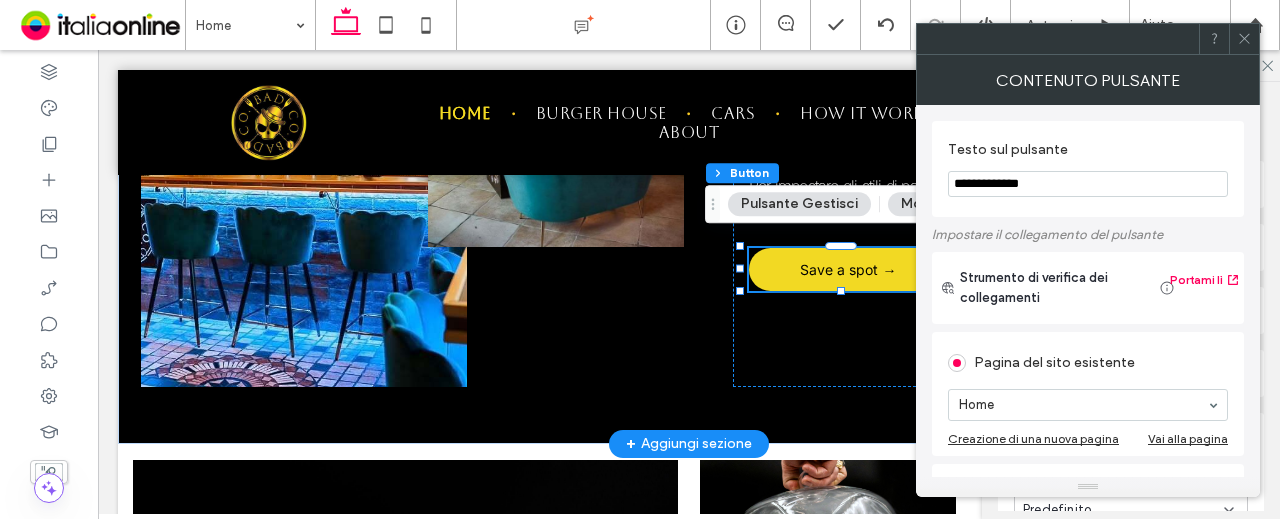 drag, startPoint x: 1122, startPoint y: 229, endPoint x: 869, endPoint y: 179, distance: 257.8934 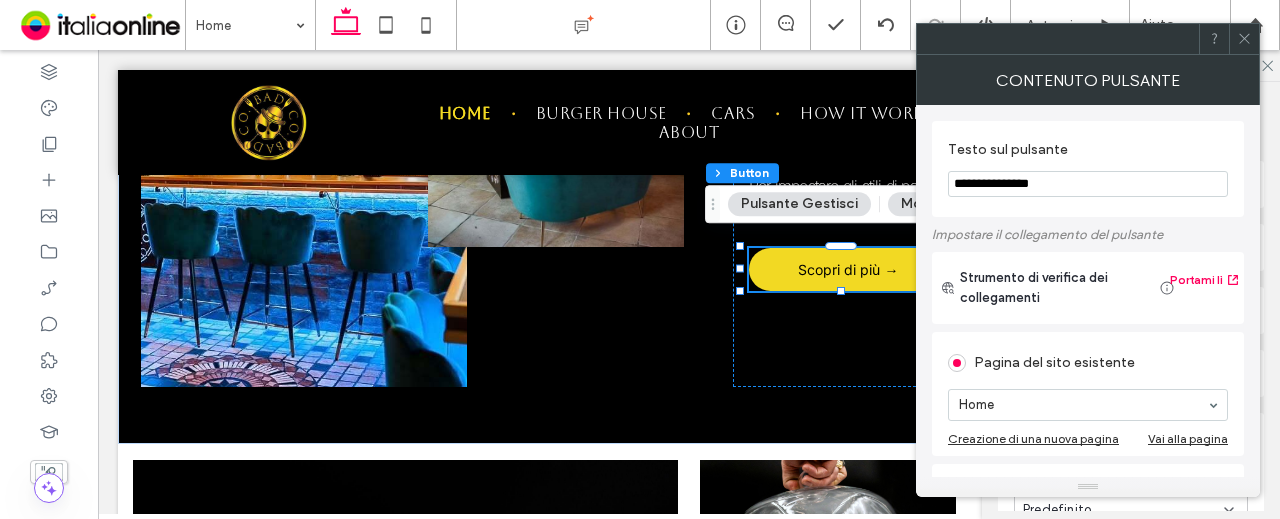 type on "**********" 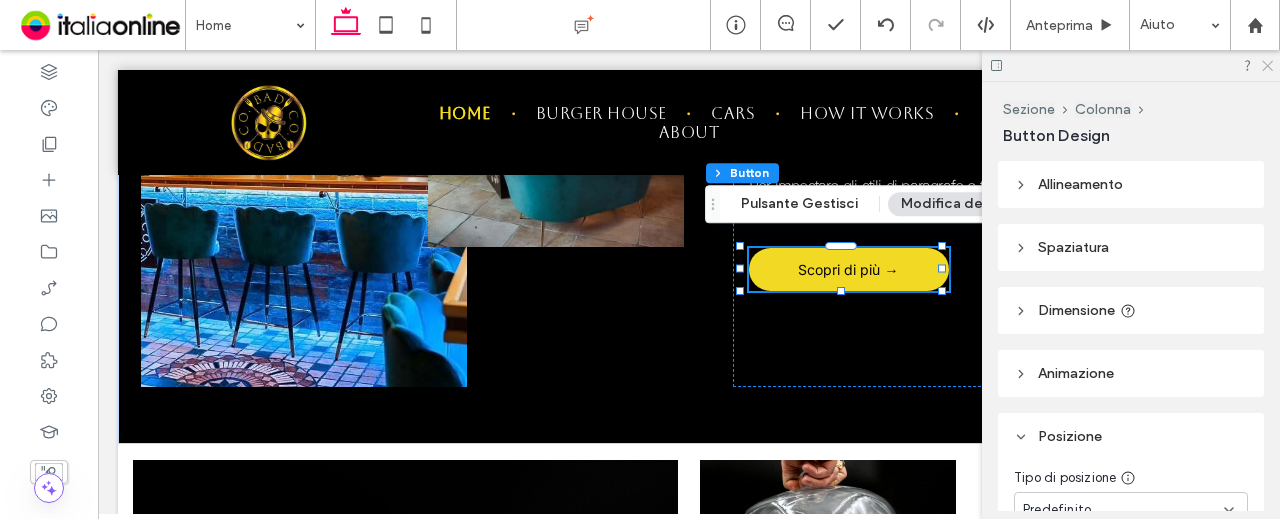 click 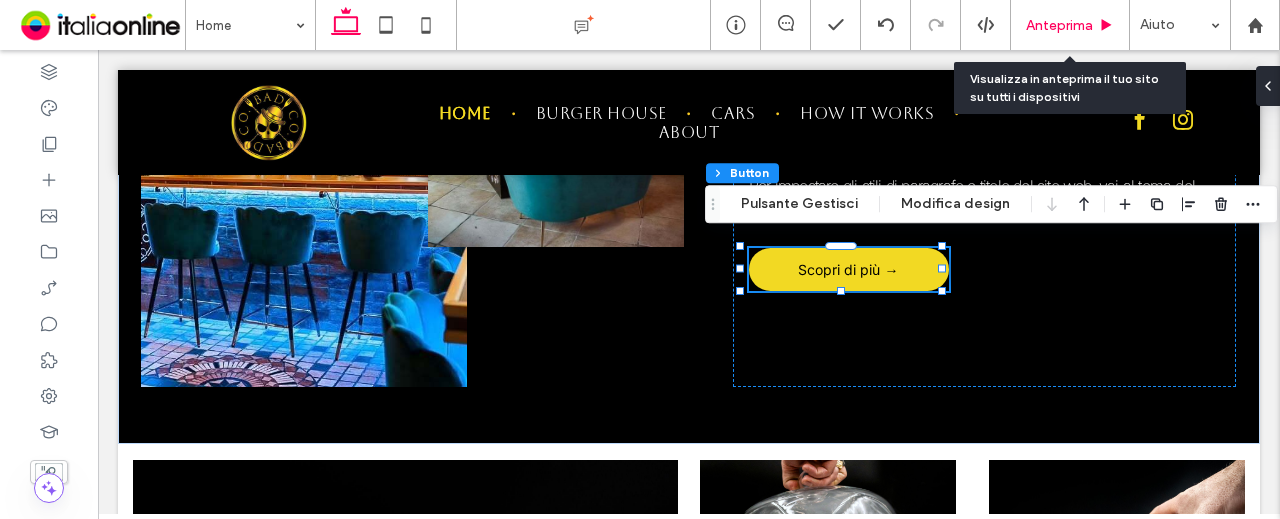 click on "Anteprima" at bounding box center (1059, 25) 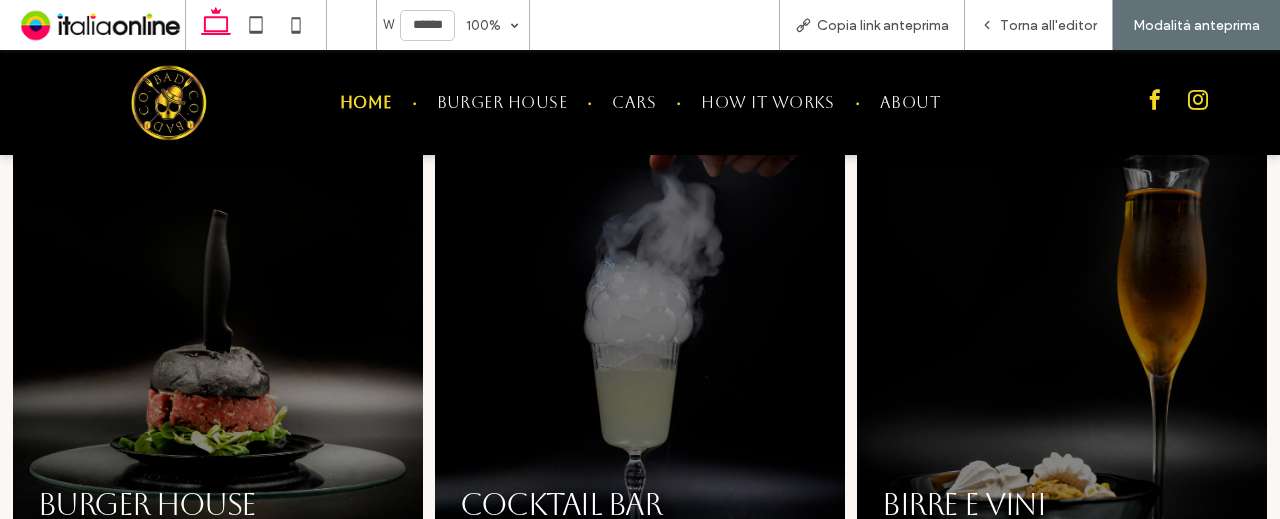 scroll, scrollTop: 1338, scrollLeft: 0, axis: vertical 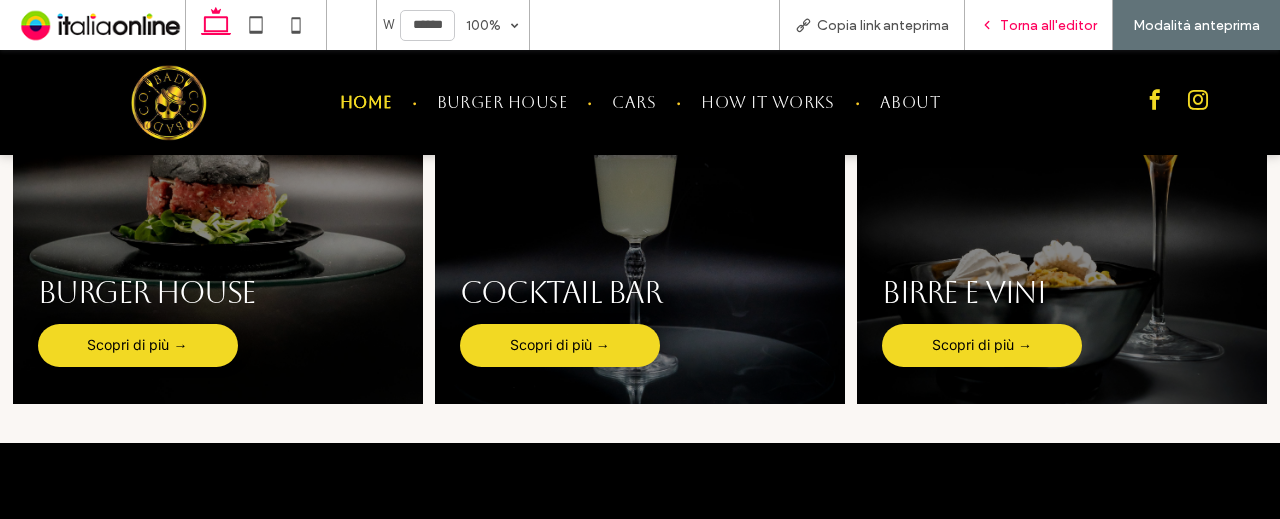 click on "Torna all'editor" at bounding box center (1048, 25) 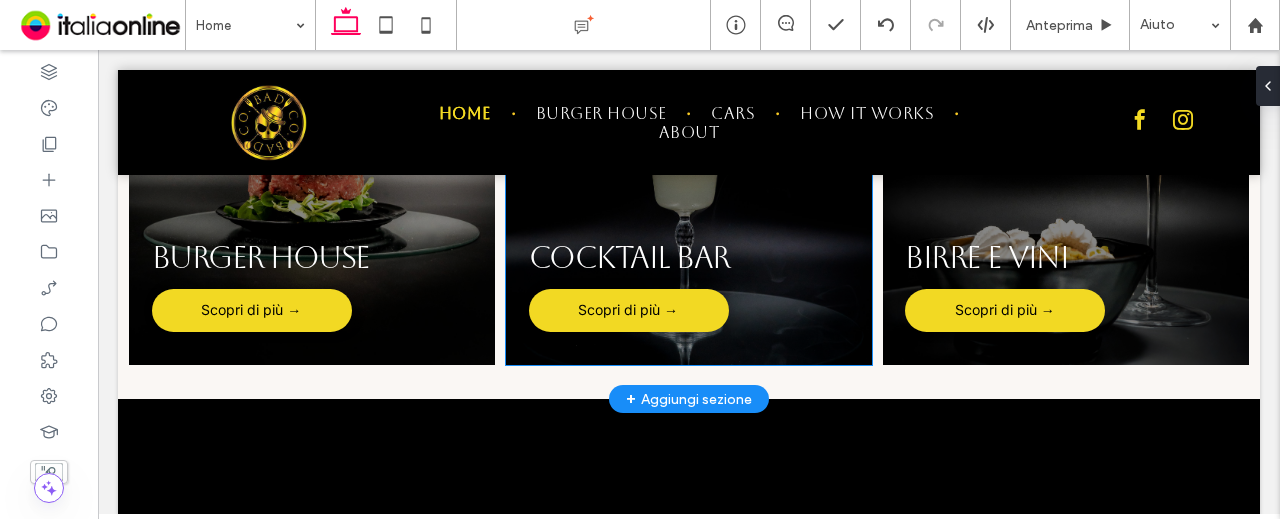 scroll, scrollTop: 1314, scrollLeft: 0, axis: vertical 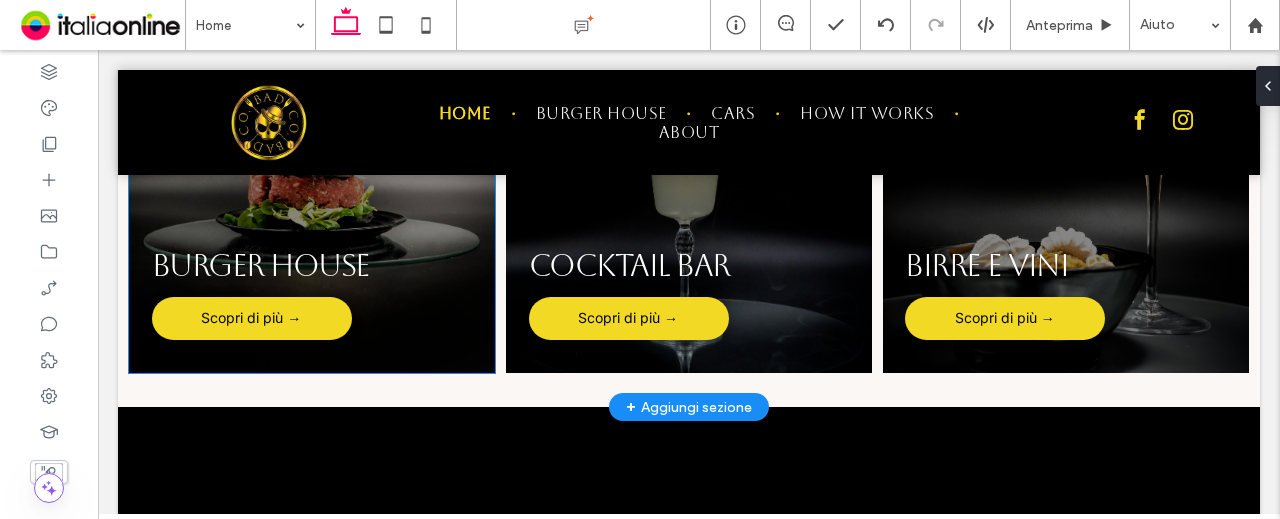 click on "Burger House
Scopri di più →" at bounding box center (312, 159) 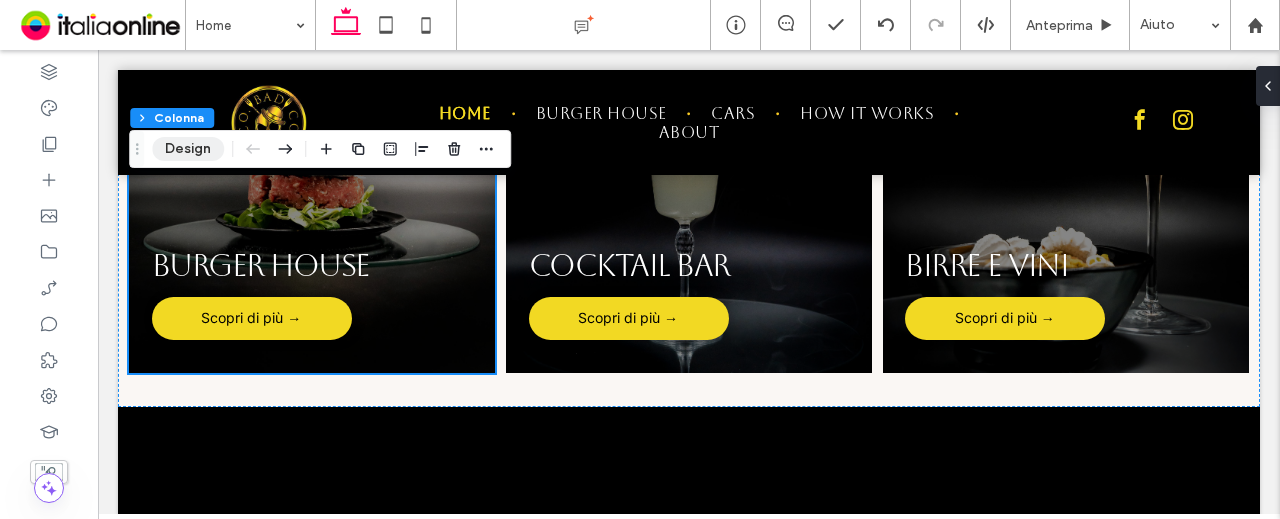 click on "Design" at bounding box center (188, 149) 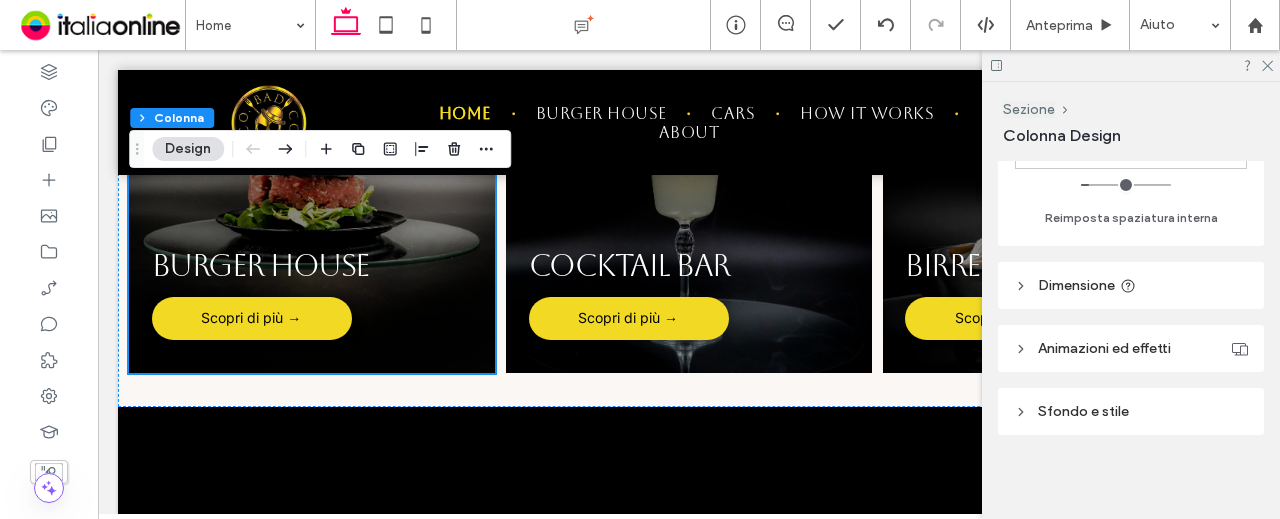 scroll, scrollTop: 706, scrollLeft: 0, axis: vertical 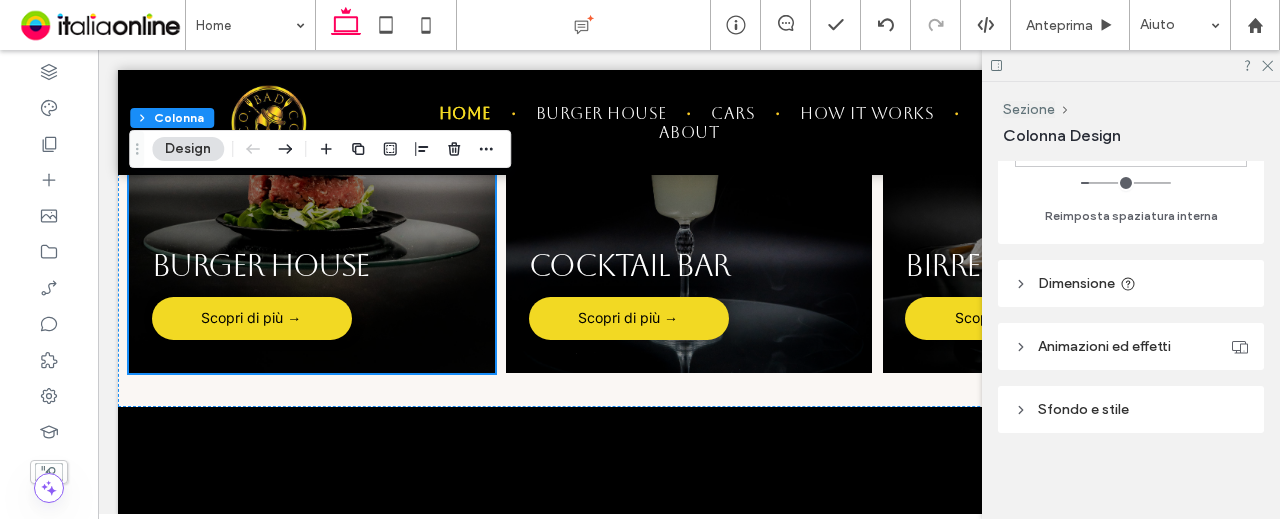 click on "Sfondo e stile" at bounding box center [1083, 409] 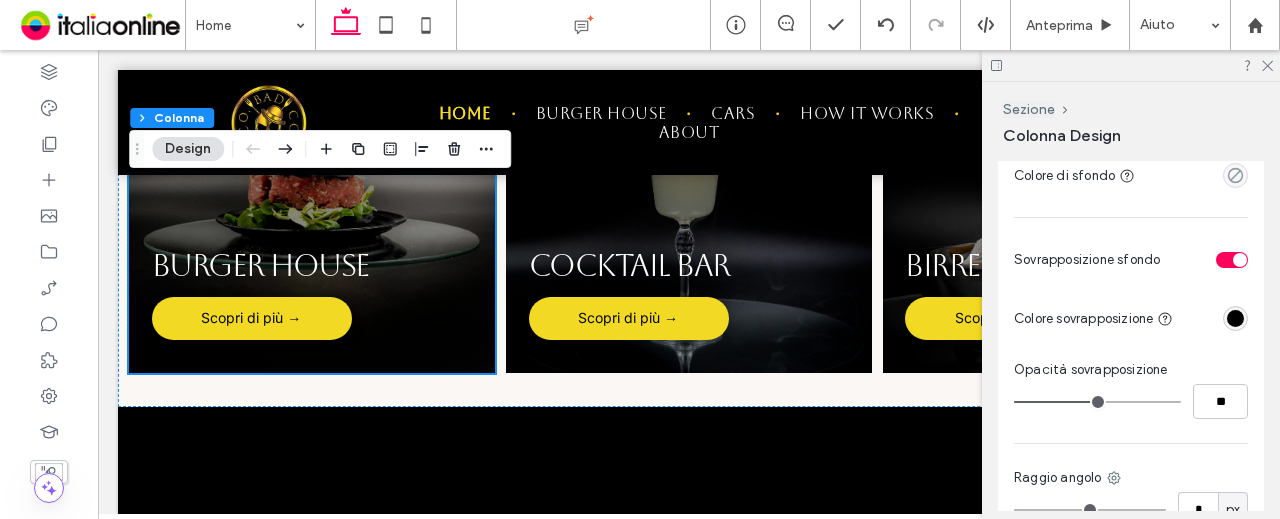 scroll, scrollTop: 854, scrollLeft: 0, axis: vertical 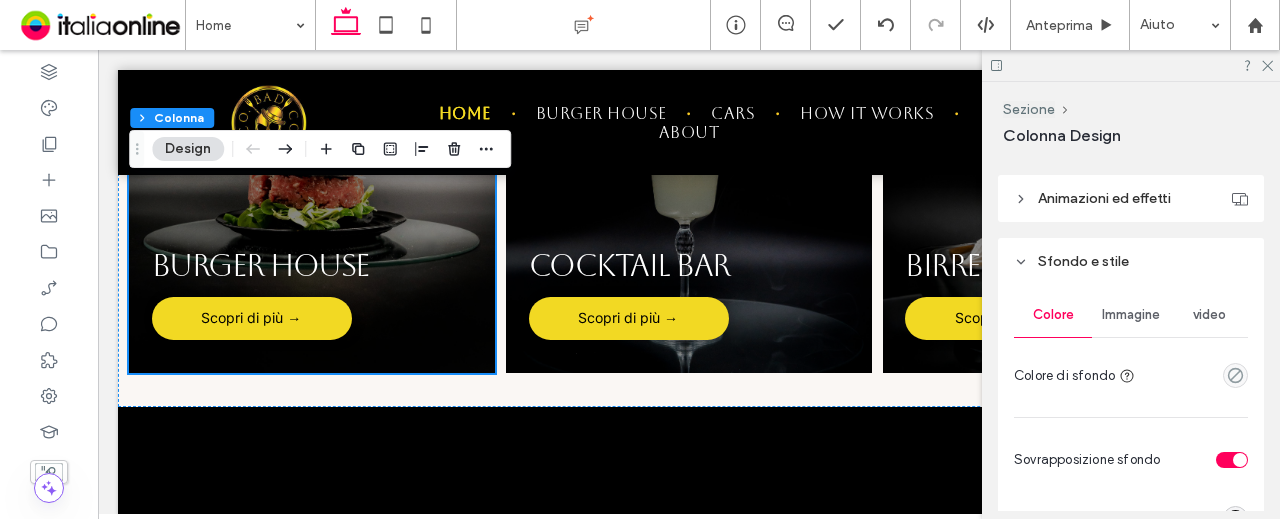 click on "Immagine" at bounding box center (1131, 315) 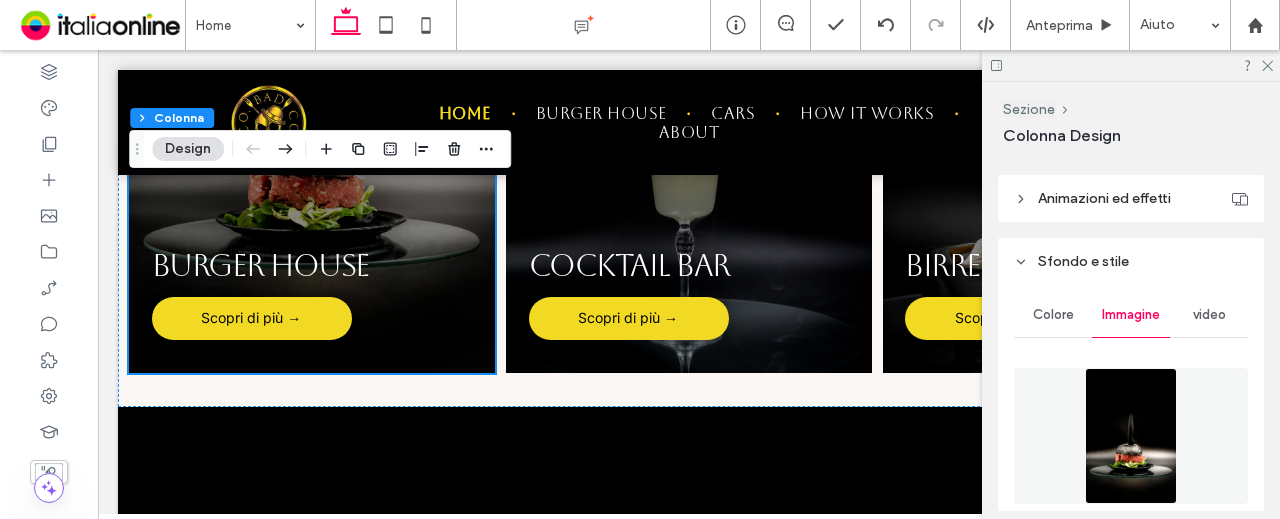 click on "video" at bounding box center (1209, 315) 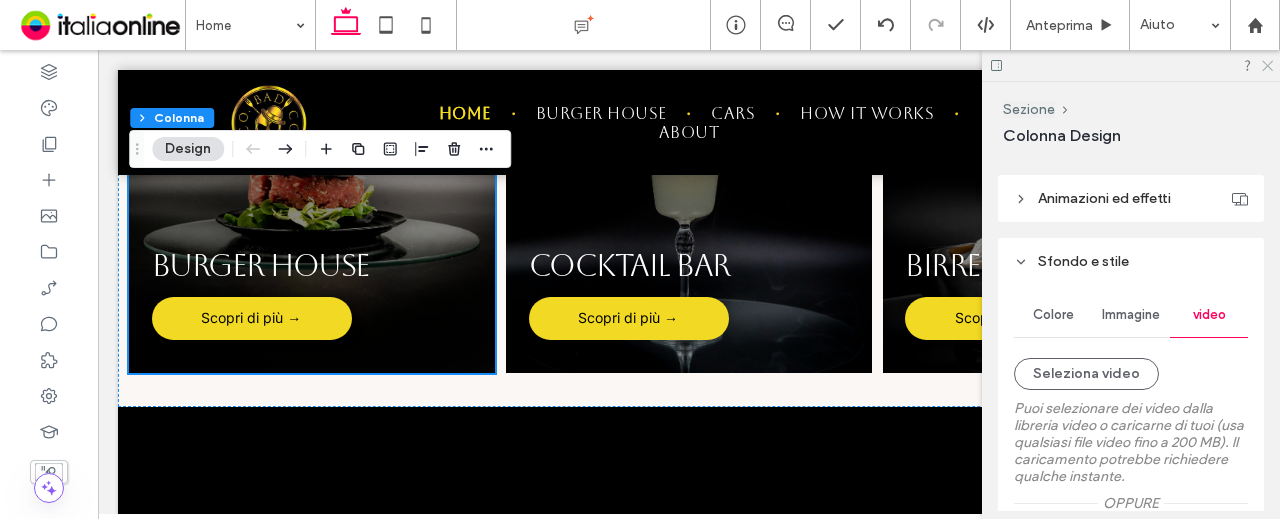 click 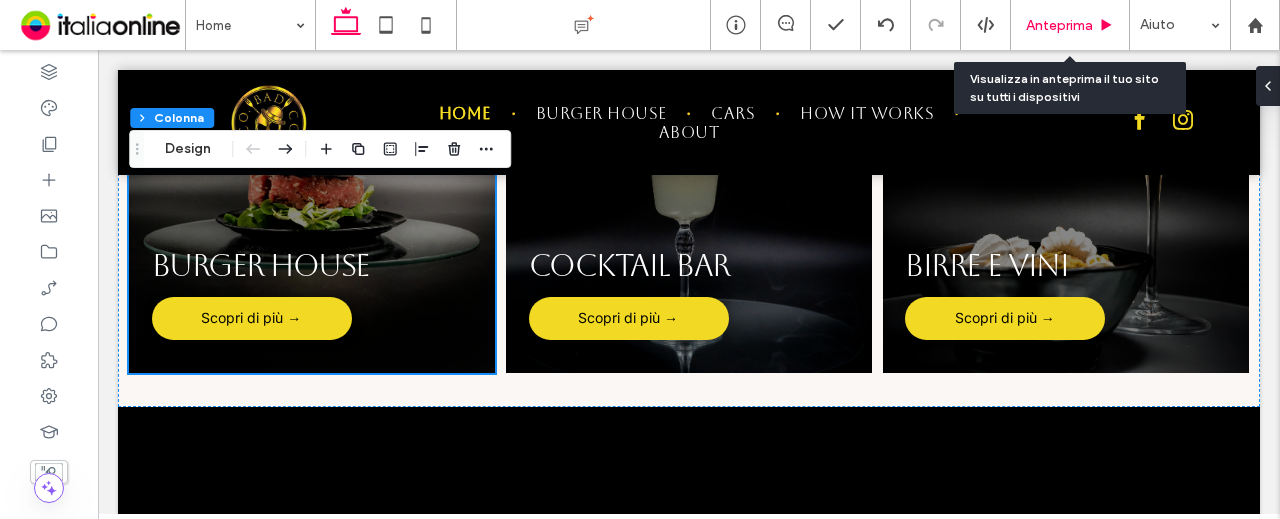 click on "Anteprima" at bounding box center (1070, 25) 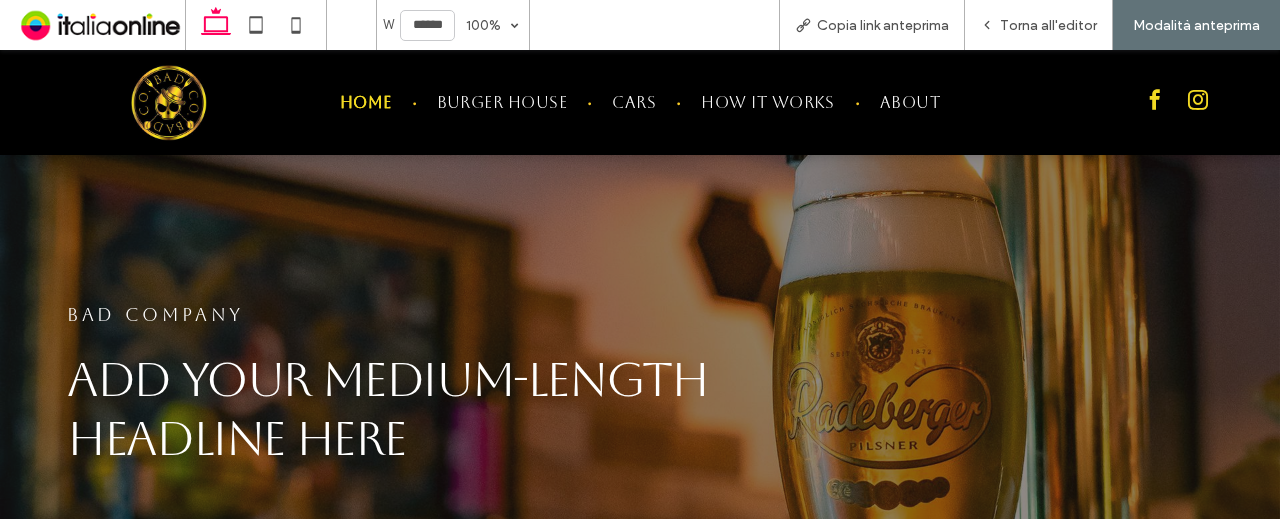 scroll, scrollTop: 0, scrollLeft: 0, axis: both 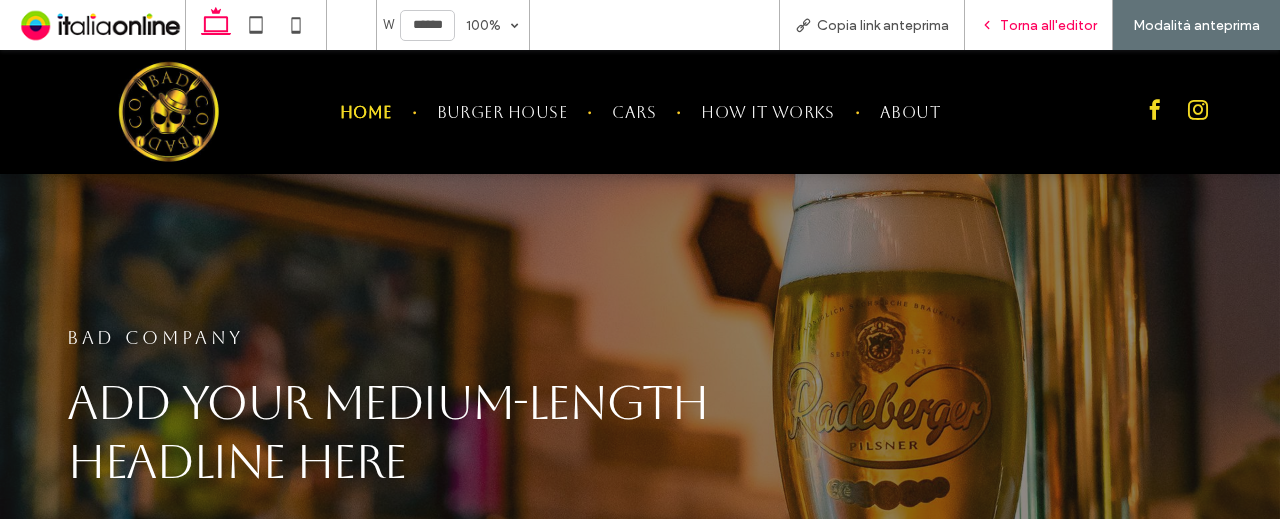 click on "Torna all'editor" at bounding box center [1048, 25] 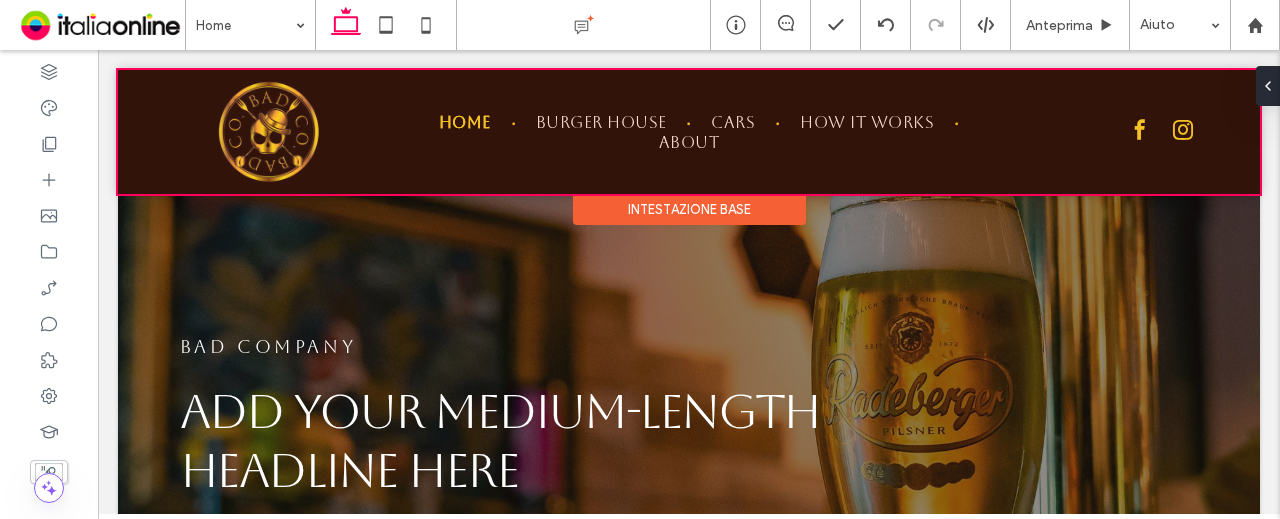 click at bounding box center [689, 132] 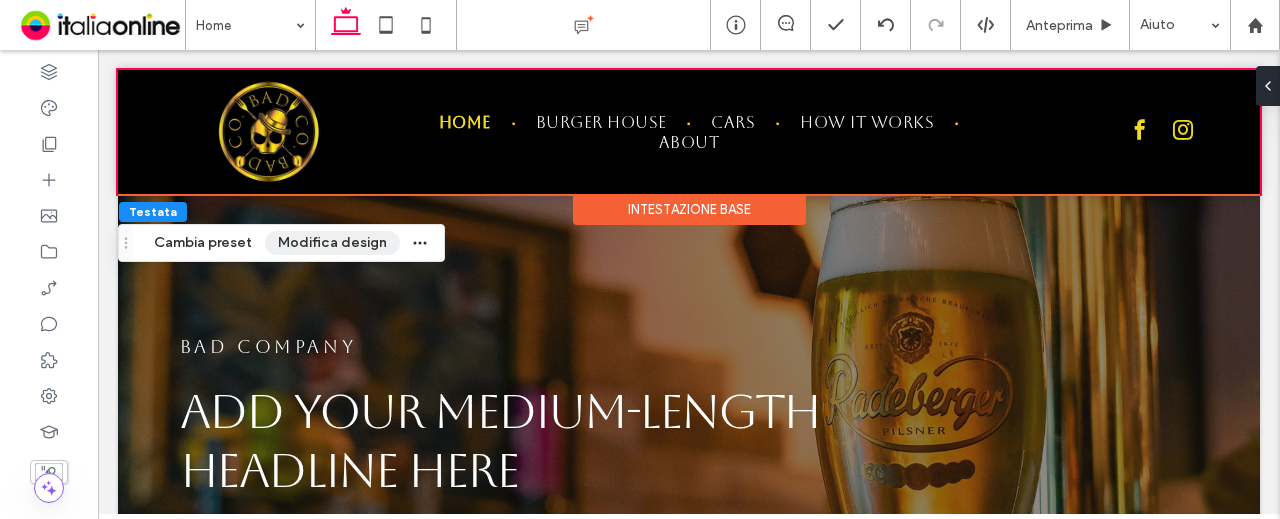 click on "Modifica design" at bounding box center (332, 243) 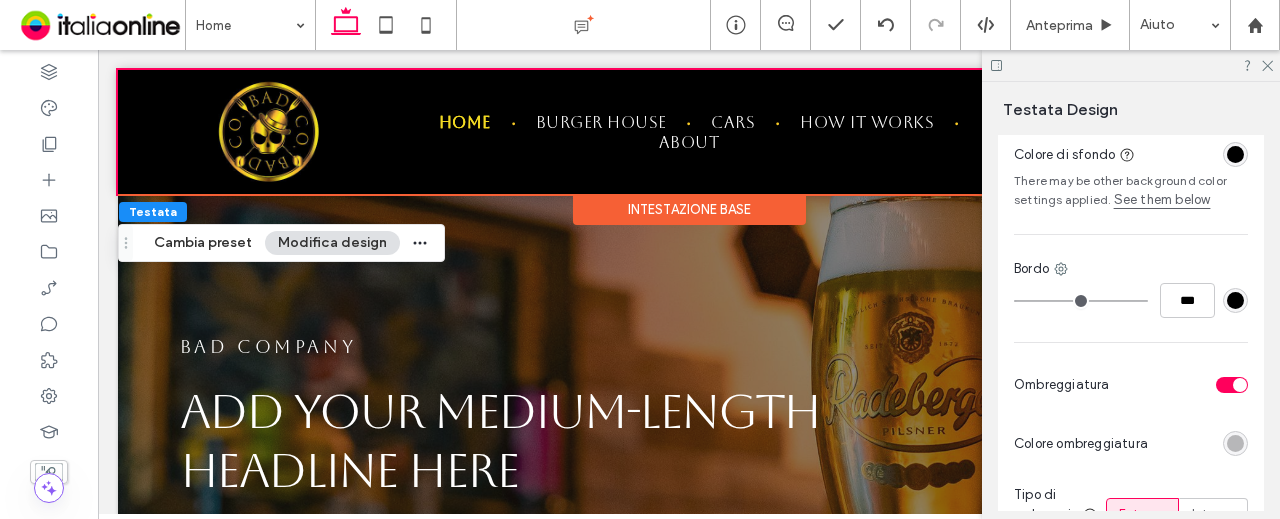 scroll, scrollTop: 0, scrollLeft: 0, axis: both 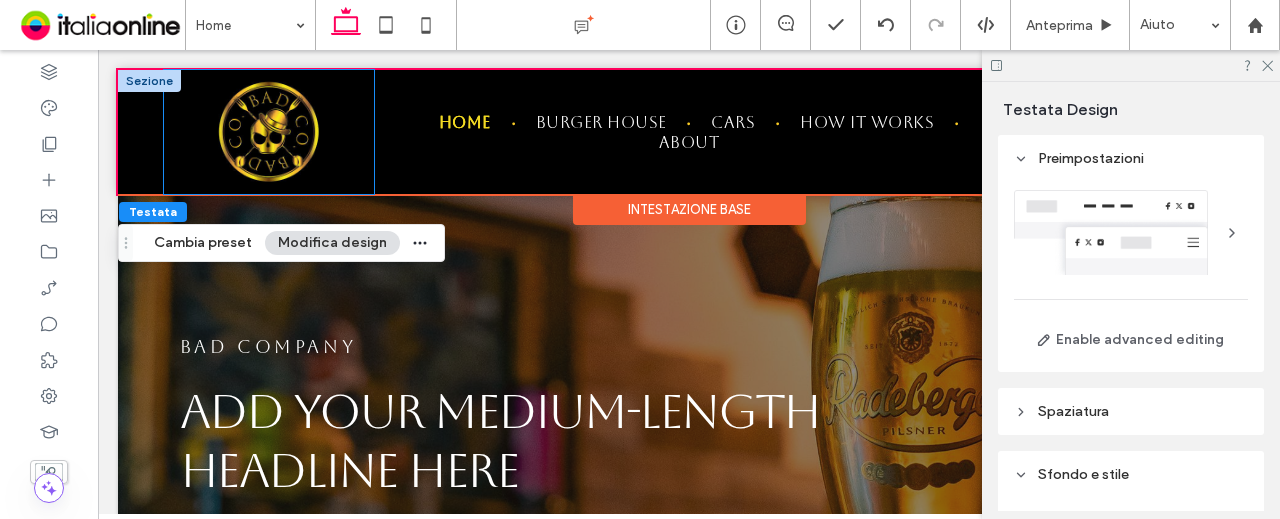 click at bounding box center (269, 132) 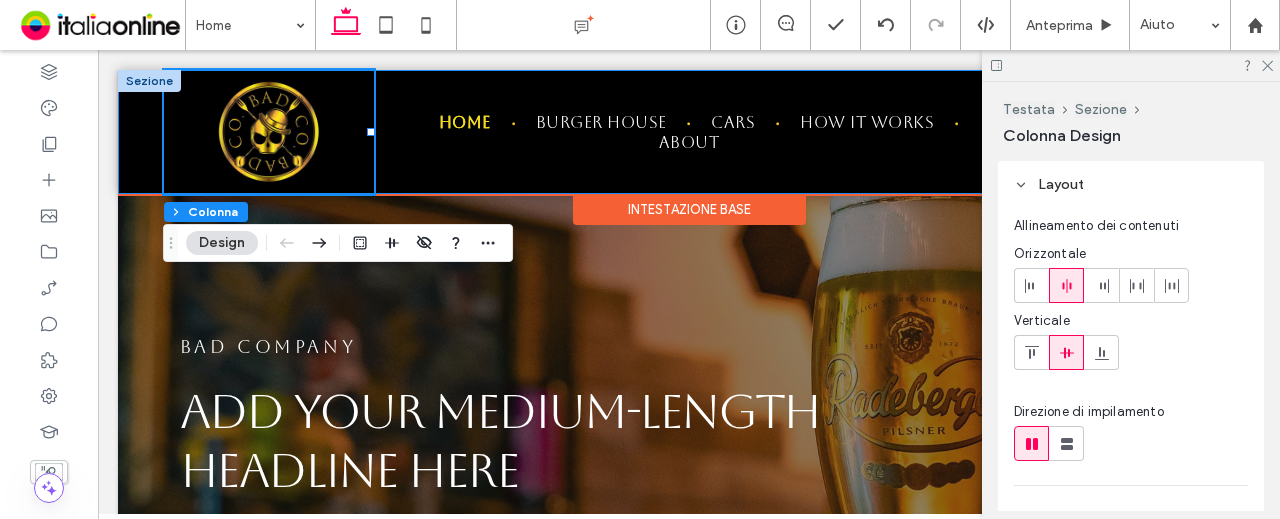 click on "Home
Burger House
Cars
How it works
About" at bounding box center [689, 132] 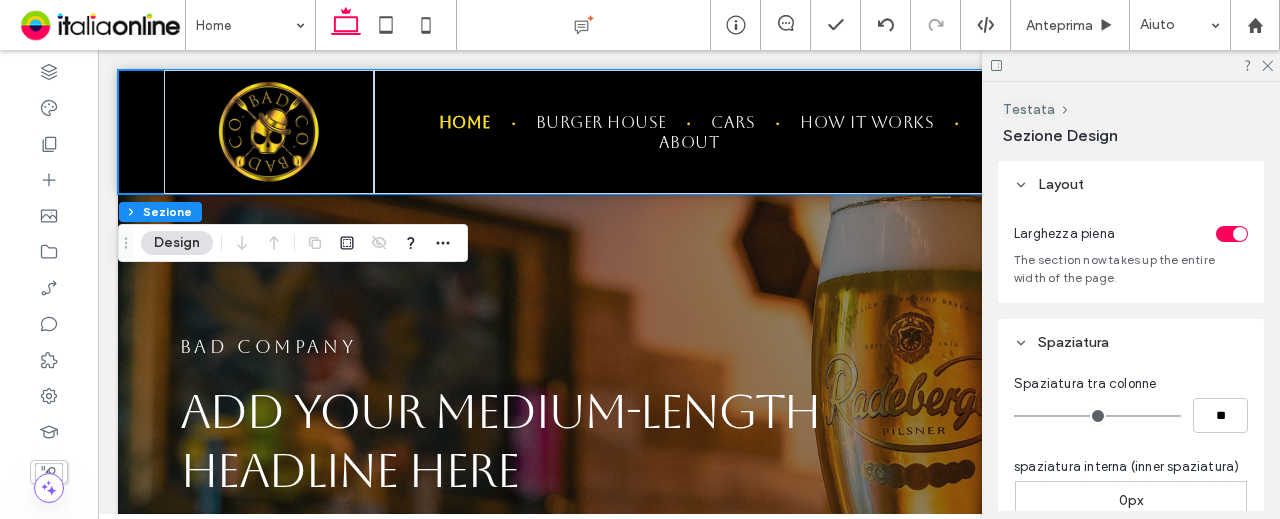 click on "Design" at bounding box center [177, 243] 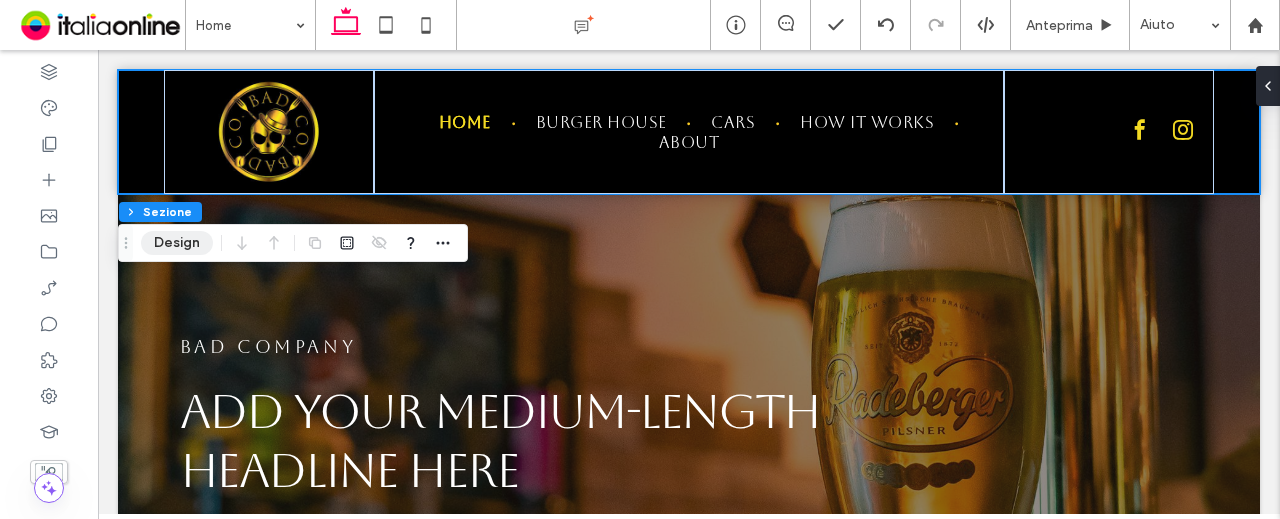 click on "Design" at bounding box center (177, 243) 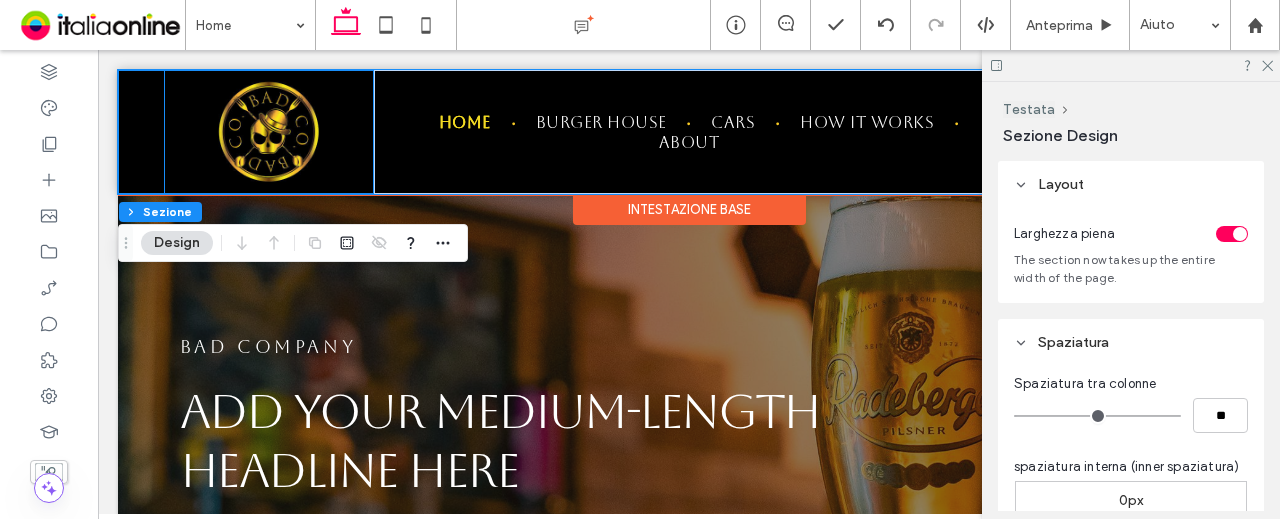 click at bounding box center (269, 132) 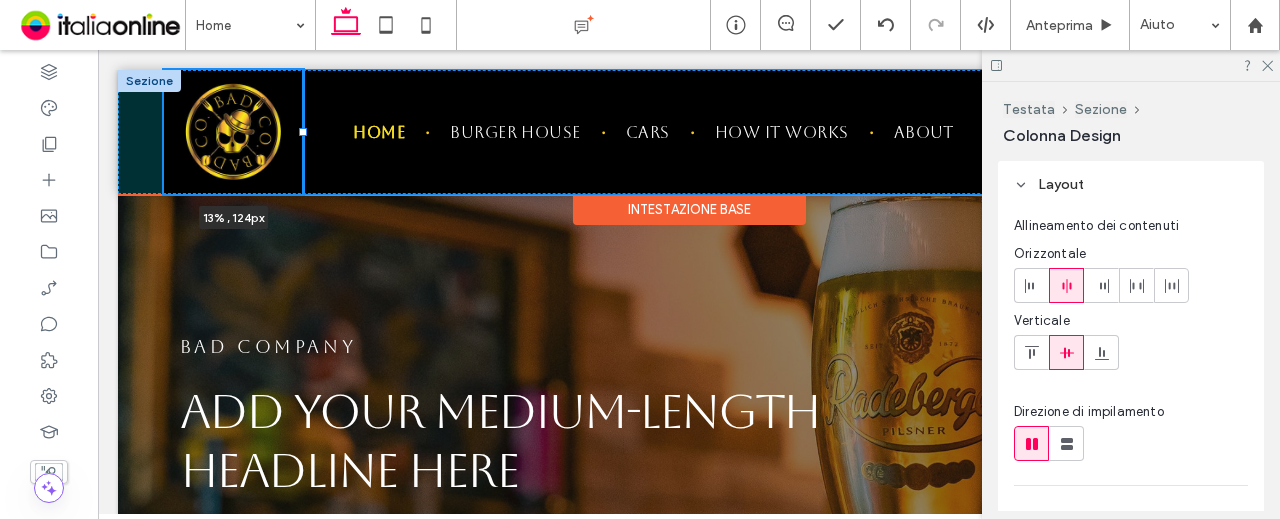 drag, startPoint x: 368, startPoint y: 133, endPoint x: 300, endPoint y: 131, distance: 68.0294 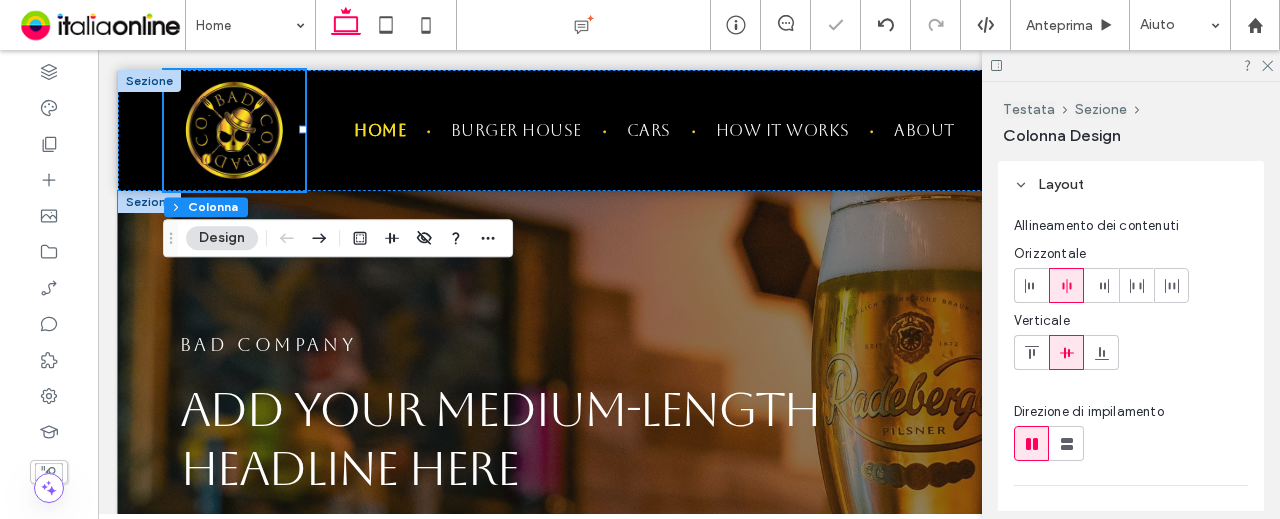 click on "BAD COMPANY
Add your medium-length headline here" at bounding box center [689, 415] 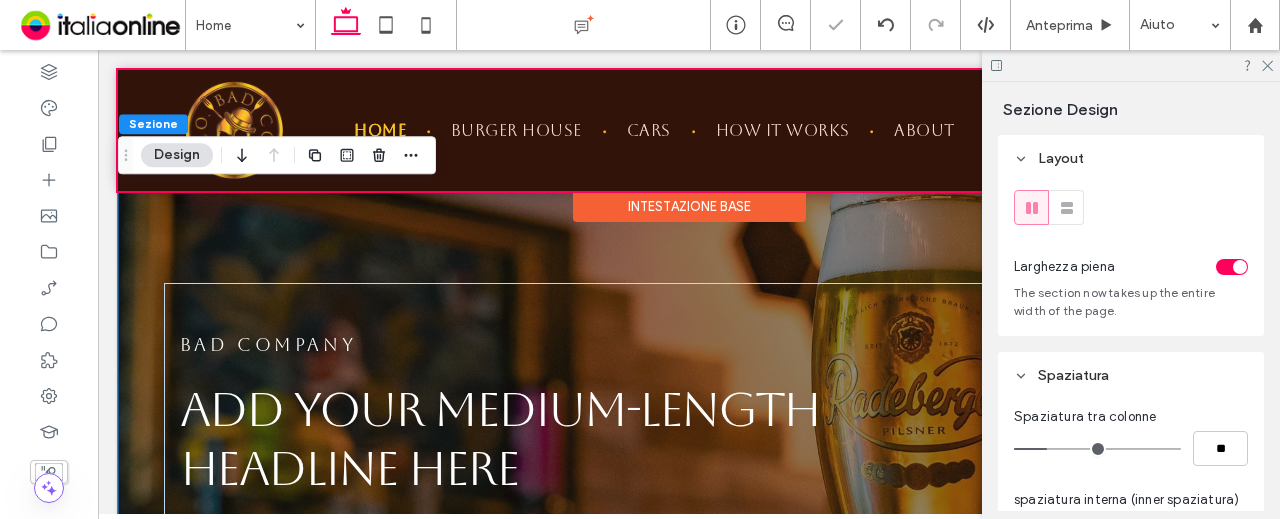click at bounding box center [689, 130] 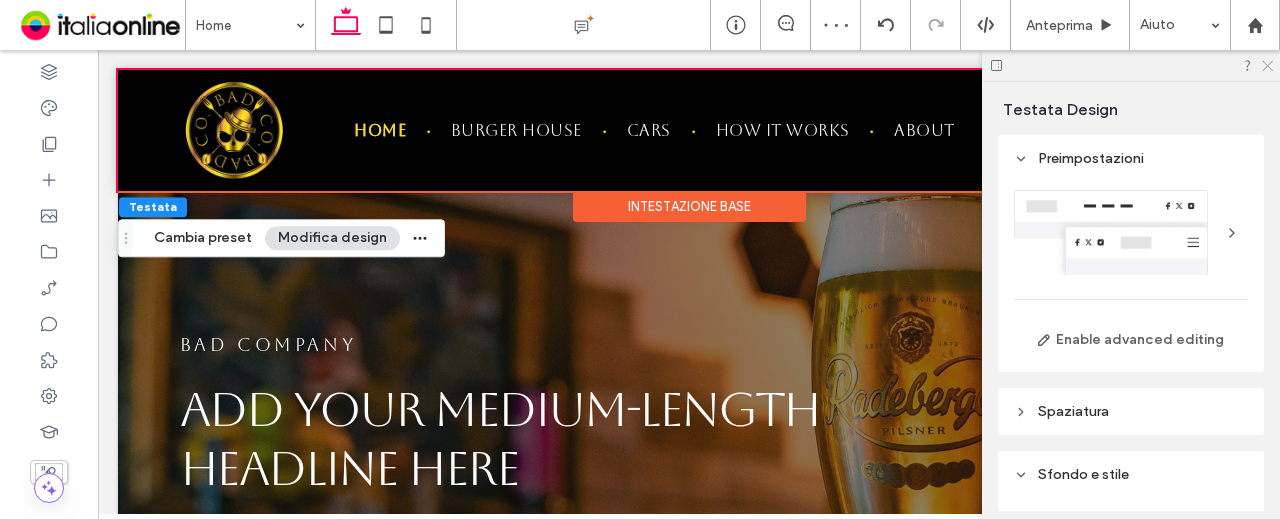 click 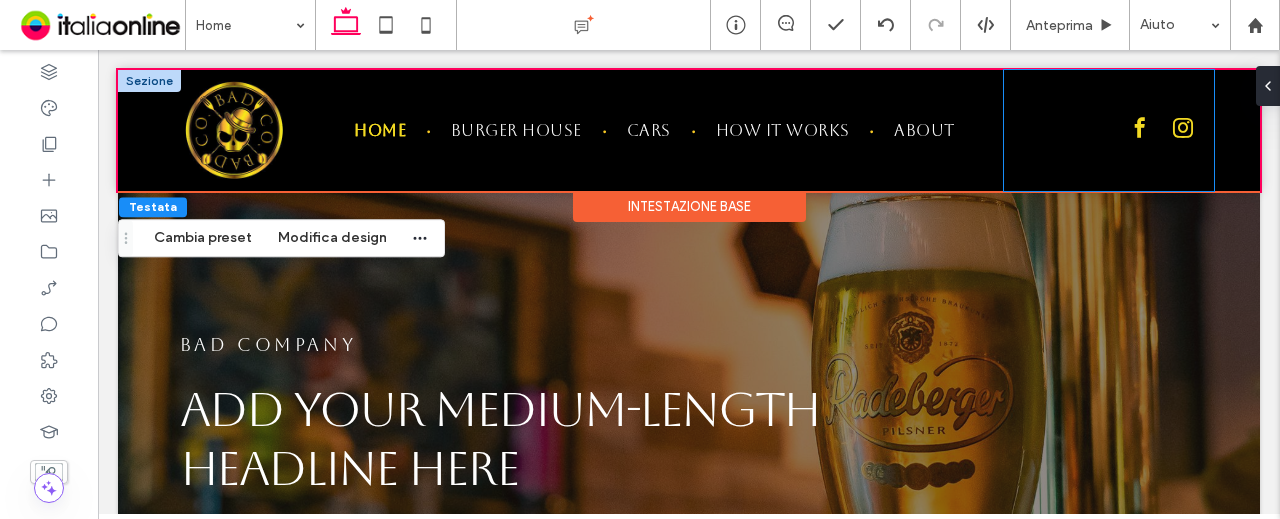 drag, startPoint x: 1017, startPoint y: 141, endPoint x: 1006, endPoint y: 141, distance: 11 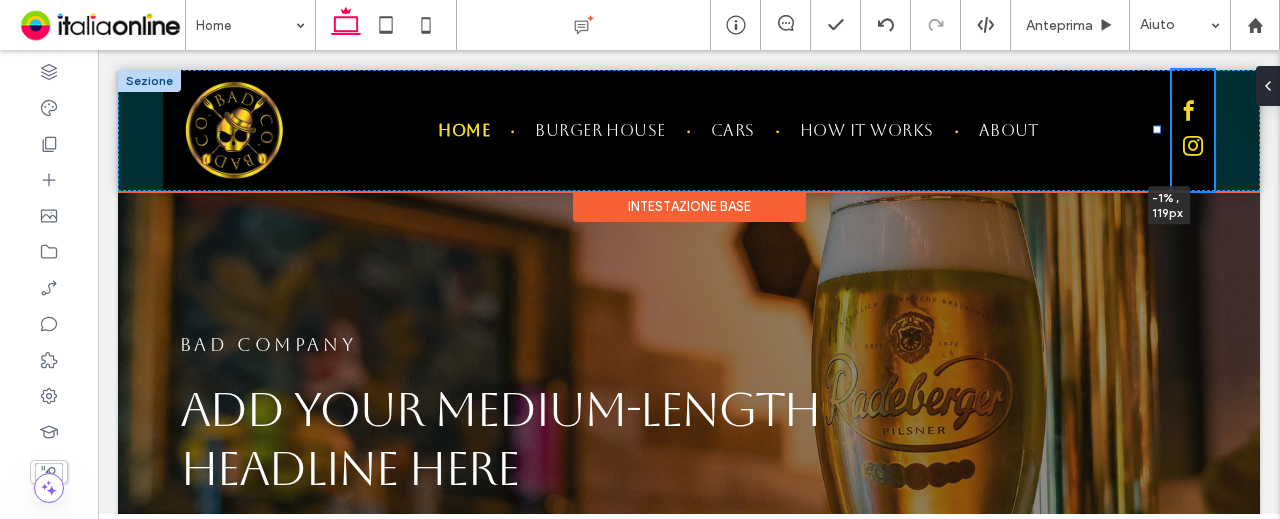 drag, startPoint x: 990, startPoint y: 129, endPoint x: 1203, endPoint y: 126, distance: 213.02112 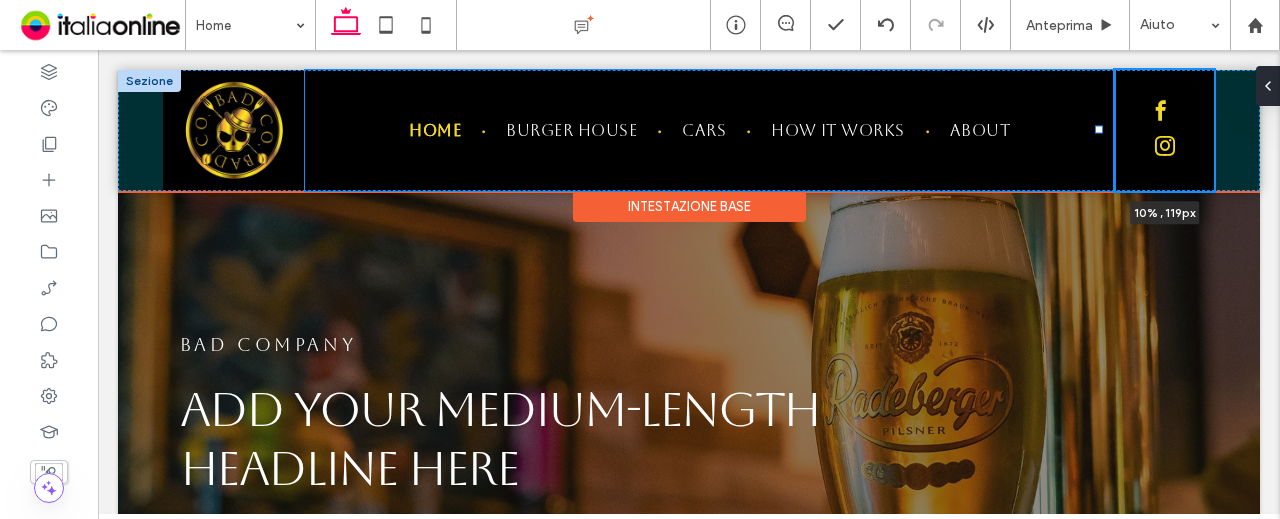 drag, startPoint x: 1158, startPoint y: 131, endPoint x: 1100, endPoint y: 132, distance: 58.00862 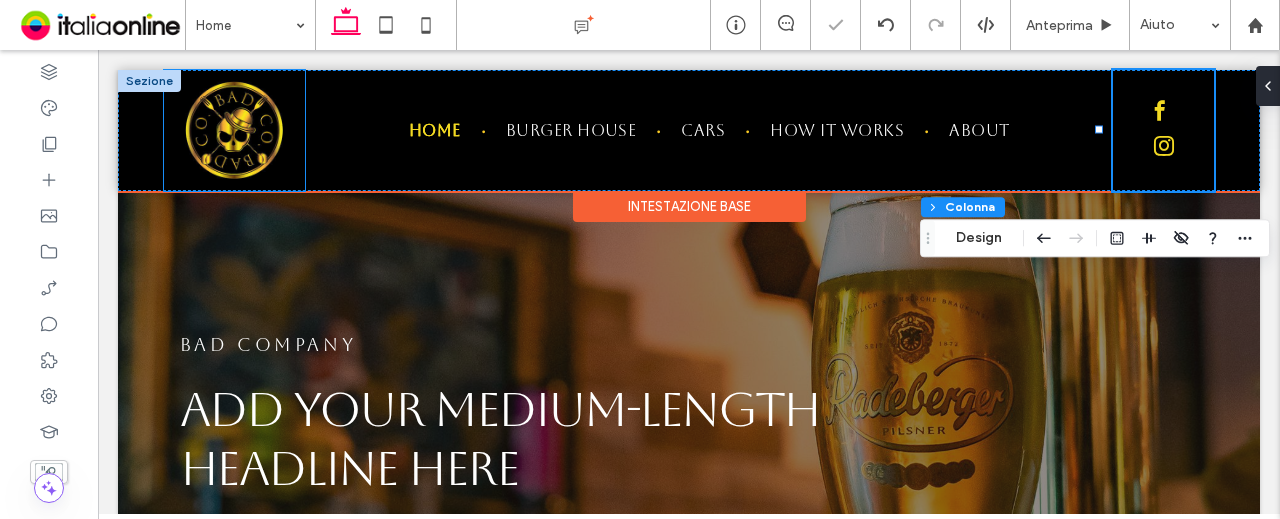click at bounding box center (234, 130) 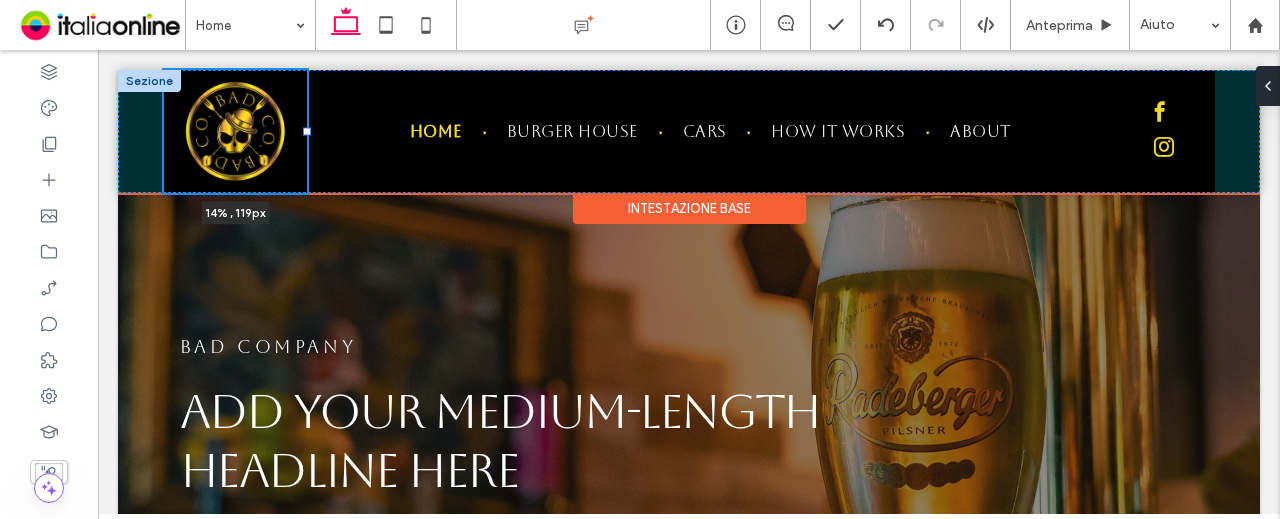 click at bounding box center [307, 132] 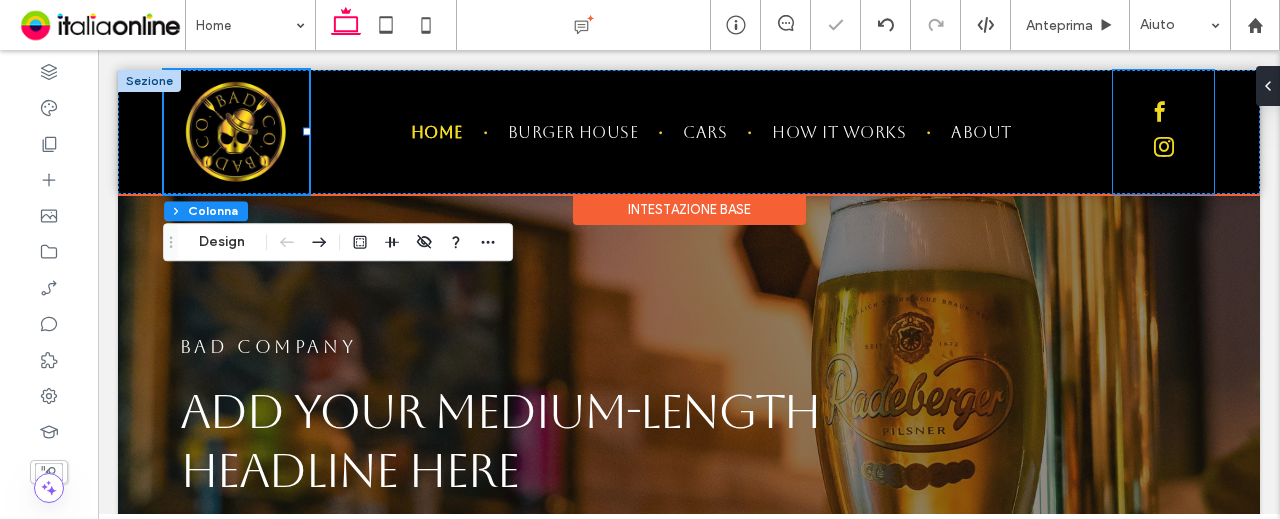 click at bounding box center (1163, 132) 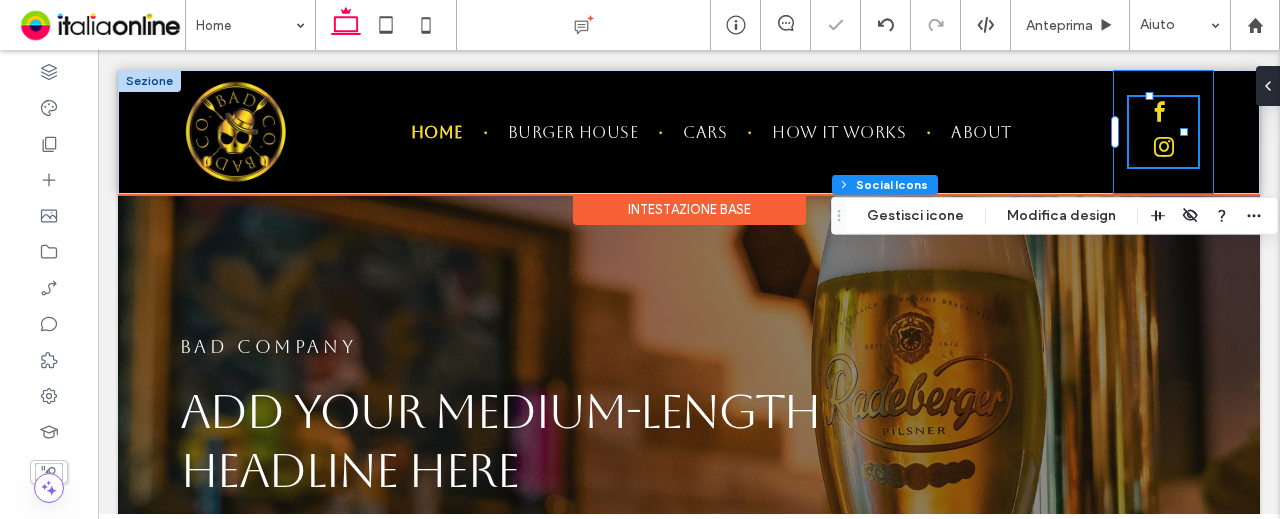 click at bounding box center (1163, 132) 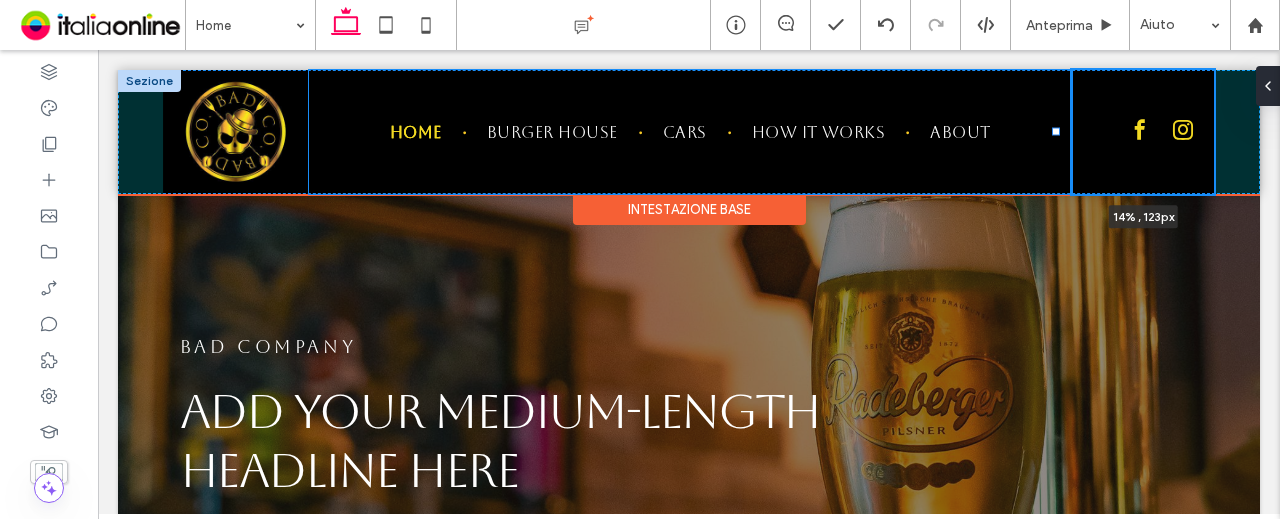 drag, startPoint x: 1096, startPoint y: 128, endPoint x: 1053, endPoint y: 111, distance: 46.238514 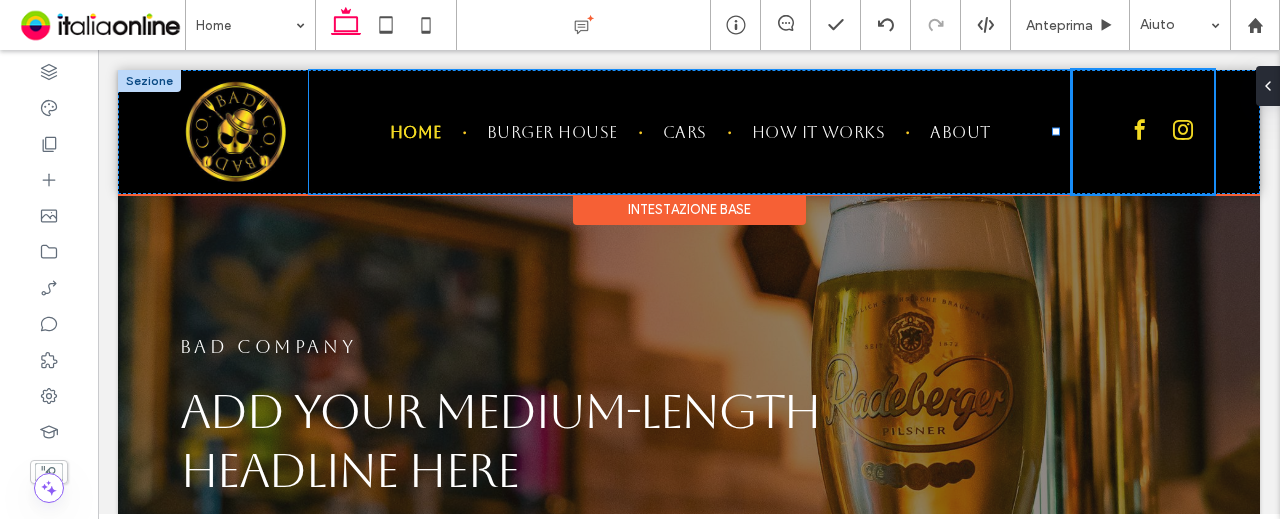 type on "**" 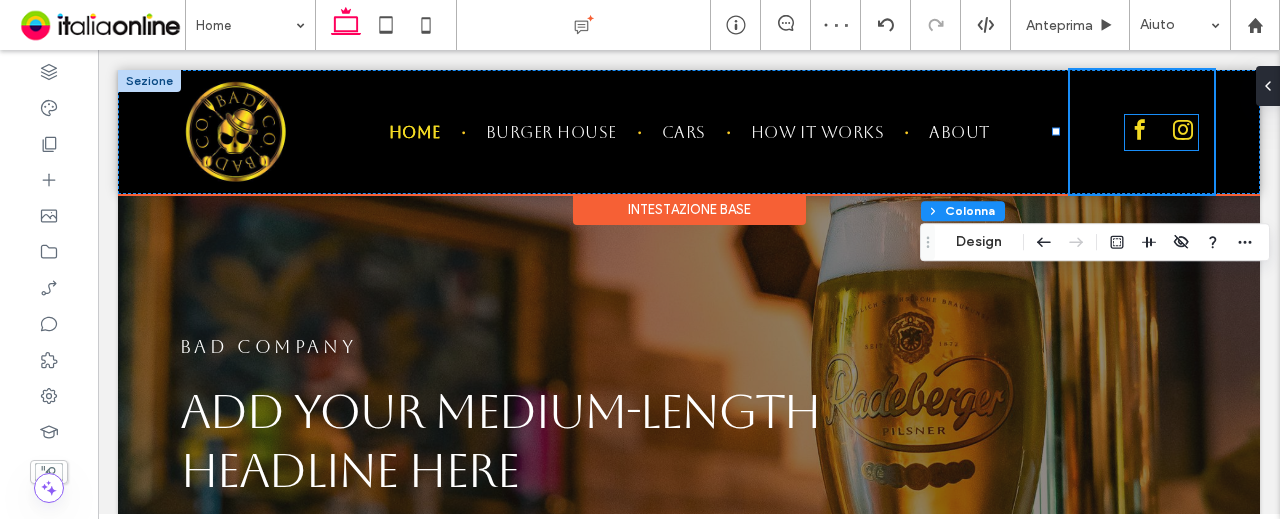 click at bounding box center [1161, 132] 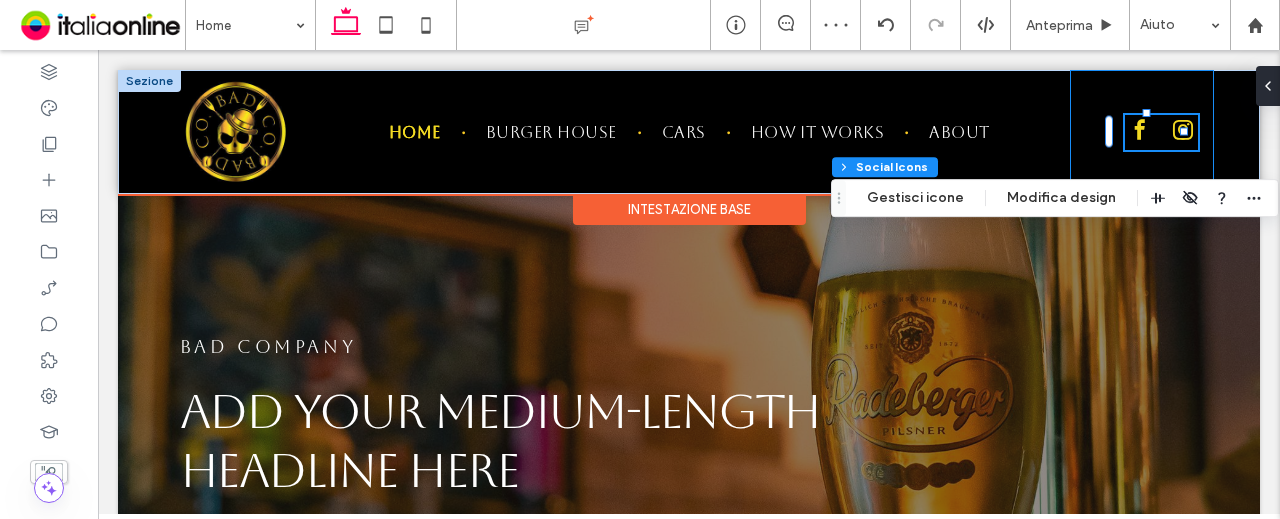 click at bounding box center [1142, 132] 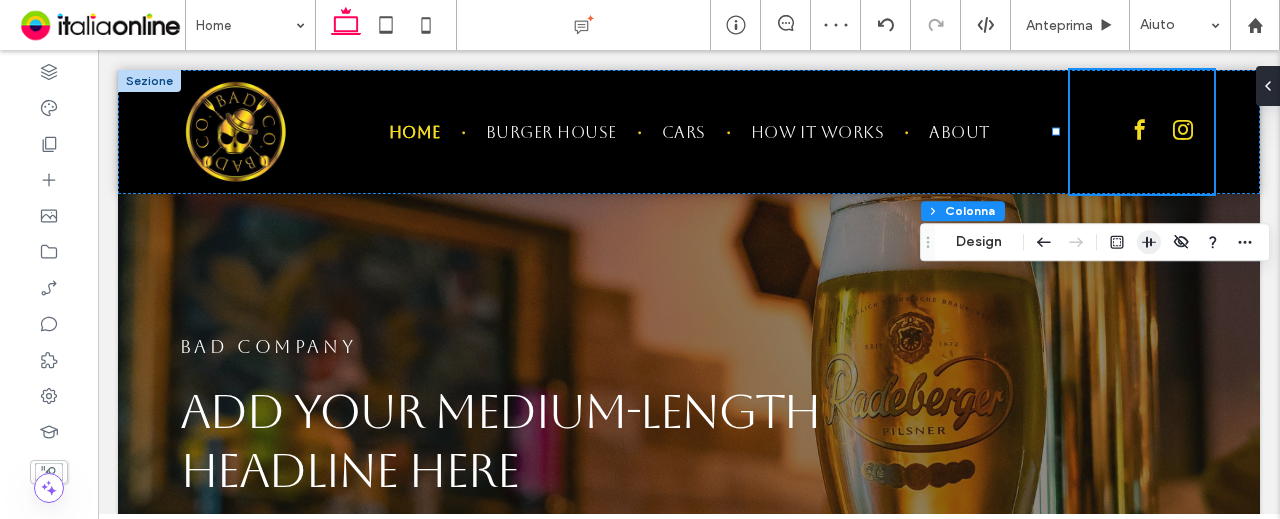 click 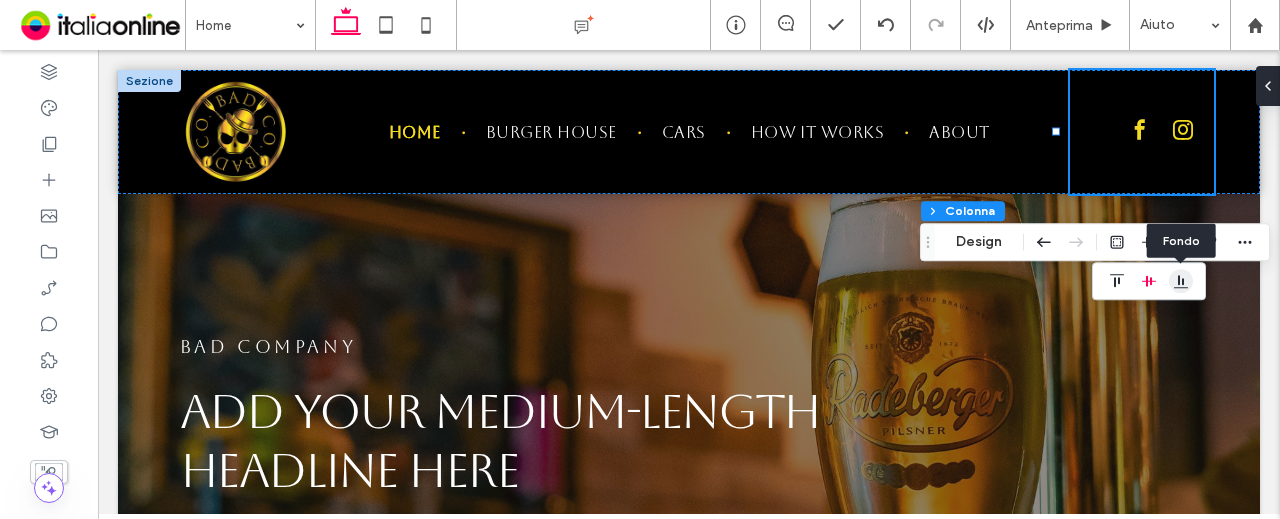 click 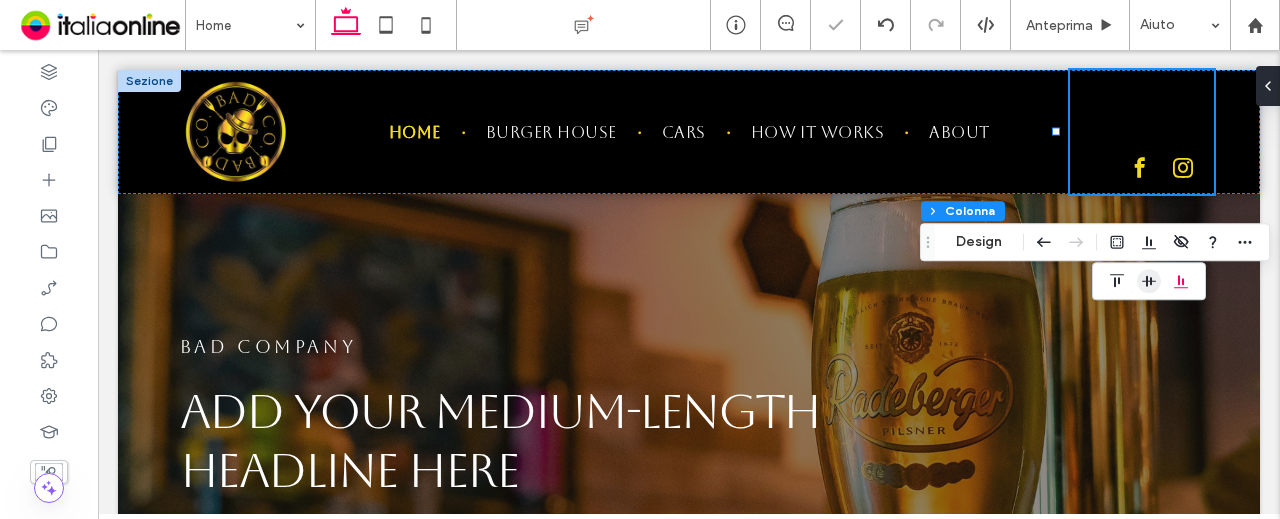 click 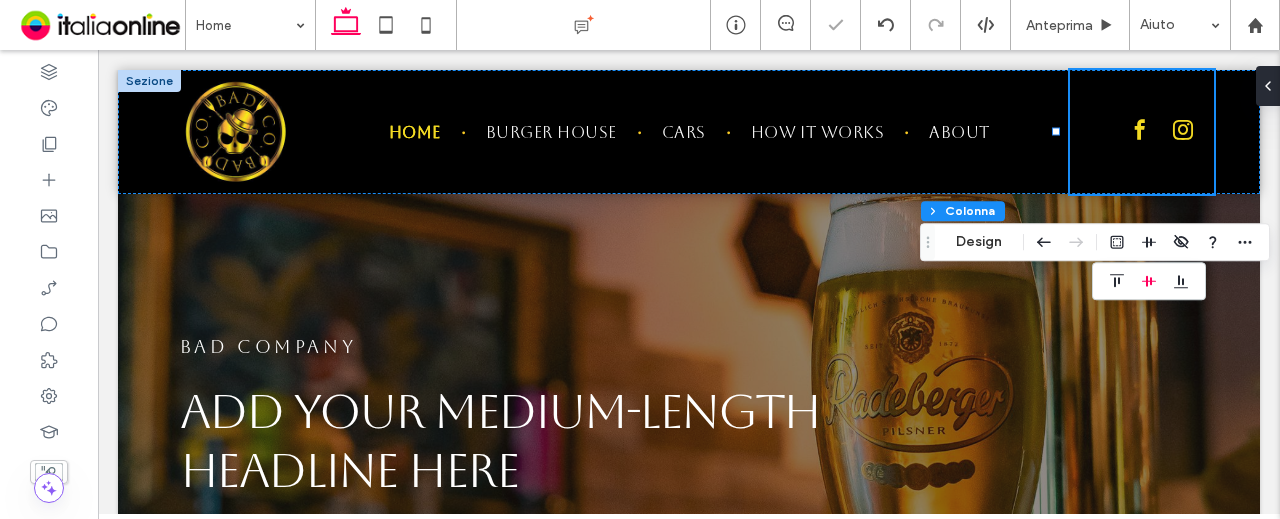 click at bounding box center (1149, 281) 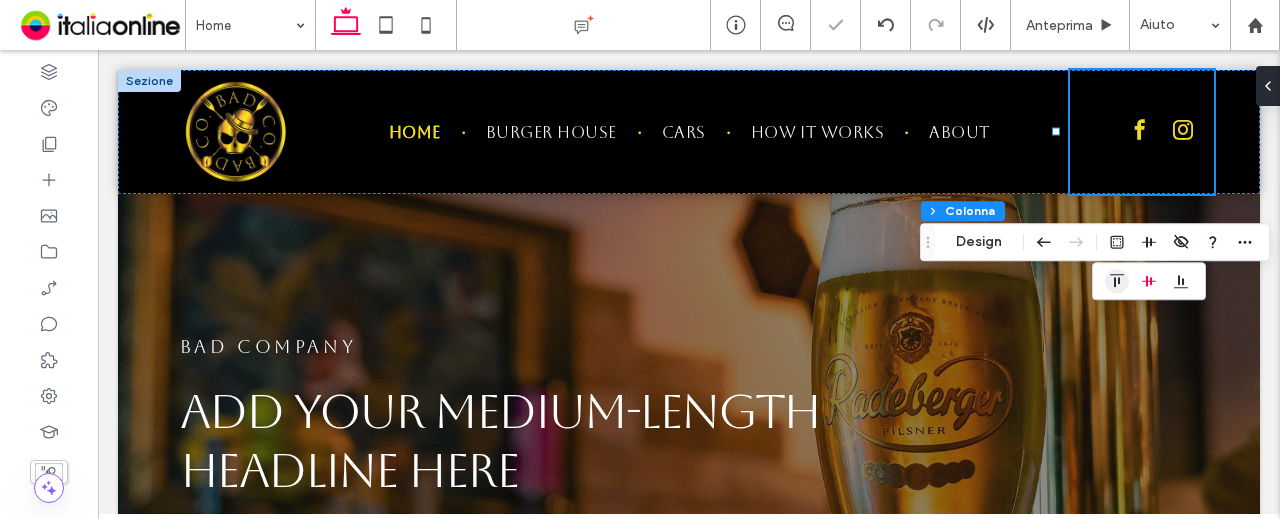 click 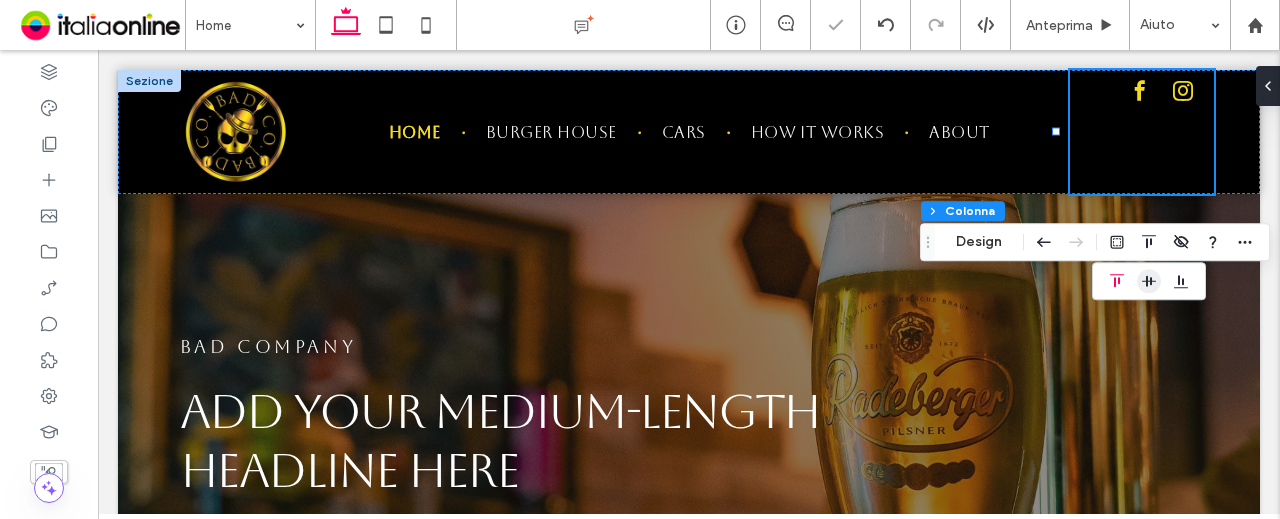 click 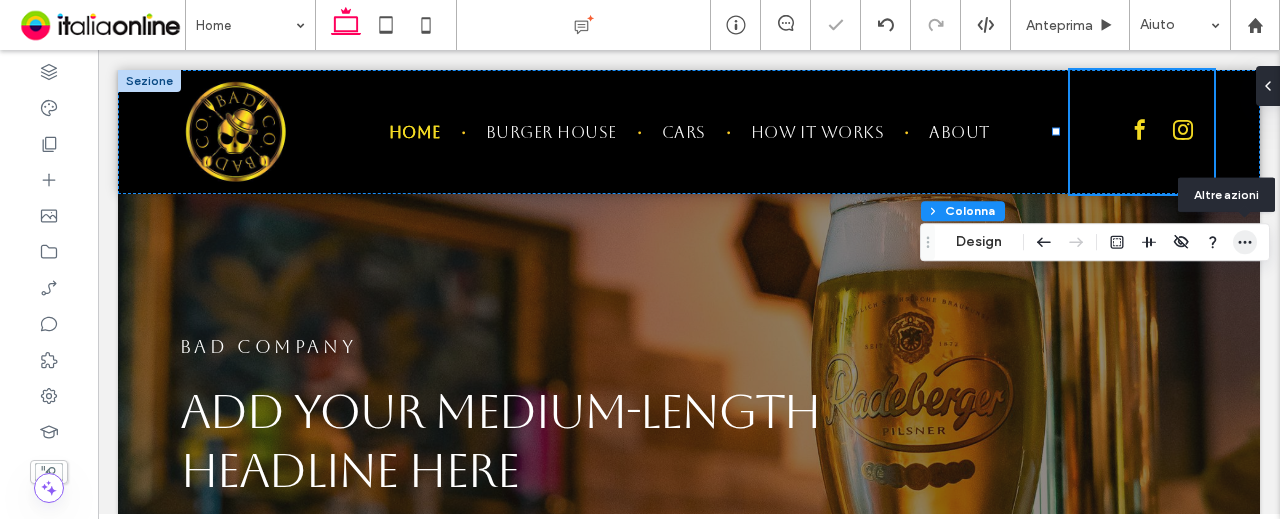 click at bounding box center (1245, 242) 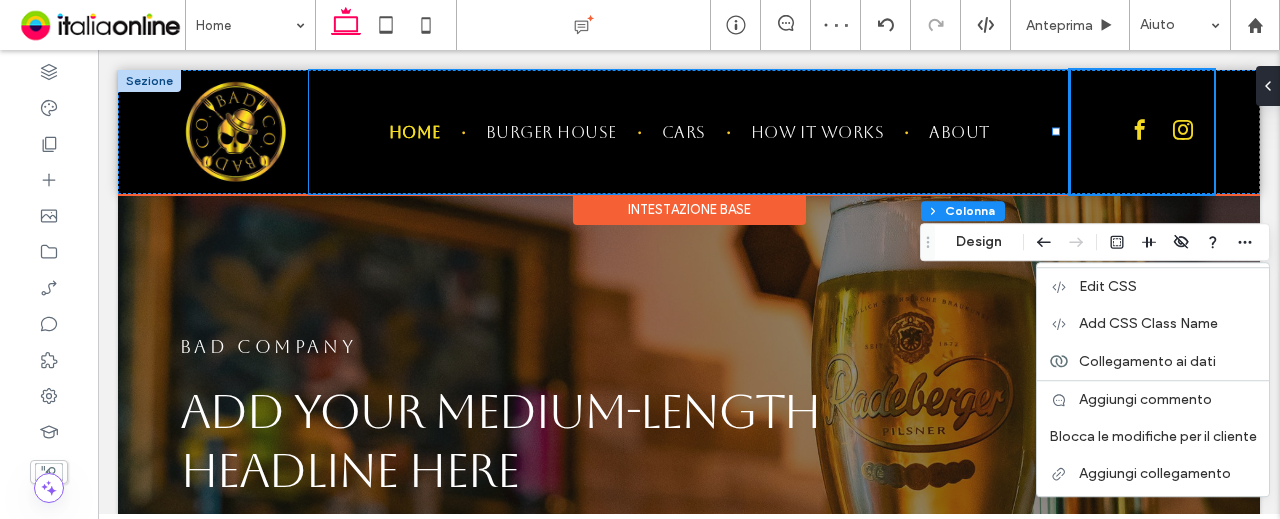 click on "Home
Burger House
Cars
How it works
About" at bounding box center (689, 132) 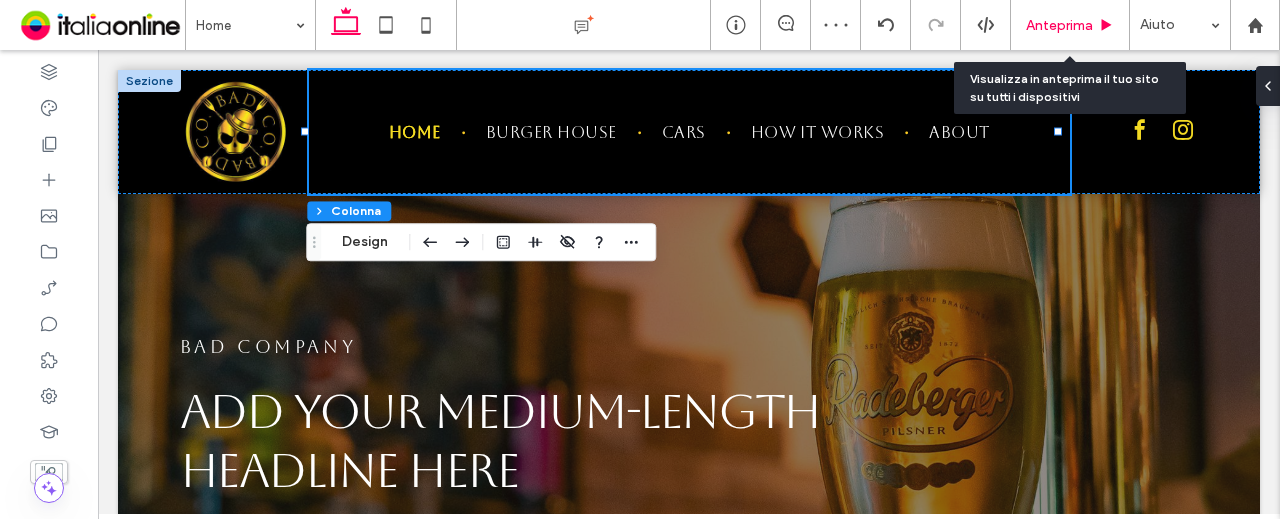 click on "Anteprima" at bounding box center [1059, 25] 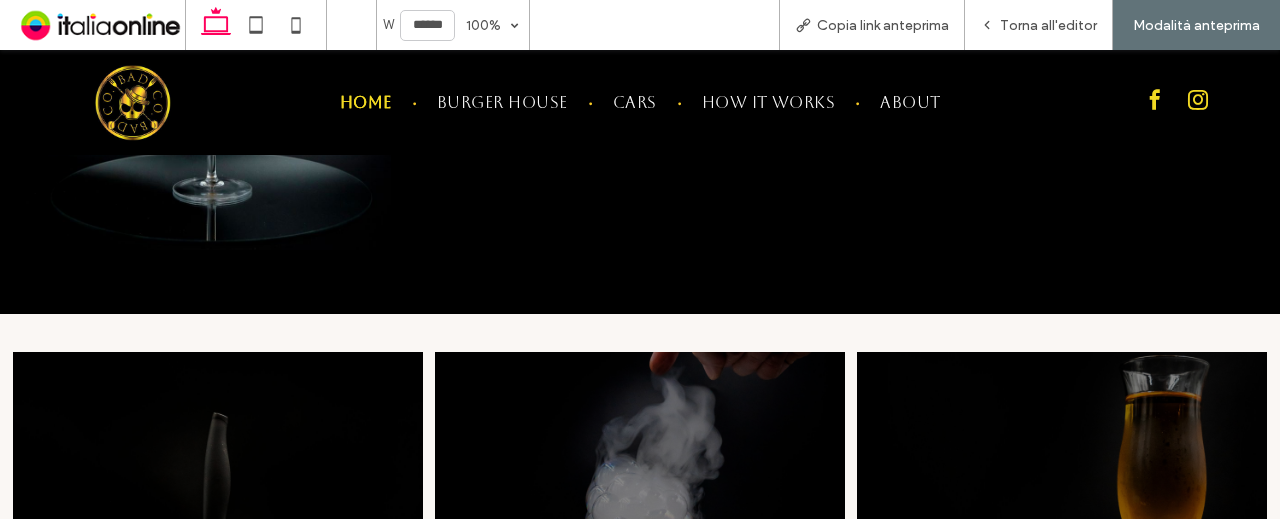 scroll, scrollTop: 881, scrollLeft: 0, axis: vertical 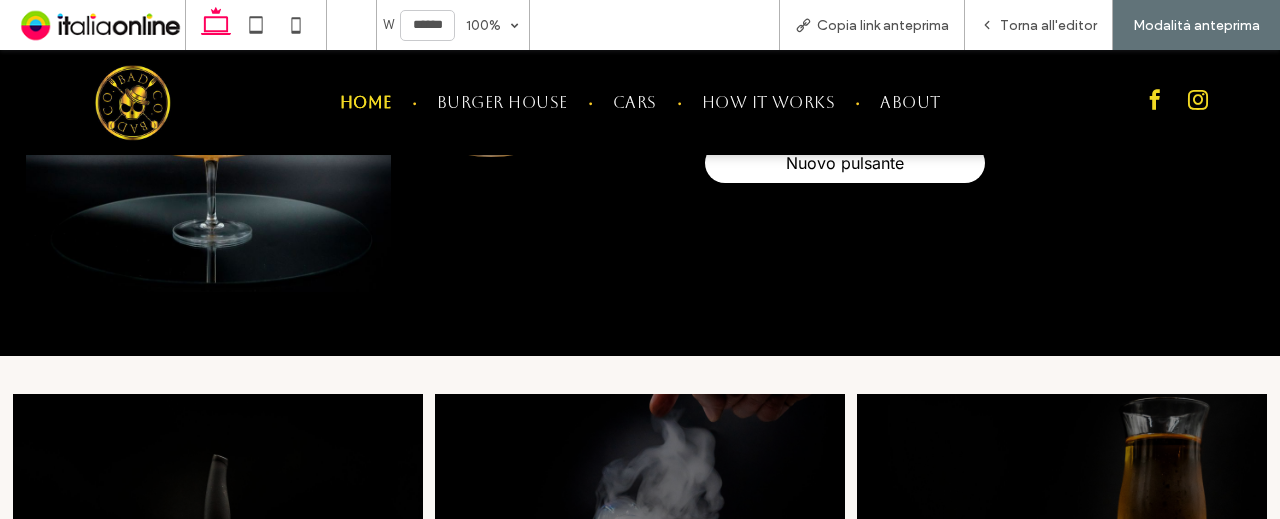 click on "Home" at bounding box center [366, 102] 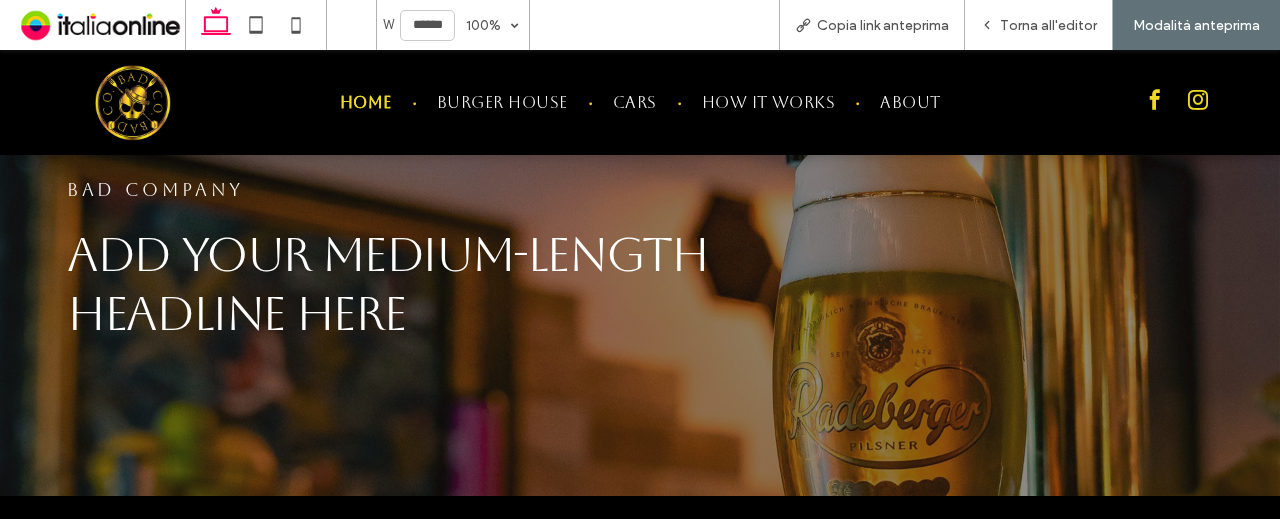 scroll, scrollTop: 0, scrollLeft: 0, axis: both 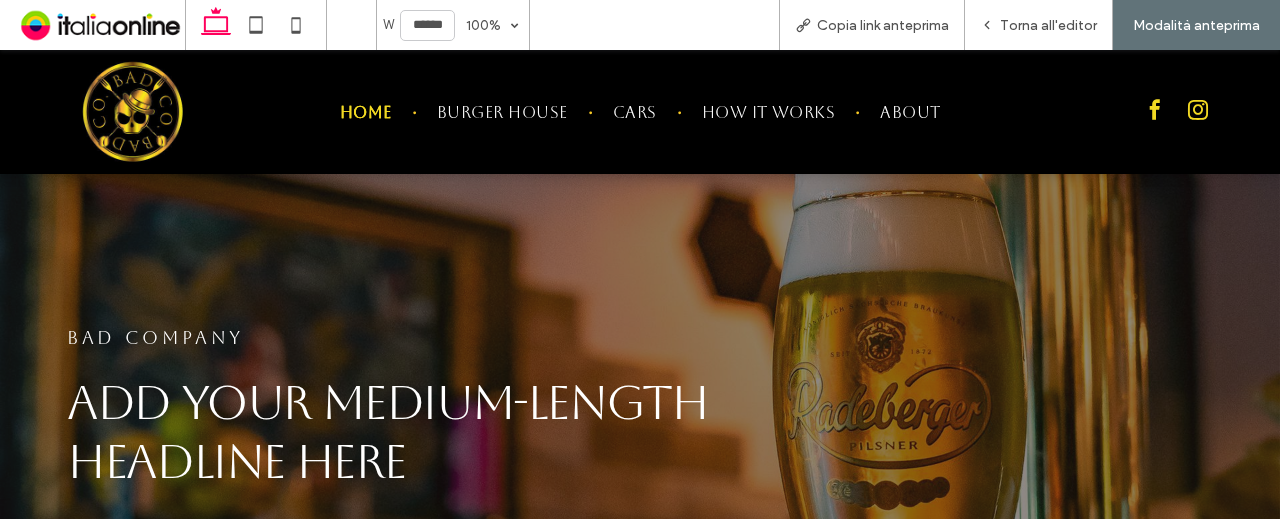 click on "Home
Burger House
Cars
How it works
About" at bounding box center (640, 112) 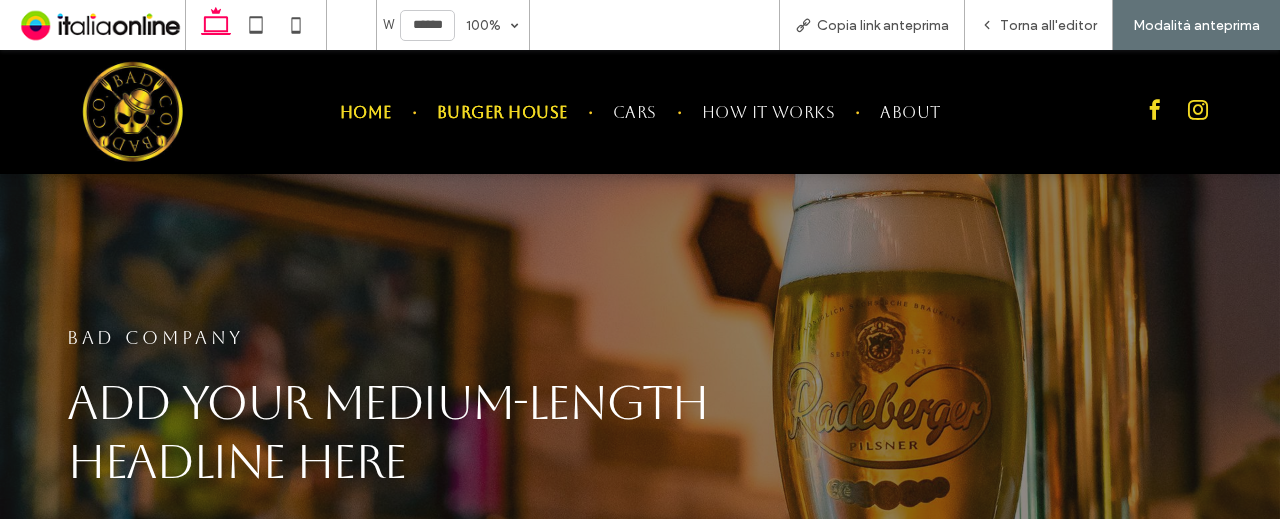 click on "Burger House" at bounding box center (502, 112) 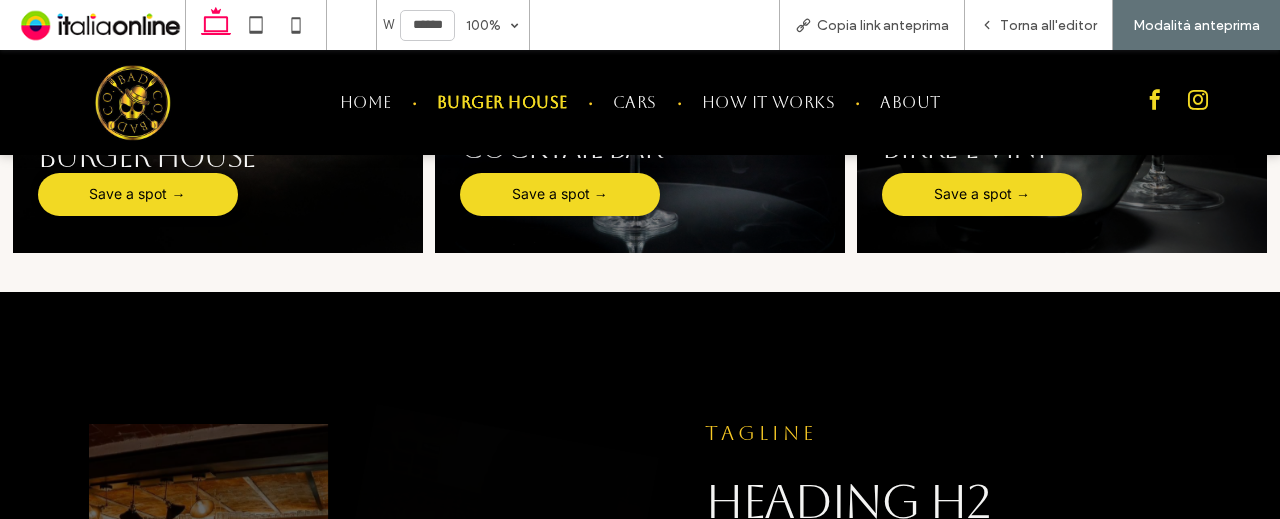scroll, scrollTop: 1581, scrollLeft: 0, axis: vertical 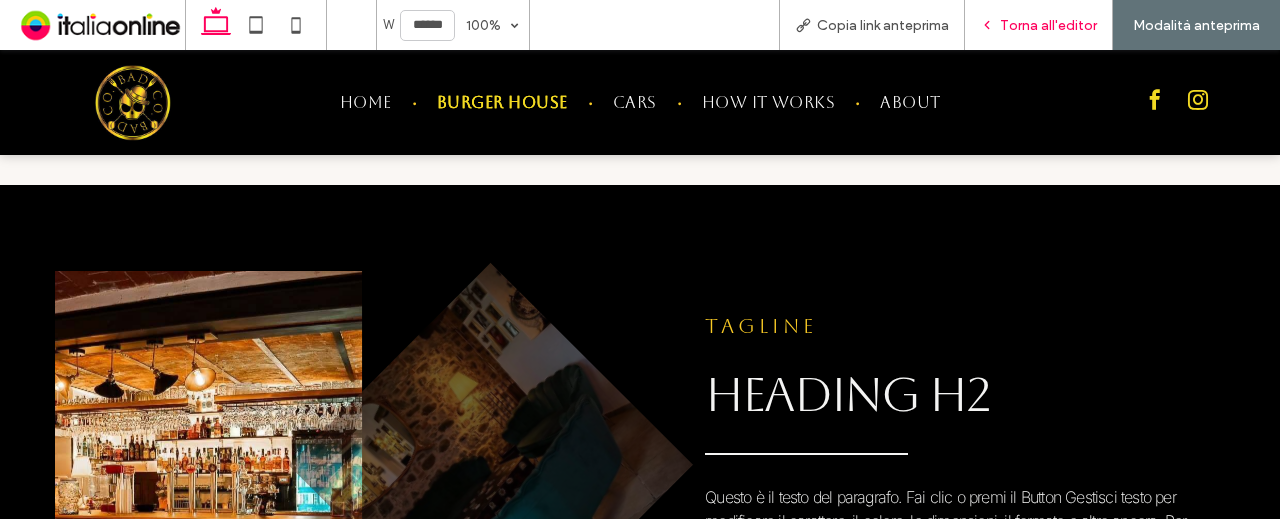 click 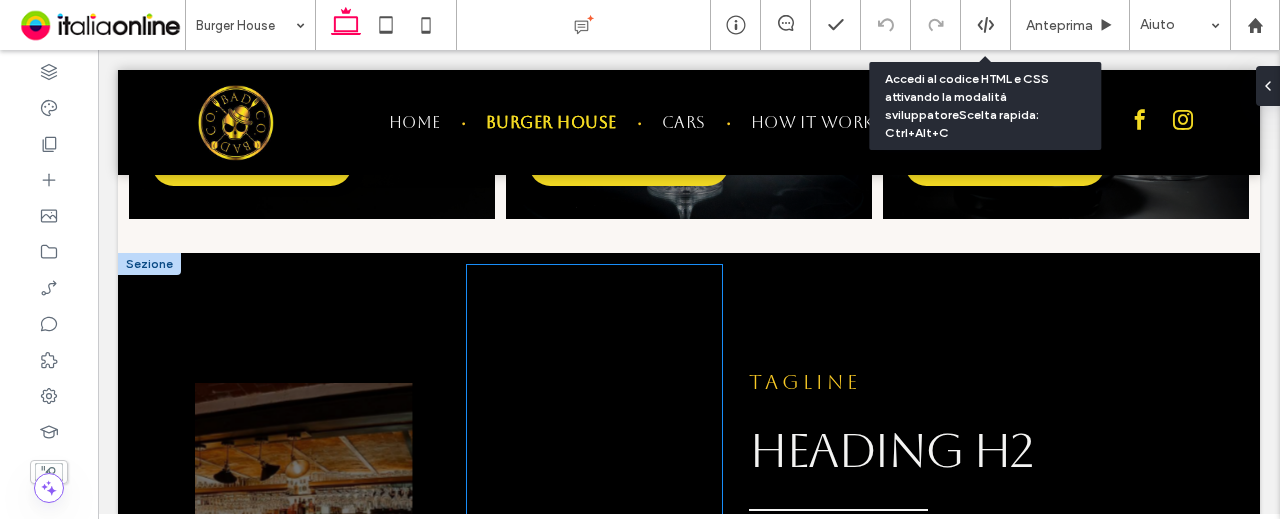 scroll, scrollTop: 1456, scrollLeft: 0, axis: vertical 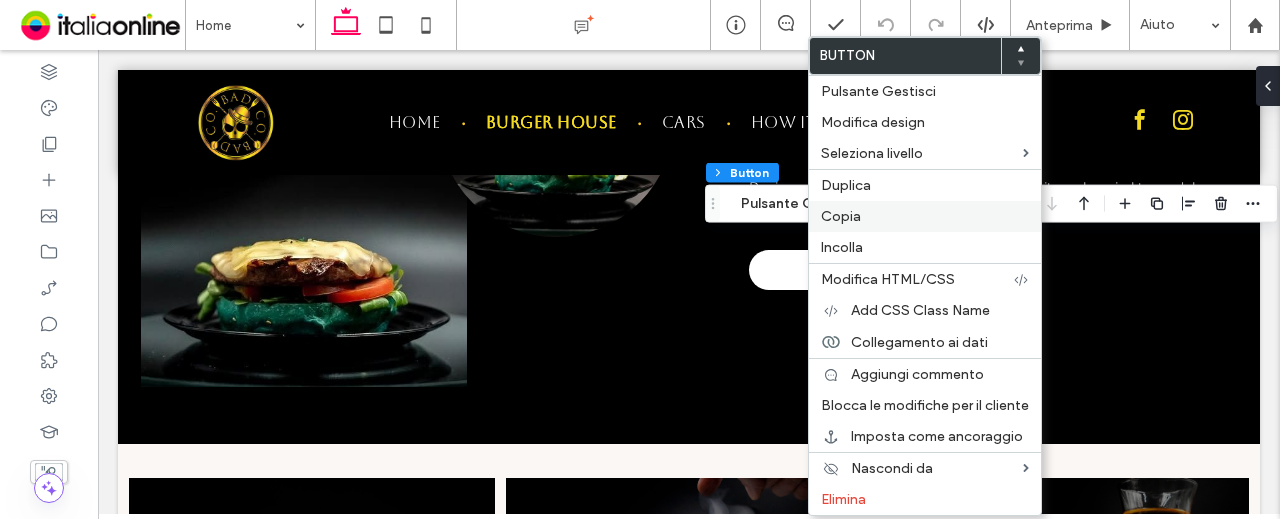 click on "Copia" at bounding box center [925, 216] 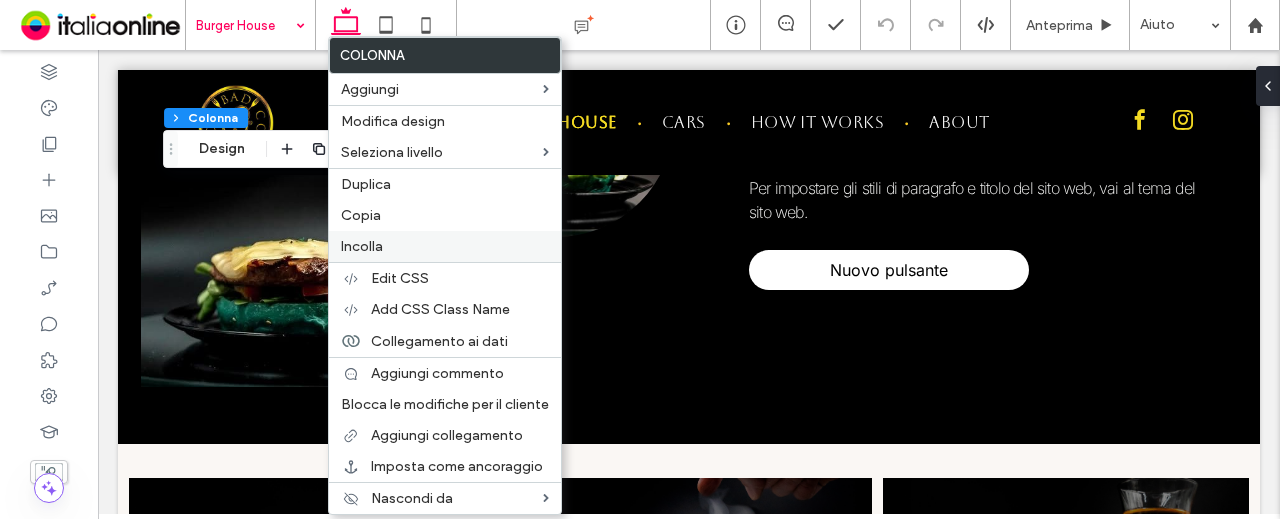 click on "Incolla" at bounding box center (362, 246) 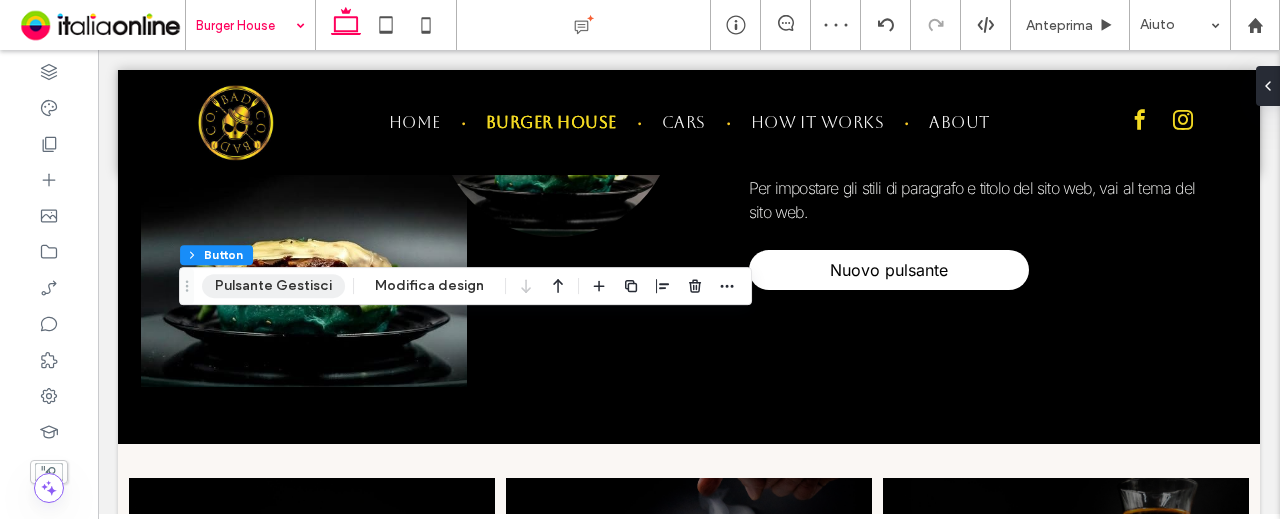 click on "Pulsante Gestisci" at bounding box center (273, 286) 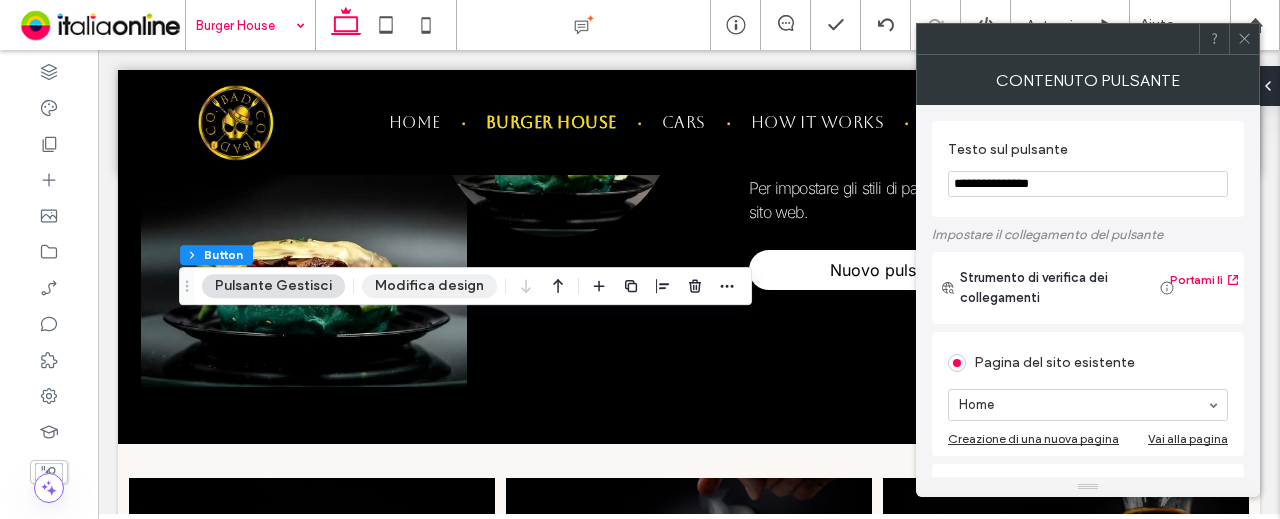 click on "Modifica design" at bounding box center (429, 286) 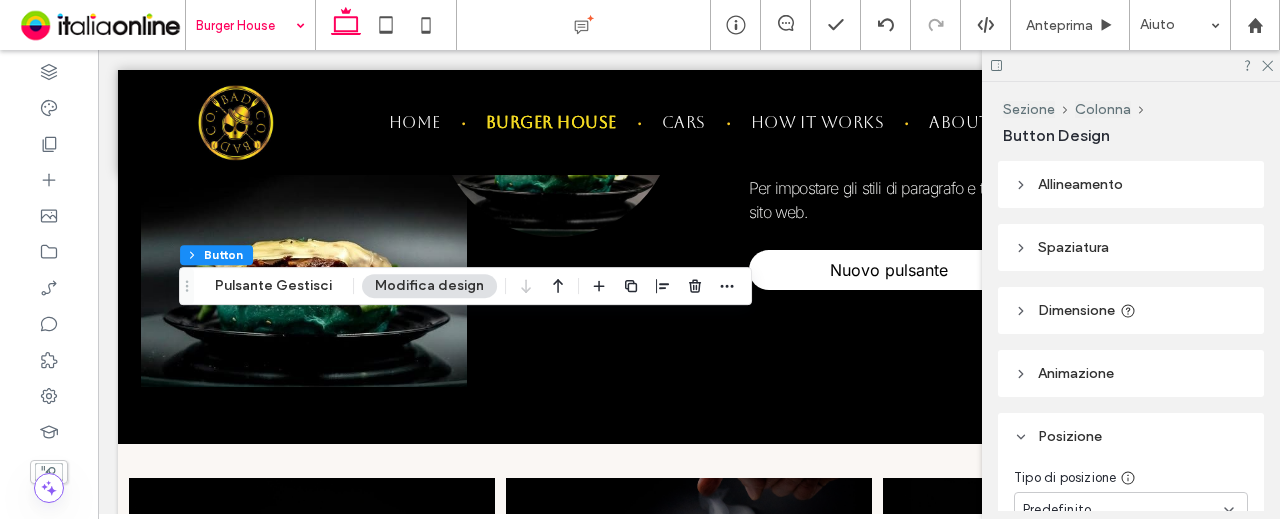 click on "Sezione Colonna Button Pulsante Gestisci Modifica design" at bounding box center (465, 286) 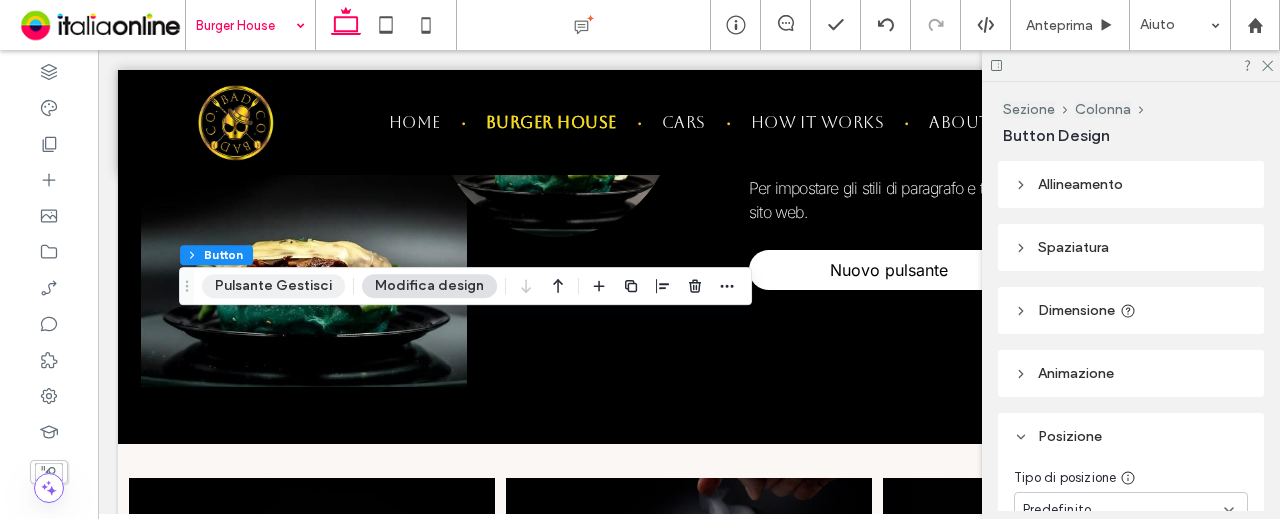 click on "Pulsante Gestisci" at bounding box center [273, 286] 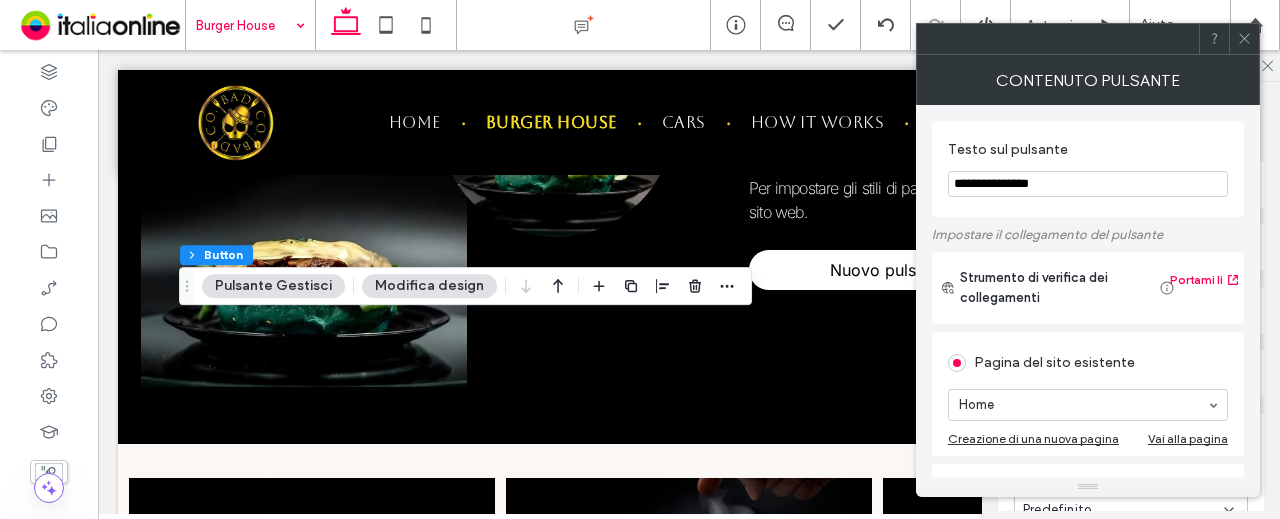 scroll, scrollTop: 0, scrollLeft: 0, axis: both 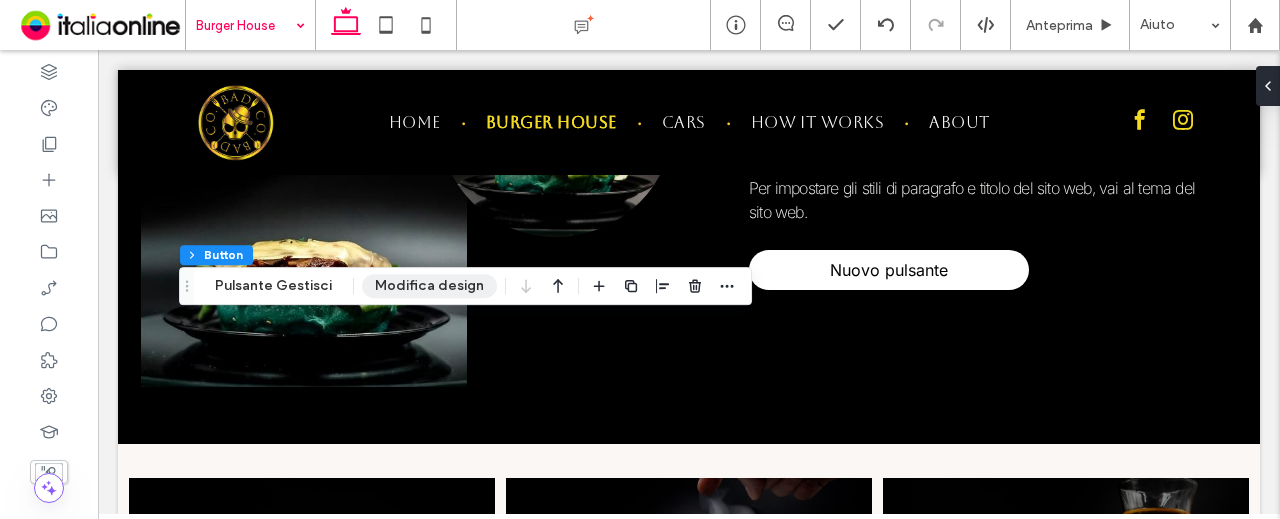 click on "Modifica design" at bounding box center [429, 286] 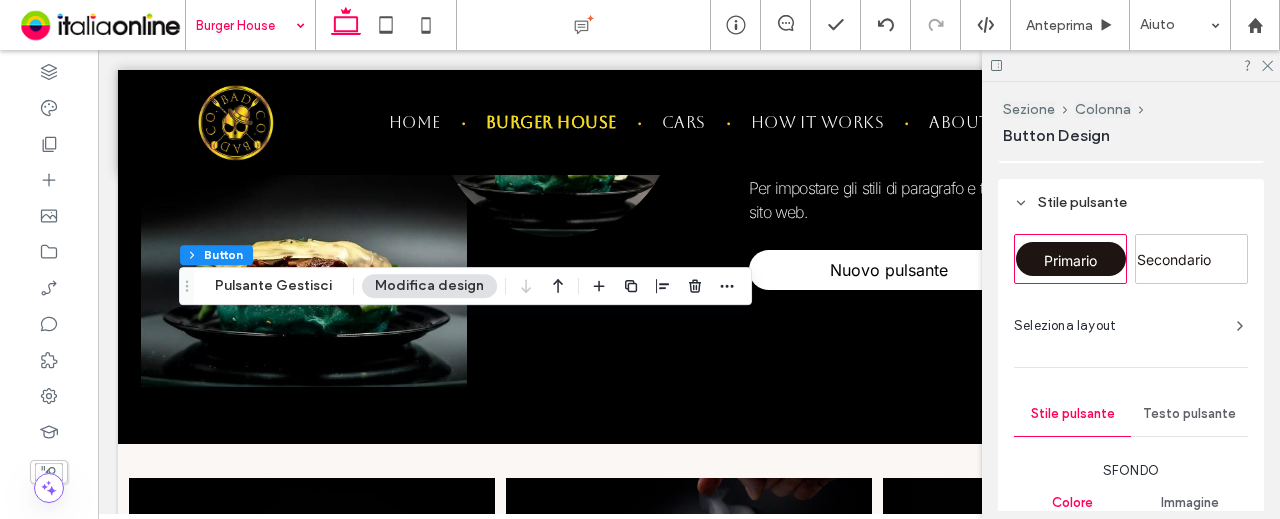 scroll, scrollTop: 400, scrollLeft: 0, axis: vertical 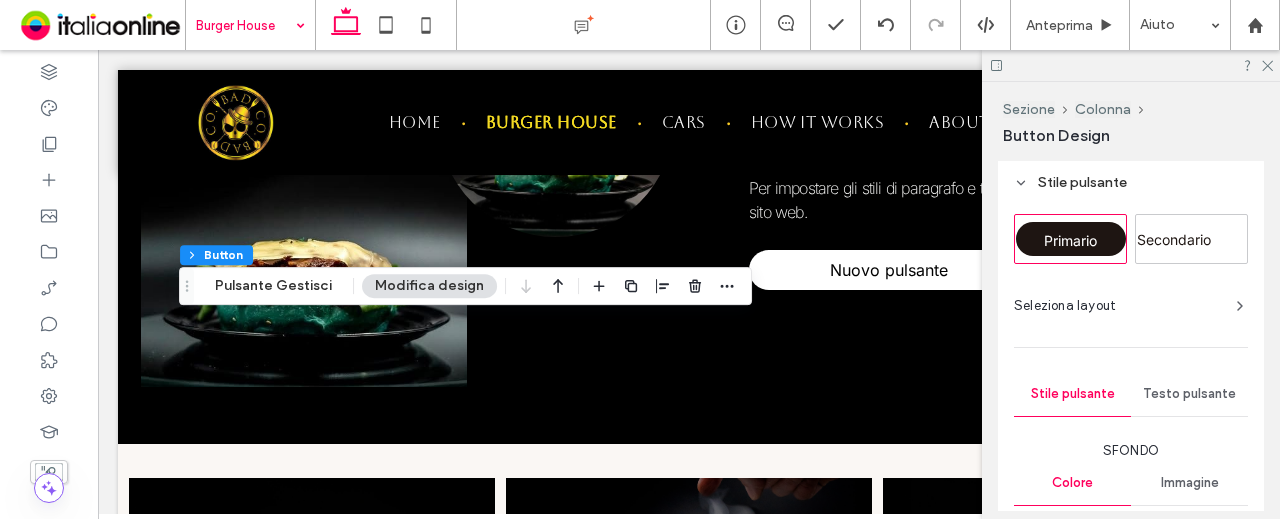 click on "Seleziona layout" at bounding box center (1131, 305) 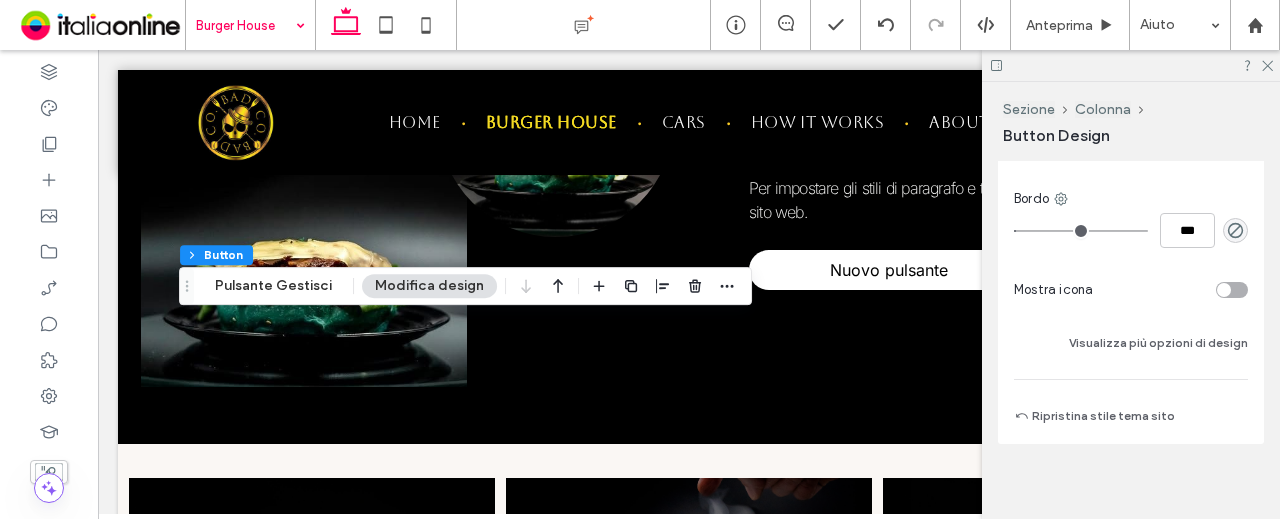 scroll, scrollTop: 809, scrollLeft: 0, axis: vertical 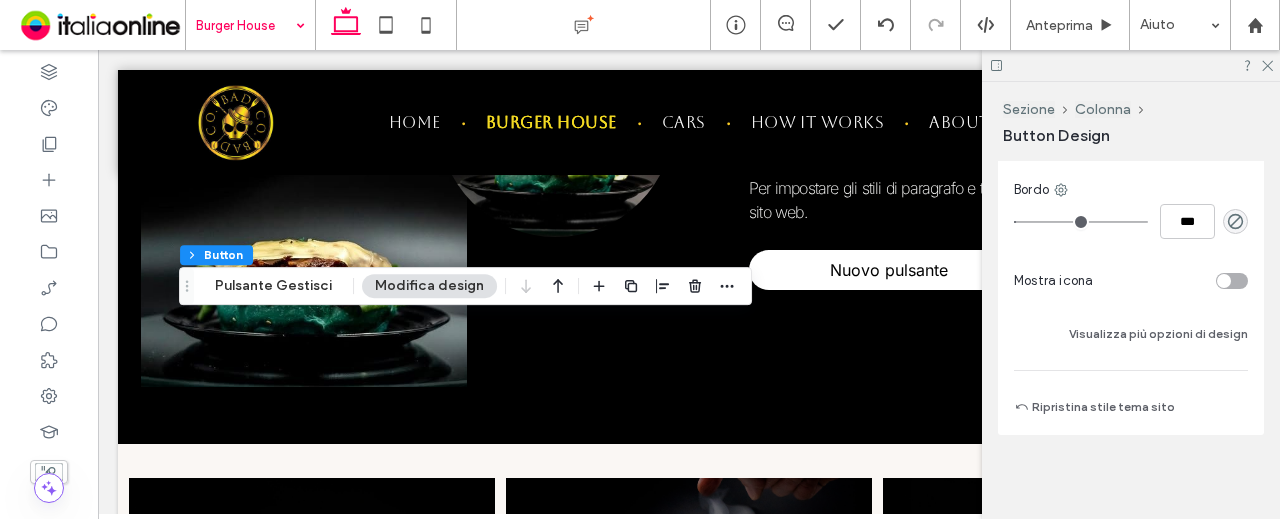 click at bounding box center (1224, 281) 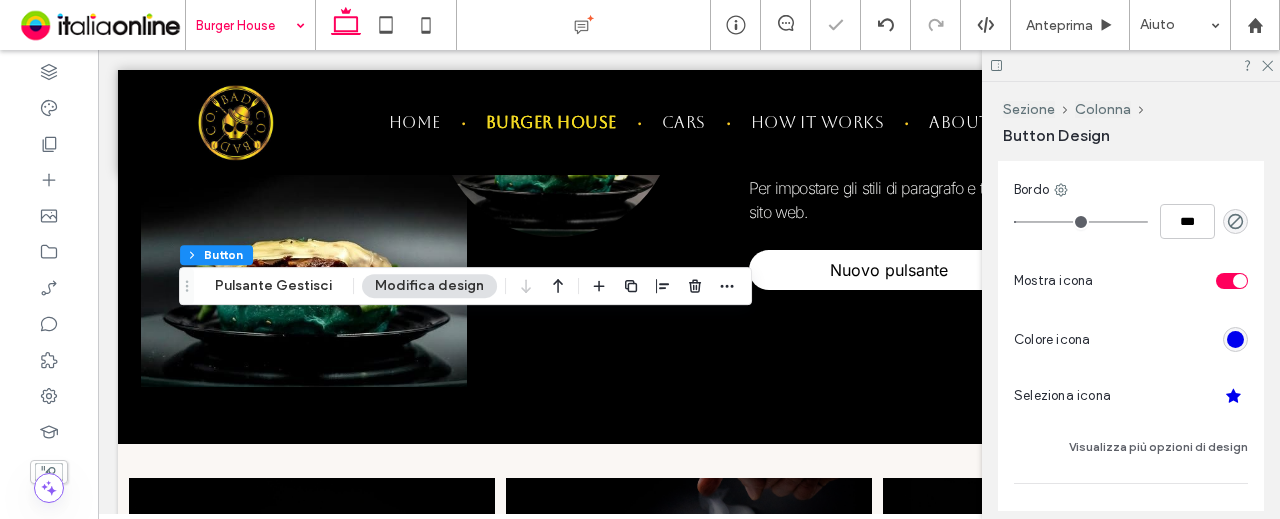 type on "*" 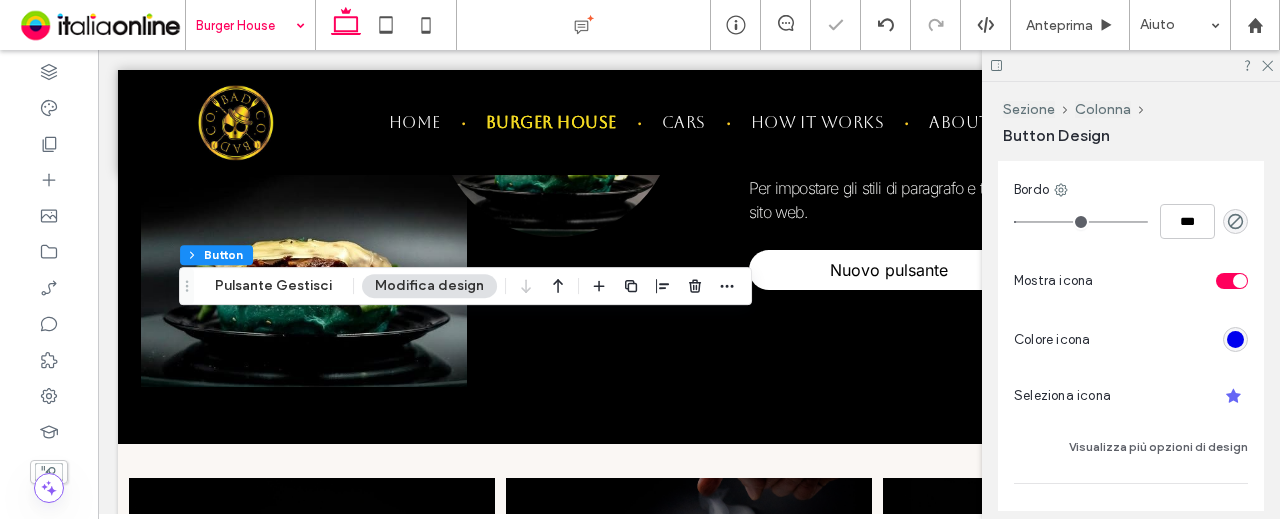 click at bounding box center [1233, 396] 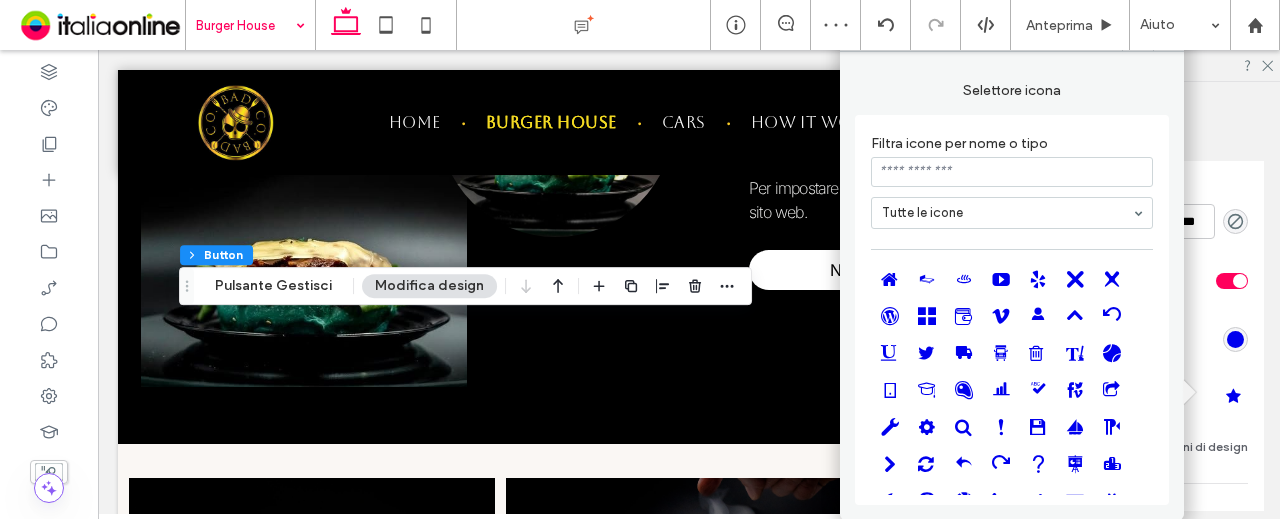 click at bounding box center [1012, 172] 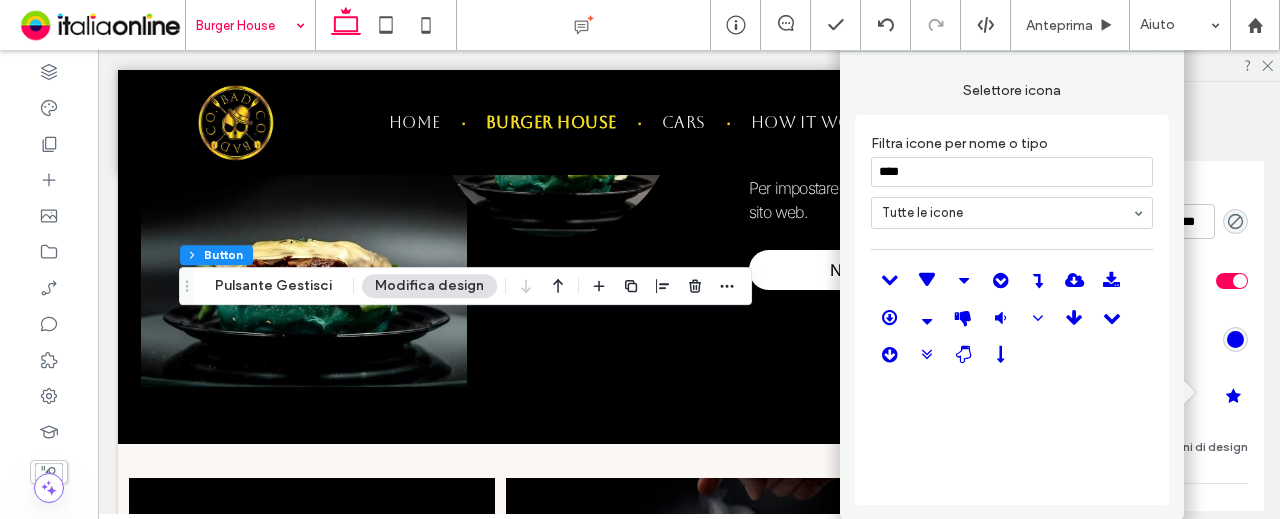 type on "****" 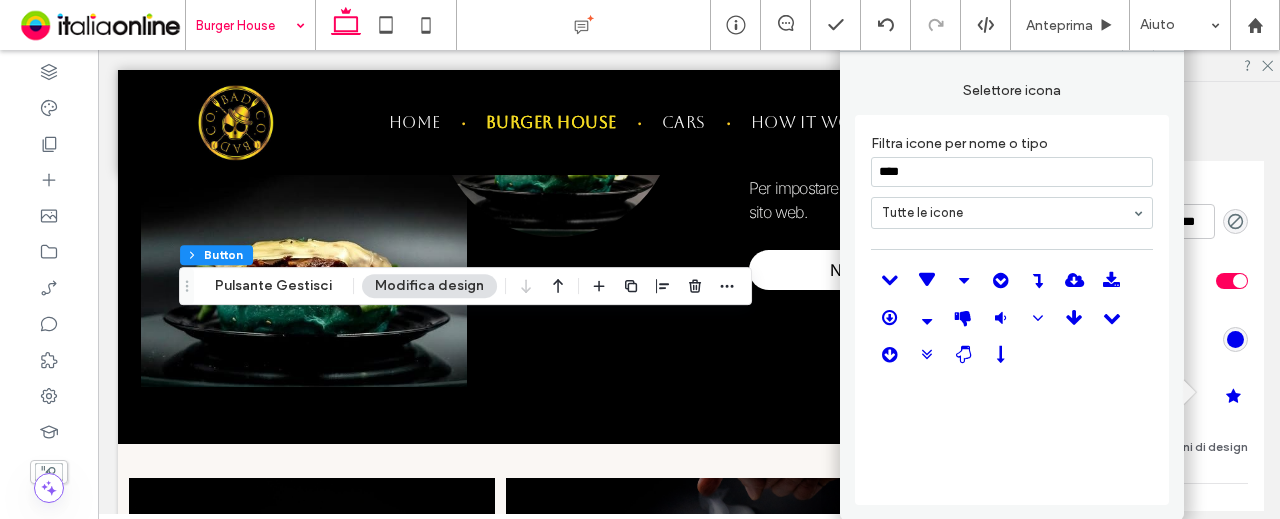 click at bounding box center (1111, 280) 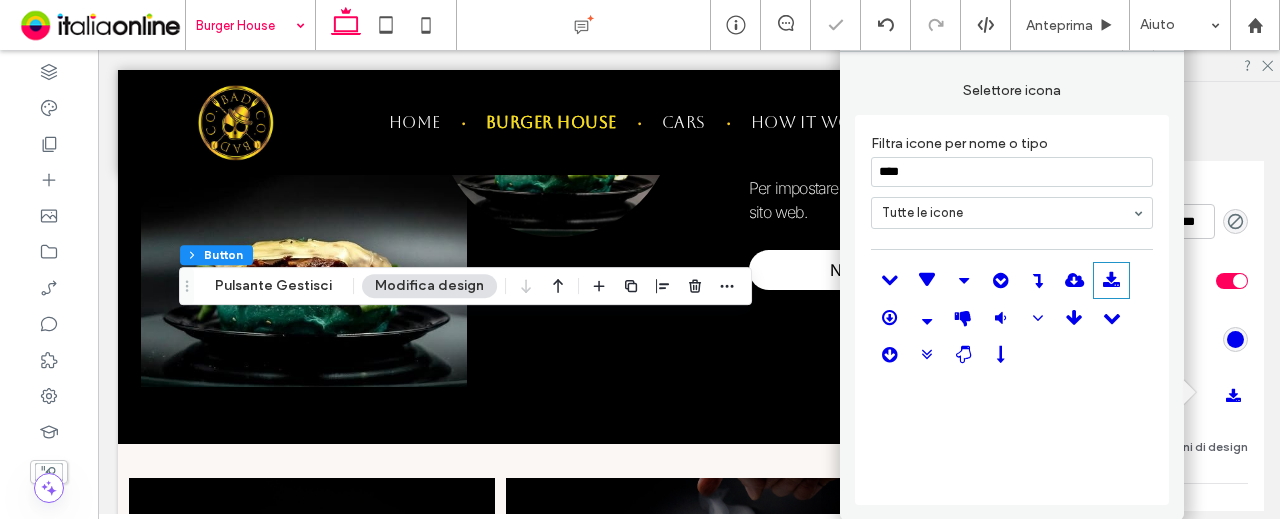 click at bounding box center [1235, 339] 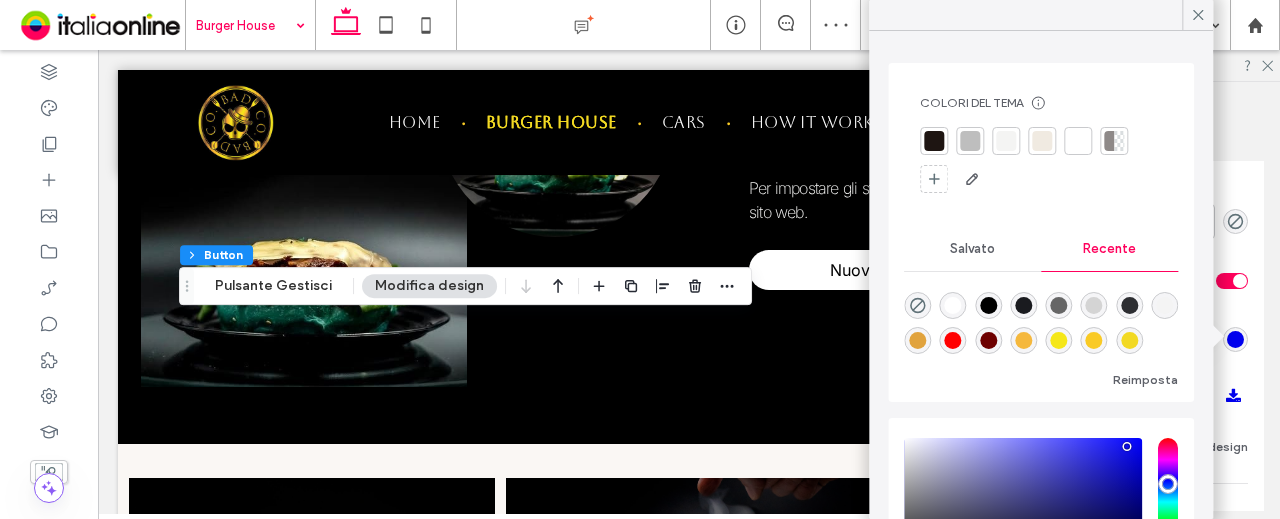 click at bounding box center [953, 305] 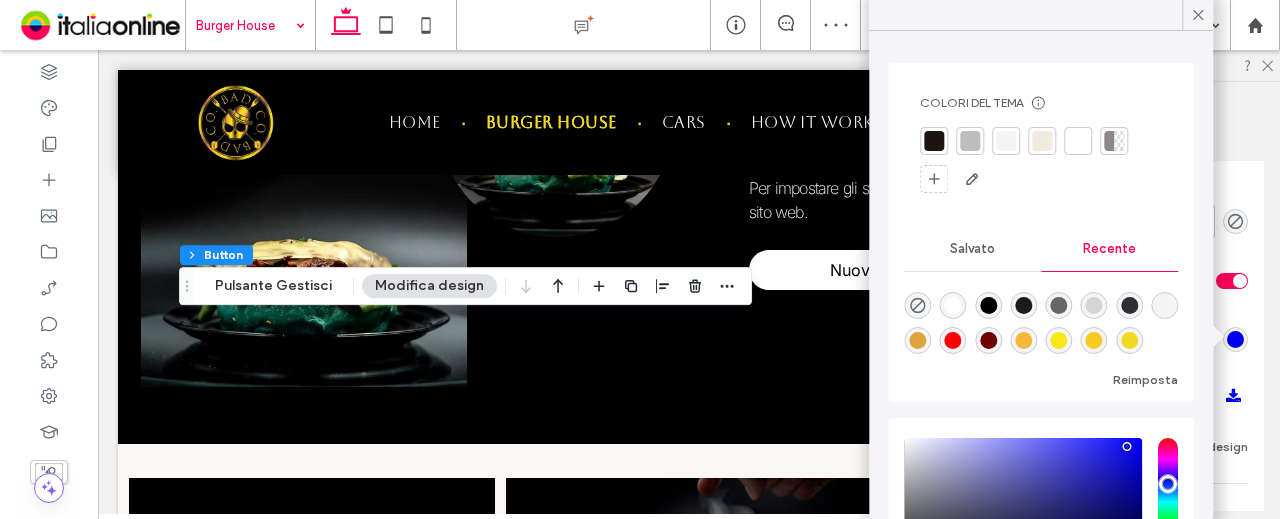 type on "*" 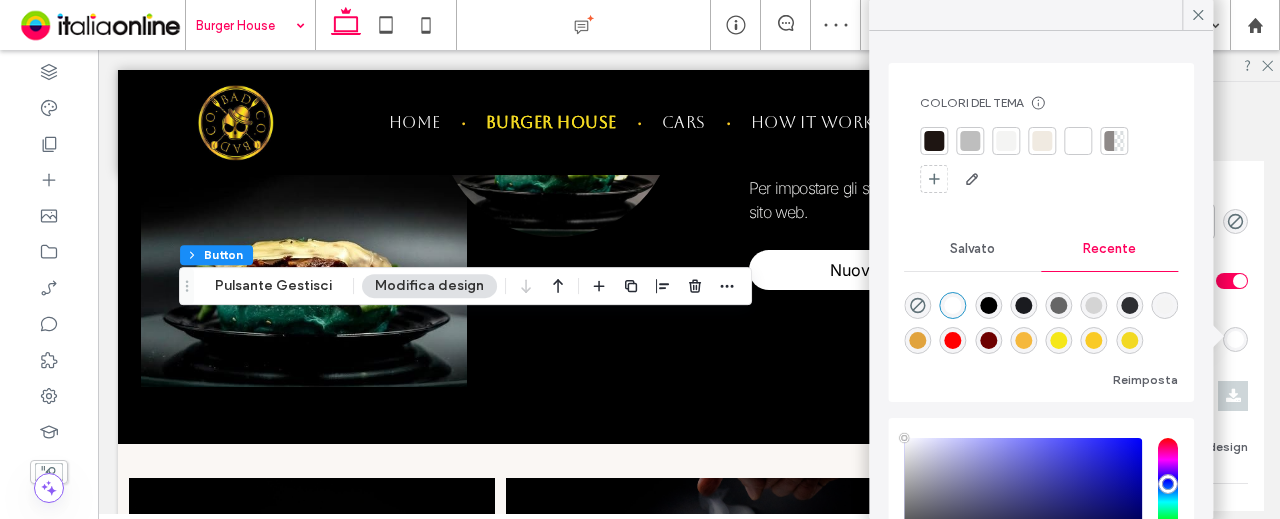 click at bounding box center [988, 305] 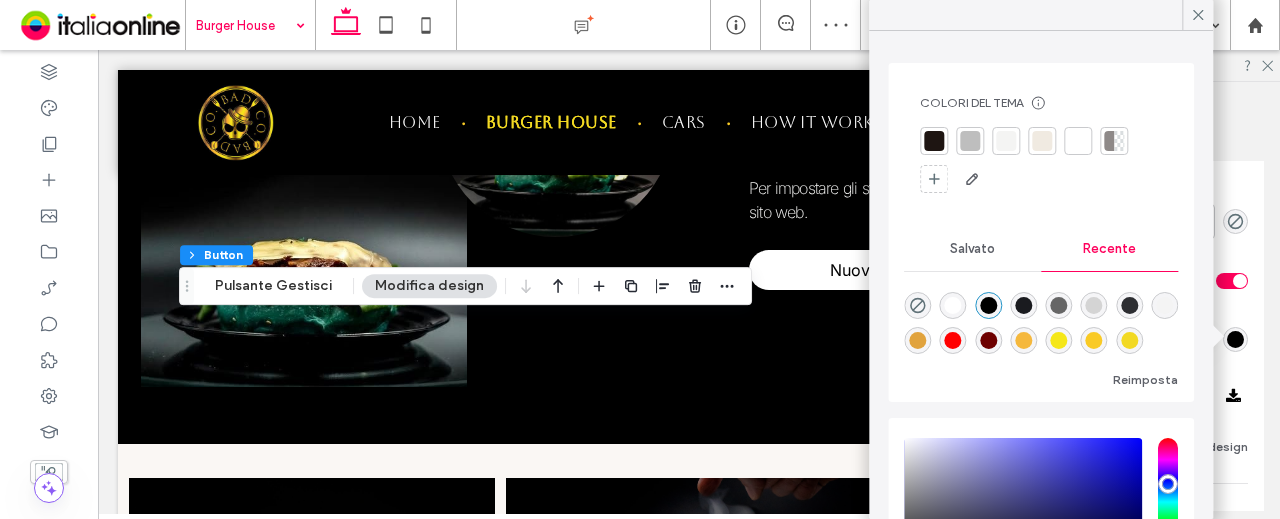 click on "Sfondo Colore Immagine Colore di sfondo Bordo *** Mostra icona Colore icona Seleziona icona Visualizza più opzioni di design" at bounding box center (1131, 245) 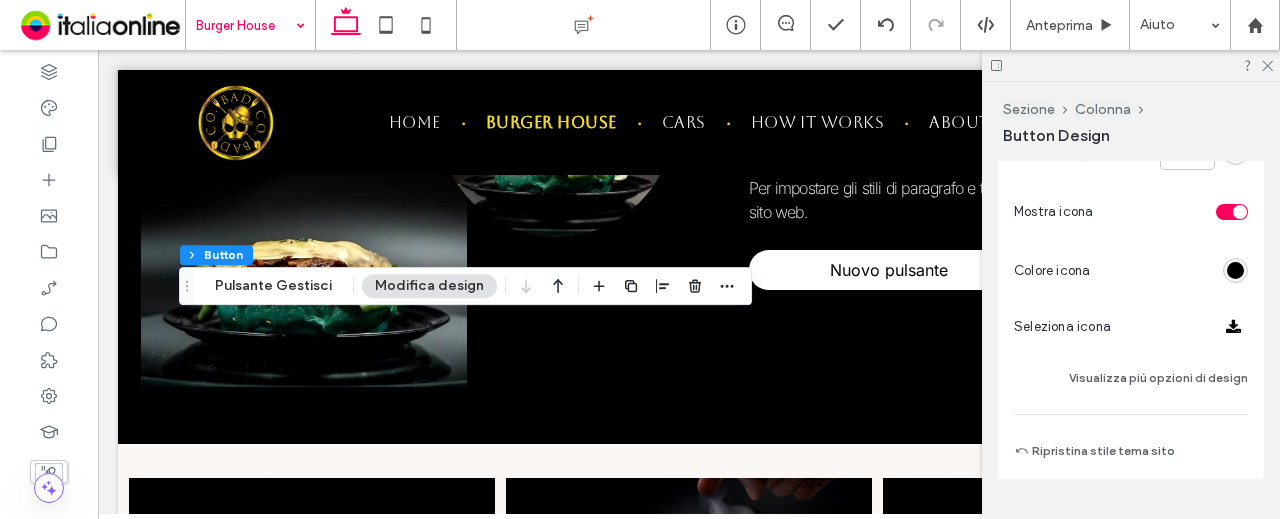 scroll, scrollTop: 909, scrollLeft: 0, axis: vertical 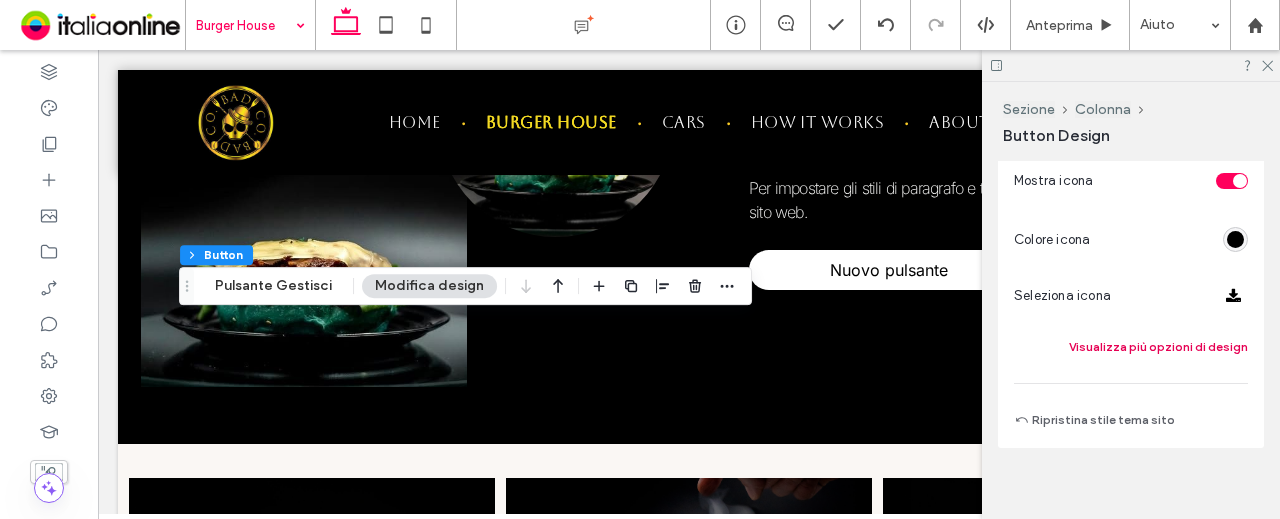 click on "Visualizza più opzioni di design" at bounding box center [1158, 347] 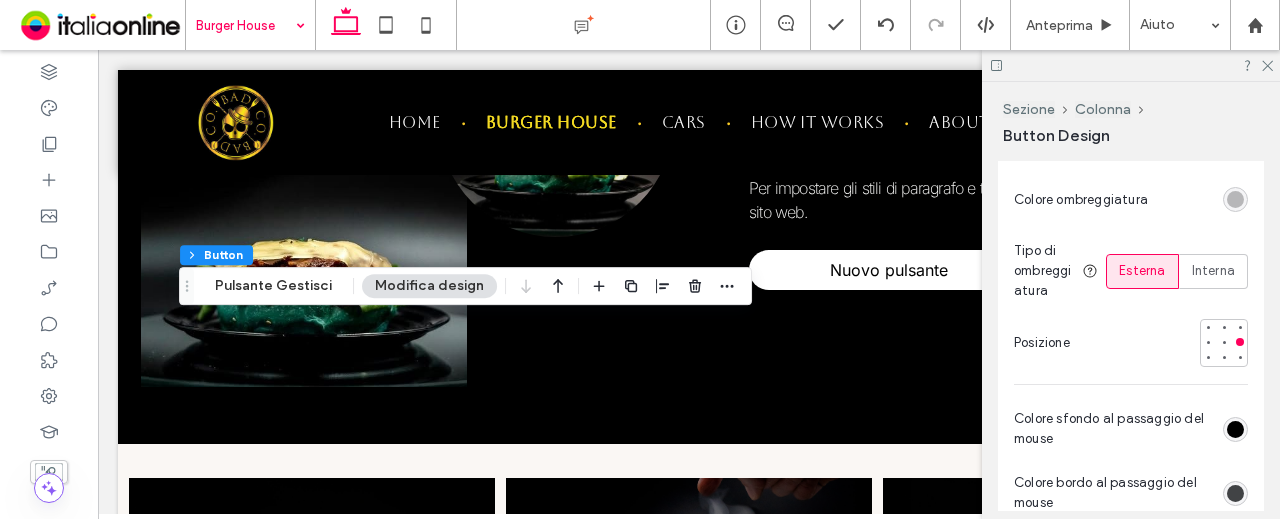 scroll, scrollTop: 1309, scrollLeft: 0, axis: vertical 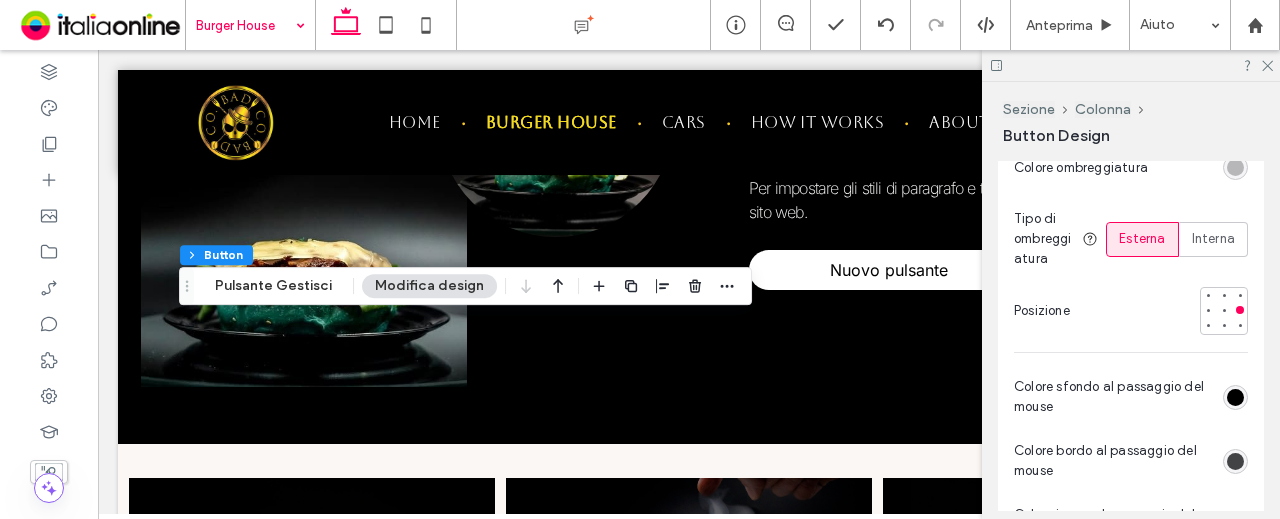 click at bounding box center (1235, 461) 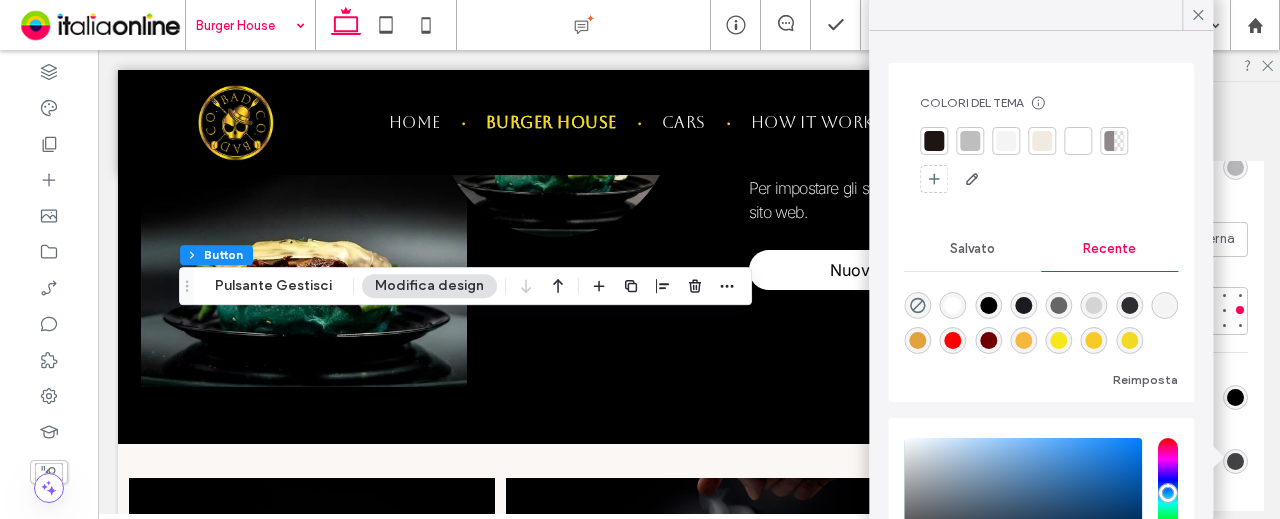 click on "Colore sfondo al passaggio del mouse Colore bordo al passaggio del mouse Colore icona al passaggio del mouse" at bounding box center (1131, 461) 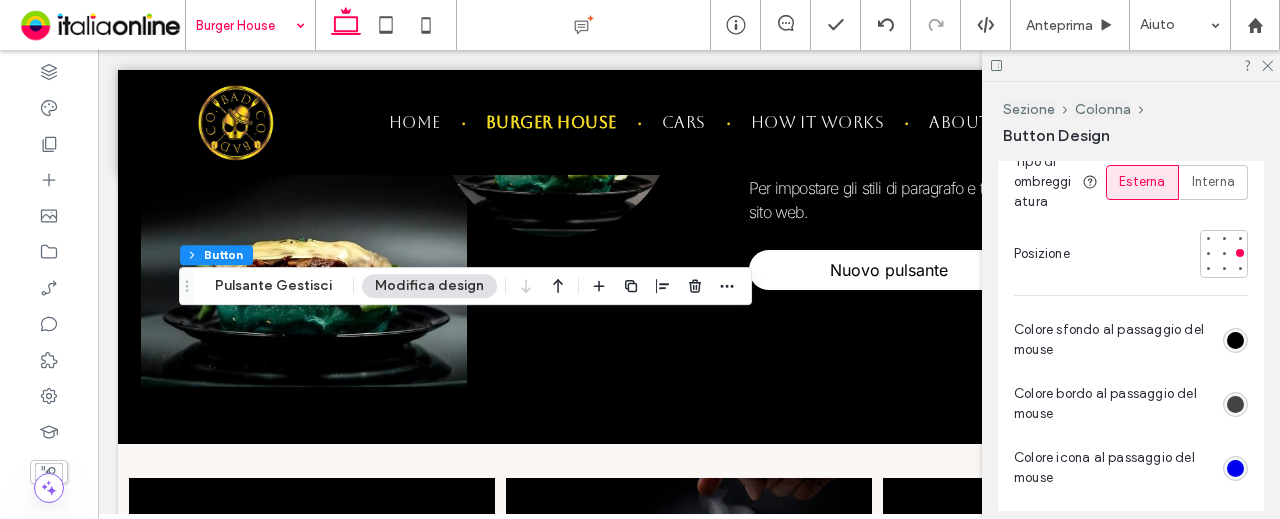 scroll, scrollTop: 1409, scrollLeft: 0, axis: vertical 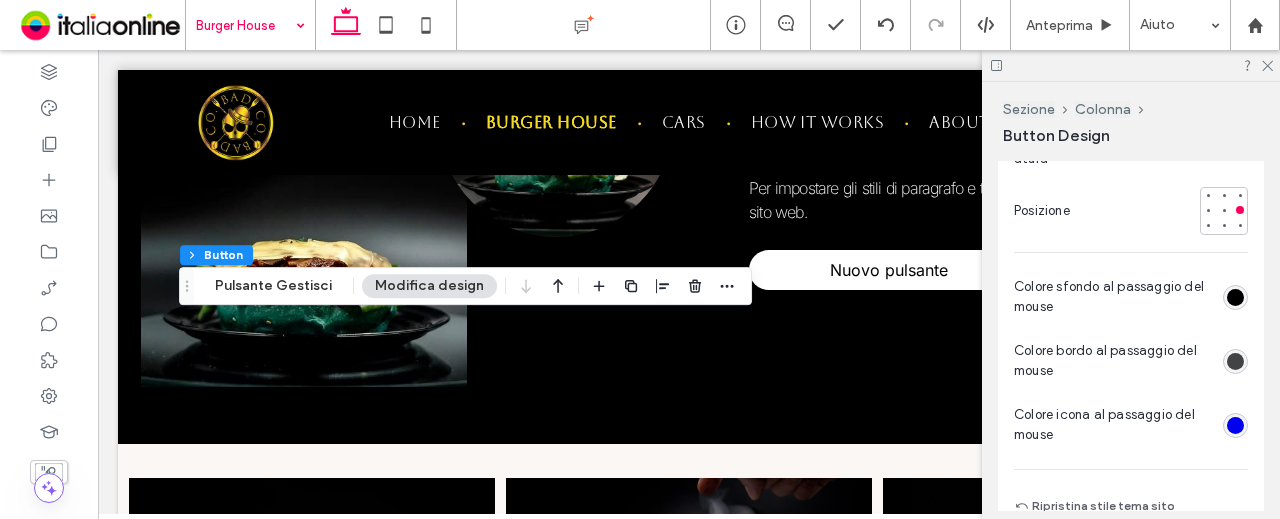 click at bounding box center [1235, 425] 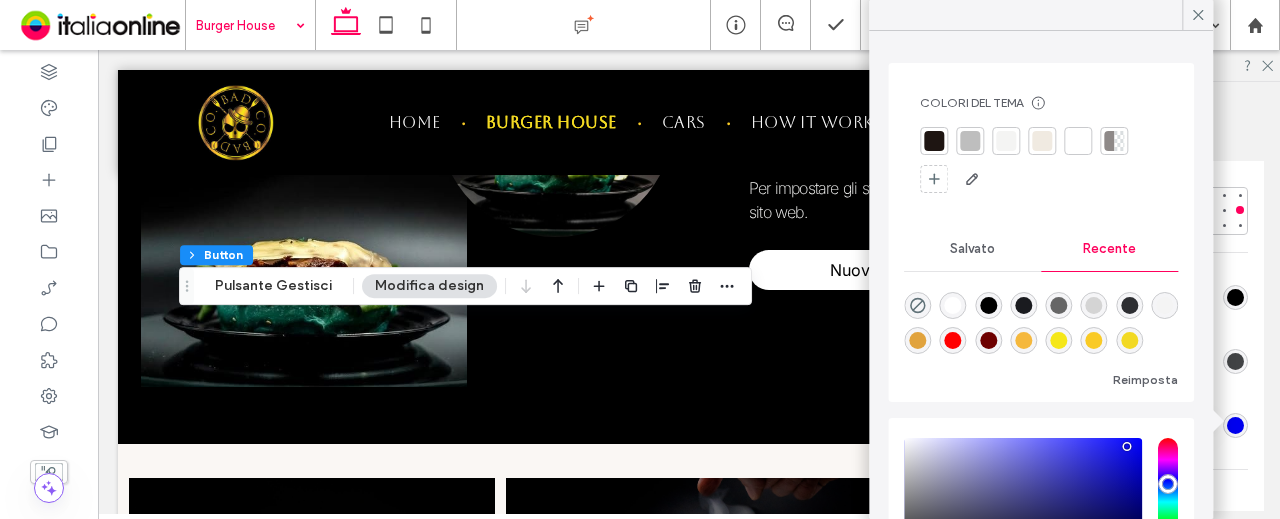 drag, startPoint x: 984, startPoint y: 249, endPoint x: 1032, endPoint y: 245, distance: 48.166378 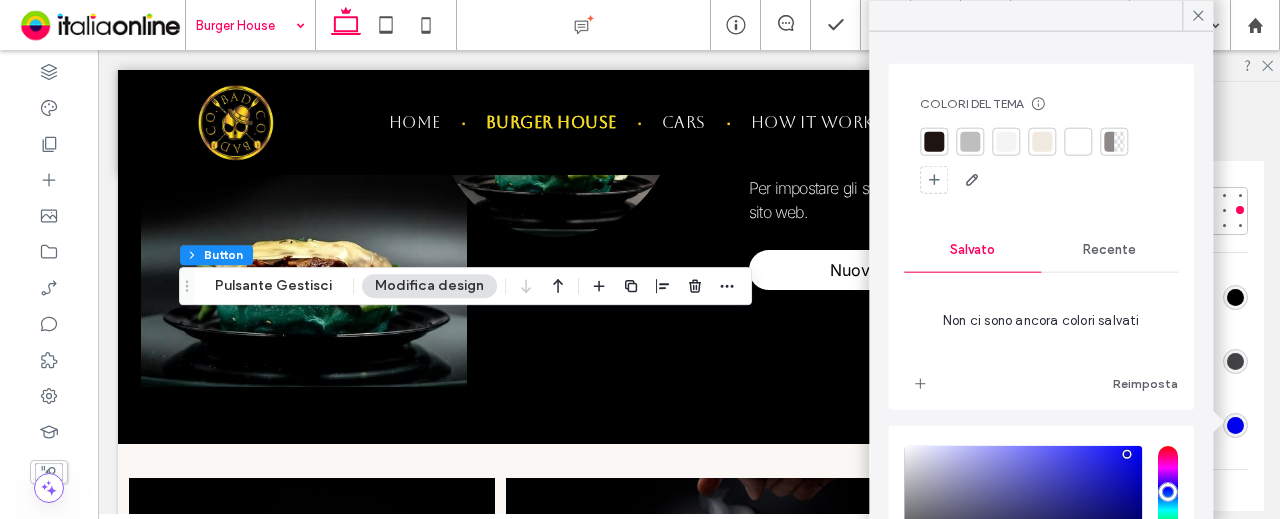 click on "Recente" at bounding box center [1109, 250] 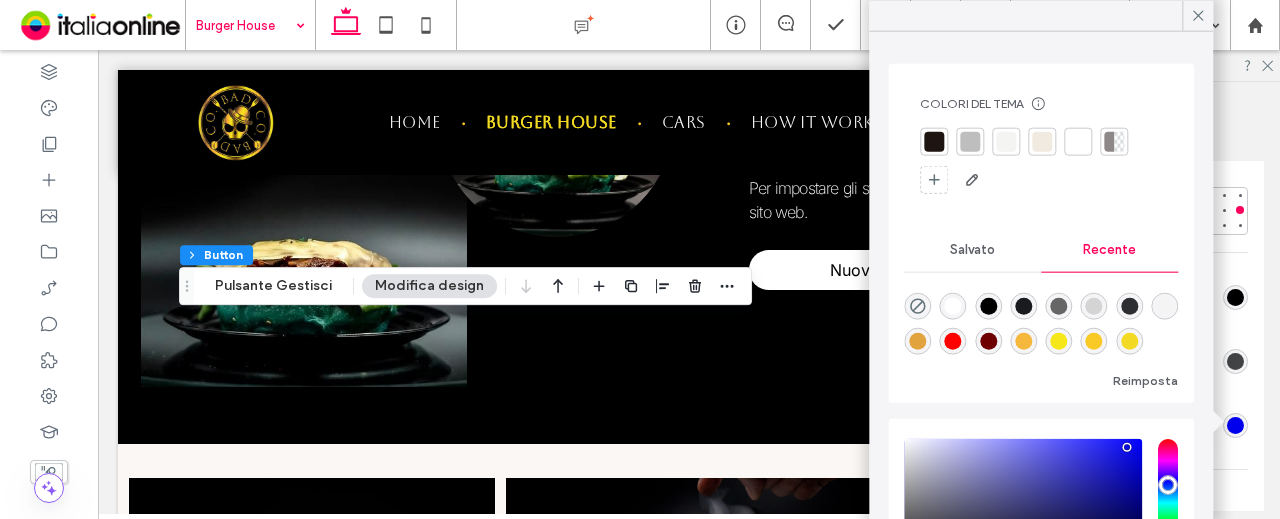 scroll, scrollTop: 32, scrollLeft: 0, axis: vertical 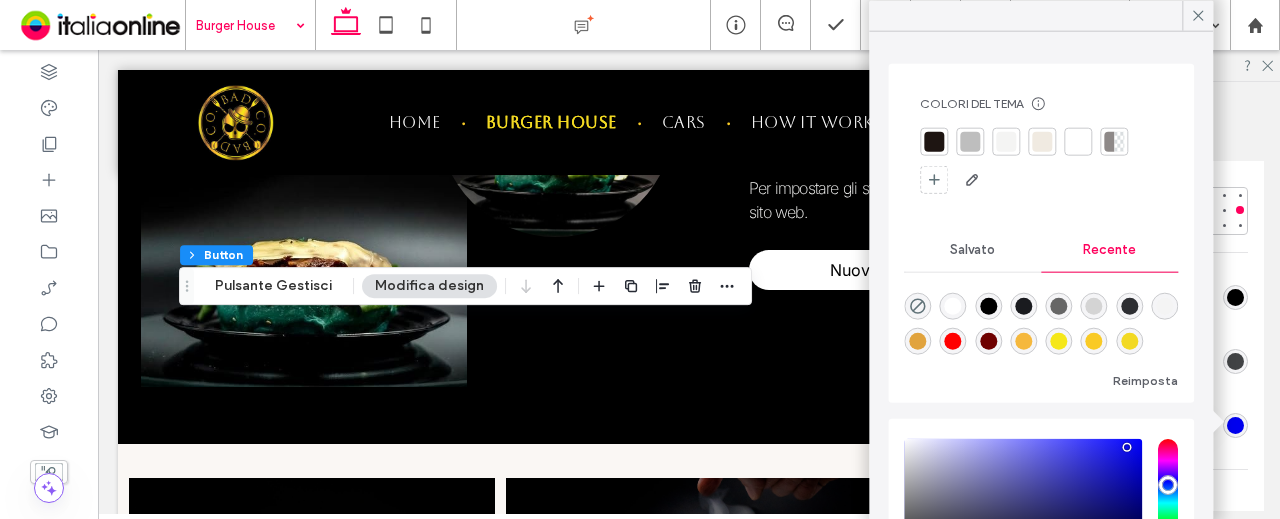 click at bounding box center (1129, 341) 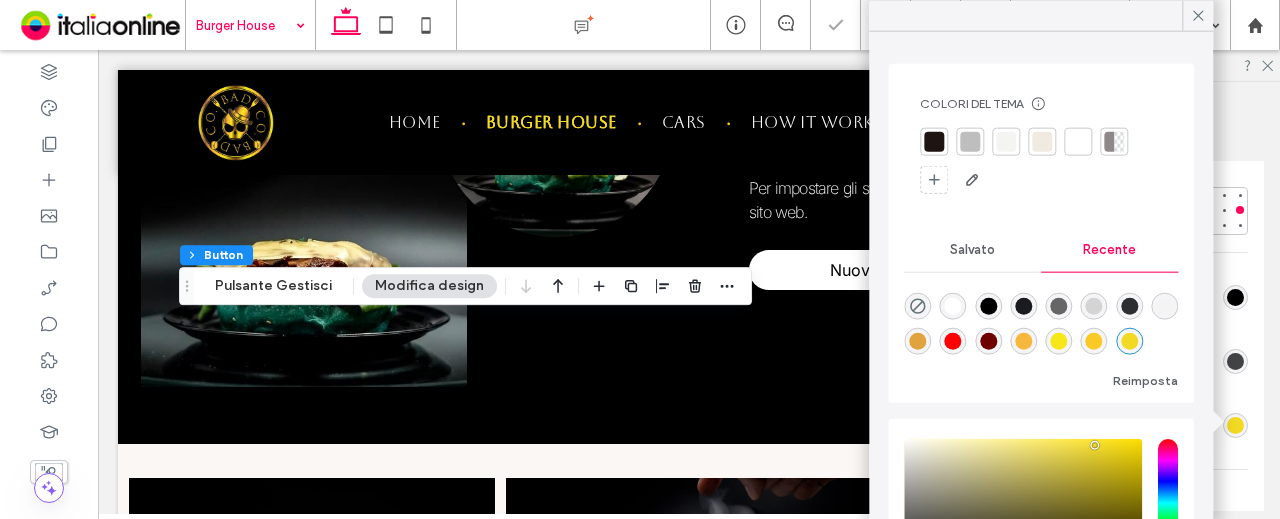 type on "*" 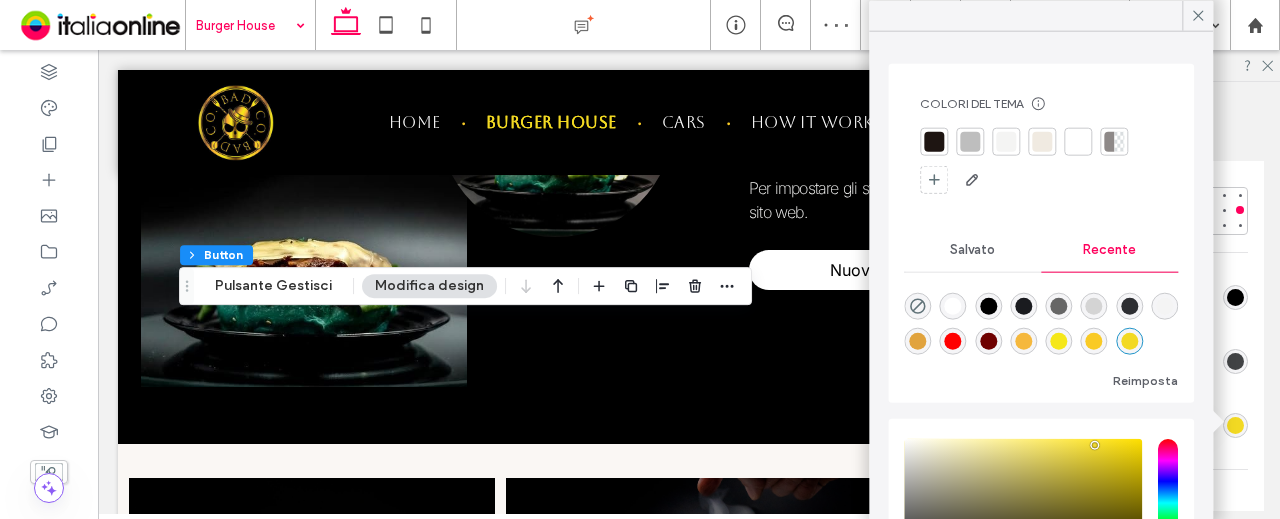 click on "Button Design" at bounding box center (1133, 135) 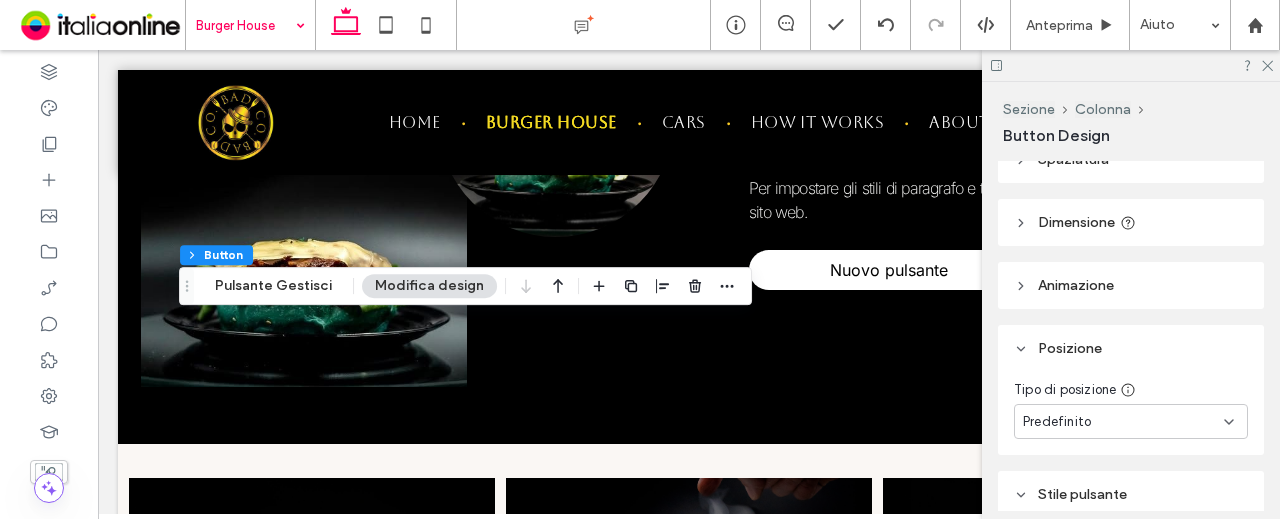 scroll, scrollTop: 0, scrollLeft: 0, axis: both 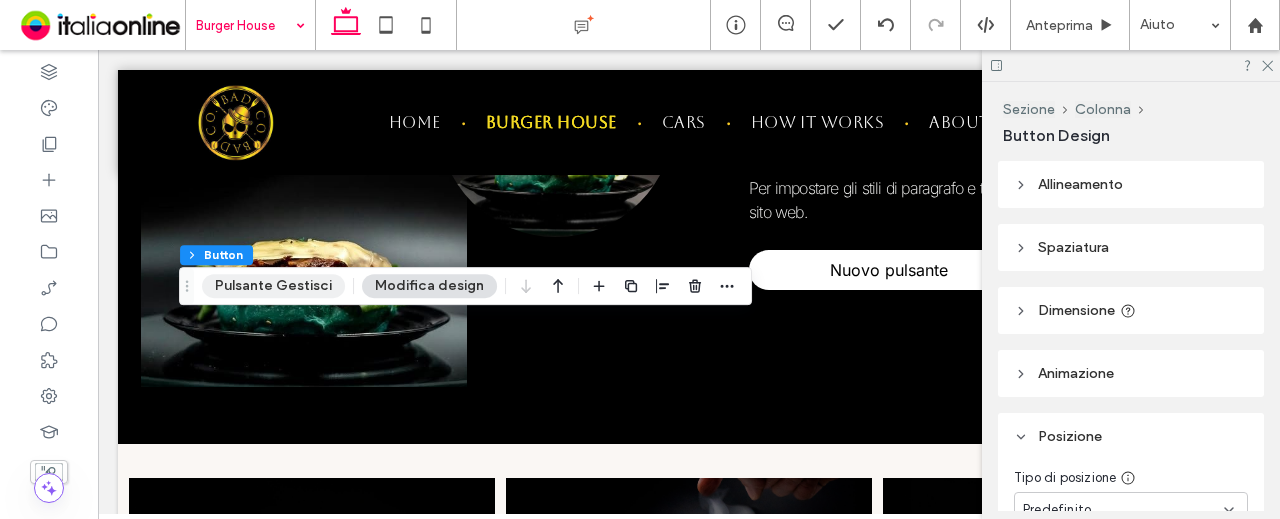 click on "Pulsante Gestisci" at bounding box center [273, 286] 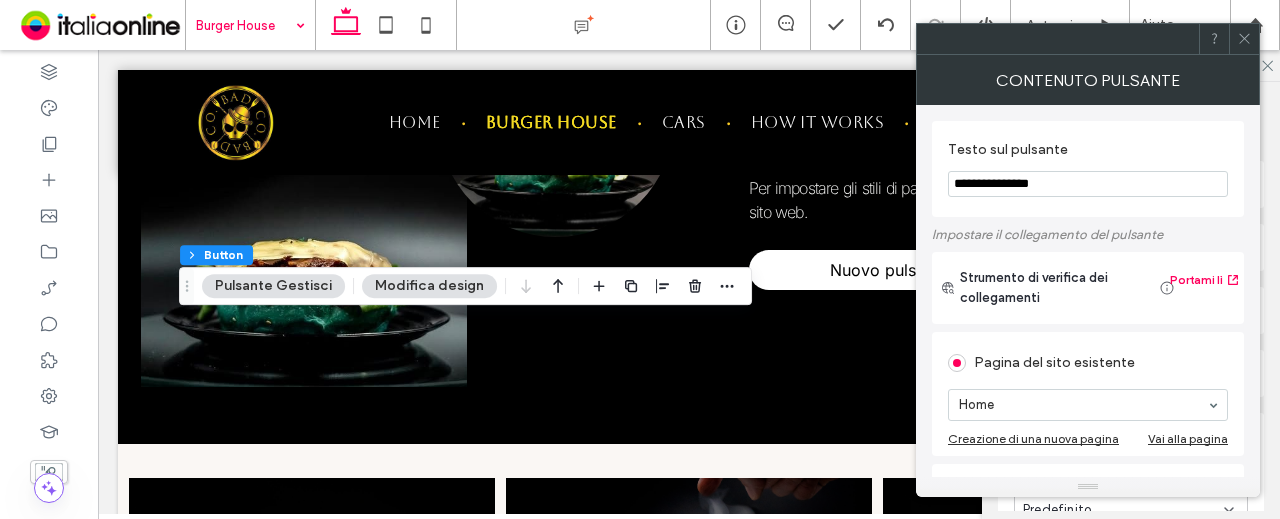scroll, scrollTop: 100, scrollLeft: 0, axis: vertical 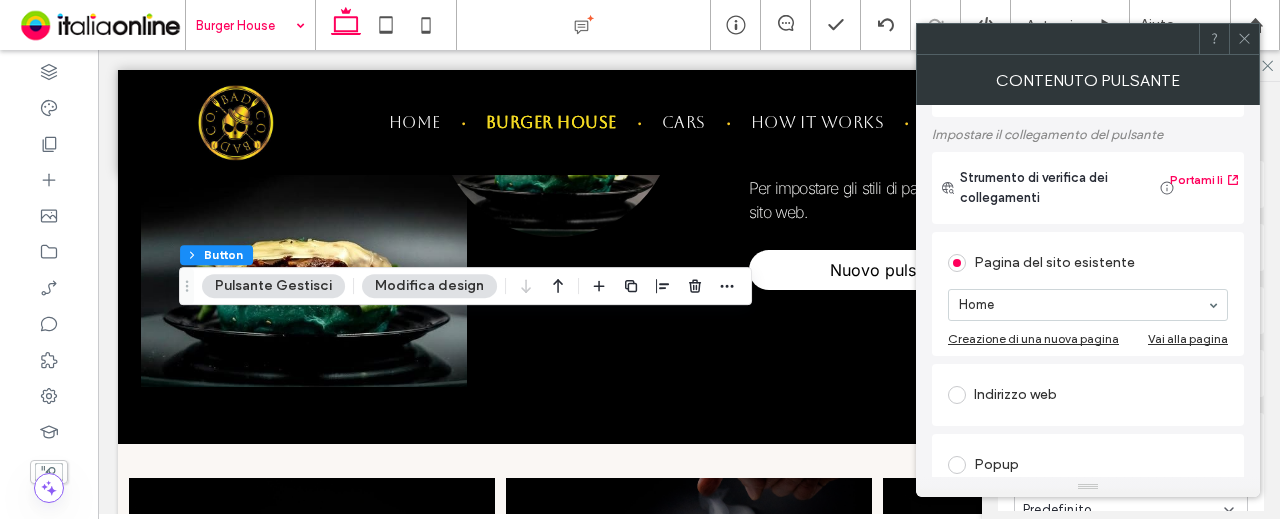type on "**********" 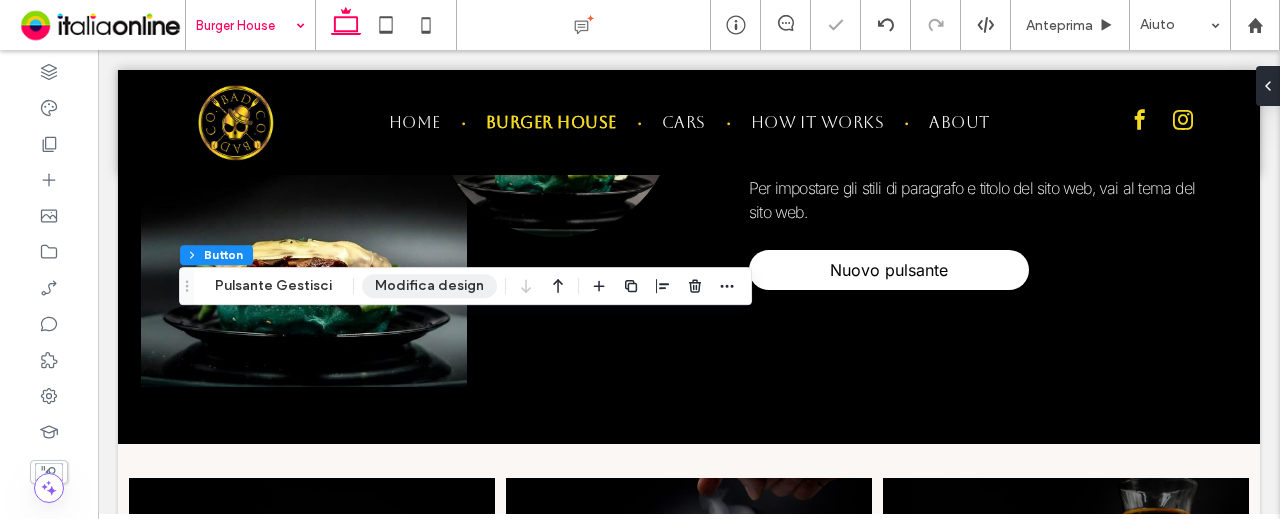 click on "Modifica design" at bounding box center [429, 286] 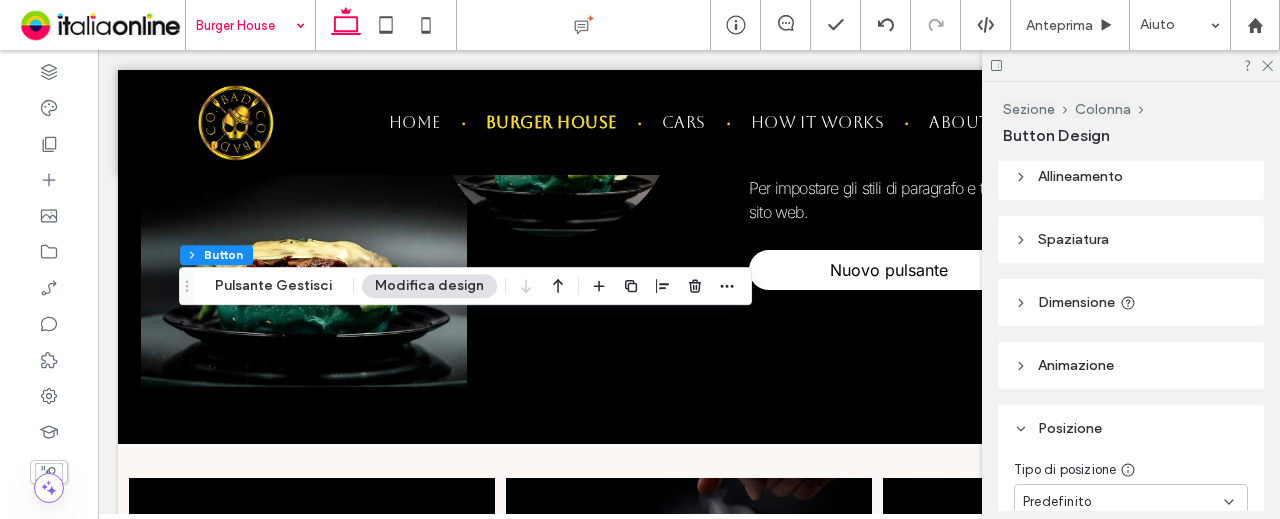 scroll, scrollTop: 0, scrollLeft: 0, axis: both 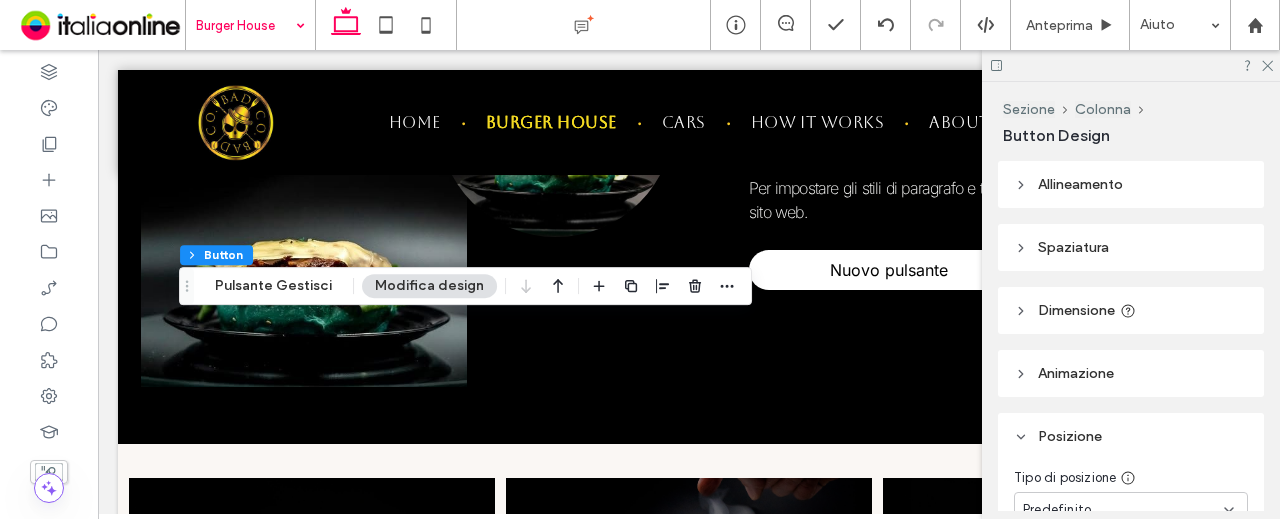 click on "Dimensione" at bounding box center [1131, 310] 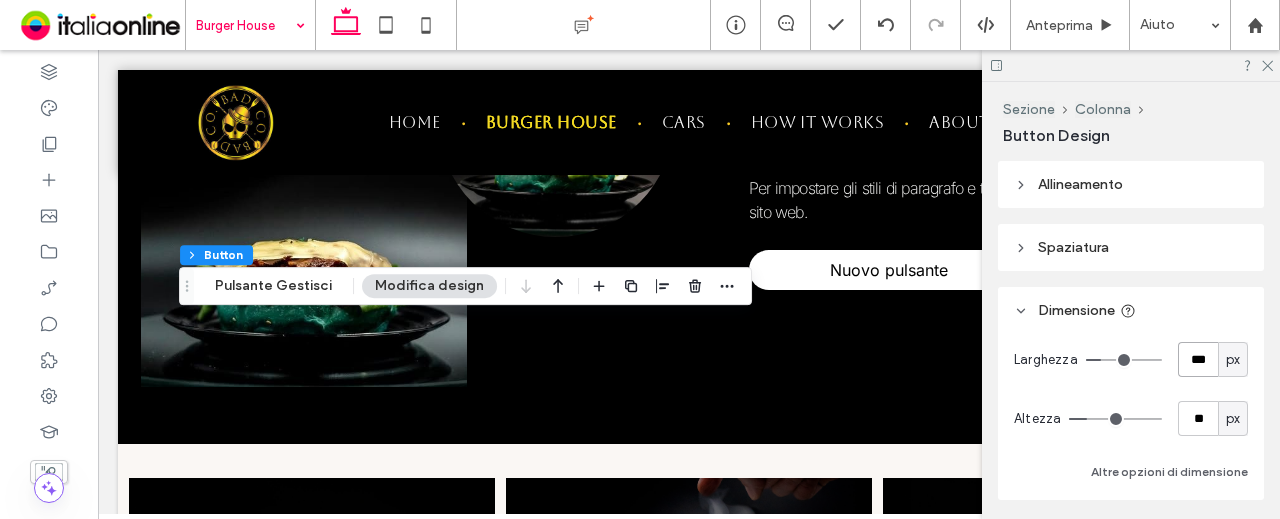 click on "***" at bounding box center (1198, 359) 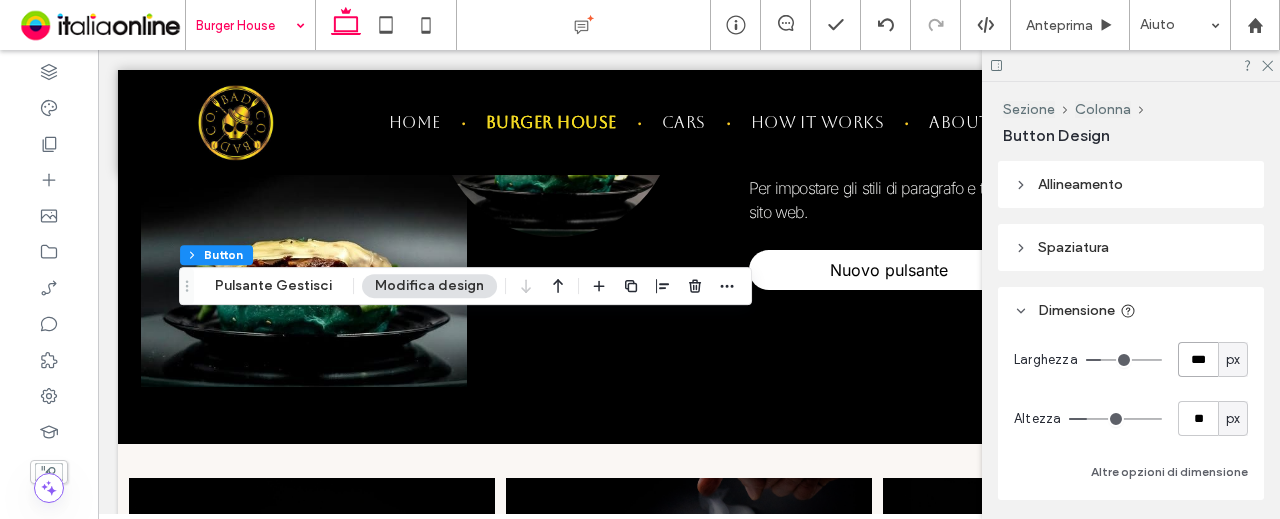 type on "***" 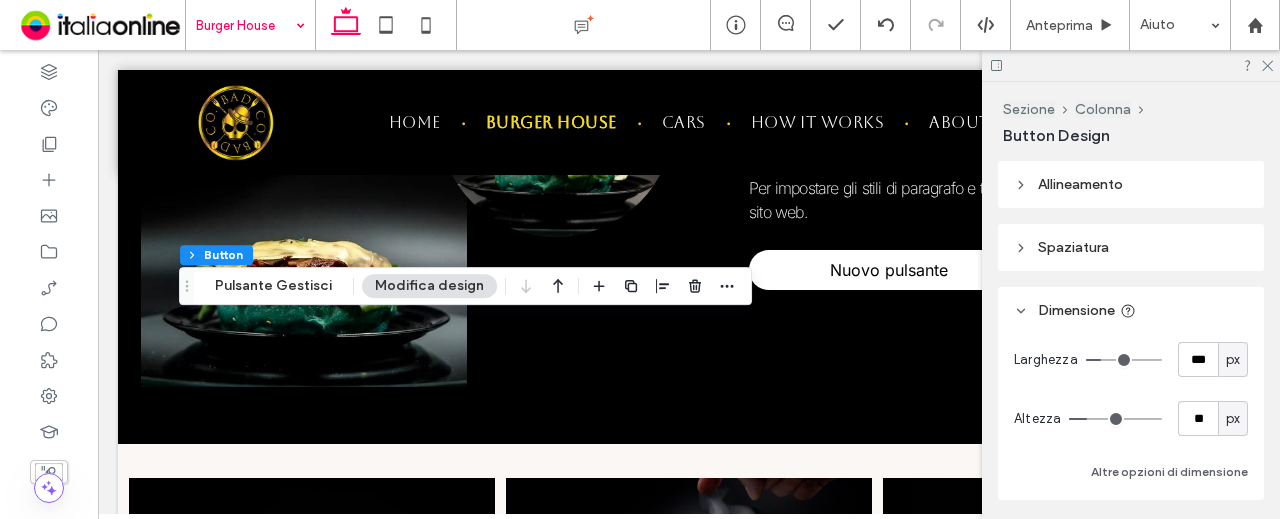 type on "***" 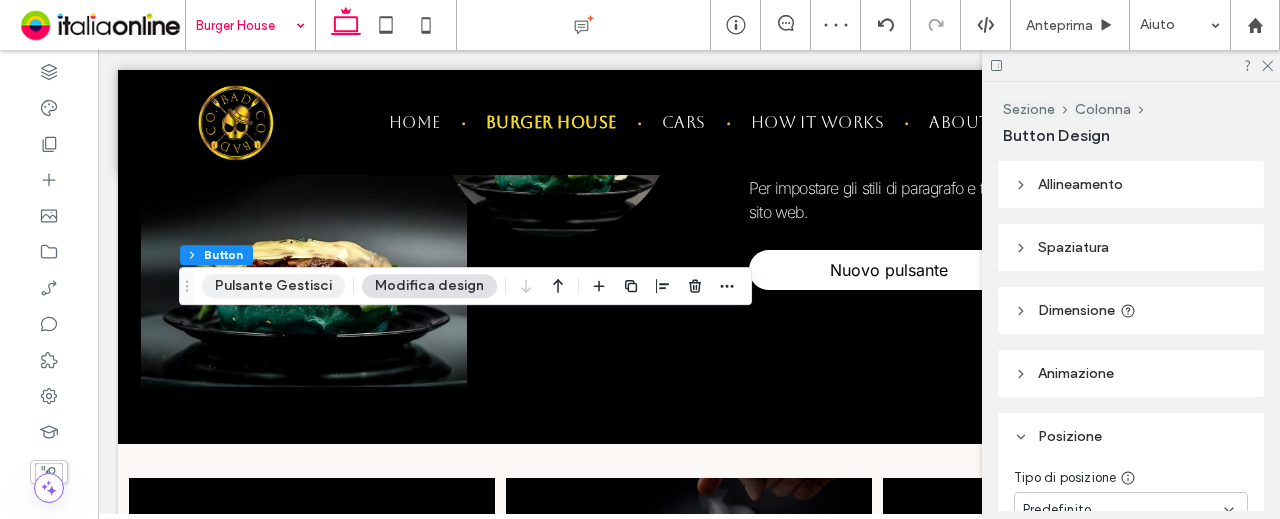 click on "Pulsante Gestisci" at bounding box center (273, 286) 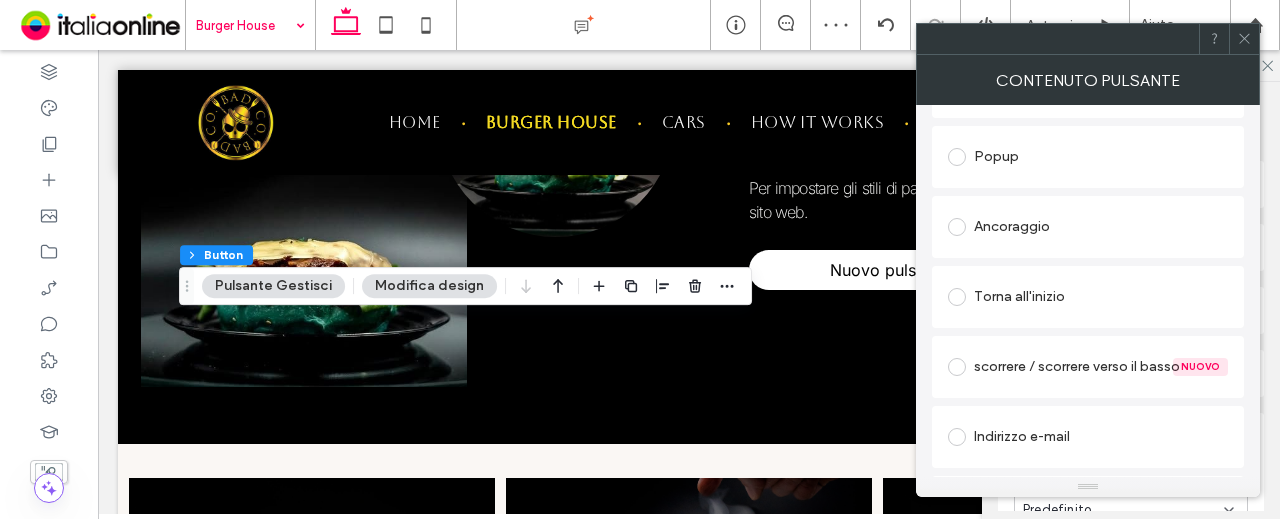 scroll, scrollTop: 500, scrollLeft: 0, axis: vertical 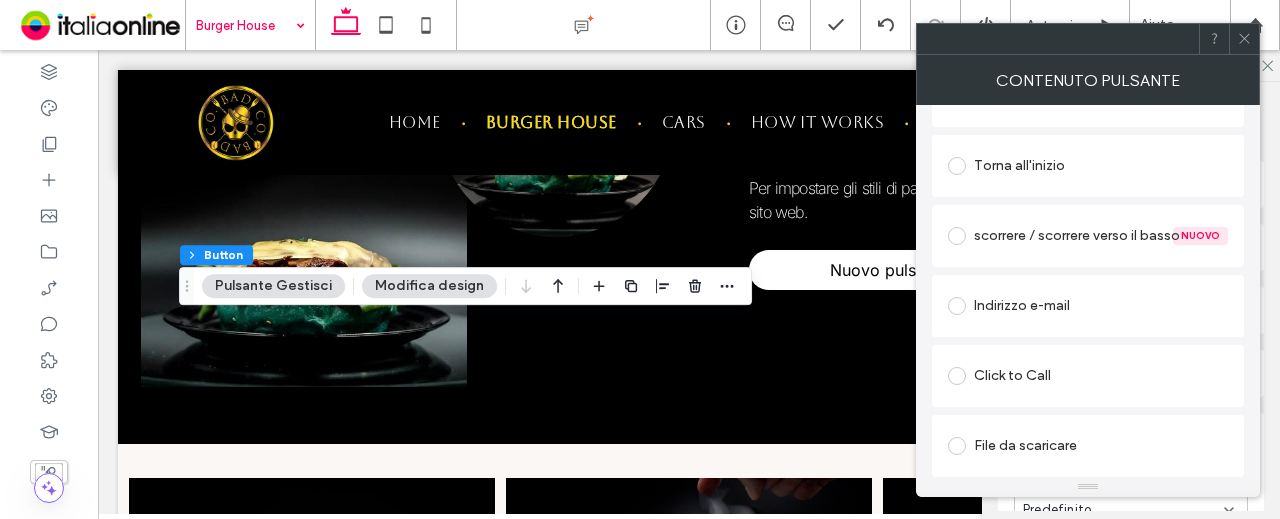 click on "File da scaricare" at bounding box center [1088, 446] 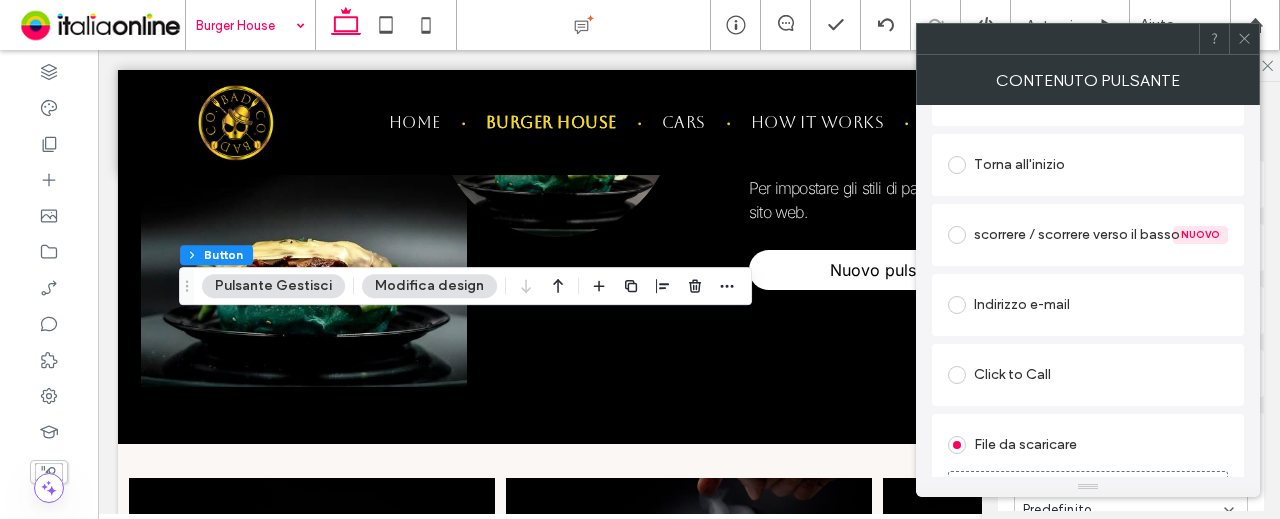 scroll, scrollTop: 517, scrollLeft: 0, axis: vertical 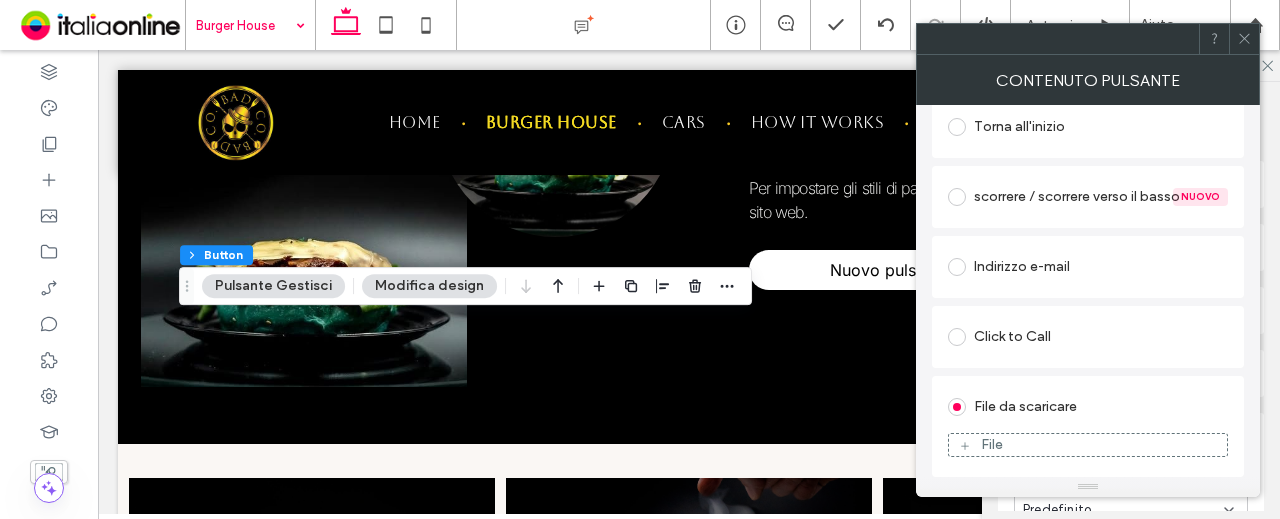 click on "File" at bounding box center [1088, 445] 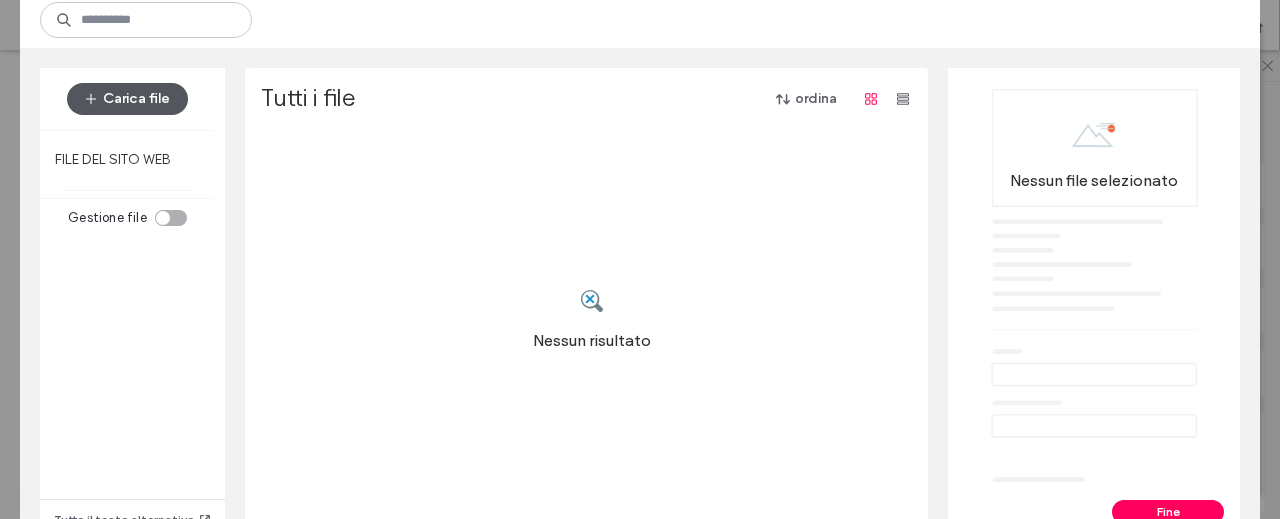 click on "Carica file" at bounding box center [127, 99] 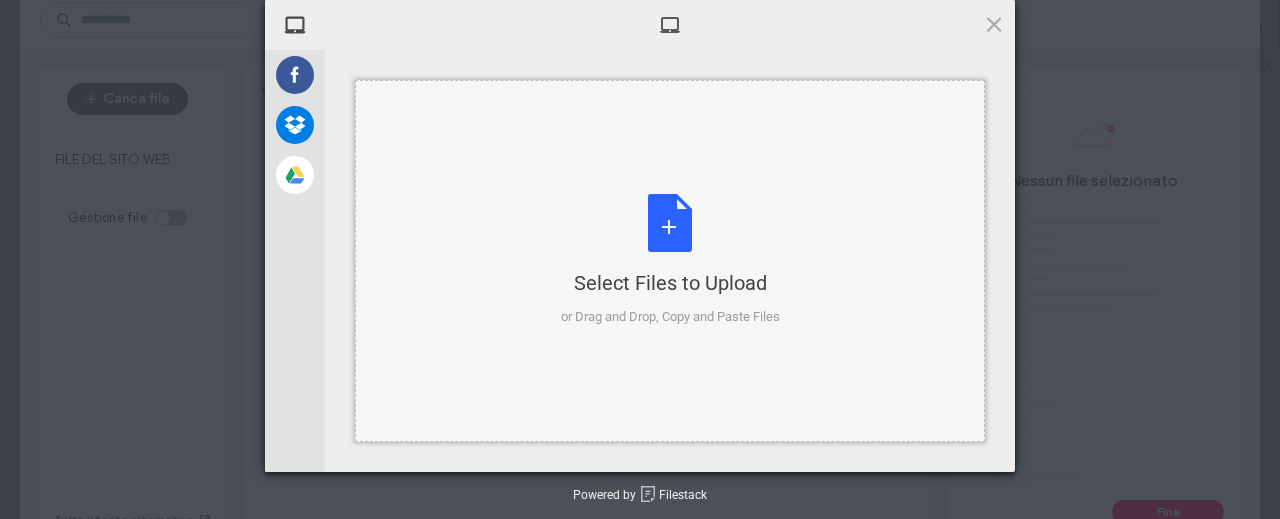 click on "Select Files to Upload
or Drag and Drop, Copy and Paste Files" at bounding box center (670, 260) 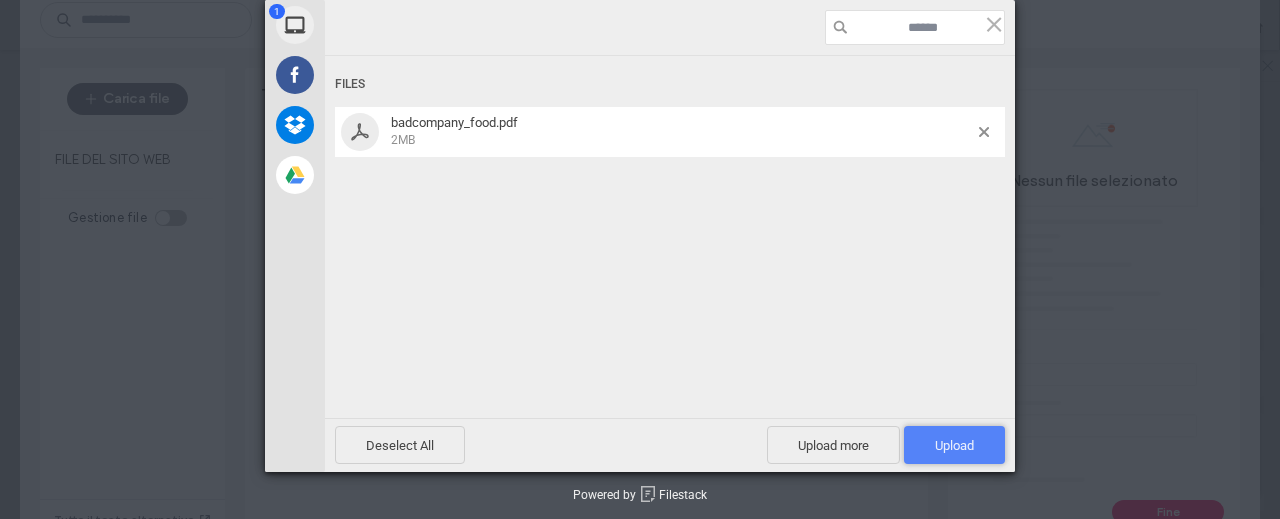 click on "Upload
1" at bounding box center (954, 445) 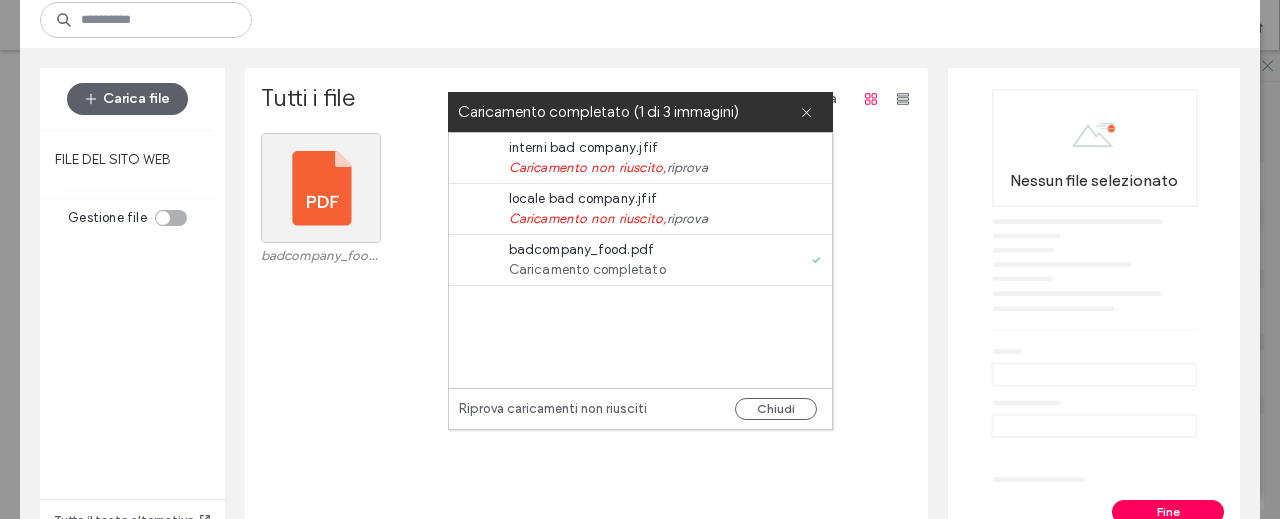 drag, startPoint x: 771, startPoint y: 402, endPoint x: 737, endPoint y: 398, distance: 34.234486 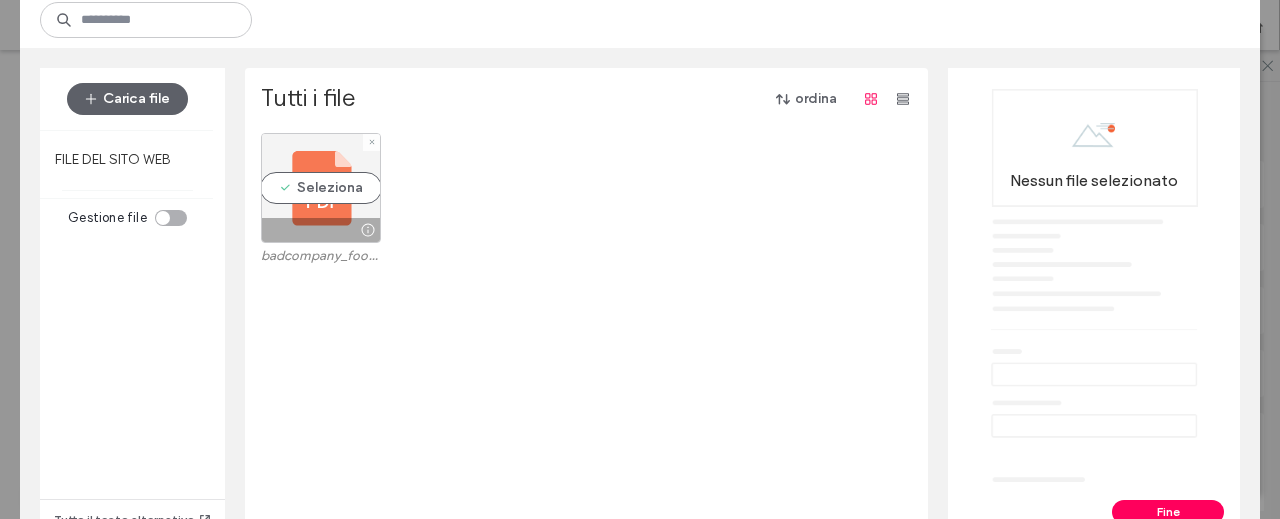 click on "Seleziona" at bounding box center [321, 188] 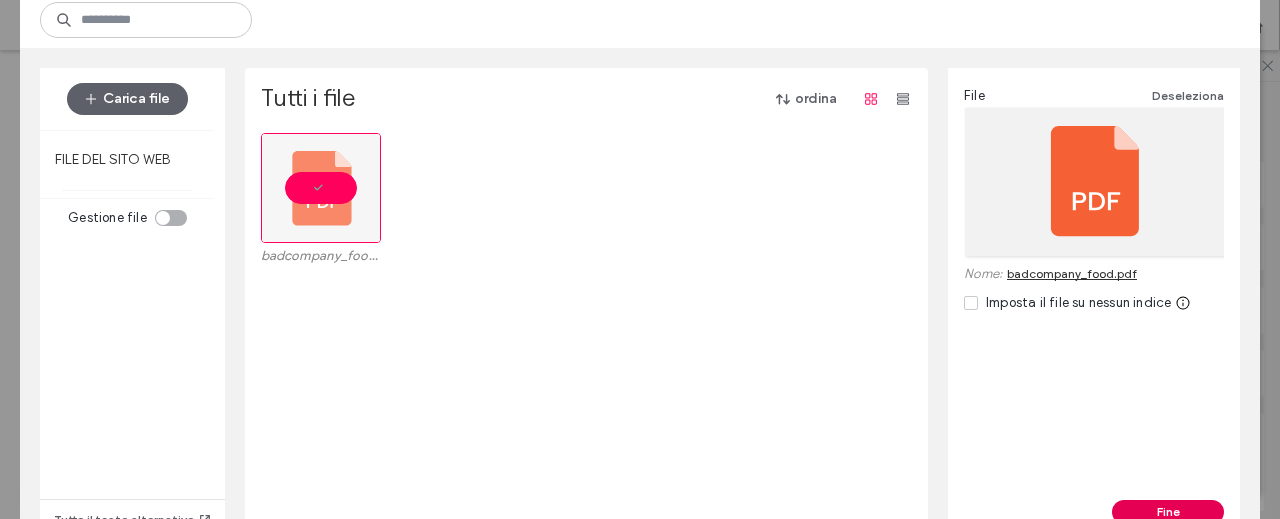 click on "Fine" at bounding box center (1168, 512) 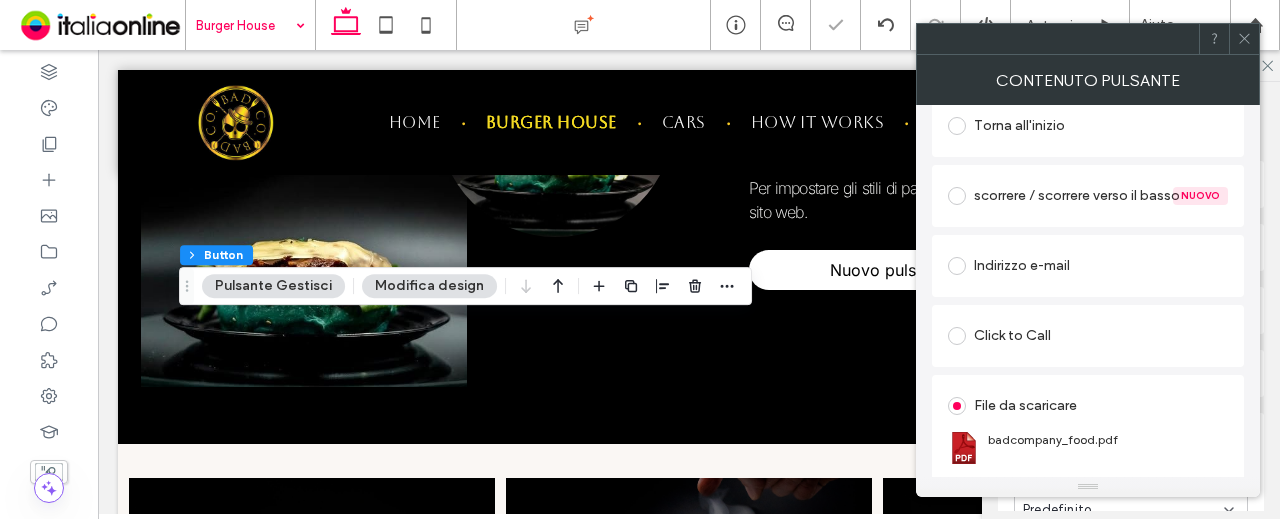 click at bounding box center [1244, 39] 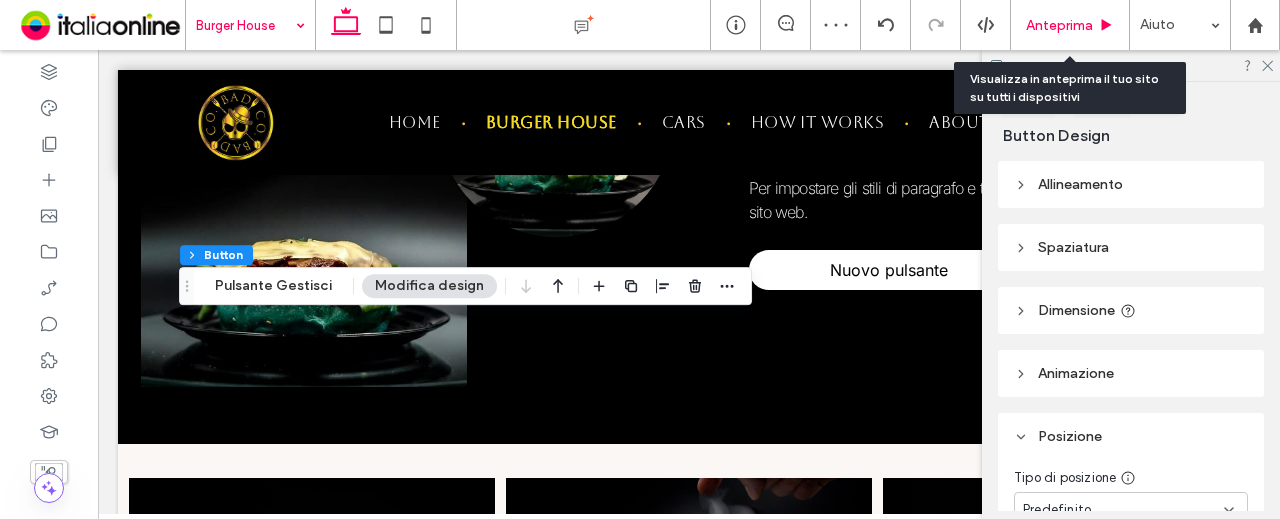 click on "Anteprima" at bounding box center (1059, 25) 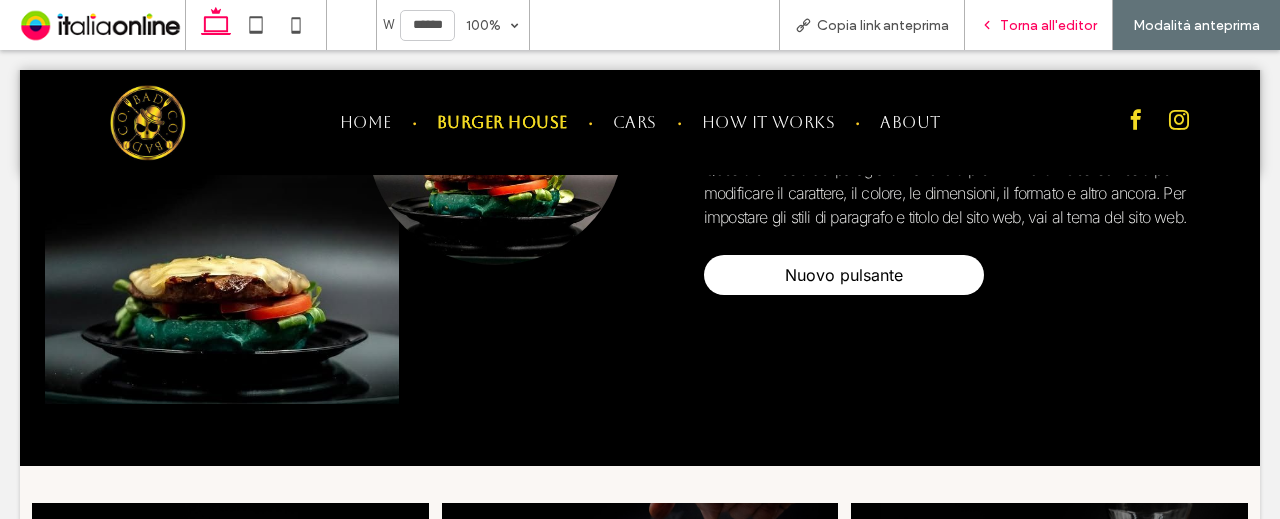 click on "Torna all'editor" at bounding box center (1048, 25) 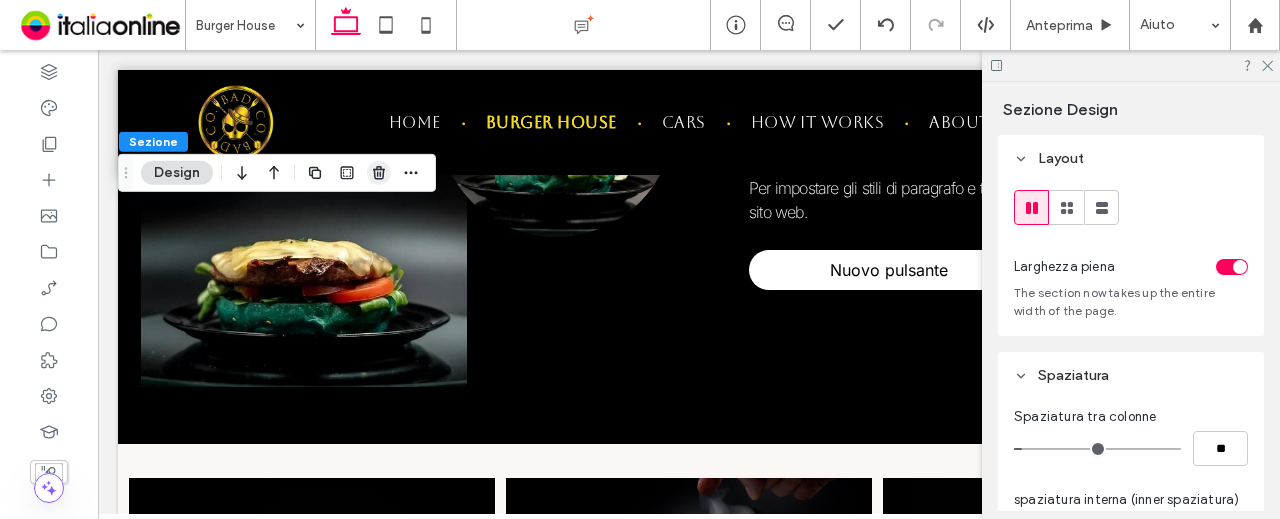 click 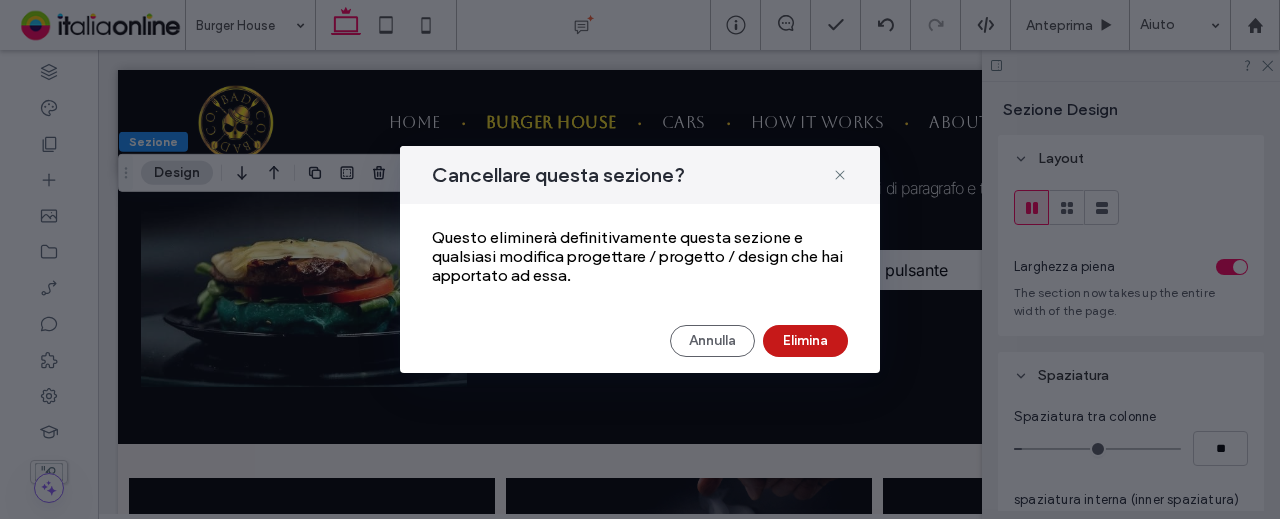 click on "Elimina" at bounding box center (805, 341) 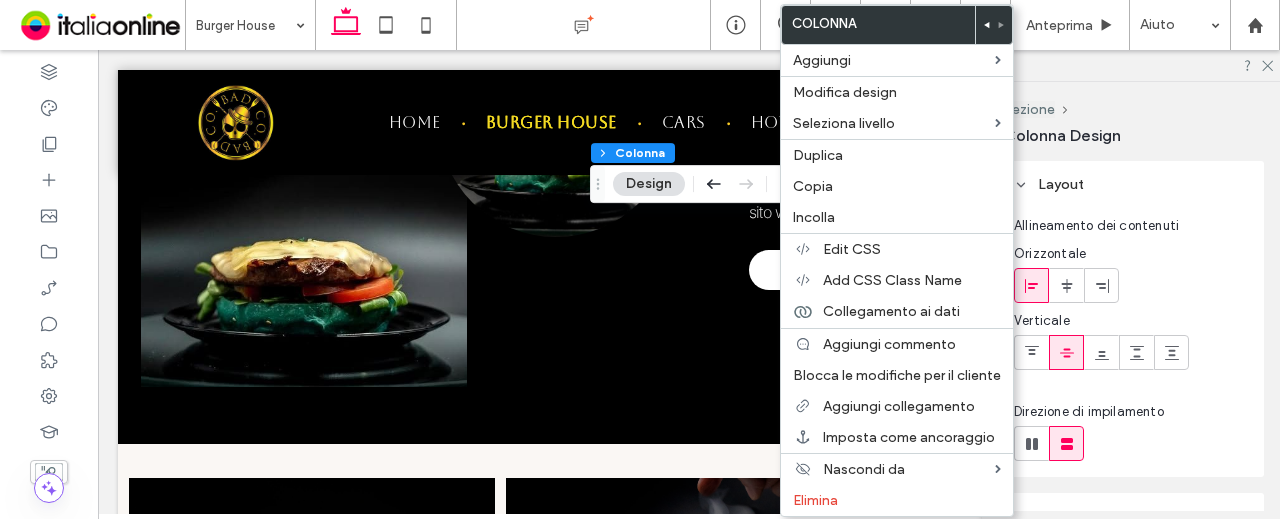 click 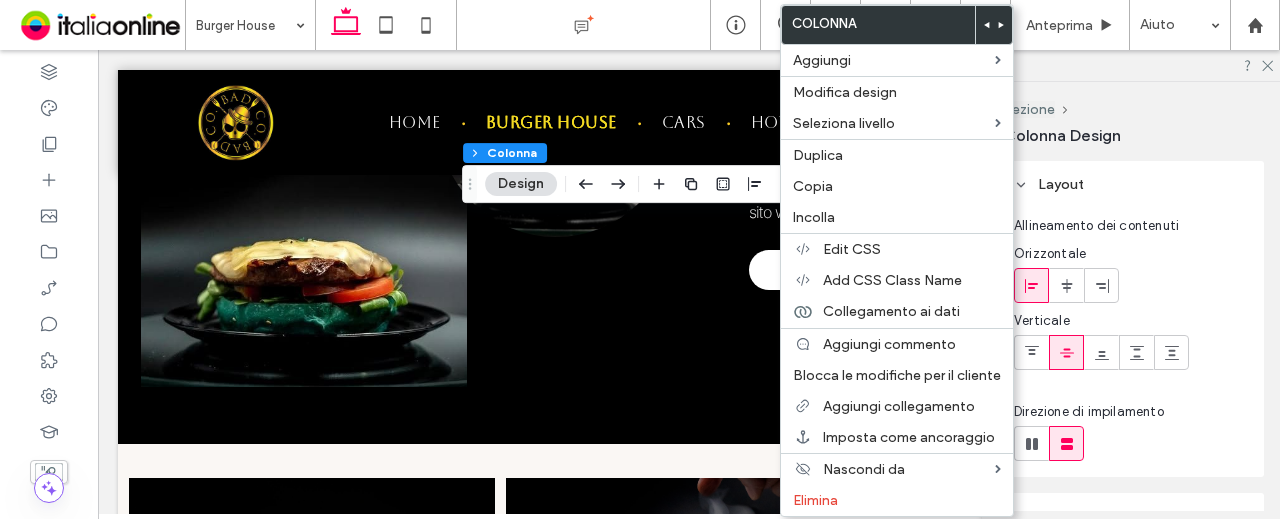 click 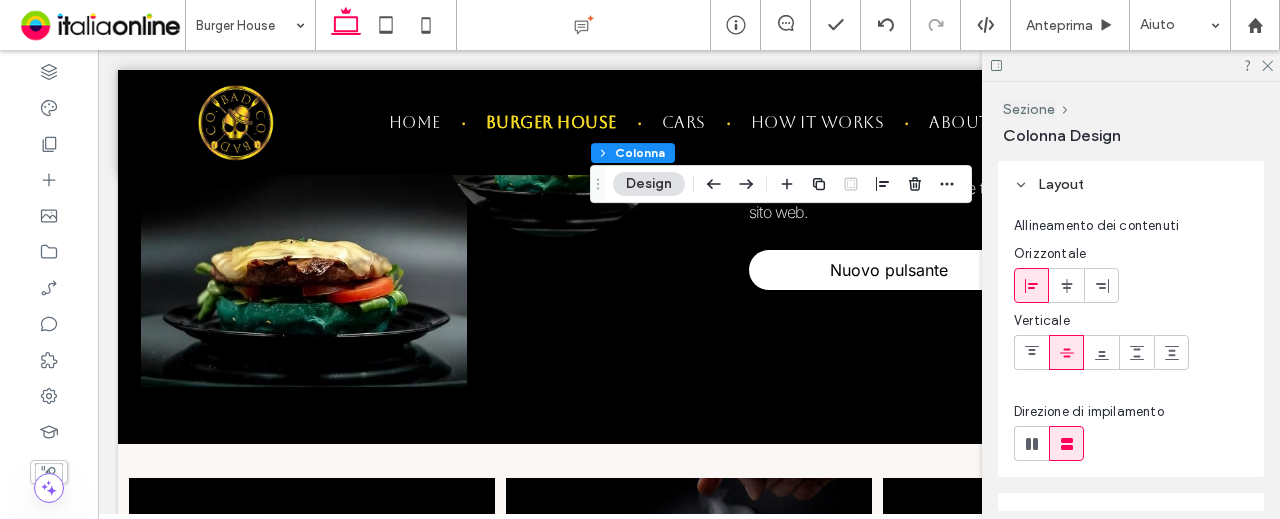 click 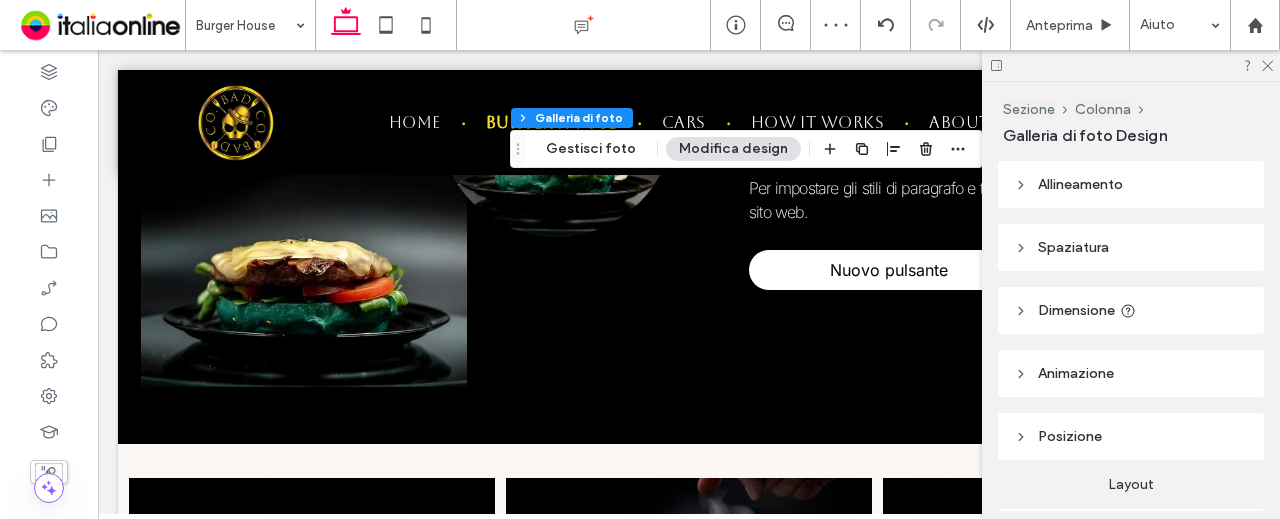 click on "Modifica design" at bounding box center (733, 149) 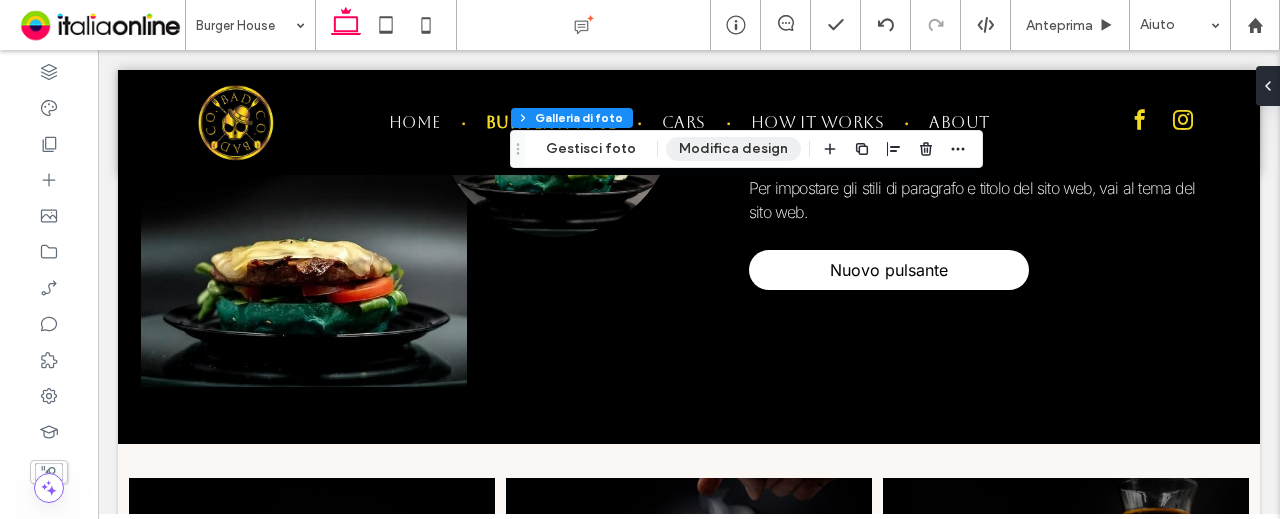 click on "Modifica design" at bounding box center [733, 149] 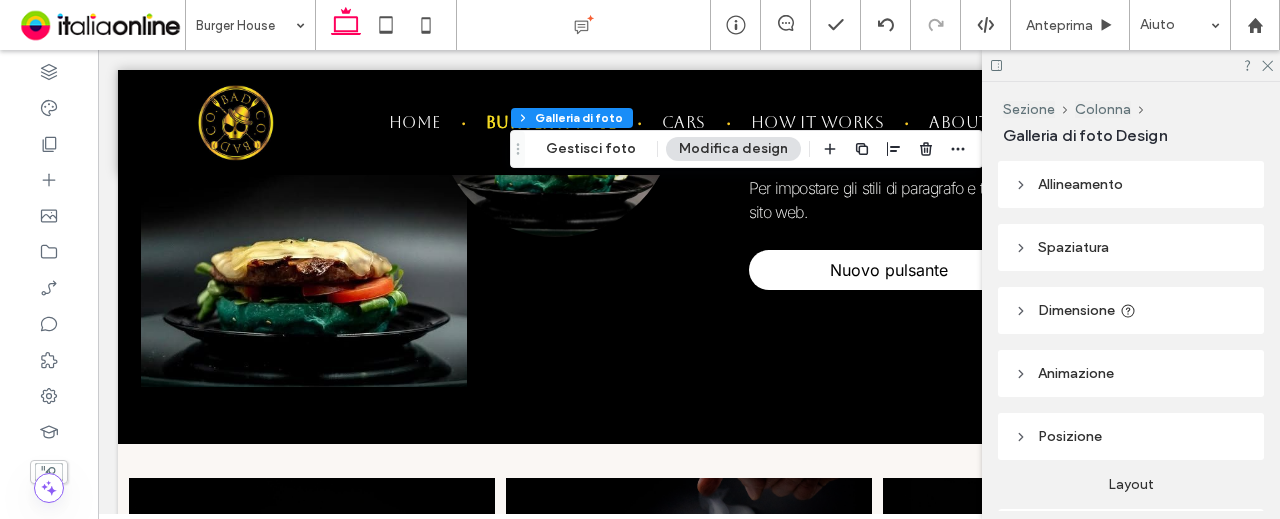 click on "Spaziatura" at bounding box center (1131, 247) 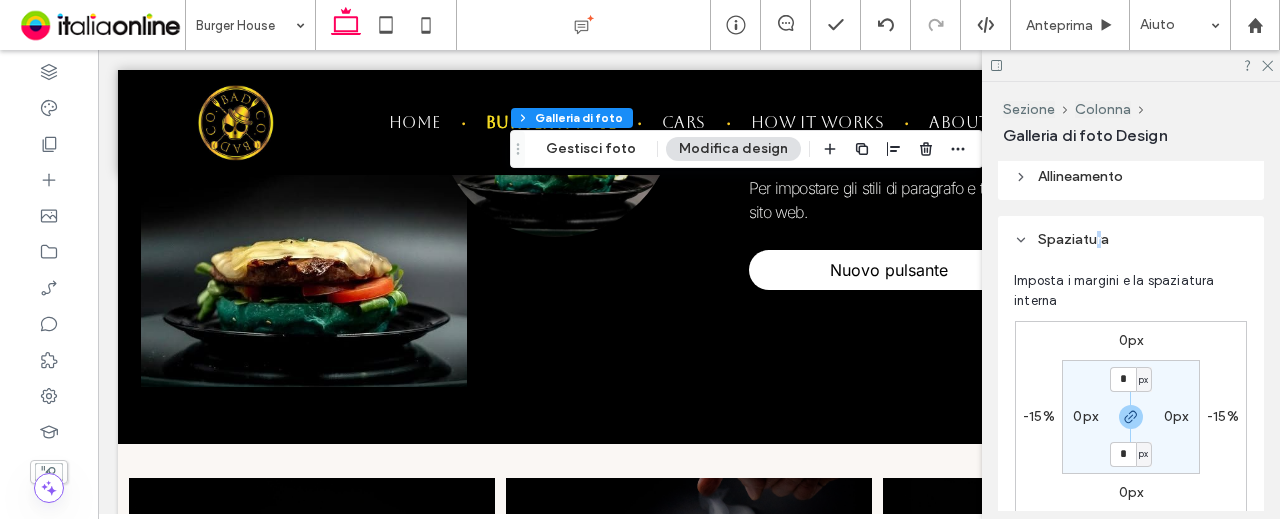 scroll, scrollTop: 0, scrollLeft: 0, axis: both 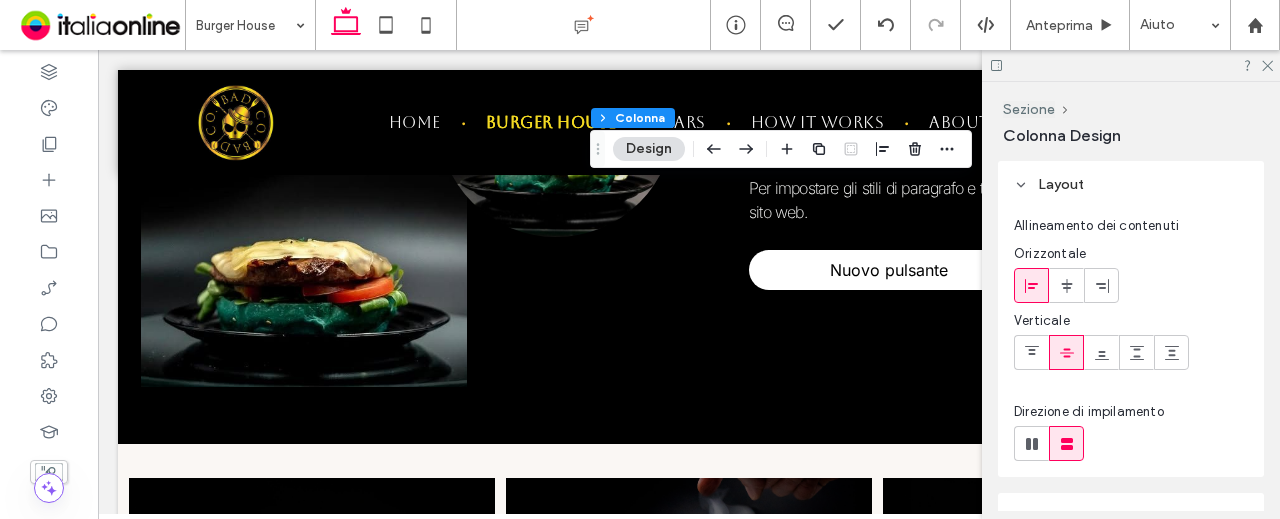 click 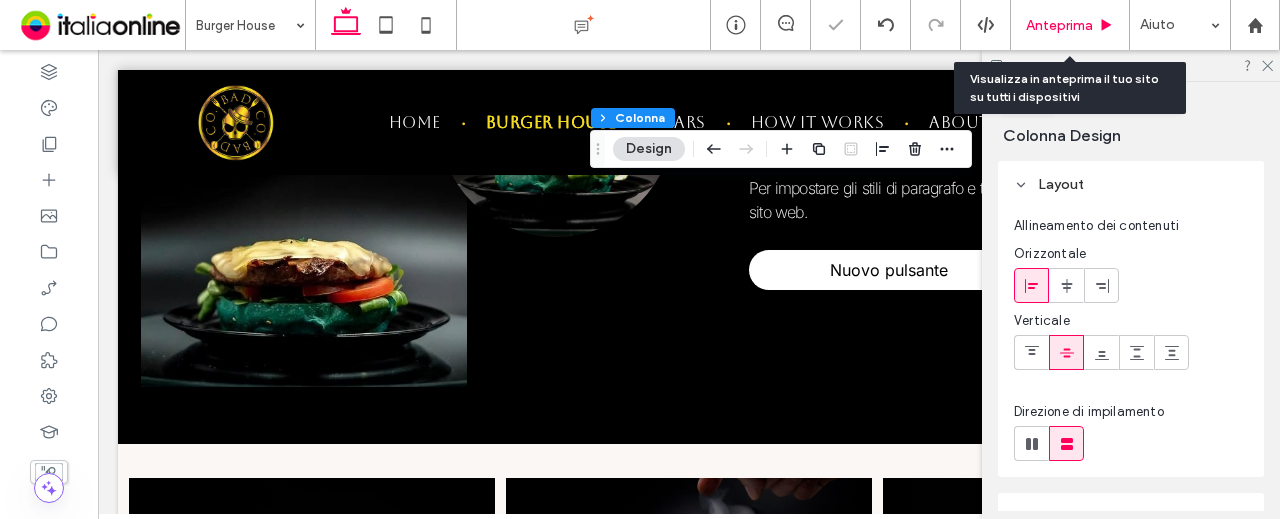 click 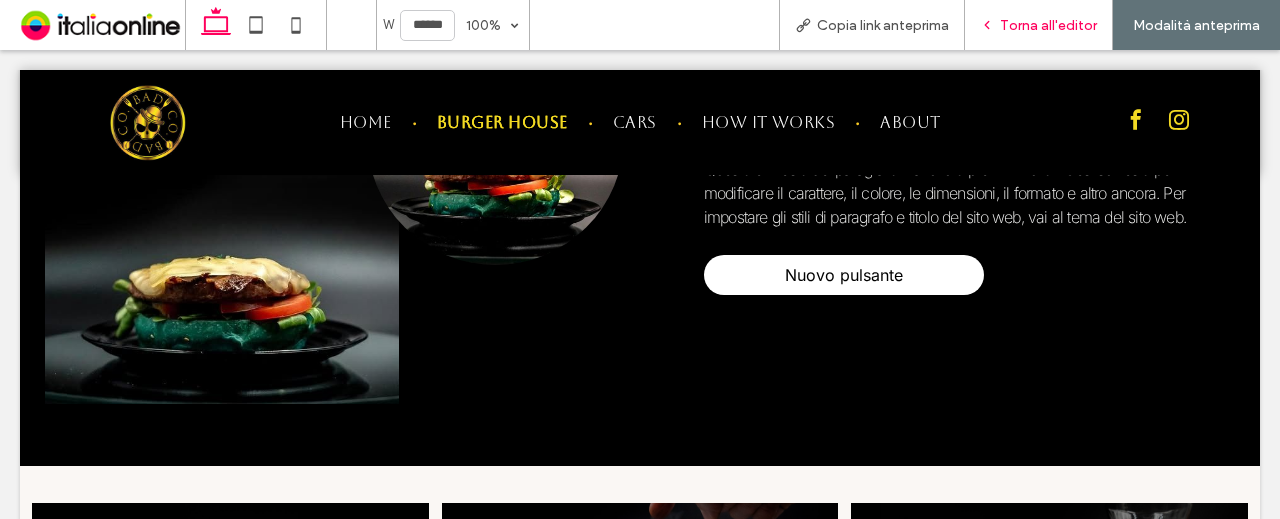 click on "Torna all'editor" at bounding box center (1048, 25) 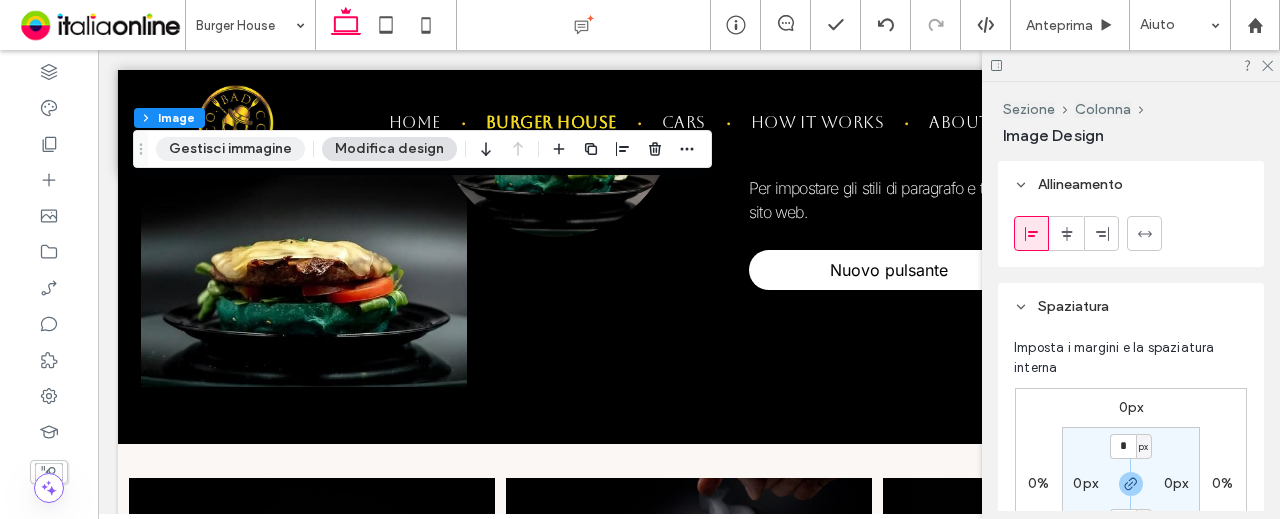 click on "Gestisci immagine" at bounding box center [230, 149] 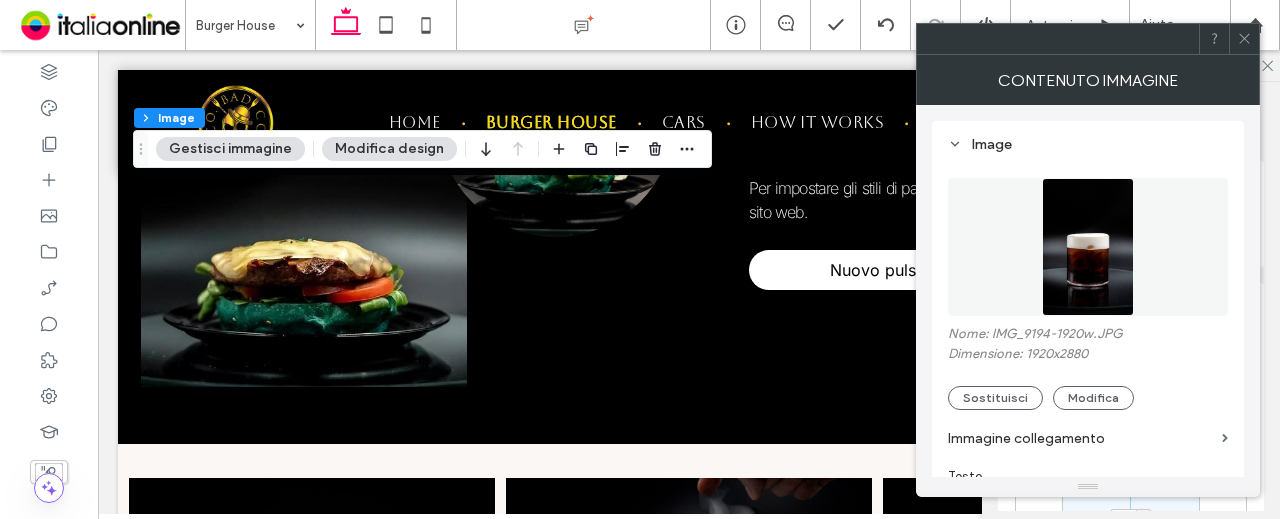 click at bounding box center [1088, 247] 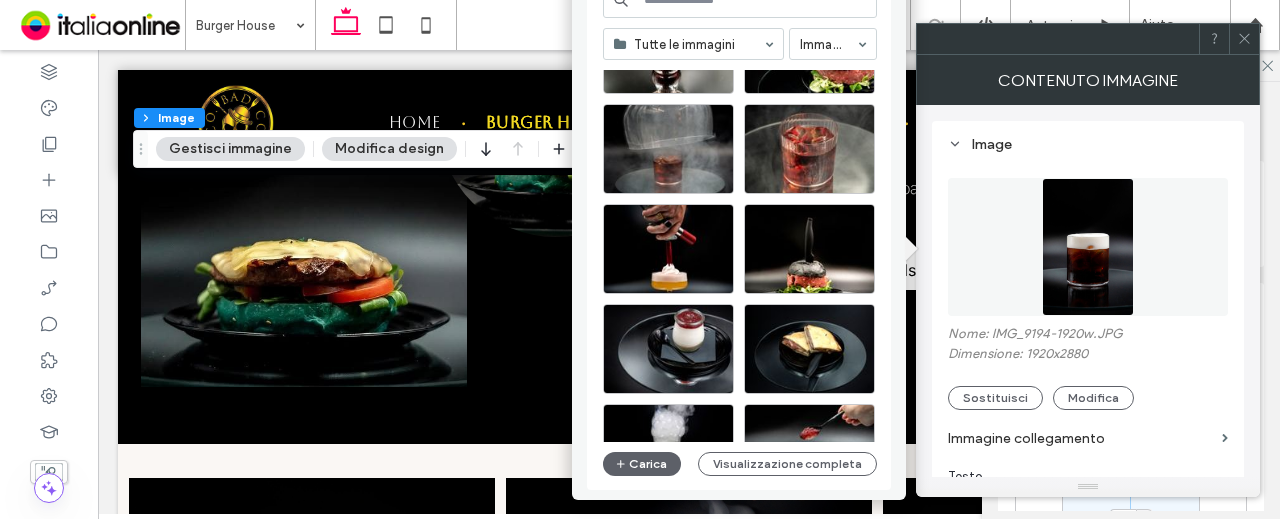 scroll, scrollTop: 700, scrollLeft: 0, axis: vertical 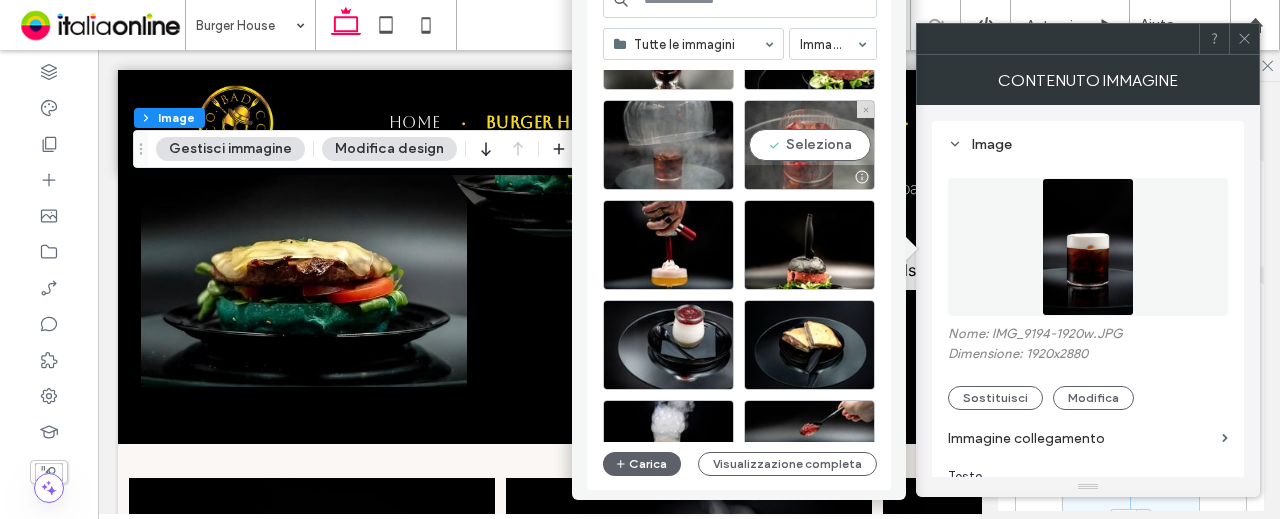 click on "Seleziona" at bounding box center (809, 145) 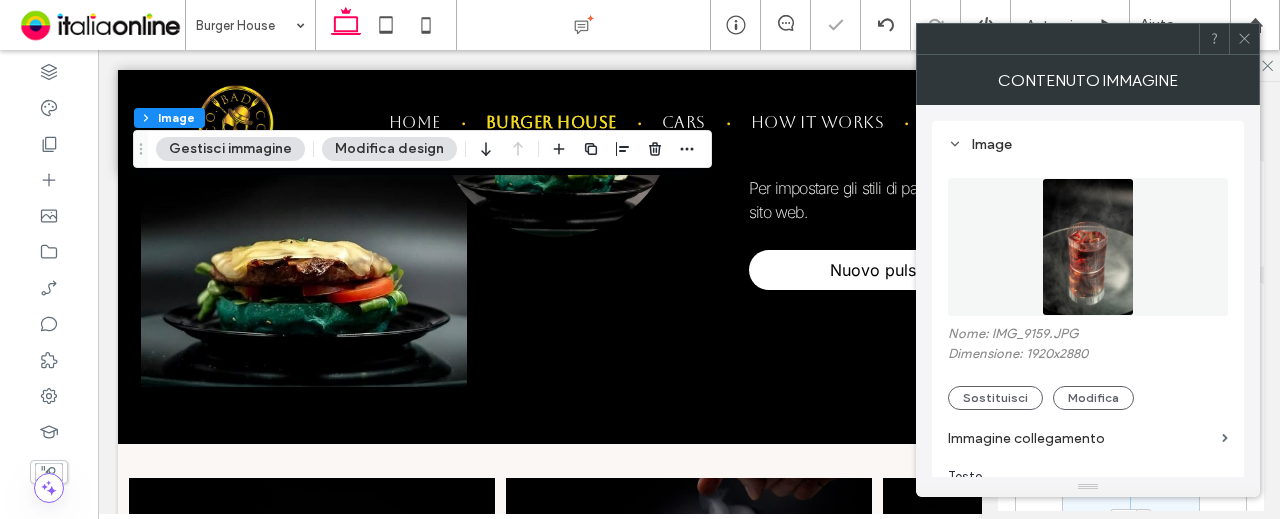 click at bounding box center (1088, 247) 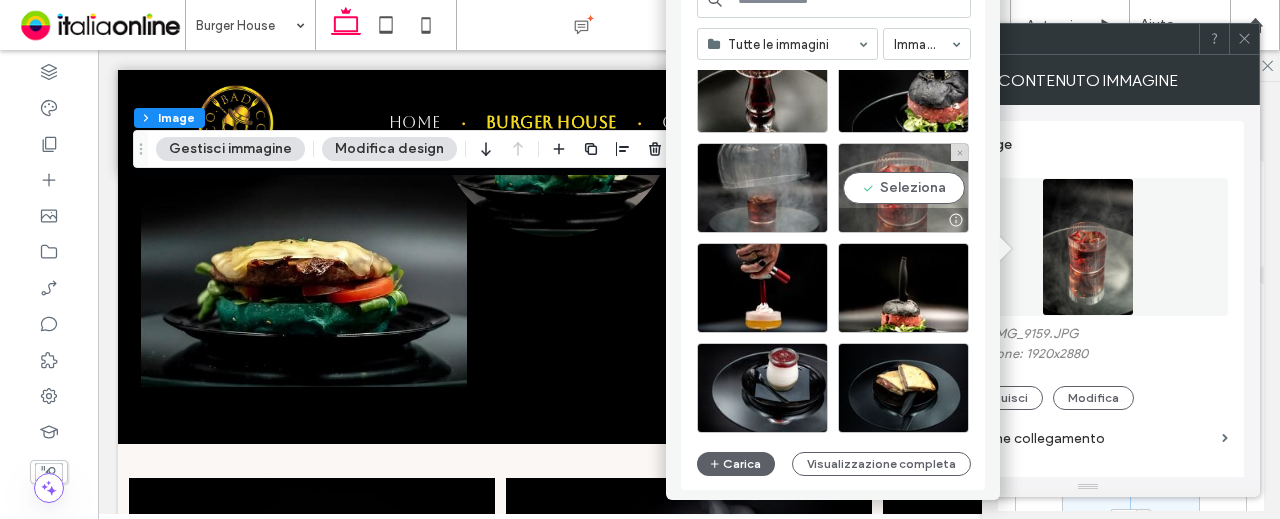scroll, scrollTop: 557, scrollLeft: 0, axis: vertical 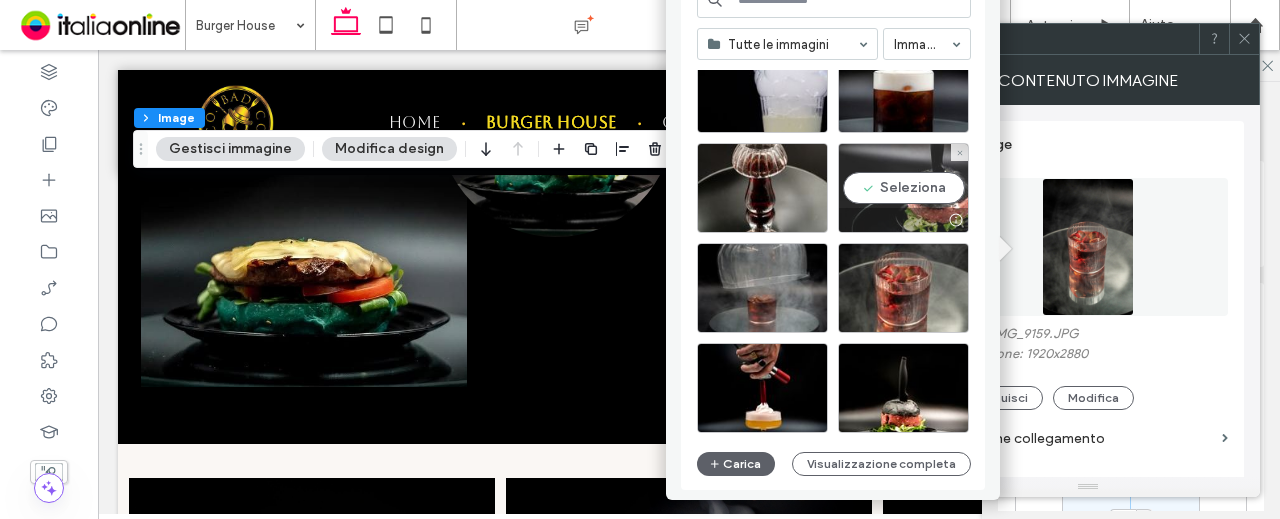 click on "Seleziona" at bounding box center (903, 188) 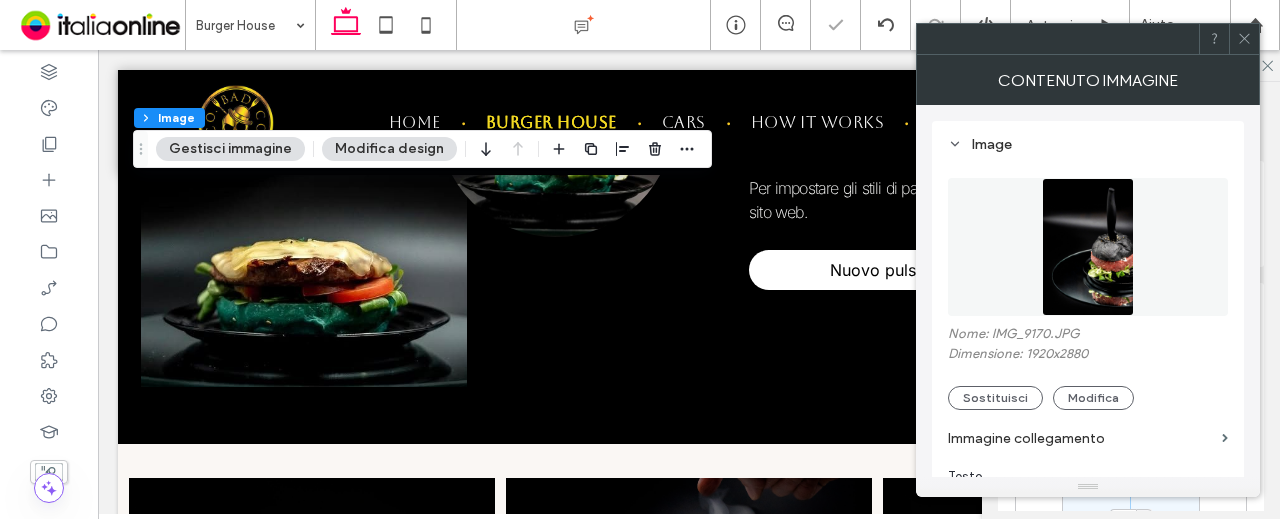 scroll, scrollTop: 300, scrollLeft: 0, axis: vertical 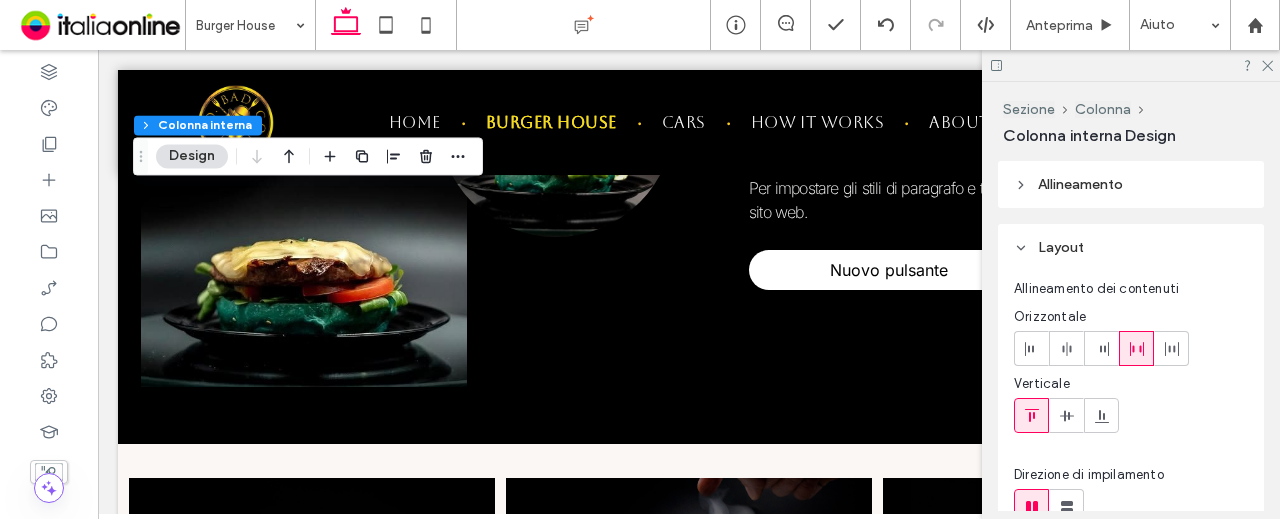 click on "Design" at bounding box center [192, 156] 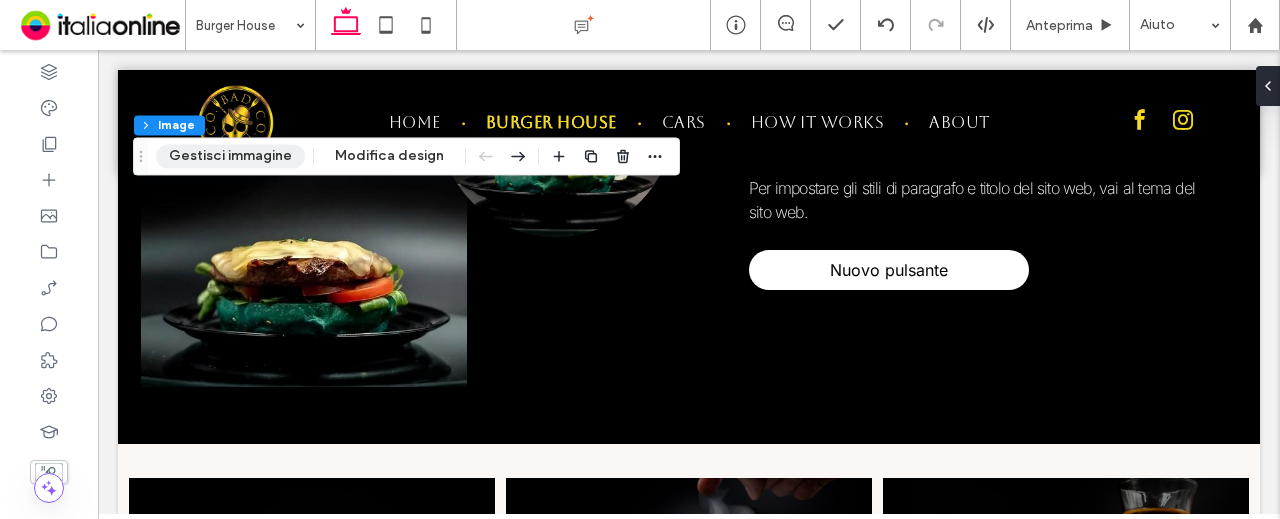 drag, startPoint x: 226, startPoint y: 159, endPoint x: 292, endPoint y: 159, distance: 66 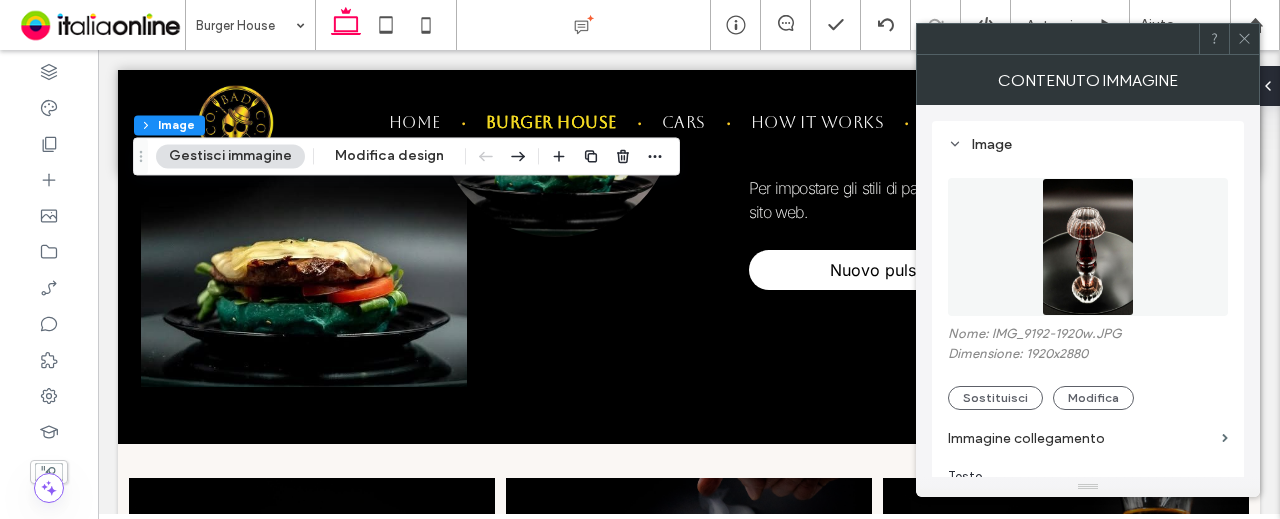 click at bounding box center [1088, 247] 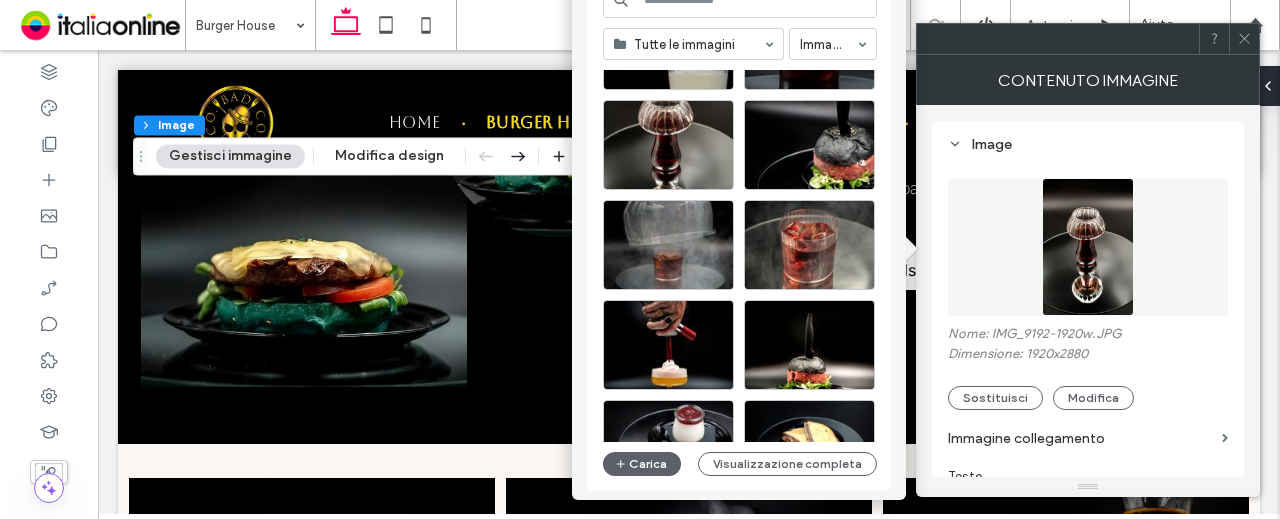 scroll, scrollTop: 857, scrollLeft: 0, axis: vertical 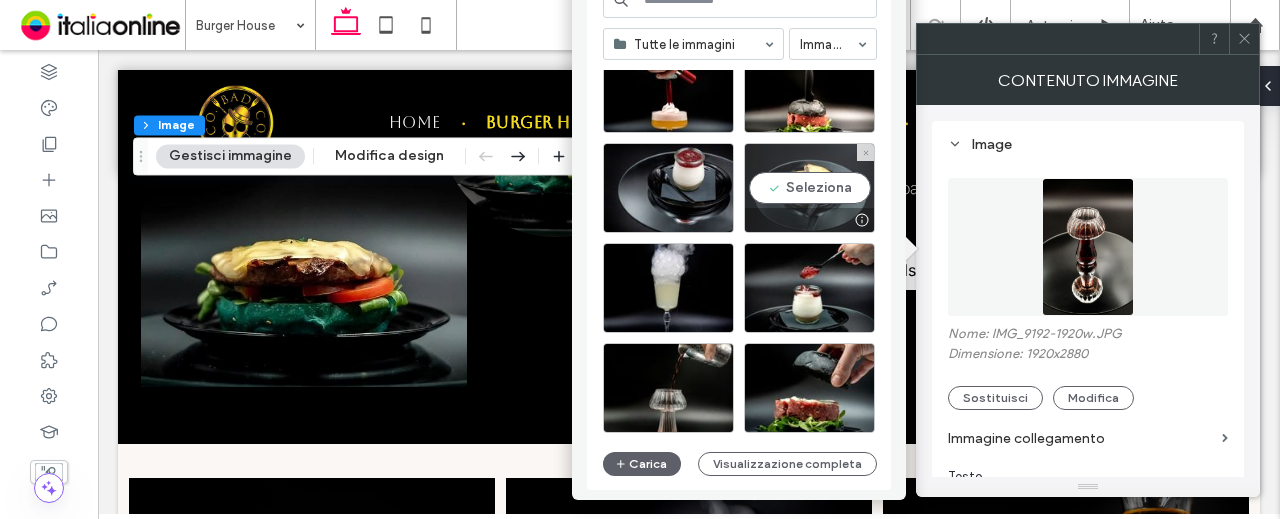 click on "Seleziona" at bounding box center [809, 188] 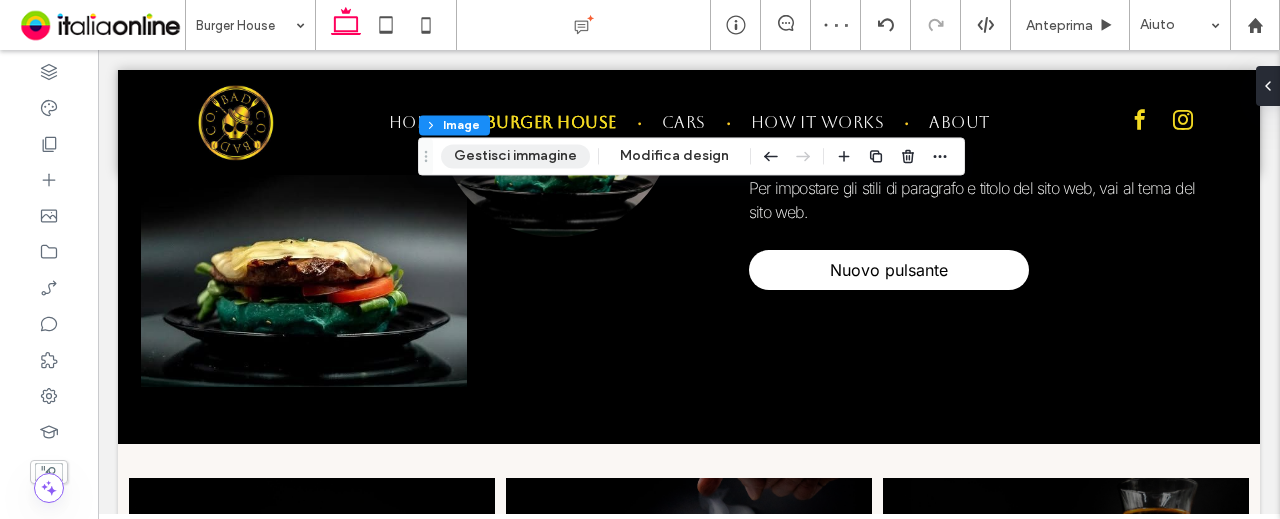 click on "Gestisci immagine" at bounding box center [515, 156] 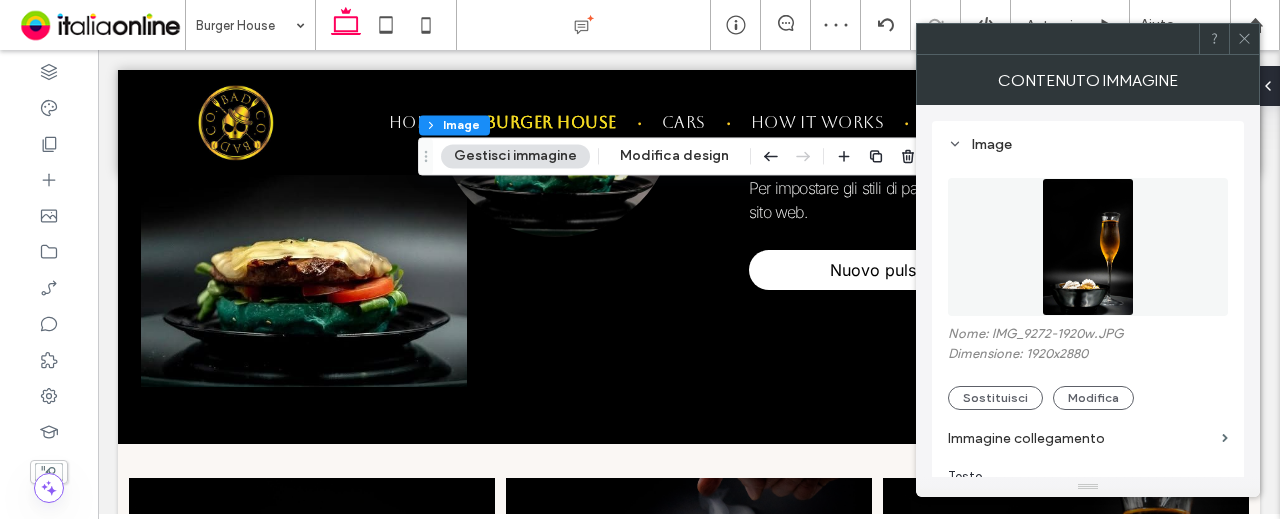 click at bounding box center (1088, 247) 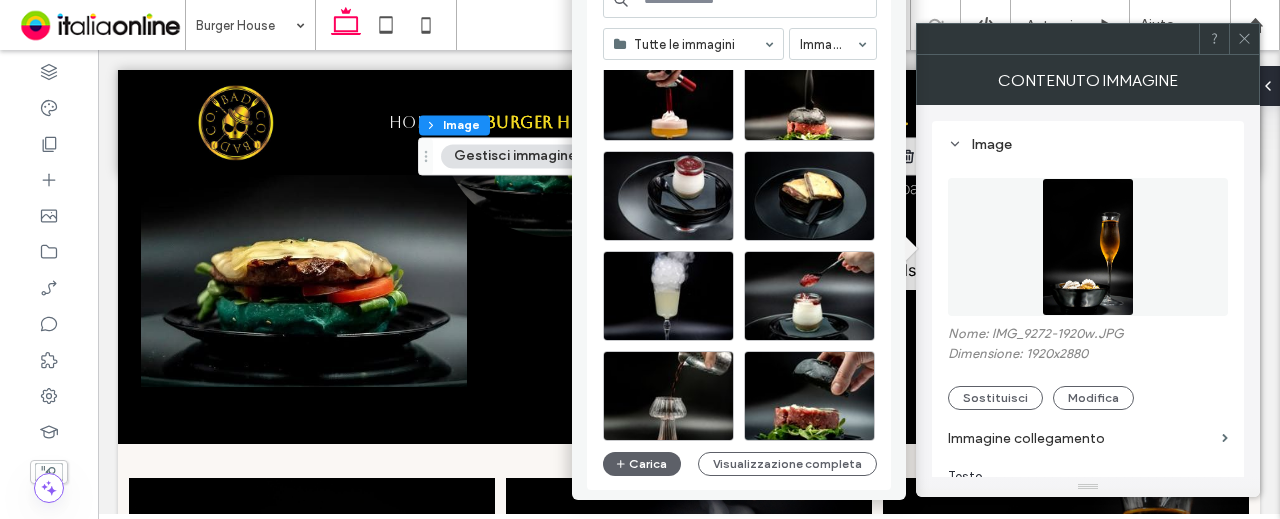 scroll, scrollTop: 857, scrollLeft: 0, axis: vertical 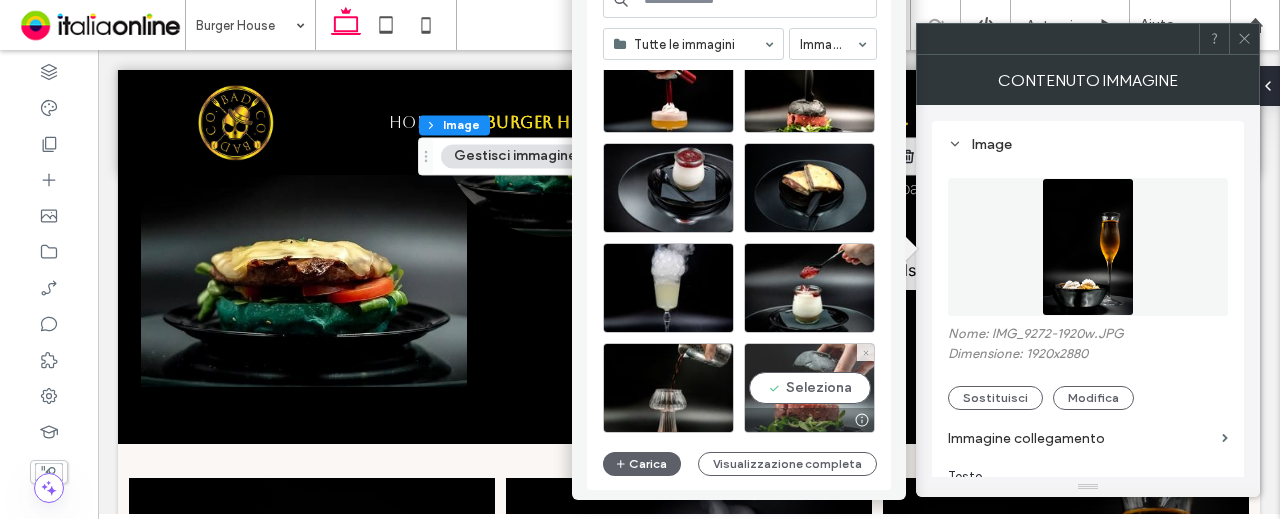 click on "Seleziona" at bounding box center (809, 388) 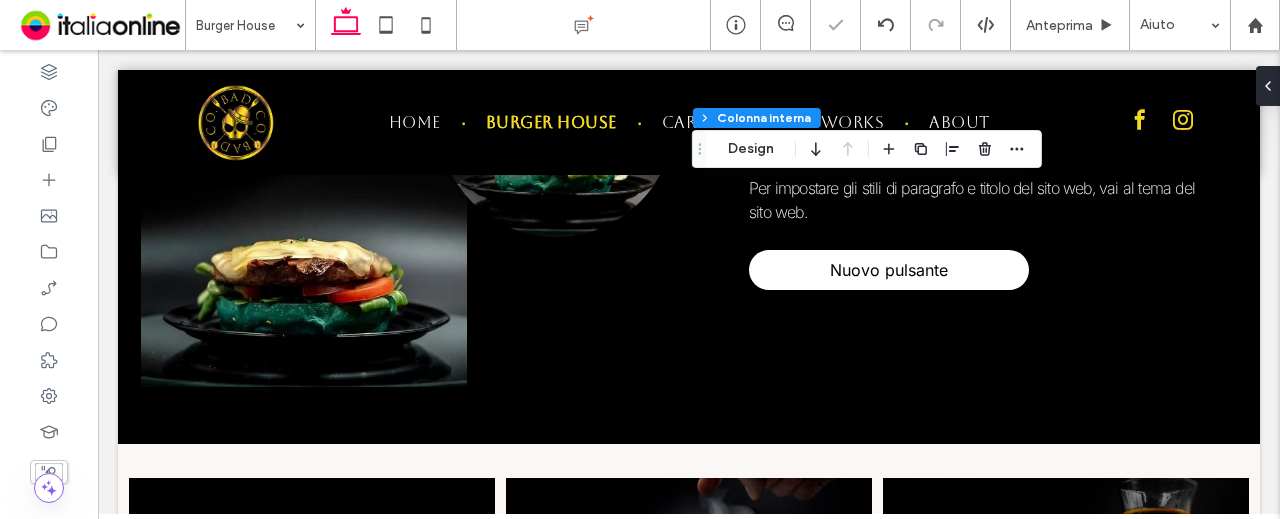 type on "**" 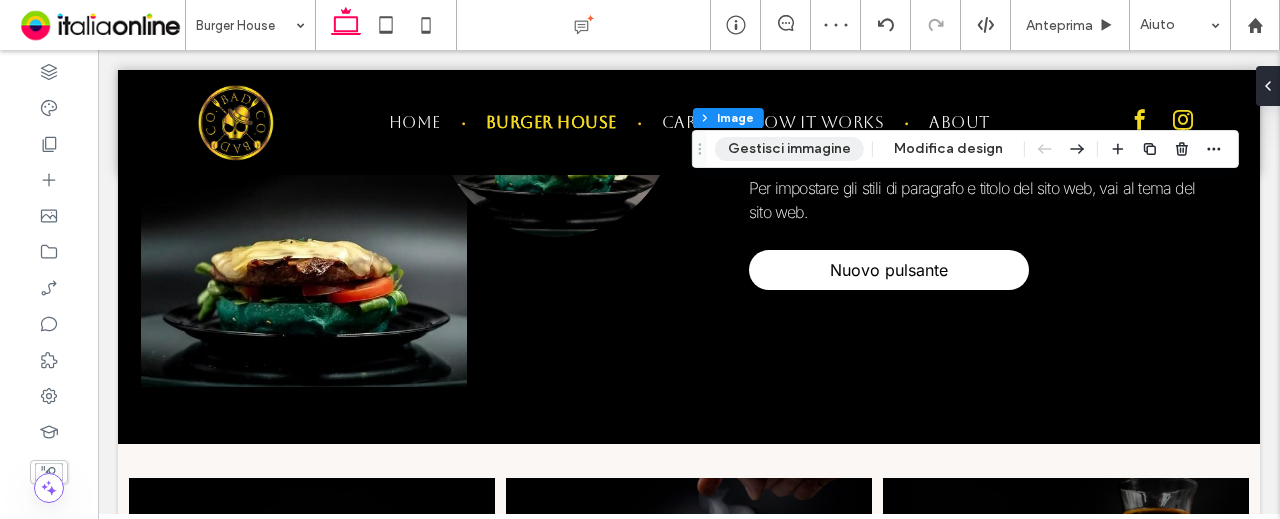 click on "Gestisci immagine" at bounding box center (789, 149) 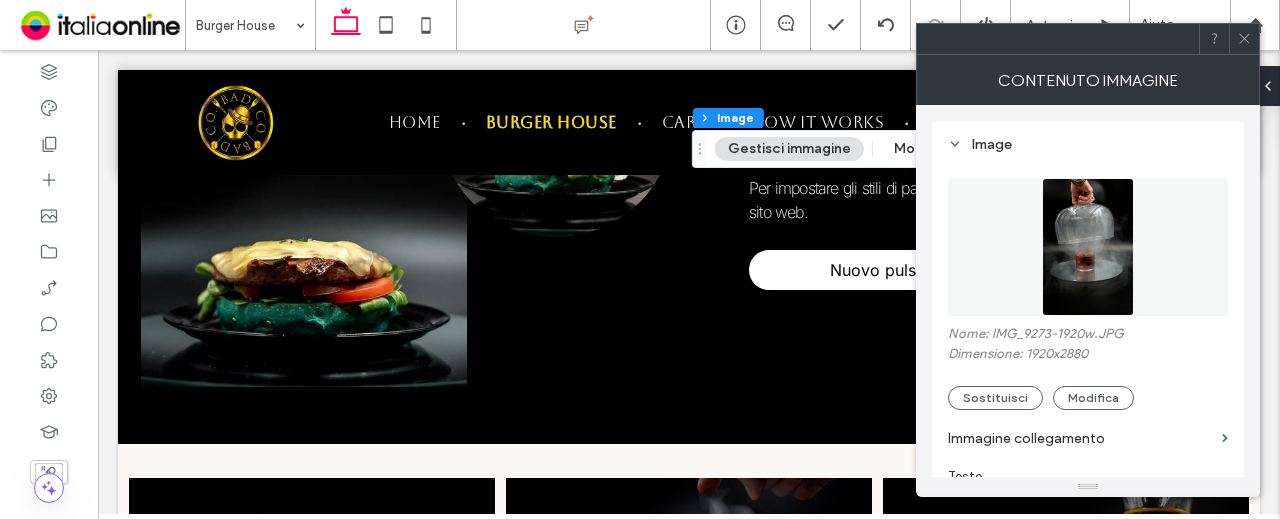 click at bounding box center (1088, 247) 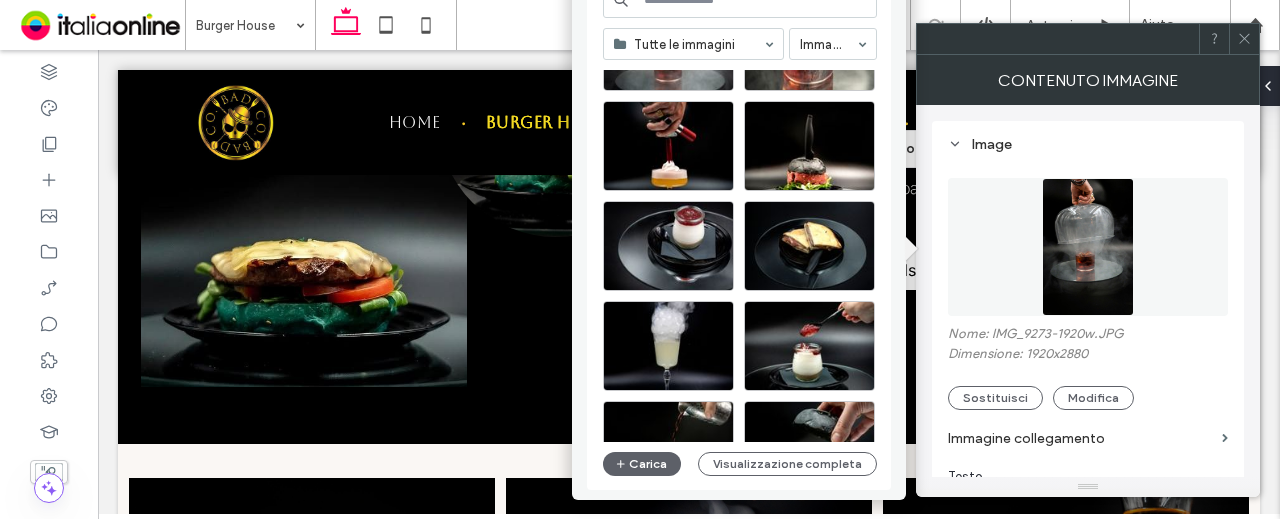 scroll, scrollTop: 800, scrollLeft: 0, axis: vertical 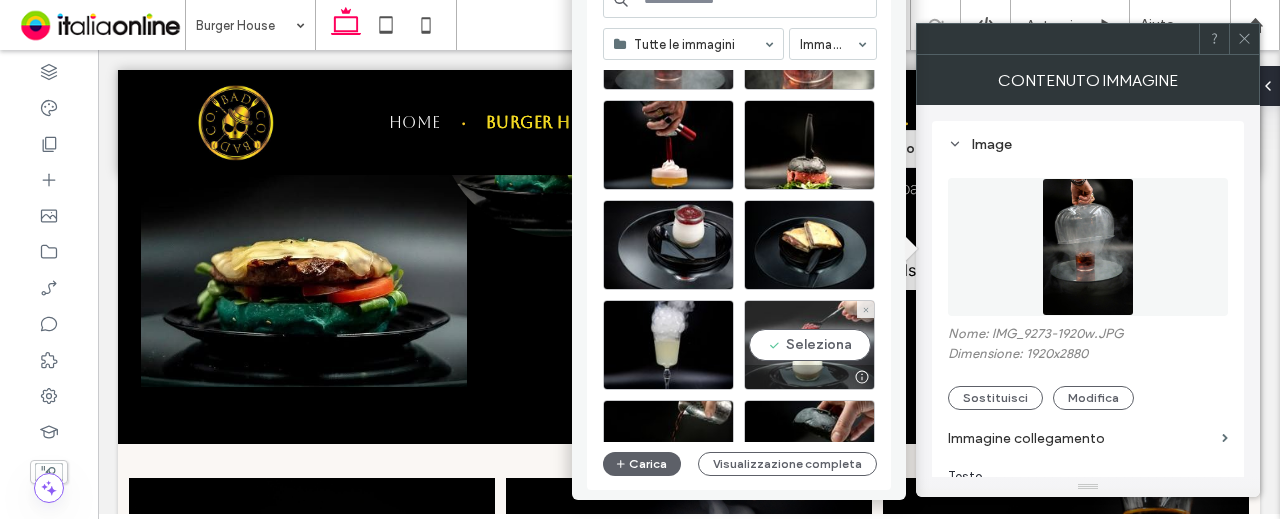 click on "Seleziona" at bounding box center [809, 345] 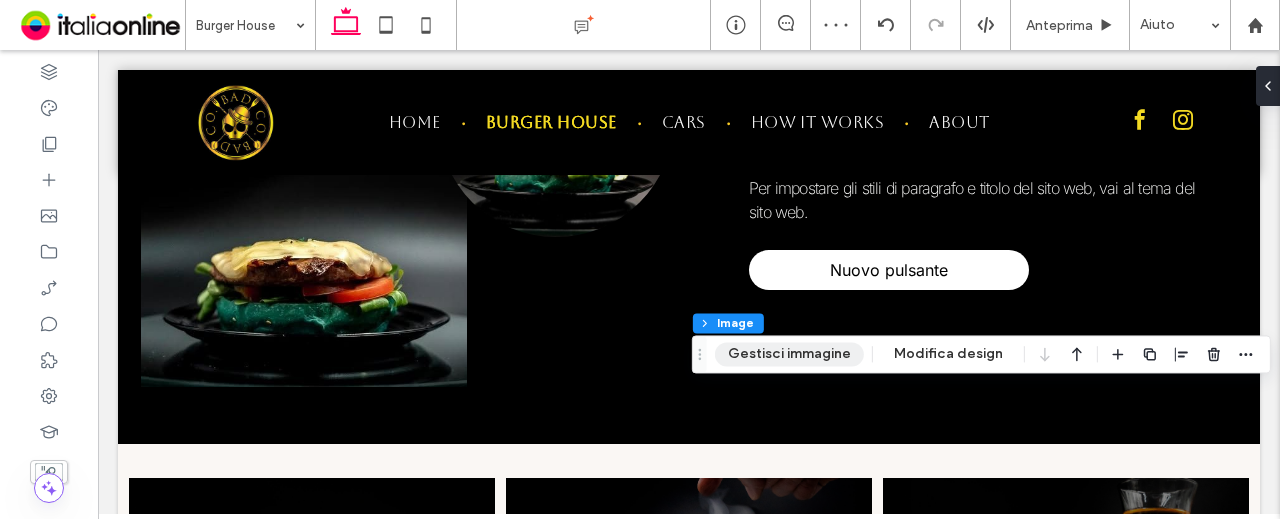 click on "Gestisci immagine" at bounding box center (789, 354) 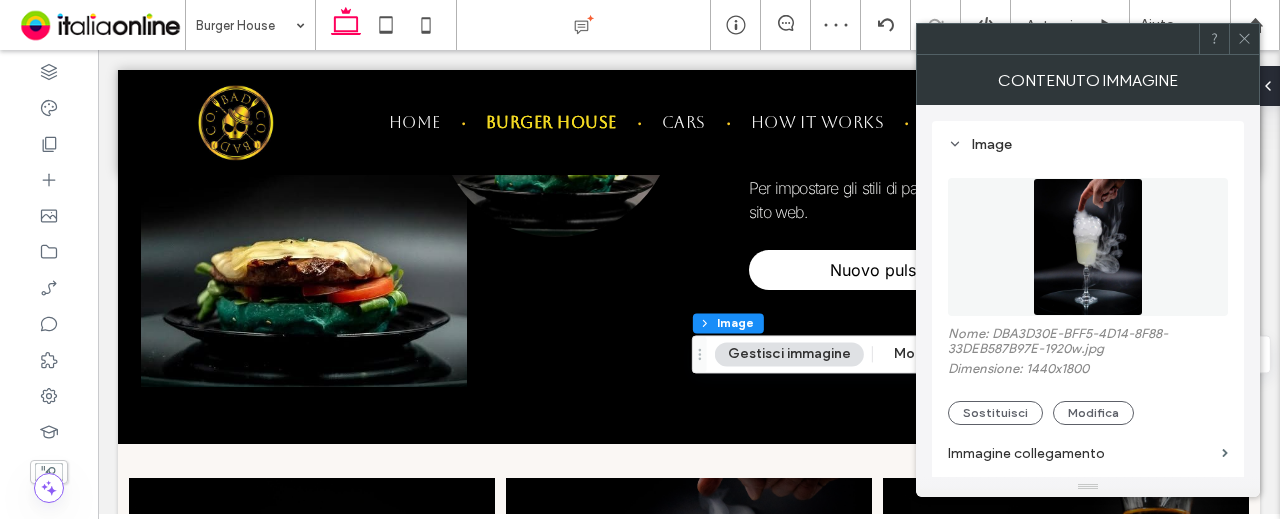 click at bounding box center [1088, 247] 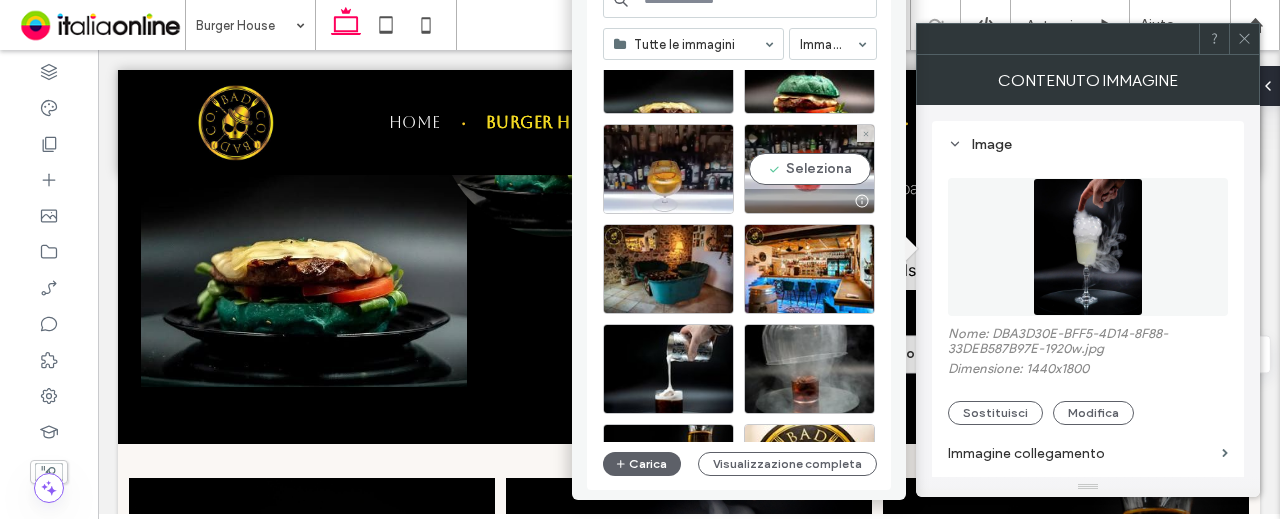 scroll, scrollTop: 0, scrollLeft: 0, axis: both 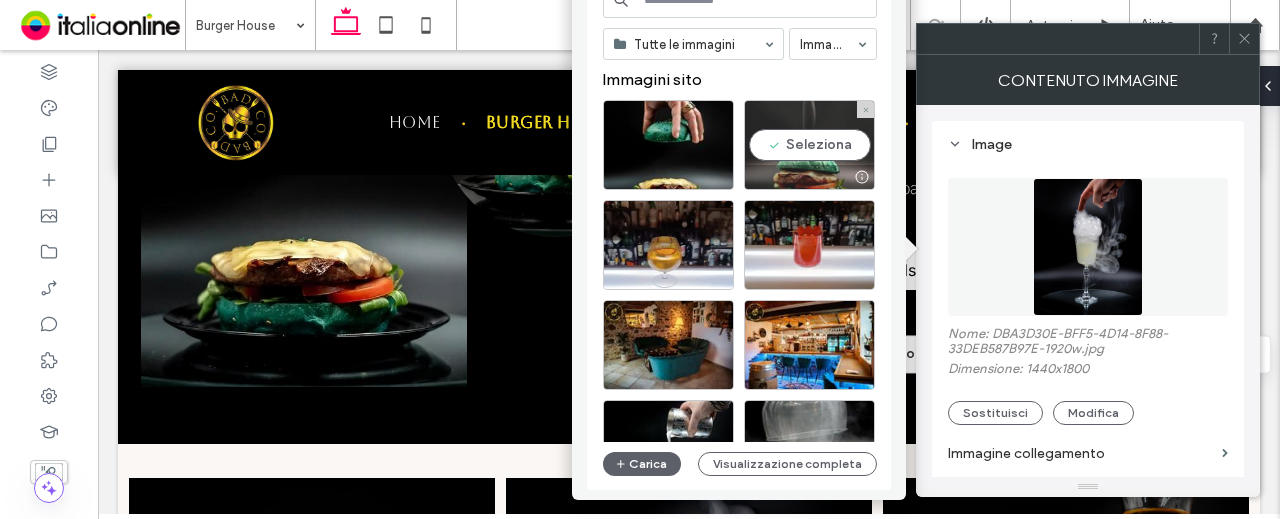 click on "Seleziona" at bounding box center [809, 145] 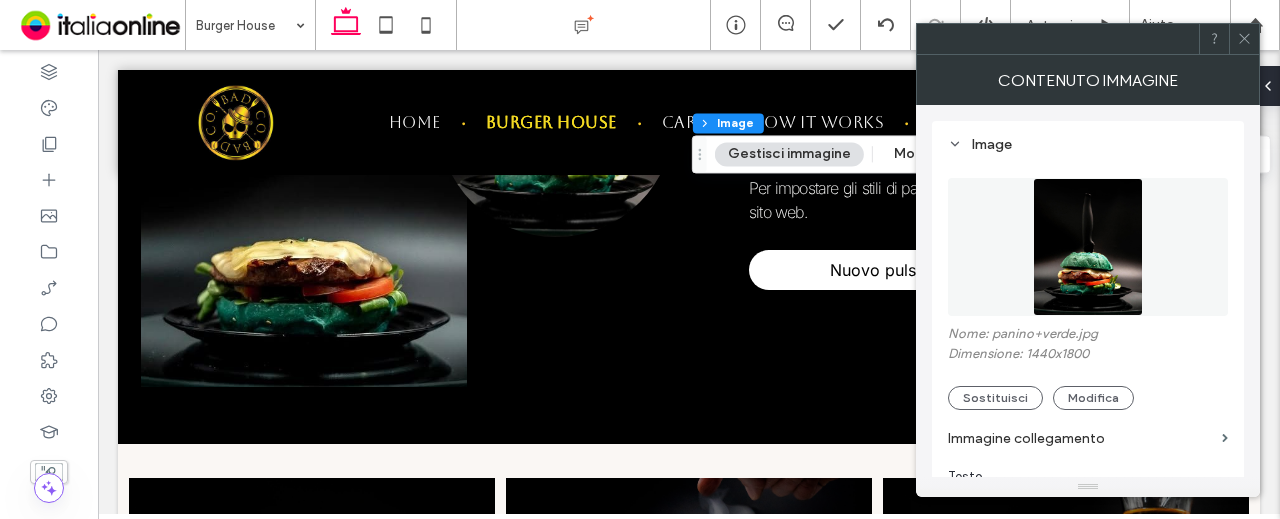 click at bounding box center (1088, 247) 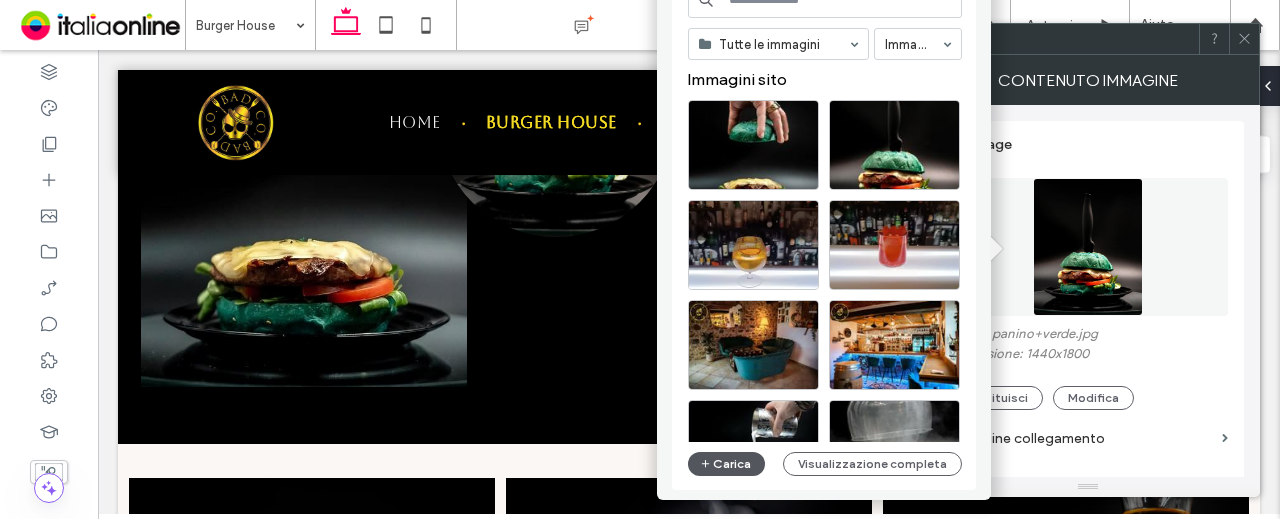 click on "Carica" at bounding box center [727, 464] 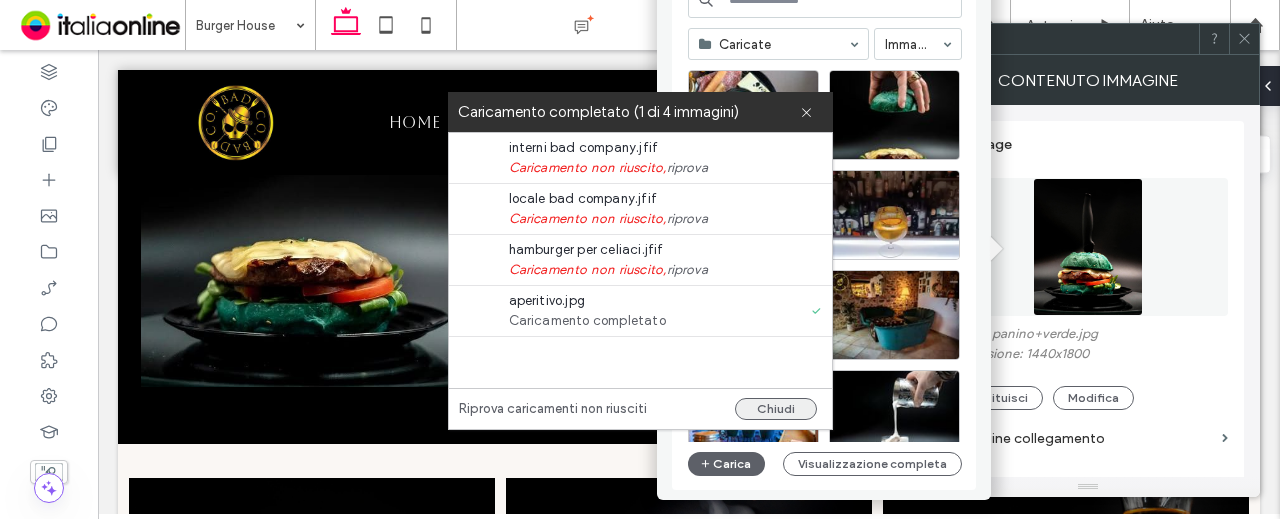 click on "Chiudi" at bounding box center (776, 409) 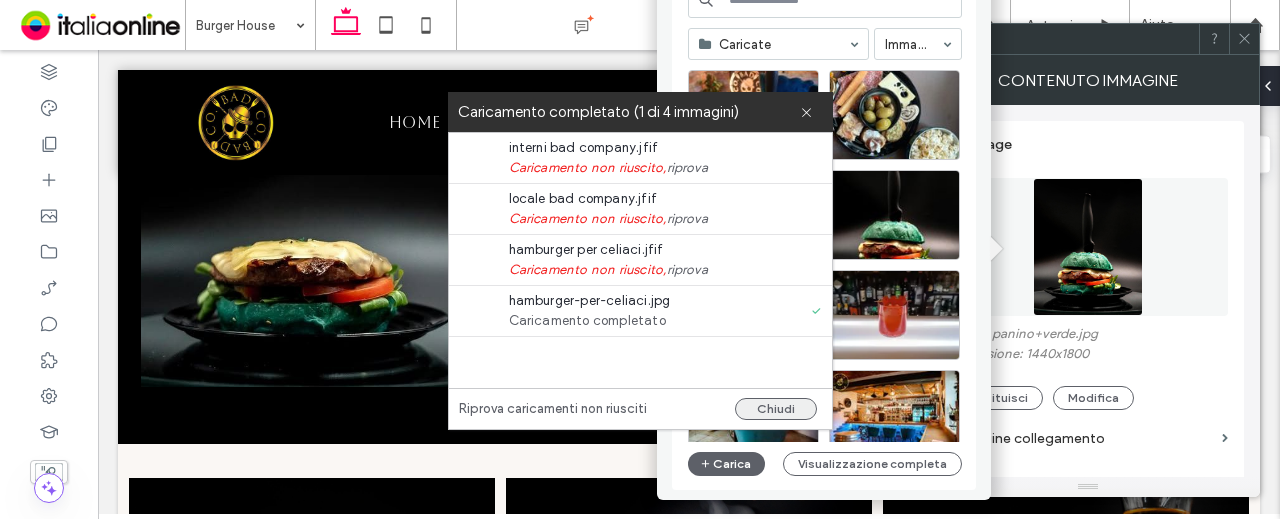 click on "Chiudi" at bounding box center (776, 409) 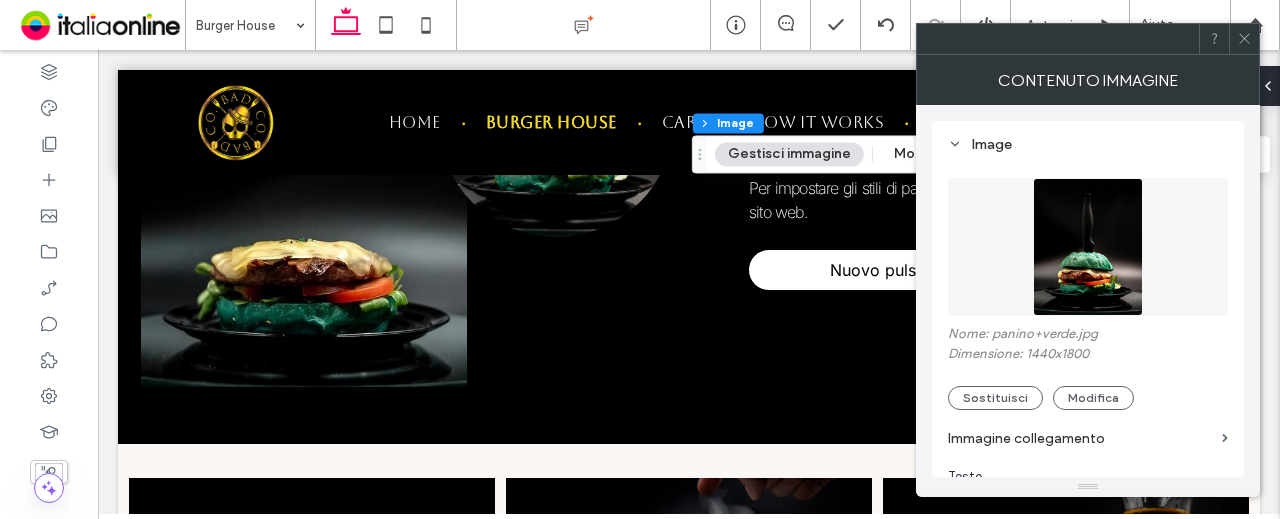 click at bounding box center [1088, 247] 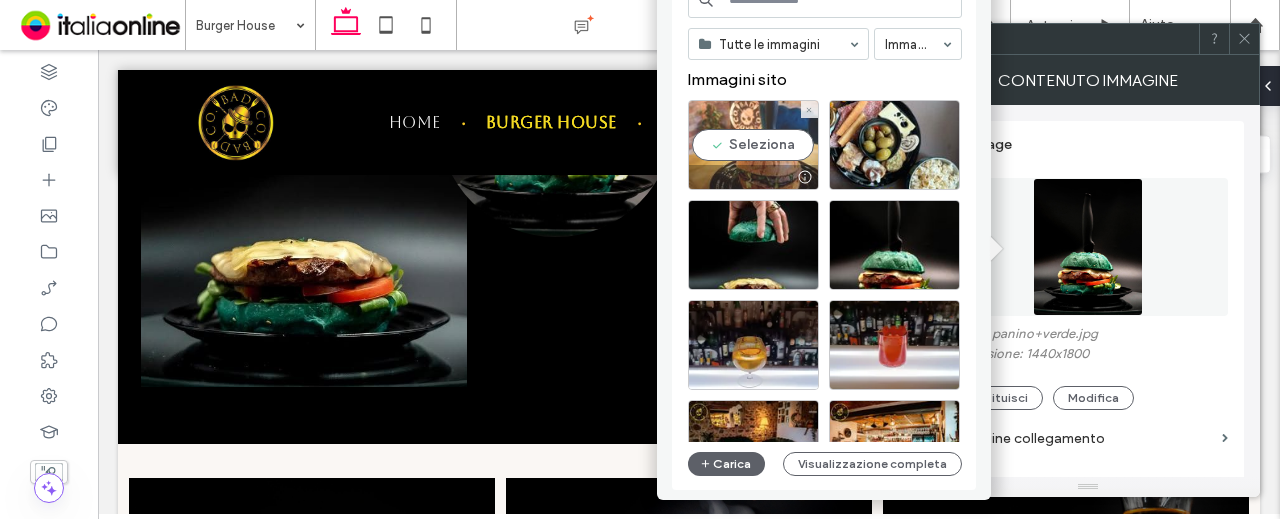 click on "Seleziona" at bounding box center (753, 145) 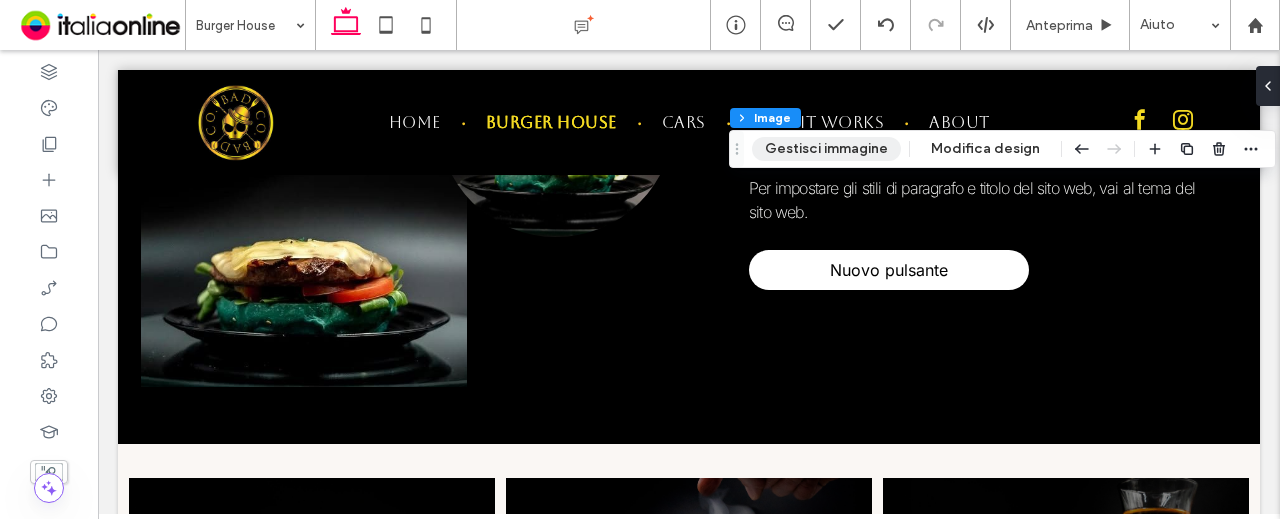 click on "Gestisci immagine" at bounding box center [826, 149] 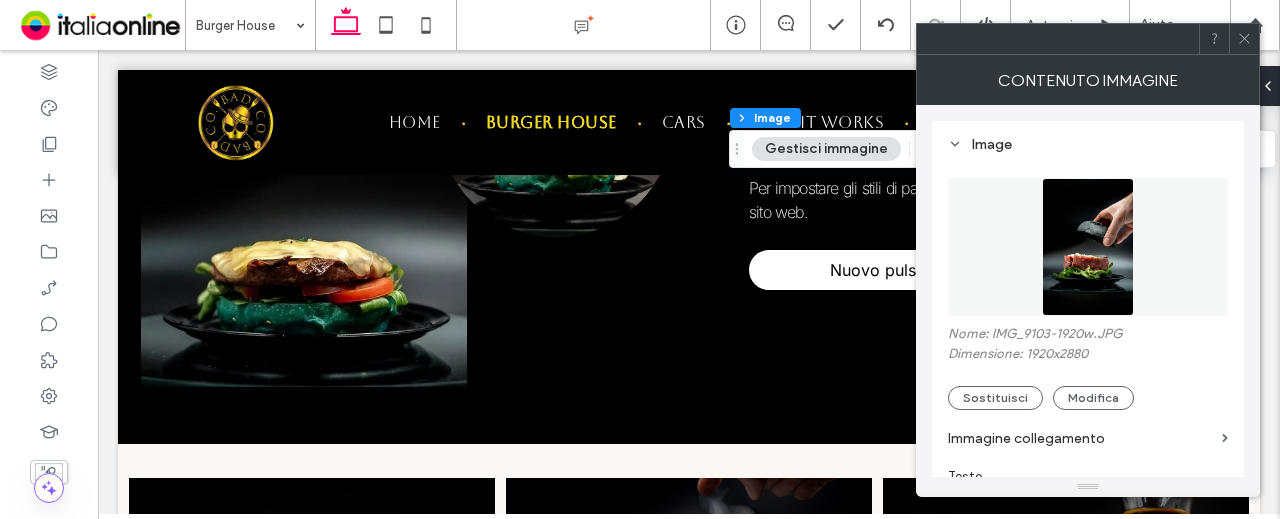 click at bounding box center (1088, 247) 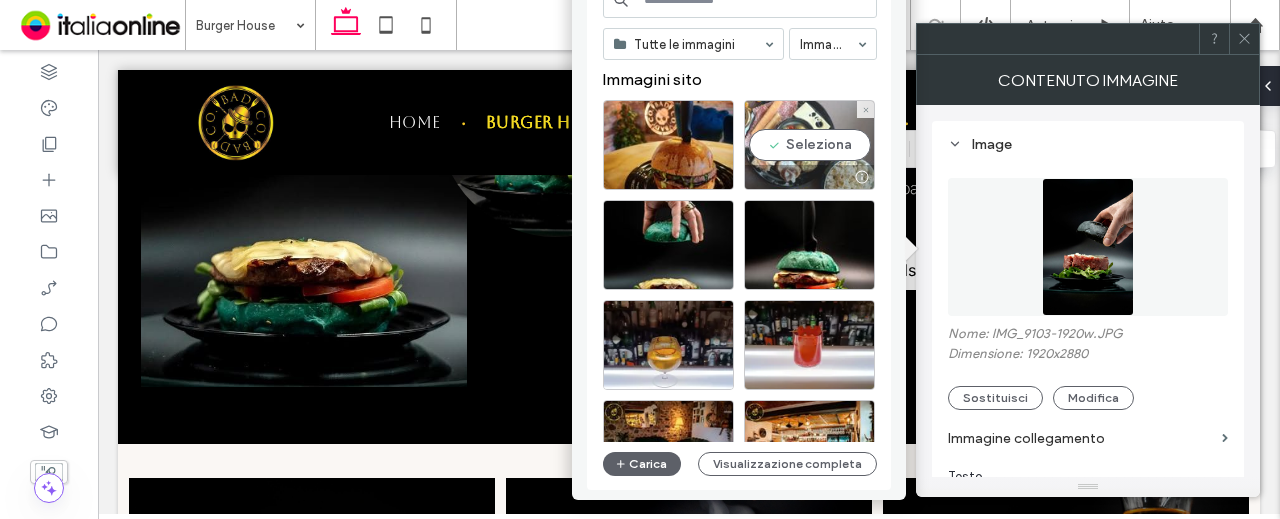 click on "Seleziona" at bounding box center (809, 145) 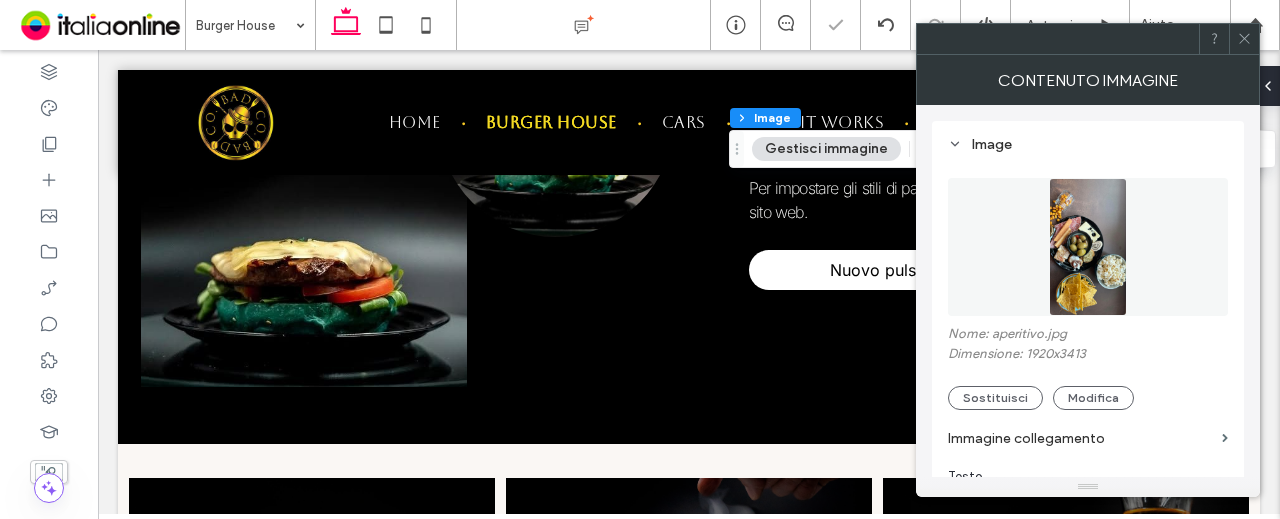 click at bounding box center [1244, 39] 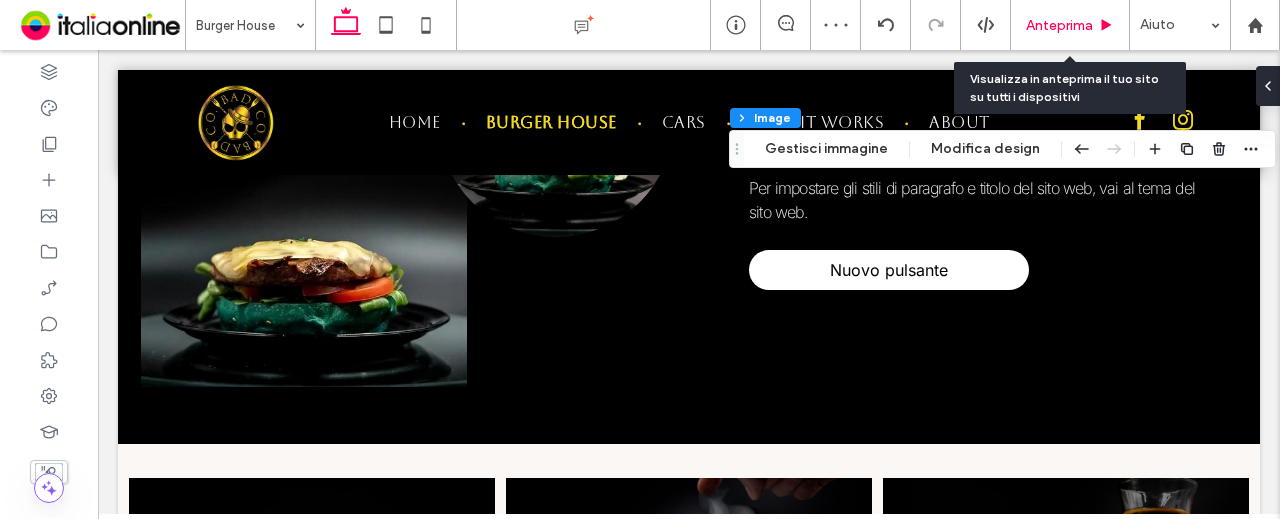 click on "Anteprima" at bounding box center [1059, 25] 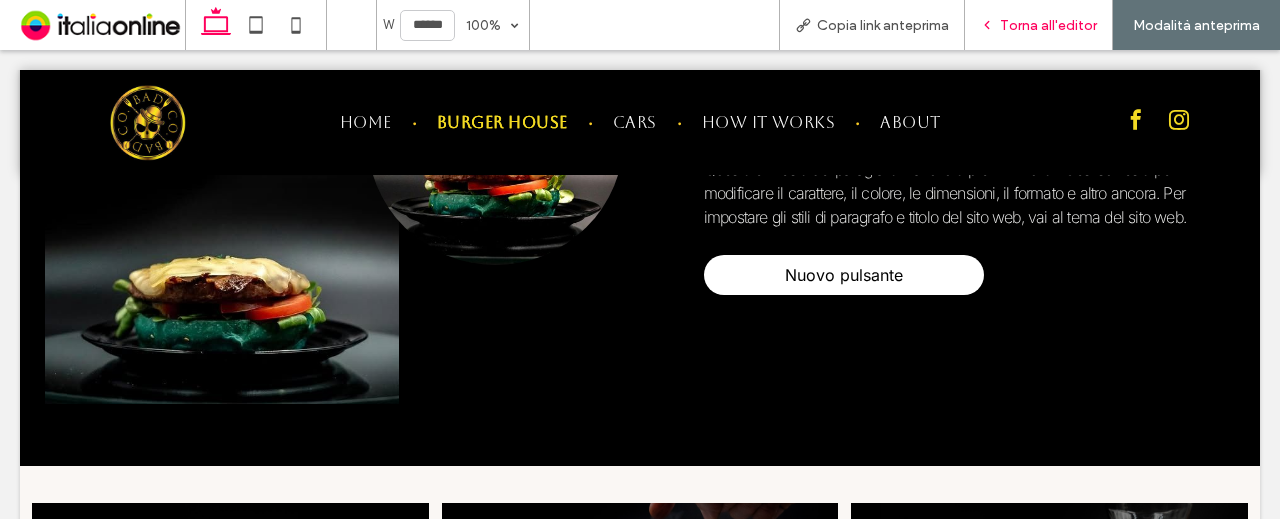 click on "Torna all'editor" at bounding box center (1048, 25) 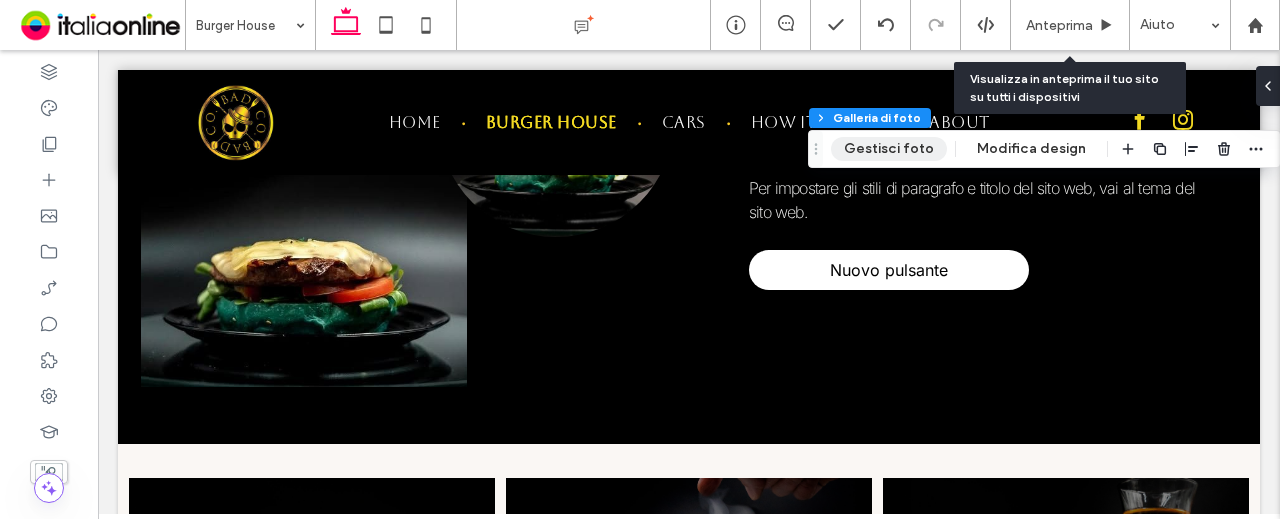 click on "Gestisci foto" at bounding box center [889, 149] 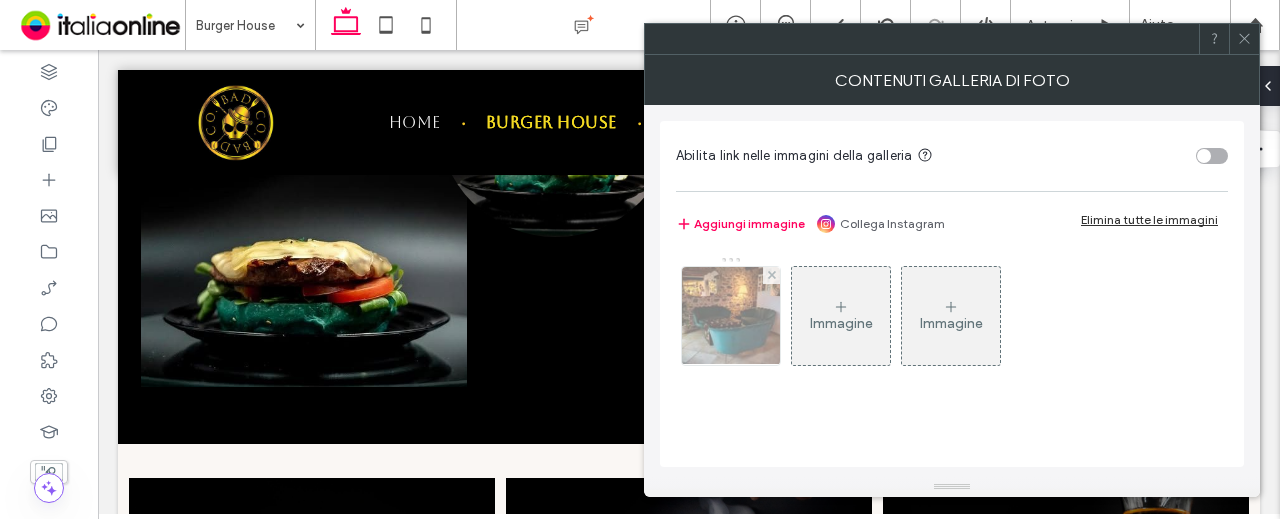 click at bounding box center [731, 316] 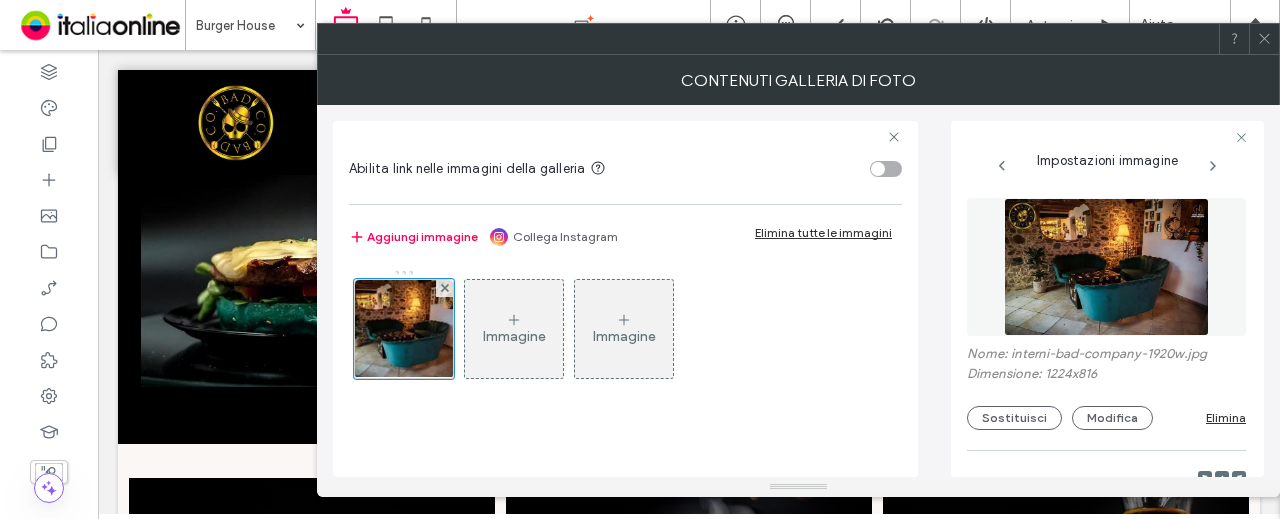 click at bounding box center [1106, 267] 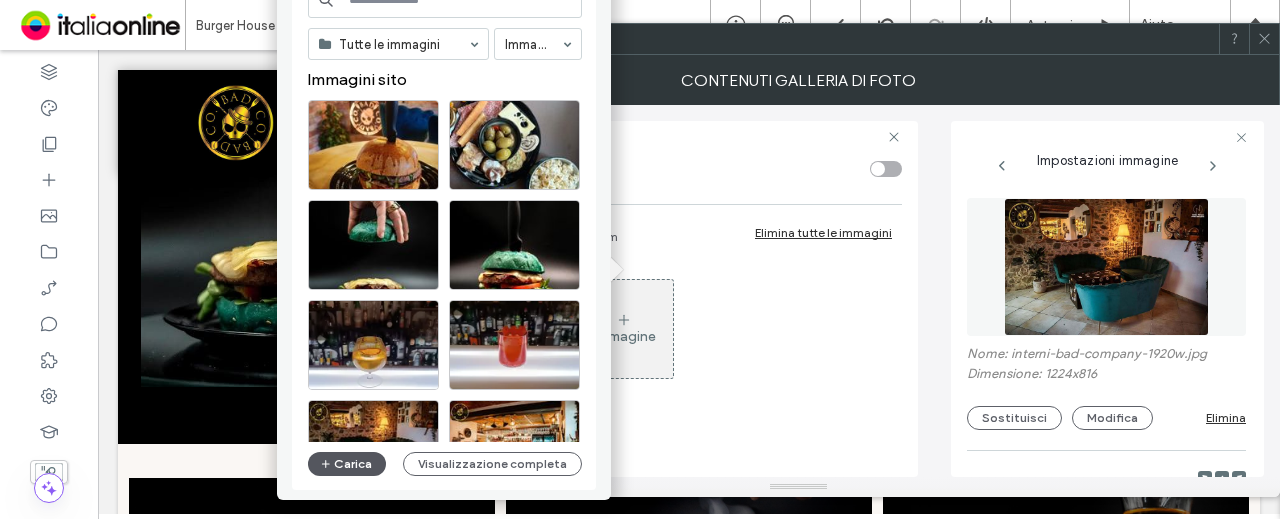 click on "Carica" at bounding box center (347, 464) 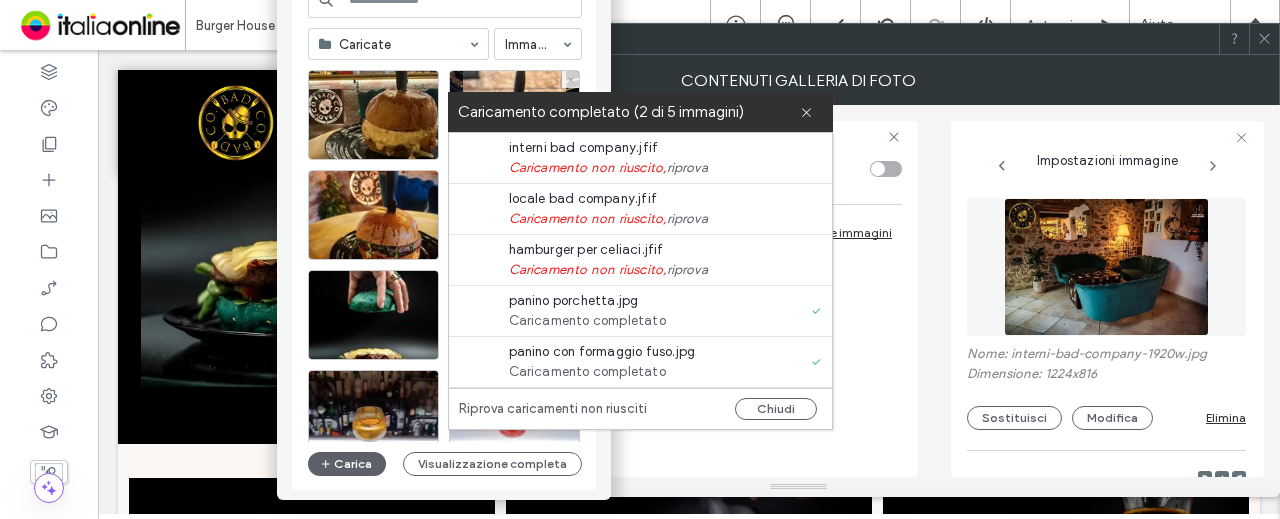 click on "Seleziona" at bounding box center (514, 115) 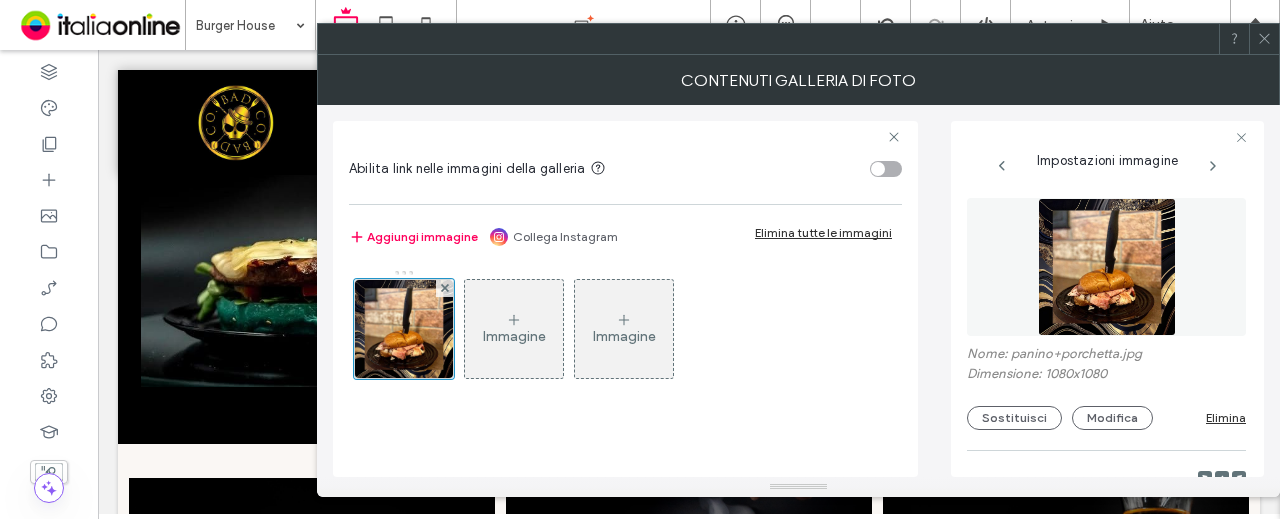 click 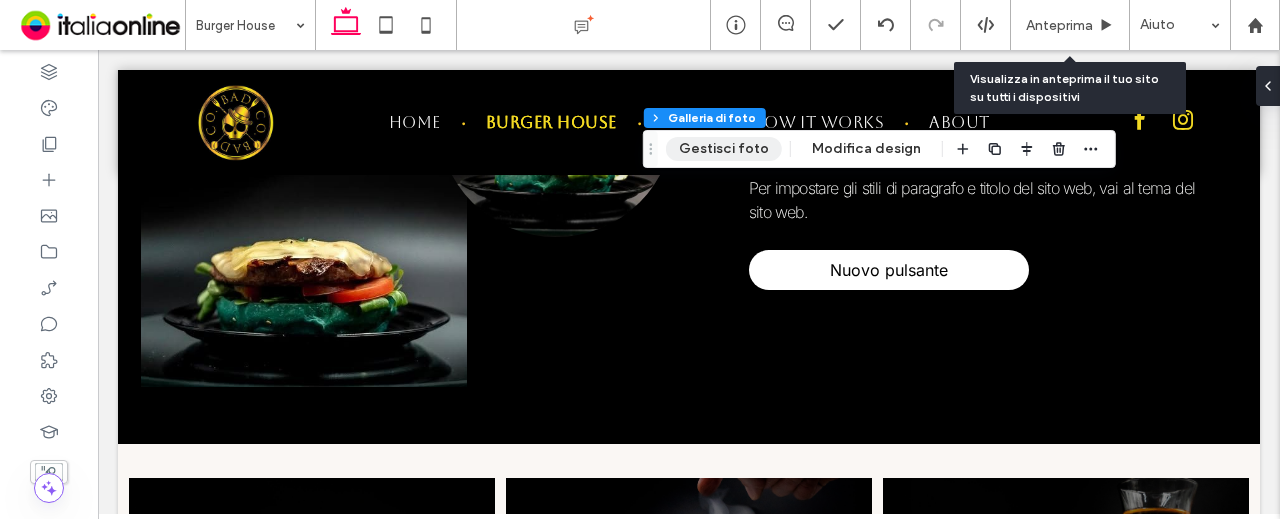 click on "Gestisci foto" at bounding box center (724, 149) 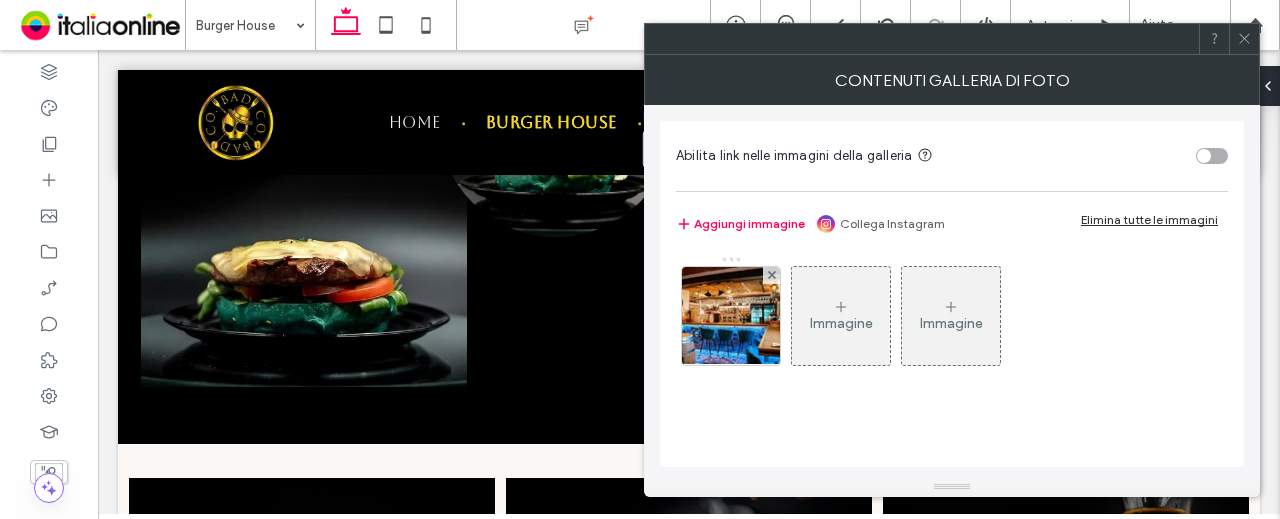 drag, startPoint x: 756, startPoint y: 311, endPoint x: 977, endPoint y: 245, distance: 230.64474 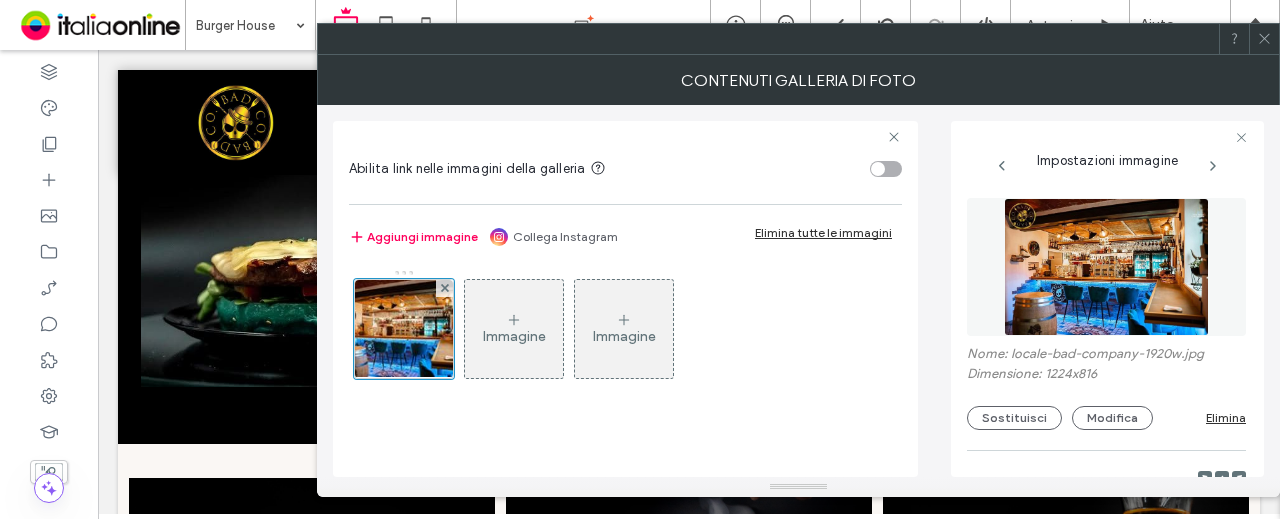 click at bounding box center (1106, 267) 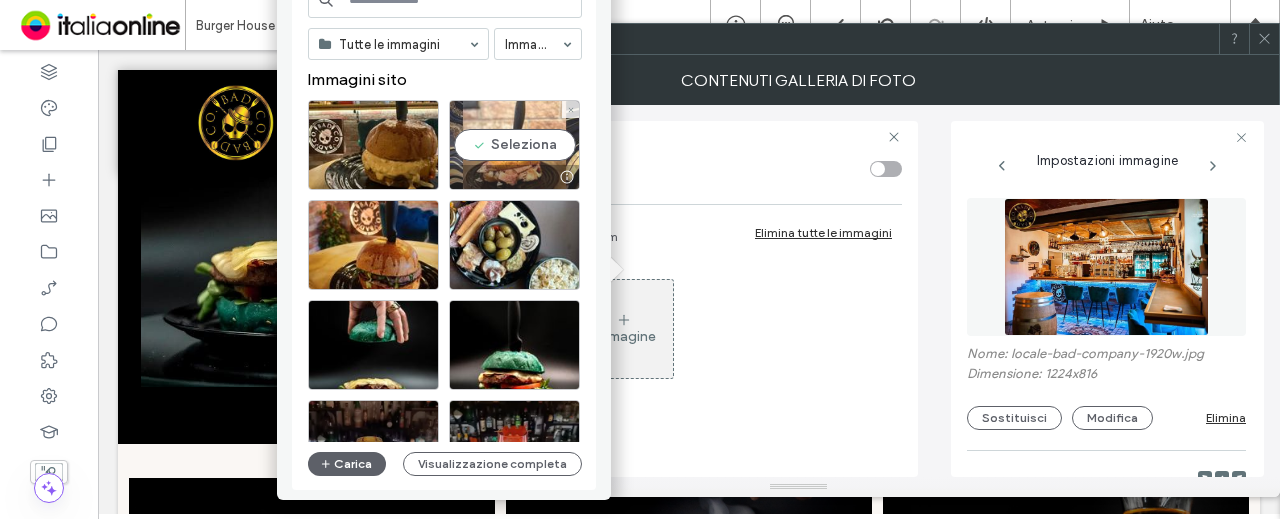 click on "Seleziona" at bounding box center [514, 145] 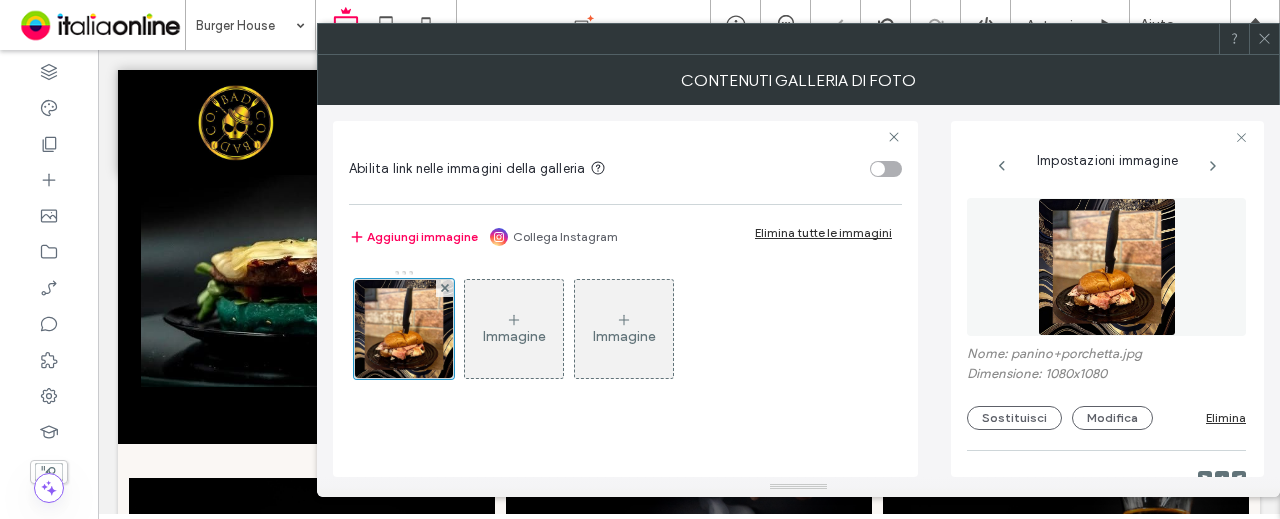 click 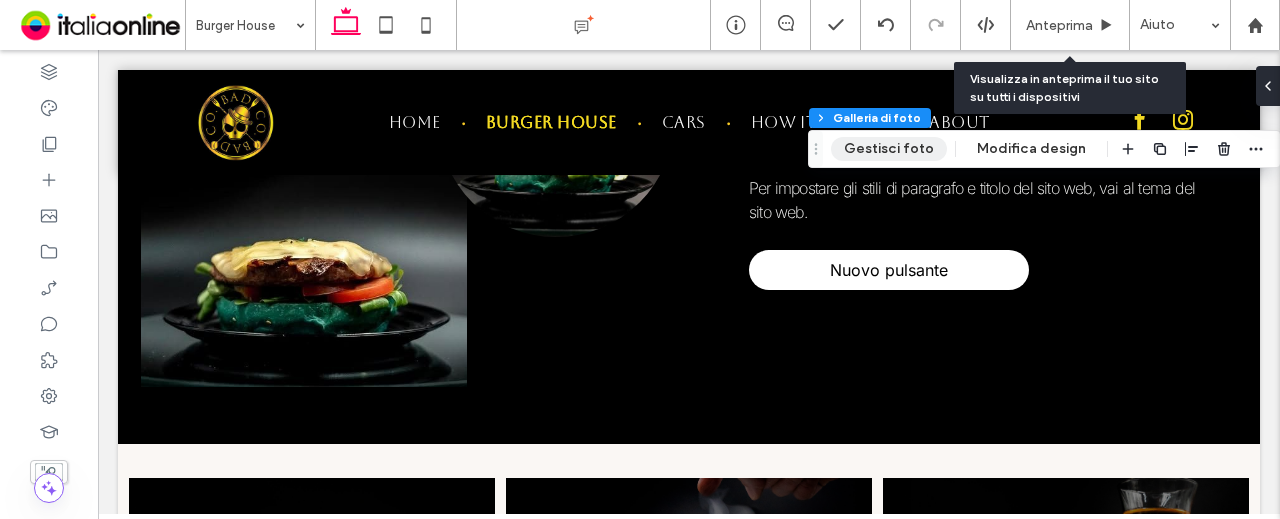 click on "Gestisci foto" at bounding box center [889, 149] 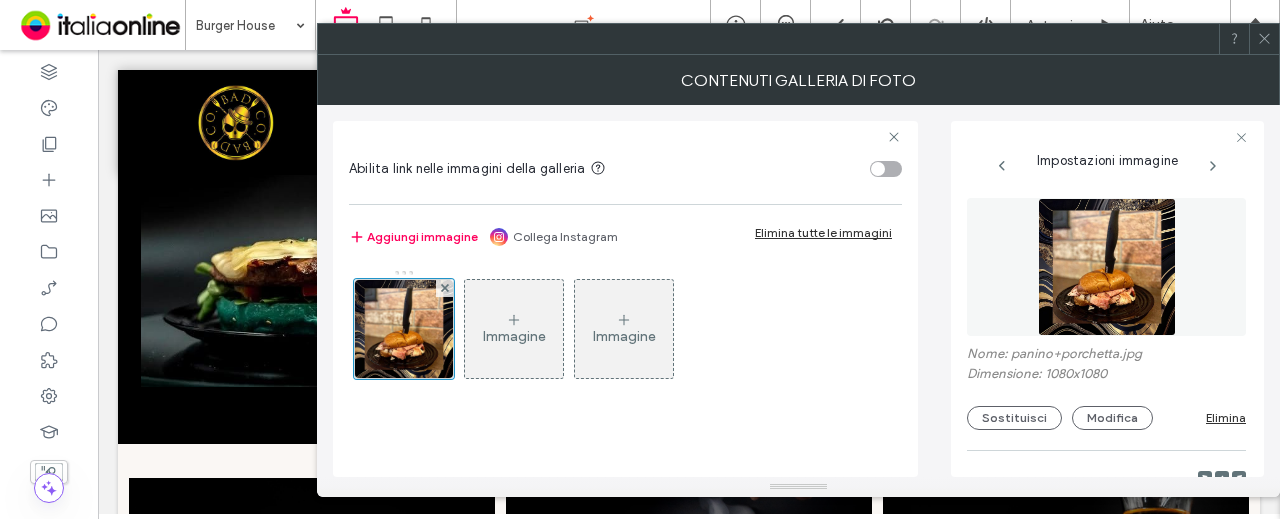 click at bounding box center [1107, 267] 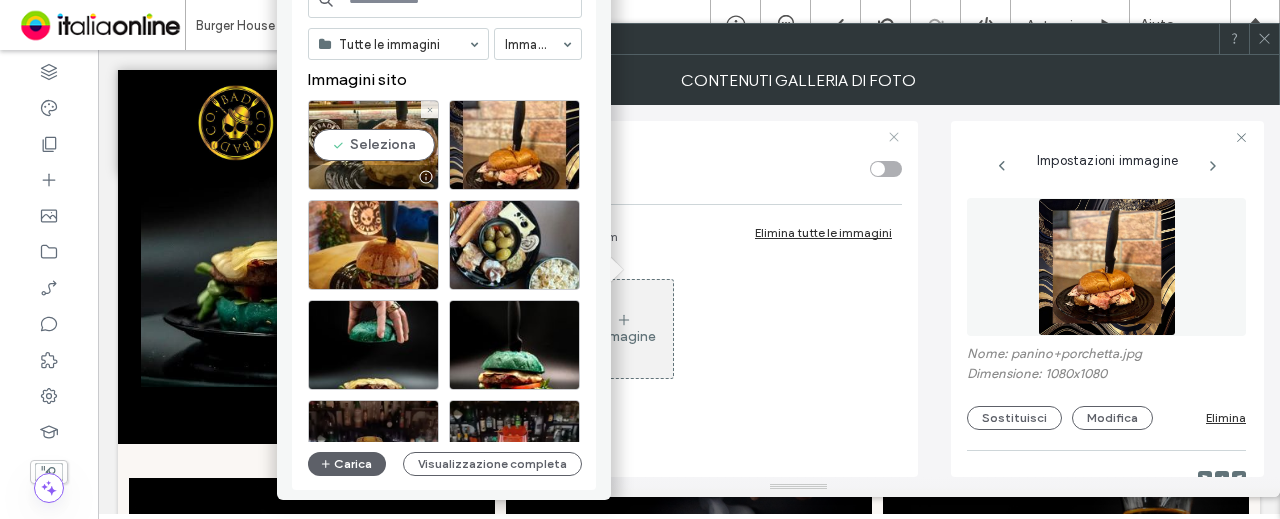 drag, startPoint x: 403, startPoint y: 154, endPoint x: 448, endPoint y: 140, distance: 47.127487 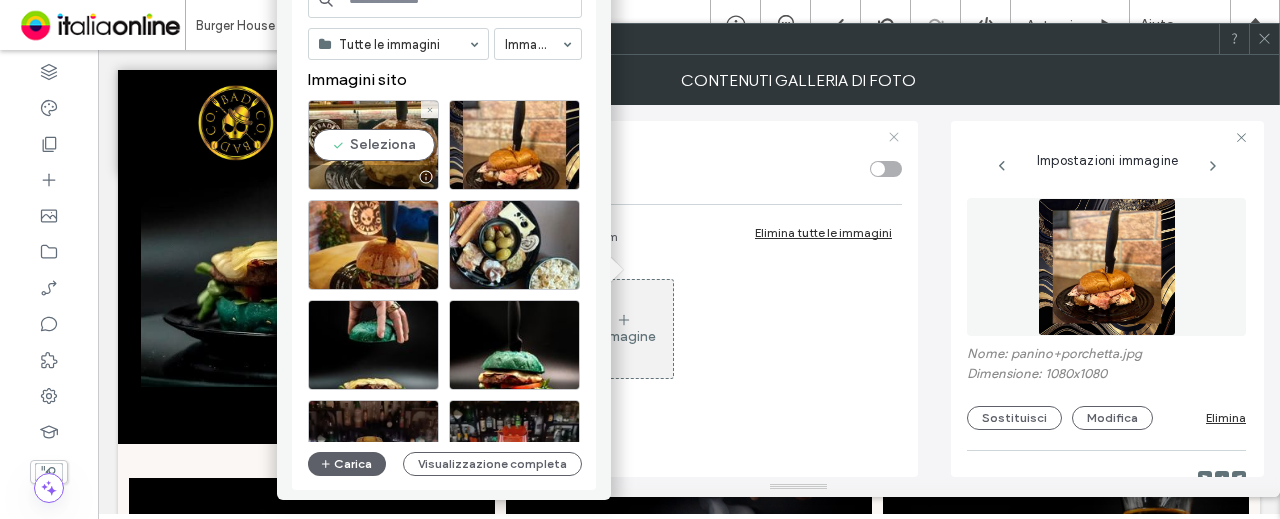 click on "Seleziona" at bounding box center (373, 145) 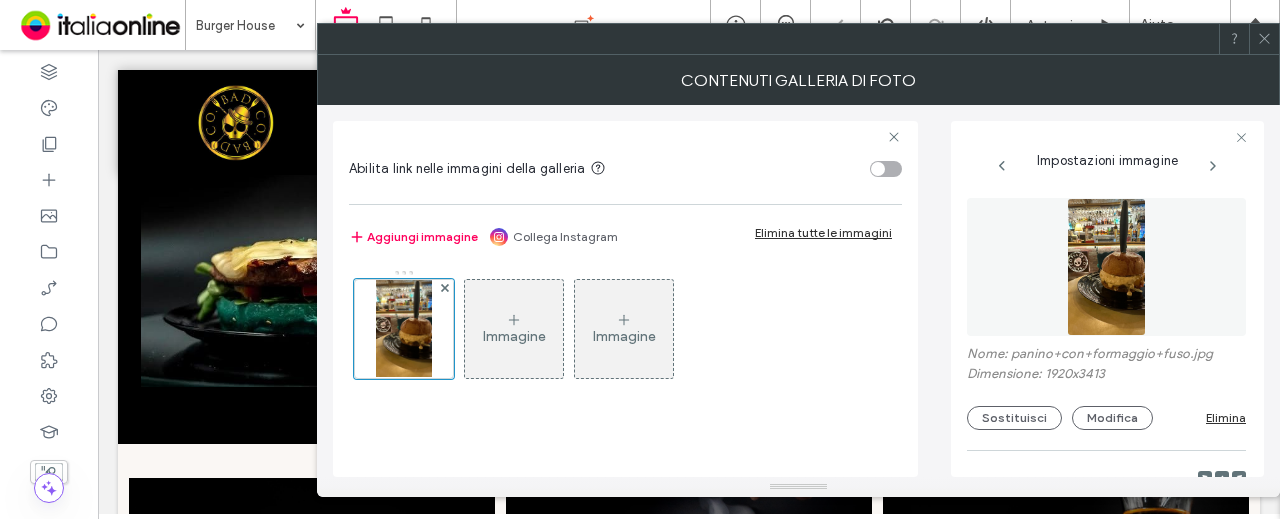click 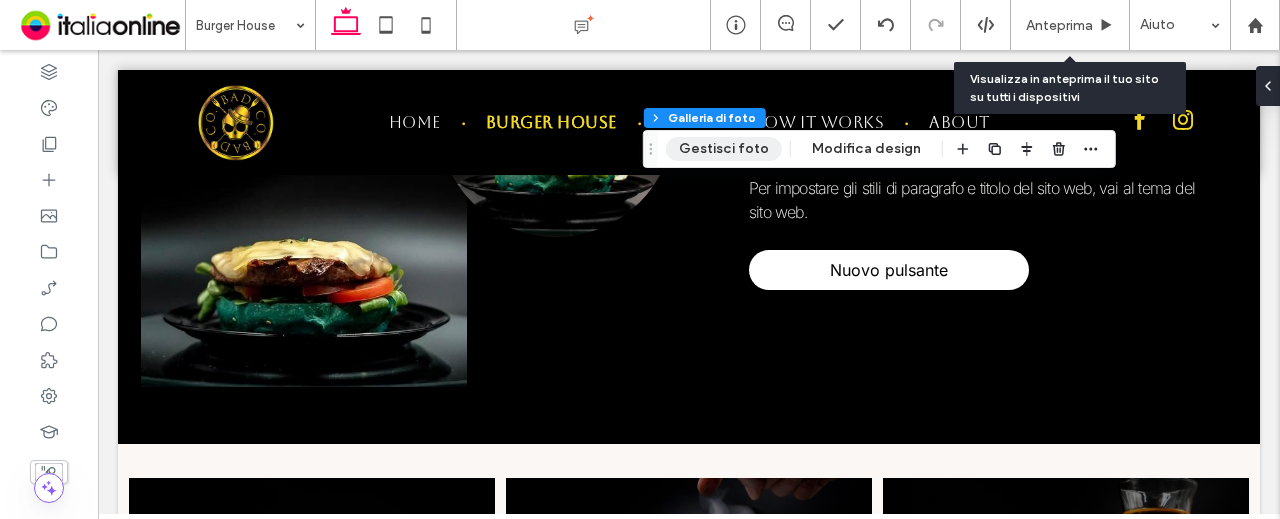 click on "Gestisci foto" at bounding box center (724, 149) 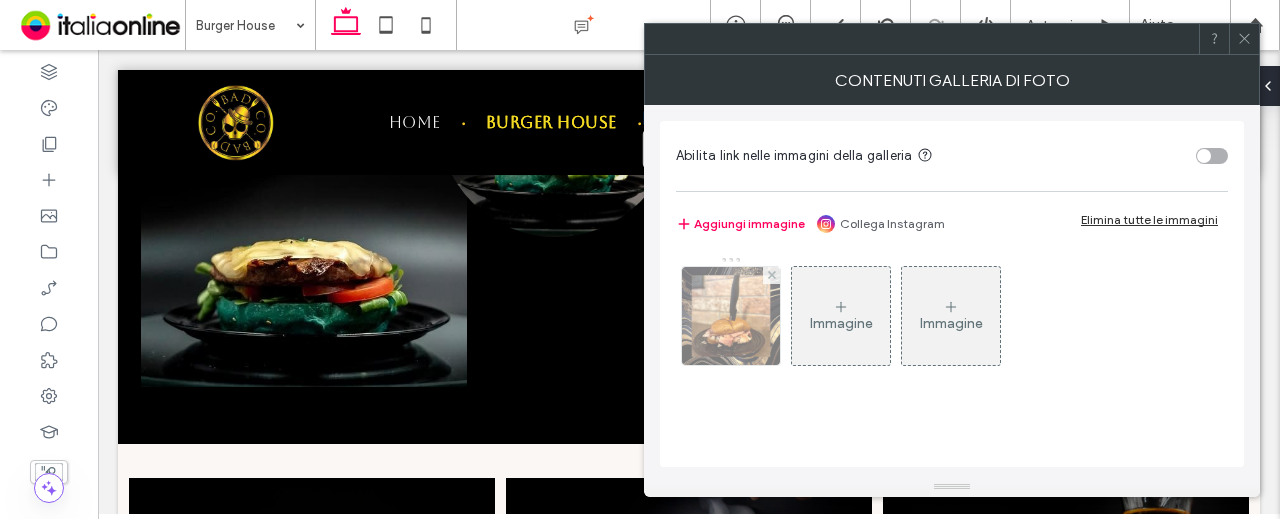 click at bounding box center (731, 316) 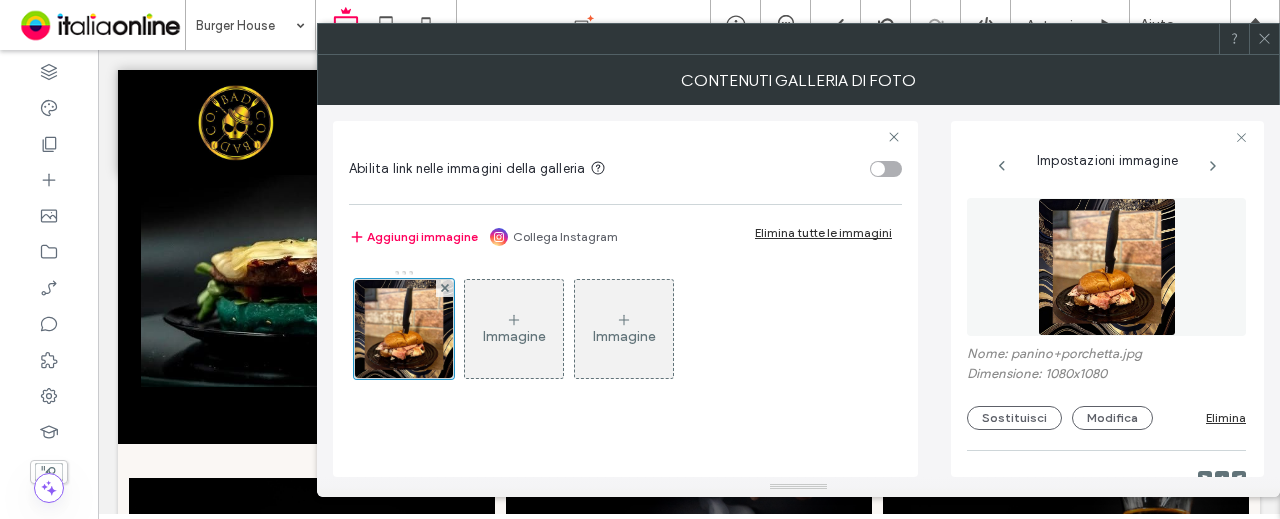 click at bounding box center [1107, 267] 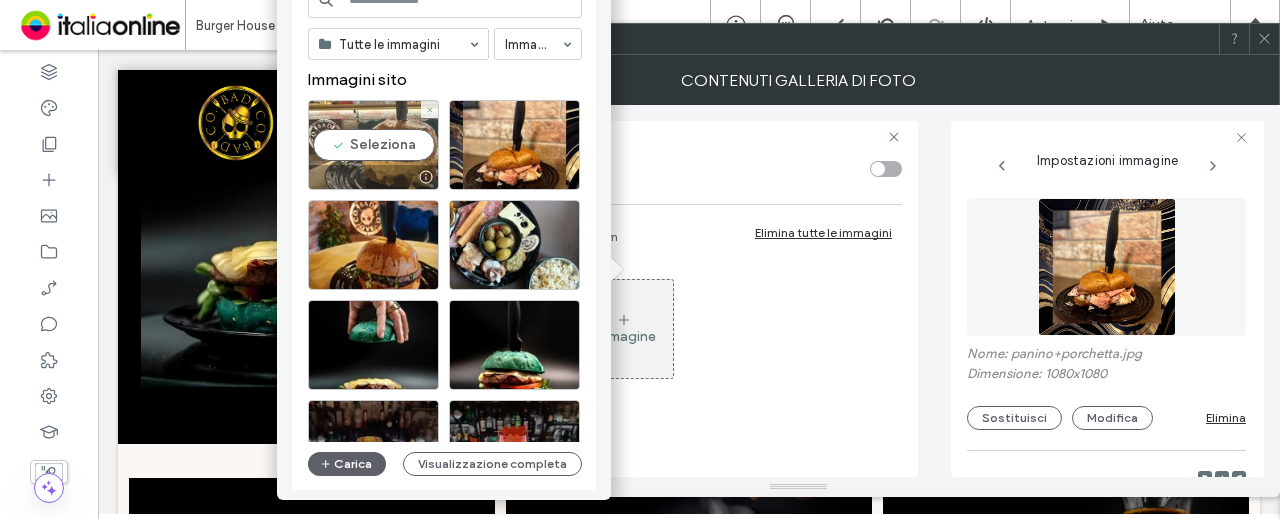 drag, startPoint x: 376, startPoint y: 135, endPoint x: 440, endPoint y: 135, distance: 64 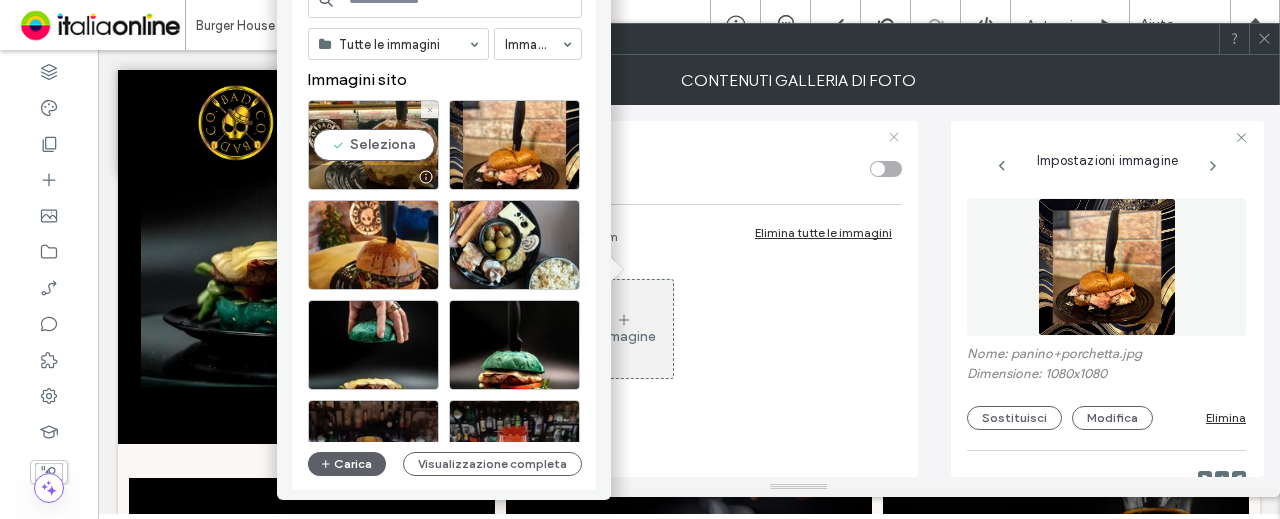 click on "Seleziona" at bounding box center [373, 145] 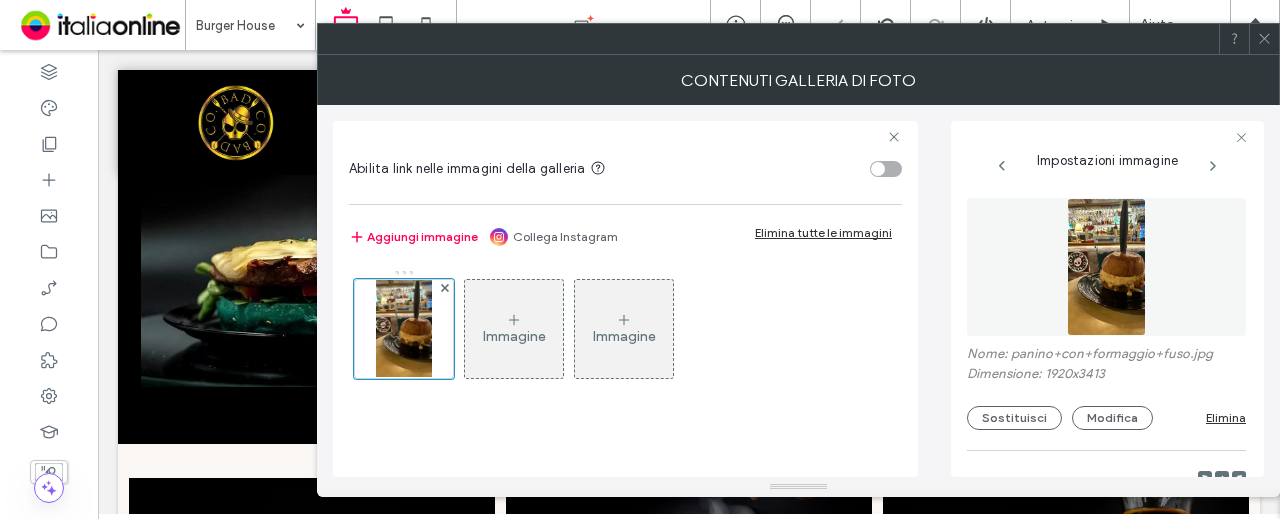 click 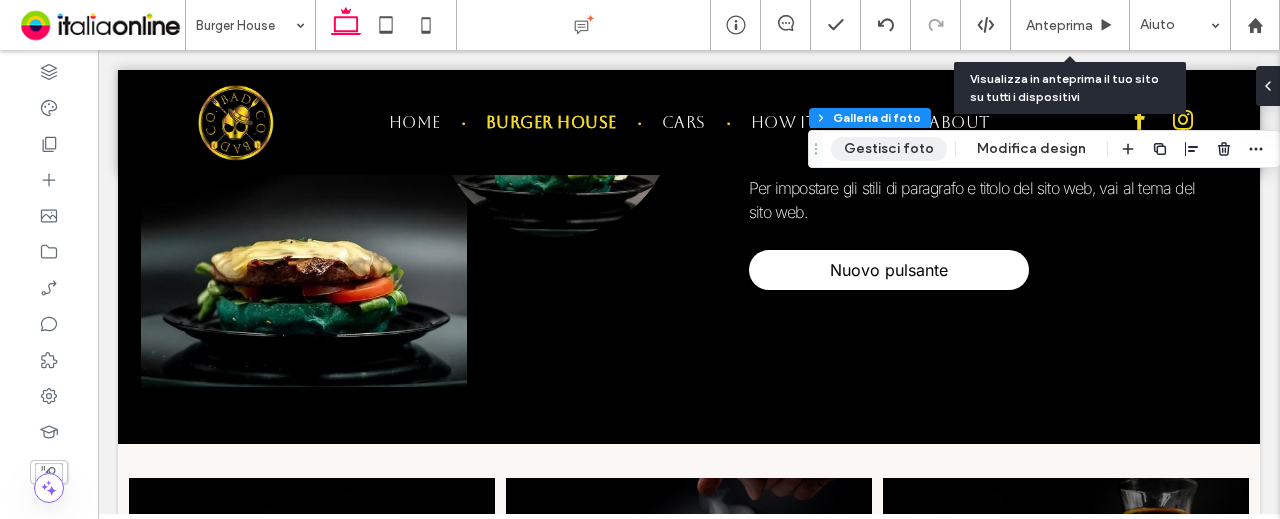 click on "Gestisci foto" at bounding box center [889, 149] 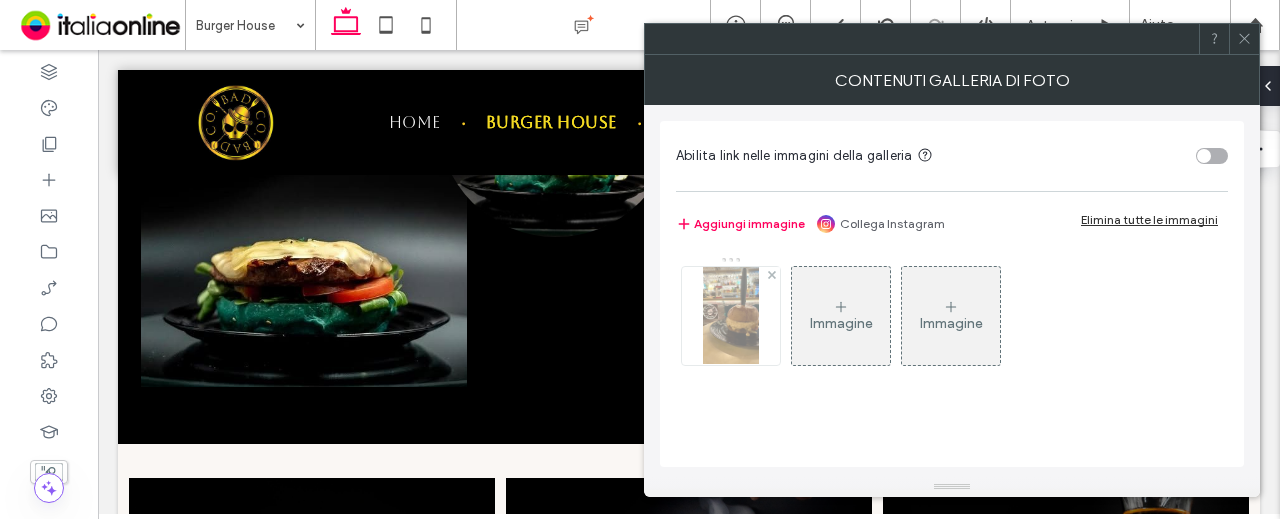 click at bounding box center (730, 316) 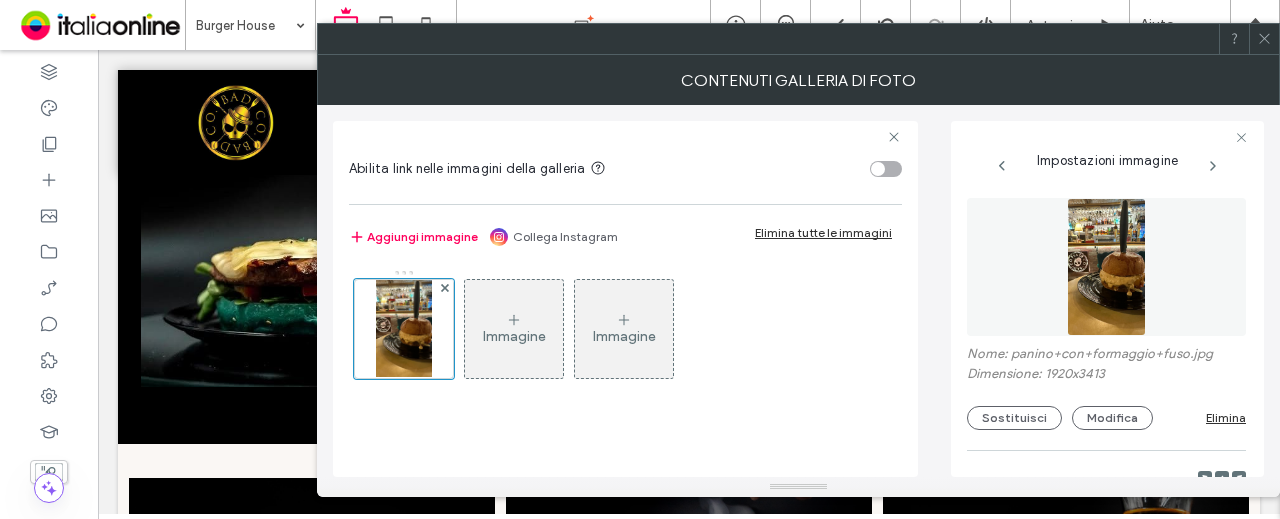 click at bounding box center [1106, 267] 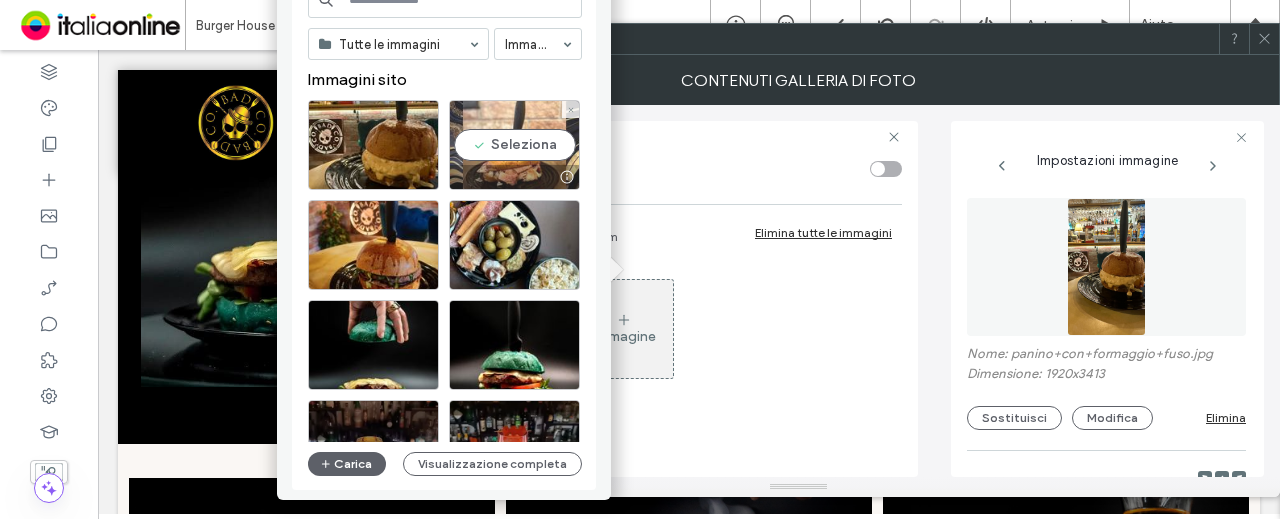 drag, startPoint x: 500, startPoint y: 143, endPoint x: 526, endPoint y: 143, distance: 26 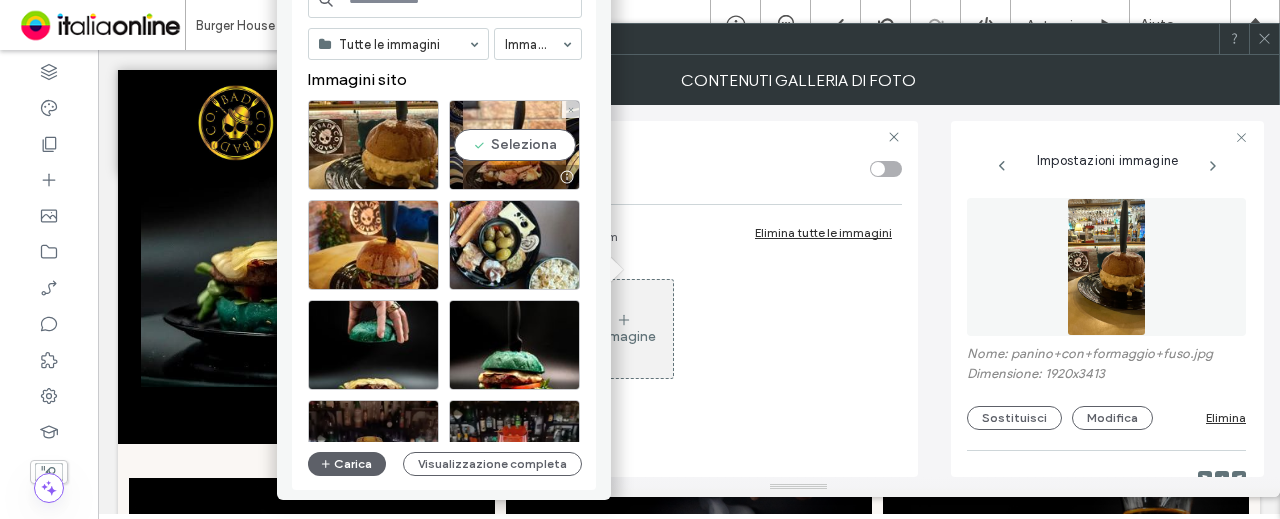click on "Seleziona" at bounding box center (514, 145) 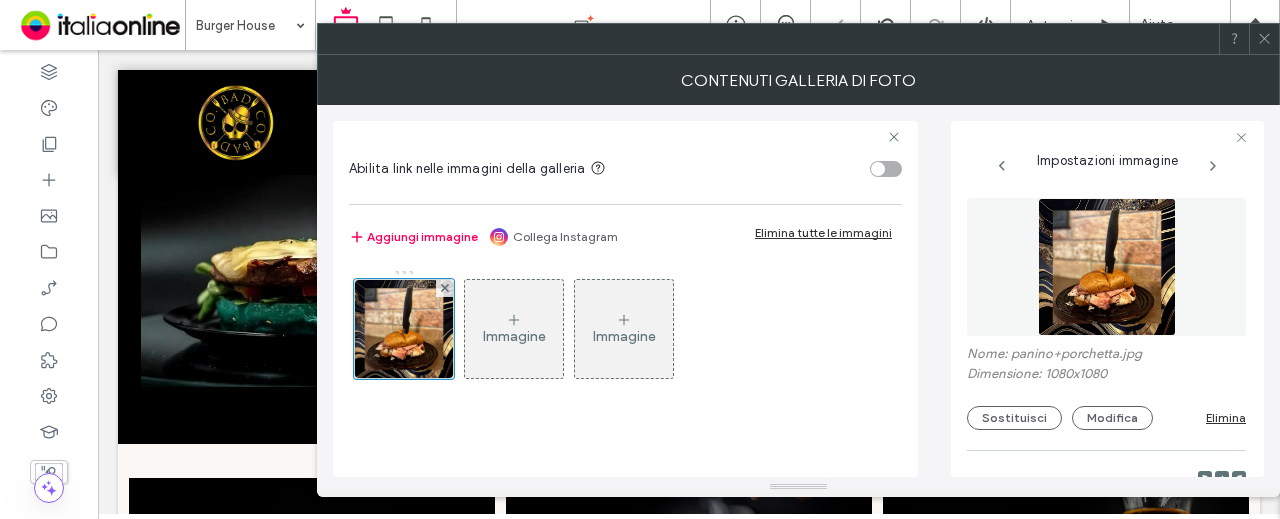 scroll, scrollTop: 100, scrollLeft: 0, axis: vertical 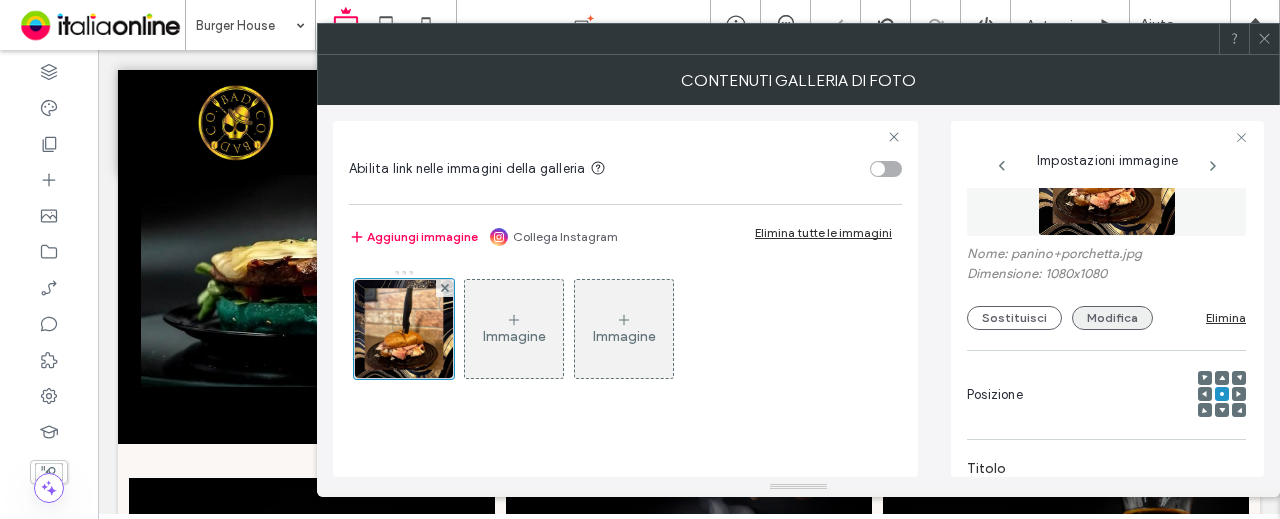 click on "Modifica" at bounding box center [1112, 318] 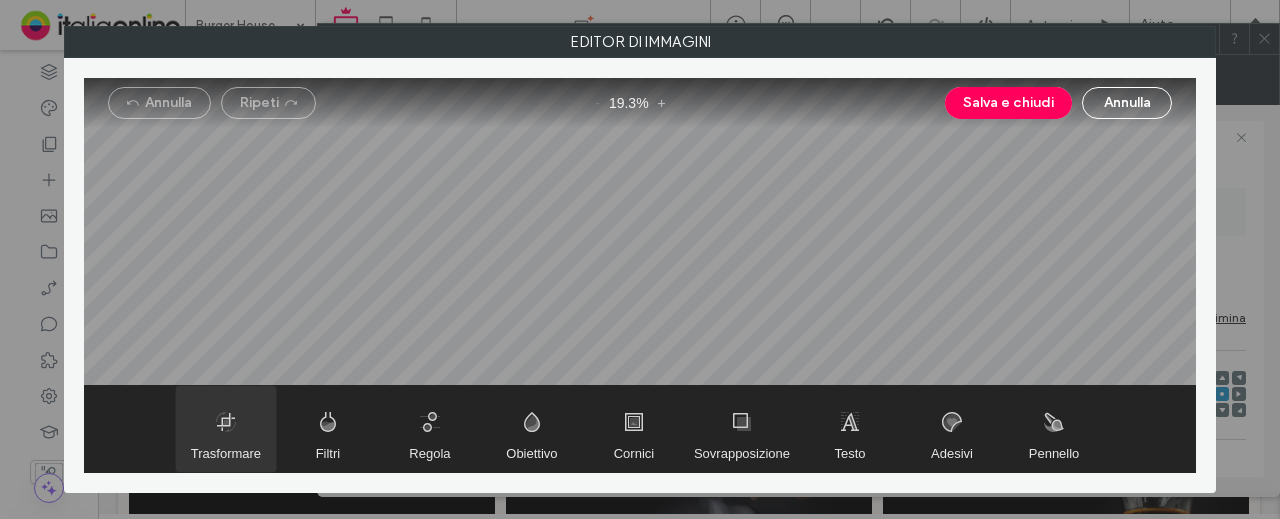 click at bounding box center [226, 429] 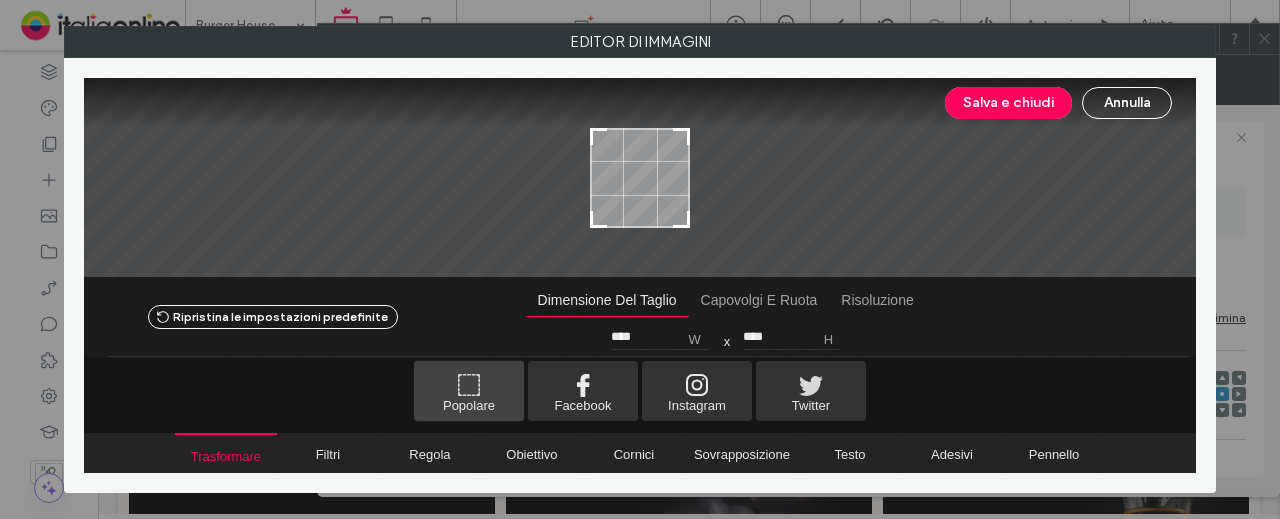 click at bounding box center [469, 391] 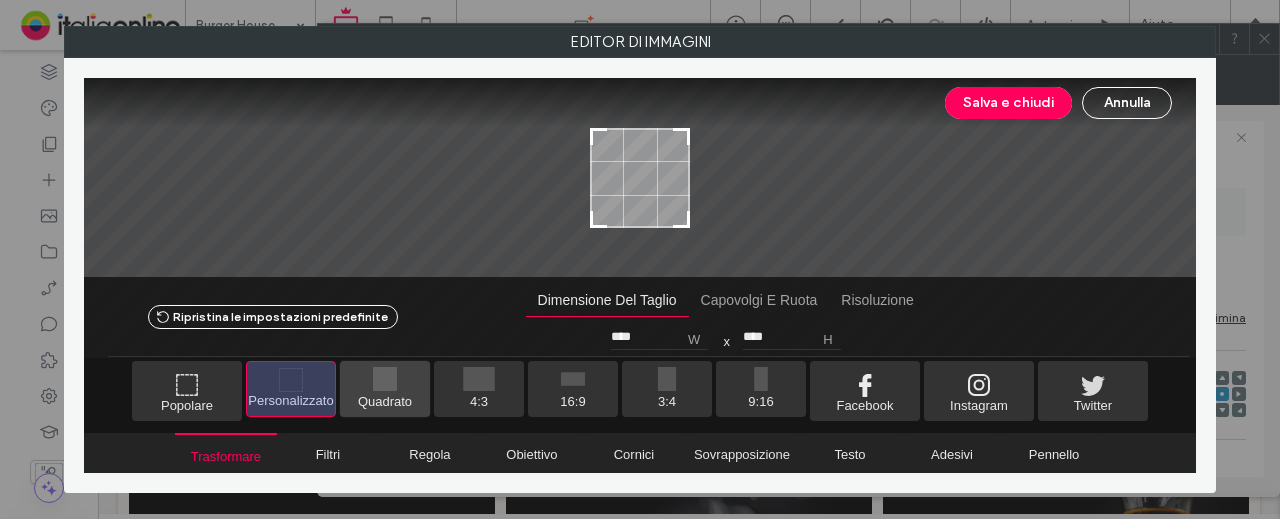 click at bounding box center [385, 389] 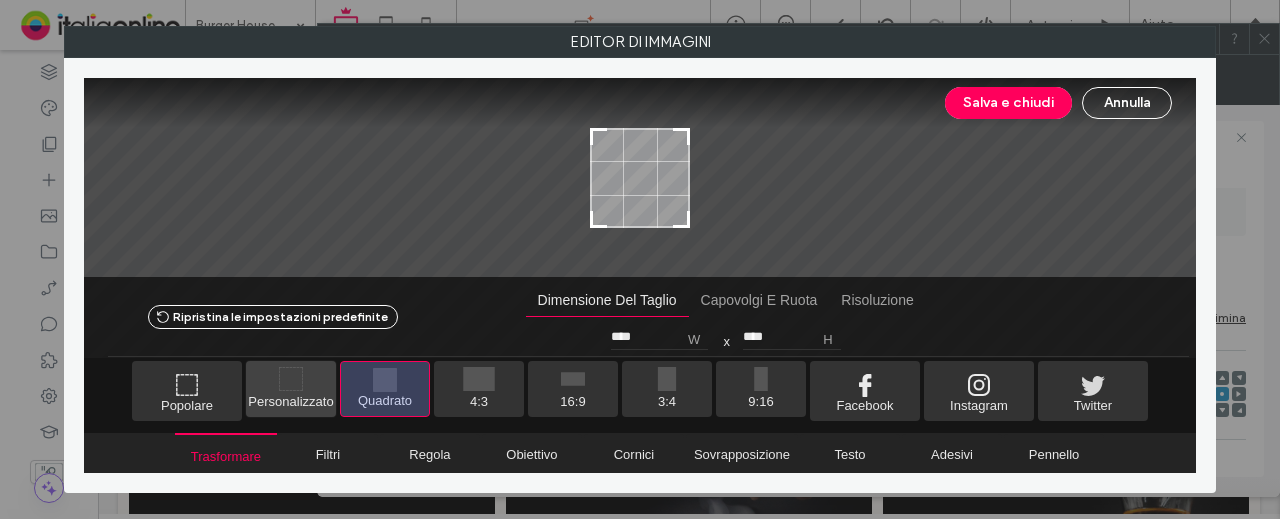 click at bounding box center [291, 389] 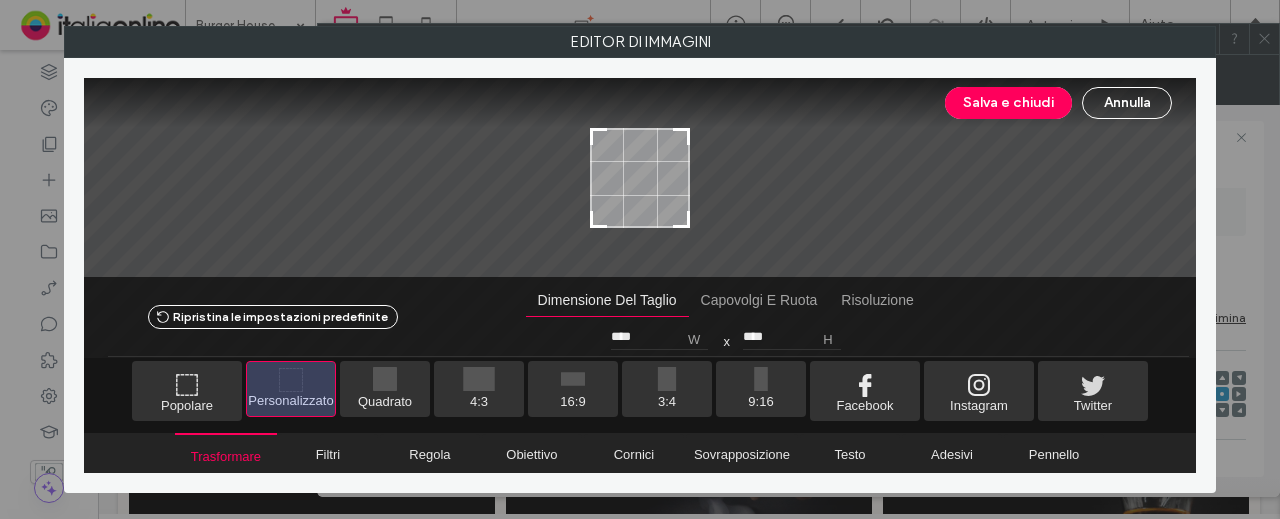 drag, startPoint x: 601, startPoint y: 126, endPoint x: 620, endPoint y: 128, distance: 19.104973 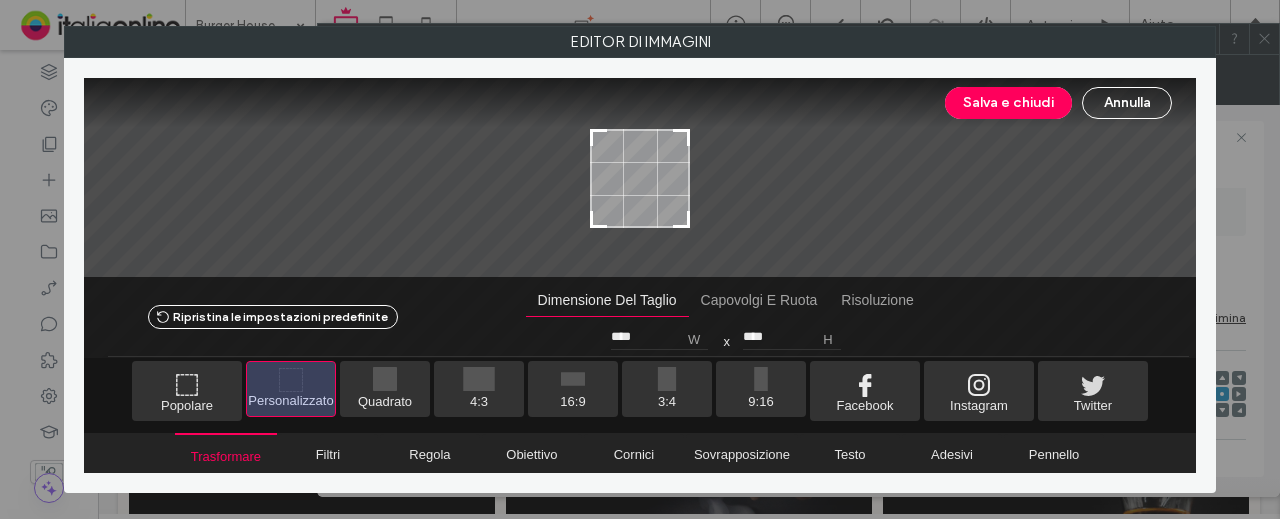 type on "****" 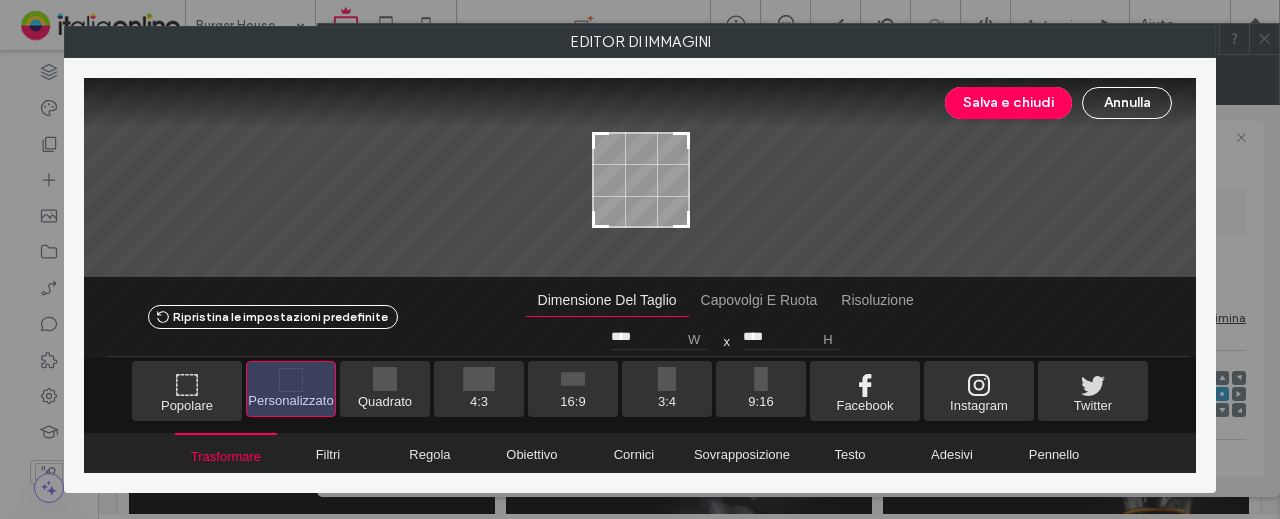 type on "****" 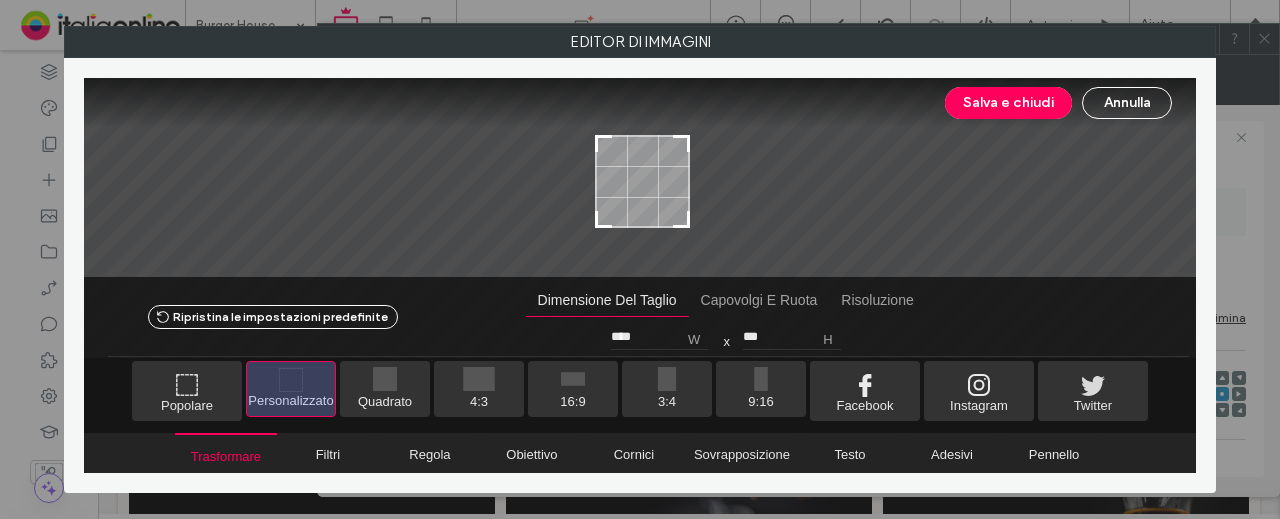 type on "***" 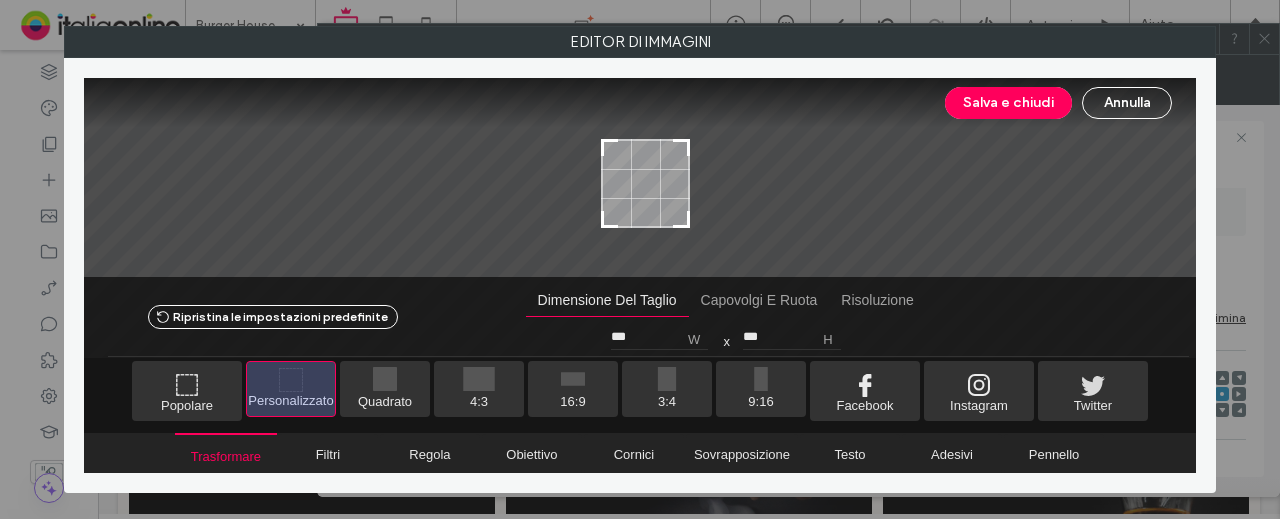 drag, startPoint x: 595, startPoint y: 129, endPoint x: 606, endPoint y: 140, distance: 15.556349 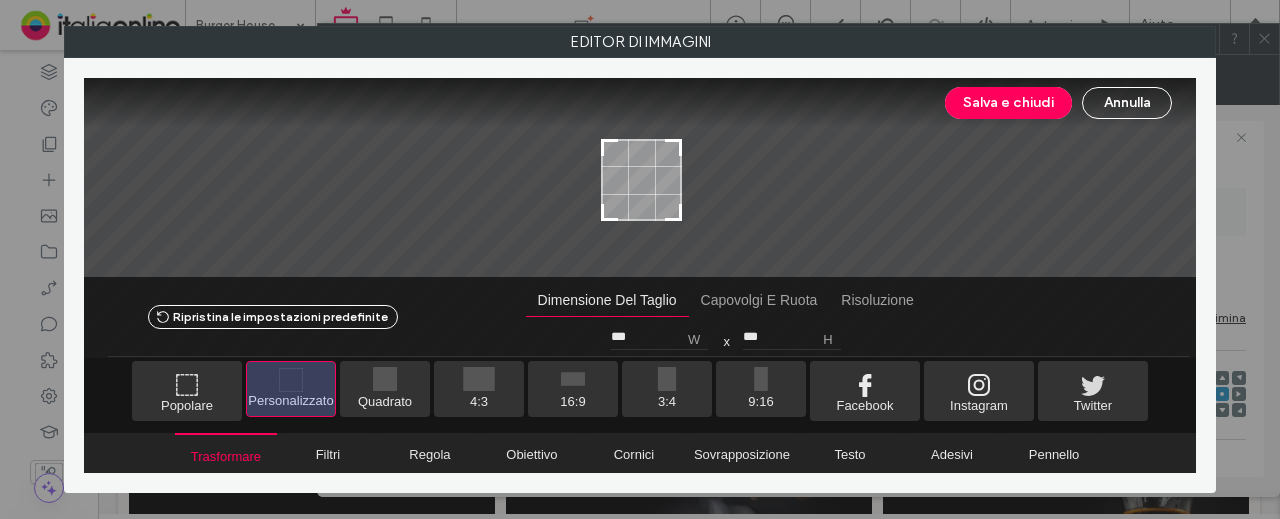 type on "***" 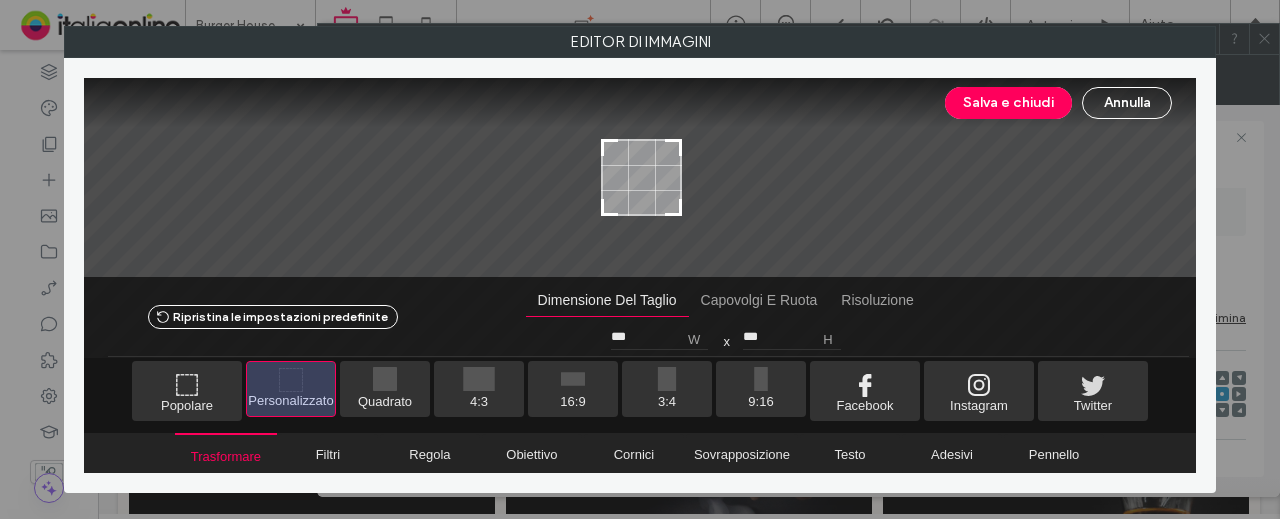 type on "***" 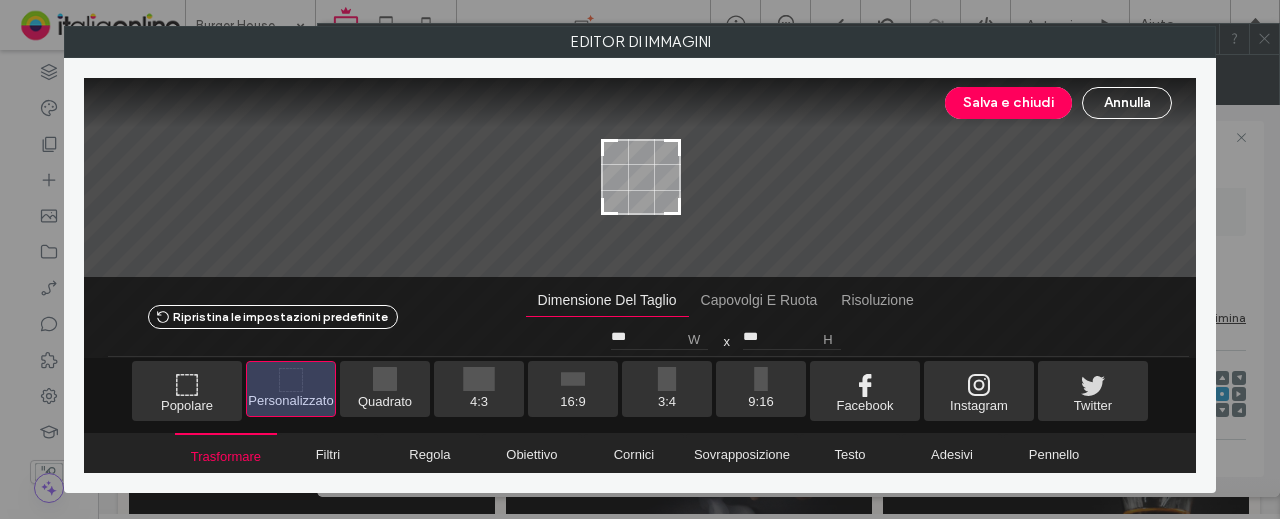 type on "***" 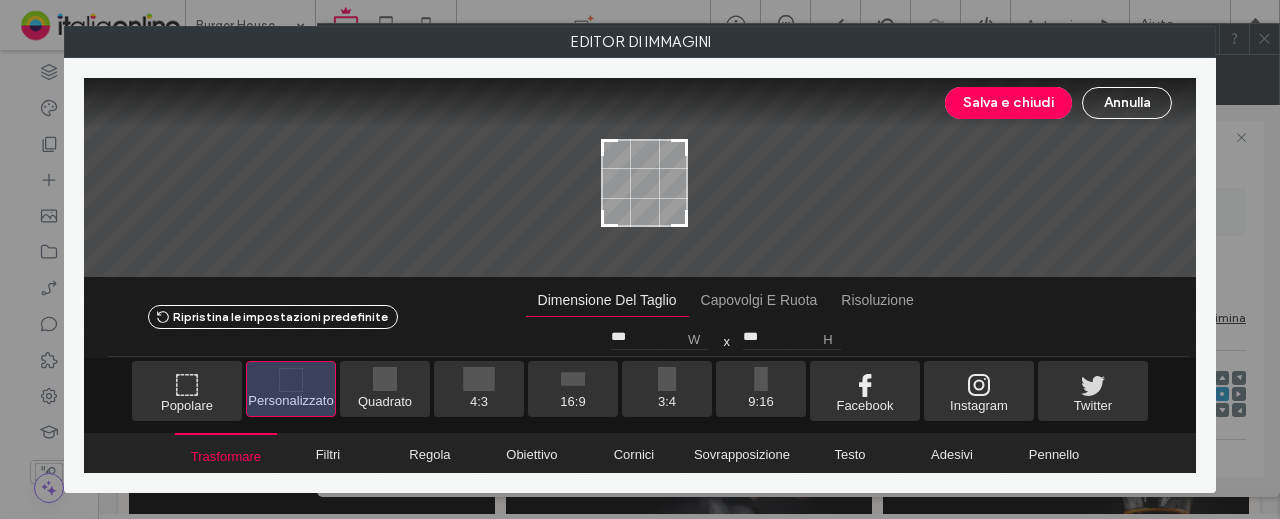 type on "***" 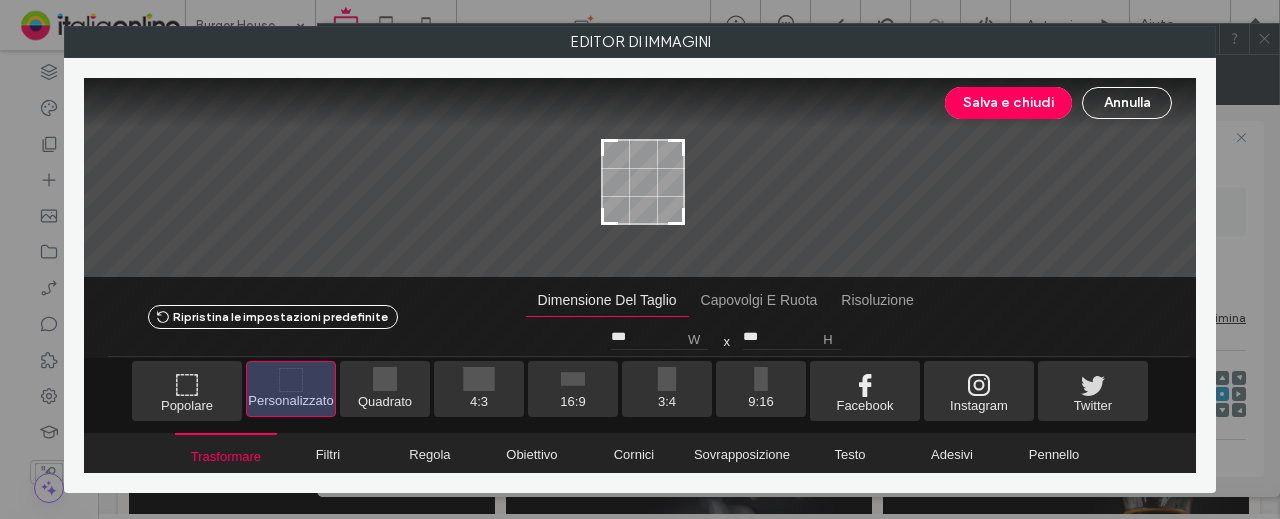 type on "***" 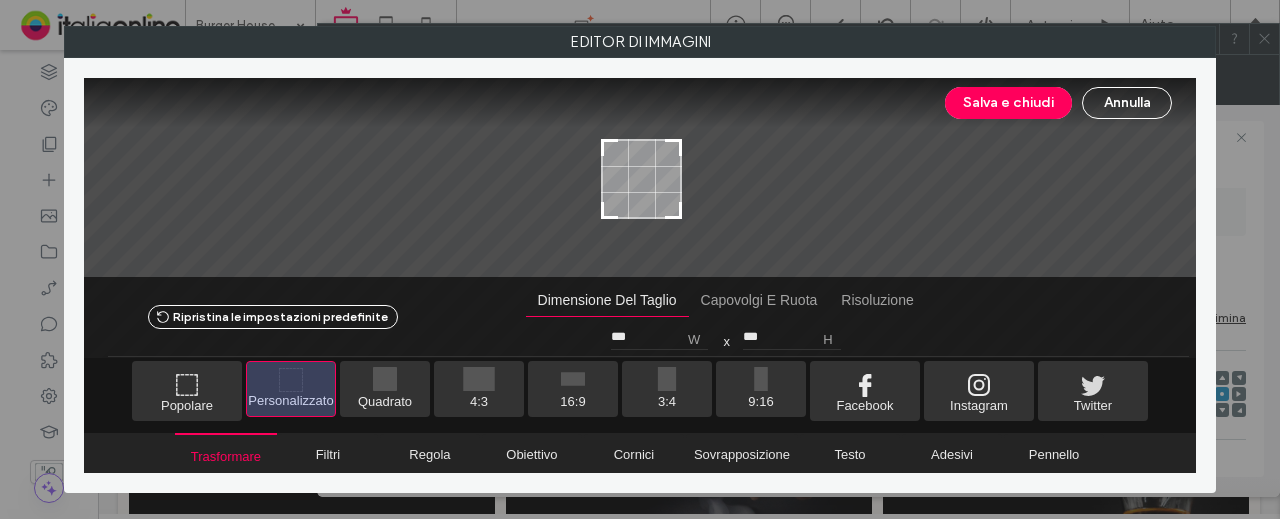 type on "***" 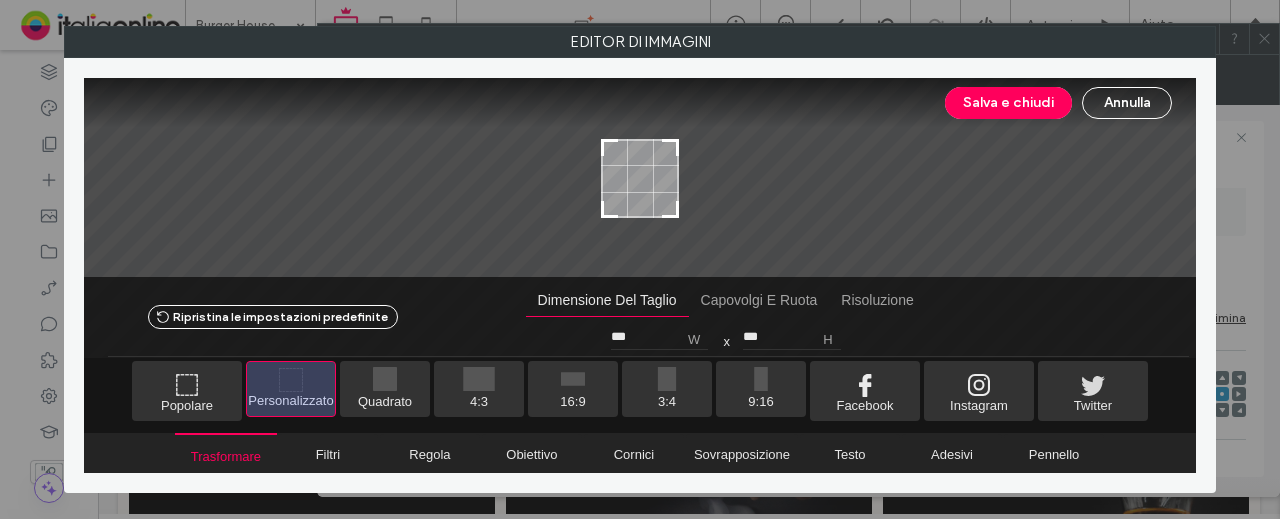 drag, startPoint x: 682, startPoint y: 222, endPoint x: 671, endPoint y: 212, distance: 14.866069 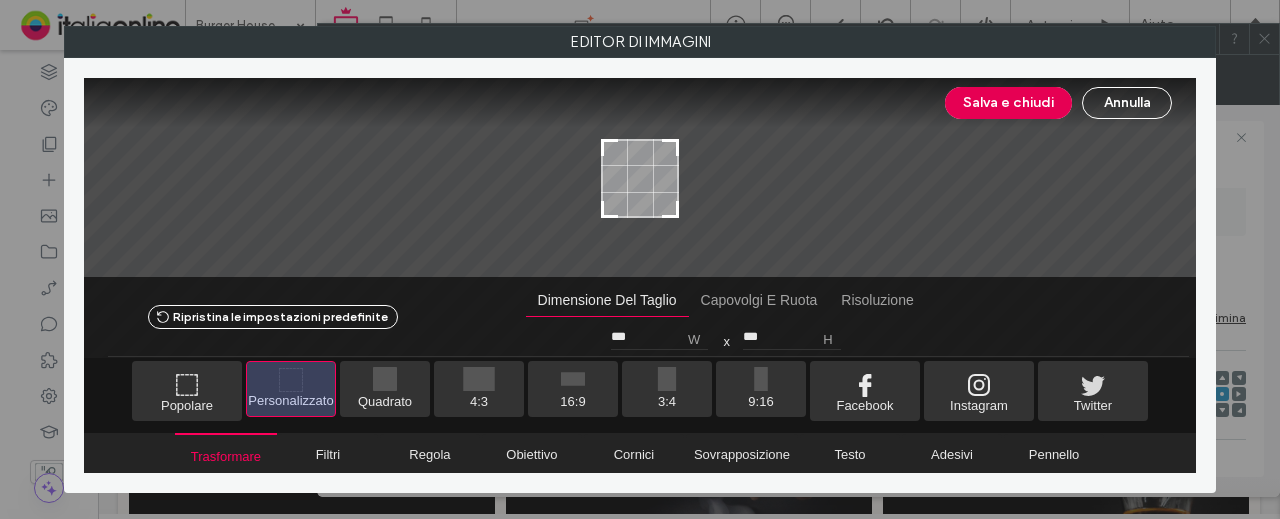 click on "Salva e chiudi" at bounding box center [1008, 103] 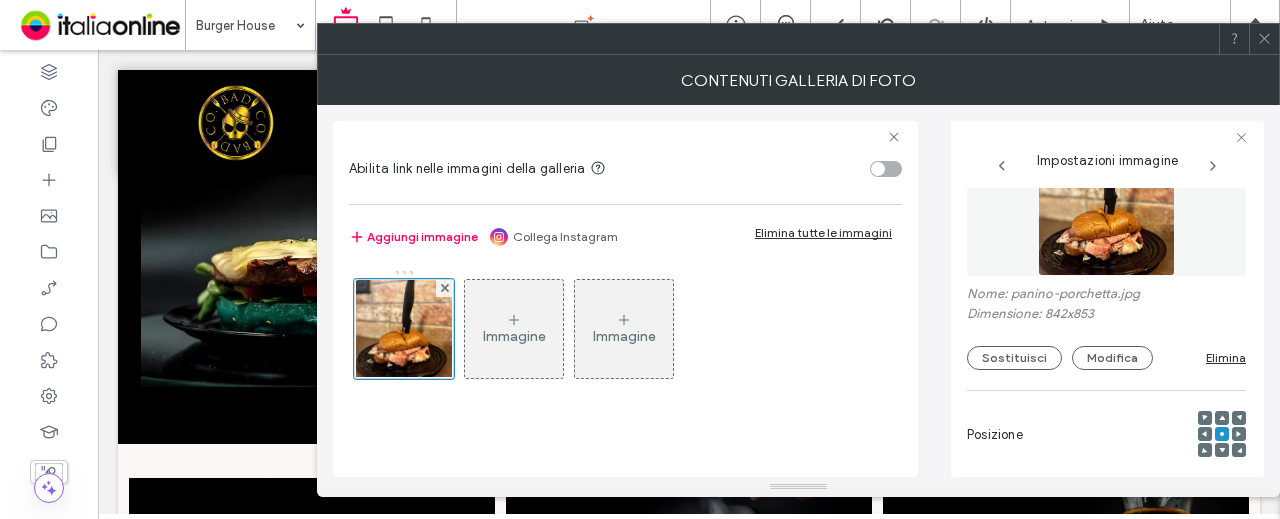 scroll, scrollTop: 0, scrollLeft: 0, axis: both 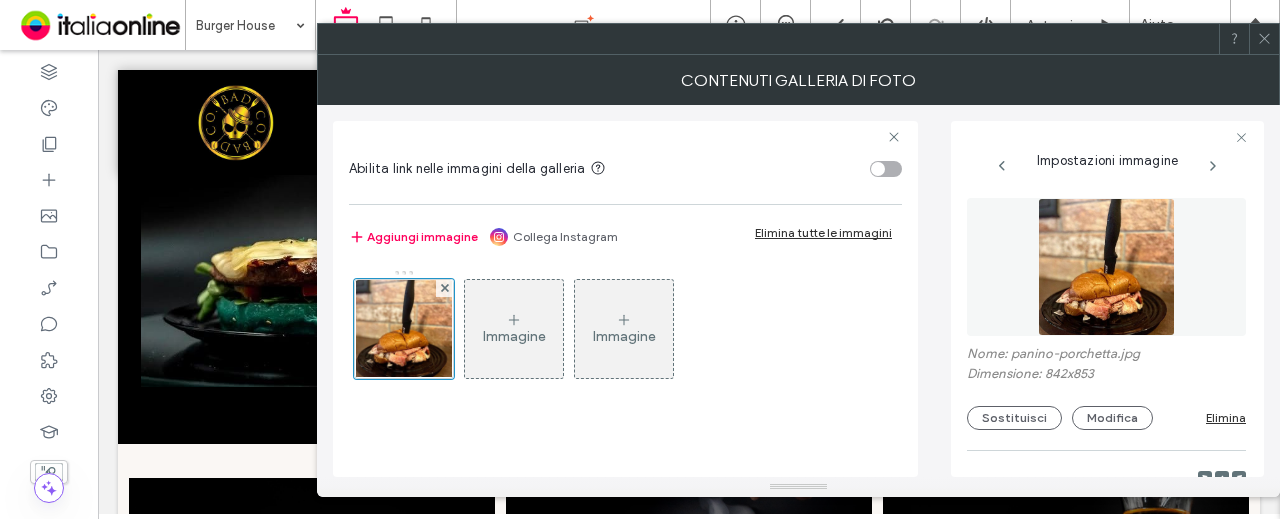 click at bounding box center [1264, 39] 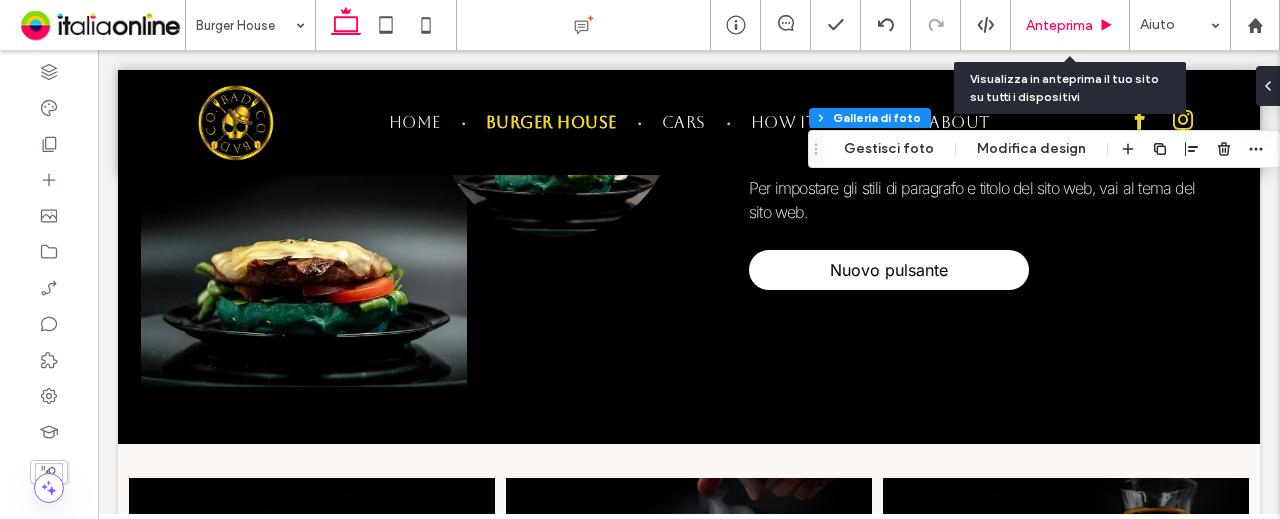 click on "Anteprima" at bounding box center (1059, 25) 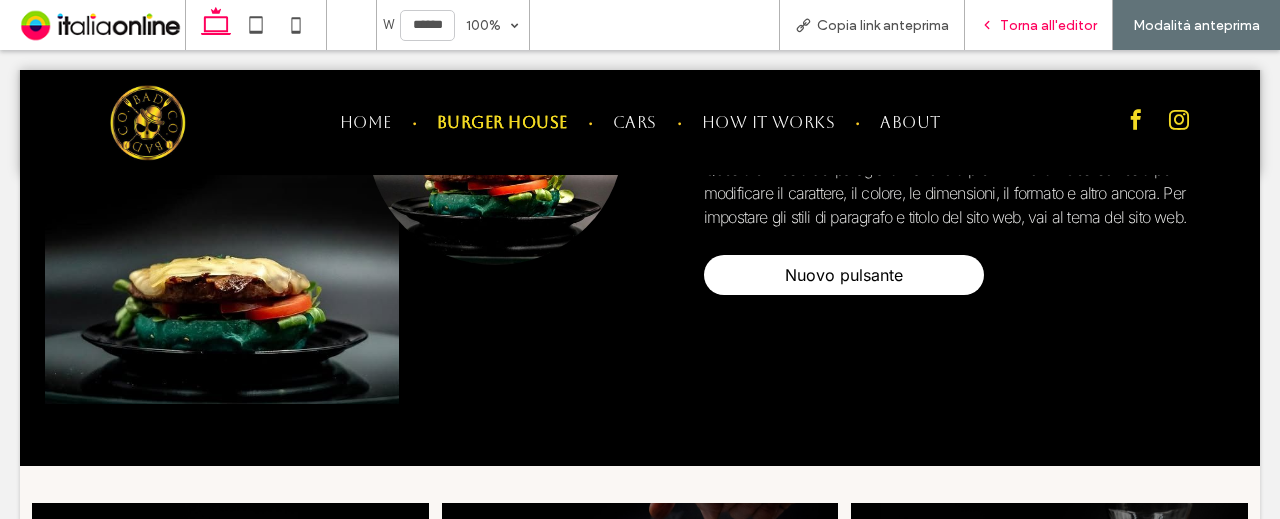 click on "Torna all'editor" at bounding box center (1039, 25) 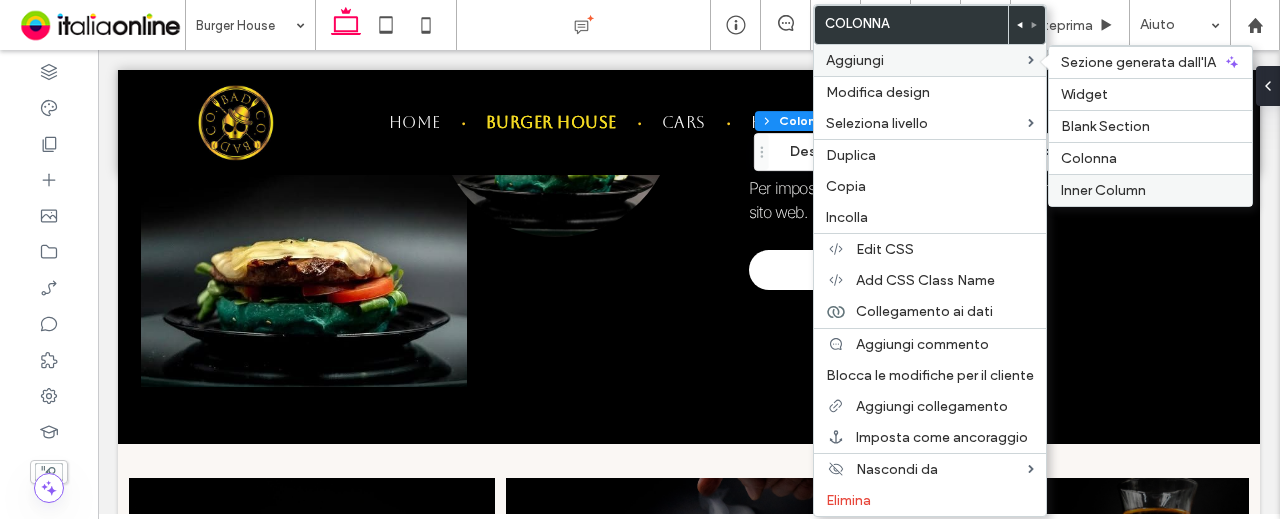 click on "Inner Column" at bounding box center [1103, 190] 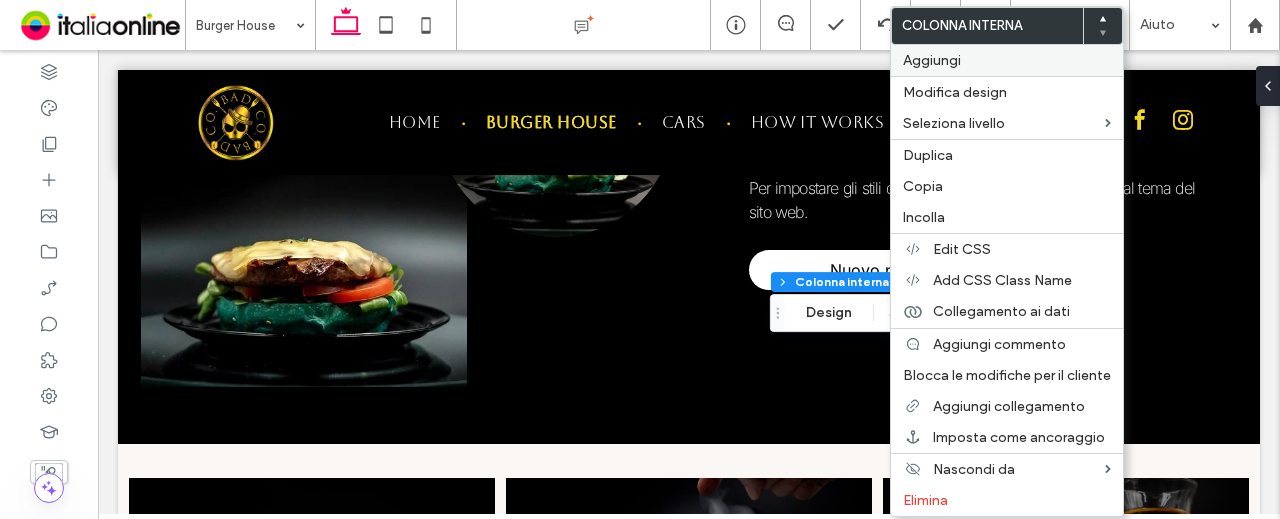 click on "Aggiungi" at bounding box center (1007, 60) 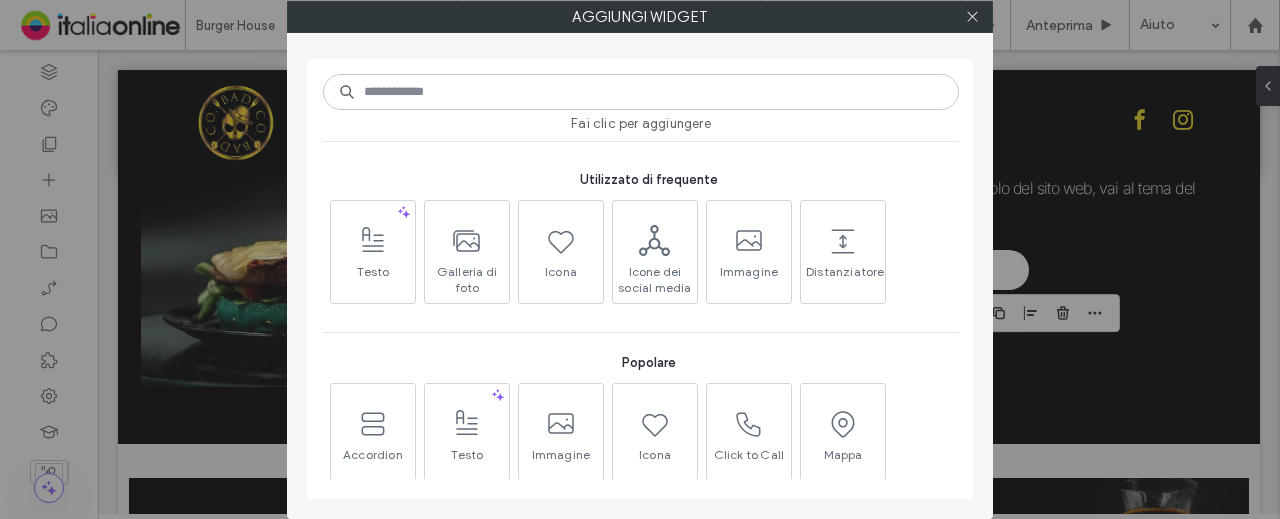 click on "Aggiungi widget Fai clic per aggiungere Utilizzato di frequente Testo Galleria di foto Icona Icone dei social media Immagine Distanziatore Popolare Accordion Testo Immagine Icona Click to Call Mappa Dispositivo di scorrimento multimediale Galleria di foto Pulsante HTML Titolo grande (H1) Modulo di contatto Menù Hamburger Elementi del layout Scopri cosa sono Advanced Grid Colonna interna Colonna interna Elementi di Base Testo Pulsante Divisore Distanziatore Titolo grande (H1) Titolo piccolo (H3) File Elenco Conto alla rovescia Tabella Barra di navigazione Accordion
IOL Video Lista necrologi
Text & Image Best reviews
Tabs
Created by potrace 1.16, written by Peter Selinger 2001-2019
Delivery
Mappa sedi Necrologio singolo Carosello immagini per loghi Testo animato
Copyright
Paypal BETA" at bounding box center [640, 259] 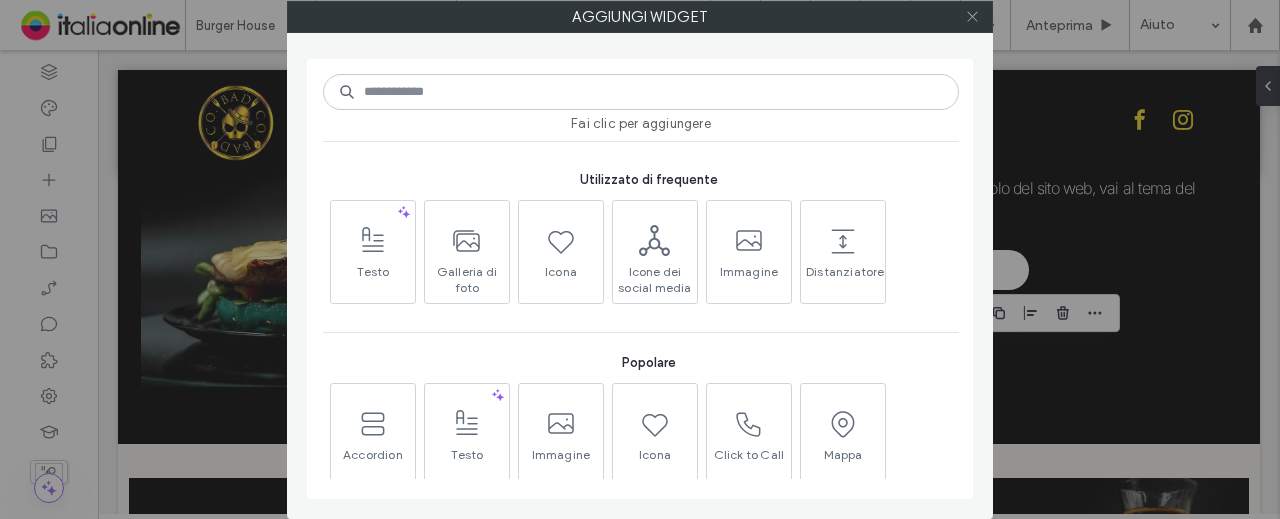 click 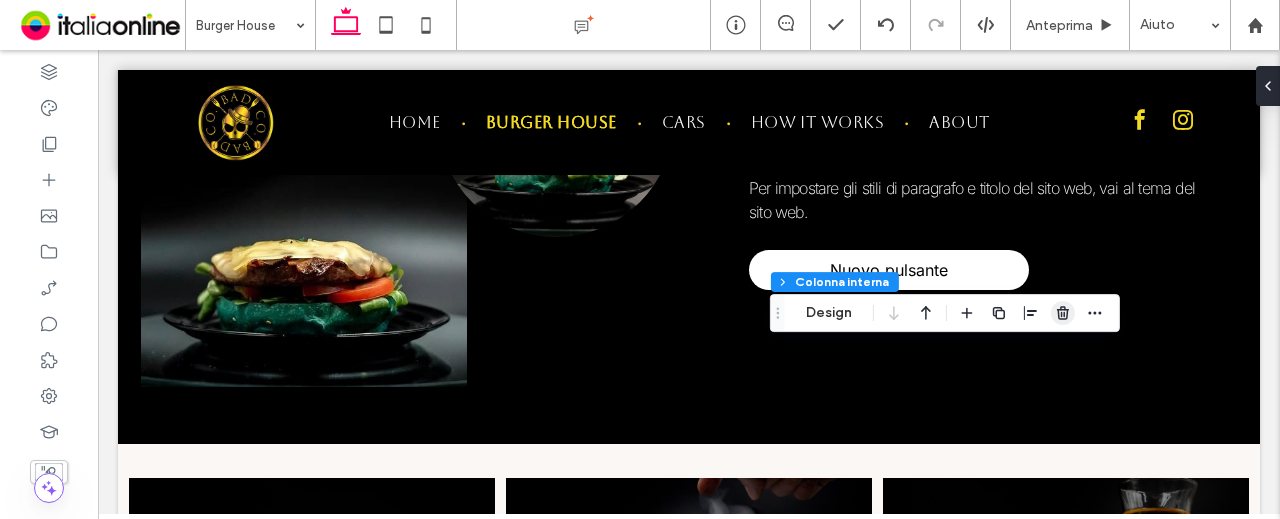 click 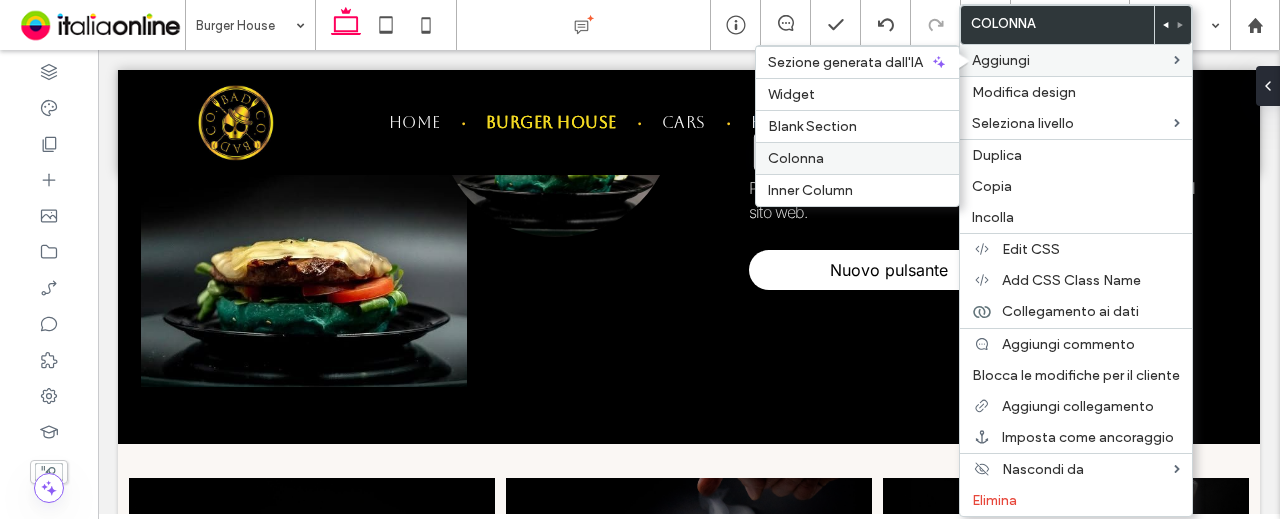 click on "Colonna" at bounding box center [857, 158] 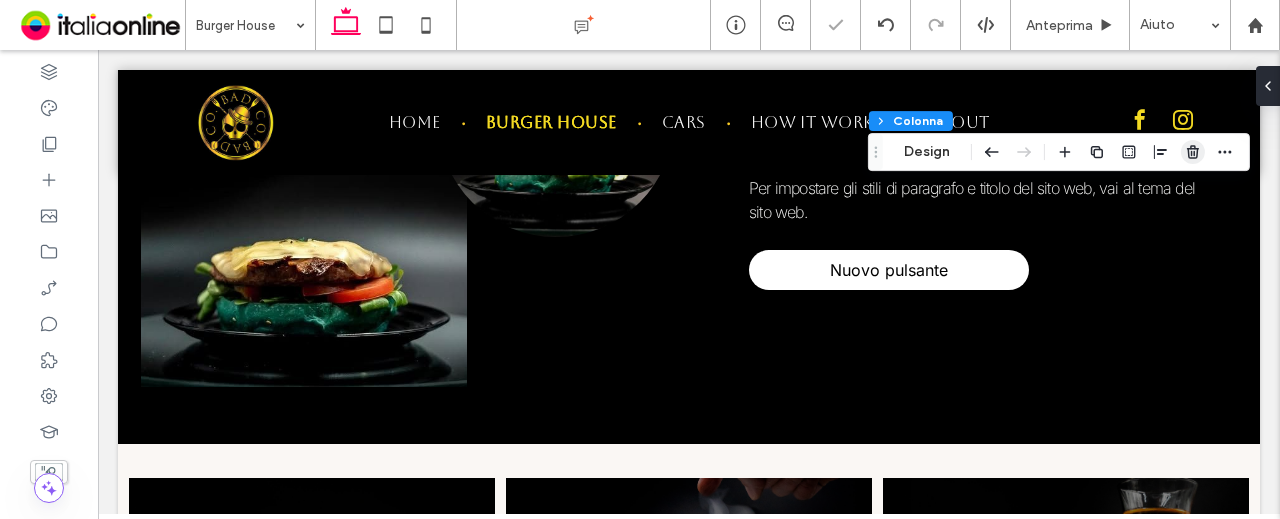 click at bounding box center (1193, 152) 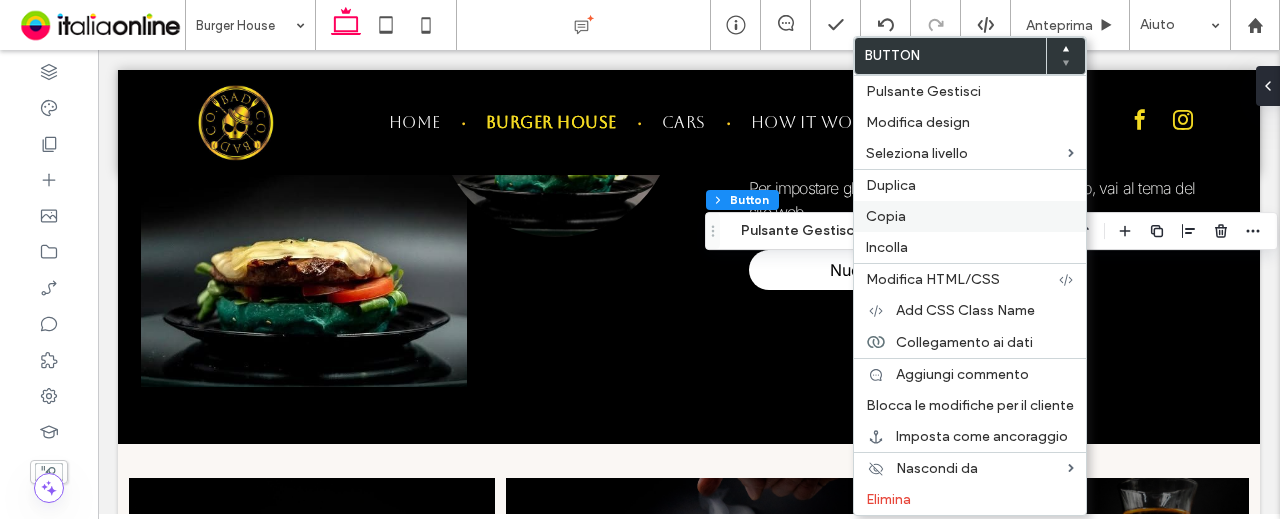 click on "Copia" at bounding box center [970, 216] 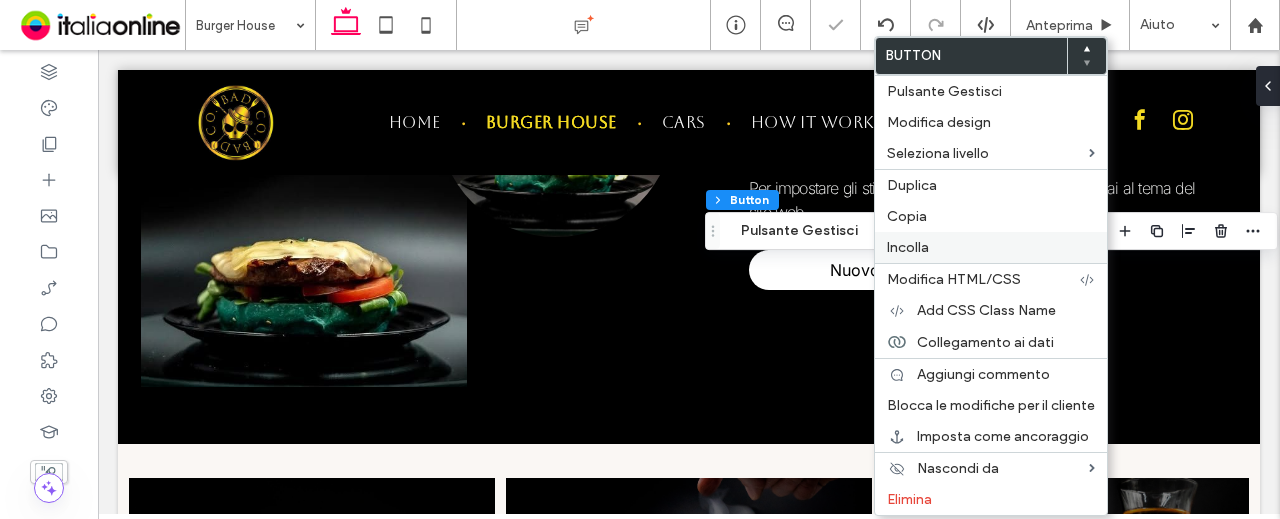 click on "Incolla" at bounding box center [991, 247] 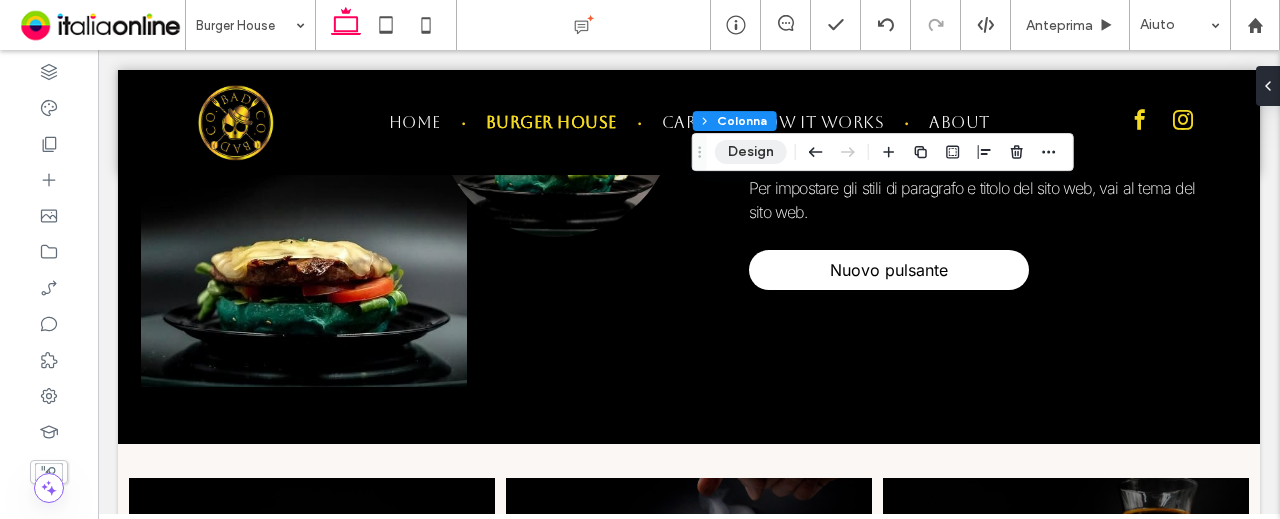 click on "Design" at bounding box center (751, 152) 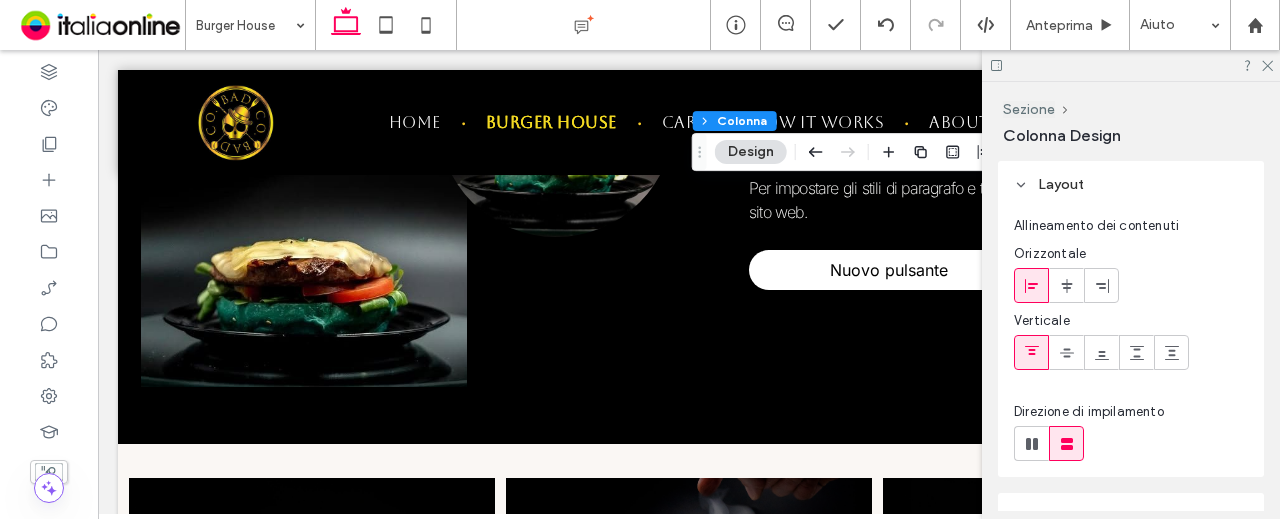 scroll, scrollTop: 200, scrollLeft: 0, axis: vertical 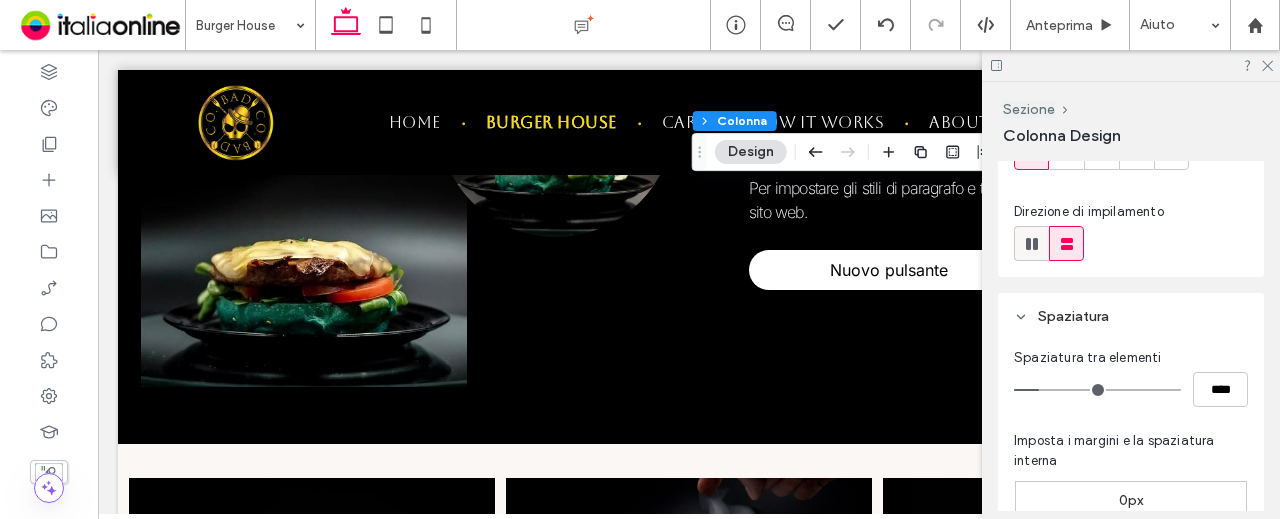 click 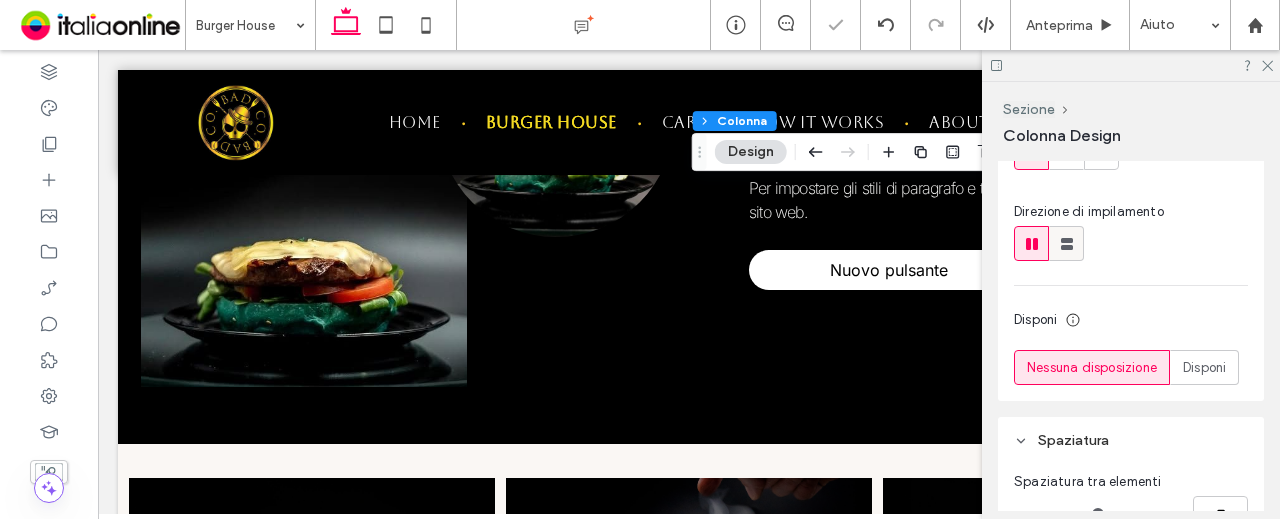 click 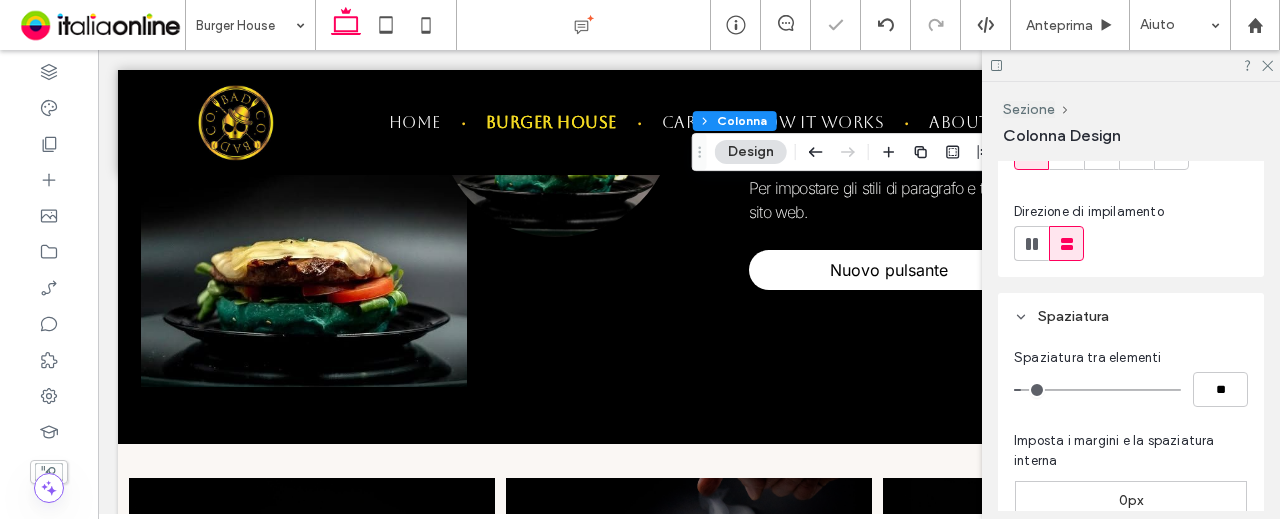 type on "**" 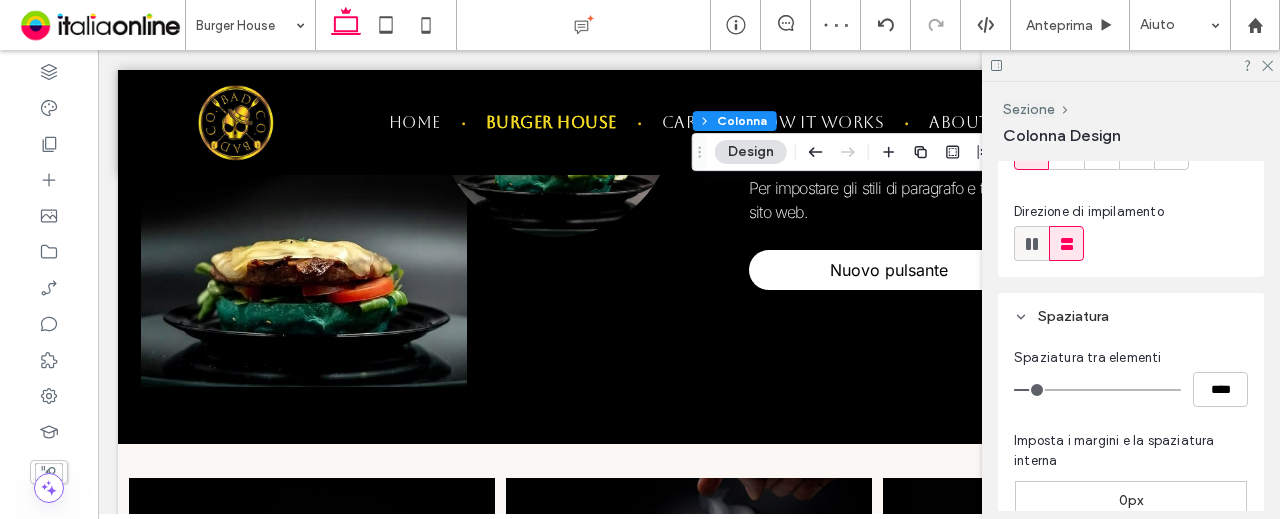 click 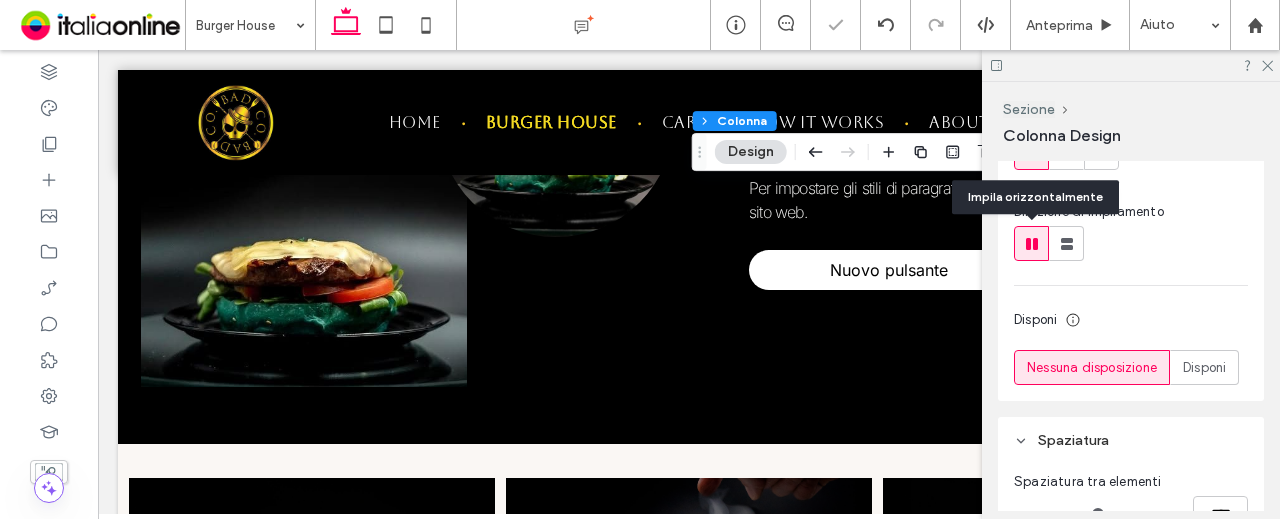 type on "*" 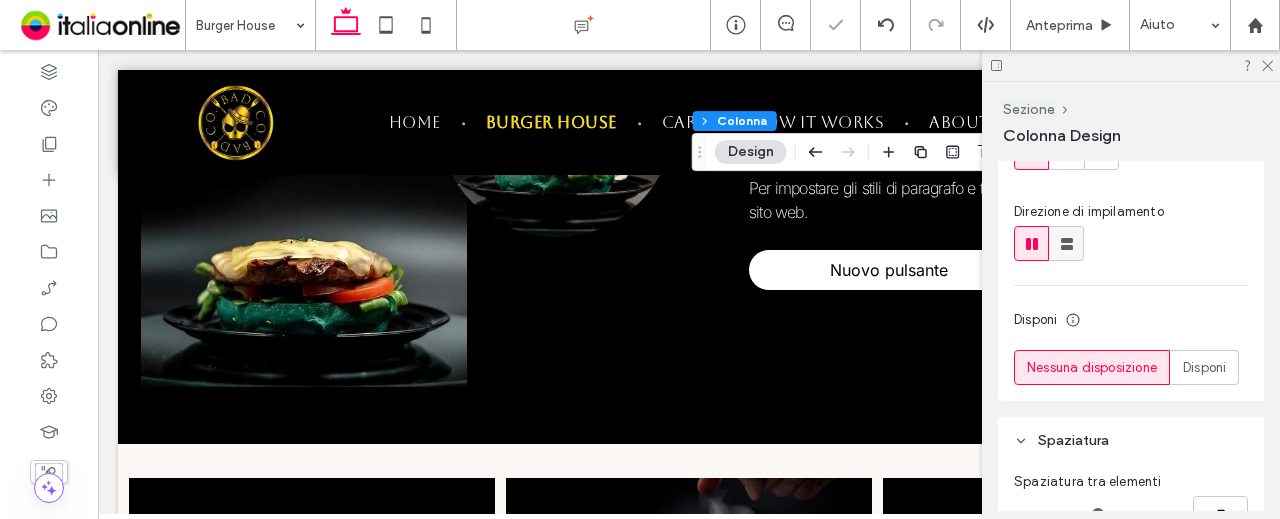 click 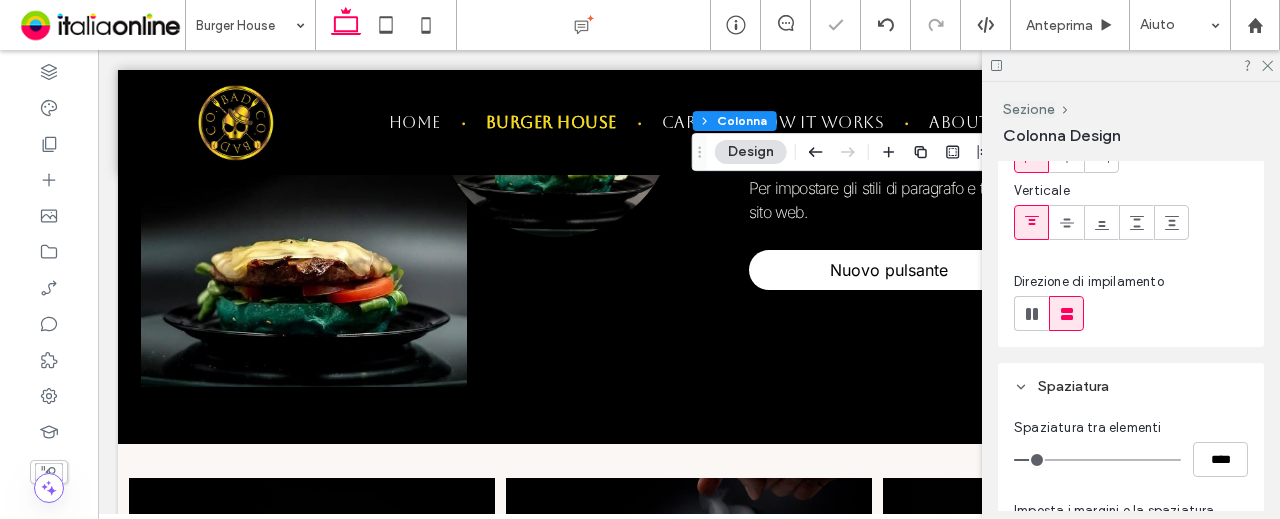scroll, scrollTop: 100, scrollLeft: 0, axis: vertical 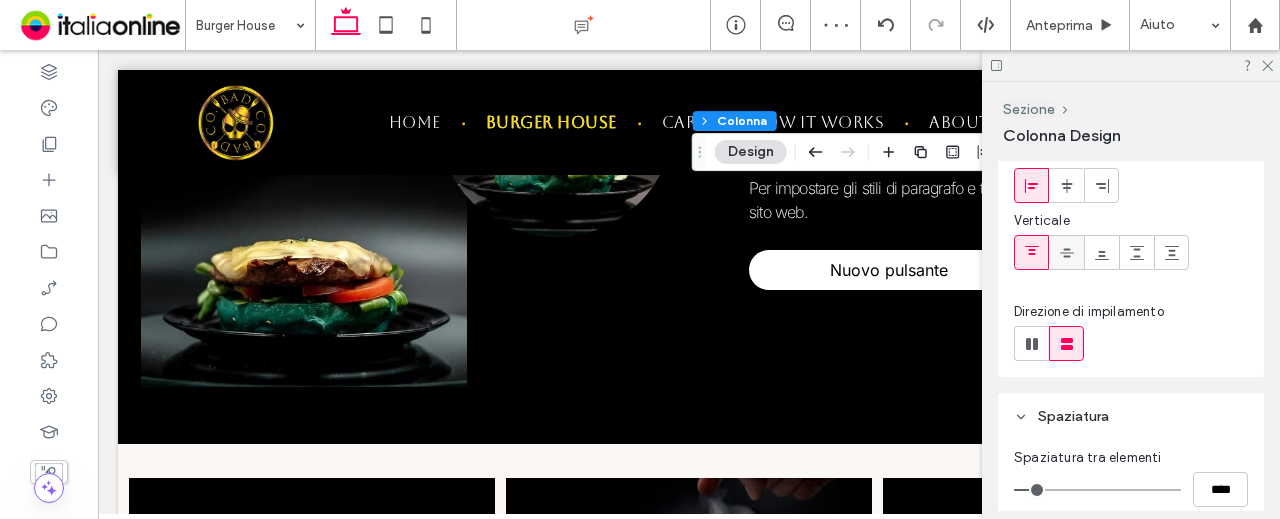 click 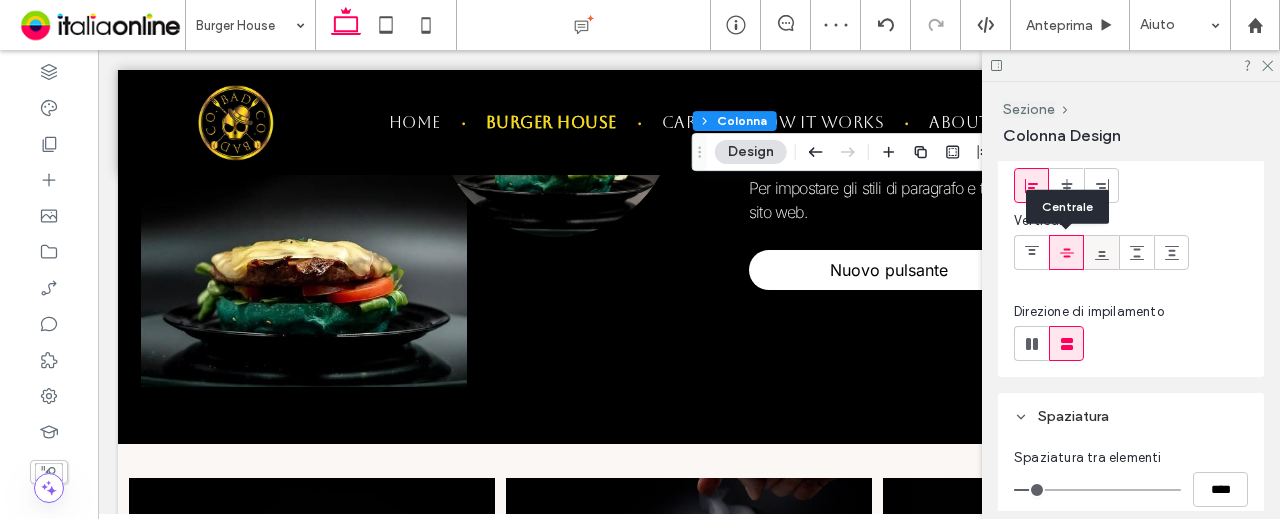 click at bounding box center (1101, 252) 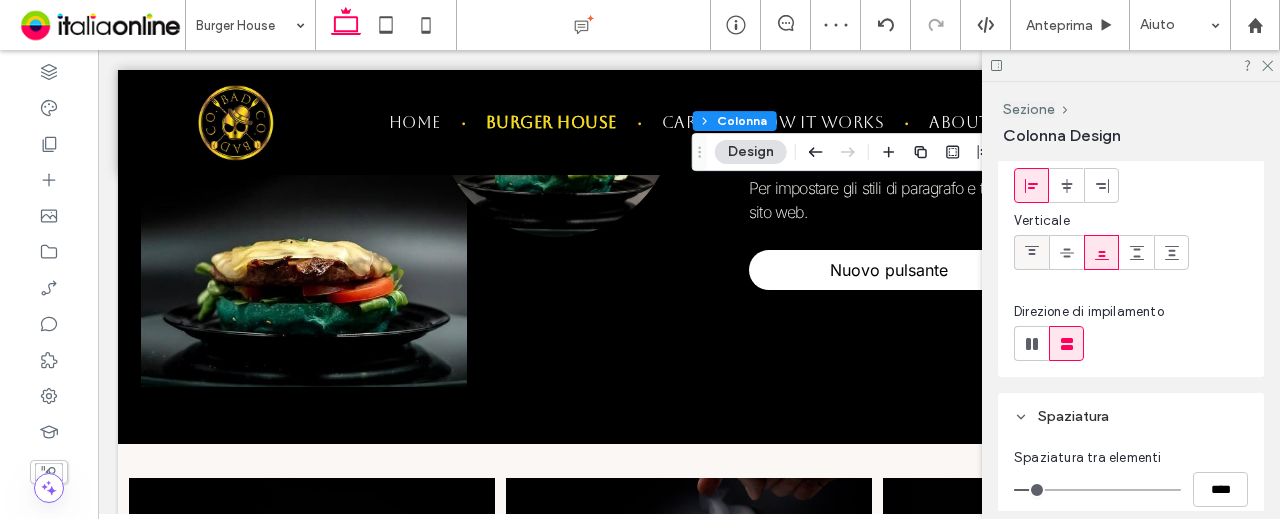 click 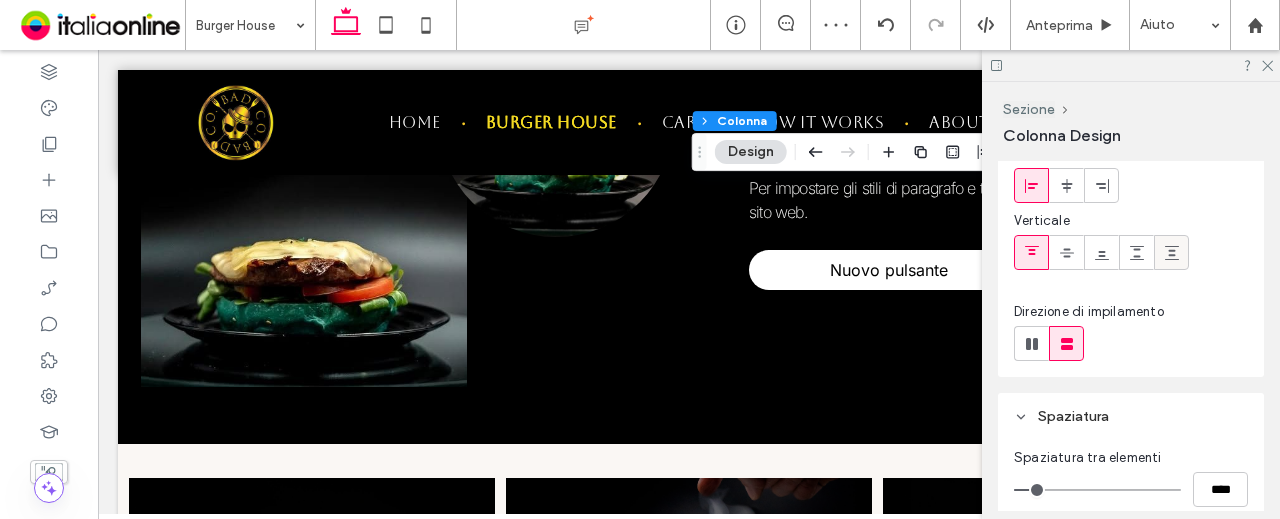 click at bounding box center (1171, 252) 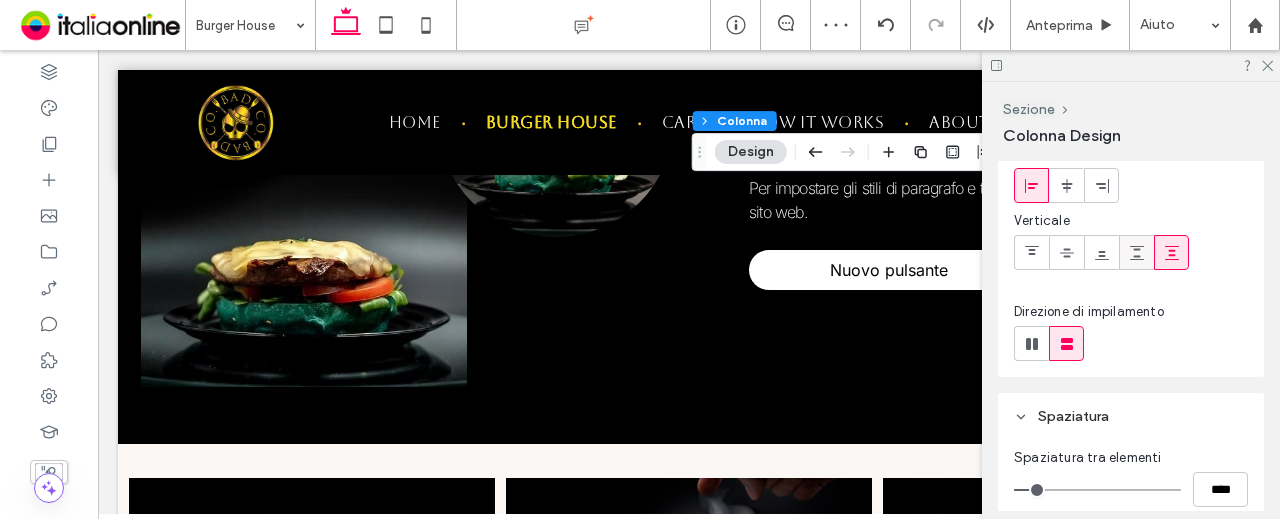 click at bounding box center [1136, 252] 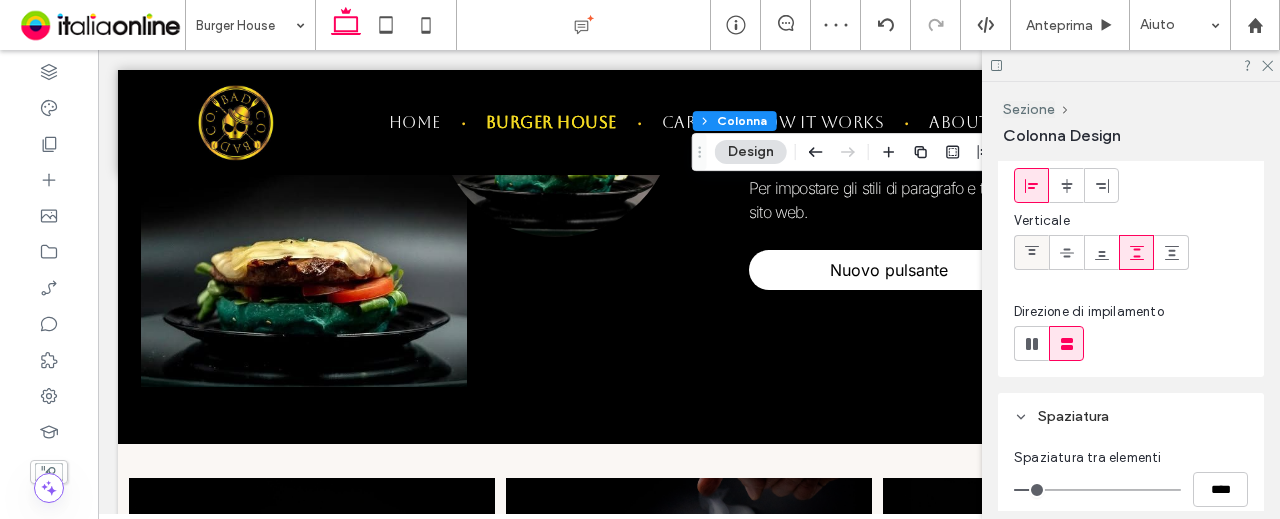 click 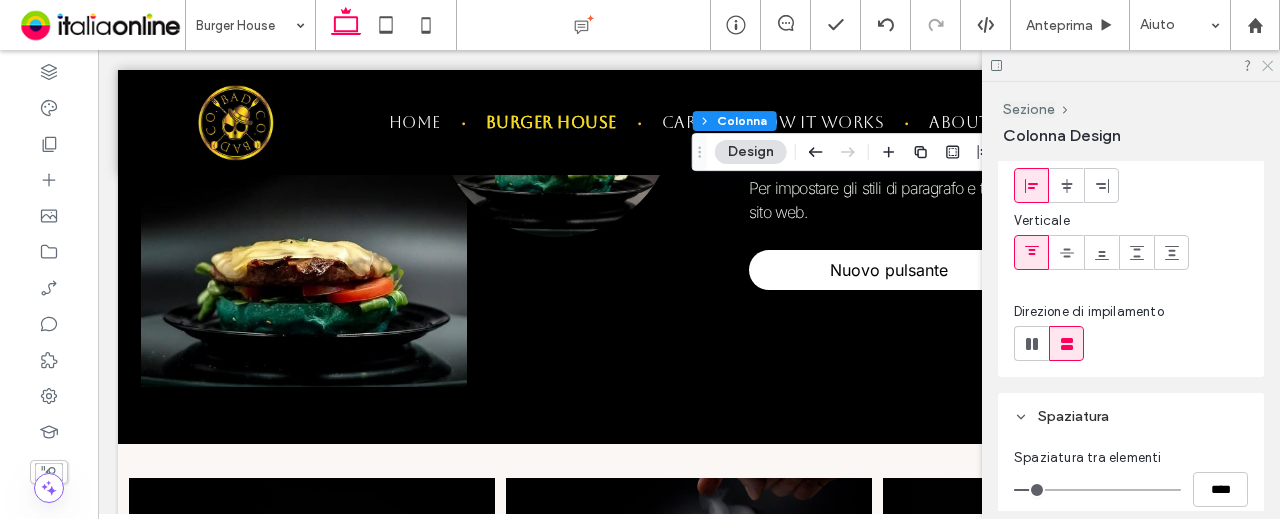 click 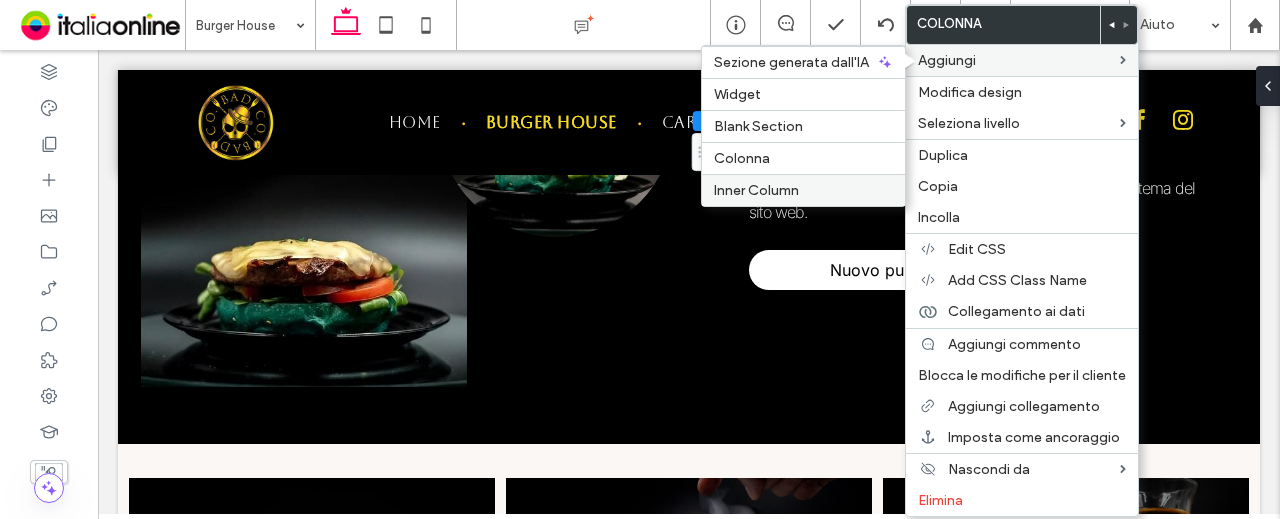 click on "Inner Column" at bounding box center [756, 190] 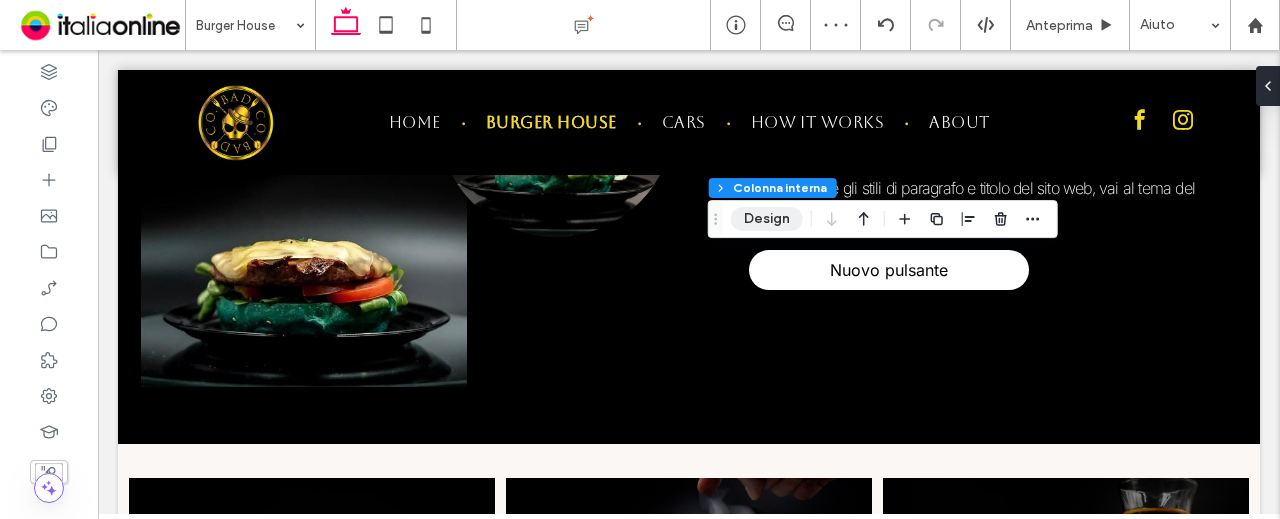 click on "Design" at bounding box center (767, 219) 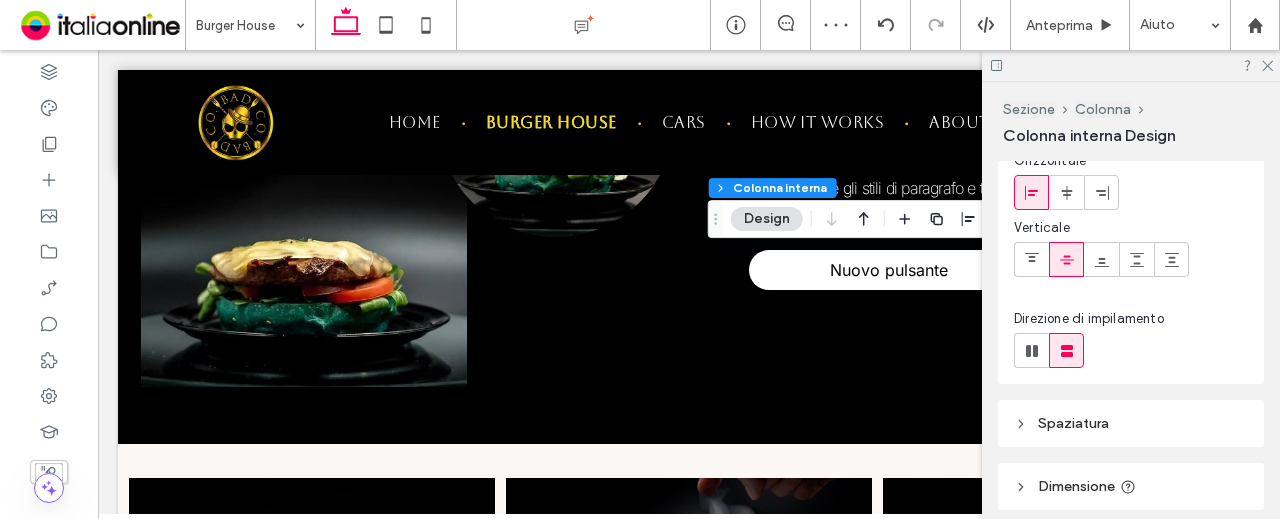 scroll, scrollTop: 200, scrollLeft: 0, axis: vertical 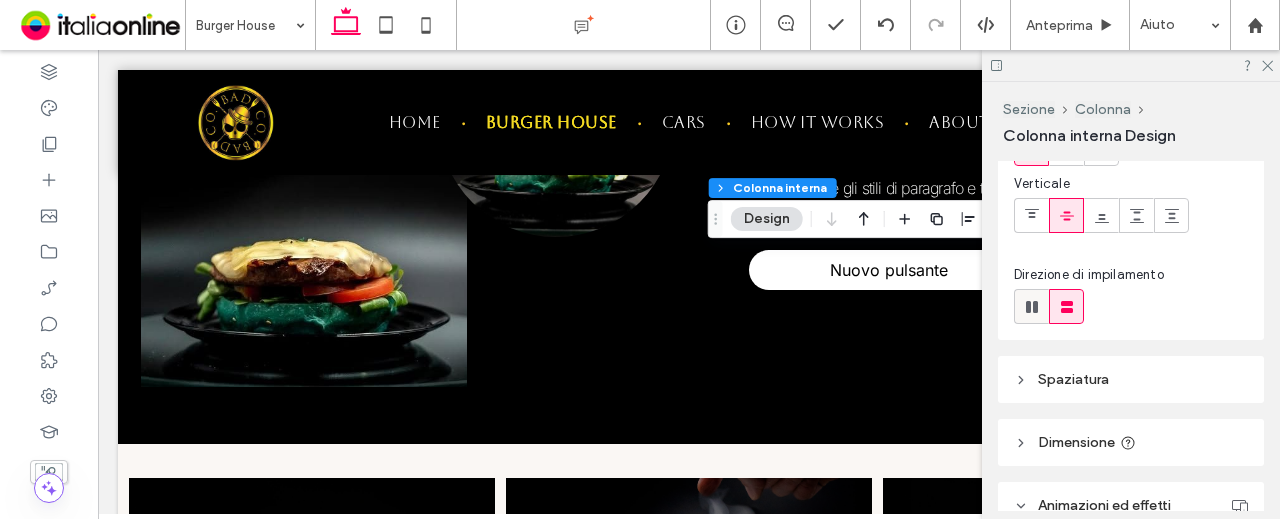 click 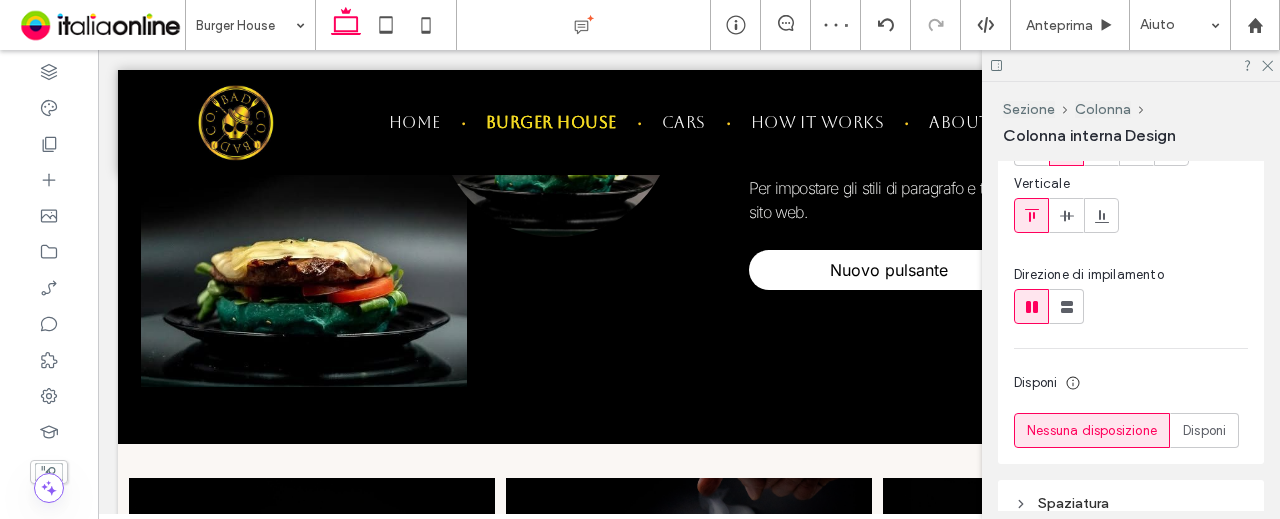 scroll, scrollTop: 0, scrollLeft: 0, axis: both 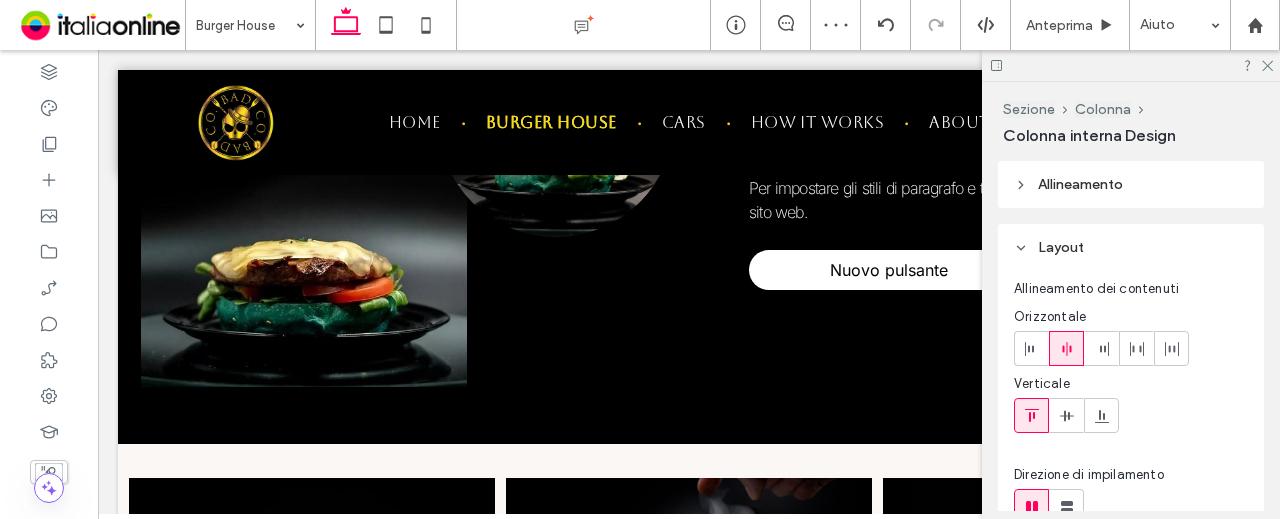 type on "**" 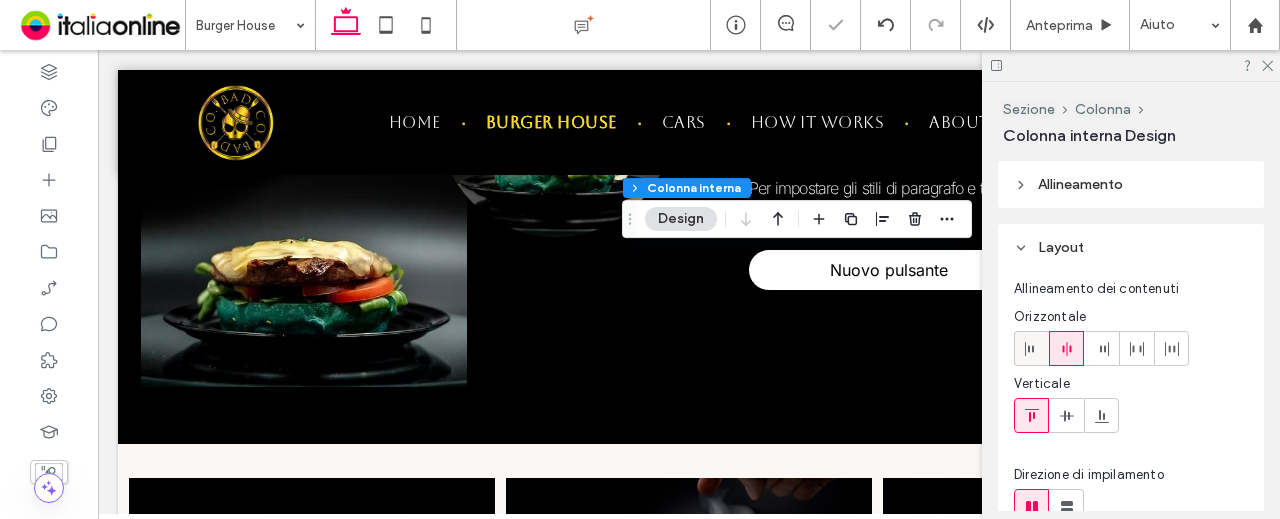 click 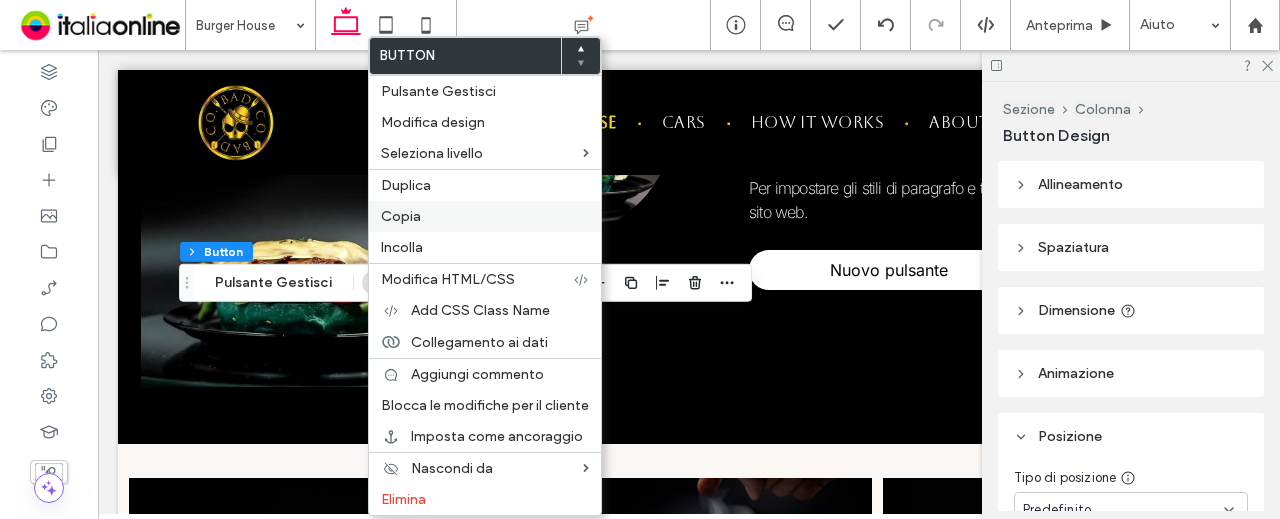 drag, startPoint x: 436, startPoint y: 207, endPoint x: 449, endPoint y: 207, distance: 13 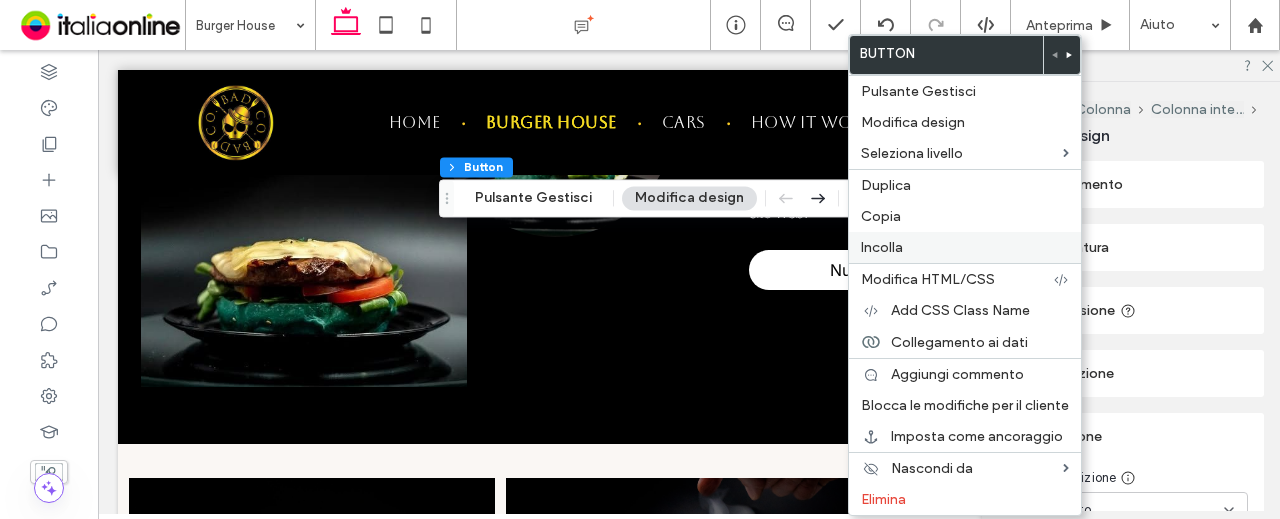 click on "Incolla" at bounding box center [882, 247] 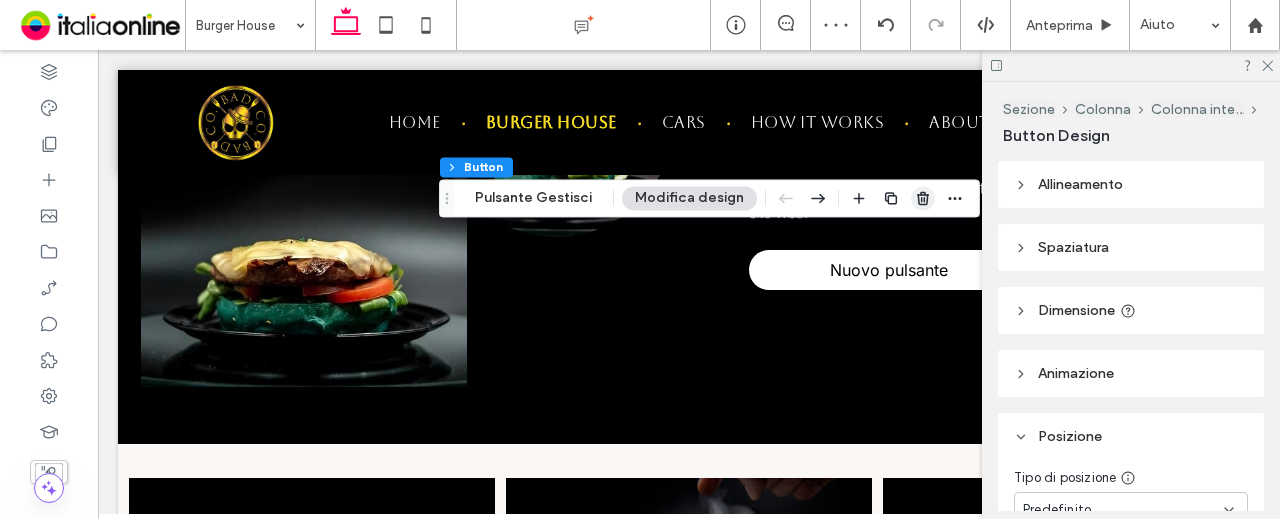 click 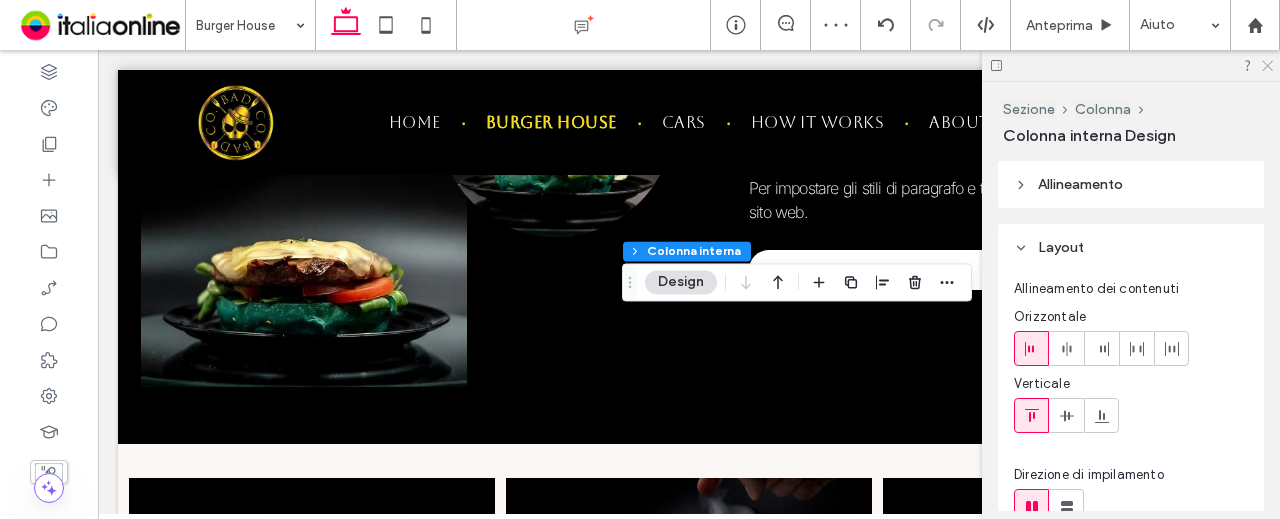 click 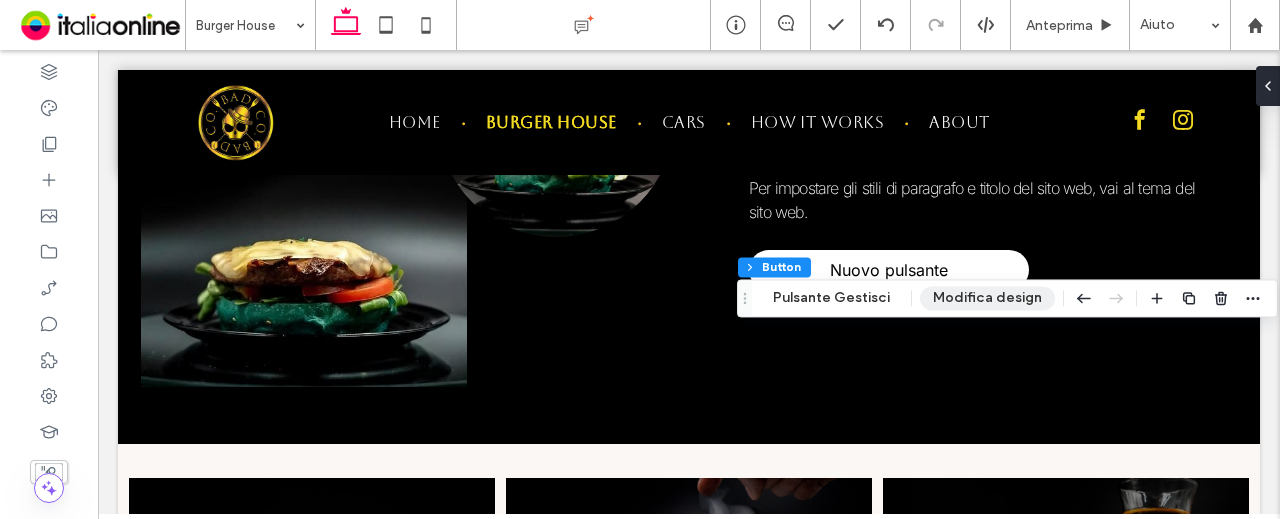 click on "Modifica design" at bounding box center [987, 298] 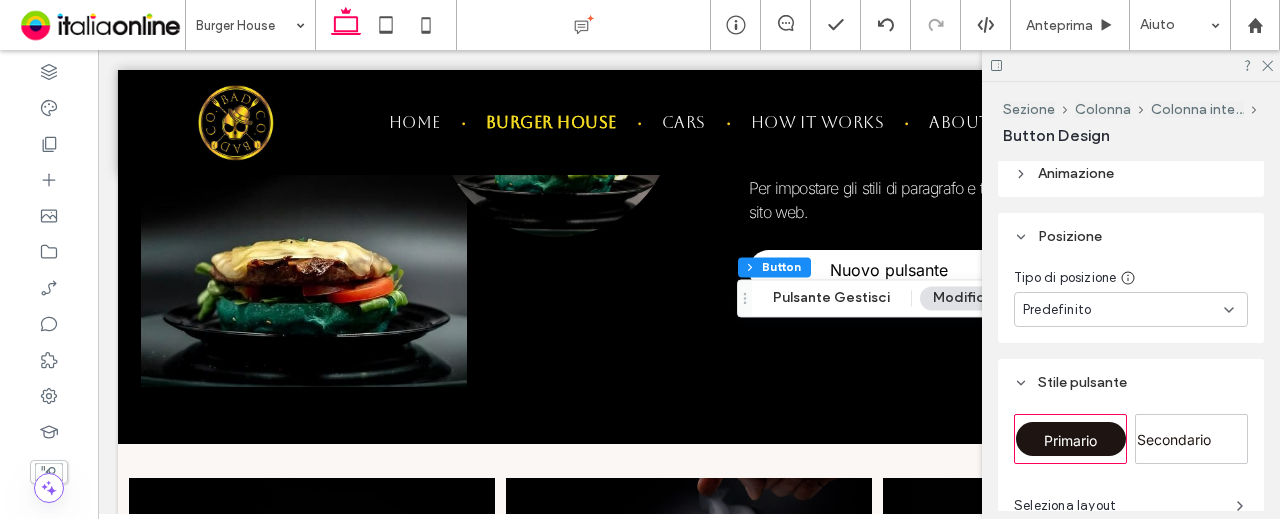 scroll, scrollTop: 100, scrollLeft: 0, axis: vertical 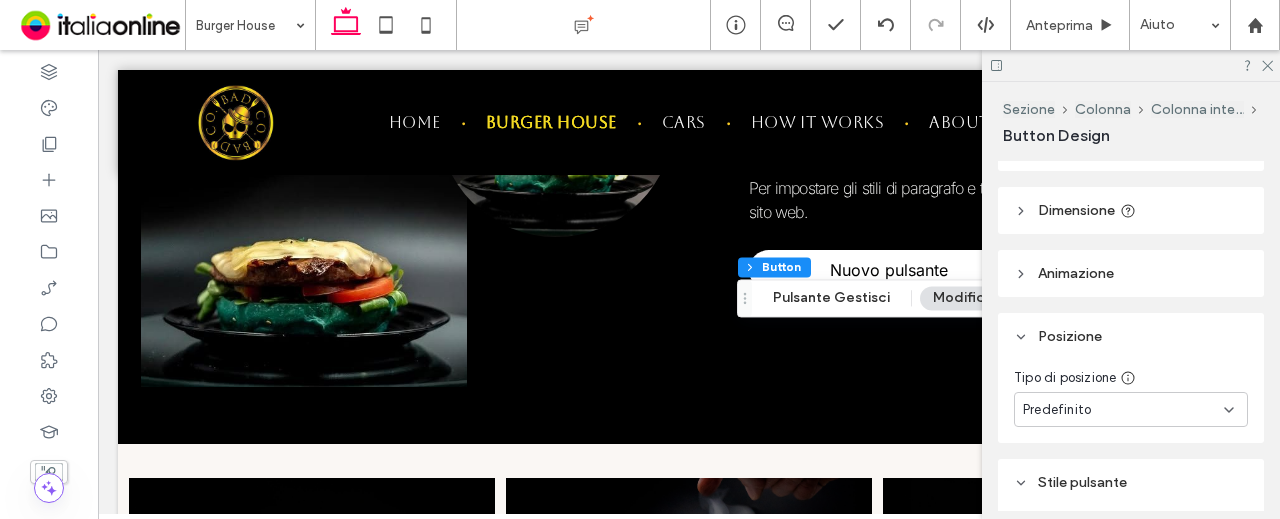 click on "Dimensione" at bounding box center [1076, 210] 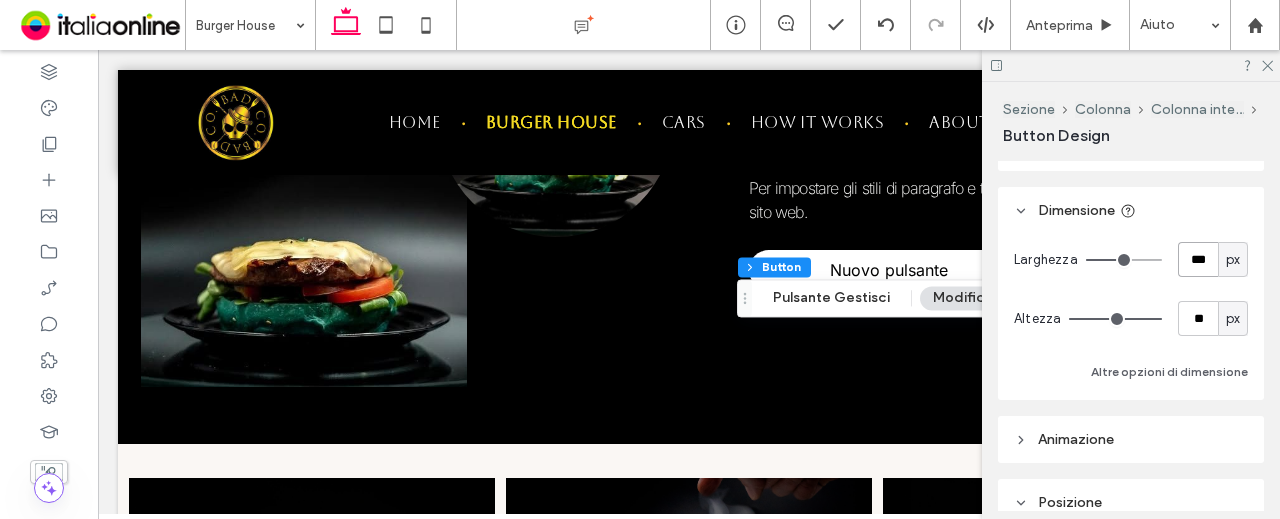 drag, startPoint x: 1170, startPoint y: 257, endPoint x: 1182, endPoint y: 259, distance: 12.165525 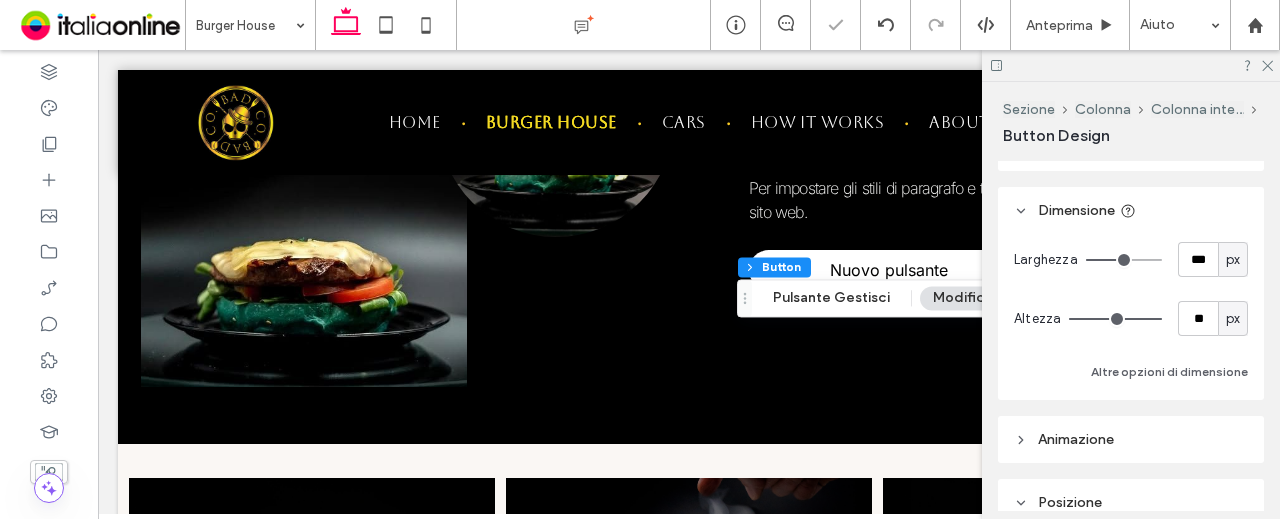 type on "***" 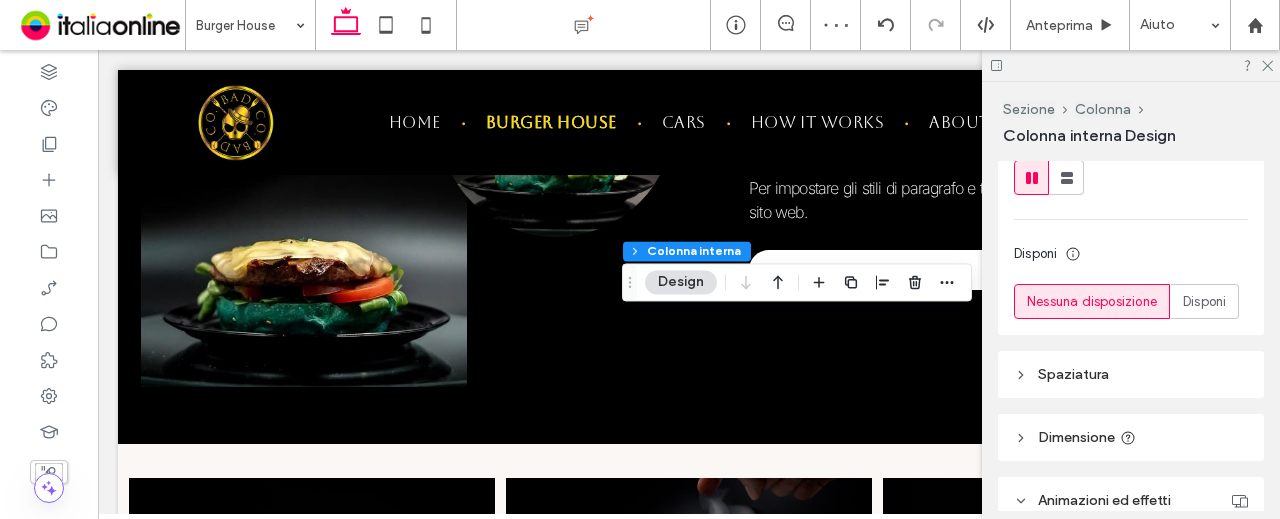 scroll, scrollTop: 400, scrollLeft: 0, axis: vertical 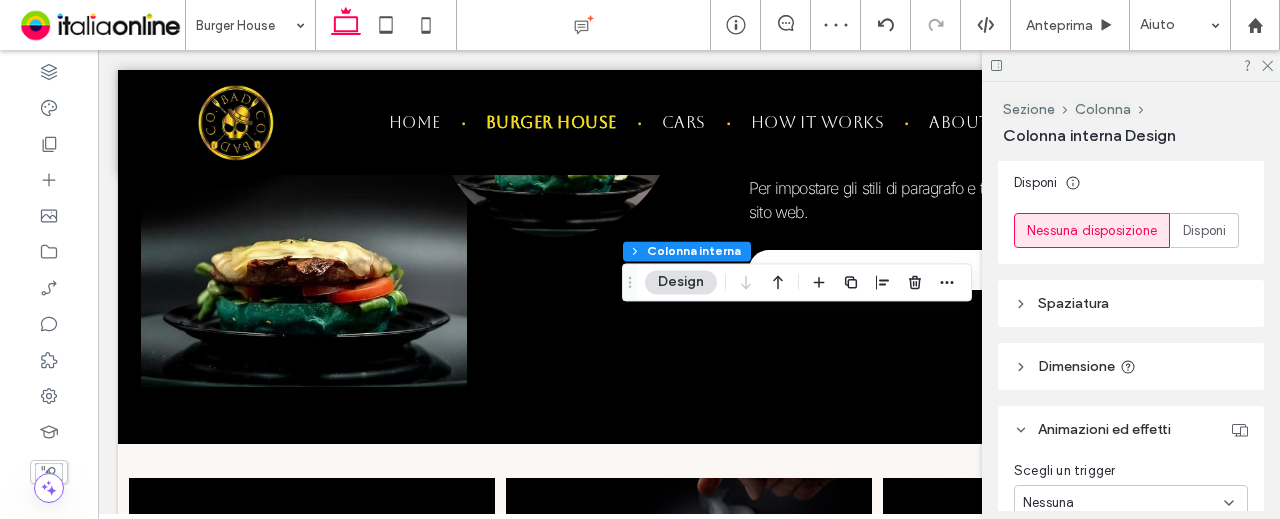 click on "Dimensione" at bounding box center [1131, 366] 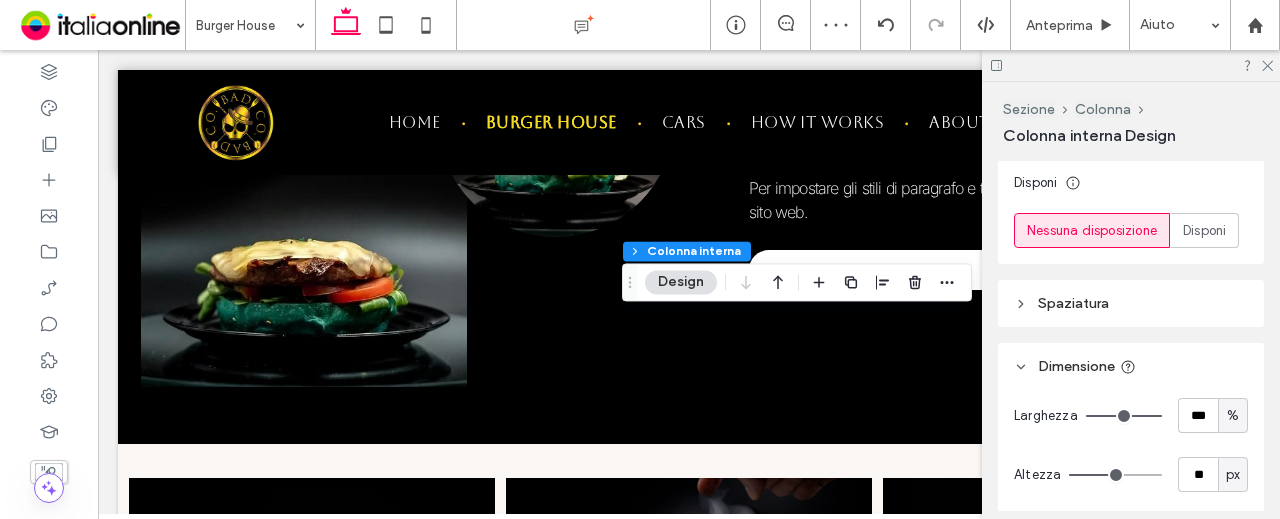scroll, scrollTop: 500, scrollLeft: 0, axis: vertical 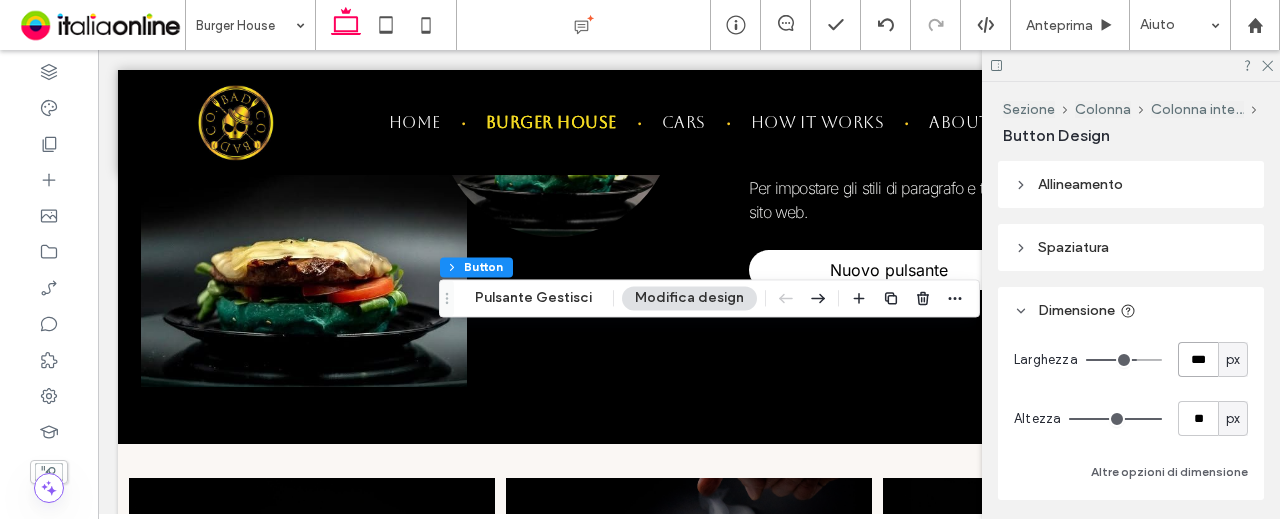 drag, startPoint x: 1190, startPoint y: 355, endPoint x: 1175, endPoint y: 351, distance: 15.524175 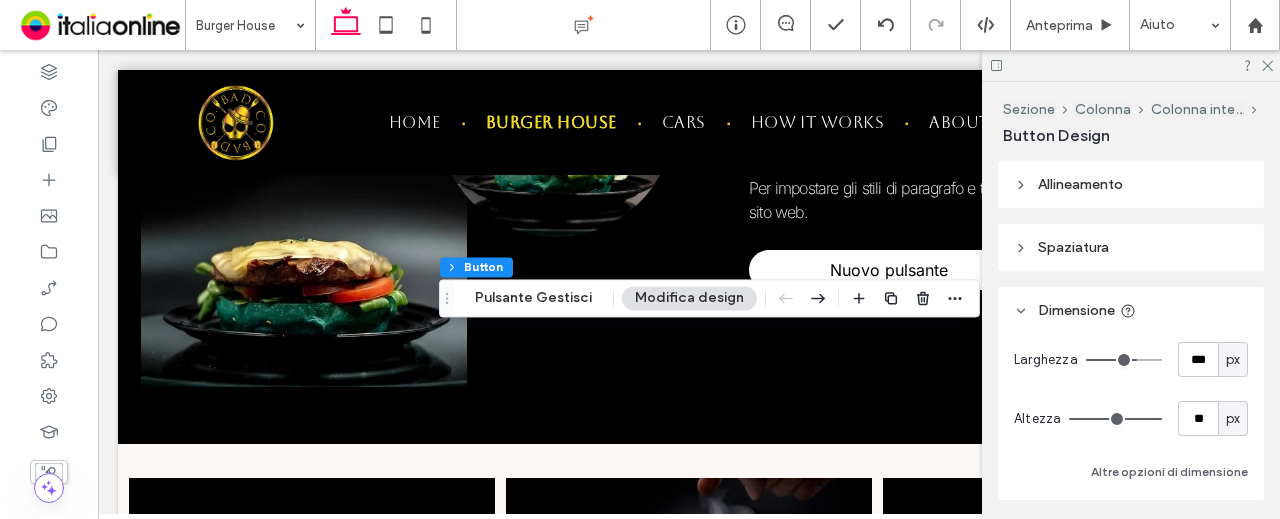 type on "***" 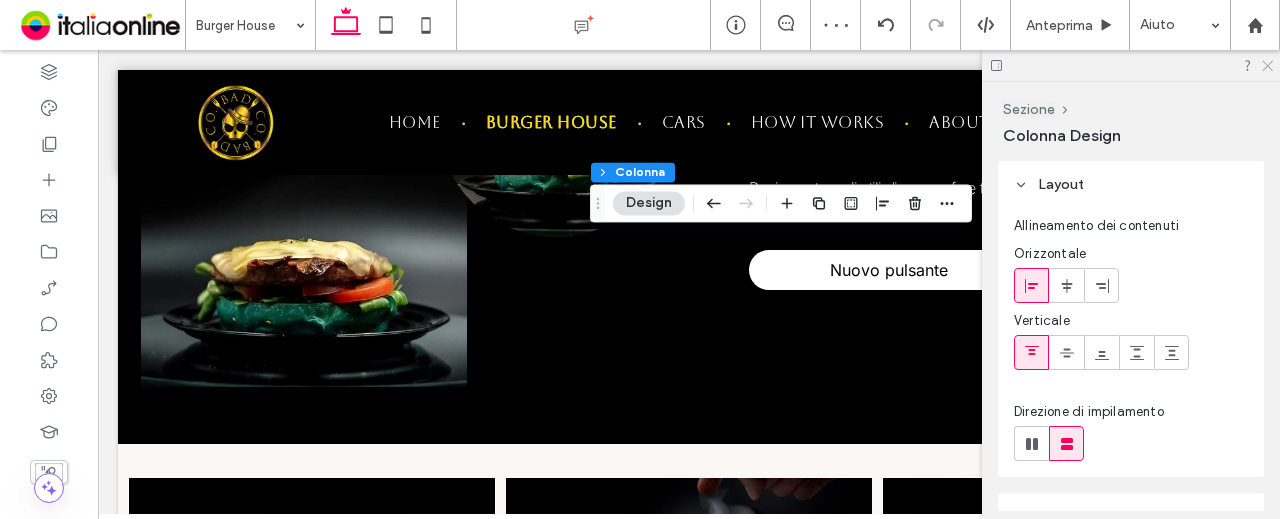 click 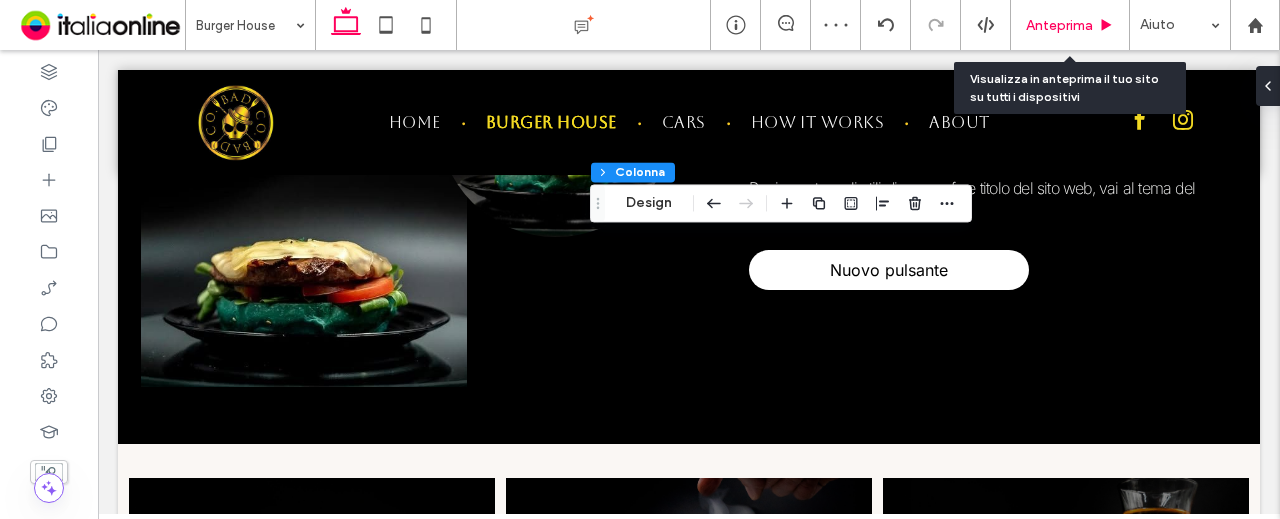 click on "Anteprima" at bounding box center (1059, 25) 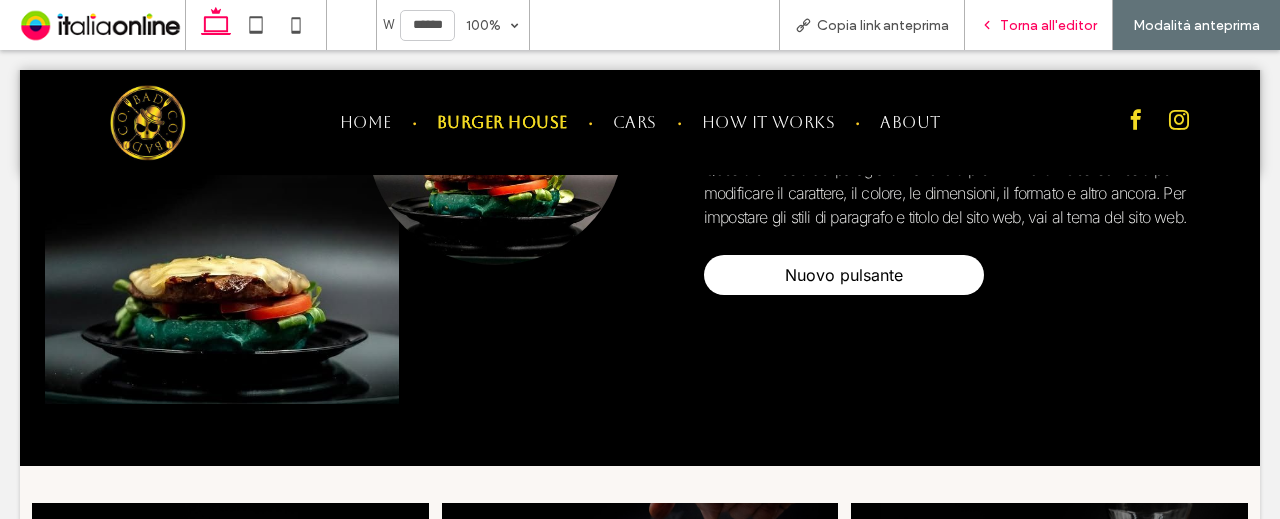 click on "Torna all'editor" at bounding box center (1048, 25) 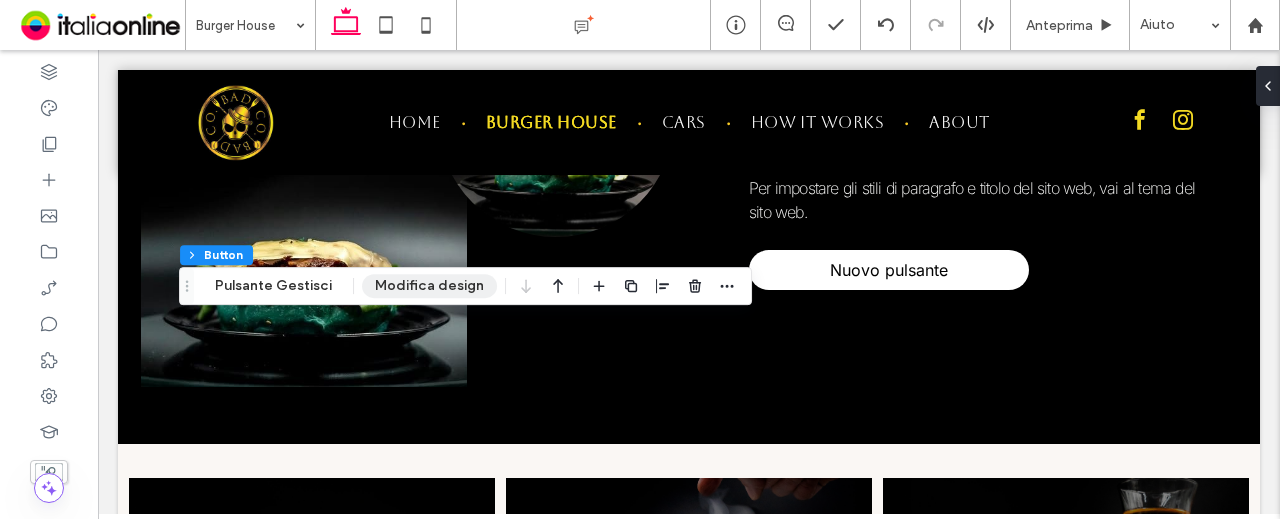 click on "Modifica design" at bounding box center (429, 286) 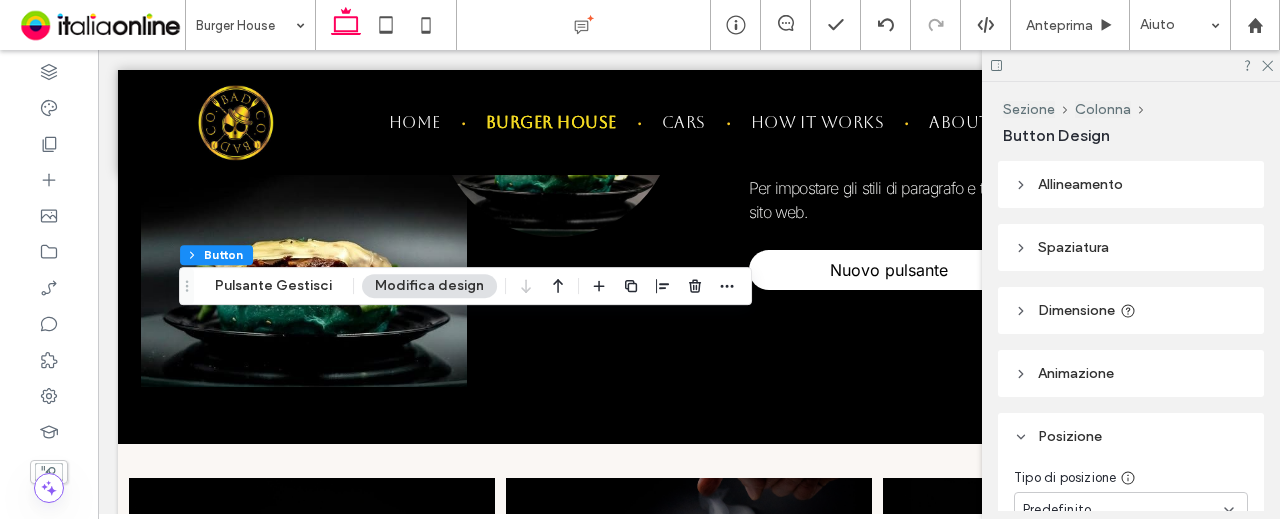 click on "Dimensione" at bounding box center (1131, 310) 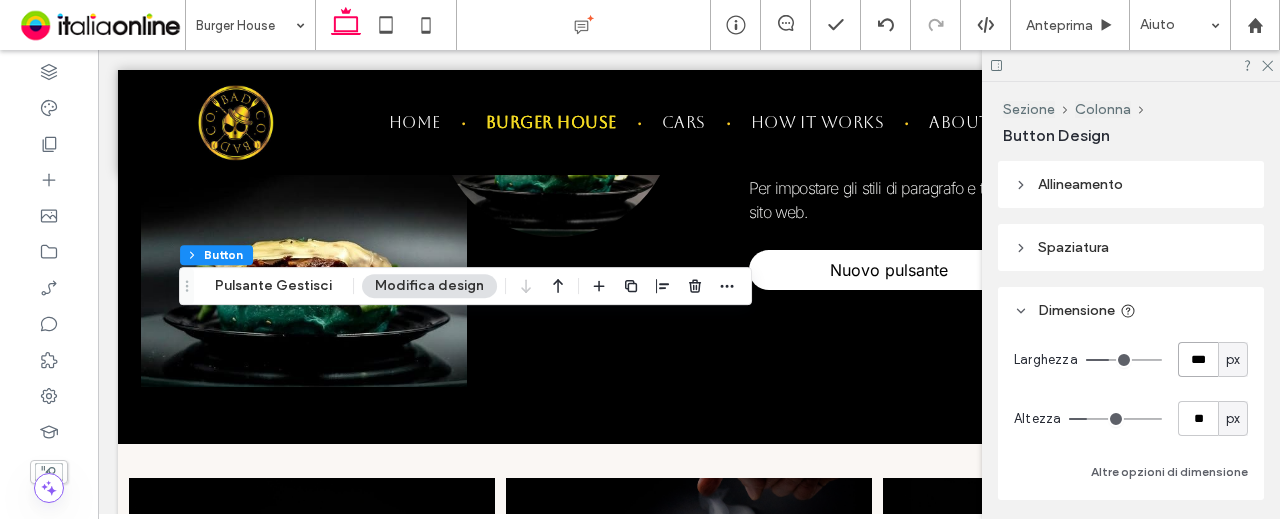 click on "***" at bounding box center (1198, 359) 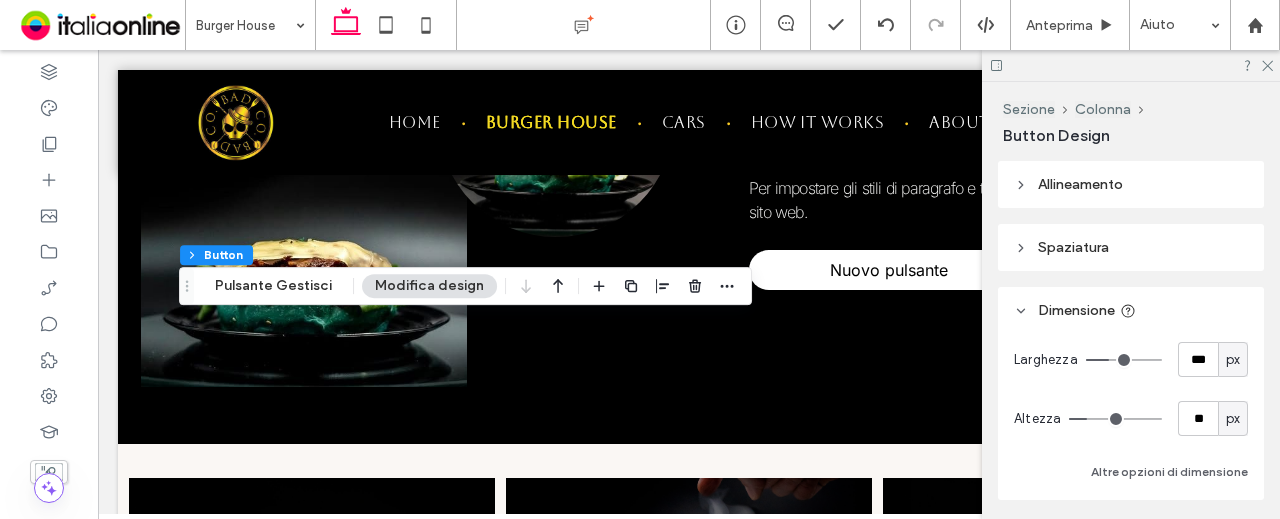 type on "***" 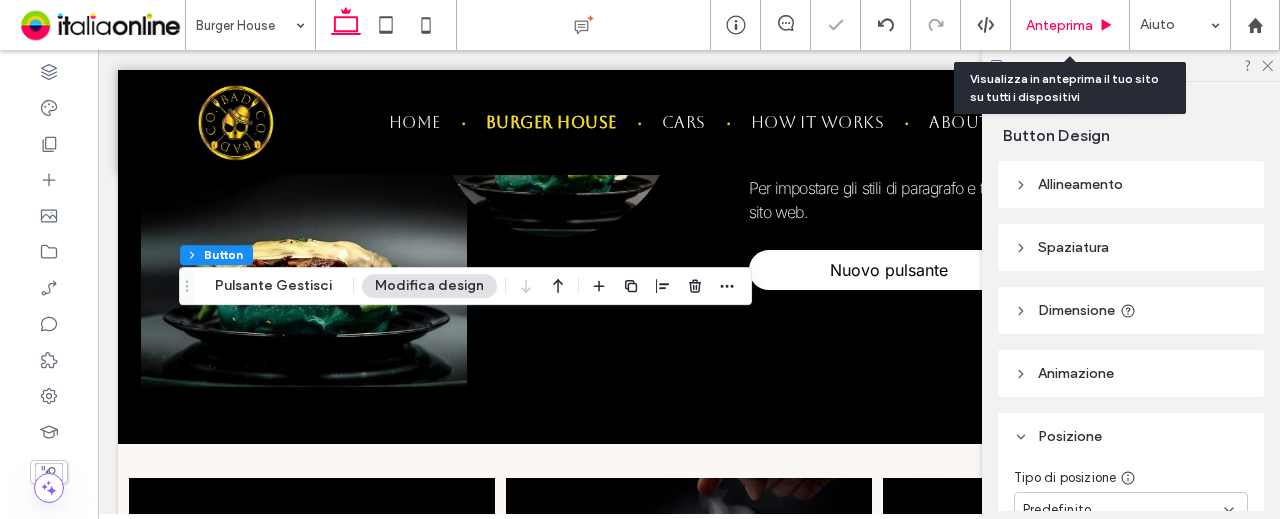 click on "Anteprima" at bounding box center (1070, 25) 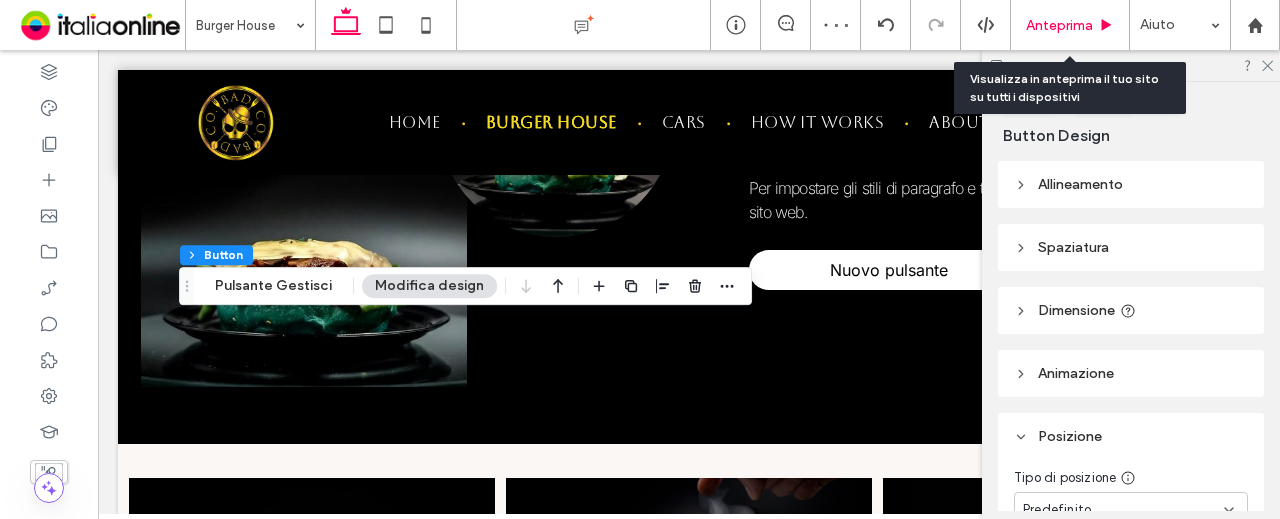 click on "Anteprima" at bounding box center (1059, 25) 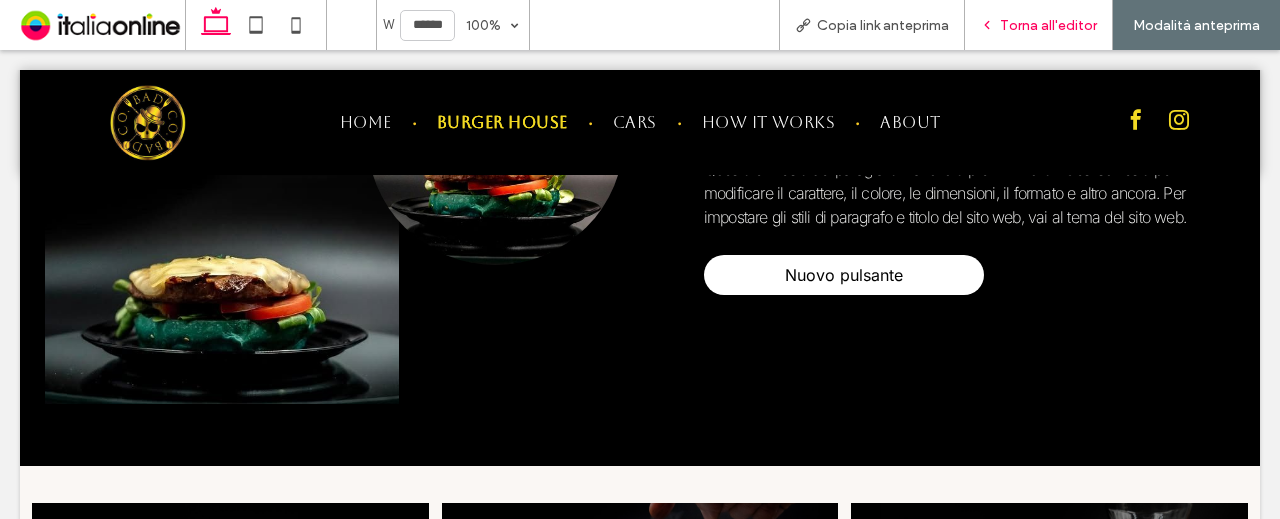 click on "Torna all'editor" at bounding box center (1048, 25) 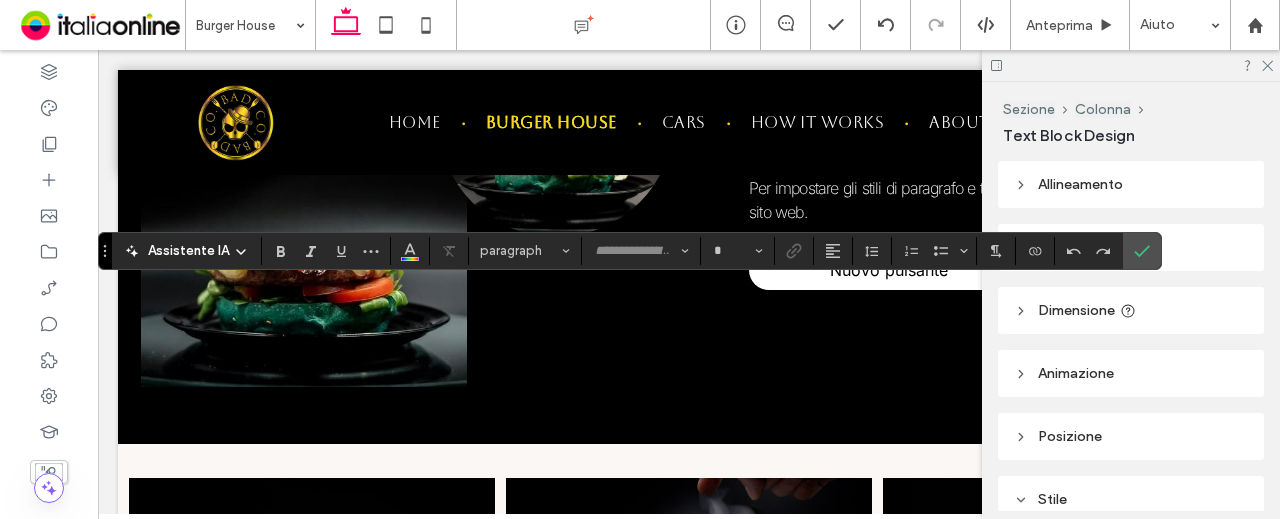type on "*****" 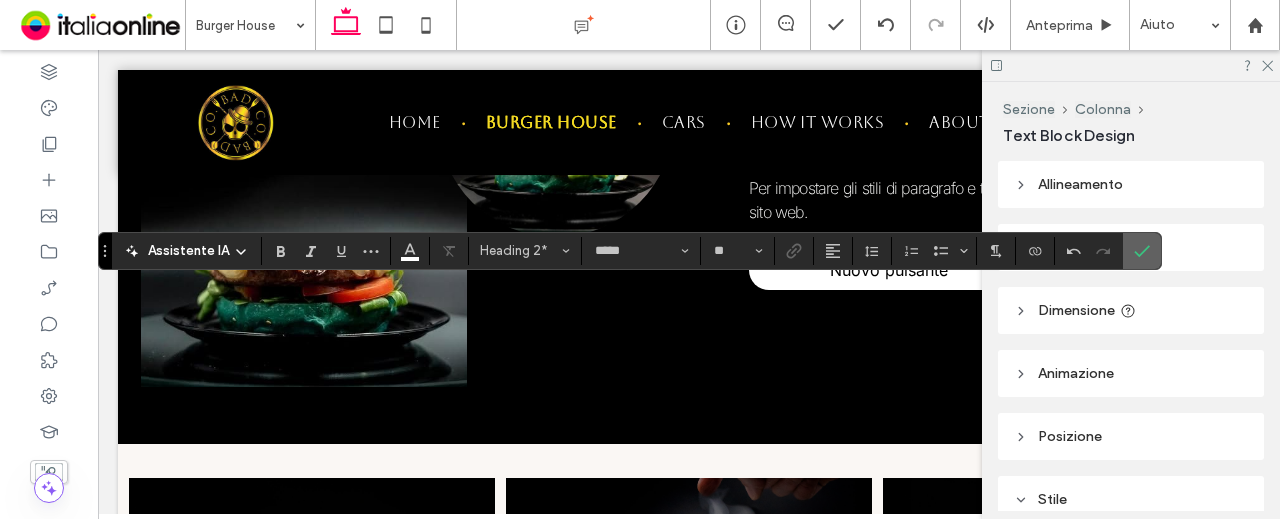 click 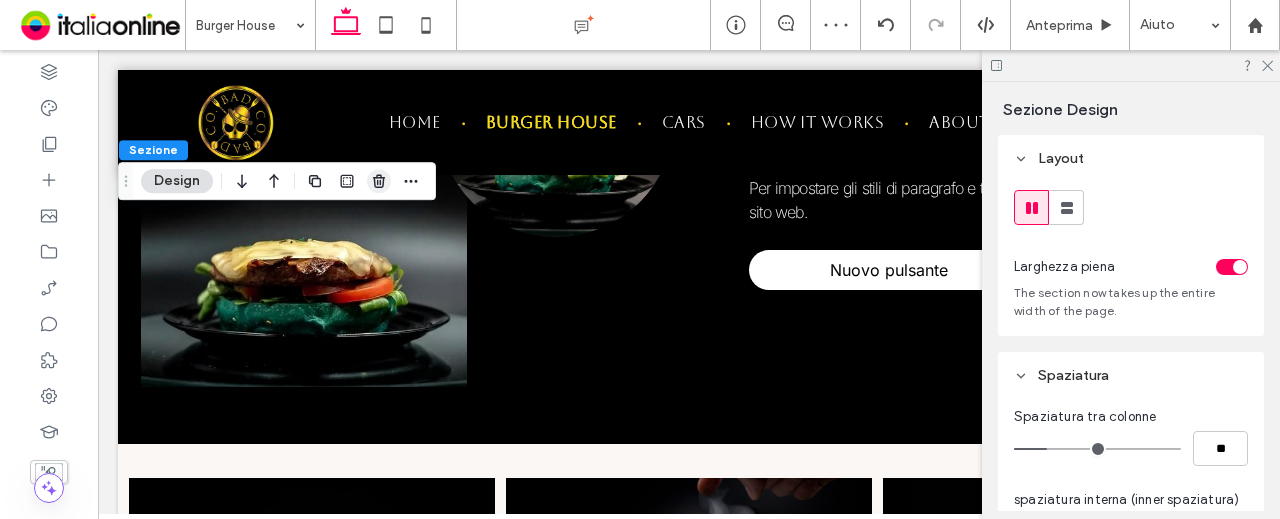 click 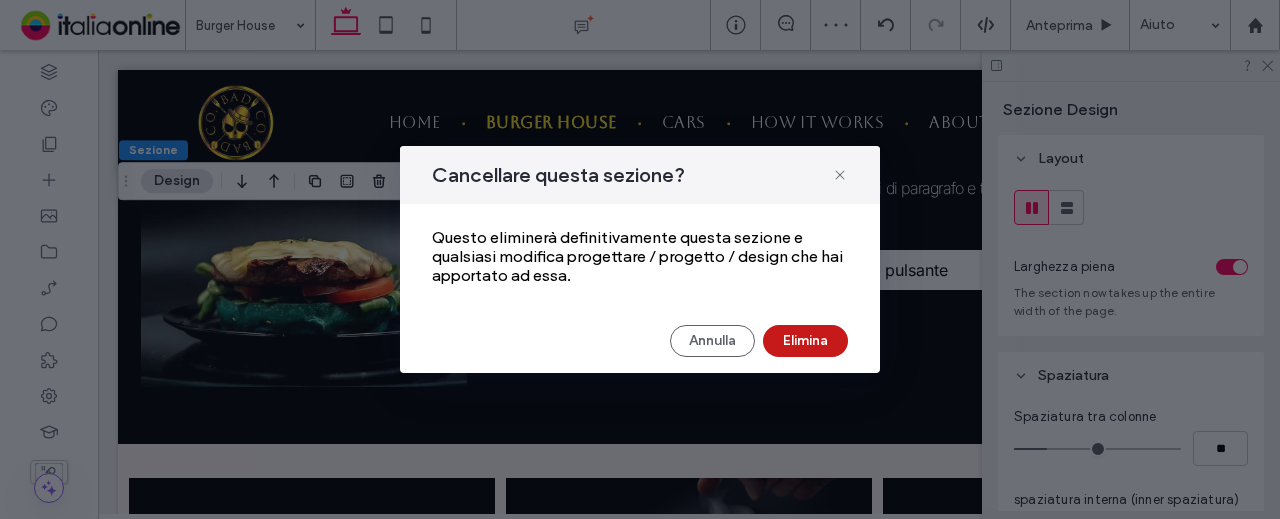 click on "Elimina" at bounding box center (805, 341) 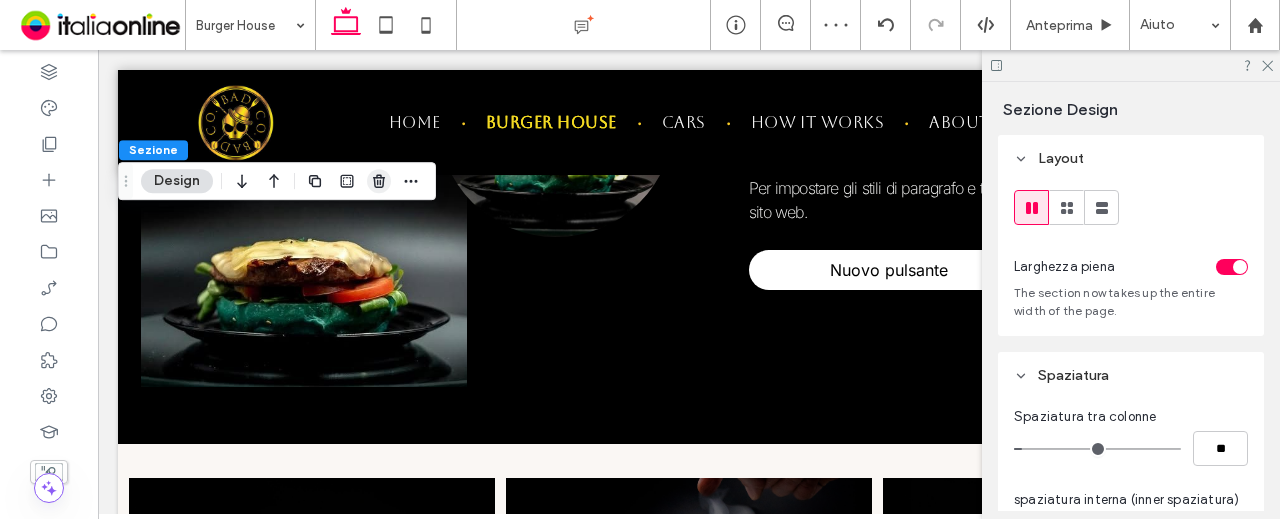 click 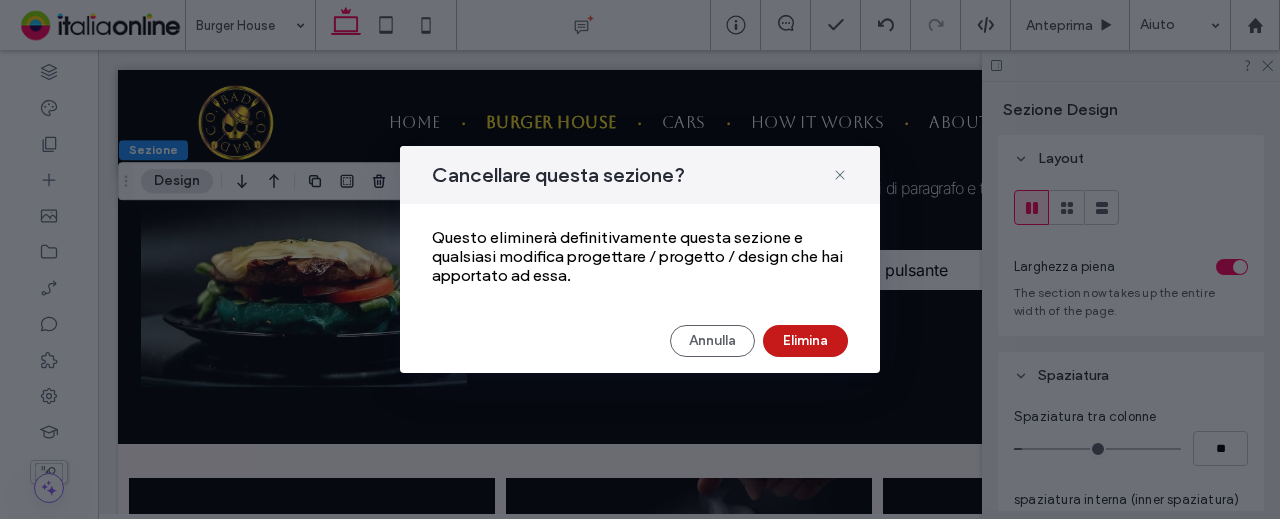 click on "Elimina" at bounding box center (805, 341) 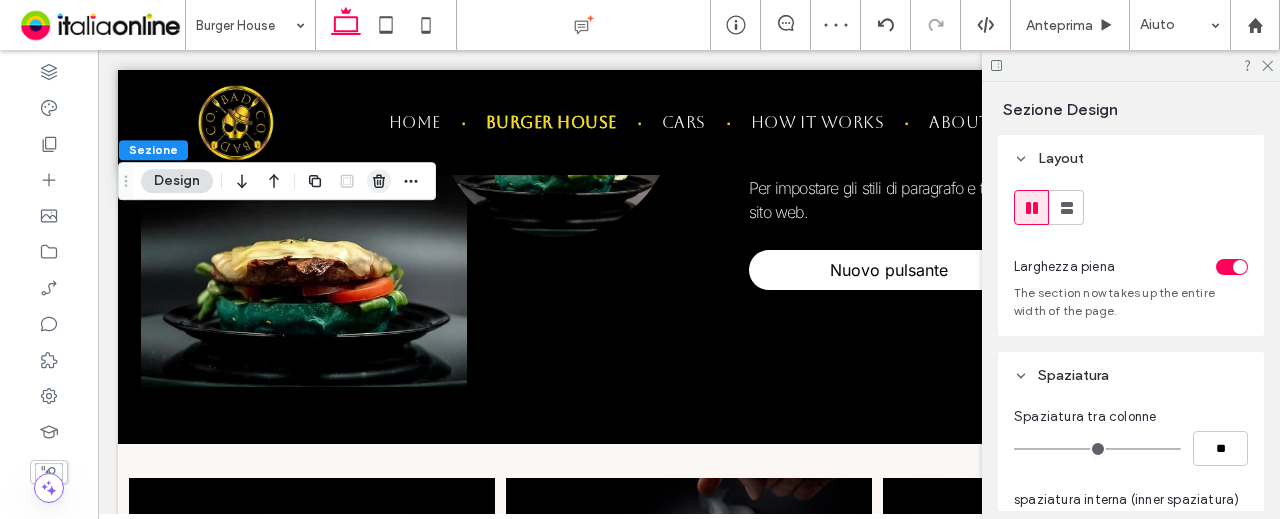 click 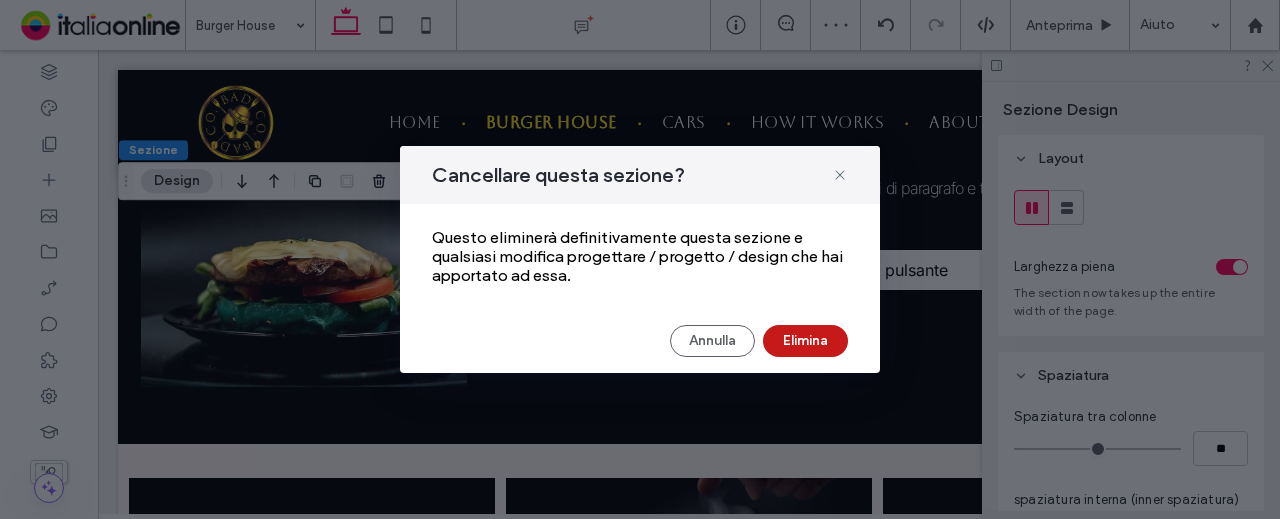 click on "Elimina" at bounding box center (805, 341) 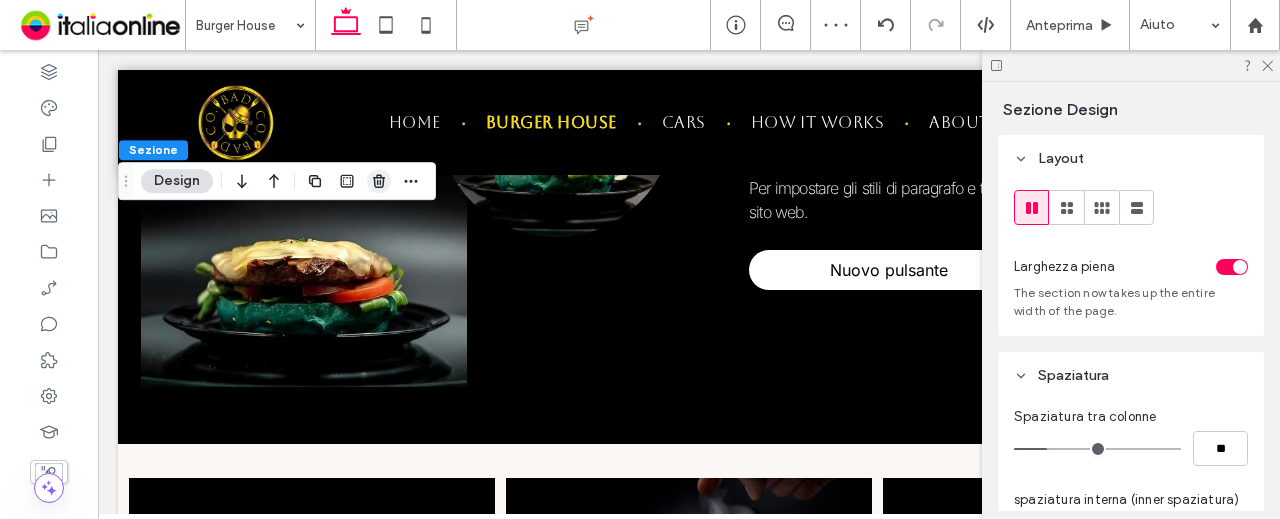 click at bounding box center (379, 181) 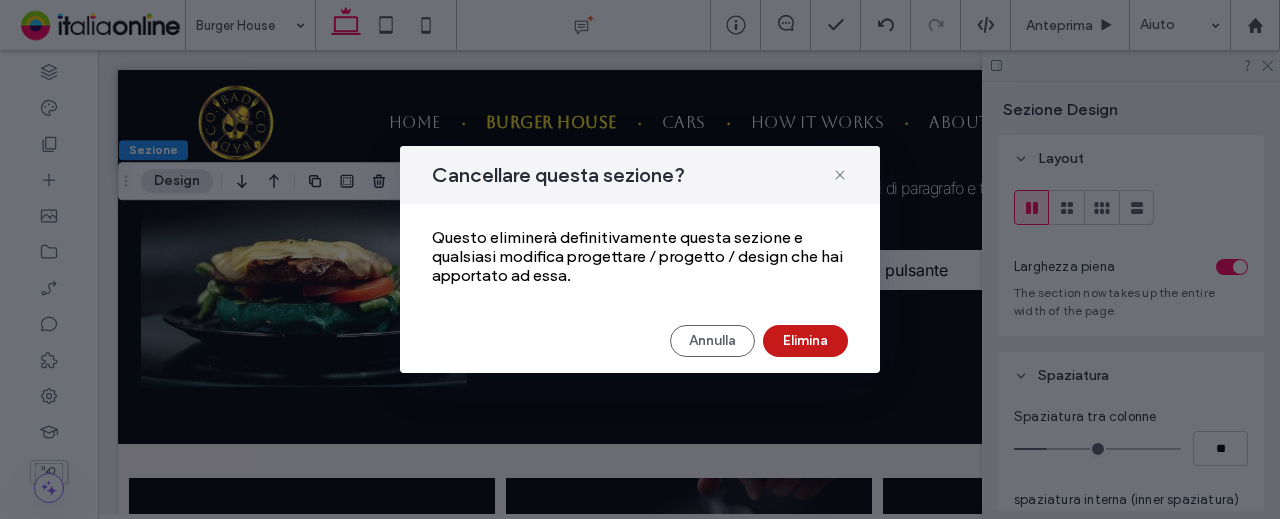 click on "Elimina" at bounding box center (805, 341) 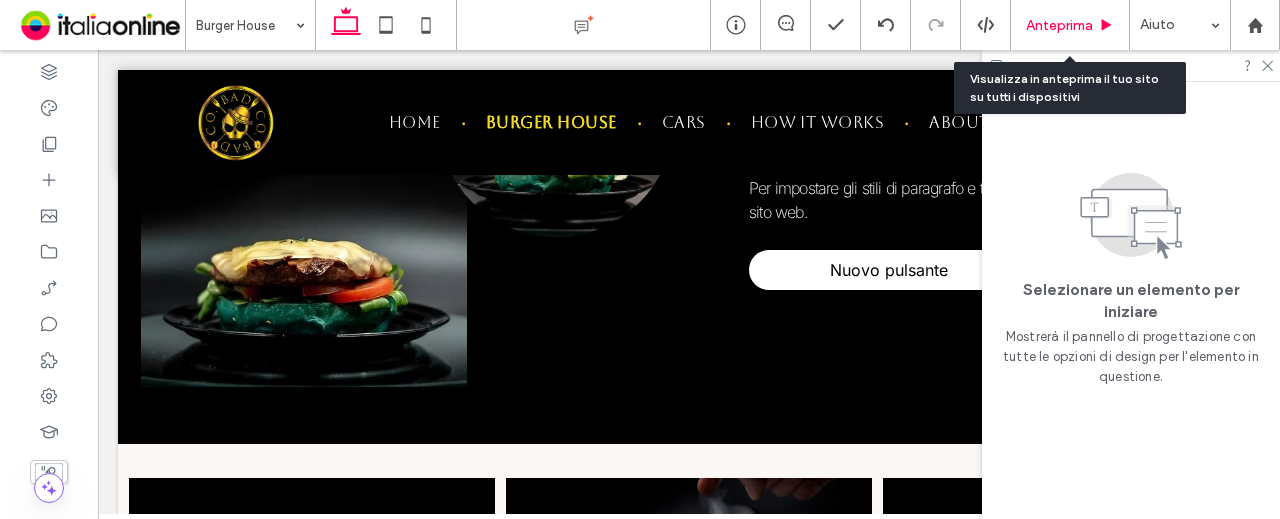 click on "Anteprima" at bounding box center (1070, 25) 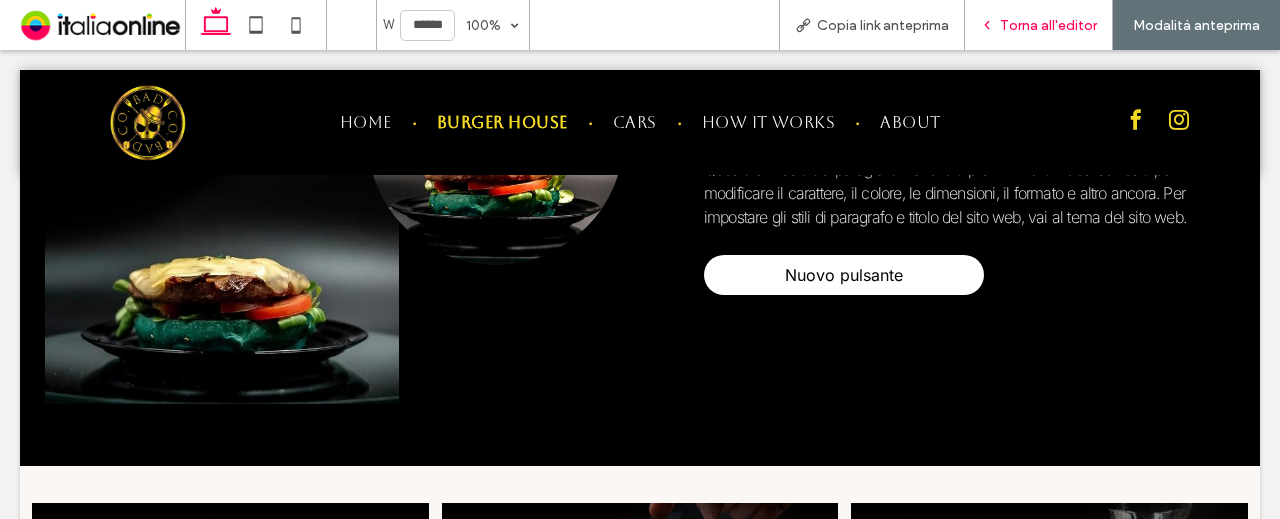 click on "Torna all'editor" at bounding box center [1048, 25] 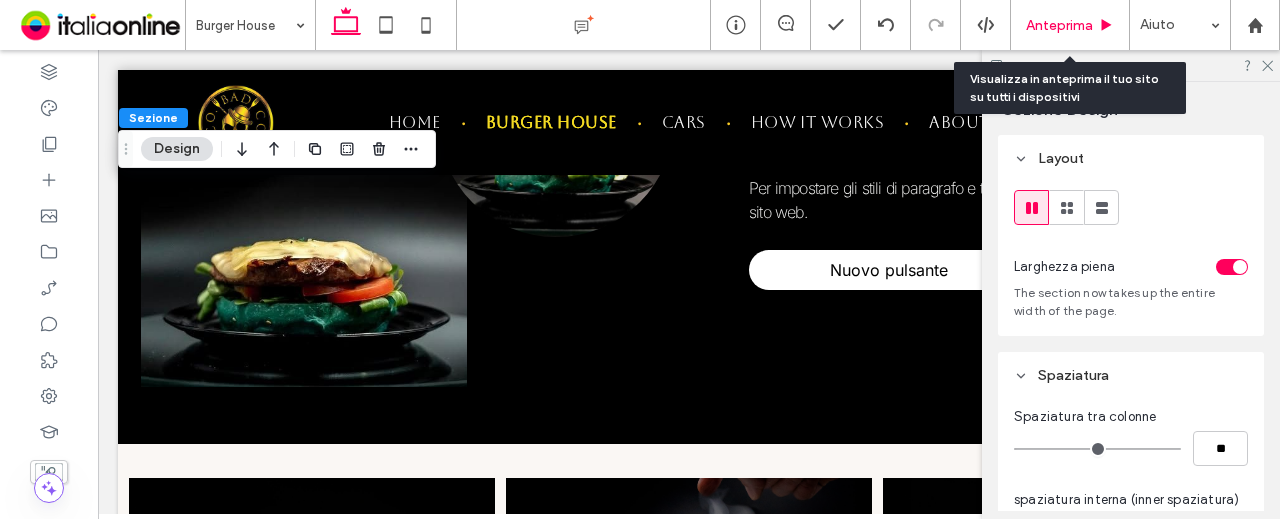 click on "Anteprima" at bounding box center (1070, 25) 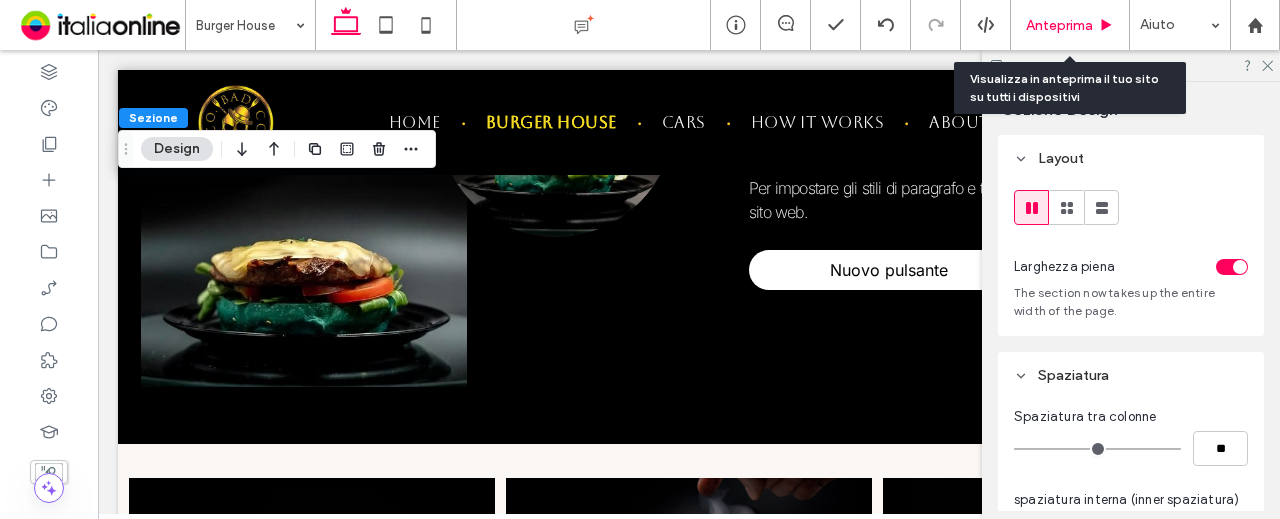 click on "Anteprima" at bounding box center (1059, 25) 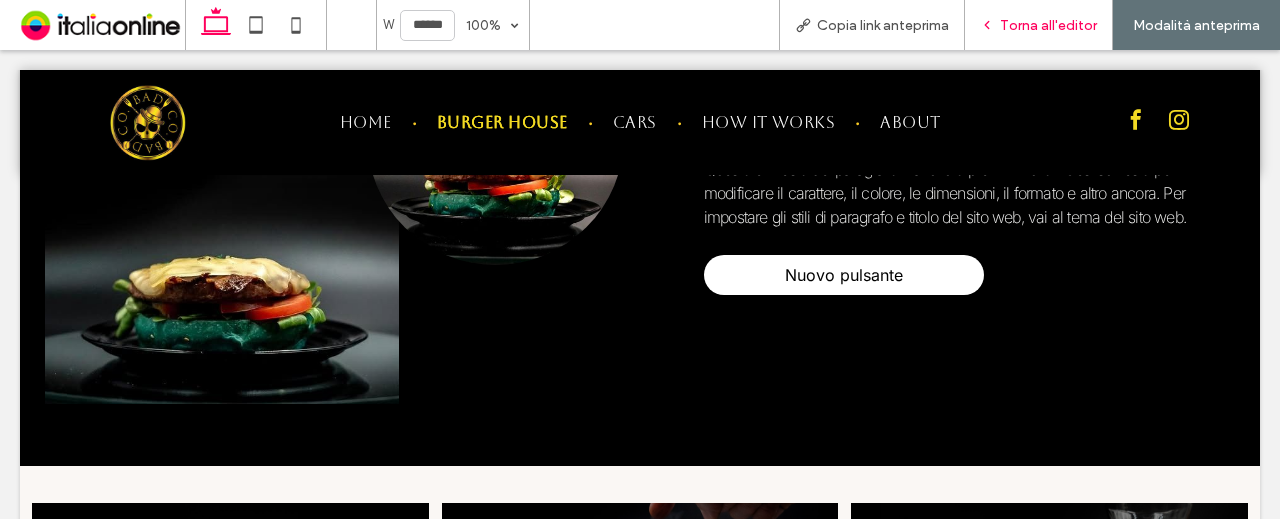 click on "Torna all'editor" at bounding box center [1048, 25] 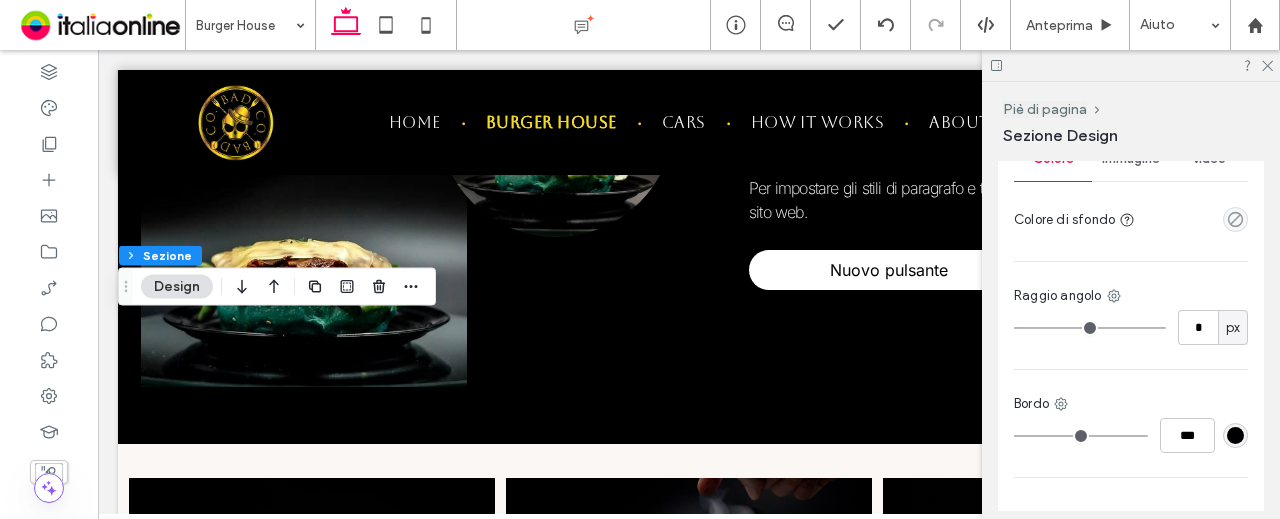 scroll, scrollTop: 900, scrollLeft: 0, axis: vertical 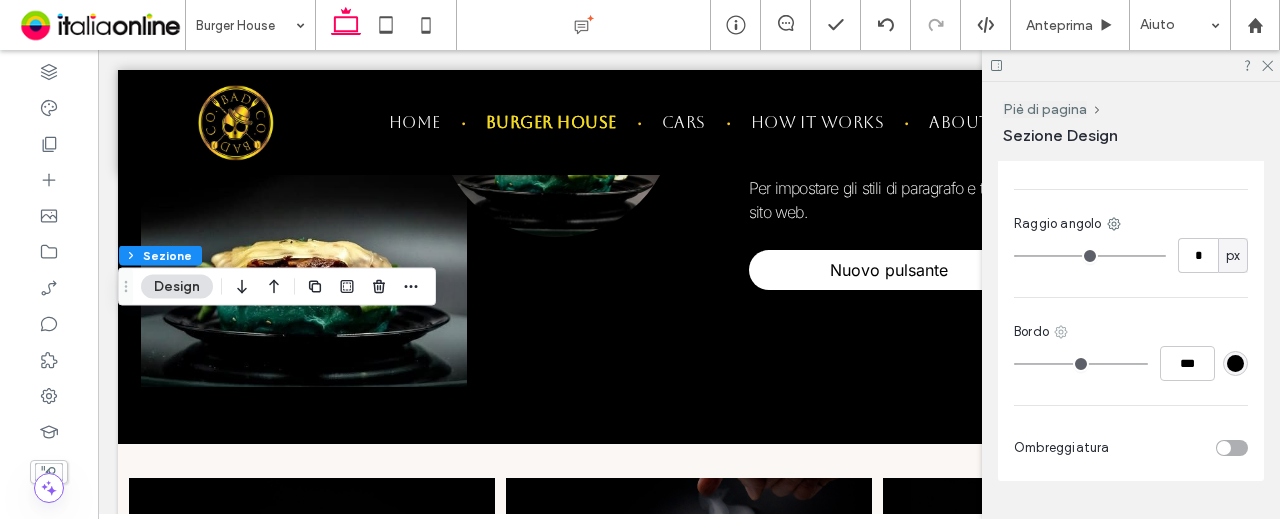 click 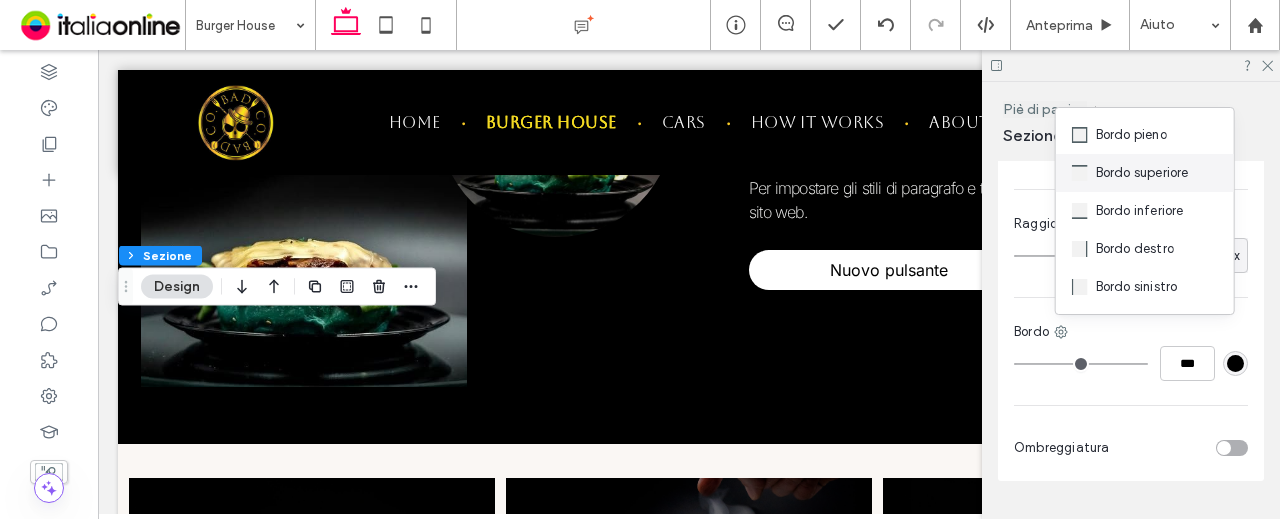 click on "Bordo superiore" at bounding box center [1142, 173] 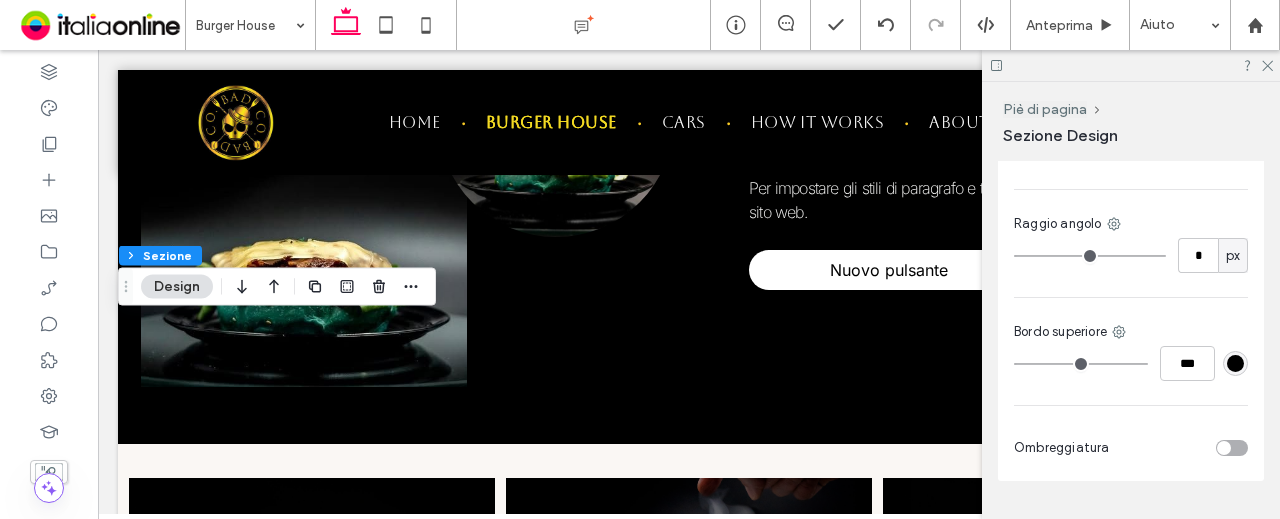 type on "*" 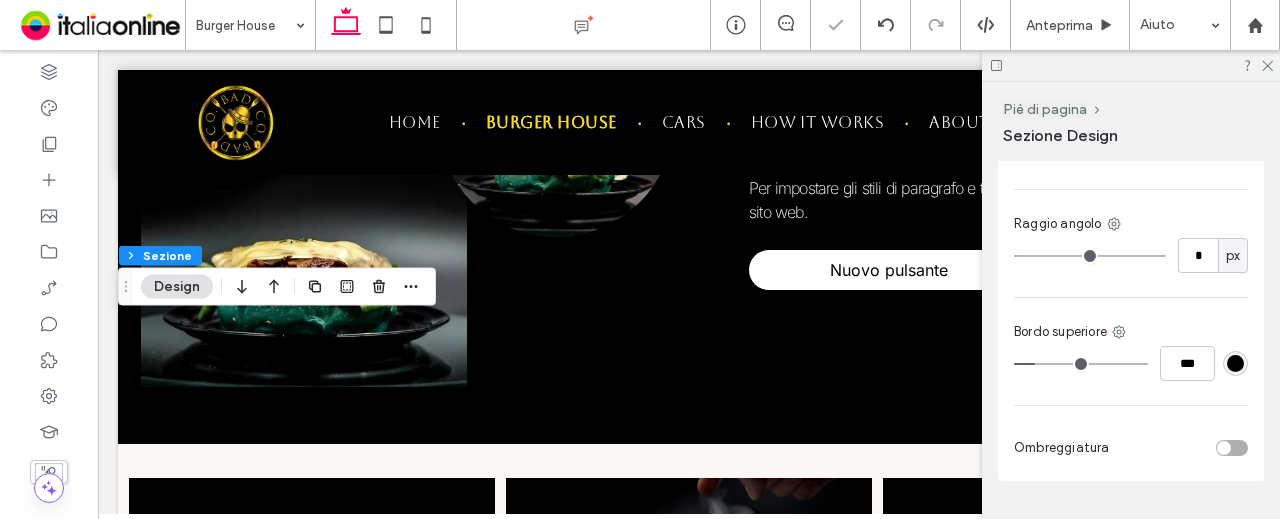 type on "*" 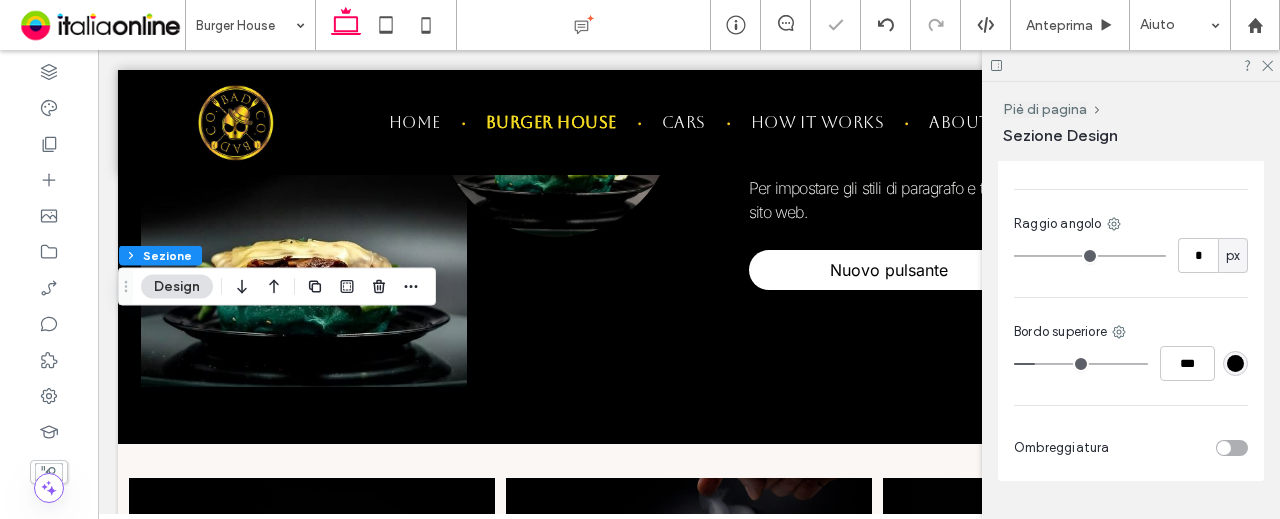 type on "***" 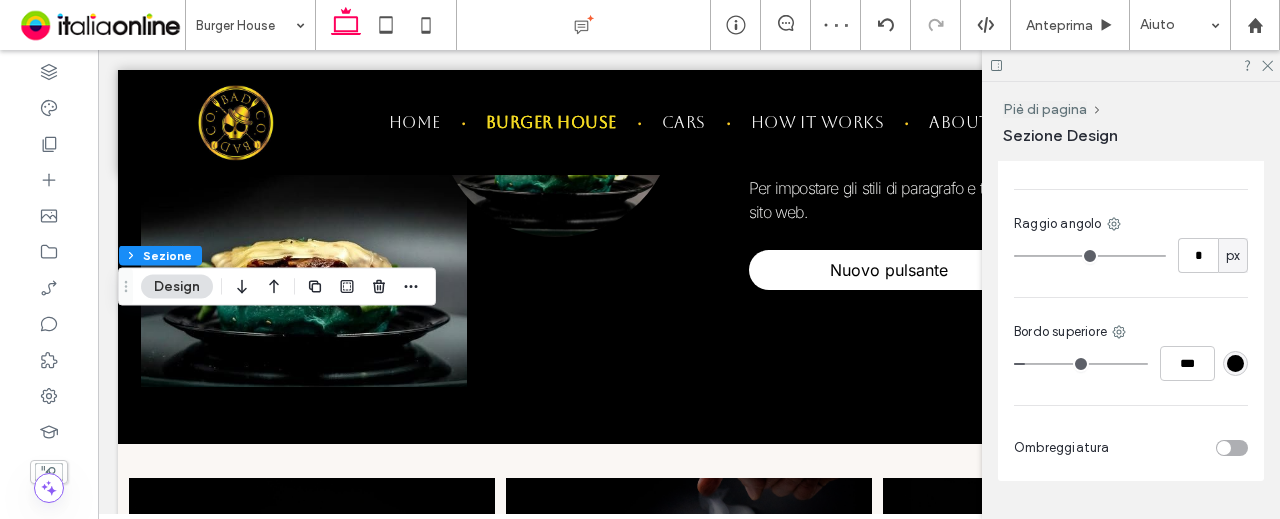 type on "*" 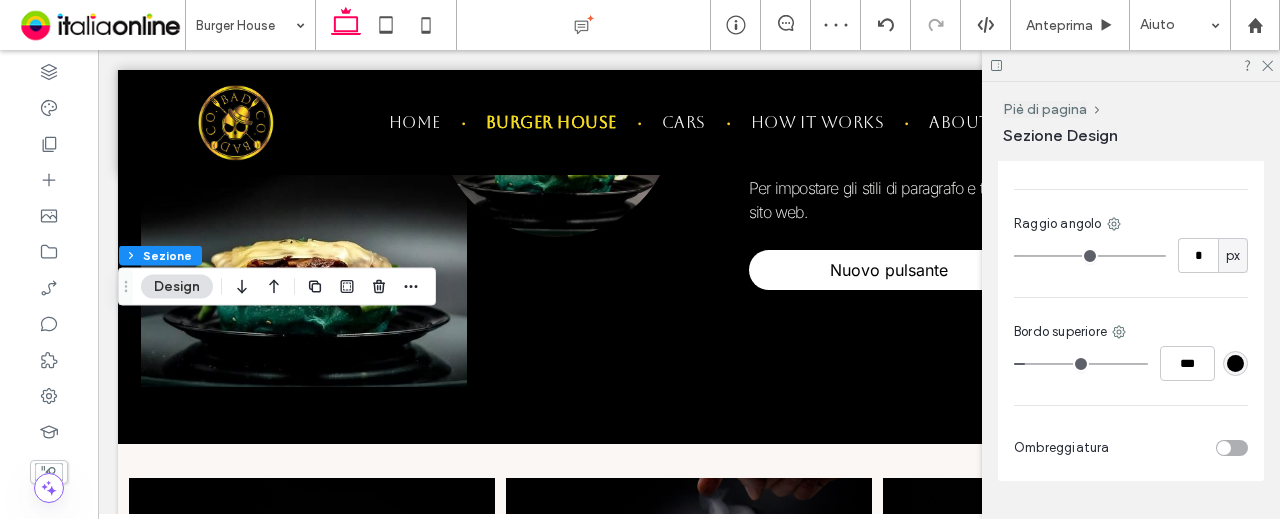 click at bounding box center [1081, 364] 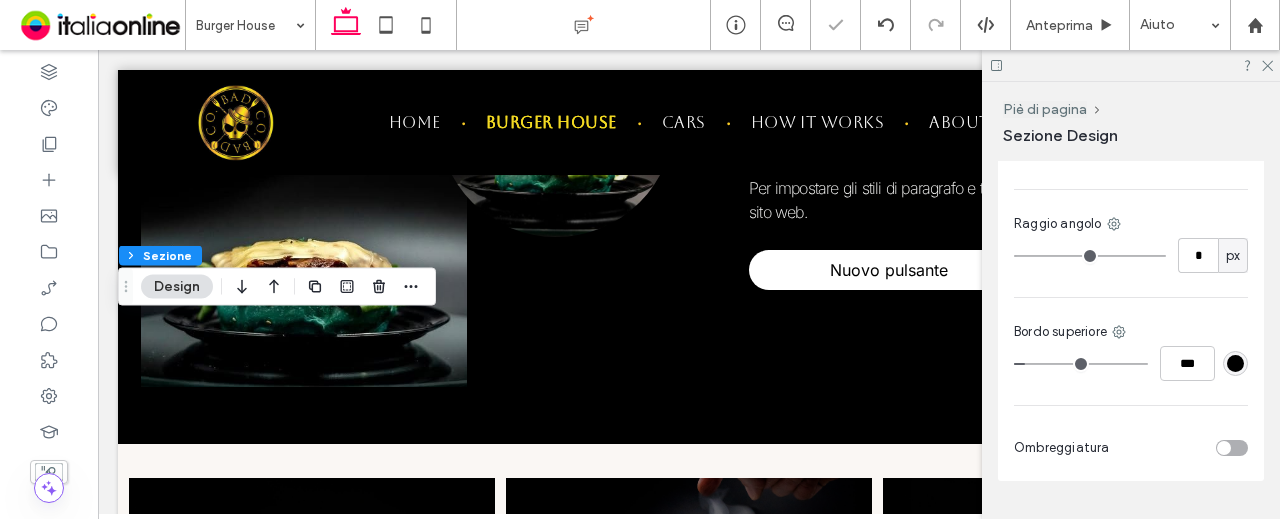 click at bounding box center (1235, 363) 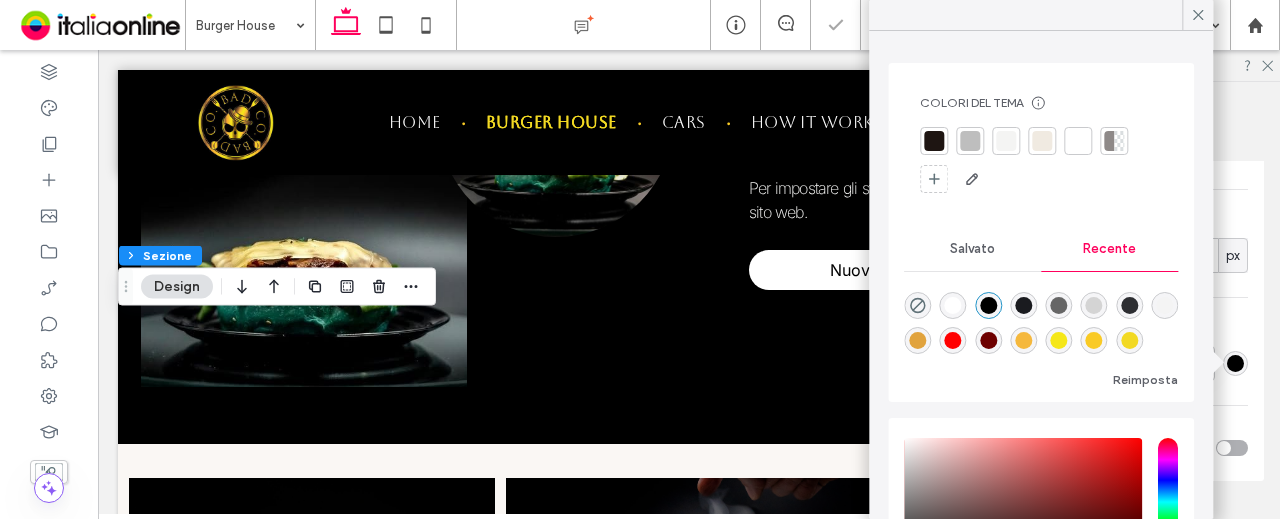 click on "Salvato" at bounding box center [972, 249] 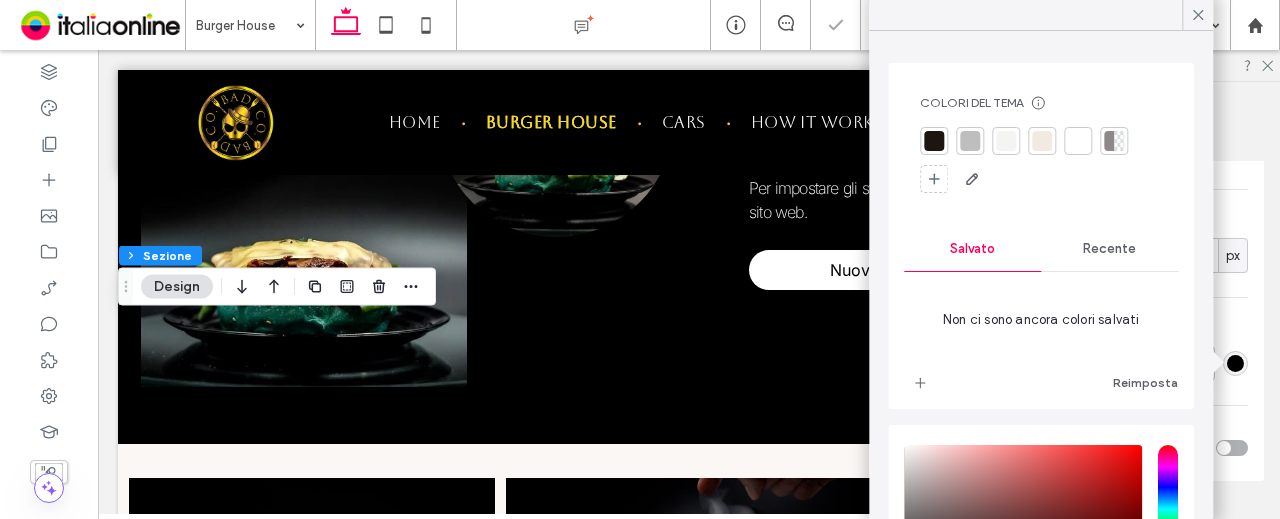 click on "Recente" at bounding box center (1109, 249) 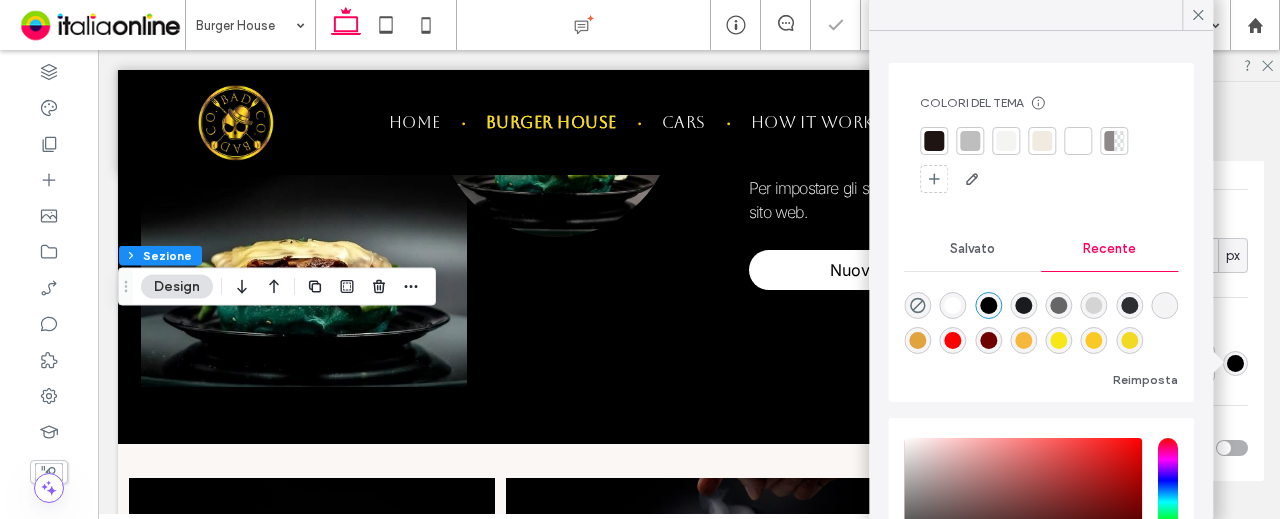 scroll, scrollTop: 32, scrollLeft: 0, axis: vertical 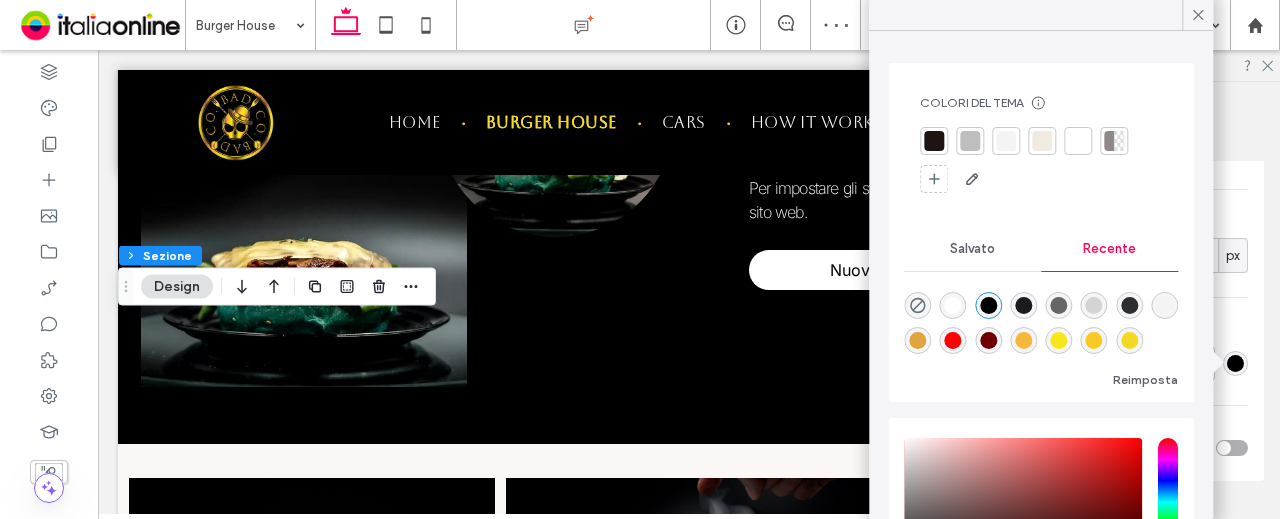 click at bounding box center (1129, 340) 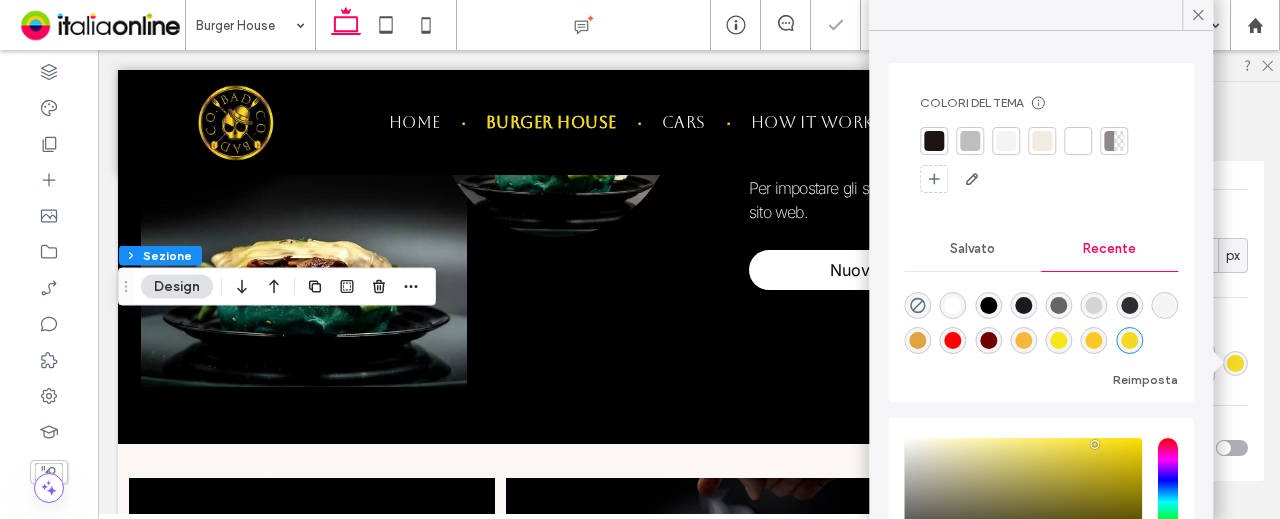 type on "*******" 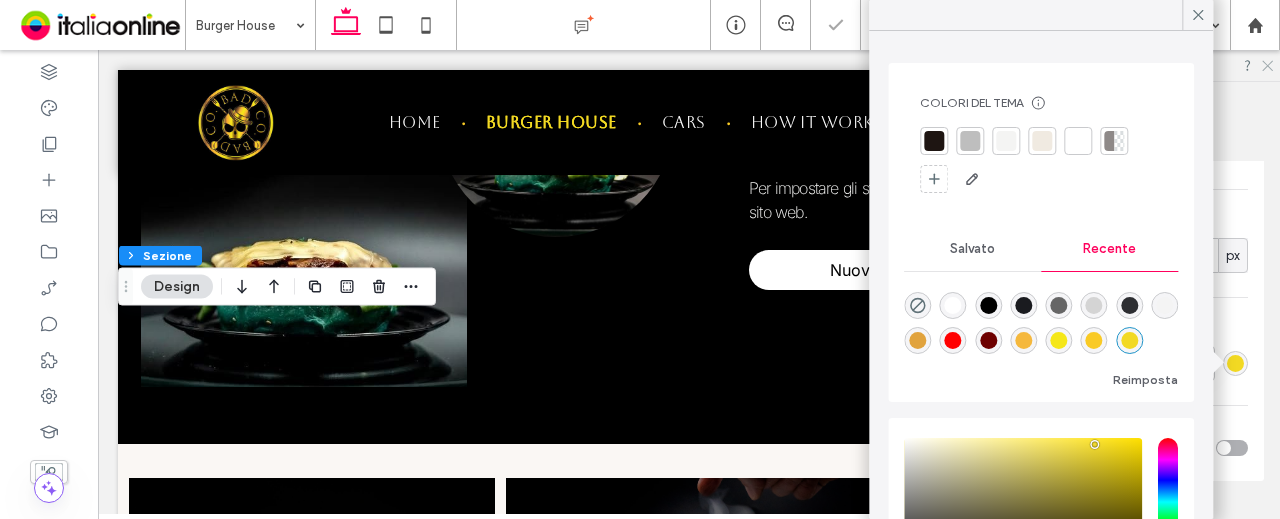 click 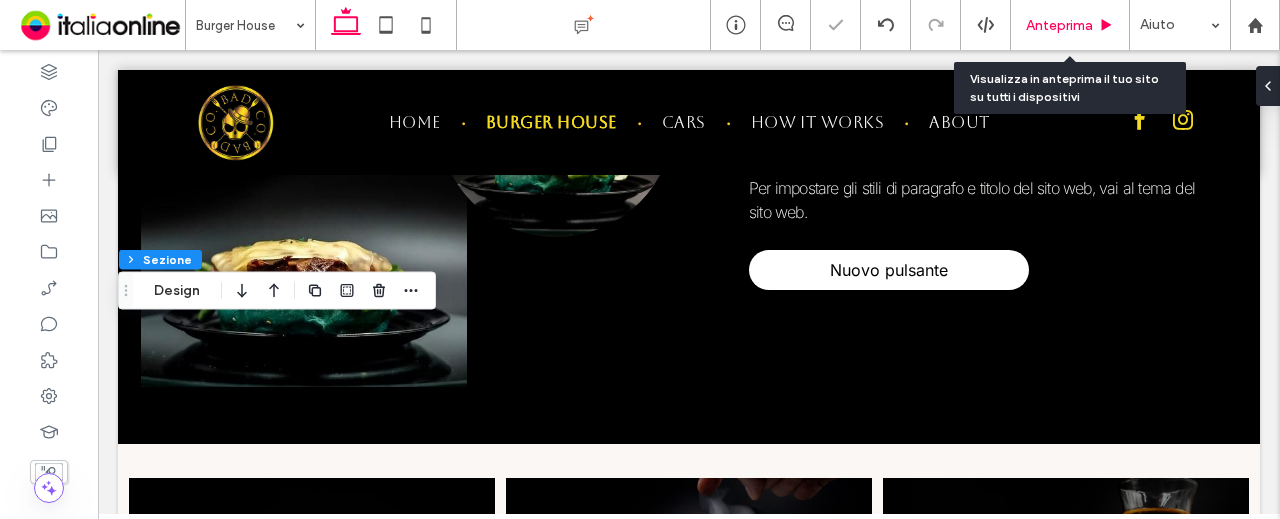 click on "Anteprima" at bounding box center (1059, 25) 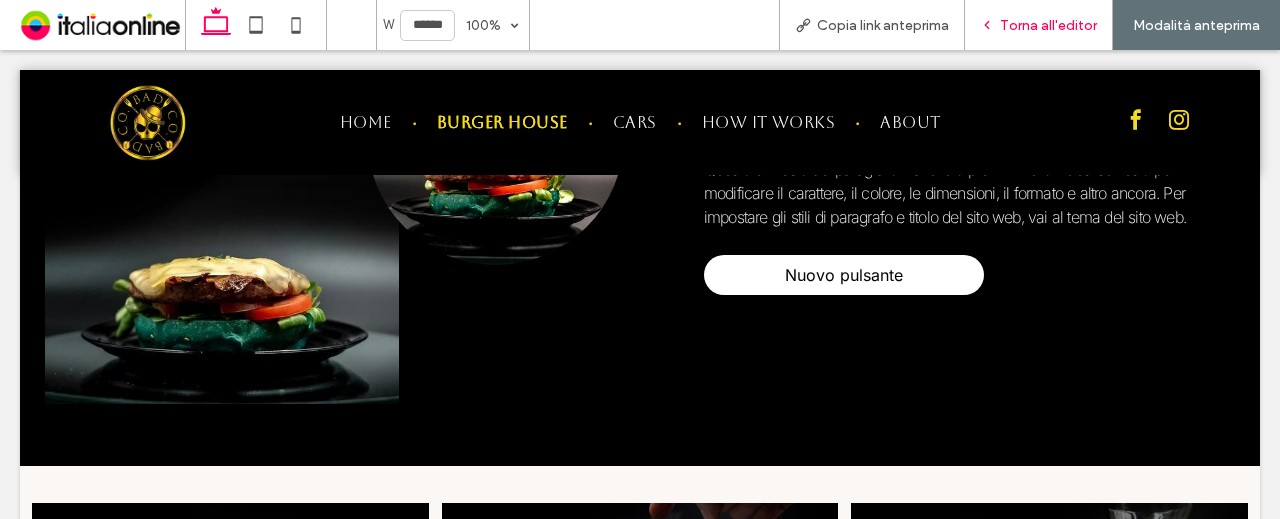 click on "Torna all'editor" at bounding box center (1039, 25) 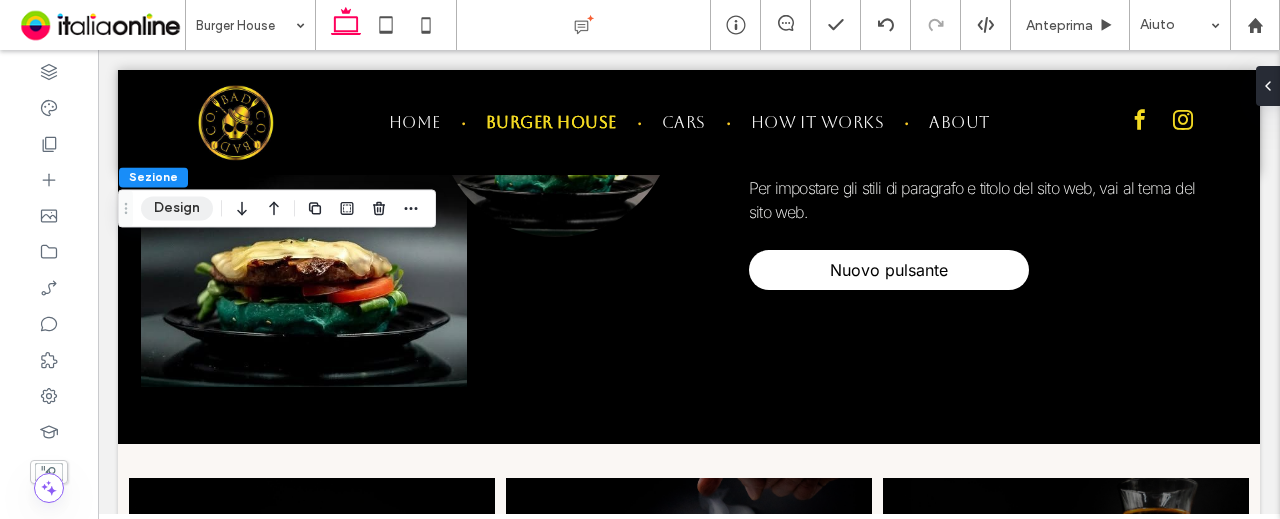 click on "Design" at bounding box center (177, 208) 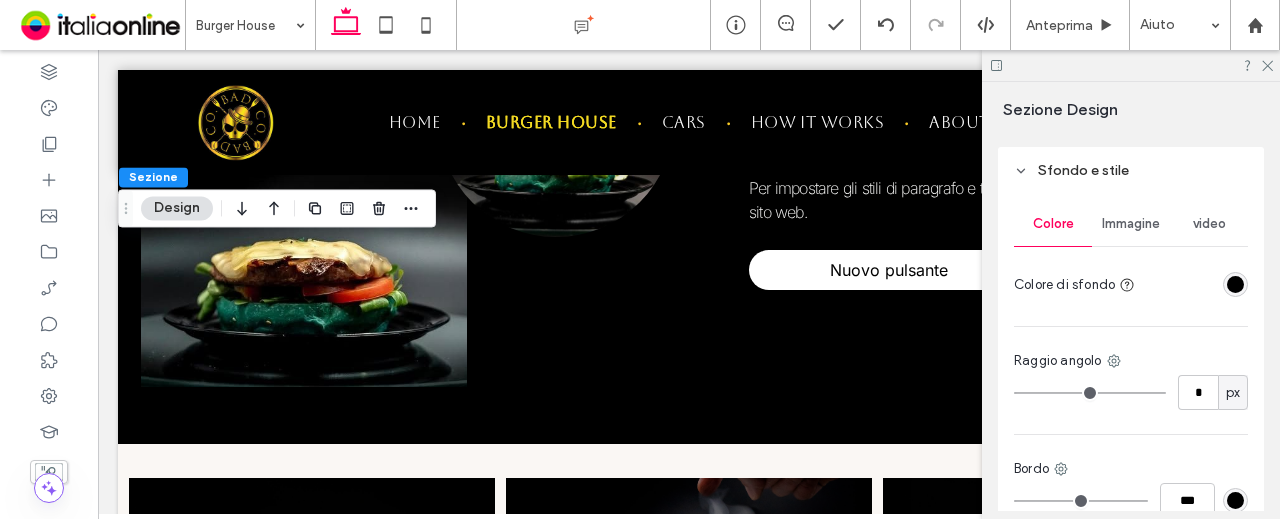 scroll, scrollTop: 900, scrollLeft: 0, axis: vertical 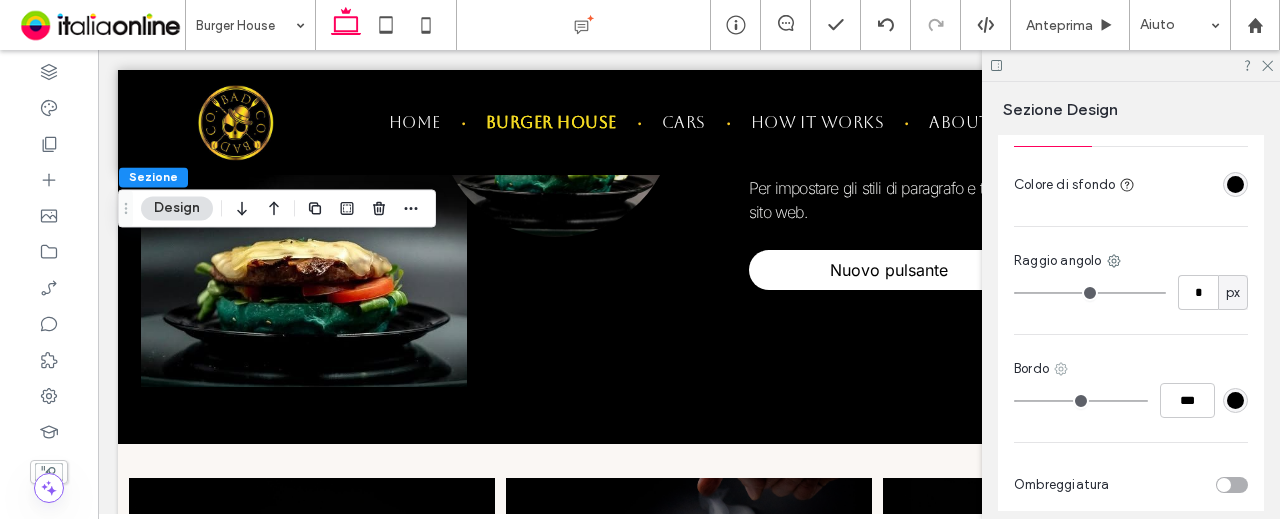 click 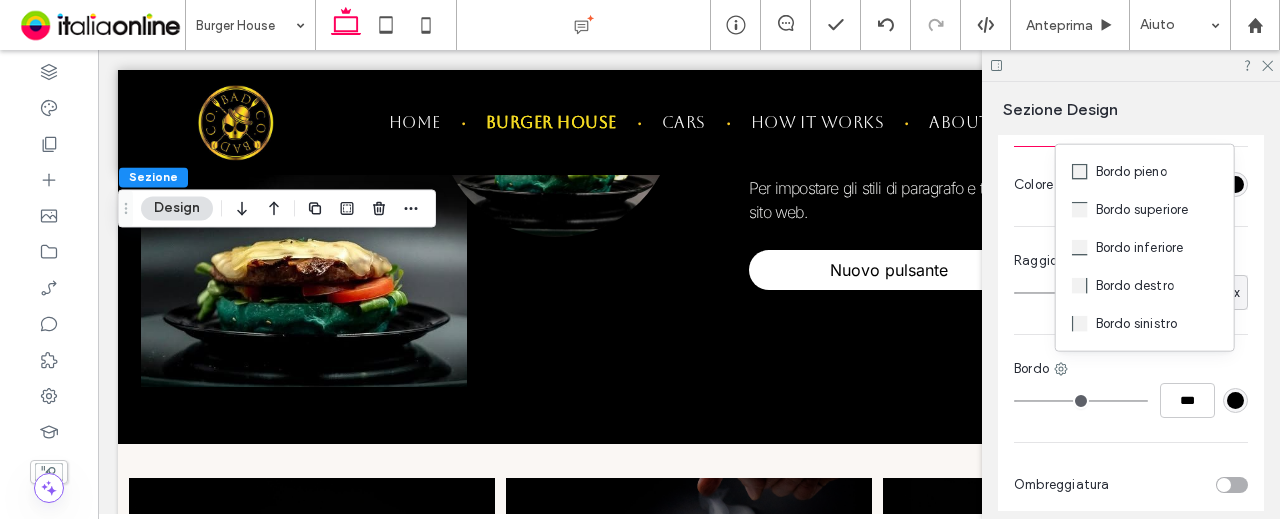 drag, startPoint x: 1140, startPoint y: 203, endPoint x: 1133, endPoint y: 228, distance: 25.96151 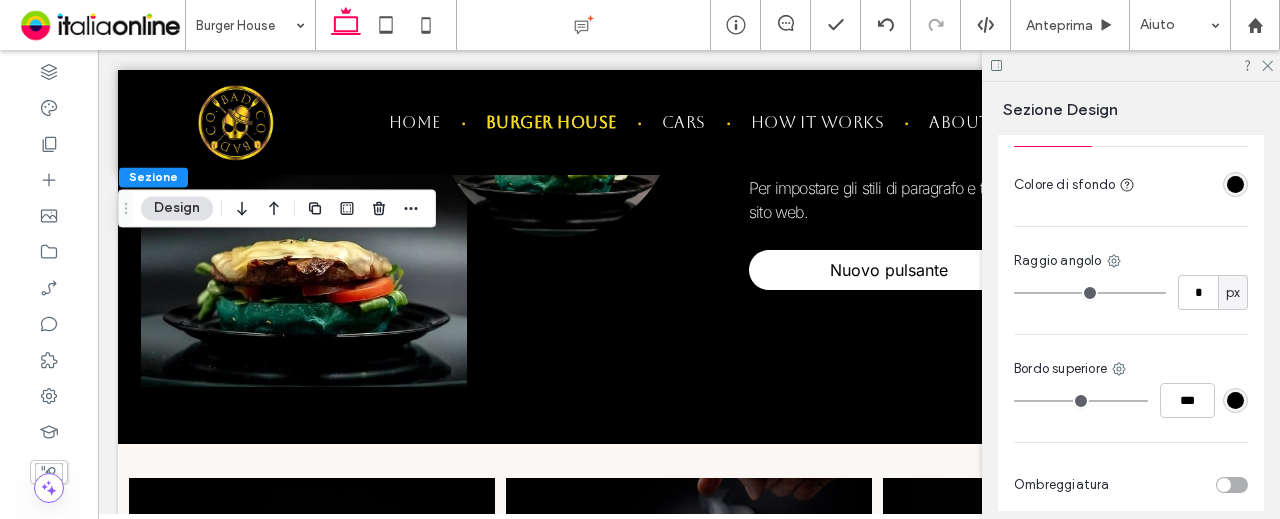 type on "*" 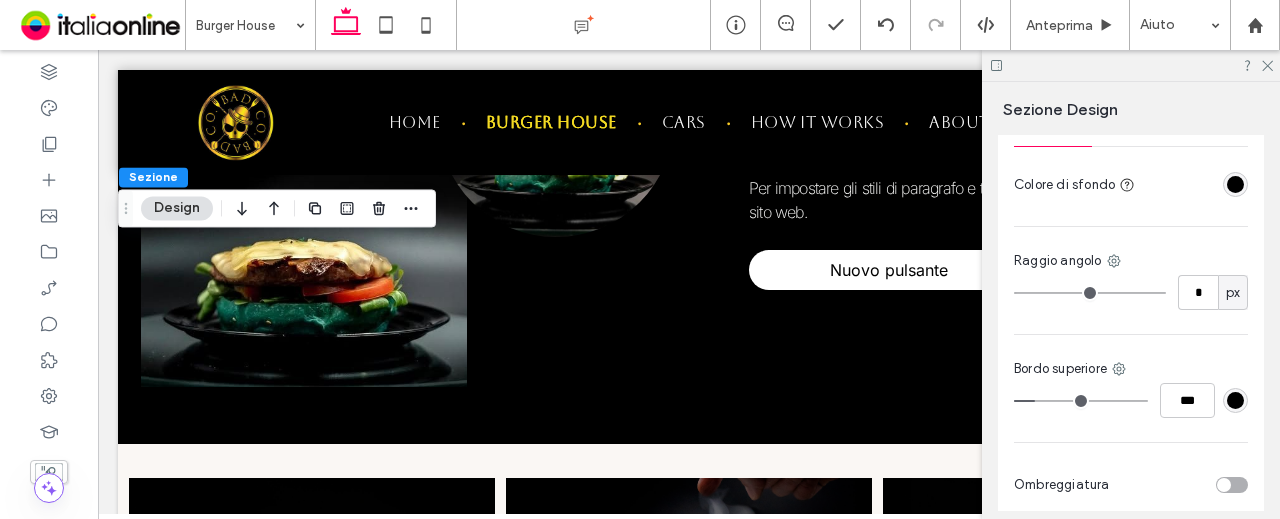 click at bounding box center [1081, 401] 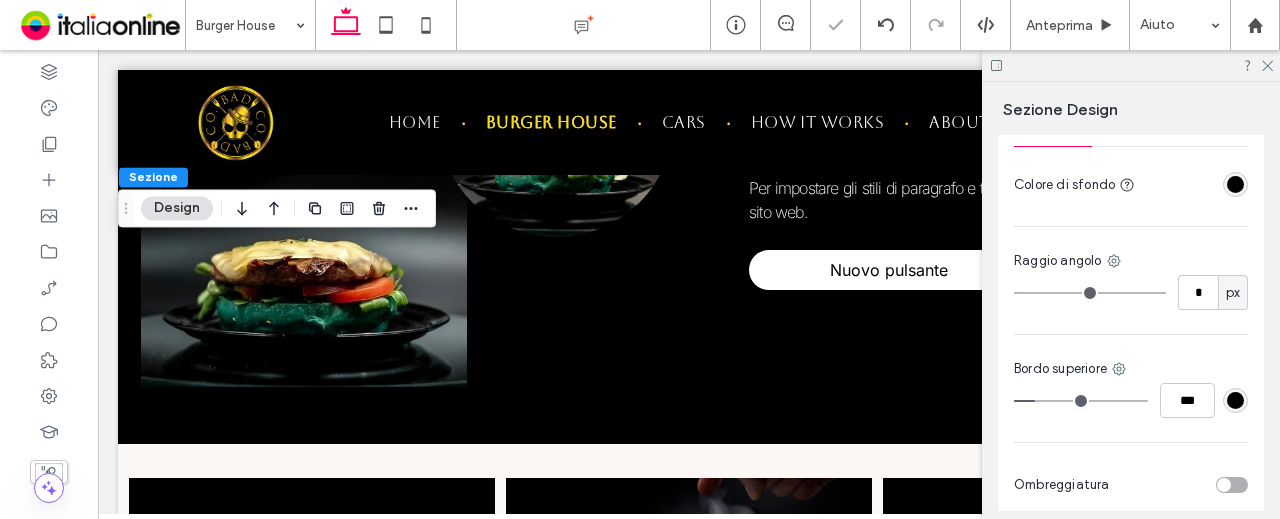 type on "*" 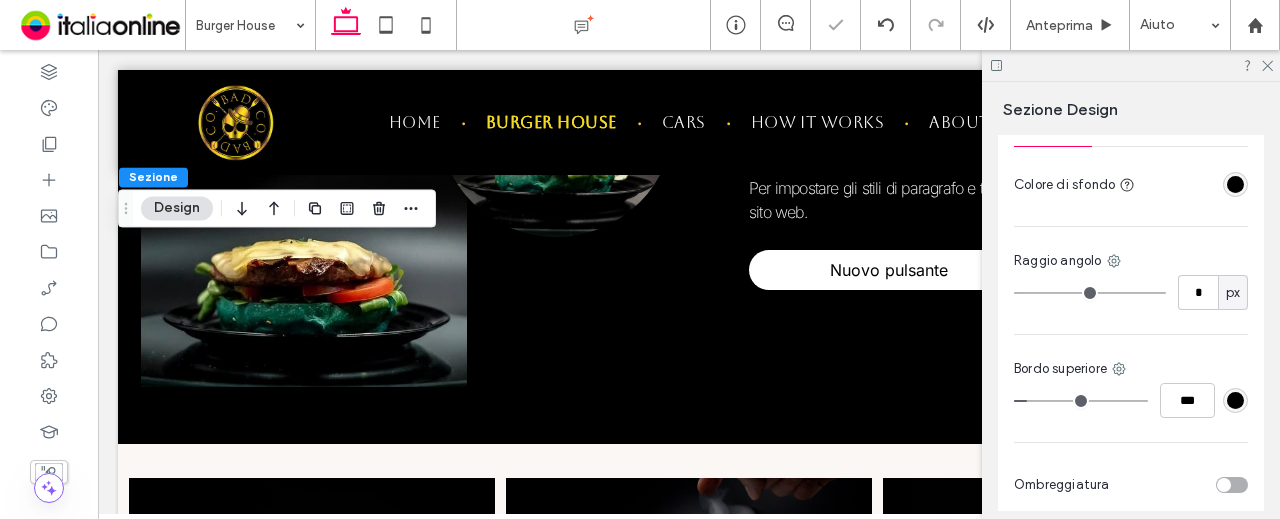 type on "*" 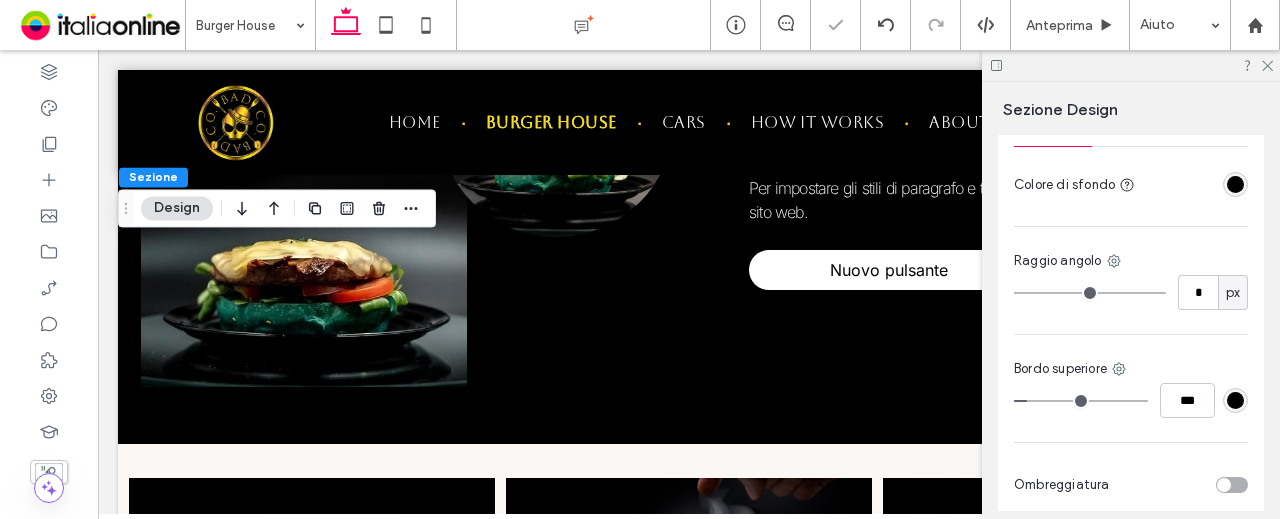 type on "***" 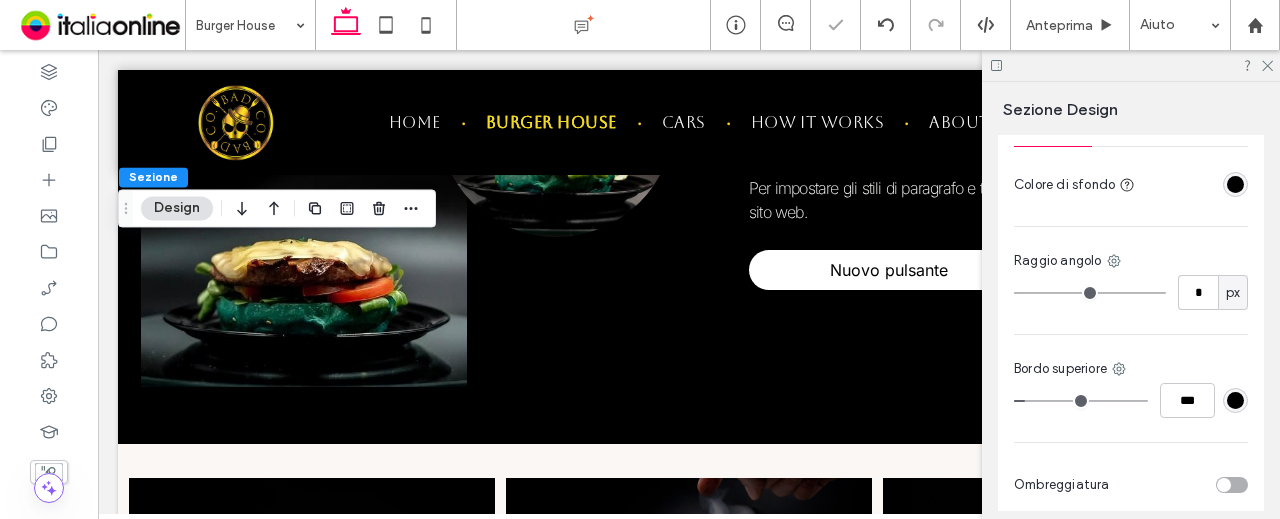 type on "*" 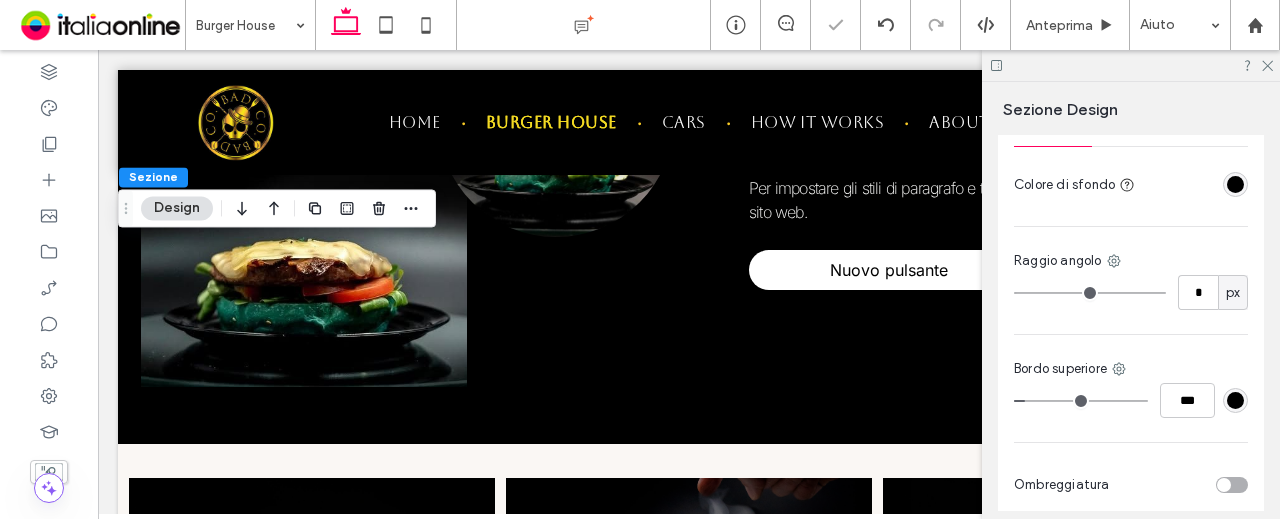 click at bounding box center [1081, 401] 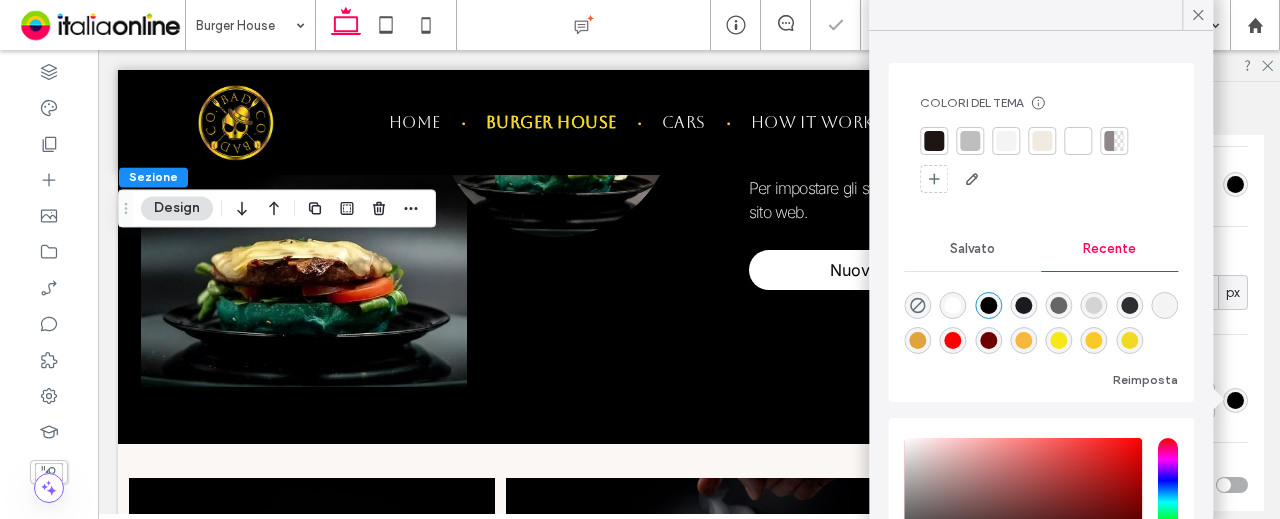 drag, startPoint x: 1002, startPoint y: 247, endPoint x: 1090, endPoint y: 257, distance: 88.56636 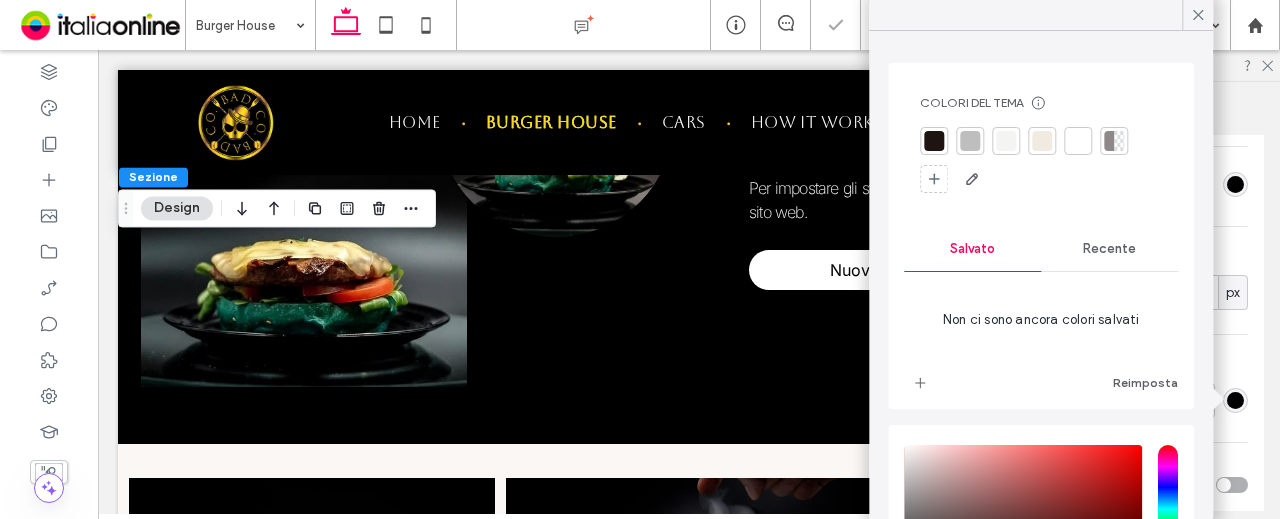 click on "Recente" at bounding box center [1109, 249] 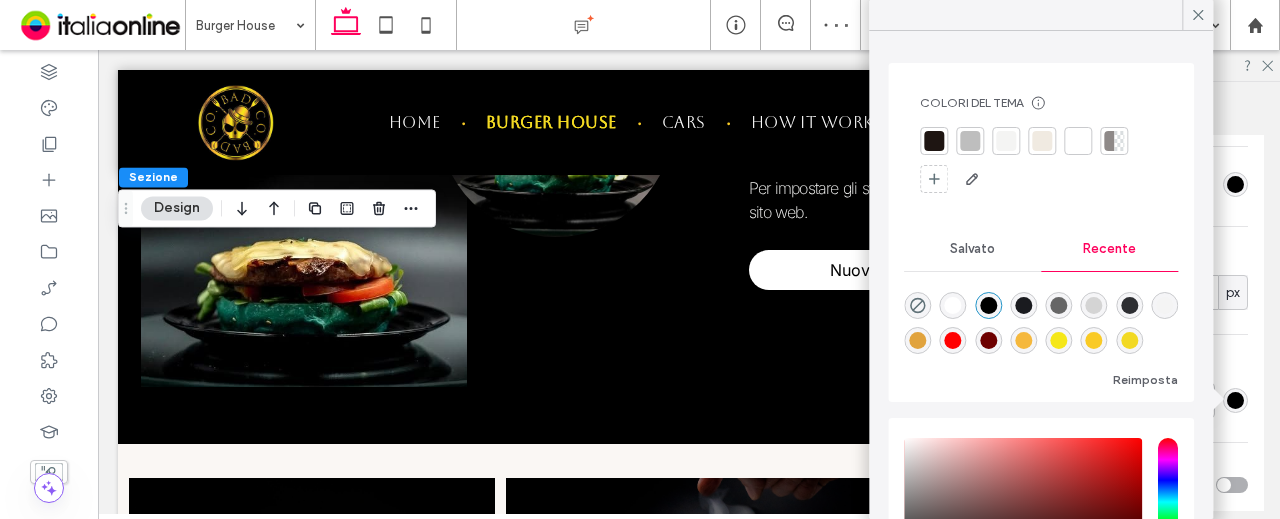 scroll, scrollTop: 32, scrollLeft: 0, axis: vertical 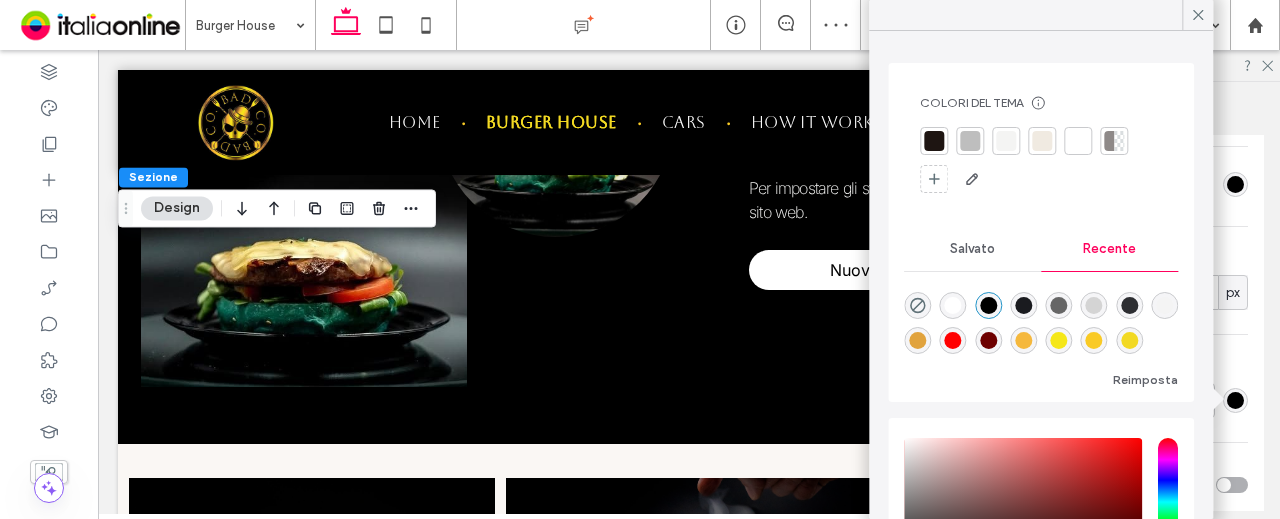 click at bounding box center [1129, 340] 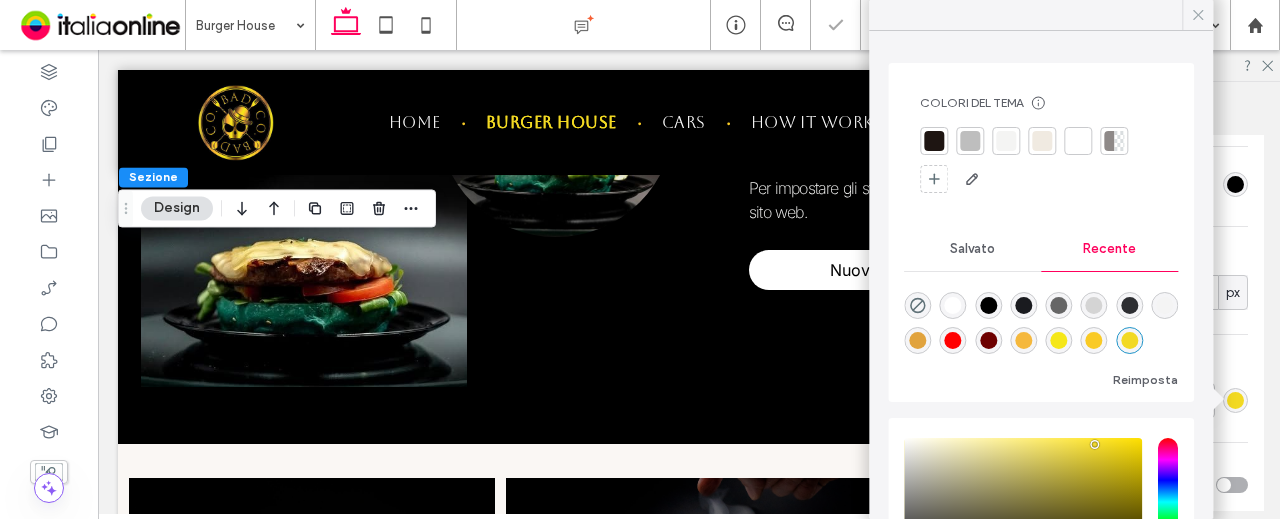 click 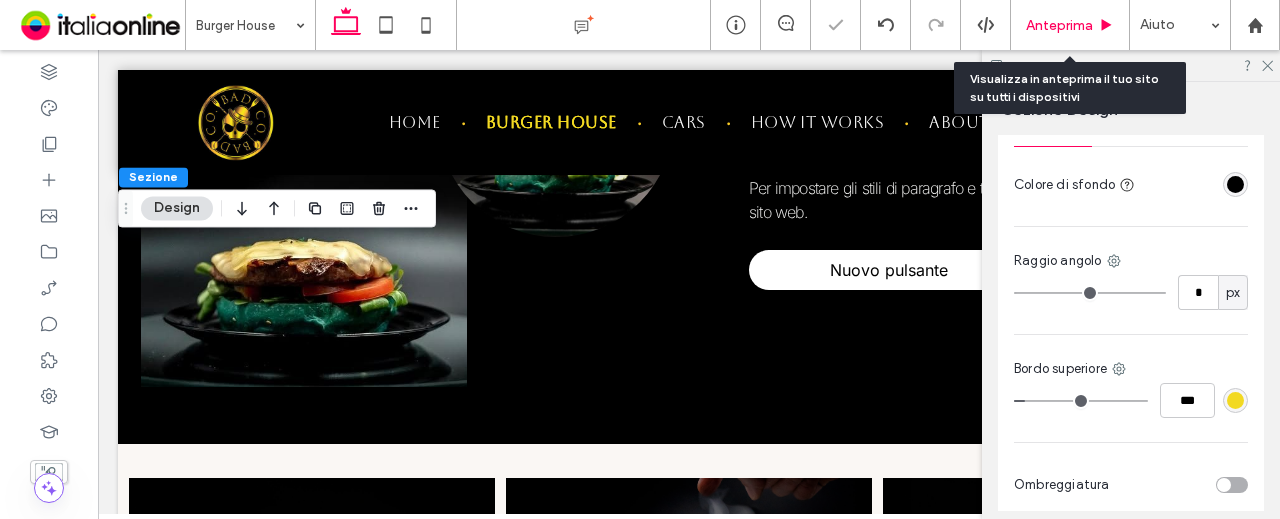 click on "Anteprima" at bounding box center [1059, 25] 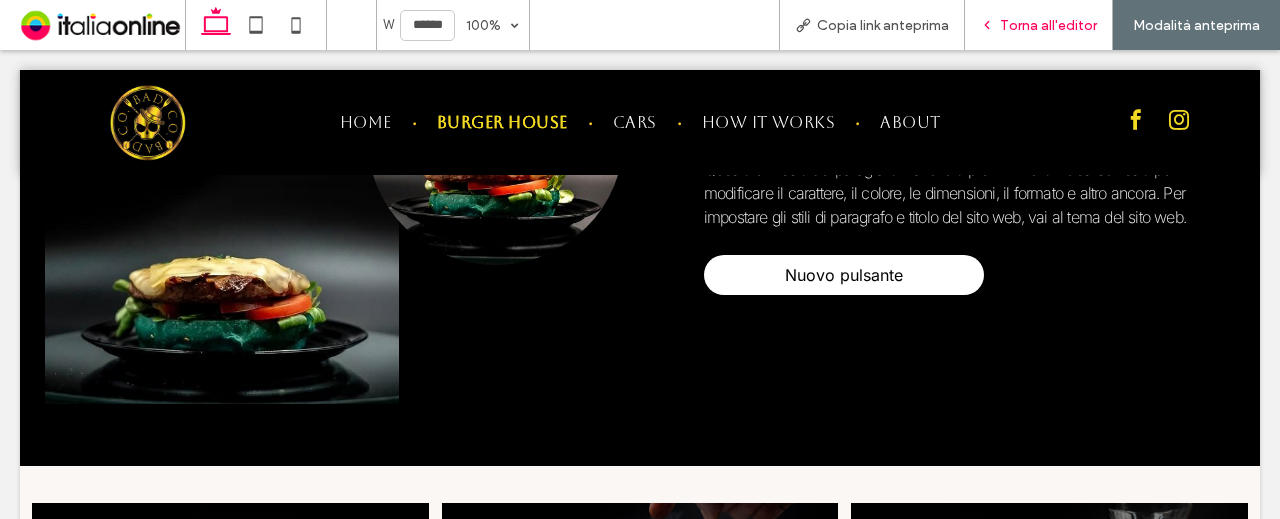 click on "Torna all'editor" at bounding box center (1048, 25) 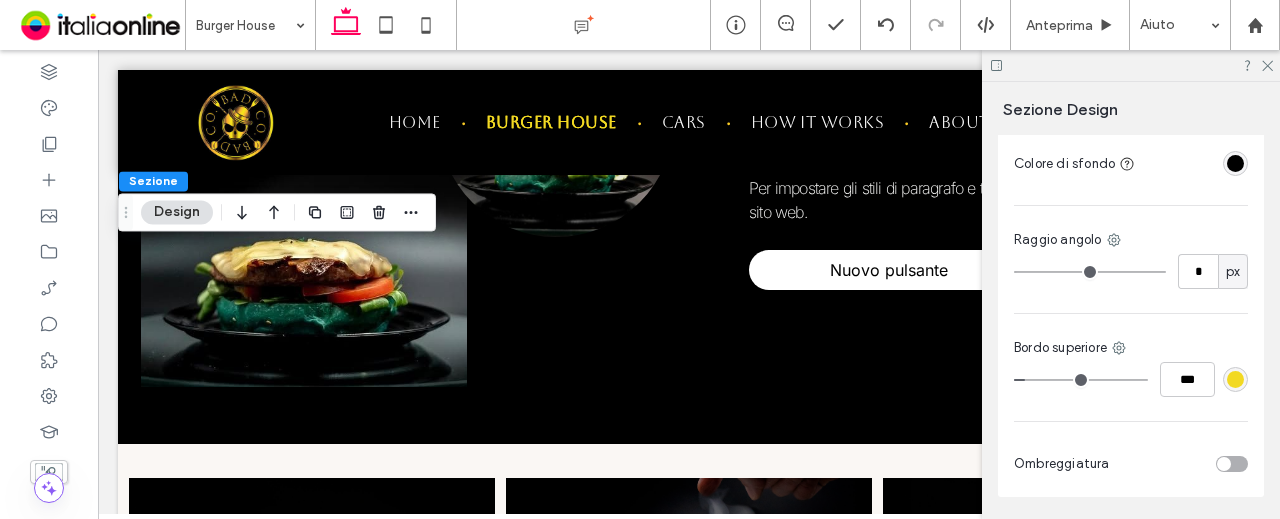scroll, scrollTop: 984, scrollLeft: 0, axis: vertical 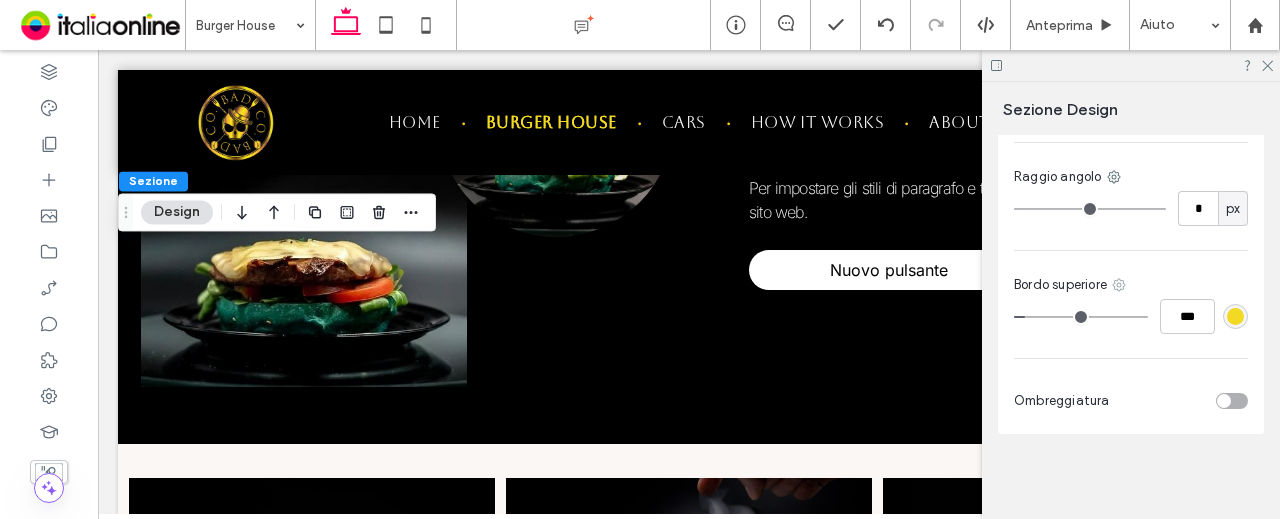 click 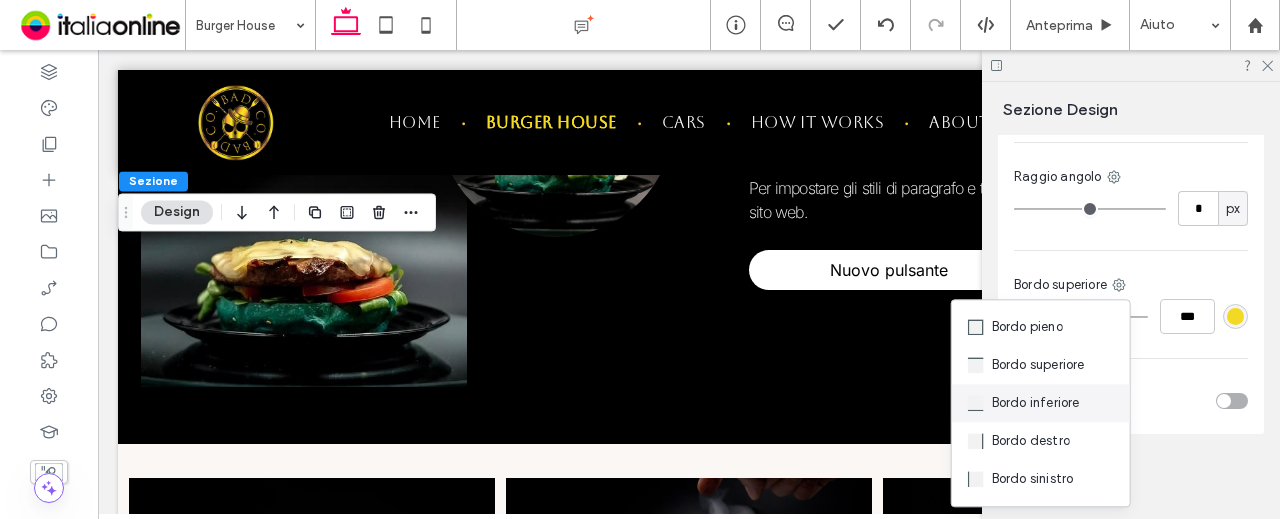 click on "Bordo inferiore" at bounding box center (1036, 403) 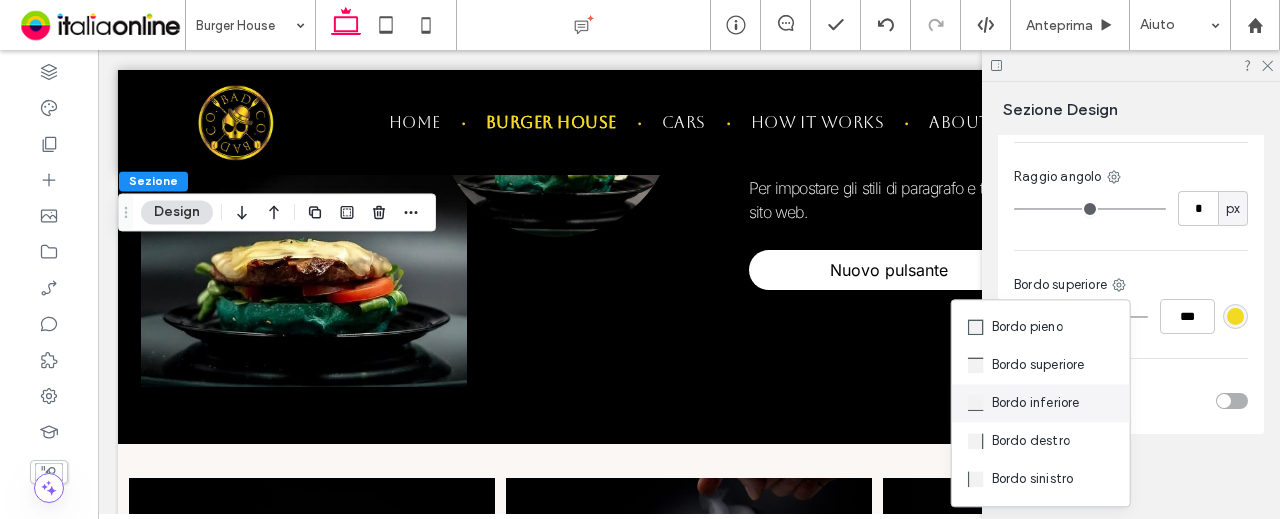 type on "*" 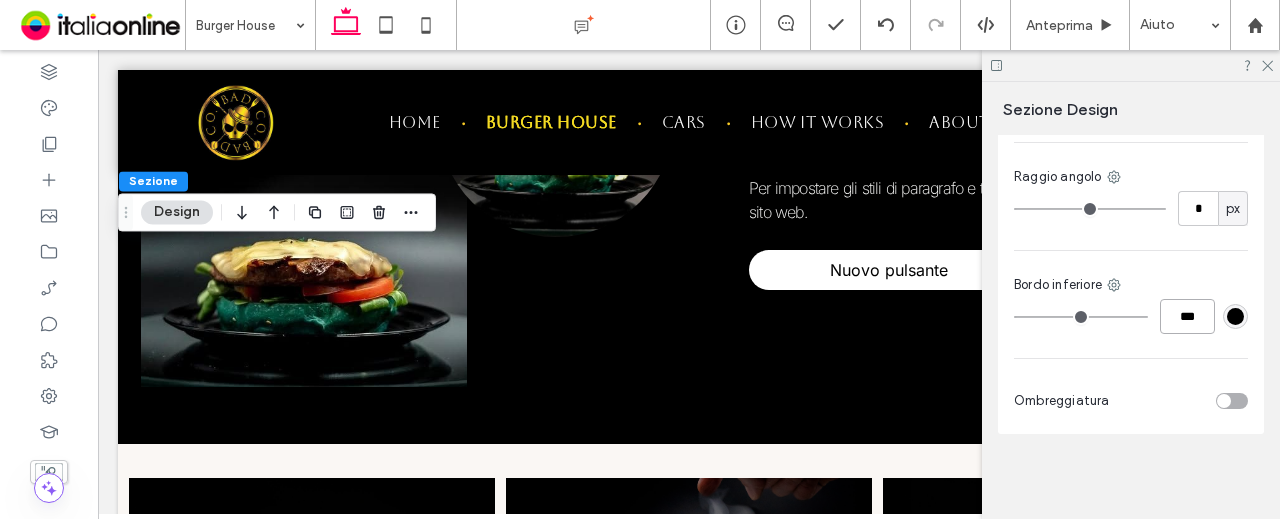 click on "***" at bounding box center (1187, 316) 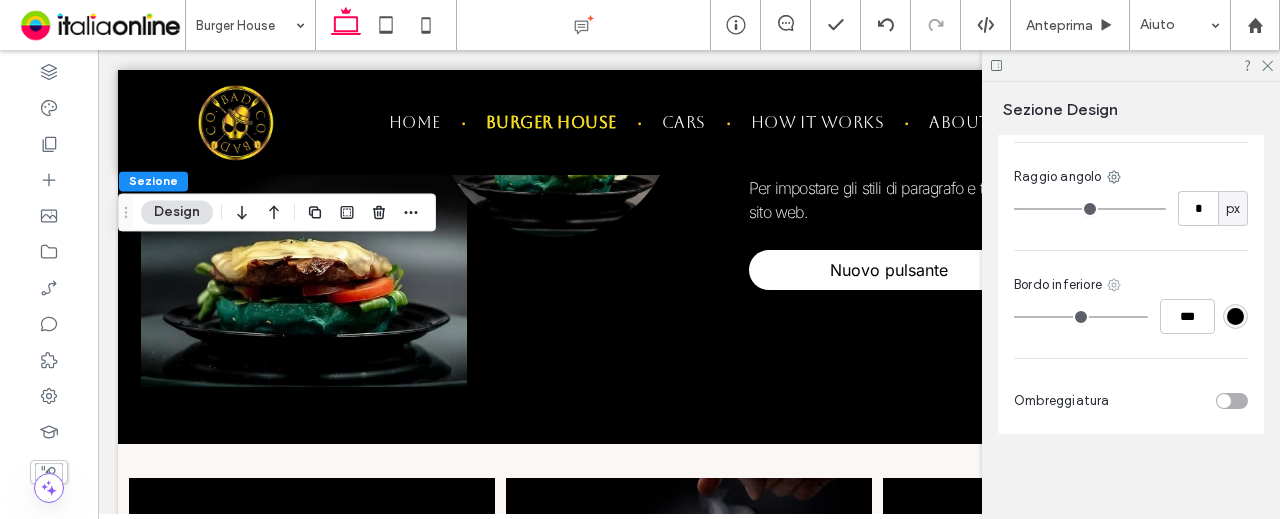 type on "*" 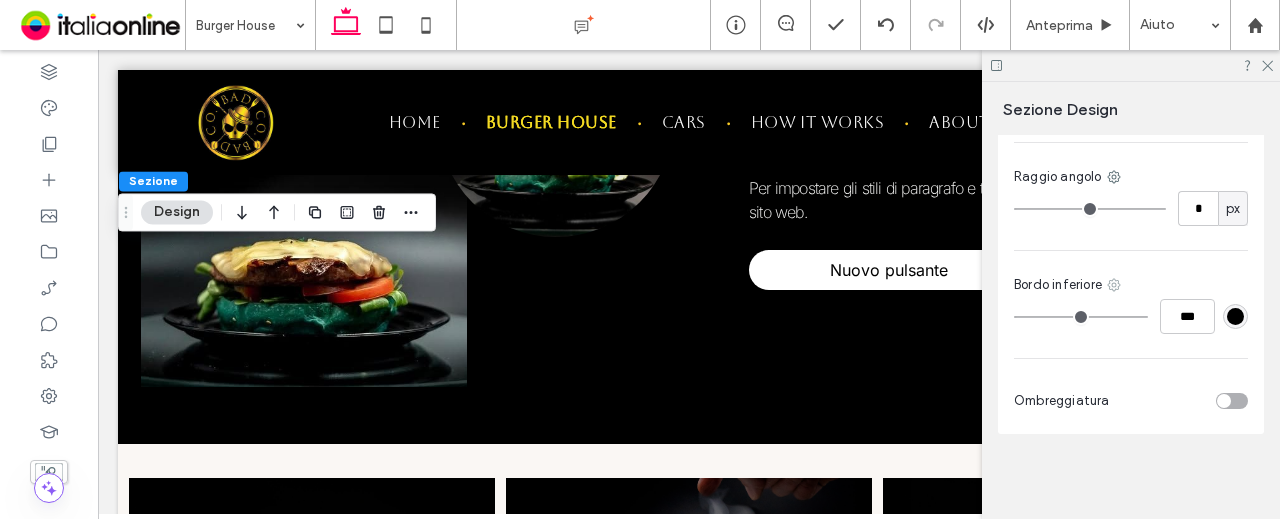 type on "***" 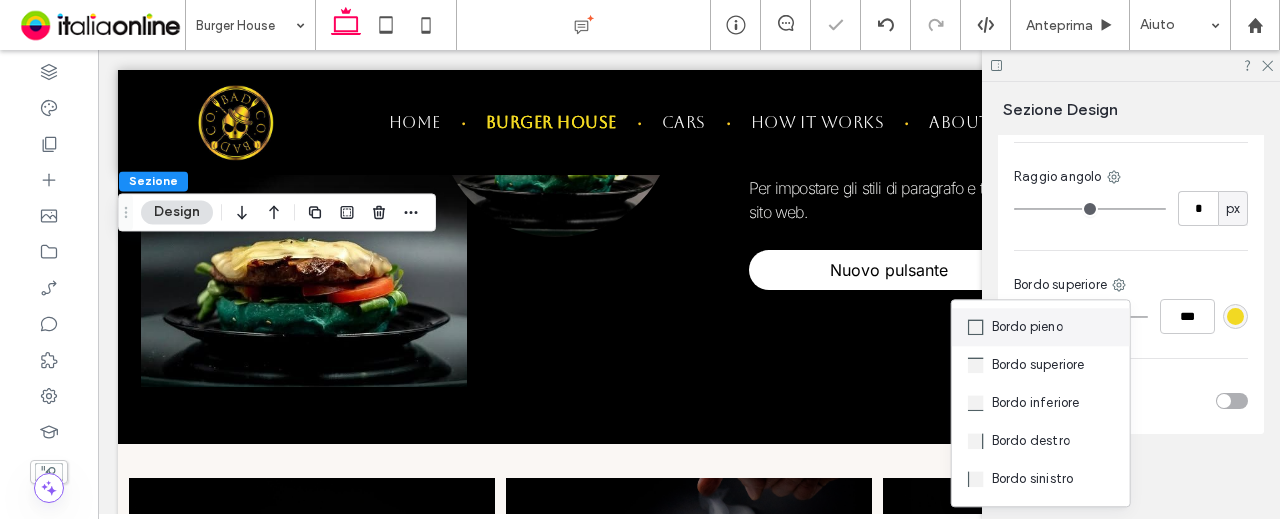 click on "Bordo pieno" at bounding box center [1041, 327] 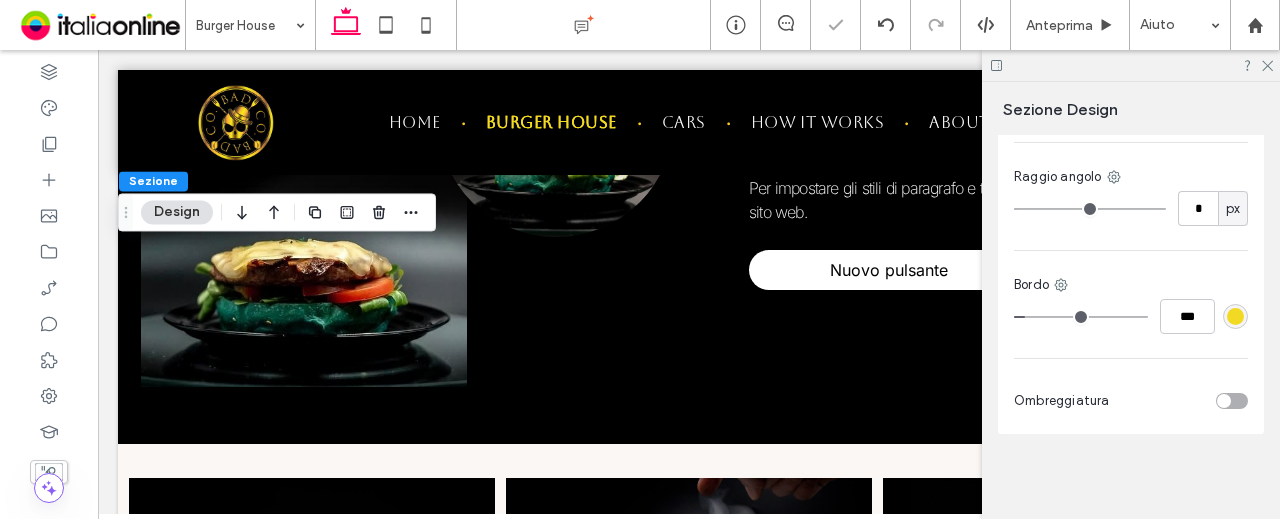 click at bounding box center (1235, 316) 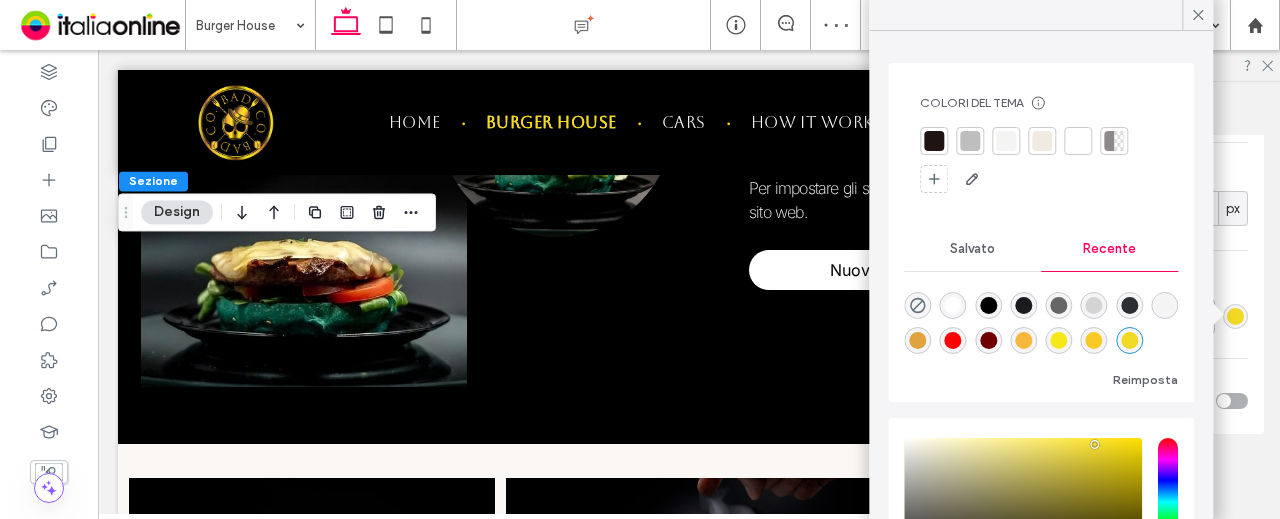 click on "Salvato" at bounding box center [972, 249] 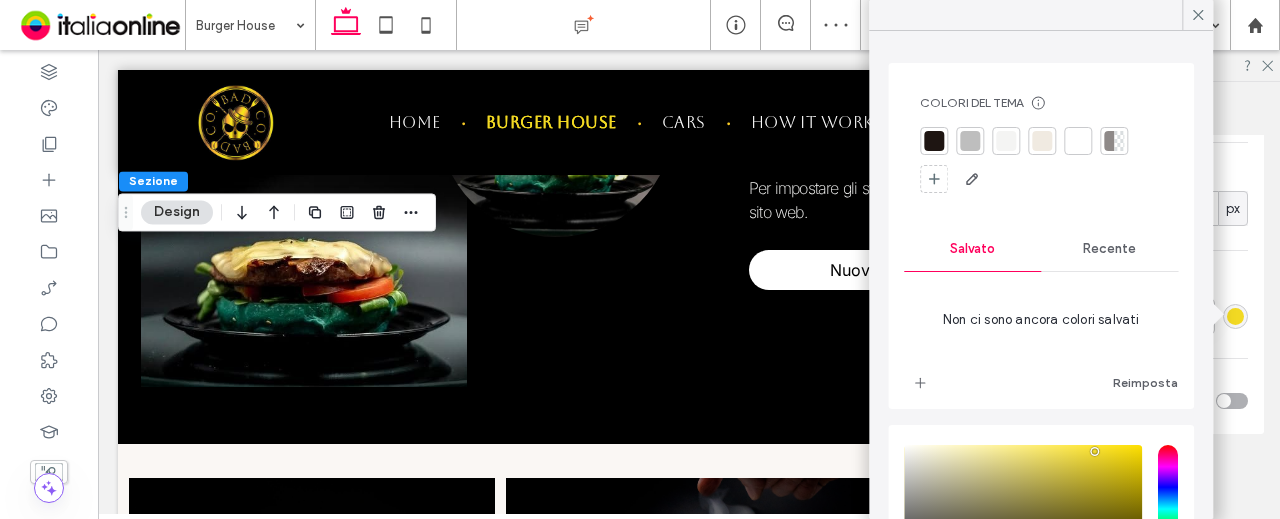 click on "Recente" at bounding box center [1109, 249] 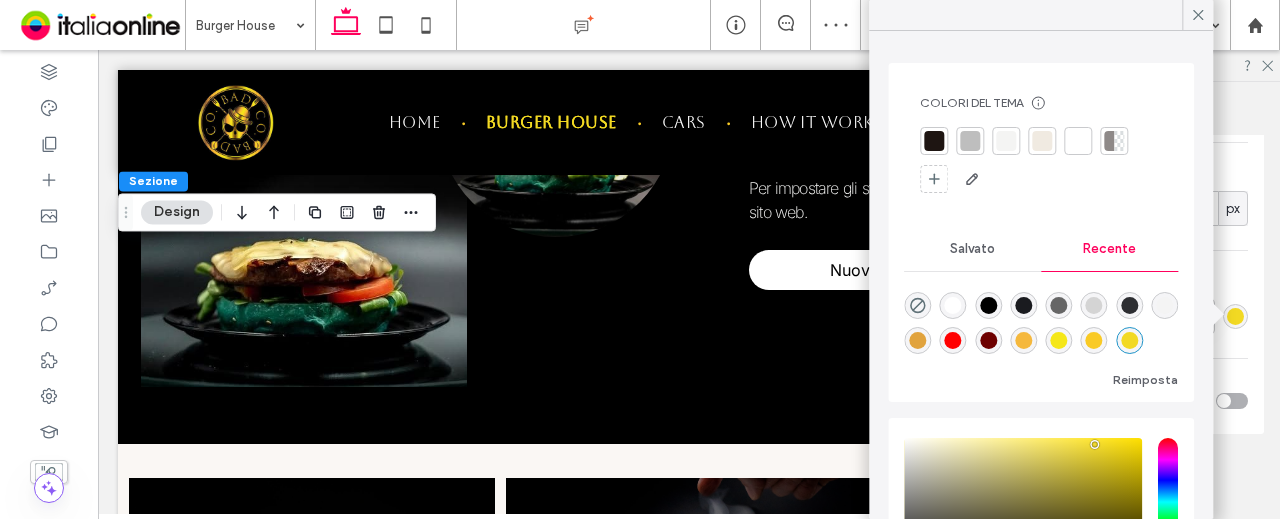 scroll, scrollTop: 32, scrollLeft: 0, axis: vertical 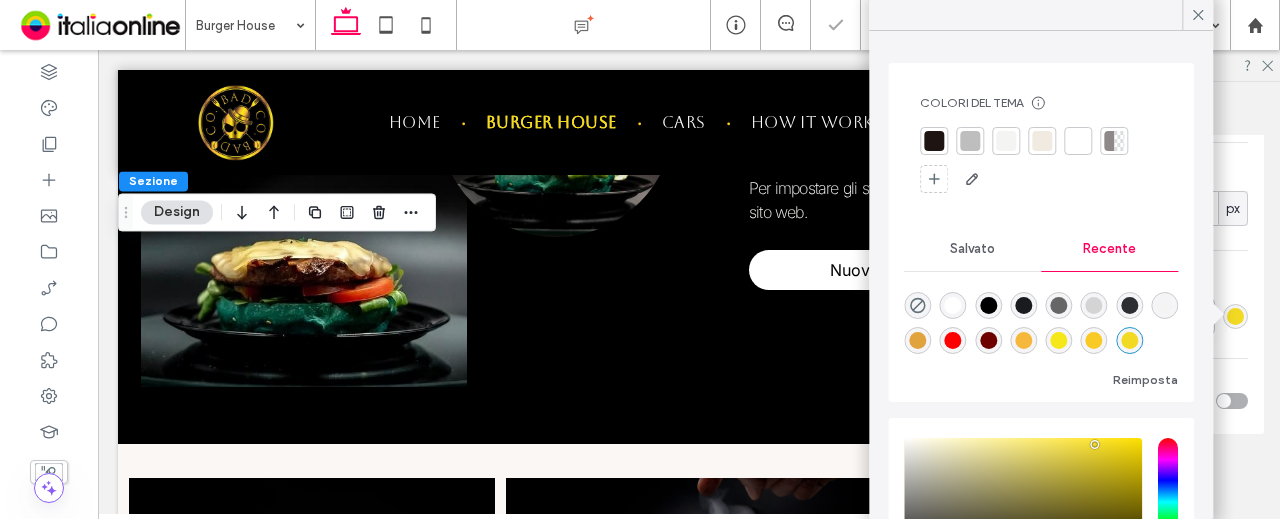 click on "Colore Immagine video Colore di sfondo Raggio angolo * px Bordo *** Ombreggiatura" at bounding box center (1131, 222) 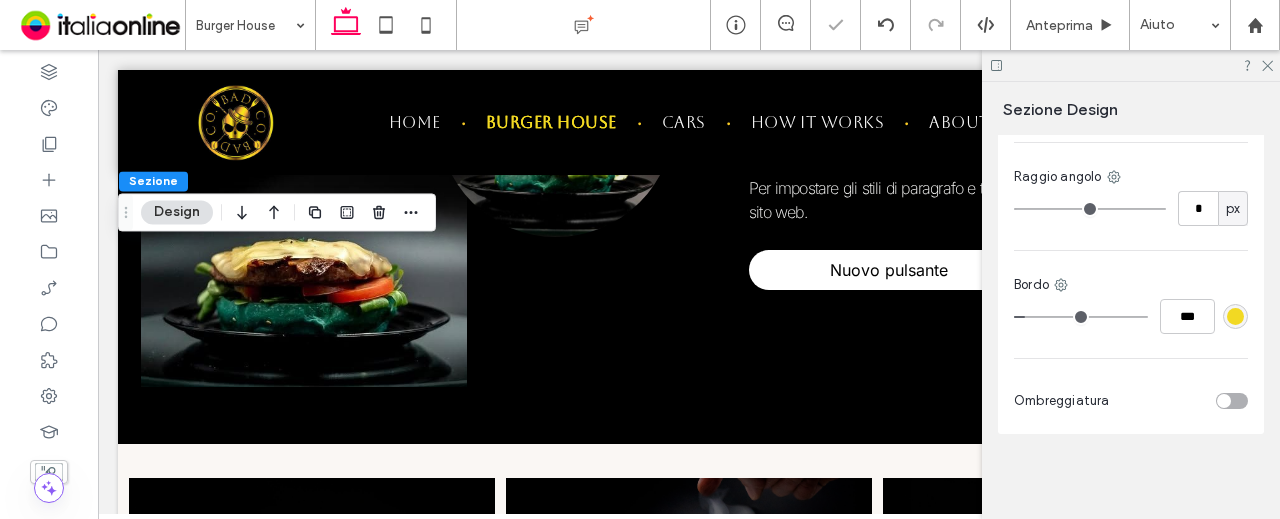 click on "Bordo" at bounding box center (1131, 285) 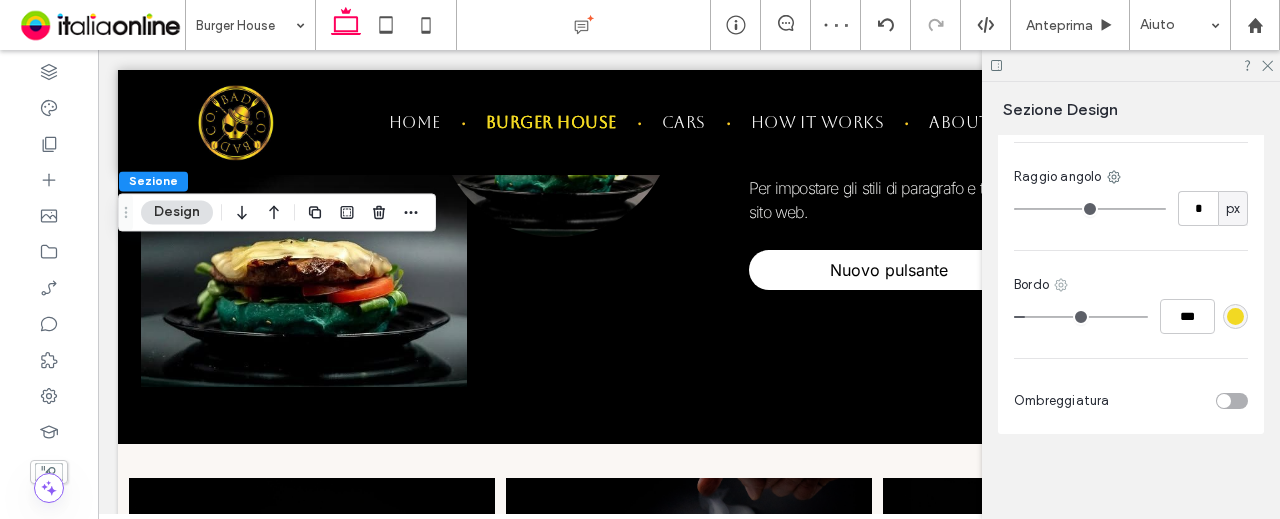 click 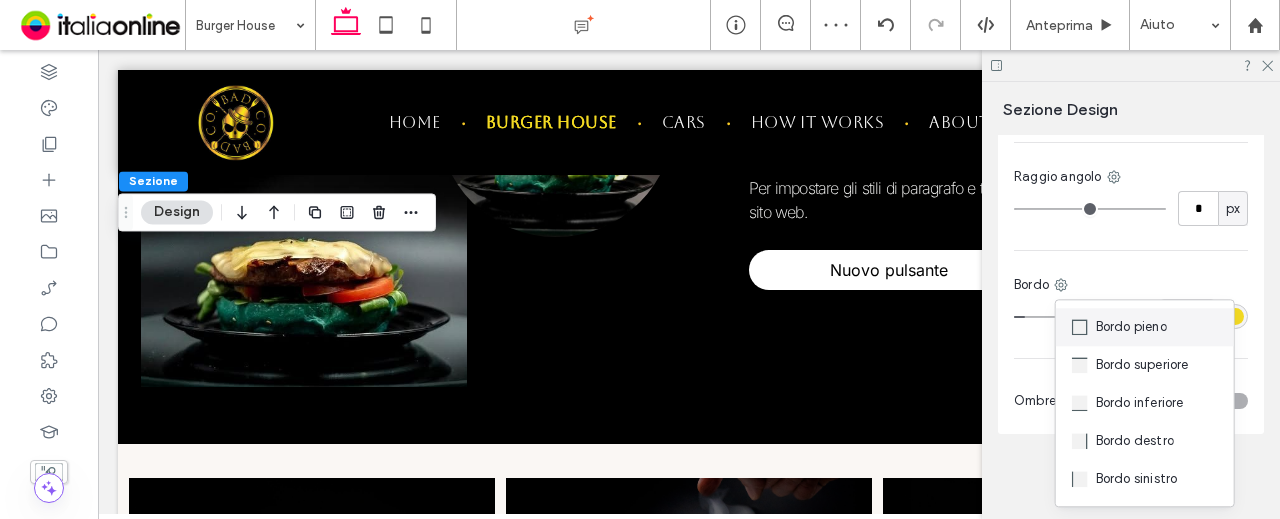 click 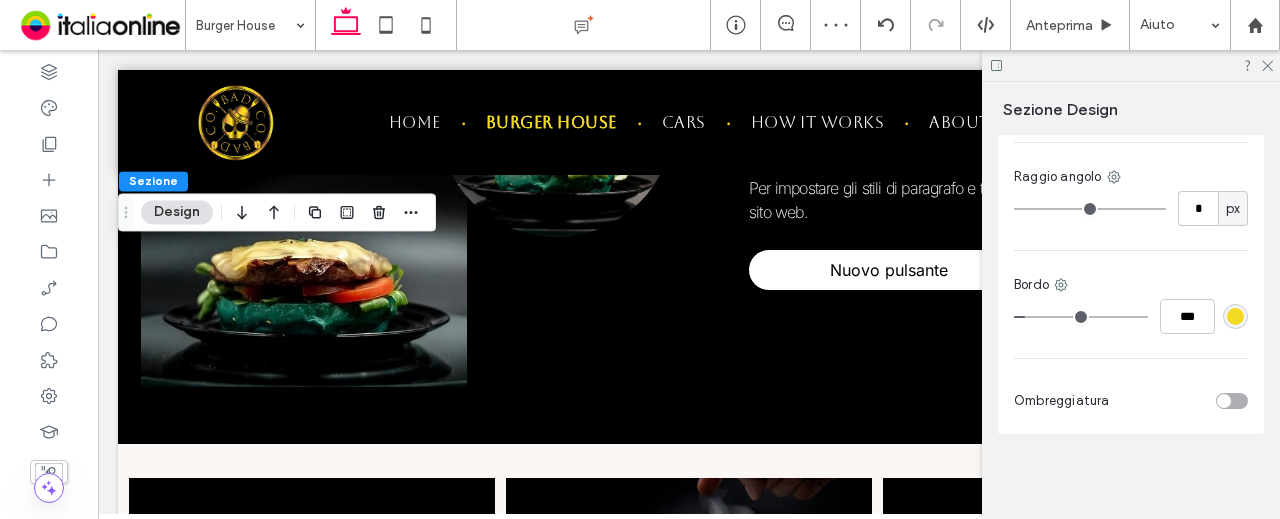type on "*" 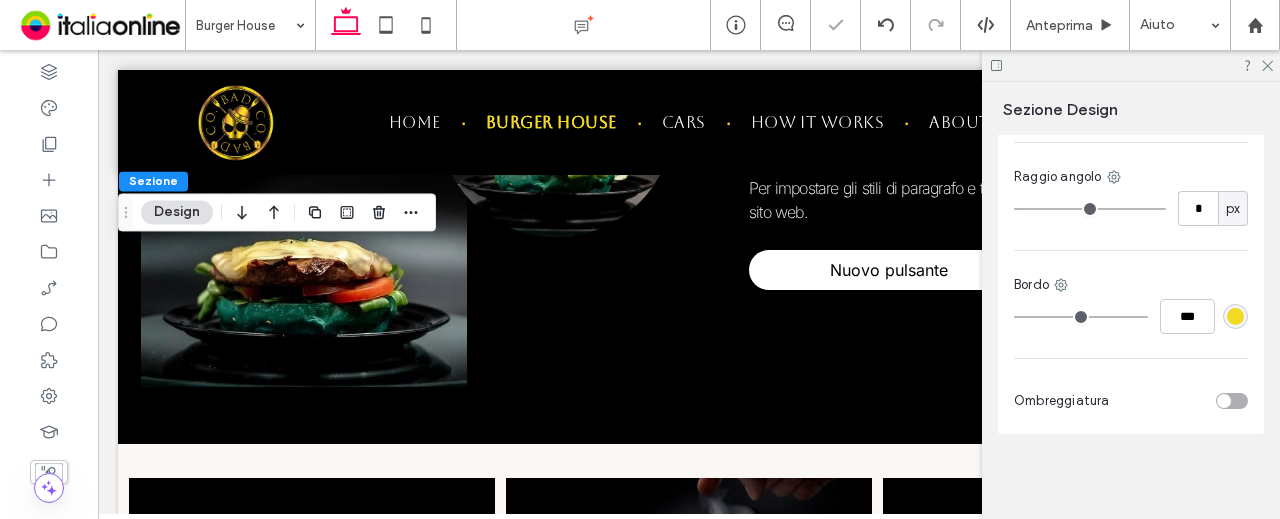 click on "Bordo" at bounding box center (1131, 285) 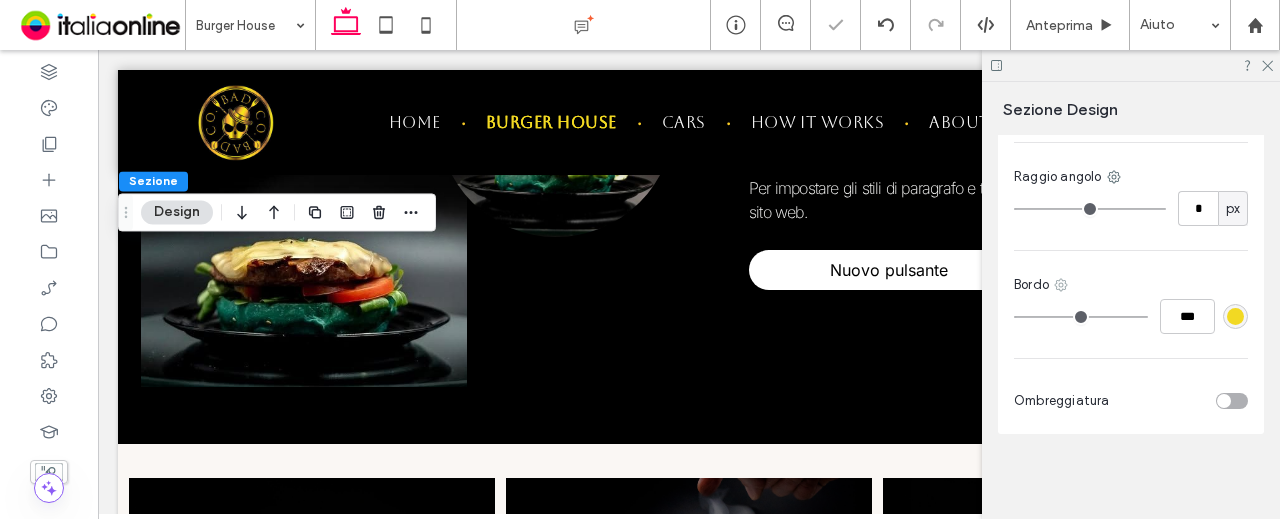 click 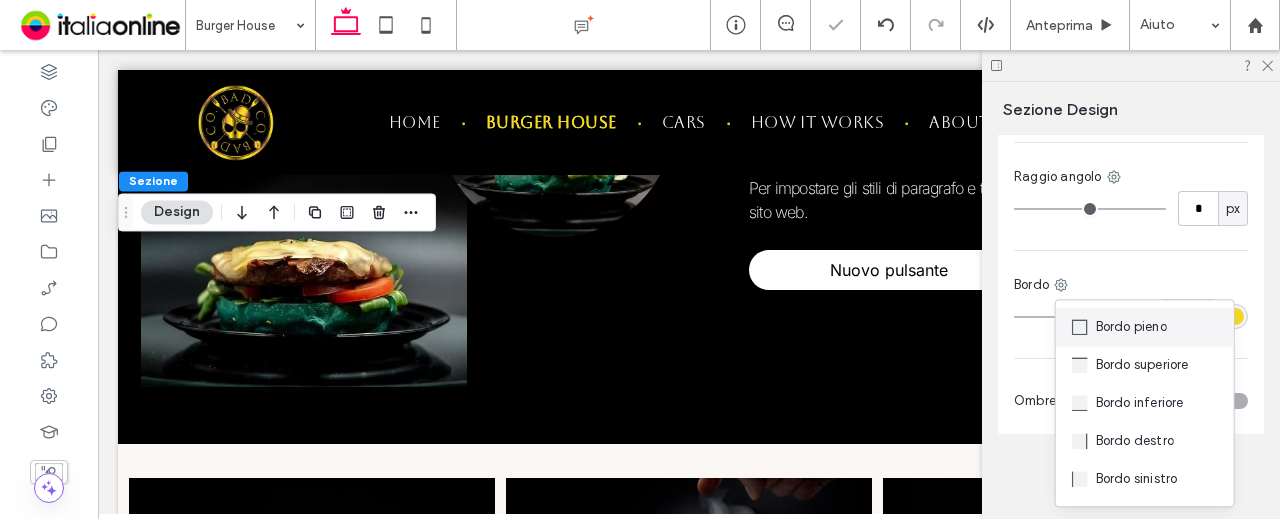 click 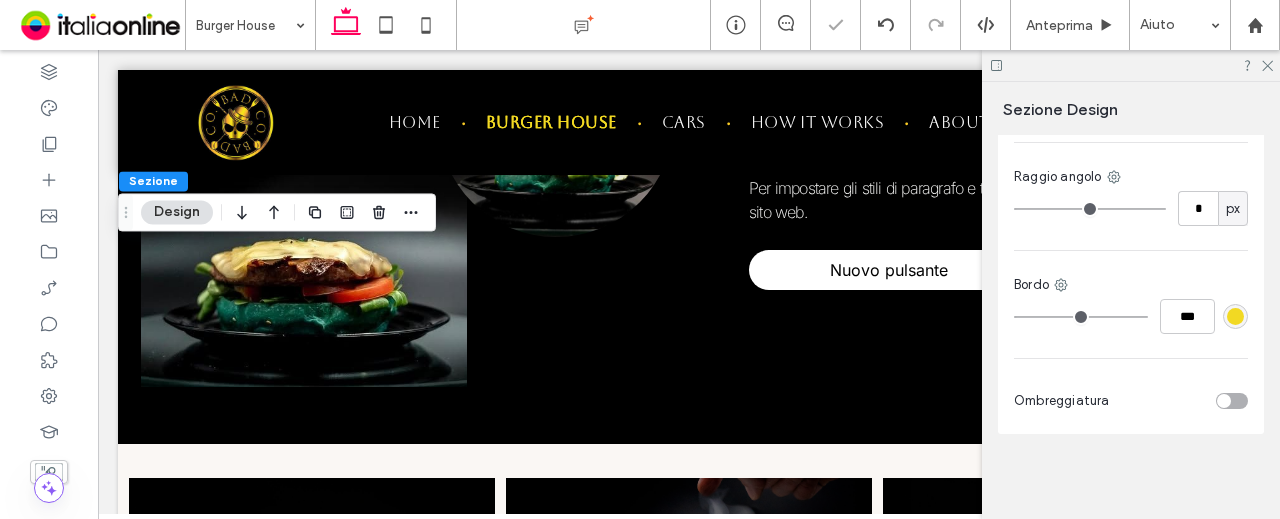 click on "Colore Immagine video Colore di sfondo Raggio angolo * px Bordo *** Ombreggiatura" at bounding box center (1131, 222) 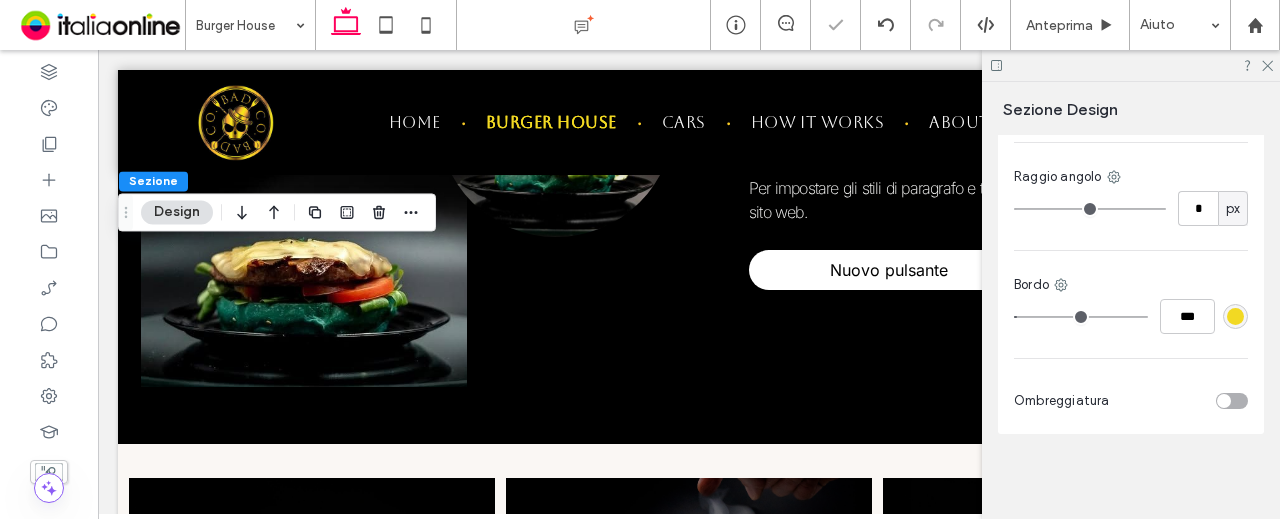 type on "***" 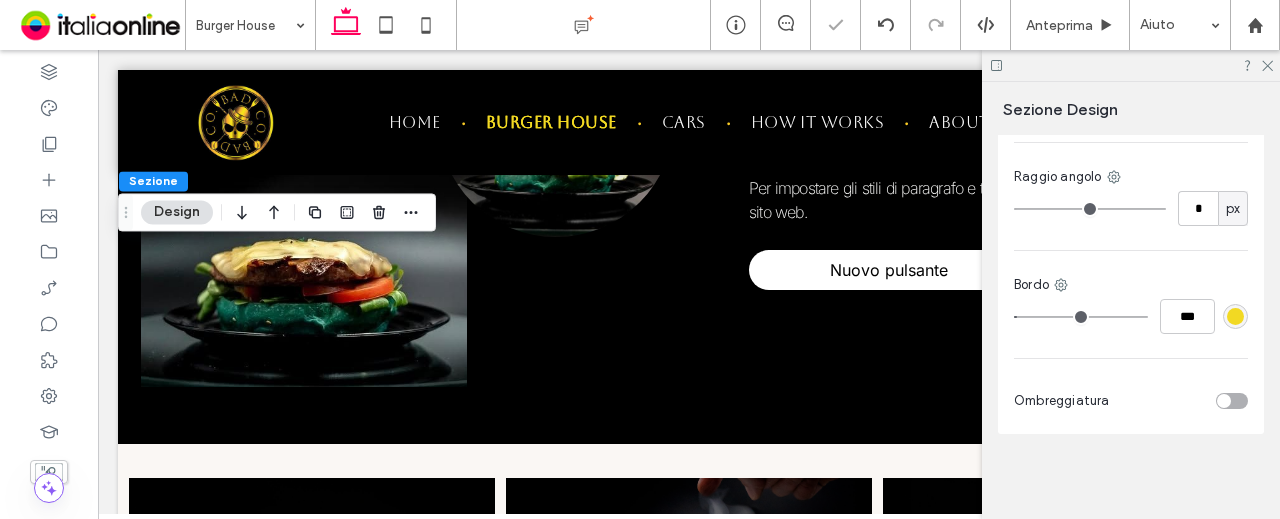 type on "*" 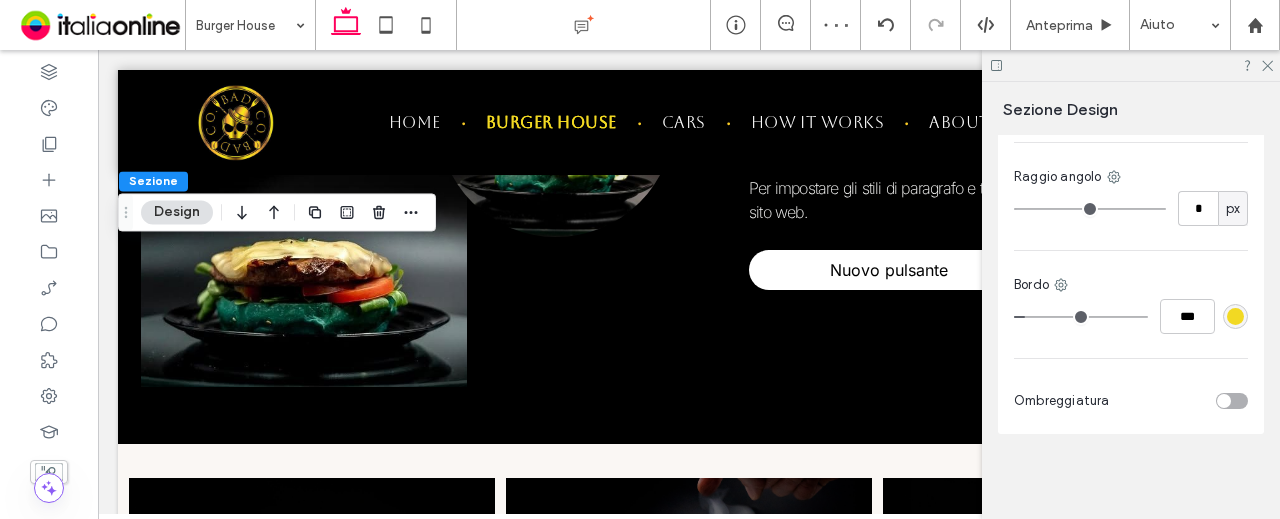 type on "*" 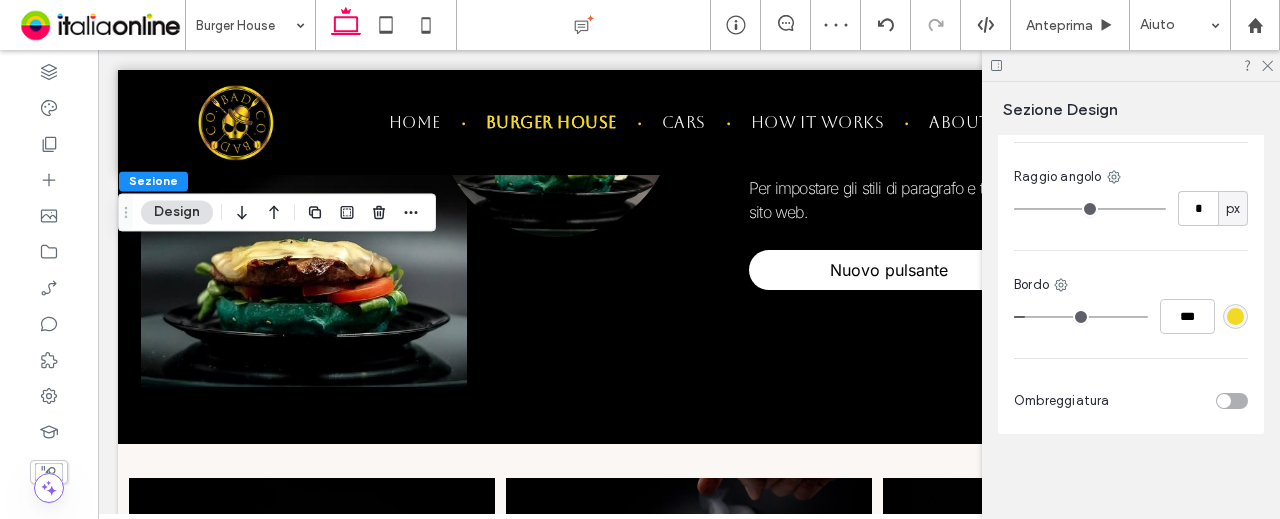 click at bounding box center (1081, 317) 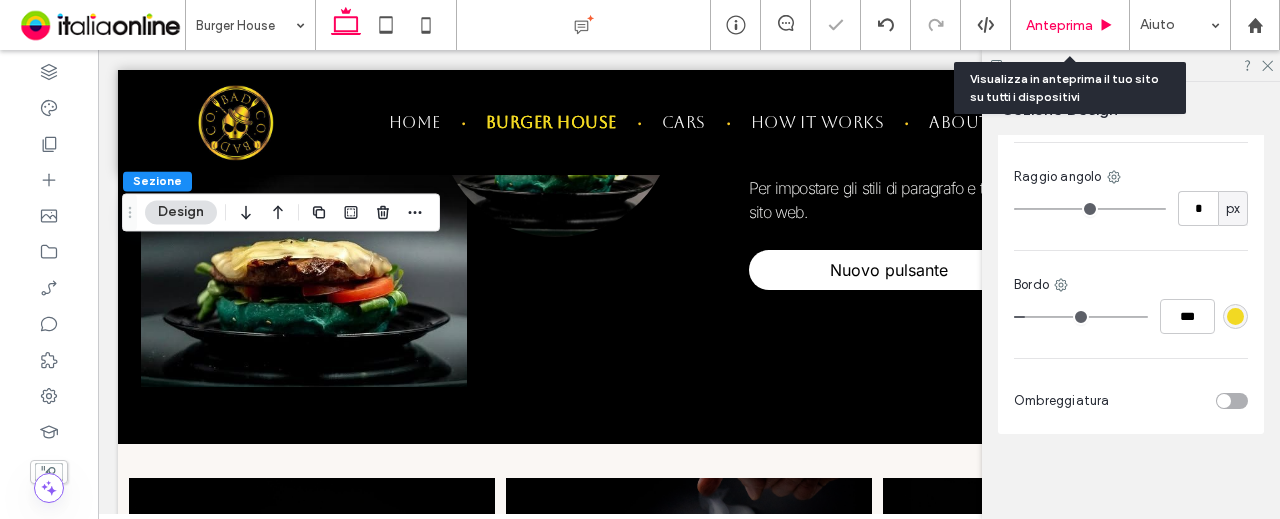 click on "Anteprima" at bounding box center (1070, 25) 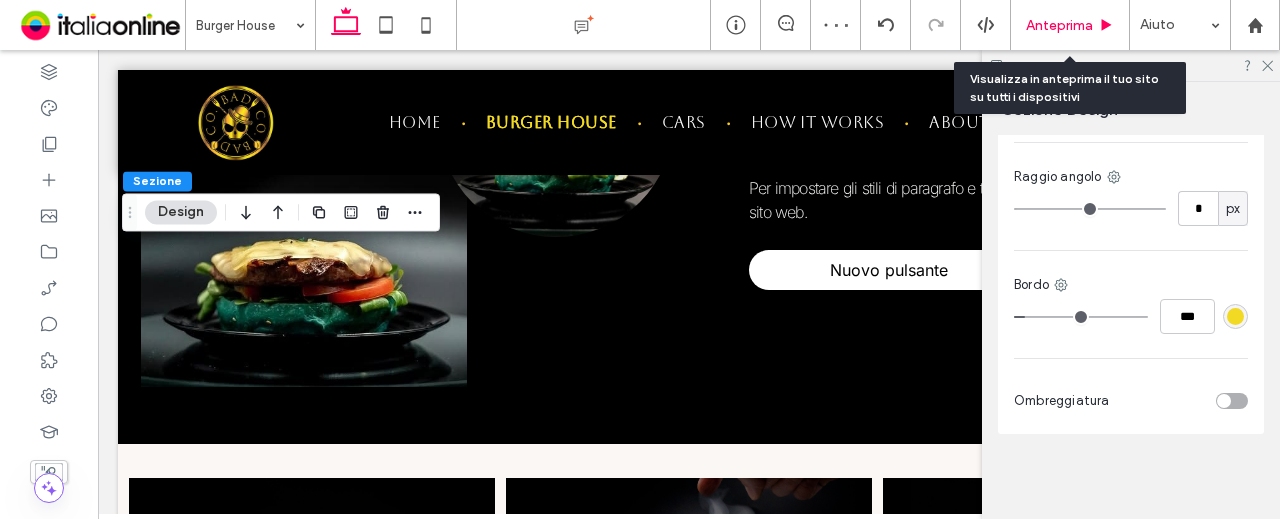 click on "Anteprima" at bounding box center [1059, 25] 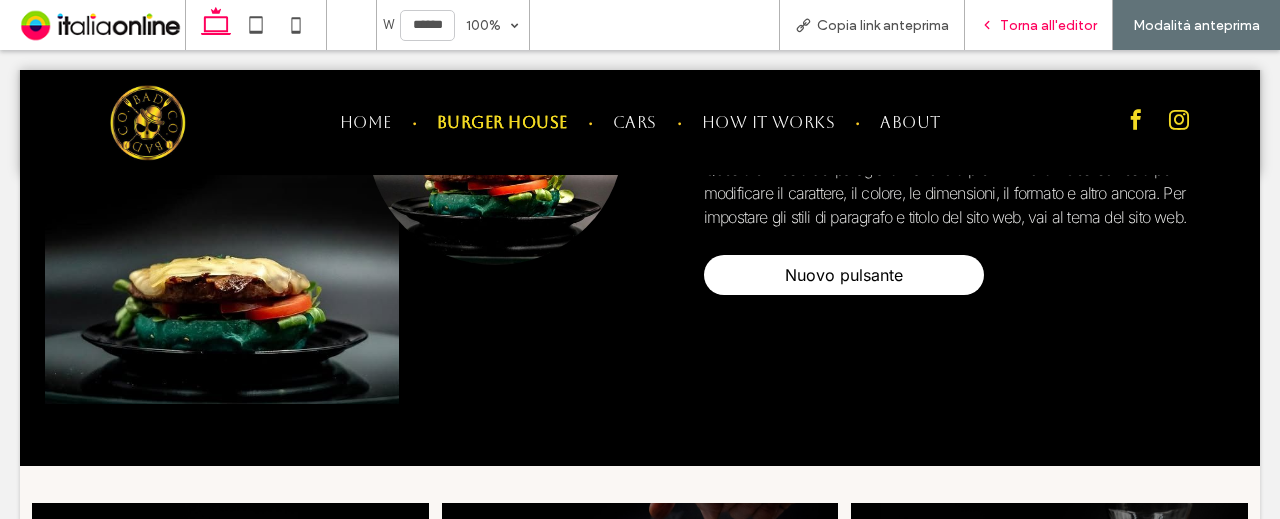 click on "Torna all'editor" at bounding box center (1048, 25) 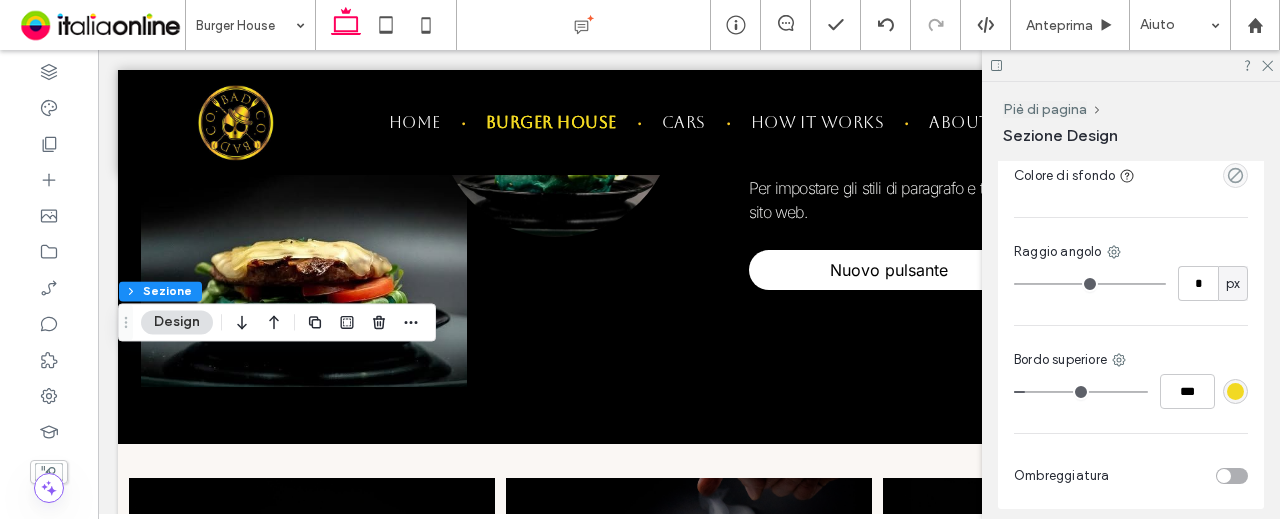 scroll, scrollTop: 900, scrollLeft: 0, axis: vertical 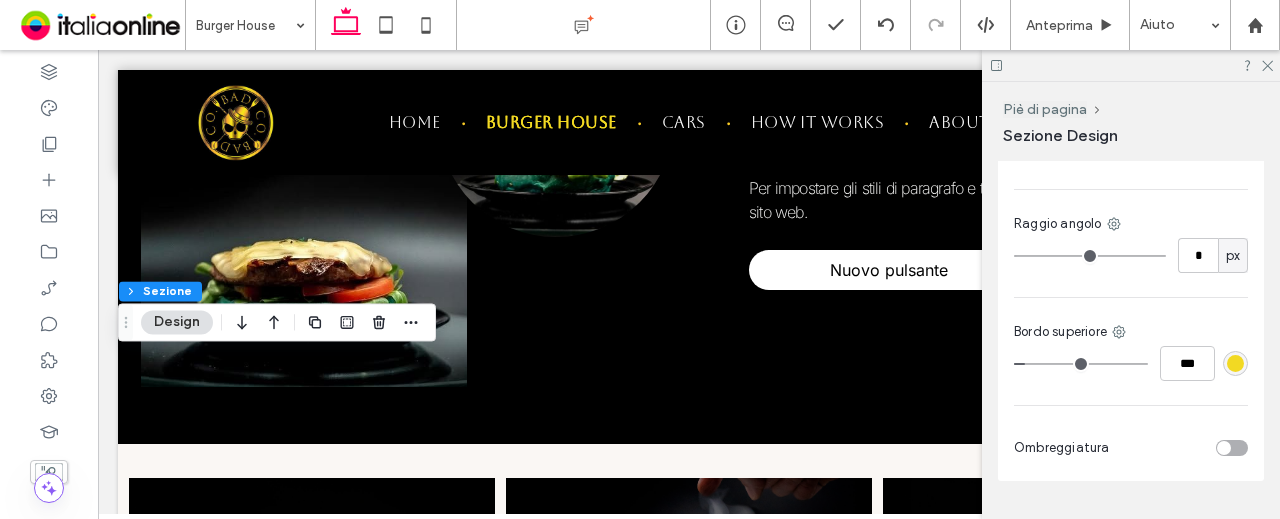 type on "*" 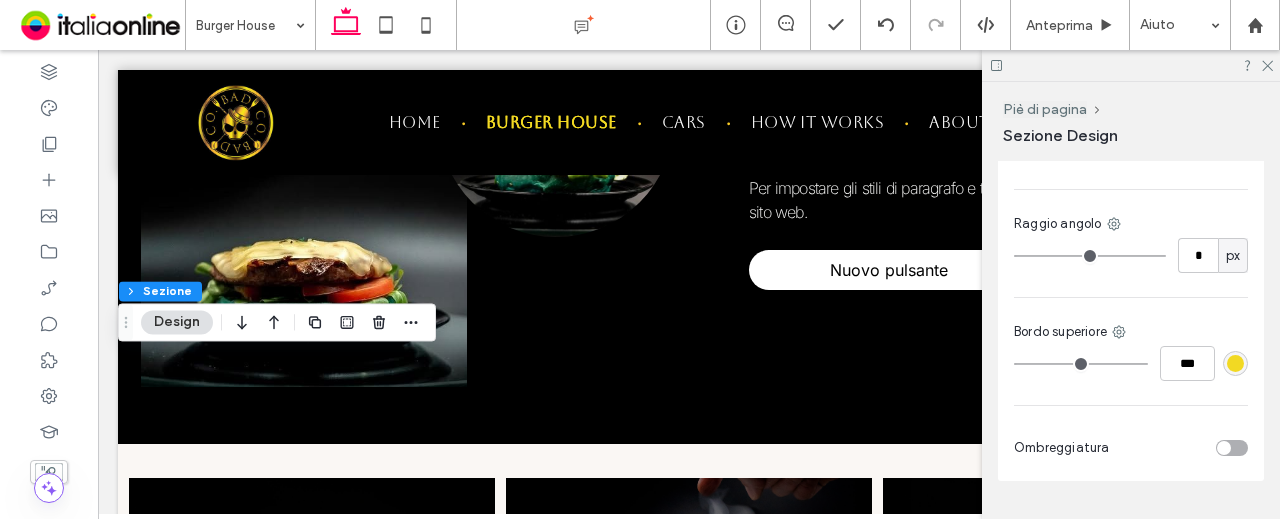drag, startPoint x: 1030, startPoint y: 362, endPoint x: 1004, endPoint y: 362, distance: 26 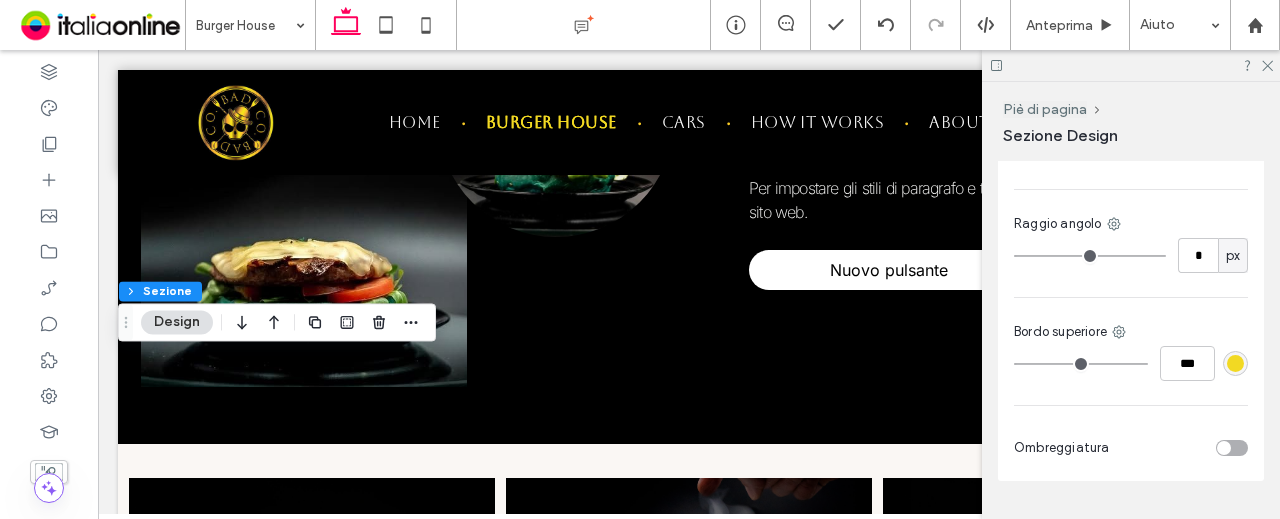 type on "*" 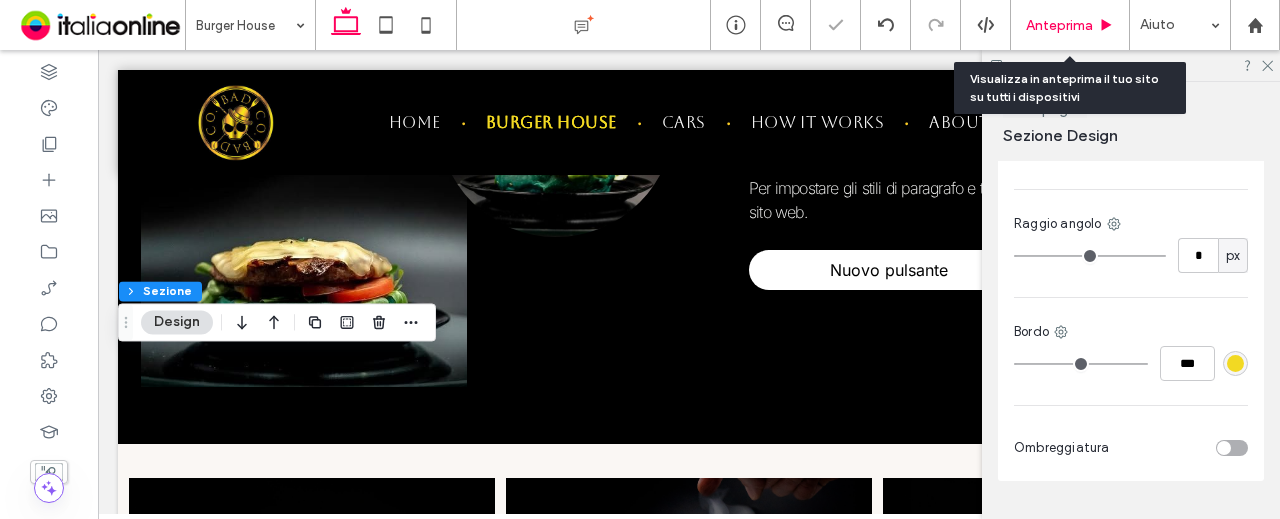 click on "Anteprima" at bounding box center [1059, 25] 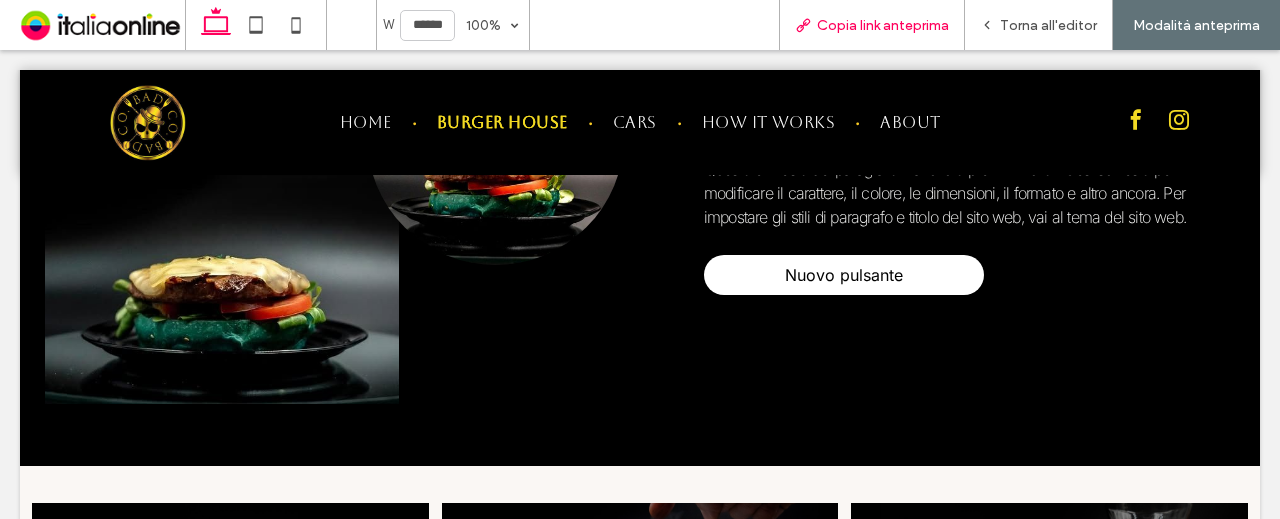 click on "Copia link anteprima" at bounding box center [883, 25] 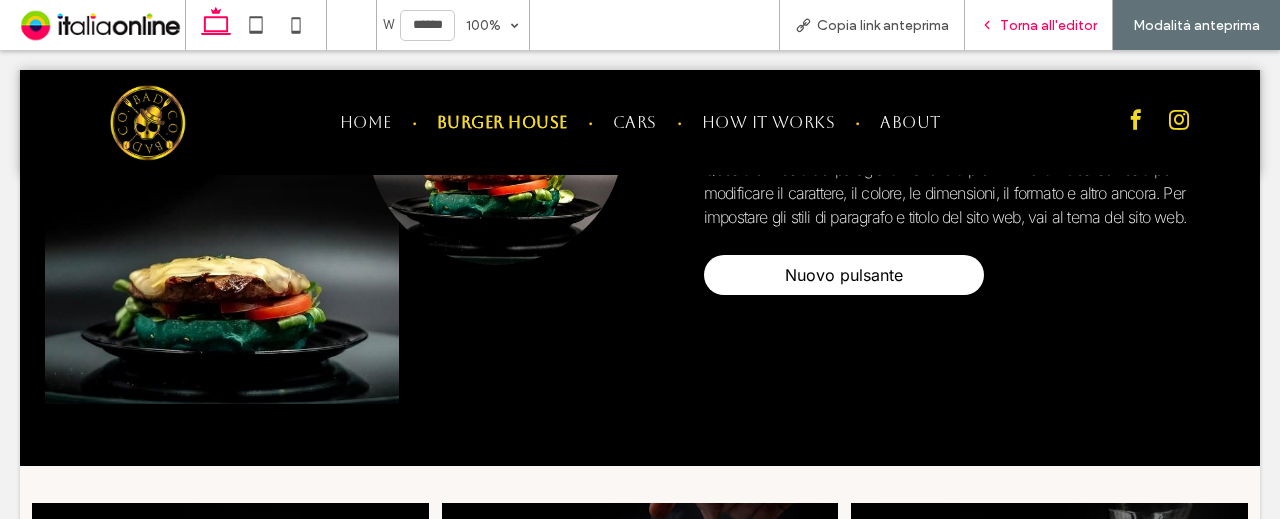 click on "Torna all'editor" at bounding box center [1048, 25] 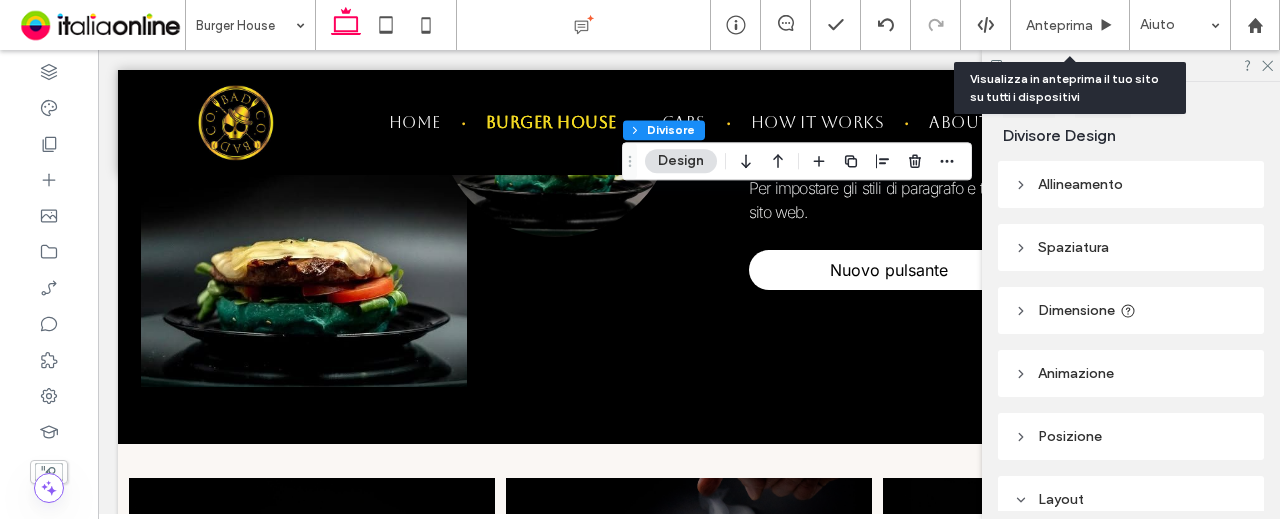 type on "*" 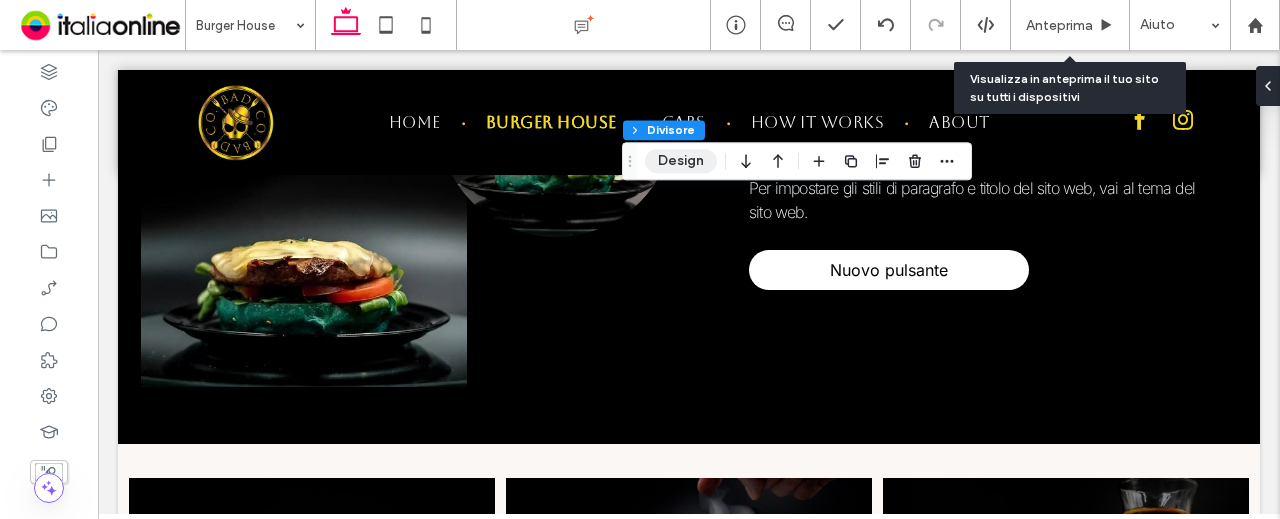 click on "Design" at bounding box center (681, 161) 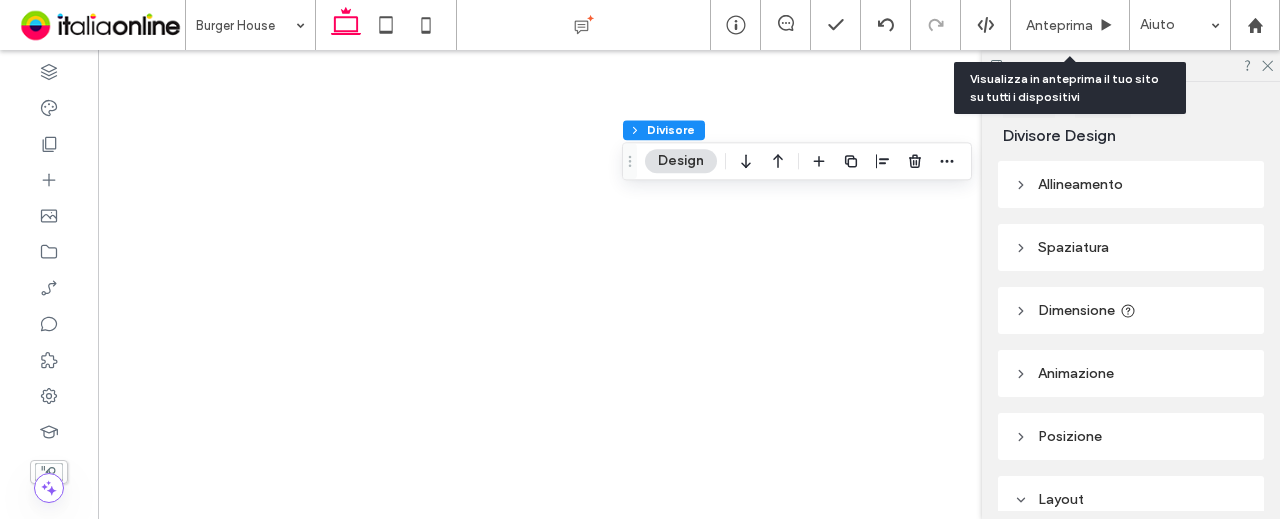 scroll, scrollTop: 0, scrollLeft: 0, axis: both 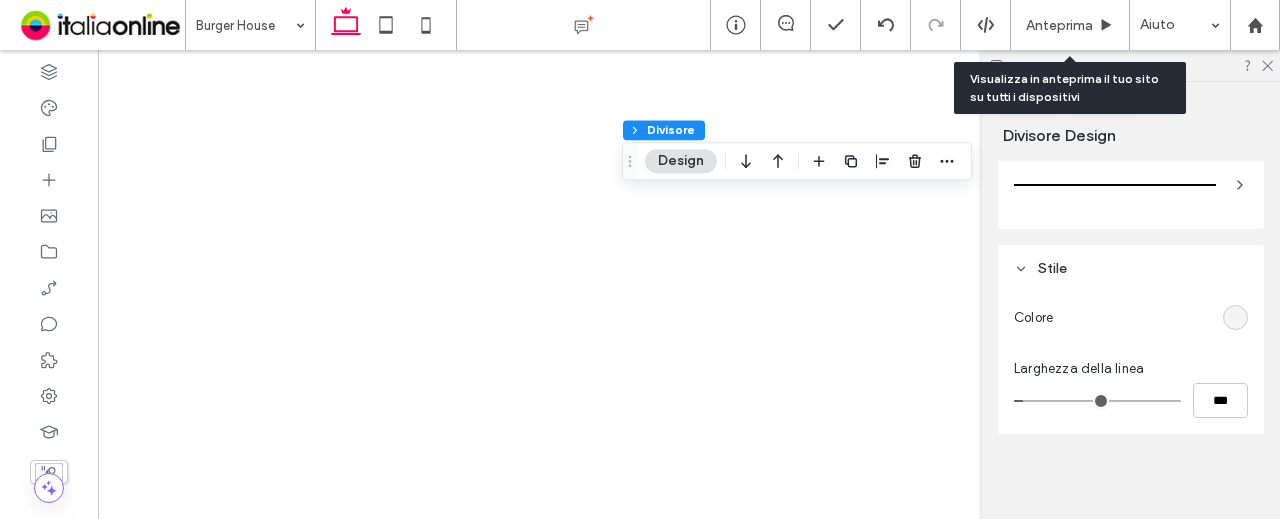 click on "Colore Larghezza della linea ***" at bounding box center (1131, 363) 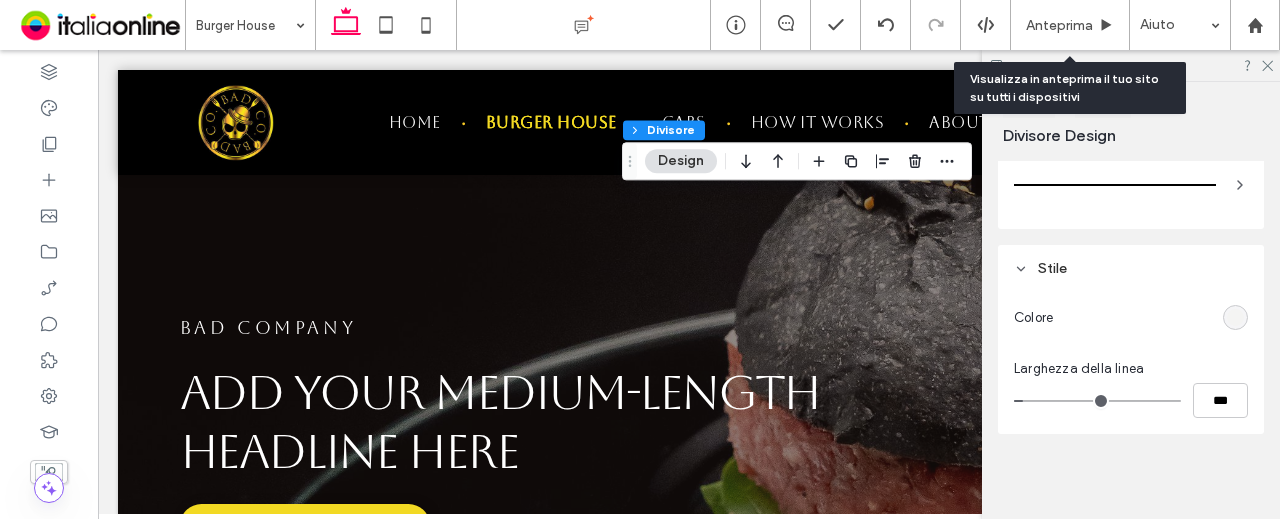 scroll, scrollTop: 0, scrollLeft: 0, axis: both 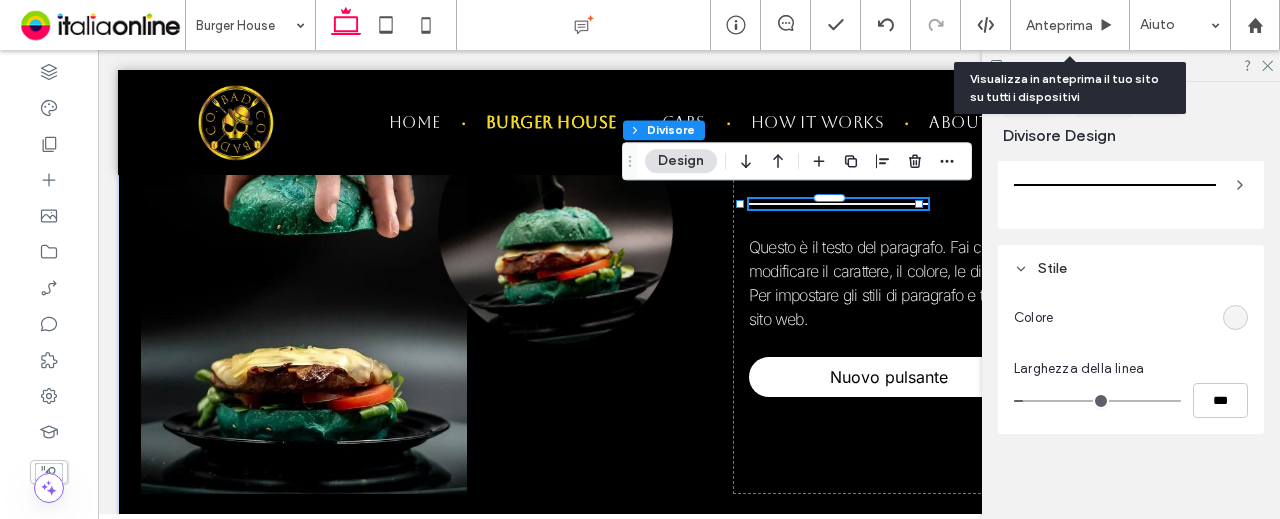 click at bounding box center [1235, 317] 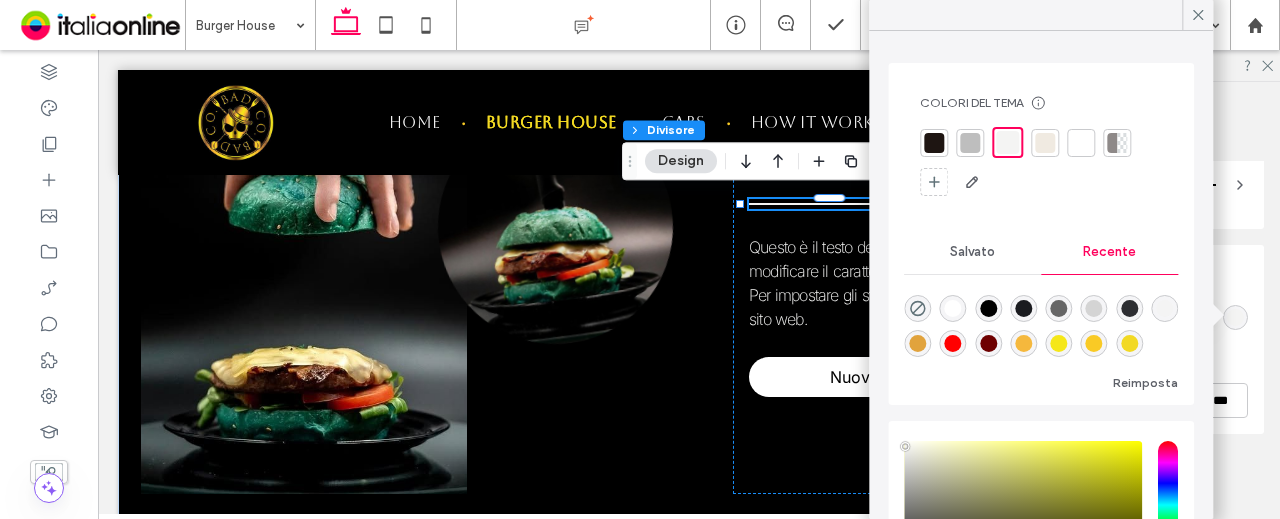 drag, startPoint x: 1006, startPoint y: 252, endPoint x: 1086, endPoint y: 254, distance: 80.024994 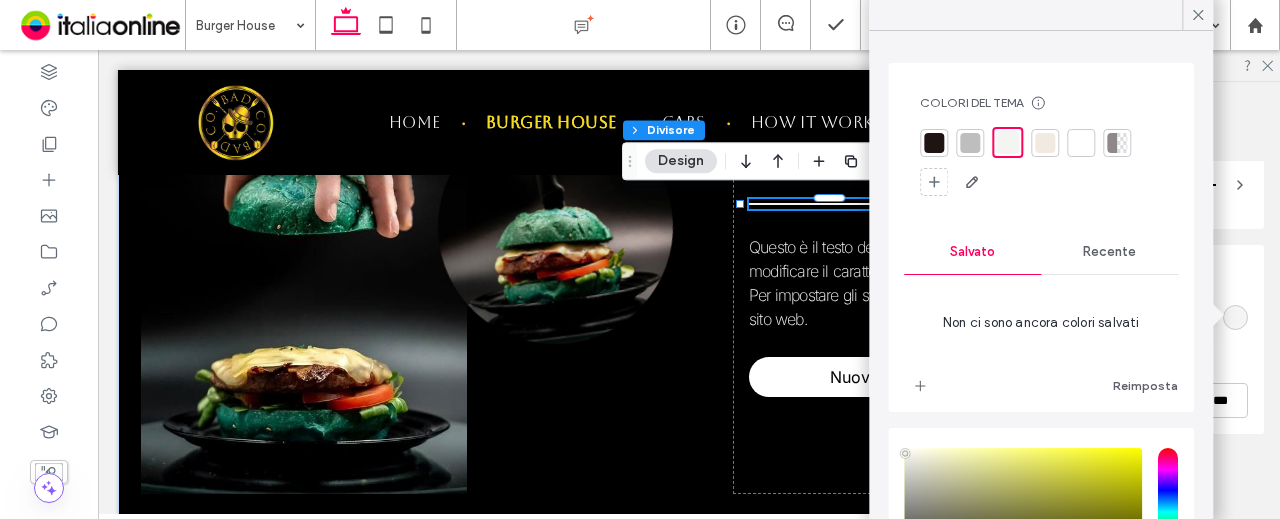 click on "Recente" at bounding box center [1109, 252] 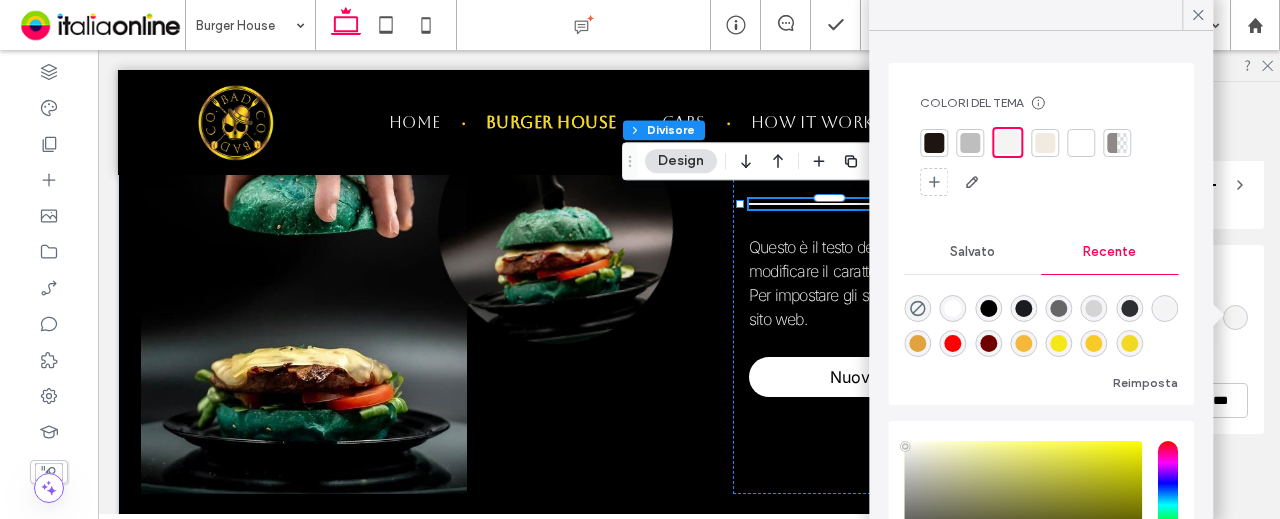 scroll, scrollTop: 32, scrollLeft: 0, axis: vertical 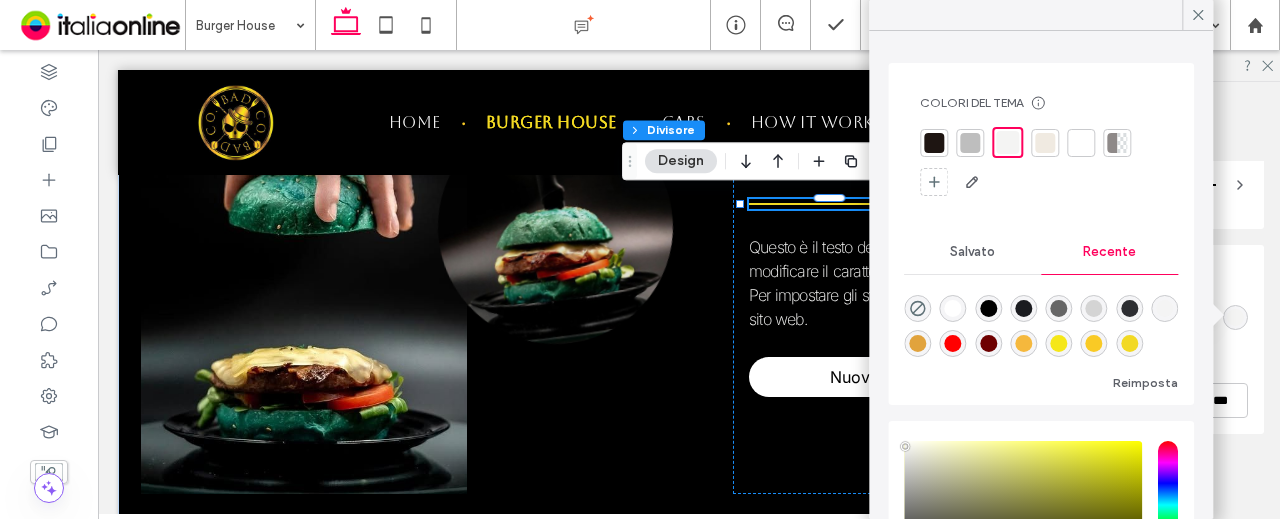type on "*******" 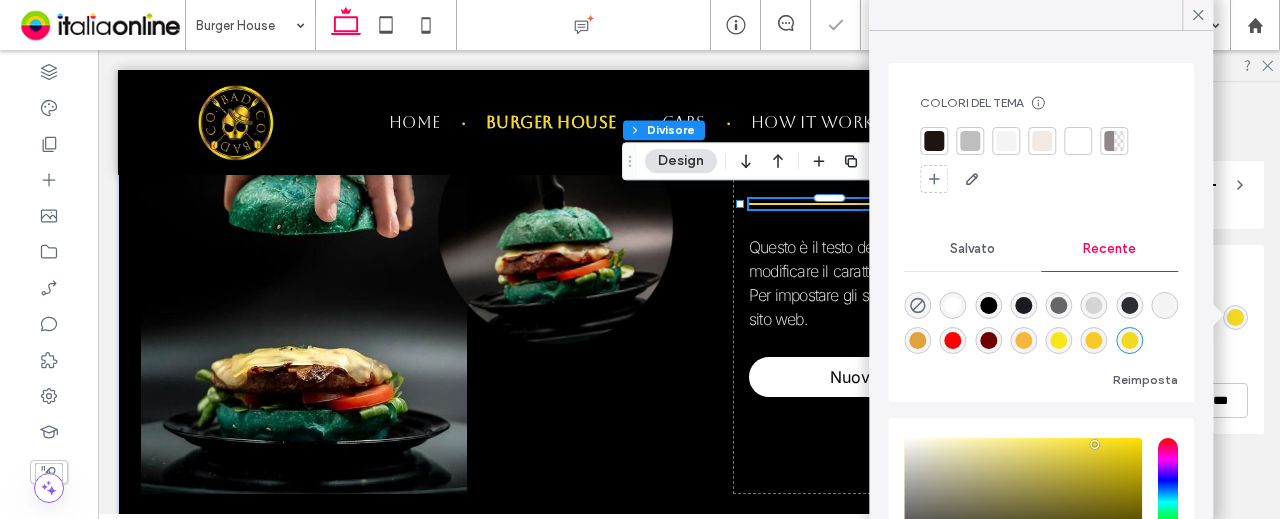 click at bounding box center [1131, 65] 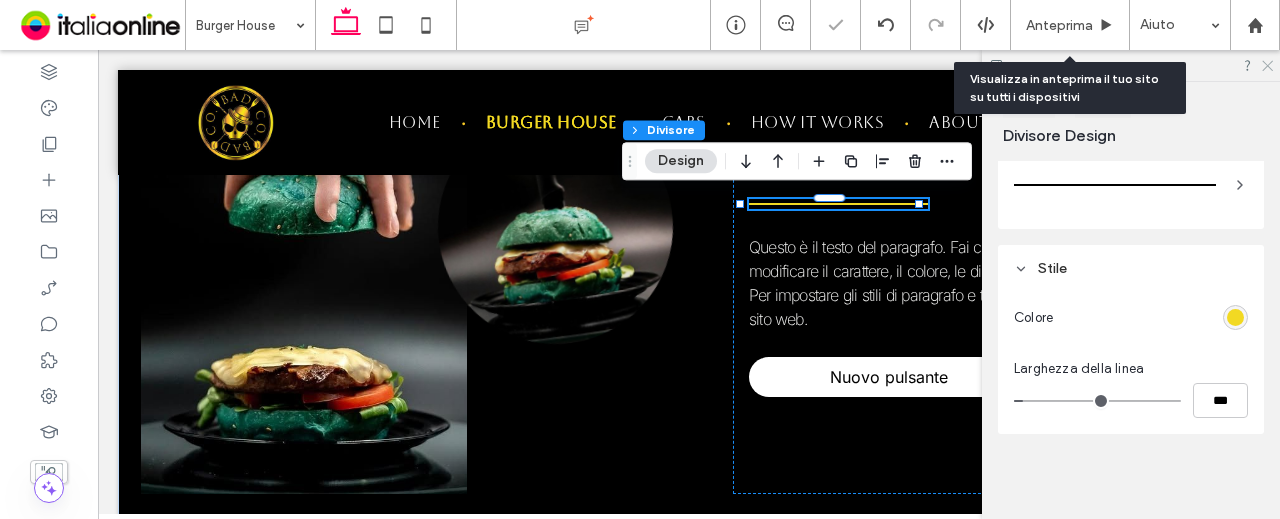 click 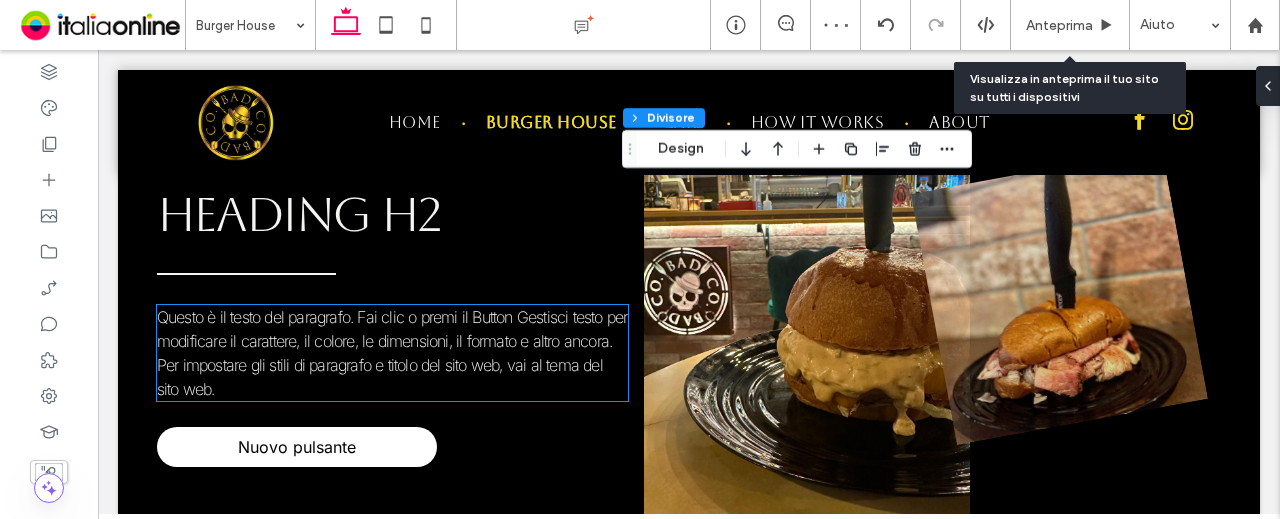 scroll, scrollTop: 1244, scrollLeft: 0, axis: vertical 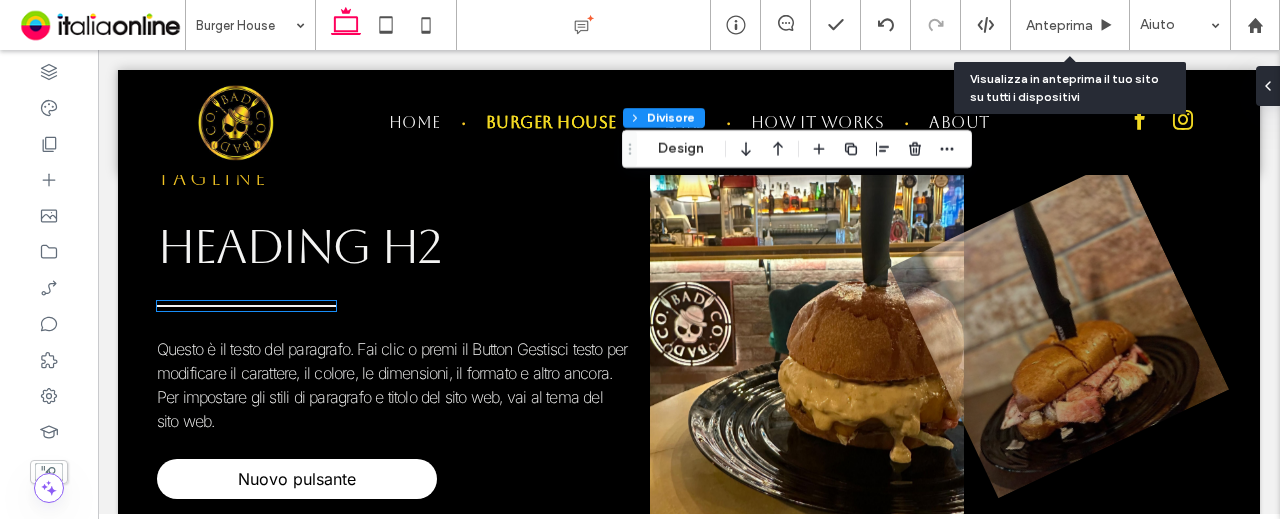 click at bounding box center (246, 306) 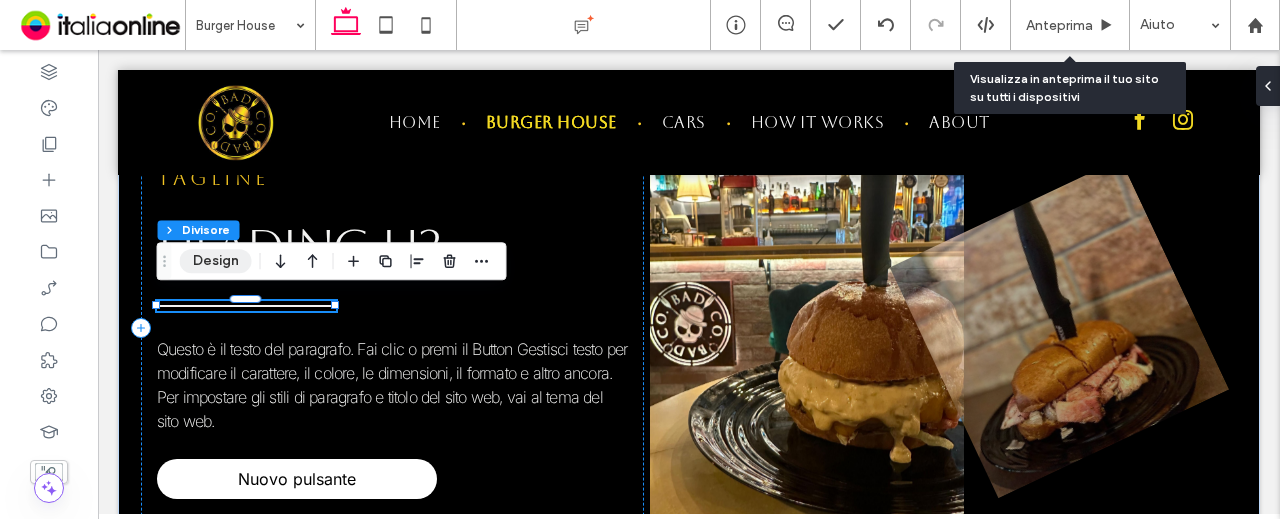 click on "Design" at bounding box center (216, 261) 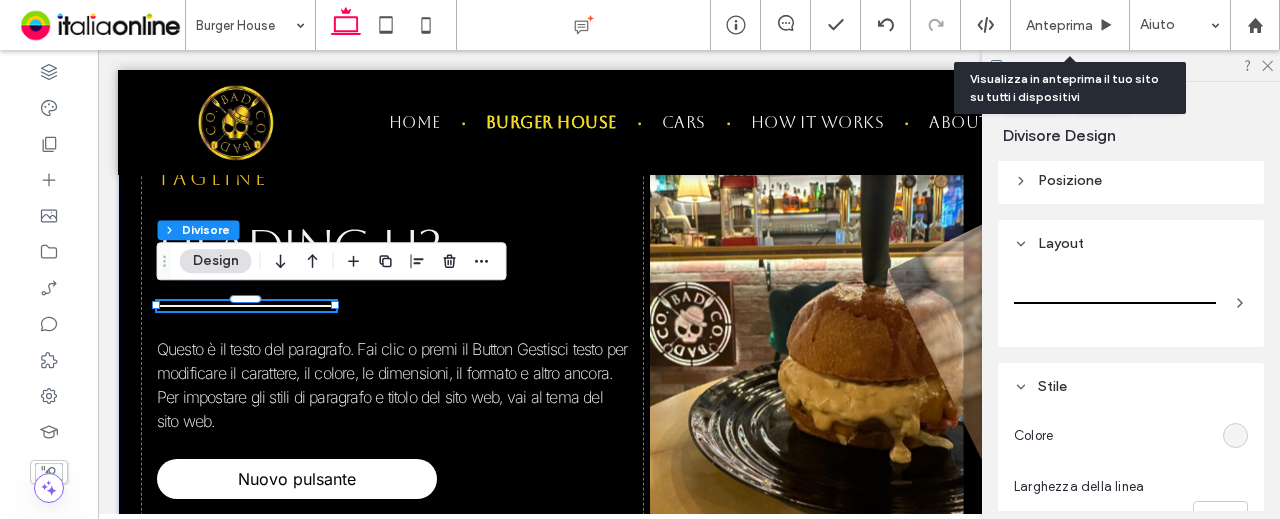 scroll, scrollTop: 300, scrollLeft: 0, axis: vertical 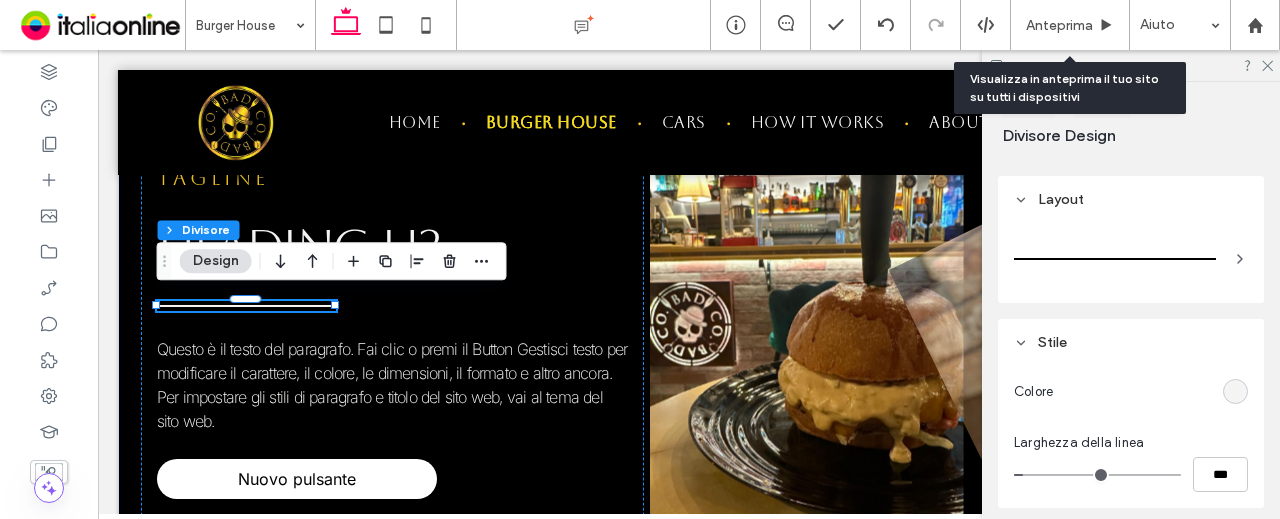 click at bounding box center (1154, 391) 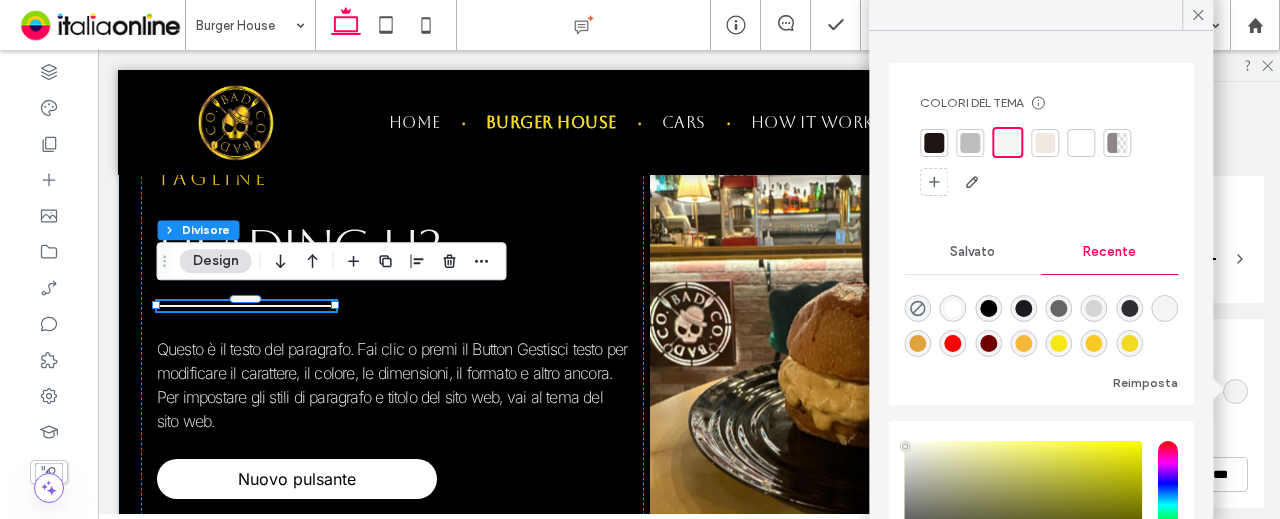 click on "Salvato" at bounding box center [972, 252] 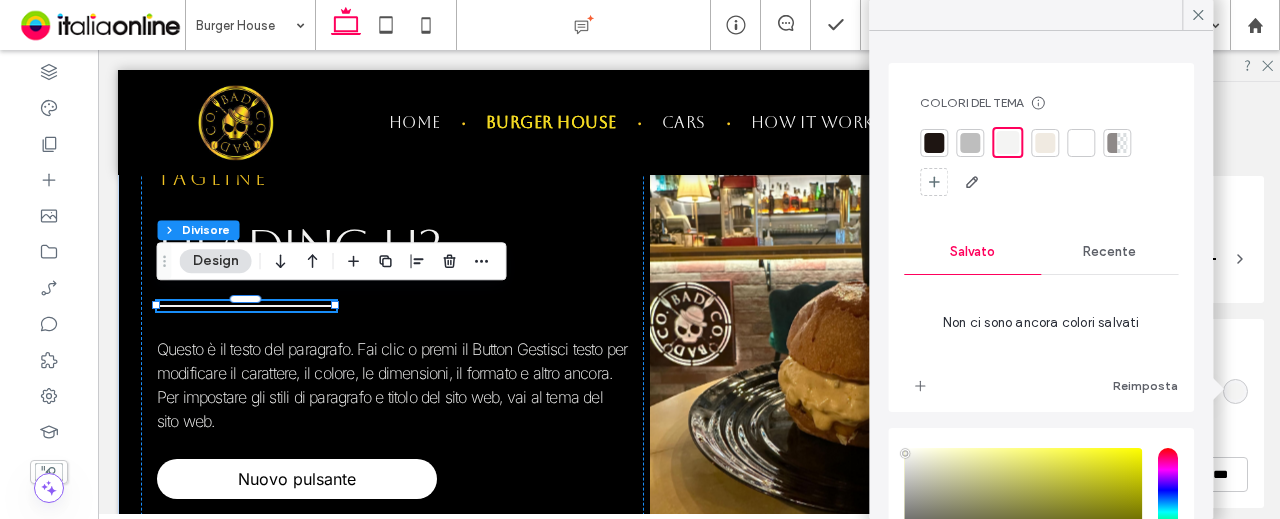 click on "Recente" at bounding box center [1109, 252] 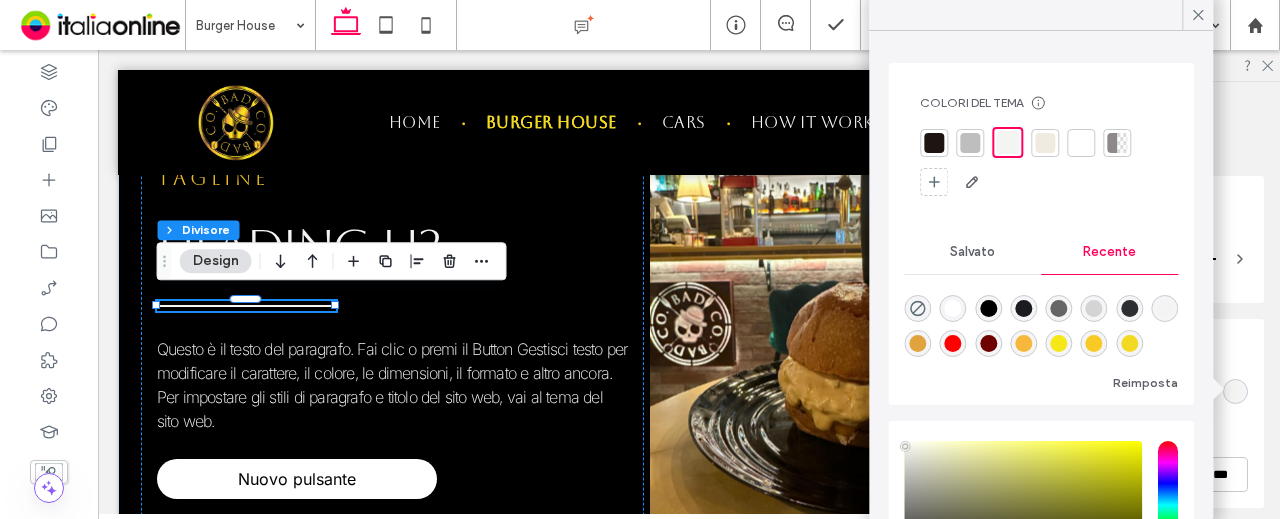 scroll, scrollTop: 32, scrollLeft: 0, axis: vertical 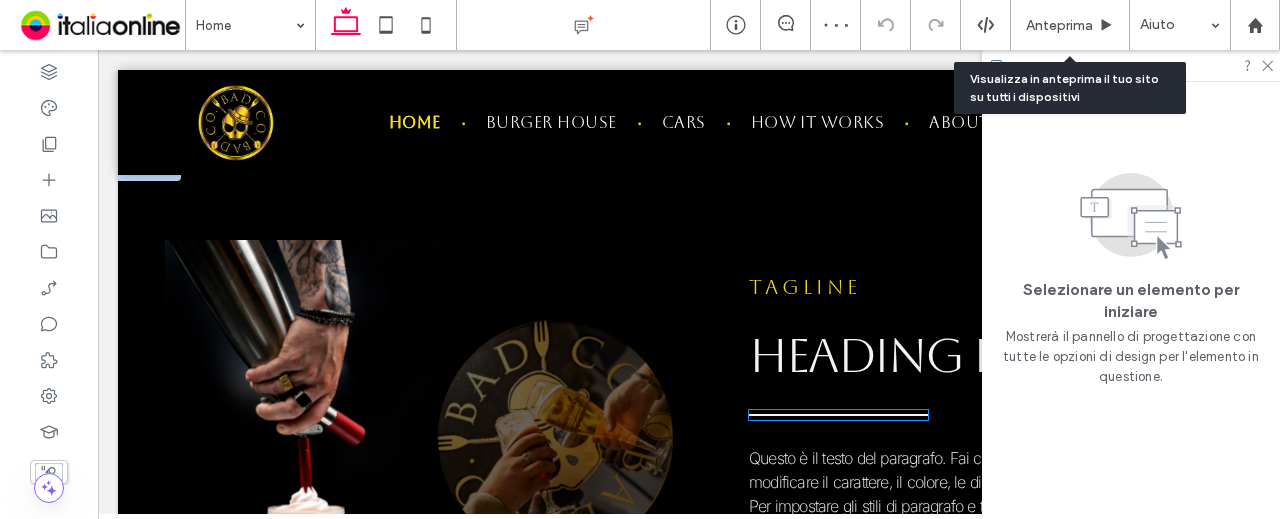 click at bounding box center (838, 415) 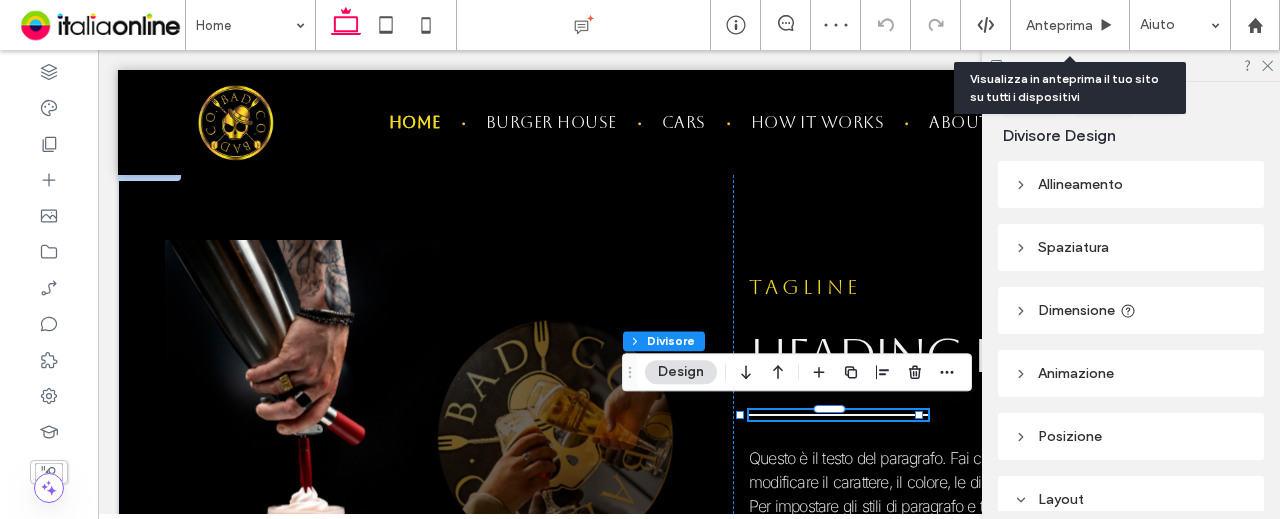 type on "*" 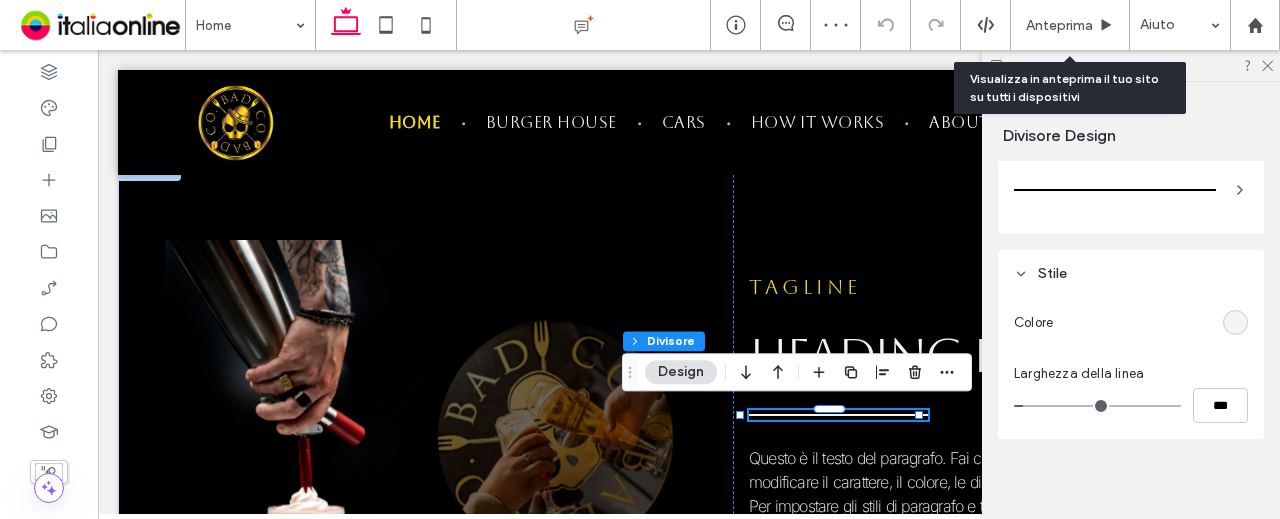 scroll, scrollTop: 374, scrollLeft: 0, axis: vertical 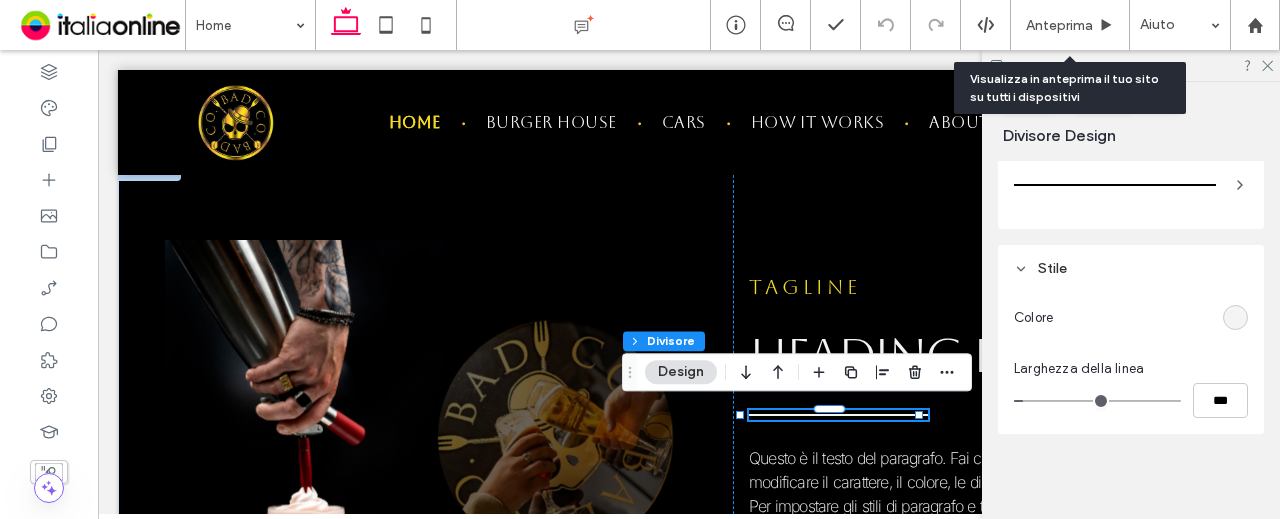 click at bounding box center (1235, 317) 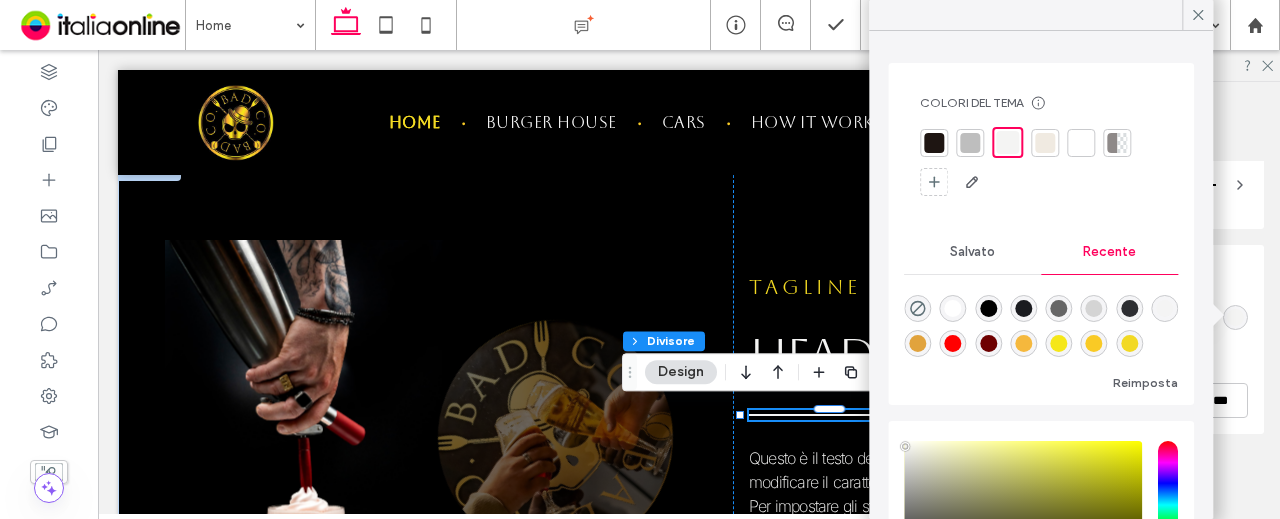 drag, startPoint x: 1000, startPoint y: 271, endPoint x: 1038, endPoint y: 269, distance: 38.052597 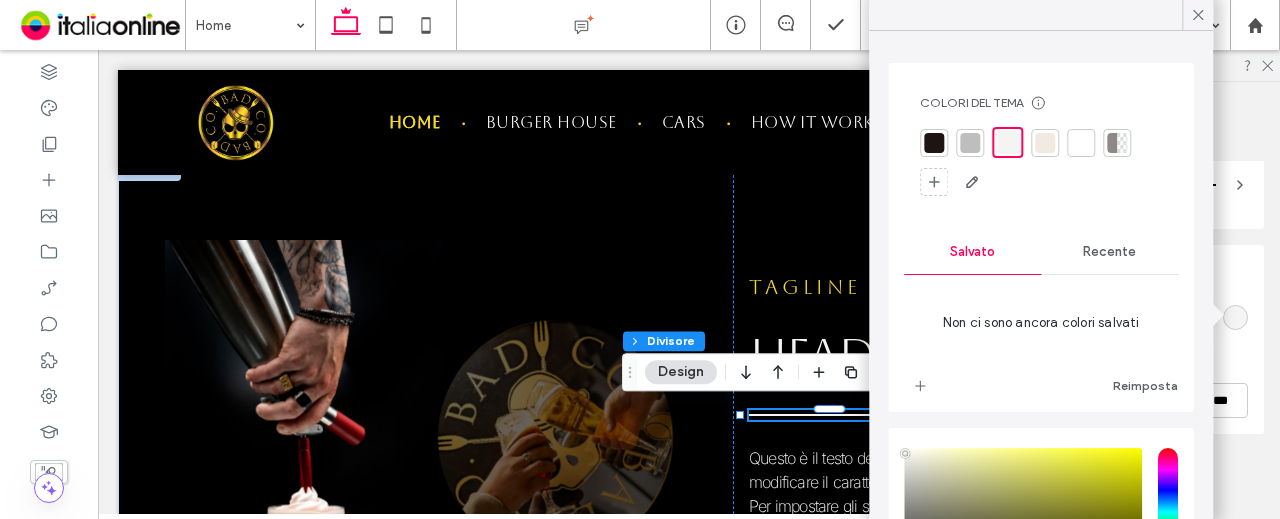 click on "Recente" at bounding box center [1109, 252] 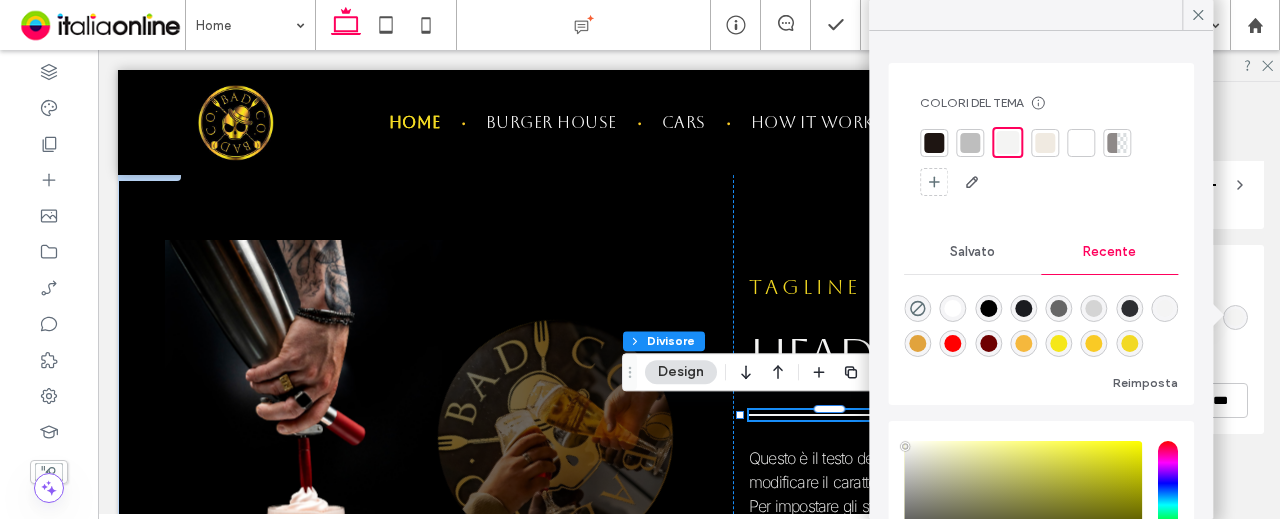 scroll, scrollTop: 32, scrollLeft: 0, axis: vertical 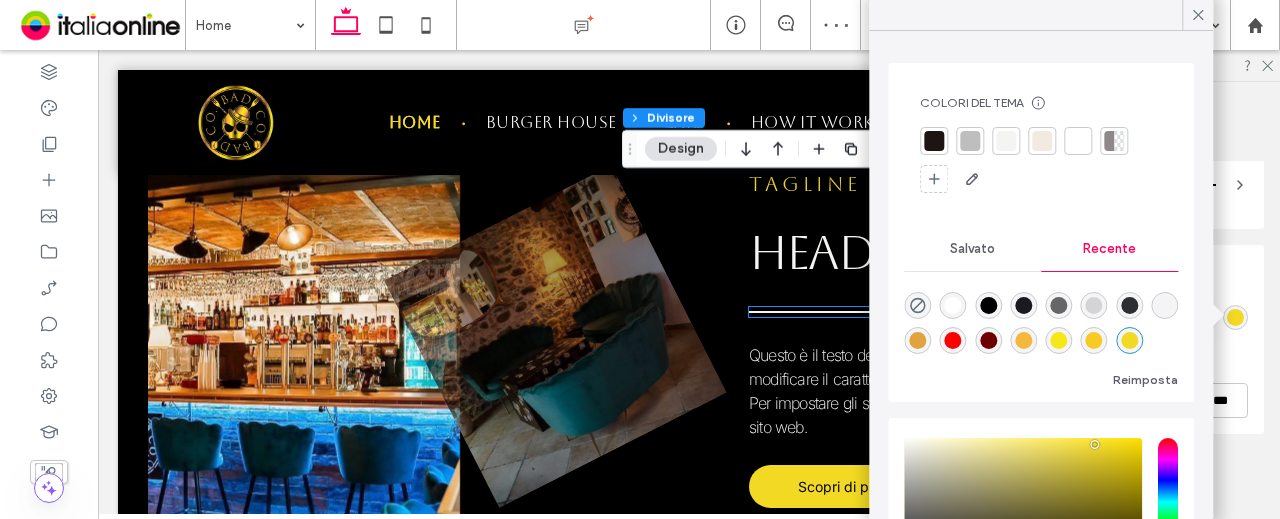 click at bounding box center (838, 312) 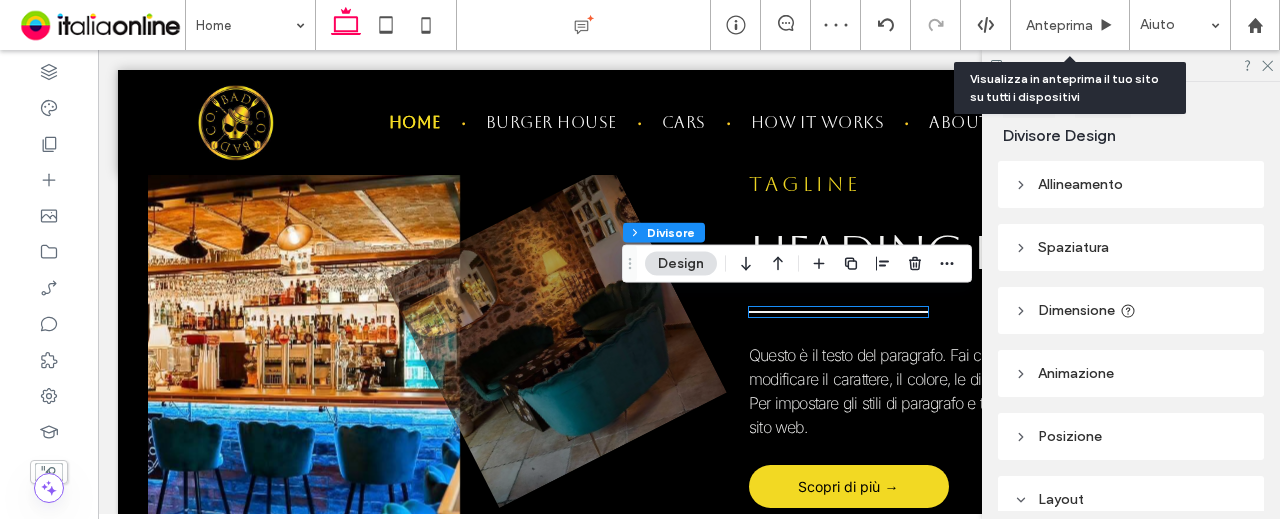 type on "*" 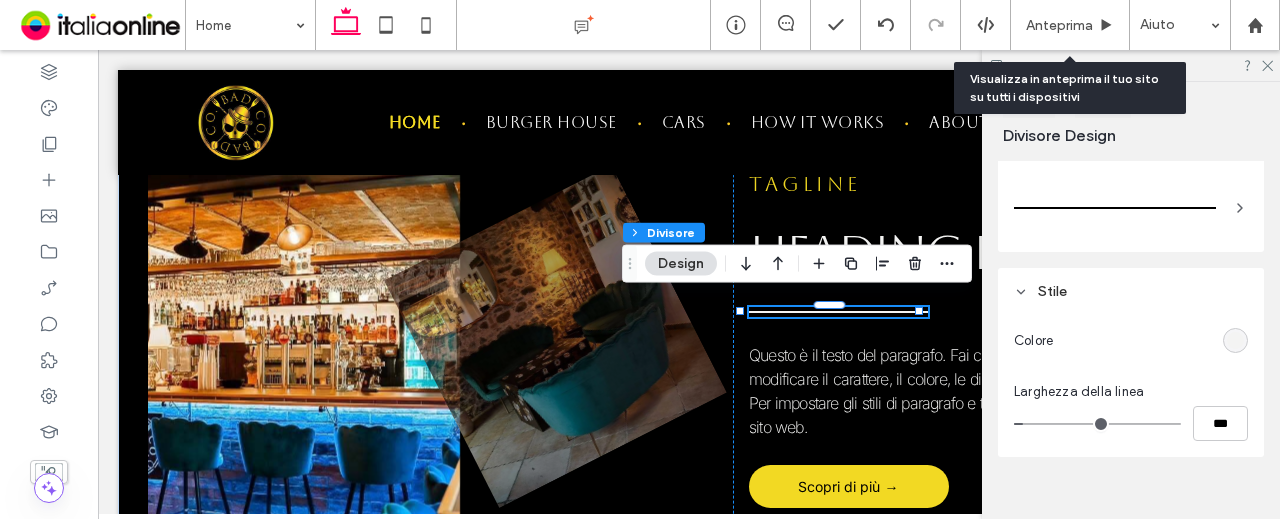 scroll, scrollTop: 374, scrollLeft: 0, axis: vertical 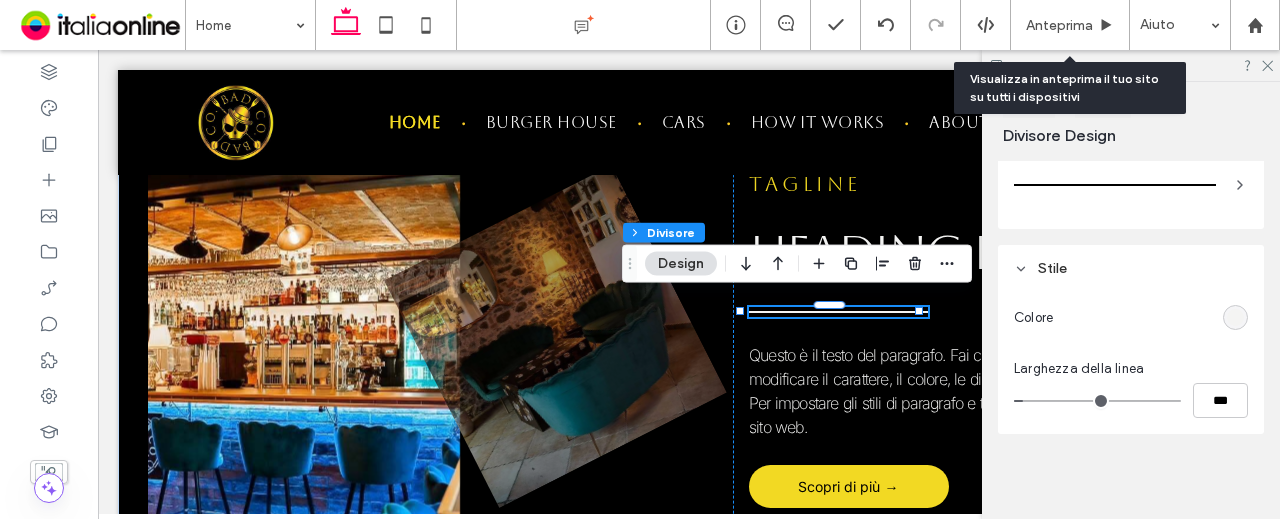 click at bounding box center (1235, 317) 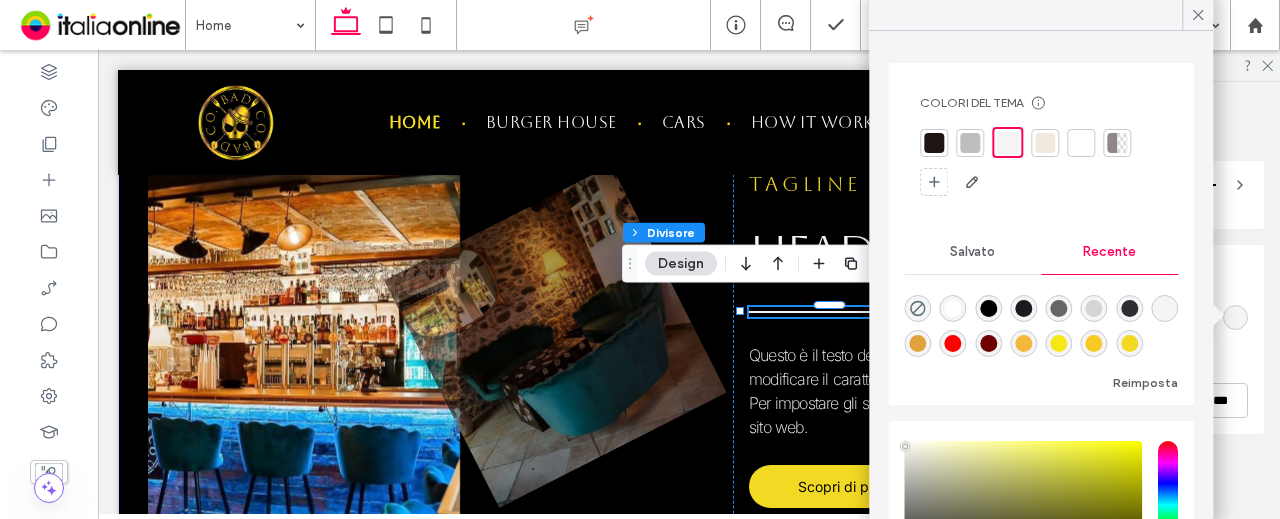 click on "Salvato" at bounding box center (972, 252) 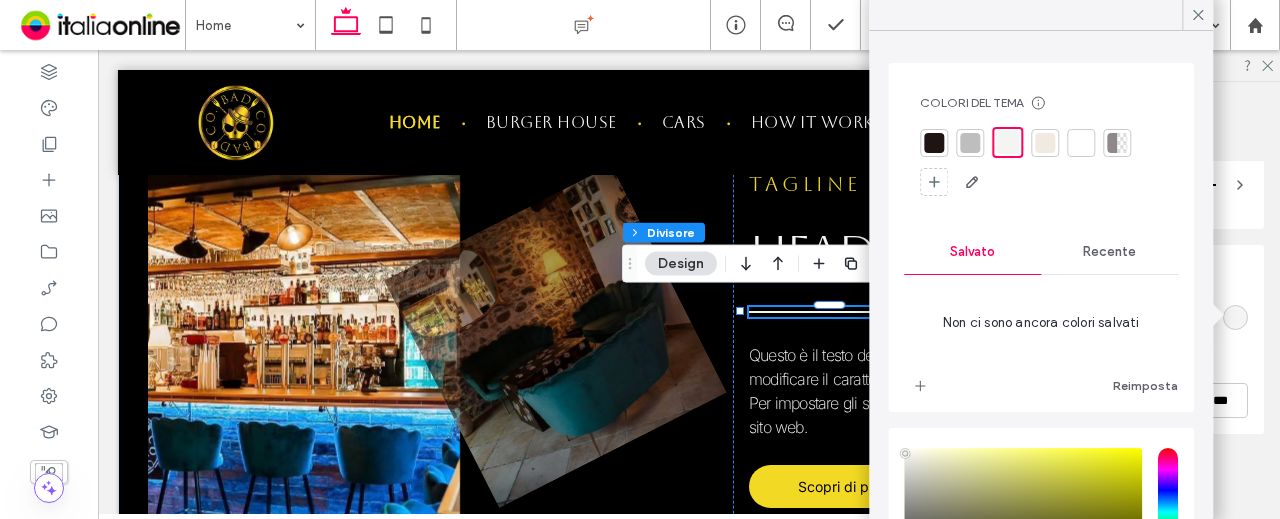 click on "Recente" at bounding box center (1109, 252) 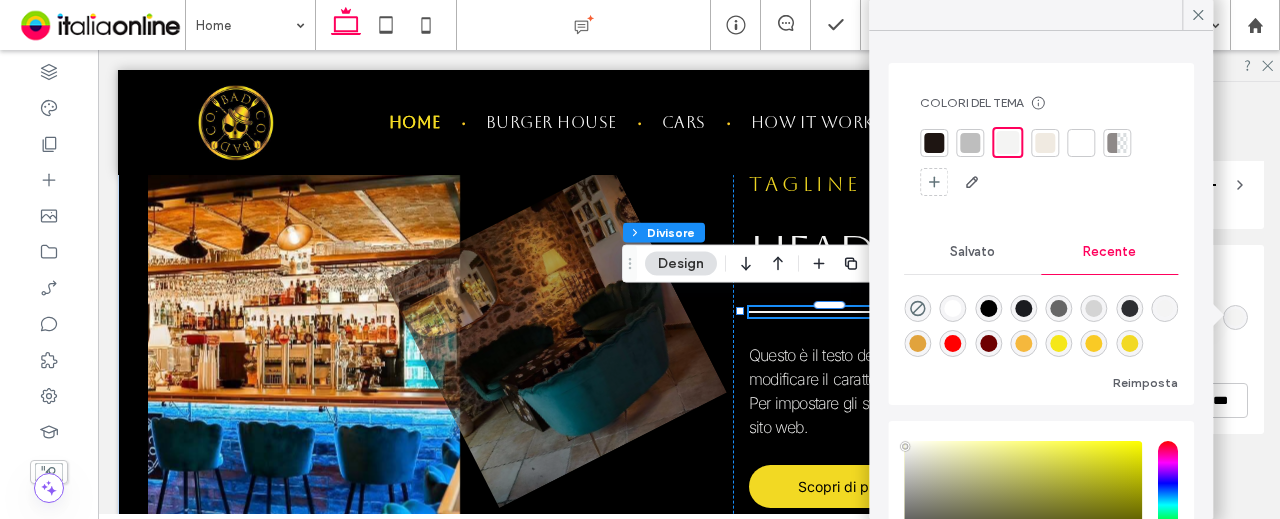 scroll, scrollTop: 32, scrollLeft: 0, axis: vertical 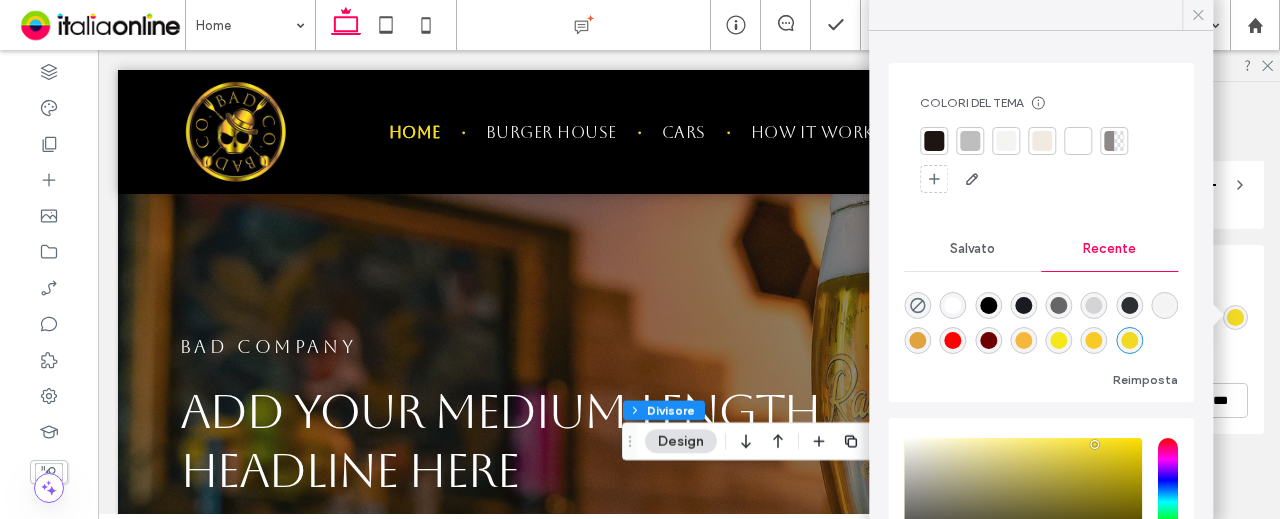 click at bounding box center (1198, 15) 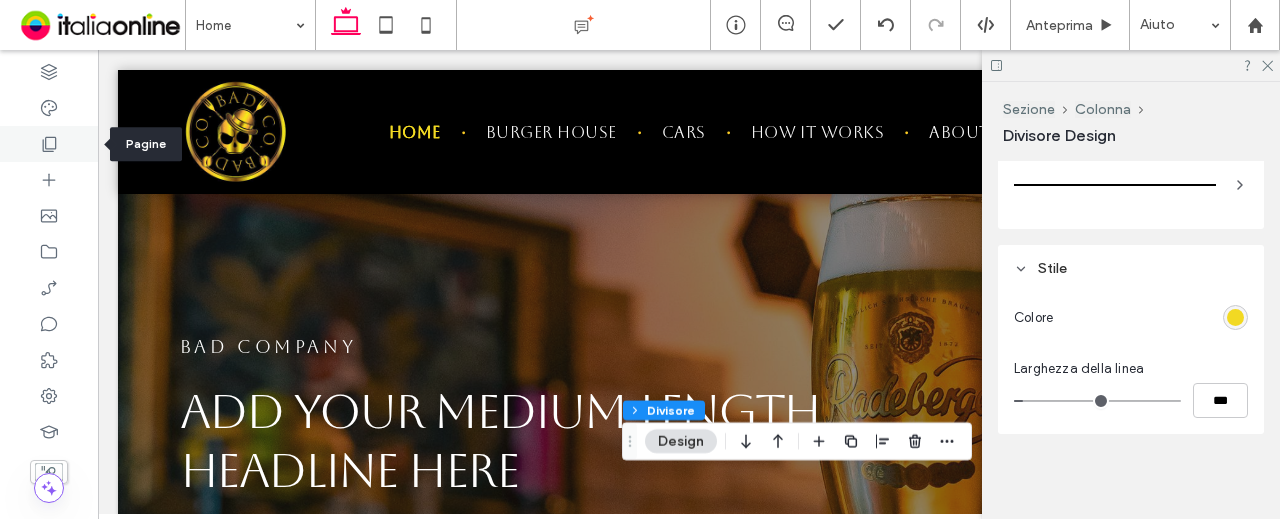 click 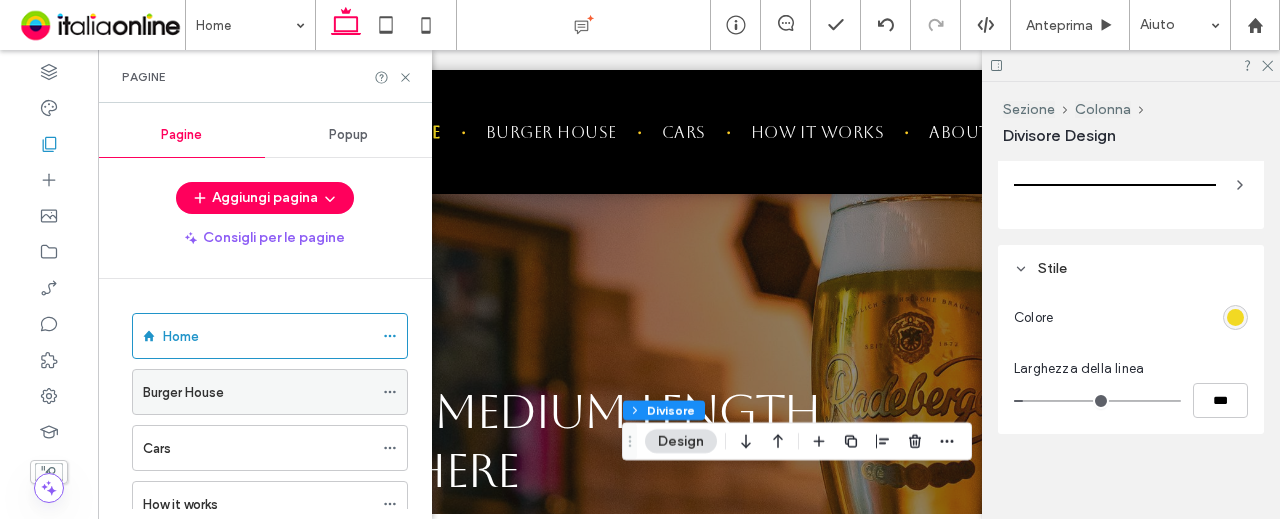 click 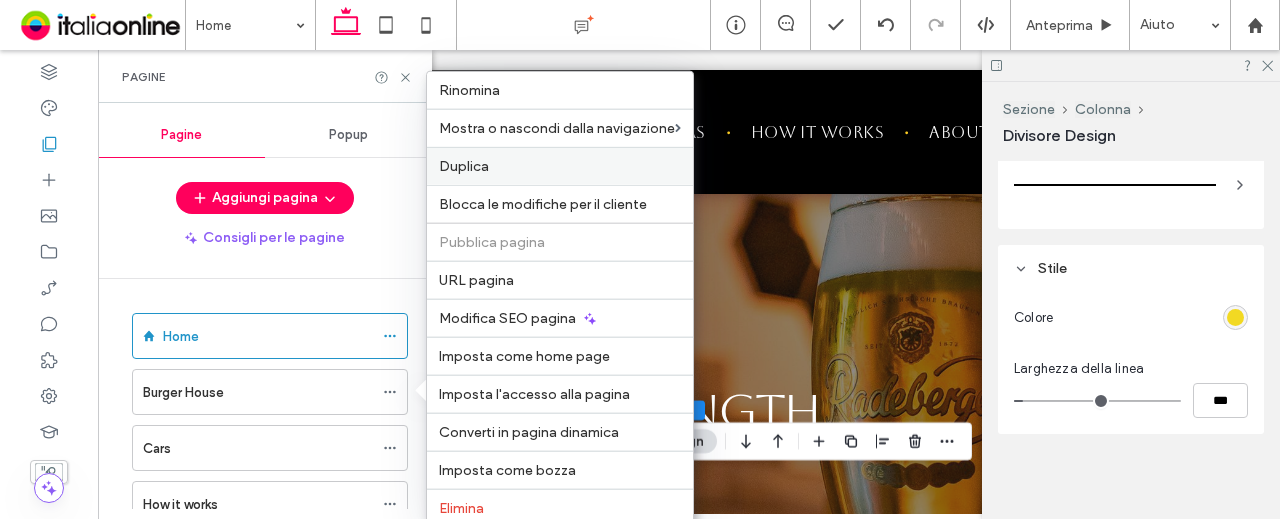 click on "Duplica" at bounding box center [464, 166] 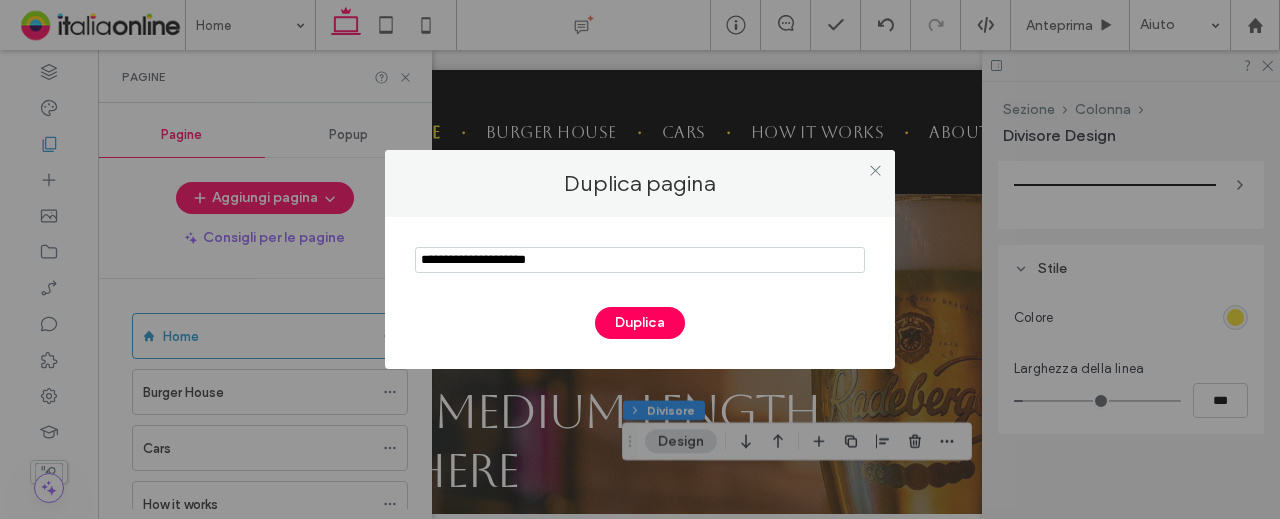 drag, startPoint x: 534, startPoint y: 266, endPoint x: 206, endPoint y: 259, distance: 328.07468 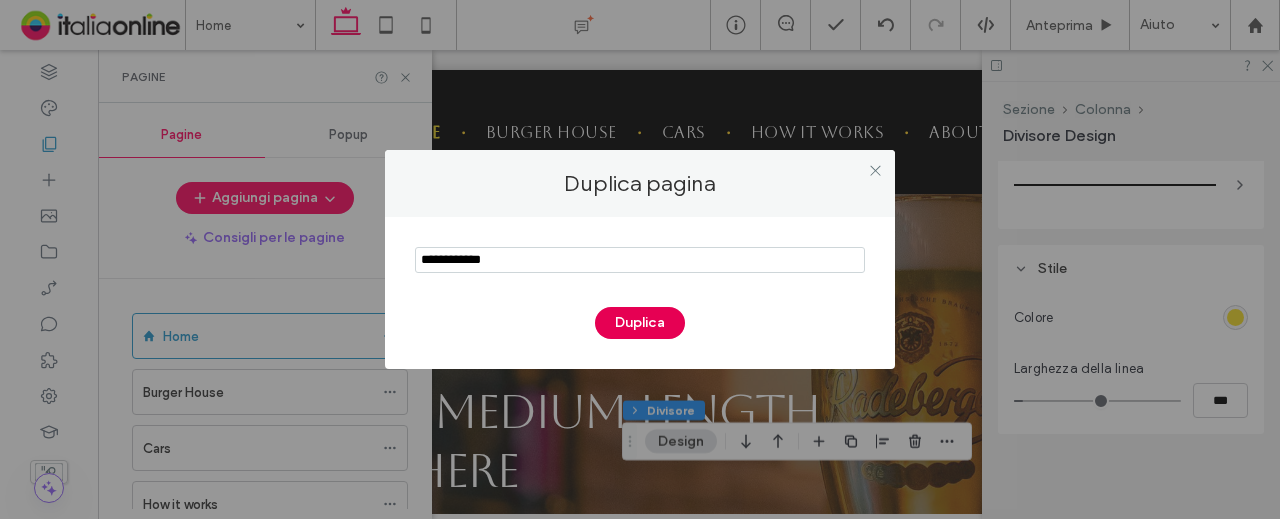 type on "**********" 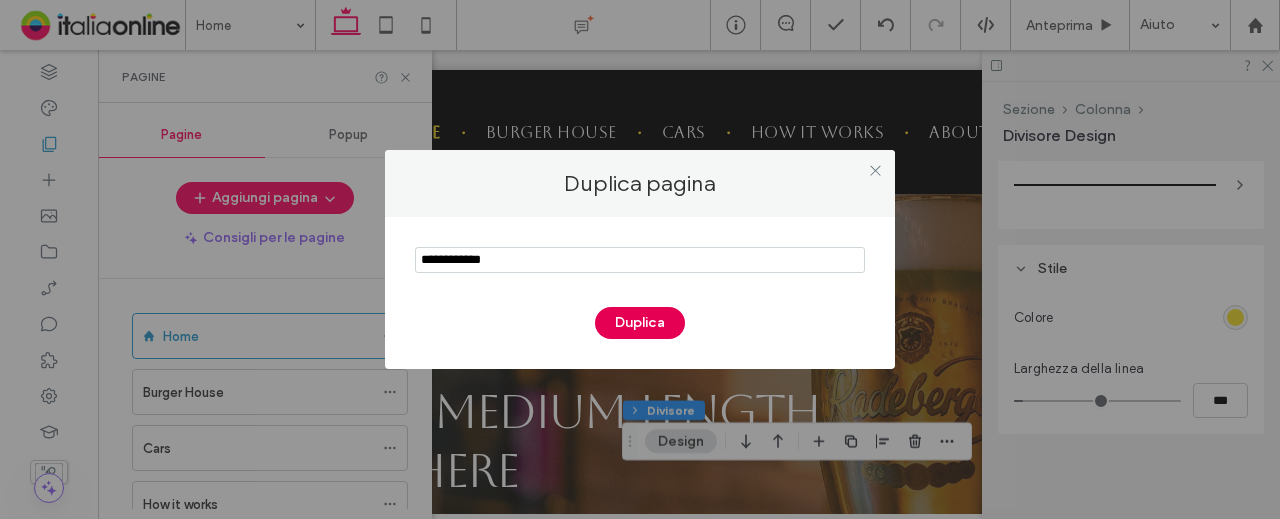 click on "Duplica" at bounding box center (640, 323) 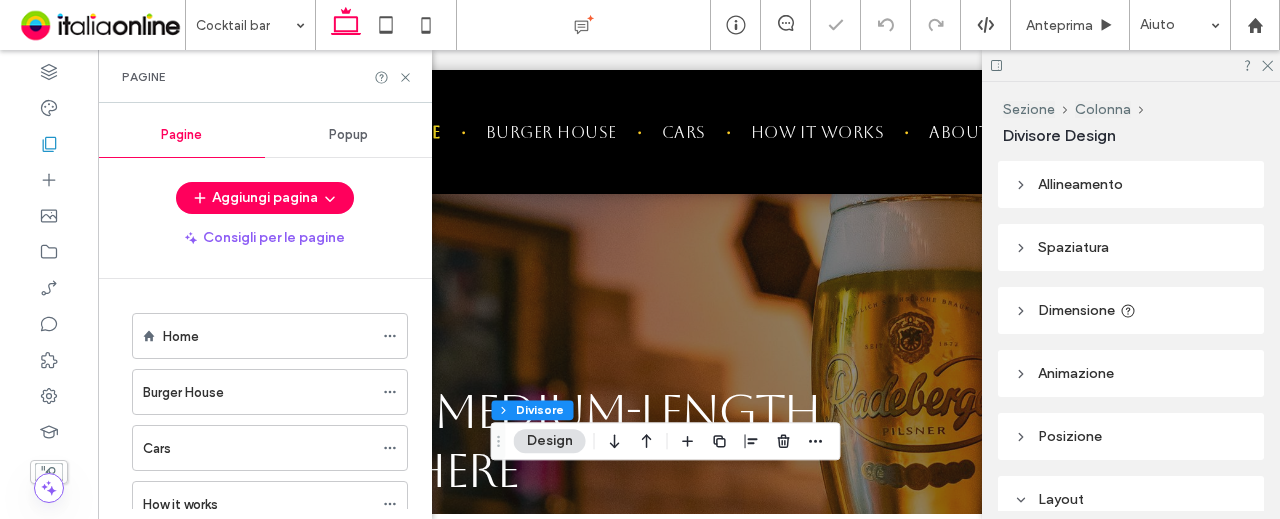 type on "*" 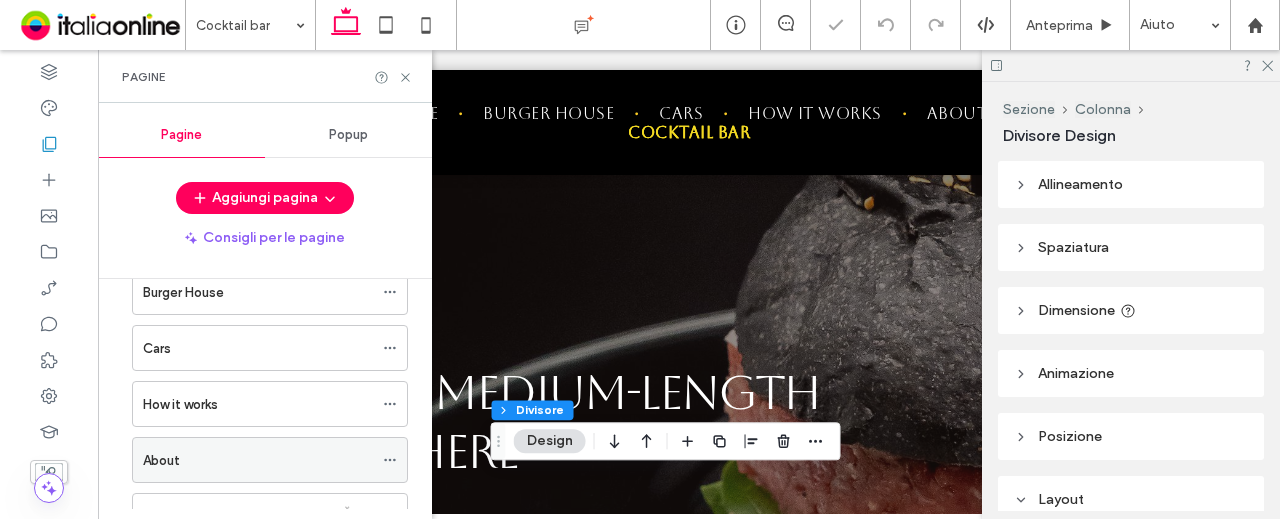 scroll, scrollTop: 1288, scrollLeft: 0, axis: vertical 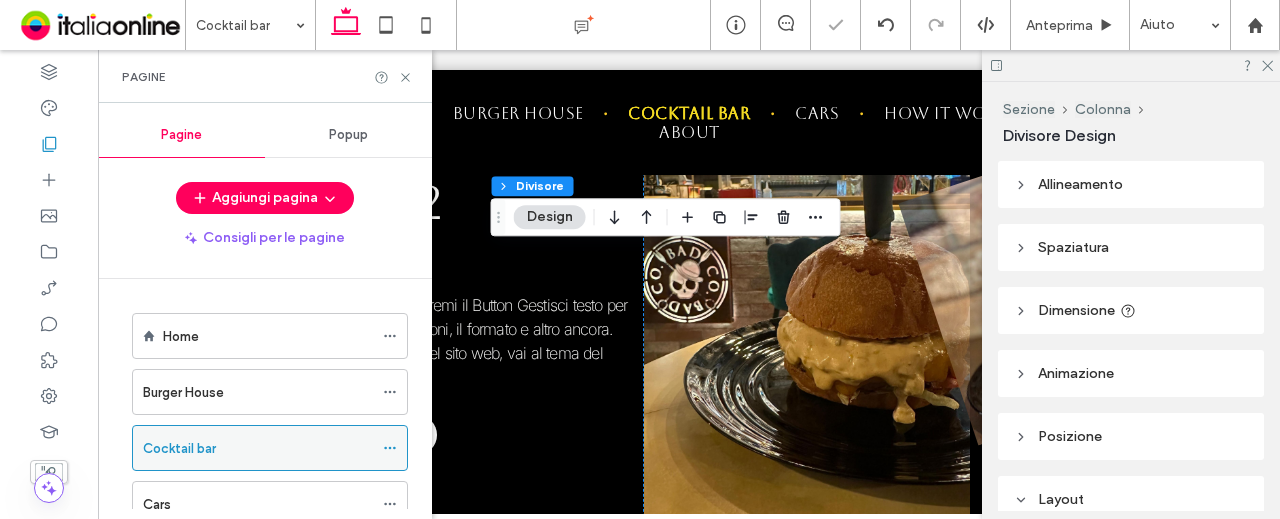 click 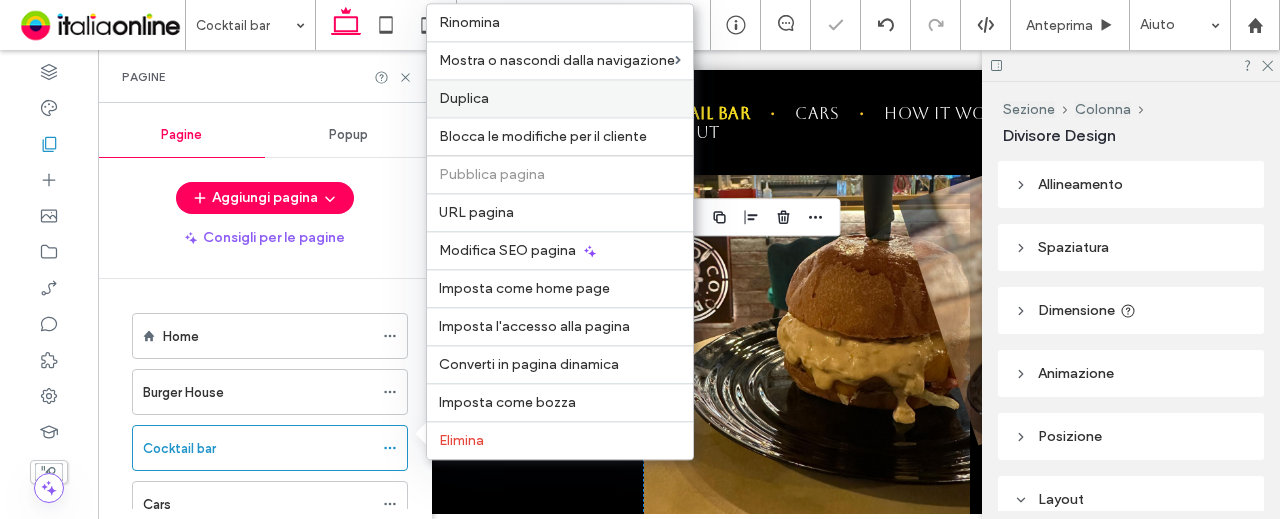 click on "Duplica" at bounding box center [560, 98] 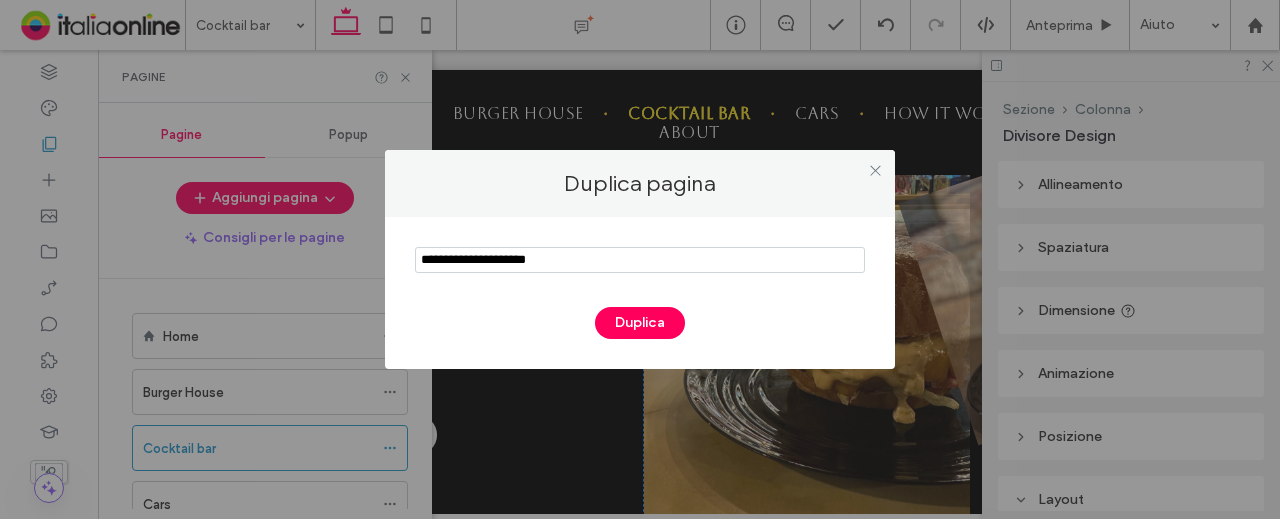 drag, startPoint x: 556, startPoint y: 265, endPoint x: 345, endPoint y: 275, distance: 211.23683 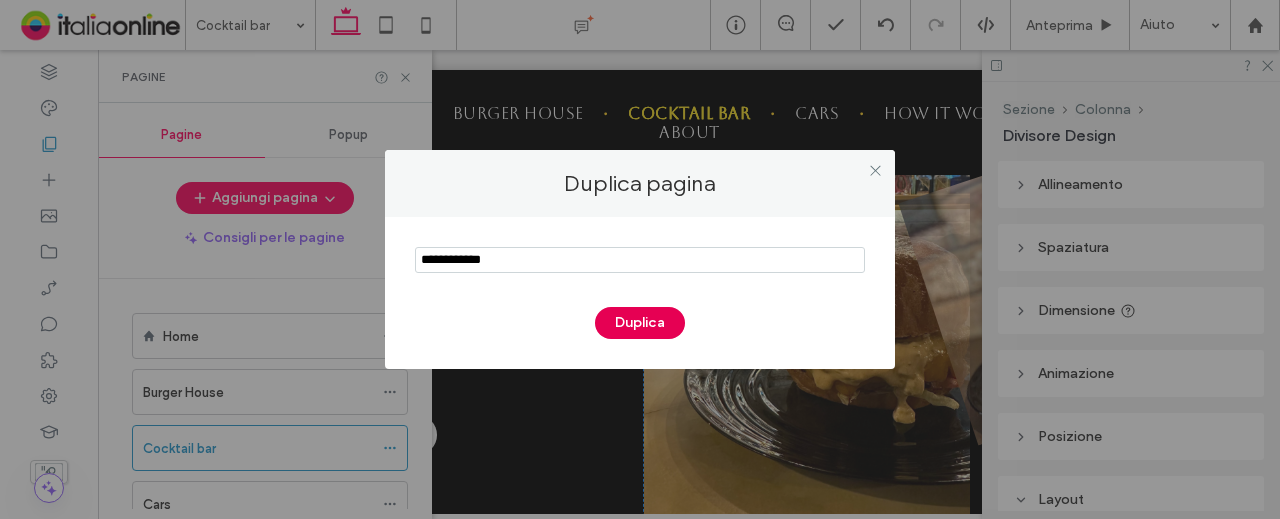 type on "**********" 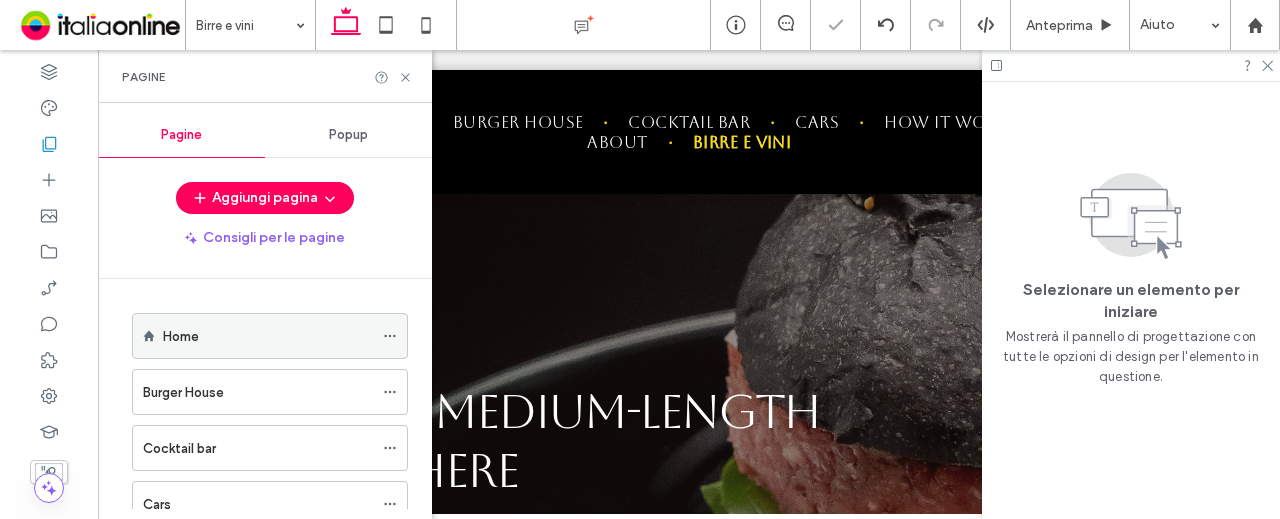 scroll, scrollTop: 0, scrollLeft: 0, axis: both 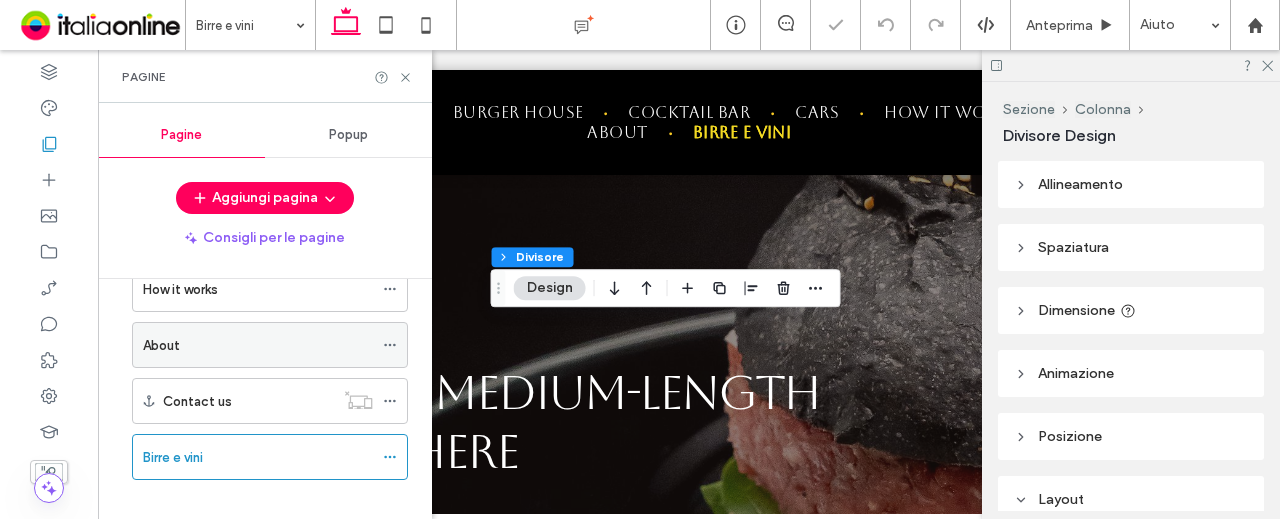 type on "*" 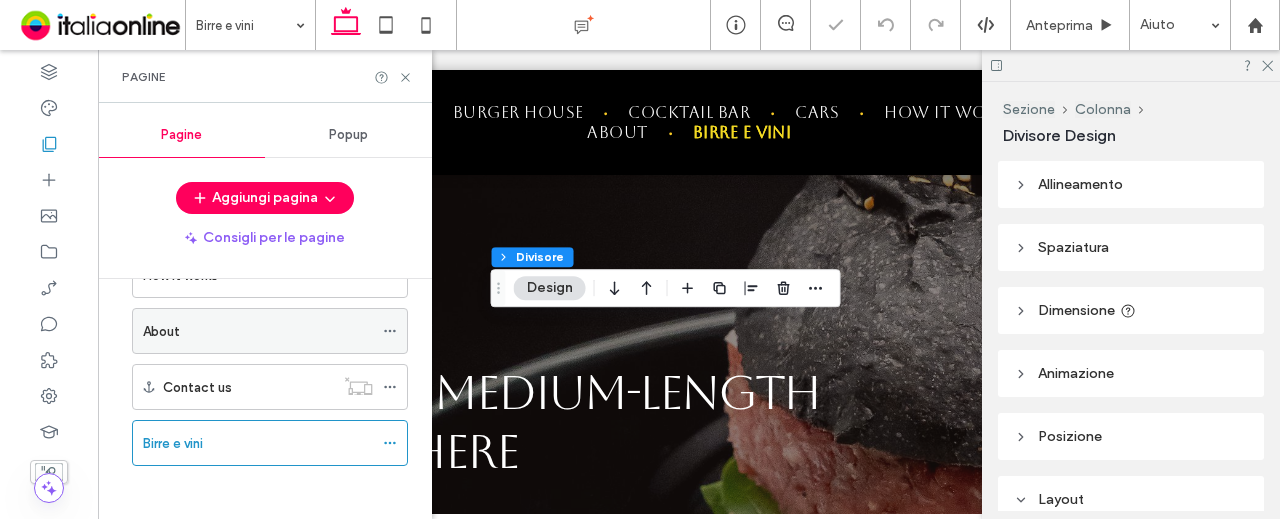 scroll, scrollTop: 1270, scrollLeft: 0, axis: vertical 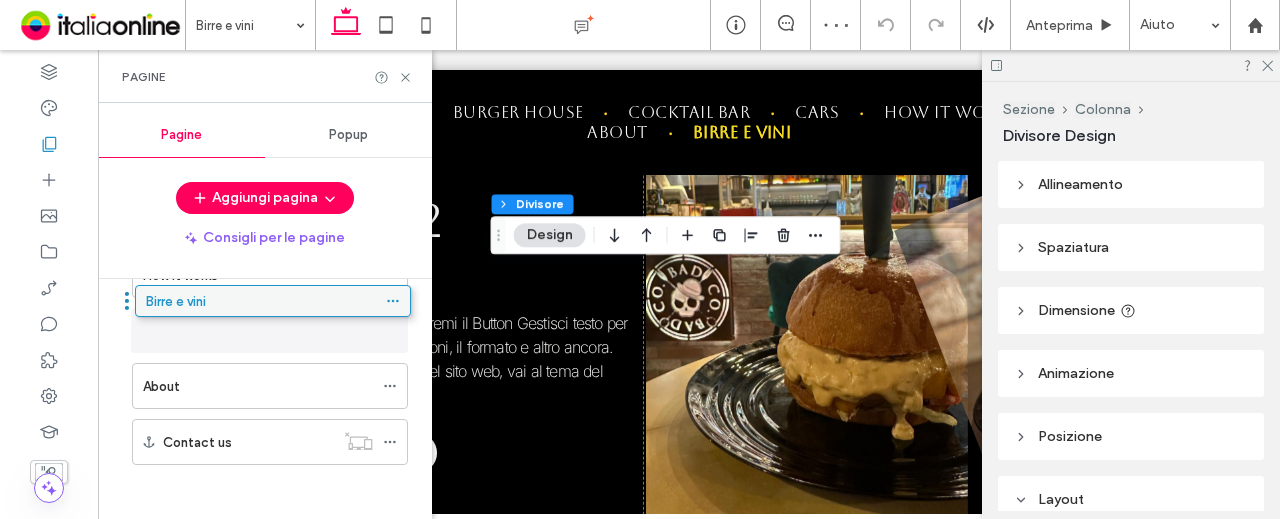 drag, startPoint x: 294, startPoint y: 437, endPoint x: 297, endPoint y: 308, distance: 129.03488 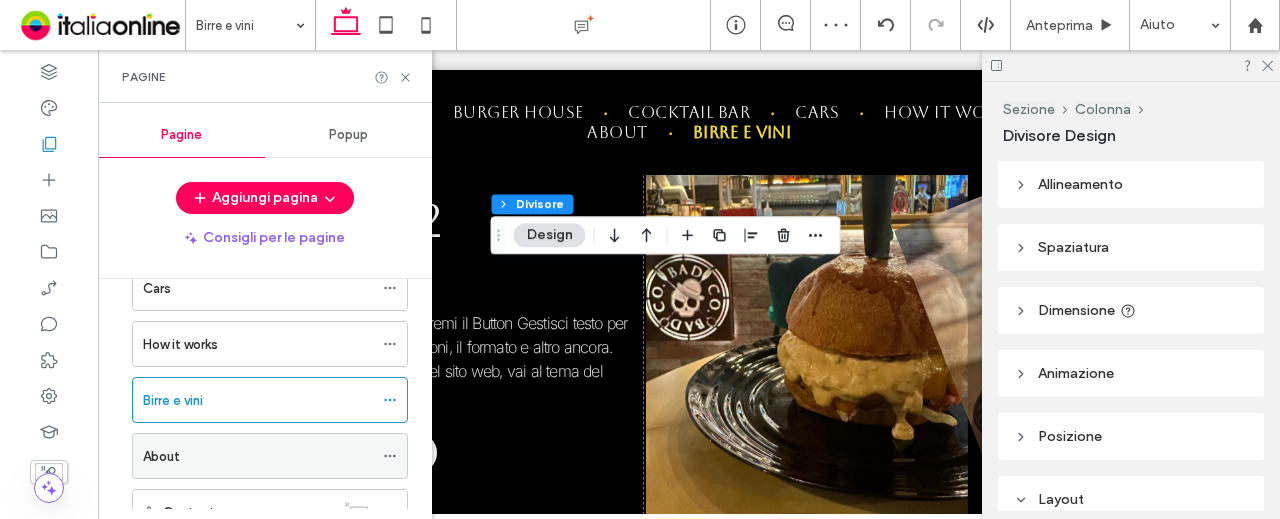 scroll, scrollTop: 185, scrollLeft: 0, axis: vertical 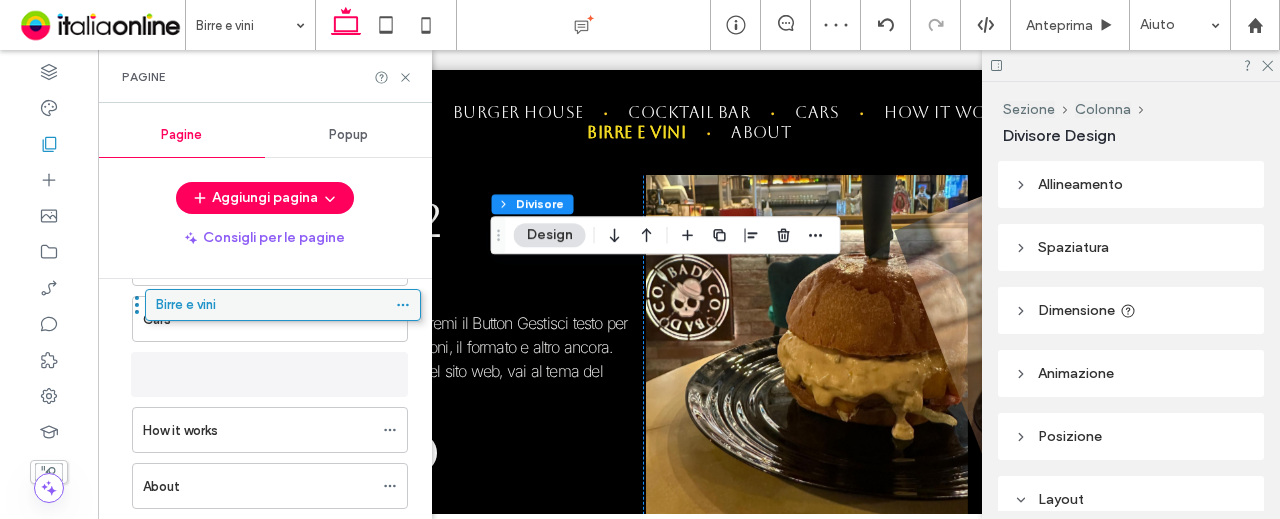 drag, startPoint x: 259, startPoint y: 425, endPoint x: 272, endPoint y: 300, distance: 125.67418 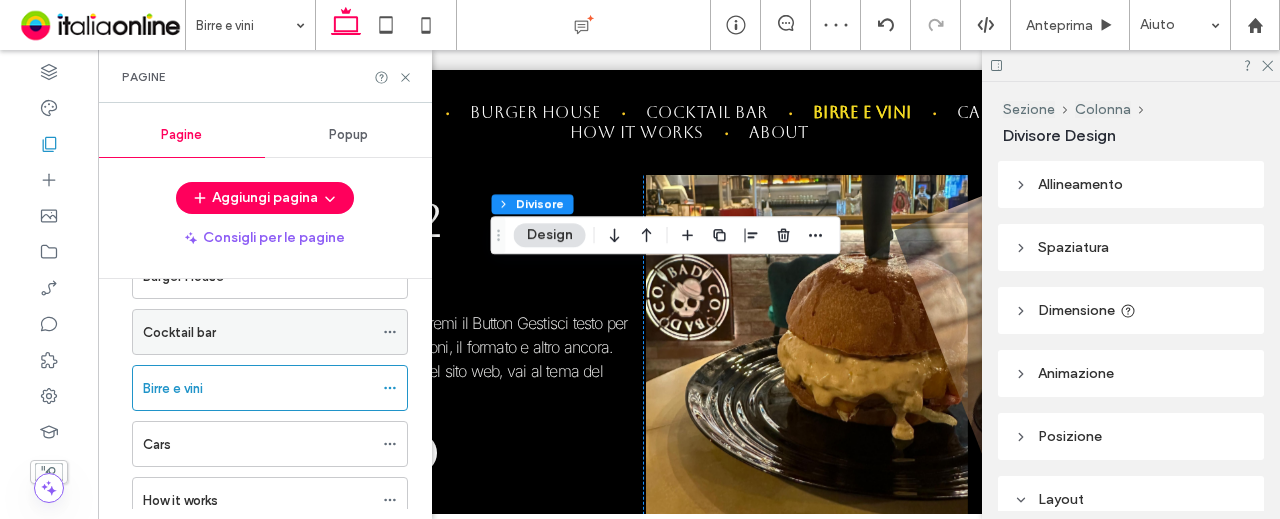 scroll, scrollTop: 85, scrollLeft: 0, axis: vertical 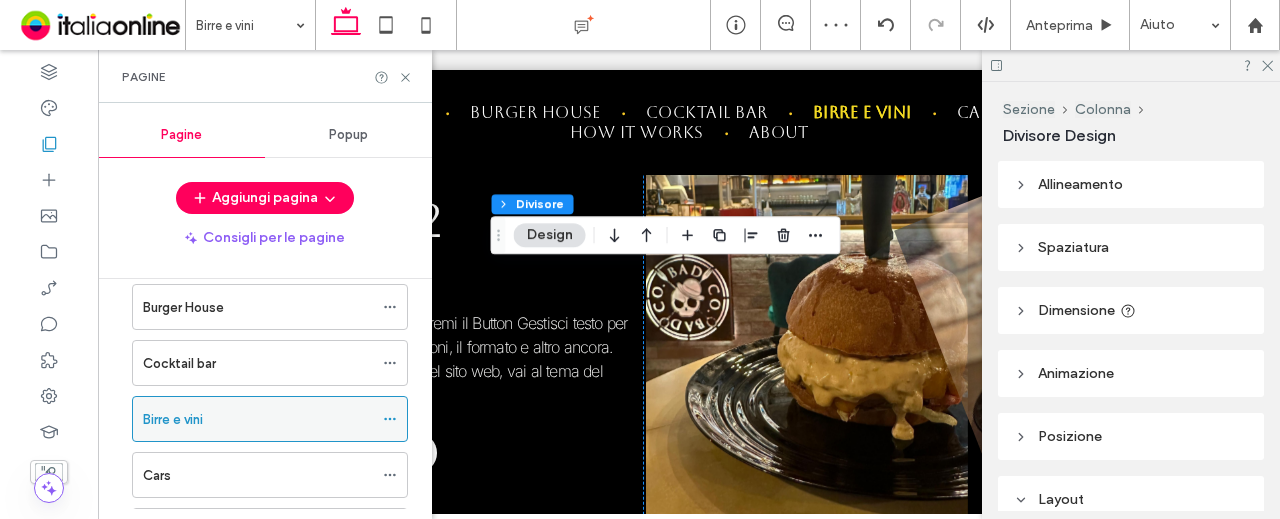 click 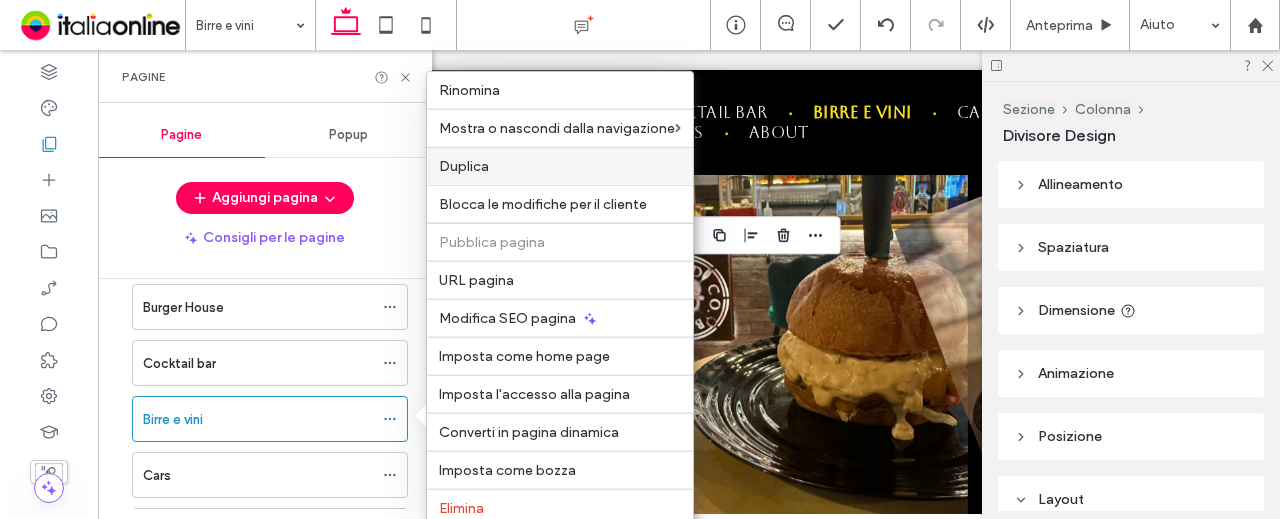 click on "Duplica" at bounding box center (560, 166) 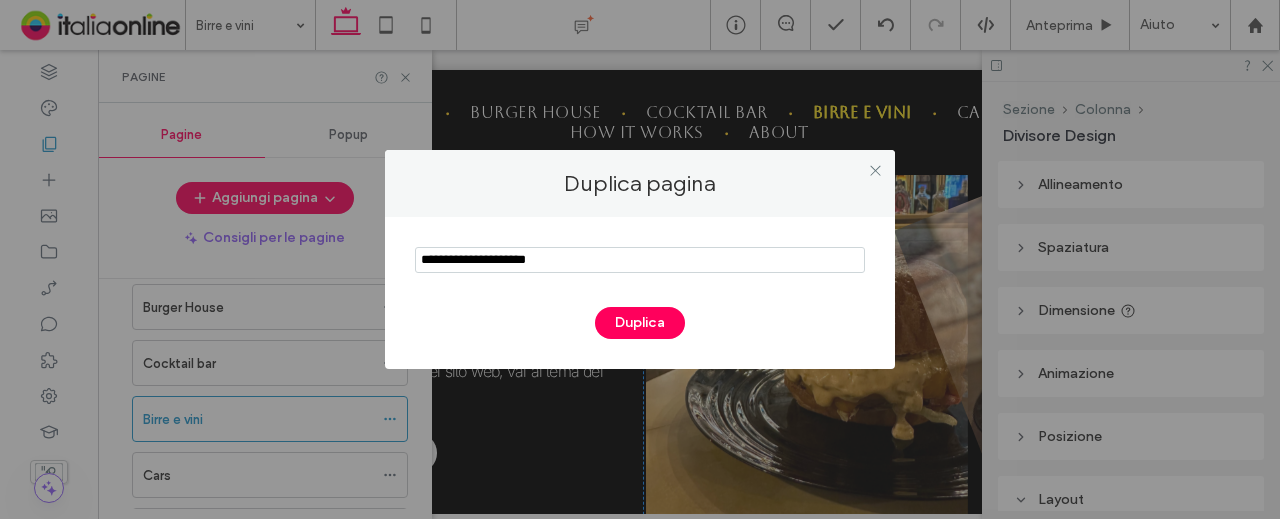 drag, startPoint x: 600, startPoint y: 271, endPoint x: 282, endPoint y: 268, distance: 318.01416 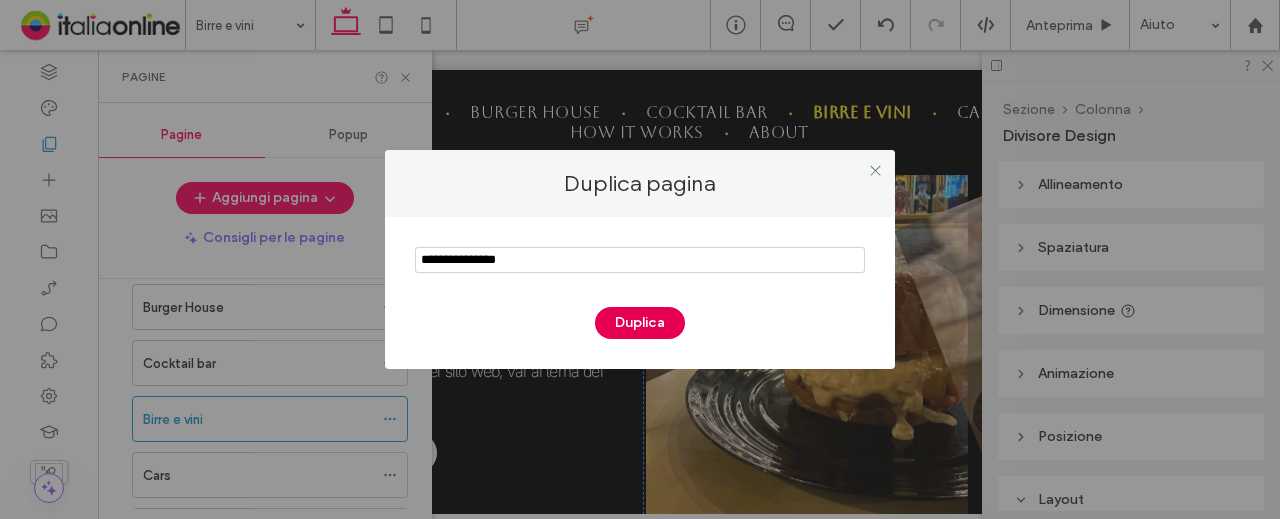 type on "**********" 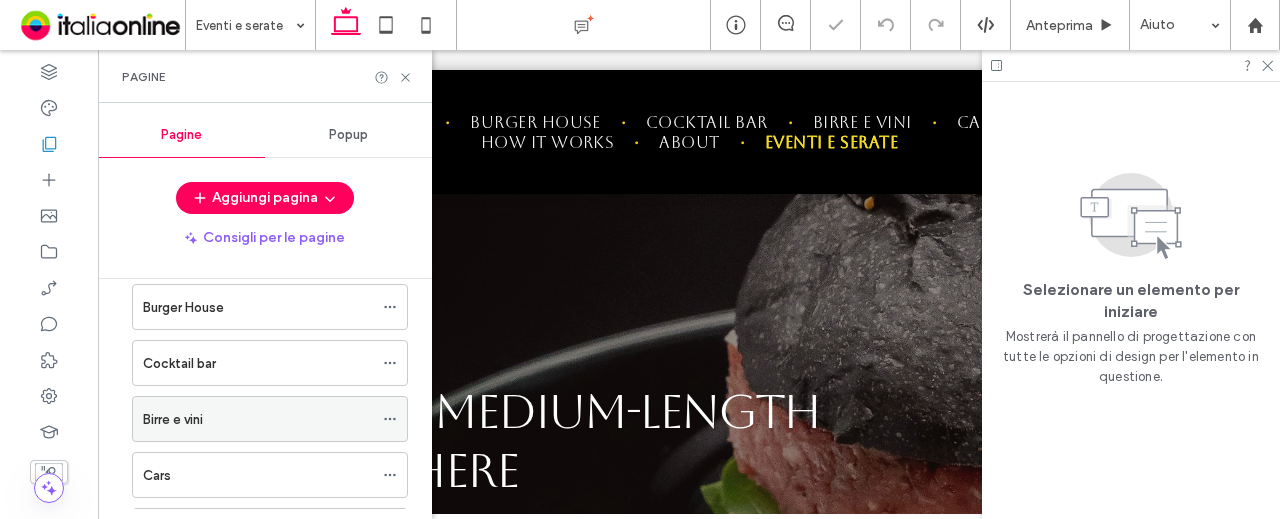 scroll, scrollTop: 0, scrollLeft: 0, axis: both 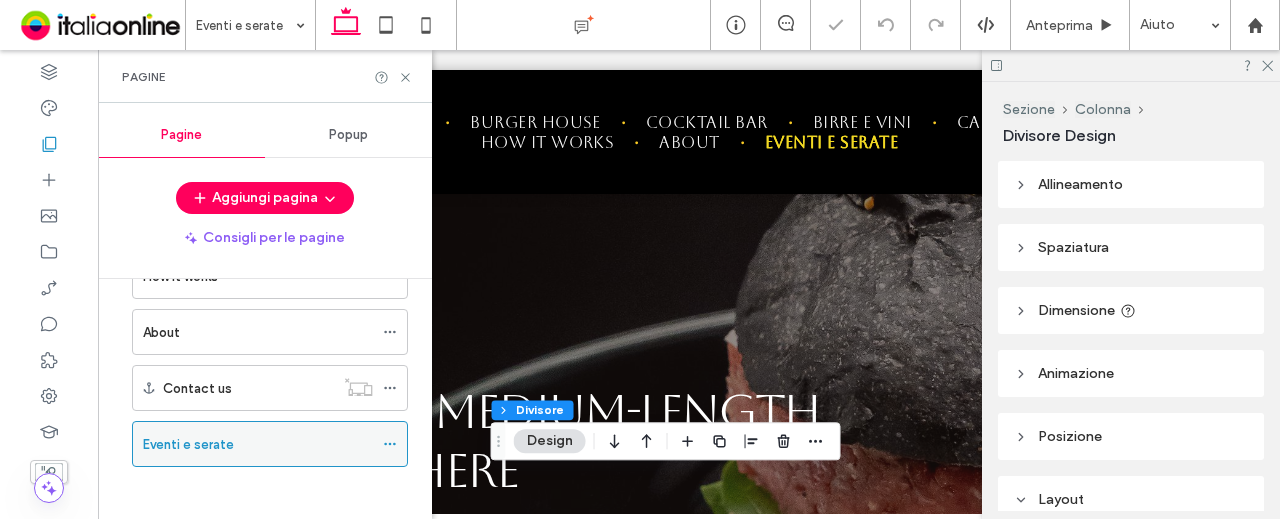 type on "*" 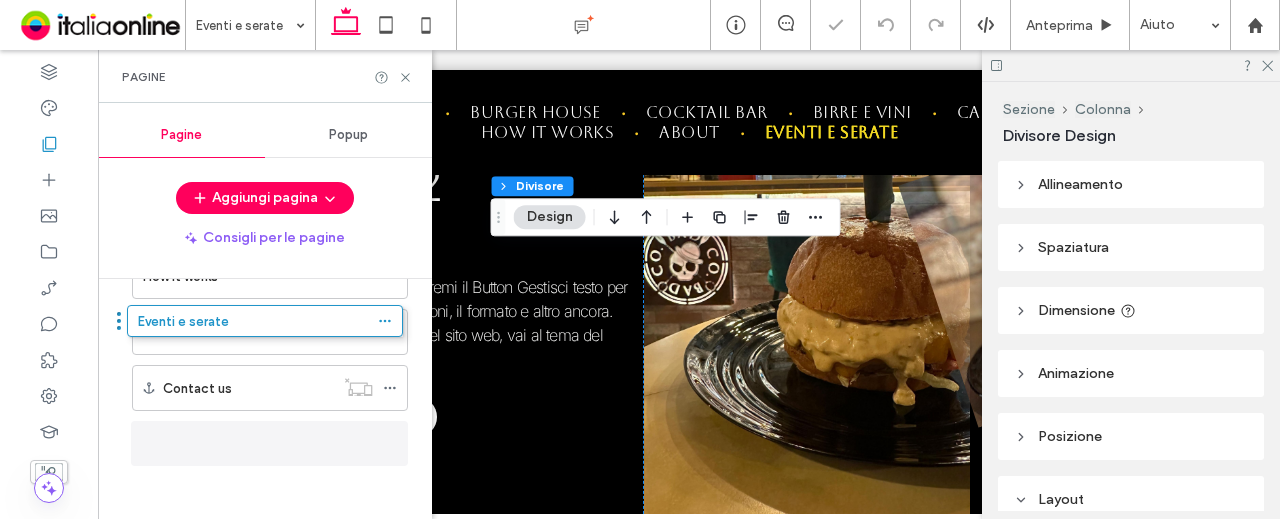 scroll, scrollTop: 1288, scrollLeft: 0, axis: vertical 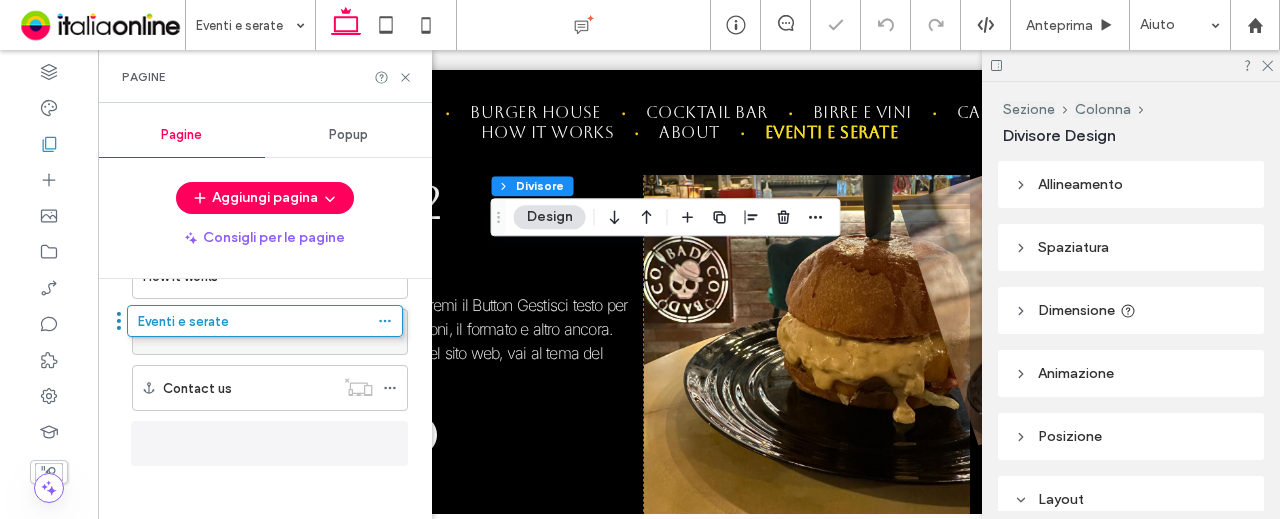 drag, startPoint x: 282, startPoint y: 447, endPoint x: 277, endPoint y: 338, distance: 109.11462 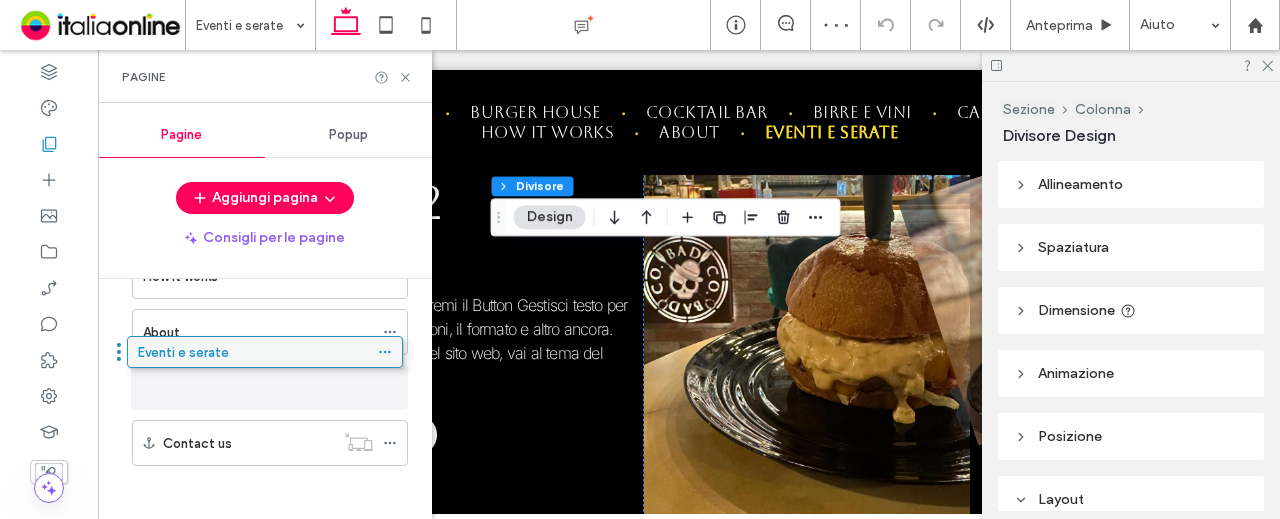 scroll, scrollTop: 1288, scrollLeft: 0, axis: vertical 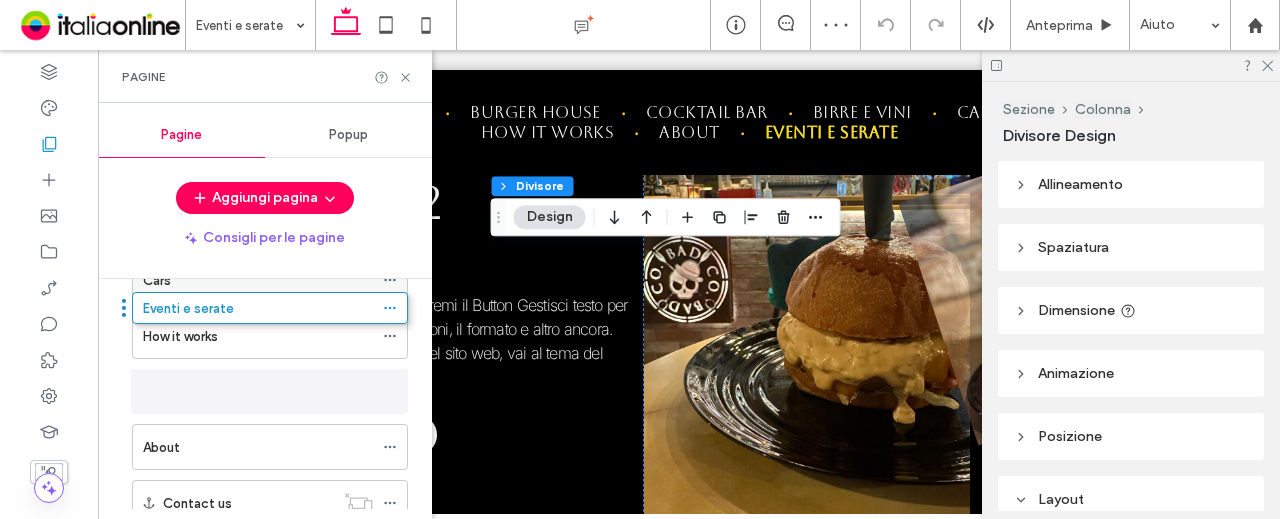 drag, startPoint x: 269, startPoint y: 423, endPoint x: 270, endPoint y: 296, distance: 127.00394 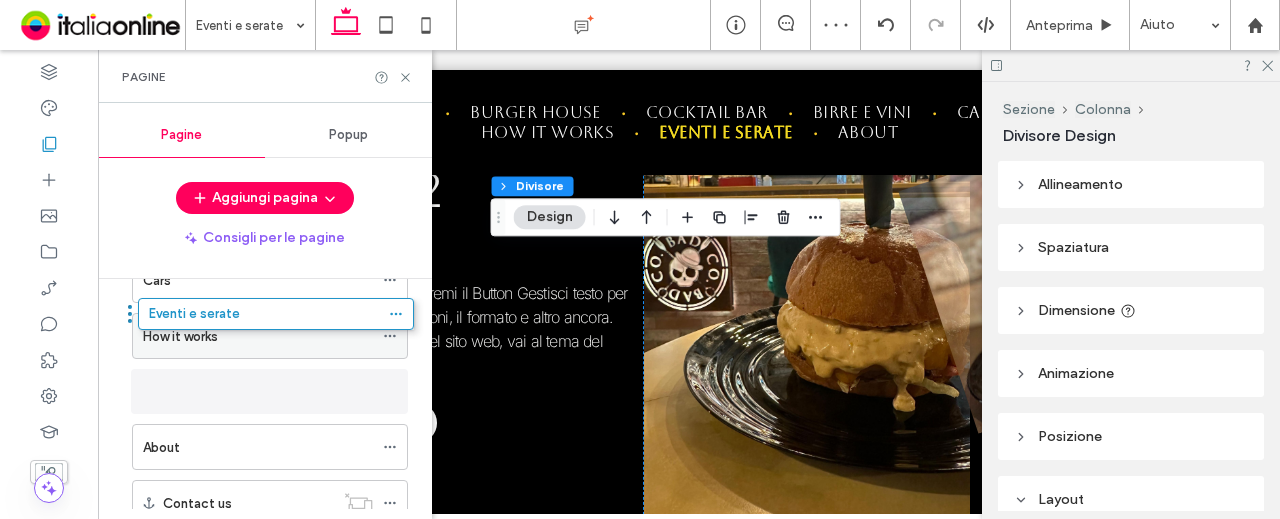 scroll, scrollTop: 1288, scrollLeft: 0, axis: vertical 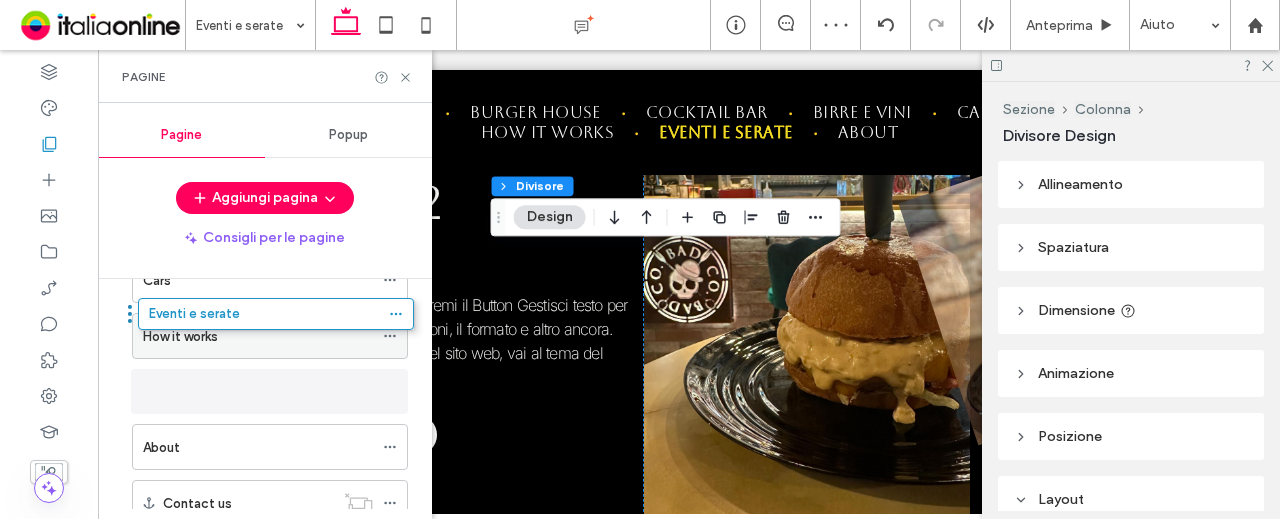 drag, startPoint x: 248, startPoint y: 383, endPoint x: 255, endPoint y: 313, distance: 70.34913 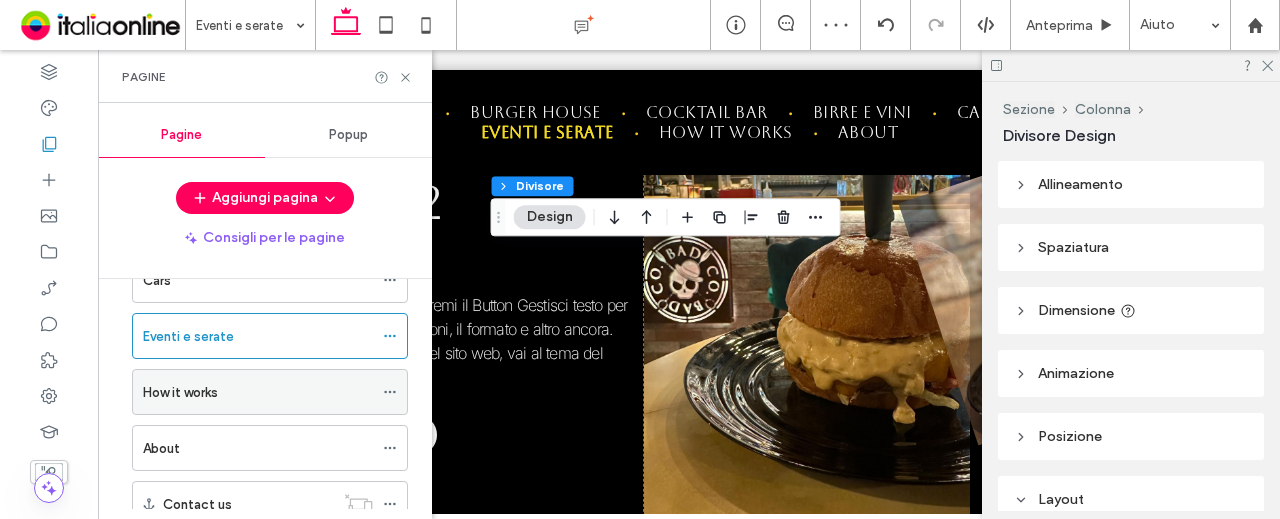 scroll, scrollTop: 180, scrollLeft: 0, axis: vertical 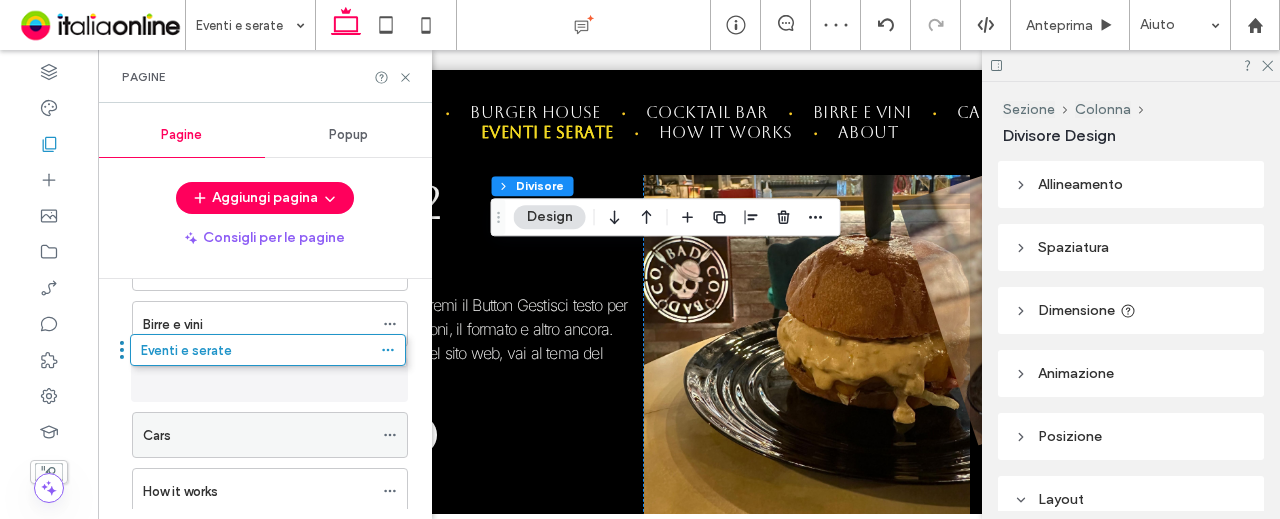 drag, startPoint x: 254, startPoint y: 427, endPoint x: 252, endPoint y: 353, distance: 74.02702 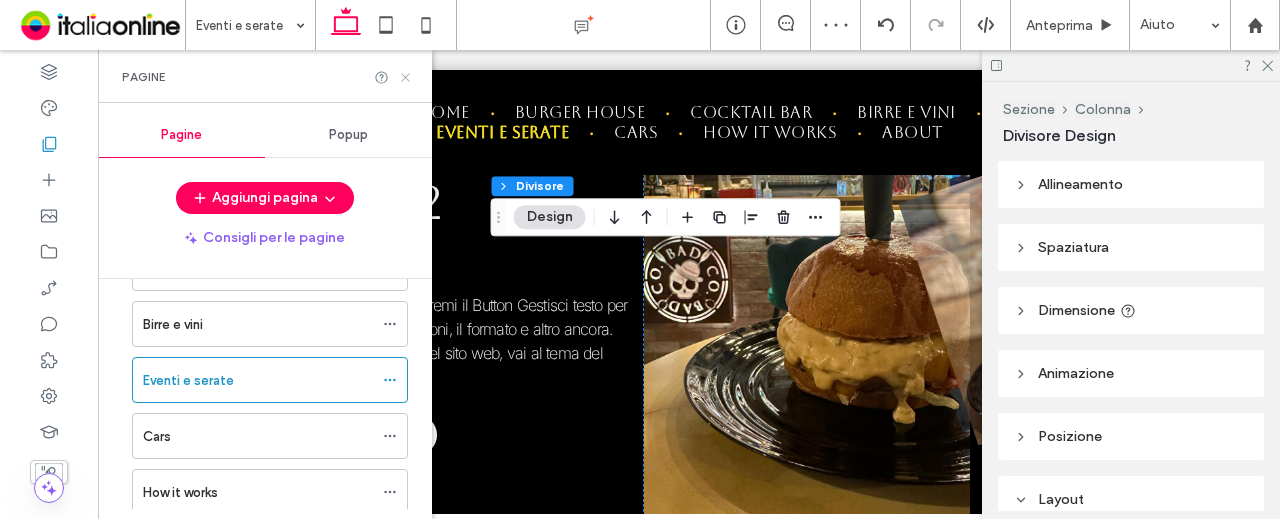 click 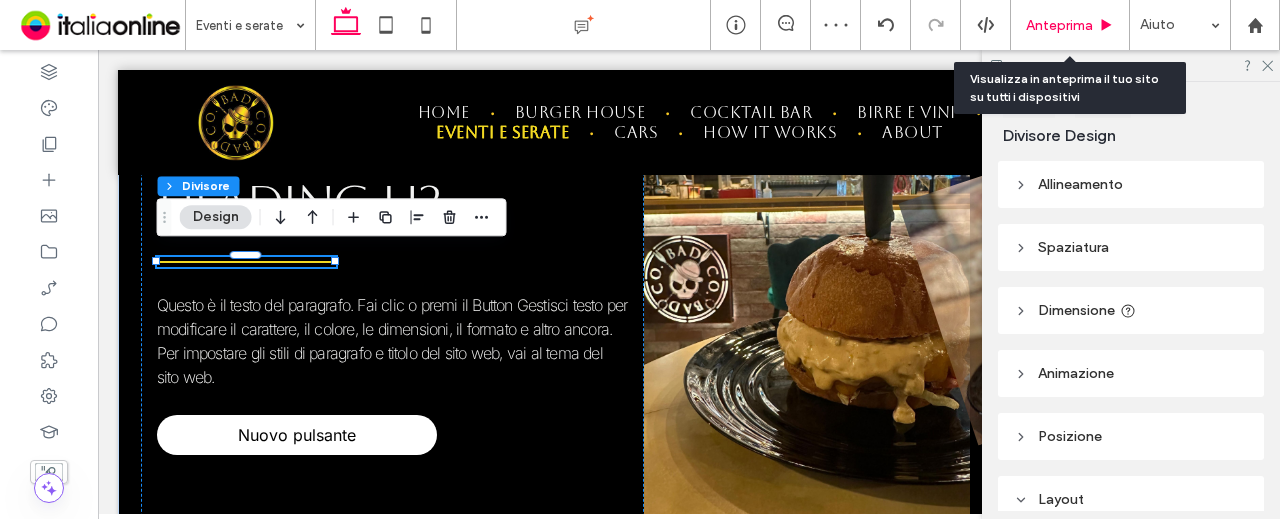click on "Anteprima" at bounding box center [1059, 25] 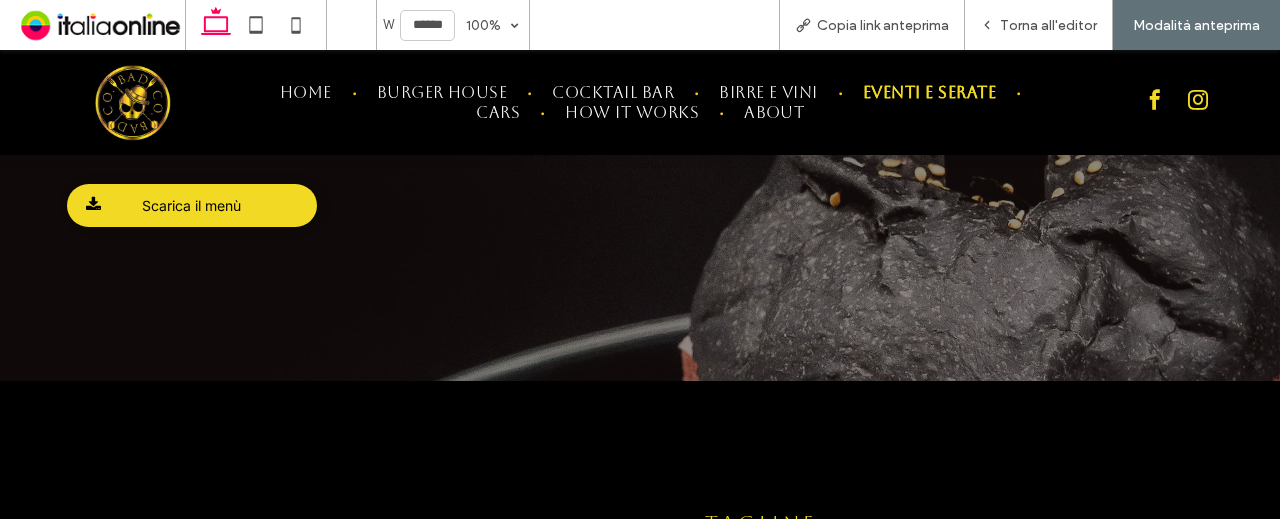 scroll, scrollTop: 0, scrollLeft: 0, axis: both 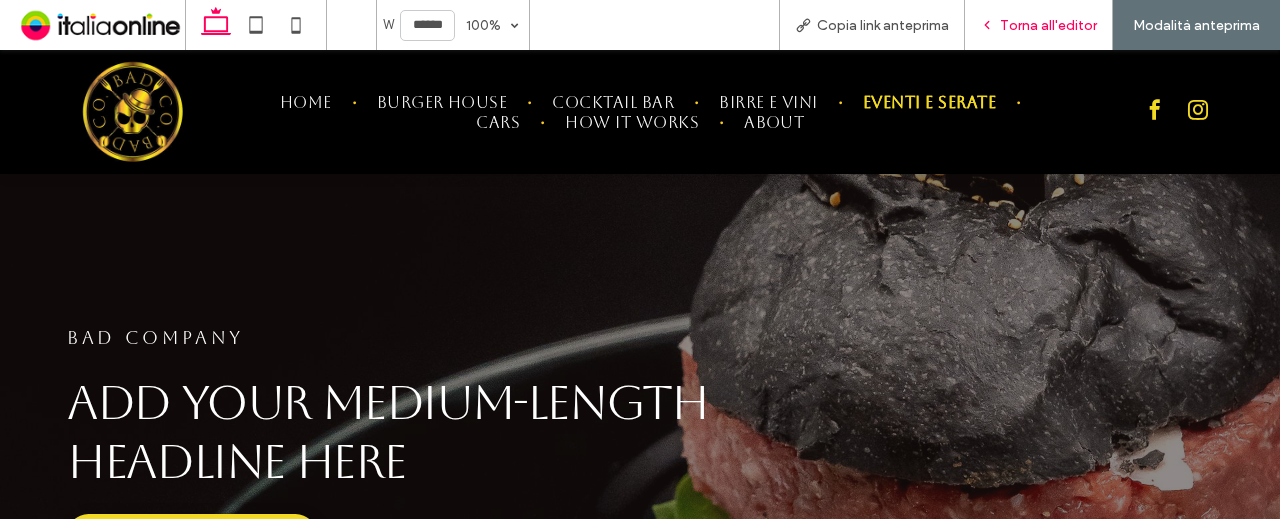 click 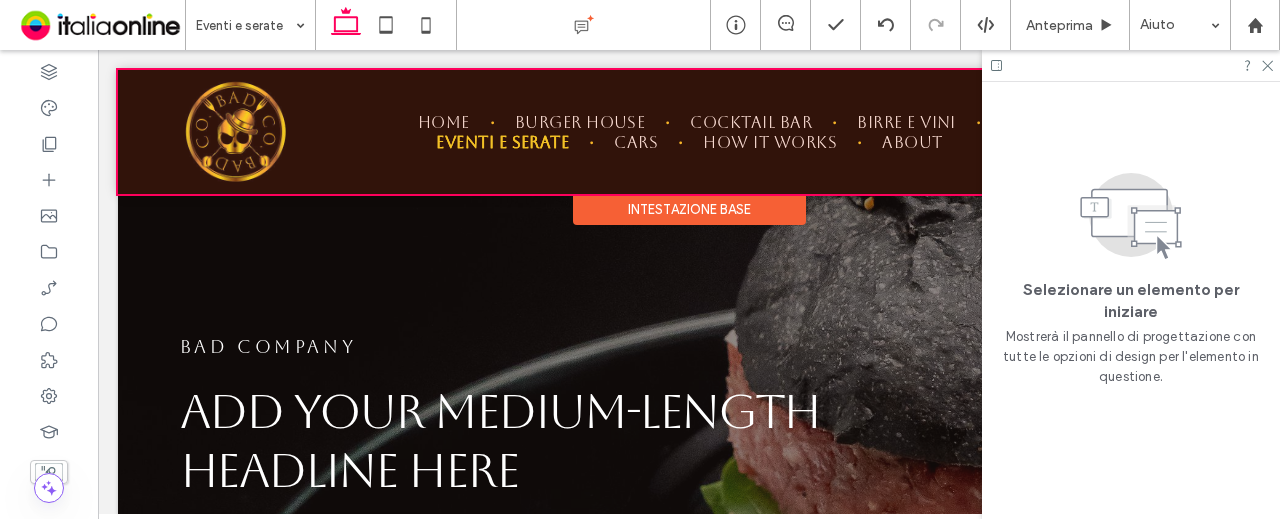 click at bounding box center [689, 132] 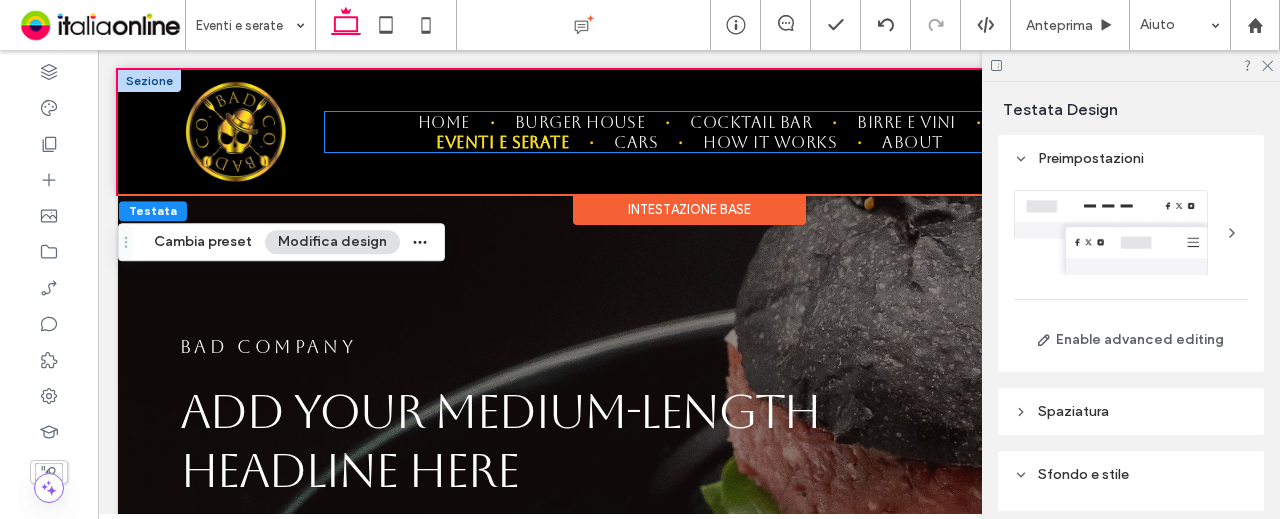 click on "Home
Burger House
Cocktail bar
Birre e vini
Eventi e serate
Cars
How it works
About" at bounding box center [689, 132] 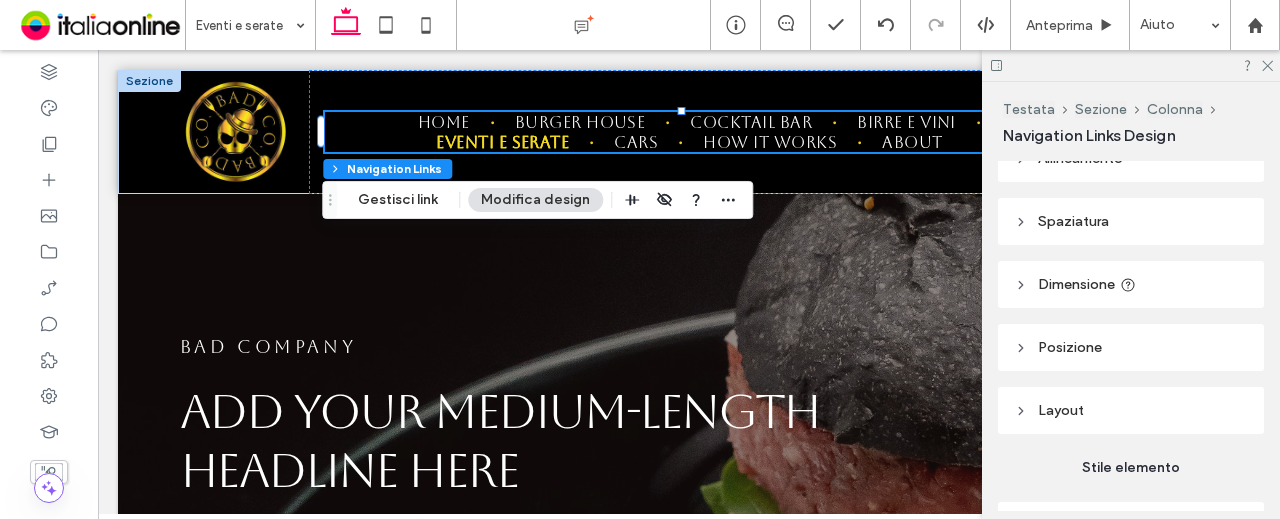 scroll, scrollTop: 0, scrollLeft: 0, axis: both 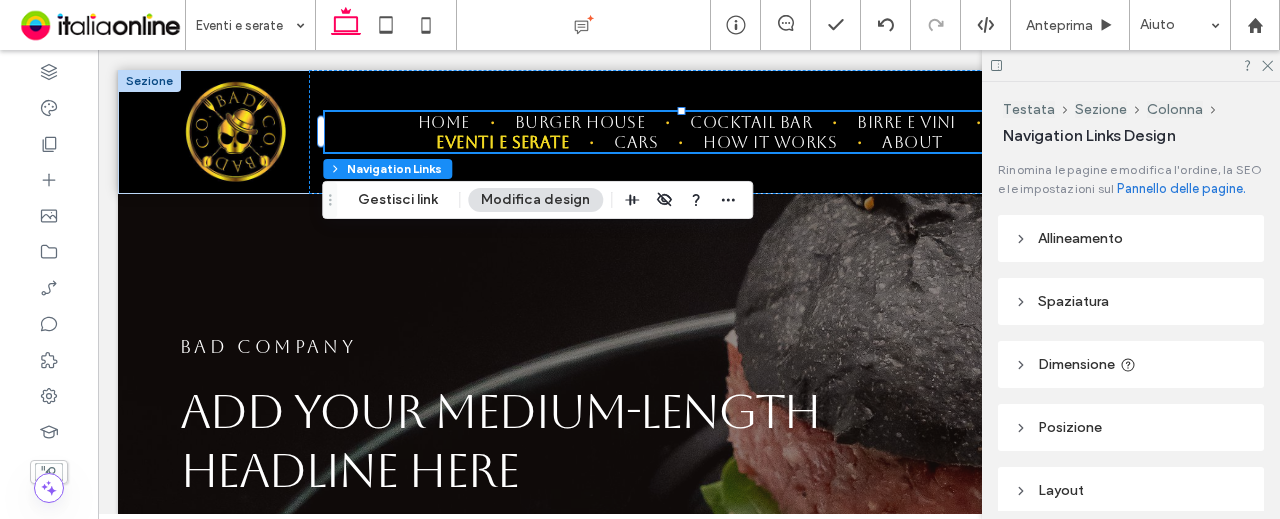 drag, startPoint x: 1078, startPoint y: 337, endPoint x: 1089, endPoint y: 310, distance: 29.15476 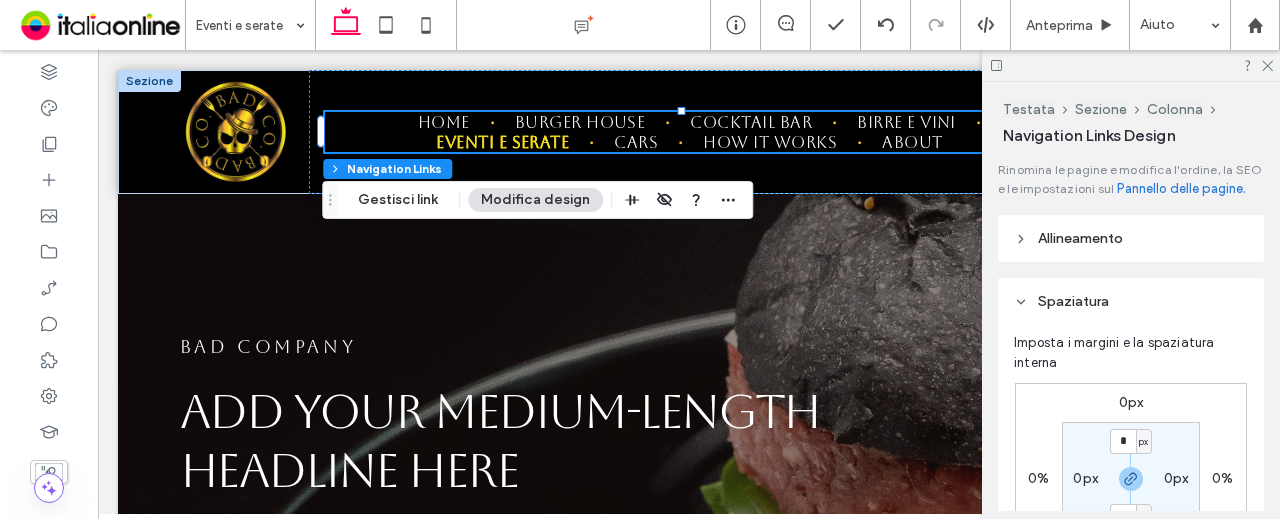 scroll, scrollTop: 200, scrollLeft: 0, axis: vertical 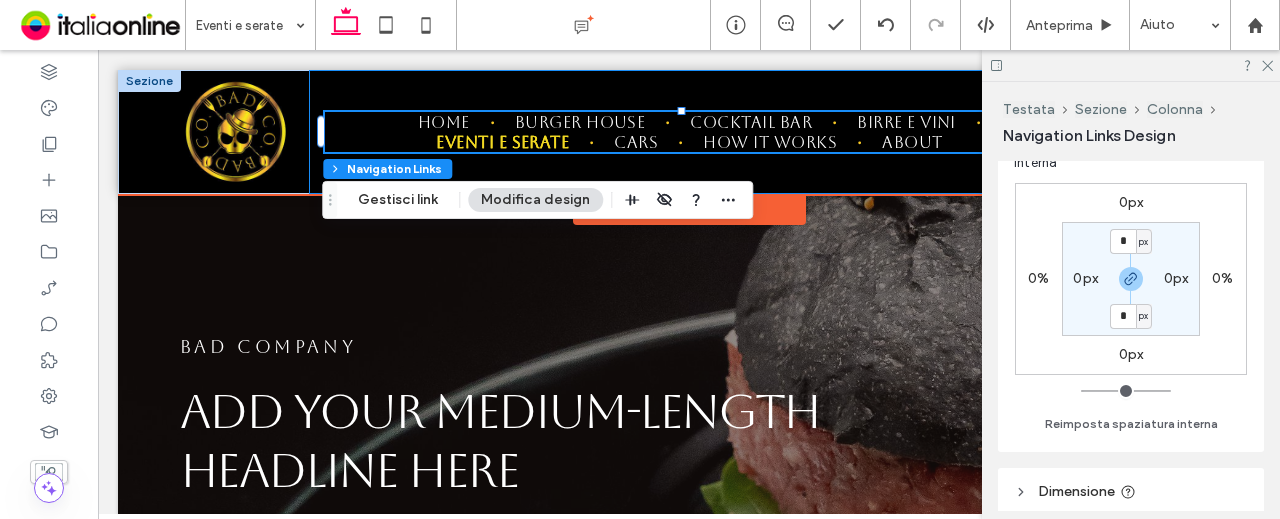 click on "Home
Burger House
Cocktail bar
Birre e vini
Eventi e serate
Cars
How it works
About" at bounding box center [689, 132] 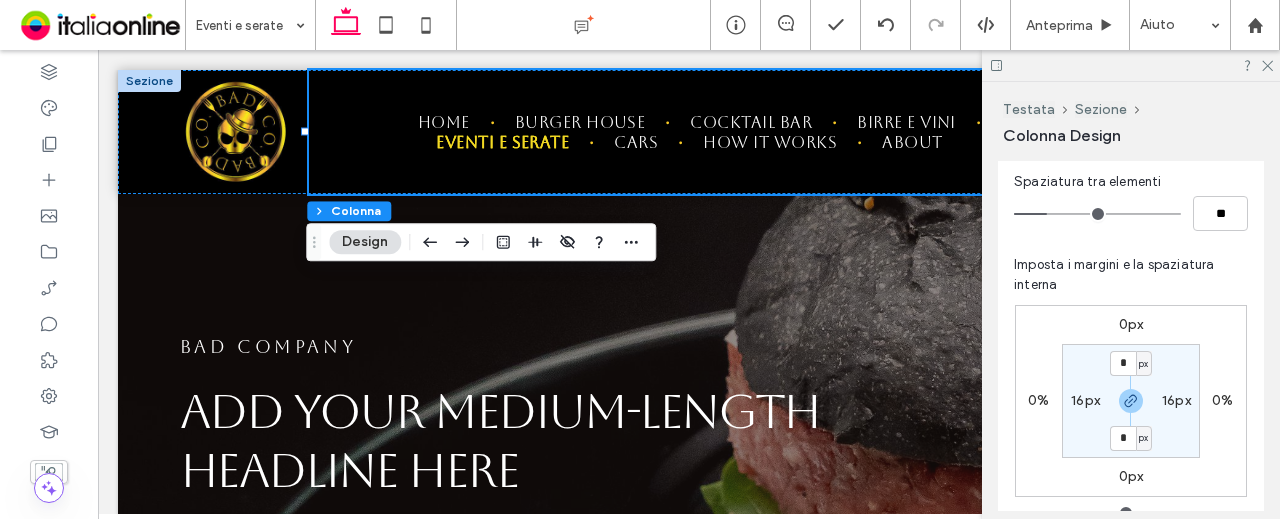 scroll, scrollTop: 600, scrollLeft: 0, axis: vertical 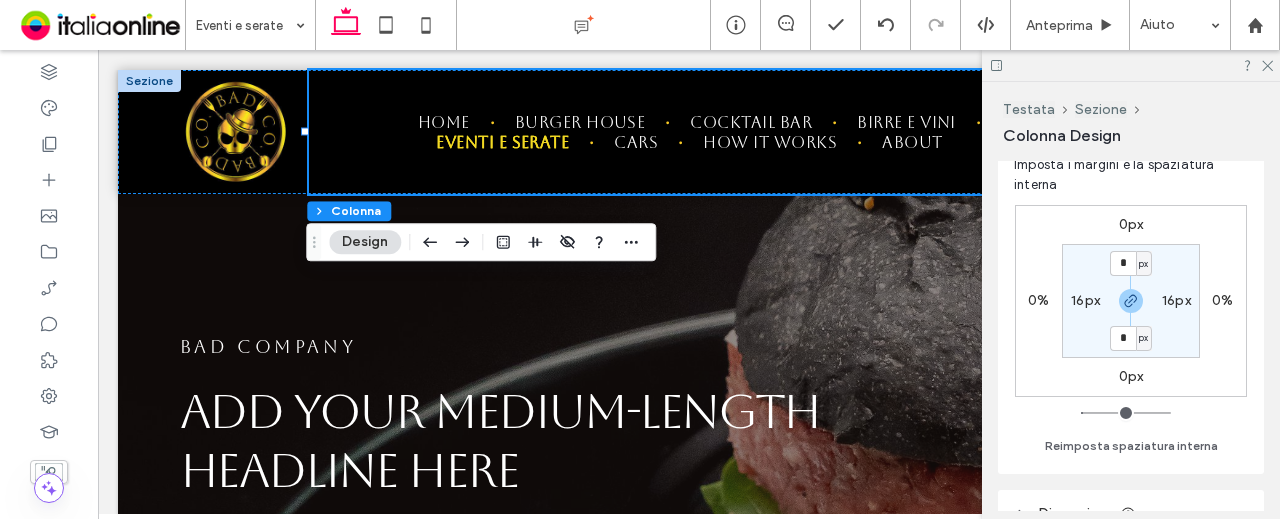click on "16px" at bounding box center [1085, 300] 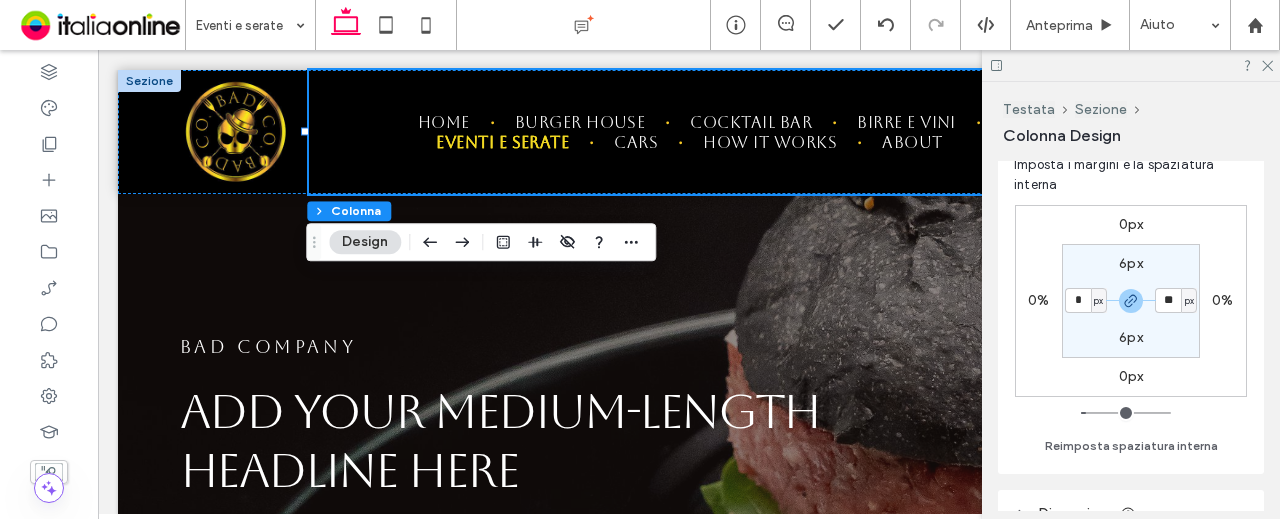 type on "*" 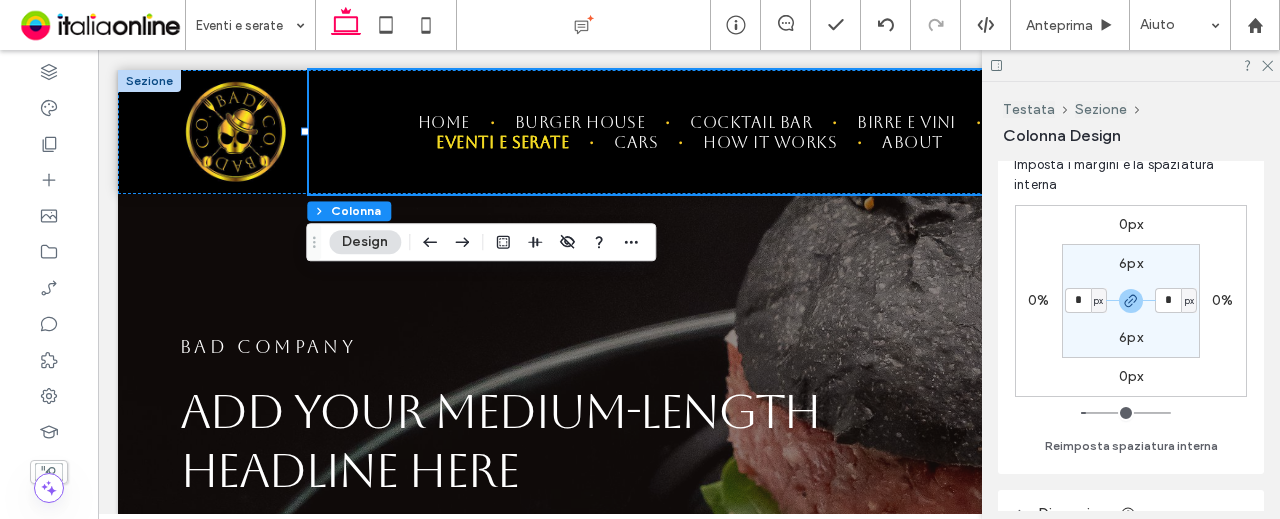 click on "0px 0% 0px 0% 6px * px 6px * px" at bounding box center (1131, 301) 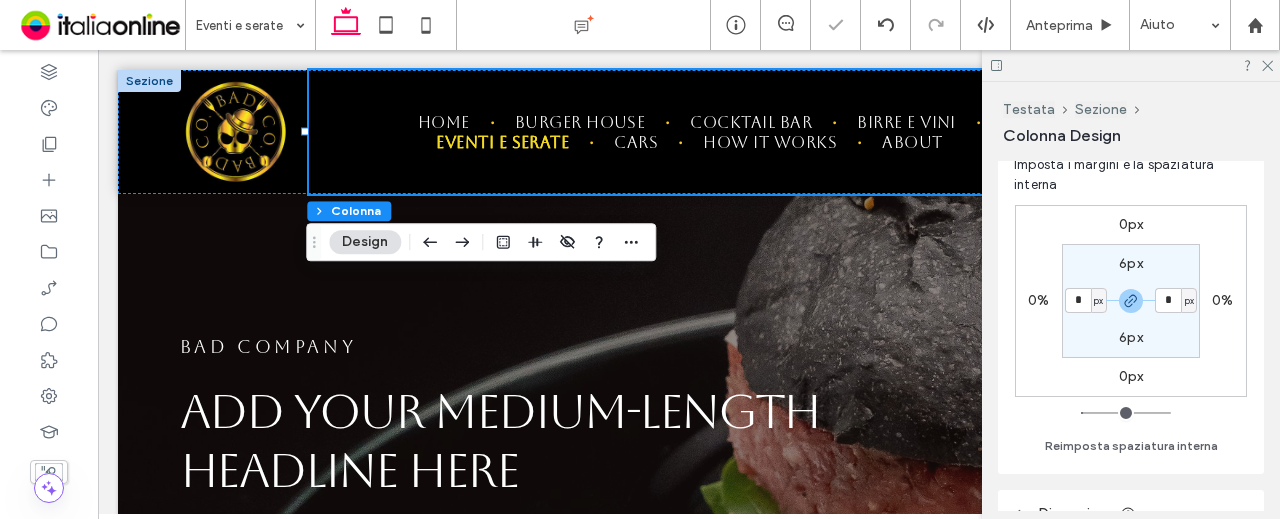 click on "0px 0% 0px 0% 6px * px 6px * px" at bounding box center [1131, 301] 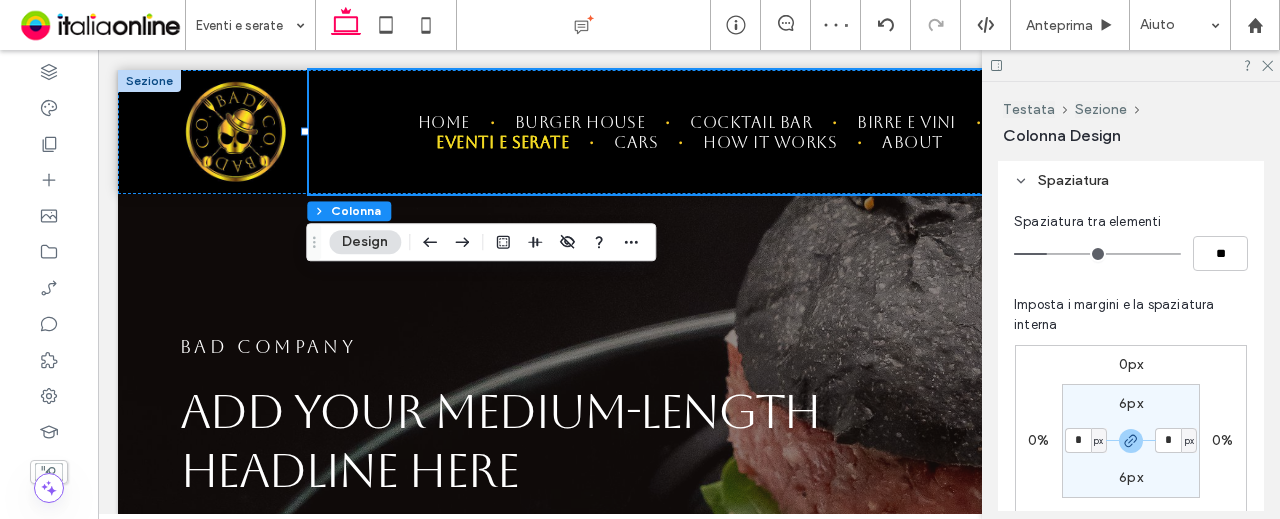 scroll, scrollTop: 400, scrollLeft: 0, axis: vertical 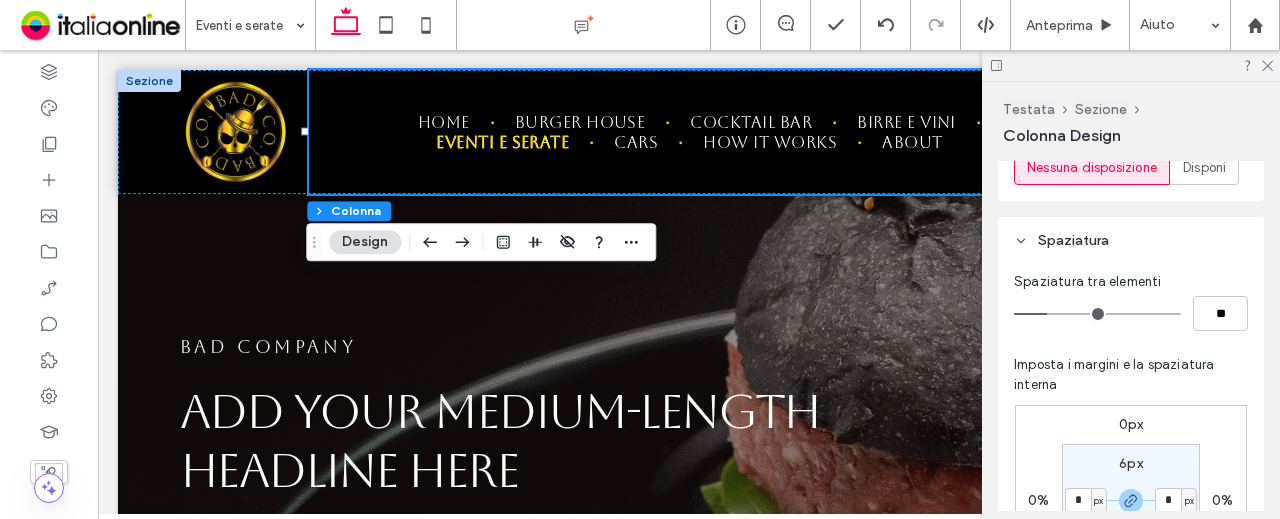 type on "*" 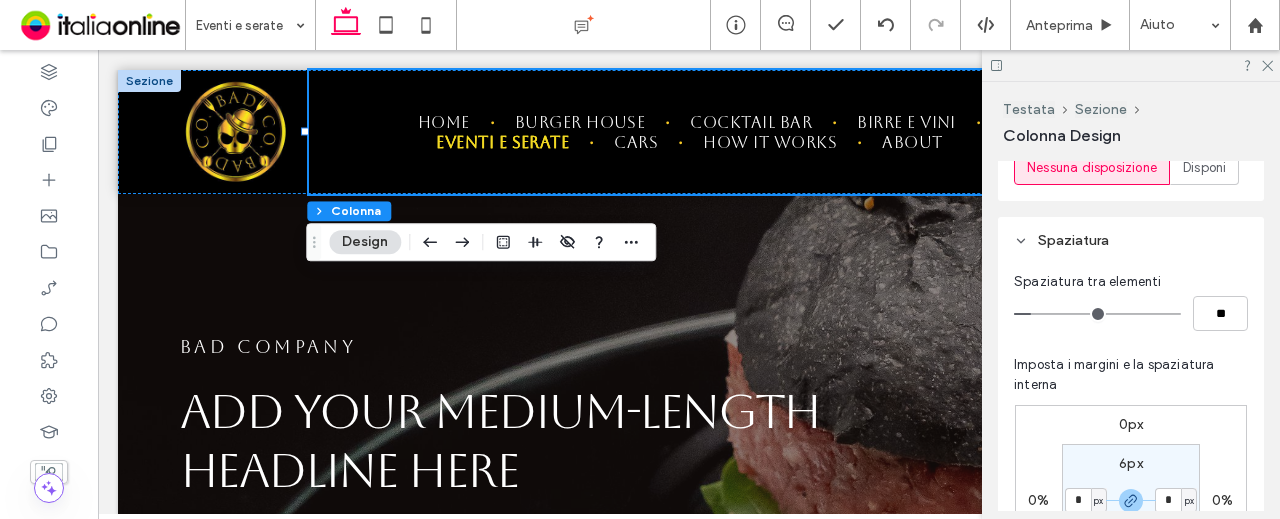 type on "*" 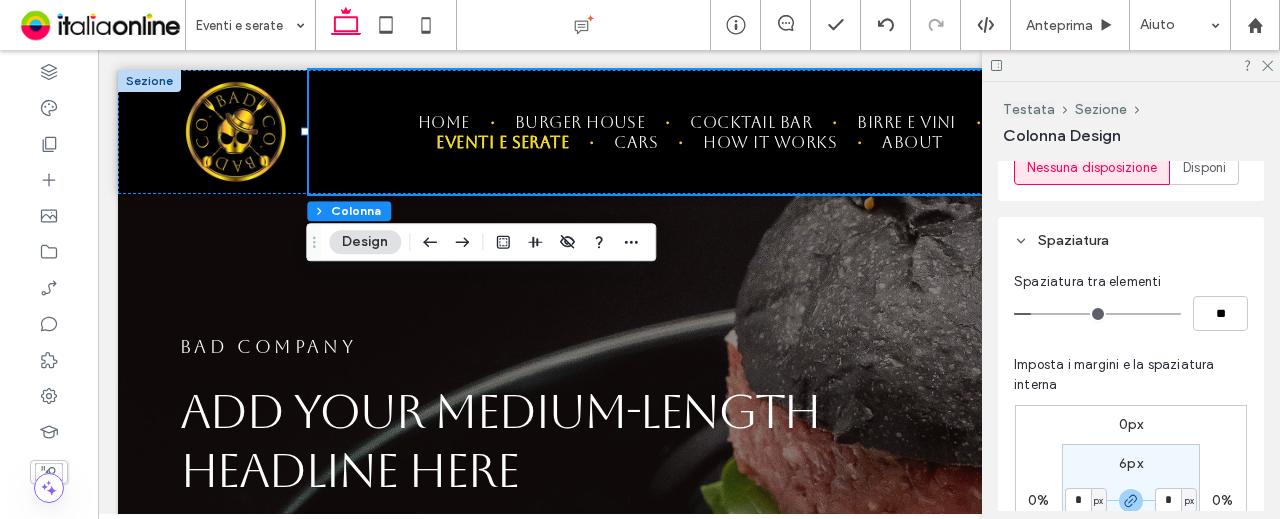 type on "**" 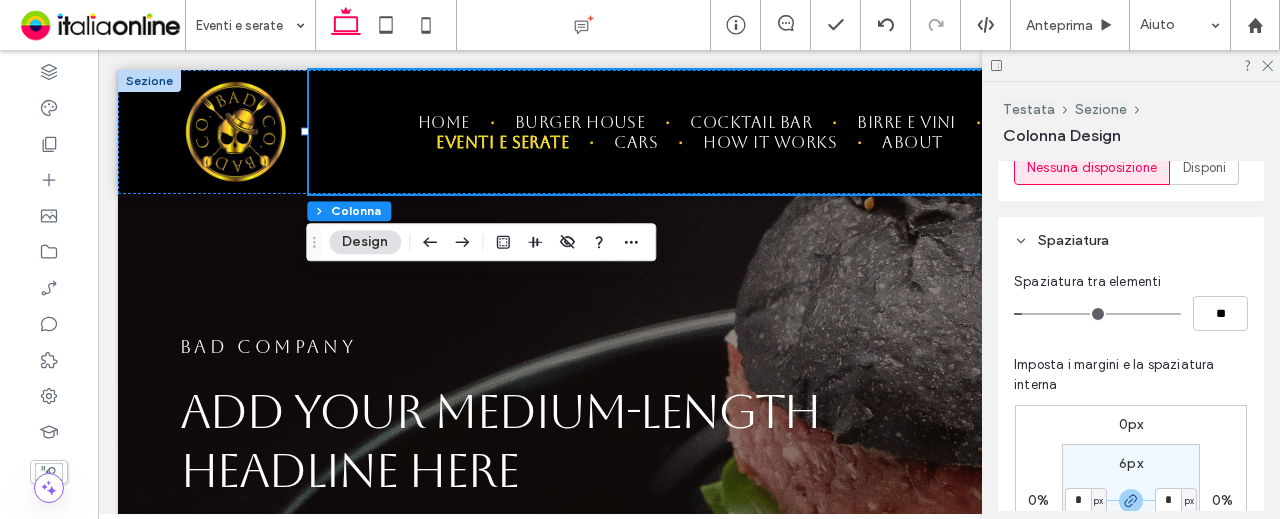 drag, startPoint x: 1048, startPoint y: 306, endPoint x: 1028, endPoint y: 308, distance: 20.09975 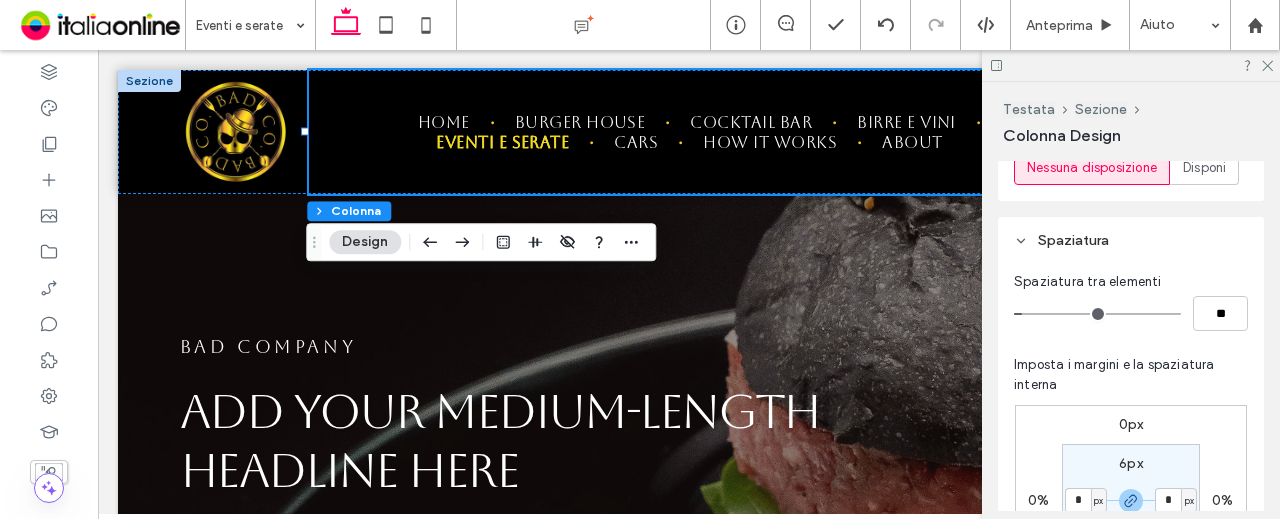 click at bounding box center (1097, 314) 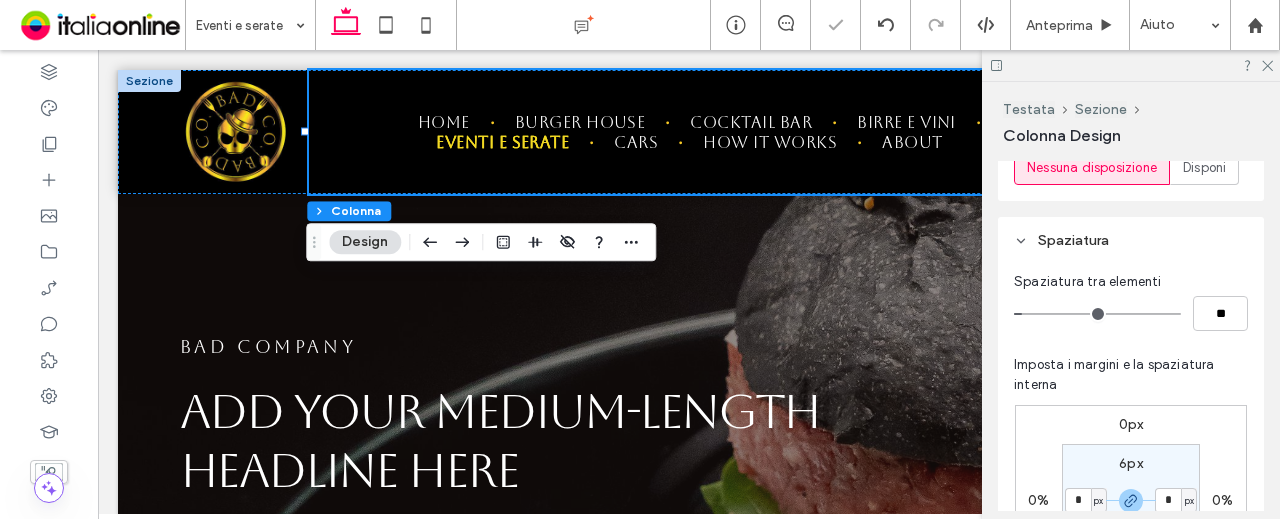 type on "*" 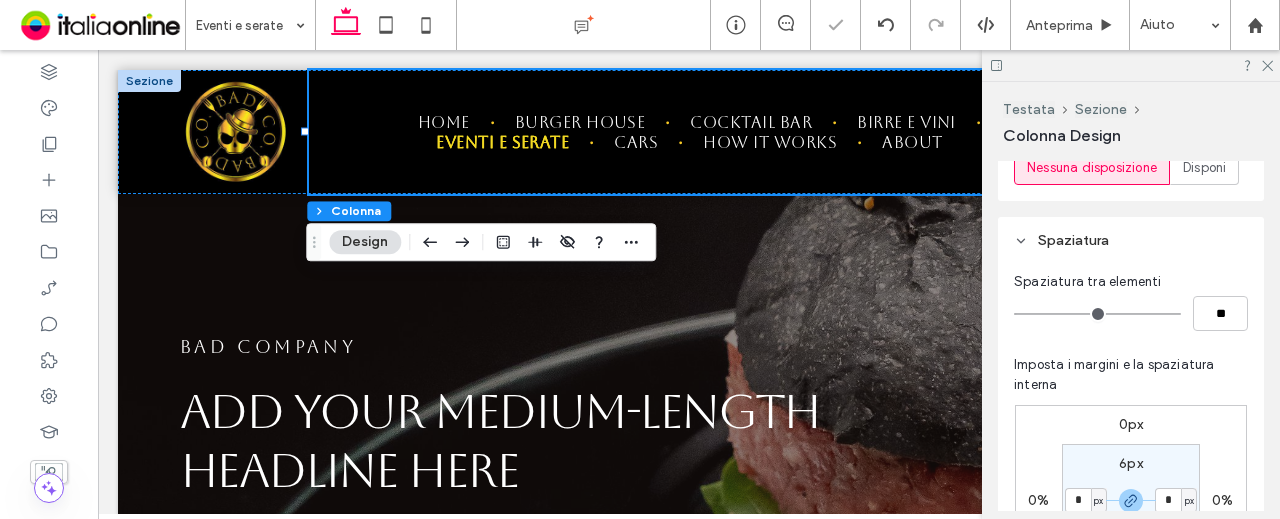 drag, startPoint x: 1028, startPoint y: 308, endPoint x: 1014, endPoint y: 309, distance: 14.035668 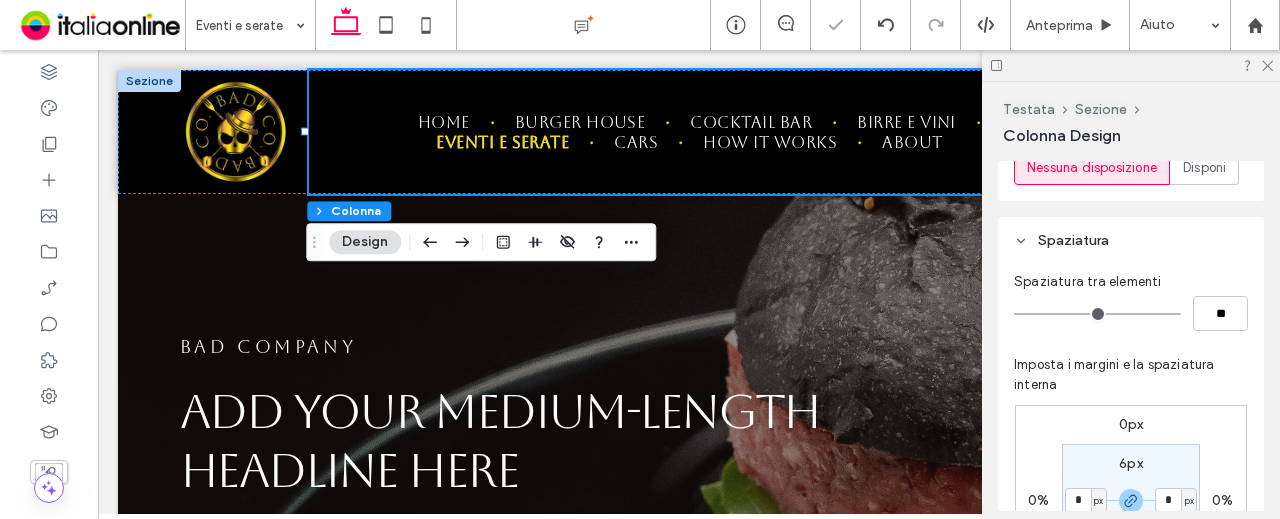 type on "*" 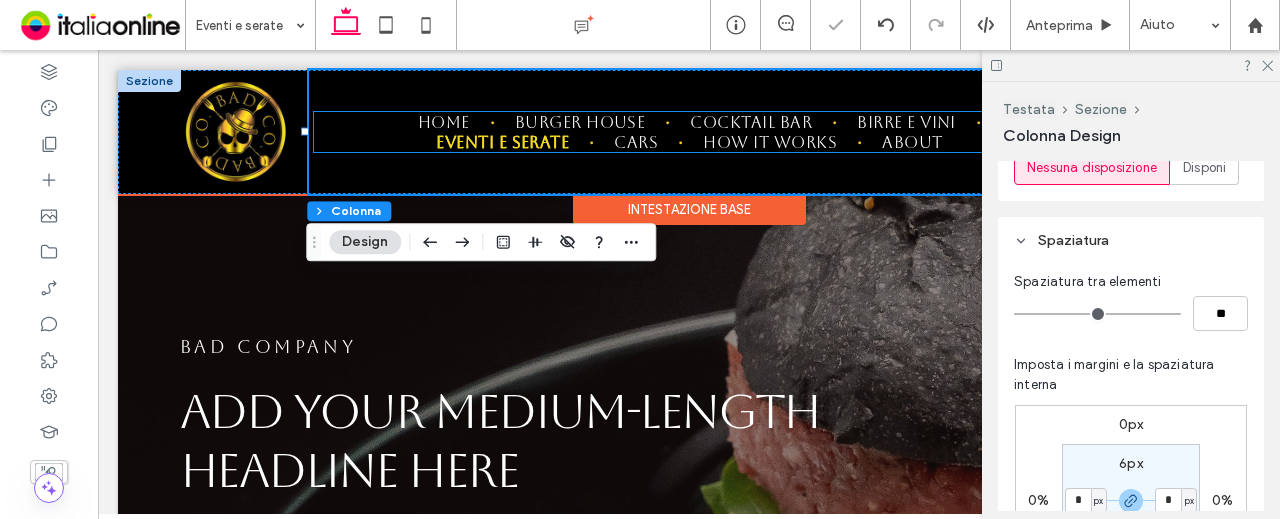 click on "Home
Burger House
Cocktail bar
Birre e vini
Eventi e serate
Cars
How it works
About" at bounding box center [689, 132] 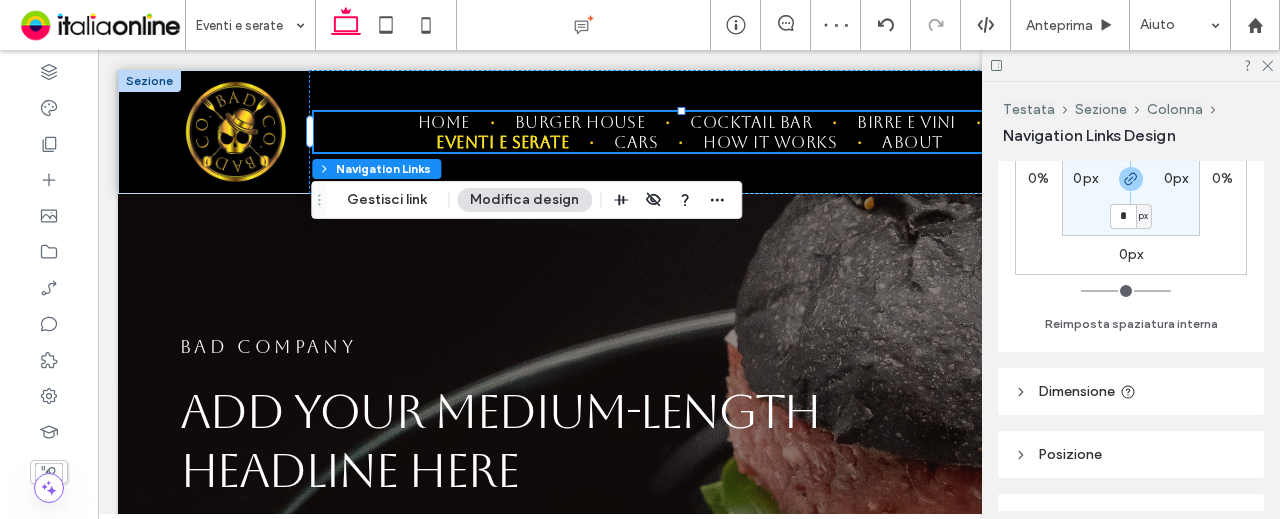 scroll, scrollTop: 500, scrollLeft: 0, axis: vertical 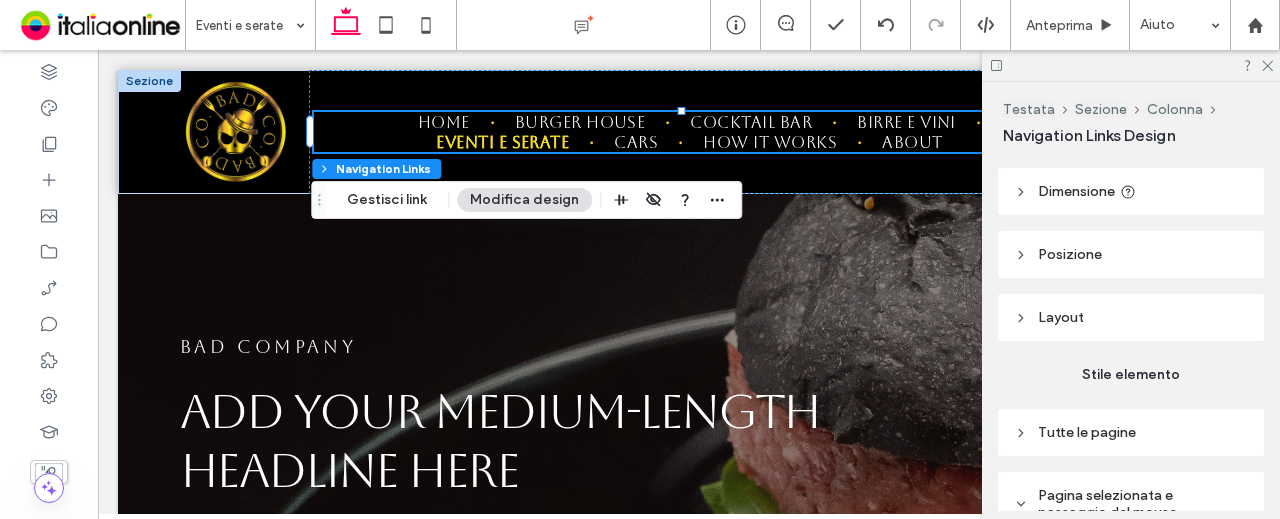 click on "Dimensione" at bounding box center [1131, 191] 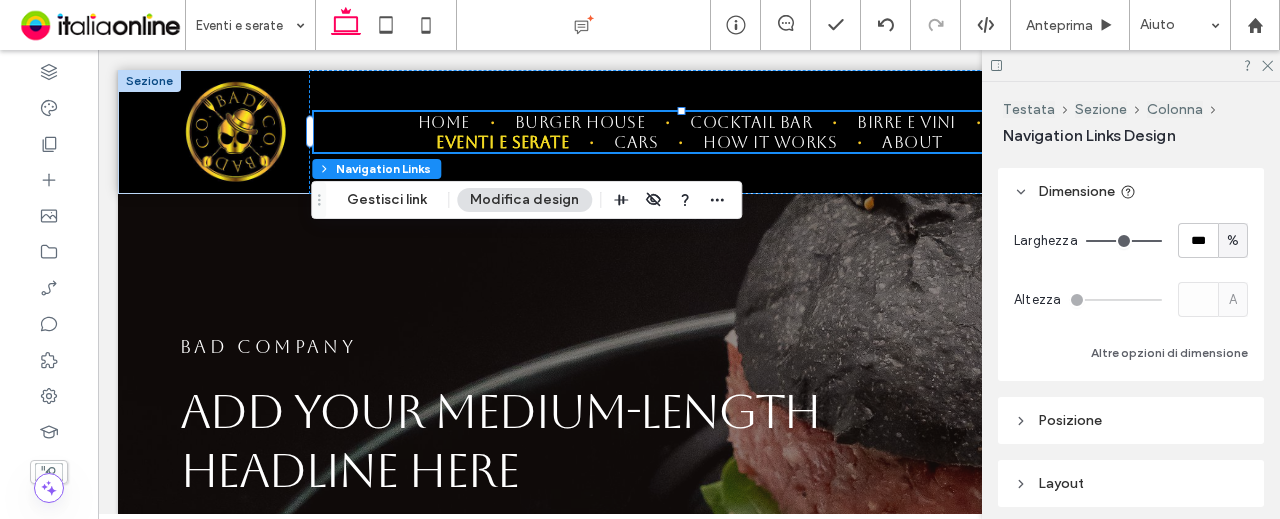 click on "Dimensione" at bounding box center (1076, 191) 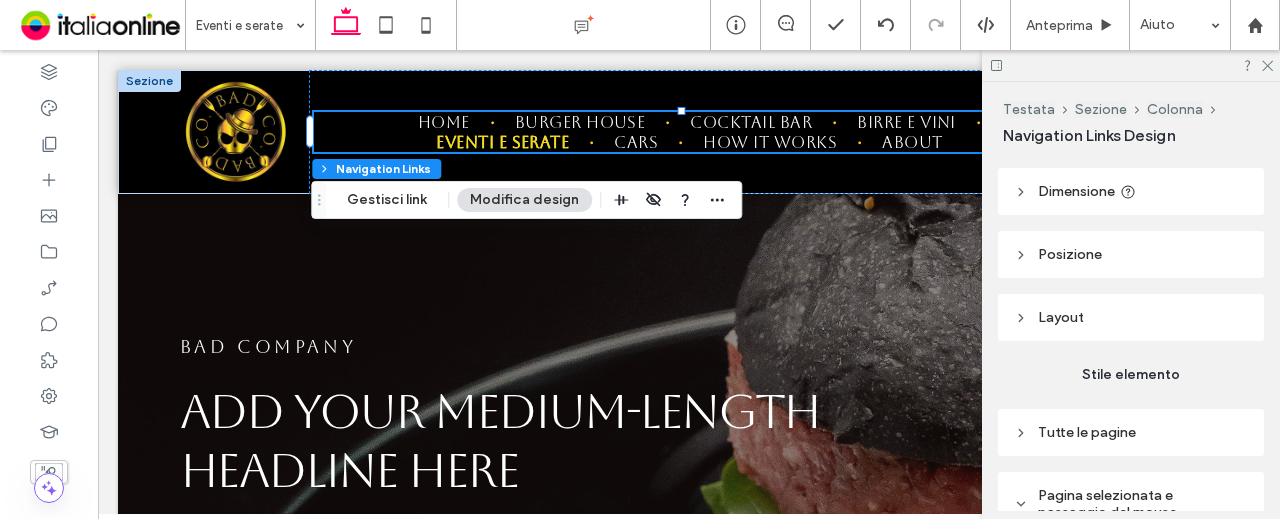 click on "Dimensione" at bounding box center [1076, 191] 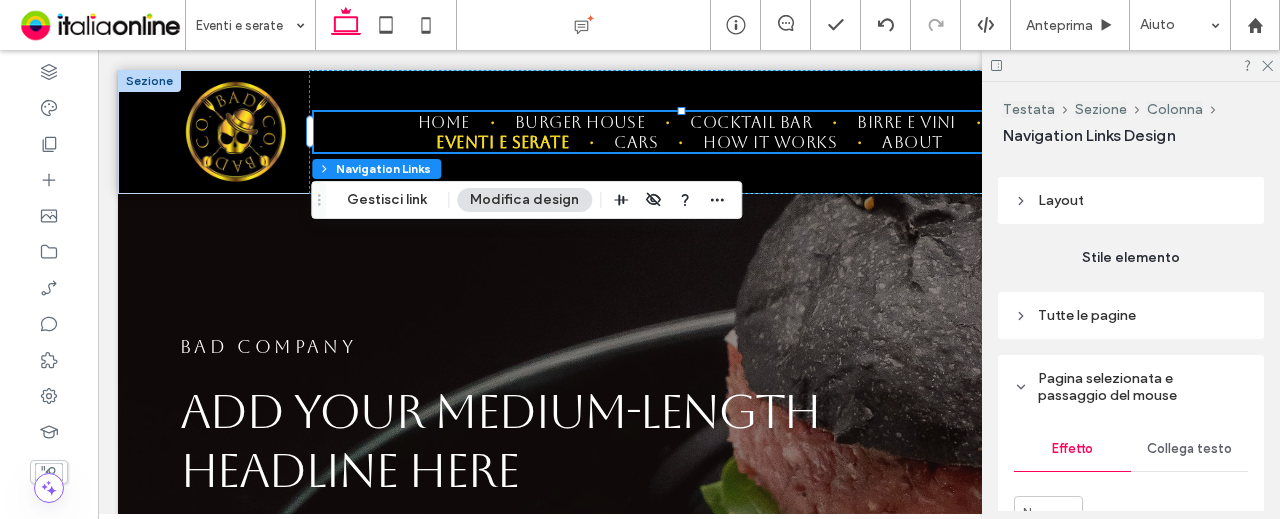 scroll, scrollTop: 900, scrollLeft: 0, axis: vertical 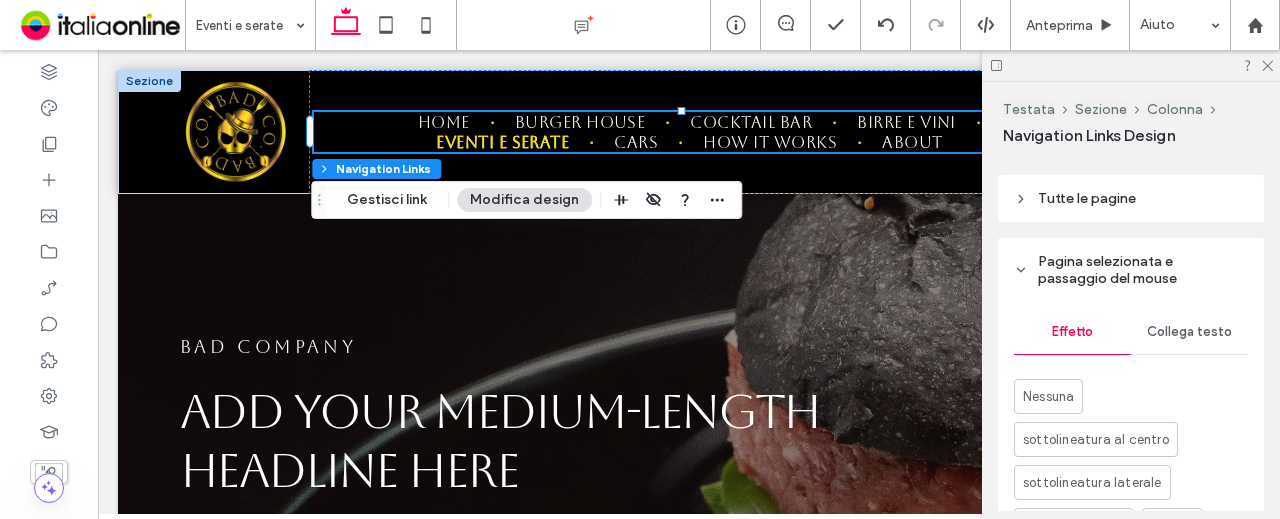 click on "Tutte le pagine" at bounding box center (1087, 198) 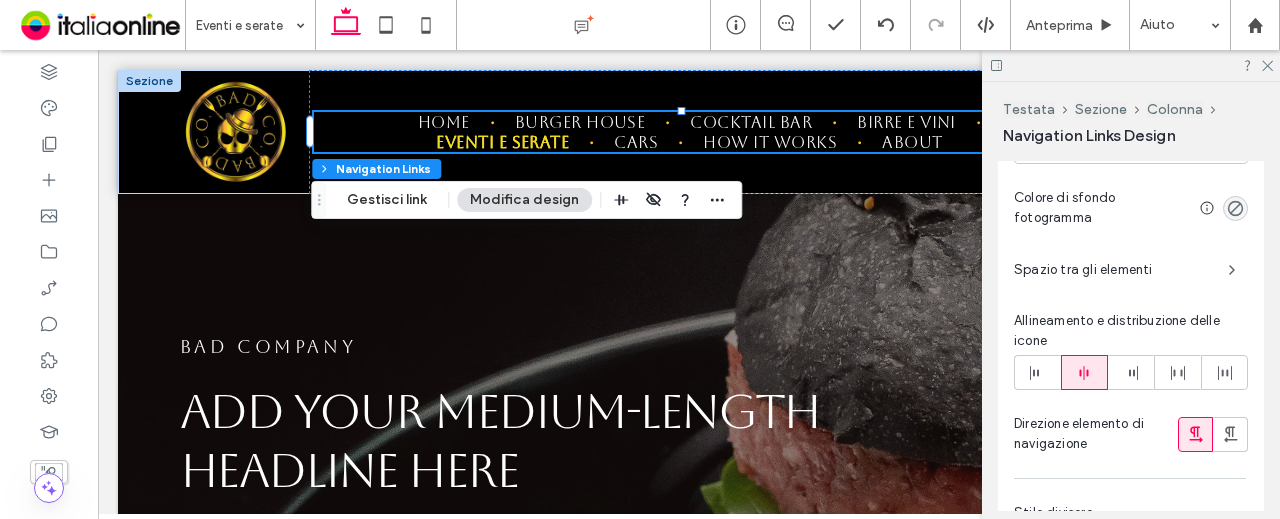 scroll, scrollTop: 1100, scrollLeft: 0, axis: vertical 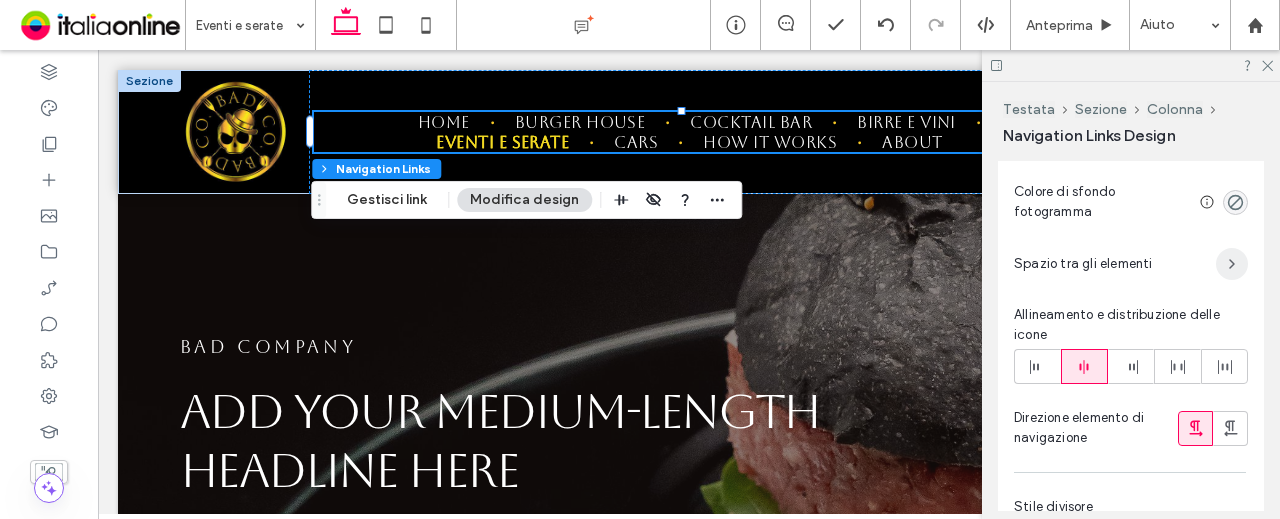 click at bounding box center (1232, 264) 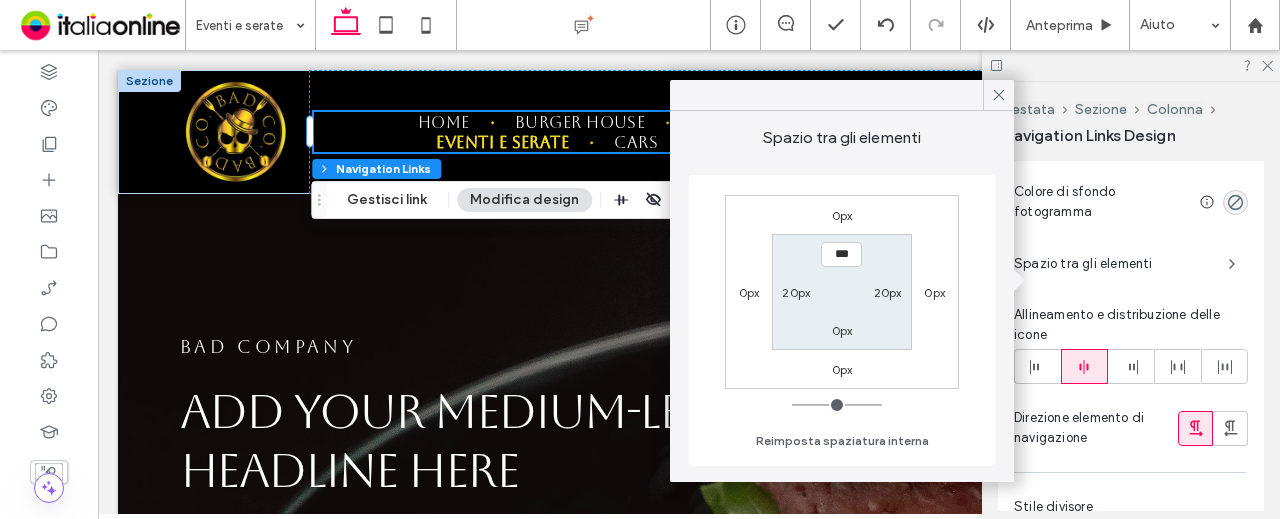 click on "20px" at bounding box center (796, 292) 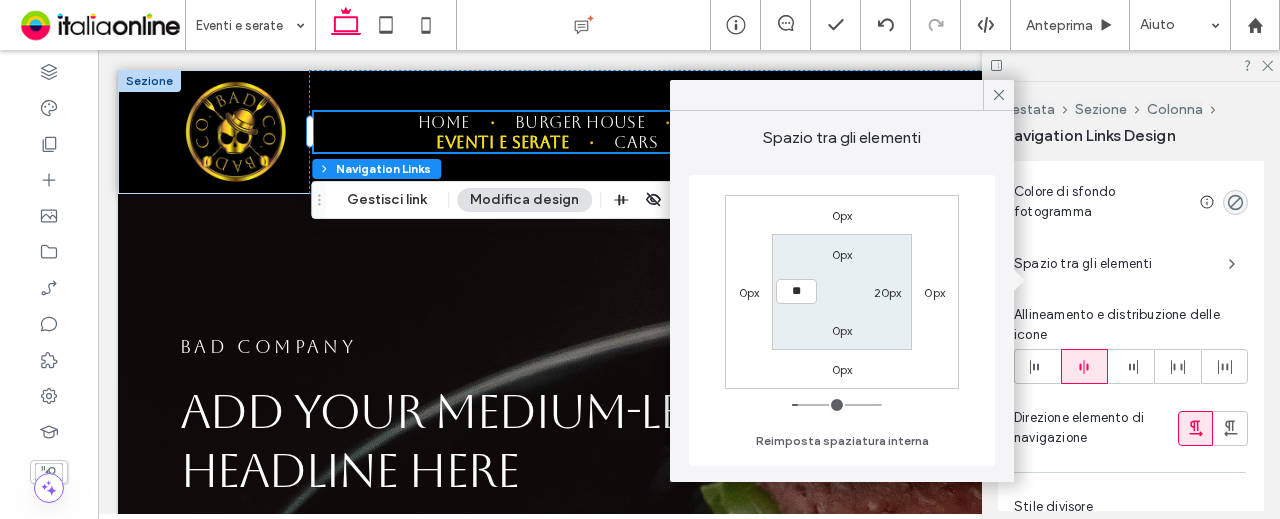 type on "**" 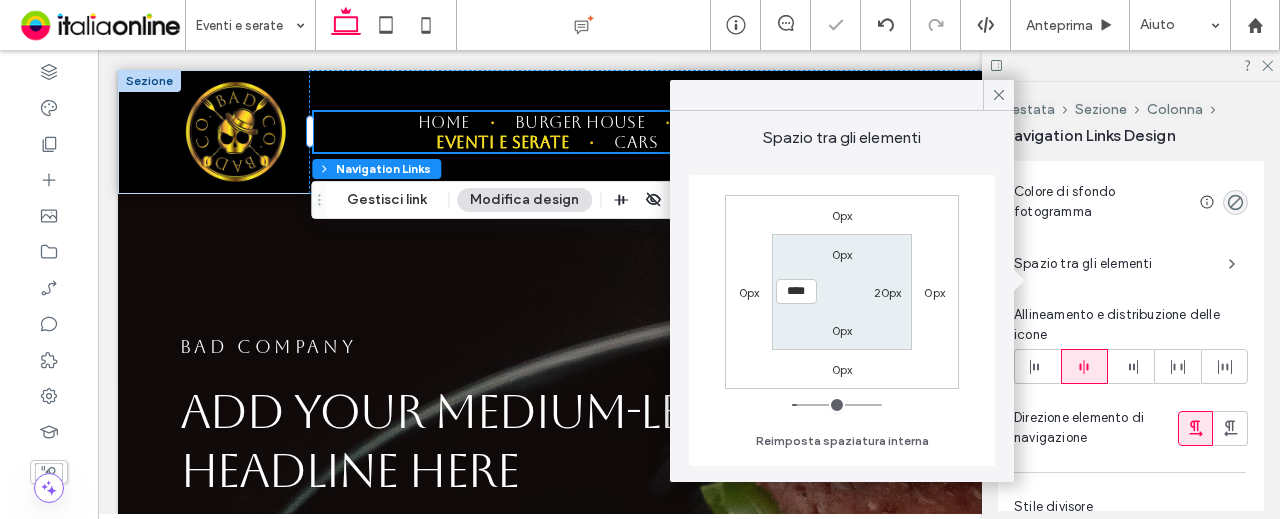 click on "20px" at bounding box center [888, 292] 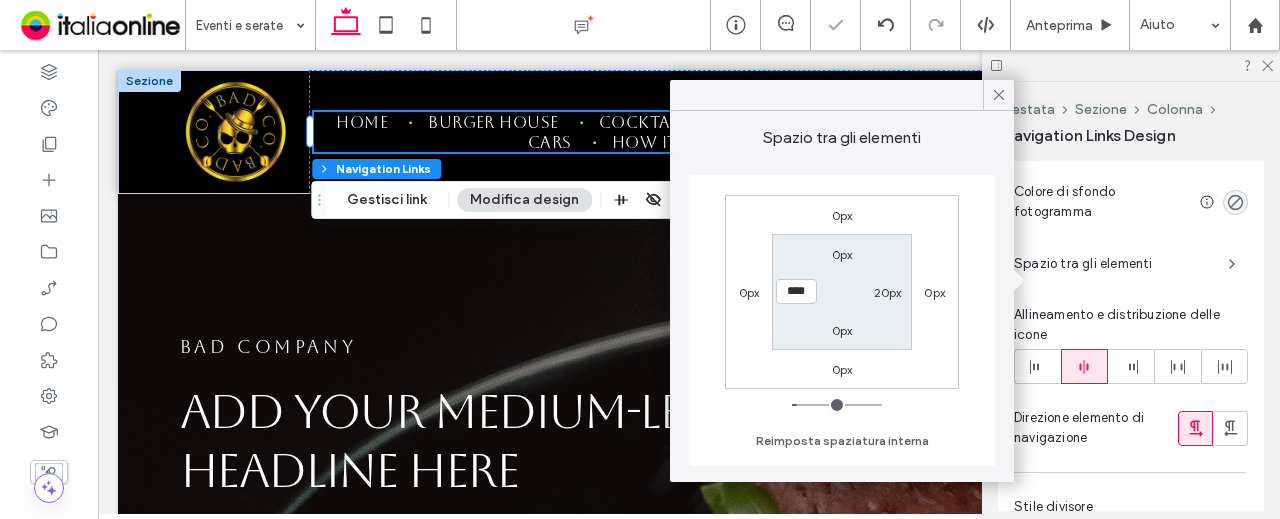 click on "20px" at bounding box center (888, 292) 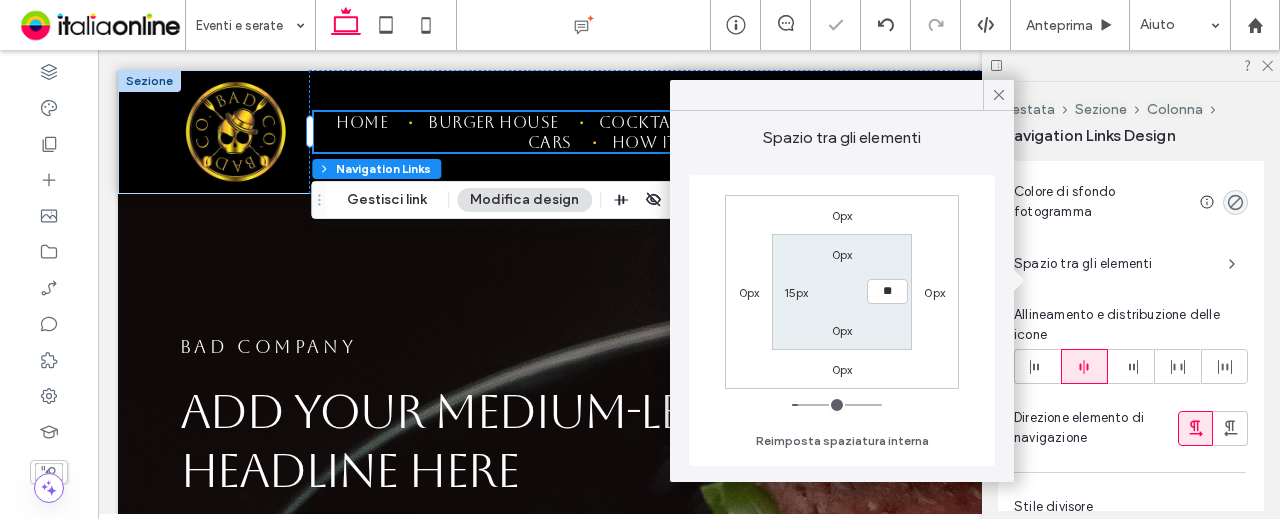 type on "**" 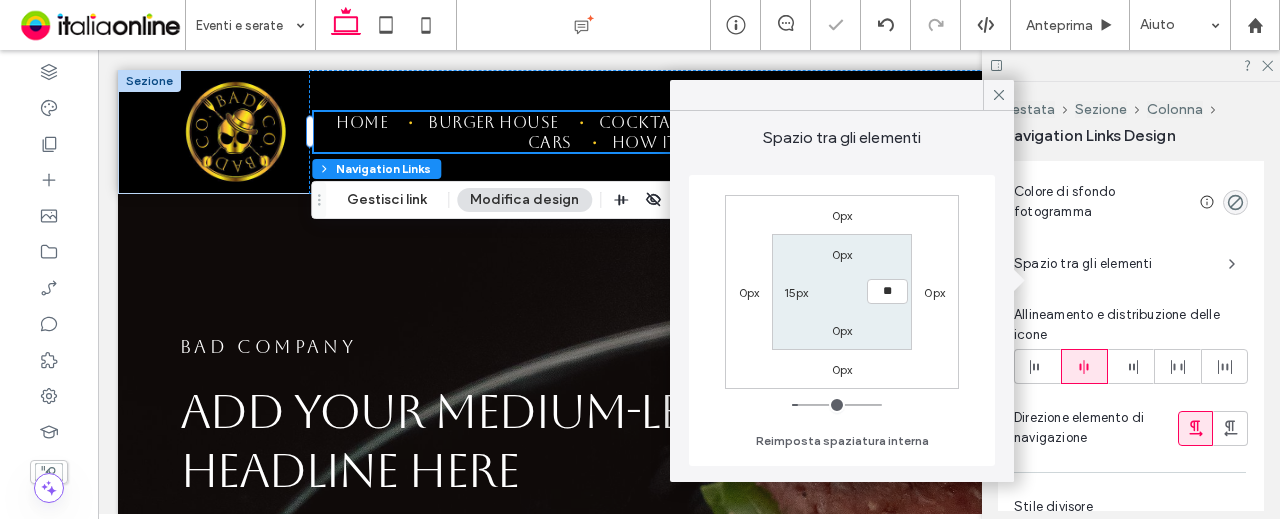 type on "**" 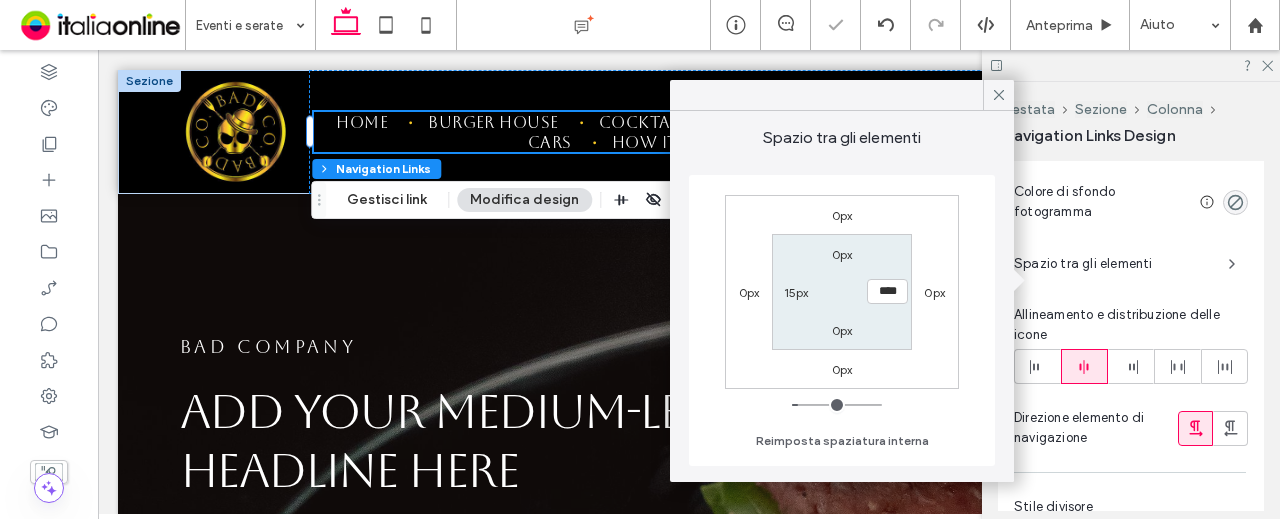 click on "0px **** 0px 15px" at bounding box center [841, 291] 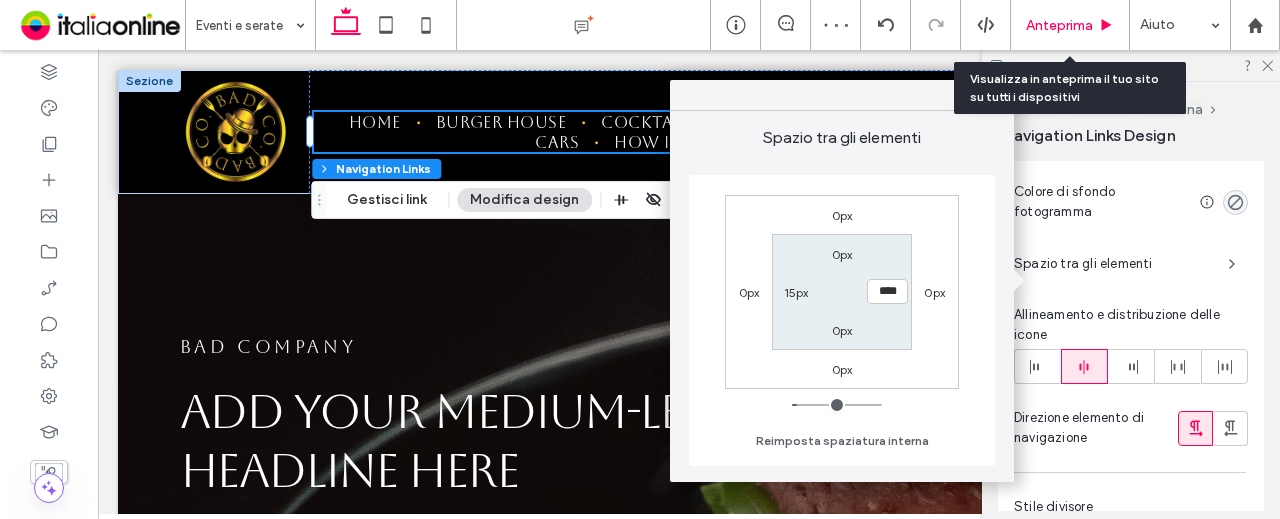 click on "Anteprima" at bounding box center (1059, 25) 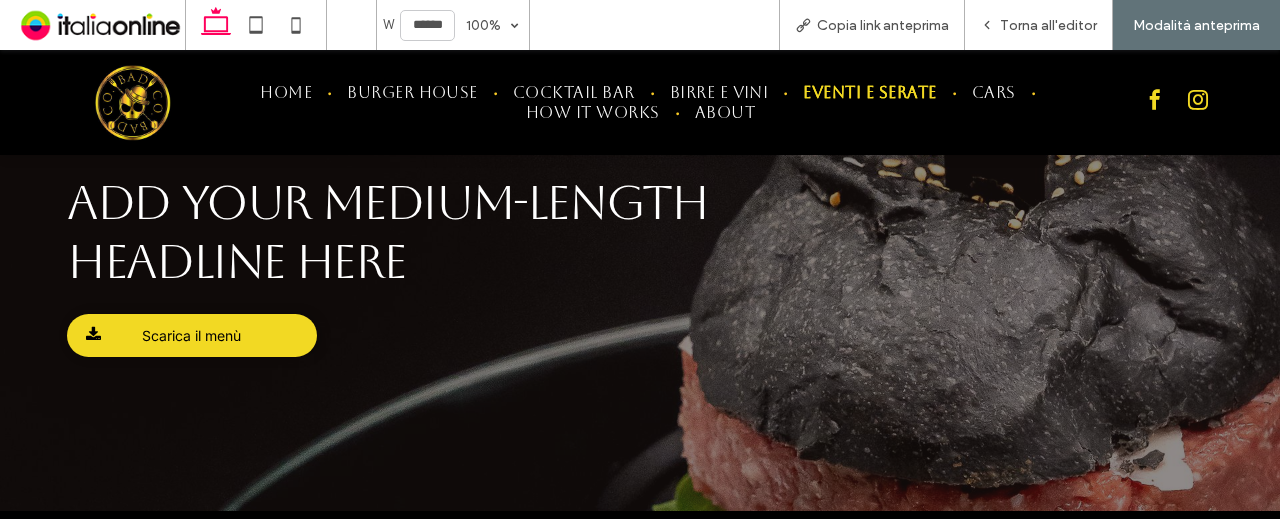 scroll, scrollTop: 0, scrollLeft: 0, axis: both 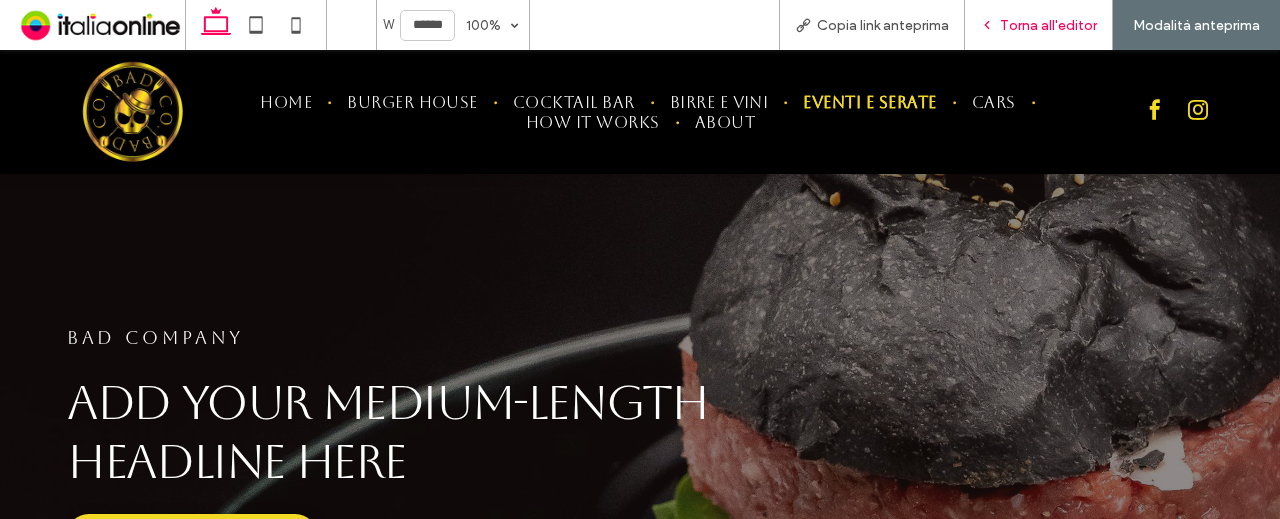 click on "Torna all'editor" at bounding box center (1039, 25) 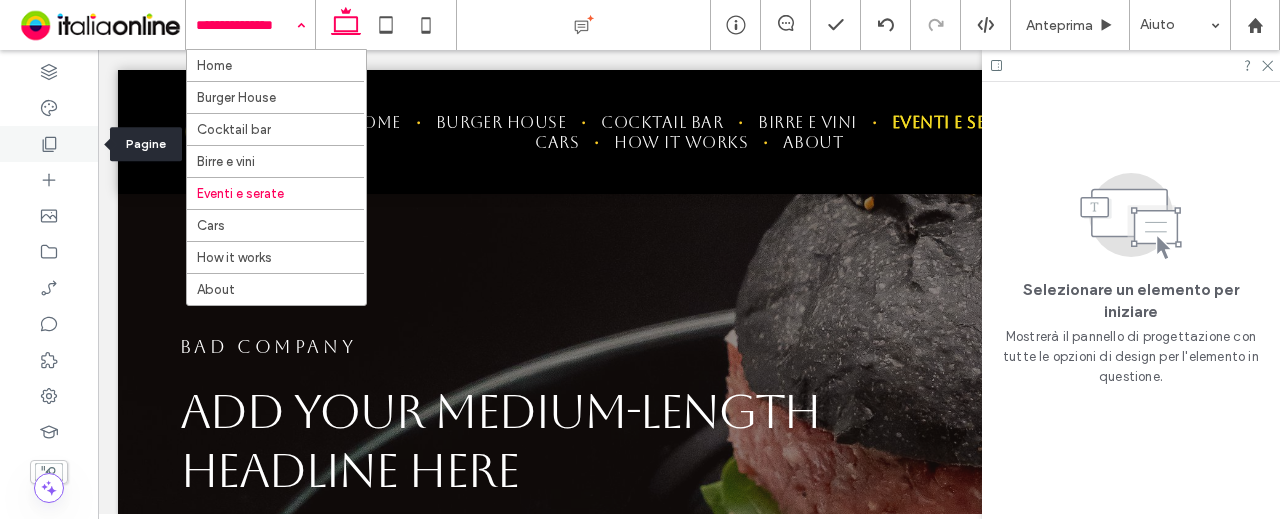 click 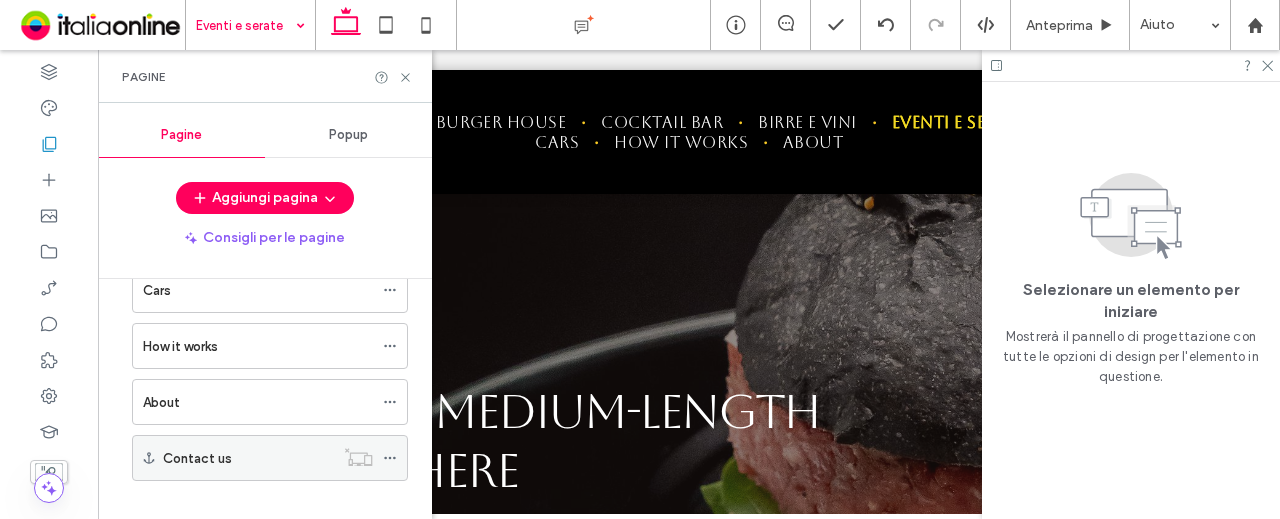 scroll, scrollTop: 340, scrollLeft: 0, axis: vertical 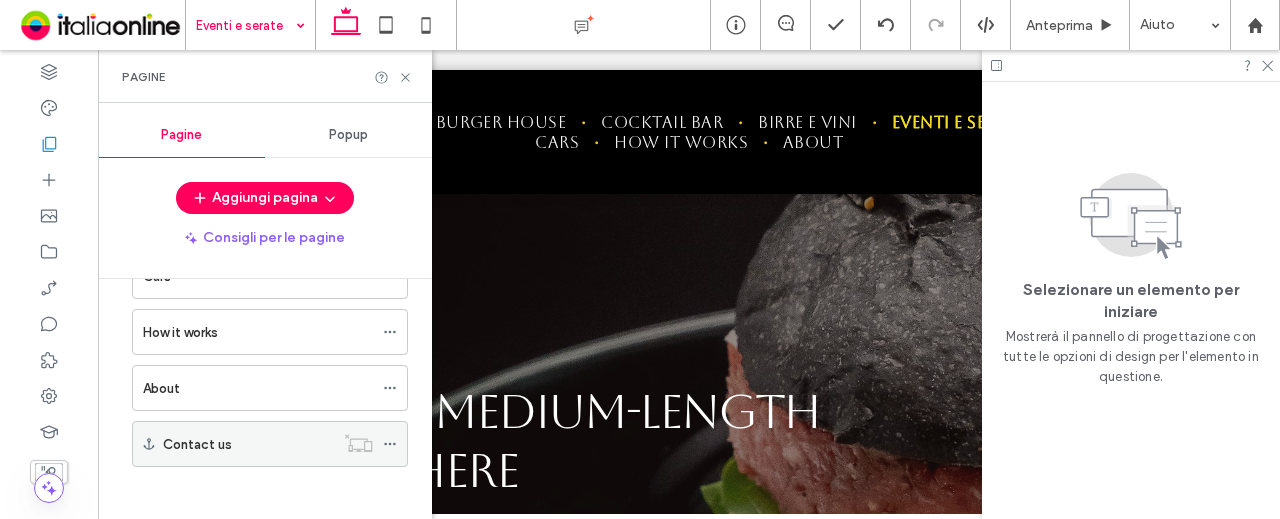 click on "Contact us" at bounding box center (197, 444) 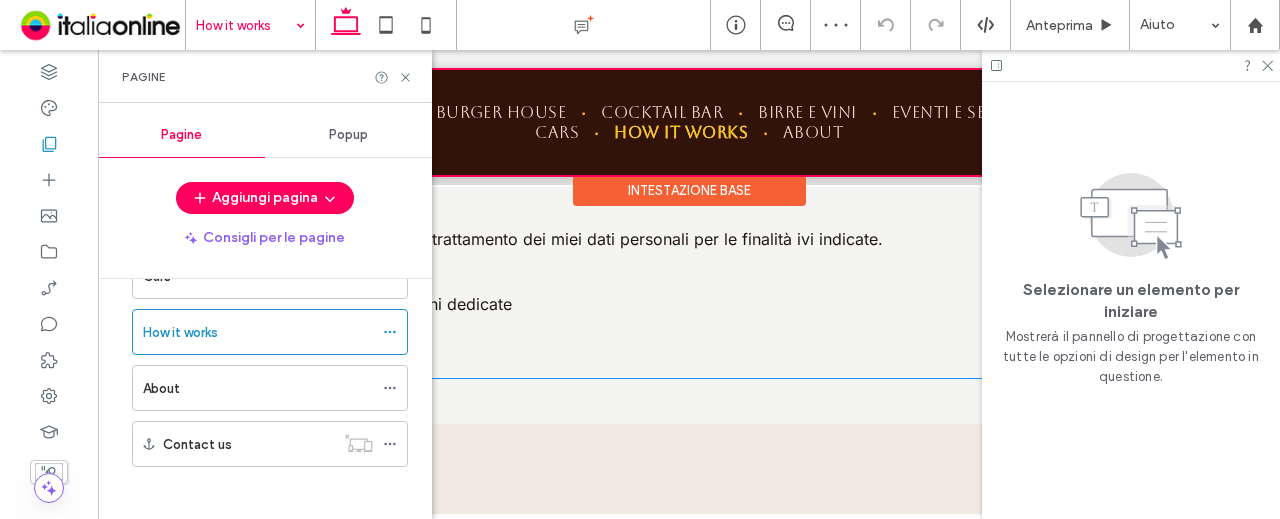 scroll, scrollTop: 1446, scrollLeft: 0, axis: vertical 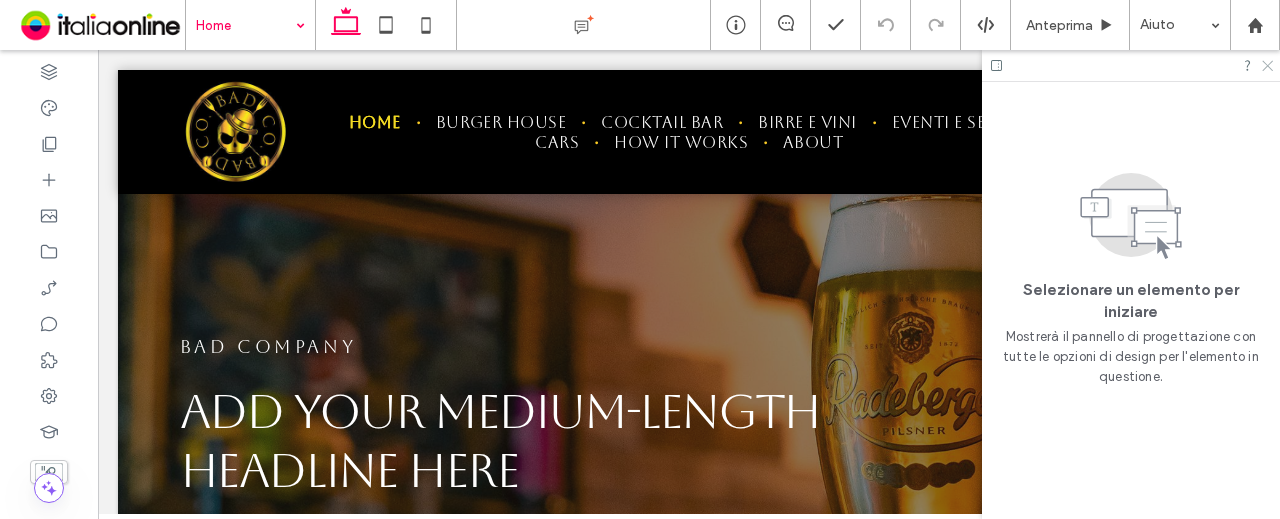 click 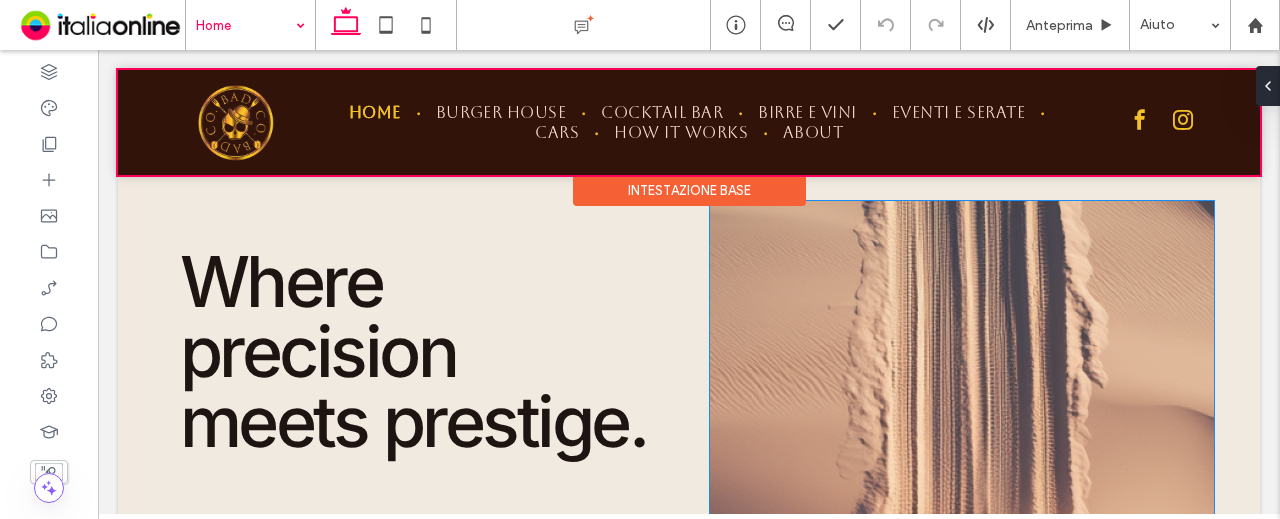 scroll, scrollTop: 3382, scrollLeft: 0, axis: vertical 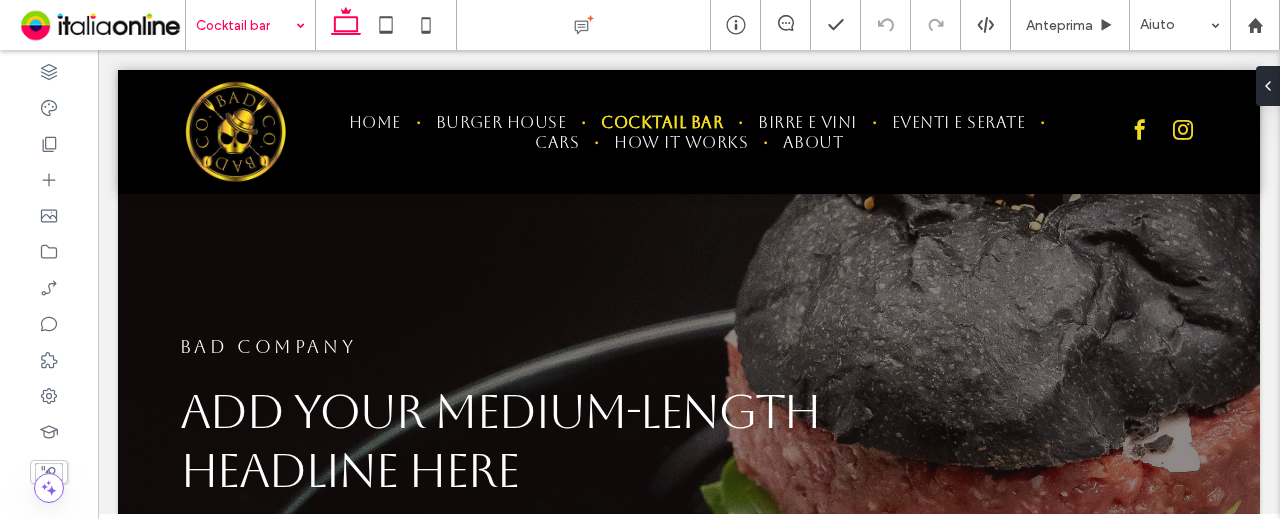 click at bounding box center (245, 25) 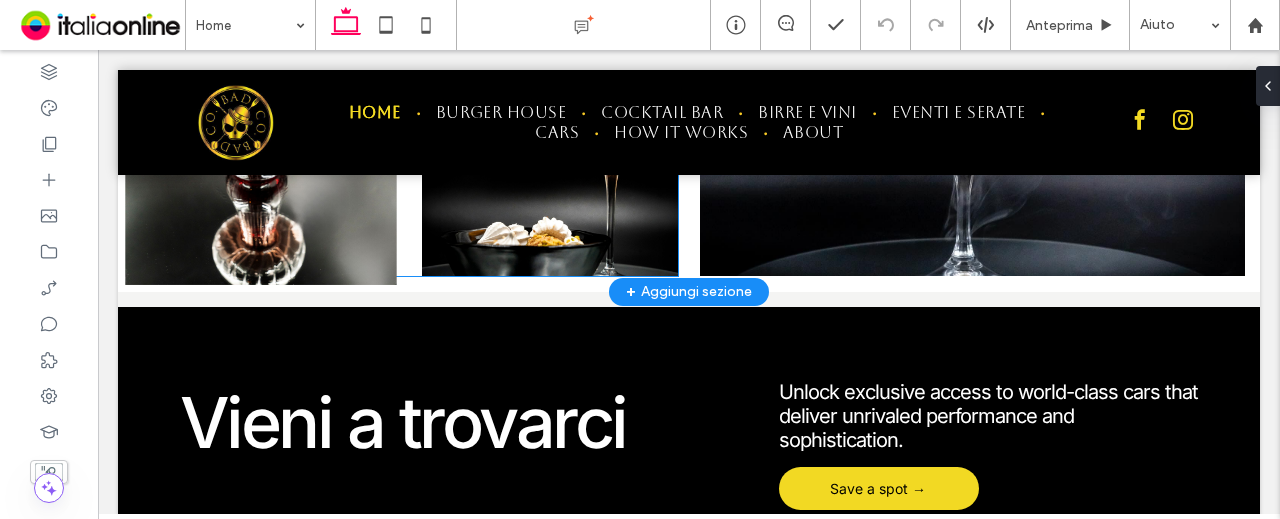 scroll, scrollTop: 2782, scrollLeft: 0, axis: vertical 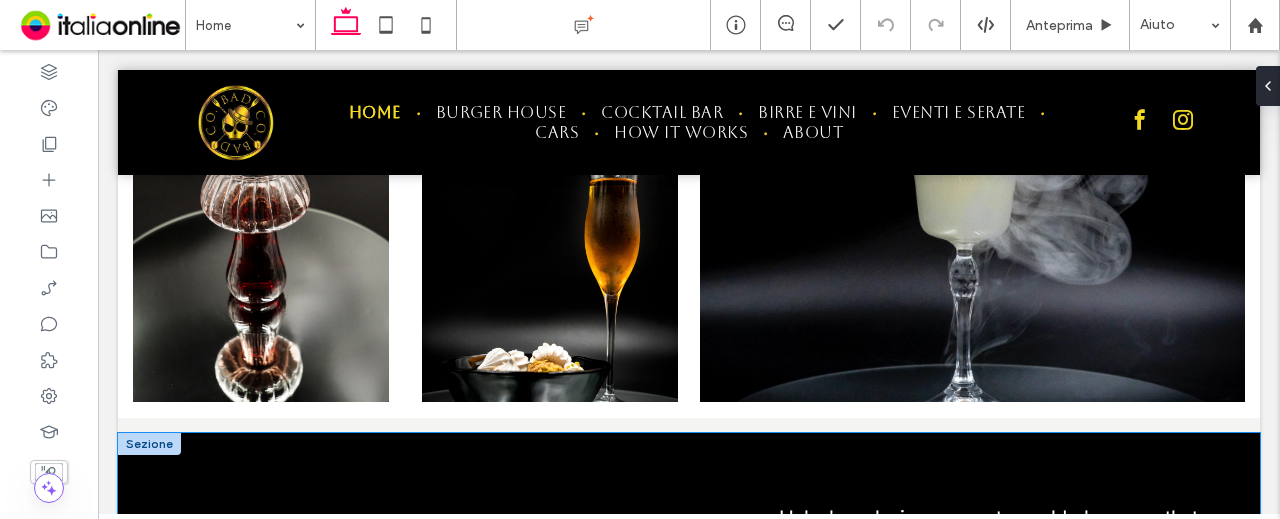 click on "Vieni a trovarci
Unlock exclusive access to world-class cars that deliver unrivaled performance and sophistication.
Save a spot →" at bounding box center (689, 565) 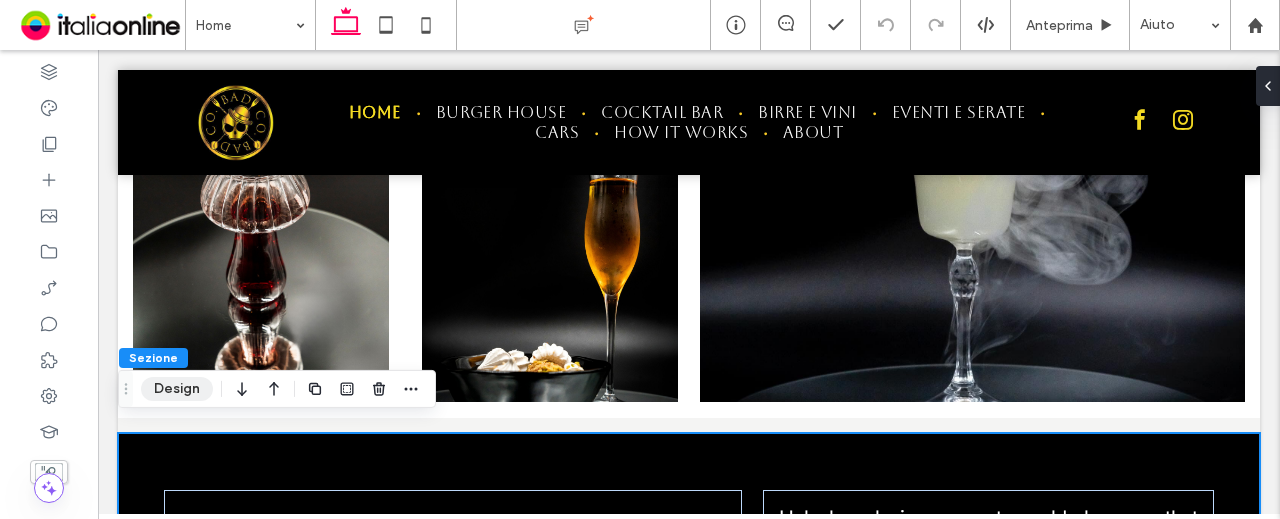 click on "Design" at bounding box center (177, 389) 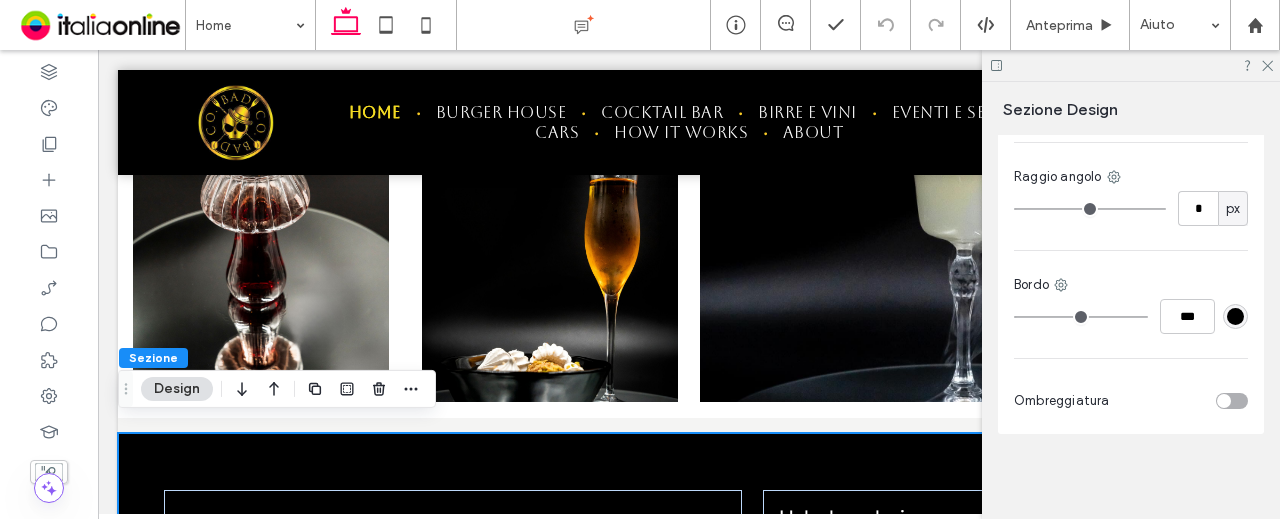 scroll, scrollTop: 984, scrollLeft: 0, axis: vertical 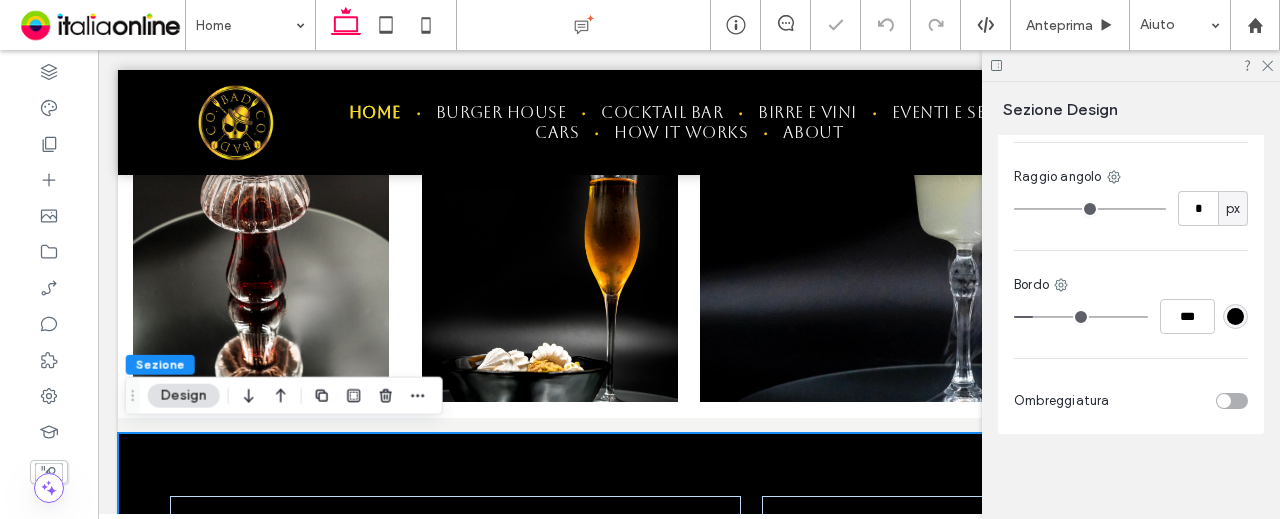 type on "*" 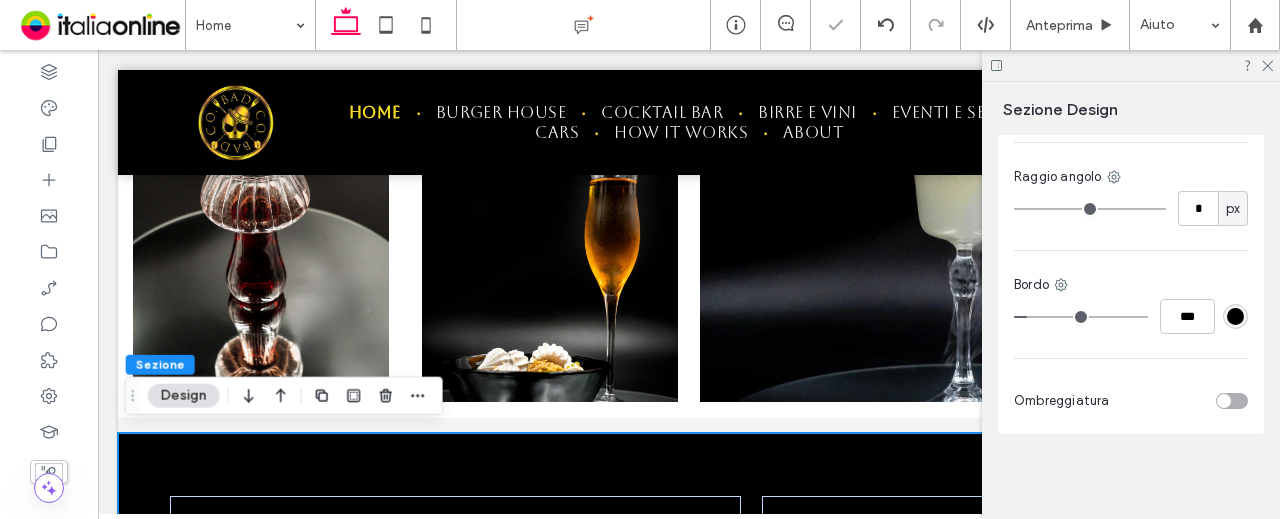 type on "*" 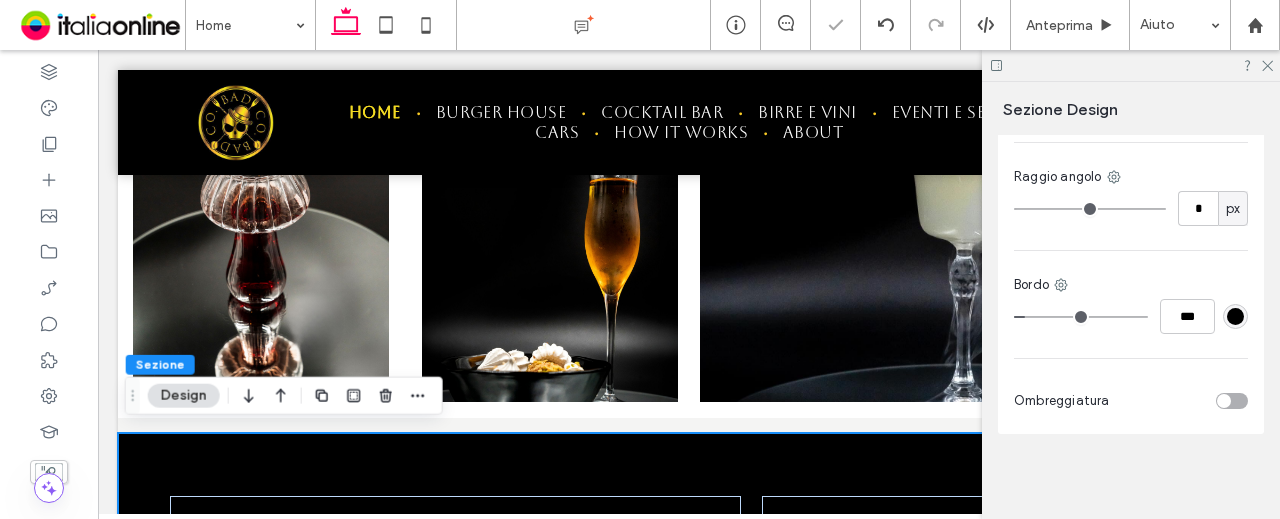 type on "*" 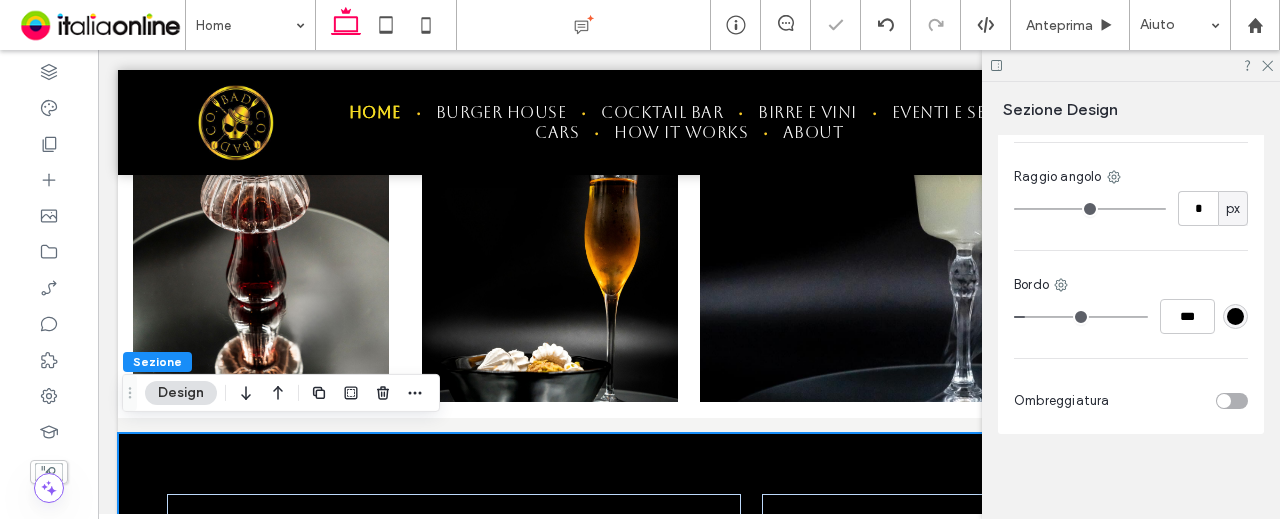click at bounding box center (1081, 317) 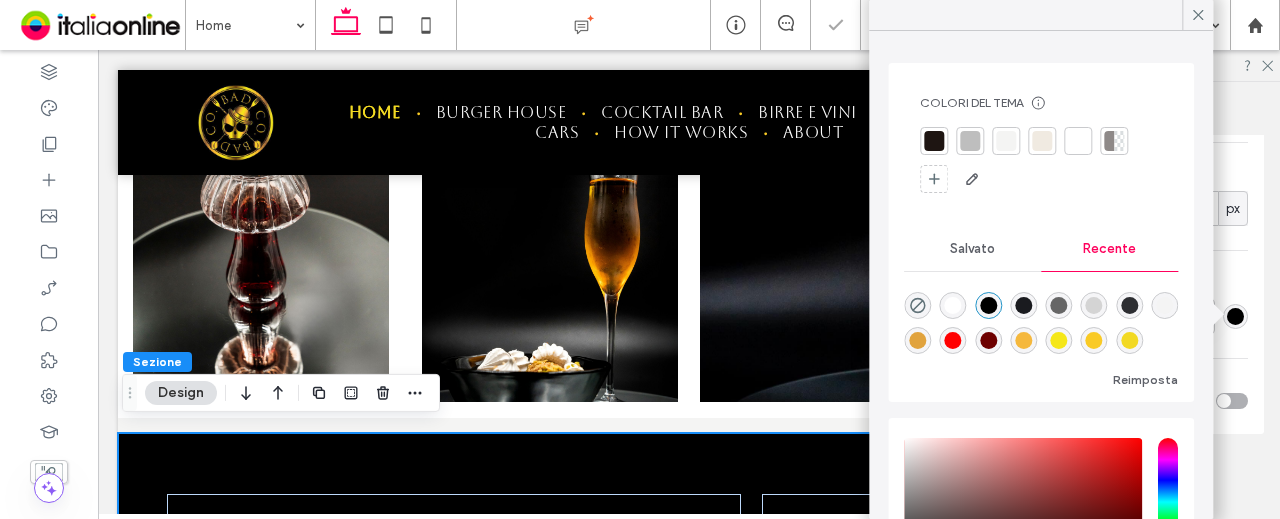click on "Salvato" at bounding box center (972, 249) 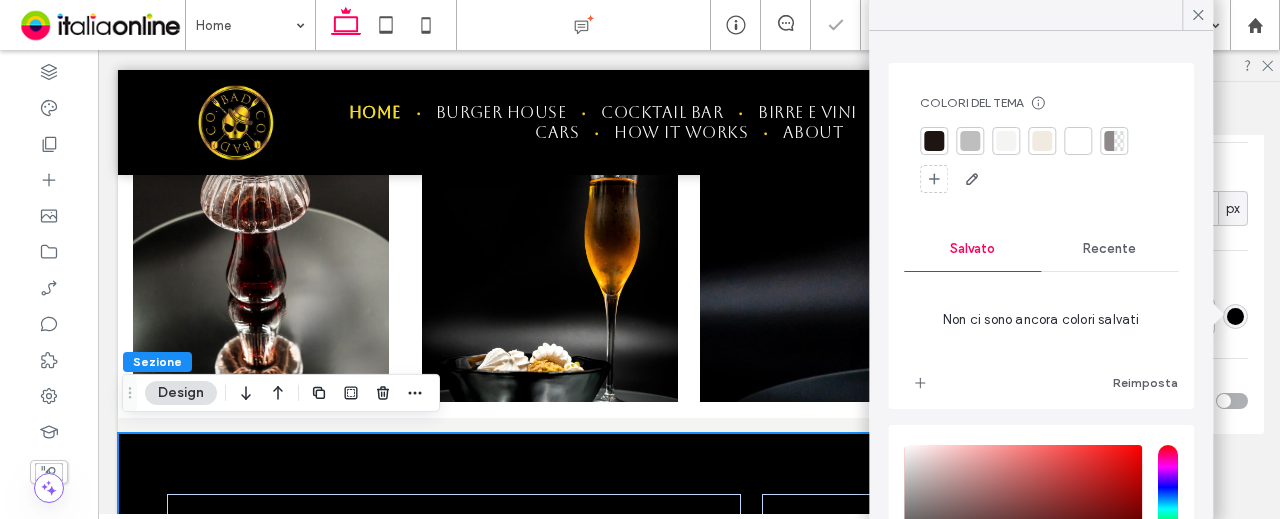 click on "Recente" at bounding box center [1109, 249] 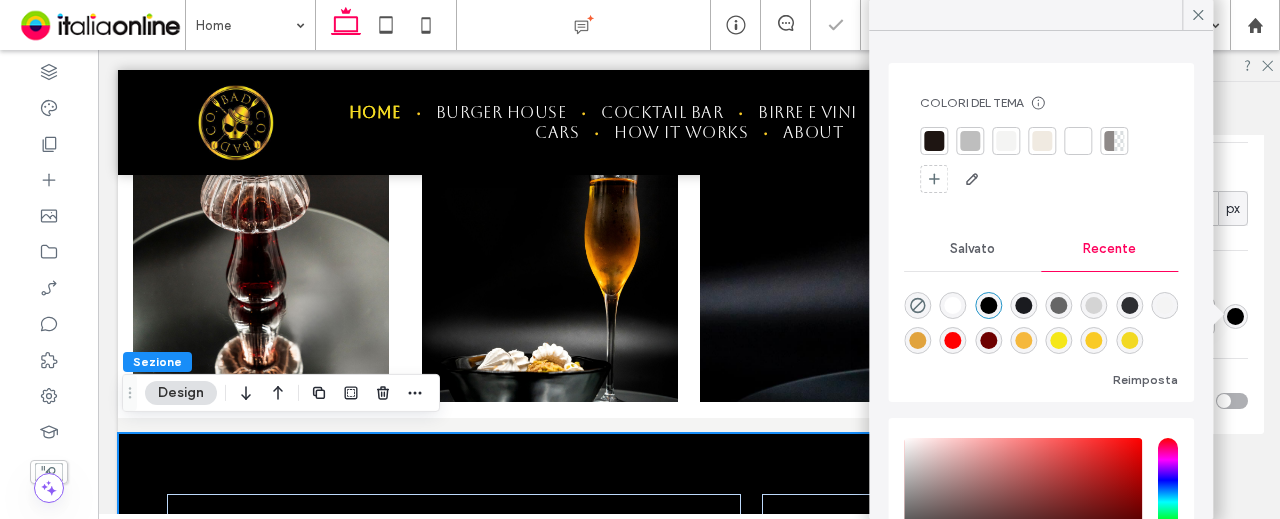scroll, scrollTop: 32, scrollLeft: 0, axis: vertical 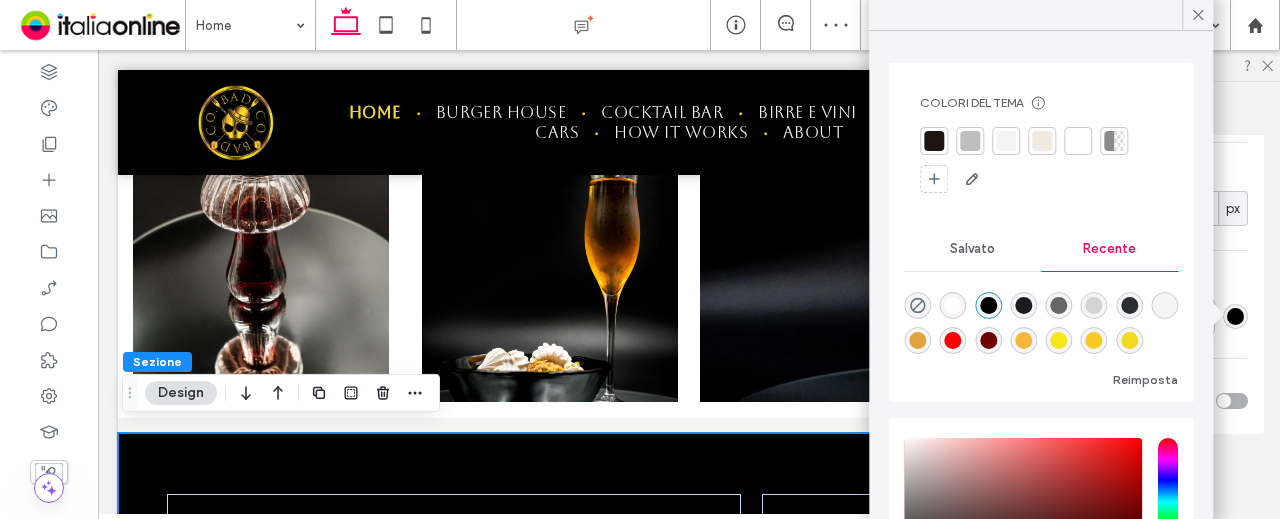 click at bounding box center [1129, 340] 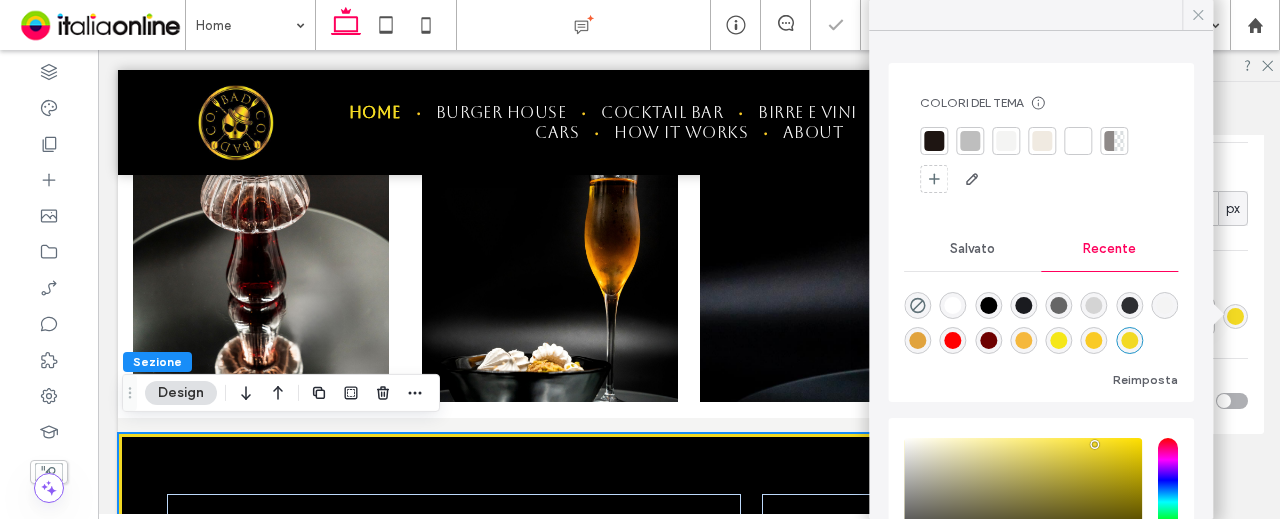 click at bounding box center (1197, 15) 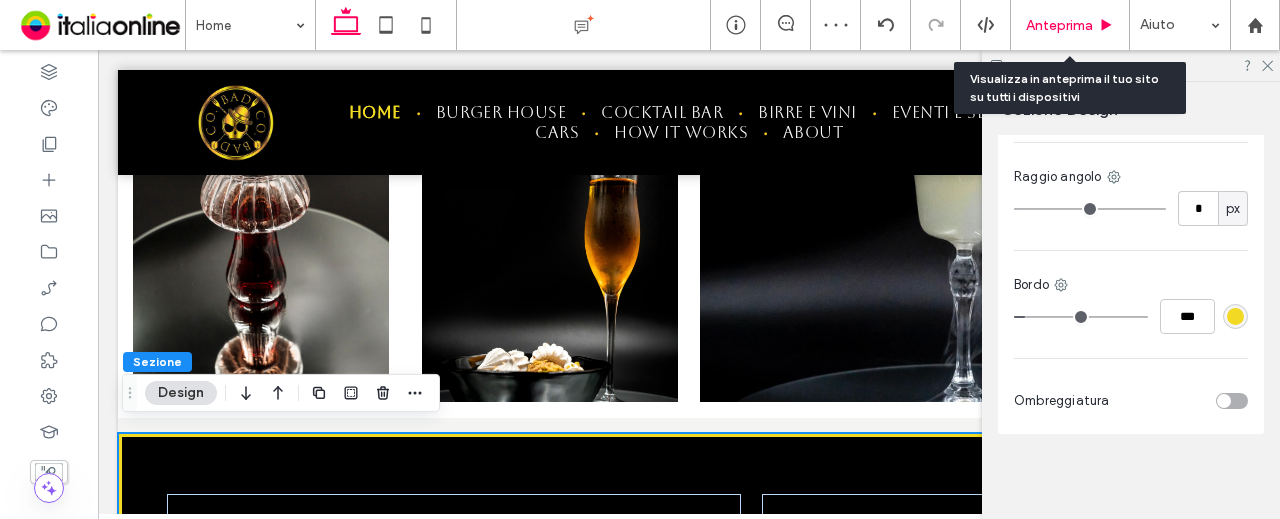 click 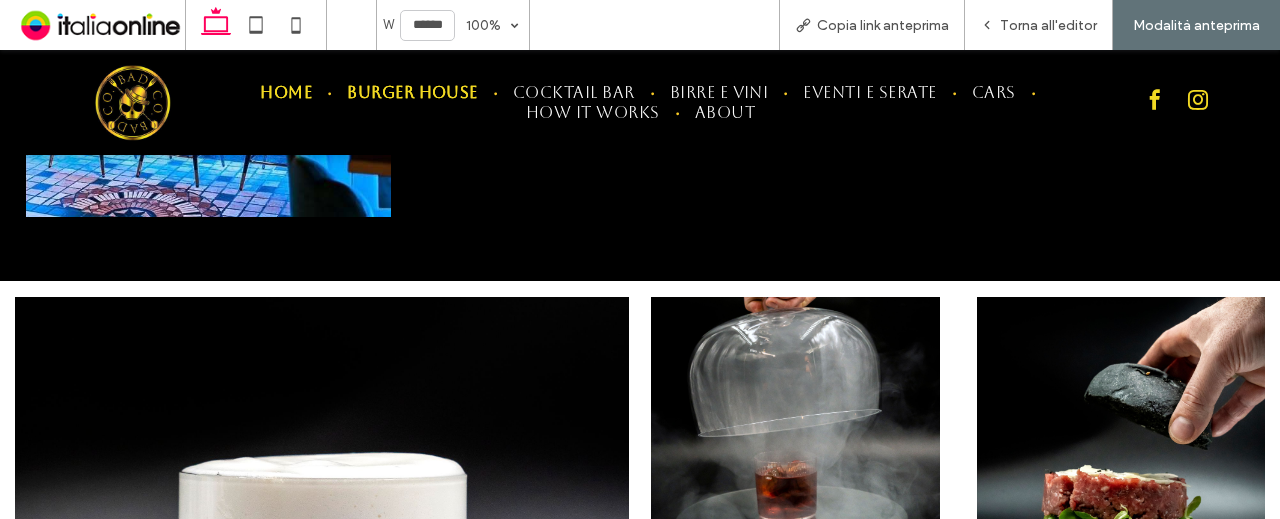 scroll, scrollTop: 2044, scrollLeft: 0, axis: vertical 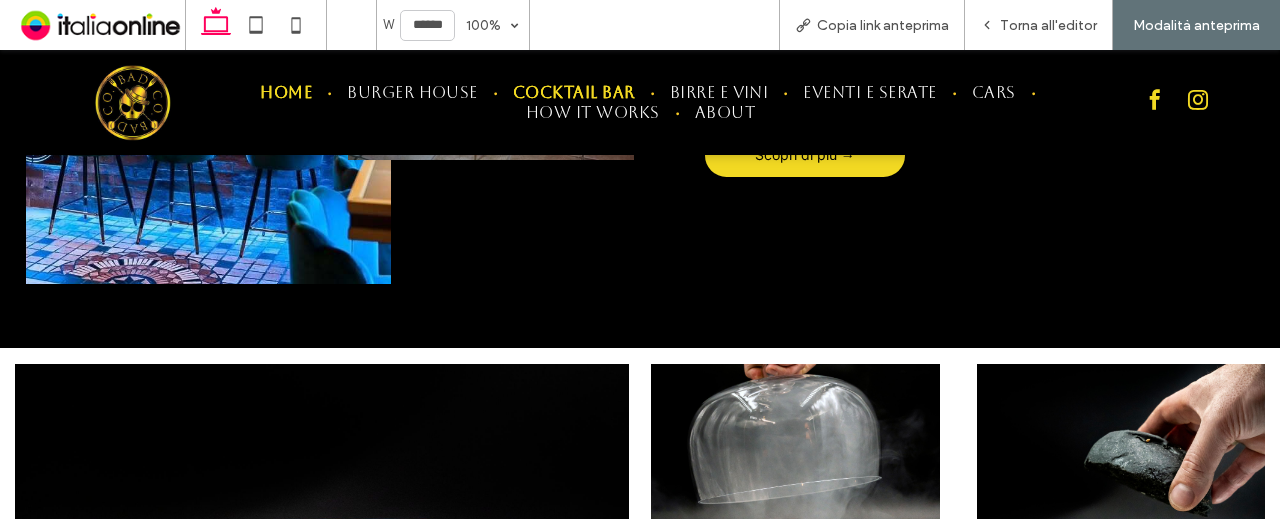click on "Cocktail bar" at bounding box center [574, 92] 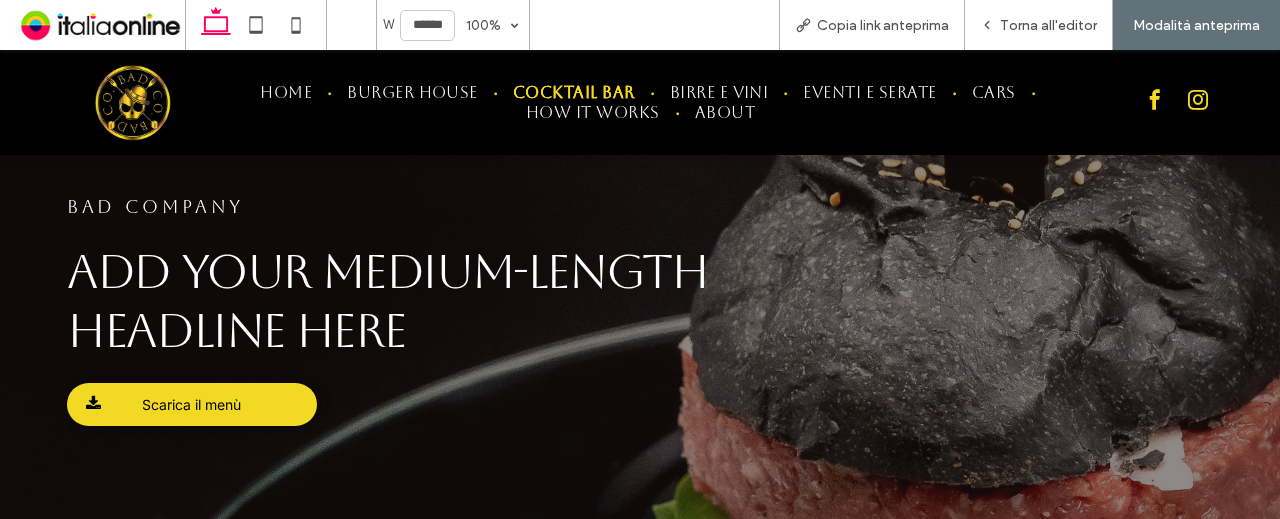 scroll, scrollTop: 0, scrollLeft: 0, axis: both 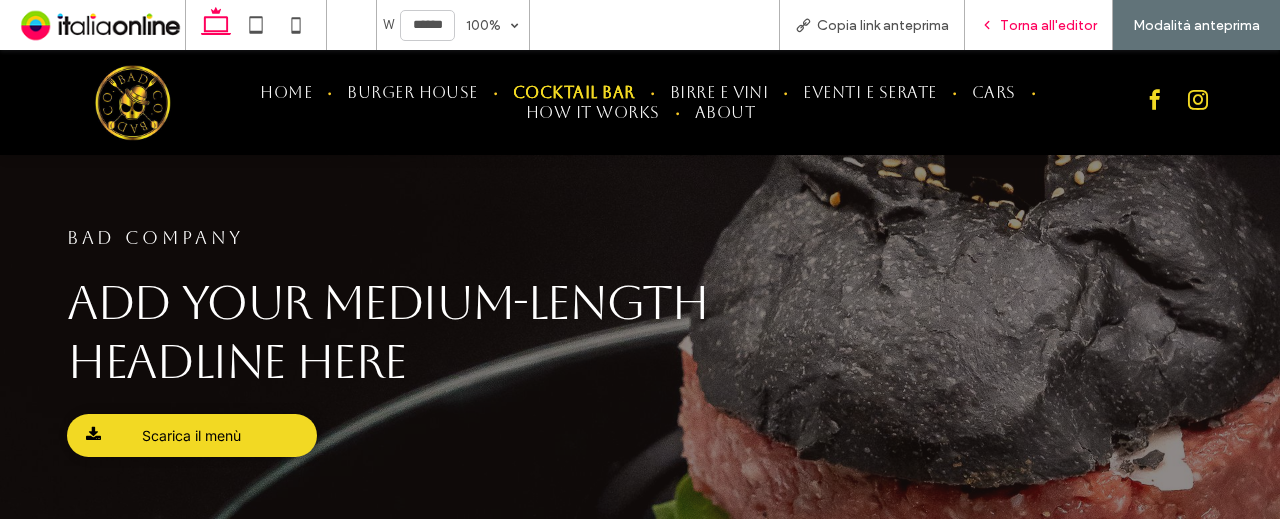 click on "Torna all'editor" at bounding box center [1048, 25] 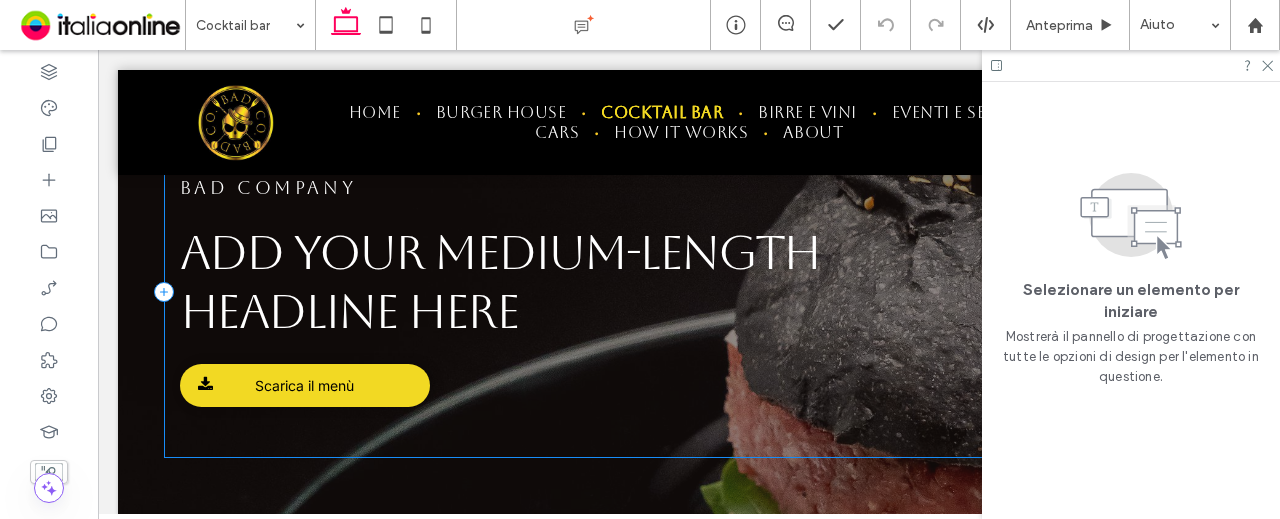 scroll, scrollTop: 181, scrollLeft: 0, axis: vertical 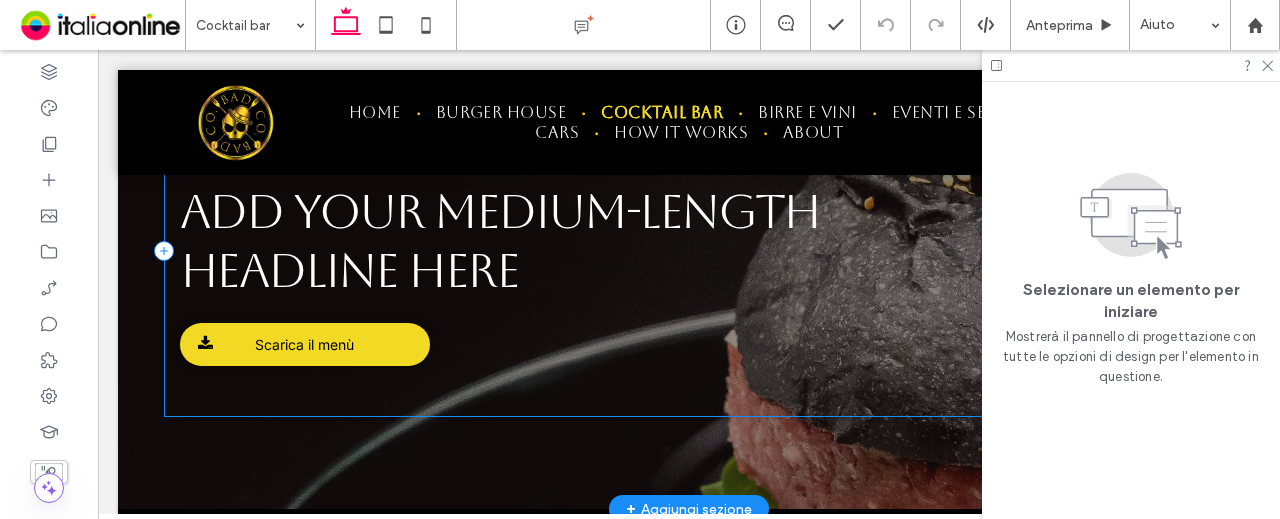 click on "BAD COMPANY
Add your medium-length headline here
Scarica il menù" at bounding box center [689, 251] 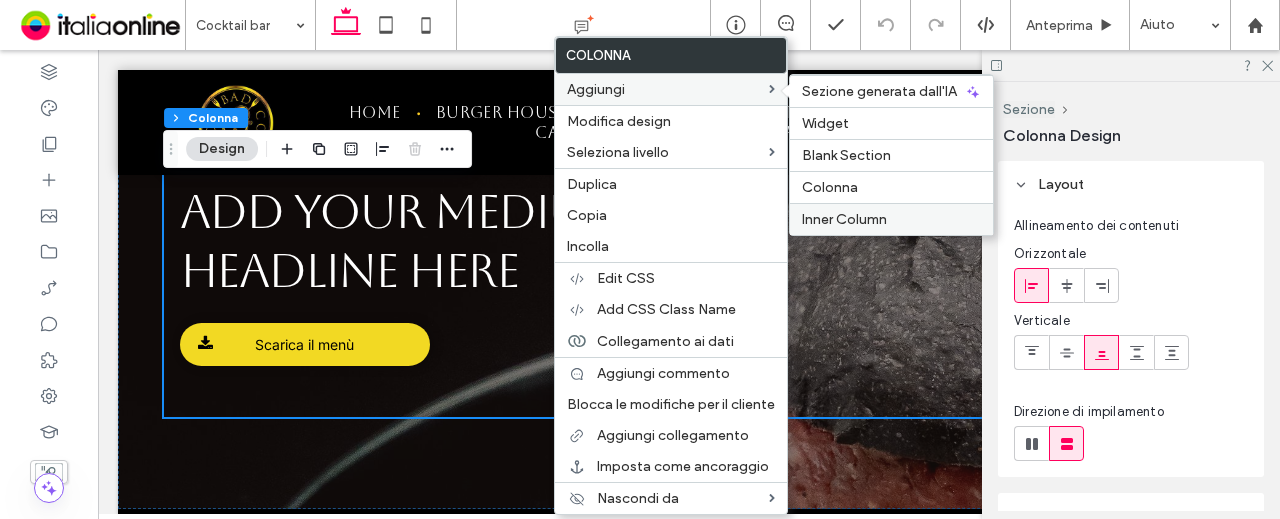 click on "Inner Column" at bounding box center [844, 219] 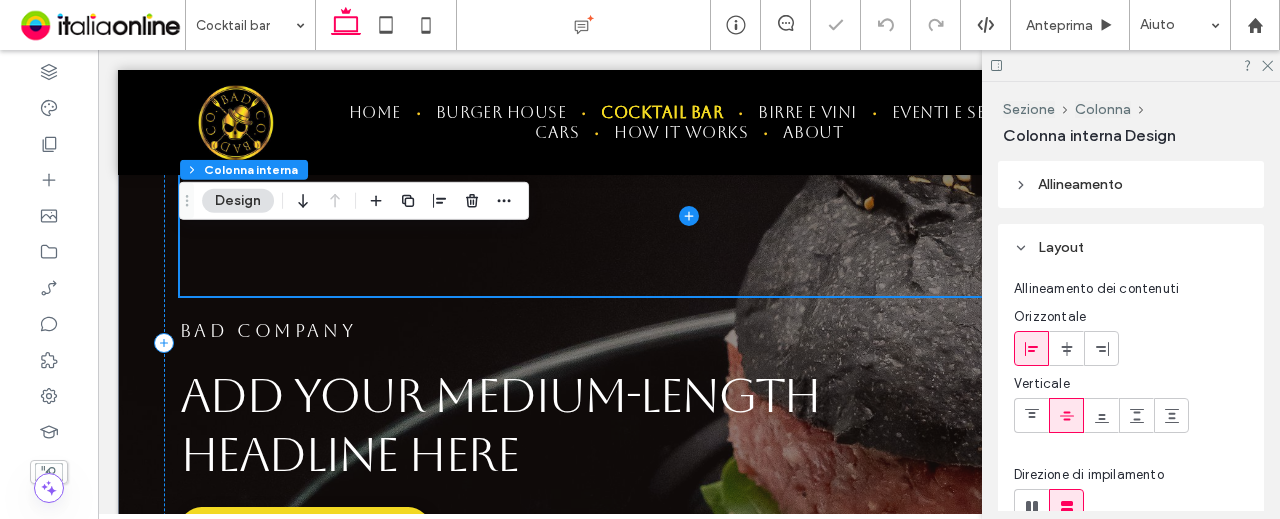 scroll, scrollTop: 81, scrollLeft: 0, axis: vertical 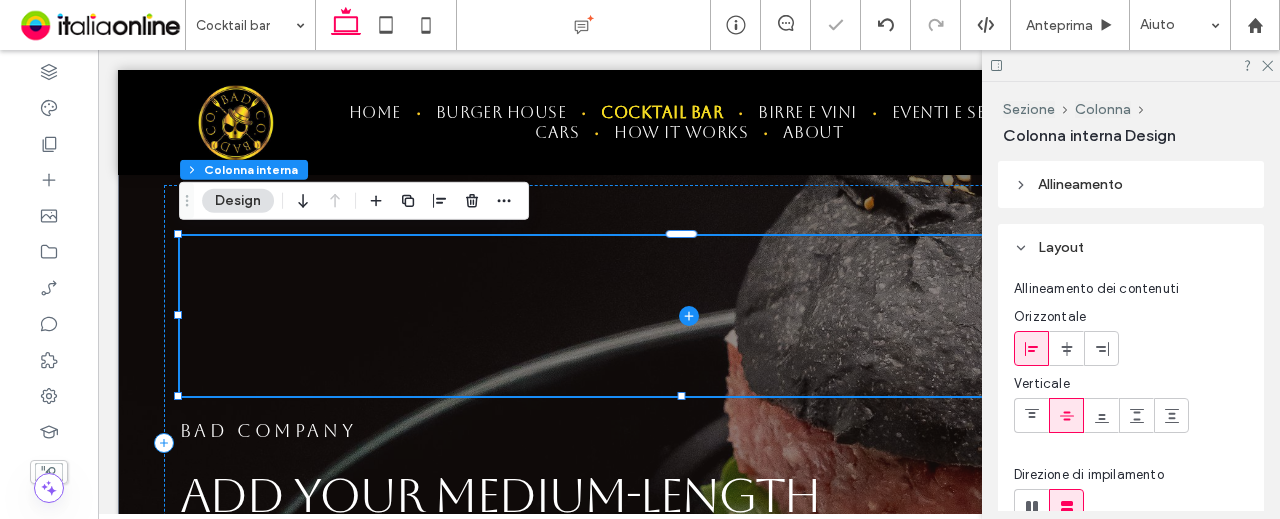 drag, startPoint x: 445, startPoint y: 310, endPoint x: 406, endPoint y: 310, distance: 39 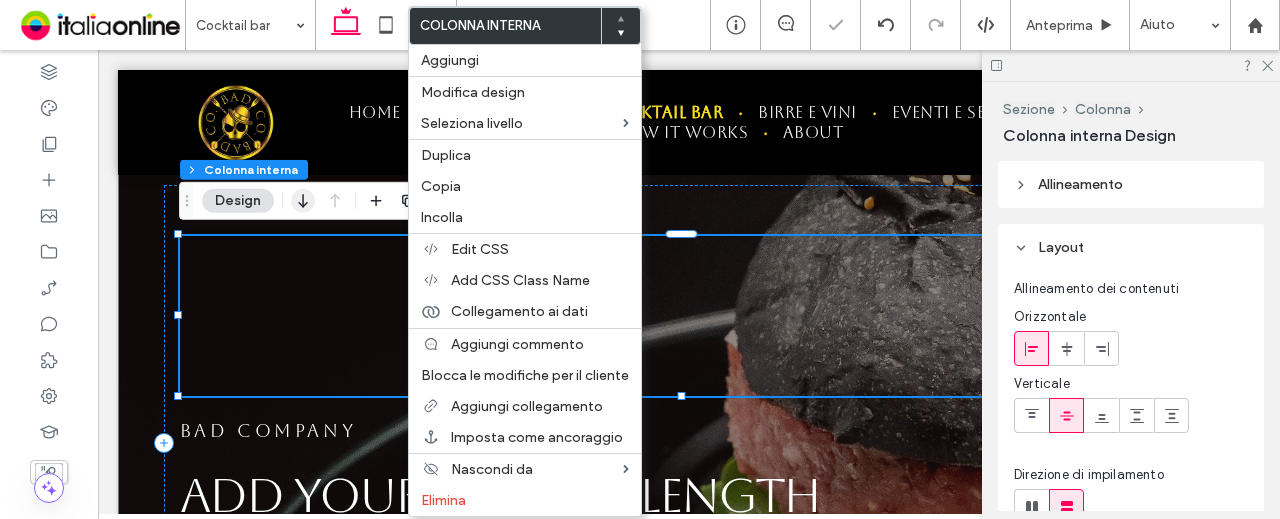 click 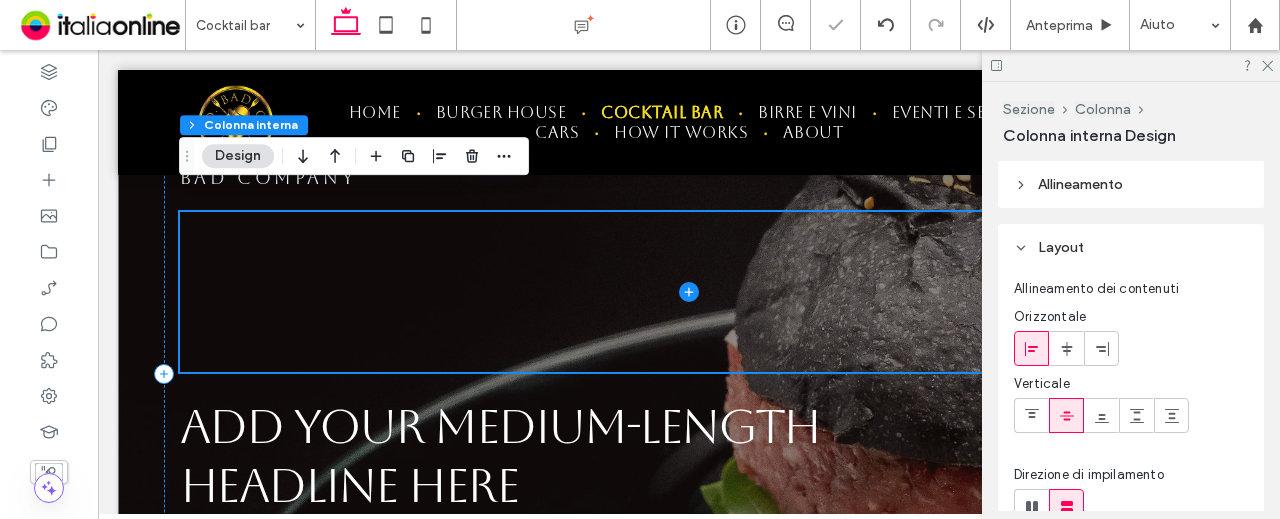 scroll, scrollTop: 181, scrollLeft: 0, axis: vertical 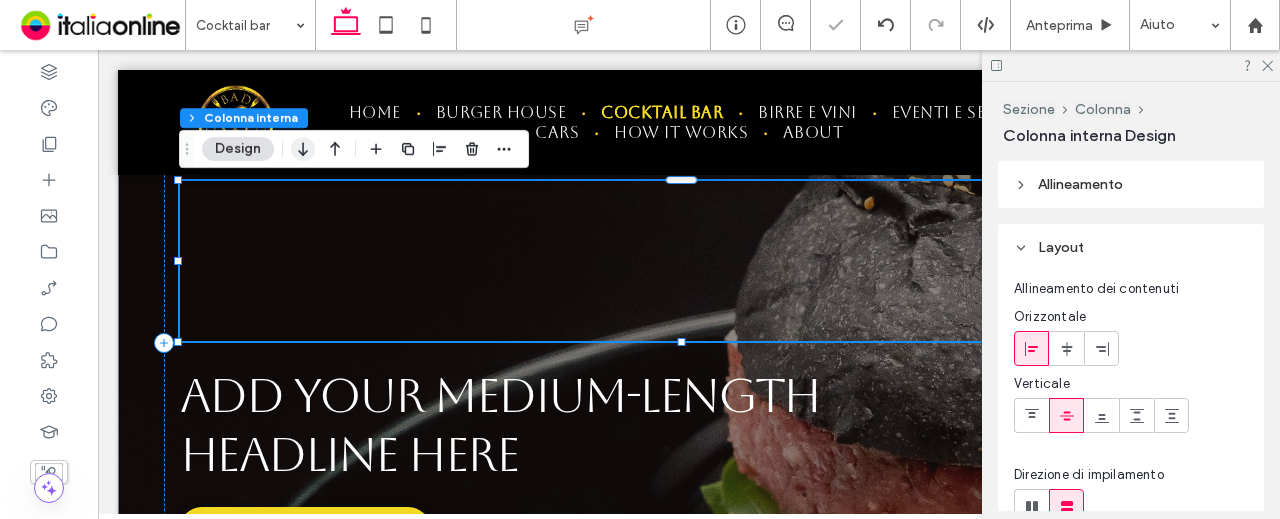 click 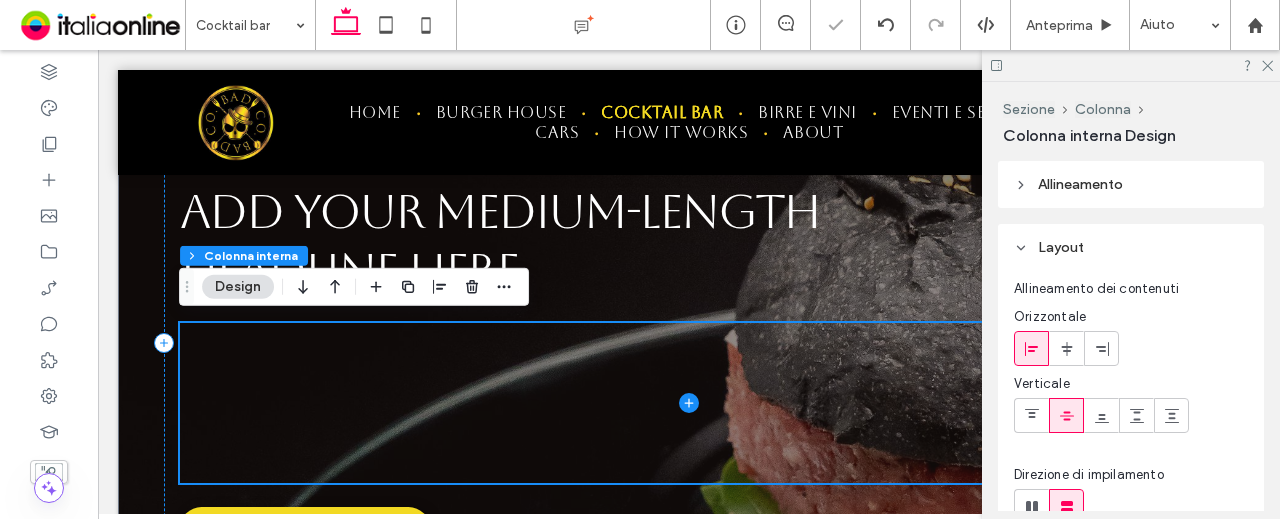 scroll, scrollTop: 381, scrollLeft: 0, axis: vertical 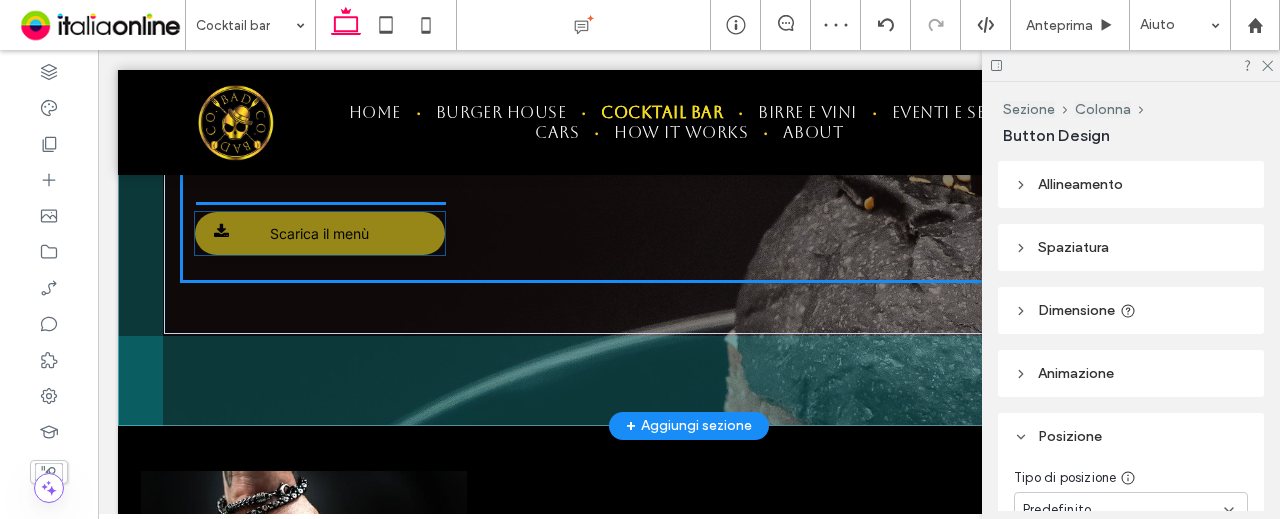 drag, startPoint x: 330, startPoint y: 334, endPoint x: 346, endPoint y: 241, distance: 94.36631 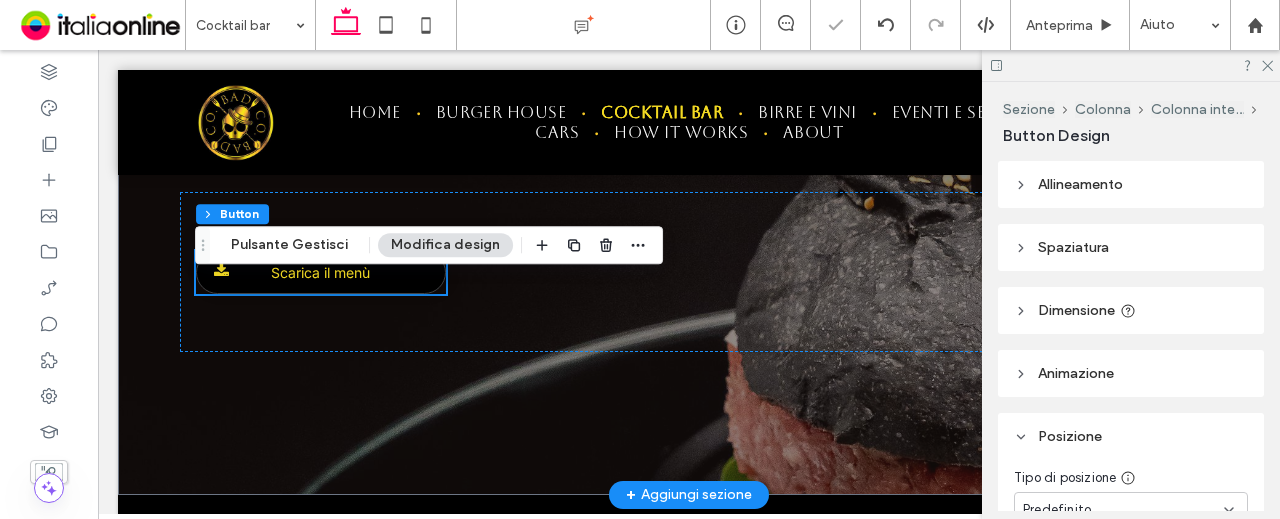 scroll, scrollTop: 281, scrollLeft: 0, axis: vertical 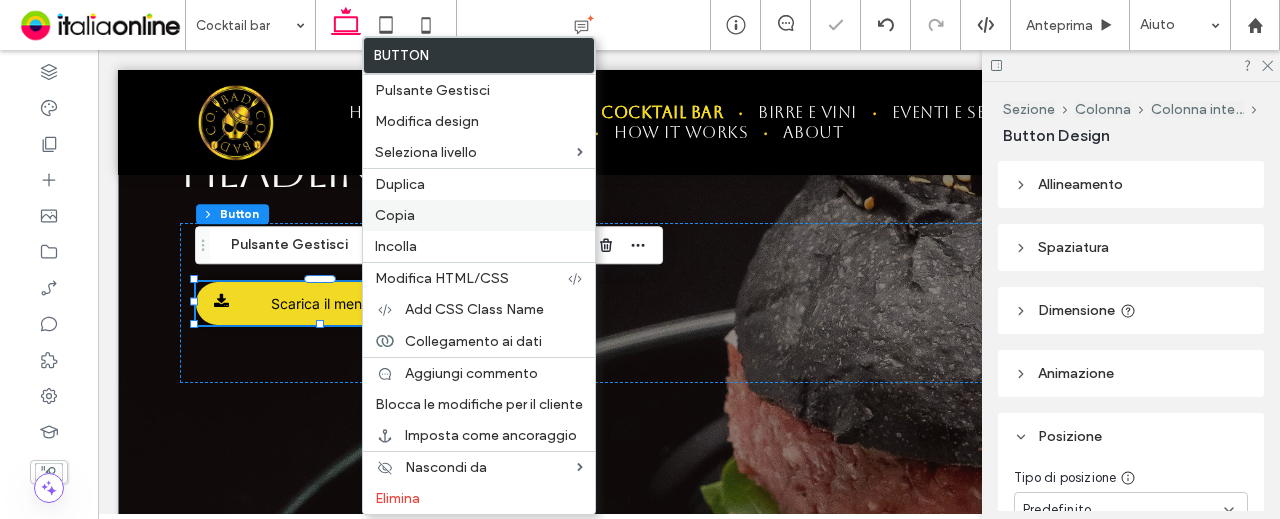 click on "Copia" at bounding box center [395, 215] 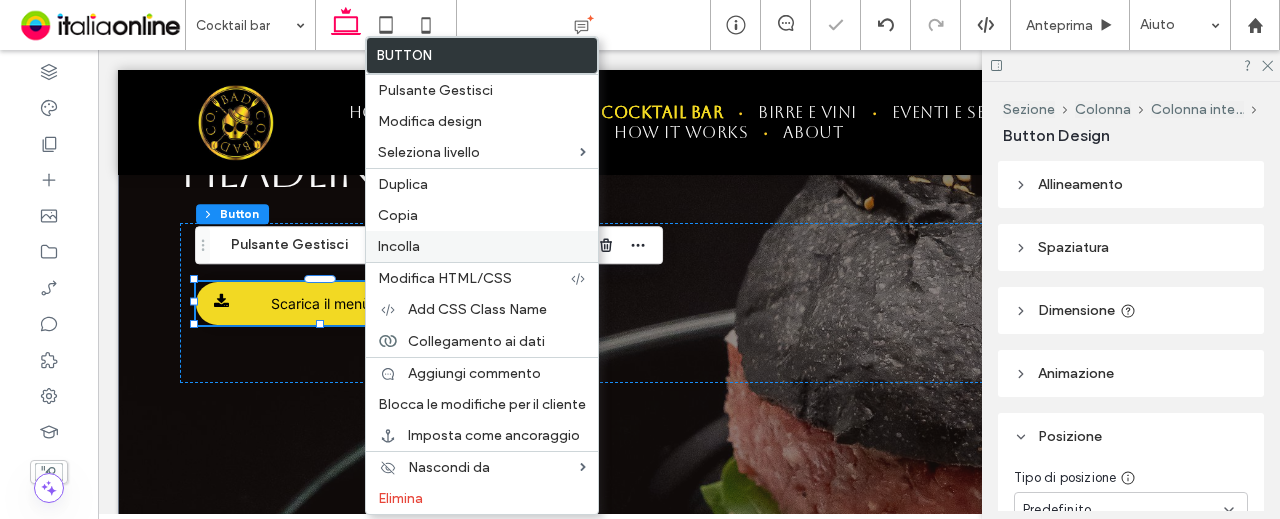 click on "Incolla" at bounding box center [399, 246] 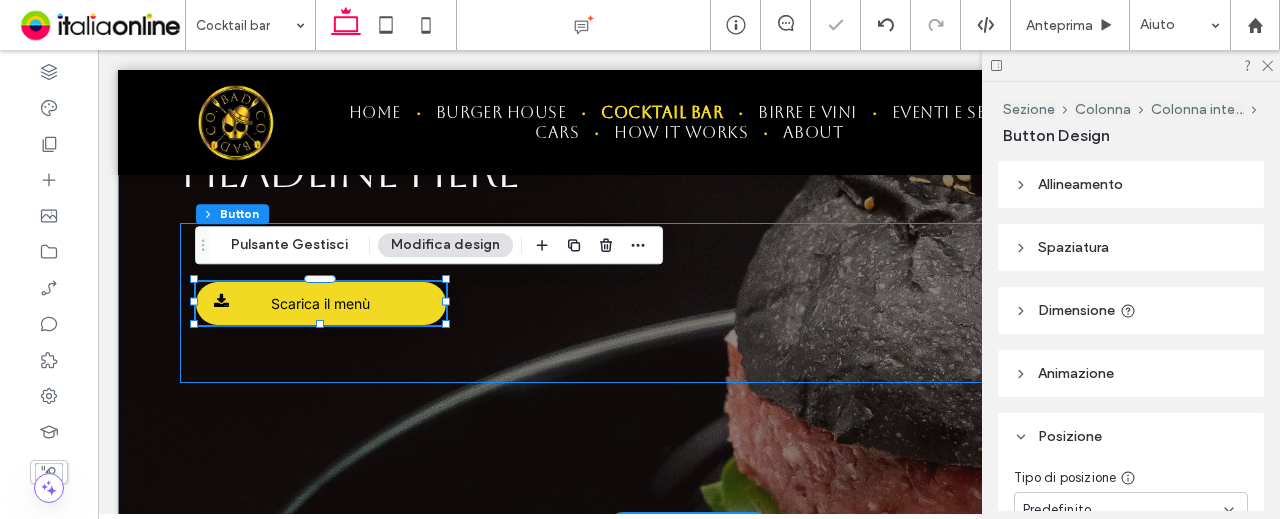 type on "*" 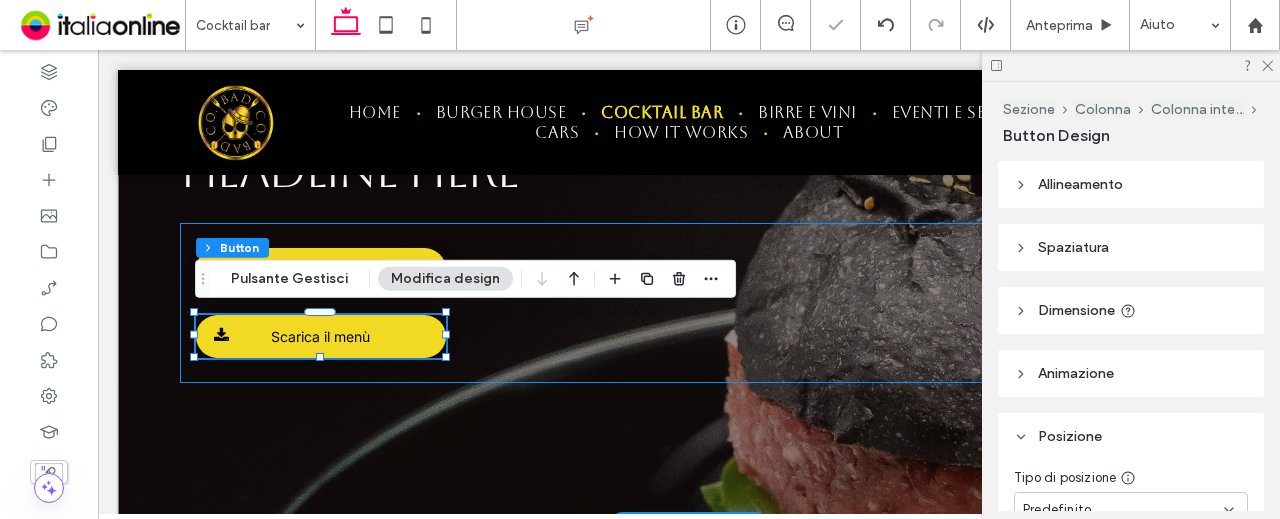 click on "Scarica il menù
Scarica il menù" at bounding box center [689, 303] 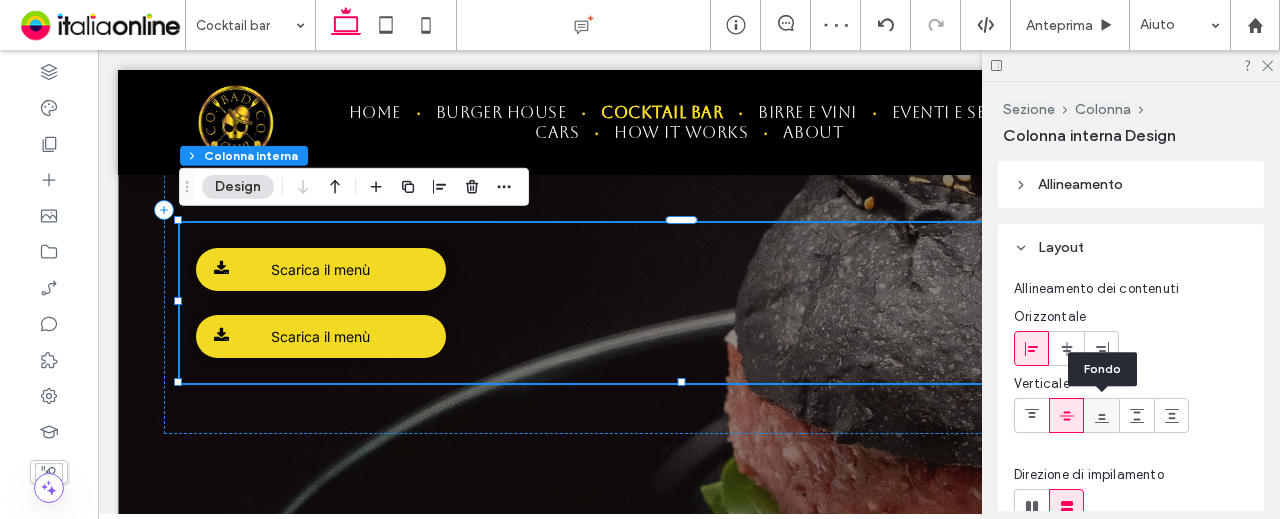 scroll, scrollTop: 100, scrollLeft: 0, axis: vertical 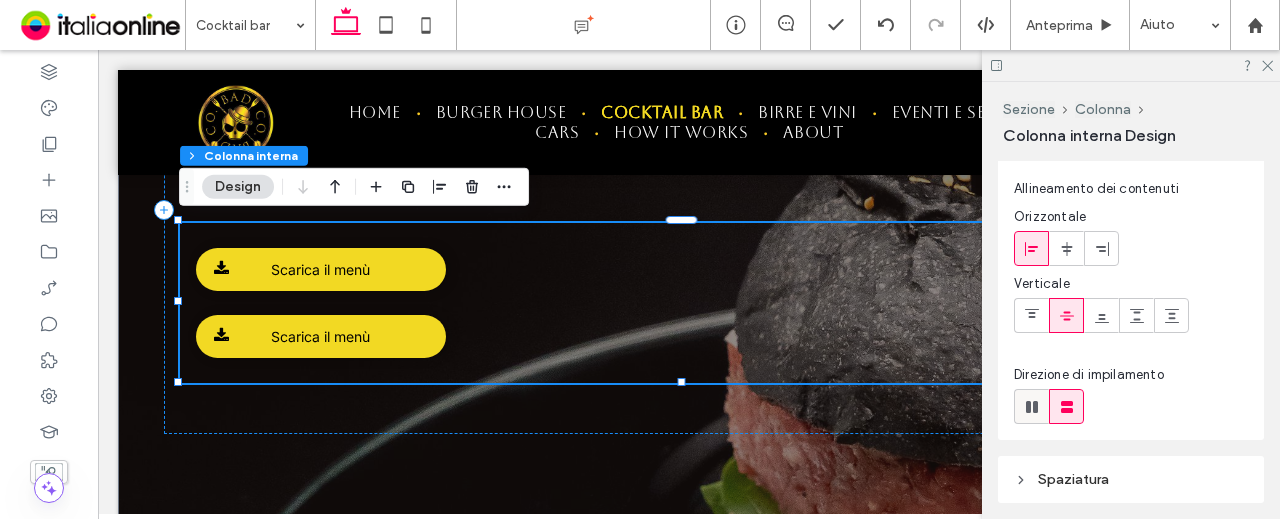 click 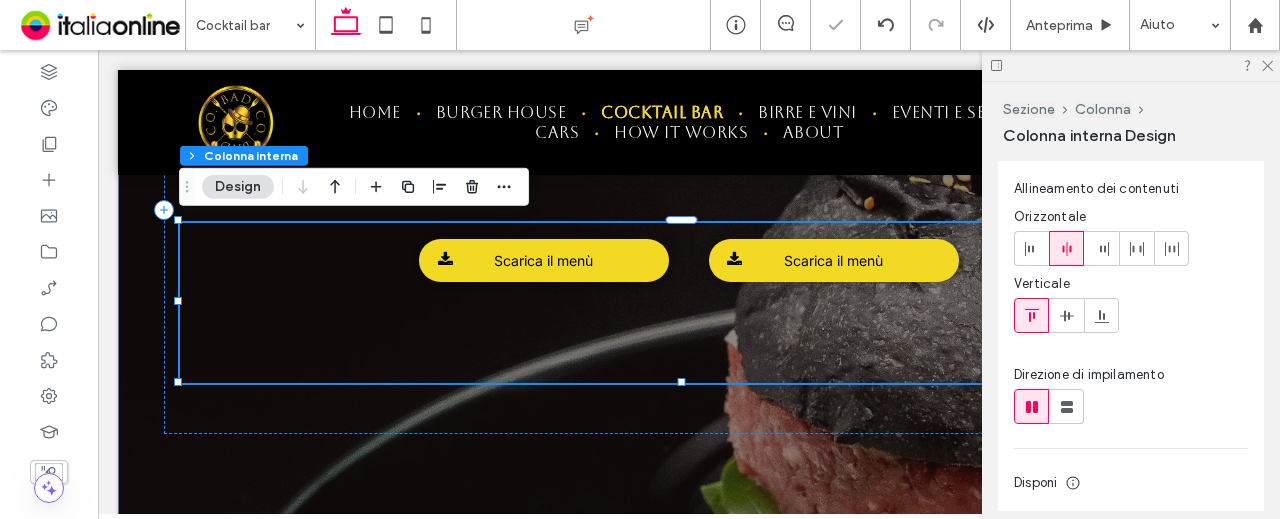 type on "*" 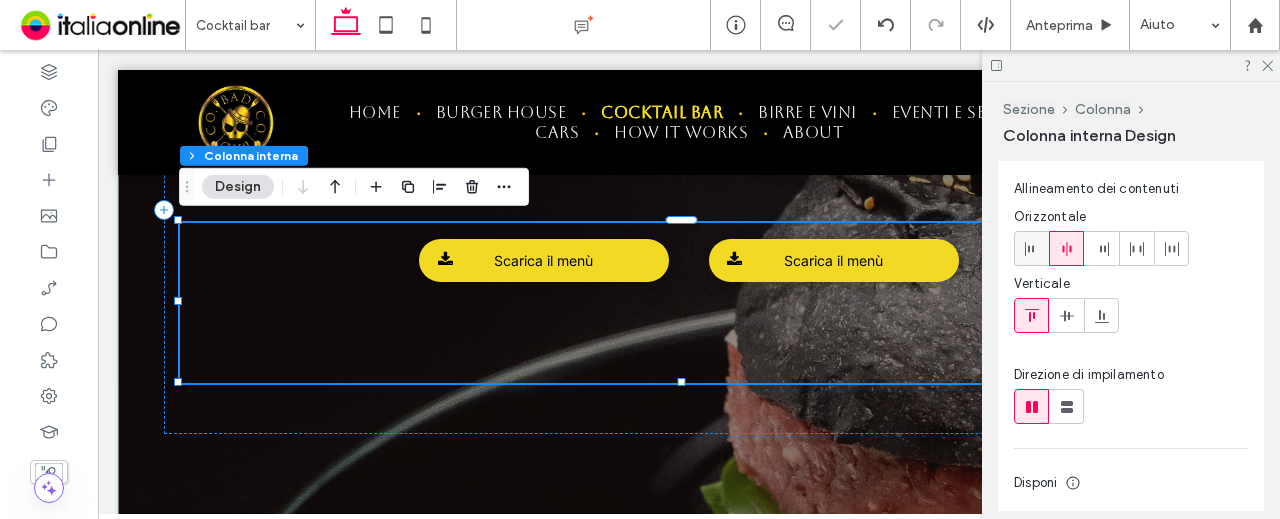 click at bounding box center [1031, 248] 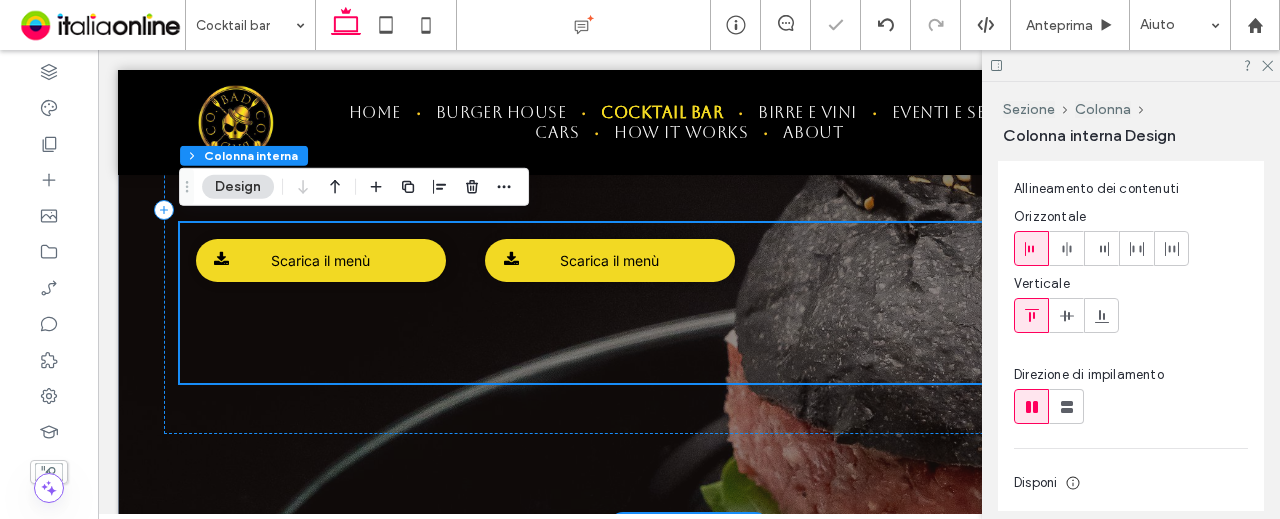 scroll, scrollTop: 181, scrollLeft: 0, axis: vertical 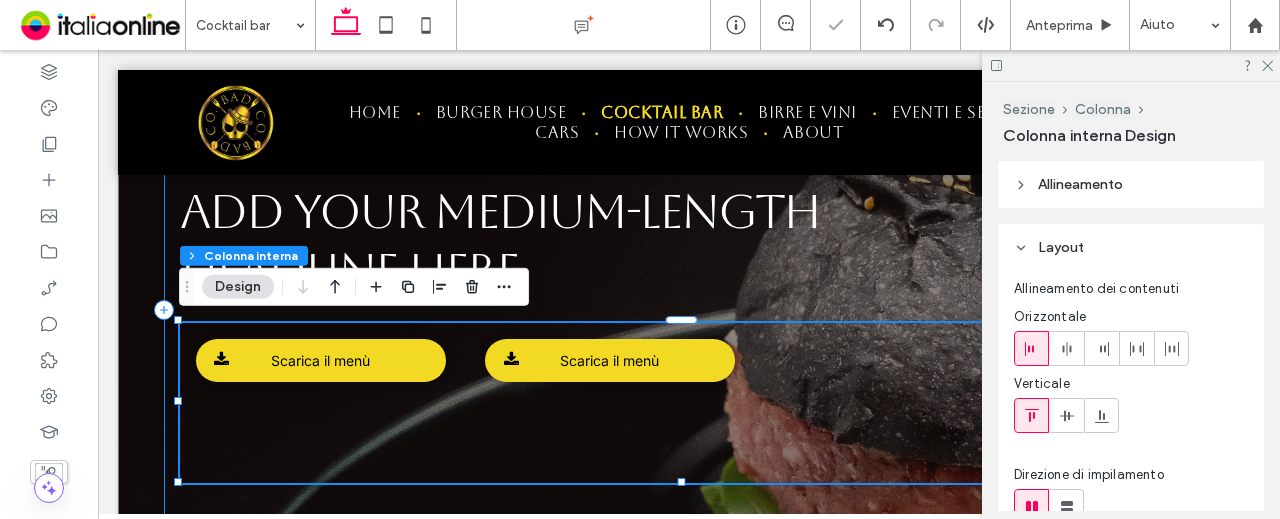 click on "BAD COMPANY
Add your medium-length headline here
Scarica il menù
Scarica il menù" at bounding box center [689, 309] 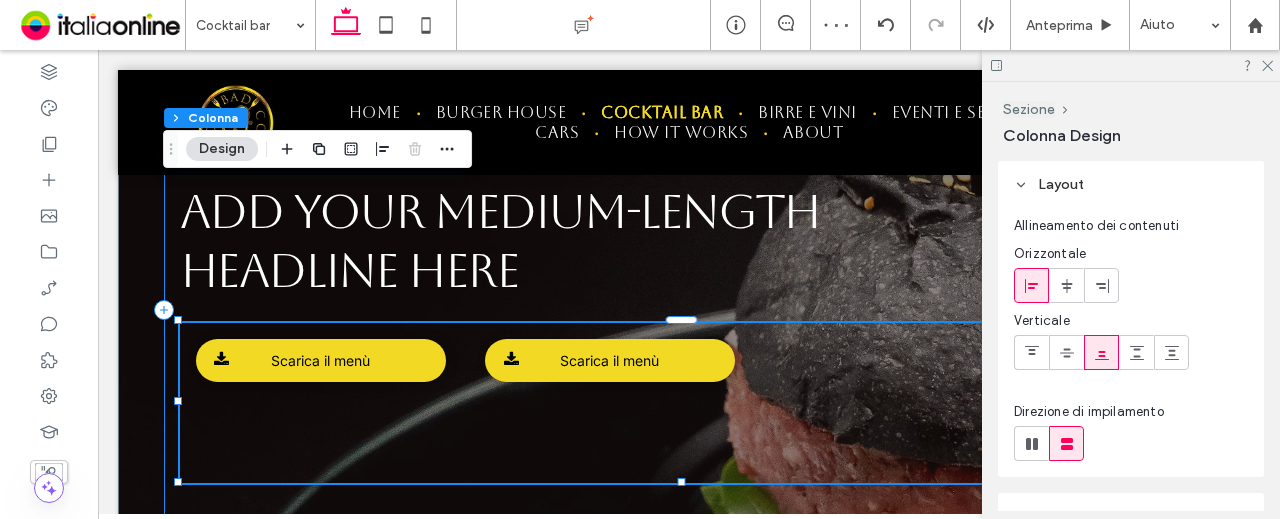scroll, scrollTop: 181, scrollLeft: 0, axis: vertical 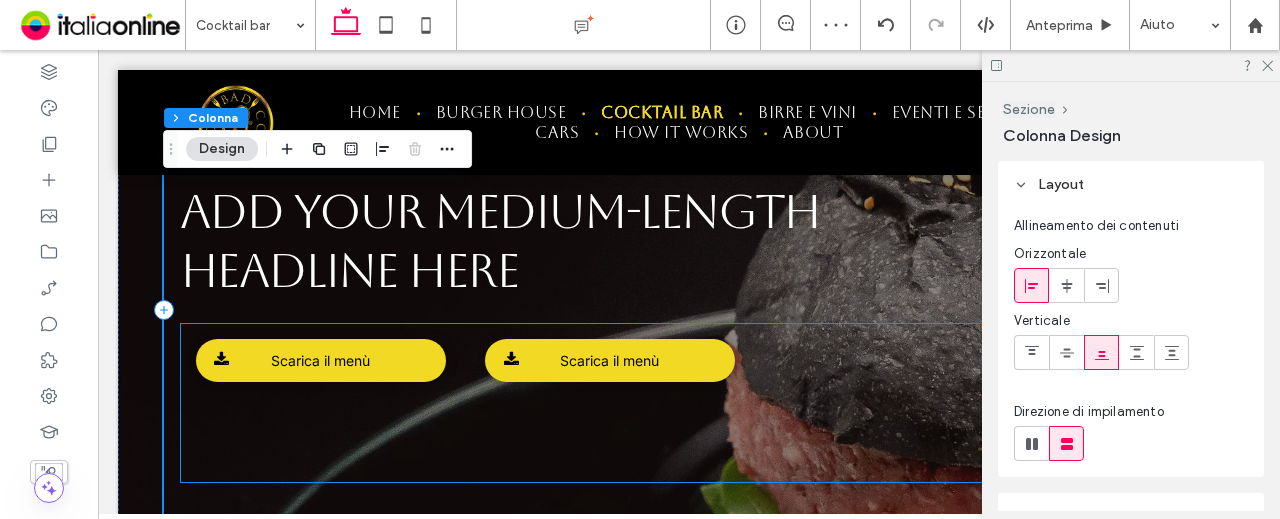 click on "Scarica il menù
Scarica il menù" at bounding box center (689, 403) 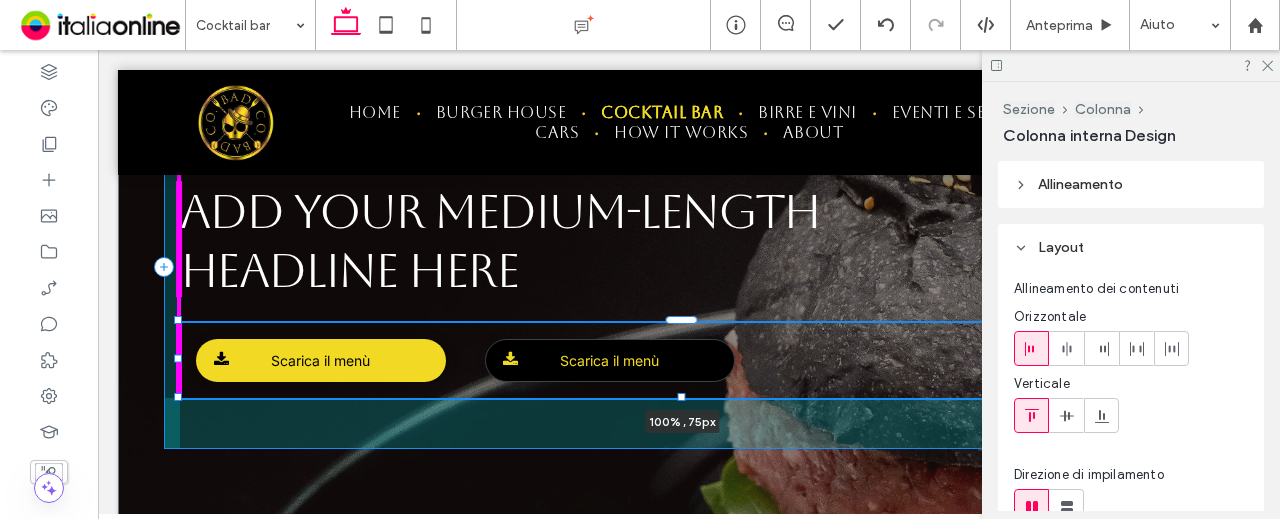 drag, startPoint x: 682, startPoint y: 479, endPoint x: 666, endPoint y: 377, distance: 103.24728 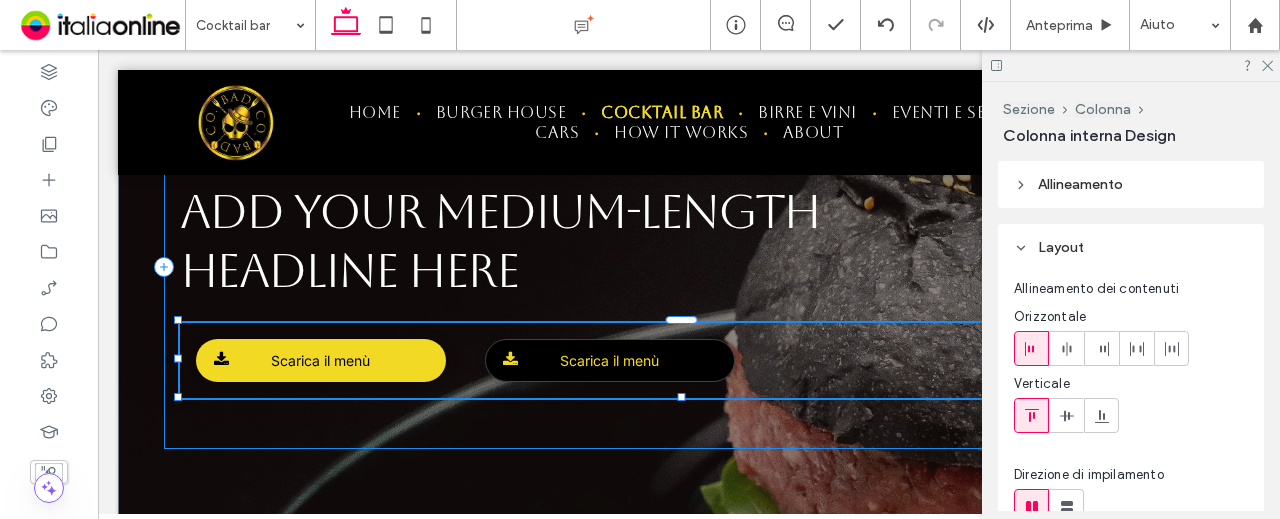 type on "**" 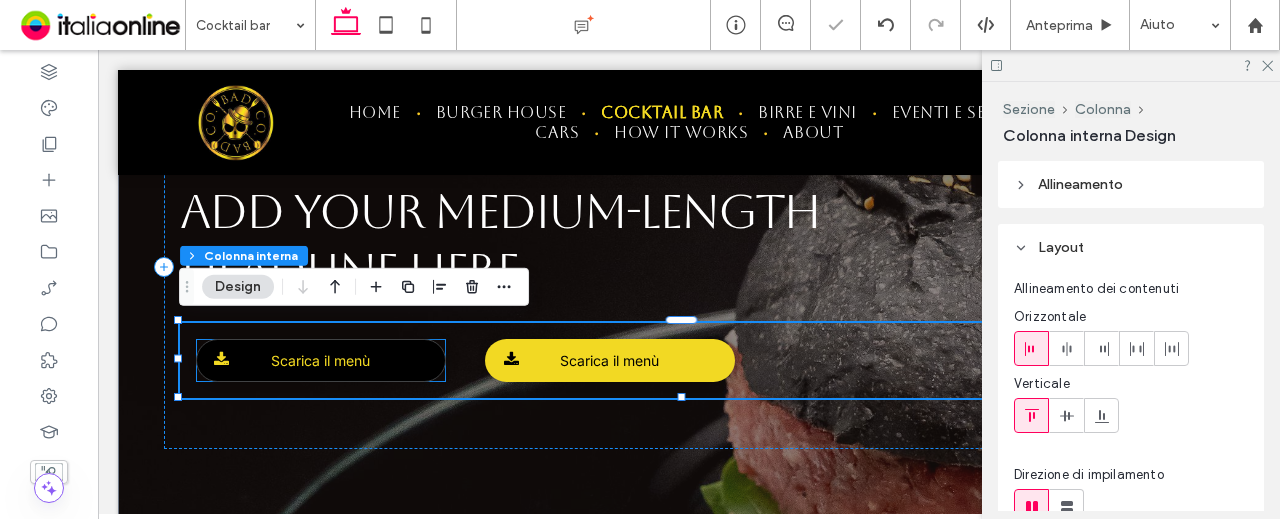 click on "Scarica il menù" at bounding box center [320, 360] 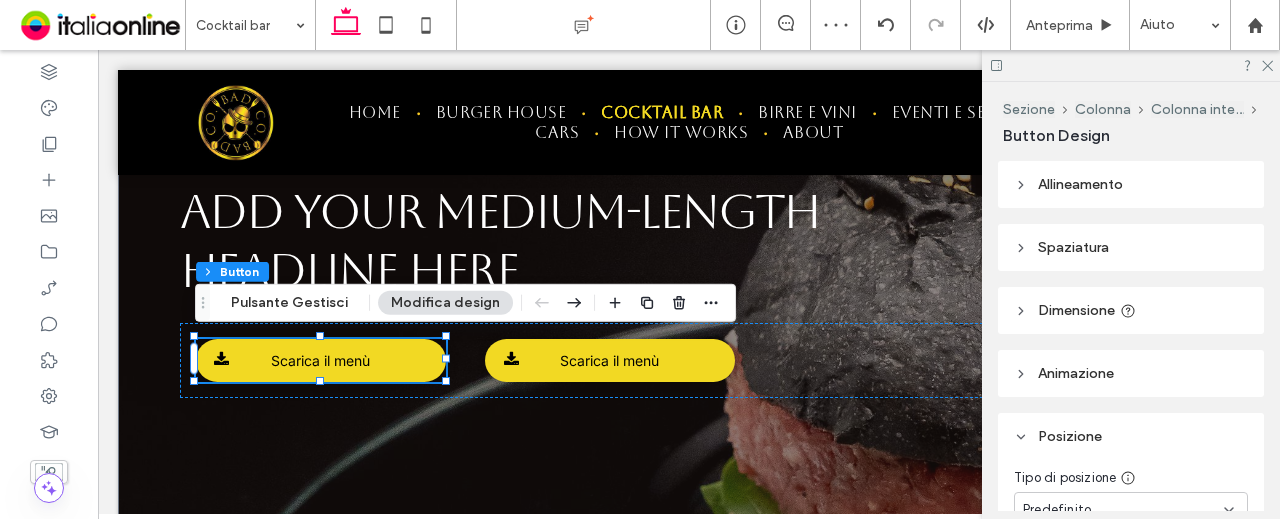 drag, startPoint x: 325, startPoint y: 309, endPoint x: 363, endPoint y: 297, distance: 39.849716 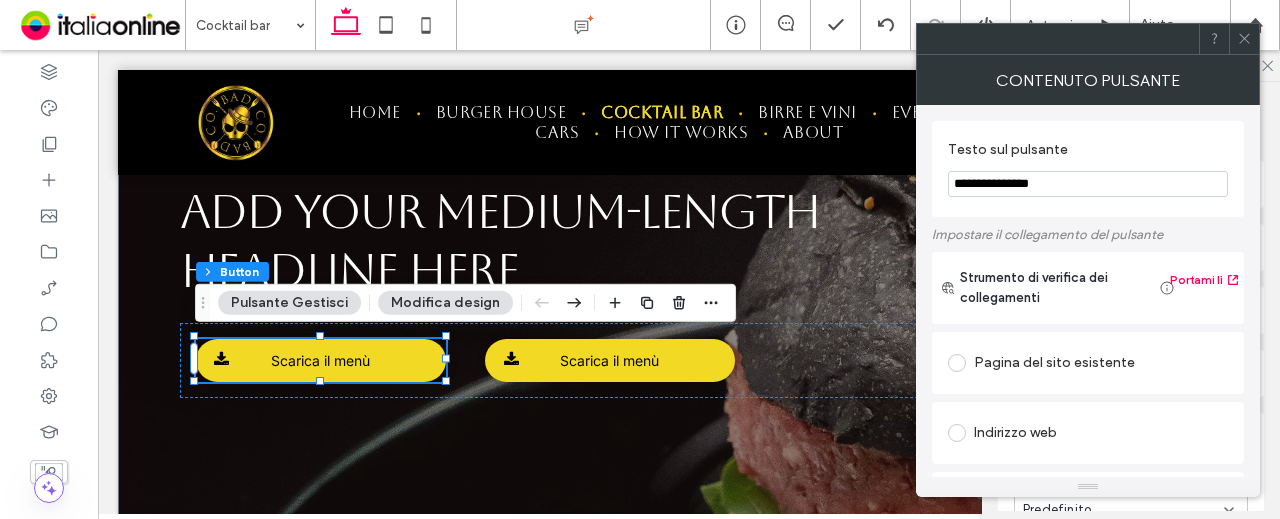 drag, startPoint x: 1118, startPoint y: 235, endPoint x: 904, endPoint y: 185, distance: 219.7635 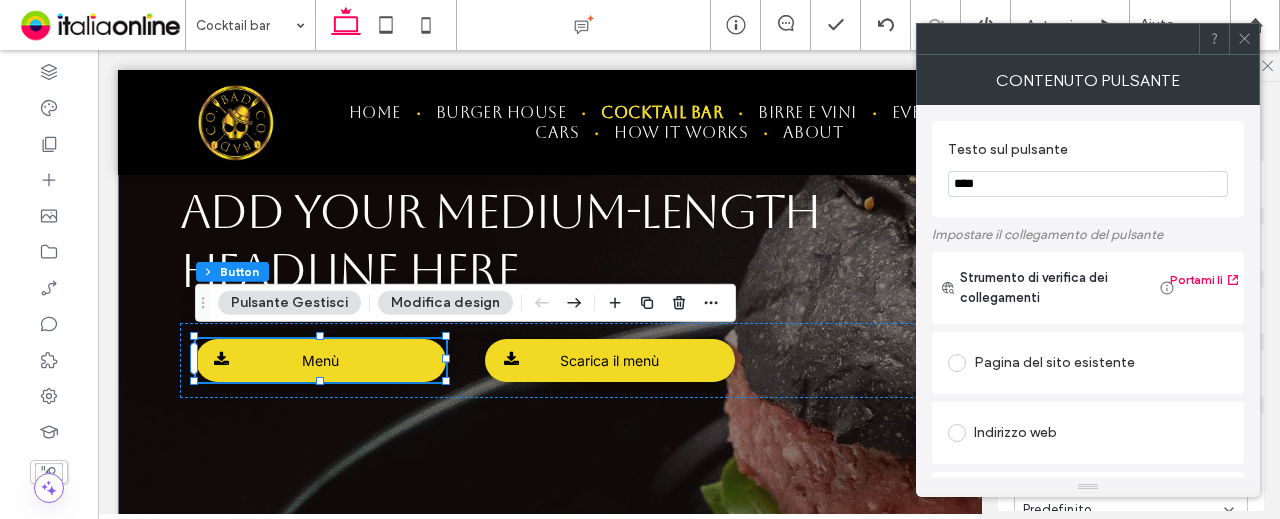 click on "****" at bounding box center [1088, 184] 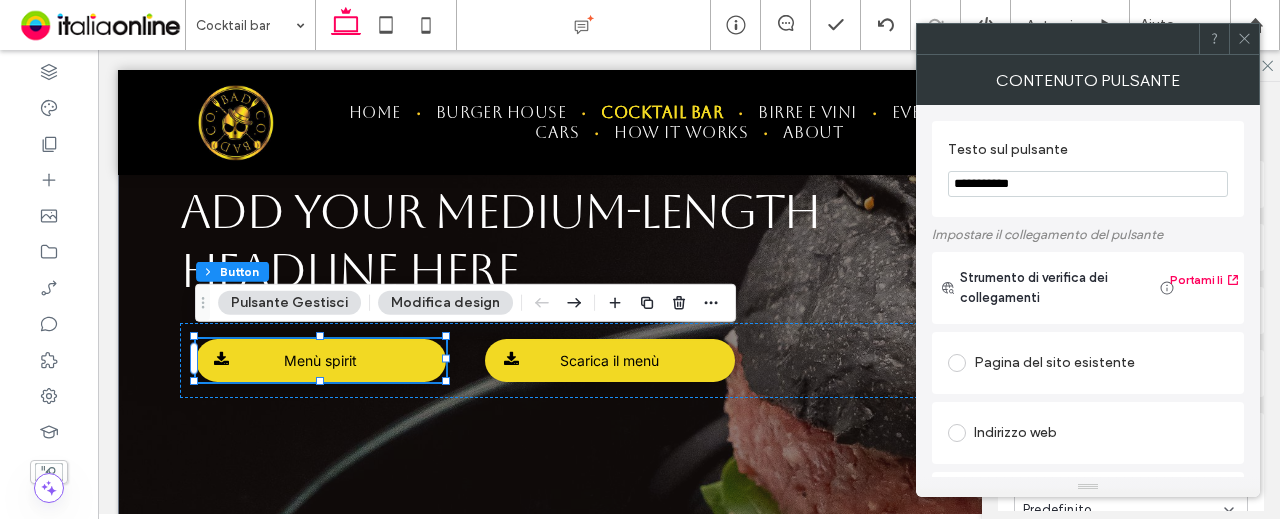 type on "**********" 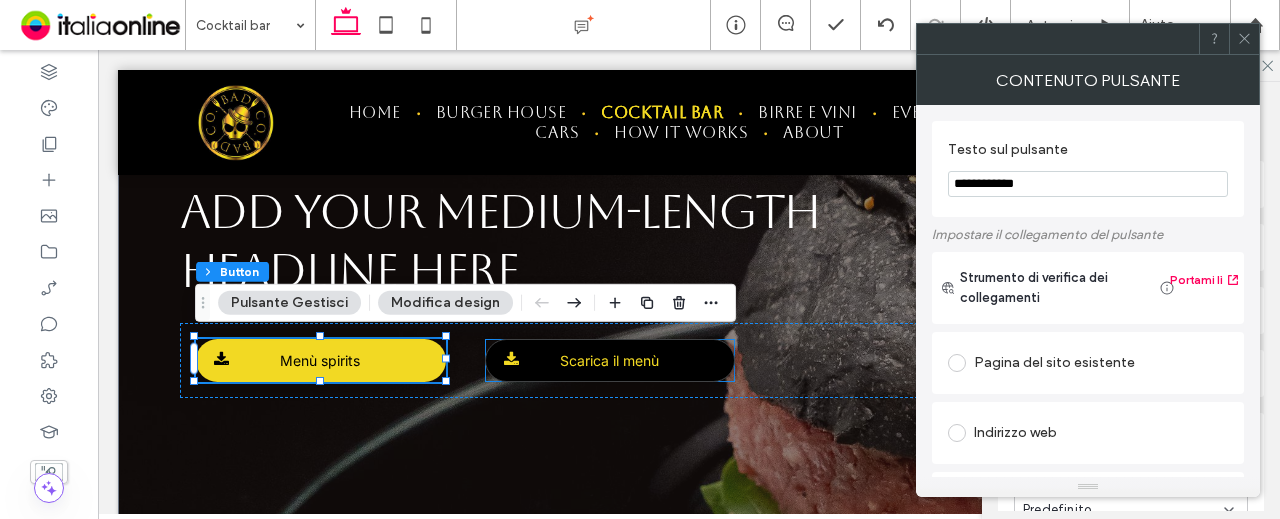 click on "Scarica il menù" at bounding box center [609, 360] 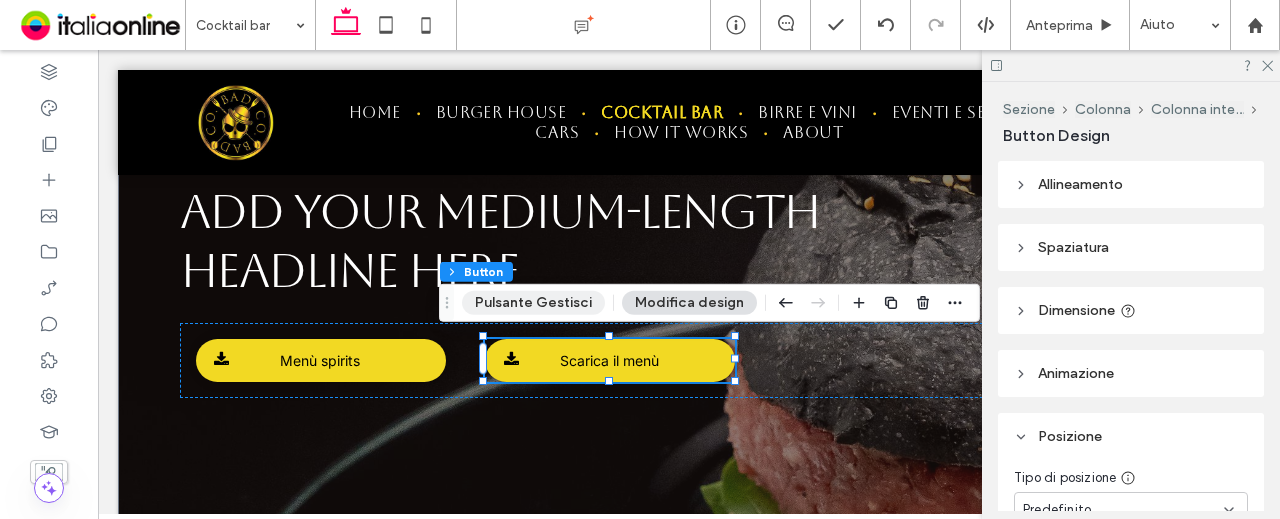 click on "Pulsante Gestisci" at bounding box center [533, 303] 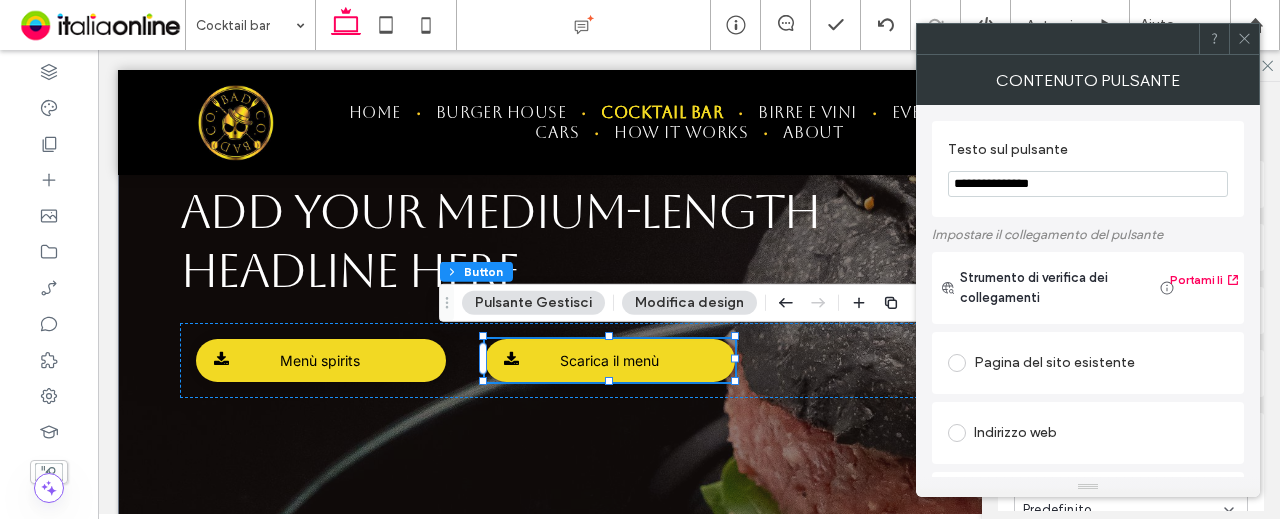 click on "**********" at bounding box center [1088, 184] 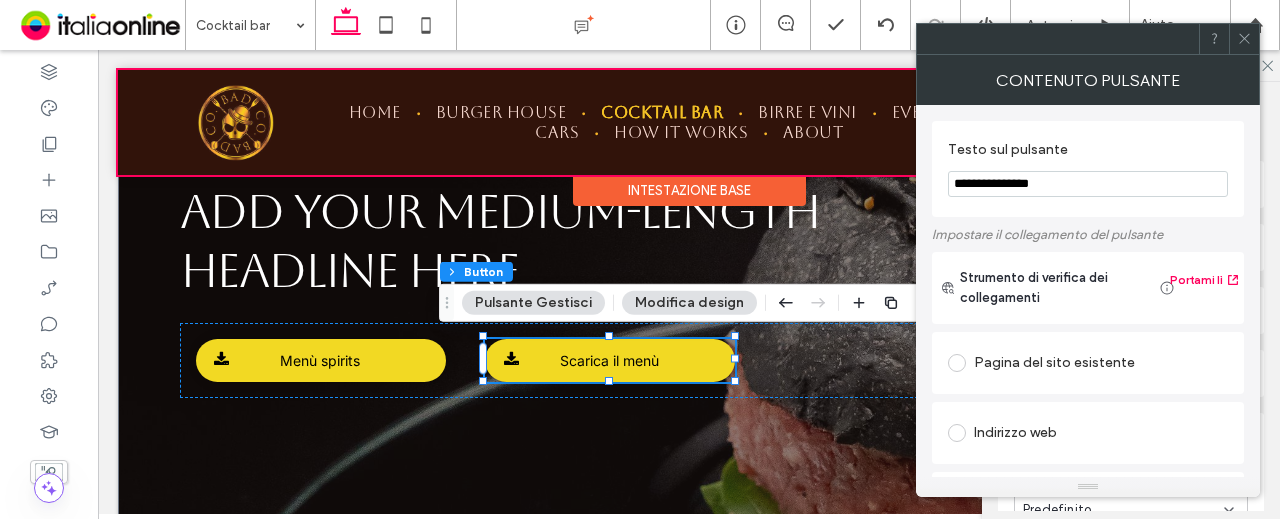 drag, startPoint x: 1118, startPoint y: 235, endPoint x: 896, endPoint y: 167, distance: 232.18097 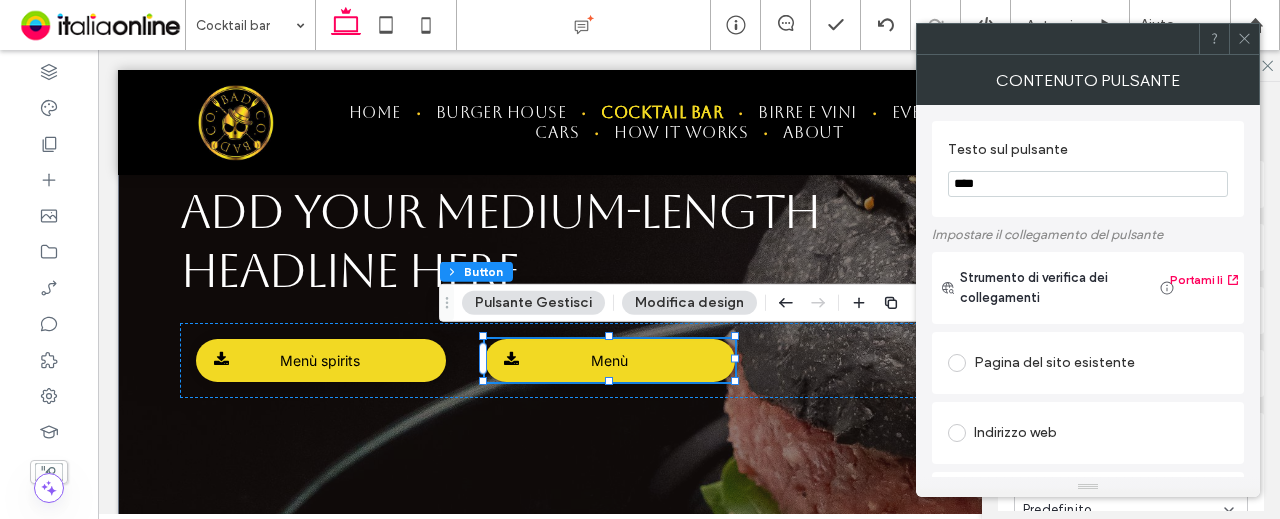 click on "****" at bounding box center (1088, 184) 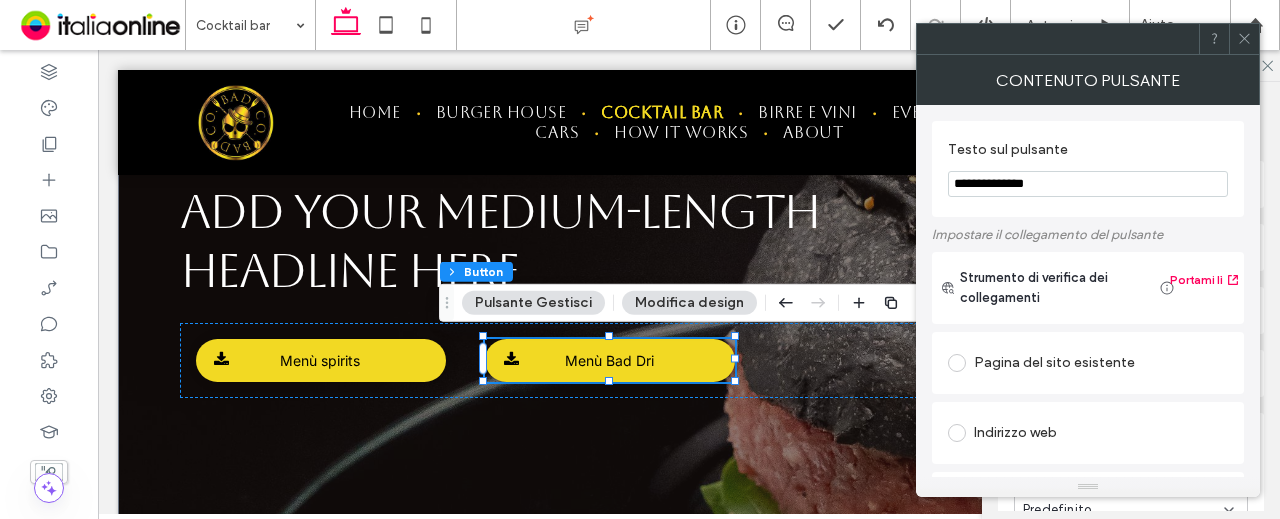 type on "**********" 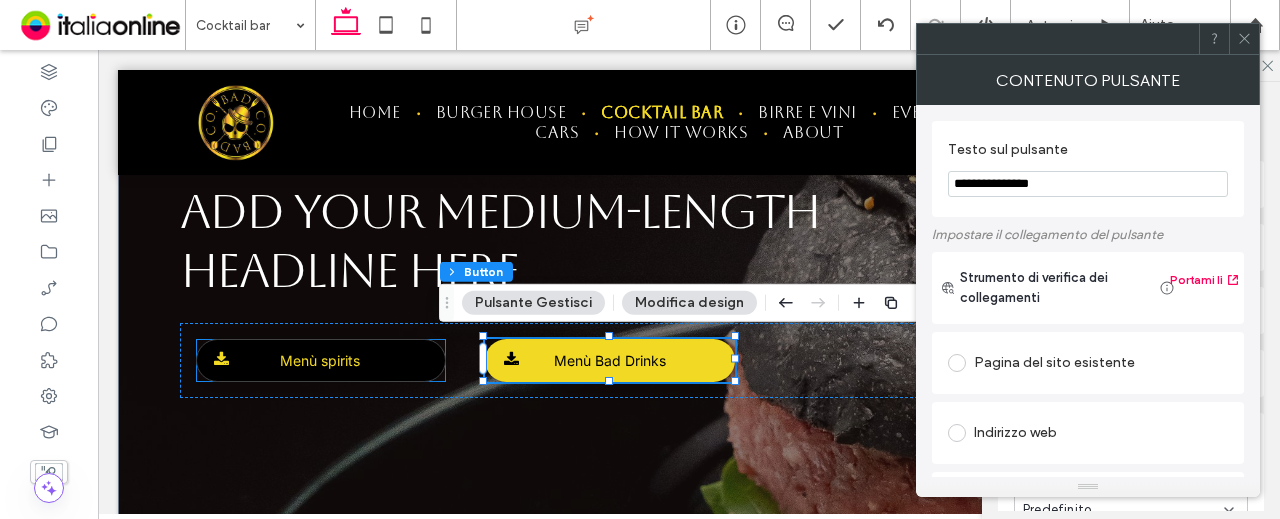 click on "Menù spirits" at bounding box center [320, 360] 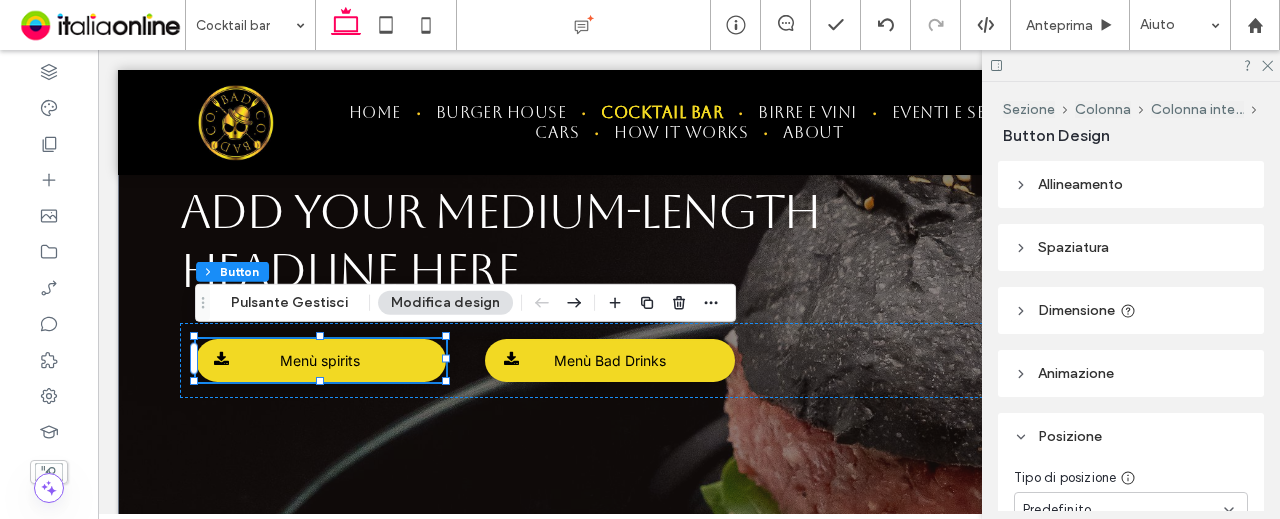 click on "Modifica design" at bounding box center (445, 303) 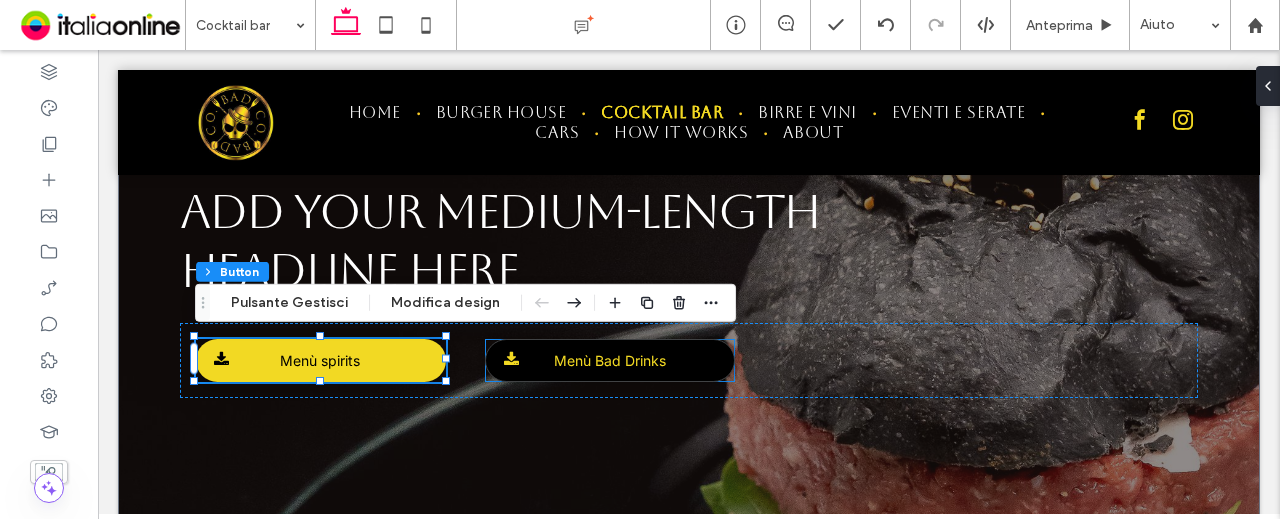 click on "Menù Bad Drinks" at bounding box center [610, 360] 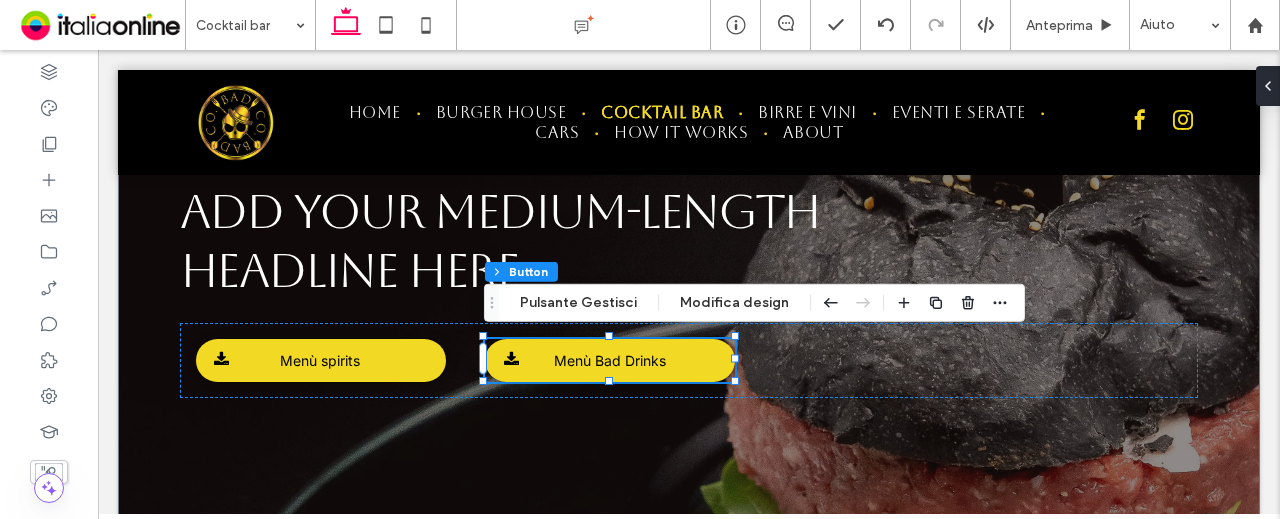 click on "Sezione Colonna Colonna interna Button Pulsante Gestisci Modifica design" at bounding box center [754, 303] 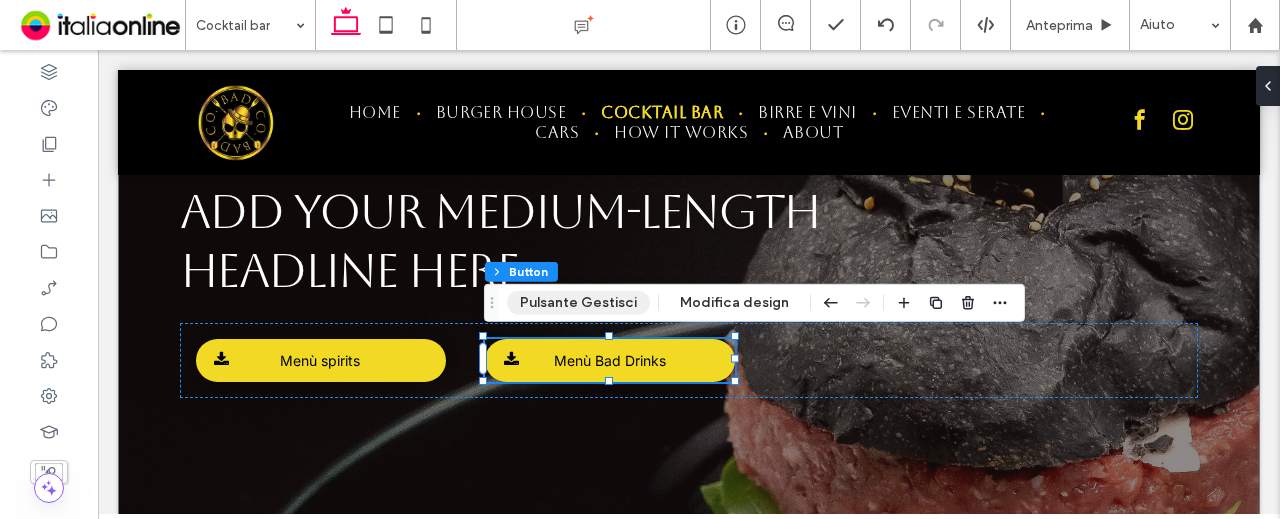 click on "Pulsante Gestisci" at bounding box center (578, 303) 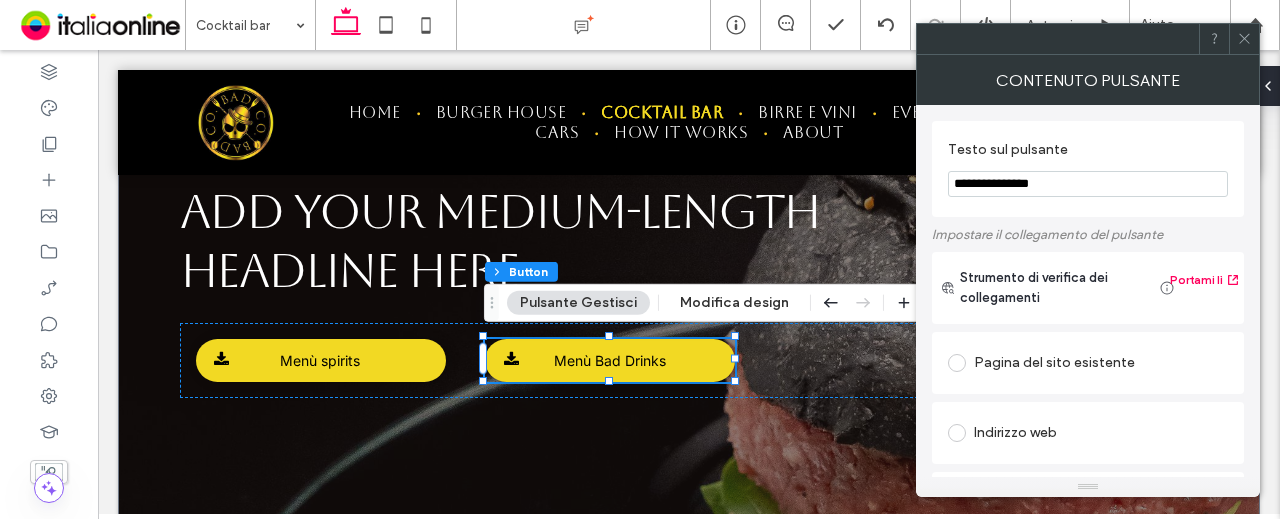 drag, startPoint x: 1018, startPoint y: 176, endPoint x: 988, endPoint y: 175, distance: 30.016663 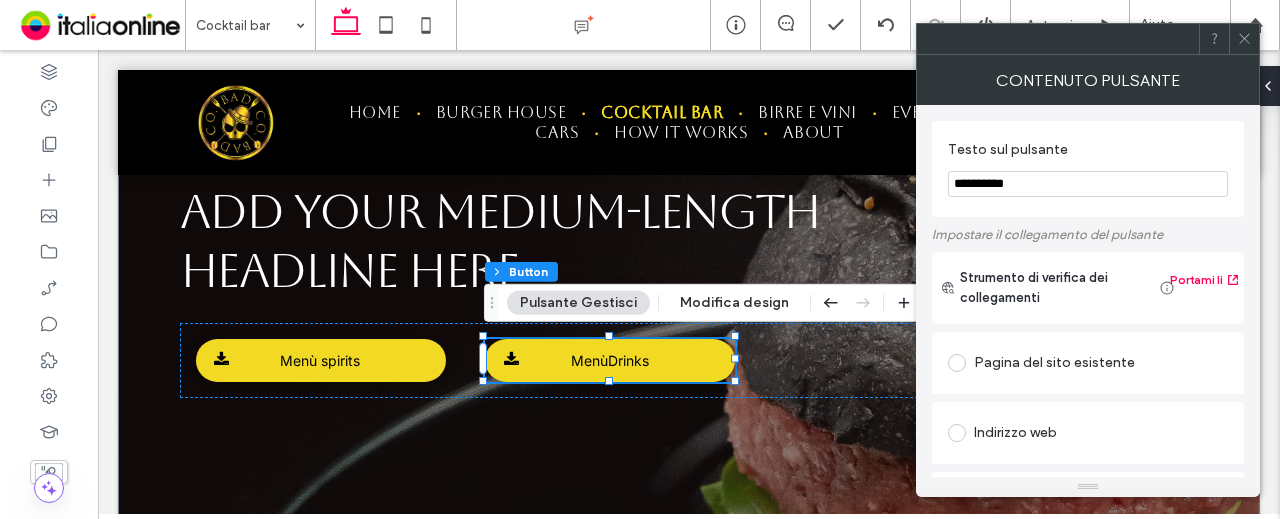 type on "**********" 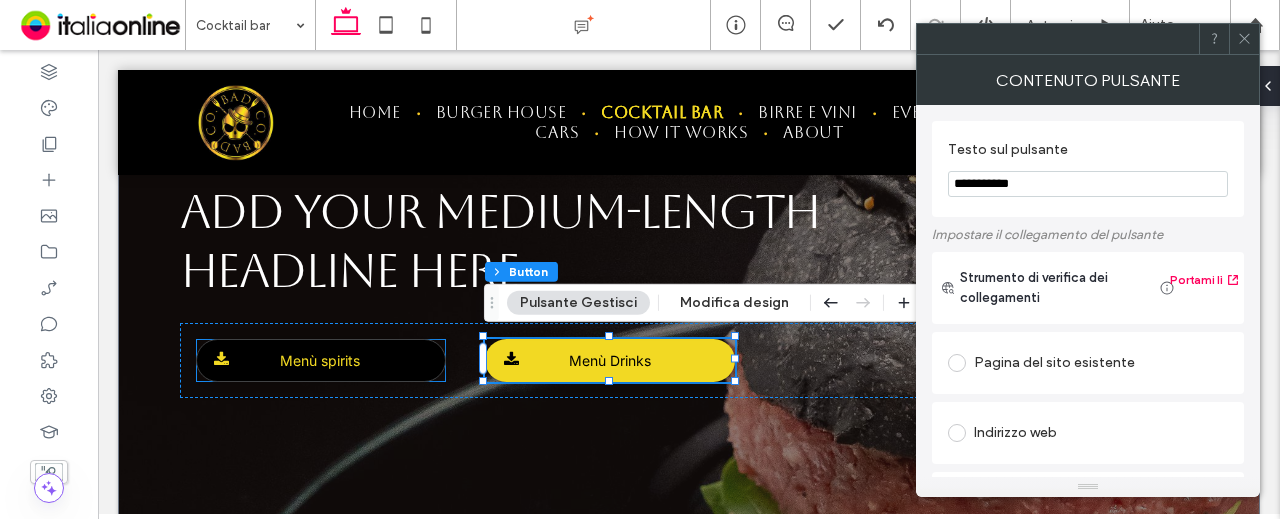 click on "Menù spirits" at bounding box center [320, 360] 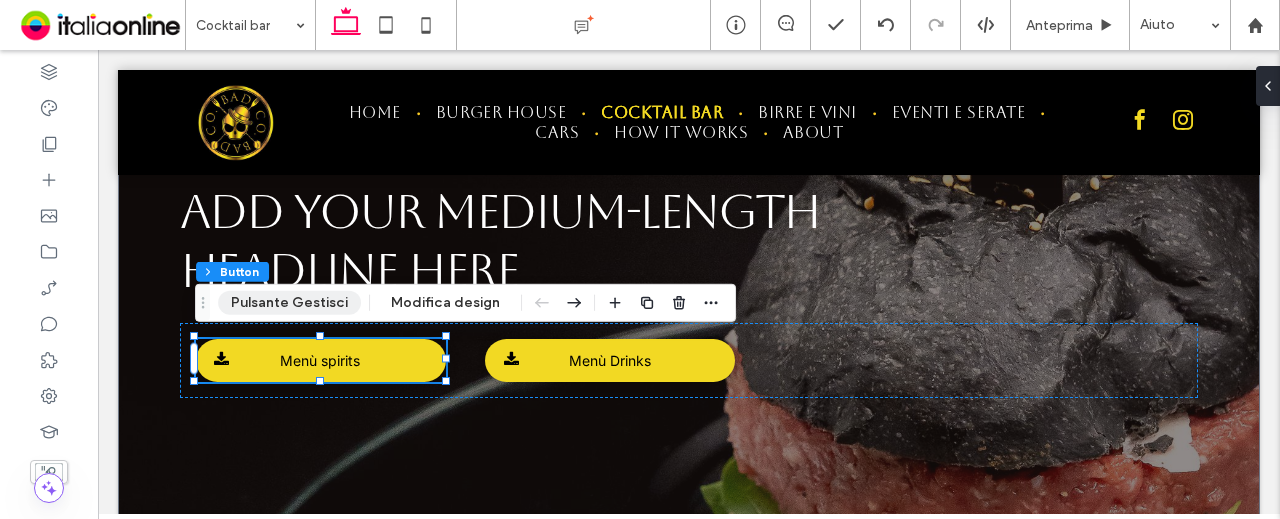 drag, startPoint x: 328, startPoint y: 302, endPoint x: 374, endPoint y: 215, distance: 98.4124 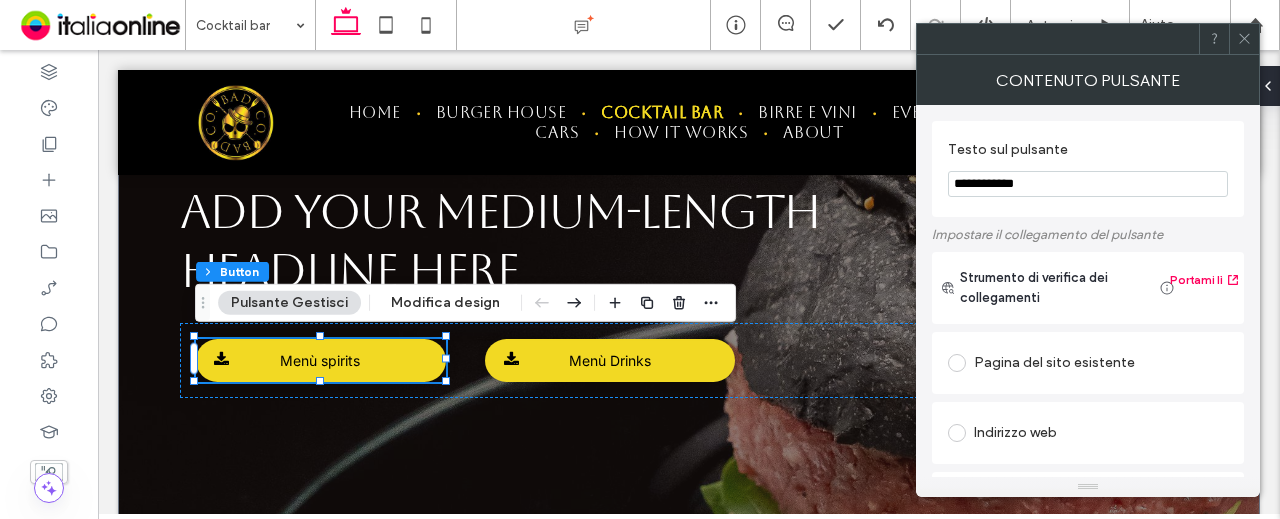 click on "**********" at bounding box center [1088, 184] 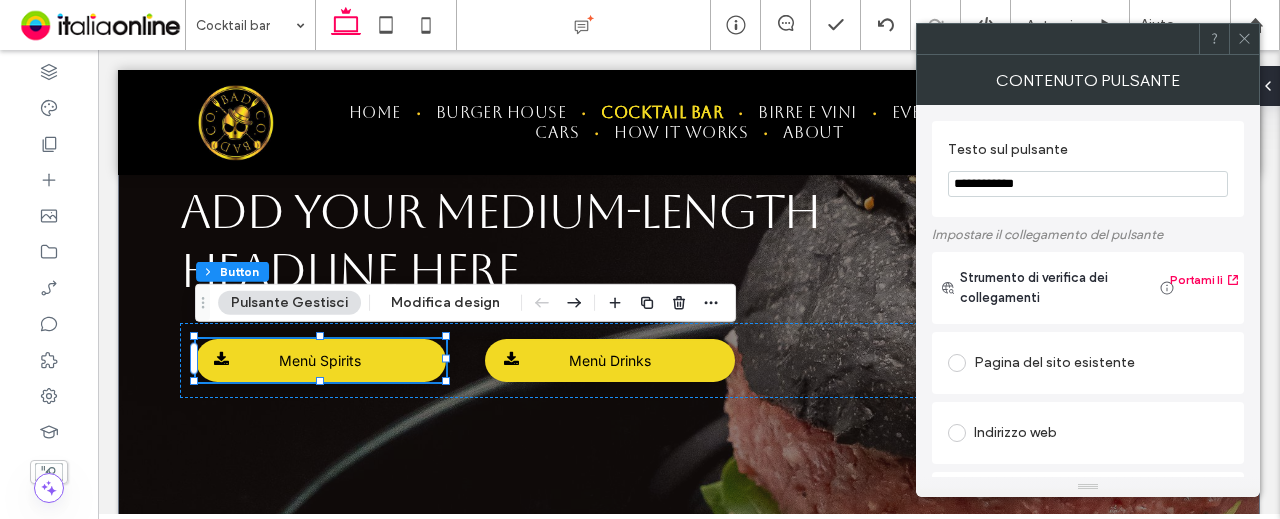 type on "**********" 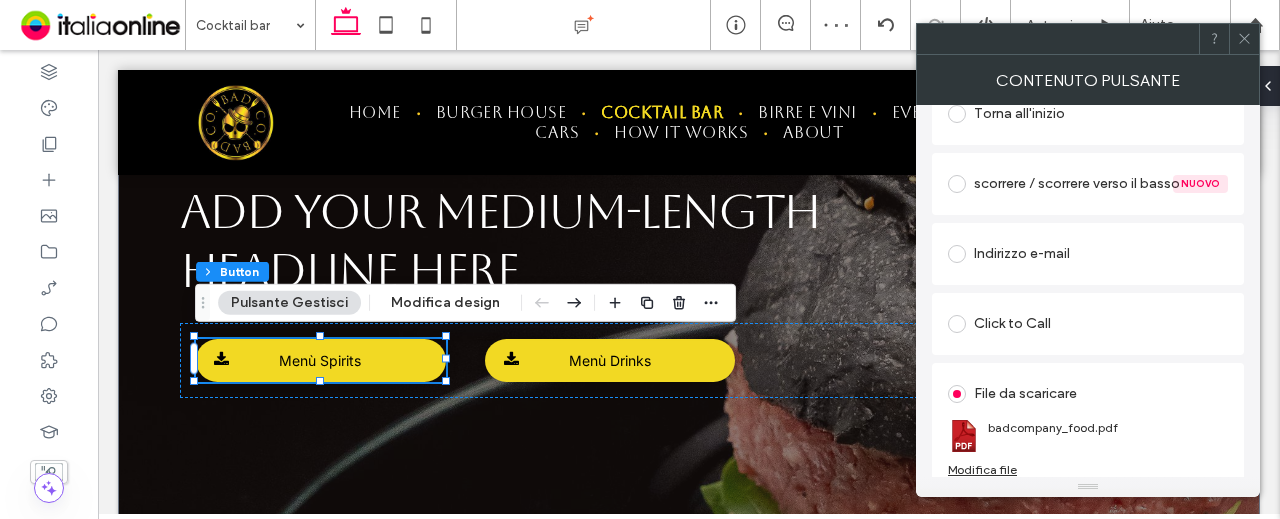scroll, scrollTop: 540, scrollLeft: 0, axis: vertical 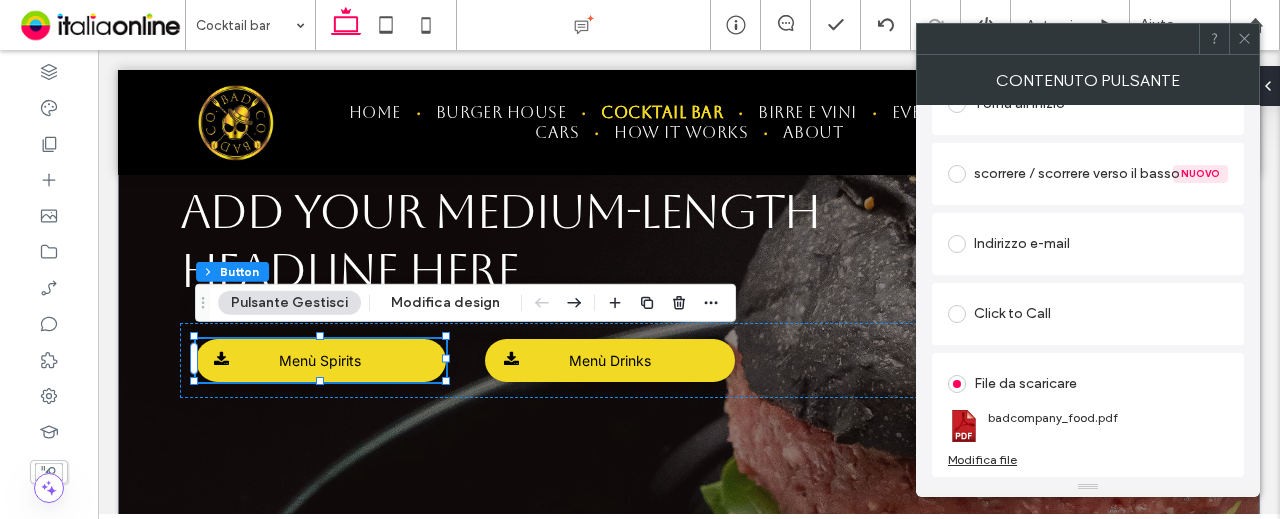 click on "Modifica file" at bounding box center [982, 459] 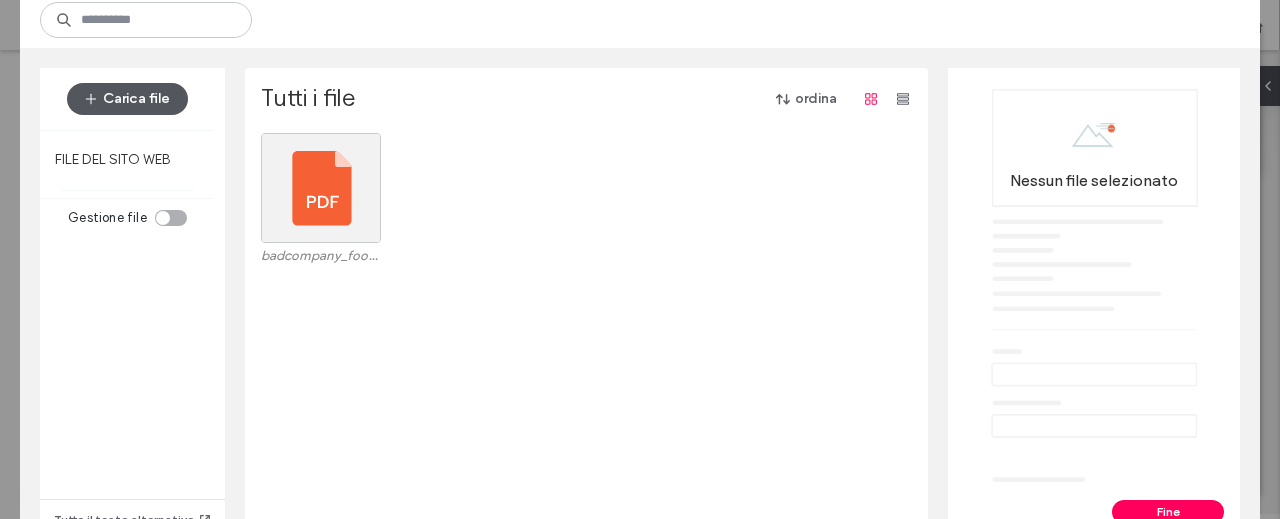 click on "Carica file" at bounding box center [127, 99] 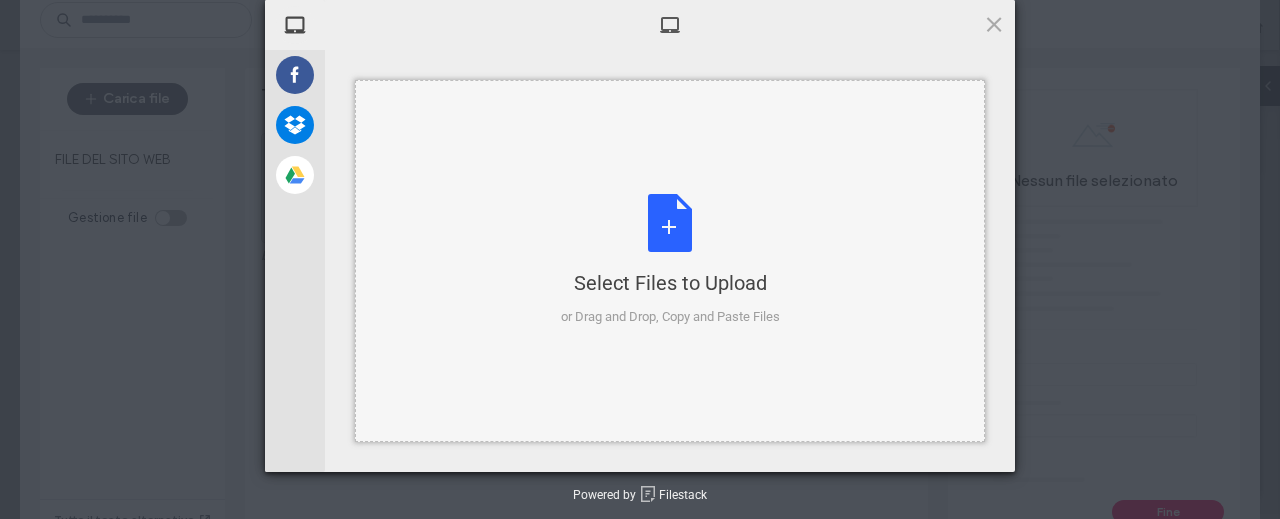 click on "Select Files to Upload
or Drag and Drop, Copy and Paste Files" at bounding box center [670, 260] 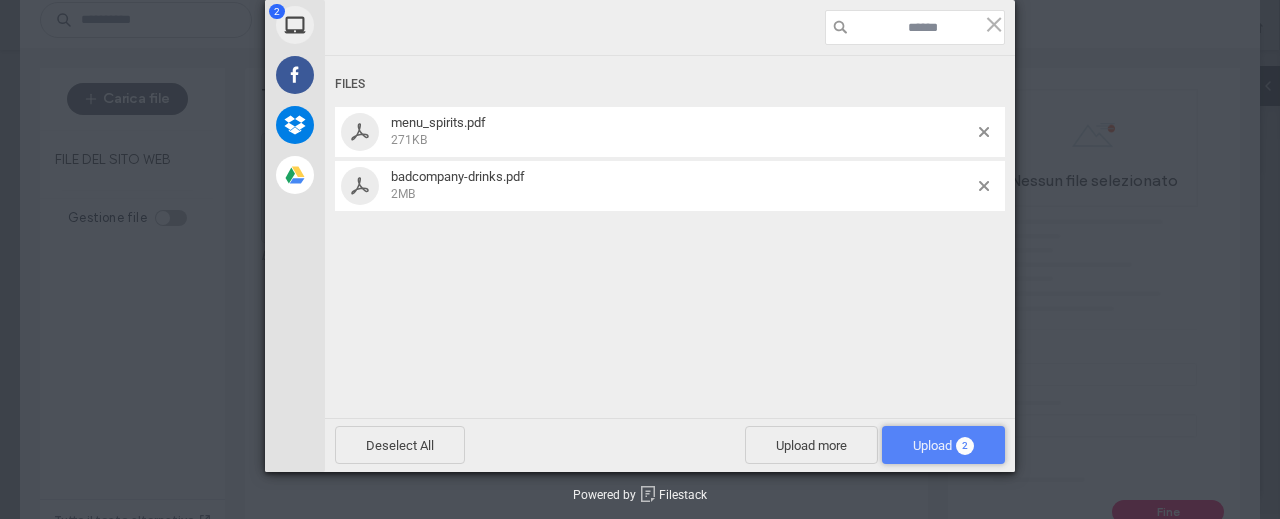 click on "Upload
2" at bounding box center [943, 445] 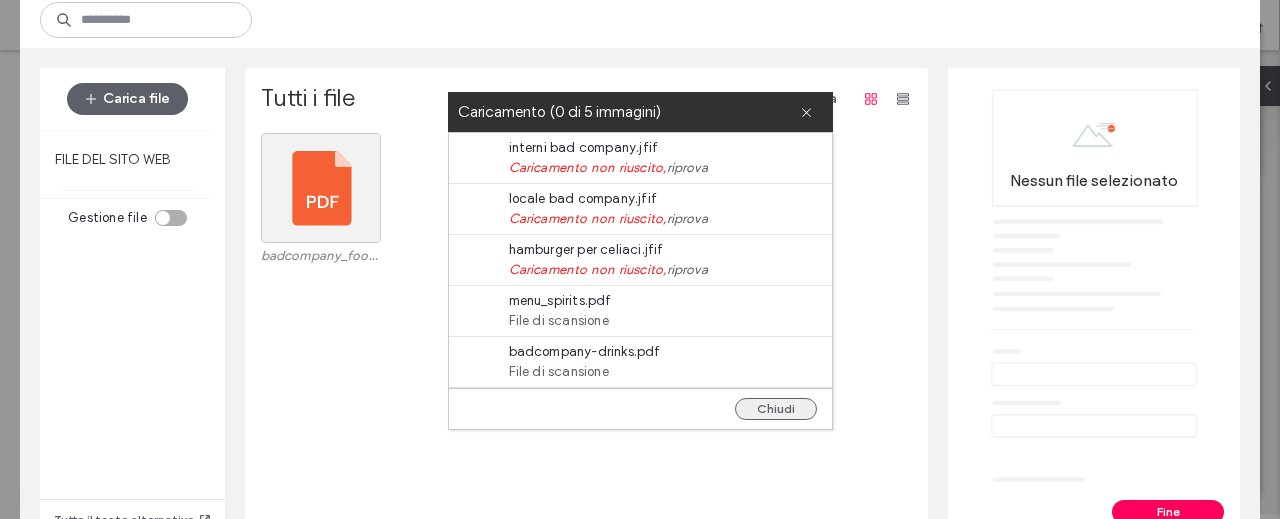 click on "Chiudi" at bounding box center (776, 409) 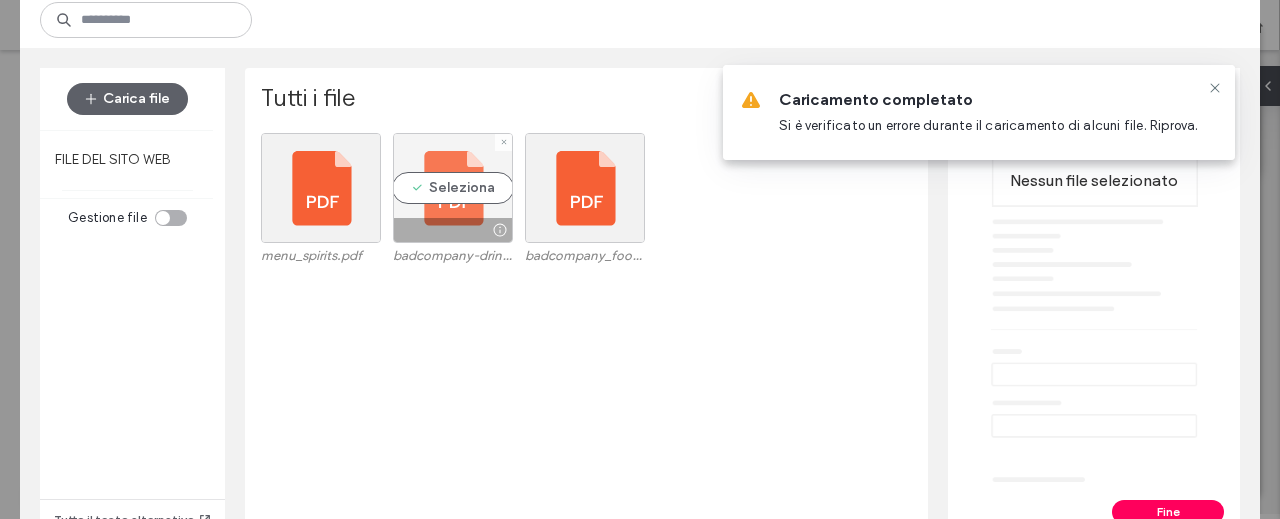 click on "Seleziona" at bounding box center [453, 188] 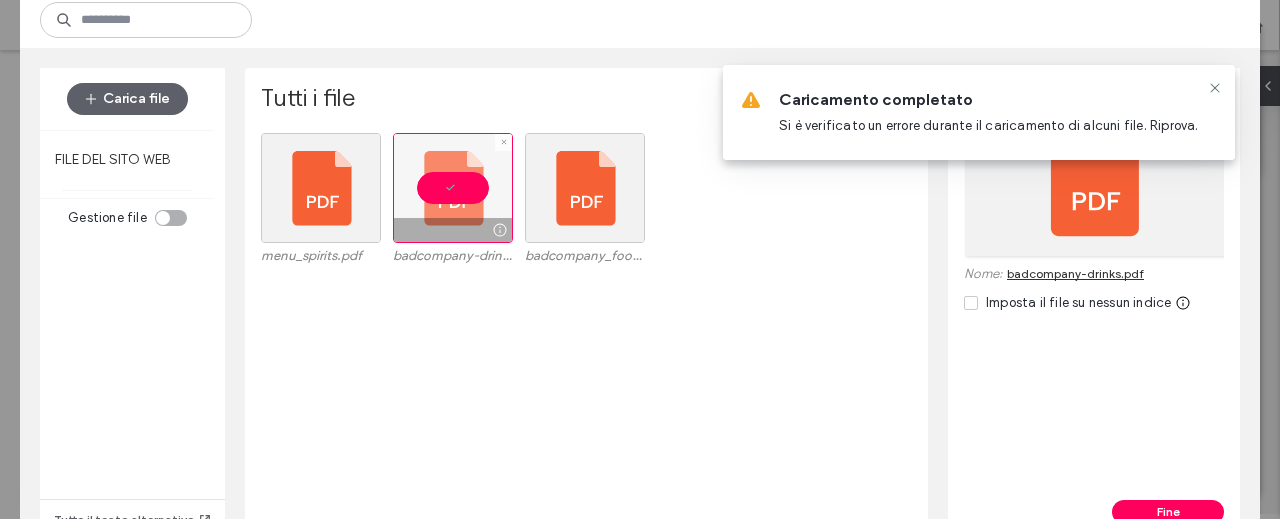 click at bounding box center (453, 188) 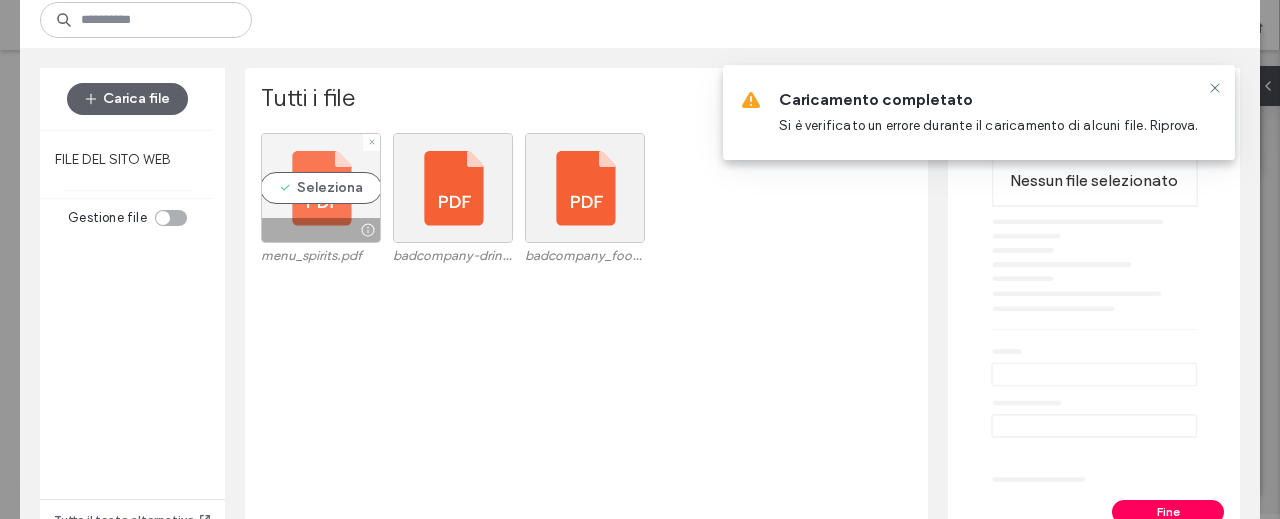click on "Seleziona" at bounding box center [321, 188] 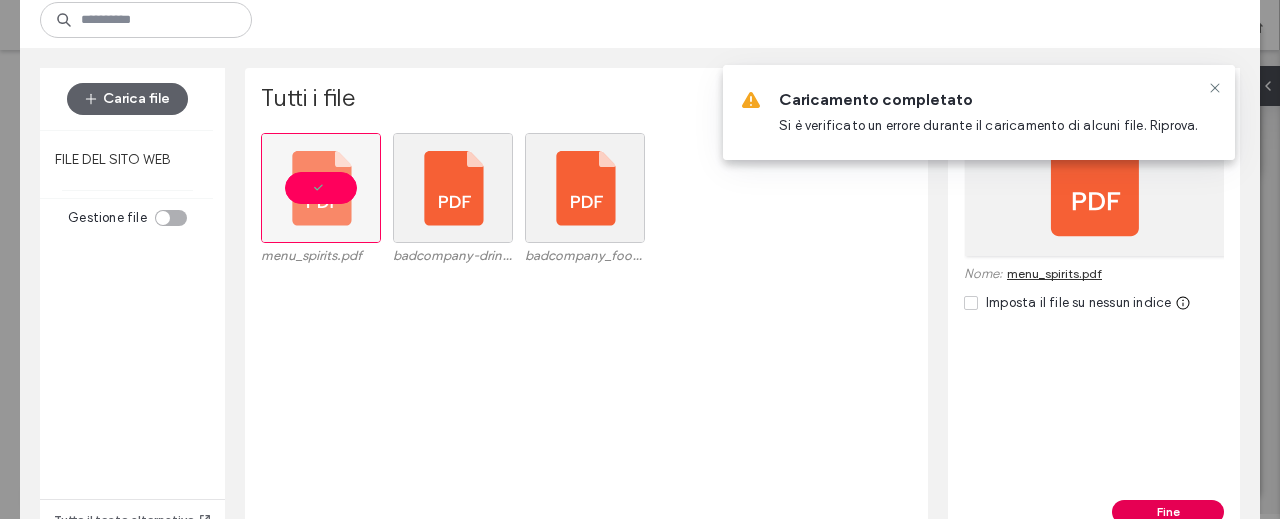 click on "Fine" at bounding box center [1168, 512] 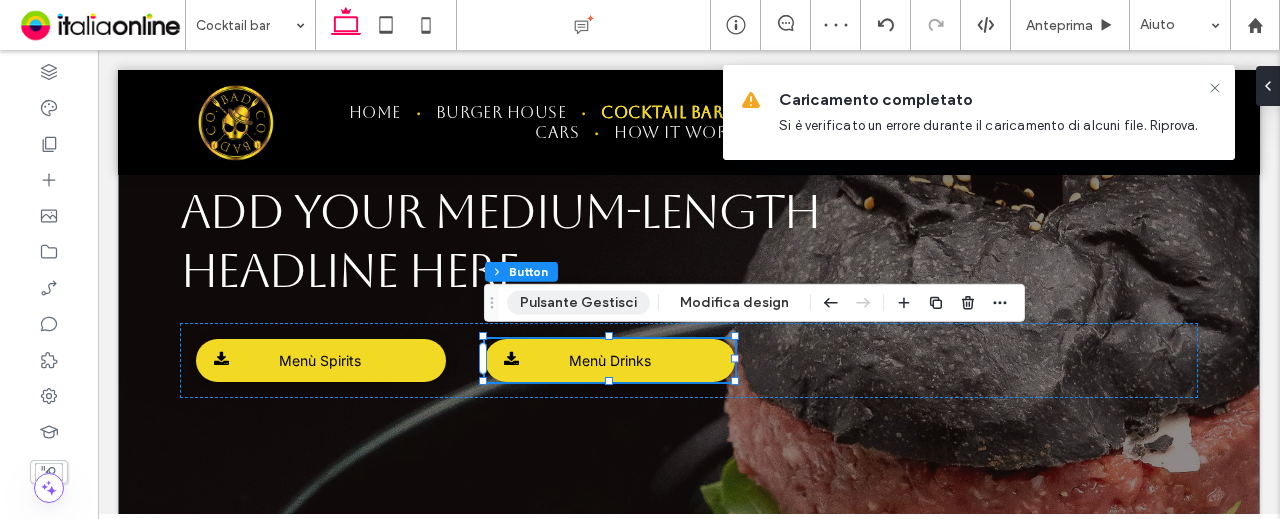 drag, startPoint x: 564, startPoint y: 296, endPoint x: 575, endPoint y: 297, distance: 11.045361 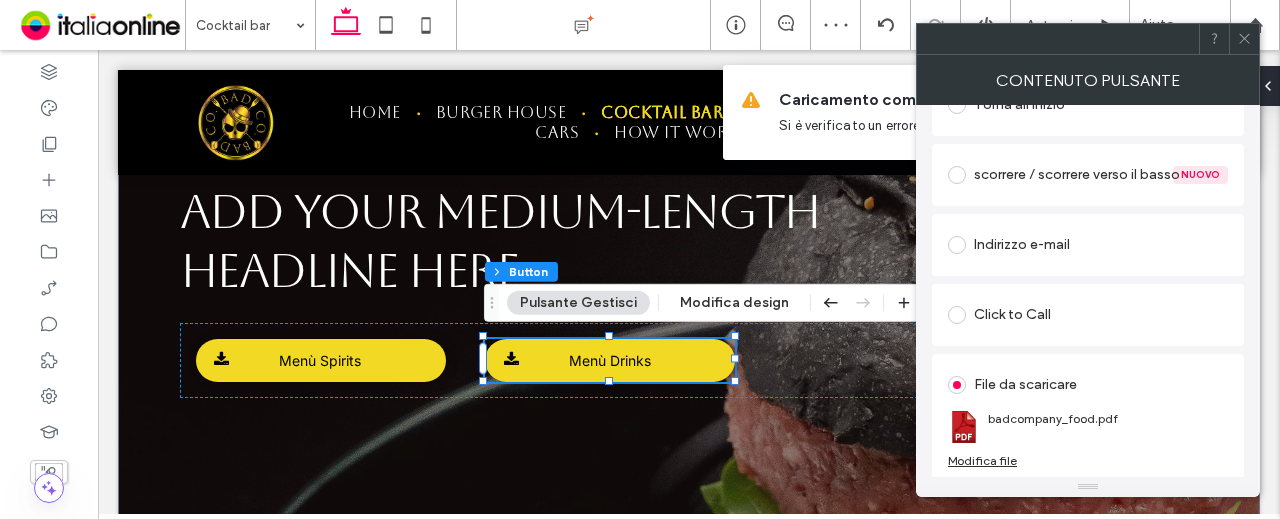 scroll, scrollTop: 540, scrollLeft: 0, axis: vertical 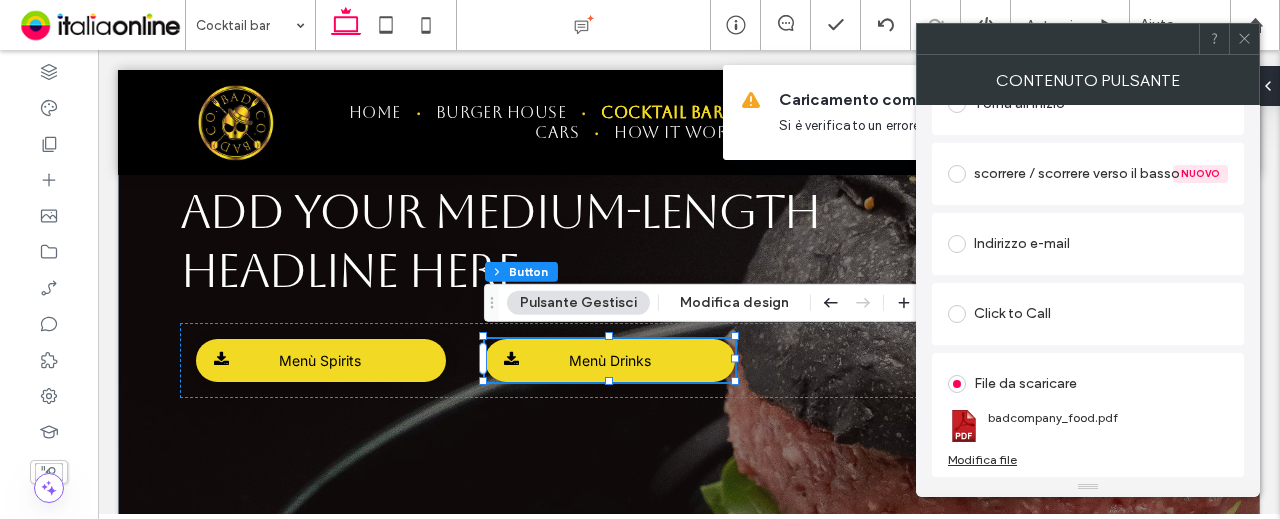 click on "Modifica file" at bounding box center (982, 459) 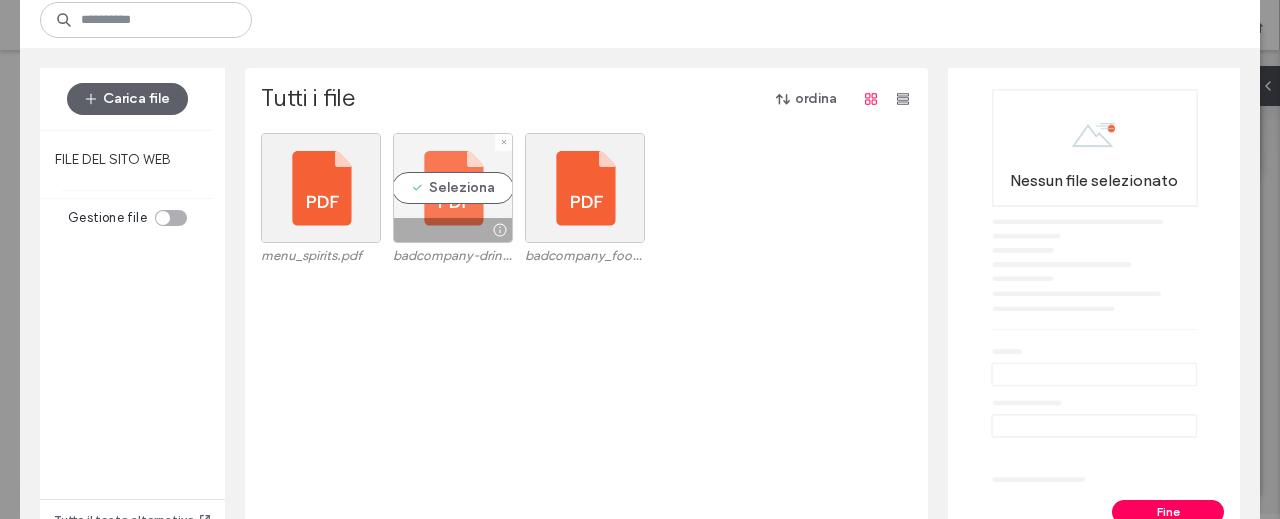 click on "Seleziona" at bounding box center [453, 188] 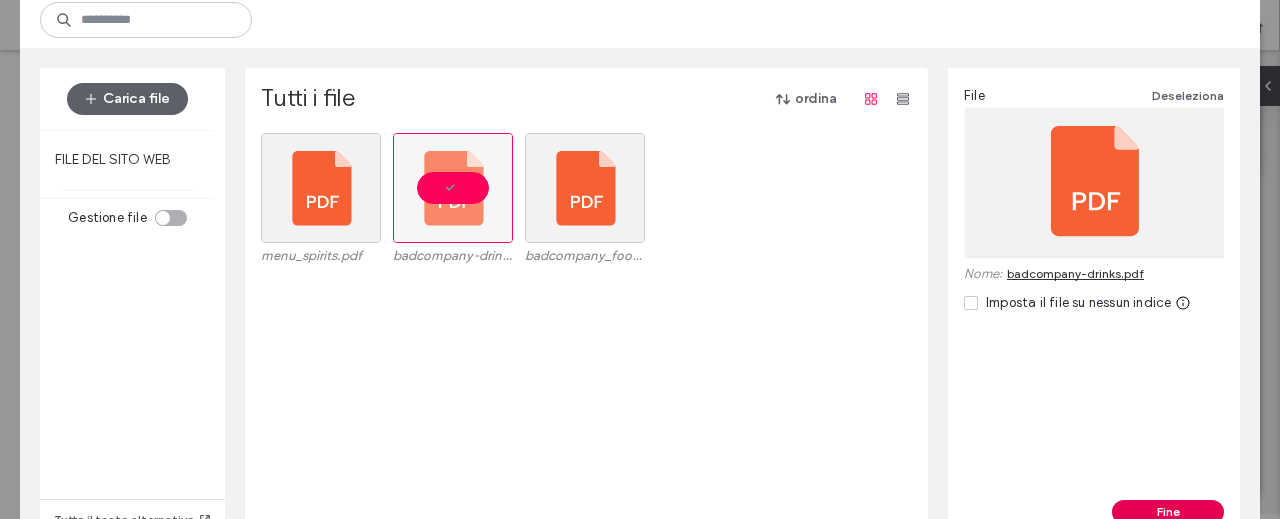 drag, startPoint x: 1055, startPoint y: 452, endPoint x: 1154, endPoint y: 501, distance: 110.46266 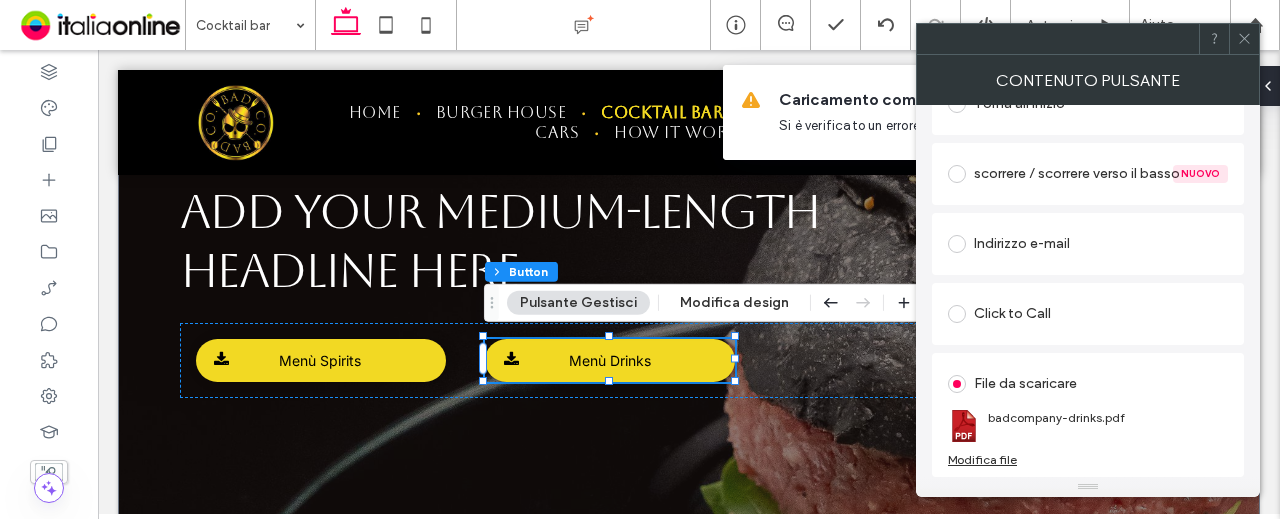 click at bounding box center [1244, 39] 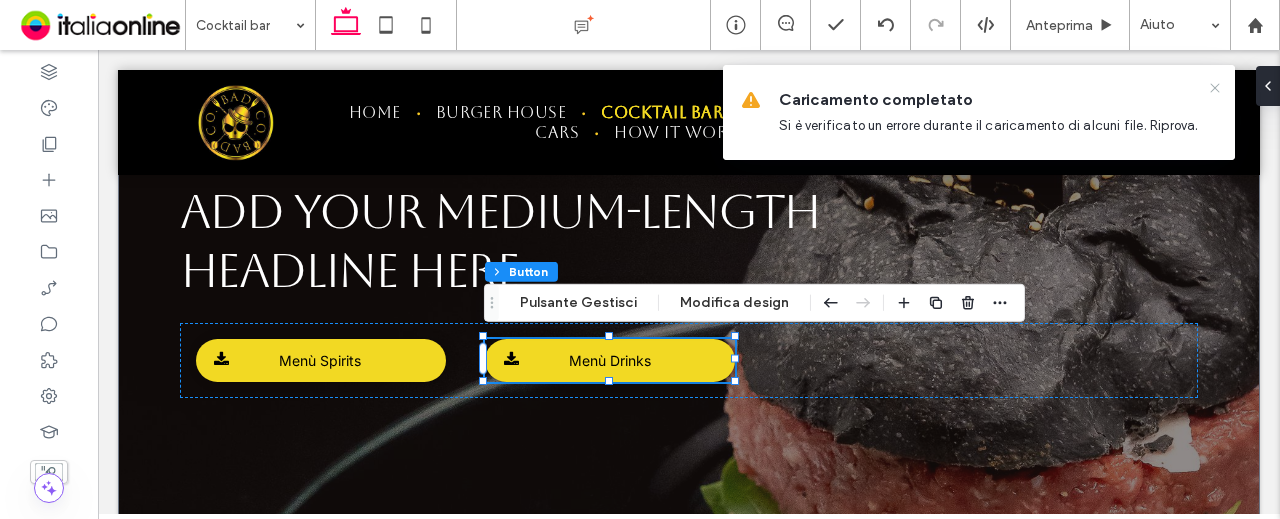 click 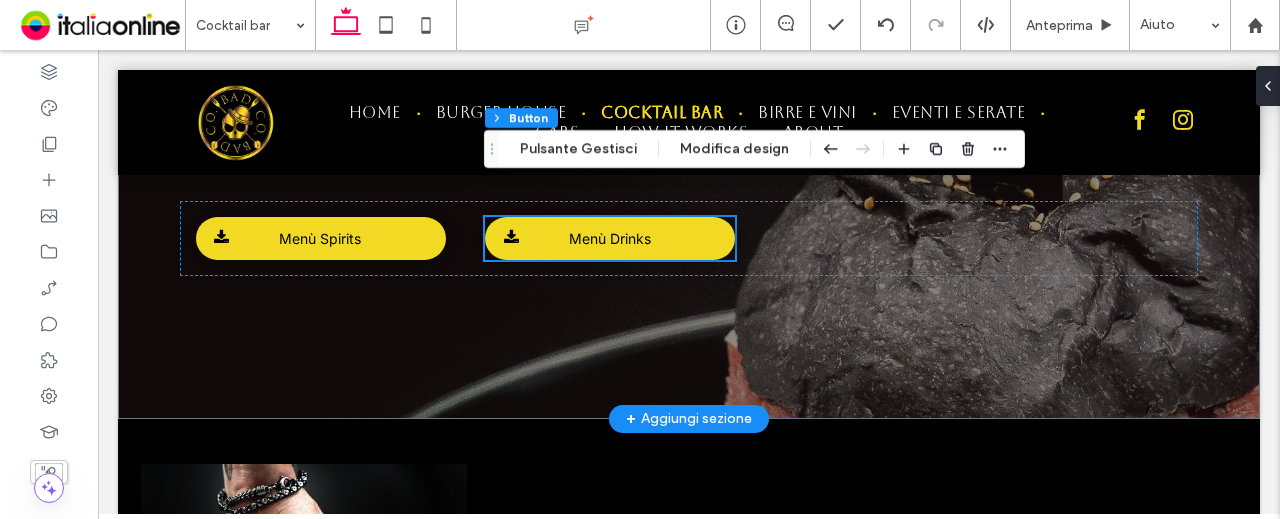 scroll, scrollTop: 182, scrollLeft: 0, axis: vertical 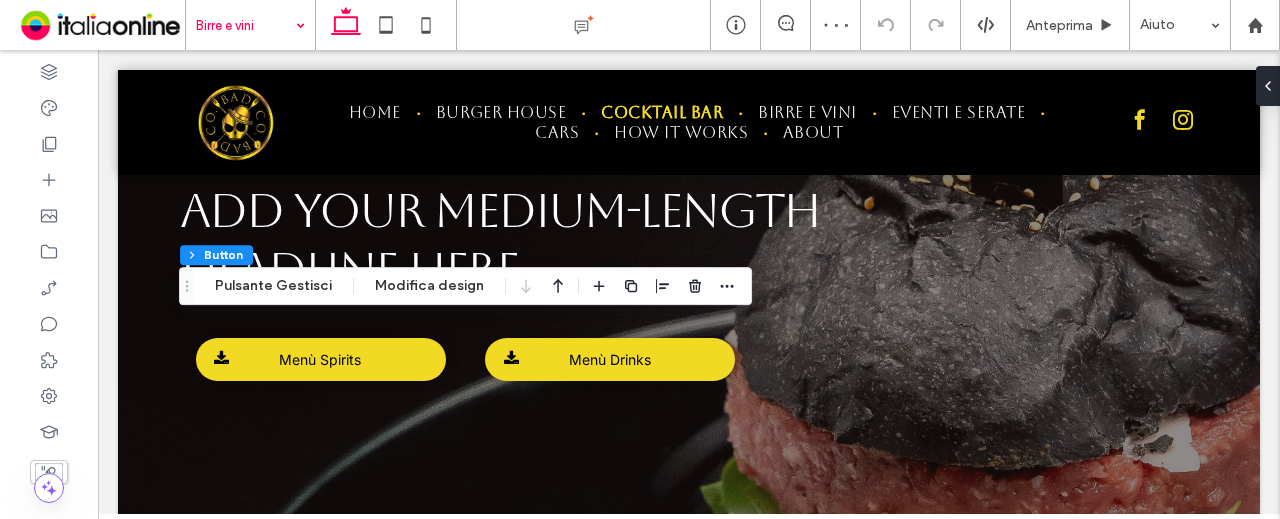 type on "*" 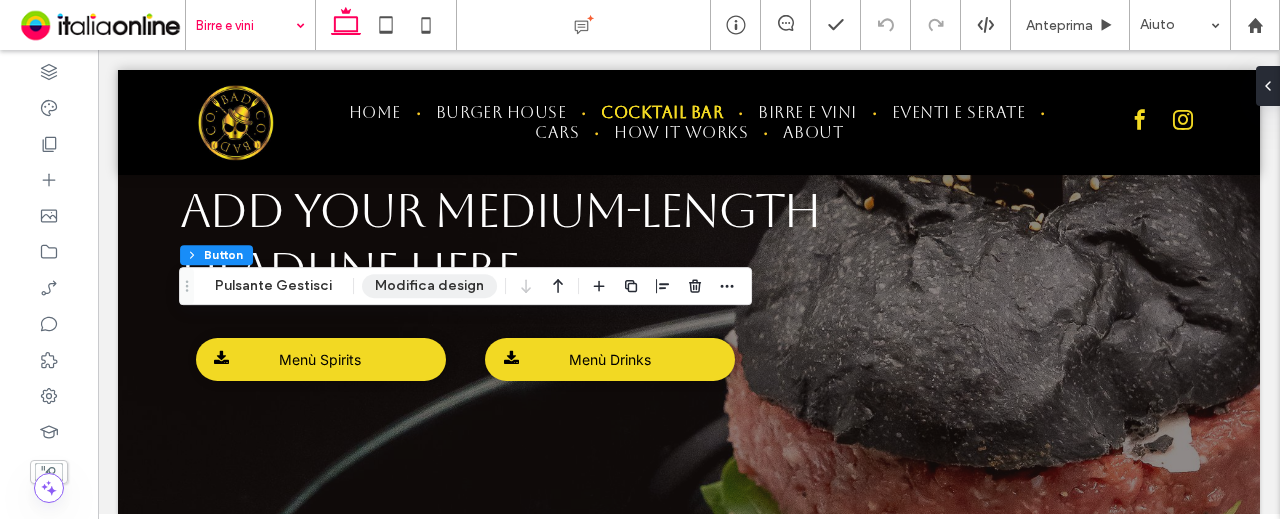 click on "Modifica design" at bounding box center [429, 286] 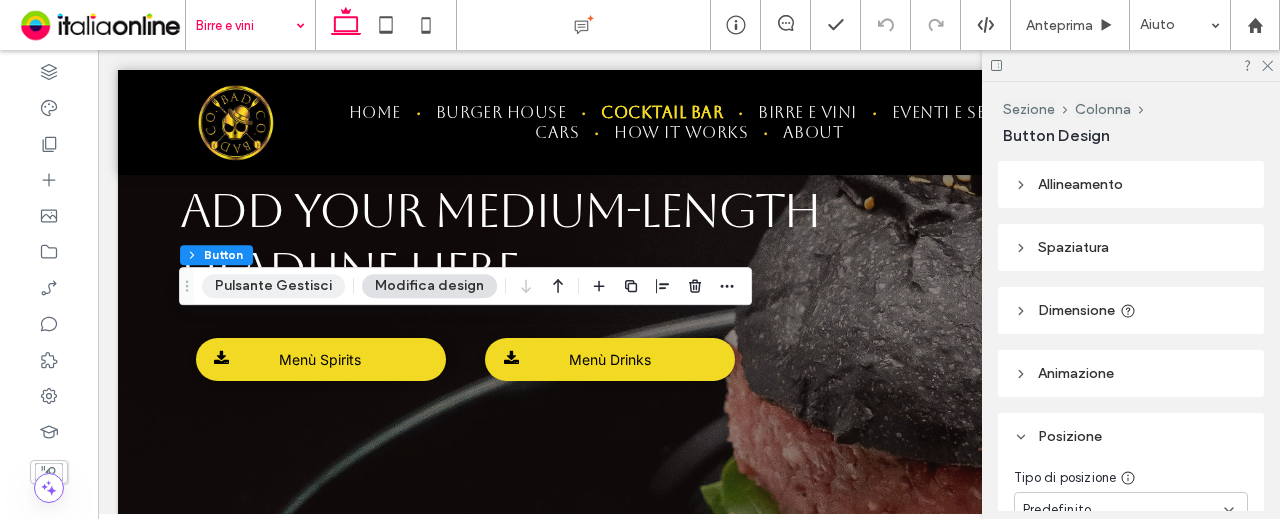 click on "Pulsante Gestisci" at bounding box center [273, 286] 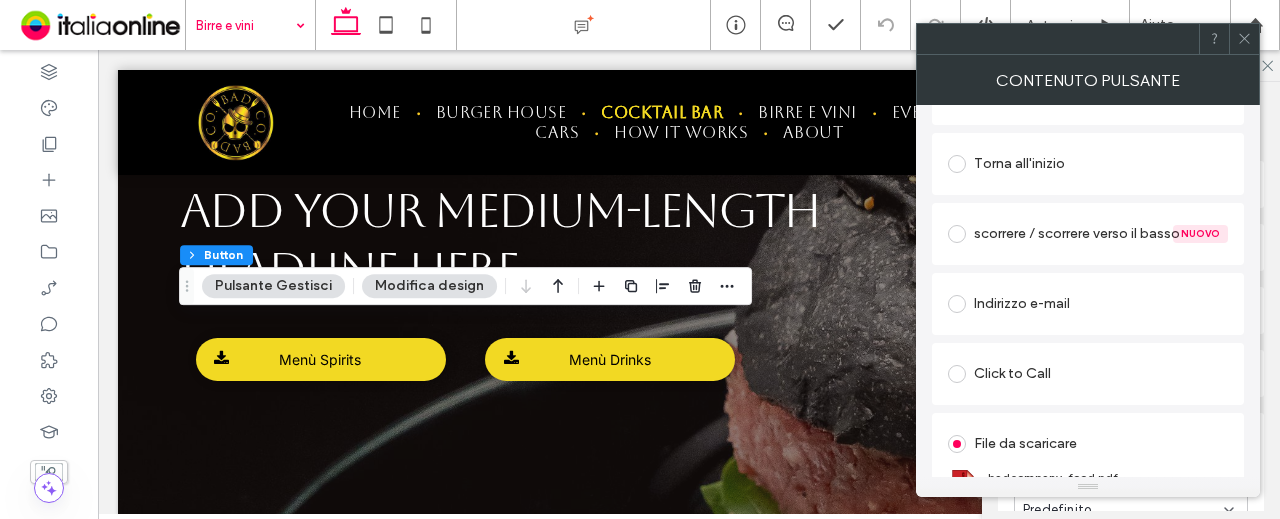 scroll, scrollTop: 540, scrollLeft: 0, axis: vertical 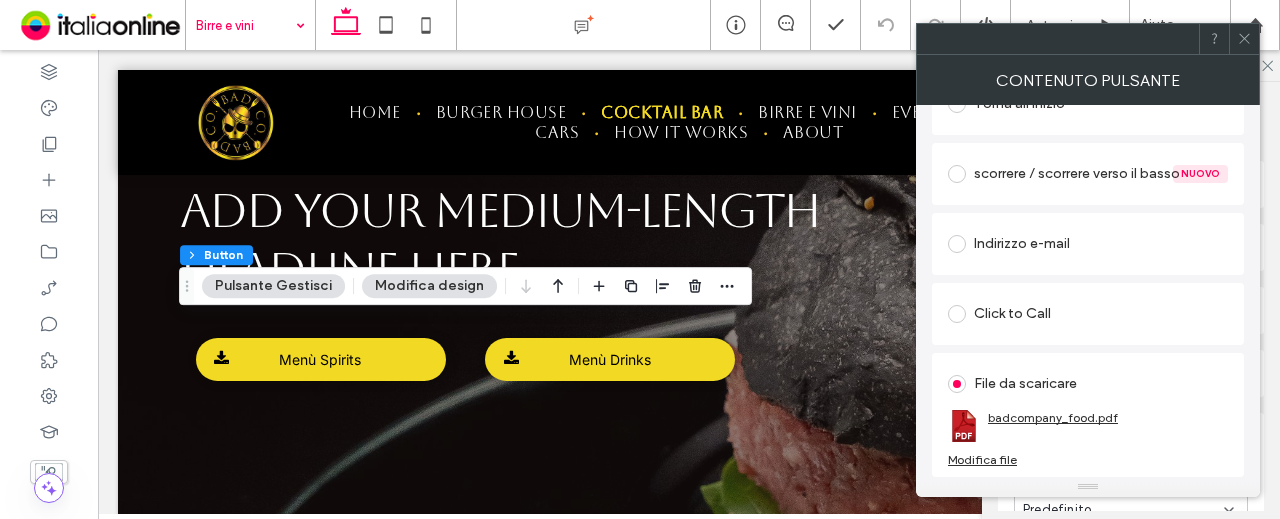 click on "badcompany_food.pdf" at bounding box center [1053, 417] 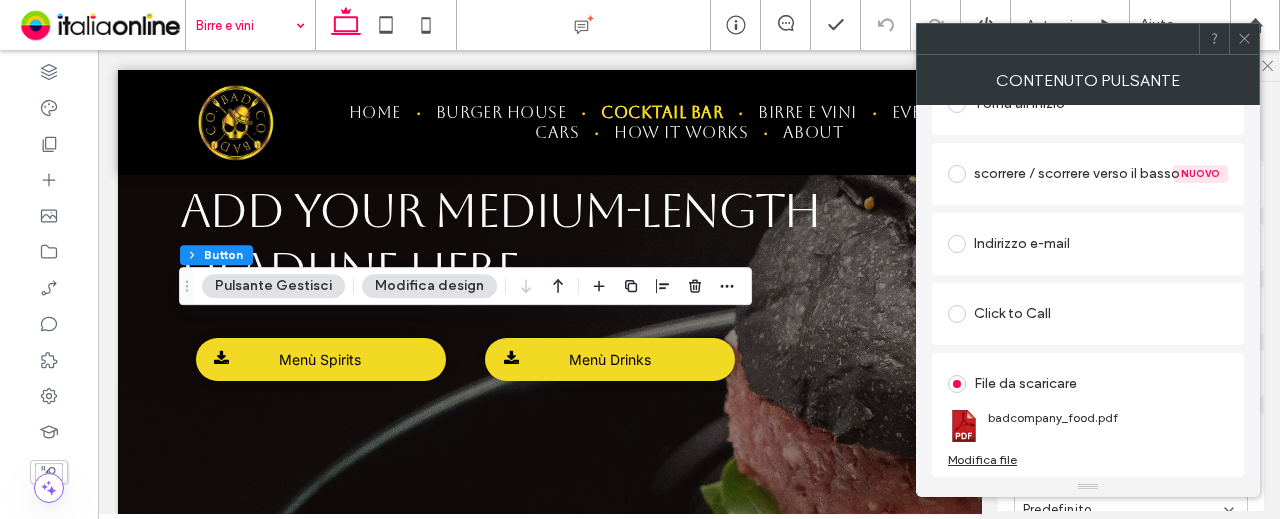 click on "Modifica file" at bounding box center (982, 459) 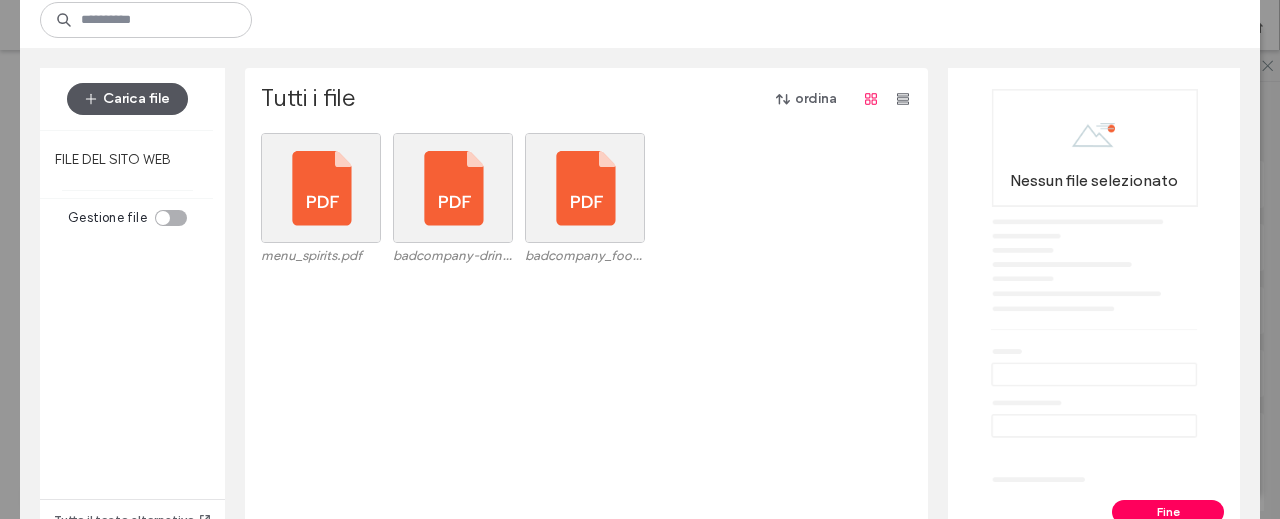 click on "Carica file" at bounding box center [127, 99] 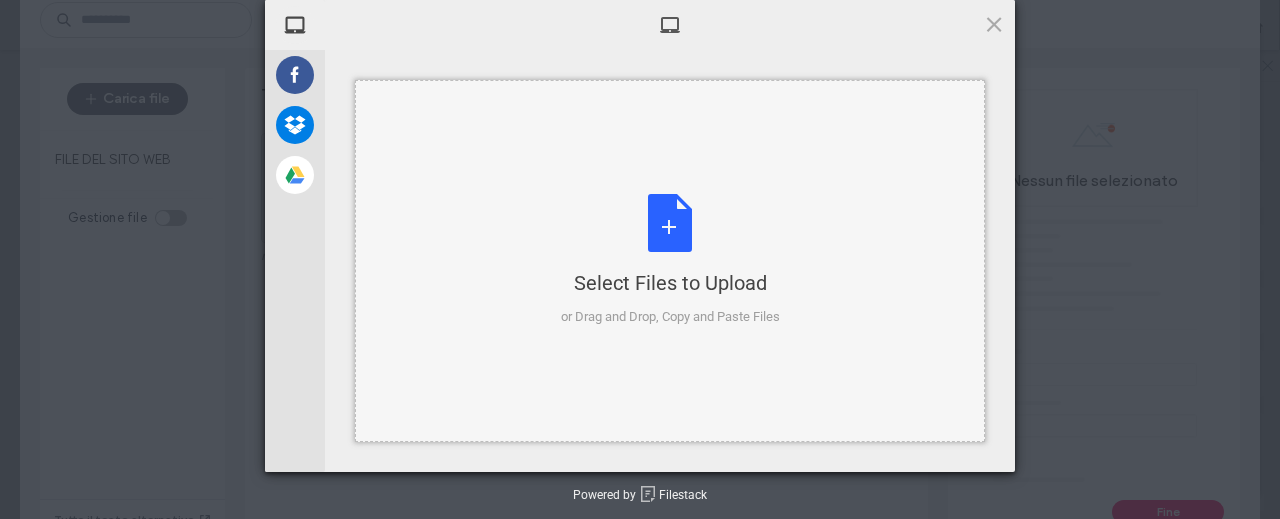 click on "Select Files to Upload
or Drag and Drop, Copy and Paste Files" at bounding box center (670, 260) 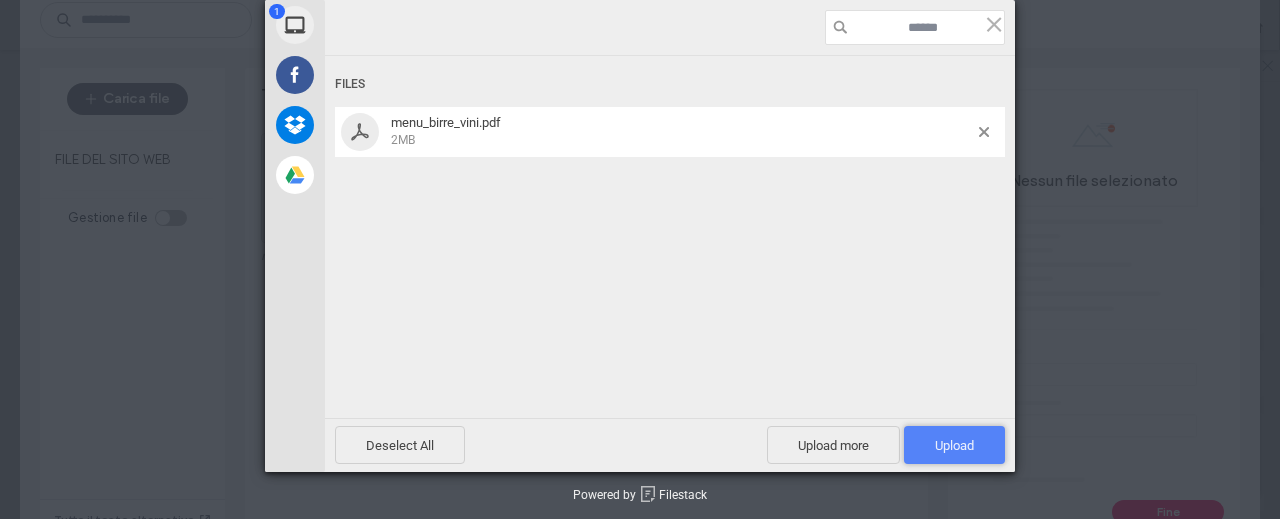 click on "Upload
1" at bounding box center [954, 445] 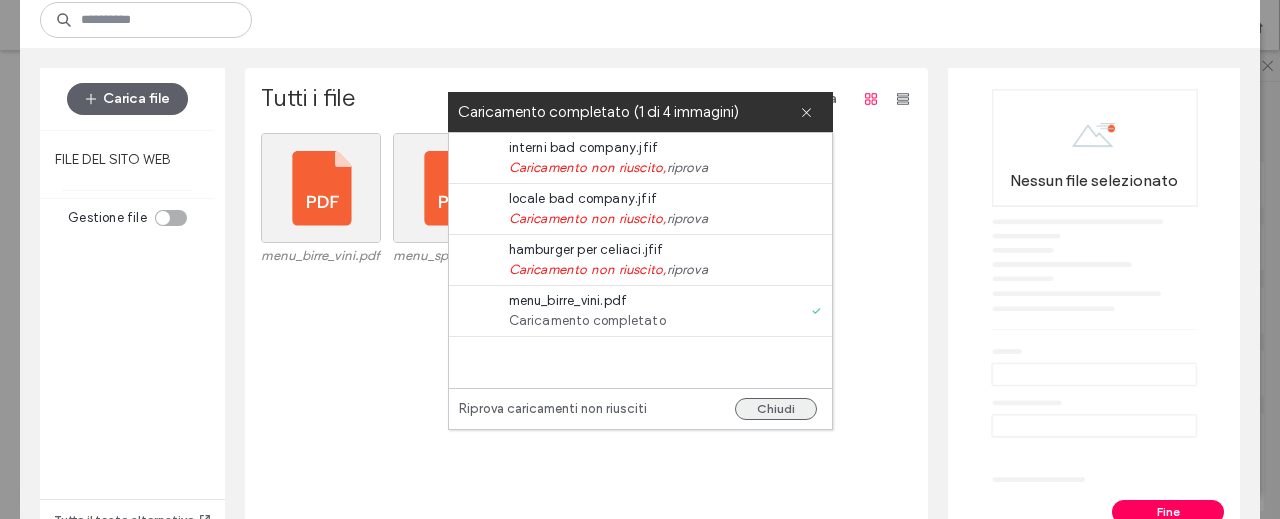 click on "Chiudi" at bounding box center (776, 409) 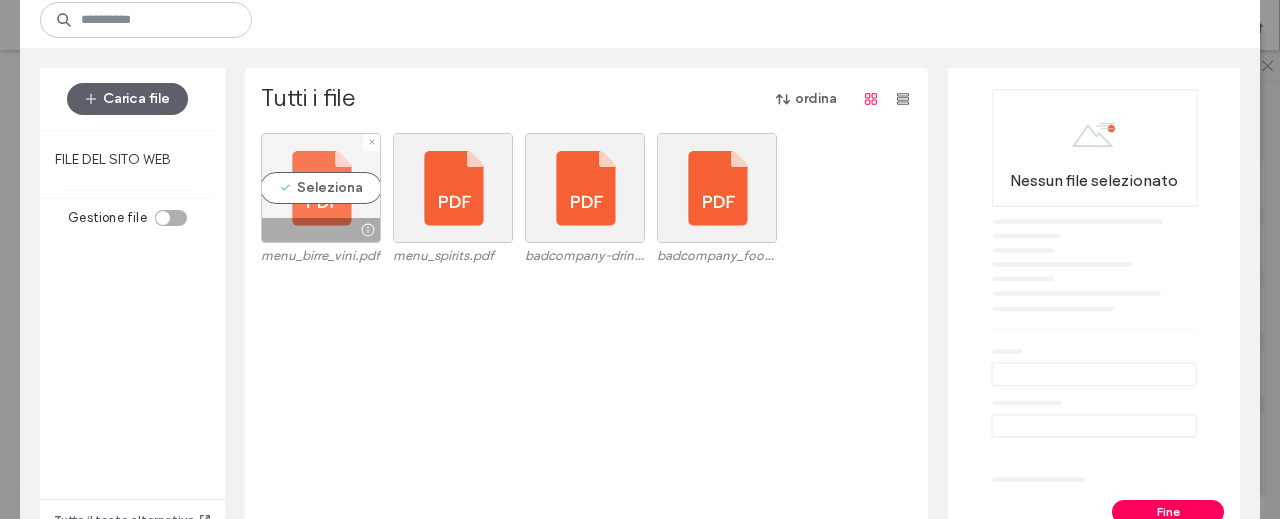 click on "Seleziona" at bounding box center [321, 188] 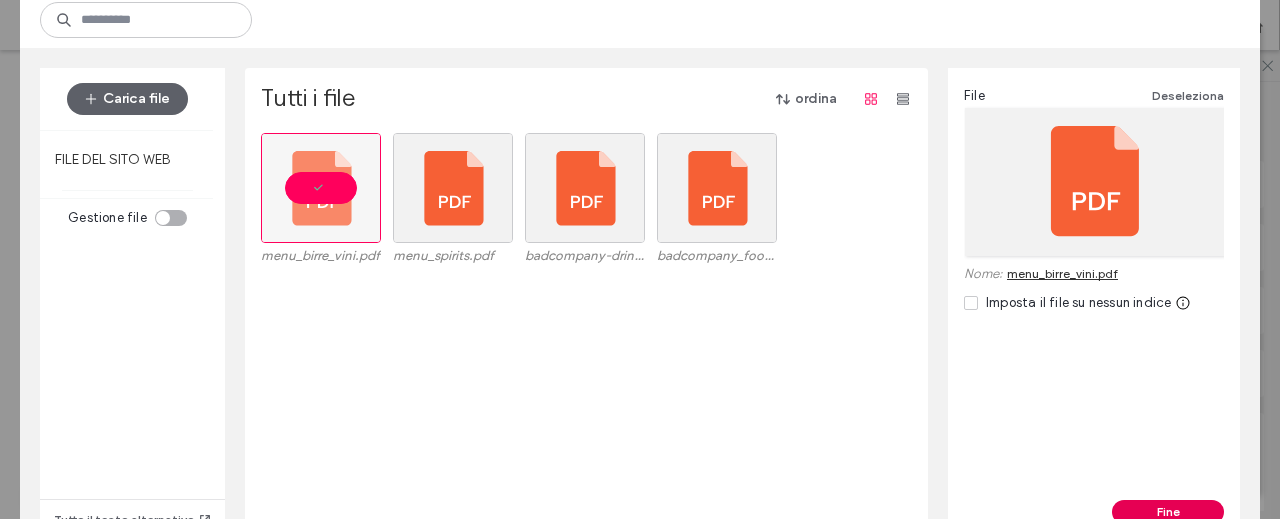 click on "Fine" at bounding box center (1168, 512) 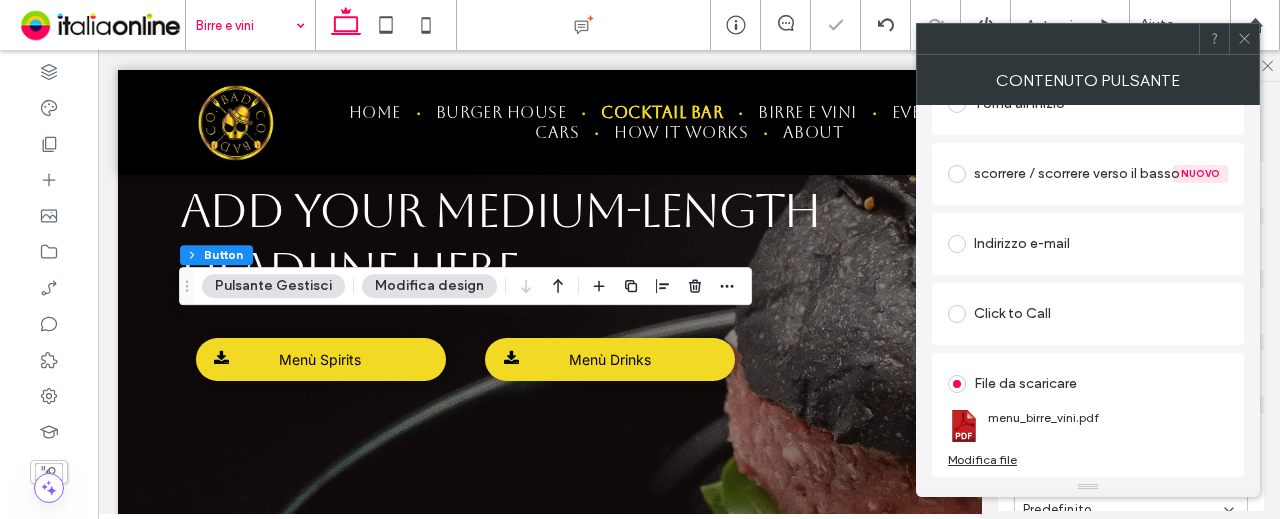 click at bounding box center (1244, 39) 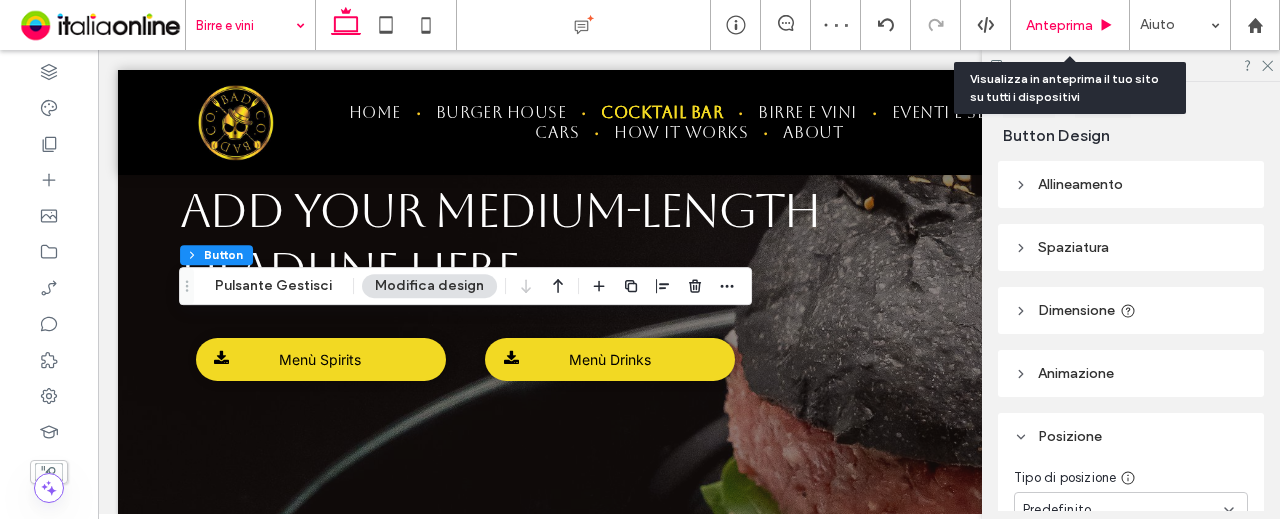 click on "Anteprima" at bounding box center [1059, 25] 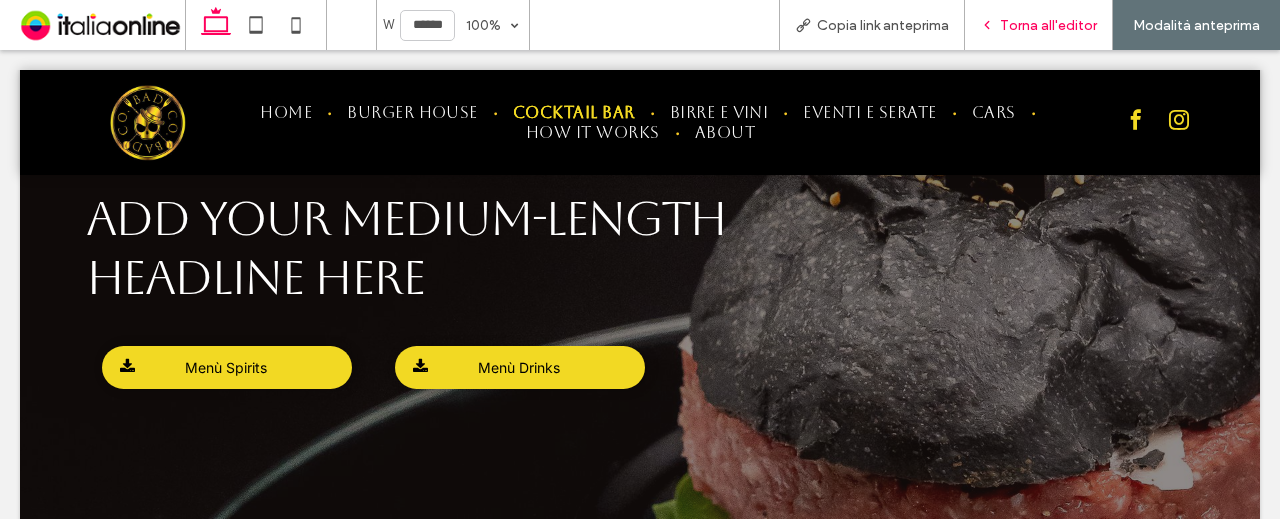 click on "Torna all'editor" at bounding box center (1048, 25) 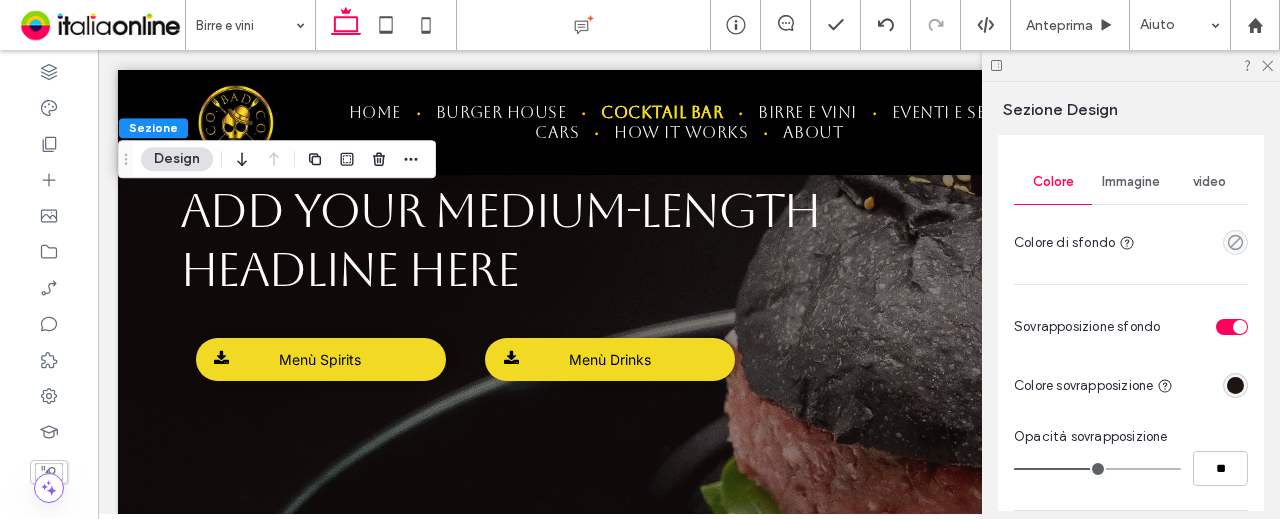 scroll, scrollTop: 800, scrollLeft: 0, axis: vertical 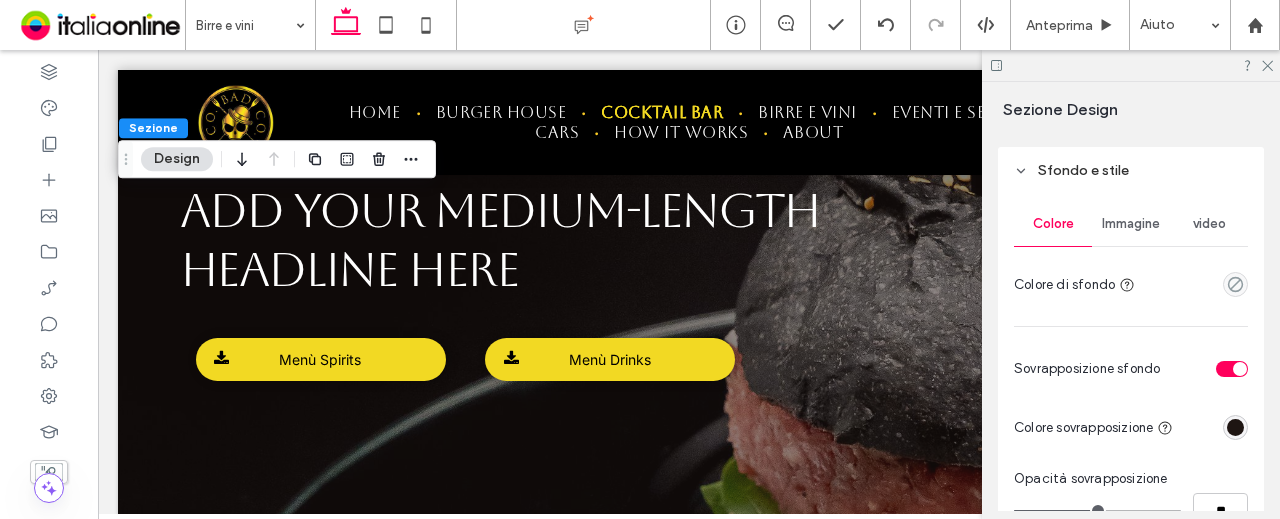 click on "Immagine" at bounding box center (1131, 224) 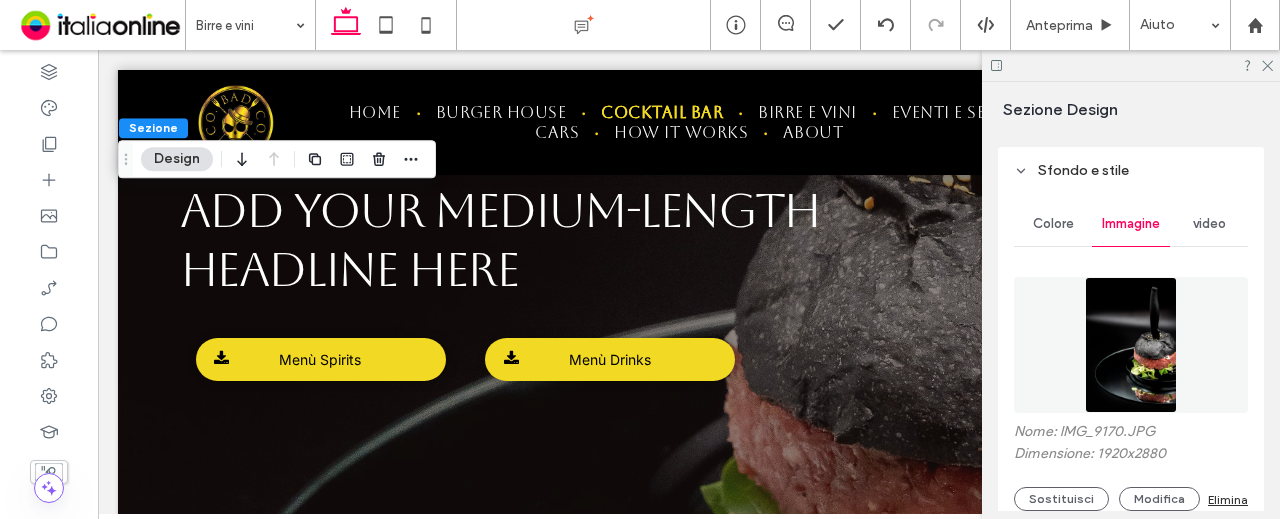 click at bounding box center (1130, 345) 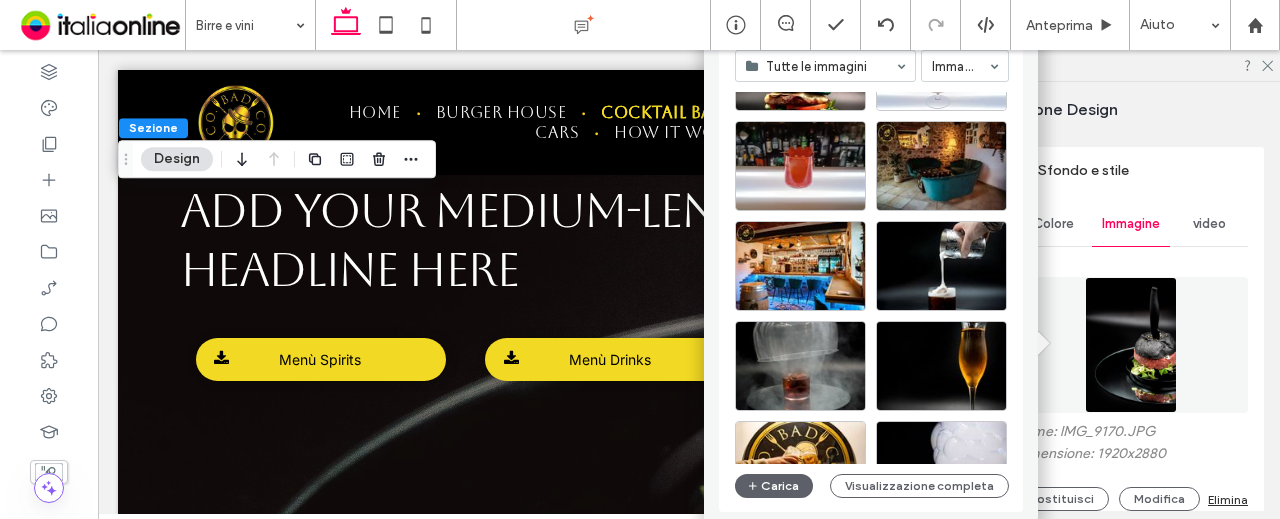 scroll, scrollTop: 500, scrollLeft: 0, axis: vertical 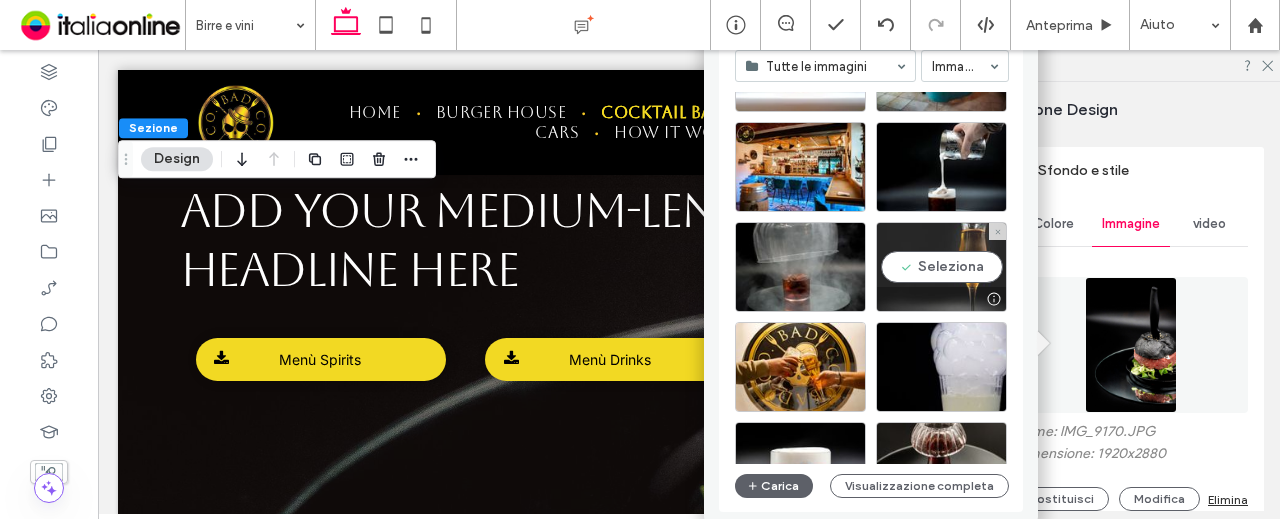 click on "Seleziona" at bounding box center [941, 267] 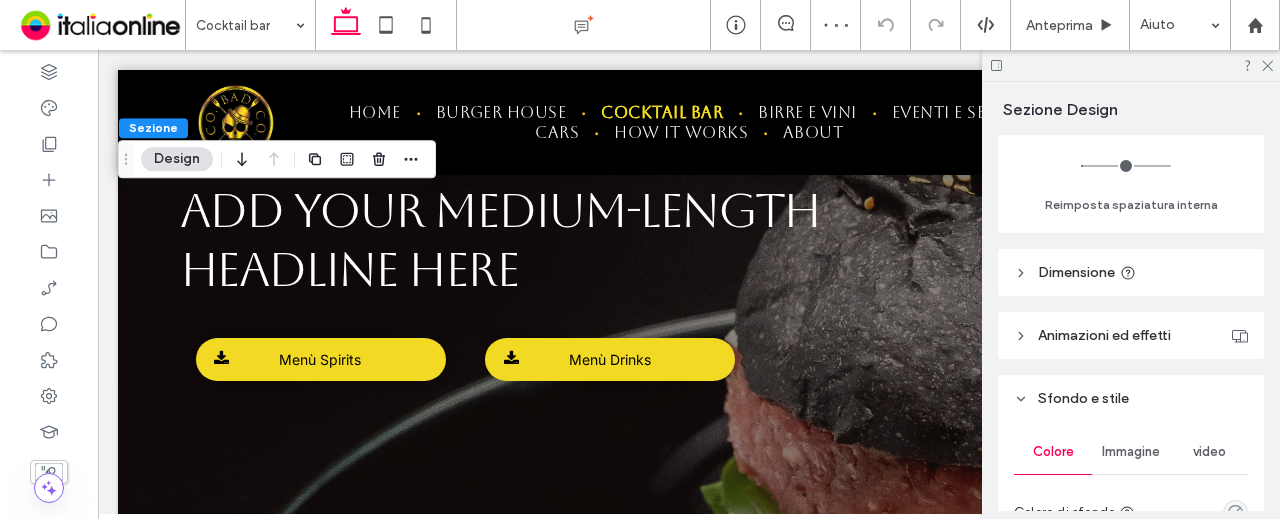 scroll, scrollTop: 600, scrollLeft: 0, axis: vertical 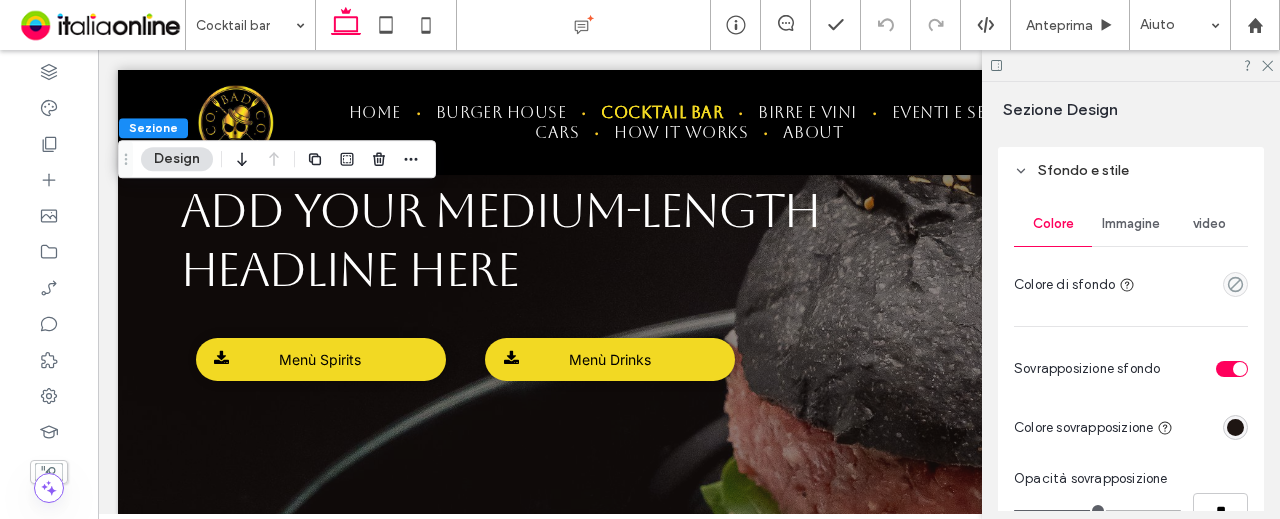 click on "Immagine" at bounding box center [1131, 224] 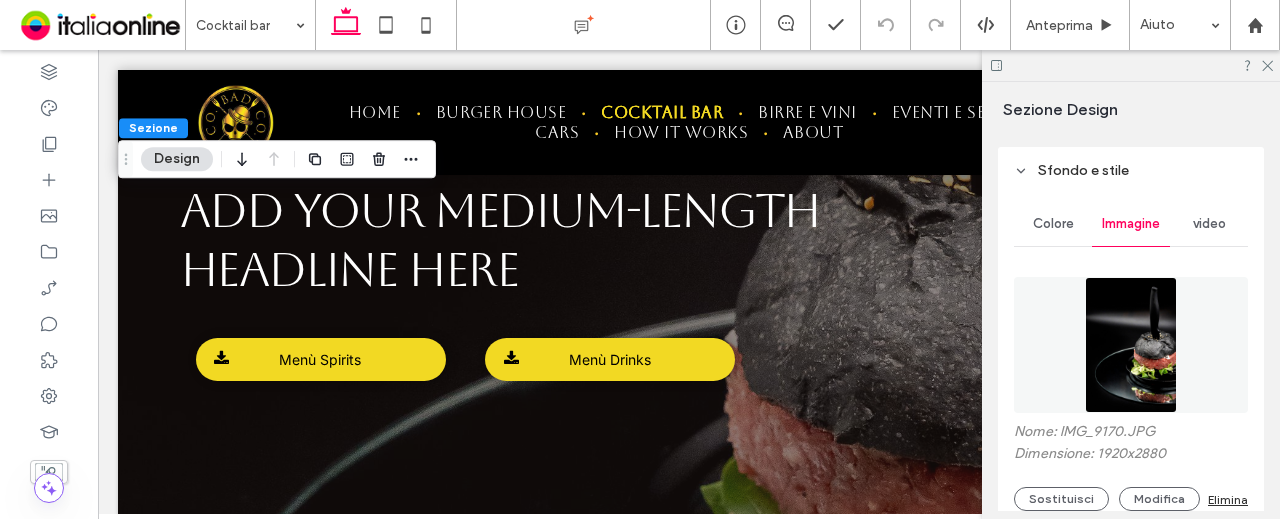 click at bounding box center (1130, 345) 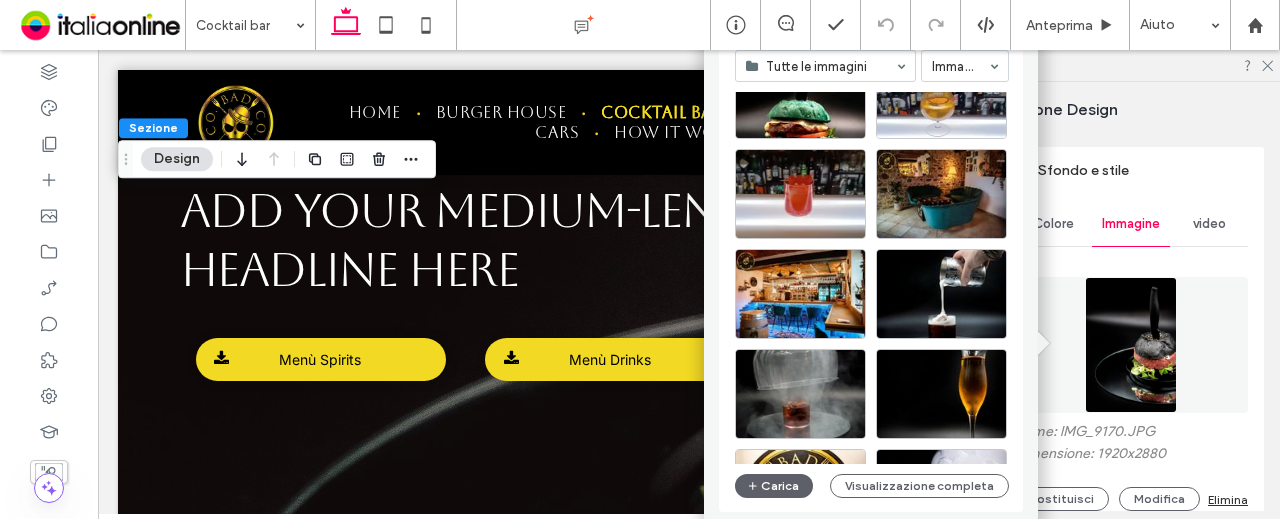 scroll, scrollTop: 400, scrollLeft: 0, axis: vertical 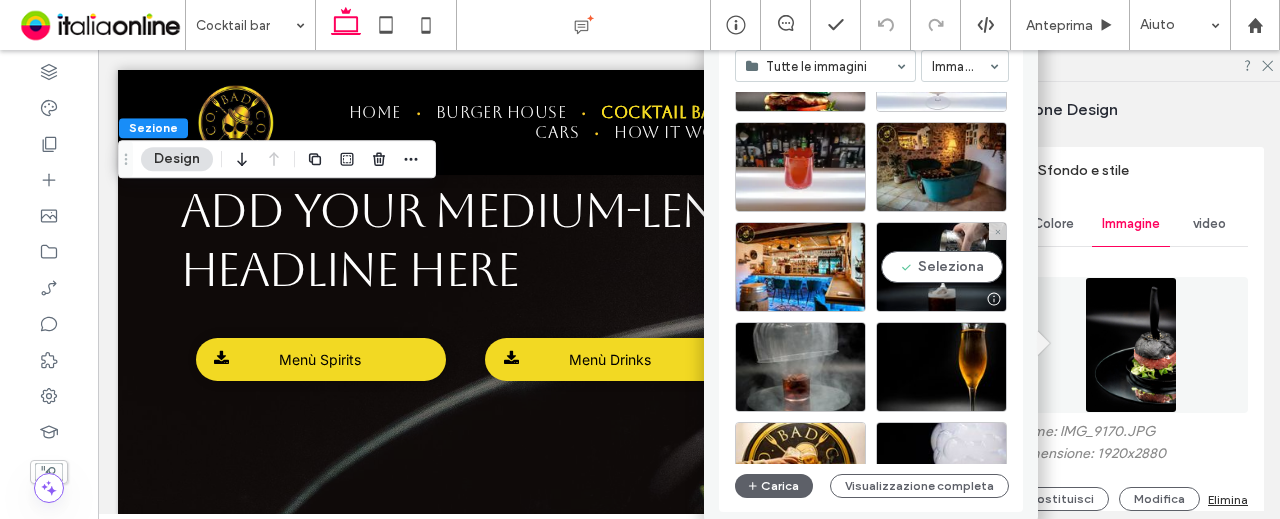 click on "Seleziona" at bounding box center (941, 267) 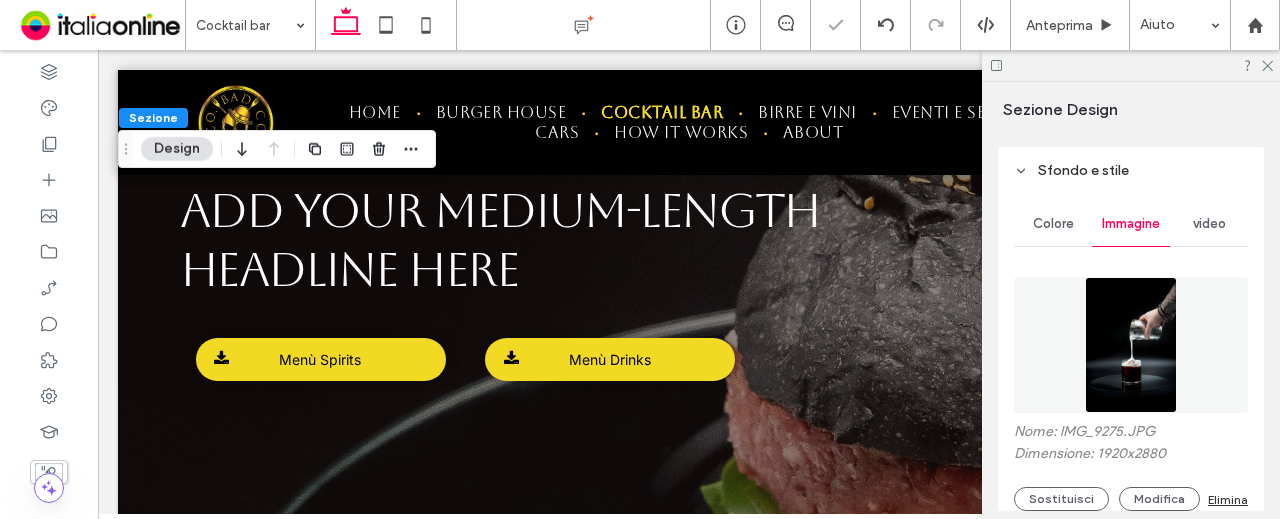click at bounding box center (1130, 345) 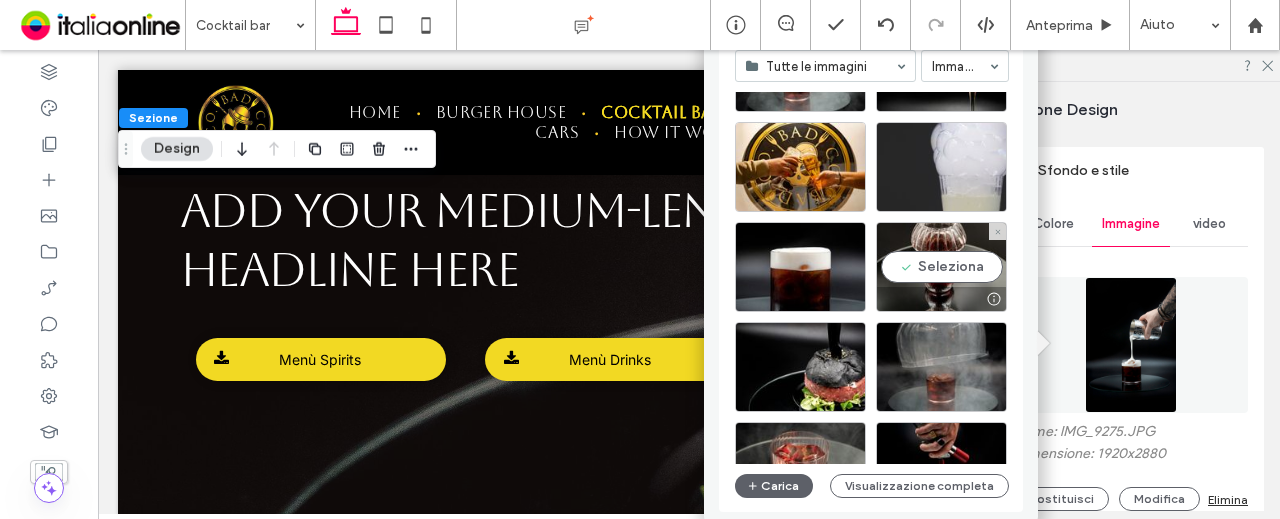 scroll, scrollTop: 600, scrollLeft: 0, axis: vertical 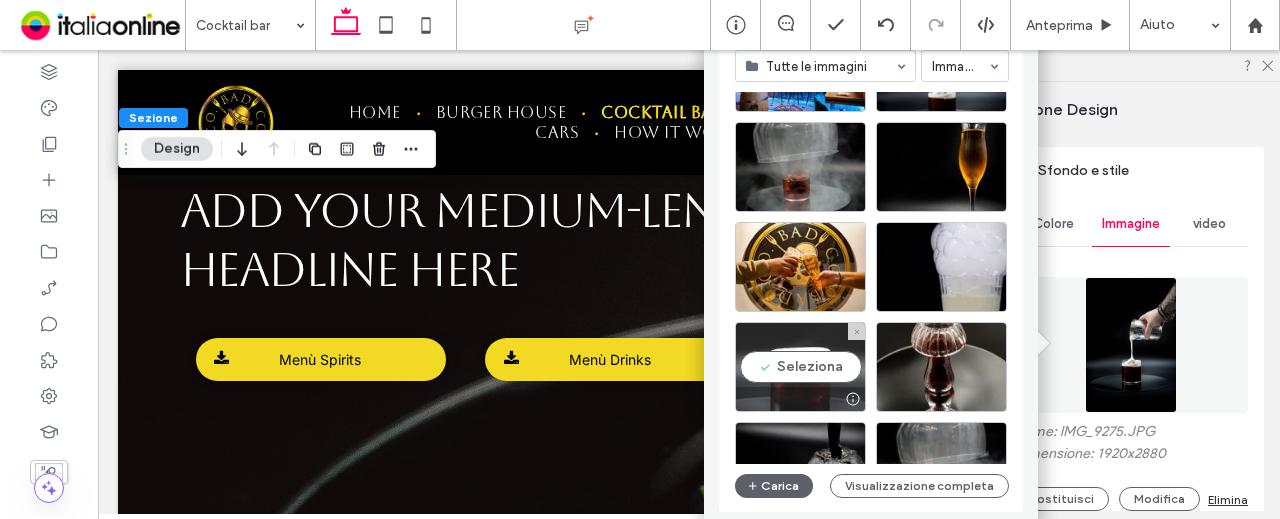click on "Seleziona" at bounding box center [800, 367] 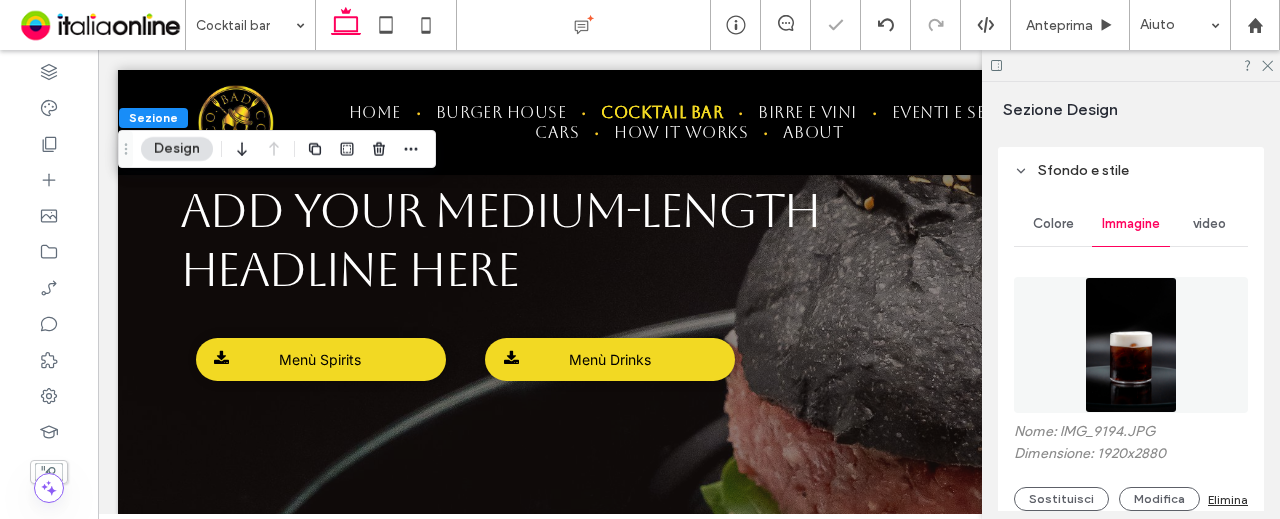 click at bounding box center (1130, 345) 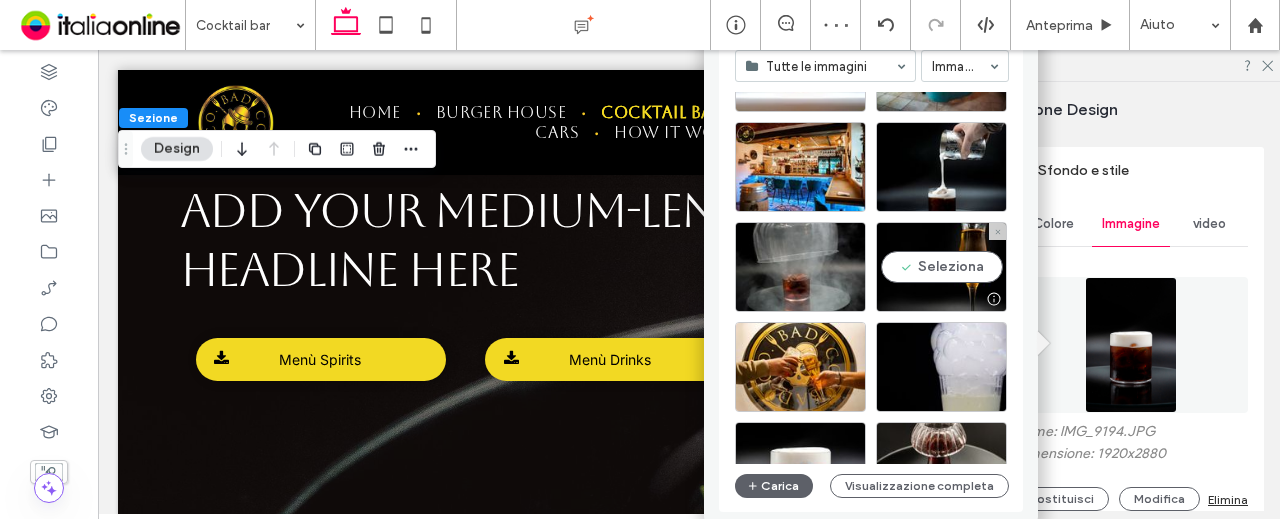 scroll, scrollTop: 600, scrollLeft: 0, axis: vertical 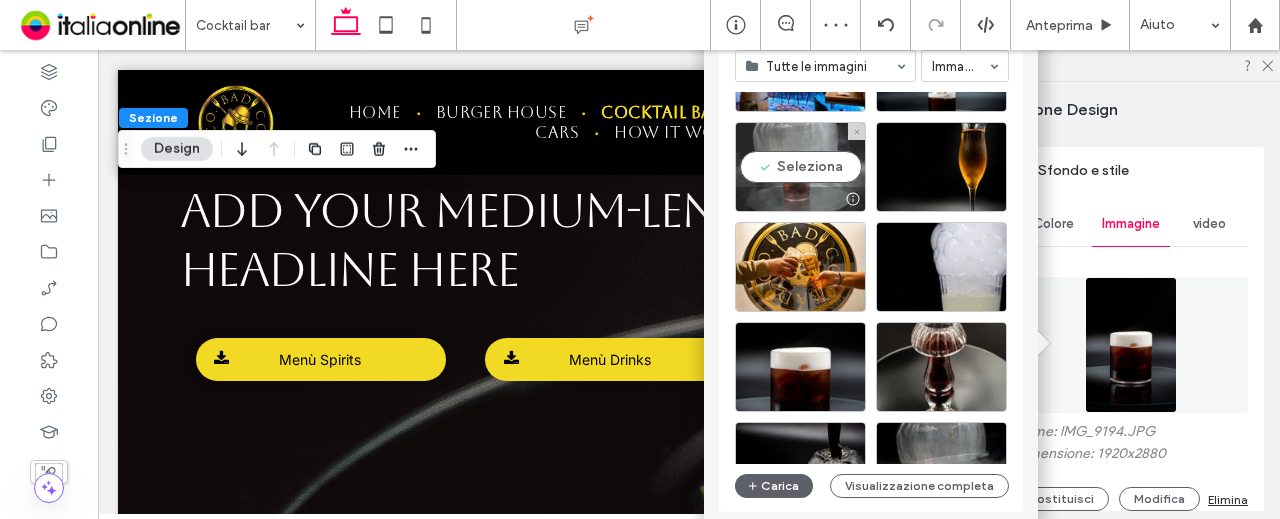 click on "Seleziona" at bounding box center (800, 167) 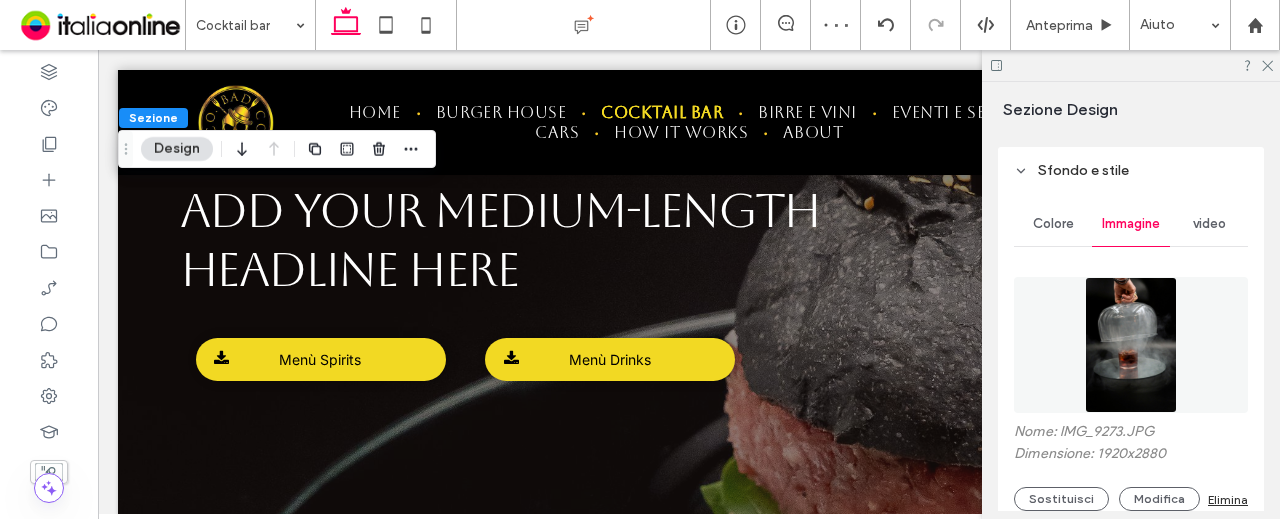 click at bounding box center (1130, 345) 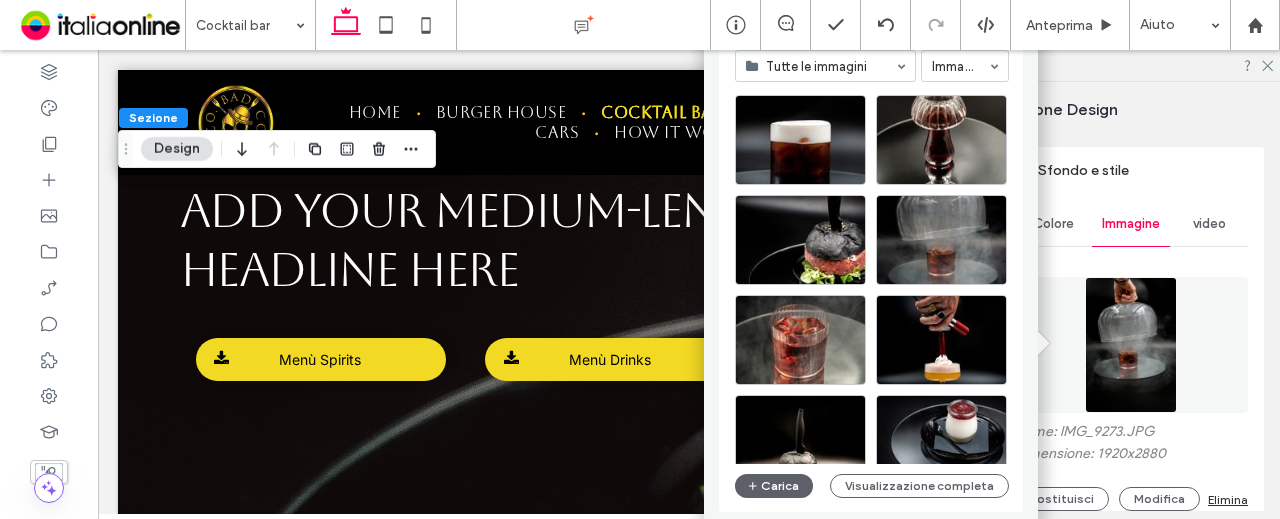 scroll, scrollTop: 857, scrollLeft: 0, axis: vertical 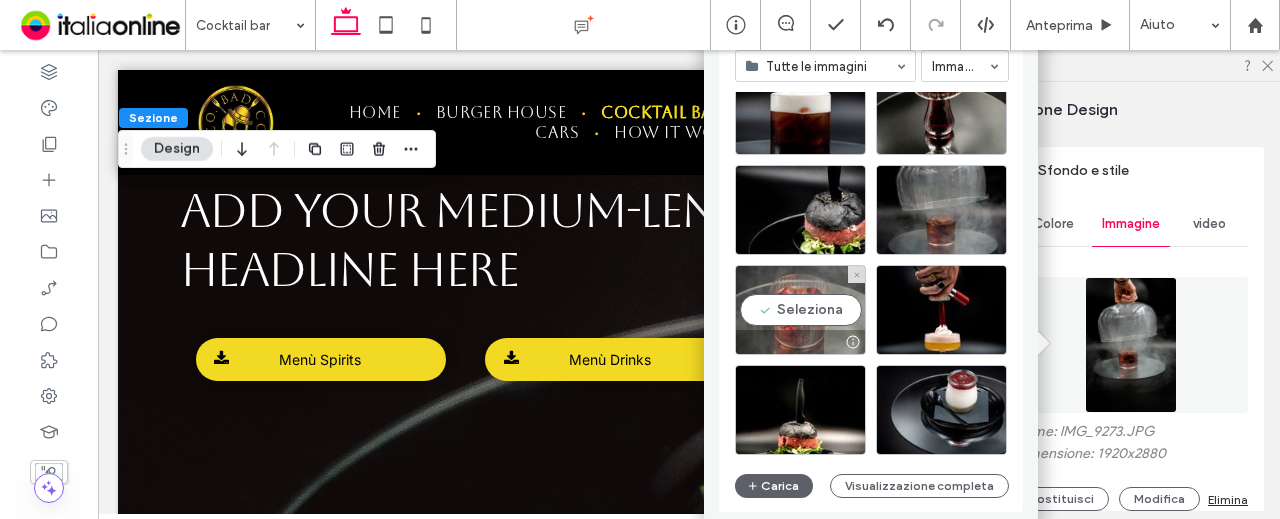 click on "Seleziona" at bounding box center [800, 310] 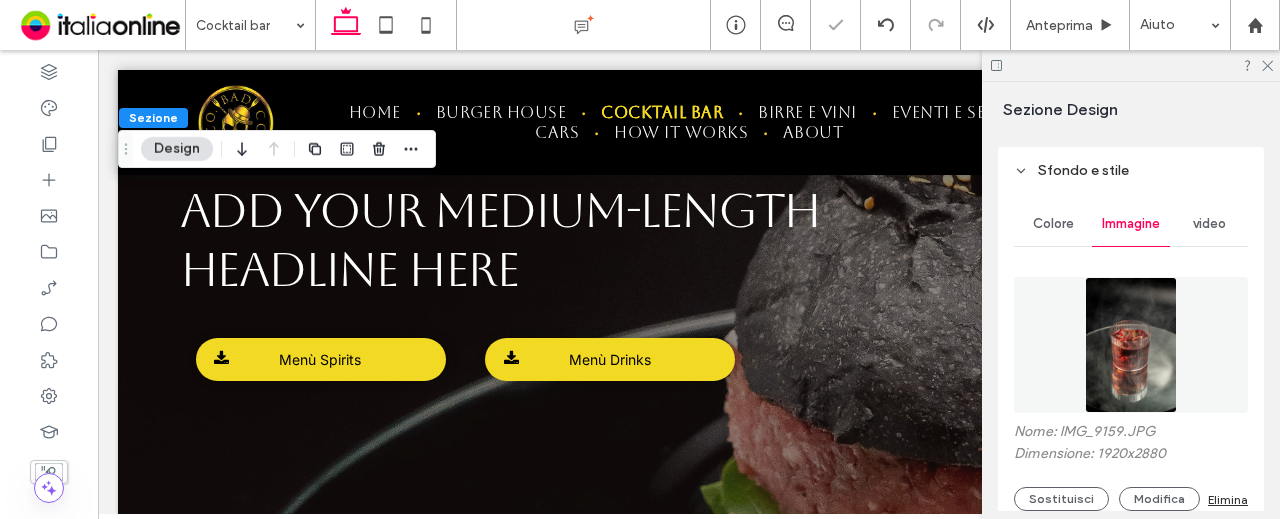 click at bounding box center [1130, 345] 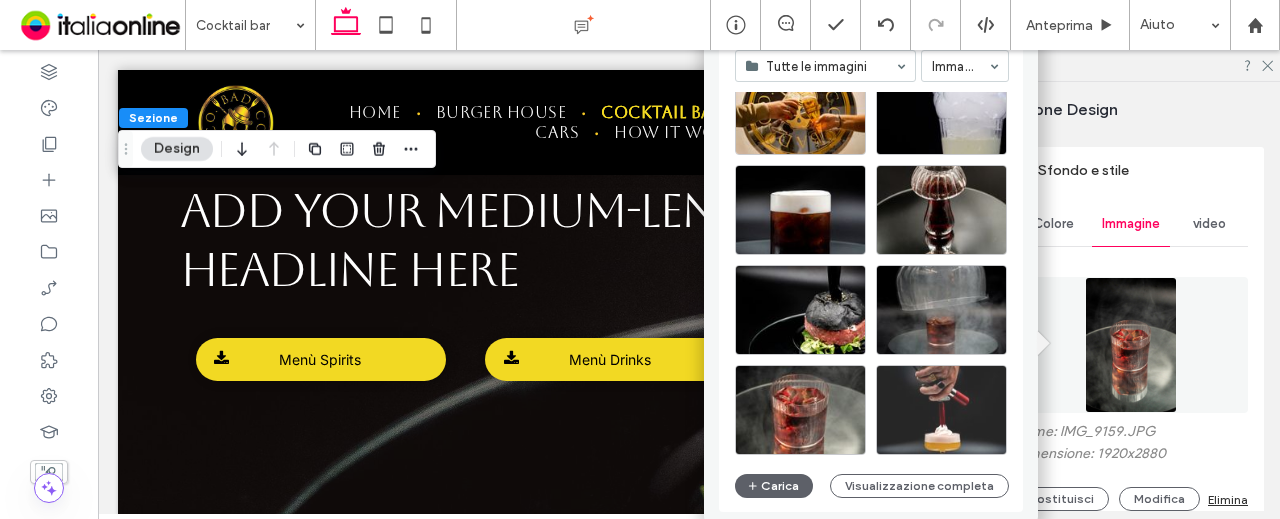 scroll, scrollTop: 657, scrollLeft: 0, axis: vertical 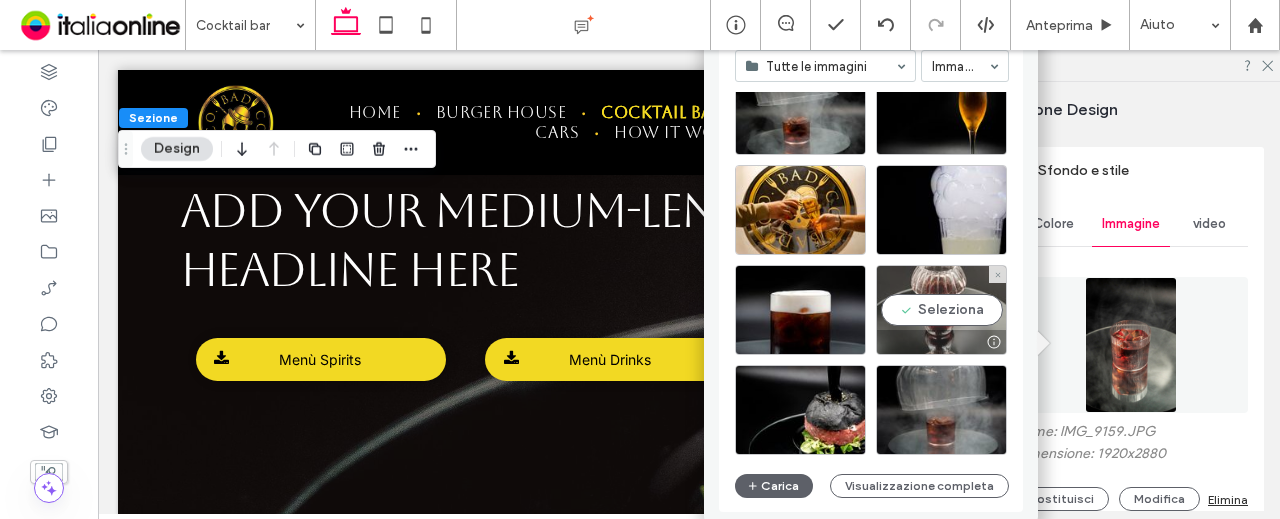 click on "Seleziona" at bounding box center [941, 310] 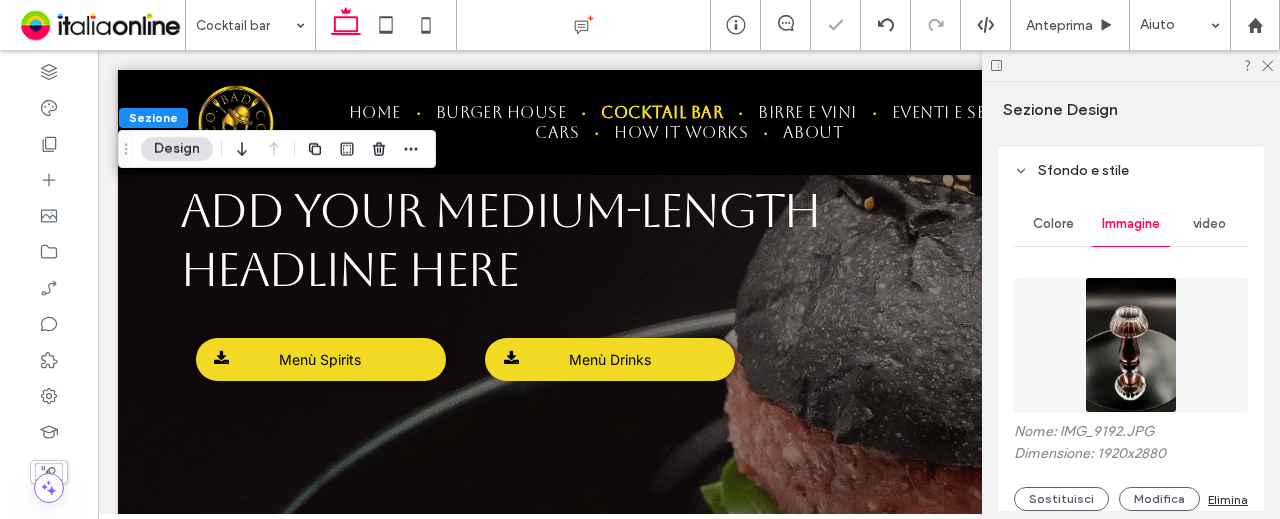 click at bounding box center [1130, 345] 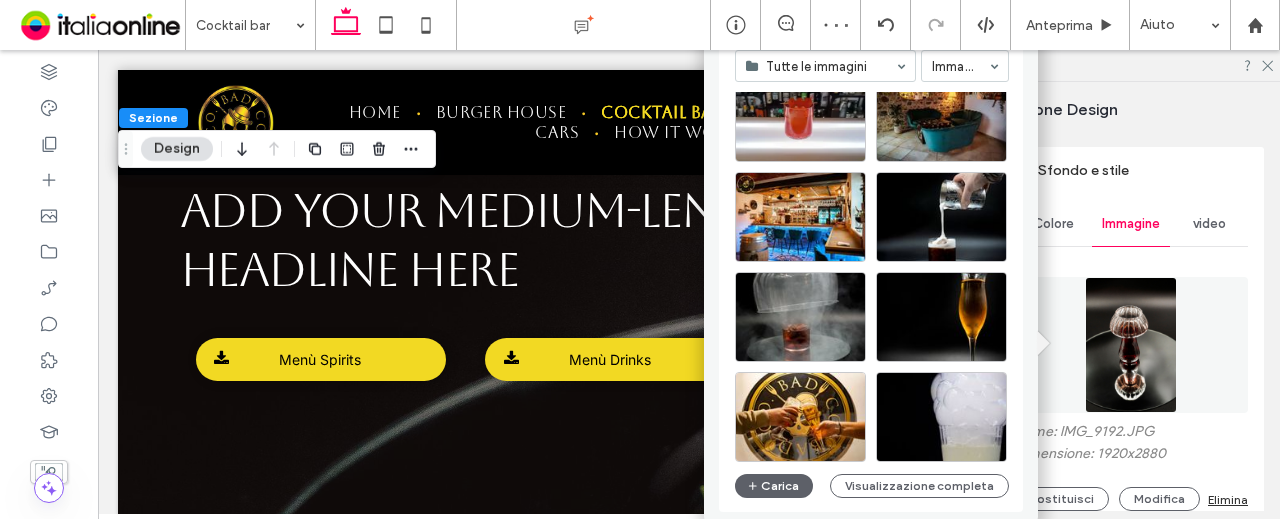 scroll, scrollTop: 500, scrollLeft: 0, axis: vertical 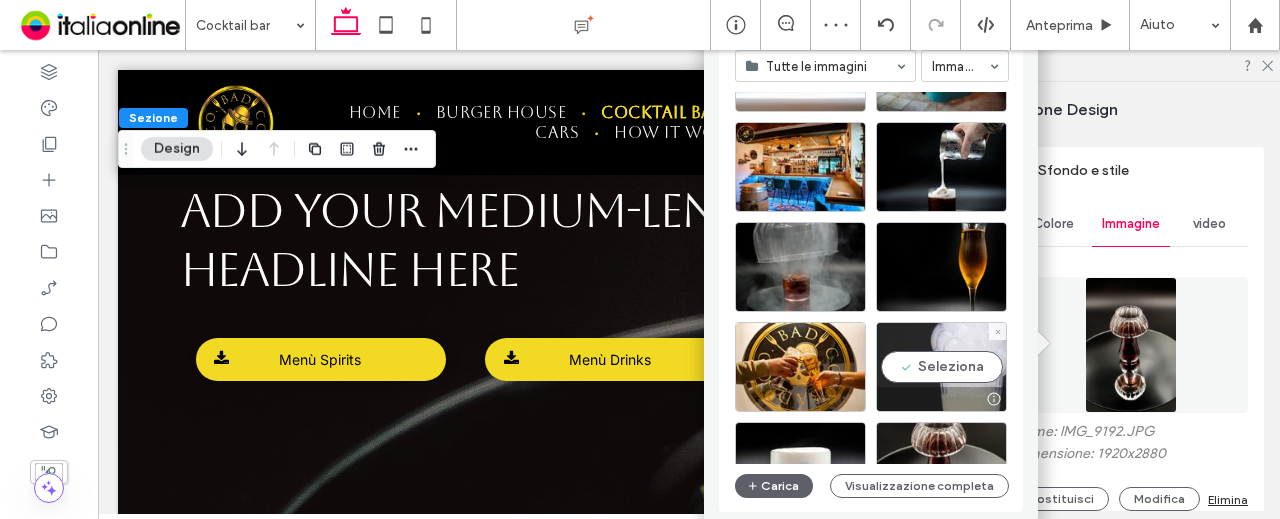 click on "Seleziona" at bounding box center (941, 367) 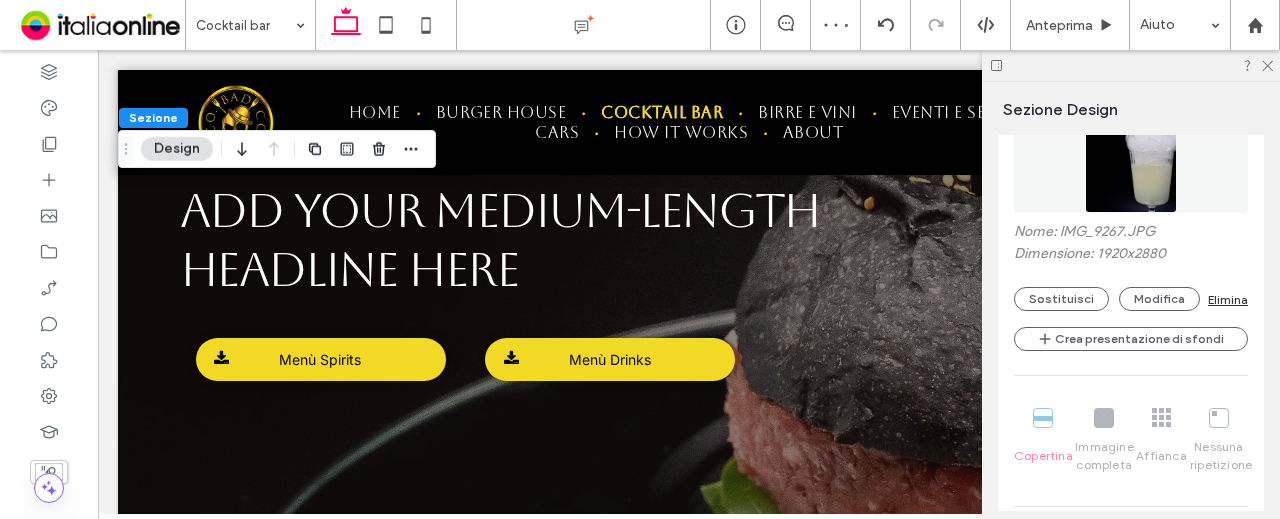 scroll, scrollTop: 1200, scrollLeft: 0, axis: vertical 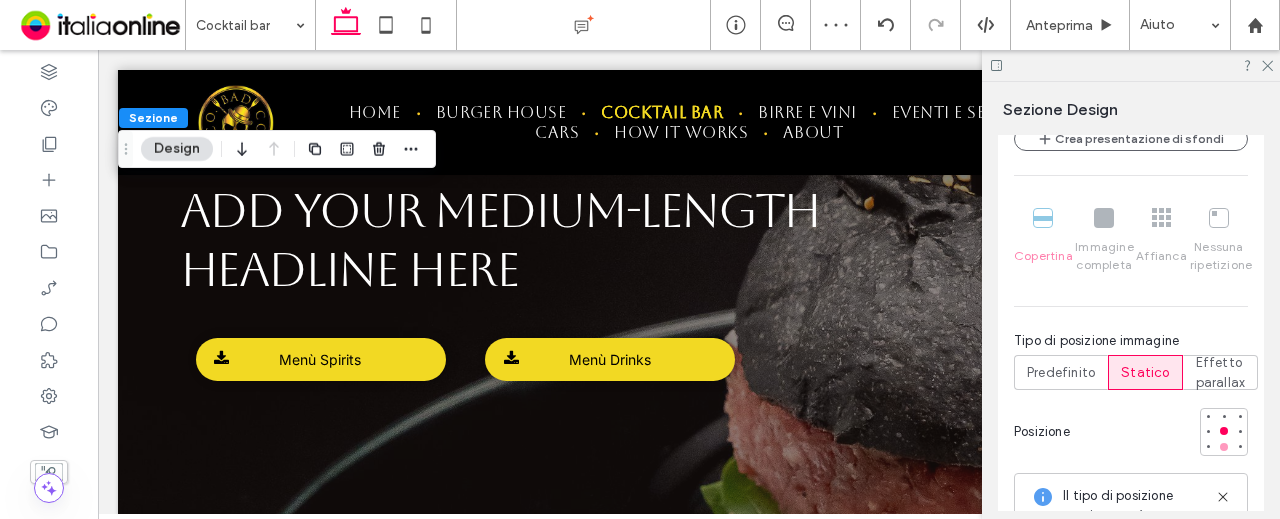 click at bounding box center (1224, 447) 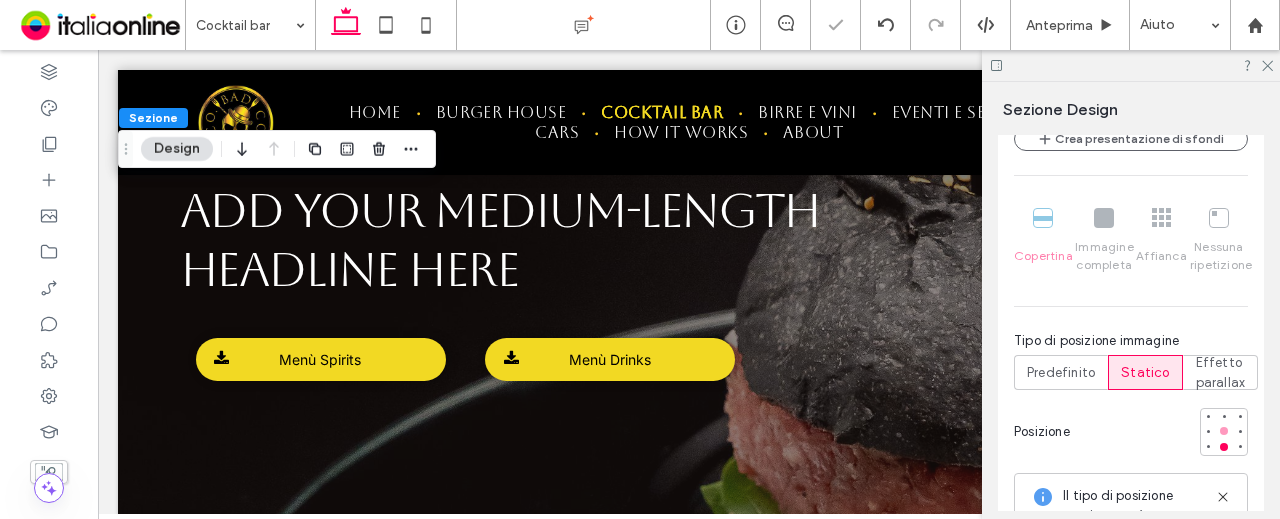 click at bounding box center [1224, 431] 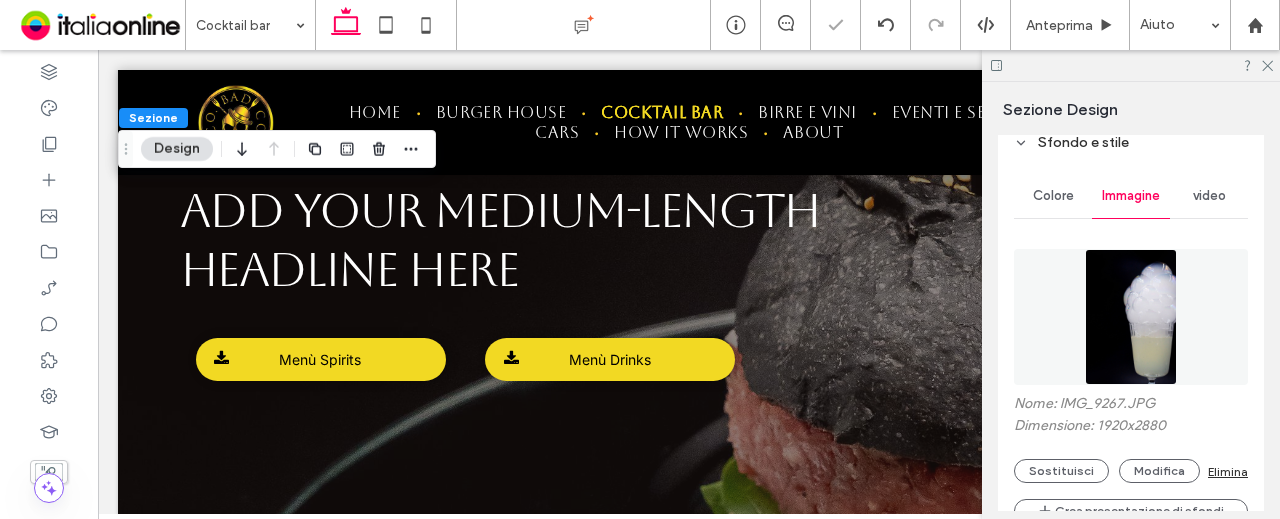 scroll, scrollTop: 800, scrollLeft: 0, axis: vertical 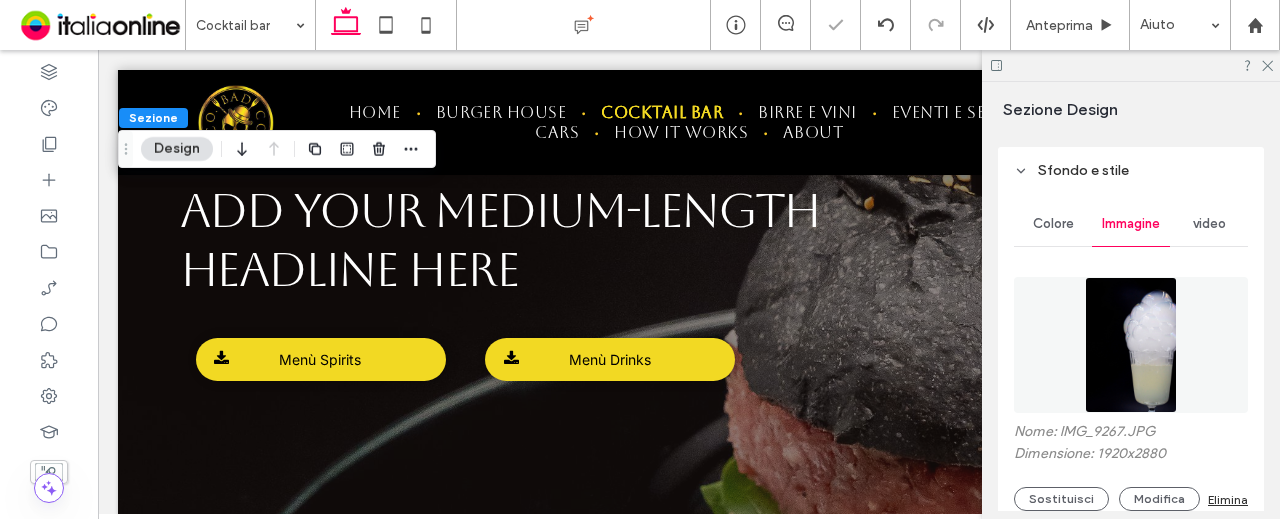 click at bounding box center [1131, 345] 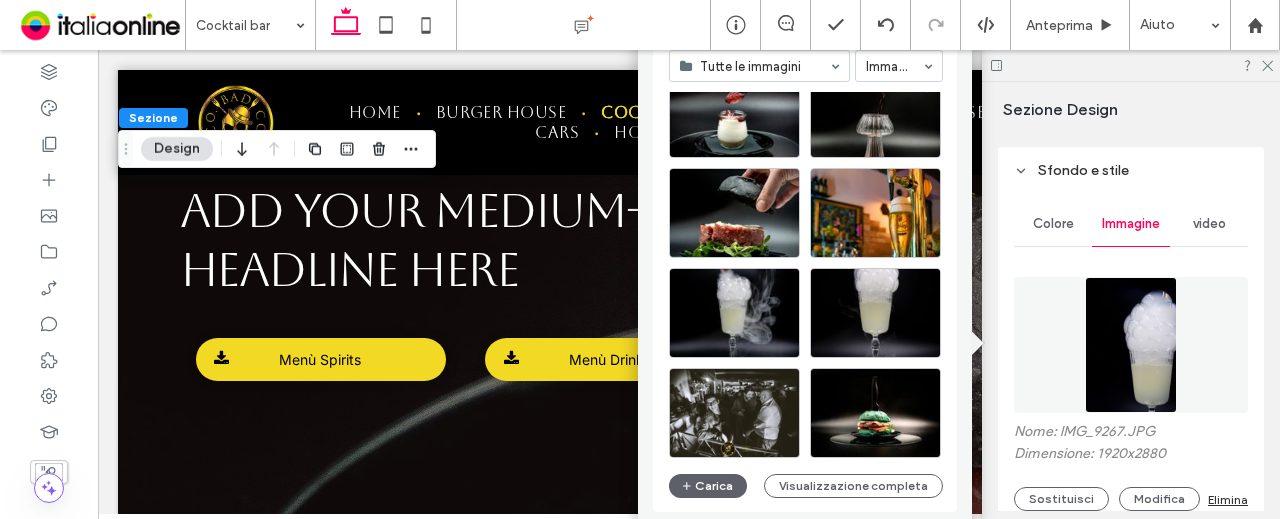 scroll, scrollTop: 1357, scrollLeft: 0, axis: vertical 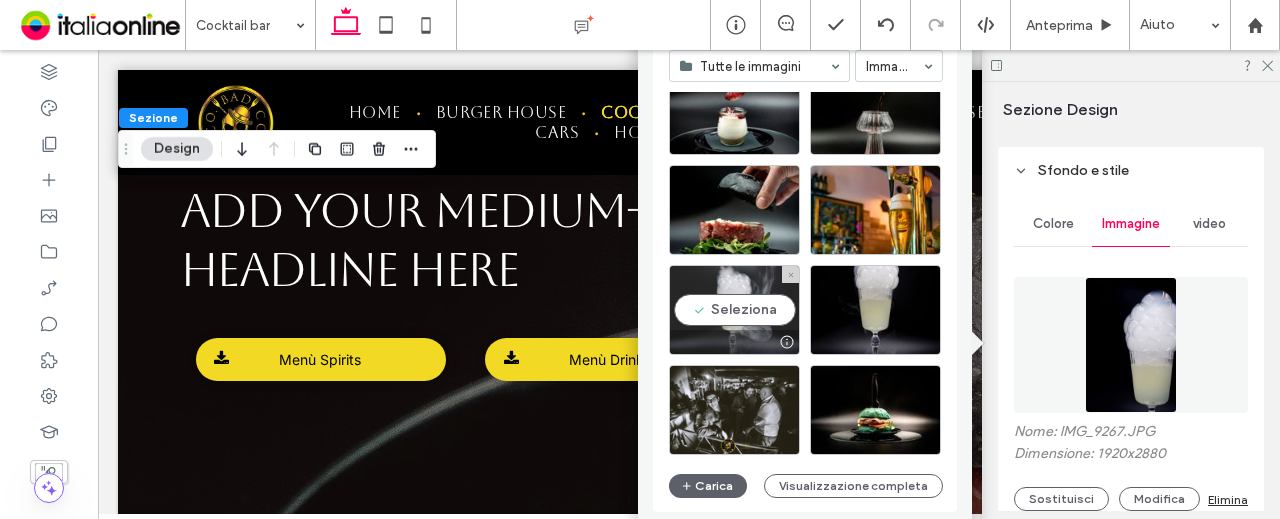 click on "Seleziona" at bounding box center (734, 310) 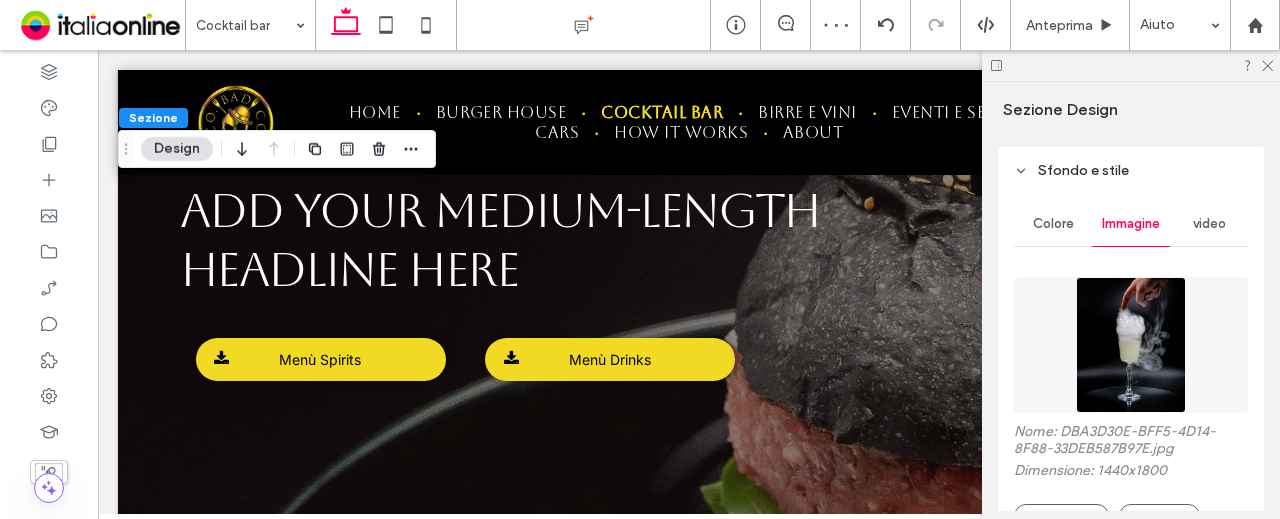 click at bounding box center (1130, 345) 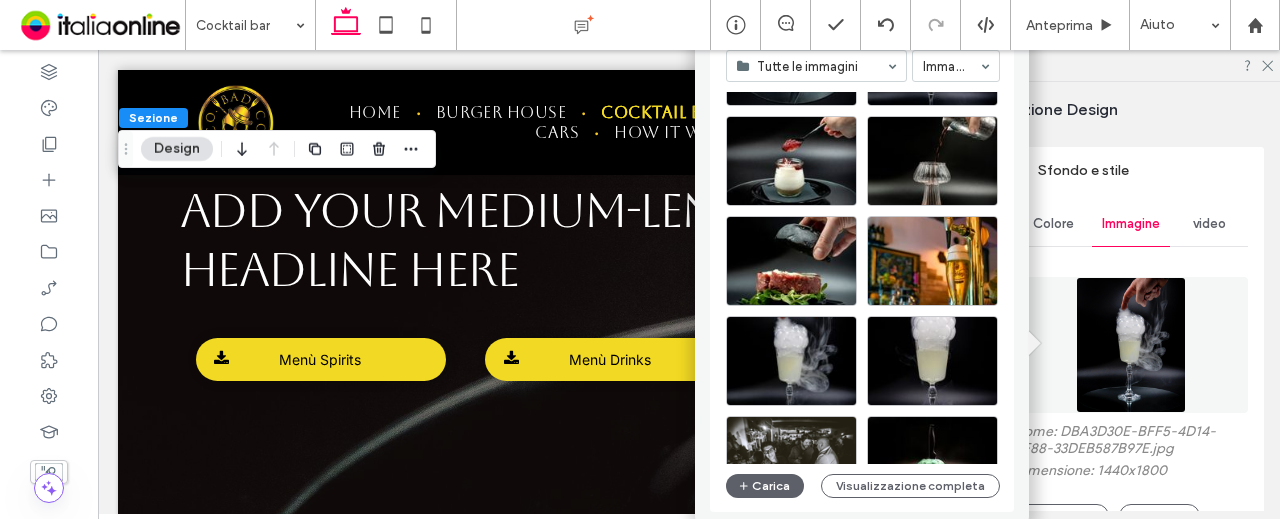 scroll, scrollTop: 1275, scrollLeft: 0, axis: vertical 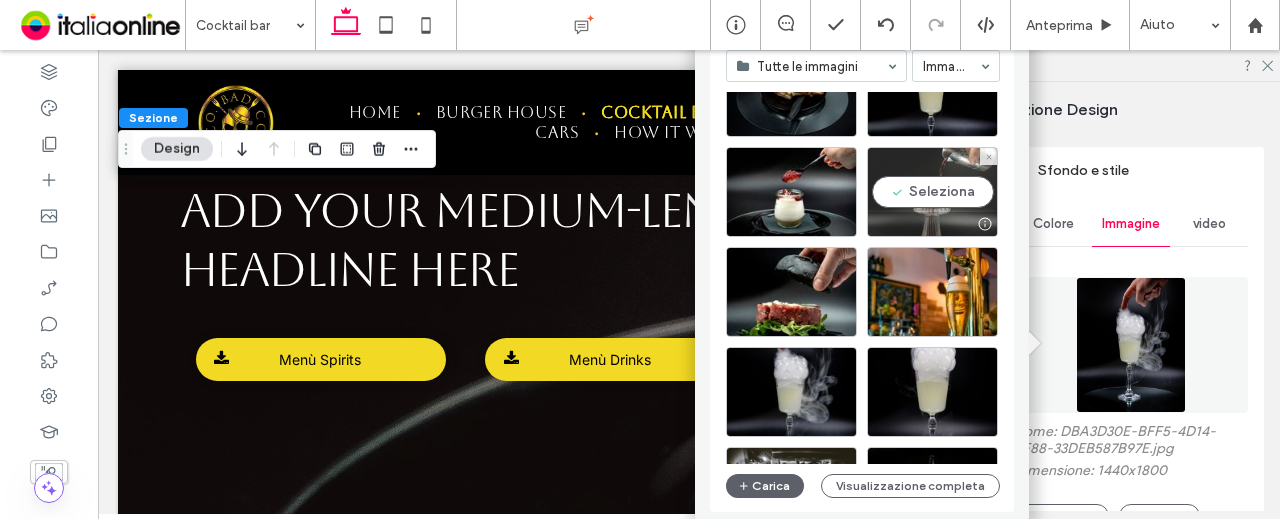click on "Seleziona" at bounding box center (932, 192) 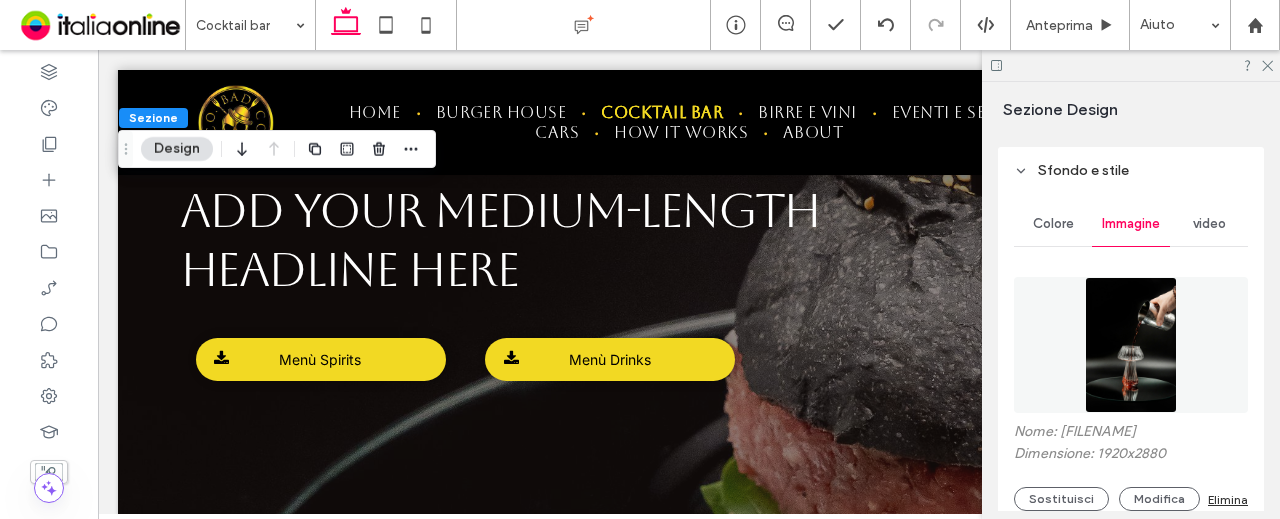 click at bounding box center [1130, 345] 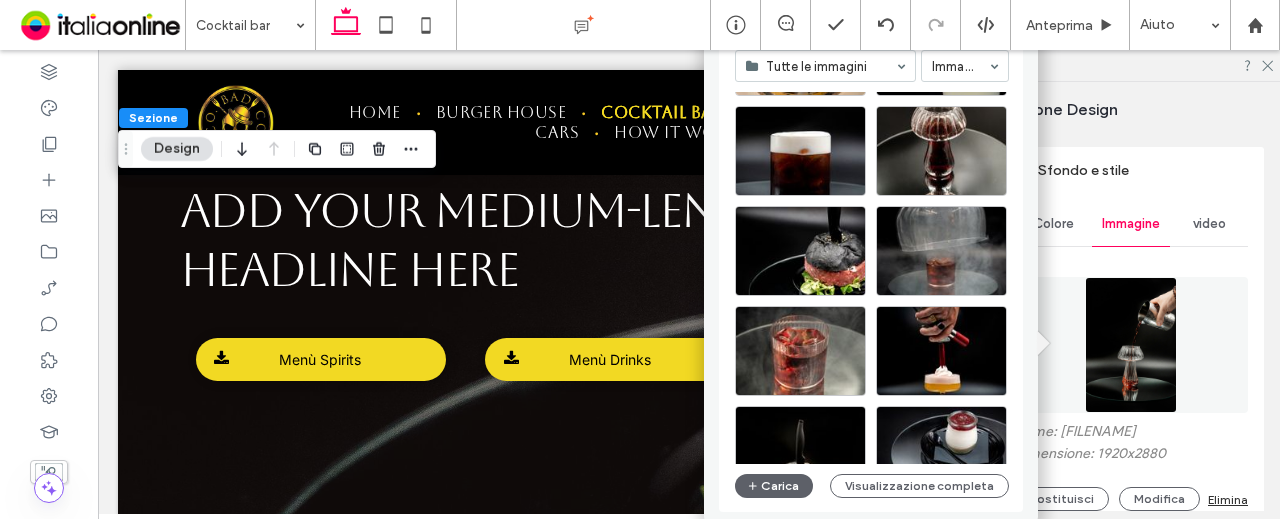 scroll, scrollTop: 775, scrollLeft: 0, axis: vertical 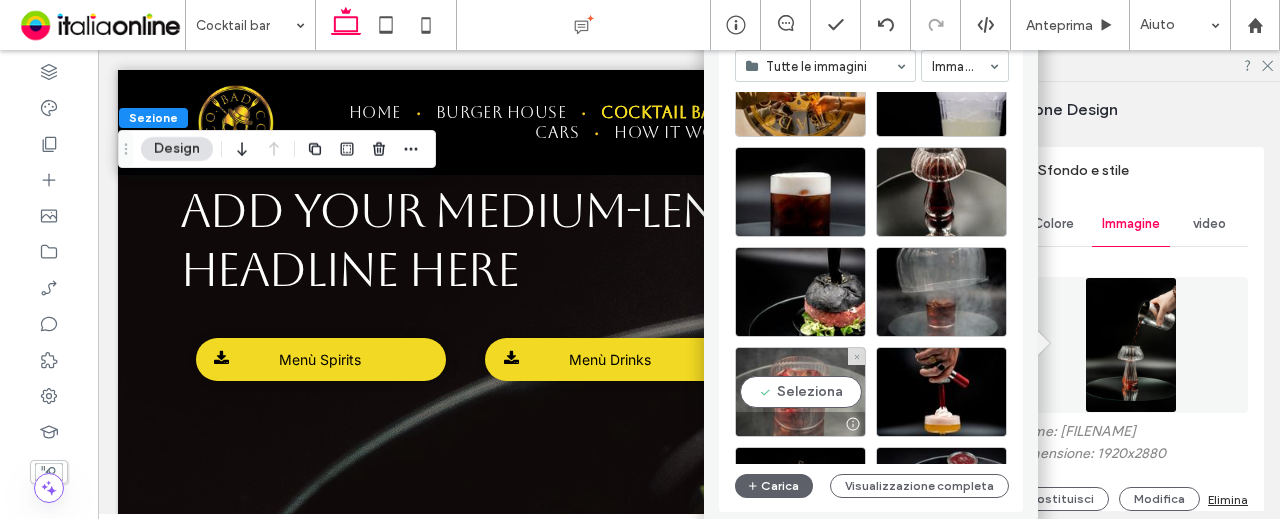 click on "Seleziona" at bounding box center (800, 392) 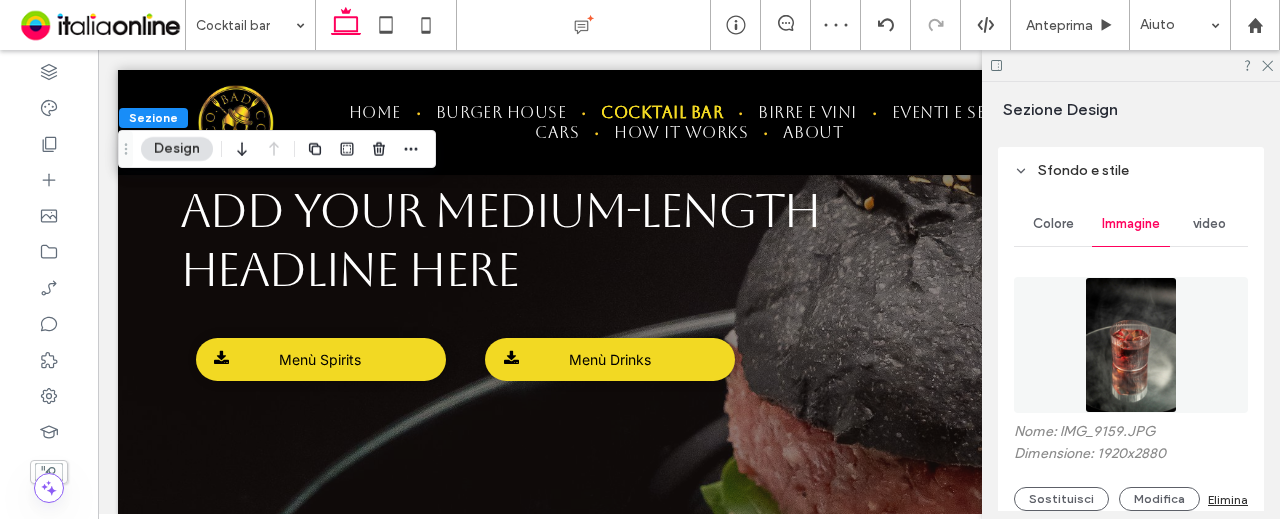click at bounding box center (1130, 345) 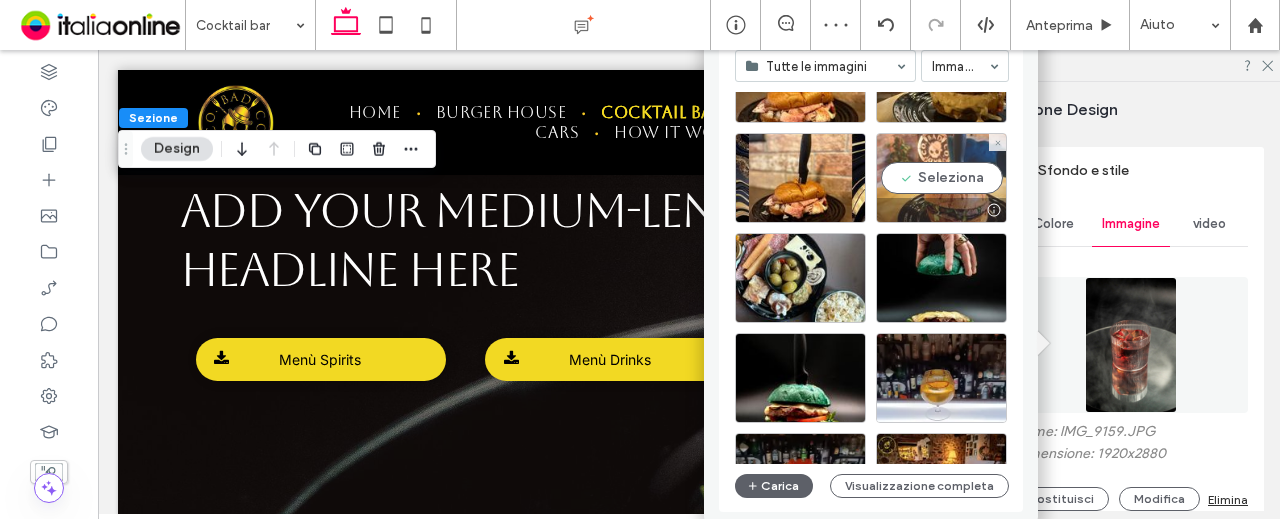 scroll, scrollTop: 200, scrollLeft: 0, axis: vertical 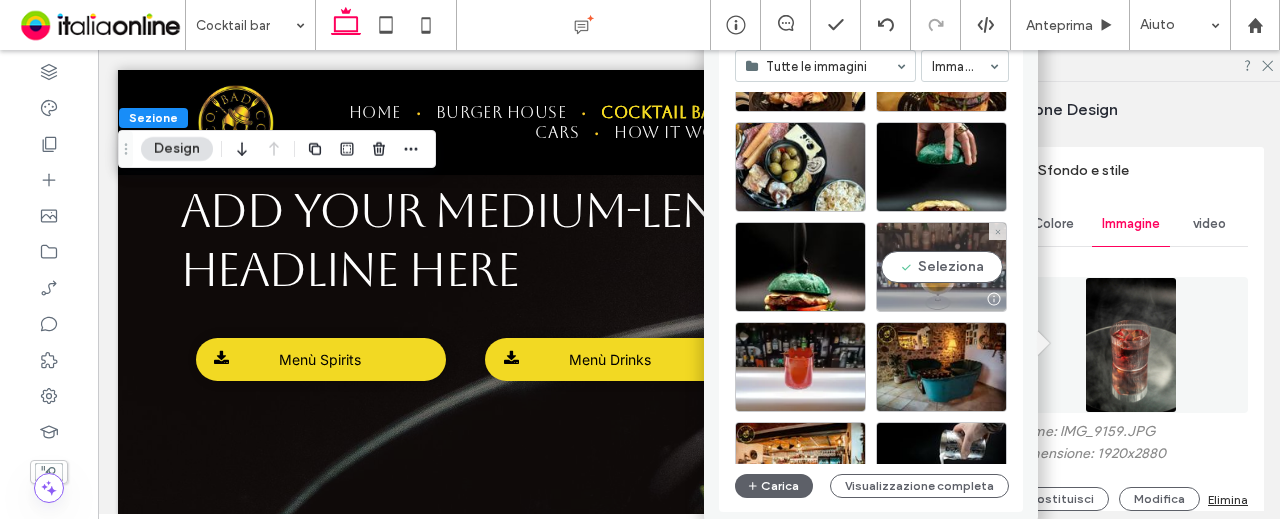 click on "Seleziona" at bounding box center [941, 267] 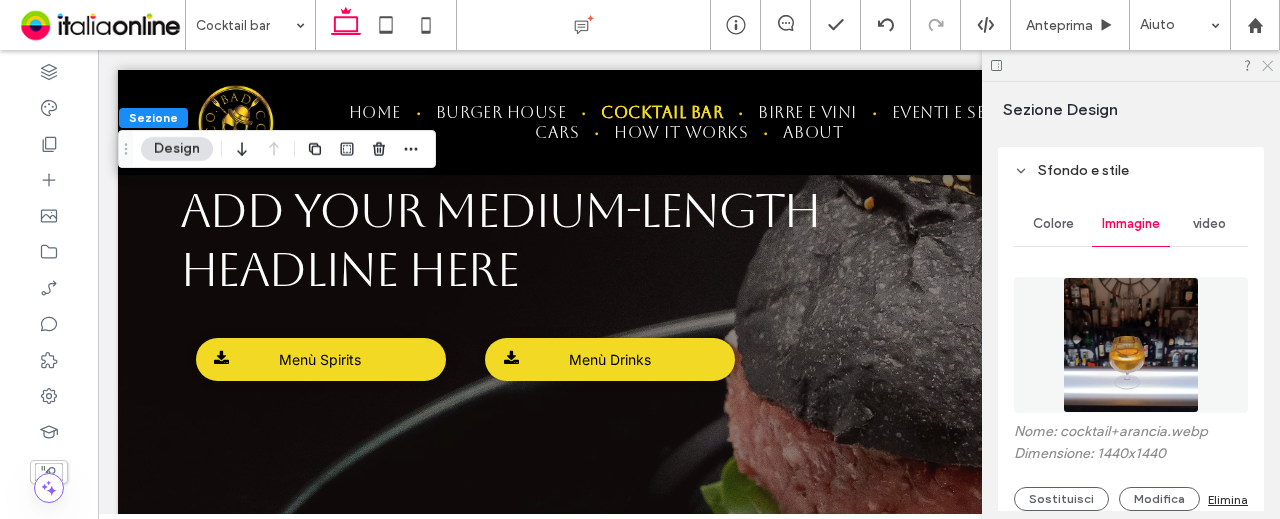 click 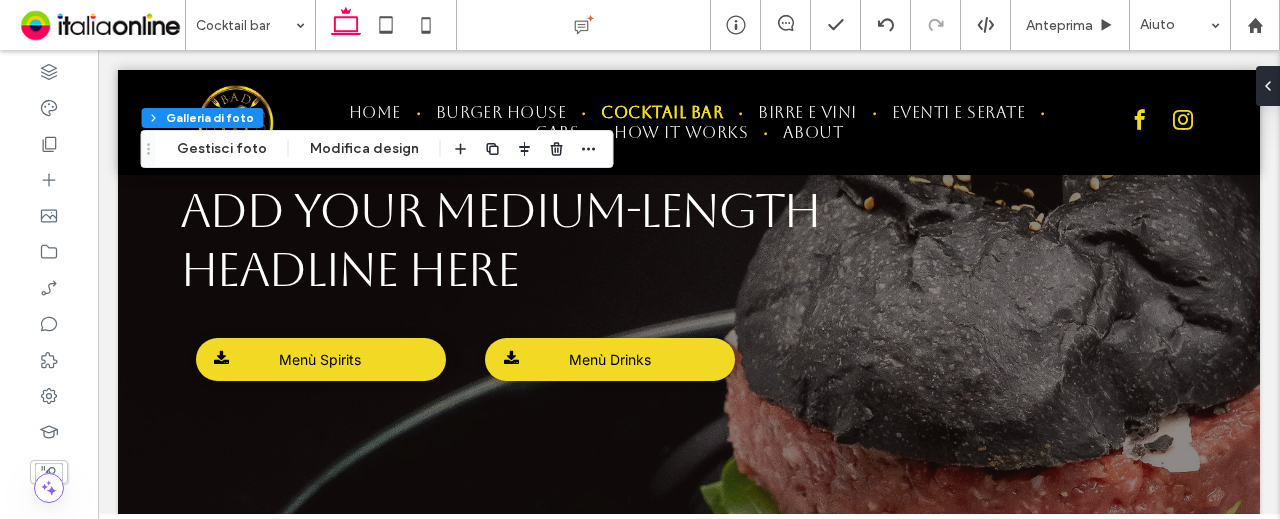 click on "Sezione Colonna Galleria di foto Gestisci foto Modifica design" at bounding box center (377, 149) 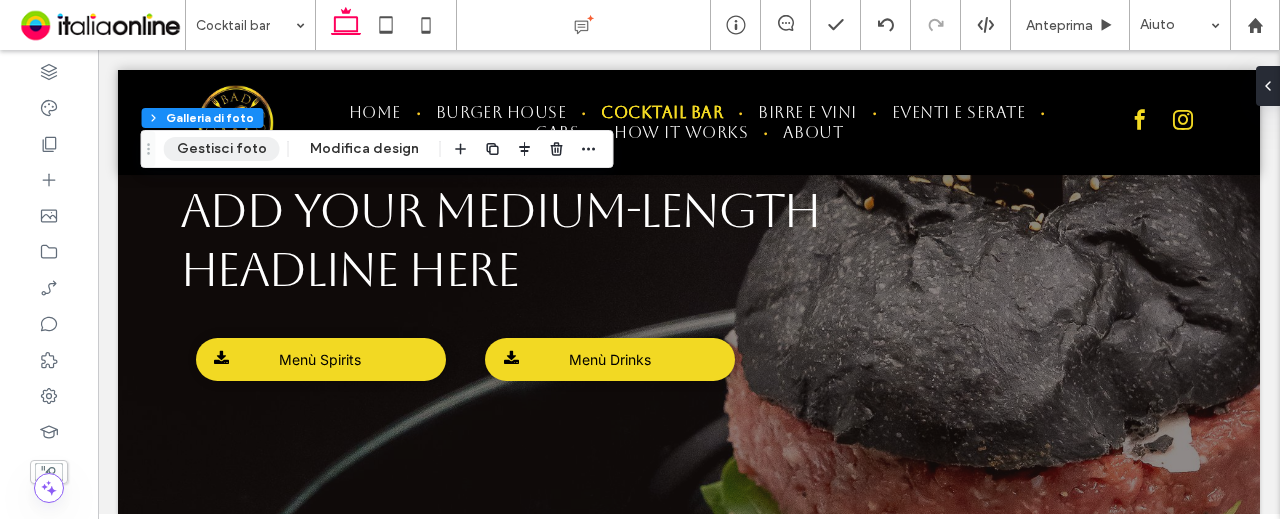 click on "Gestisci foto" at bounding box center (222, 149) 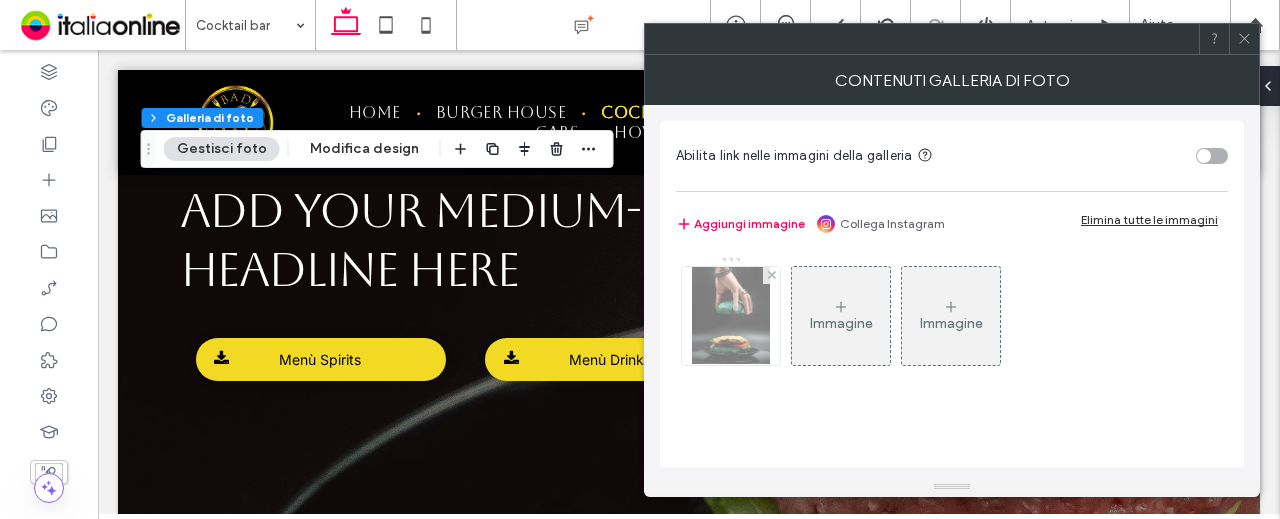 click at bounding box center (731, 316) 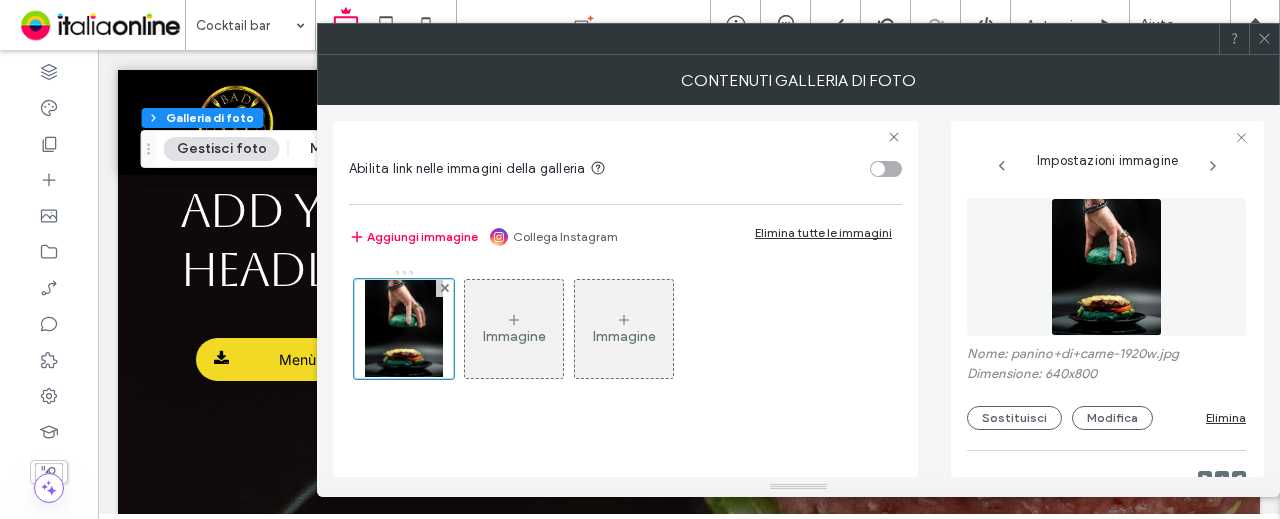 click at bounding box center [1106, 267] 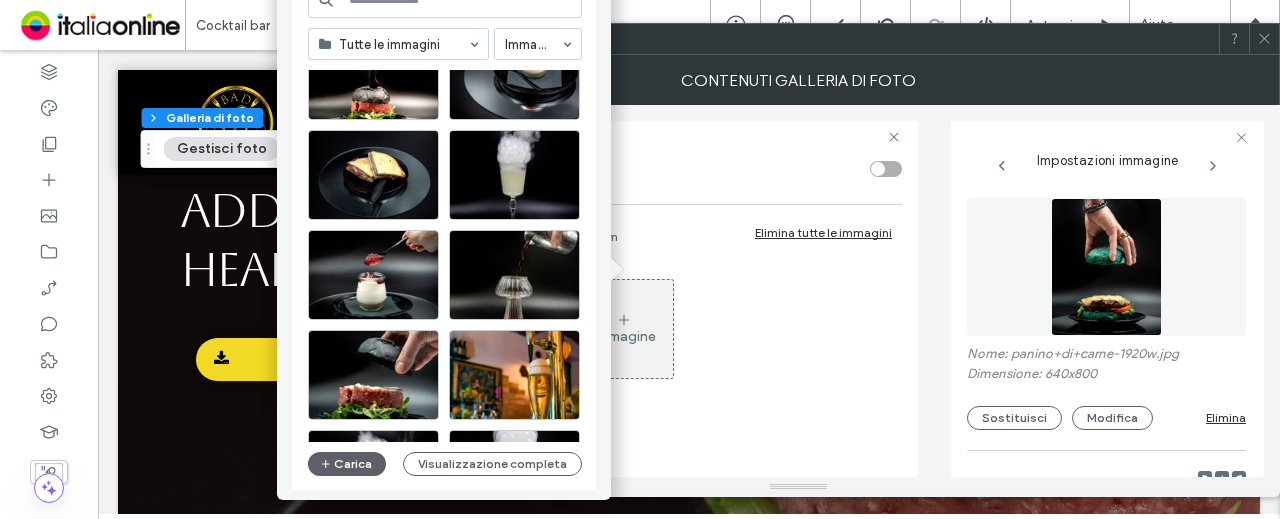 scroll, scrollTop: 1275, scrollLeft: 0, axis: vertical 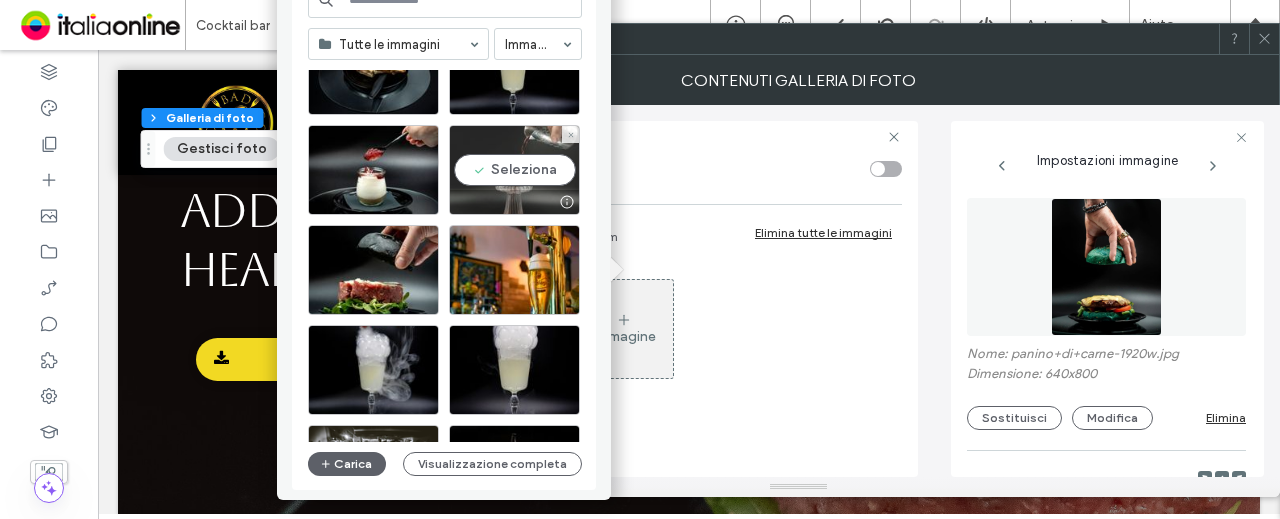 click on "Seleziona" at bounding box center (514, 170) 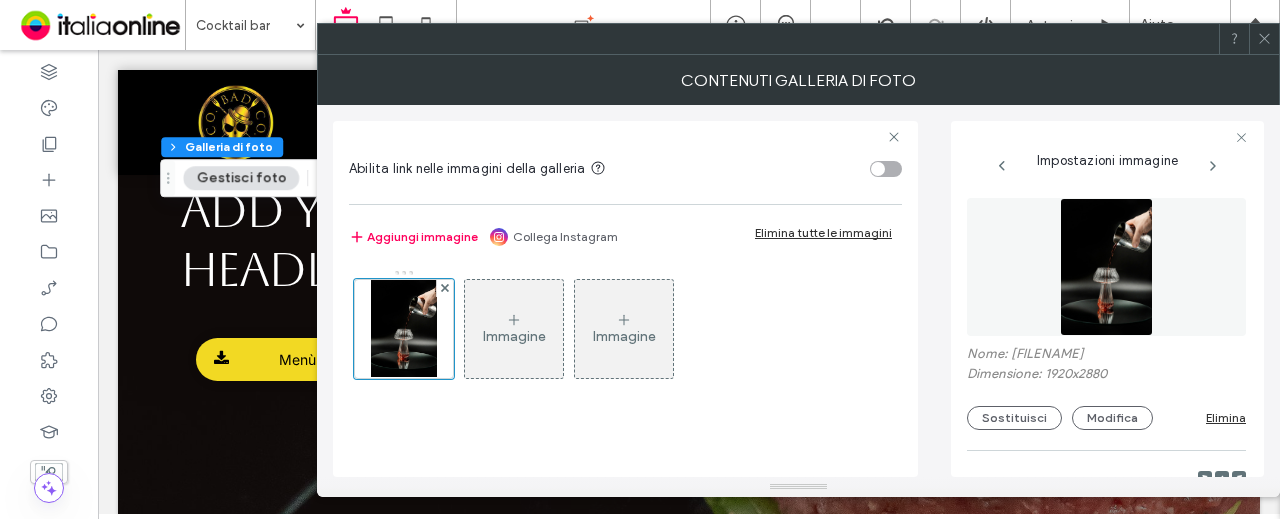 click at bounding box center [1264, 39] 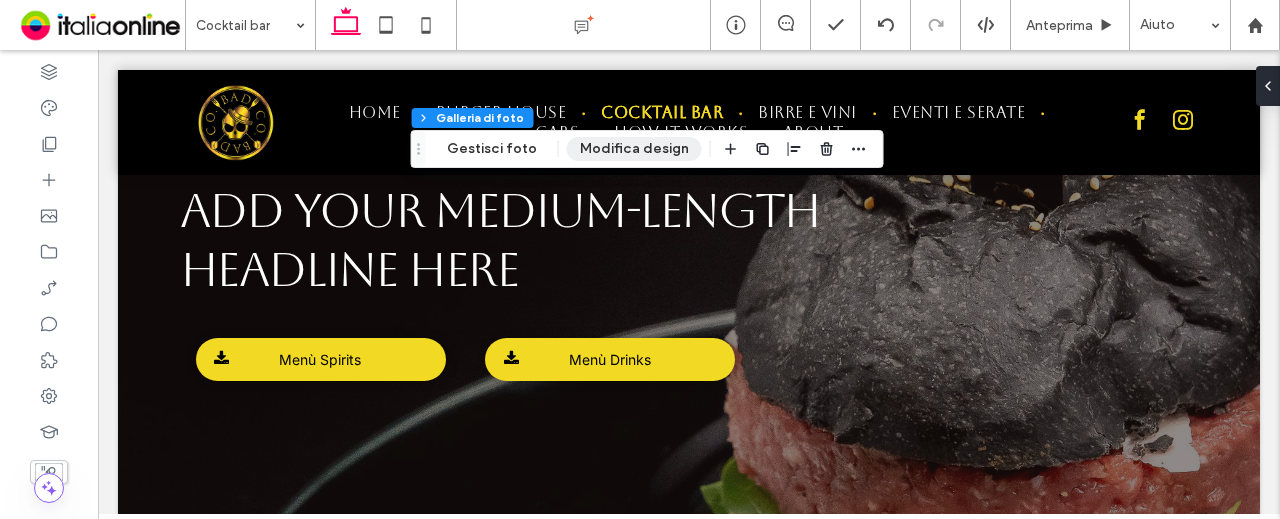 click on "Modifica design" at bounding box center (634, 149) 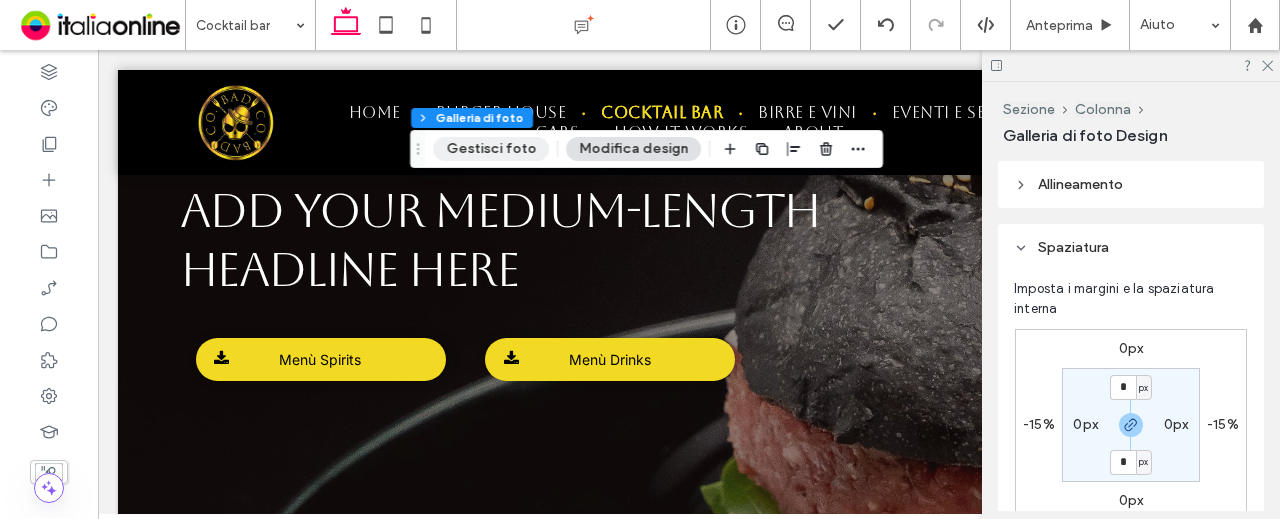 click on "Gestisci foto" at bounding box center (491, 149) 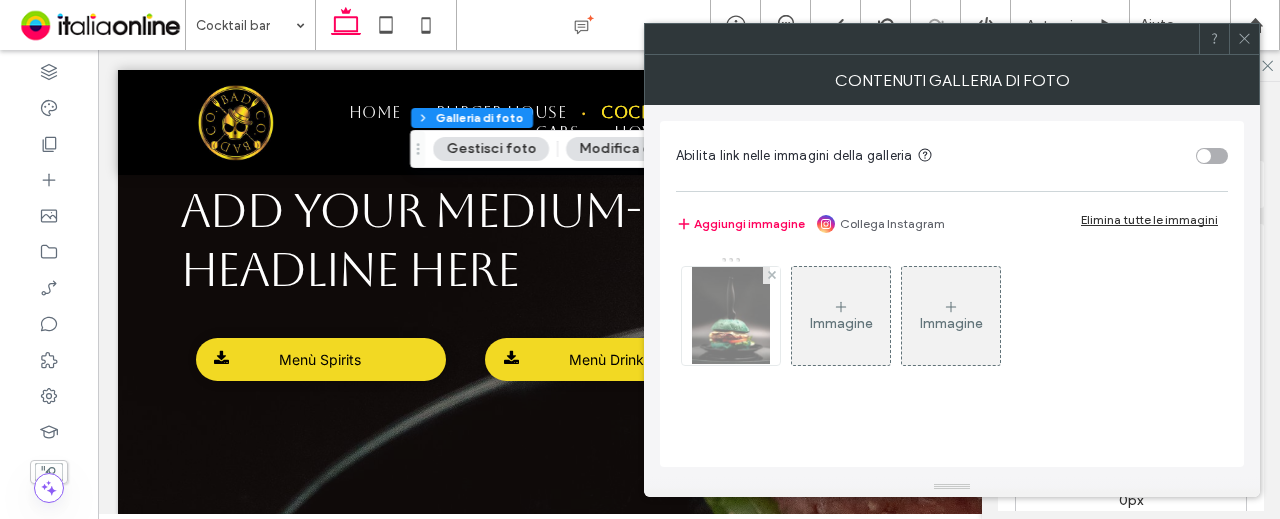 click at bounding box center [731, 316] 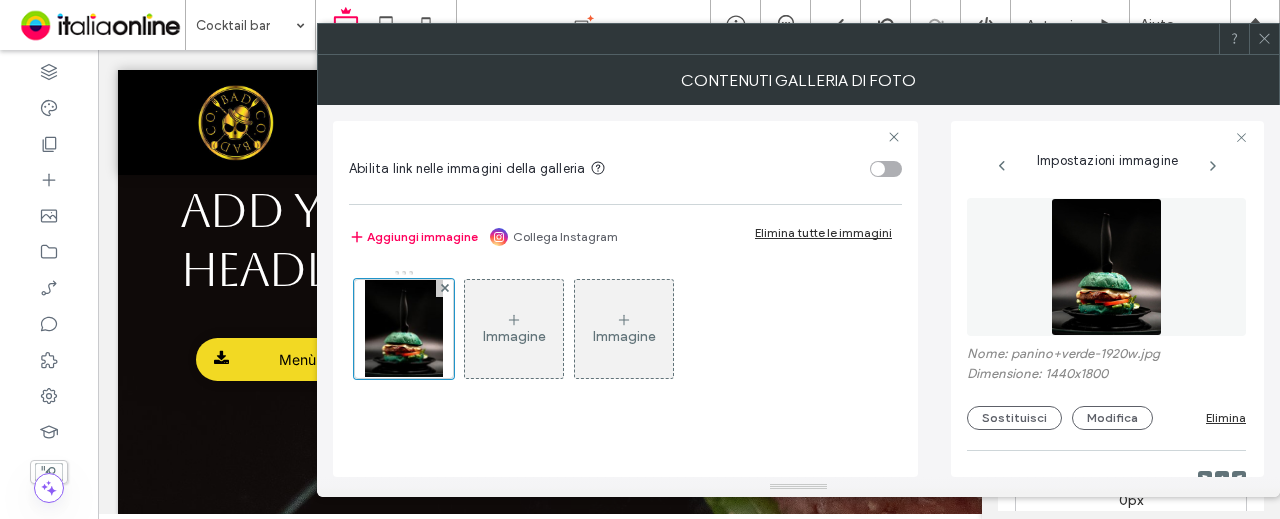 click at bounding box center [1106, 267] 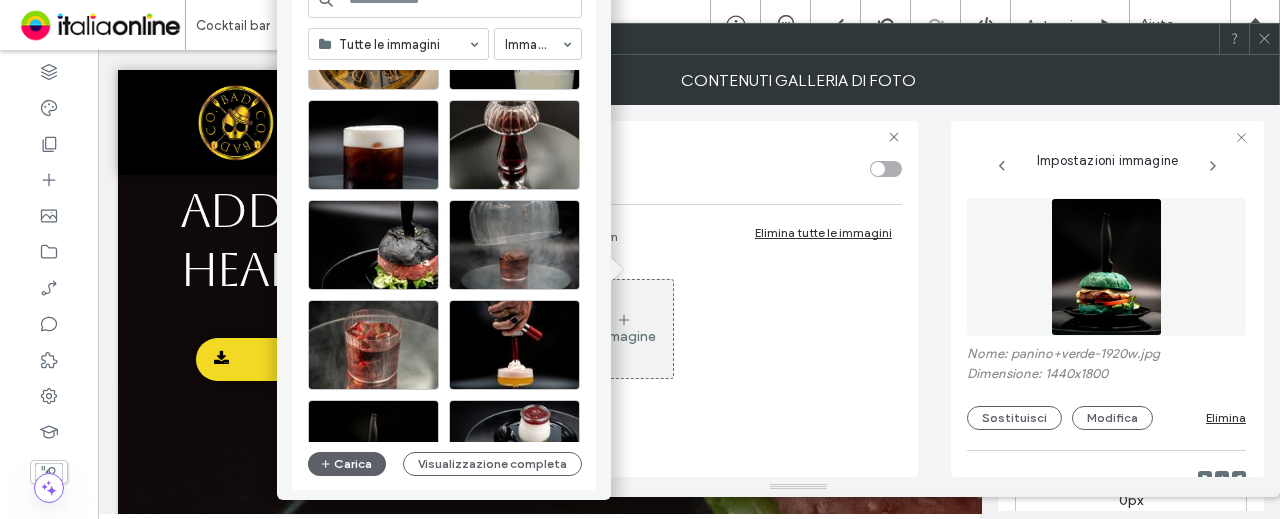 scroll, scrollTop: 700, scrollLeft: 0, axis: vertical 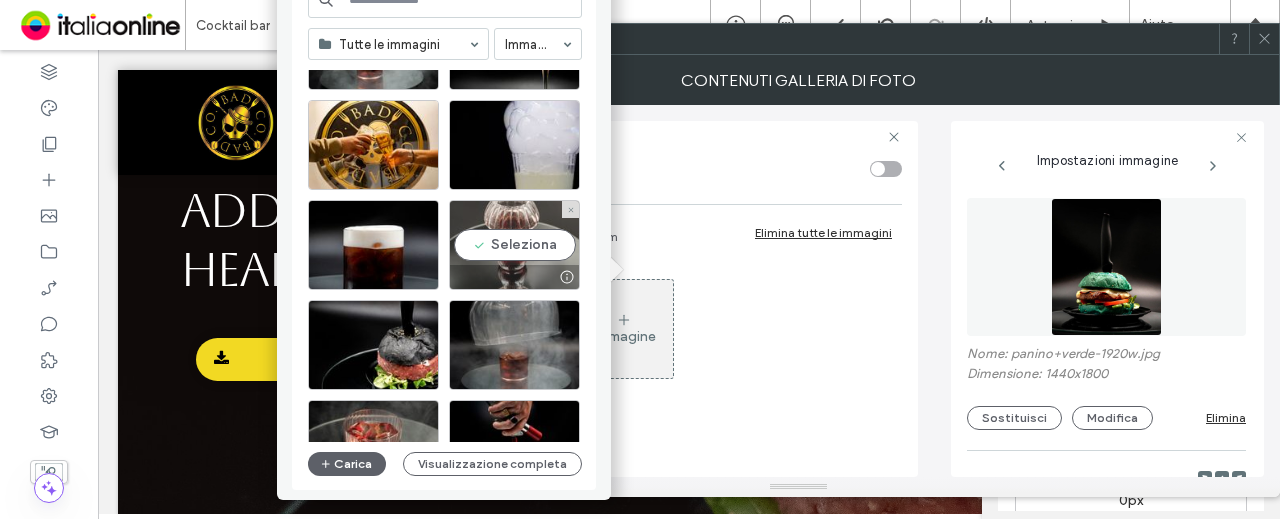 click on "Seleziona" at bounding box center (514, 245) 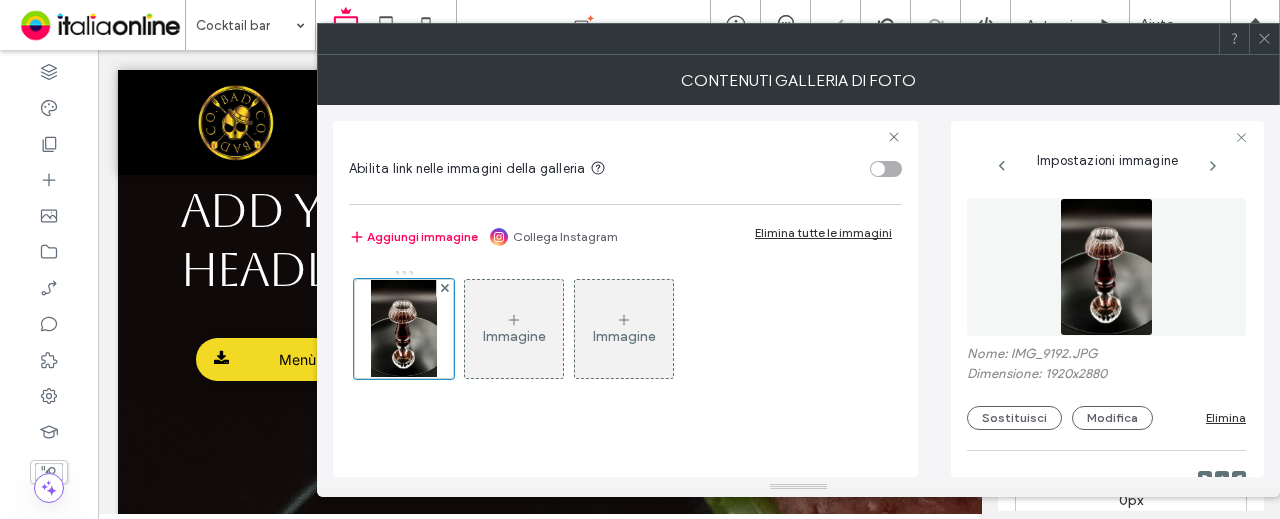drag, startPoint x: 1264, startPoint y: 41, endPoint x: 1253, endPoint y: 50, distance: 14.21267 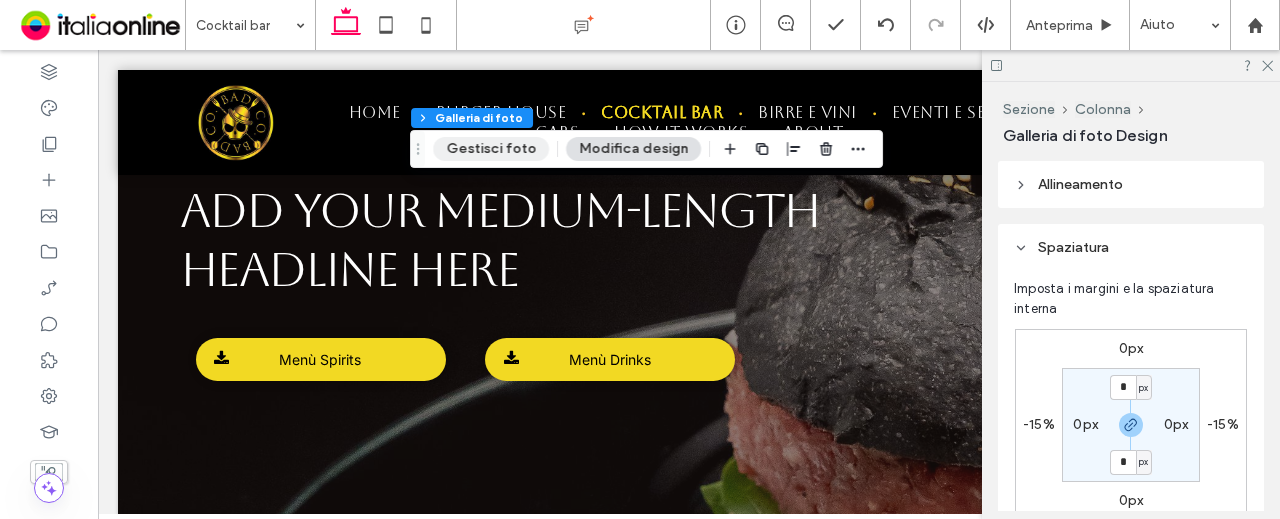 drag, startPoint x: 502, startPoint y: 139, endPoint x: 488, endPoint y: 143, distance: 14.56022 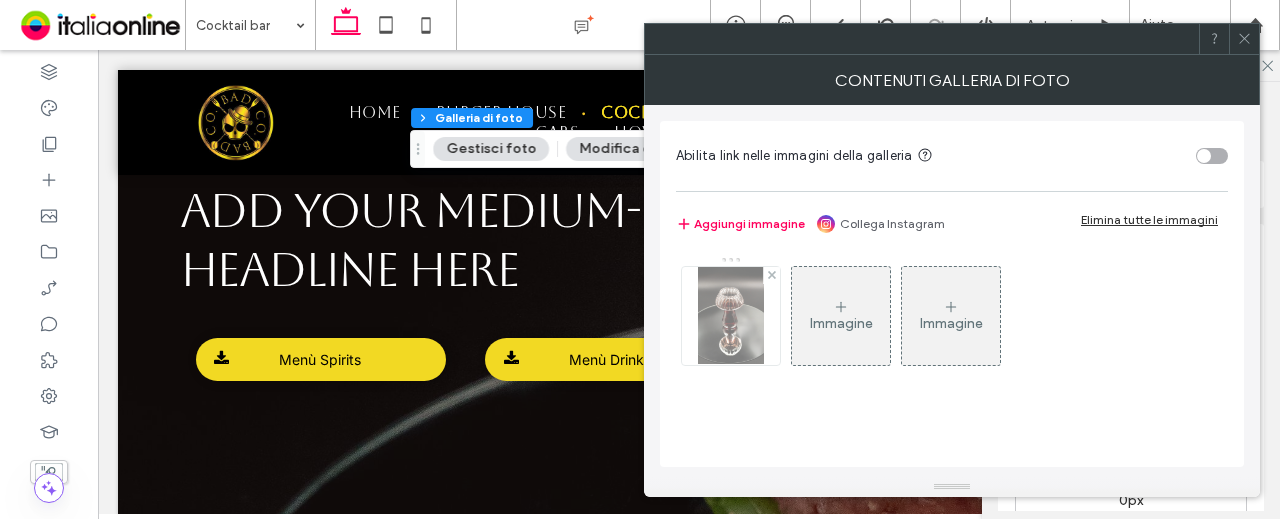 click at bounding box center [730, 316] 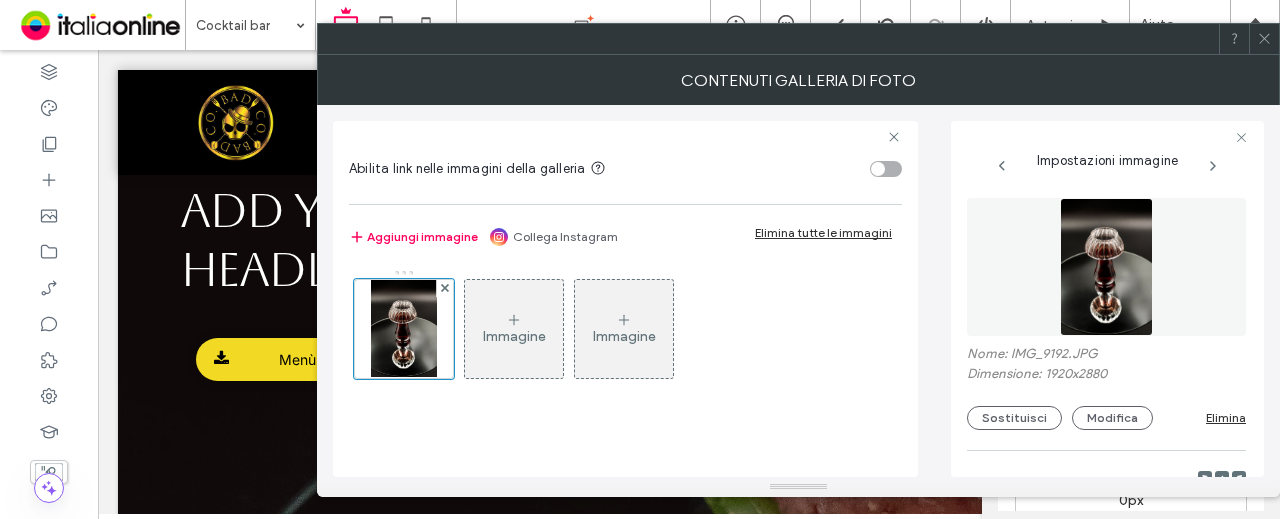 click at bounding box center [1106, 267] 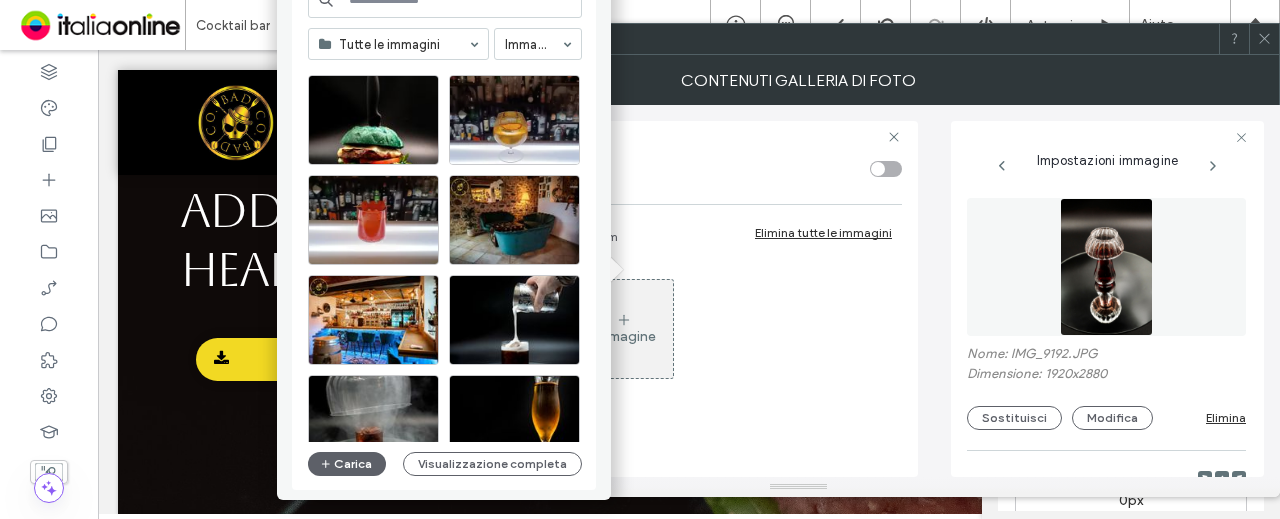 scroll, scrollTop: 300, scrollLeft: 0, axis: vertical 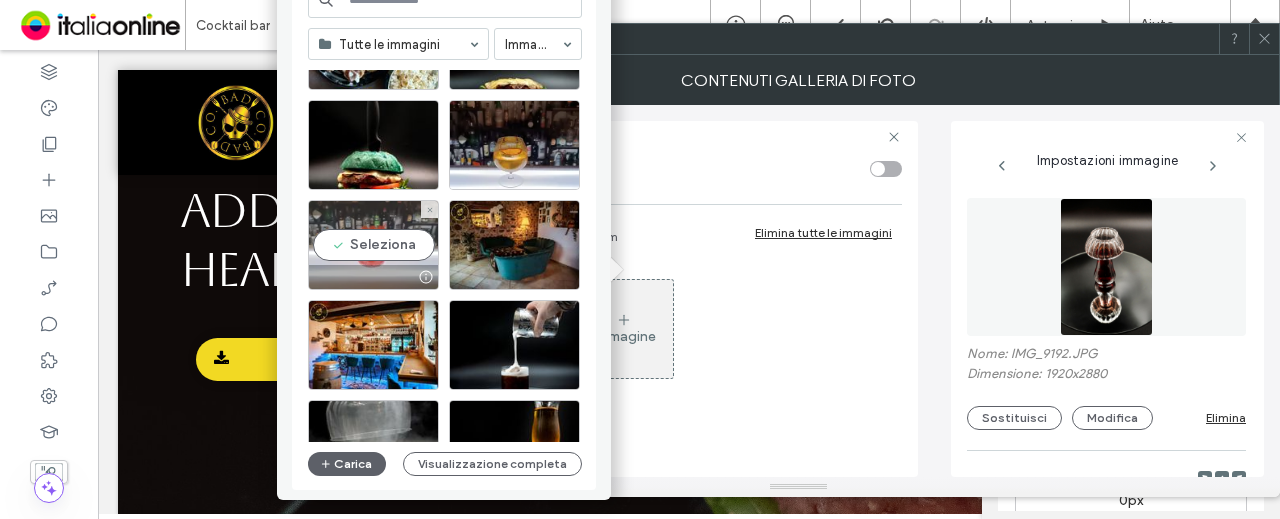 click on "Seleziona" at bounding box center (373, 245) 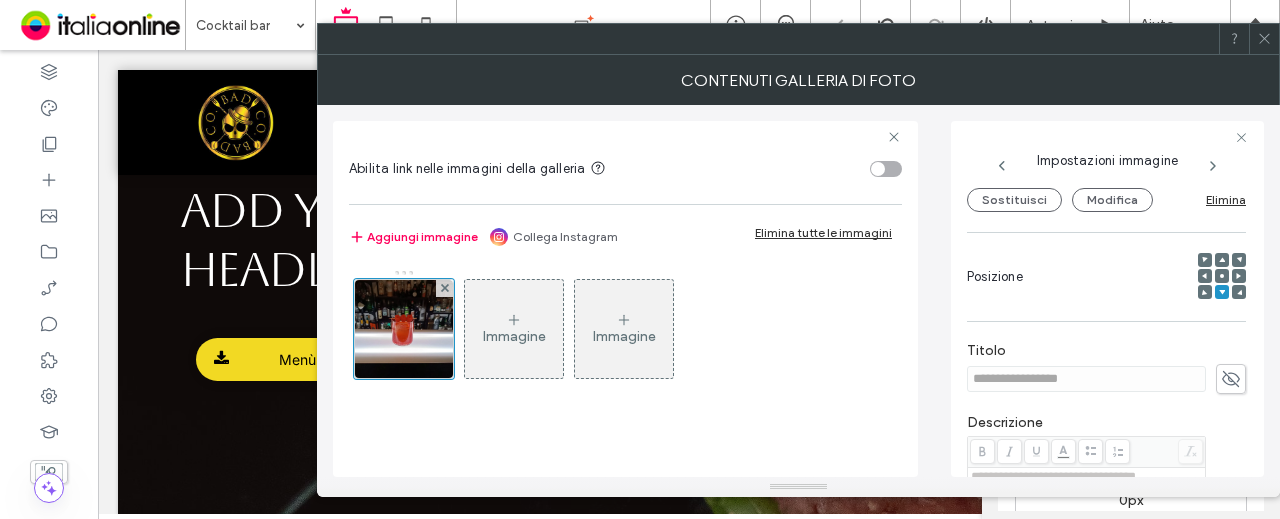 scroll, scrollTop: 300, scrollLeft: 0, axis: vertical 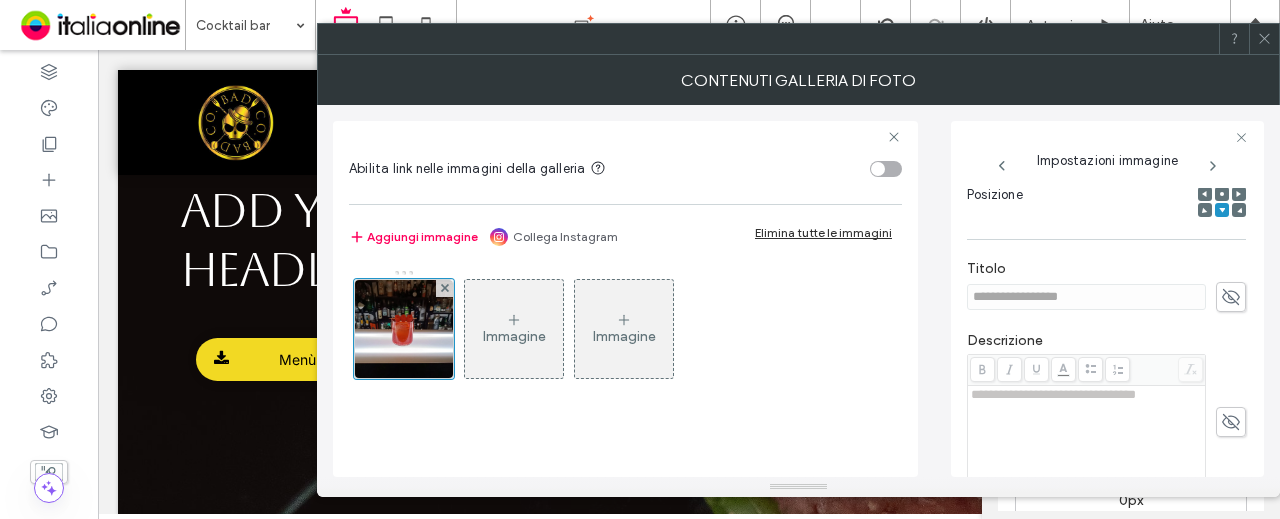 click 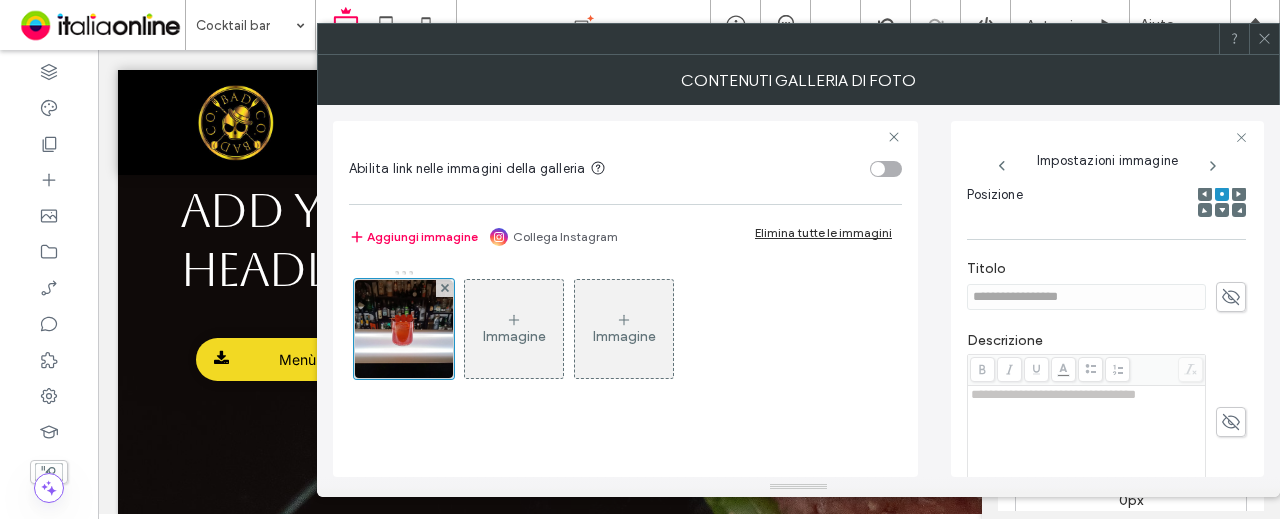 click 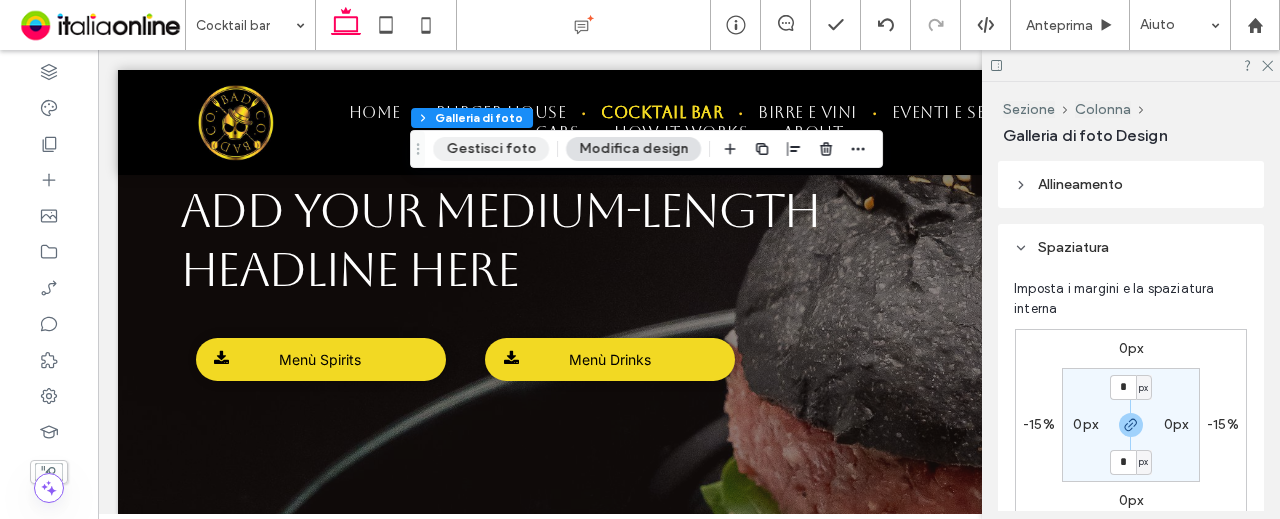 click on "Gestisci foto" at bounding box center (491, 149) 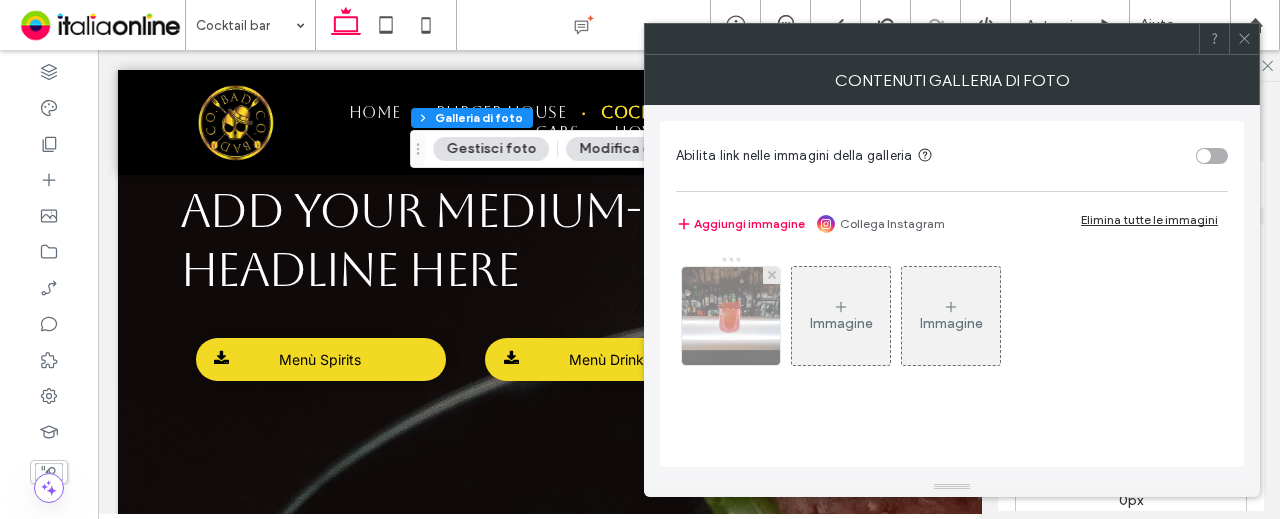 click at bounding box center [731, 316] 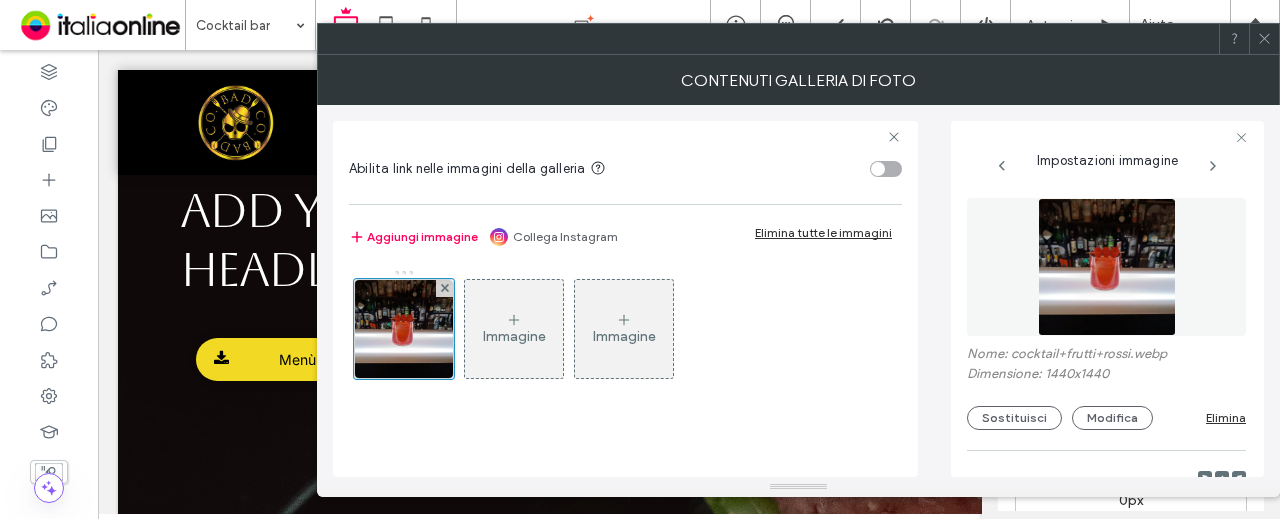 click at bounding box center [1107, 267] 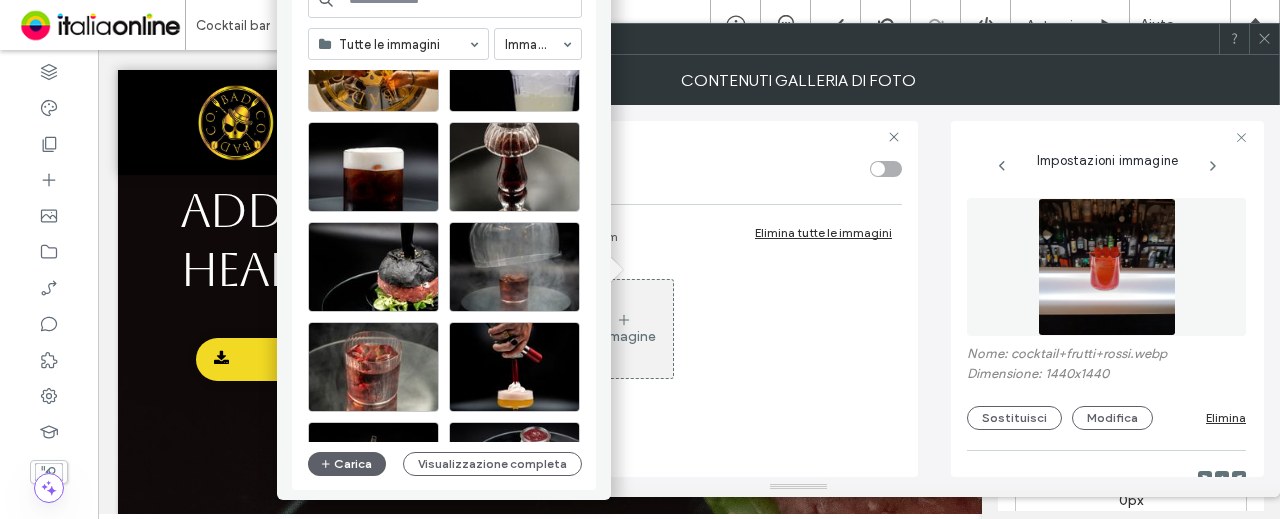 scroll, scrollTop: 857, scrollLeft: 0, axis: vertical 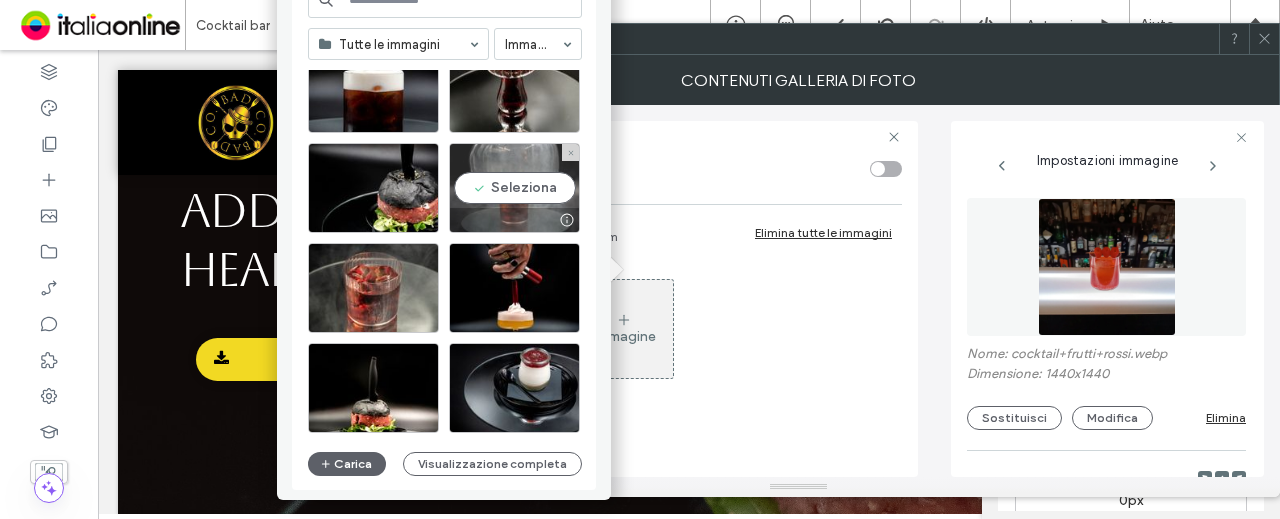 click on "Seleziona" at bounding box center (514, 188) 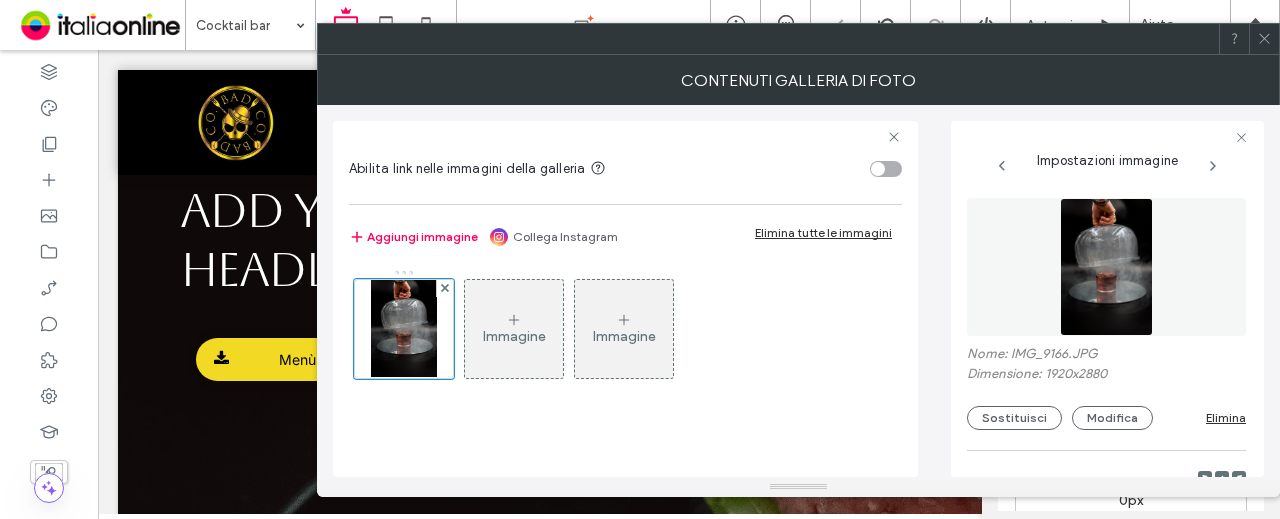 click 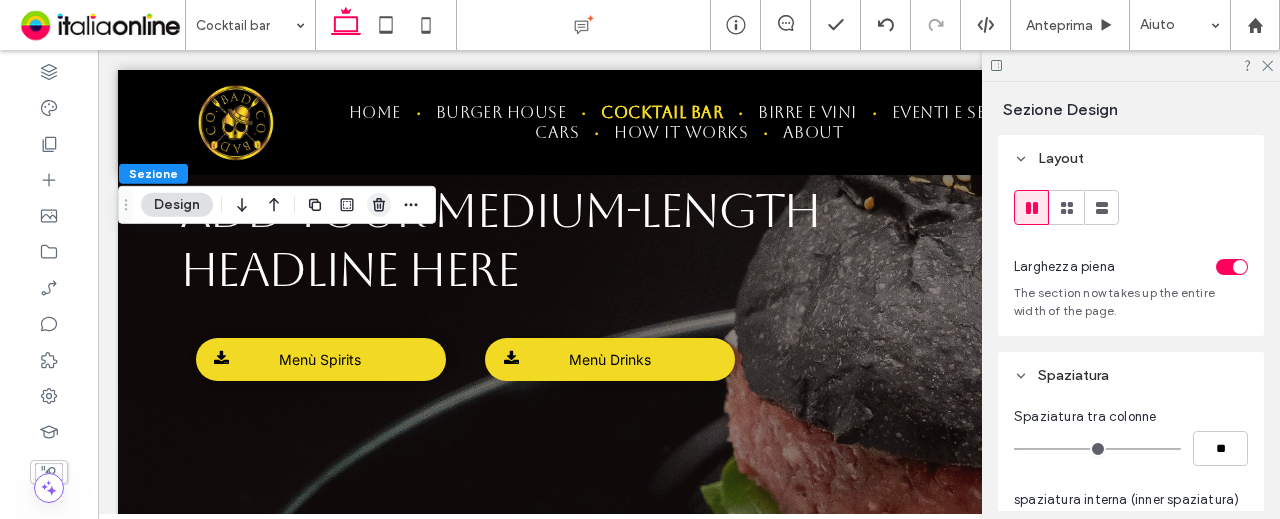 click 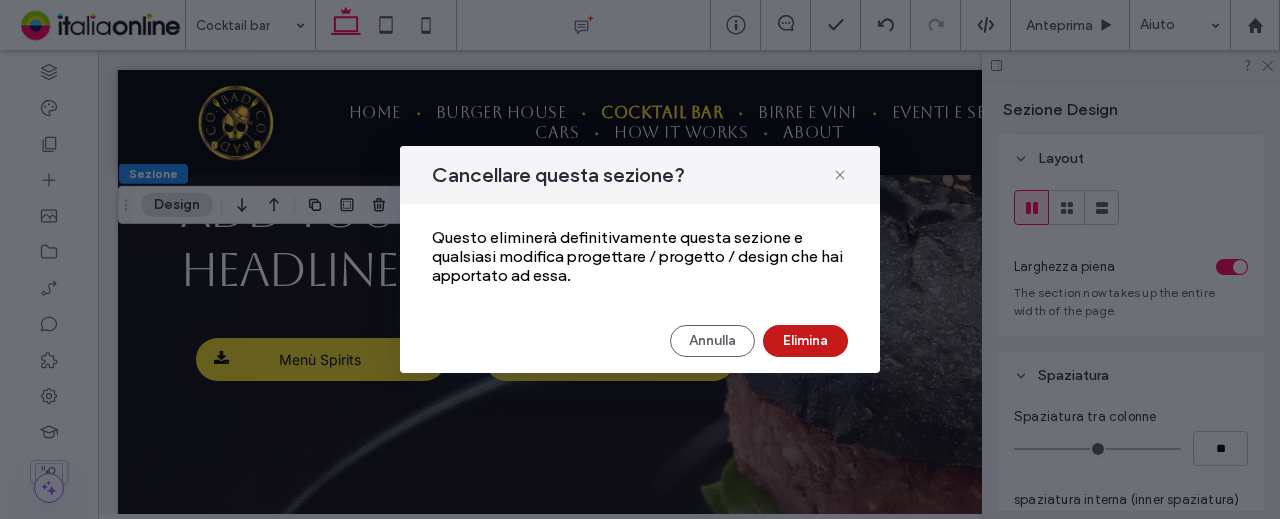 click on "Elimina" at bounding box center (805, 341) 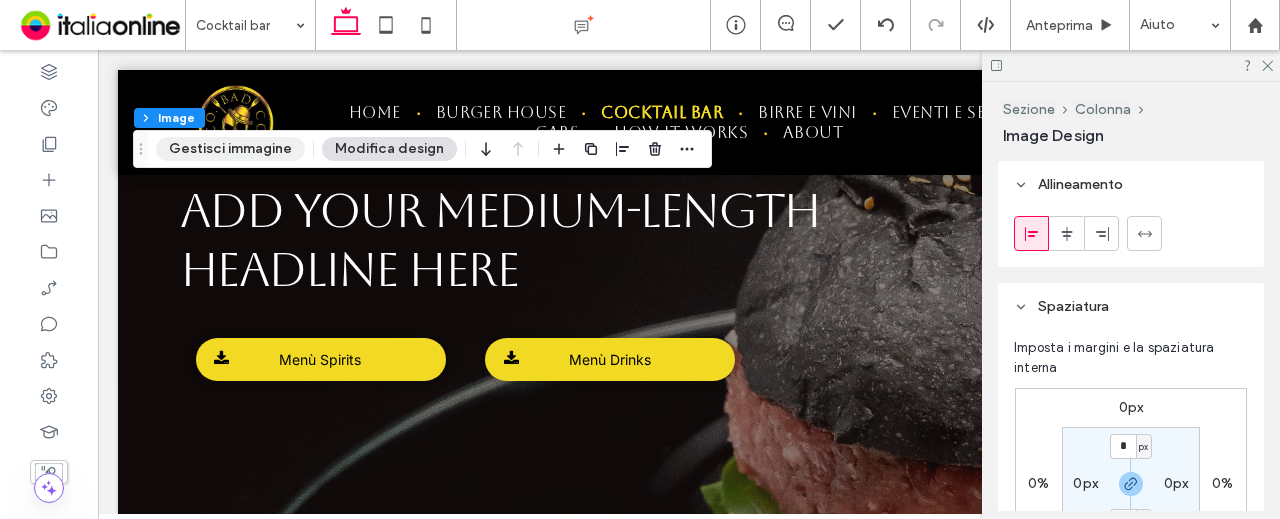 click on "Gestisci immagine" at bounding box center [230, 149] 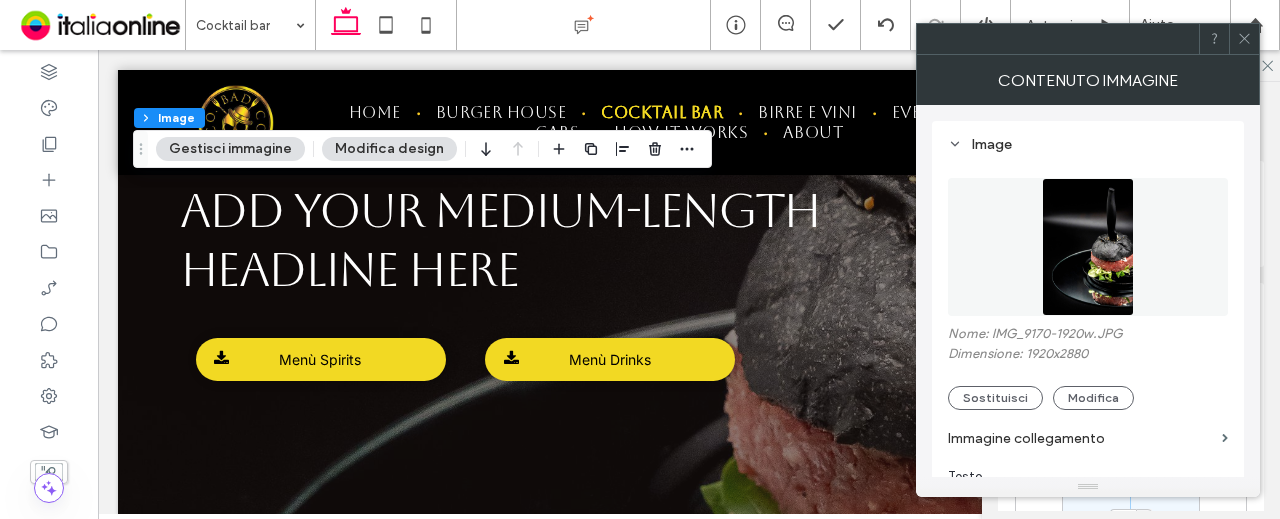 click at bounding box center [1088, 247] 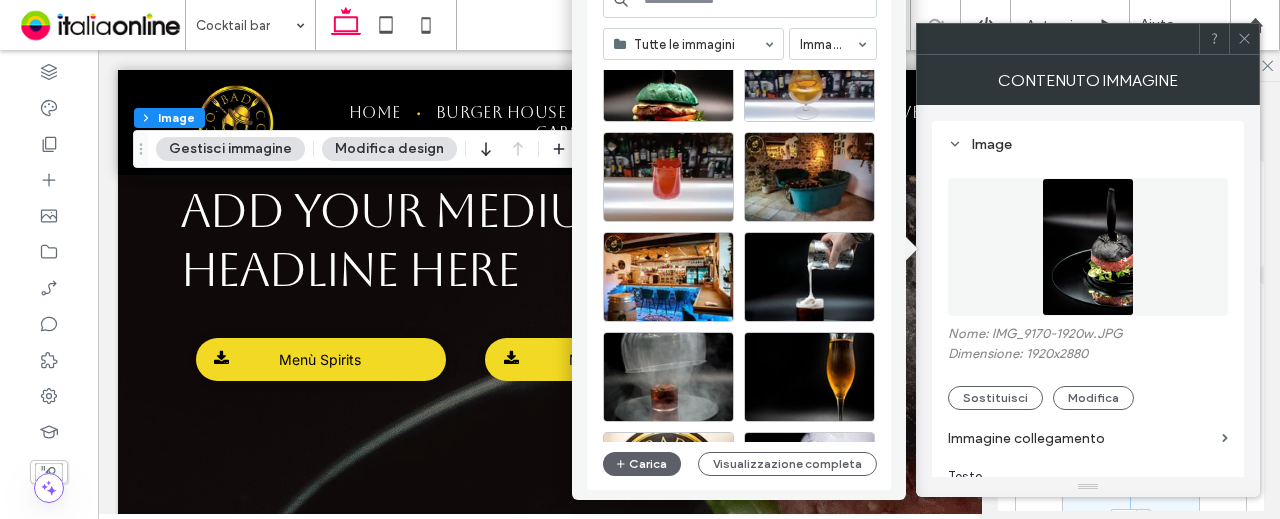 scroll, scrollTop: 400, scrollLeft: 0, axis: vertical 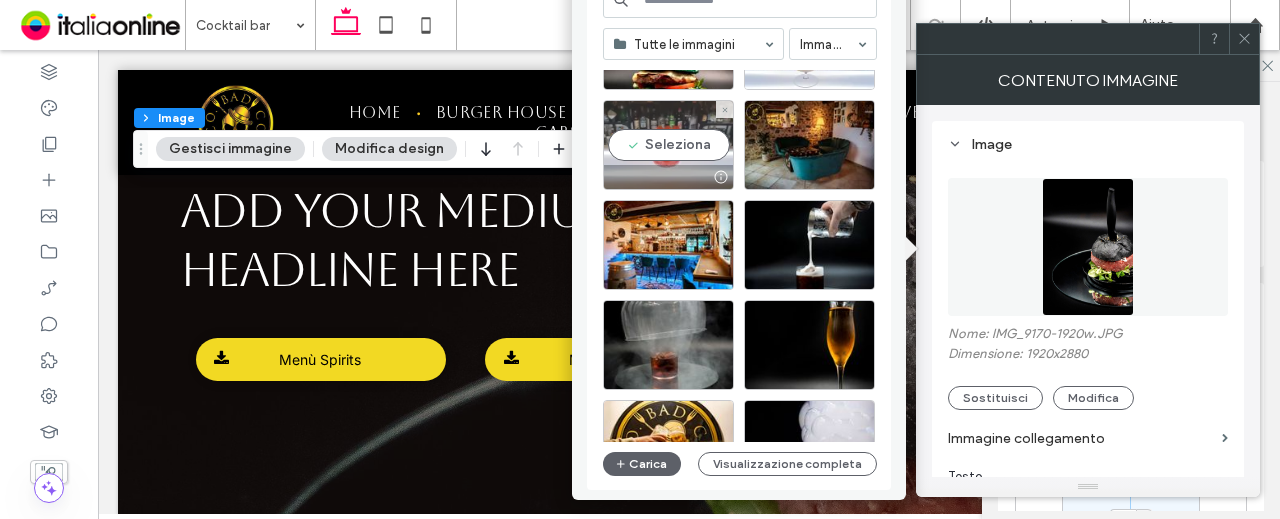 click on "Seleziona" at bounding box center [668, 145] 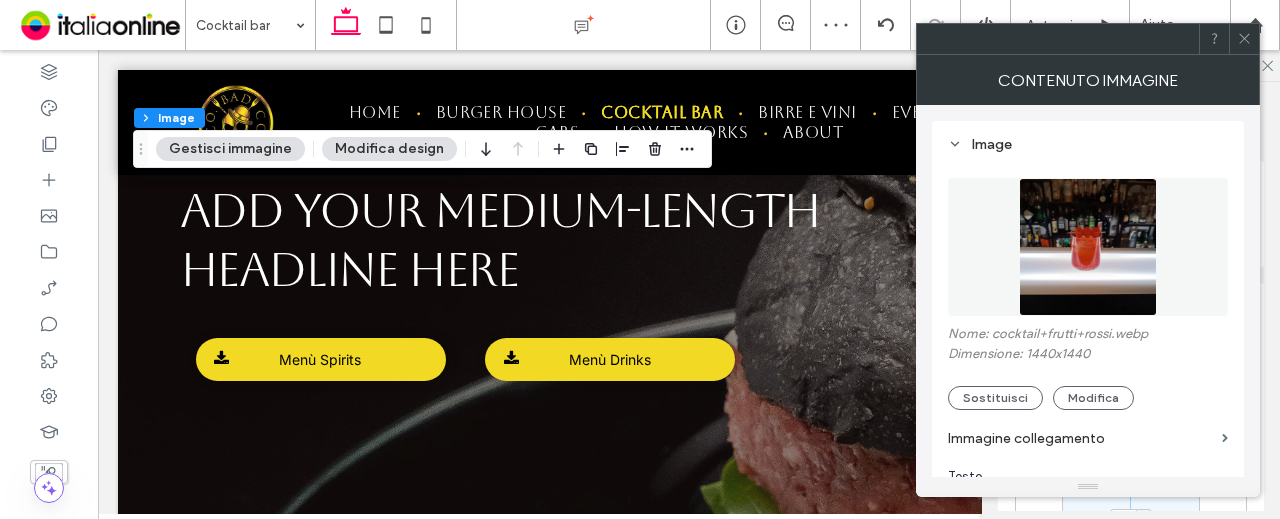 click at bounding box center [1088, 247] 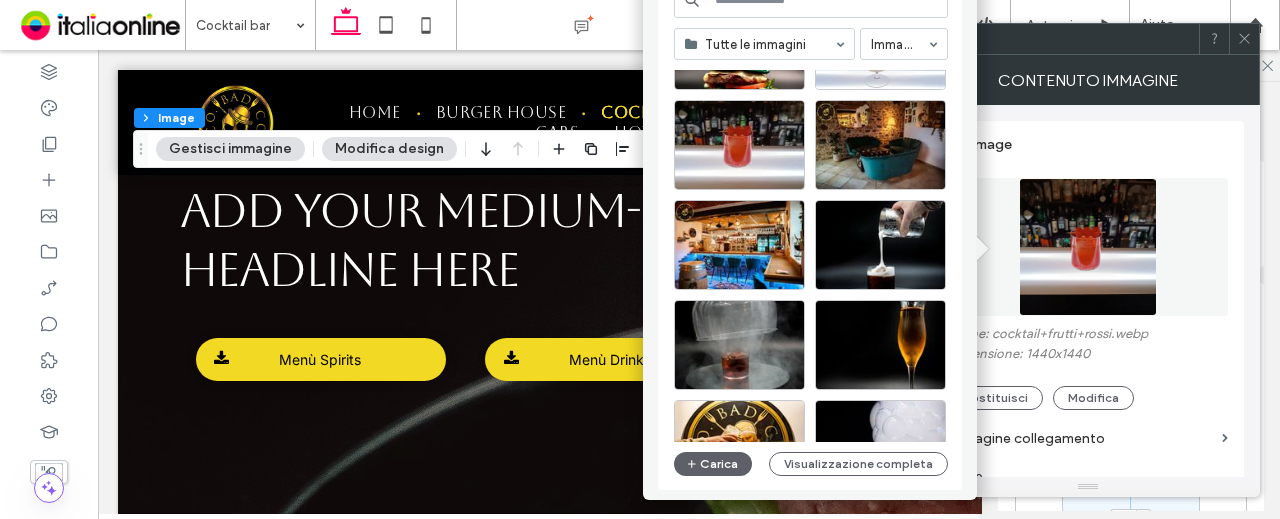 scroll, scrollTop: 500, scrollLeft: 0, axis: vertical 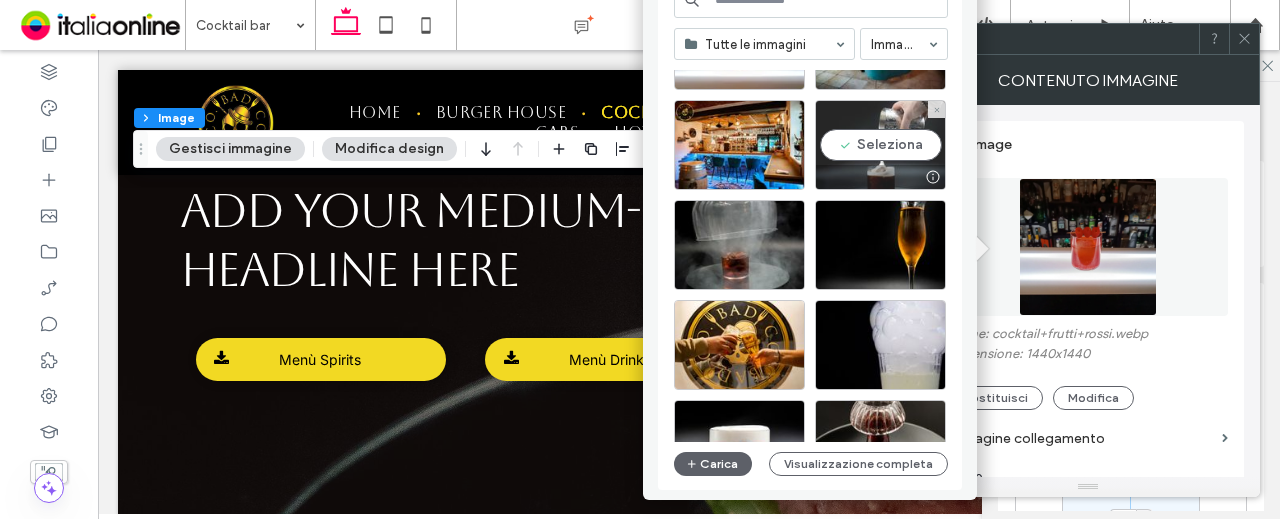 click on "Seleziona" at bounding box center (880, 145) 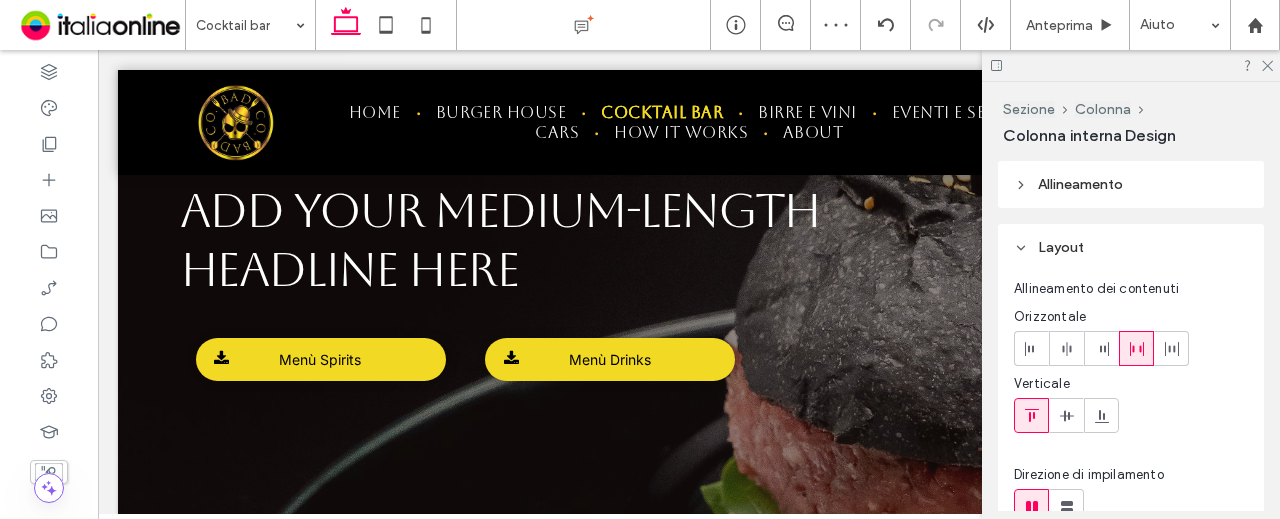 type on "**" 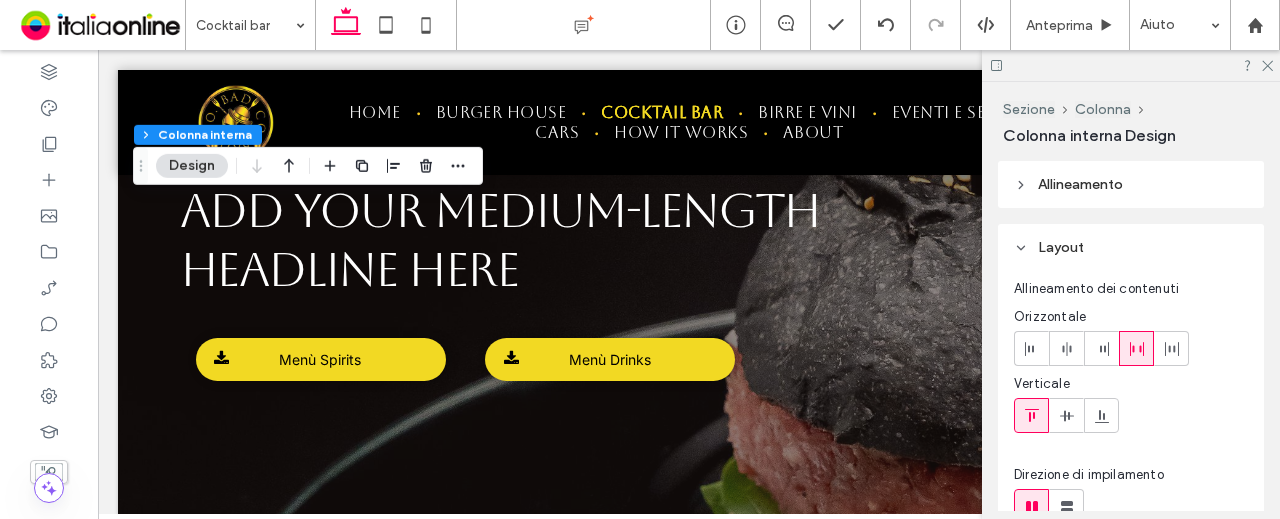 click on "Design" at bounding box center (192, 166) 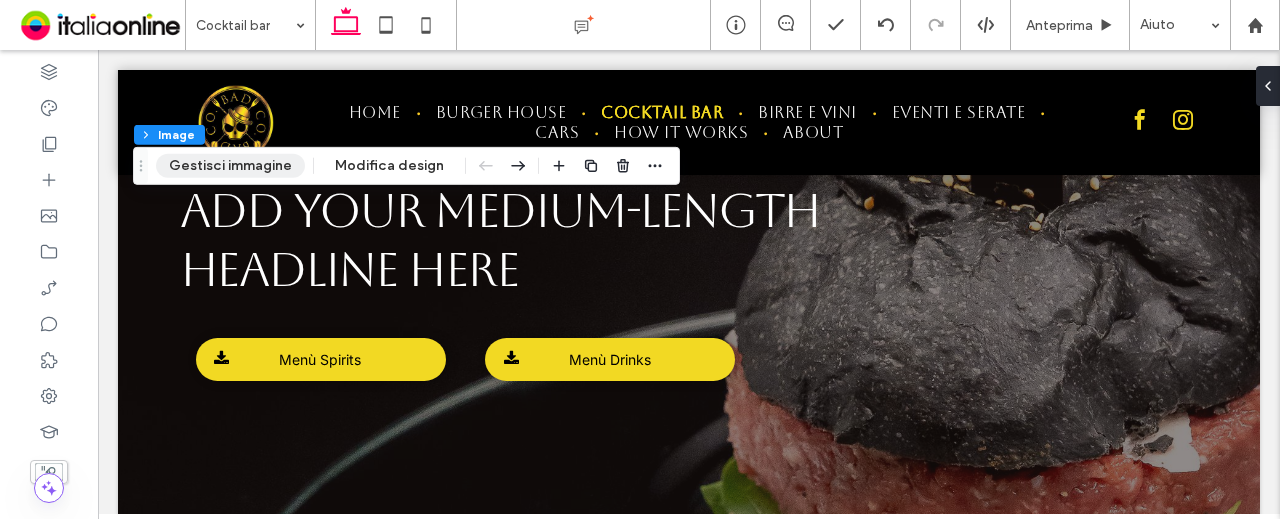 click on "Gestisci immagine" at bounding box center (230, 166) 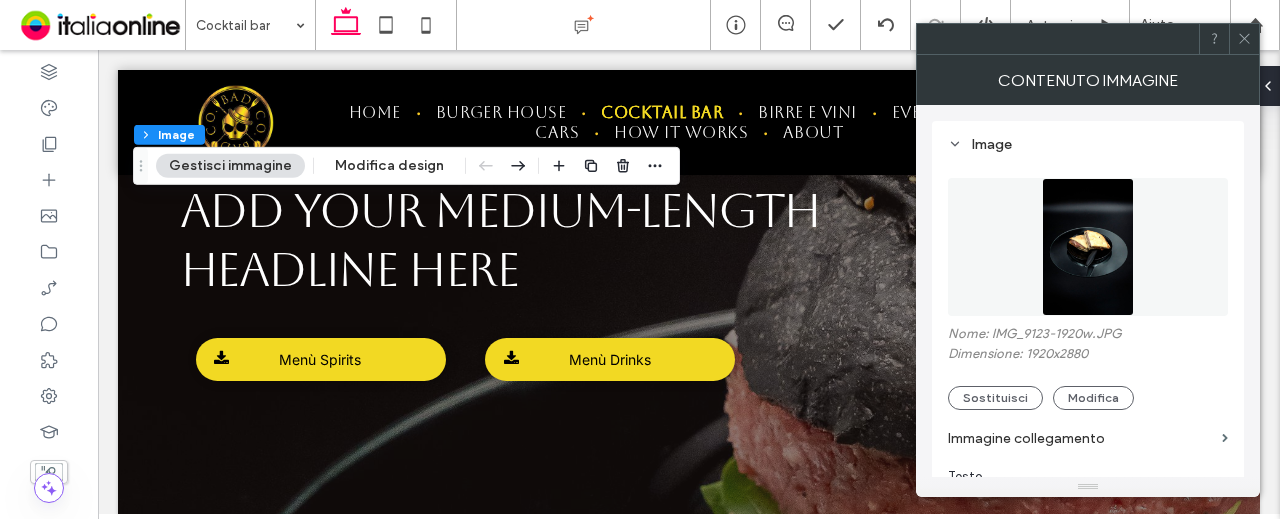 click at bounding box center (1088, 247) 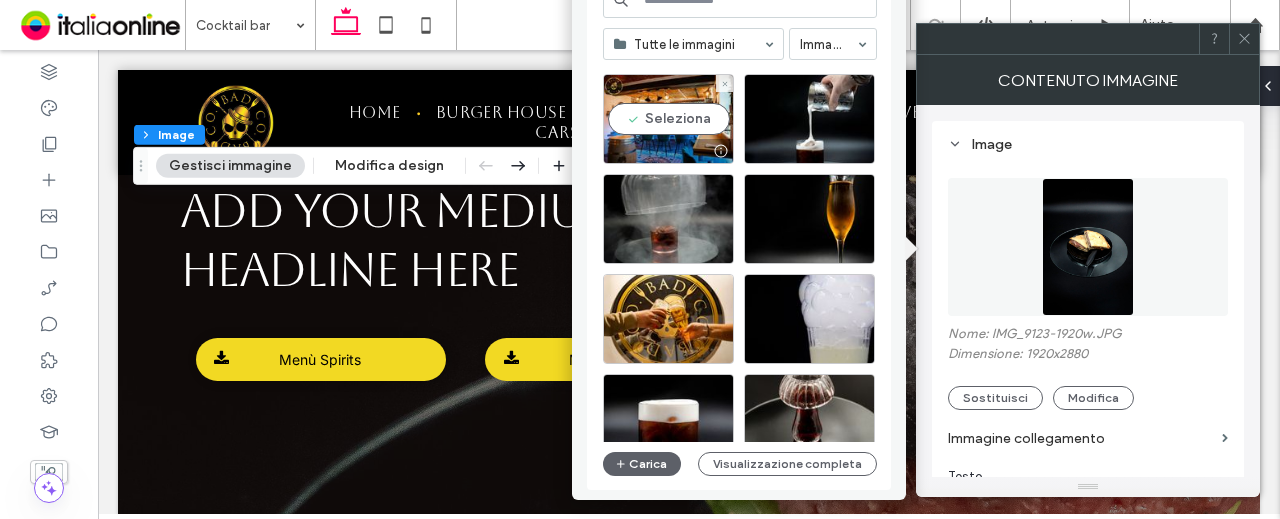 scroll, scrollTop: 600, scrollLeft: 0, axis: vertical 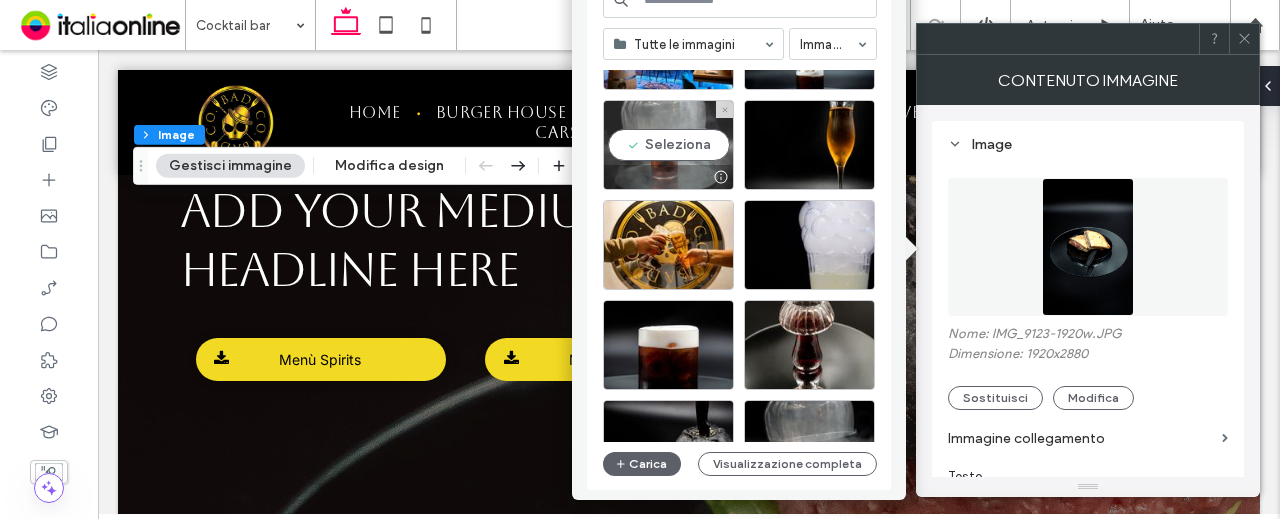click on "Seleziona" at bounding box center (668, 145) 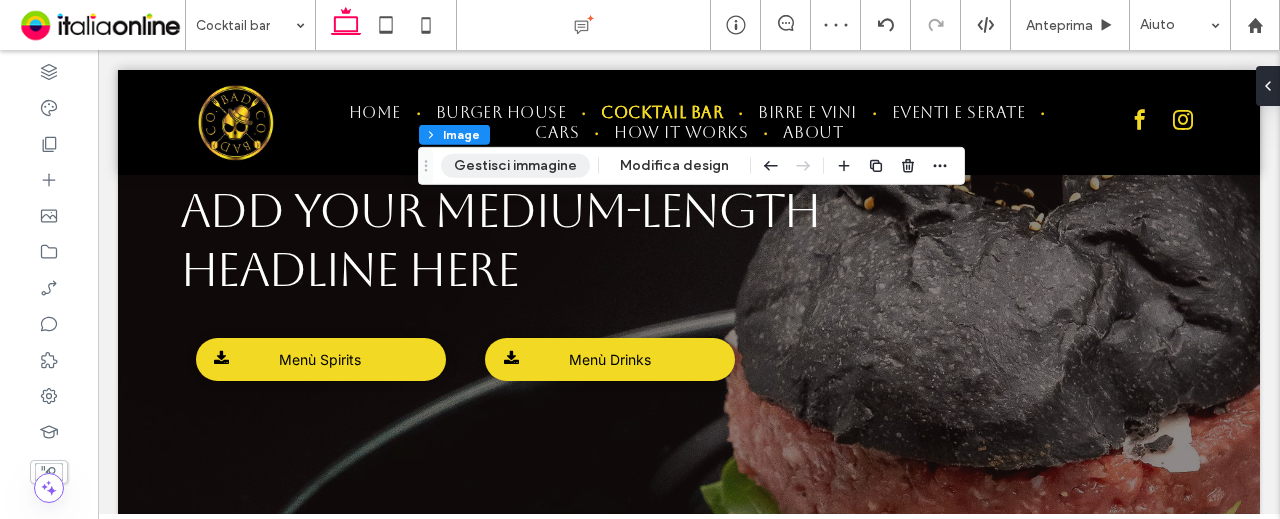 click on "Gestisci immagine" at bounding box center [515, 166] 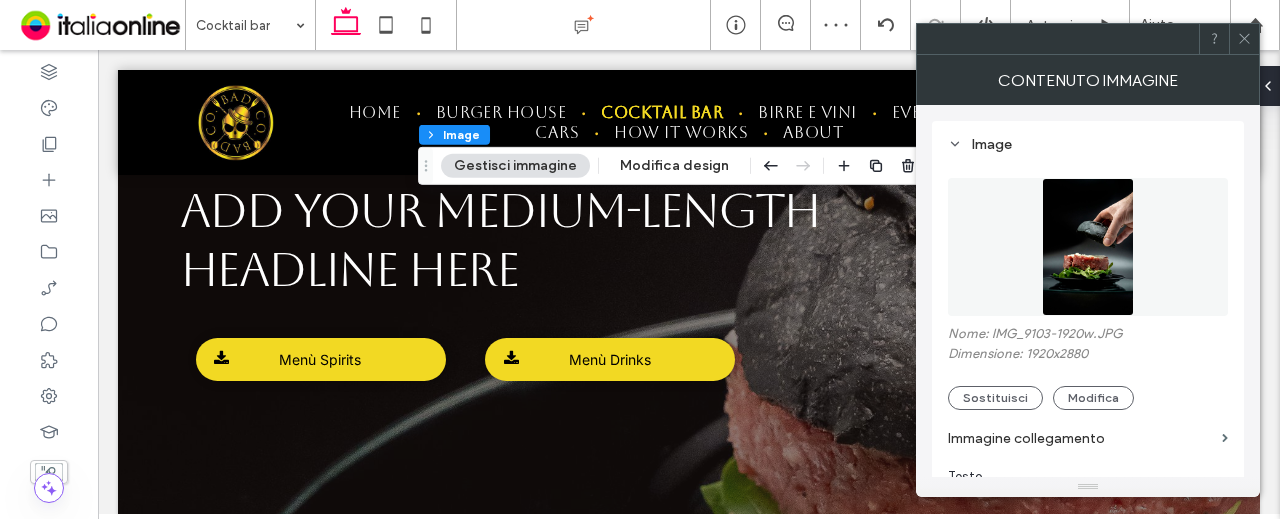 click at bounding box center [1088, 247] 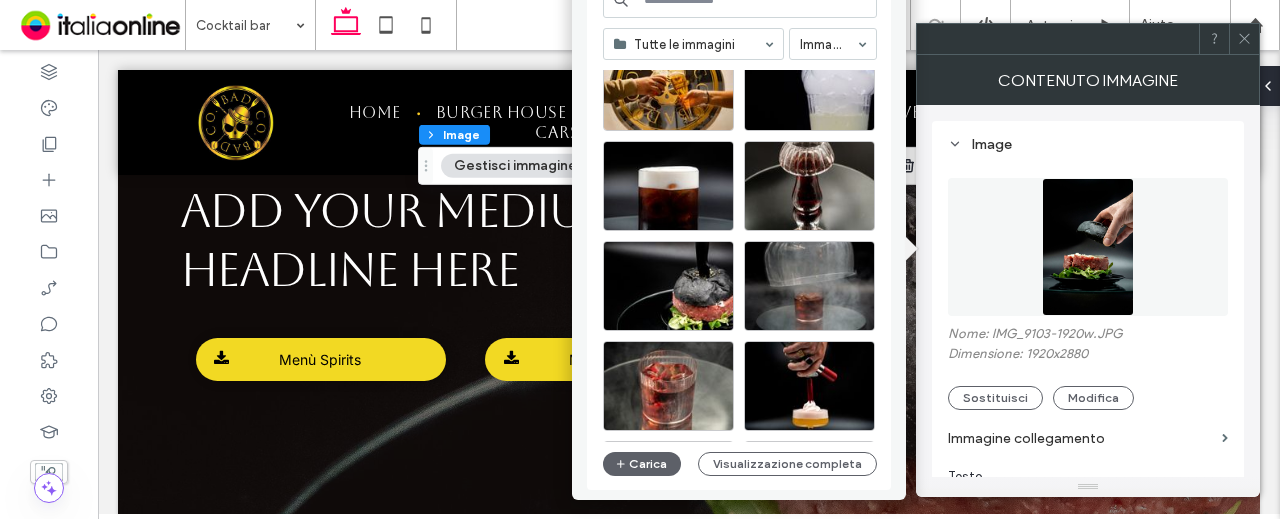 scroll, scrollTop: 800, scrollLeft: 0, axis: vertical 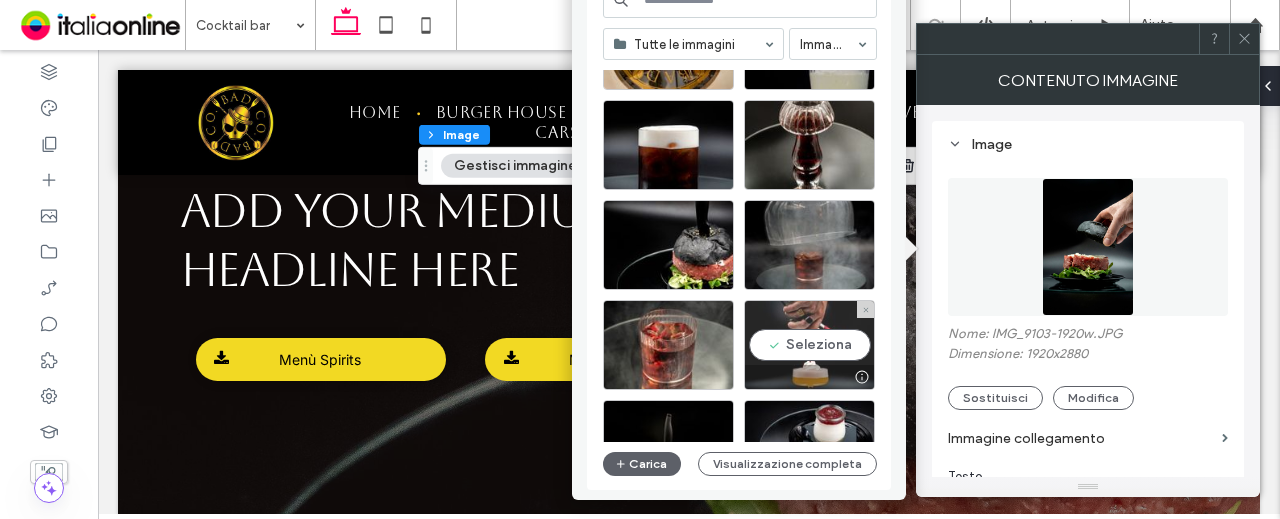 click on "Seleziona" at bounding box center (809, 345) 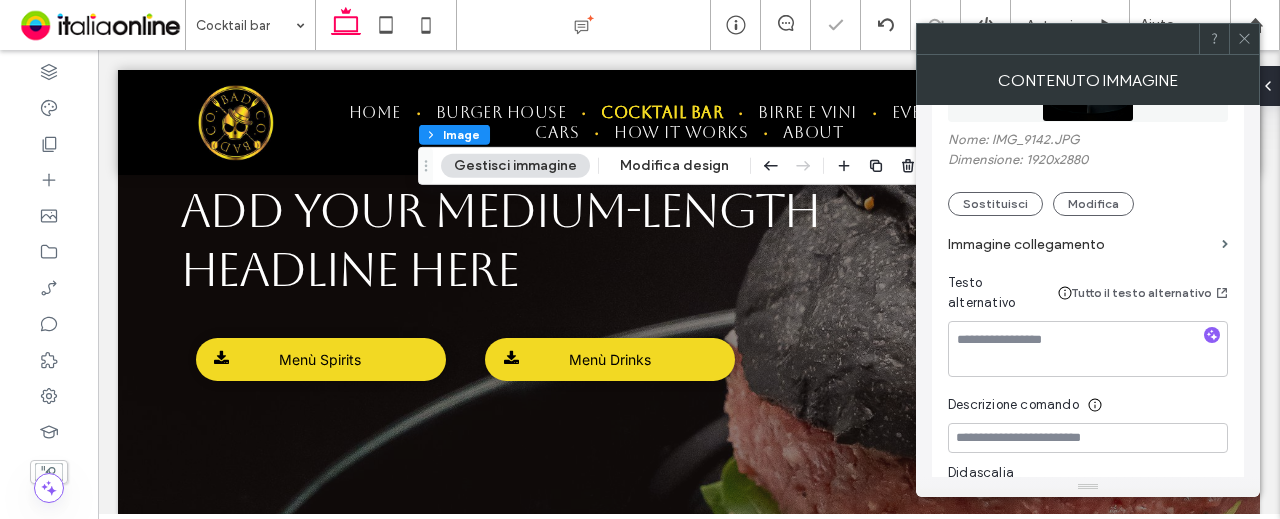 scroll, scrollTop: 200, scrollLeft: 0, axis: vertical 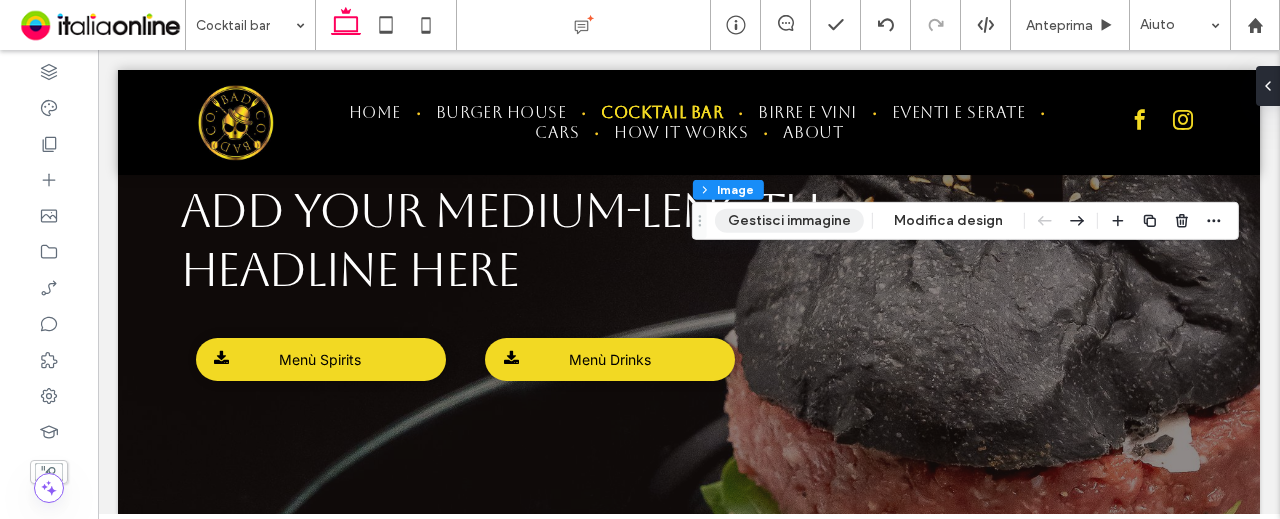 click on "Gestisci immagine" at bounding box center (789, 221) 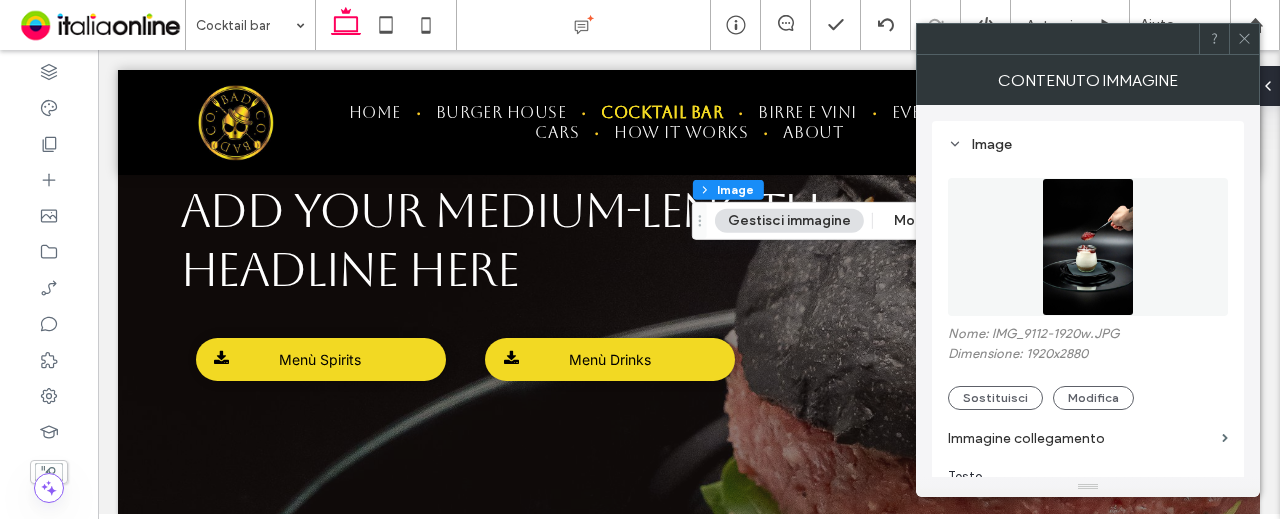 drag, startPoint x: 1128, startPoint y: 255, endPoint x: 1120, endPoint y: 267, distance: 14.422205 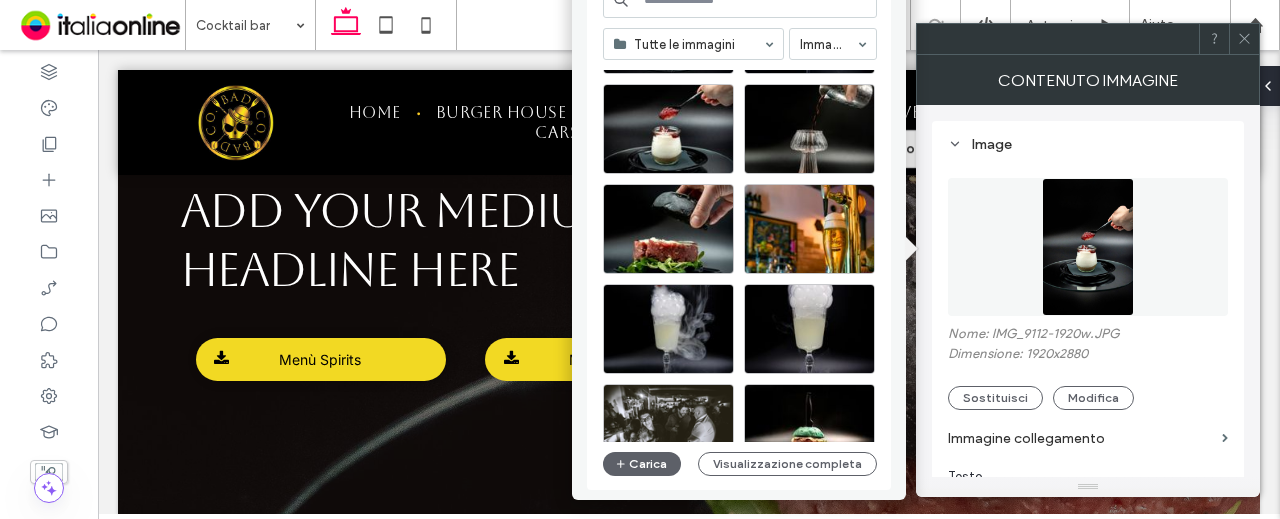 scroll, scrollTop: 1357, scrollLeft: 0, axis: vertical 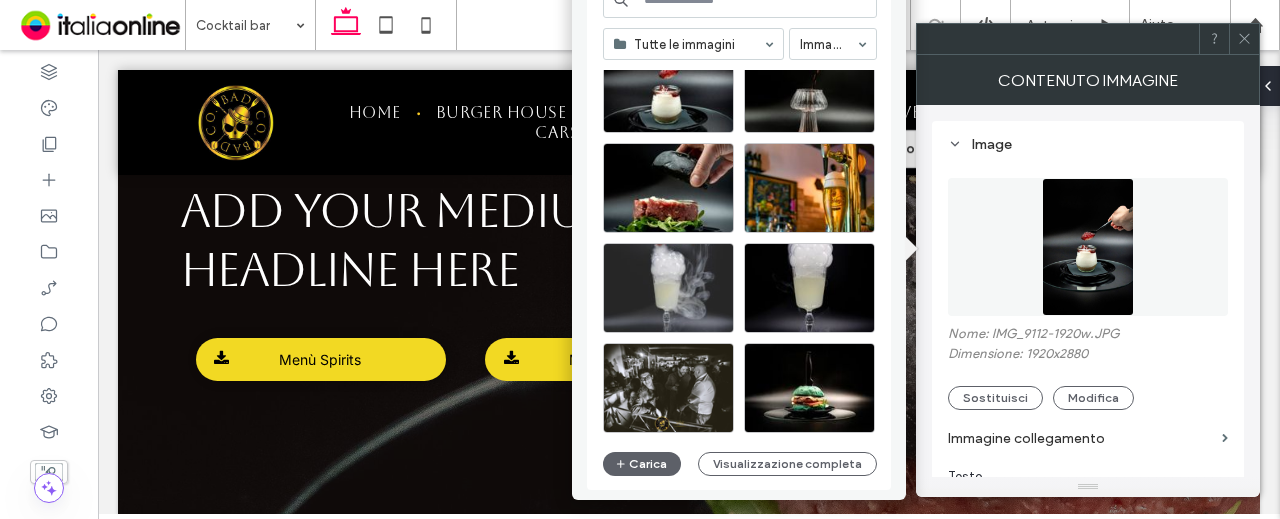 click at bounding box center (668, 288) 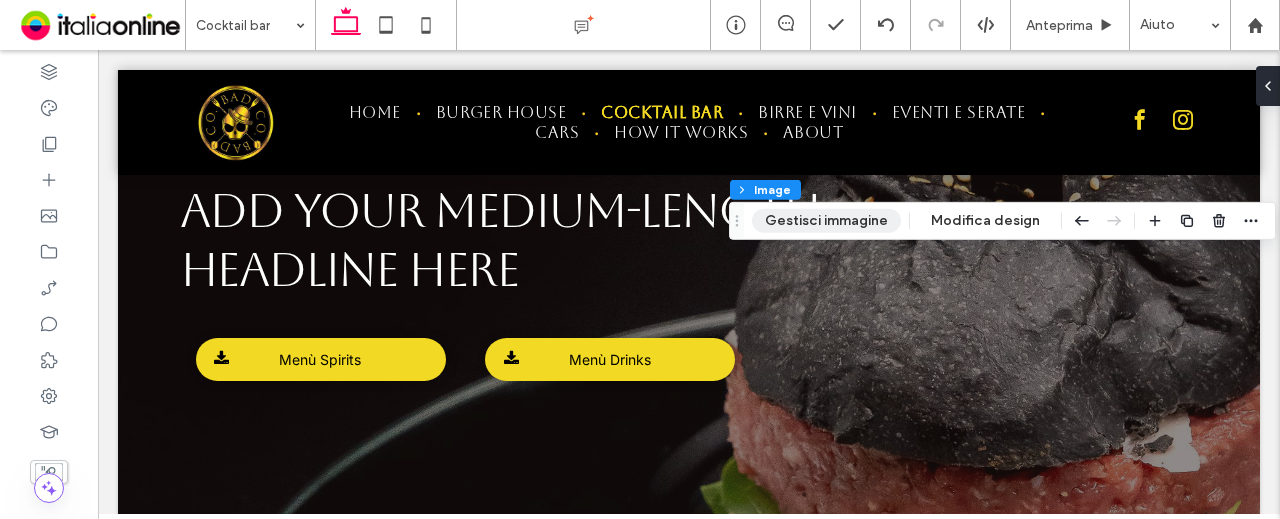 click on "Gestisci immagine" at bounding box center (826, 221) 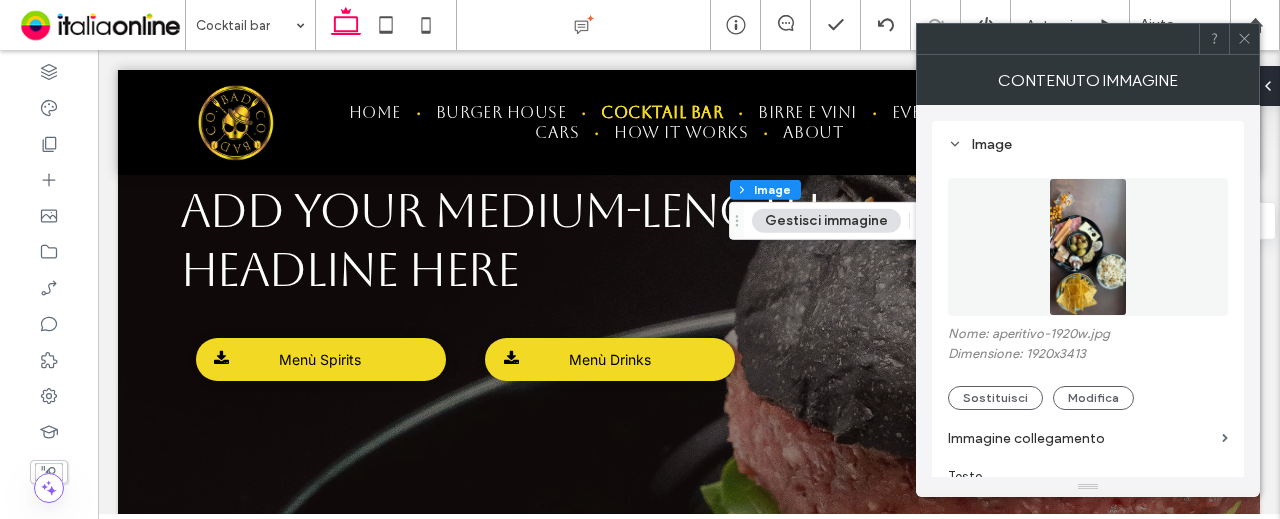 click at bounding box center [1088, 247] 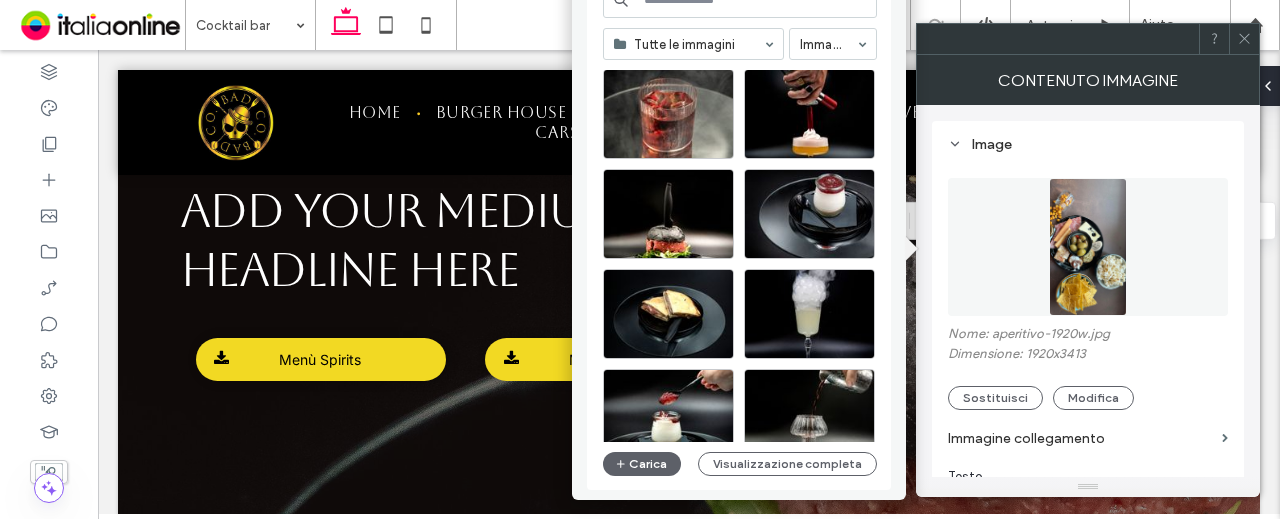 scroll, scrollTop: 976, scrollLeft: 0, axis: vertical 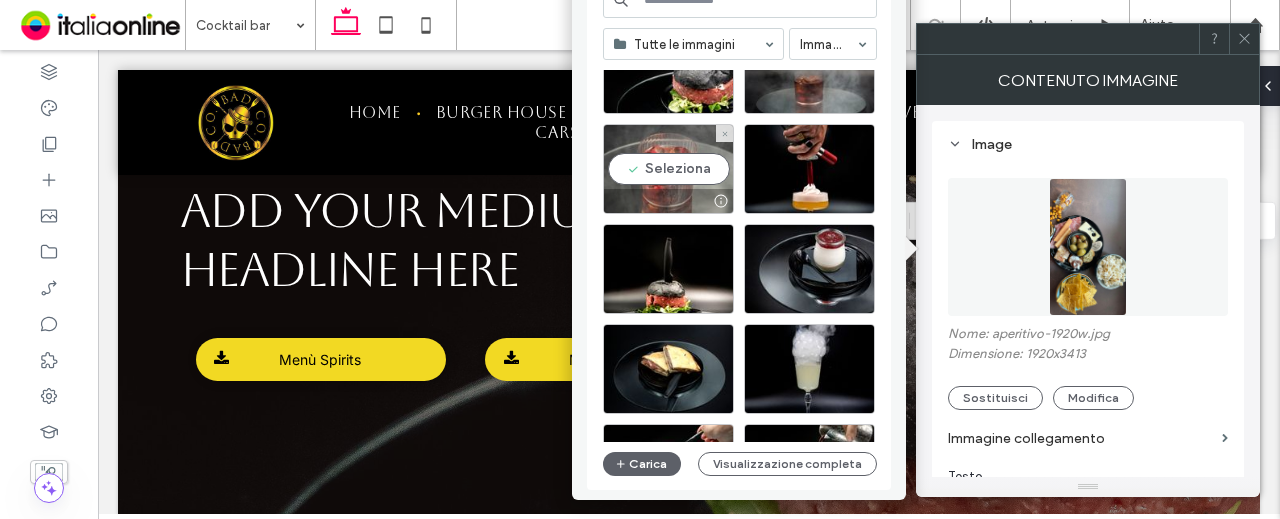 click on "Seleziona" at bounding box center [668, 169] 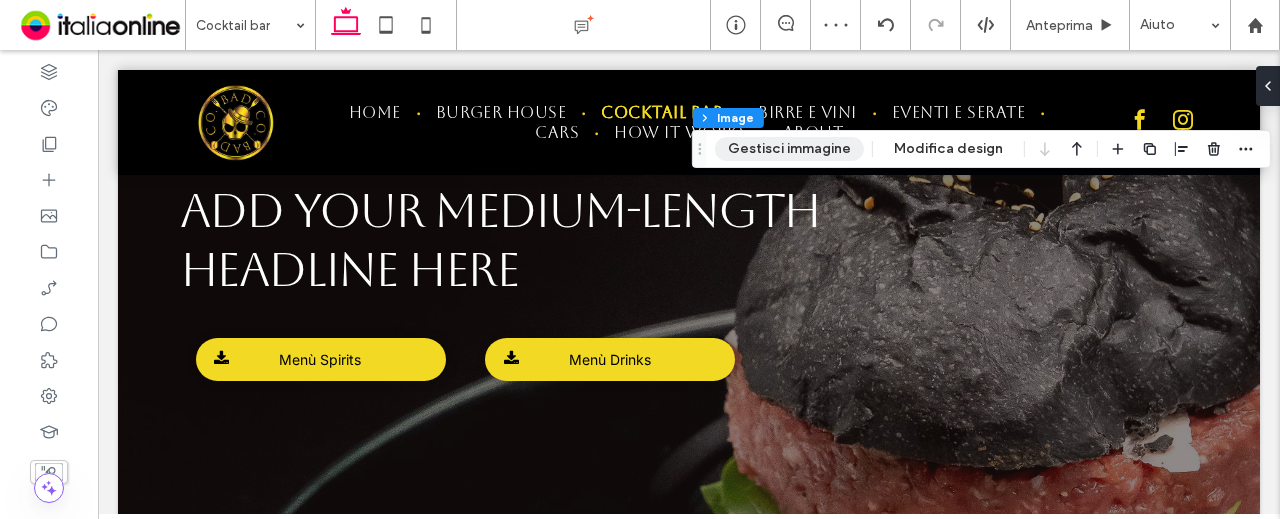 click on "Gestisci immagine" at bounding box center (789, 149) 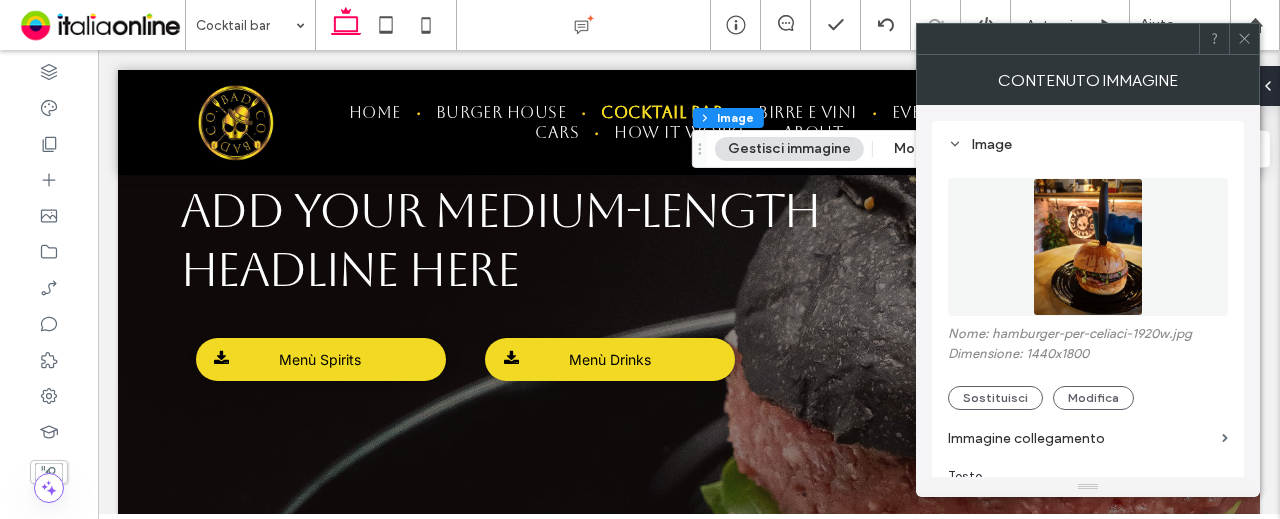 click at bounding box center (1088, 247) 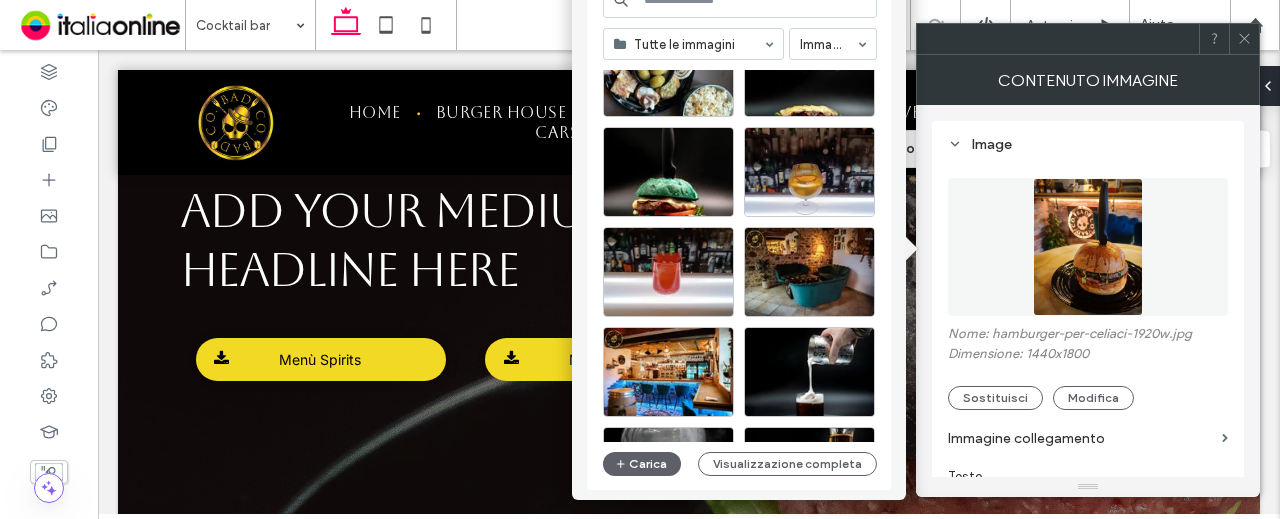scroll, scrollTop: 300, scrollLeft: 0, axis: vertical 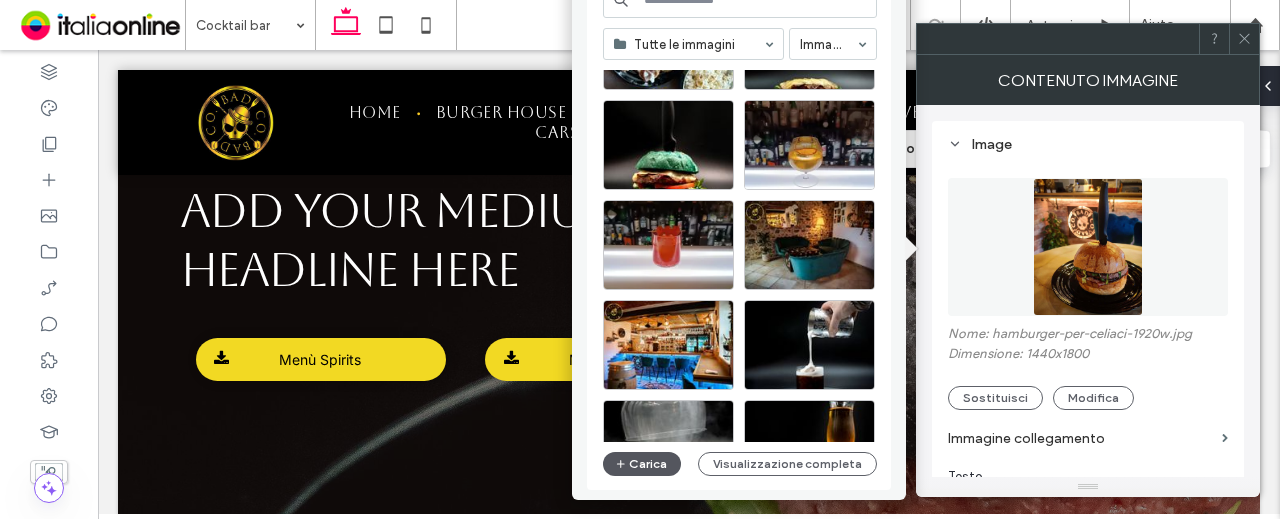 click on "Carica" at bounding box center (642, 464) 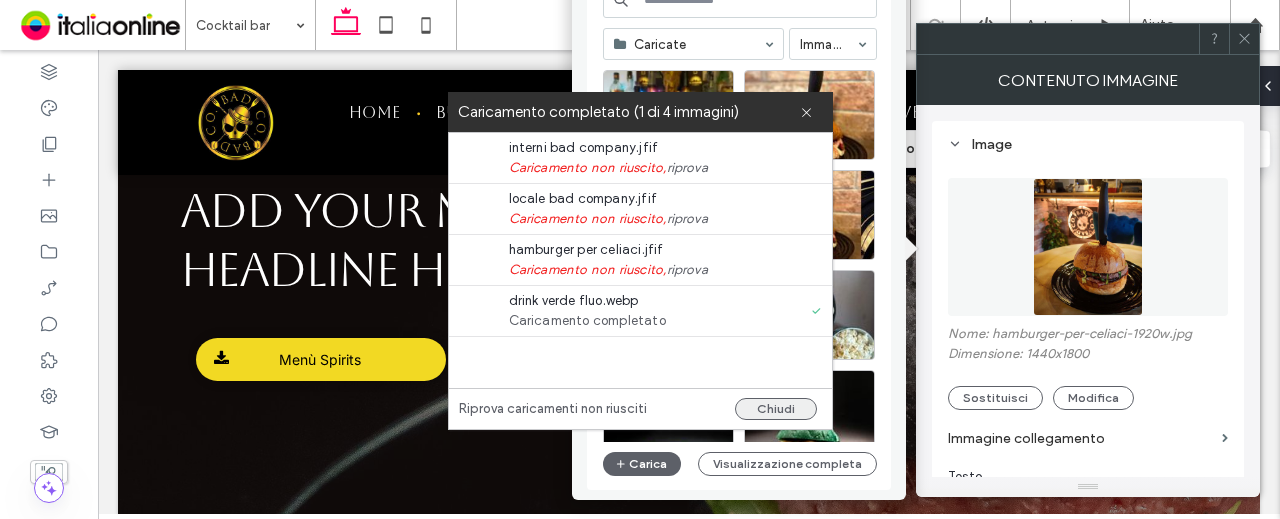 click on "Chiudi" at bounding box center [776, 409] 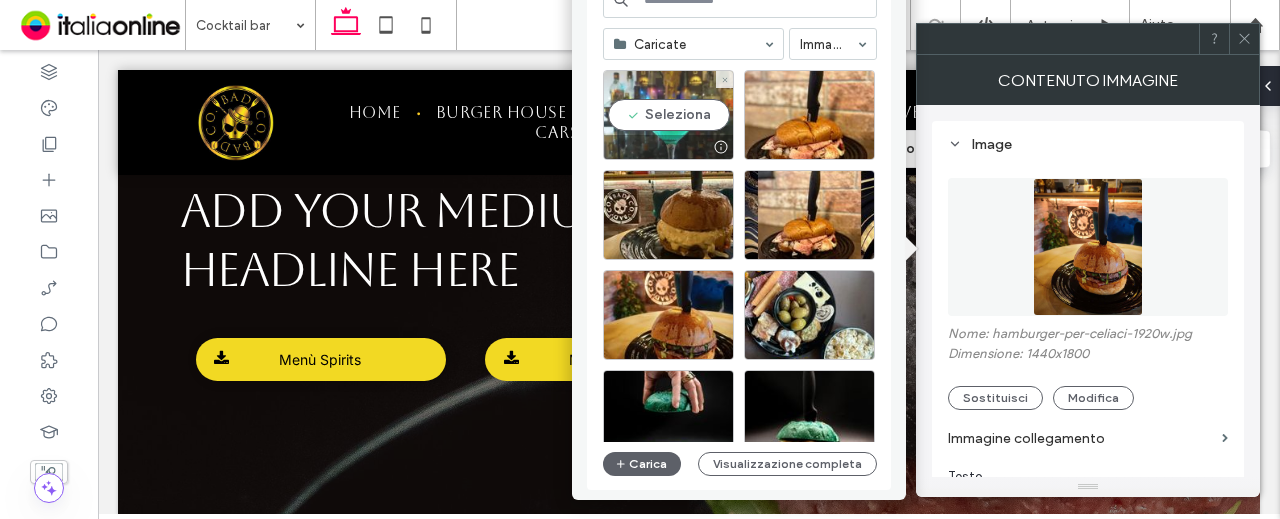 click on "Seleziona" at bounding box center (668, 115) 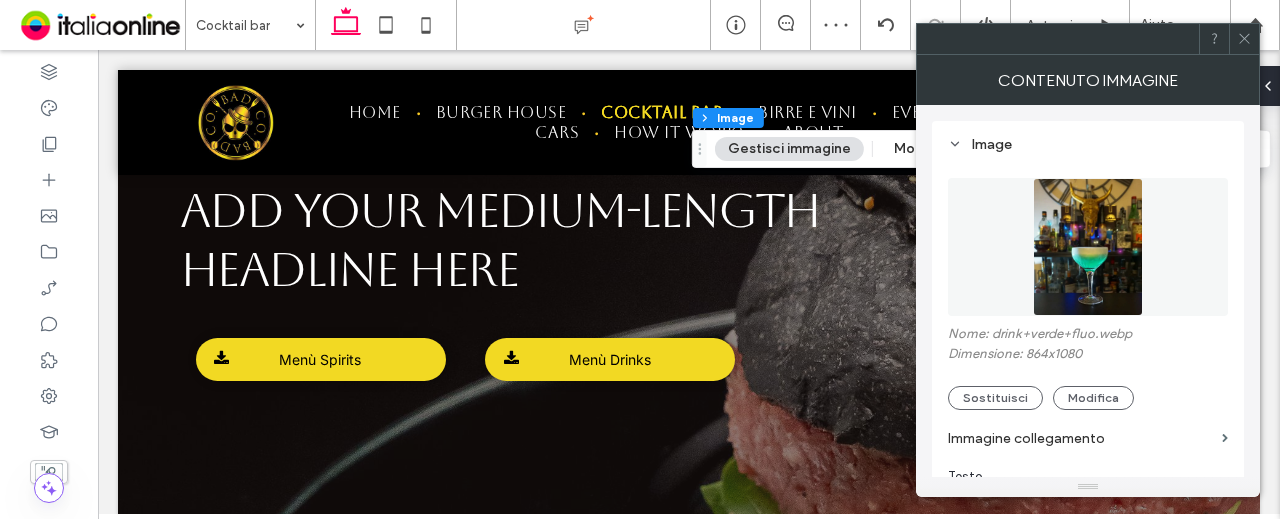 click 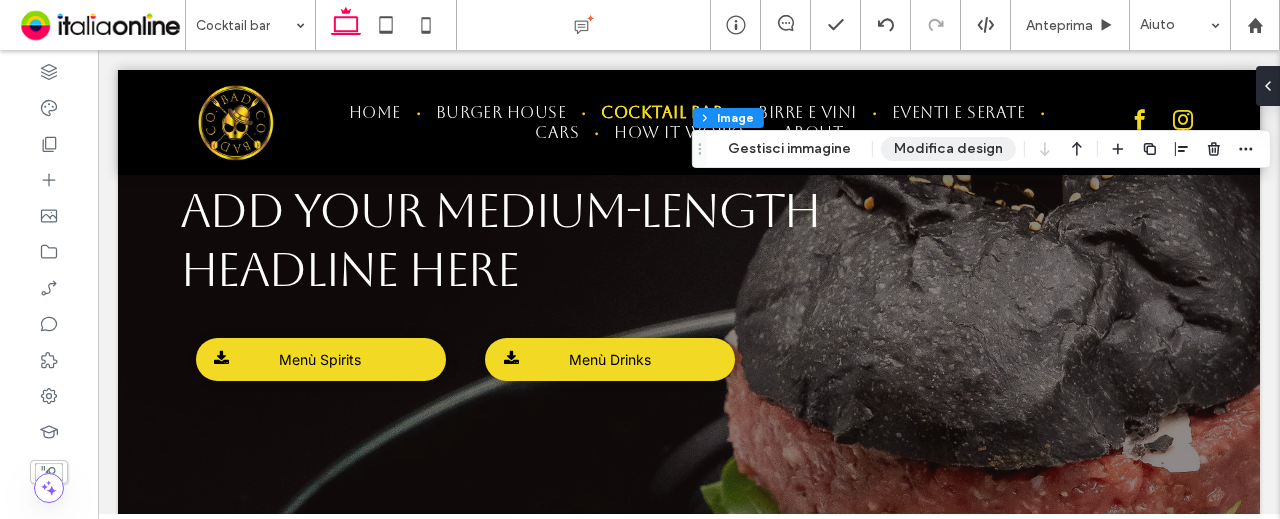 click on "Modifica design" at bounding box center (948, 149) 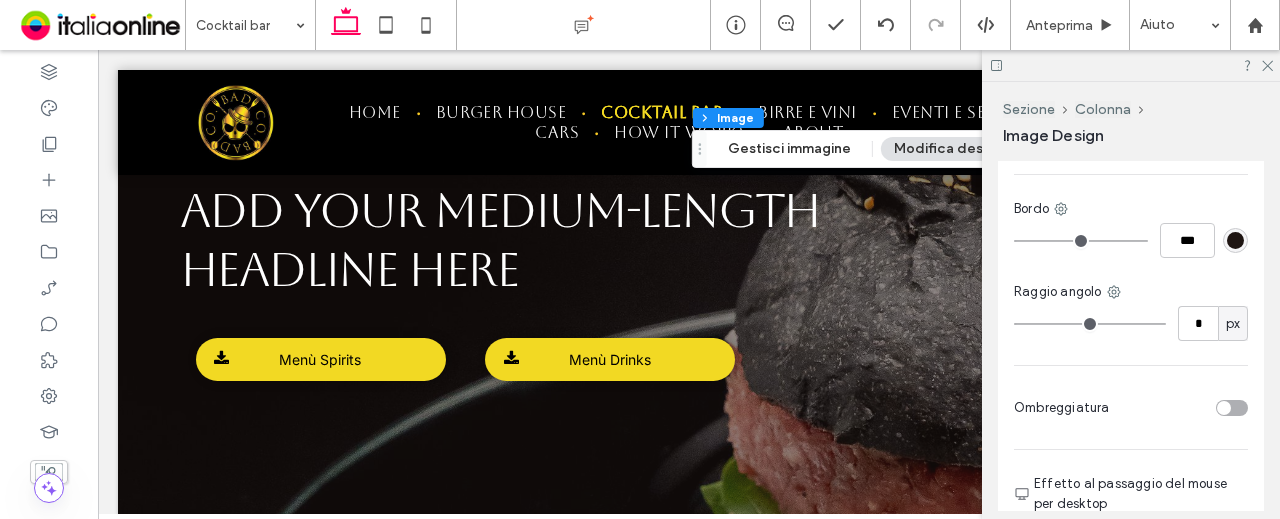 scroll, scrollTop: 2100, scrollLeft: 0, axis: vertical 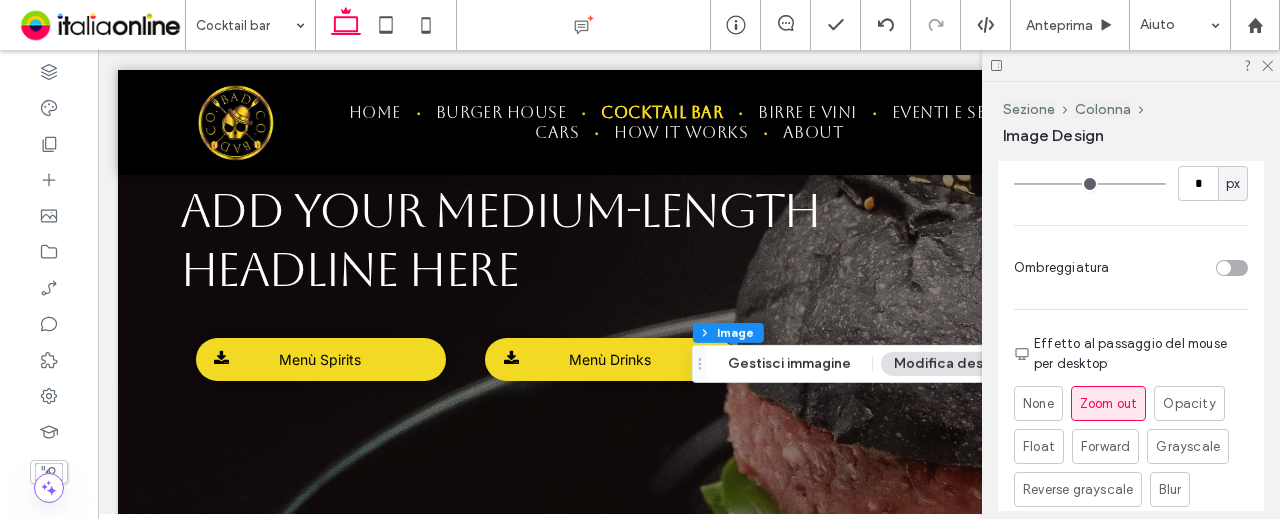 click at bounding box center (700, 364) 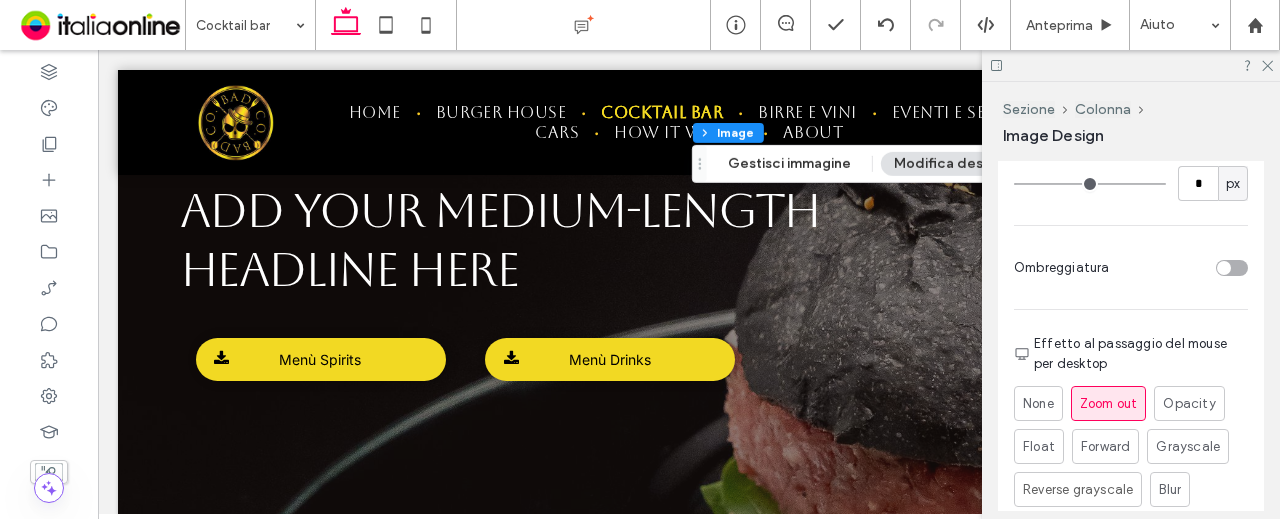 click at bounding box center (1131, 65) 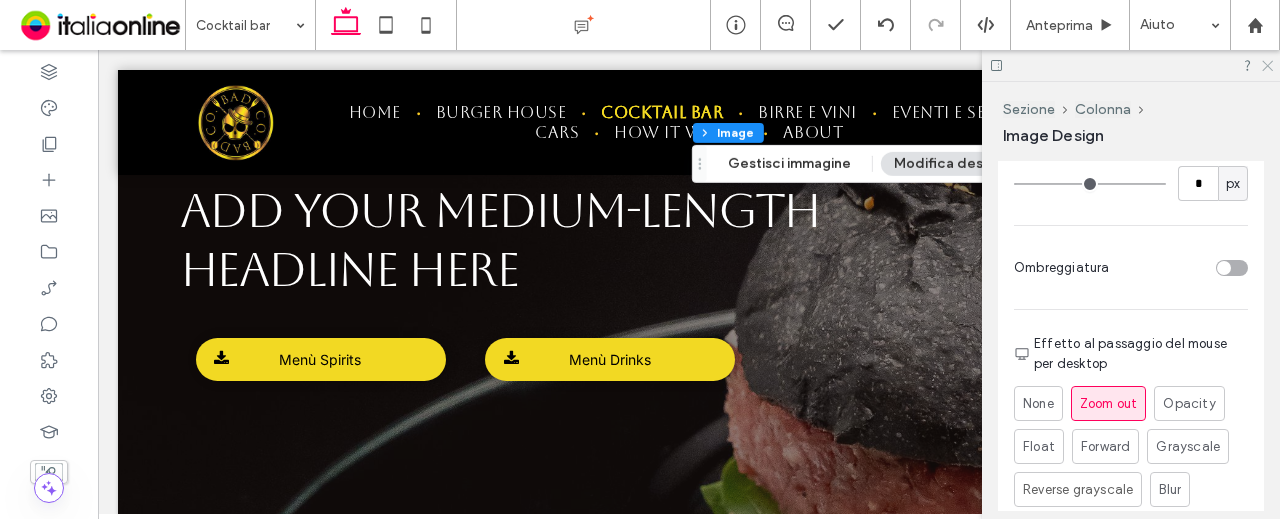 click 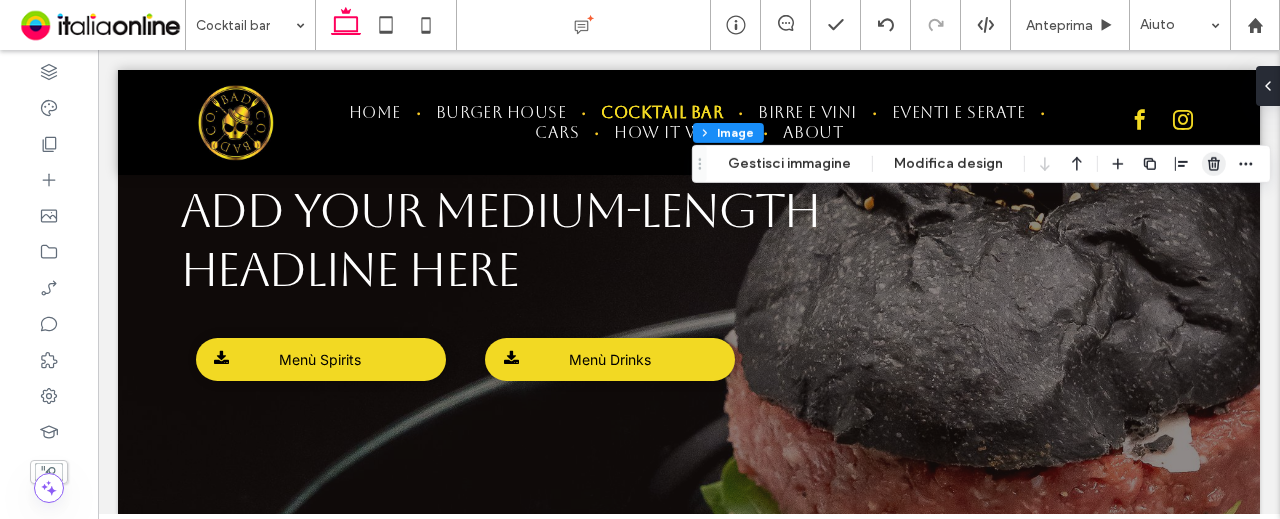 click 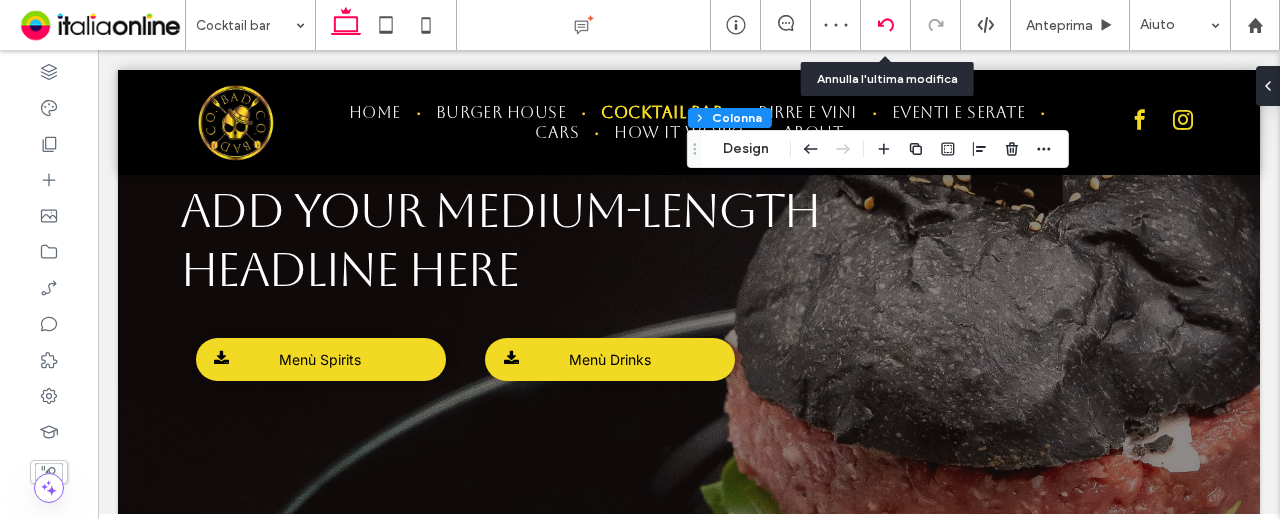 click 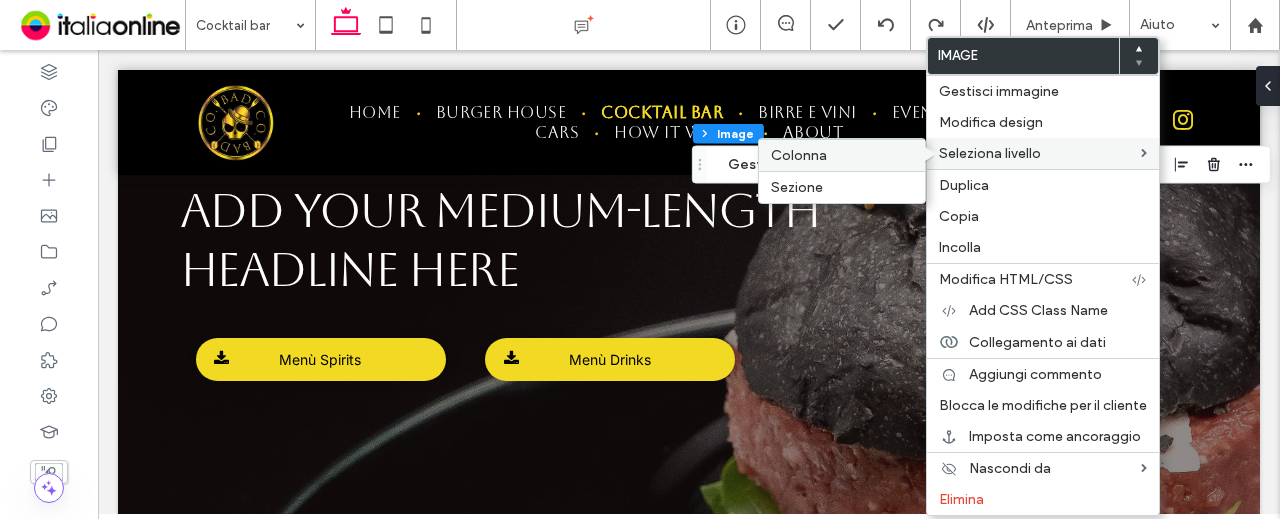 click on "Colonna" at bounding box center (842, 155) 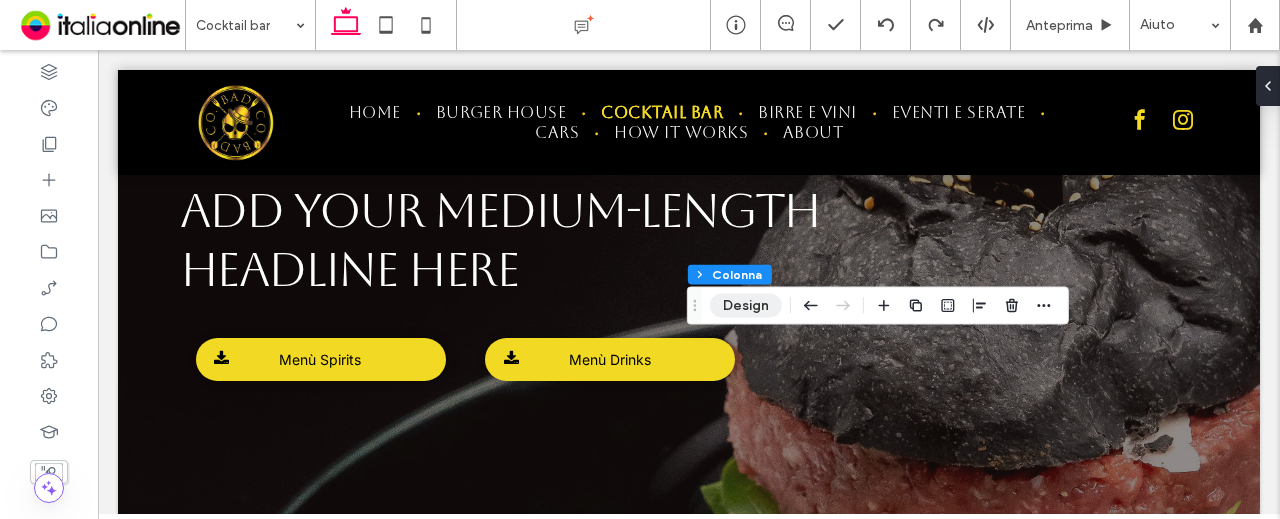 click on "Design" at bounding box center [746, 306] 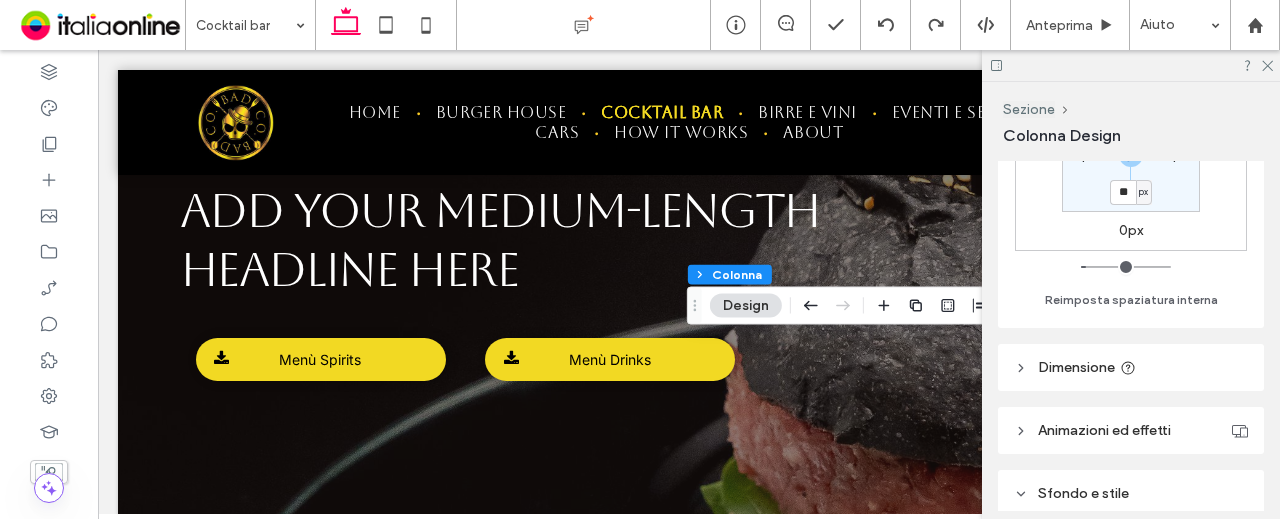 scroll, scrollTop: 700, scrollLeft: 0, axis: vertical 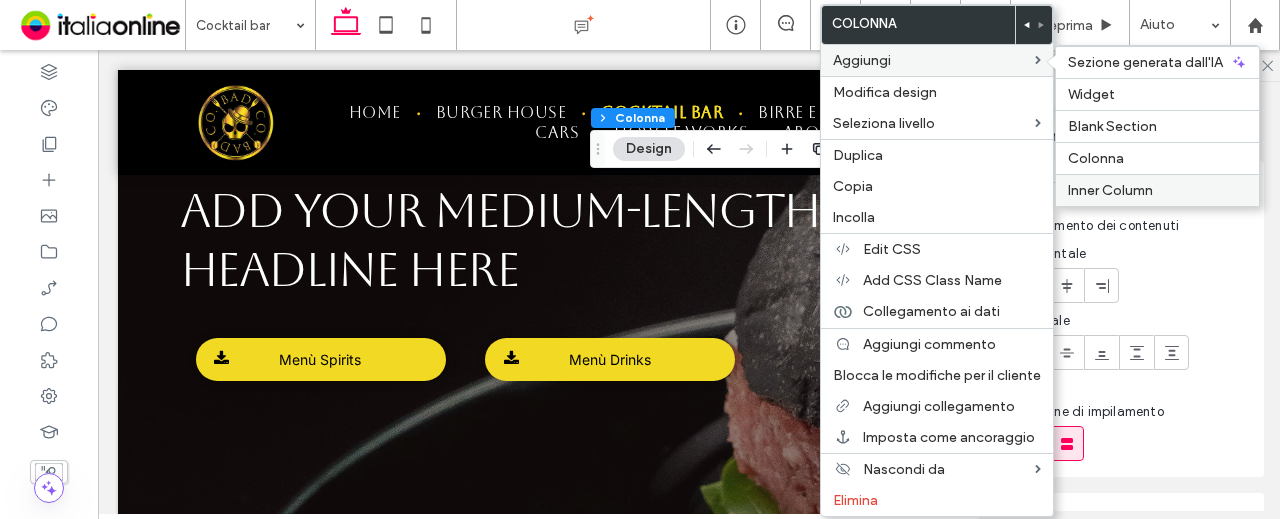 click on "Inner Column" at bounding box center [1110, 190] 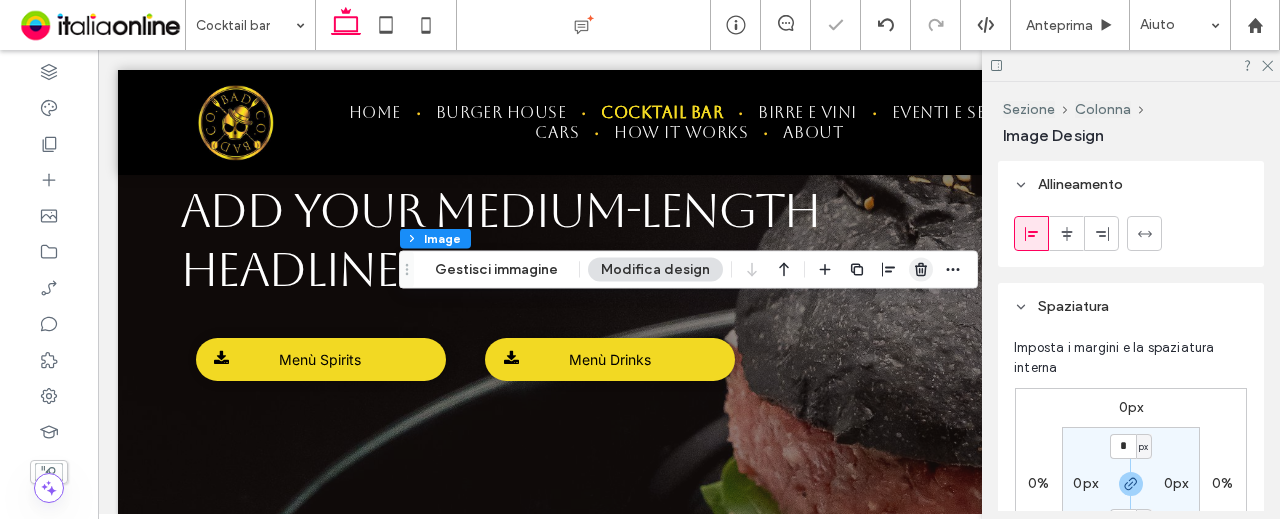 click 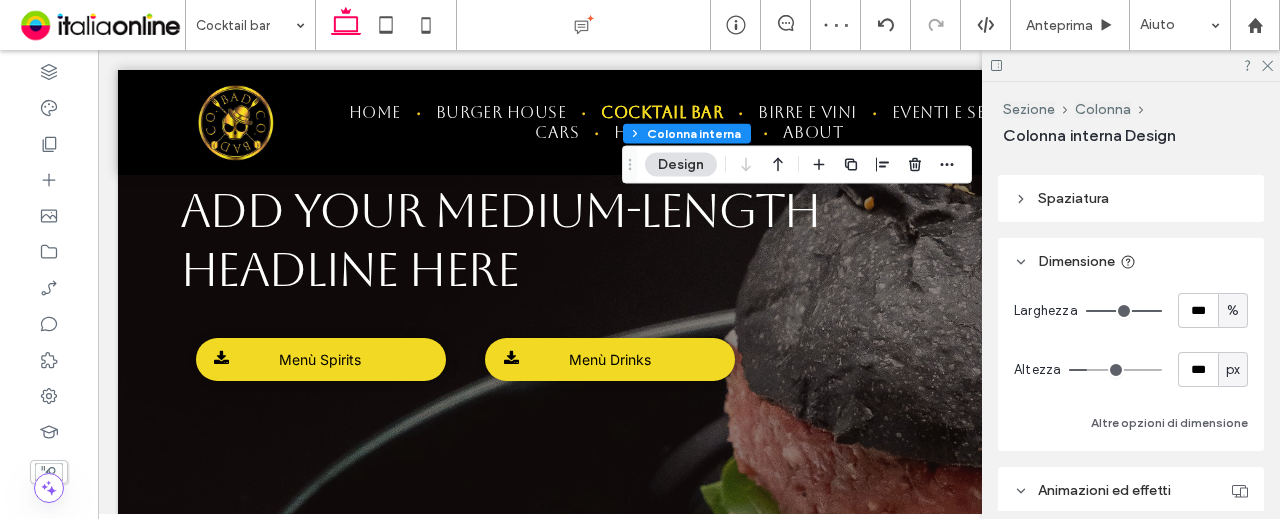 scroll, scrollTop: 400, scrollLeft: 0, axis: vertical 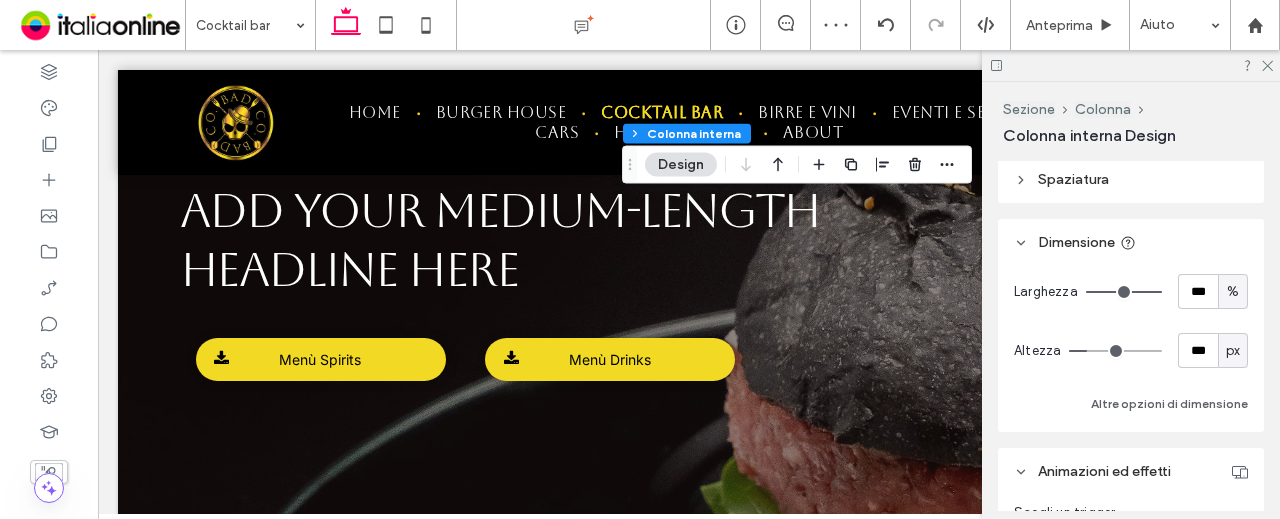 type on "***" 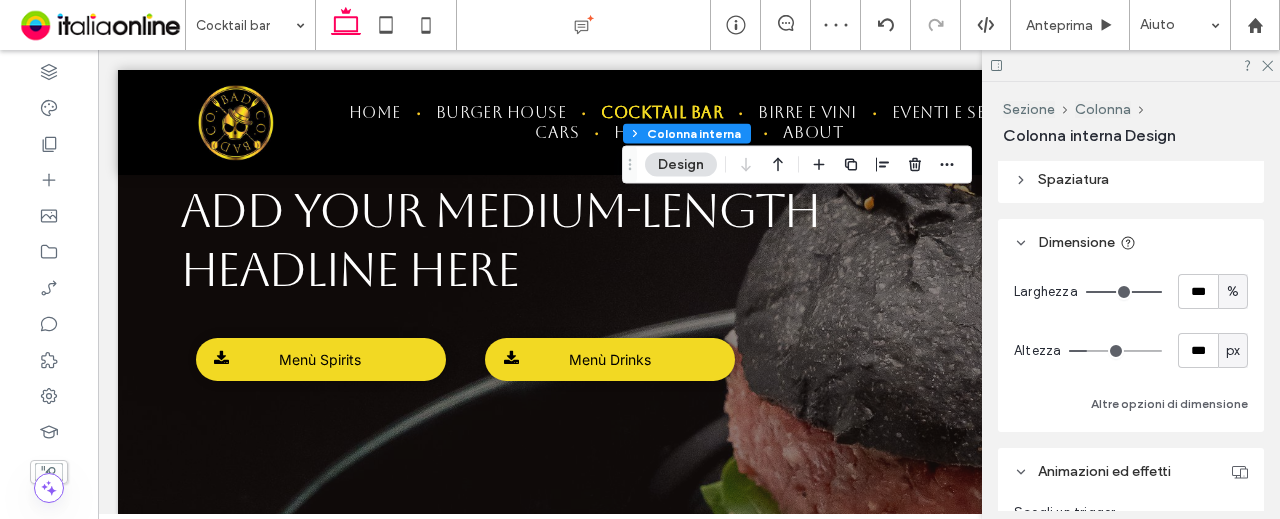 type on "***" 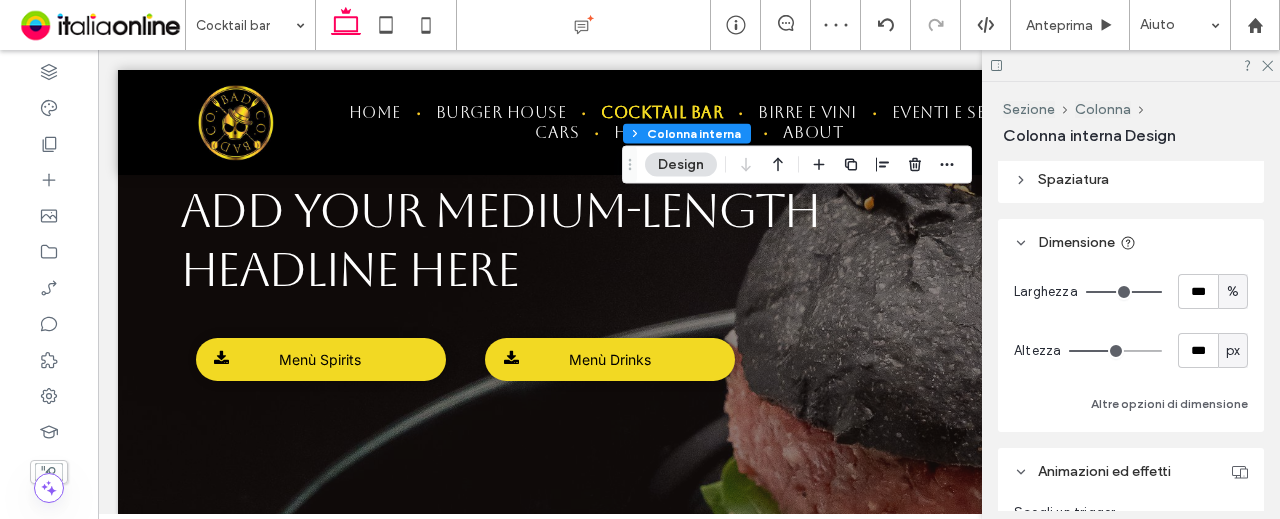 type on "***" 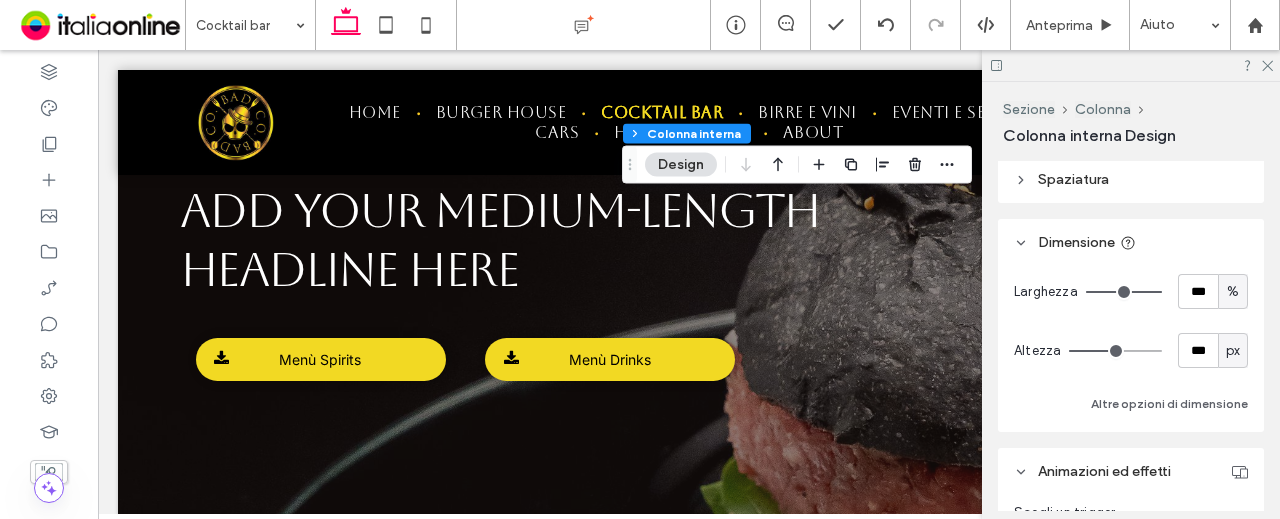 click at bounding box center (1115, 351) 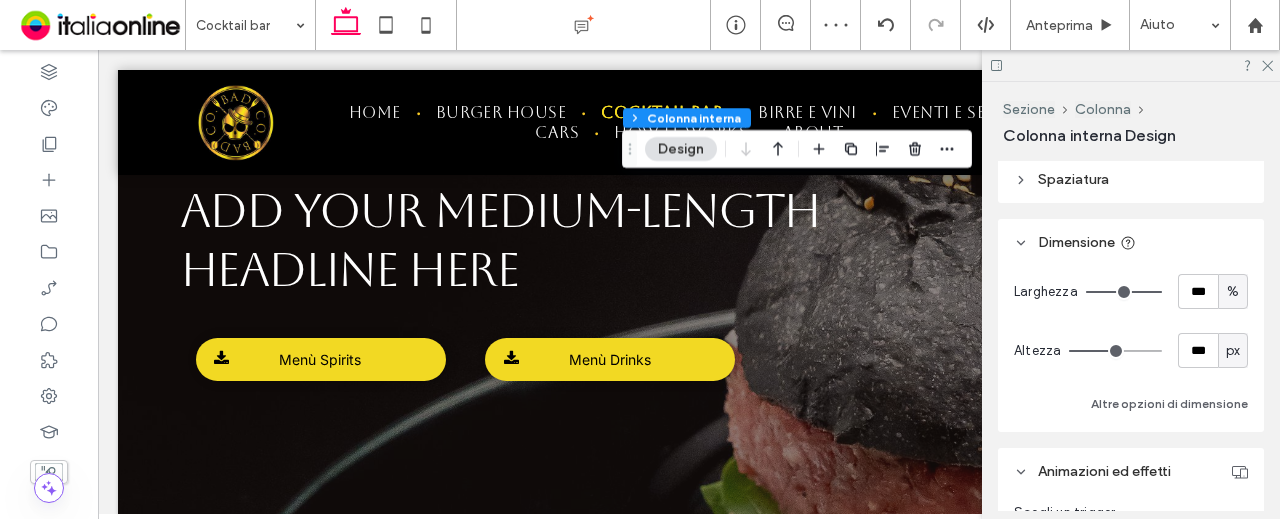 type on "***" 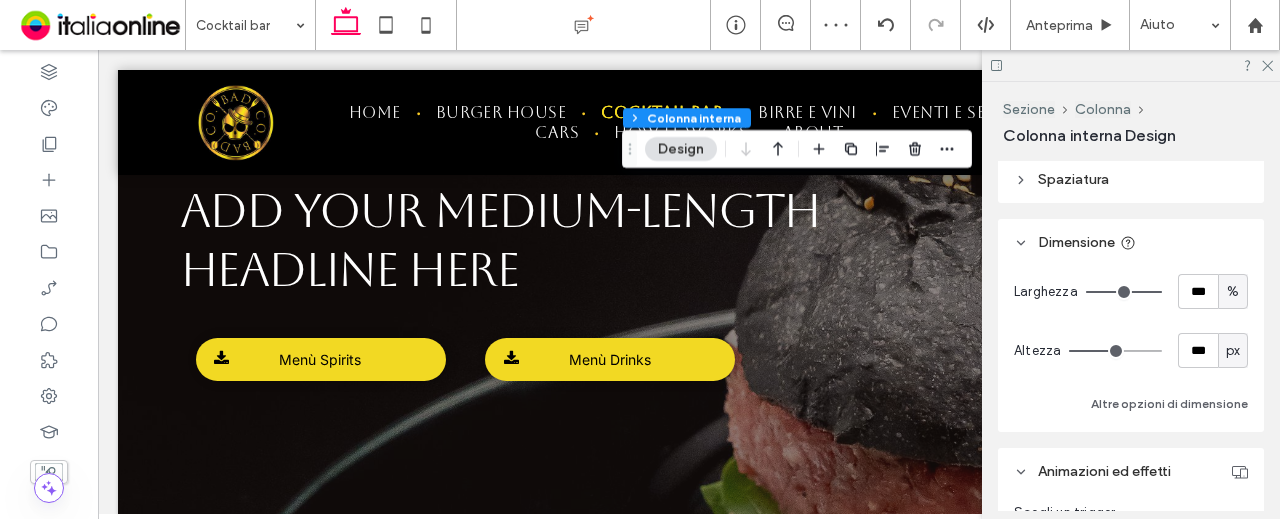 click at bounding box center (1115, 351) 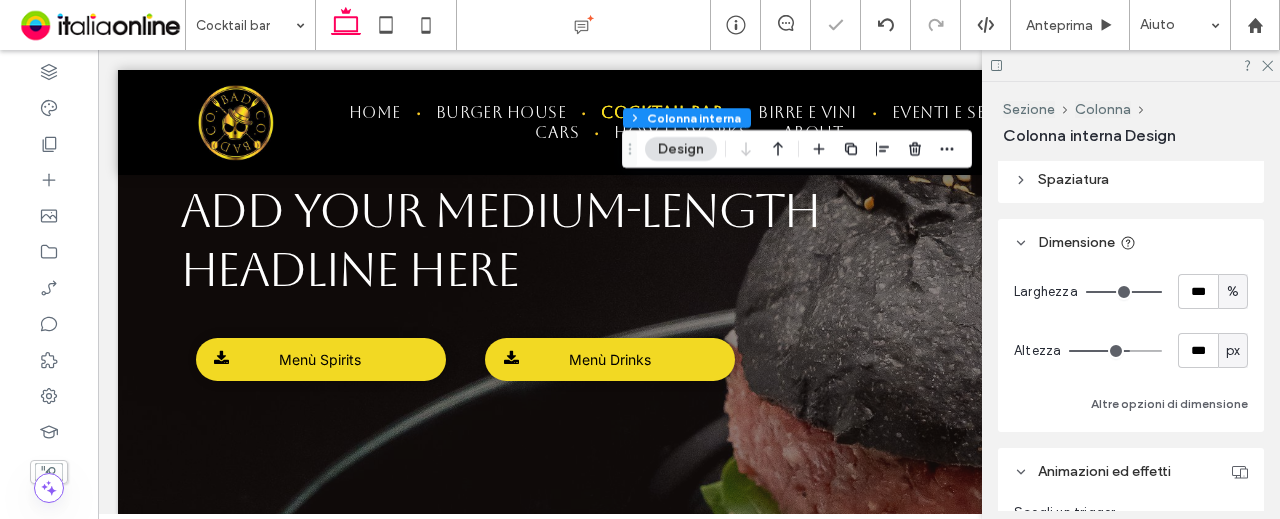 type on "***" 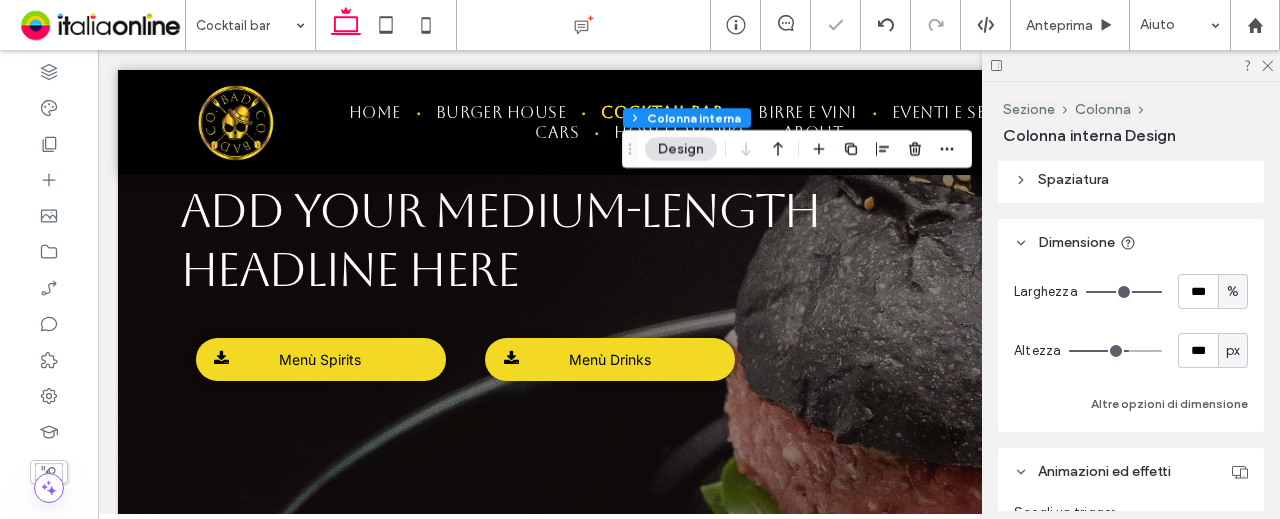 type on "***" 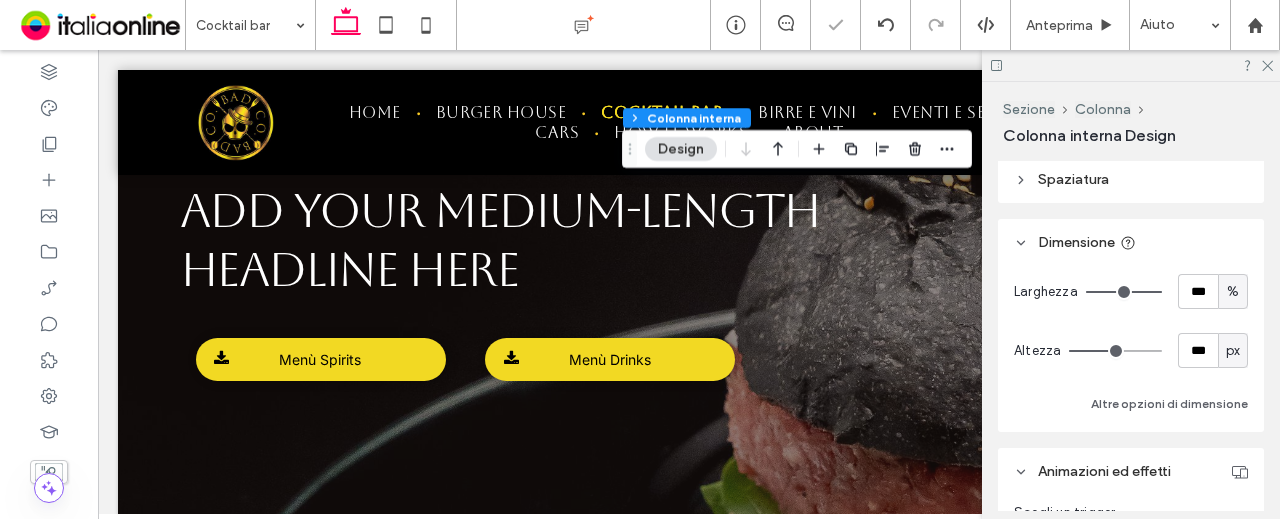 type on "***" 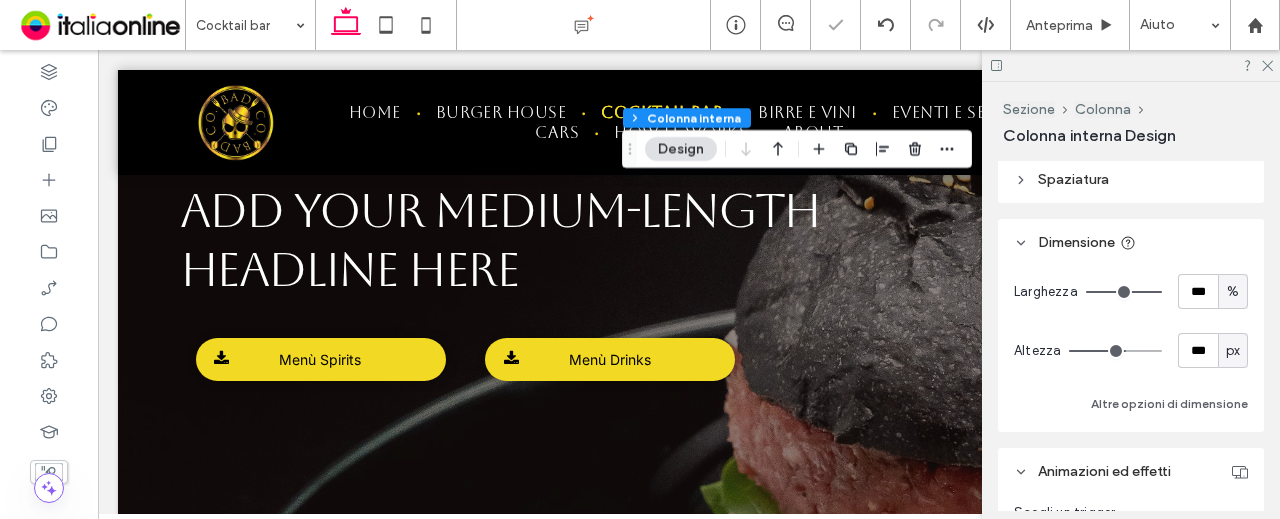 click at bounding box center [1115, 351] 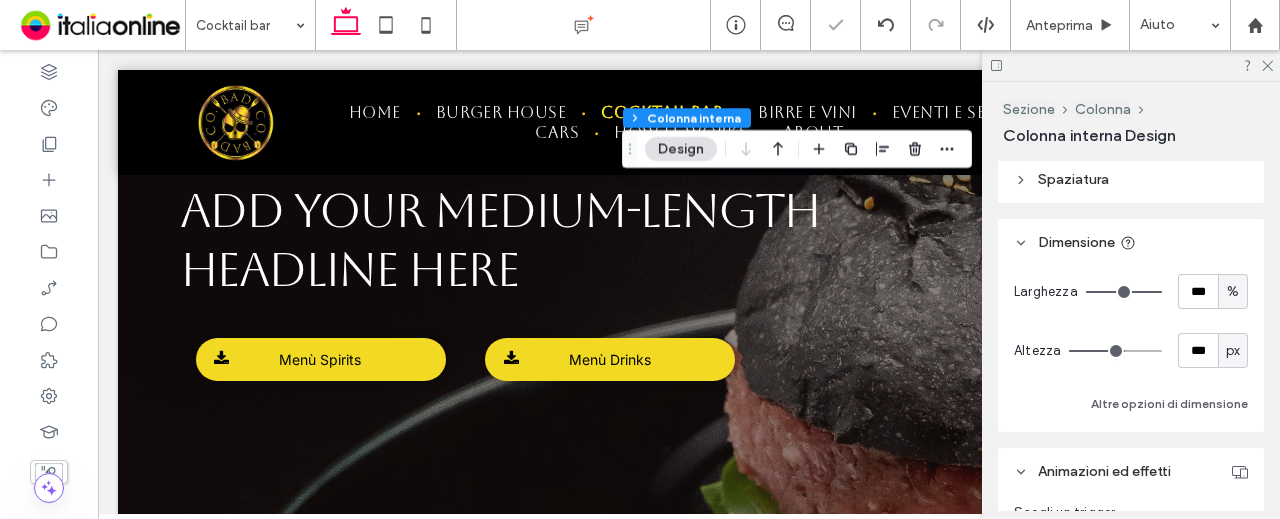 type on "***" 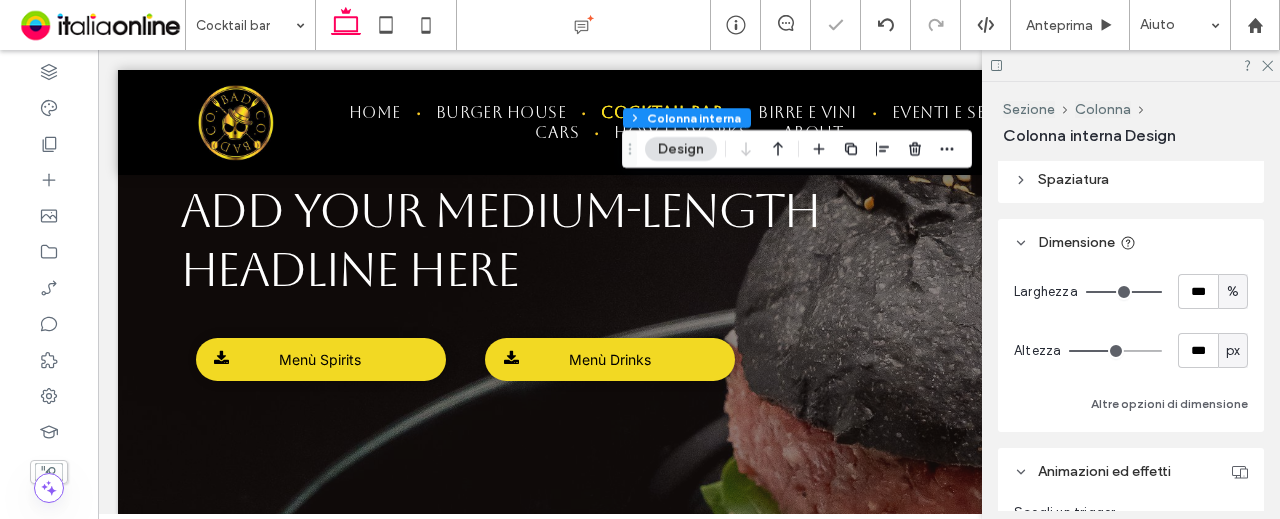 type on "***" 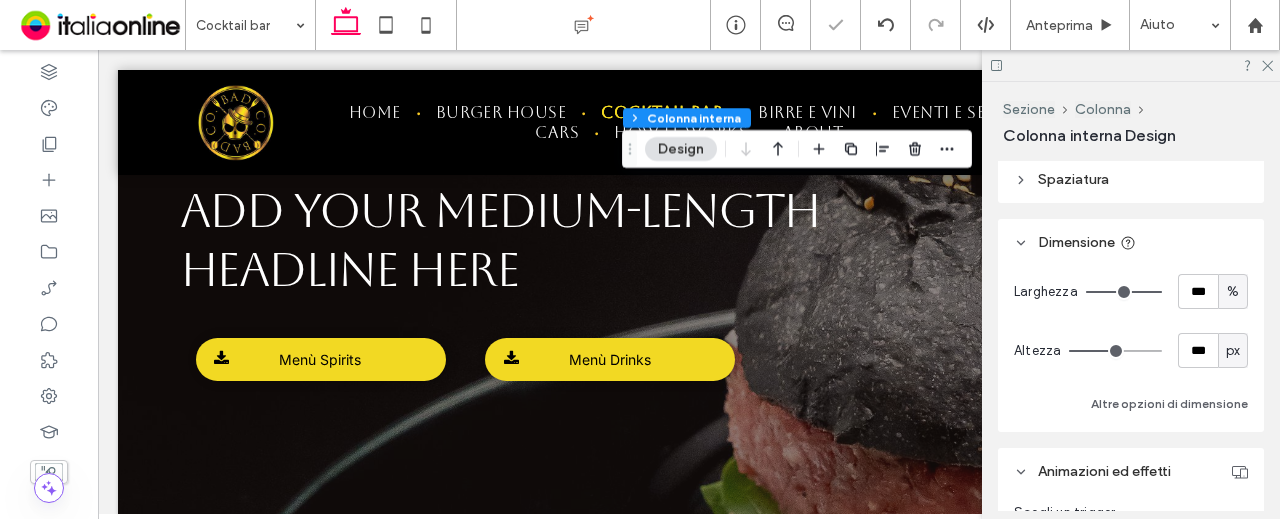 type on "***" 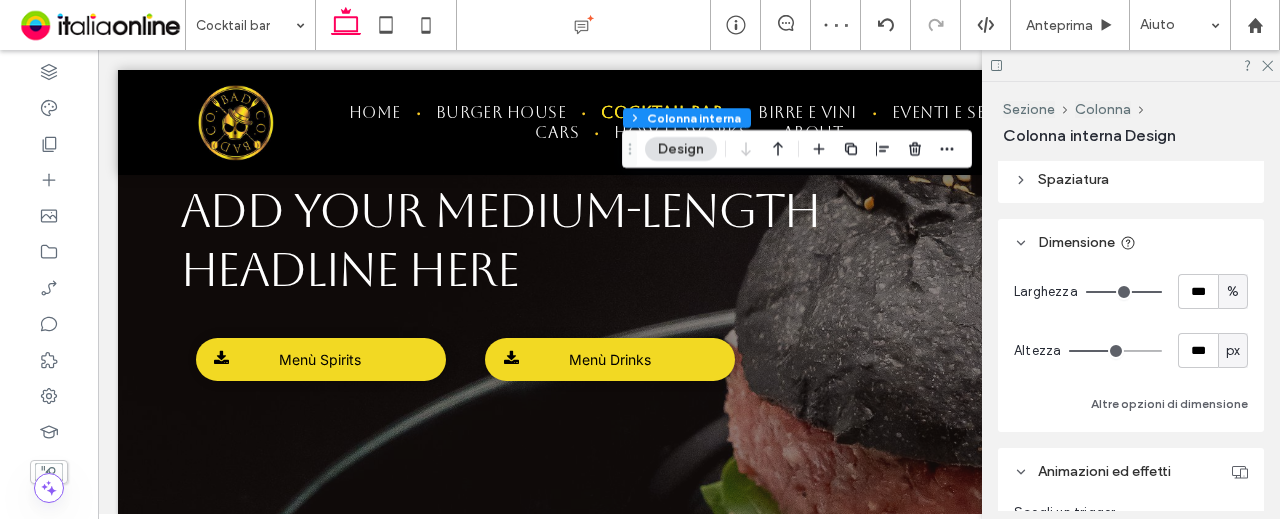 type on "***" 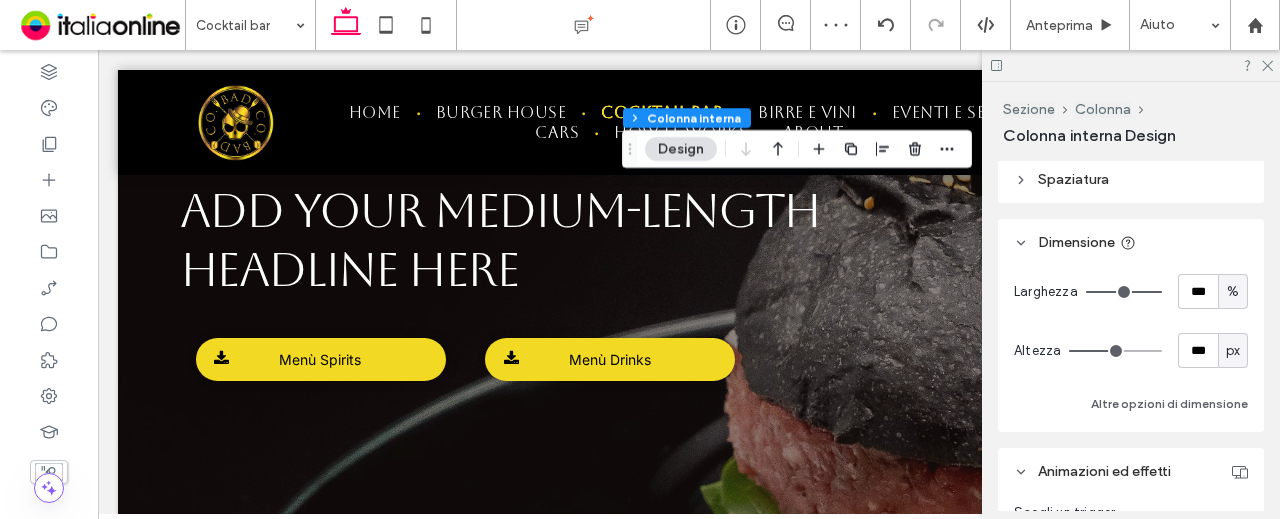click at bounding box center (1115, 351) 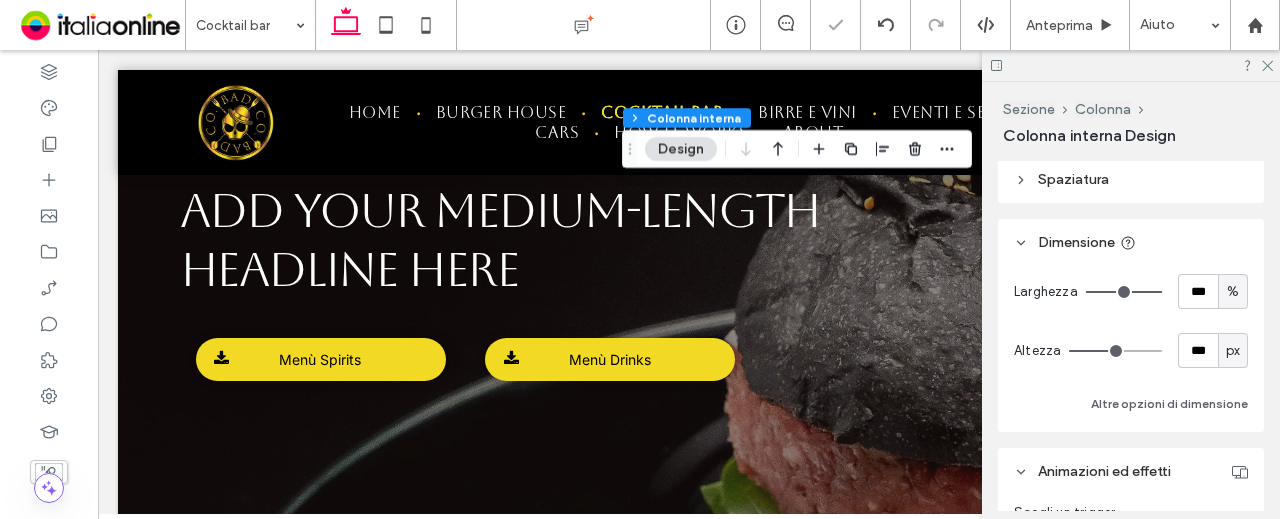type on "***" 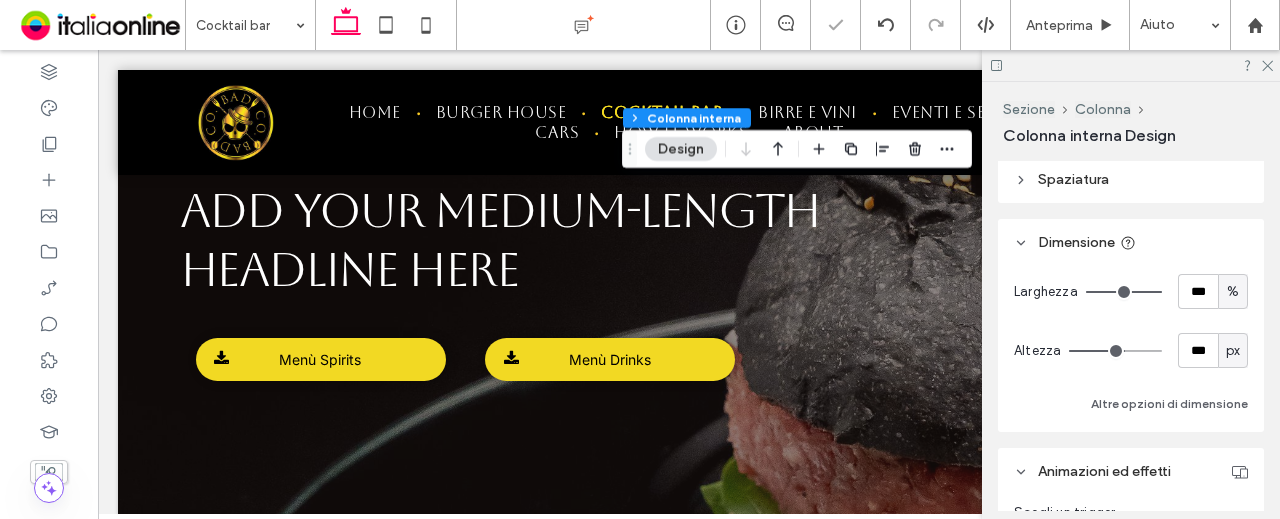 type on "***" 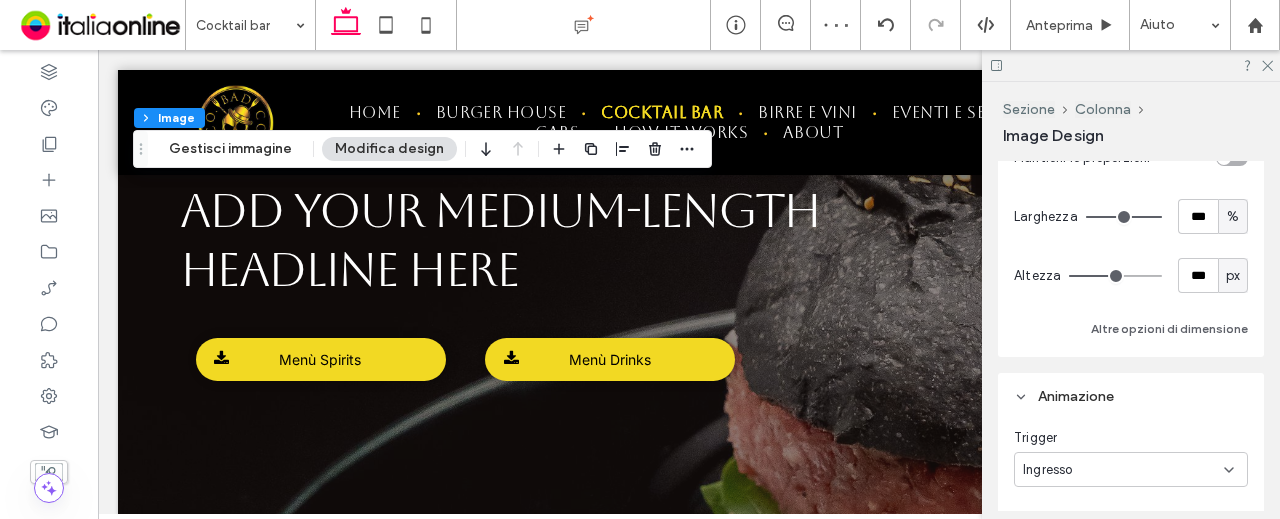 scroll, scrollTop: 600, scrollLeft: 0, axis: vertical 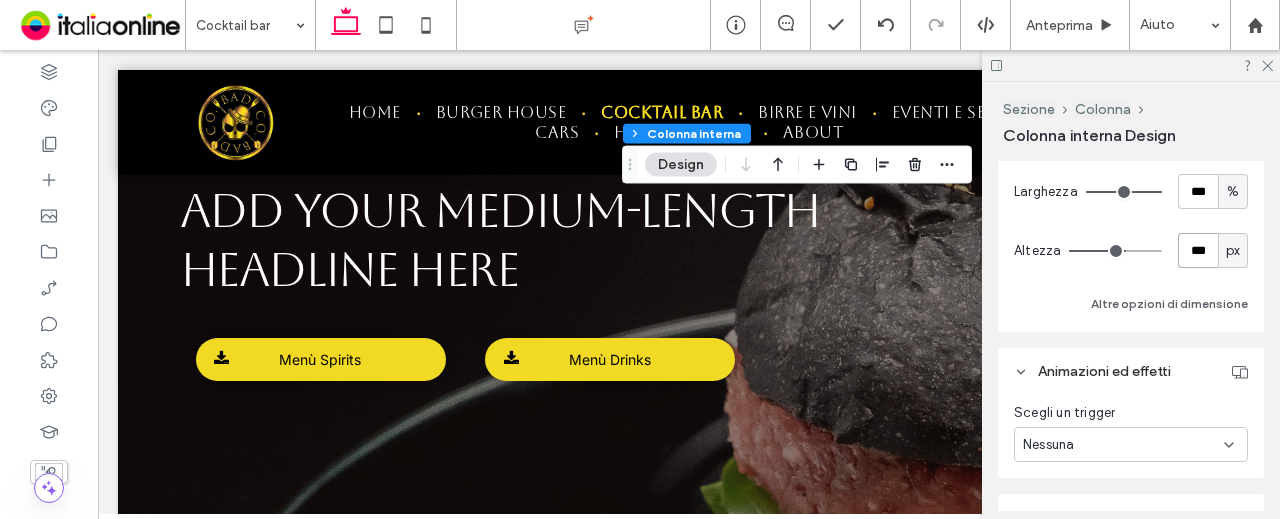 click on "***" at bounding box center [1198, 250] 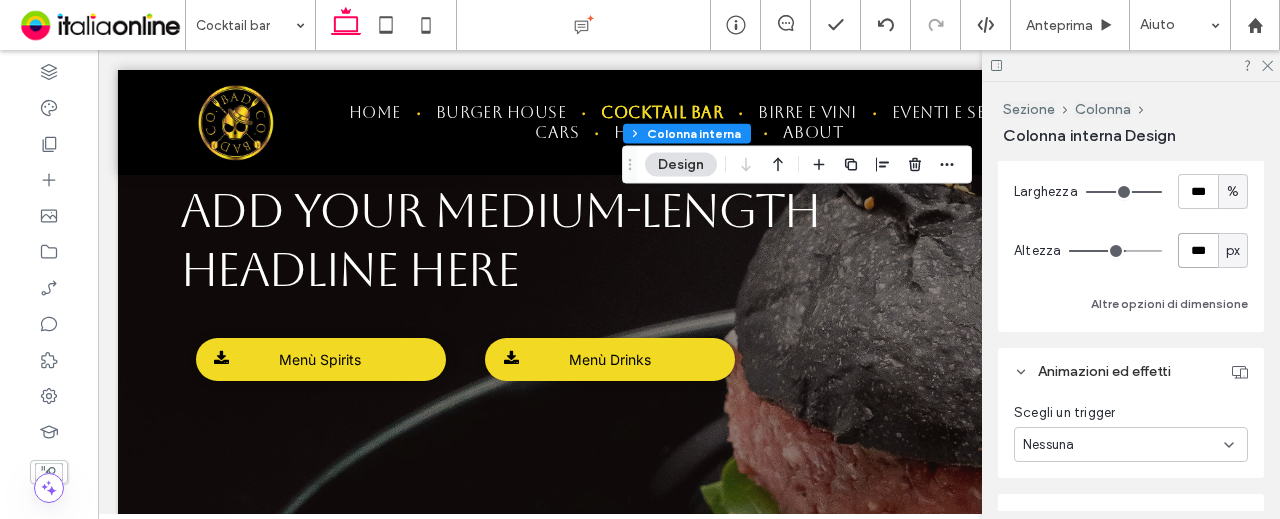 type on "***" 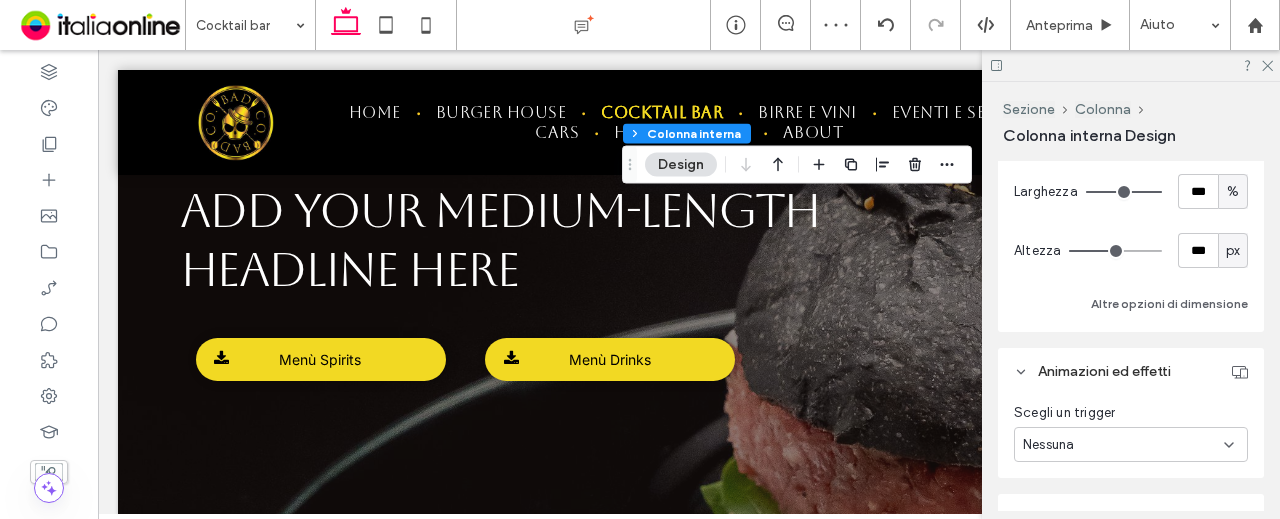 click on "Design" at bounding box center (681, 165) 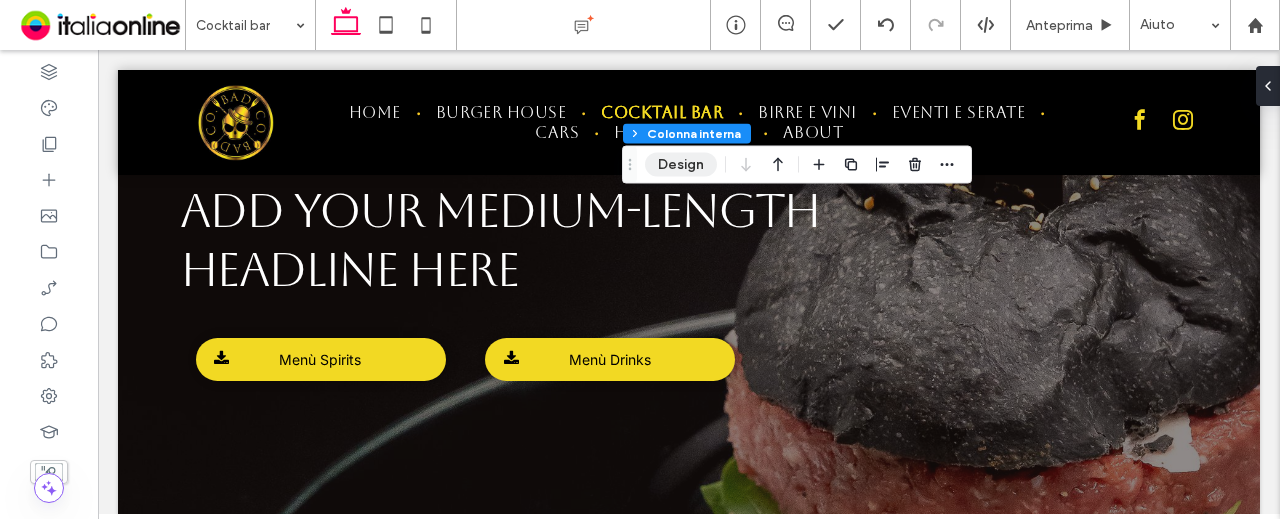 click on "Design" at bounding box center [681, 165] 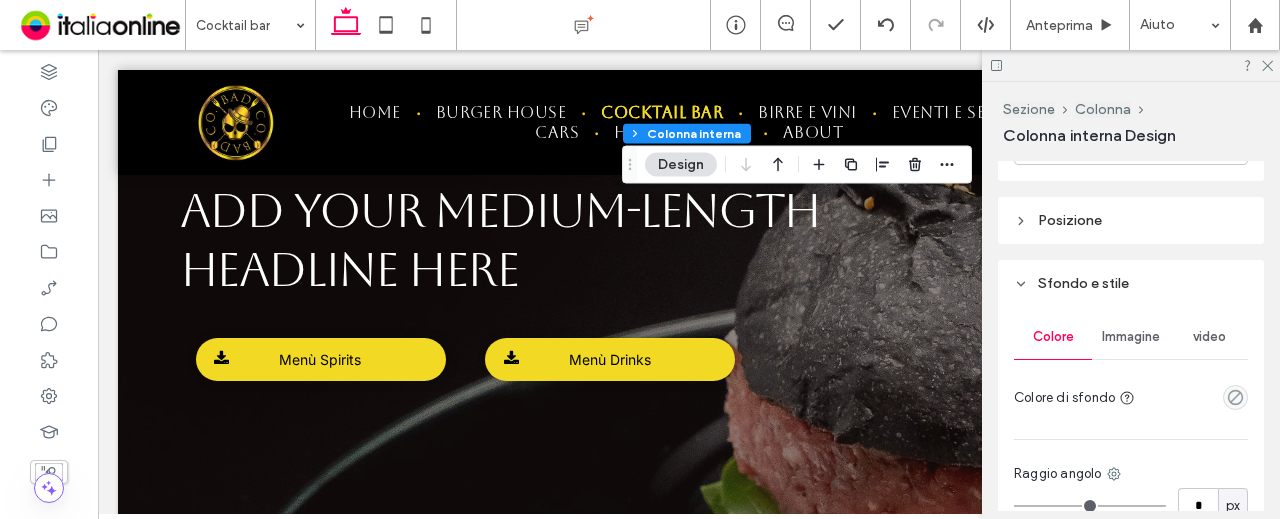 scroll, scrollTop: 800, scrollLeft: 0, axis: vertical 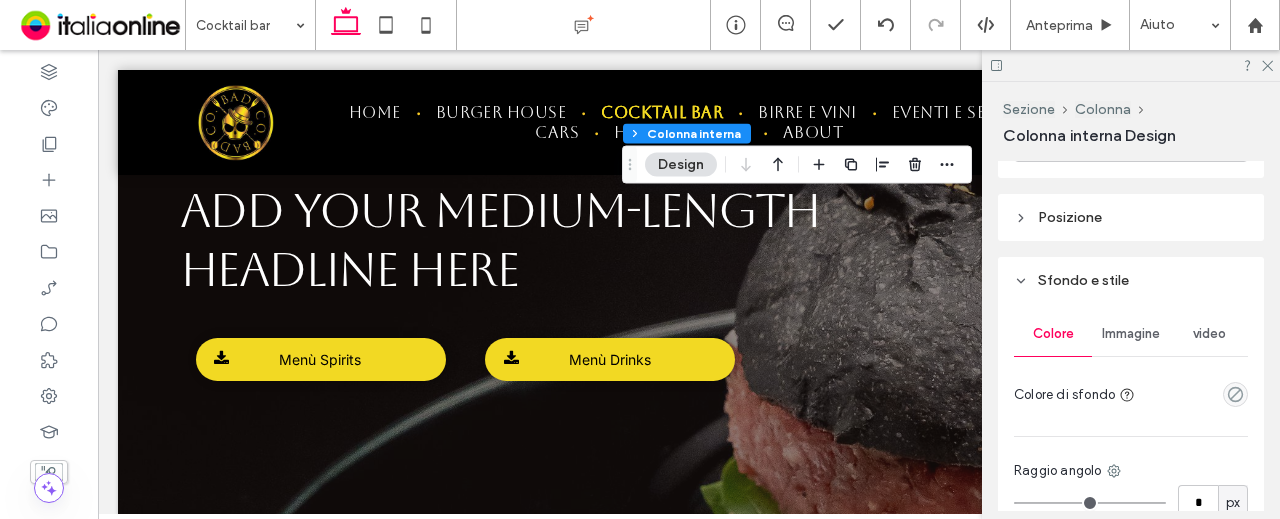 click on "video" at bounding box center (1209, 334) 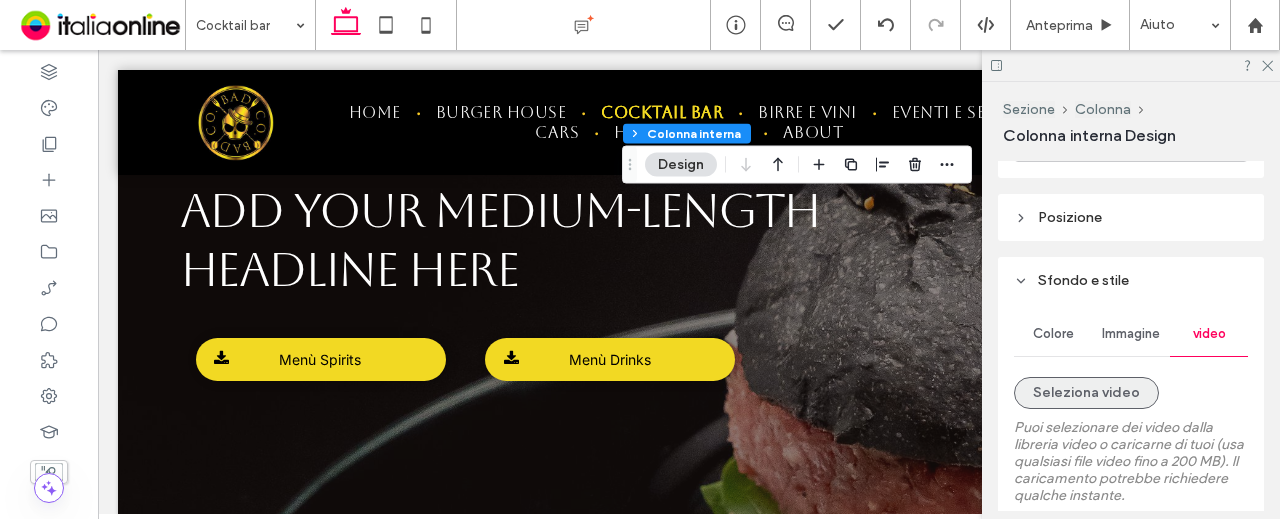 click on "Seleziona video" at bounding box center (1086, 393) 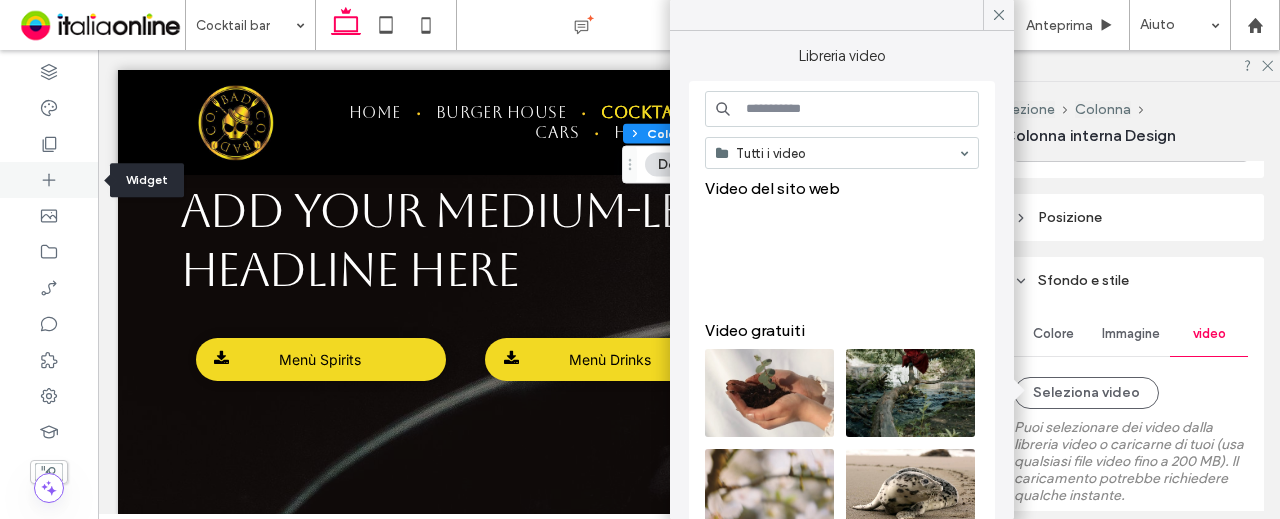 click 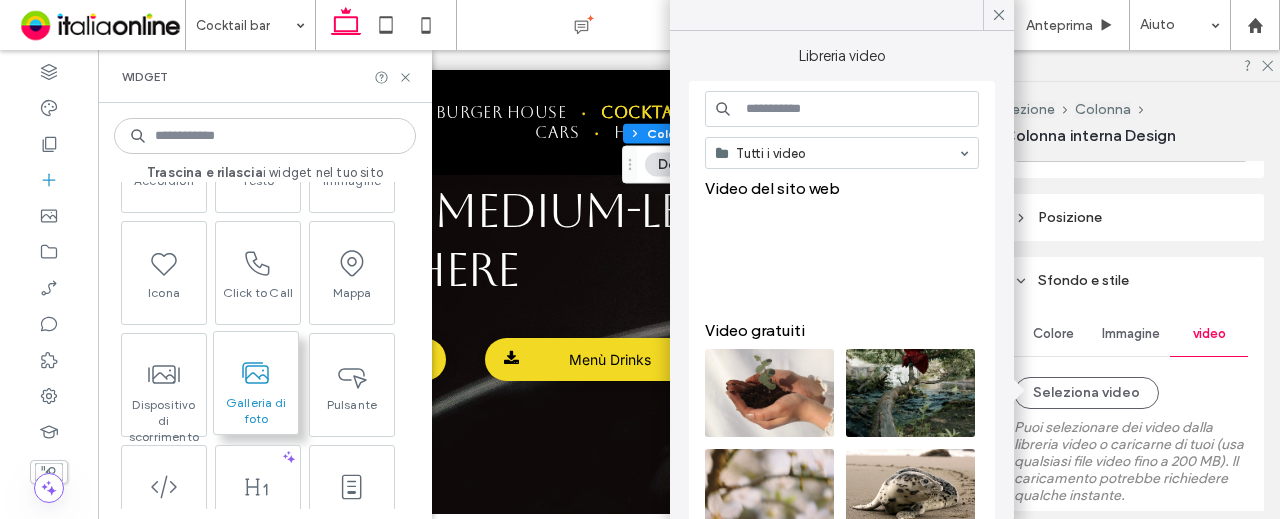 scroll, scrollTop: 300, scrollLeft: 0, axis: vertical 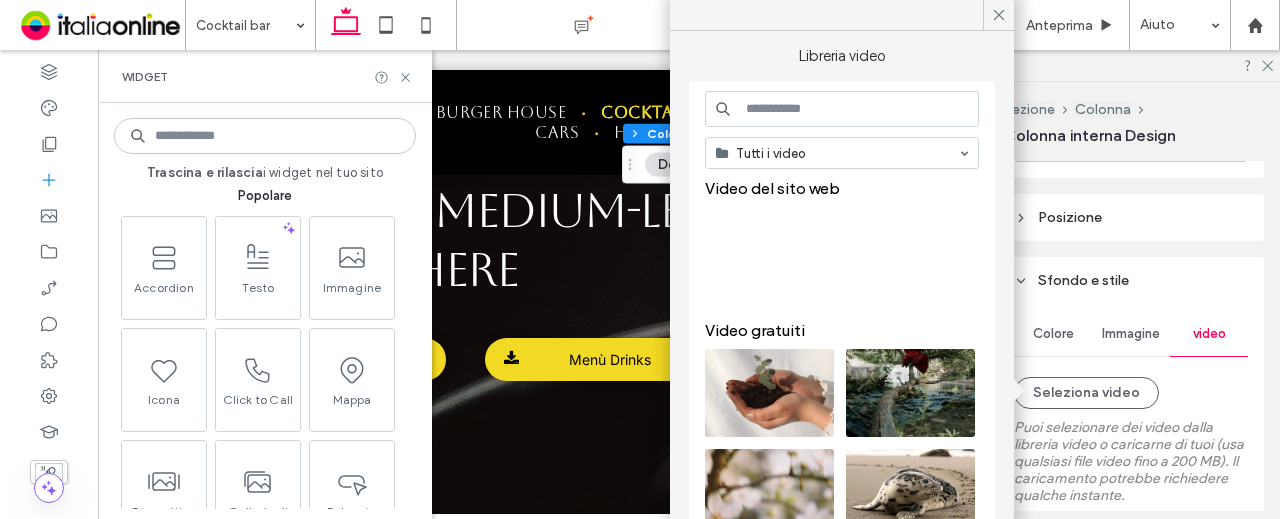 click at bounding box center (849, 259) 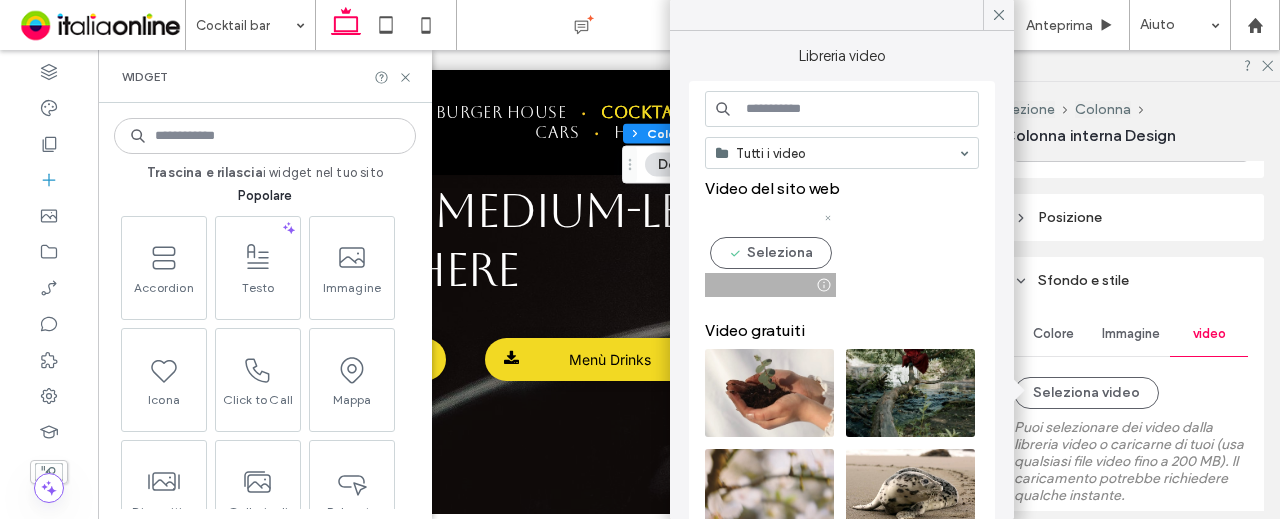 click at bounding box center (769, 253) 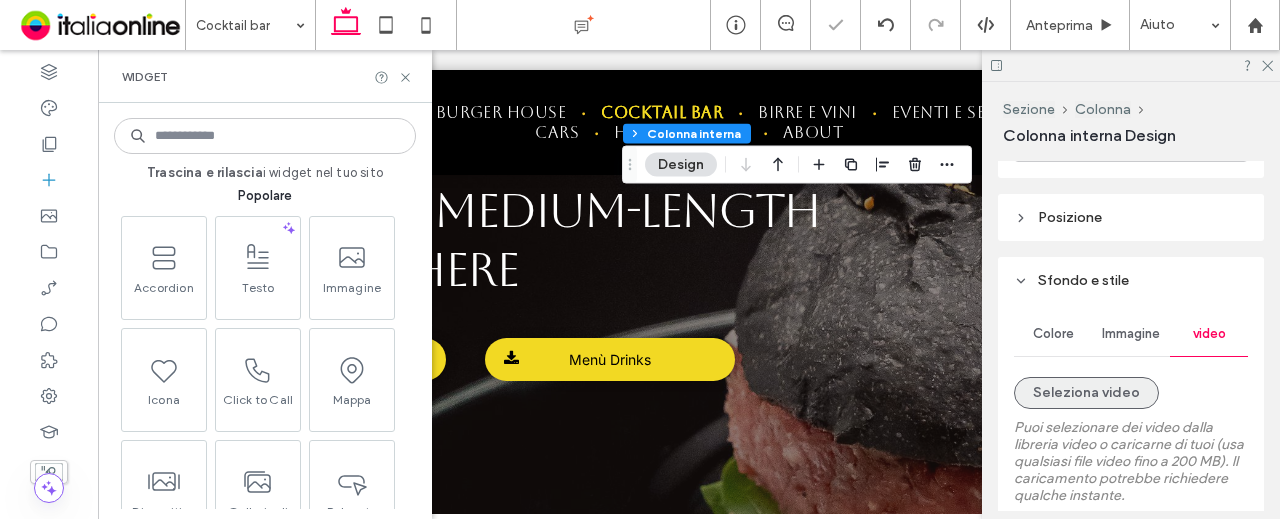 click on "Seleziona video" at bounding box center [1086, 393] 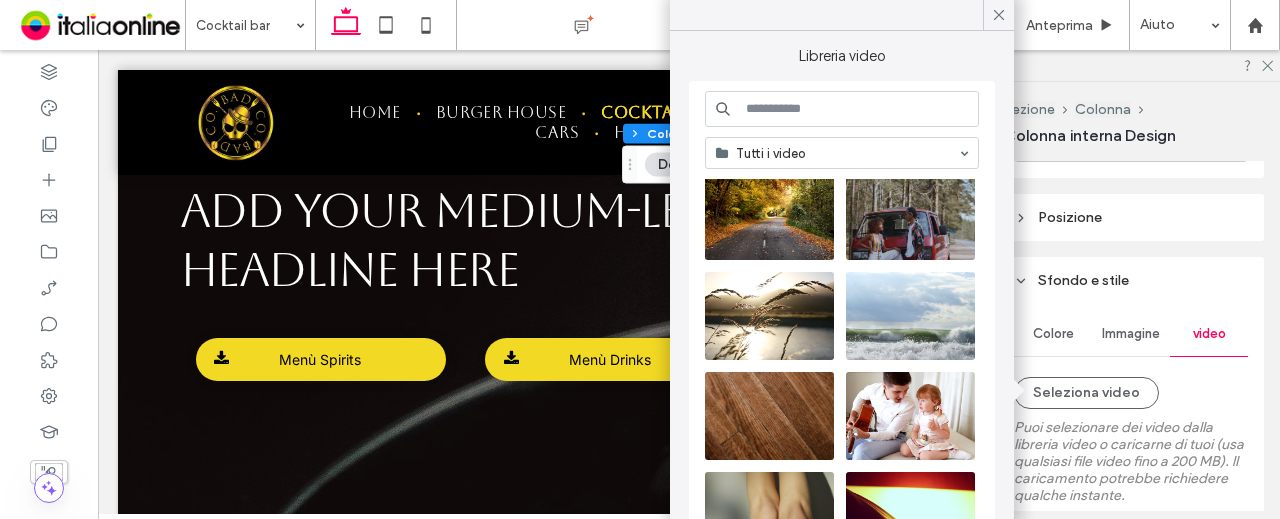scroll, scrollTop: 897, scrollLeft: 0, axis: vertical 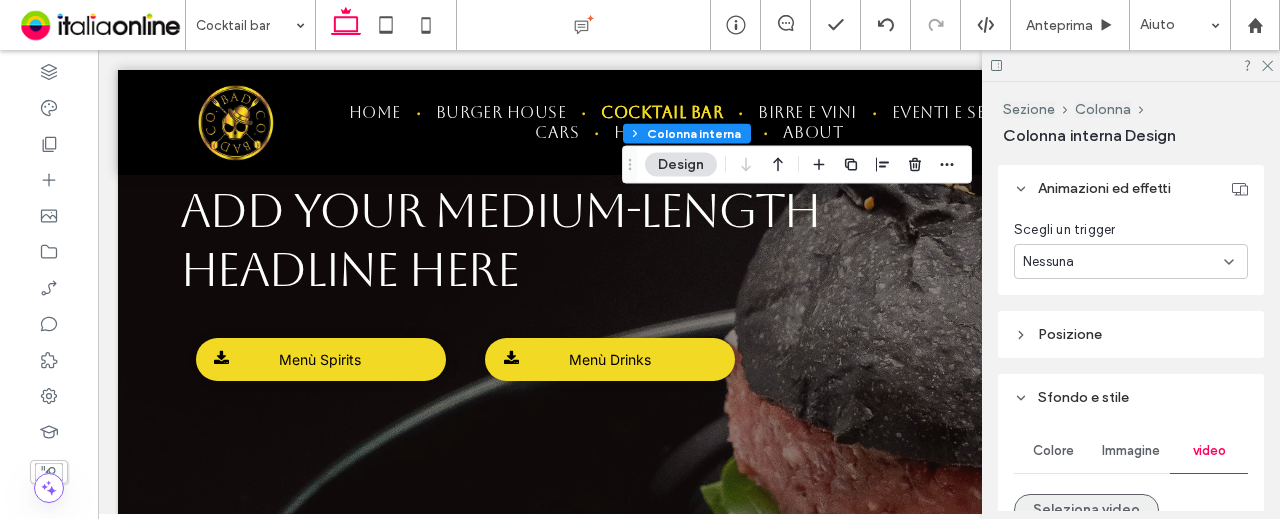 click on "Seleziona video" at bounding box center (1086, 510) 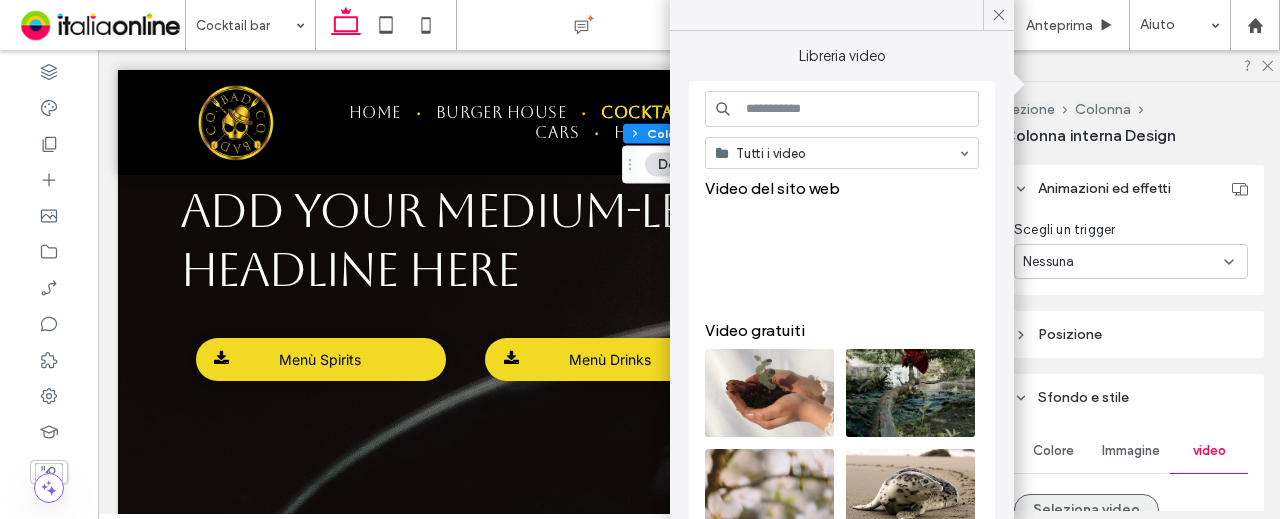 type 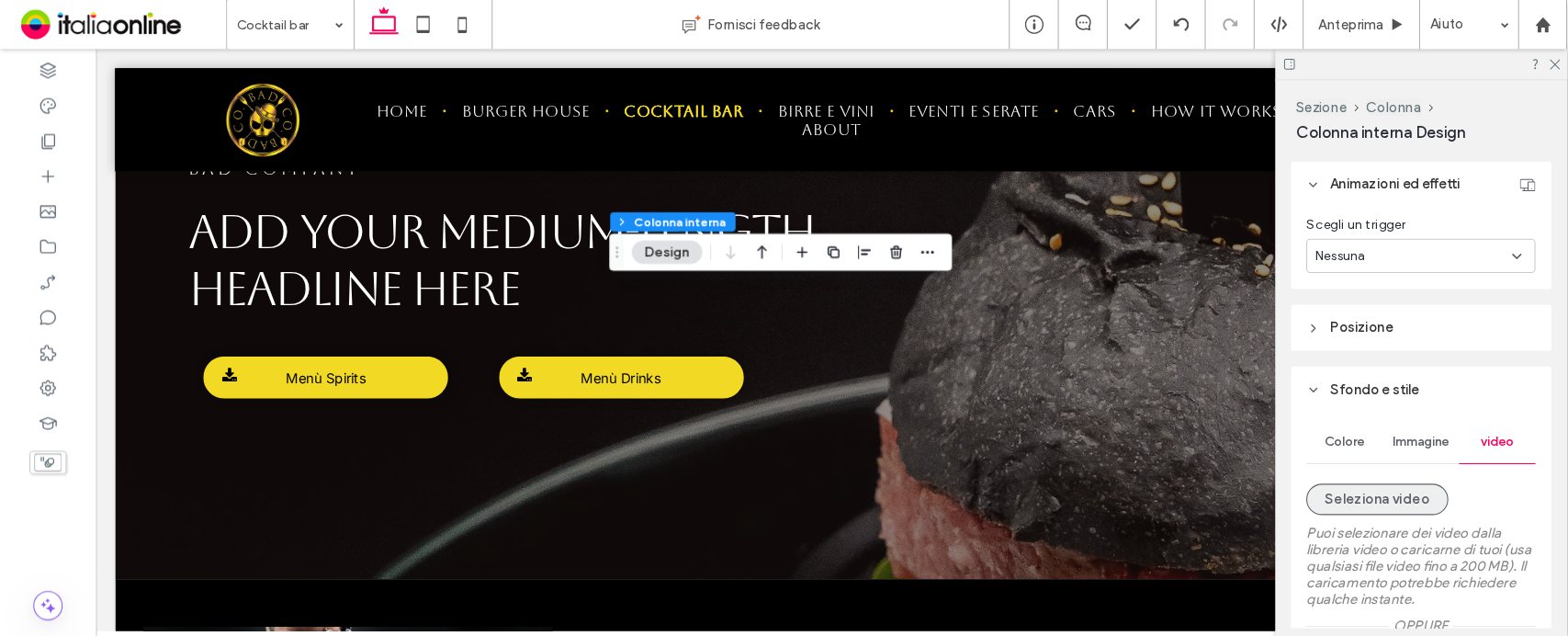 scroll, scrollTop: 628, scrollLeft: 0, axis: vertical 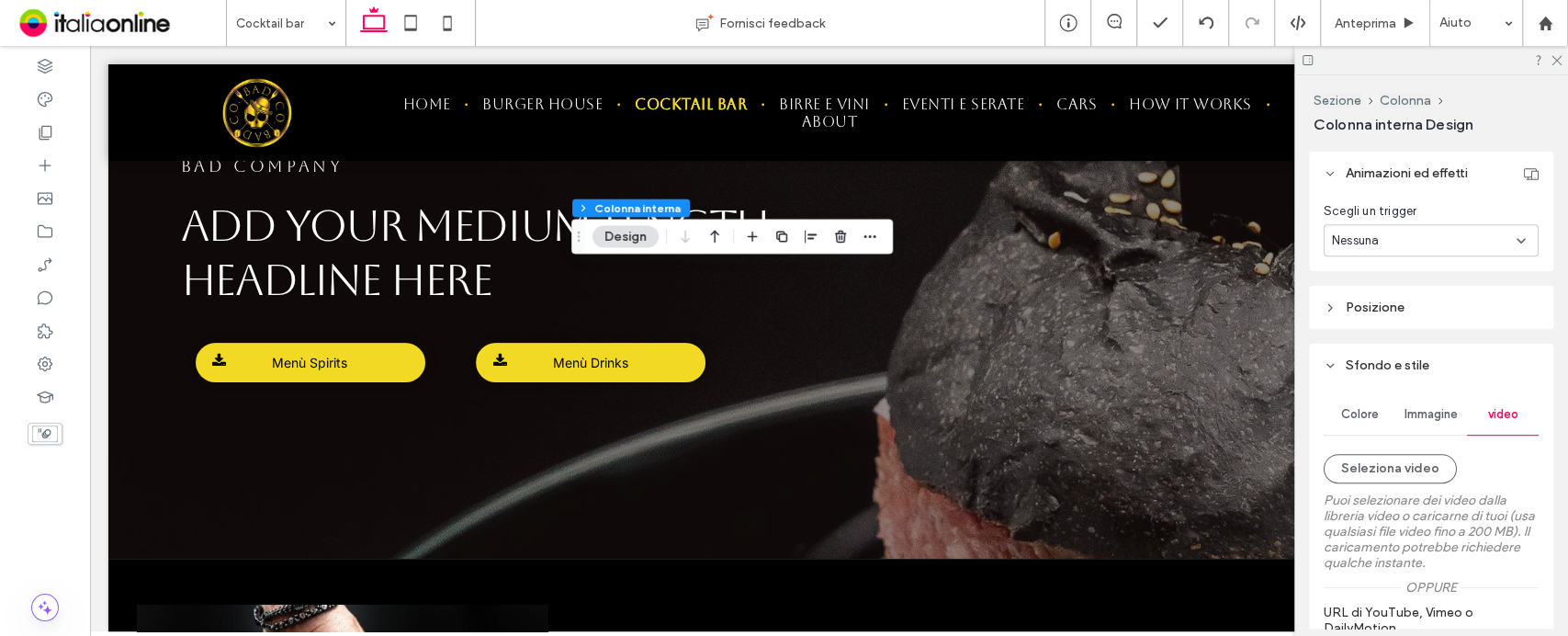 click on "Puoi selezionare dei video dalla libreria video o caricarne di tuoi (usa qualsiasi file video fino a 200 MB). Il caricamento potrebbe richiedere qualche instante." at bounding box center (1431, 531) 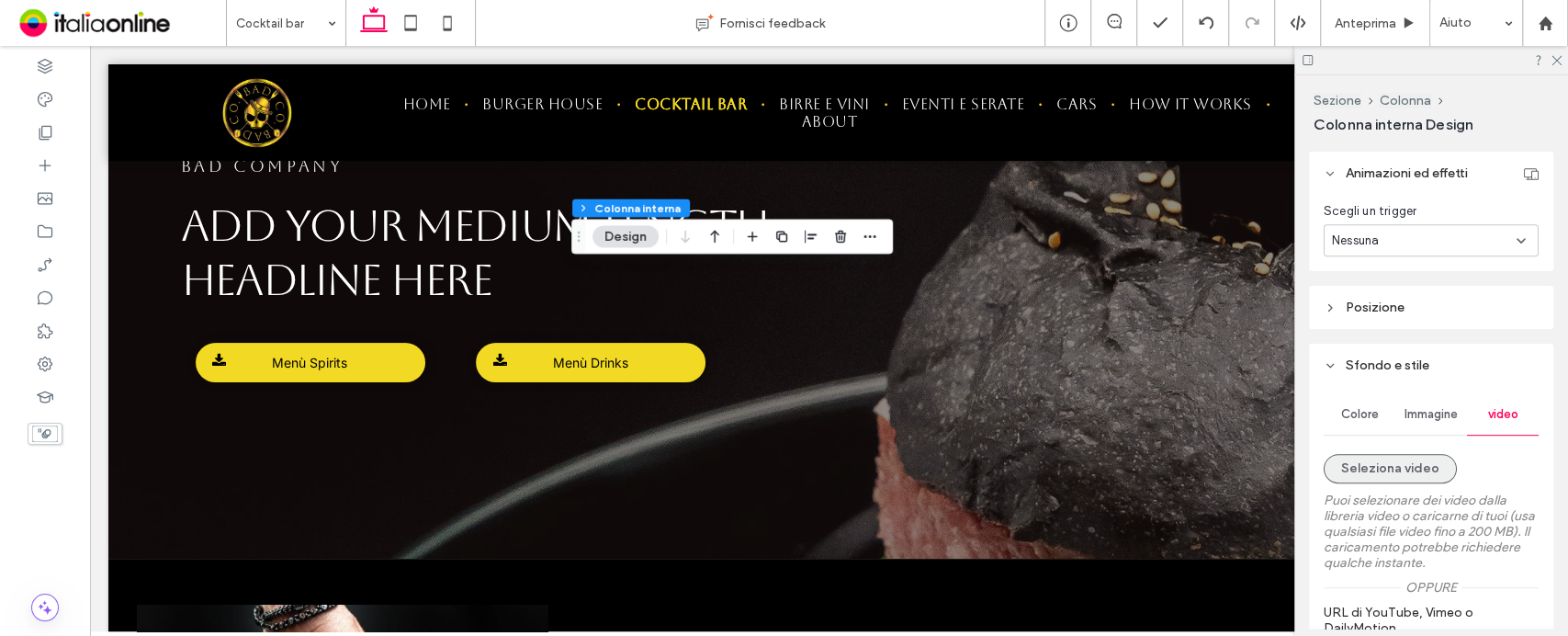 click on "Seleziona video" at bounding box center [1390, 469] 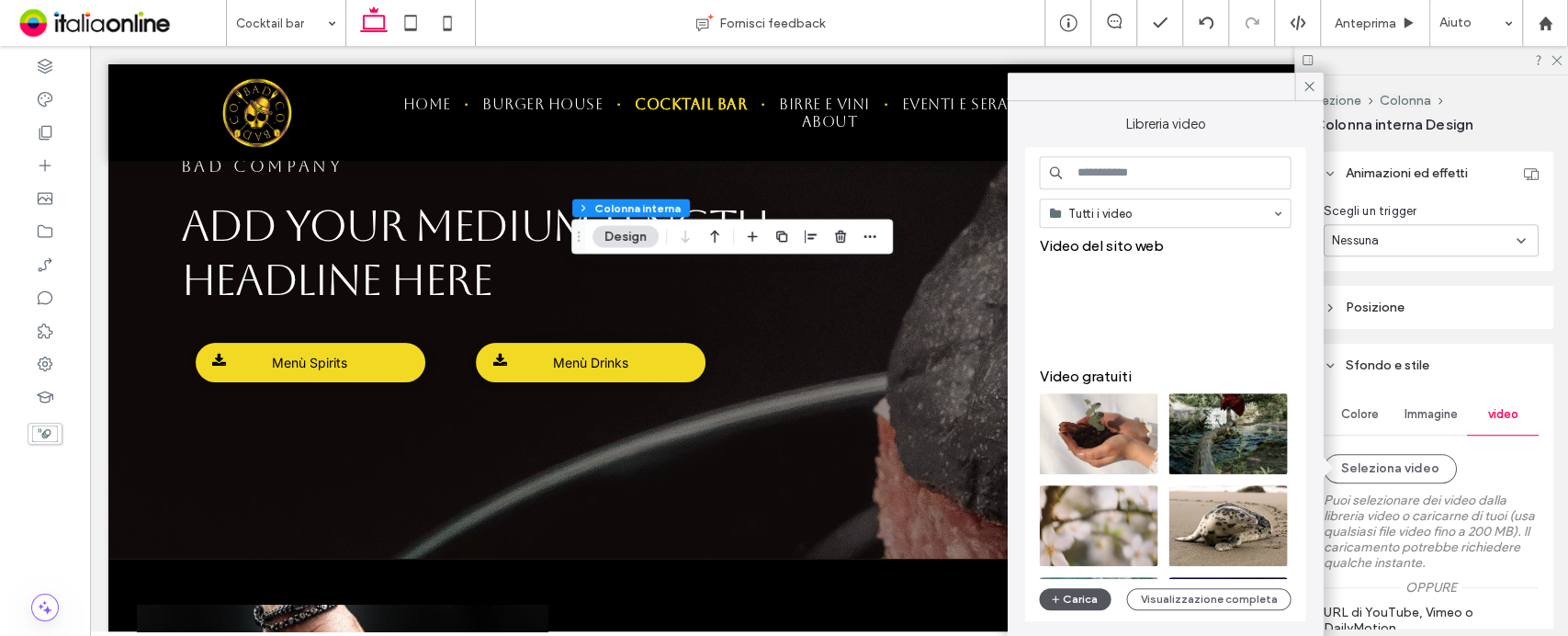 click on "Carica" at bounding box center [1075, 599] 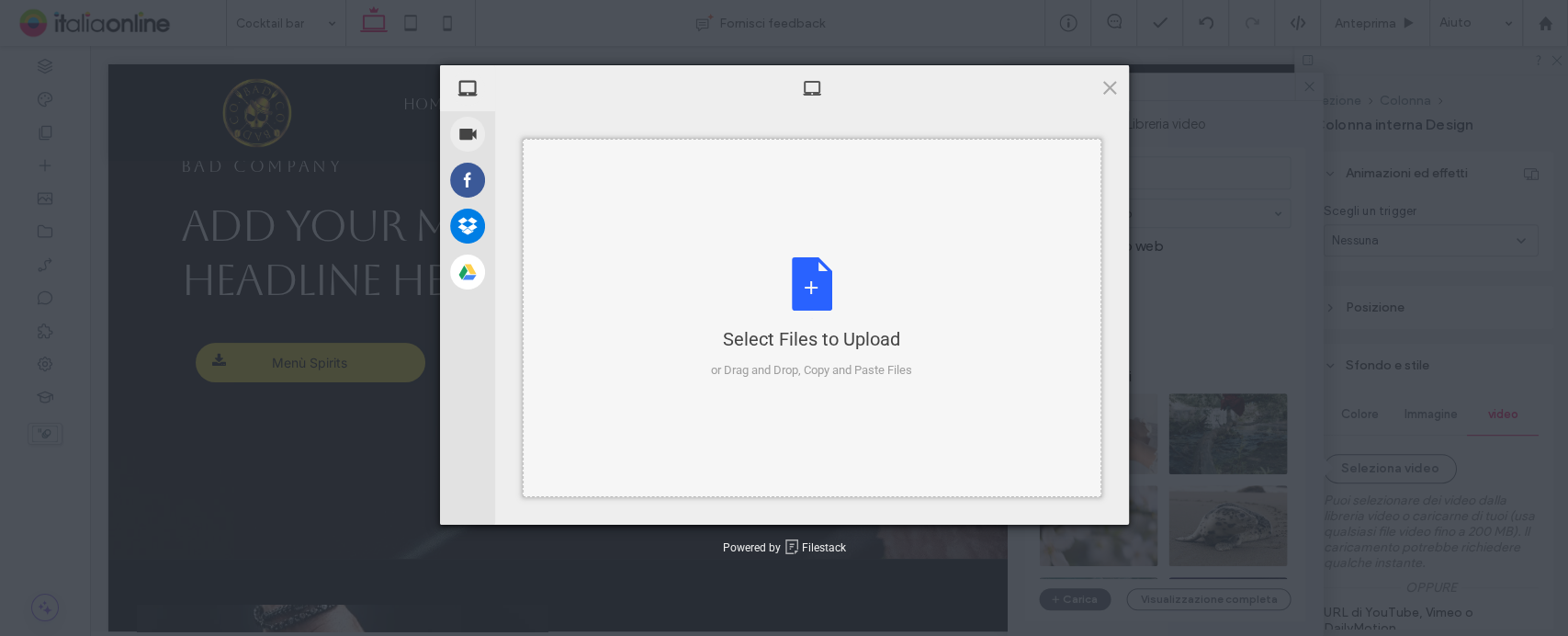 click on "Select Files to Upload
or Drag and Drop, Copy and Paste Files" at bounding box center (811, 318) 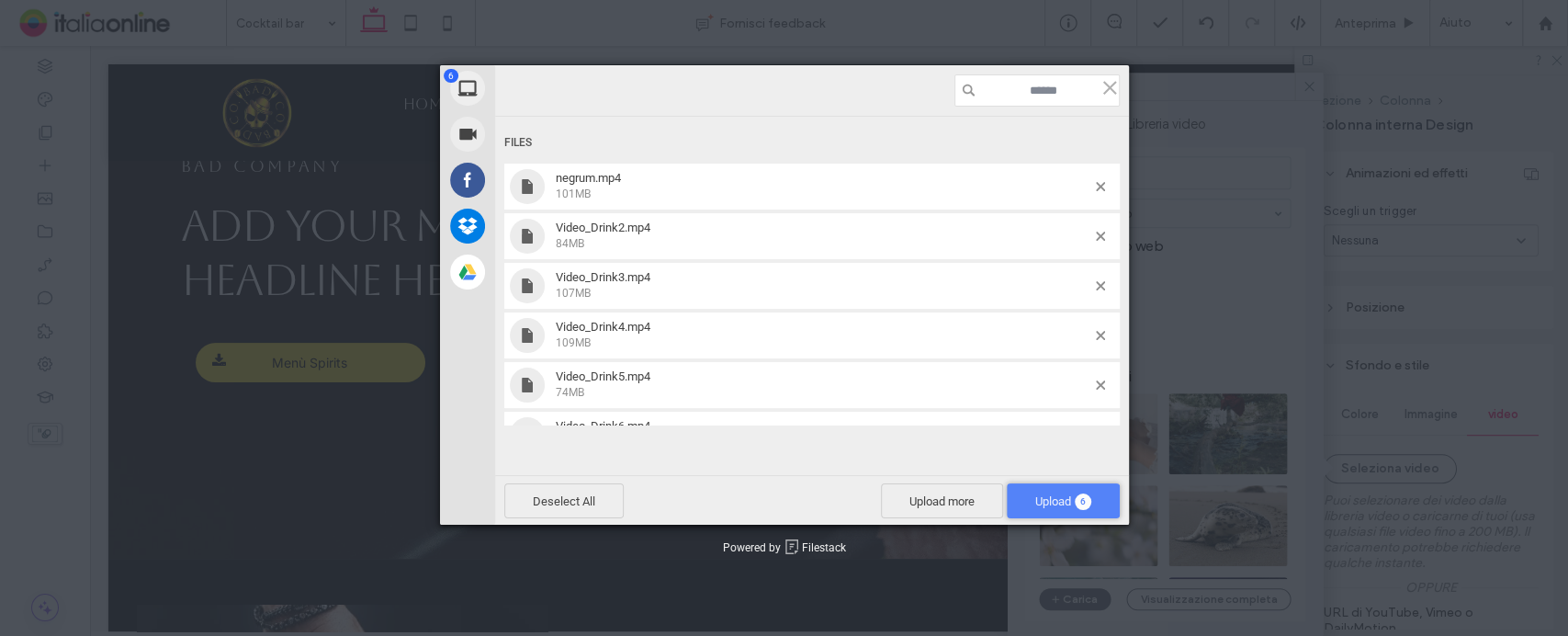 click on "Upload
6" at bounding box center [1063, 501] 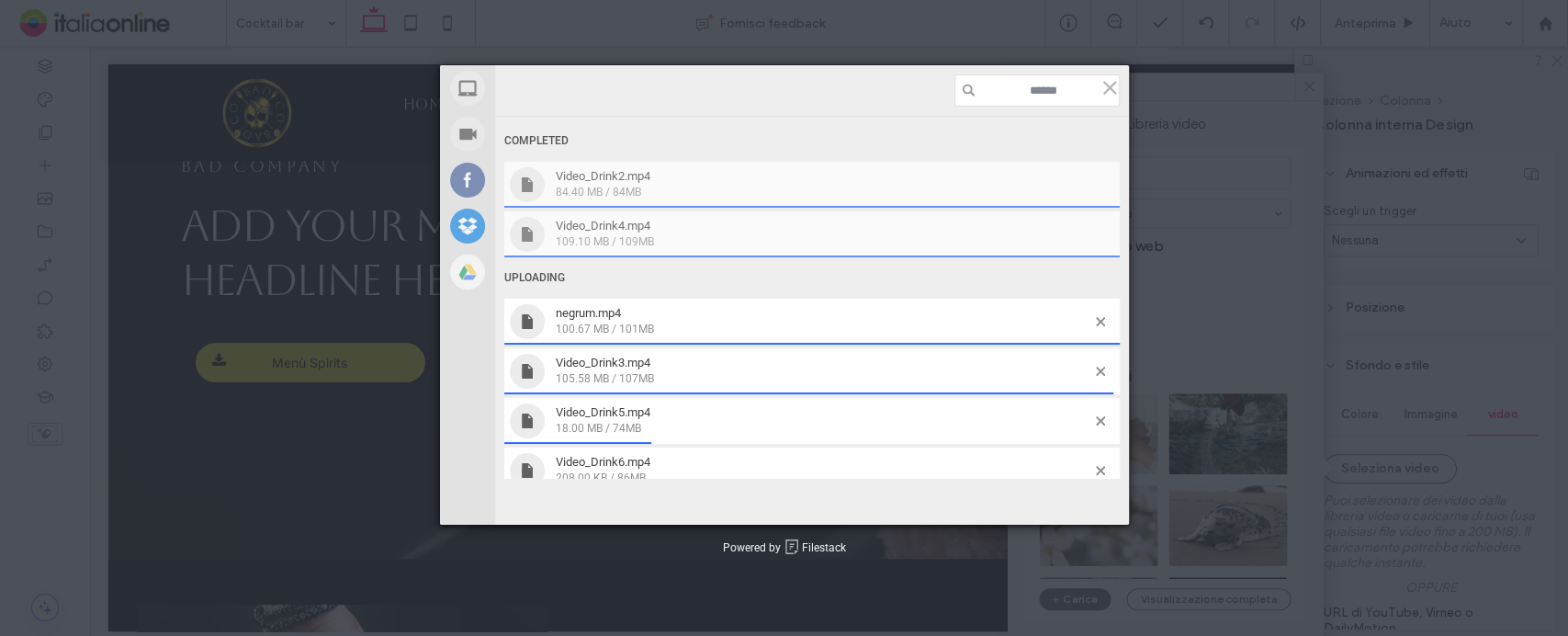 scroll, scrollTop: 0, scrollLeft: 0, axis: both 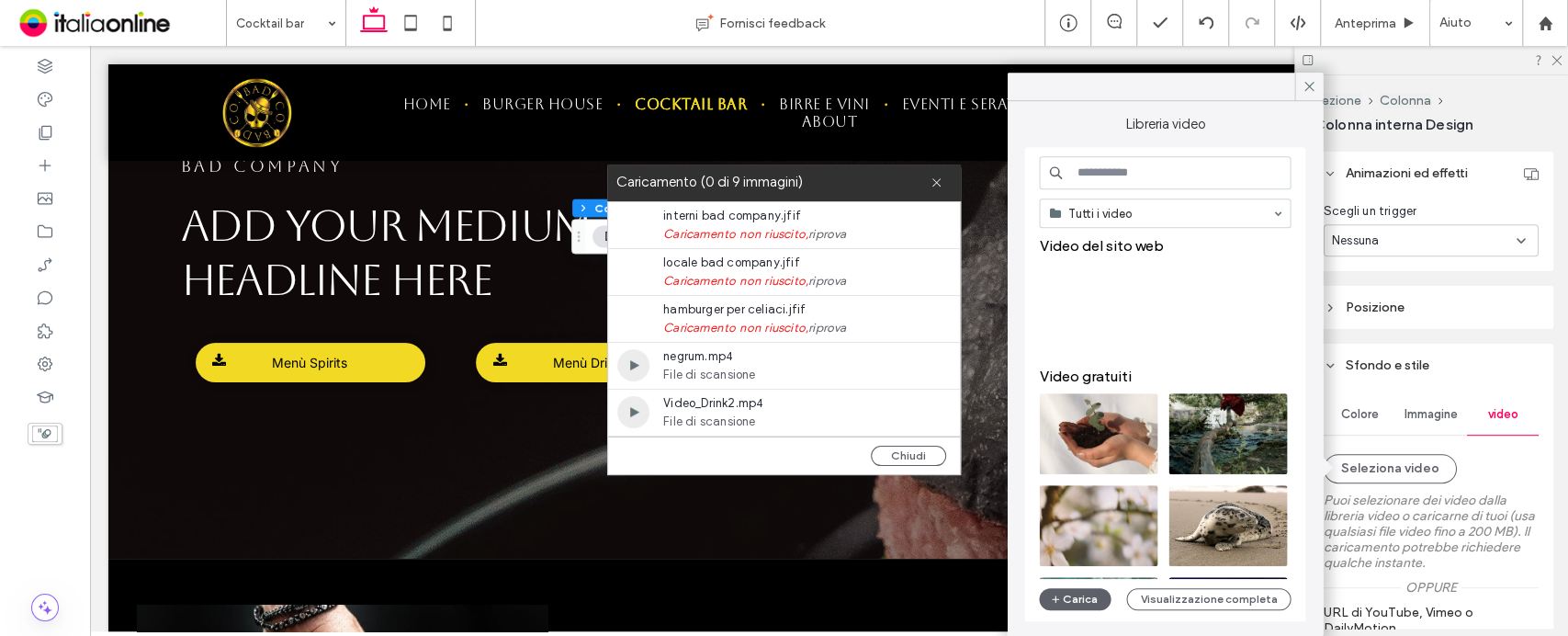 click on "riprova" at bounding box center (827, 234) 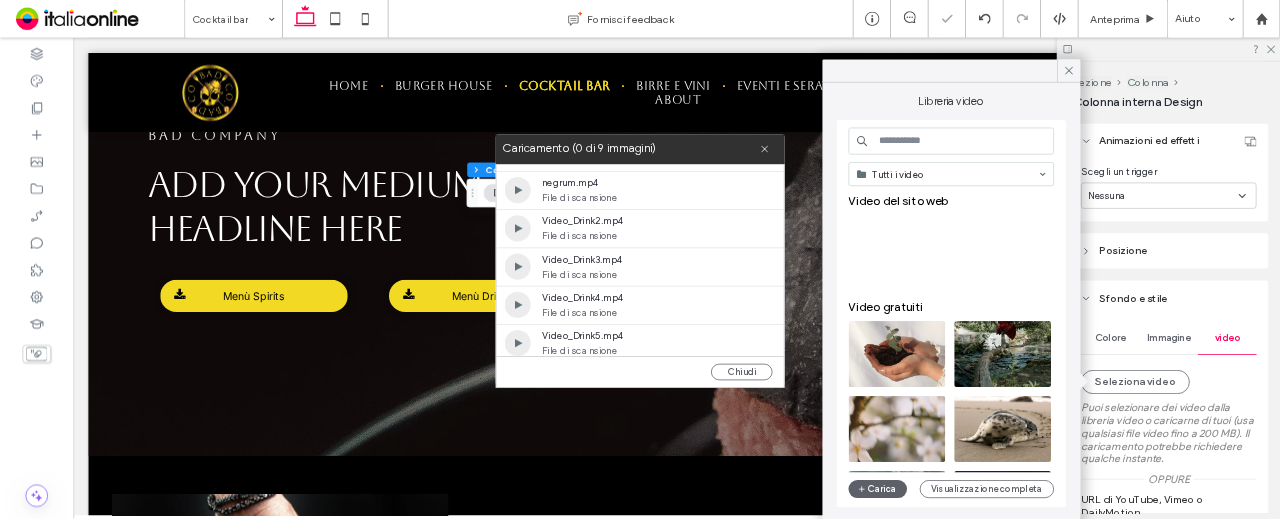 scroll, scrollTop: 202, scrollLeft: 0, axis: vertical 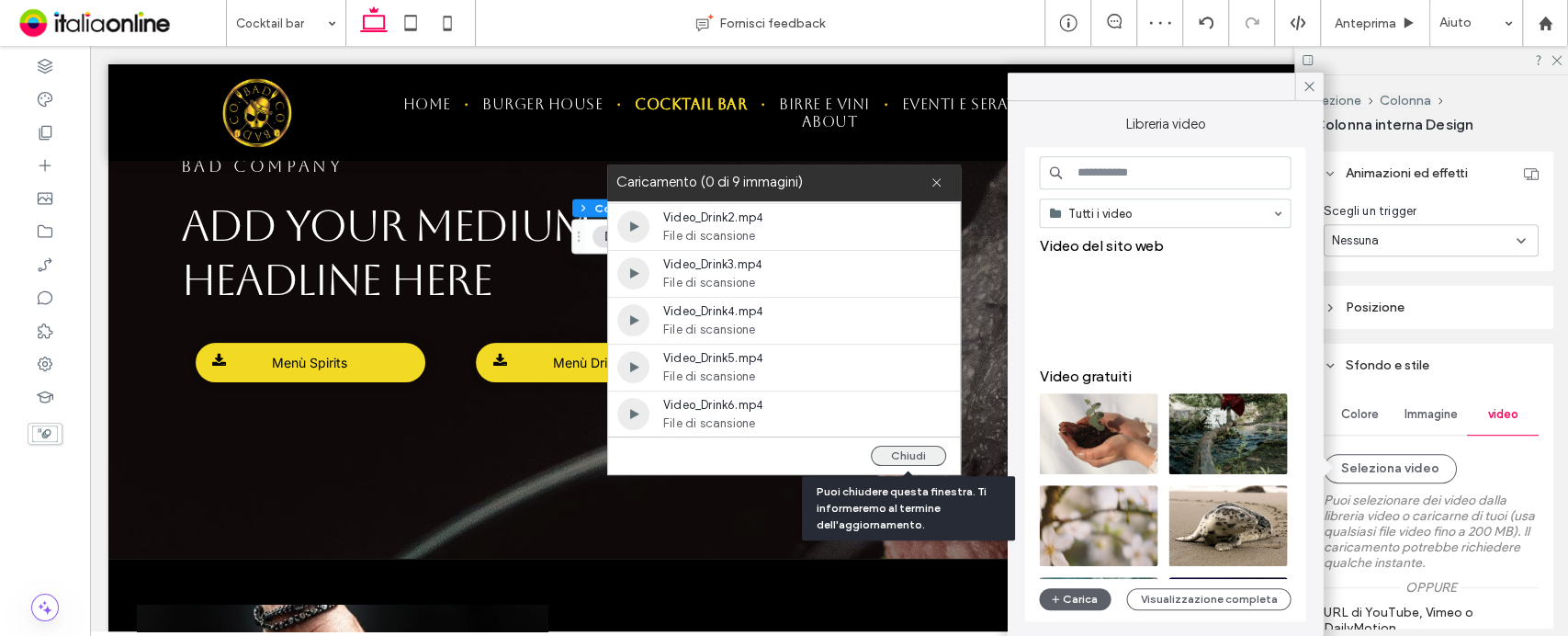 click on "Chiudi" at bounding box center (908, 456) 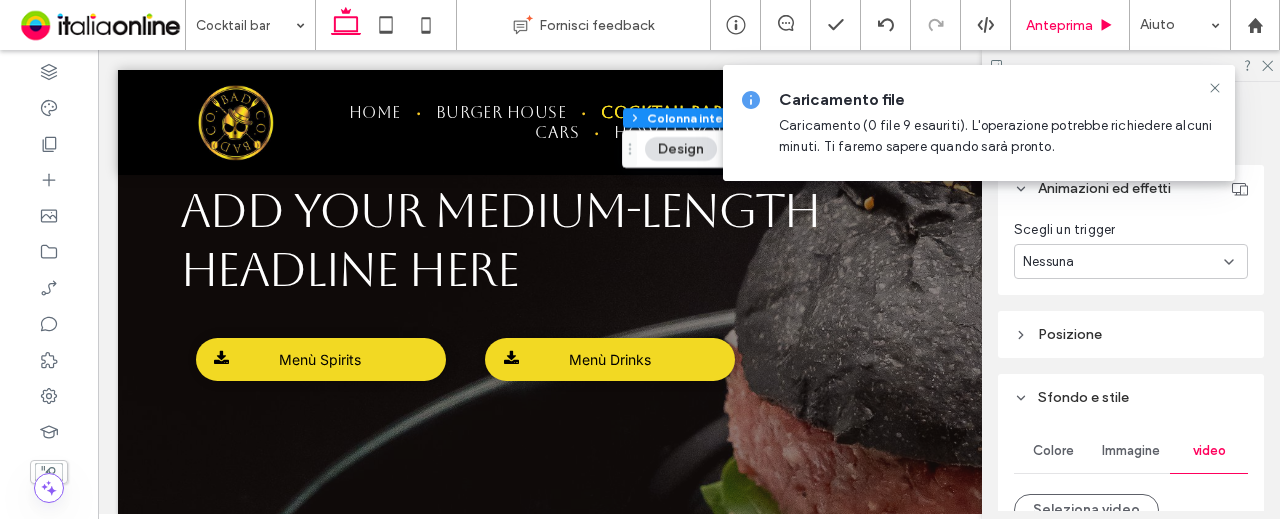 scroll, scrollTop: 683, scrollLeft: 0, axis: vertical 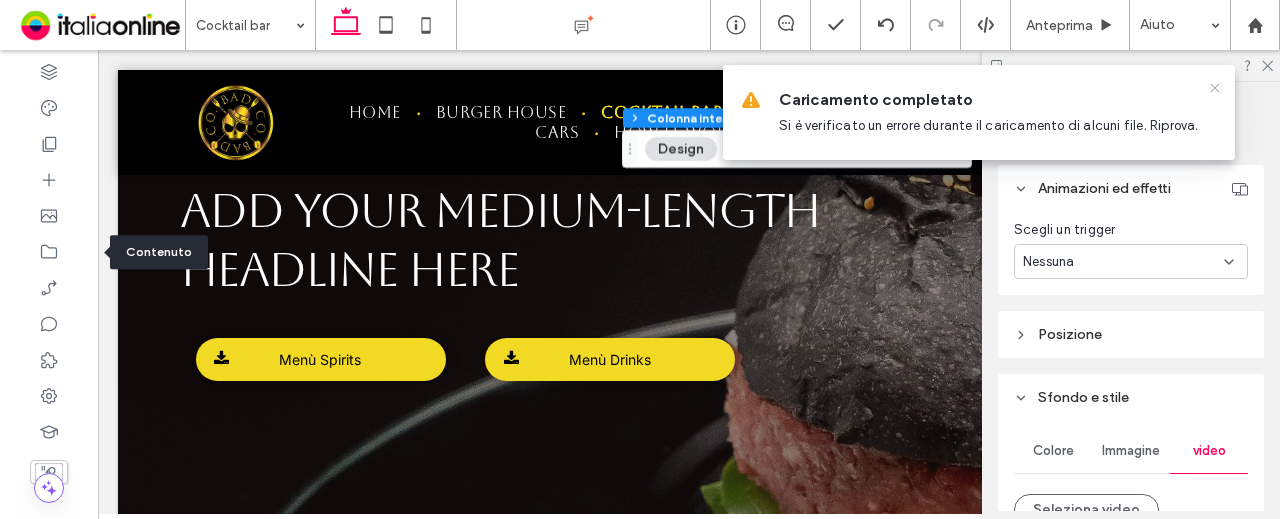 click 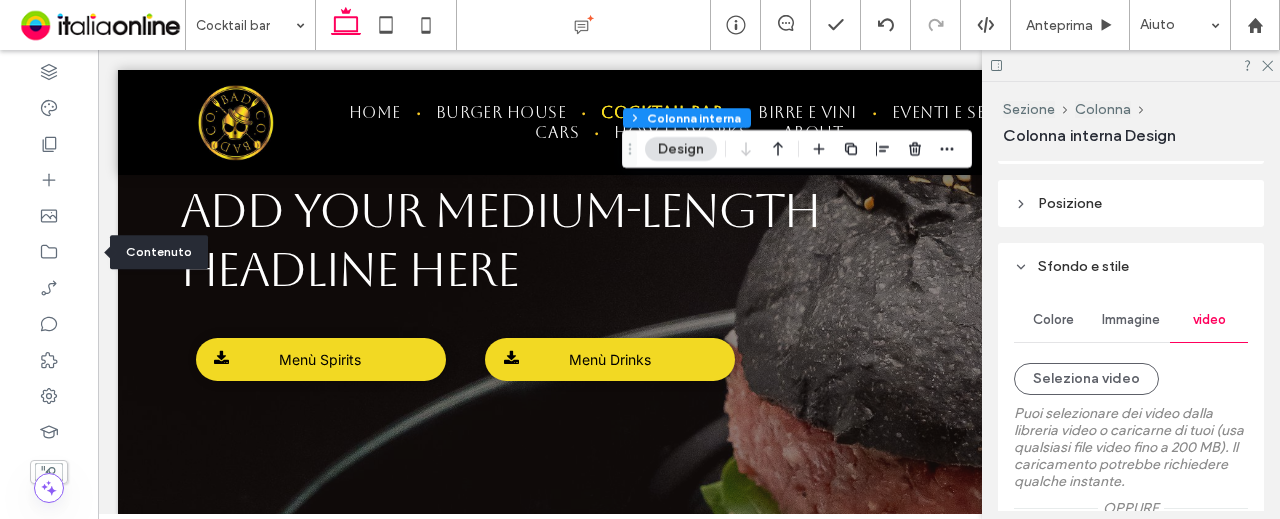 scroll, scrollTop: 883, scrollLeft: 0, axis: vertical 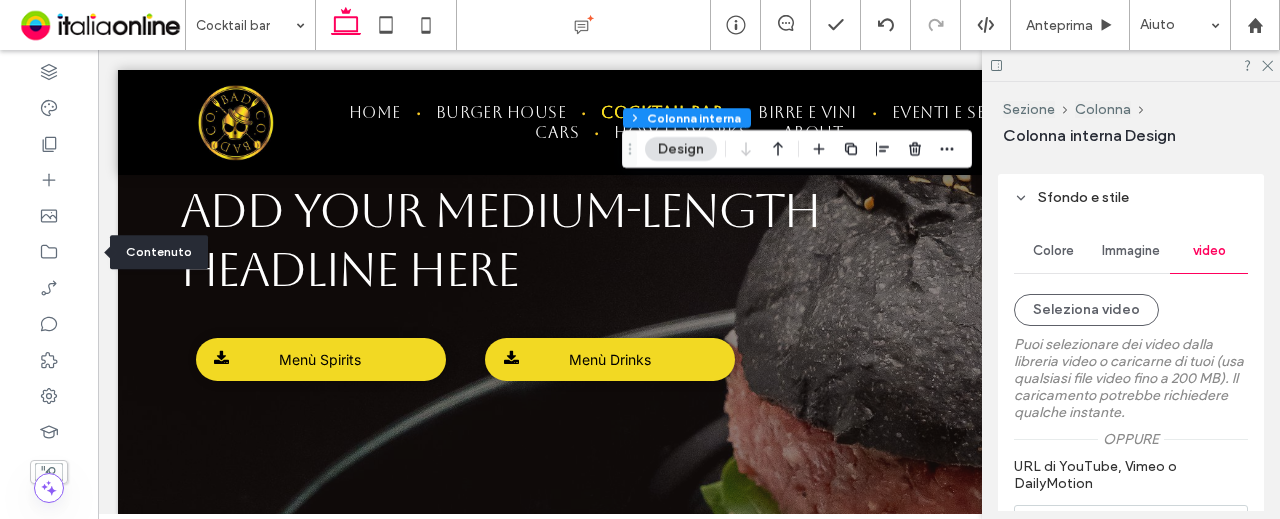 click on "Puoi selezionare dei video dalla libreria video o caricarne di tuoi (usa qualsiasi file video fino a 200 MB). Il caricamento potrebbe richiedere qualche instante." at bounding box center (1131, 378) 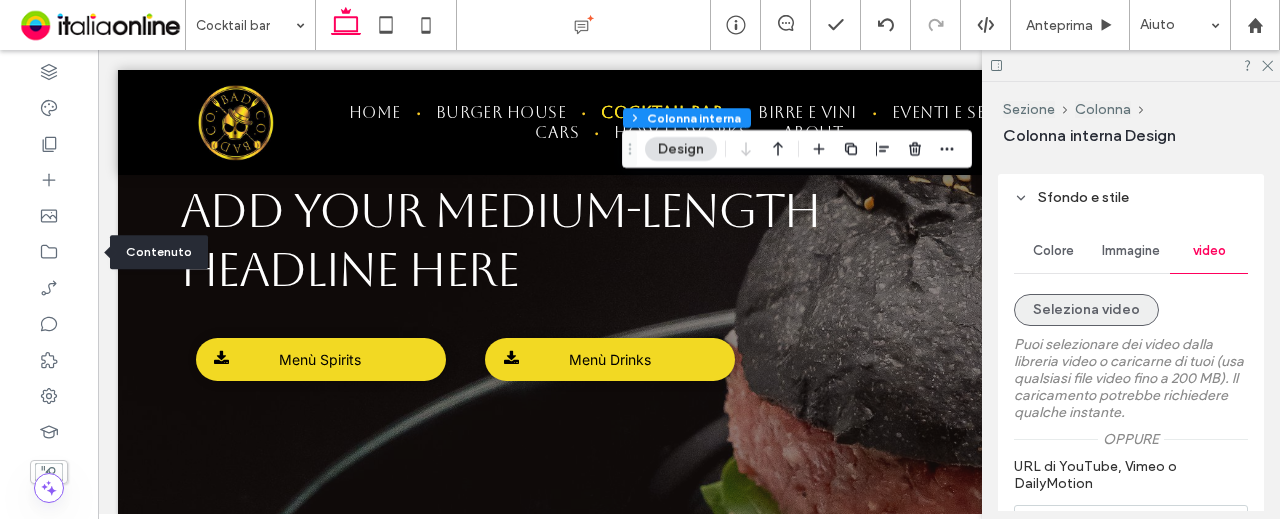click on "Seleziona video" at bounding box center [1086, 310] 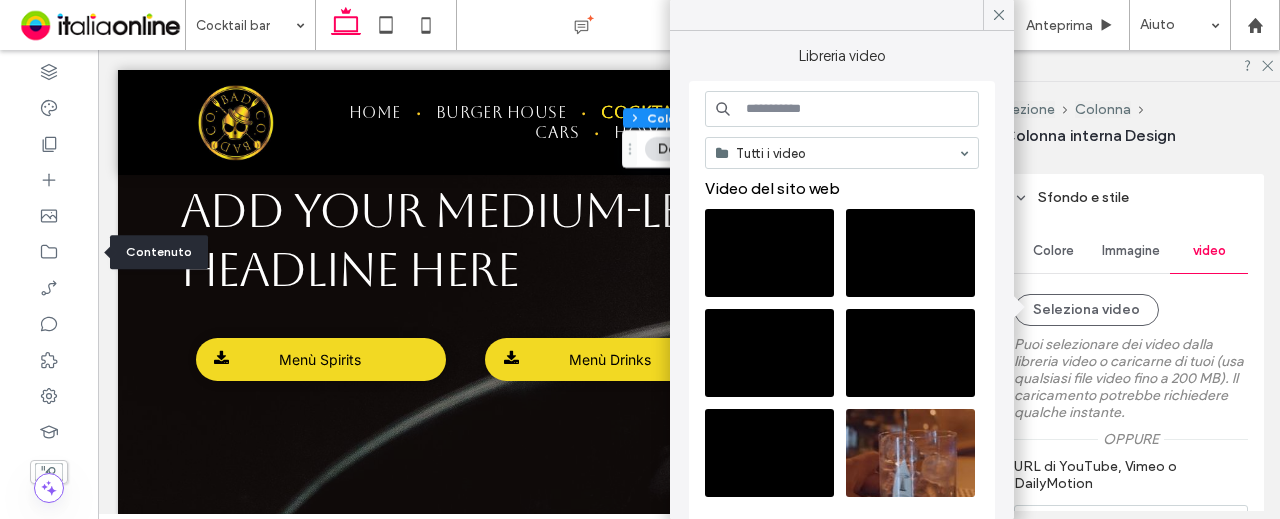 scroll, scrollTop: 0, scrollLeft: 0, axis: both 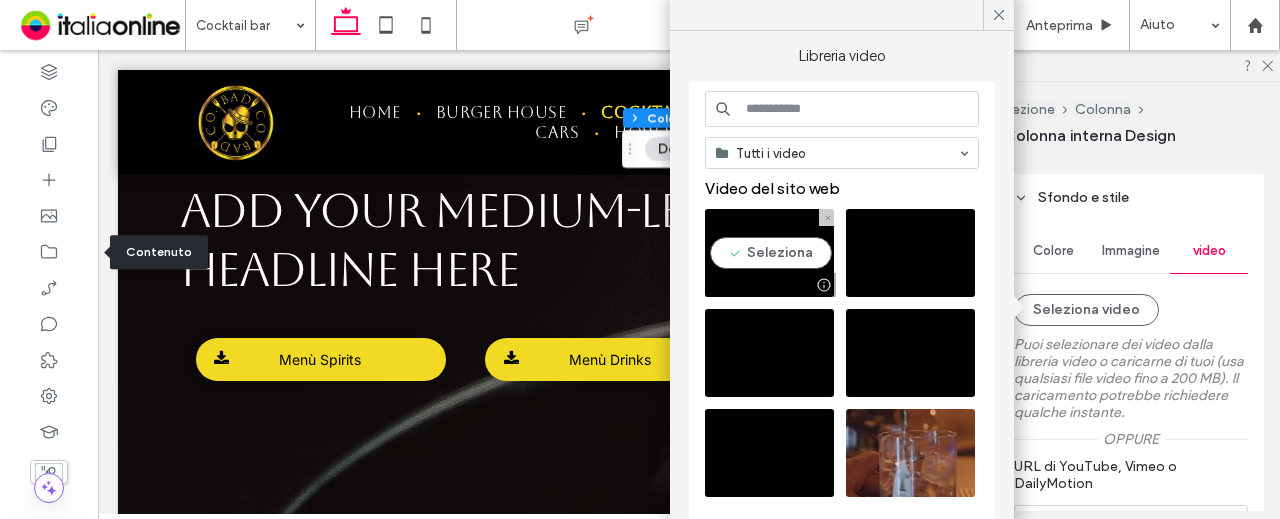 click at bounding box center (769, 253) 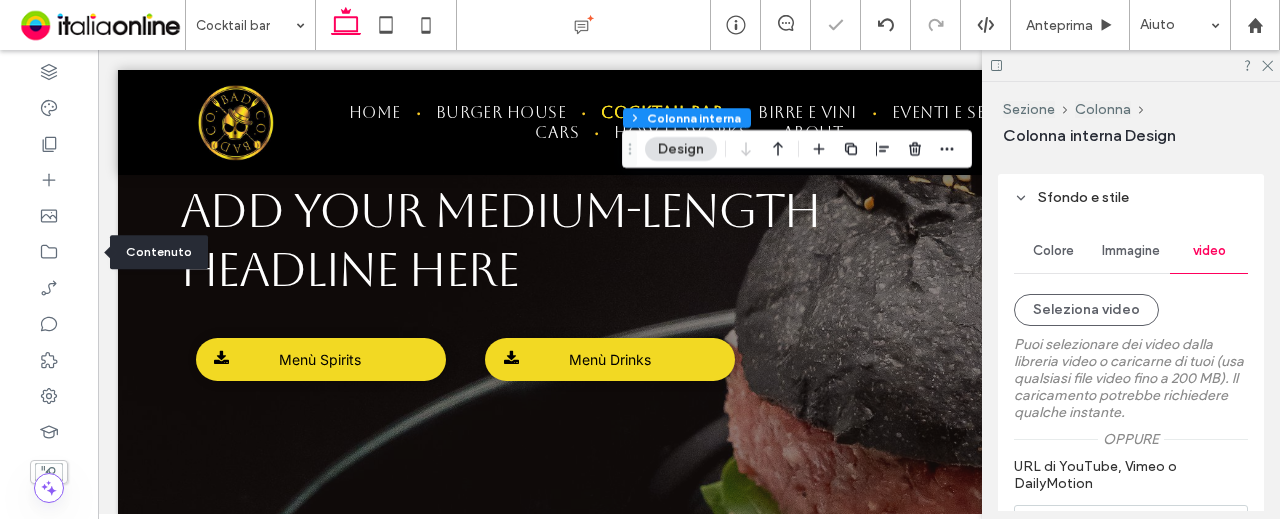 type on "**********" 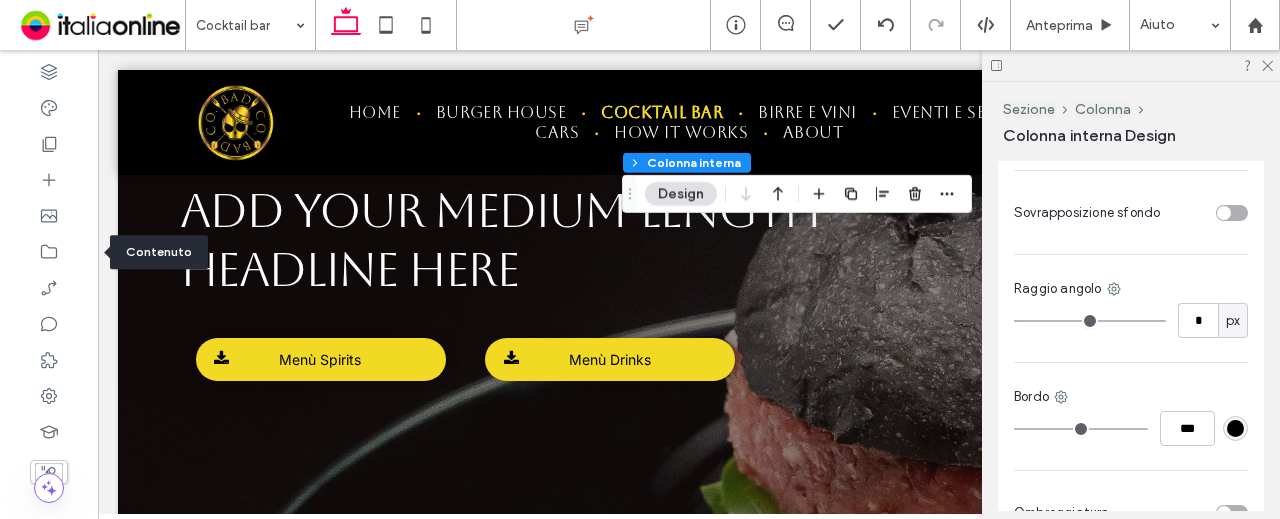scroll, scrollTop: 1583, scrollLeft: 0, axis: vertical 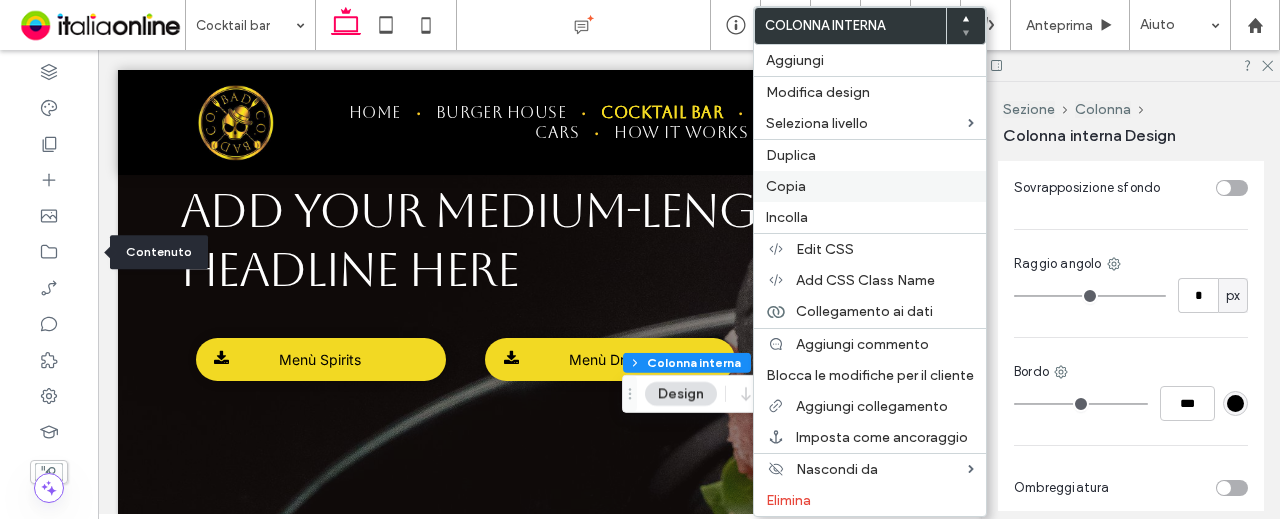click on "Copia" at bounding box center [786, 186] 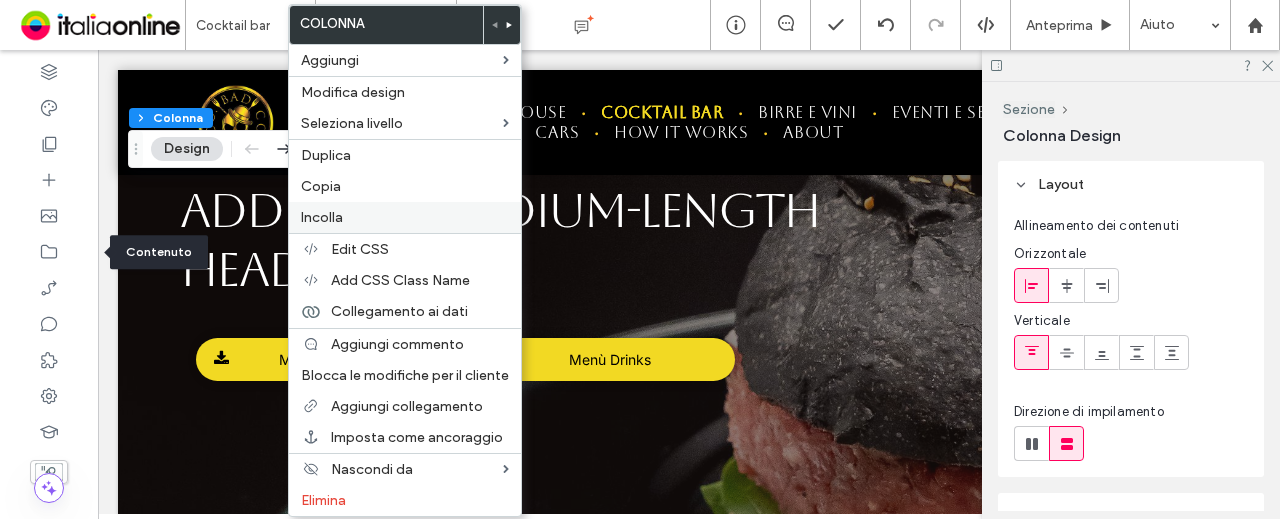 click on "Incolla" at bounding box center (405, 217) 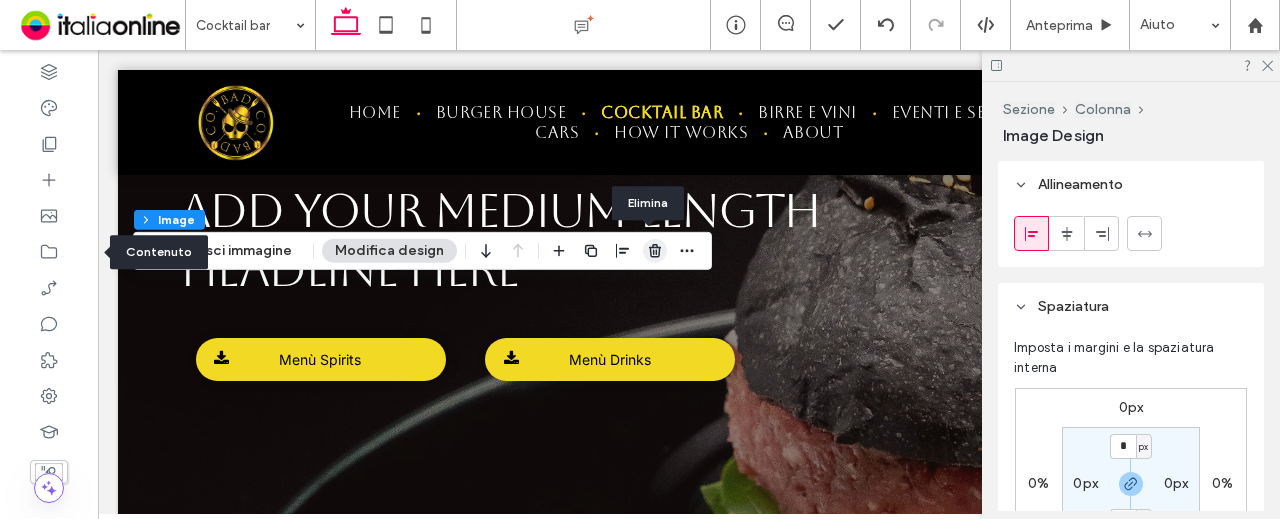 click 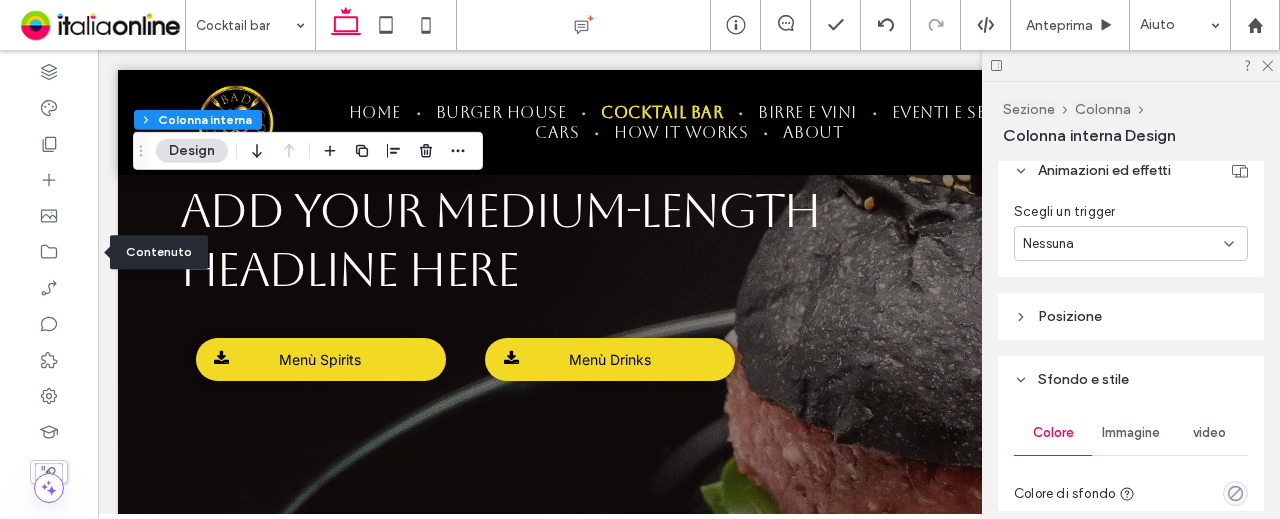 scroll, scrollTop: 800, scrollLeft: 0, axis: vertical 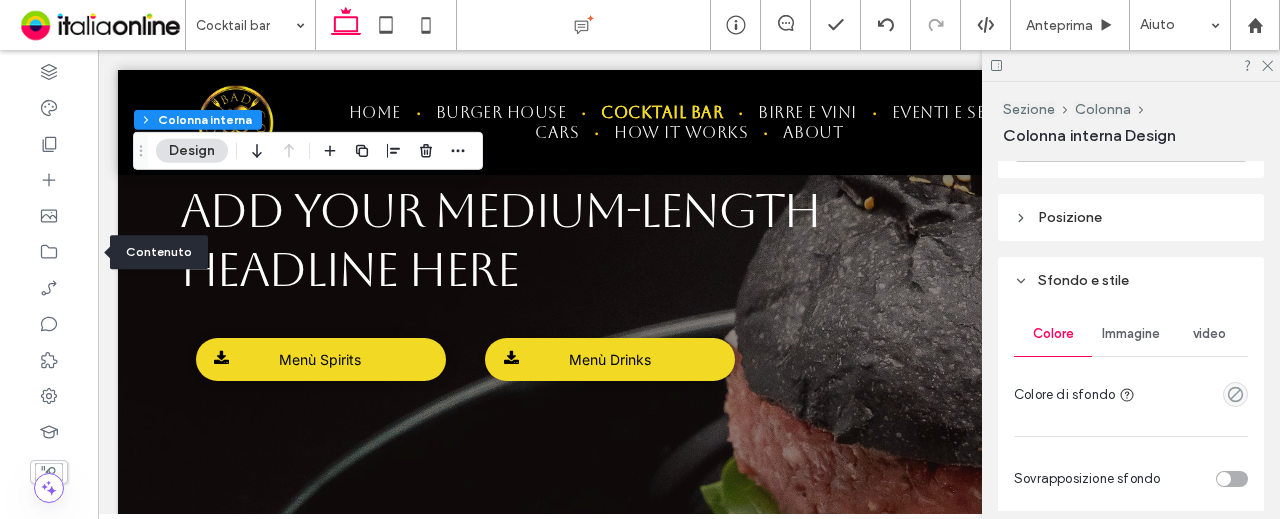 click on "video" at bounding box center (1209, 334) 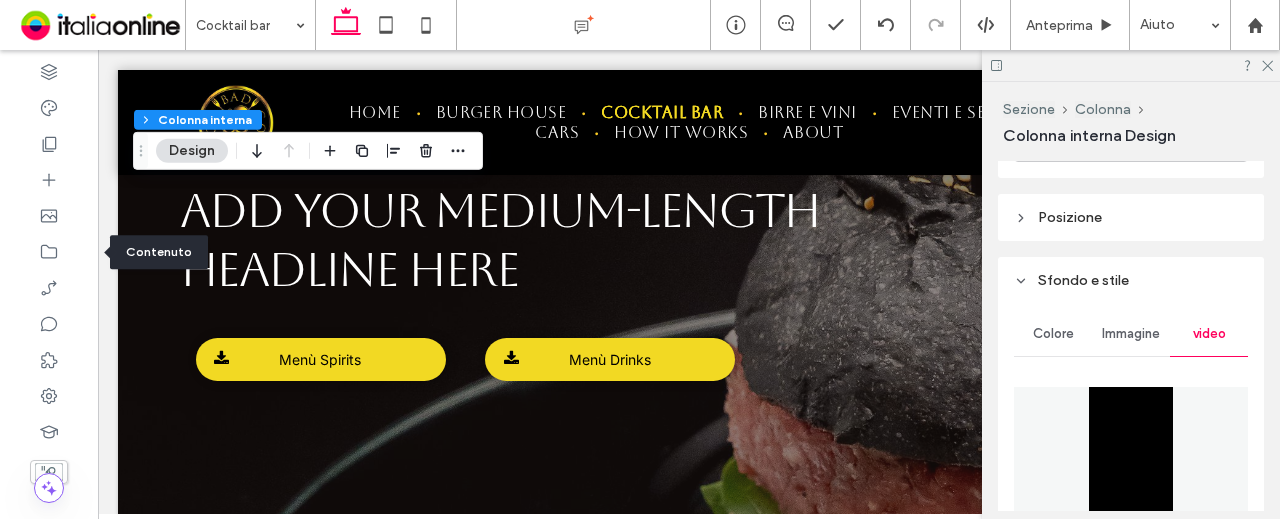 click at bounding box center [1131, 462] 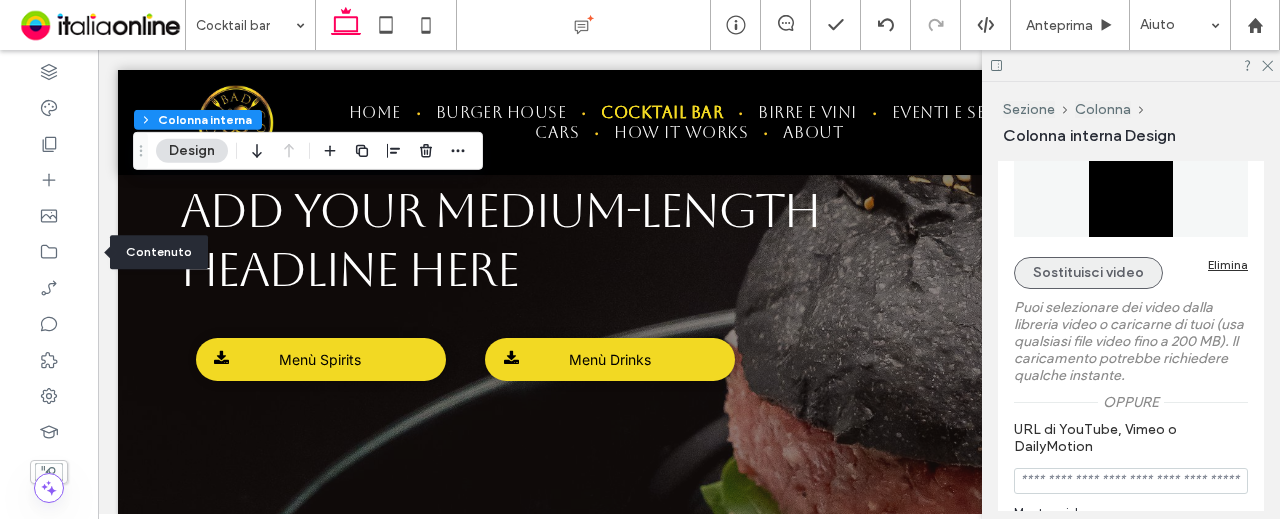 click on "Sostituisci video" at bounding box center (1088, 273) 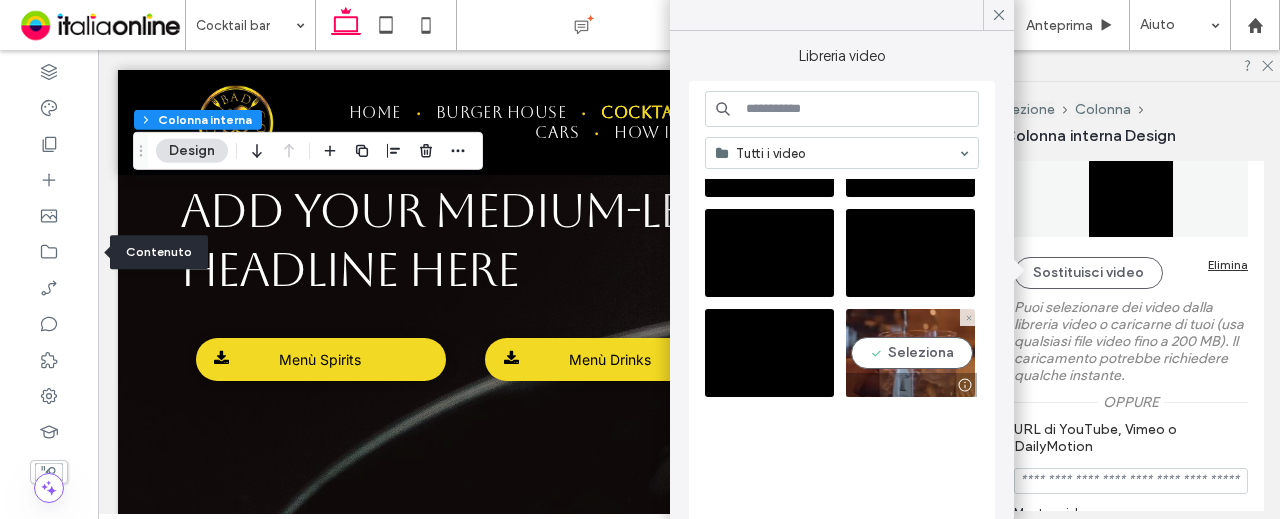 scroll, scrollTop: 0, scrollLeft: 0, axis: both 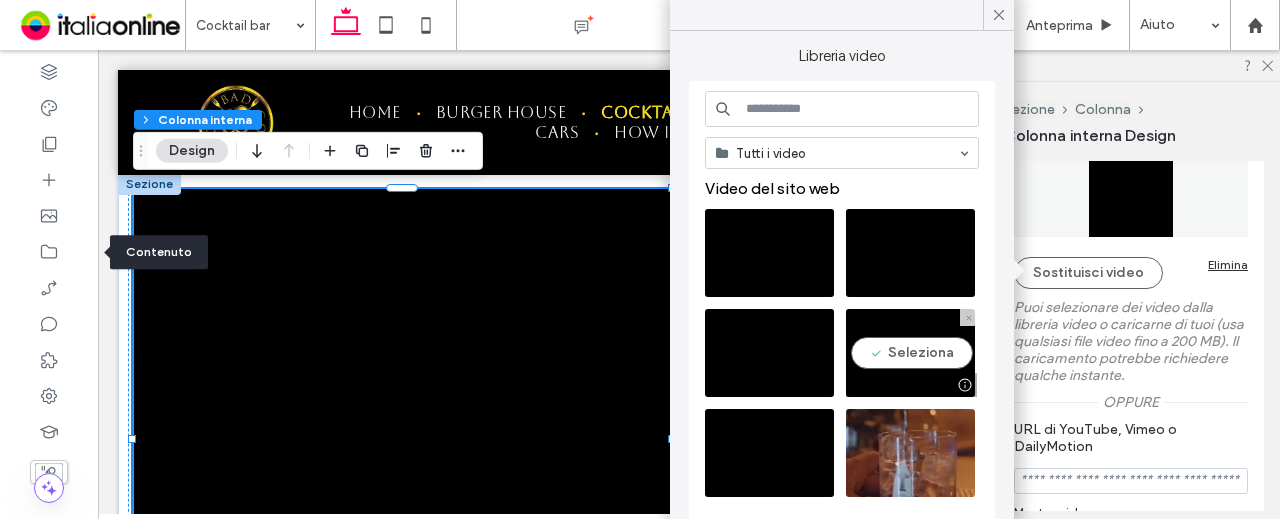 click at bounding box center [910, 353] 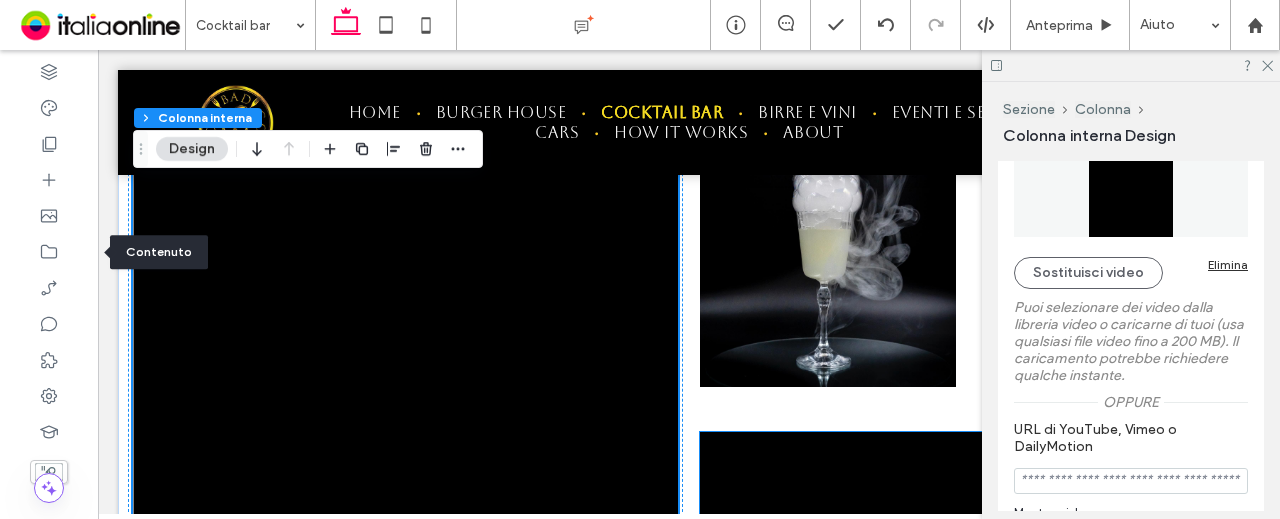 scroll, scrollTop: 1552, scrollLeft: 0, axis: vertical 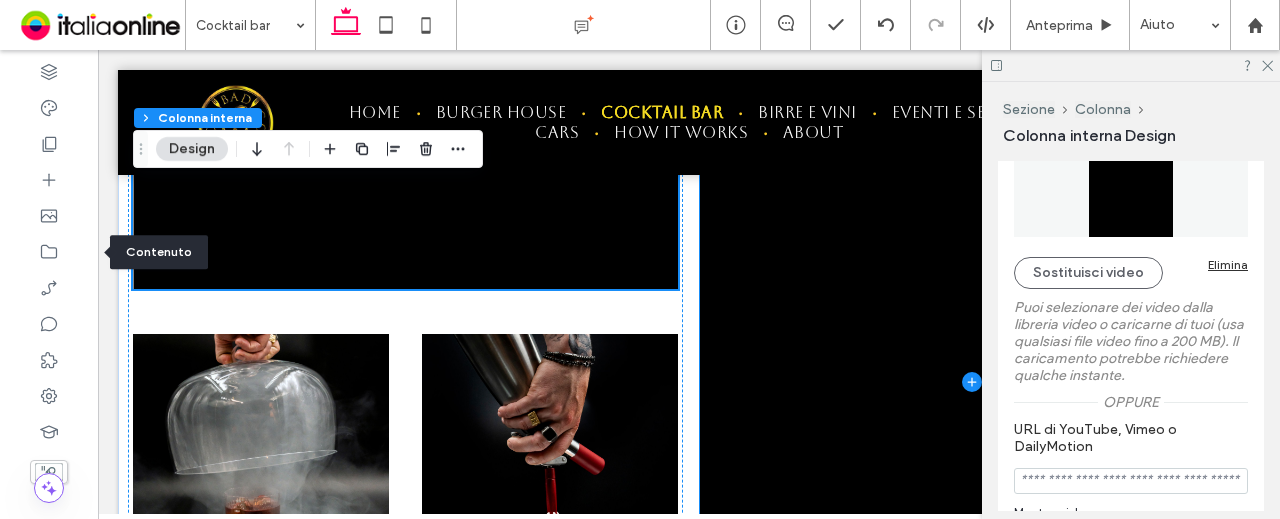 click at bounding box center (972, 382) 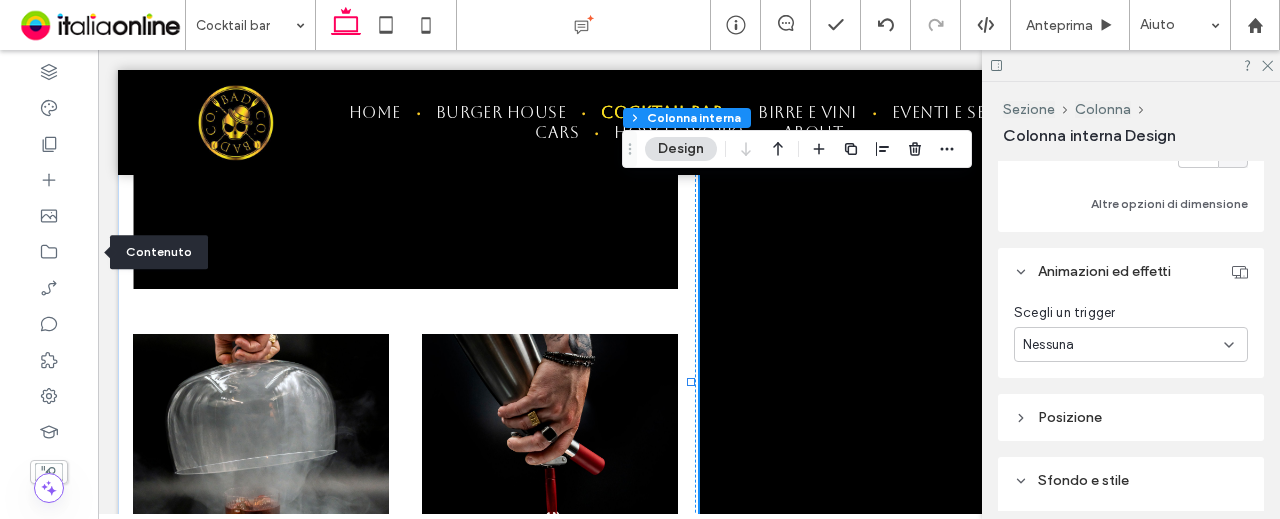 scroll, scrollTop: 800, scrollLeft: 0, axis: vertical 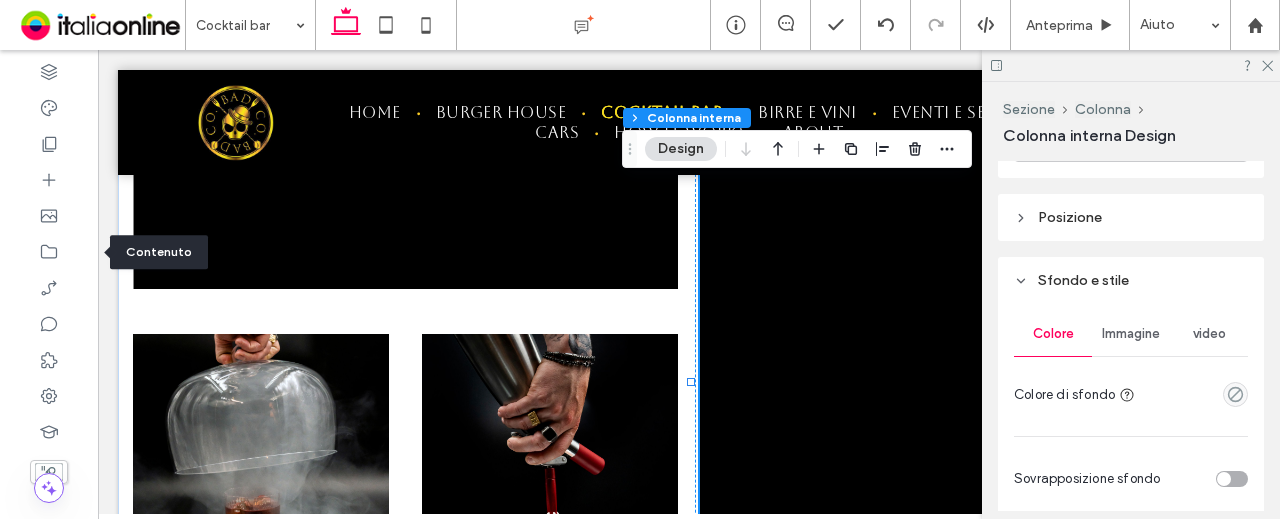 click on "video" at bounding box center [1209, 334] 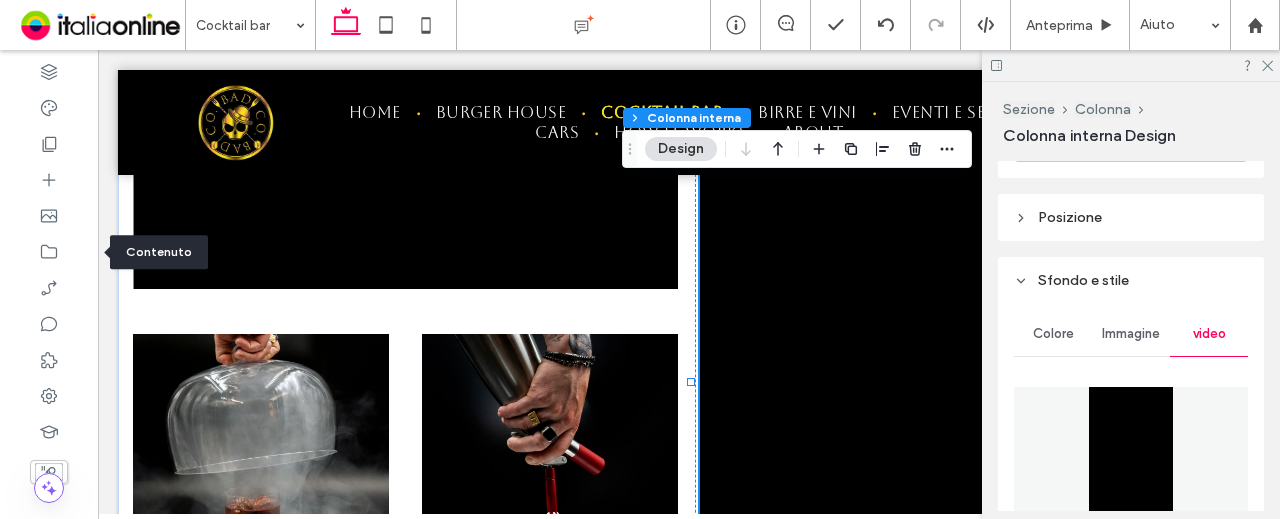click at bounding box center (1131, 462) 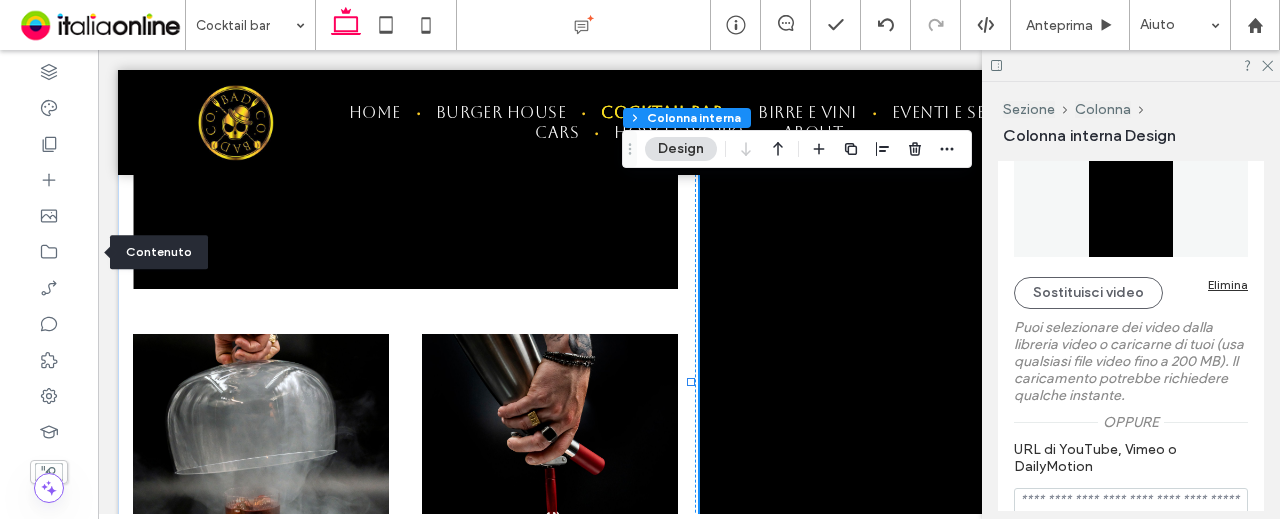scroll, scrollTop: 1100, scrollLeft: 0, axis: vertical 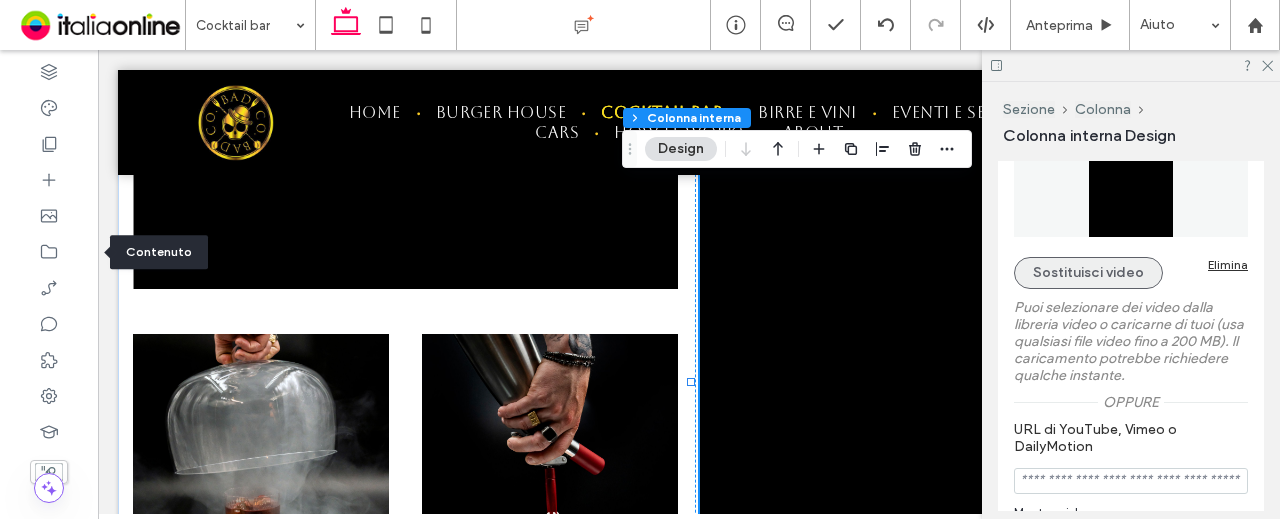 click on "Sostituisci video" at bounding box center [1088, 273] 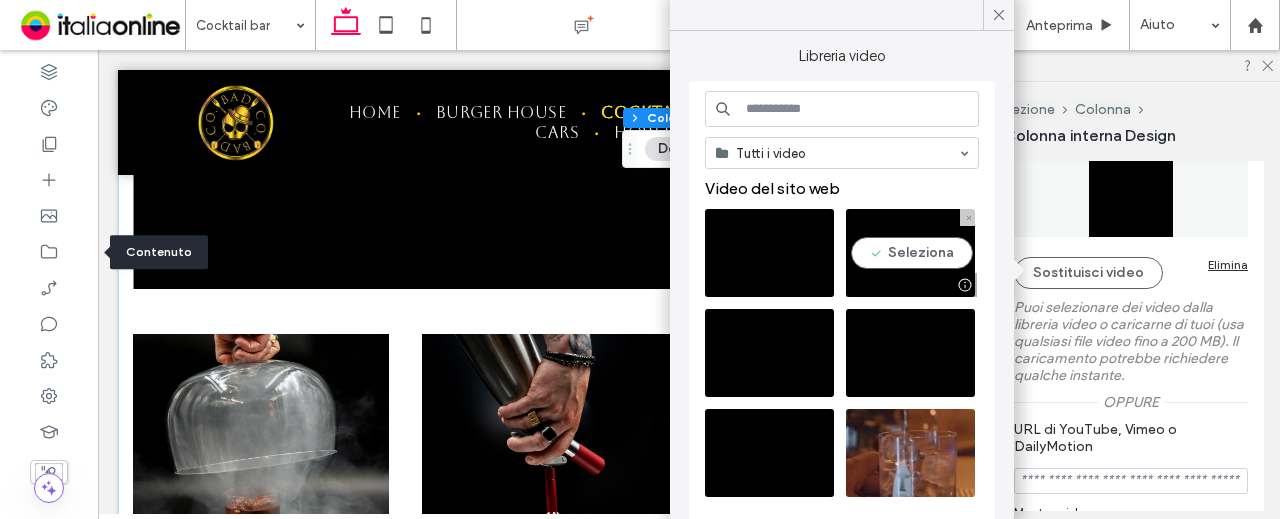 click at bounding box center (910, 253) 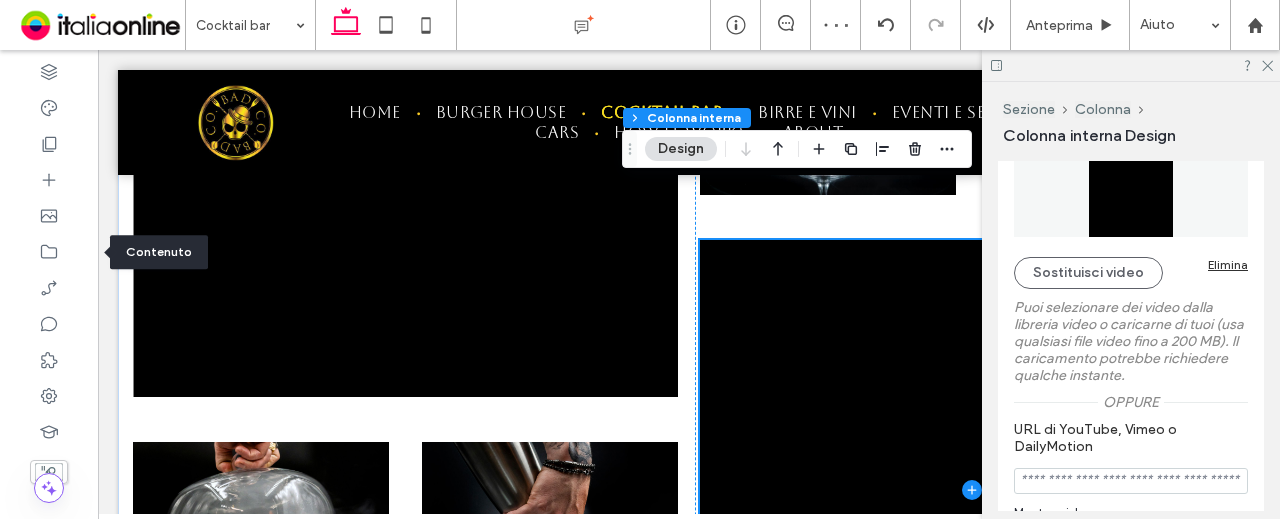 scroll, scrollTop: 1252, scrollLeft: 0, axis: vertical 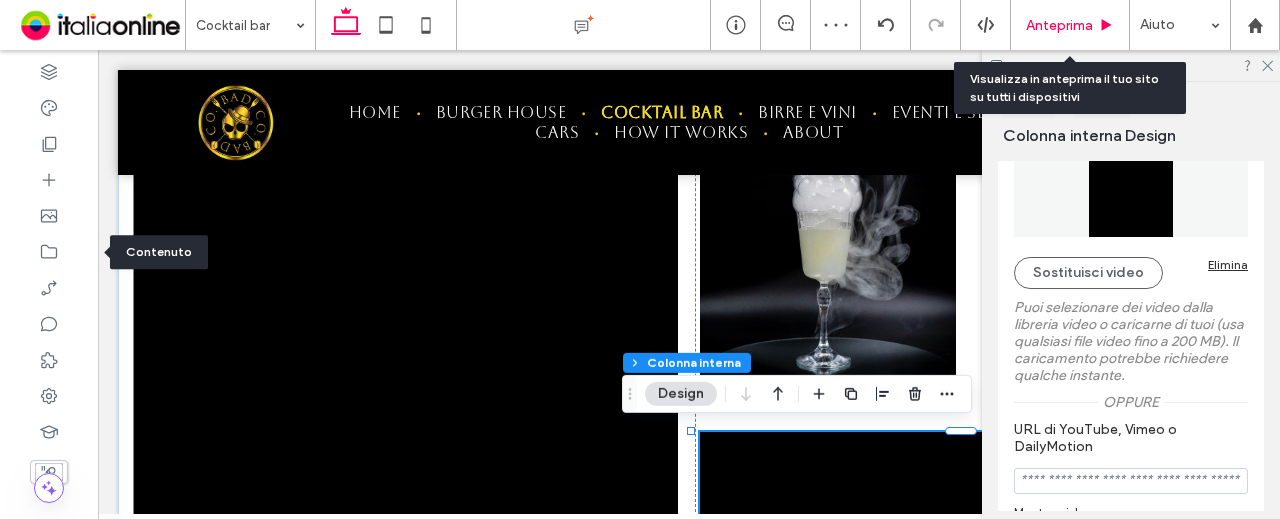 click on "Anteprima" at bounding box center (1059, 25) 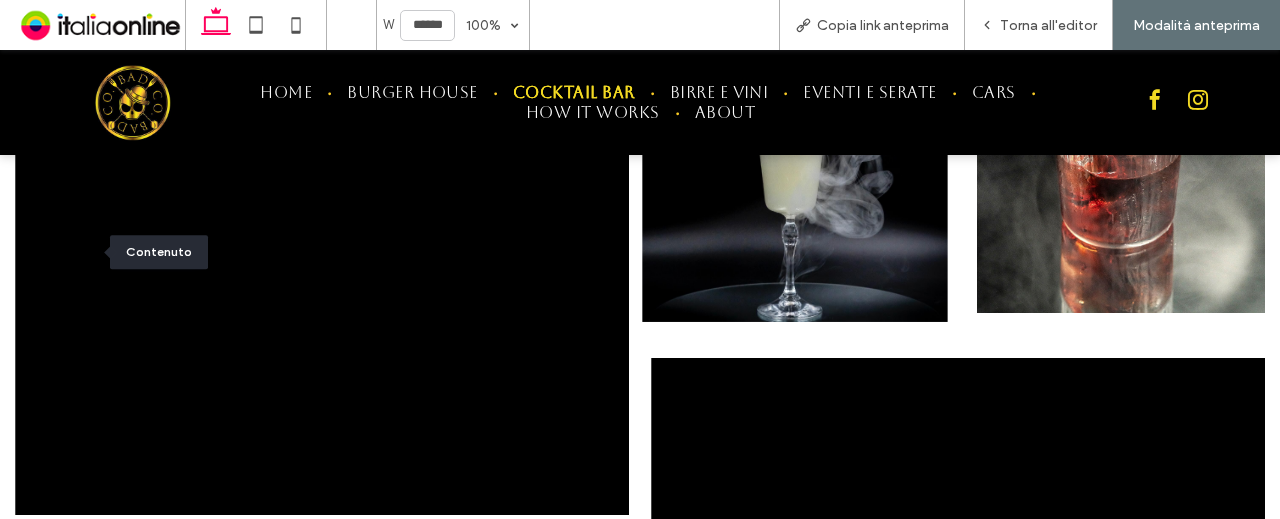 scroll, scrollTop: 1368, scrollLeft: 0, axis: vertical 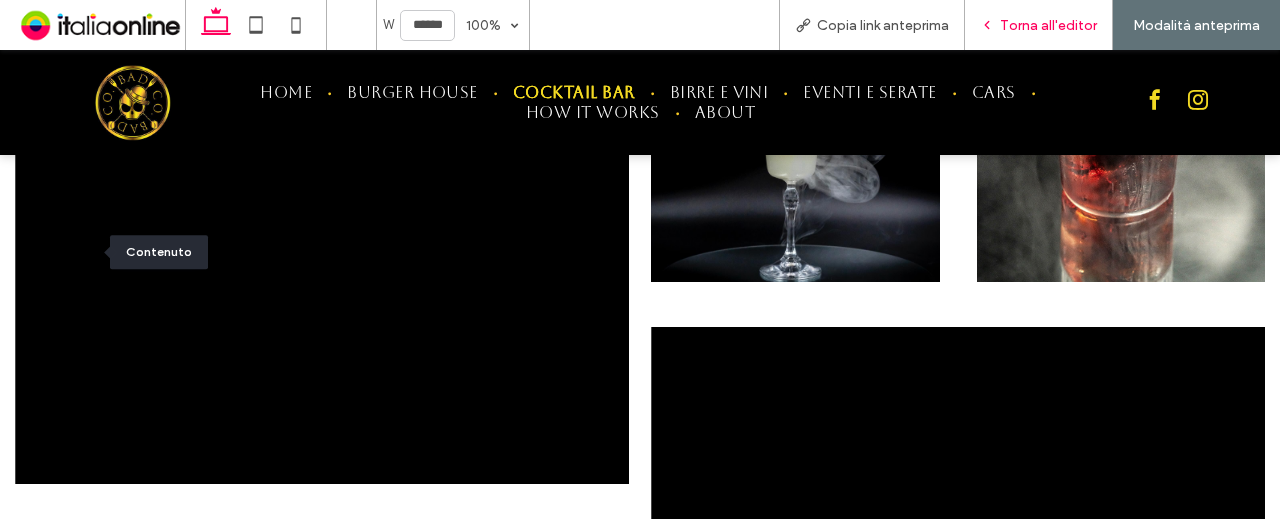 click on "Torna all'editor" at bounding box center [1048, 25] 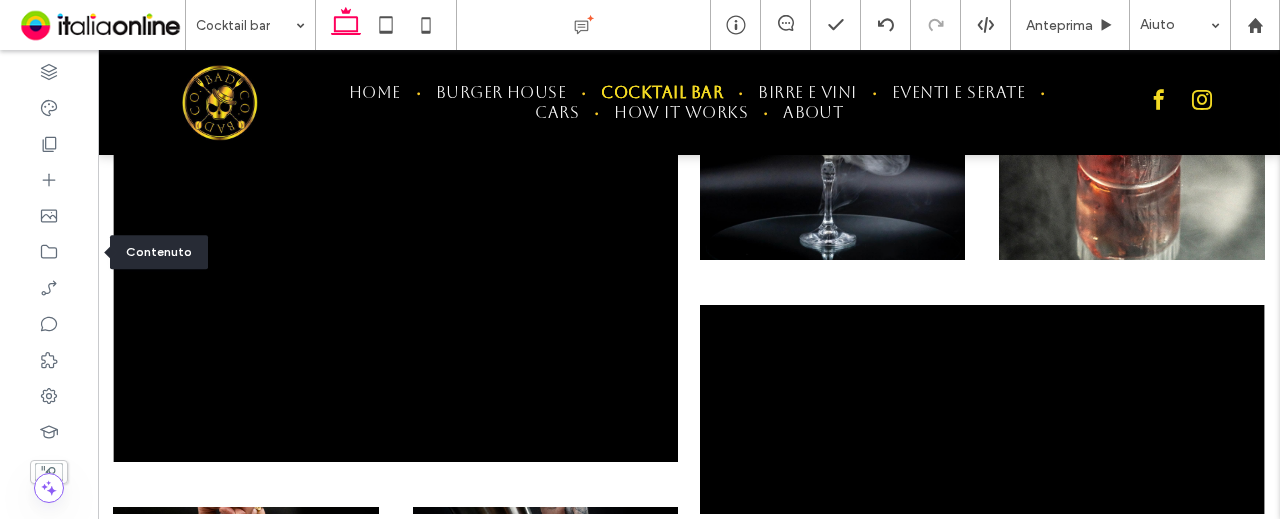 click at bounding box center (985, 25) 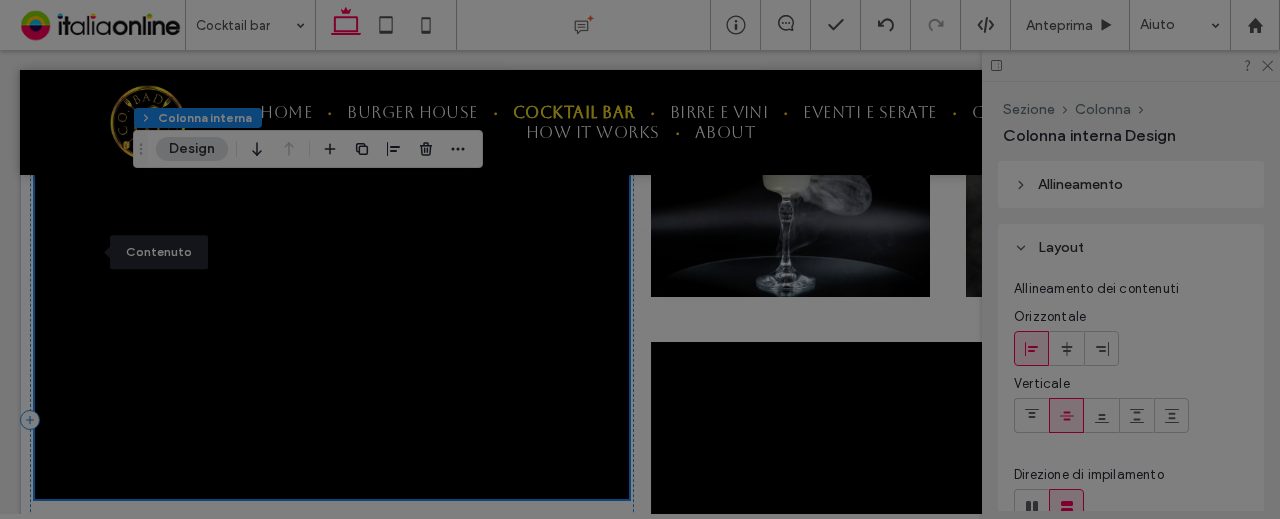 scroll, scrollTop: 1346, scrollLeft: 0, axis: vertical 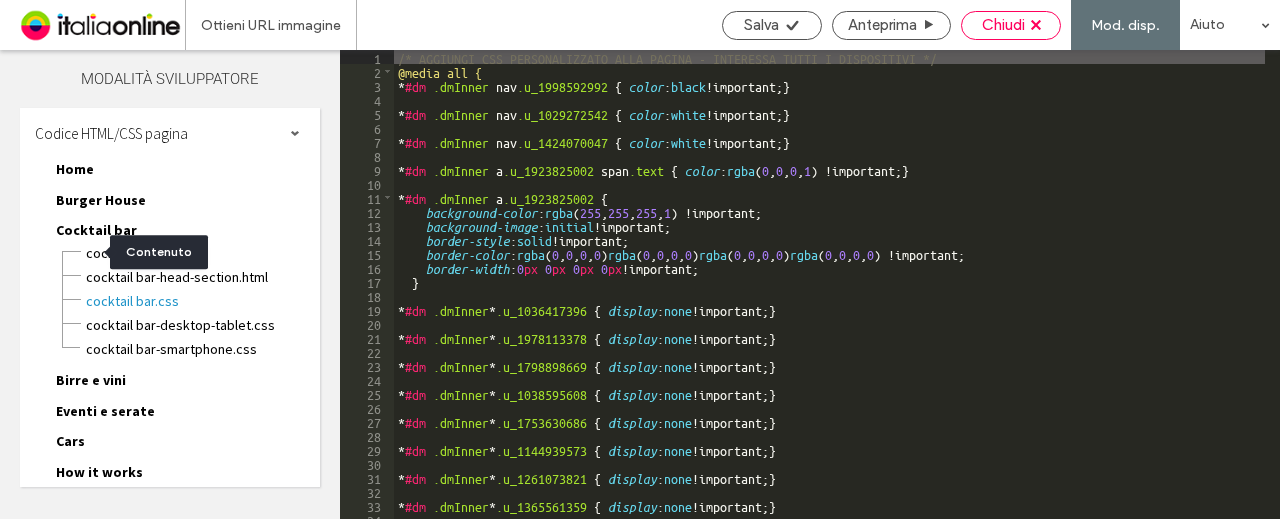 click on "Chiudi" at bounding box center (1003, 25) 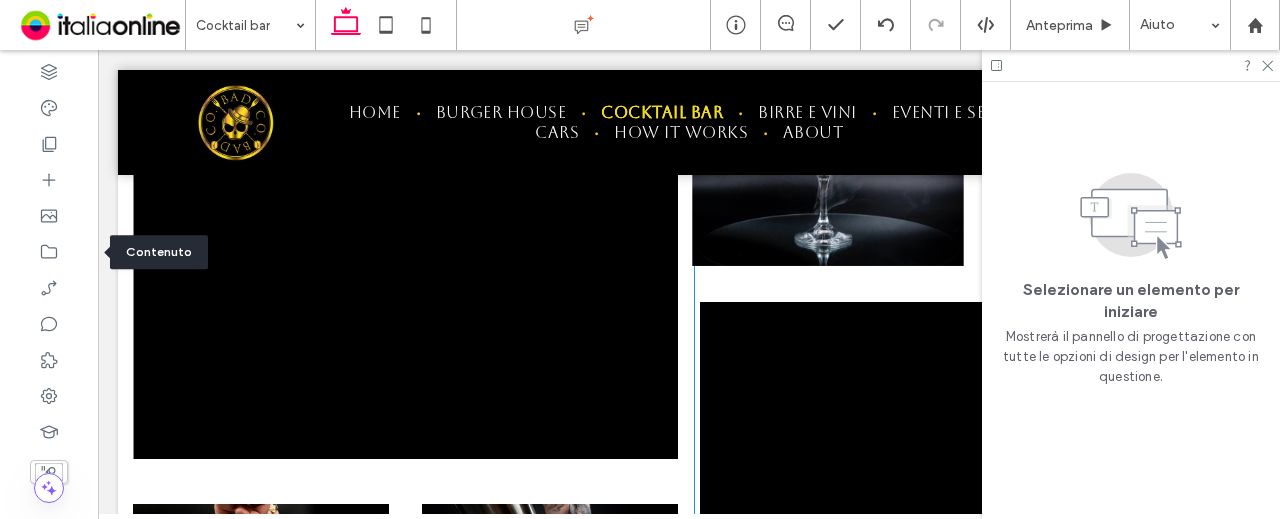 scroll, scrollTop: 1182, scrollLeft: 0, axis: vertical 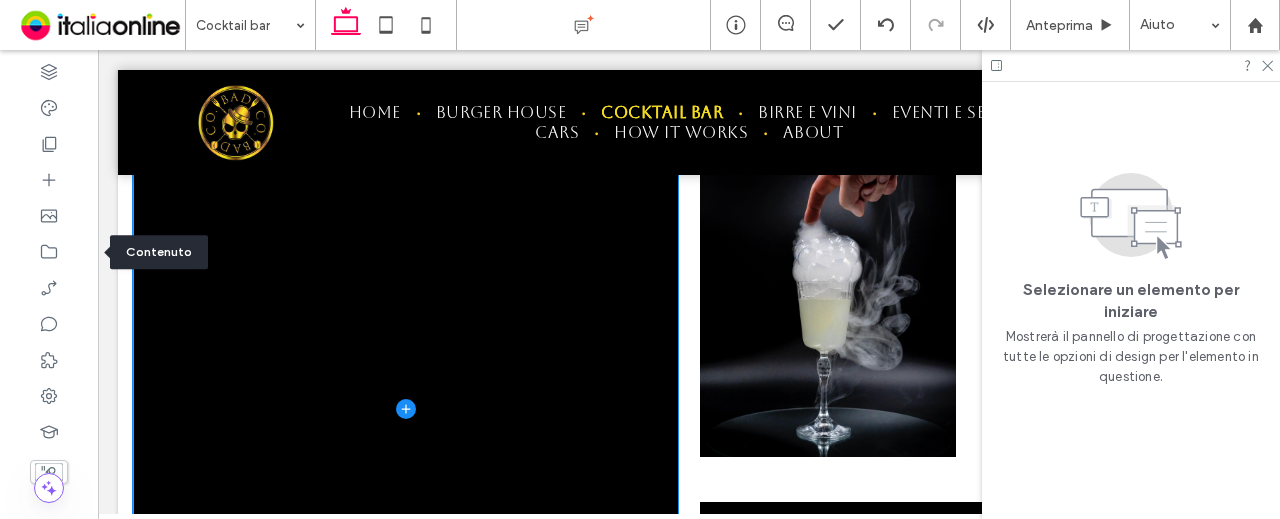 click at bounding box center [405, 409] 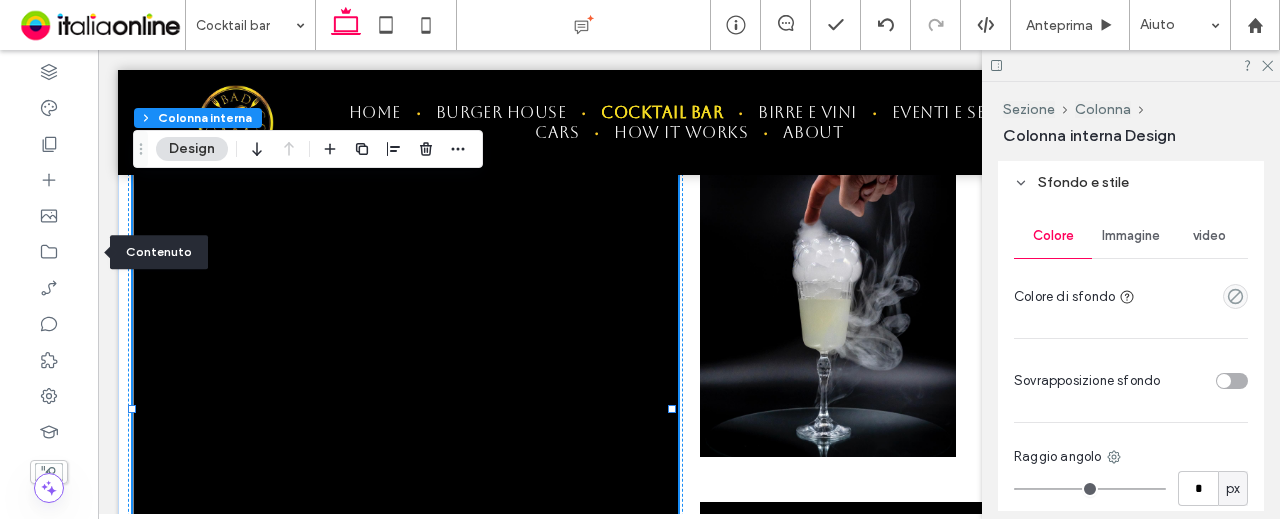 scroll, scrollTop: 900, scrollLeft: 0, axis: vertical 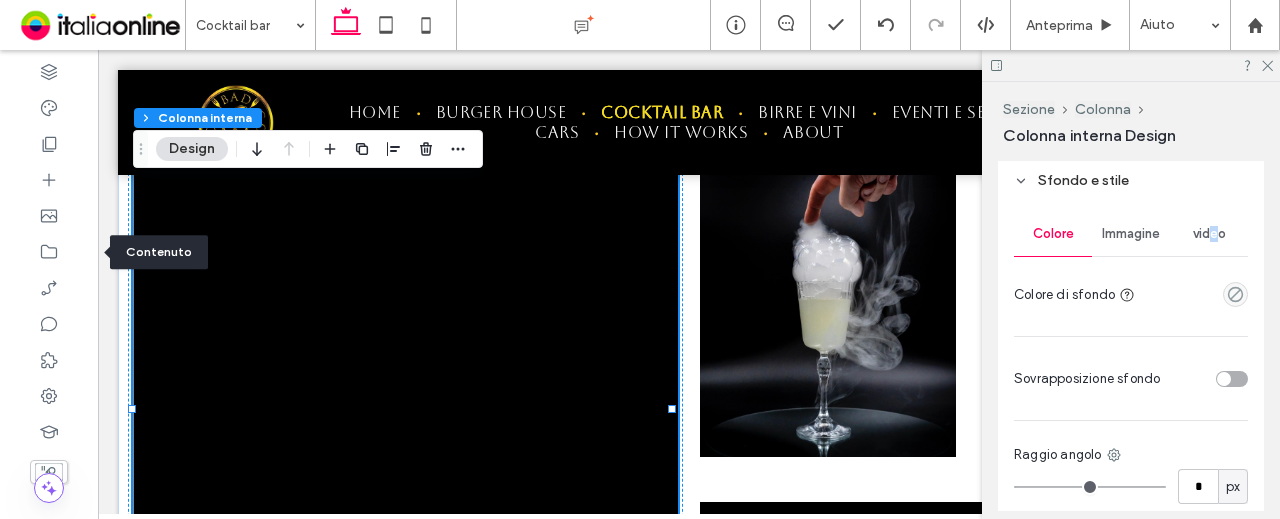 click on "video" at bounding box center [1209, 234] 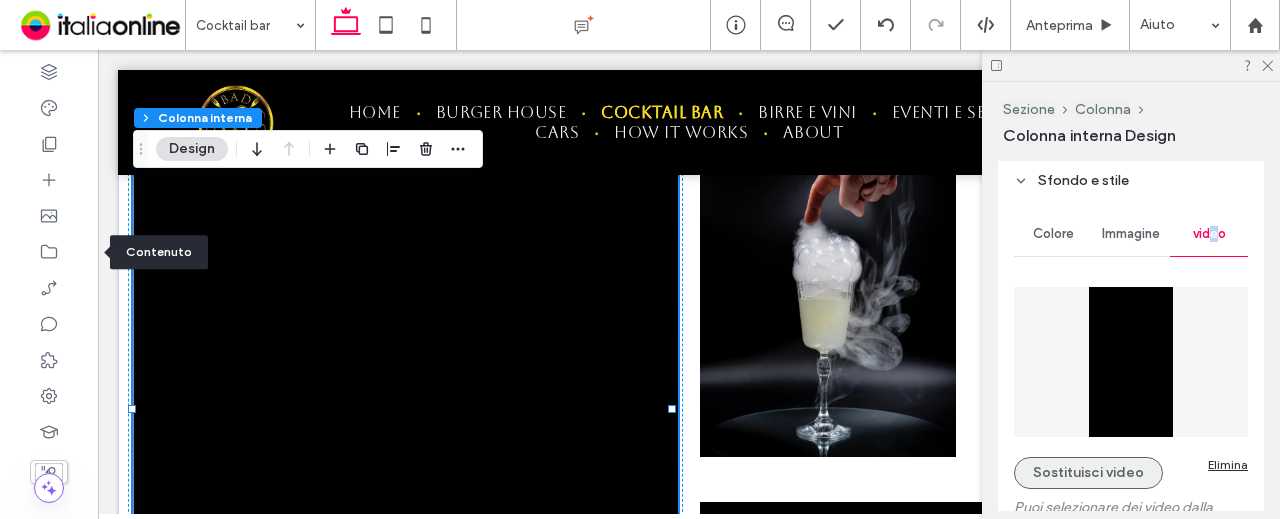 click on "Sostituisci video" at bounding box center (1088, 473) 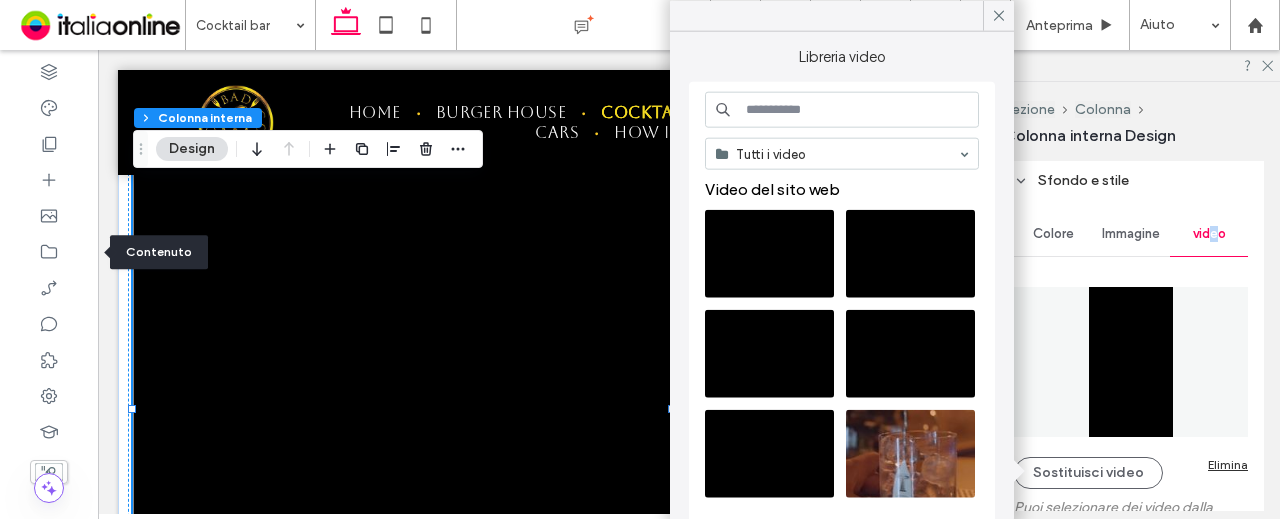 type 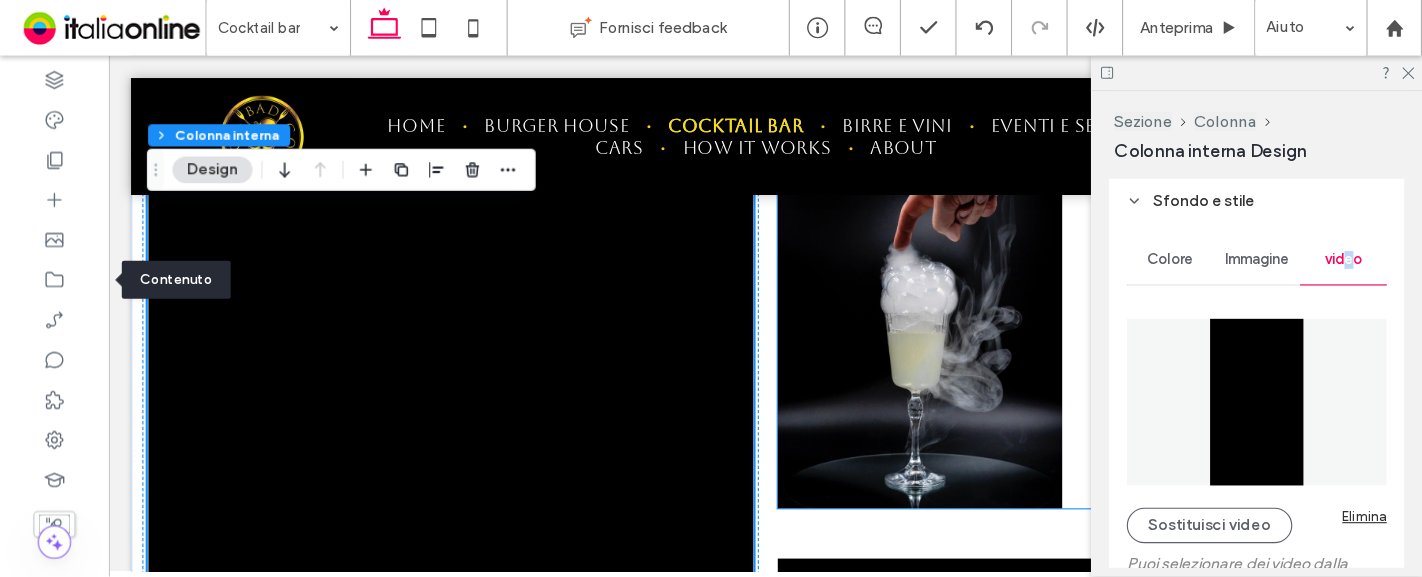 scroll, scrollTop: 900, scrollLeft: 0, axis: vertical 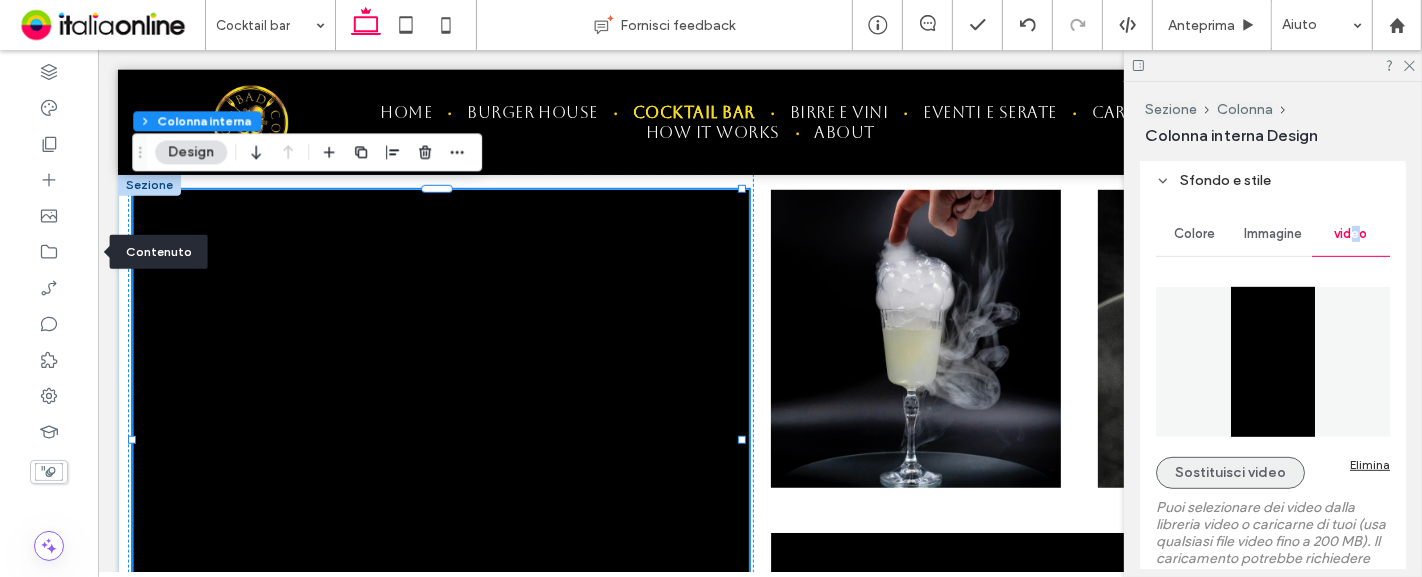 click on "Sostituisci video" at bounding box center [1230, 473] 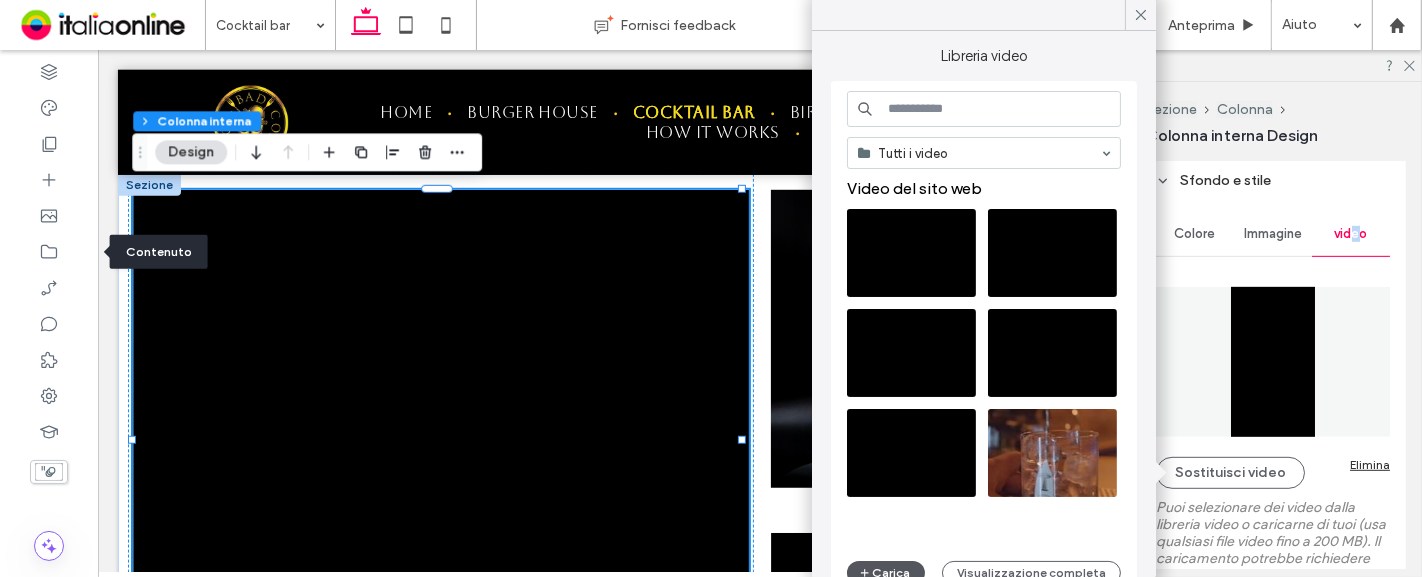 click on "Carica" at bounding box center [886, 573] 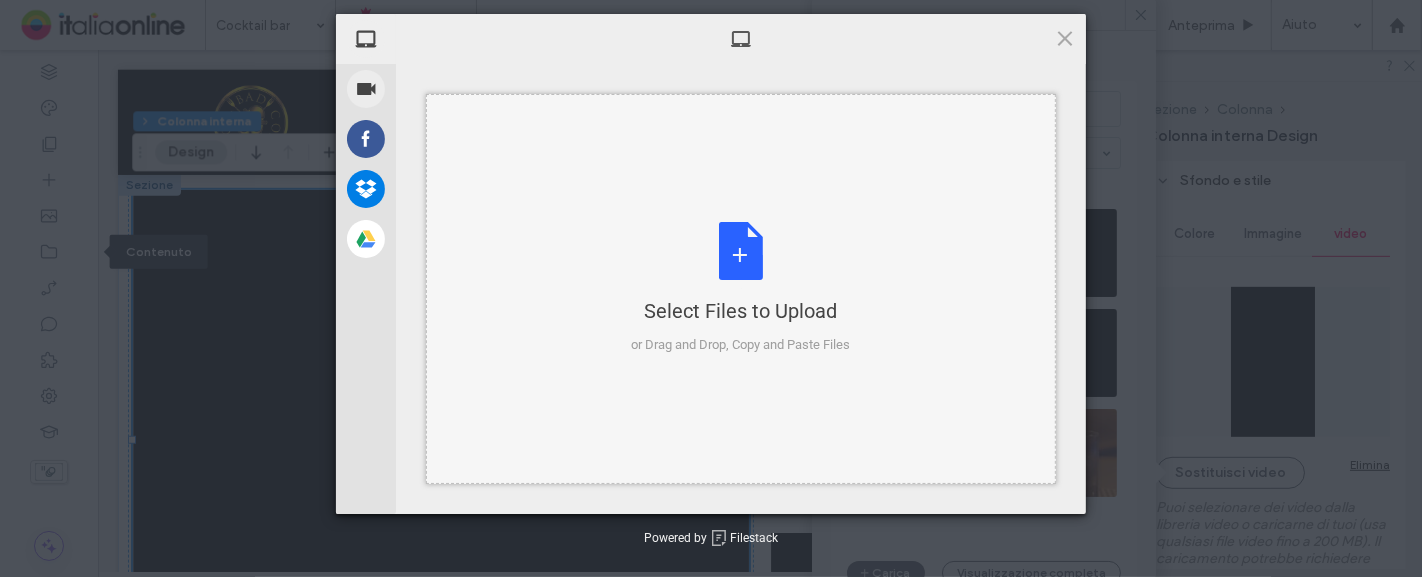 click on "Select Files to Upload
or Drag and Drop, Copy and Paste Files" at bounding box center (741, 288) 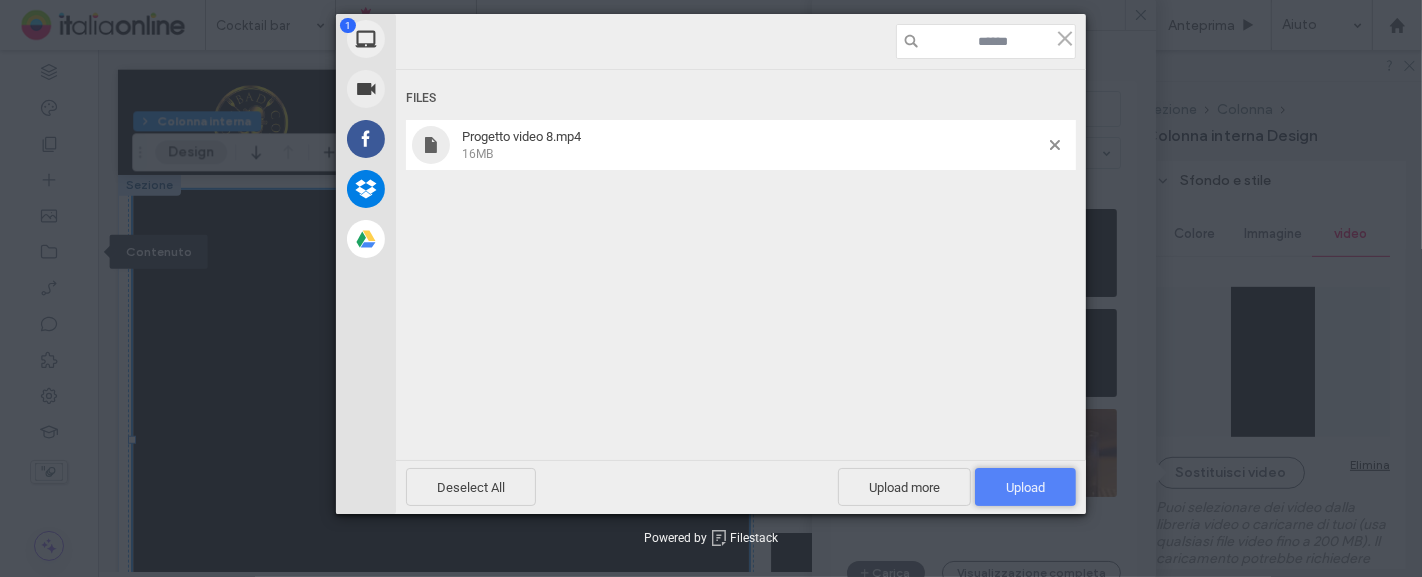 click on "Upload
1" at bounding box center (1025, 487) 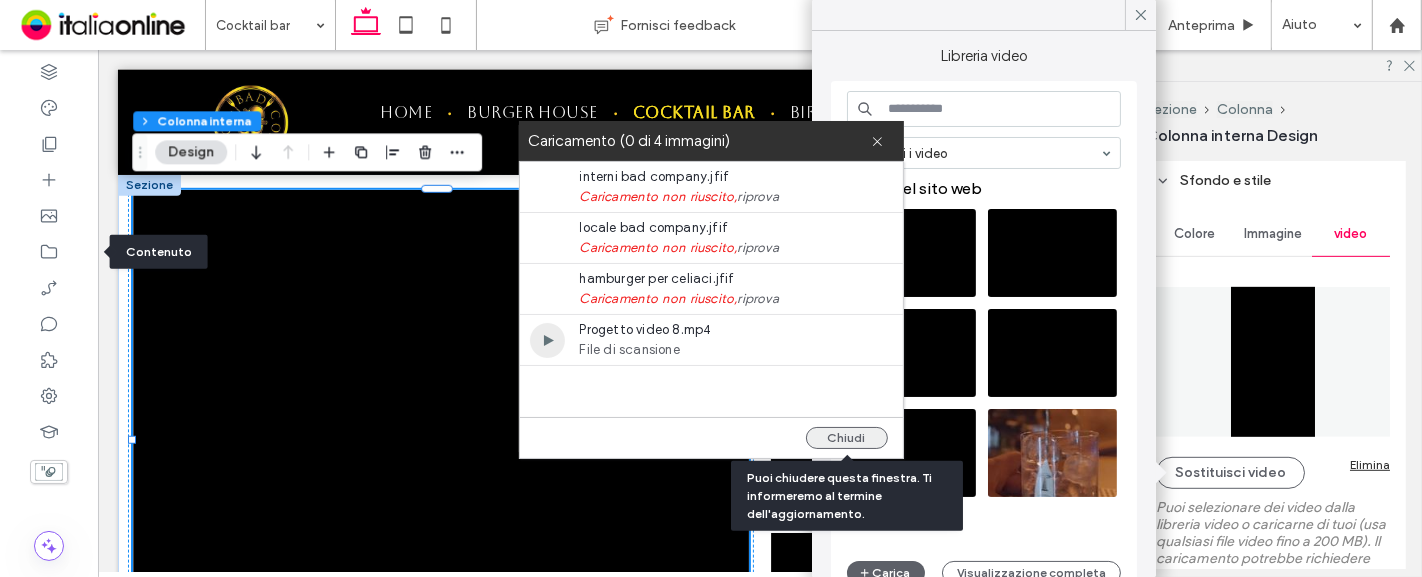click on "Chiudi" at bounding box center (847, 438) 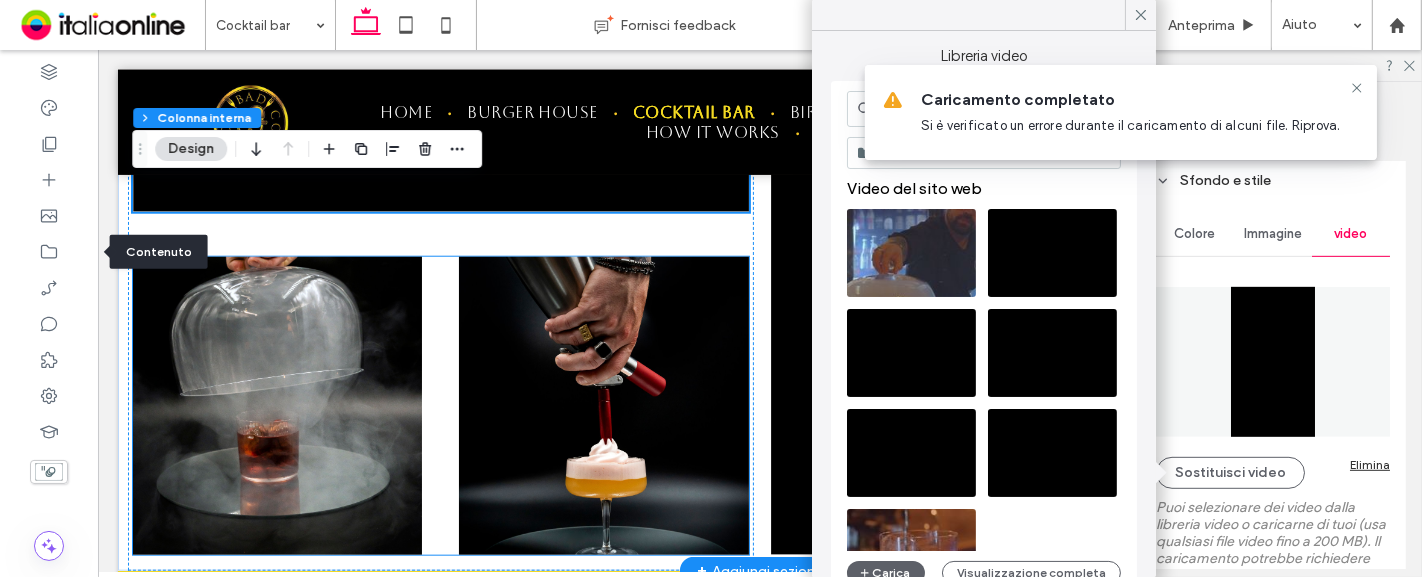 scroll, scrollTop: 1626, scrollLeft: 0, axis: vertical 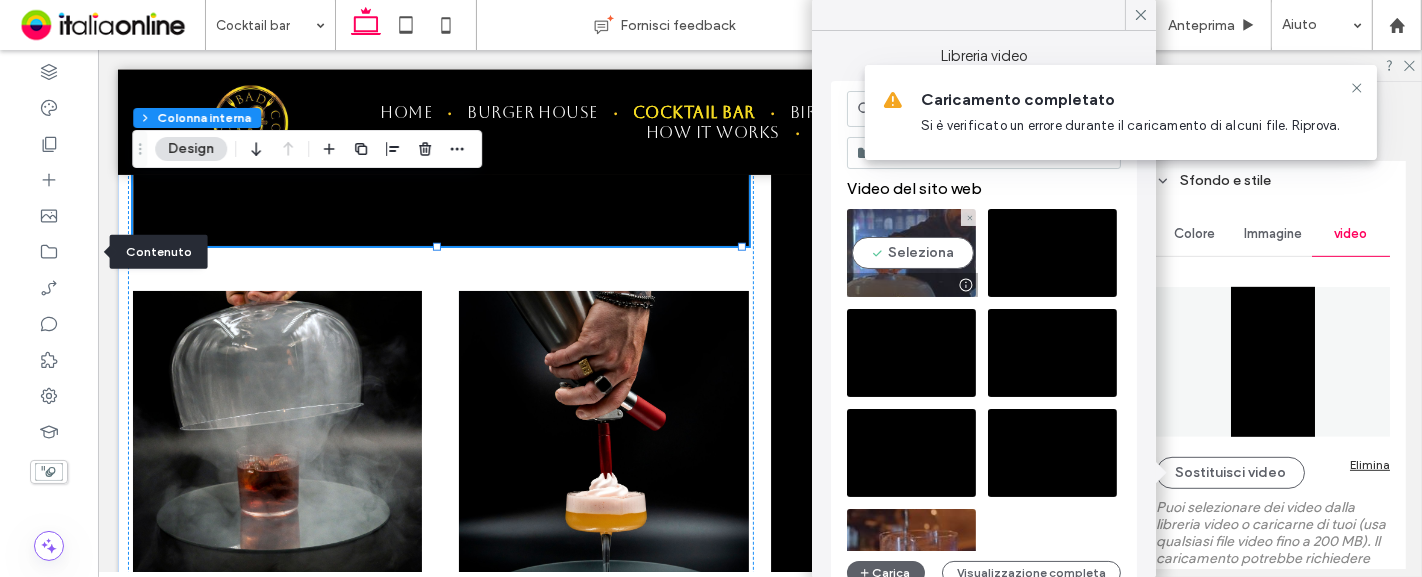 drag, startPoint x: 847, startPoint y: 220, endPoint x: 913, endPoint y: 244, distance: 70.2282 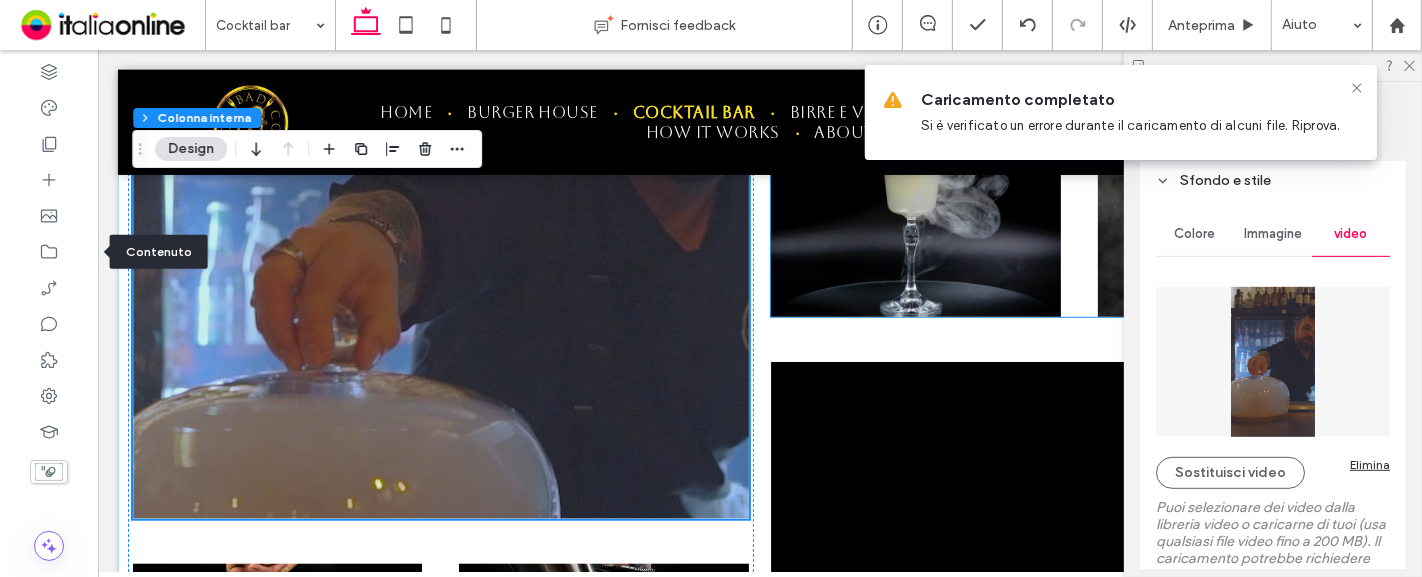 scroll, scrollTop: 1404, scrollLeft: 0, axis: vertical 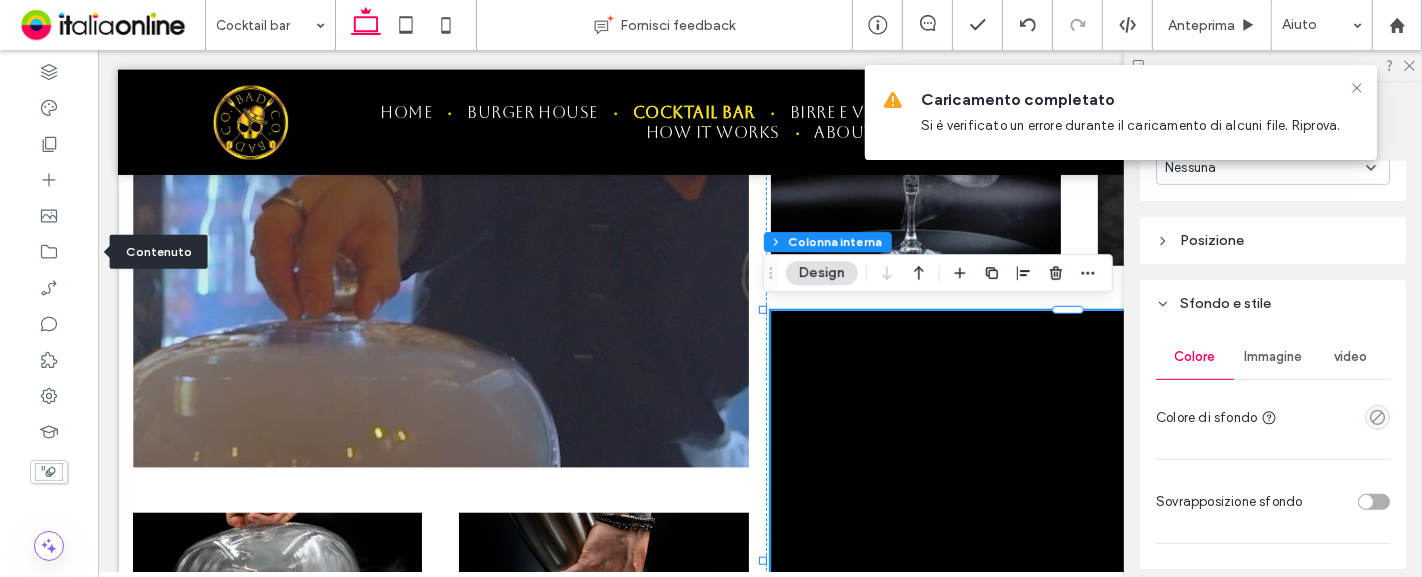 click on "video" at bounding box center [1351, 357] 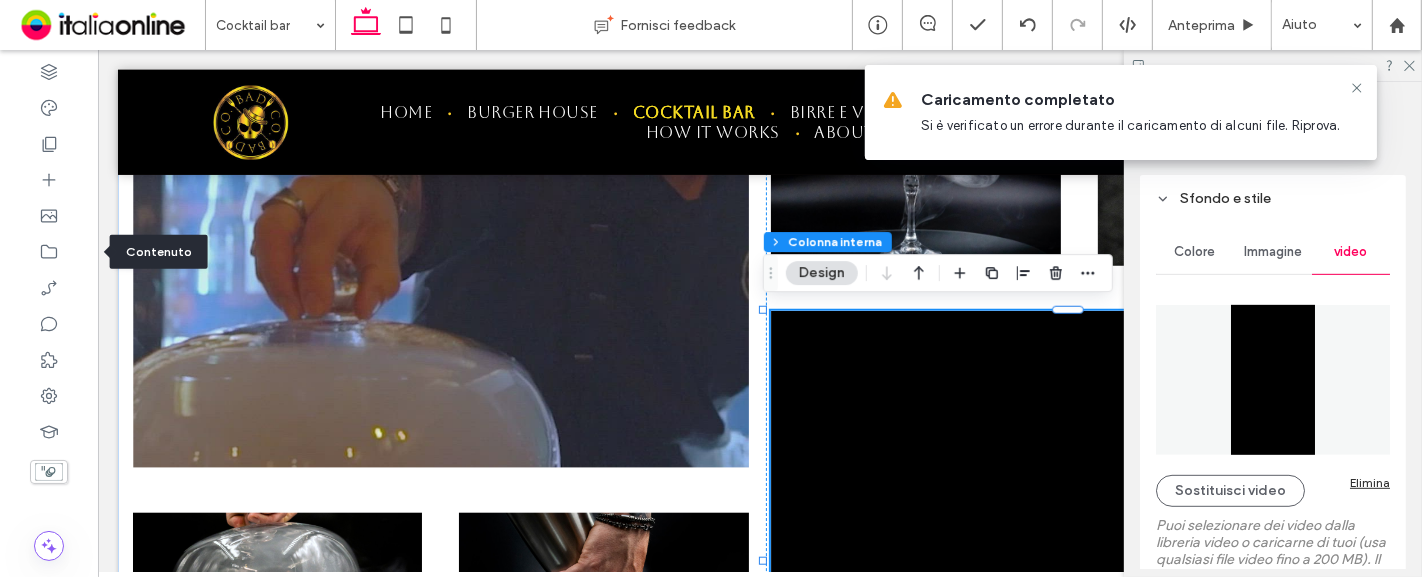 scroll, scrollTop: 1000, scrollLeft: 0, axis: vertical 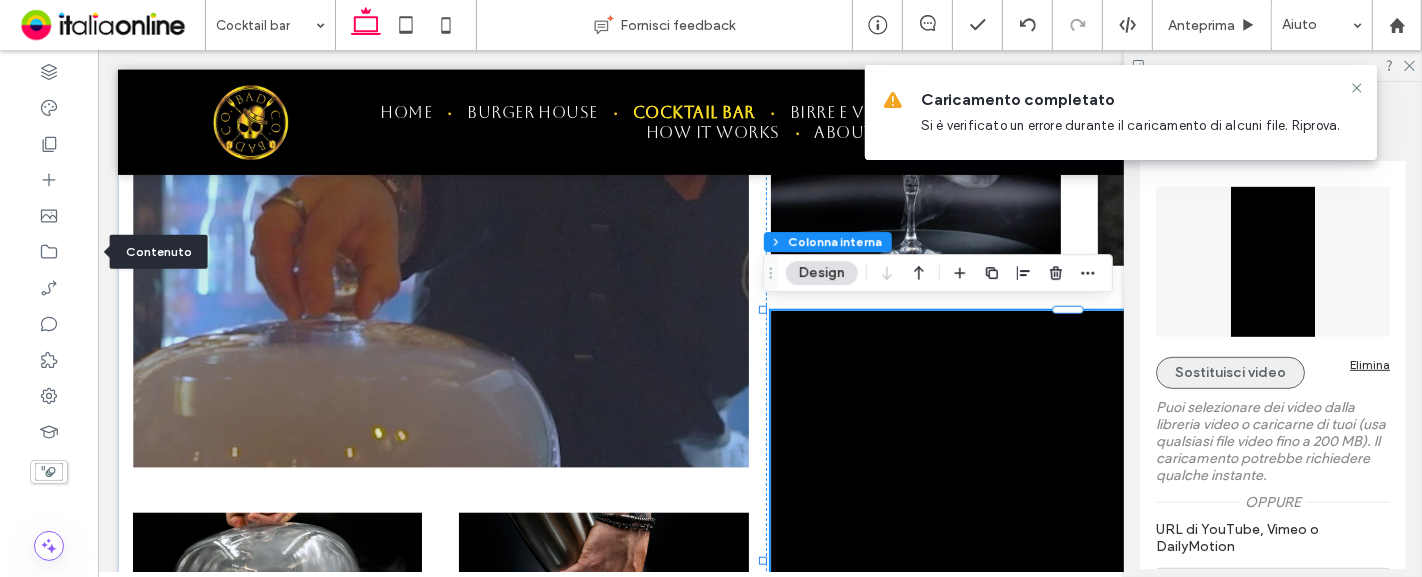 click on "Sostituisci video" at bounding box center [1230, 373] 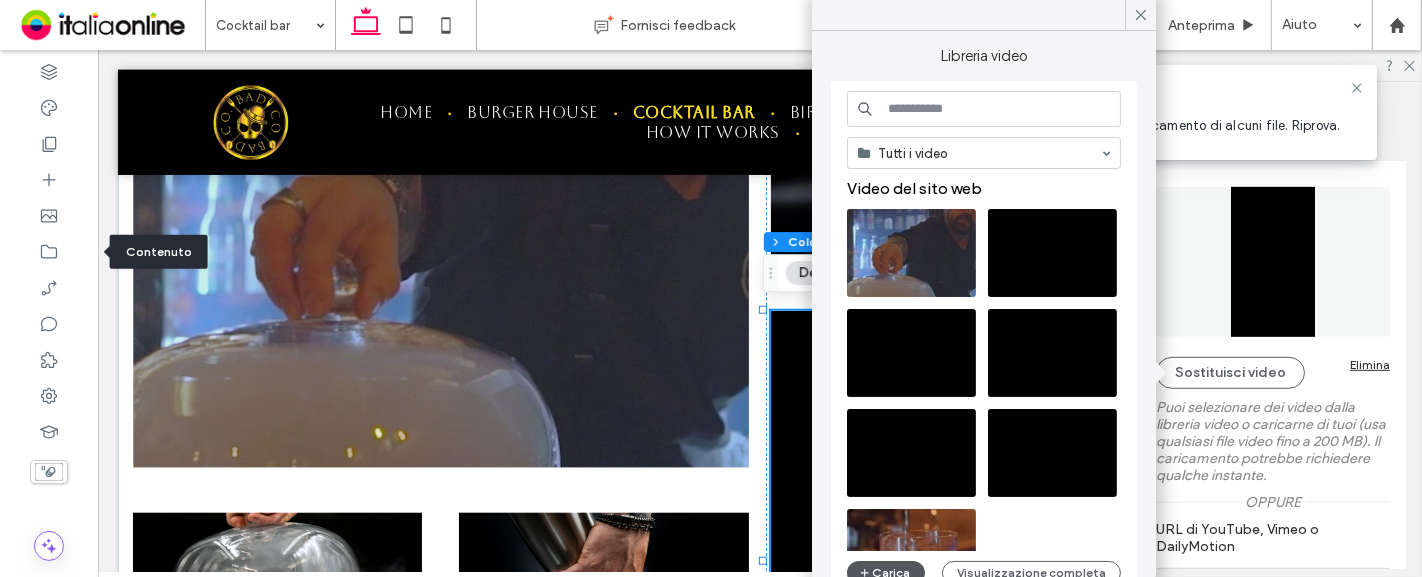 scroll, scrollTop: 111, scrollLeft: 0, axis: vertical 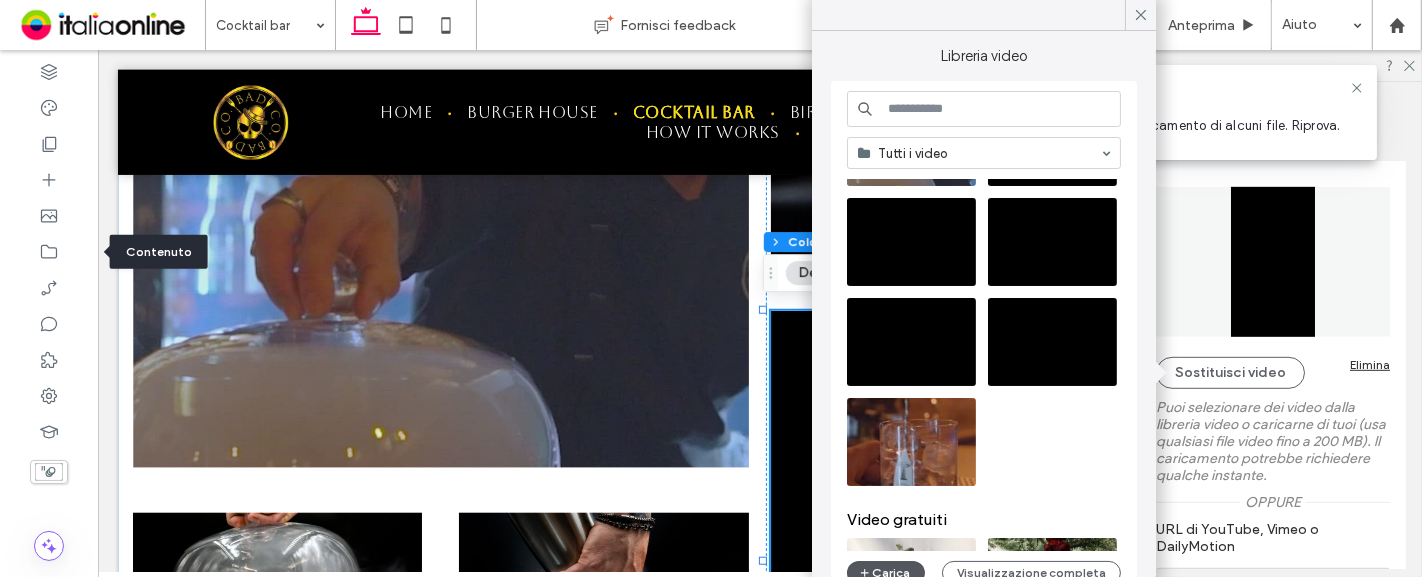 click on "Carica" at bounding box center [886, 573] 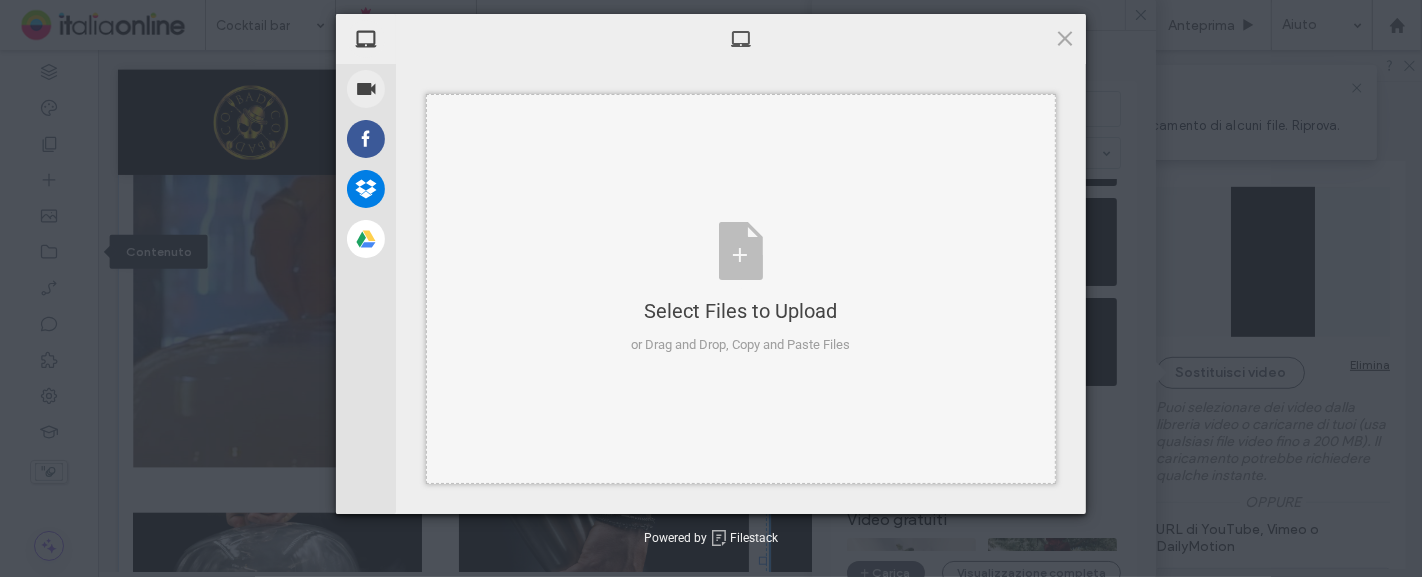 click on "Select Files to Upload
or Drag and Drop, Copy and Paste Files" at bounding box center [741, 288] 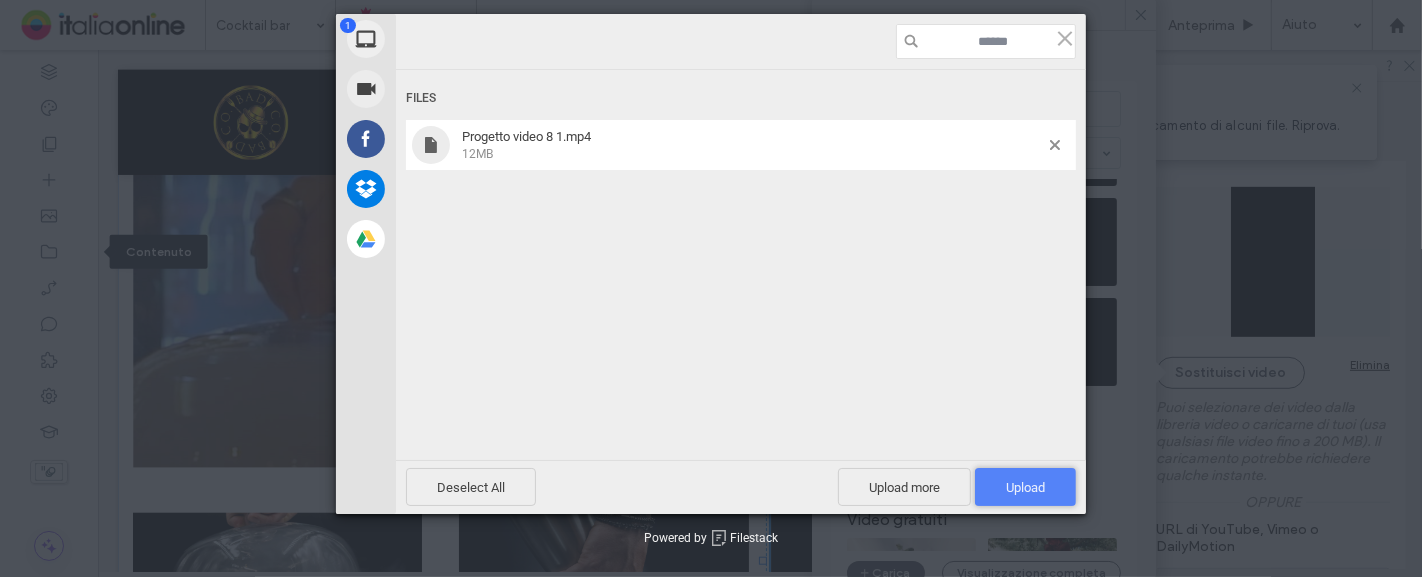 click on "Upload
1" at bounding box center [1025, 487] 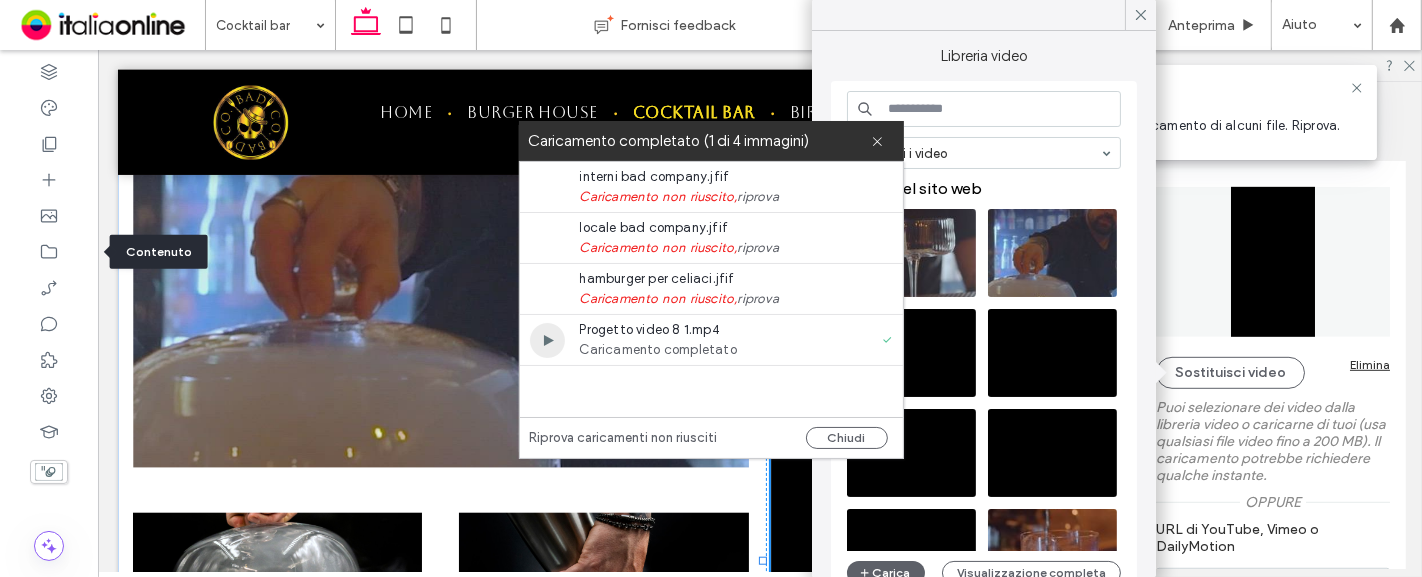 drag, startPoint x: 850, startPoint y: 432, endPoint x: 866, endPoint y: 398, distance: 37.576588 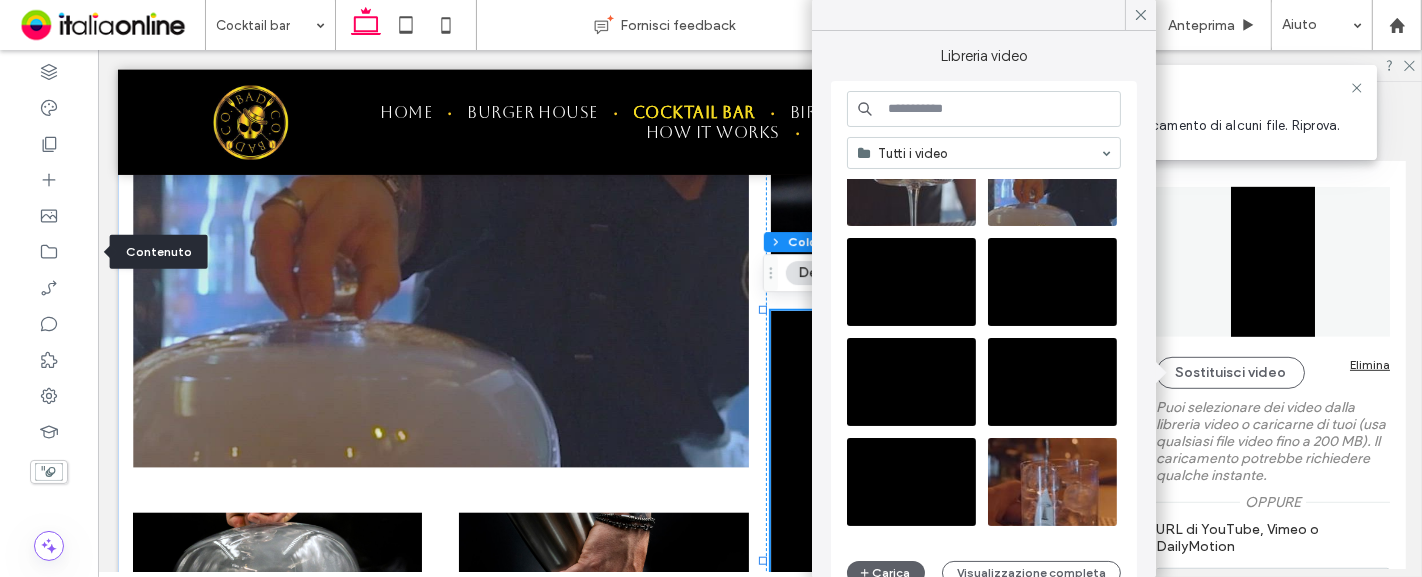 scroll, scrollTop: 0, scrollLeft: 0, axis: both 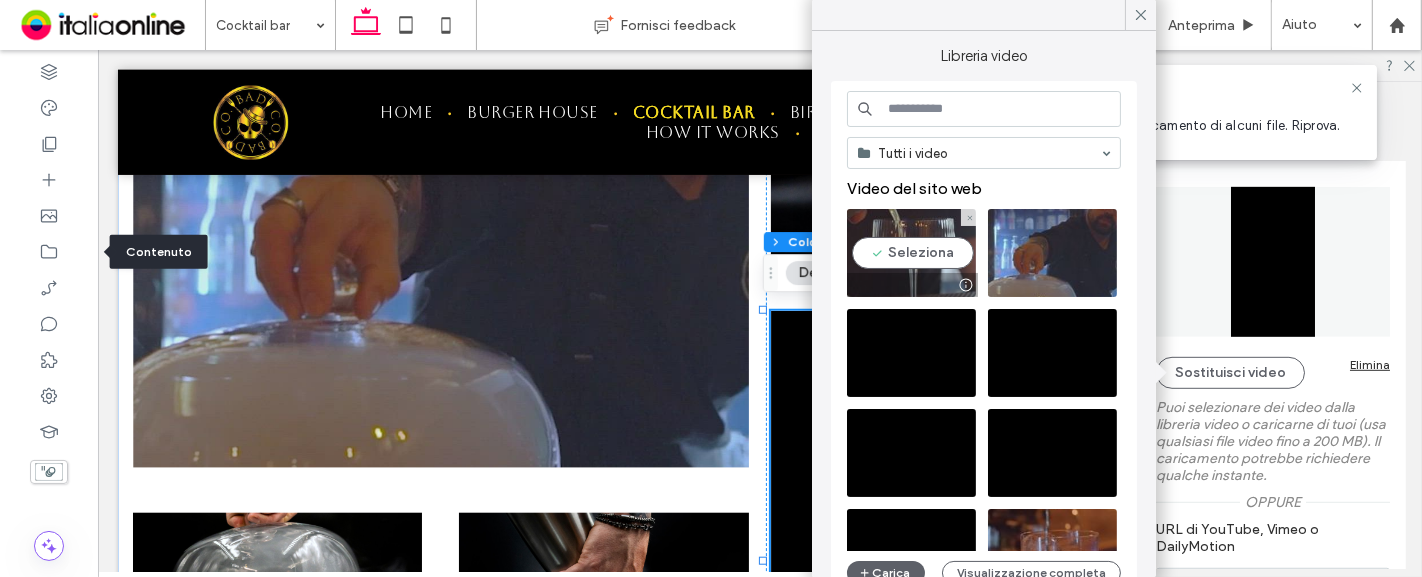 click at bounding box center [911, 253] 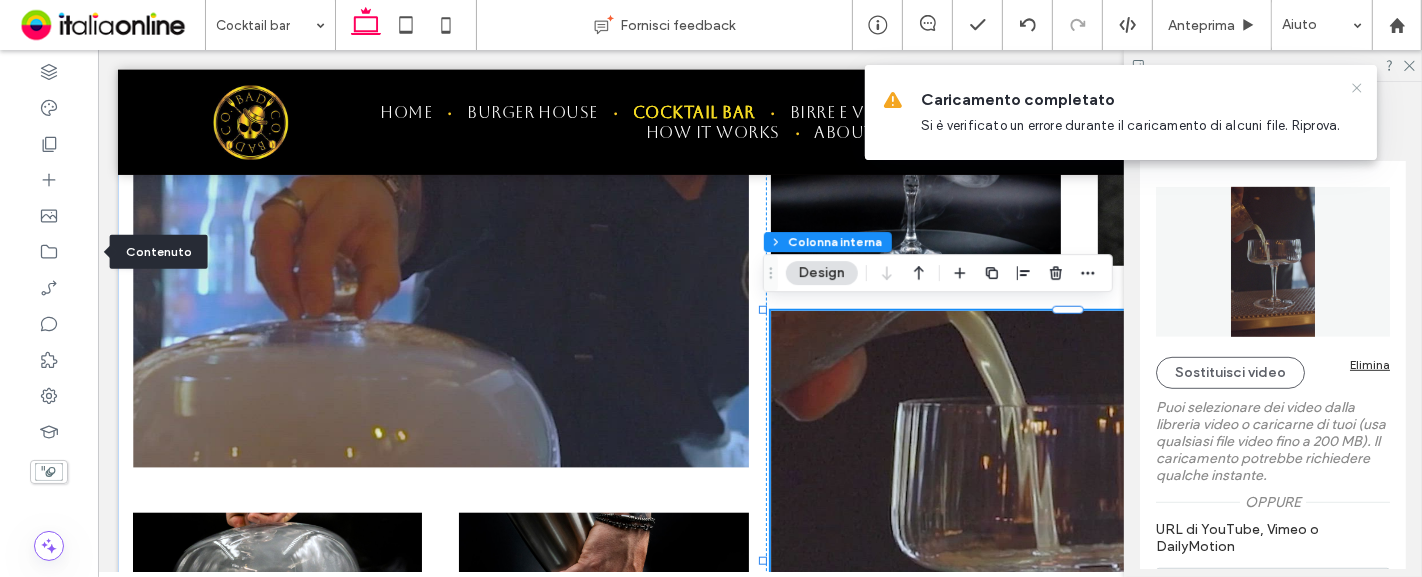 click 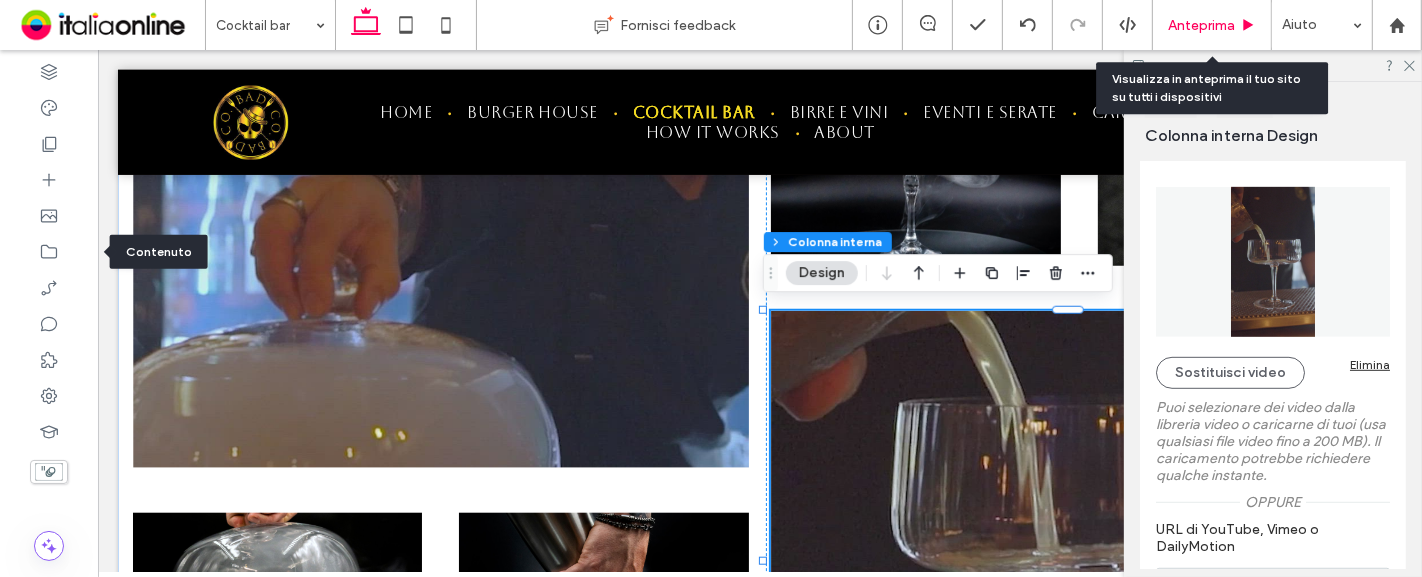 click on "Anteprima" at bounding box center (1201, 25) 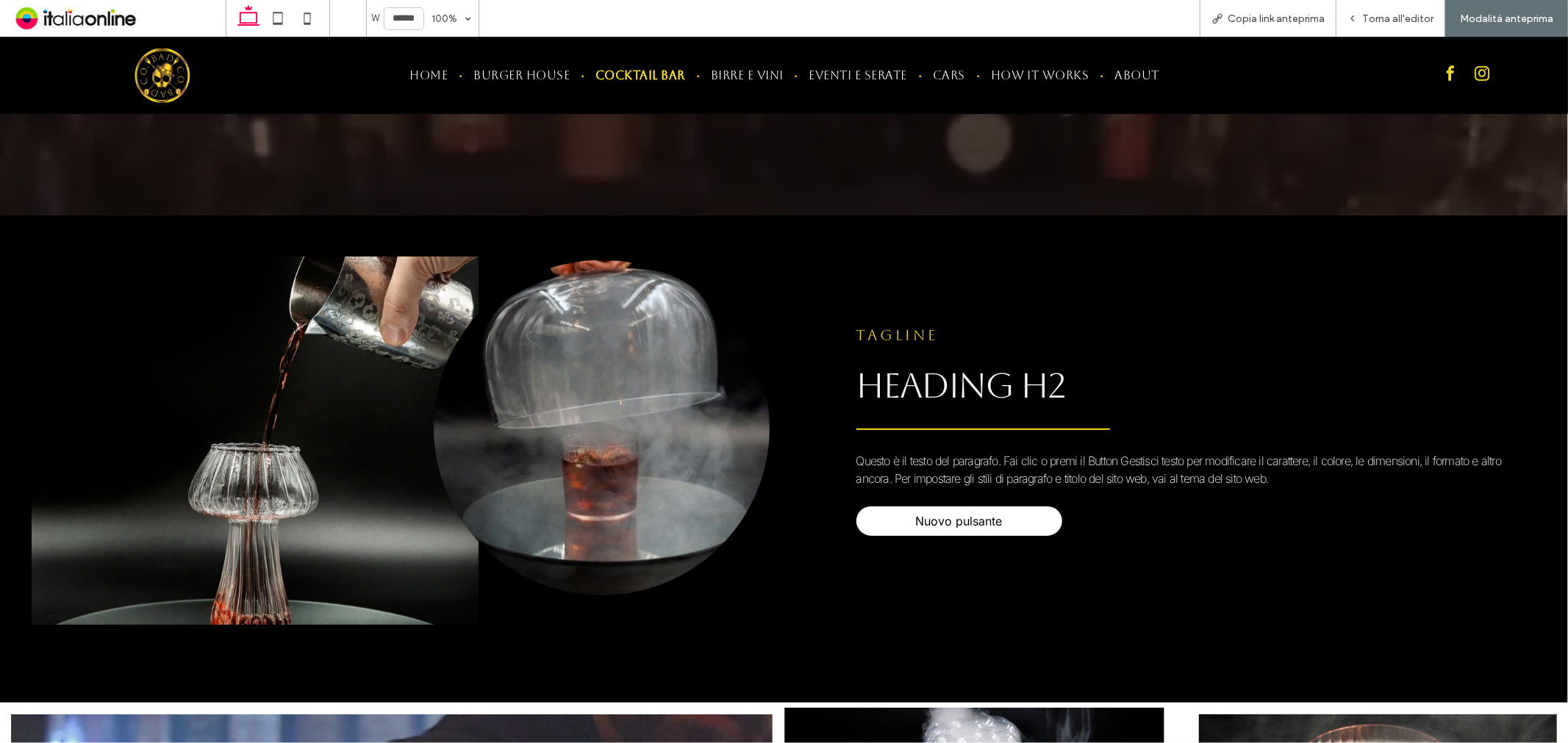 scroll, scrollTop: 805, scrollLeft: 0, axis: vertical 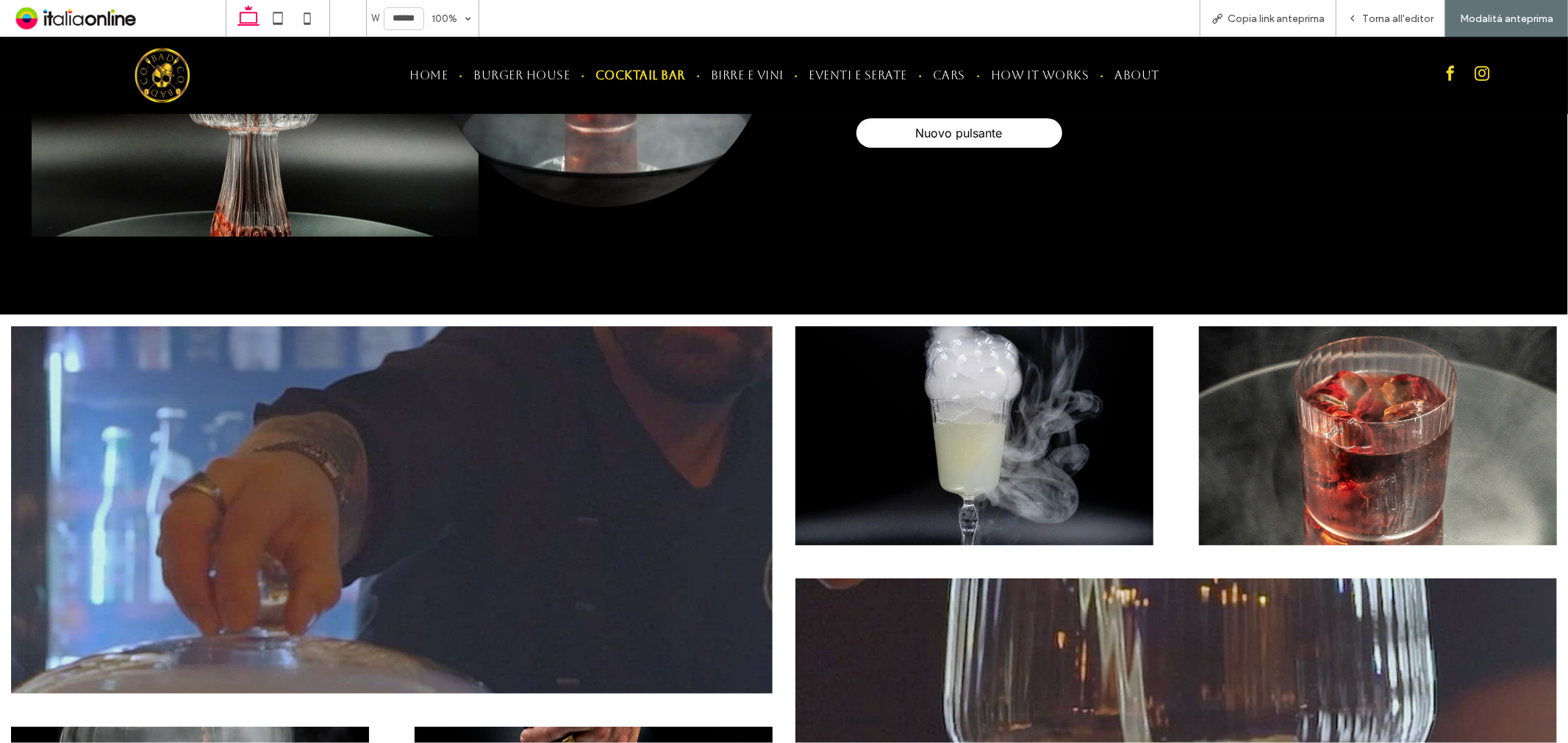 click on "Cocktail bar" at bounding box center [640, 74] 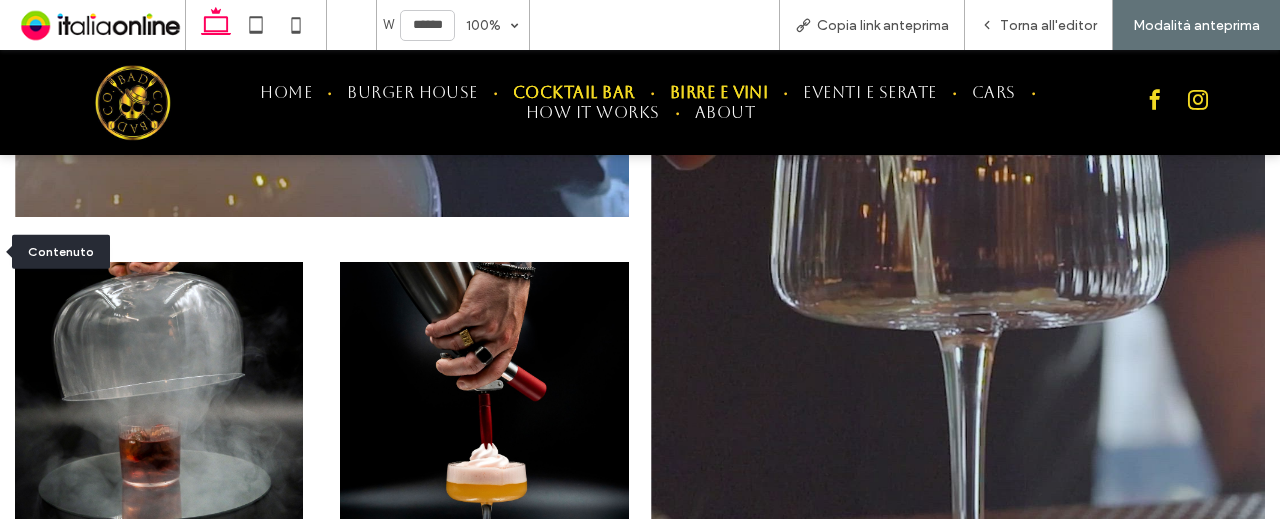scroll, scrollTop: 1681, scrollLeft: 0, axis: vertical 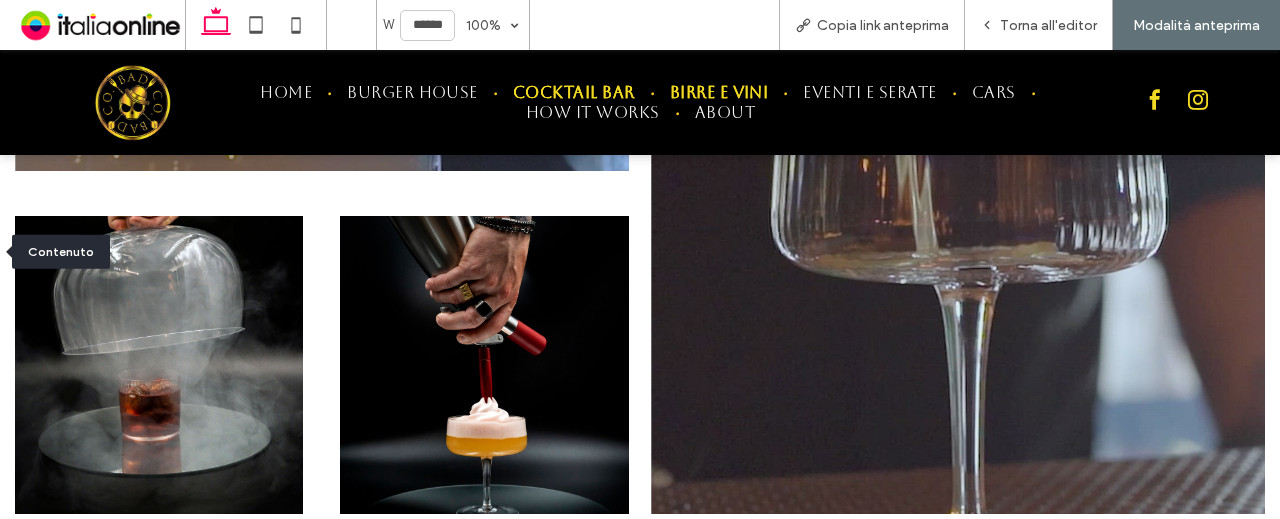 click on "Birre e vini" at bounding box center [719, 92] 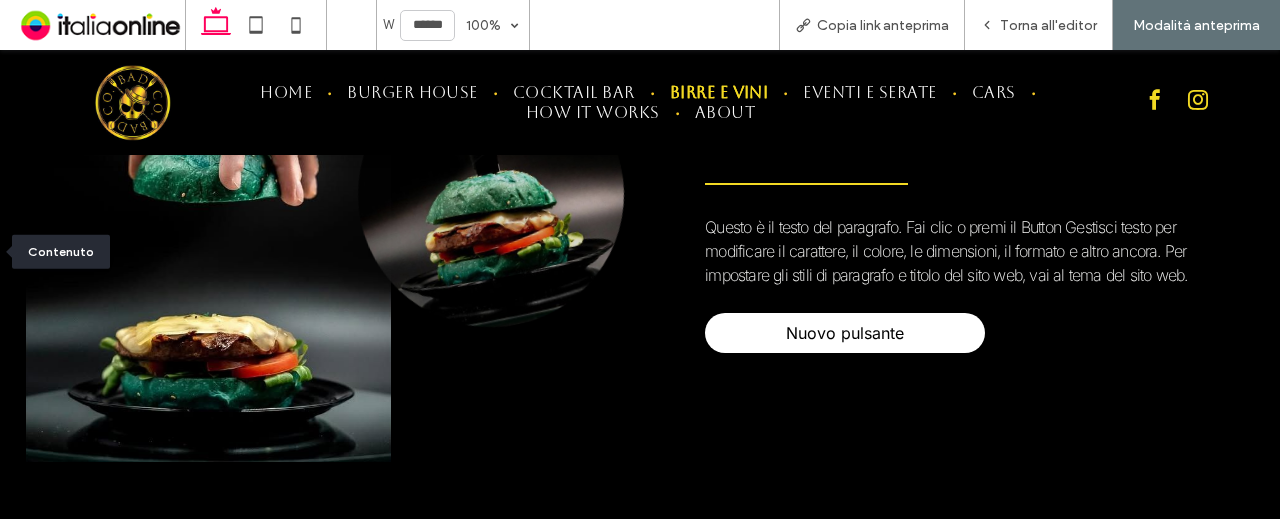 scroll, scrollTop: 681, scrollLeft: 0, axis: vertical 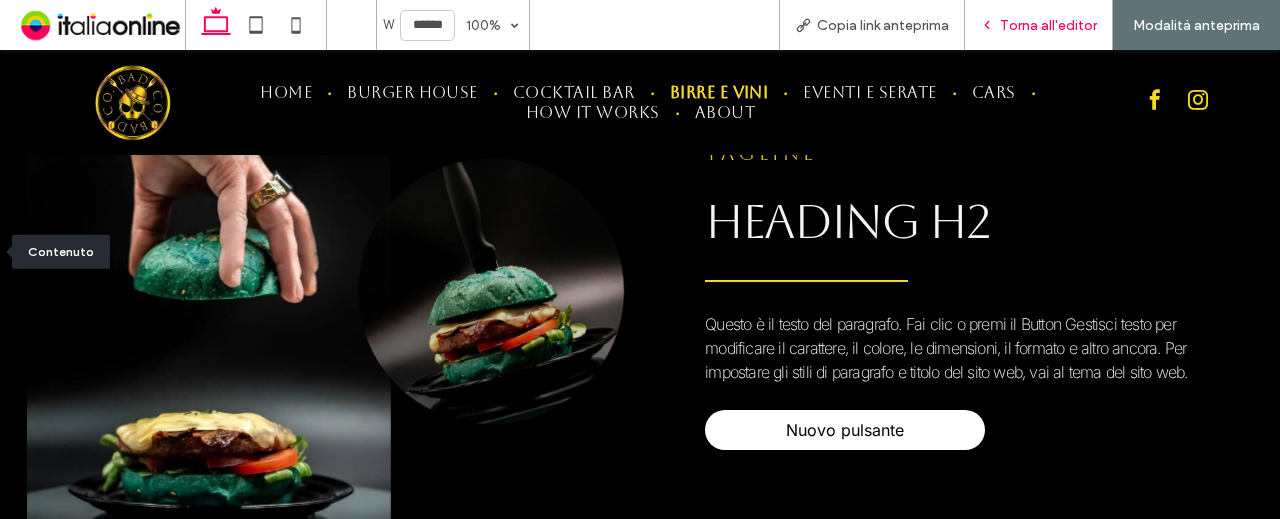 click 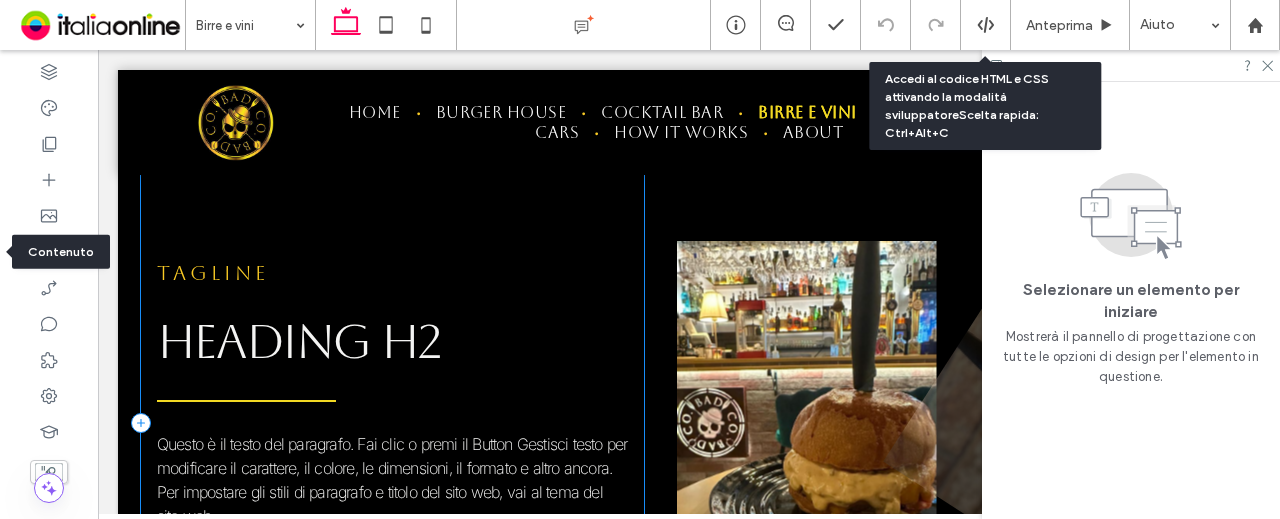 scroll, scrollTop: 1064, scrollLeft: 0, axis: vertical 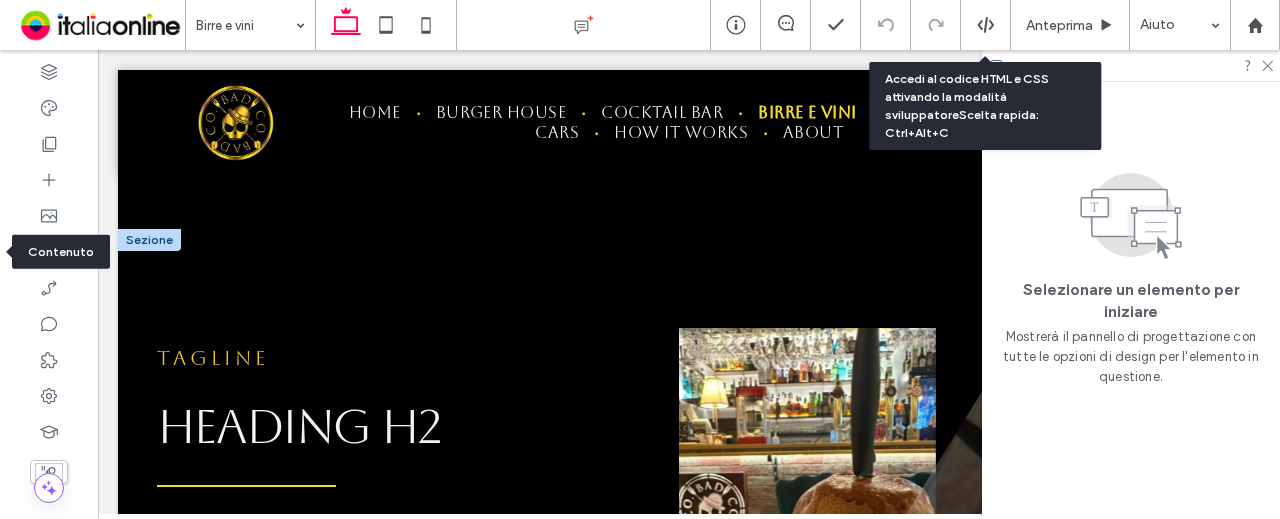click at bounding box center (149, 240) 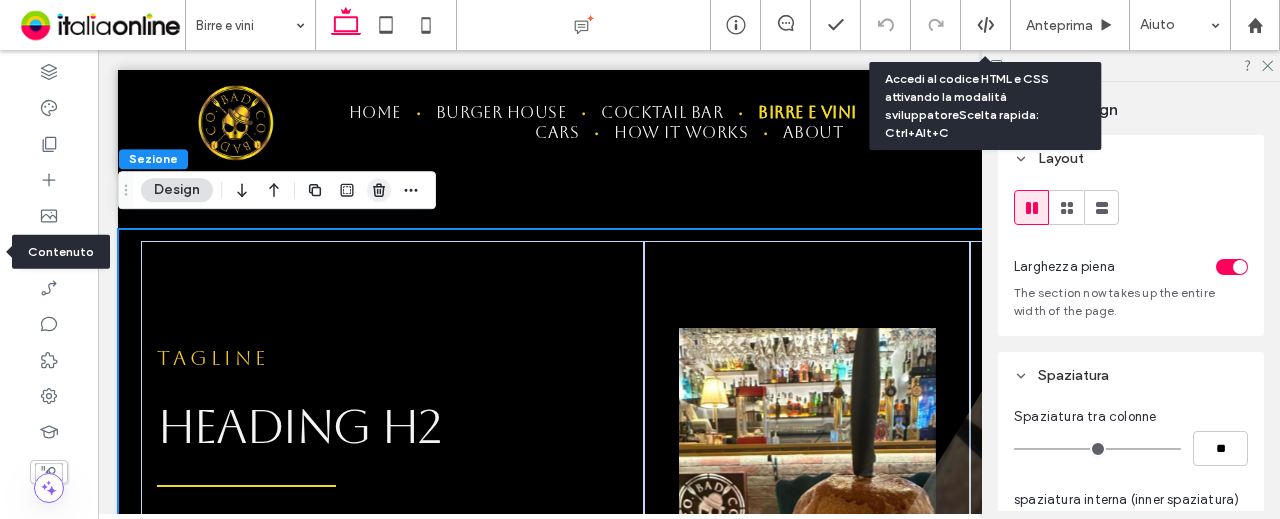 click 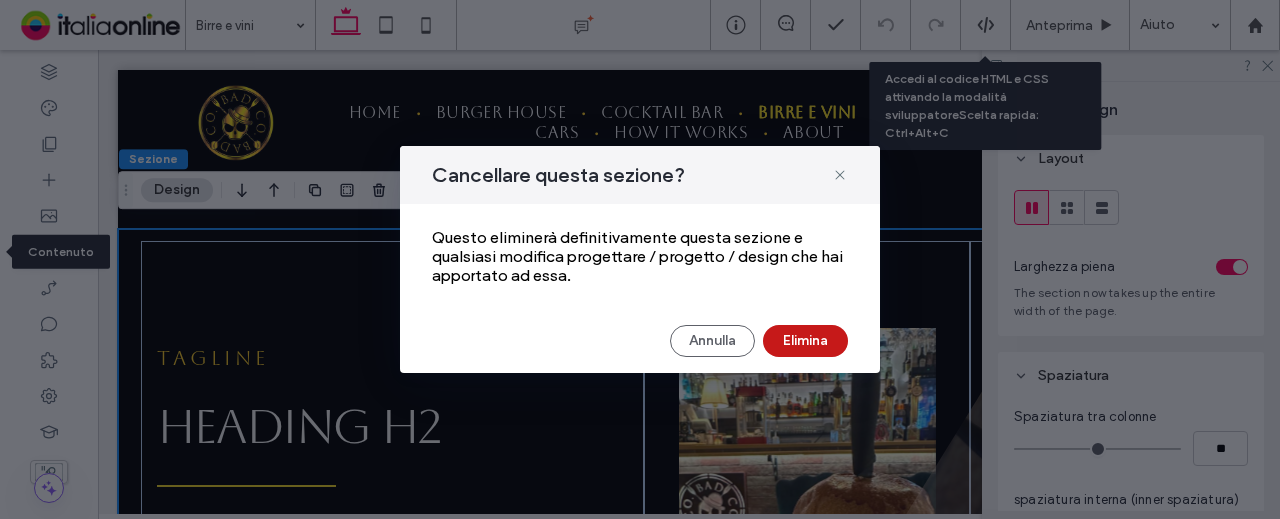 click on "Elimina" at bounding box center (805, 341) 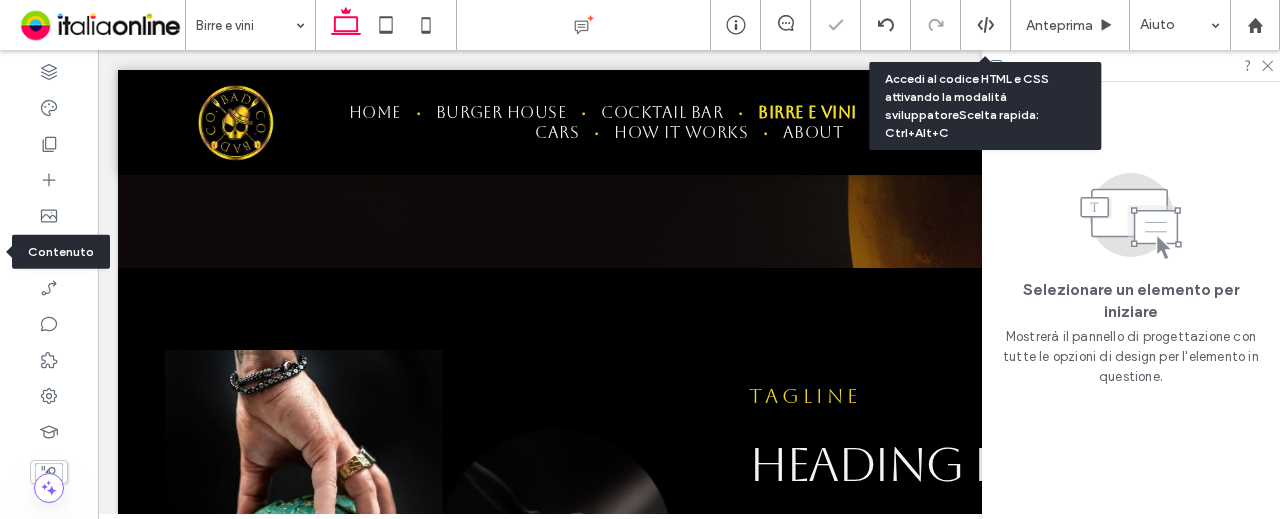 scroll, scrollTop: 364, scrollLeft: 0, axis: vertical 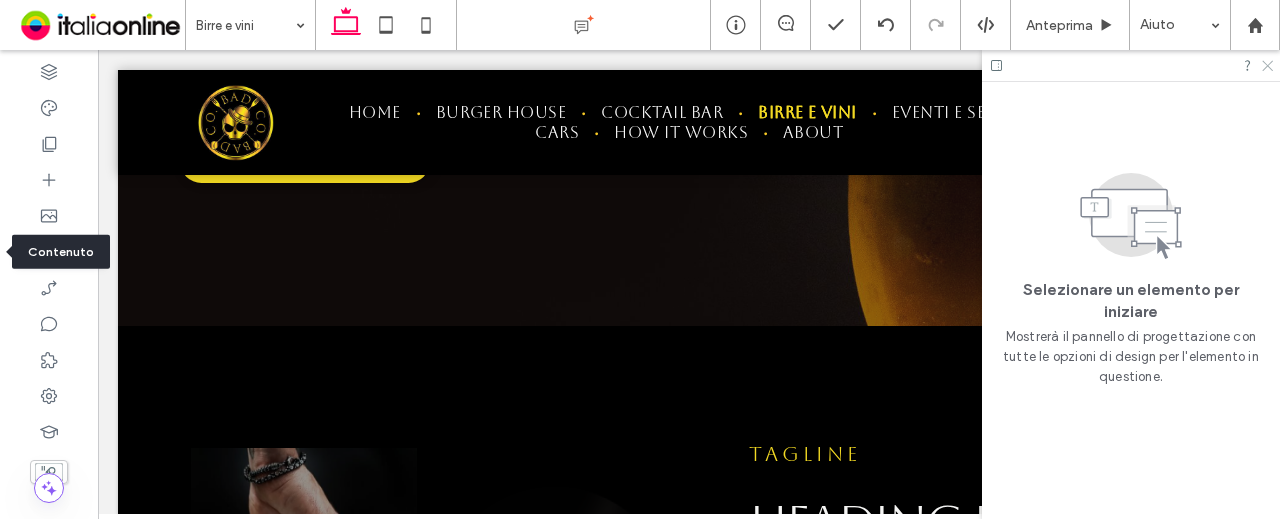 click 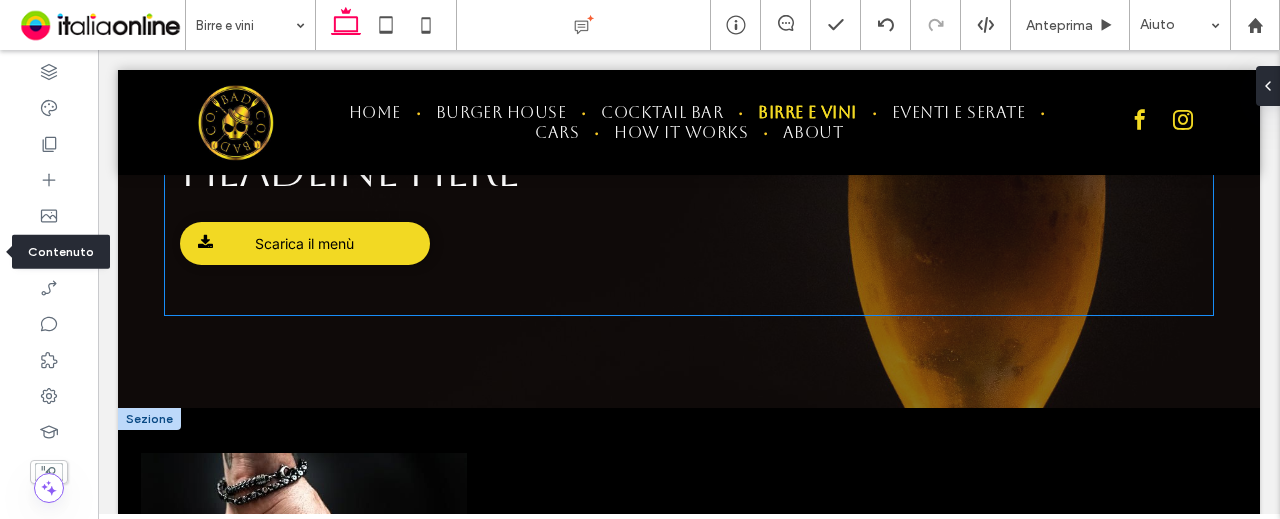 scroll, scrollTop: 0, scrollLeft: 0, axis: both 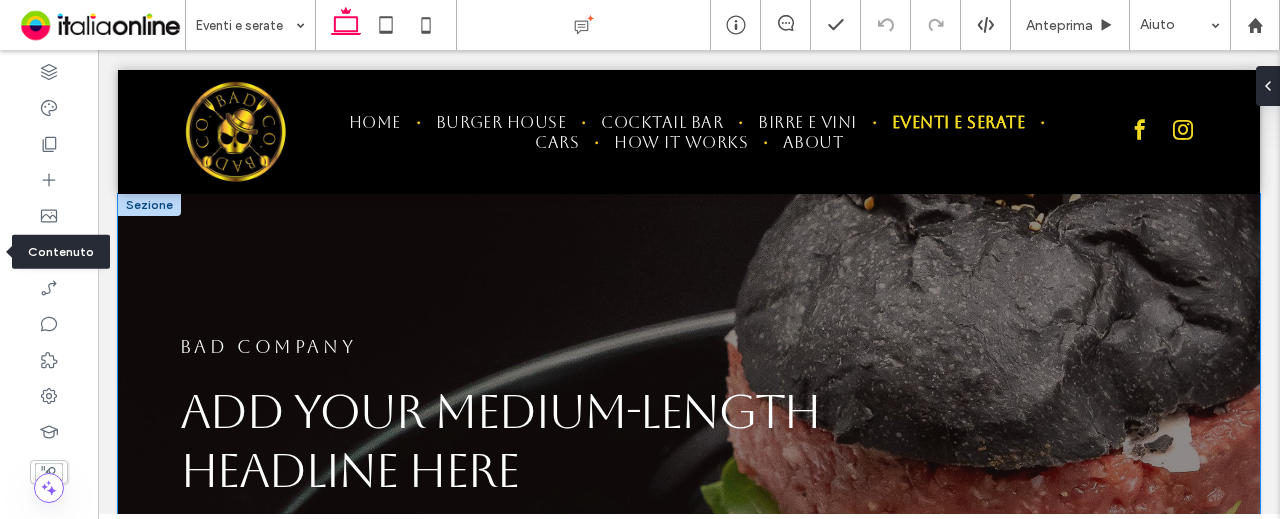 click on "BAD COMPANY
Add your medium-length headline here
Scarica il menù" at bounding box center (689, 451) 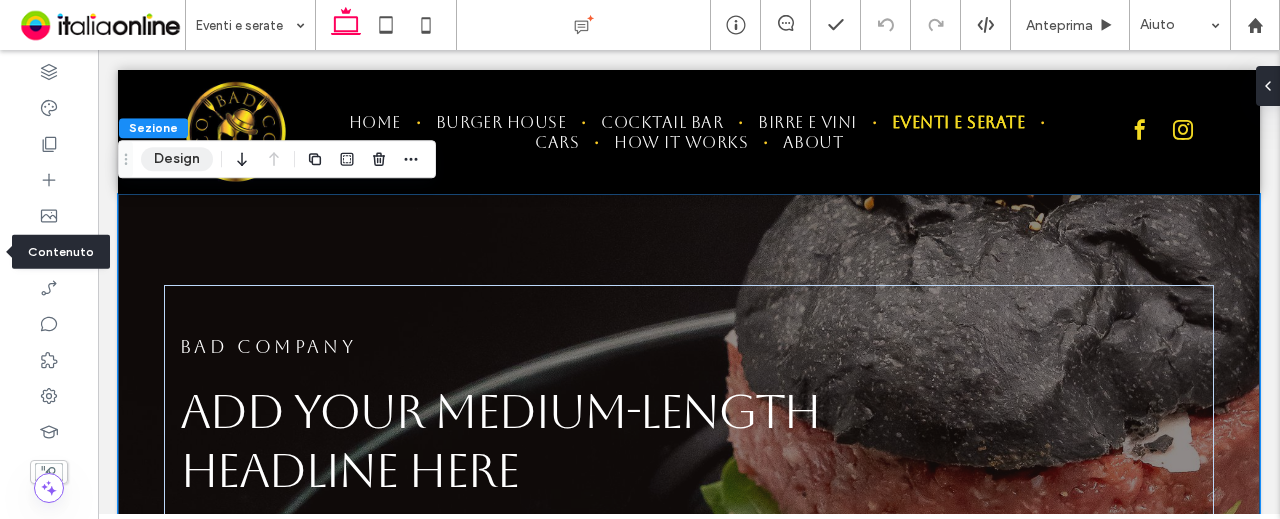 click on "Design" at bounding box center (177, 159) 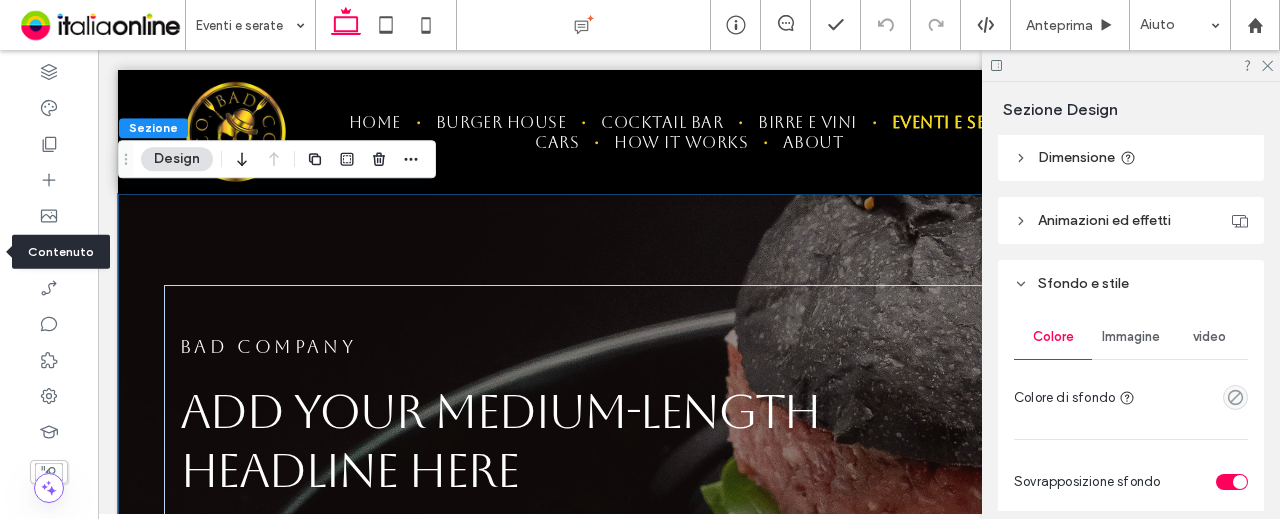 scroll, scrollTop: 800, scrollLeft: 0, axis: vertical 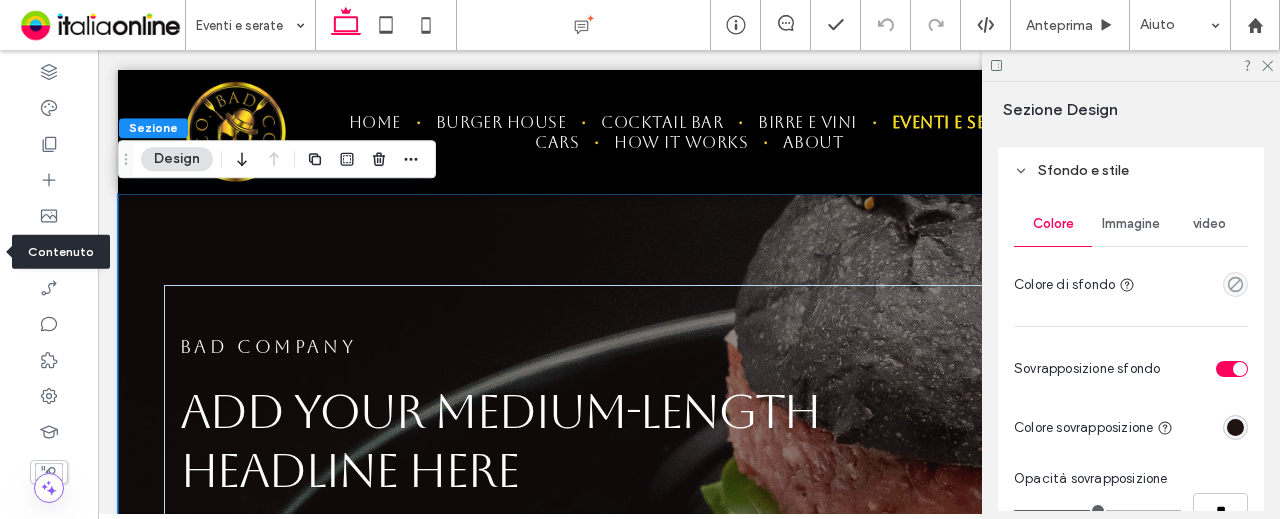 click on "Immagine" at bounding box center [1131, 224] 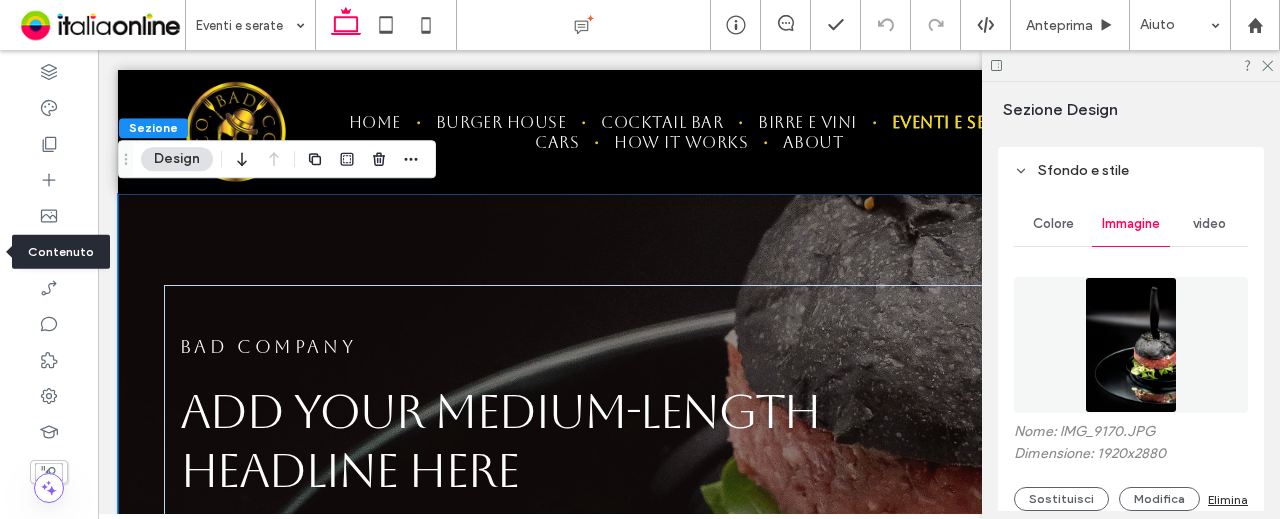 click at bounding box center [1130, 345] 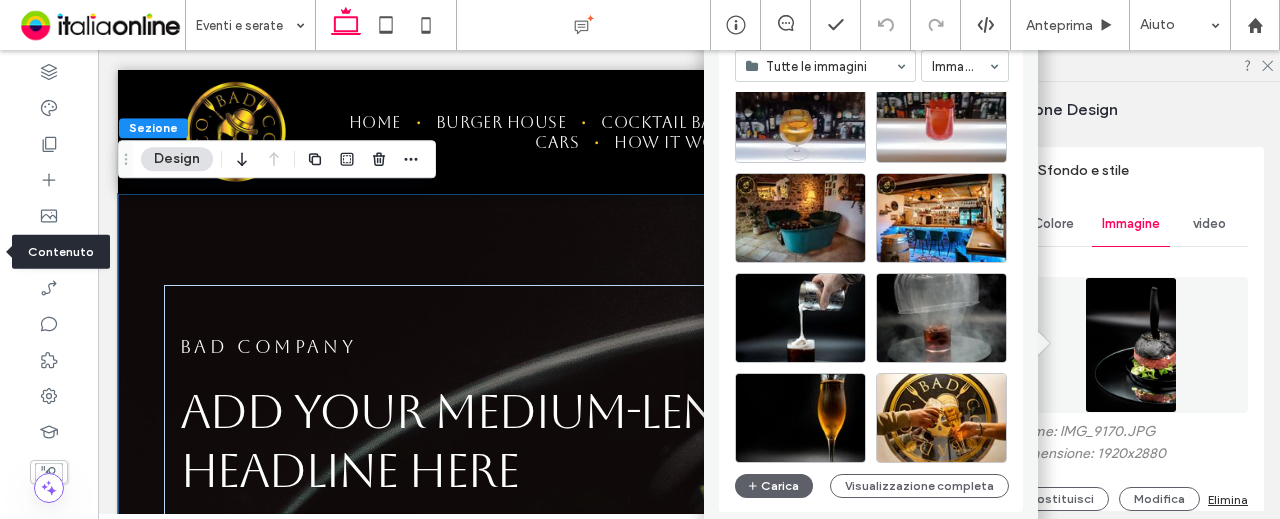 scroll, scrollTop: 500, scrollLeft: 0, axis: vertical 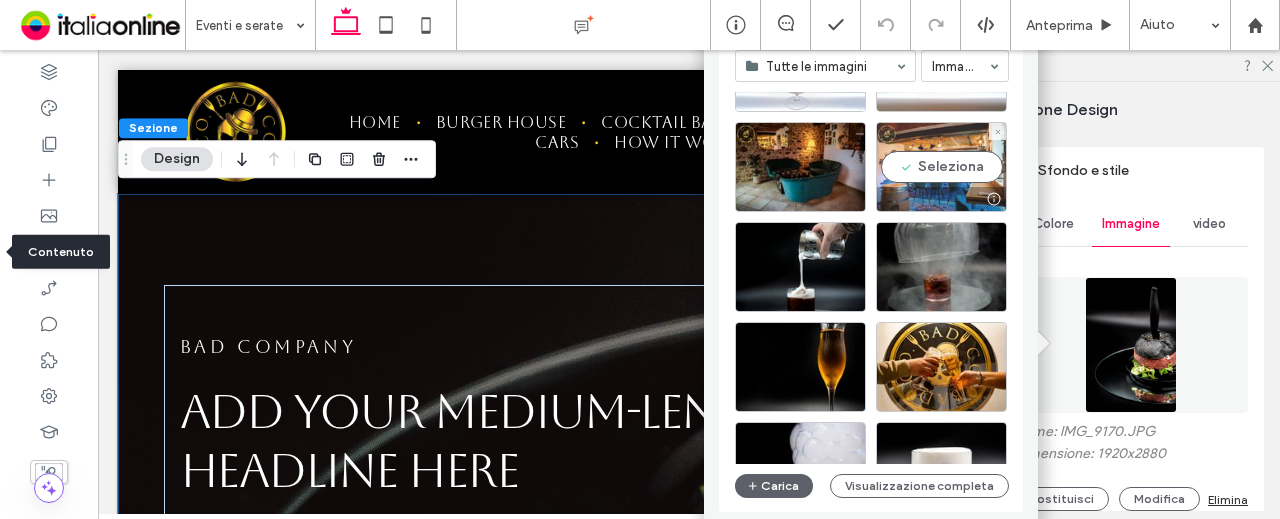 click on "Seleziona" at bounding box center (941, 167) 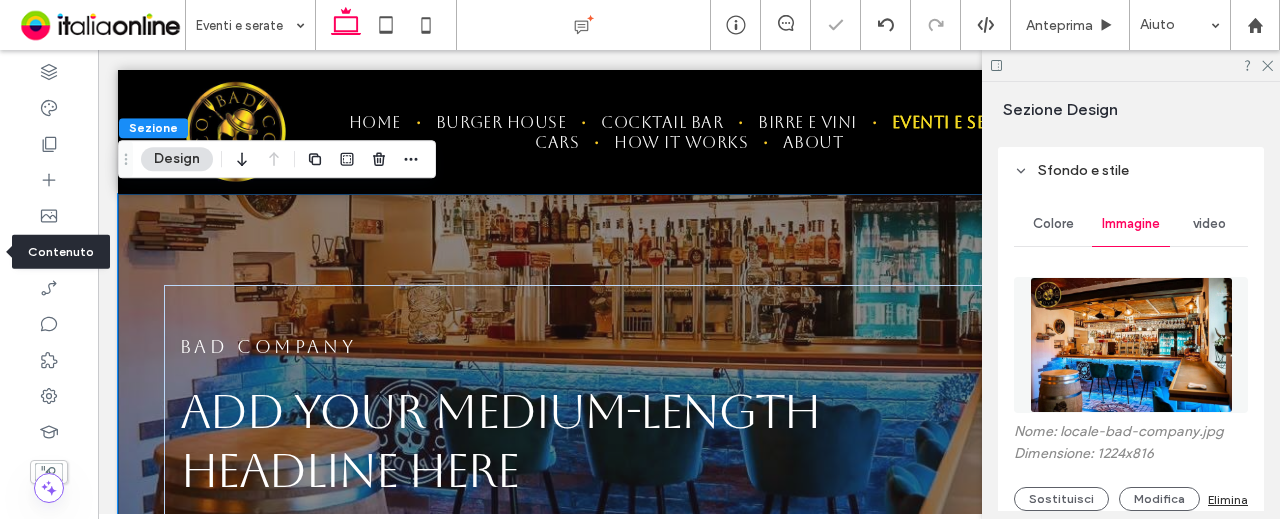 click at bounding box center [1131, 345] 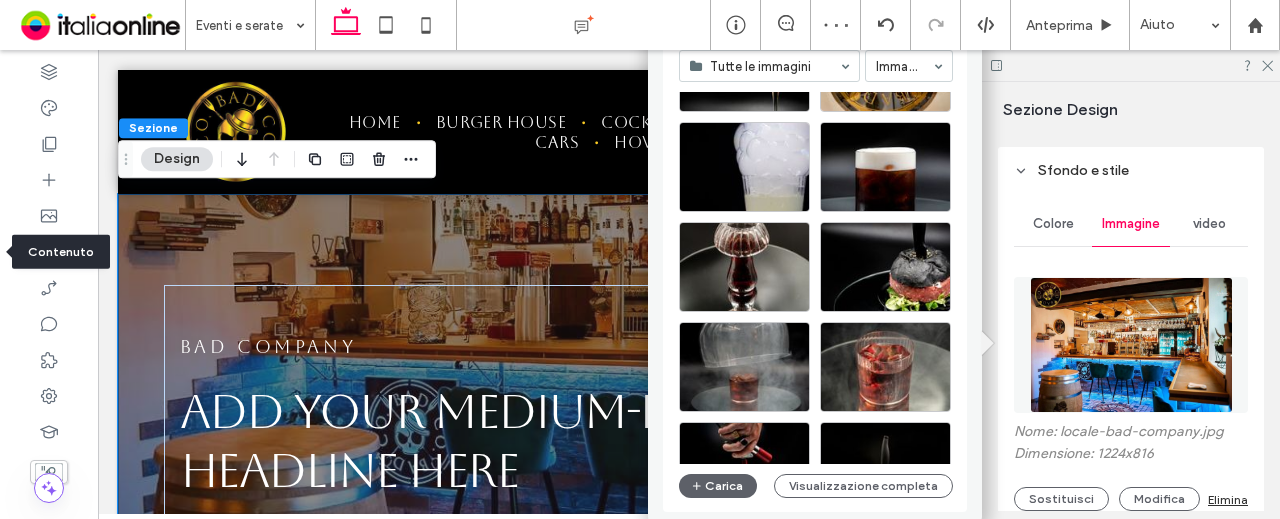 scroll, scrollTop: 500, scrollLeft: 0, axis: vertical 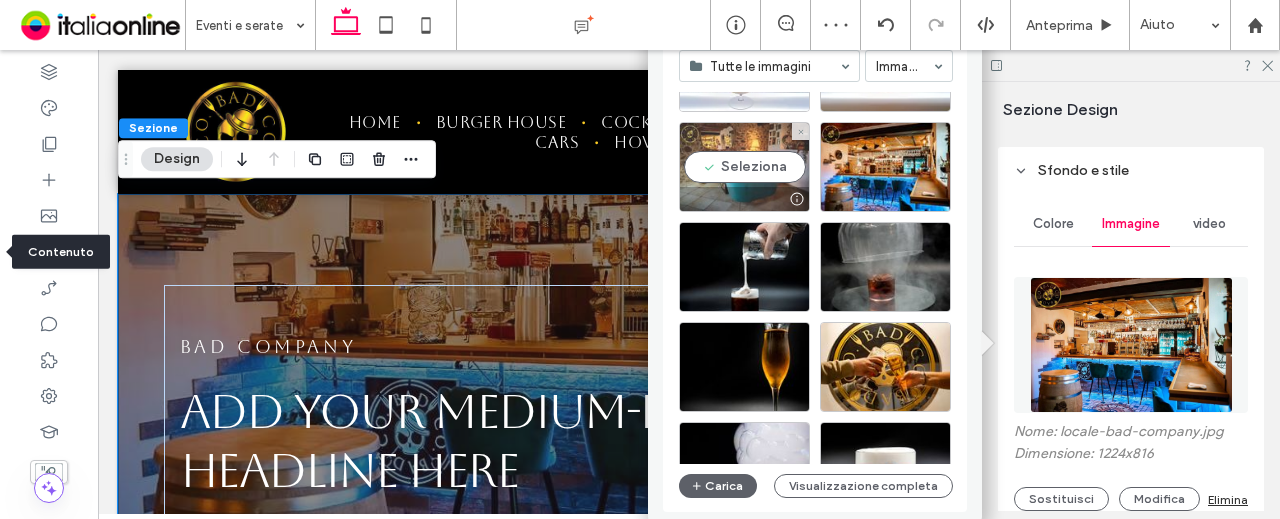 click on "Seleziona" at bounding box center [744, 167] 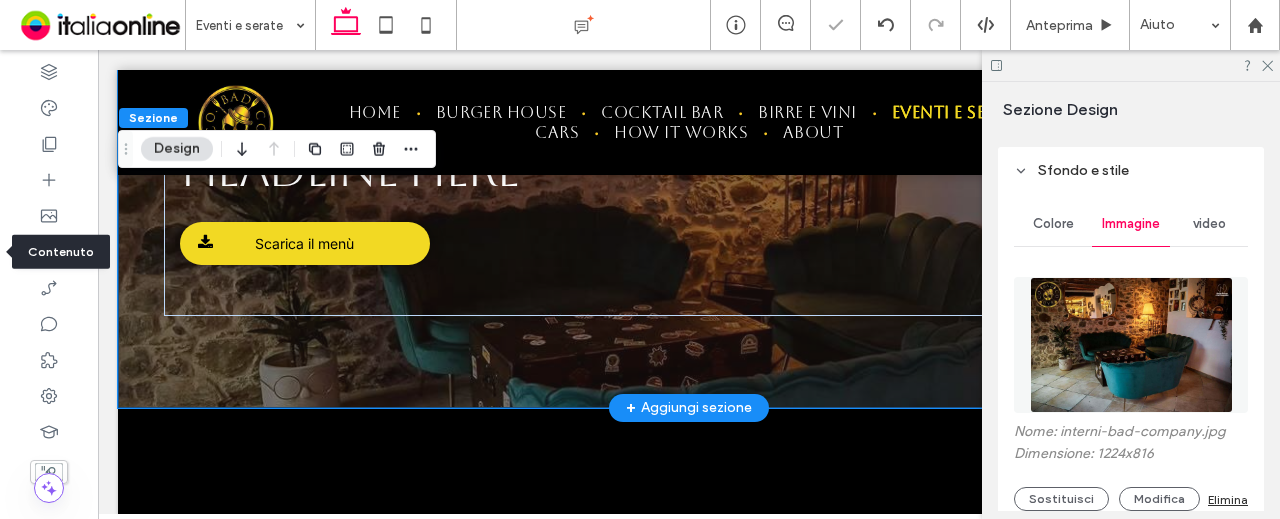 scroll, scrollTop: 0, scrollLeft: 0, axis: both 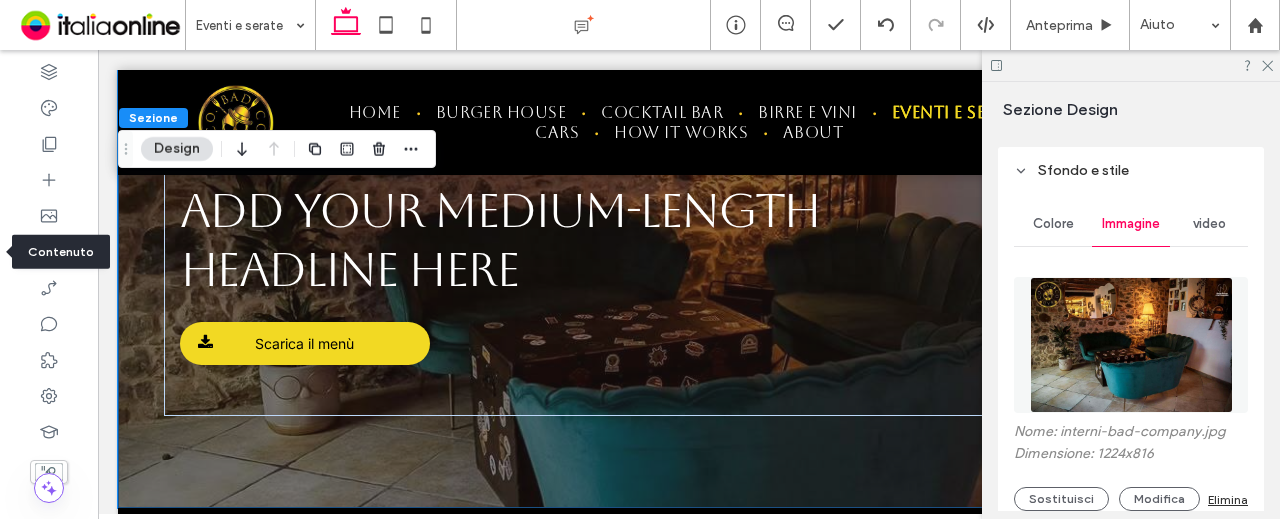 click at bounding box center (1131, 345) 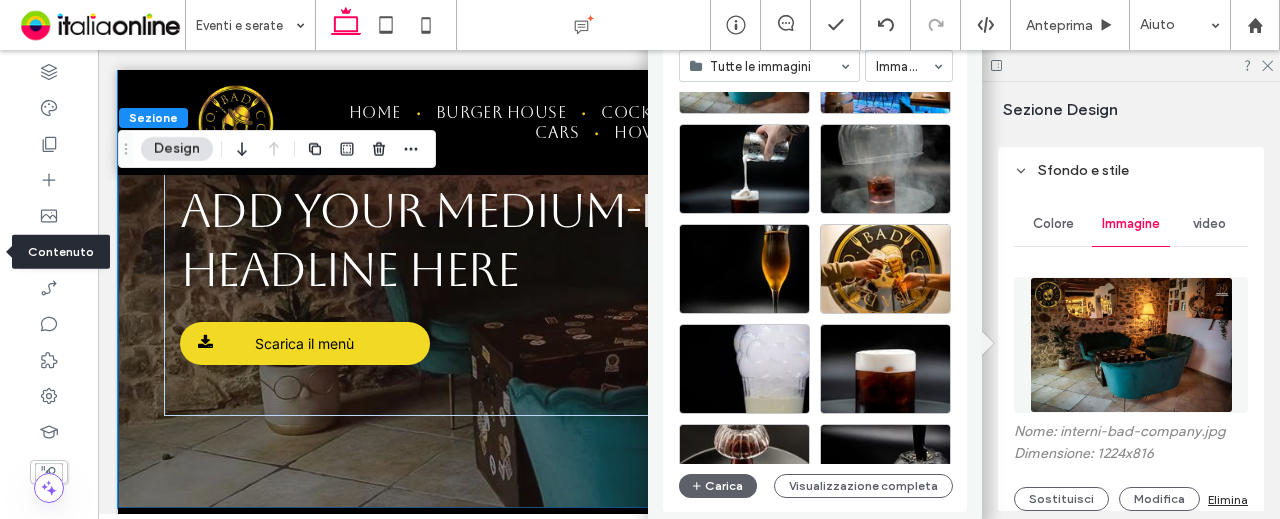 scroll, scrollTop: 500, scrollLeft: 0, axis: vertical 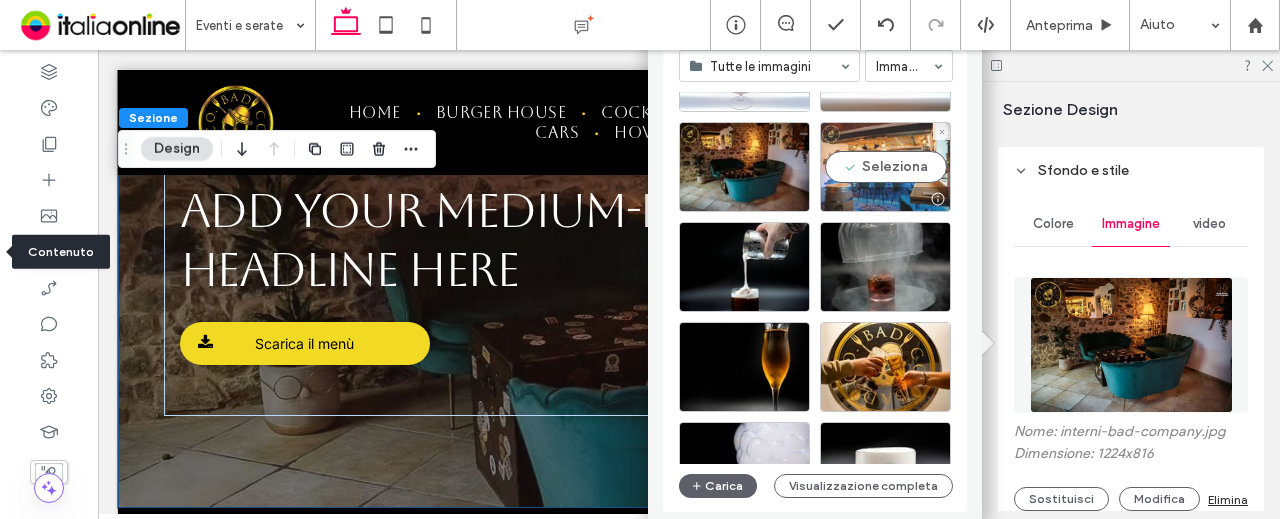 click at bounding box center (885, 199) 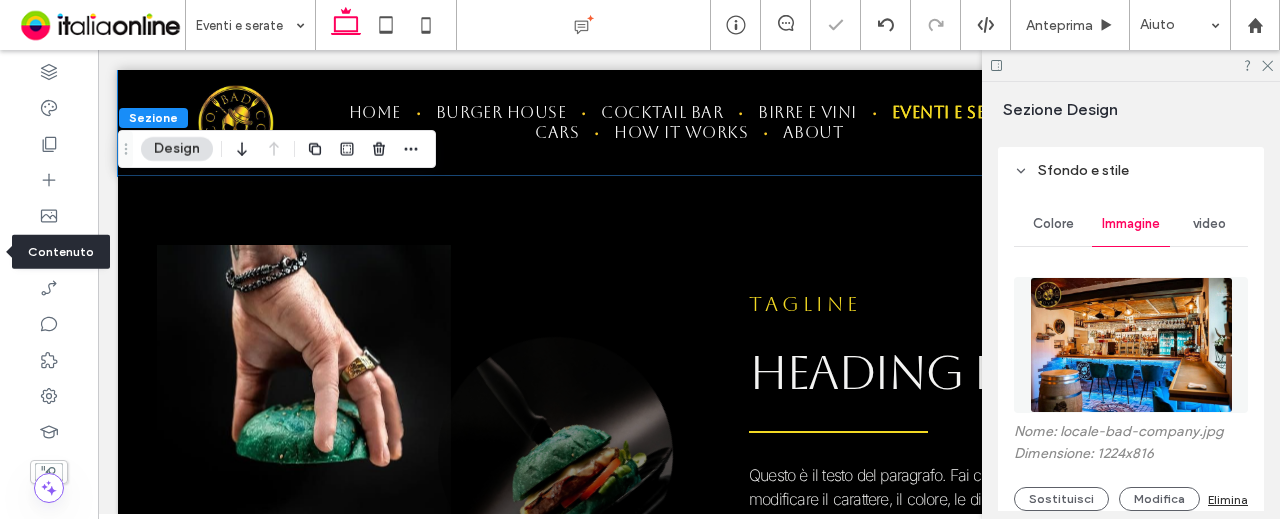 scroll, scrollTop: 582, scrollLeft: 0, axis: vertical 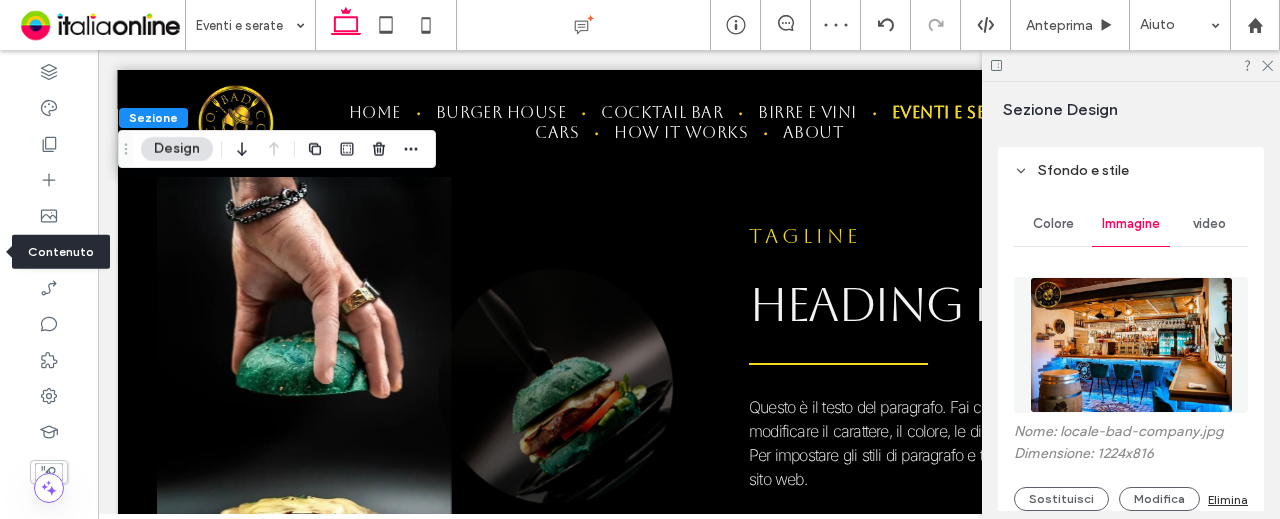 drag, startPoint x: 1070, startPoint y: 239, endPoint x: 1085, endPoint y: 241, distance: 15.132746 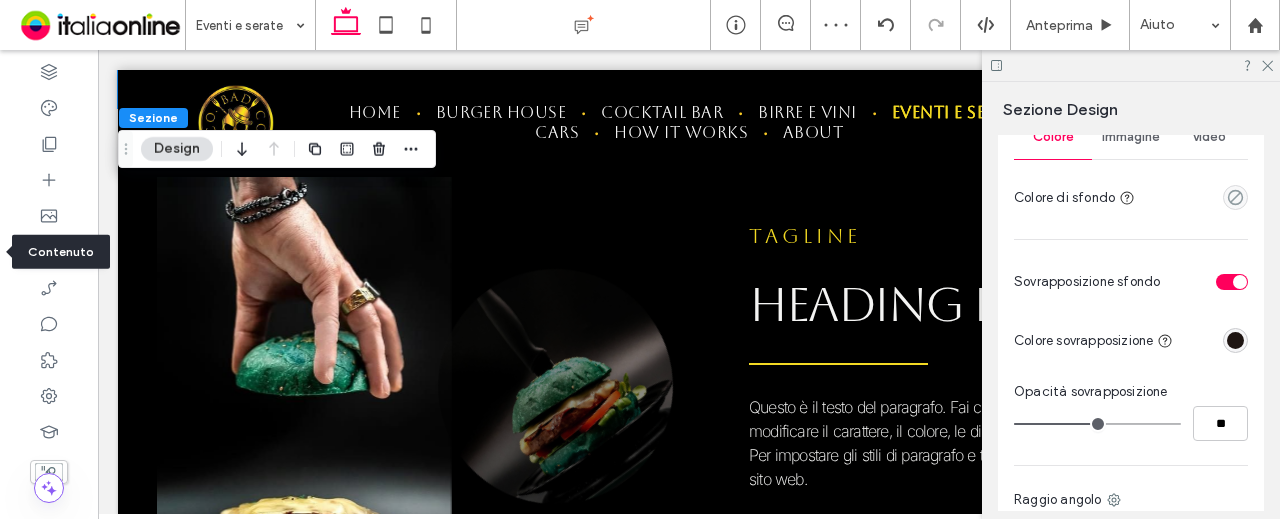 scroll, scrollTop: 1000, scrollLeft: 0, axis: vertical 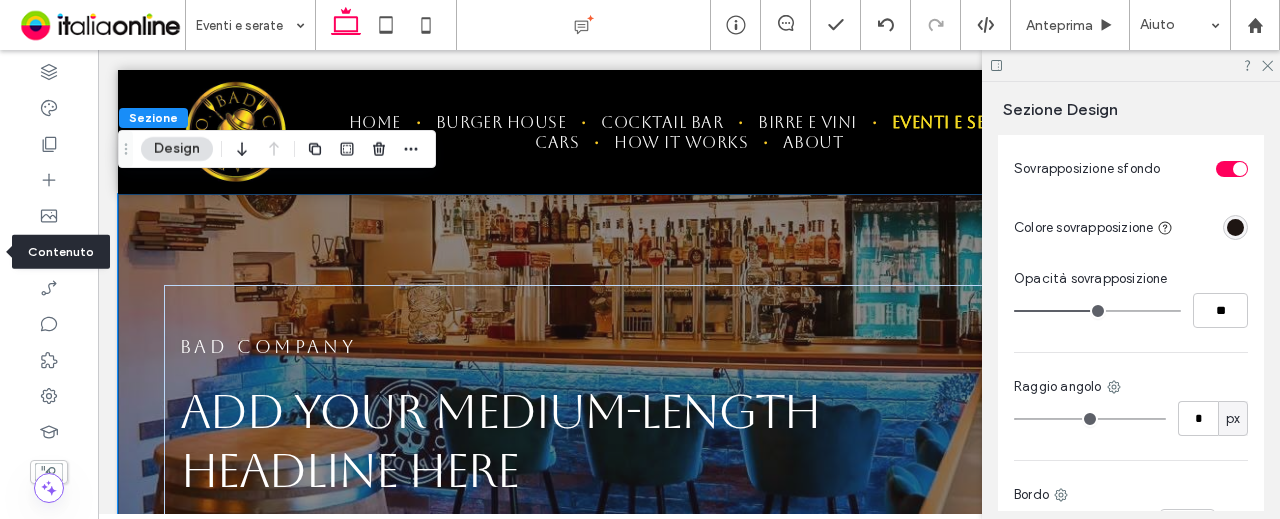 type on "**" 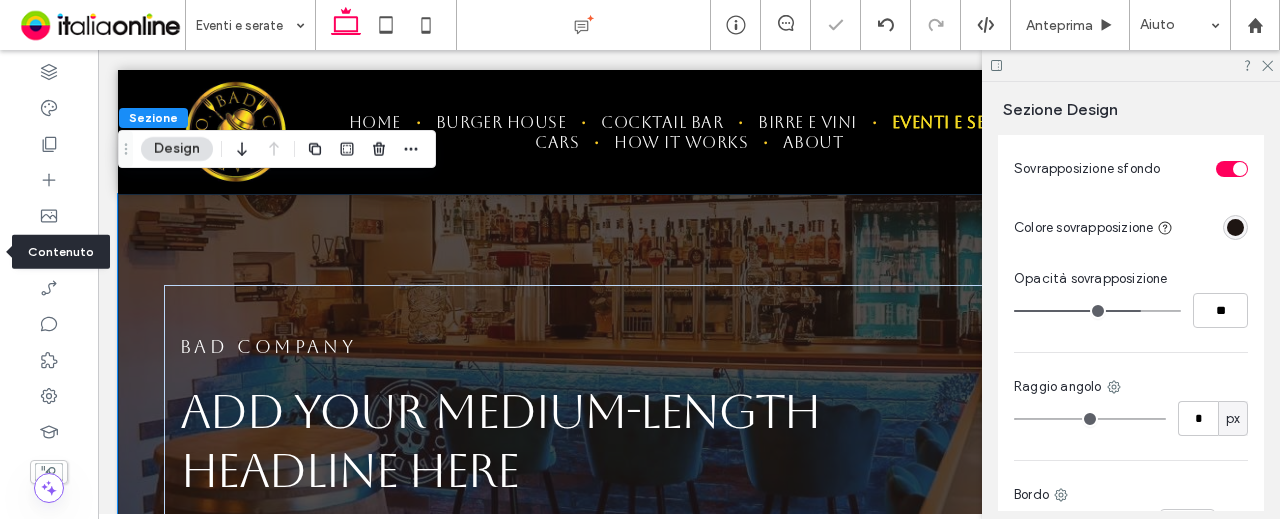 type on "**" 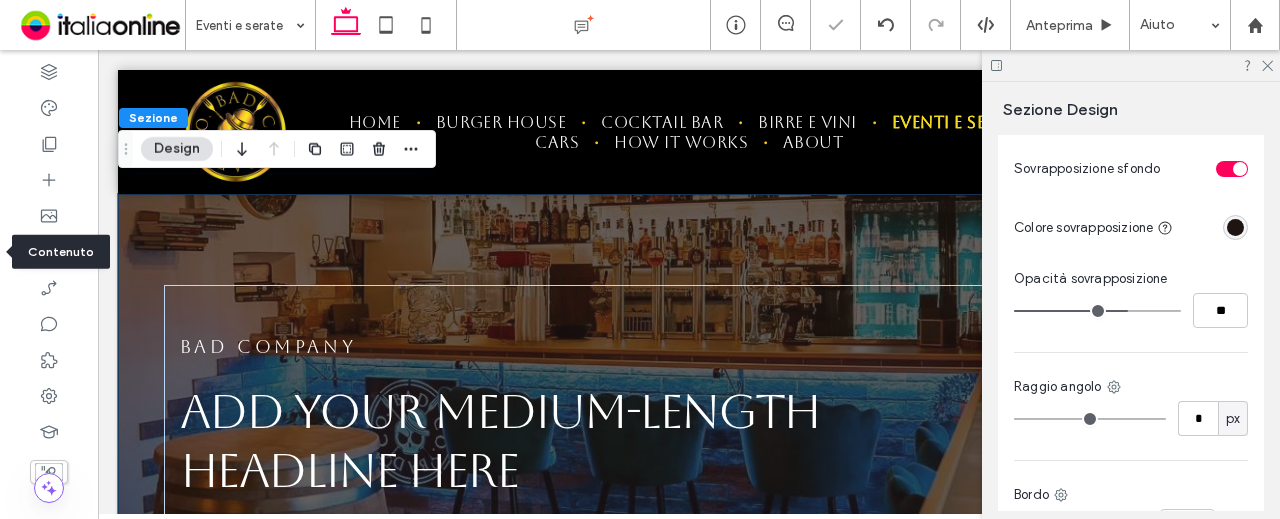 type on "**" 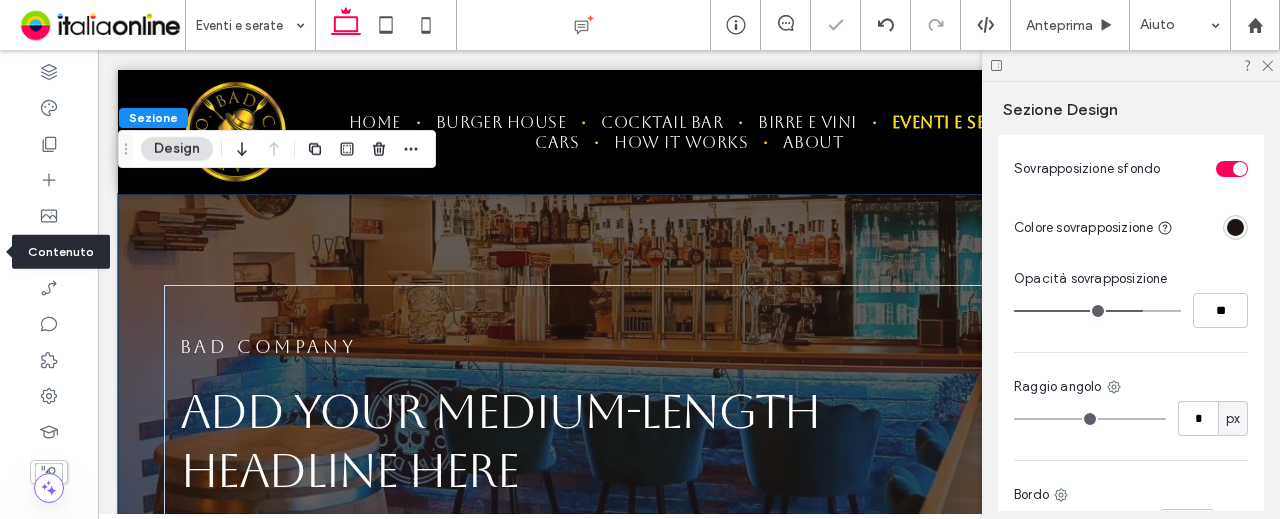 type on "**" 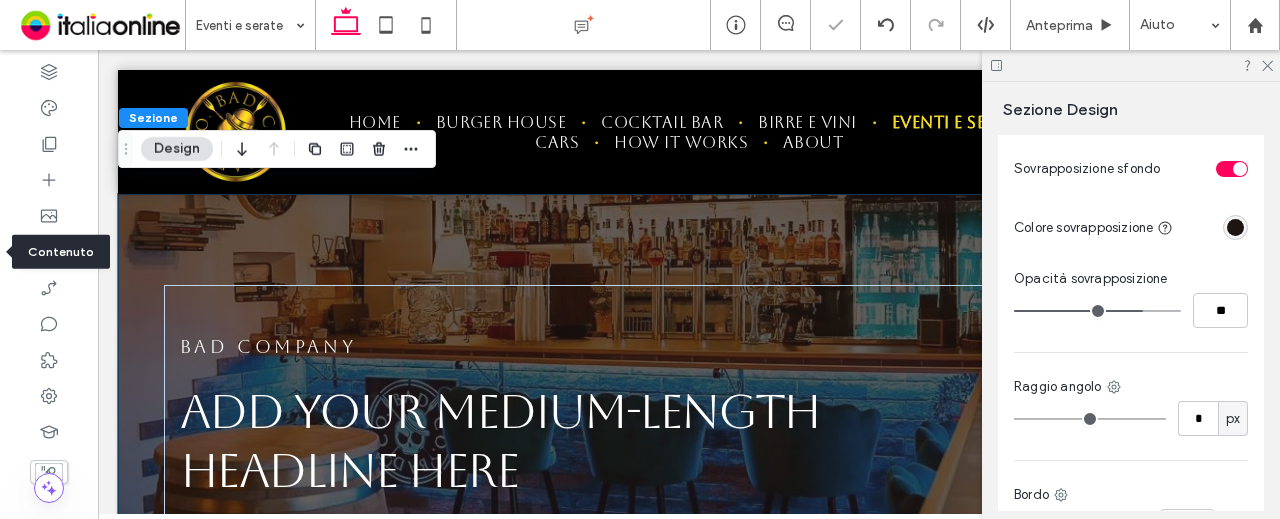 type on "**" 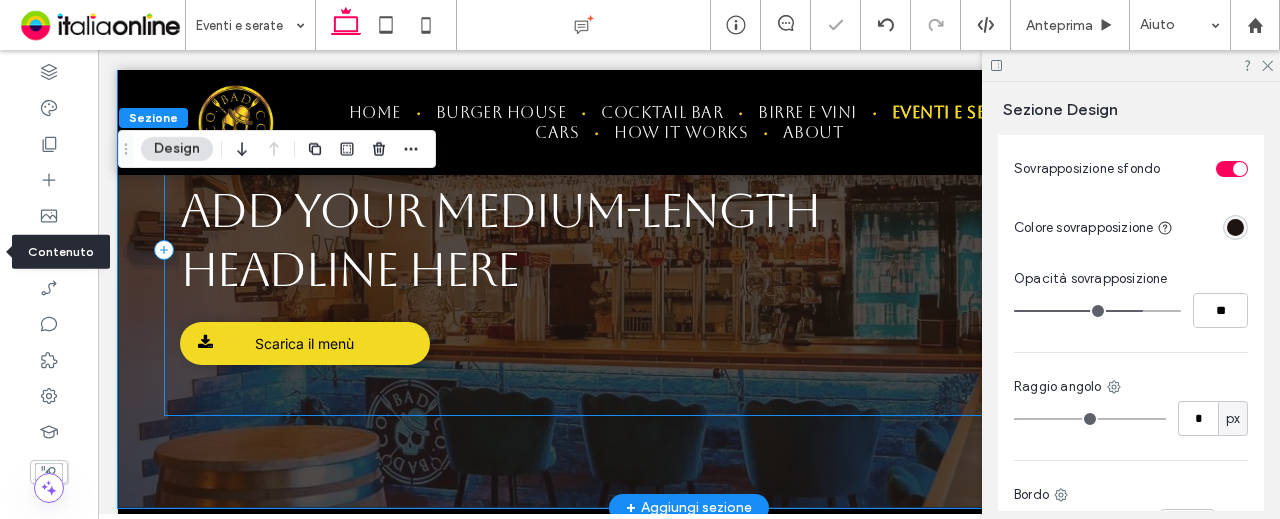 scroll, scrollTop: 0, scrollLeft: 0, axis: both 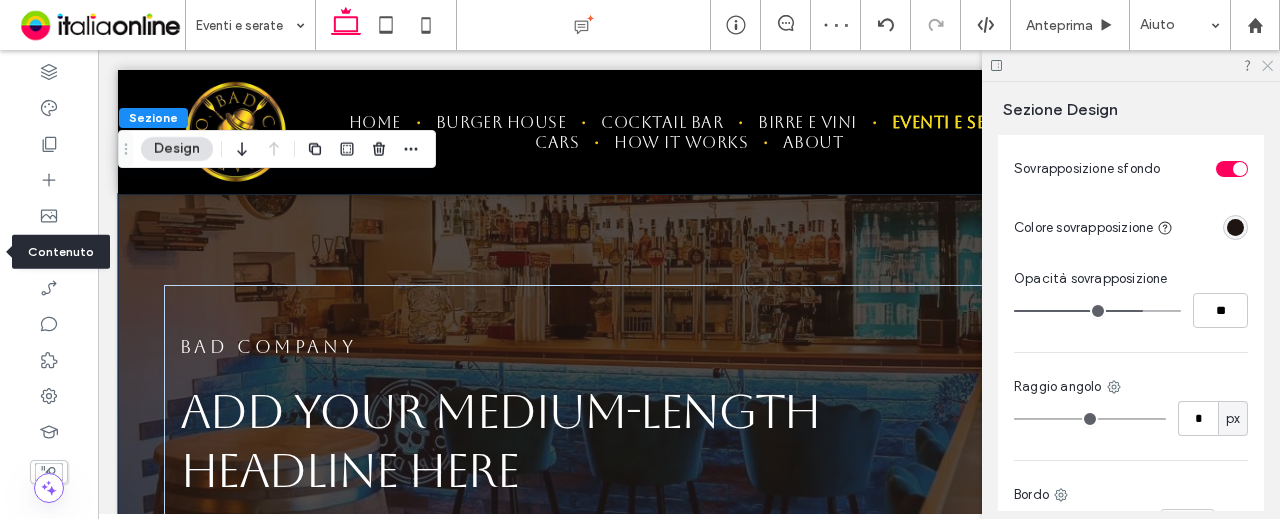 click 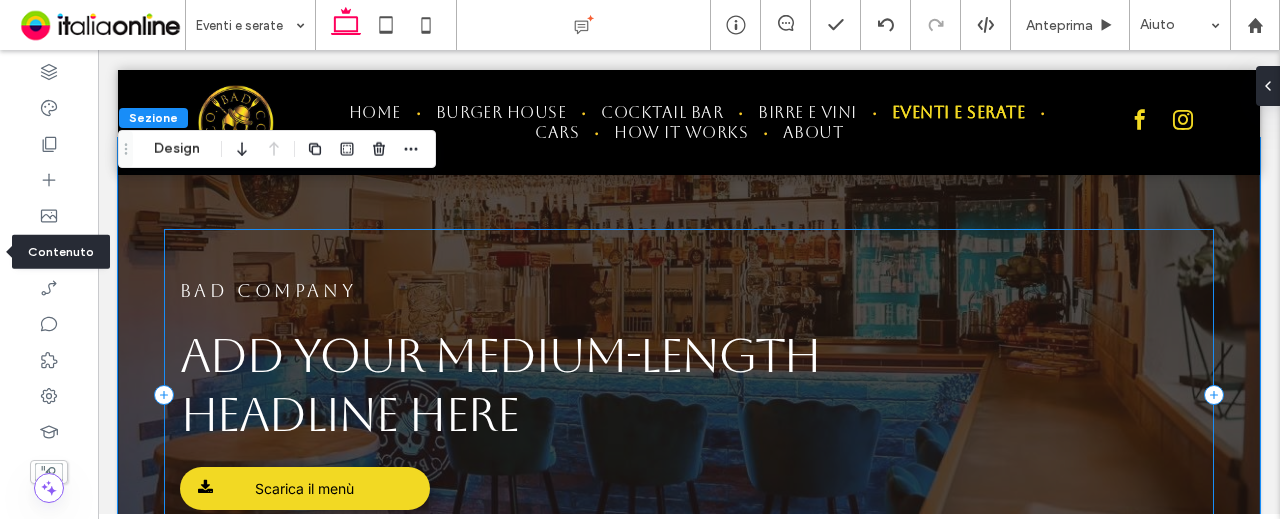 scroll, scrollTop: 0, scrollLeft: 0, axis: both 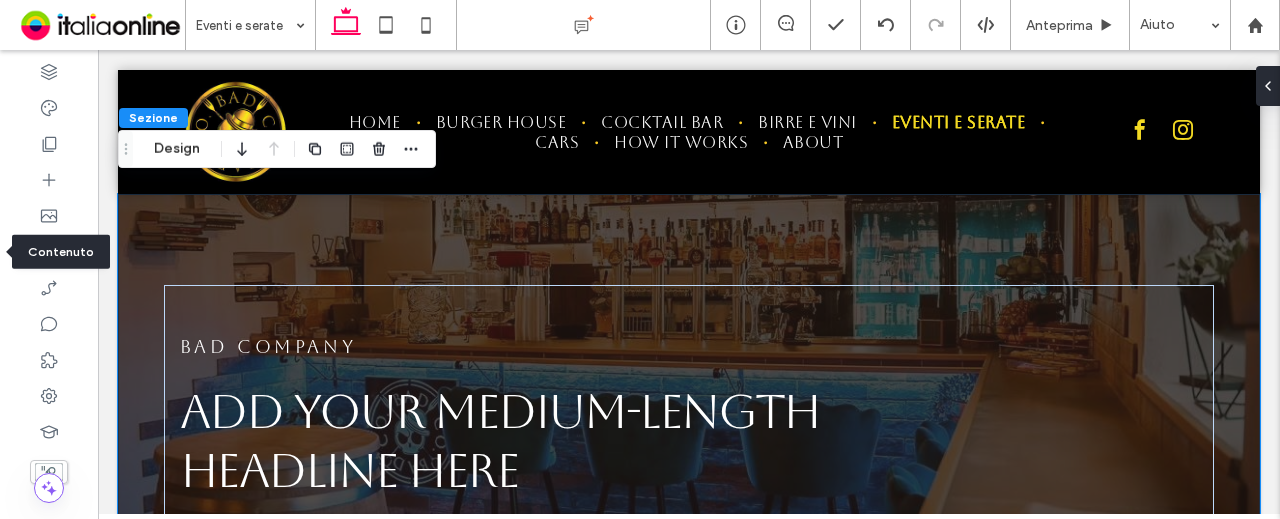 click on "BAD COMPANY
Add your medium-length headline here
Scarica il menù" at bounding box center [689, 451] 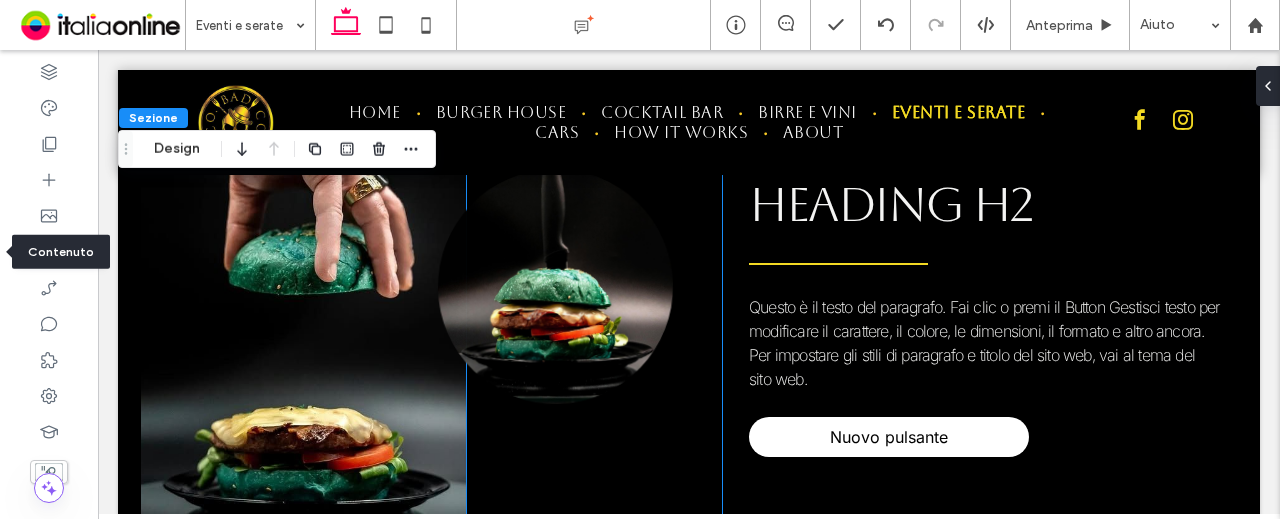 scroll, scrollTop: 782, scrollLeft: 0, axis: vertical 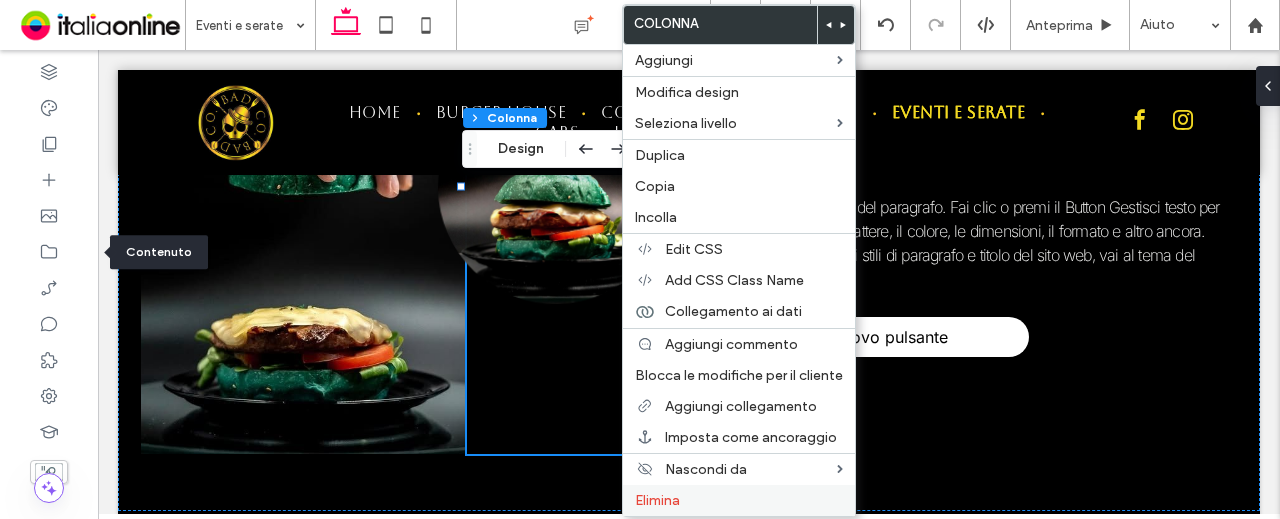 click on "Elimina" at bounding box center [657, 500] 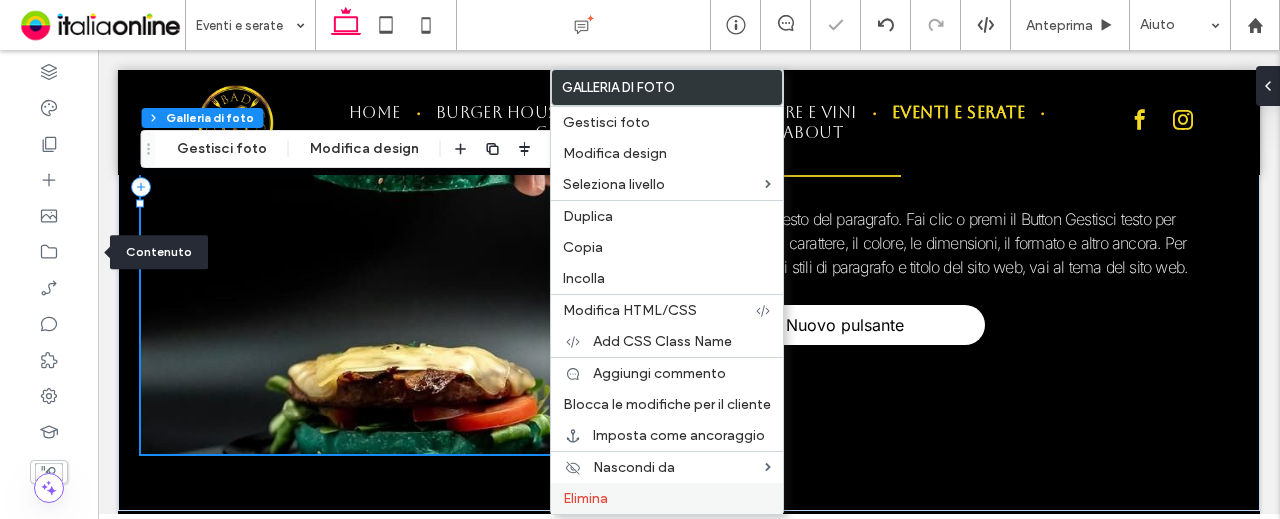 click on "Elimina" at bounding box center [667, 498] 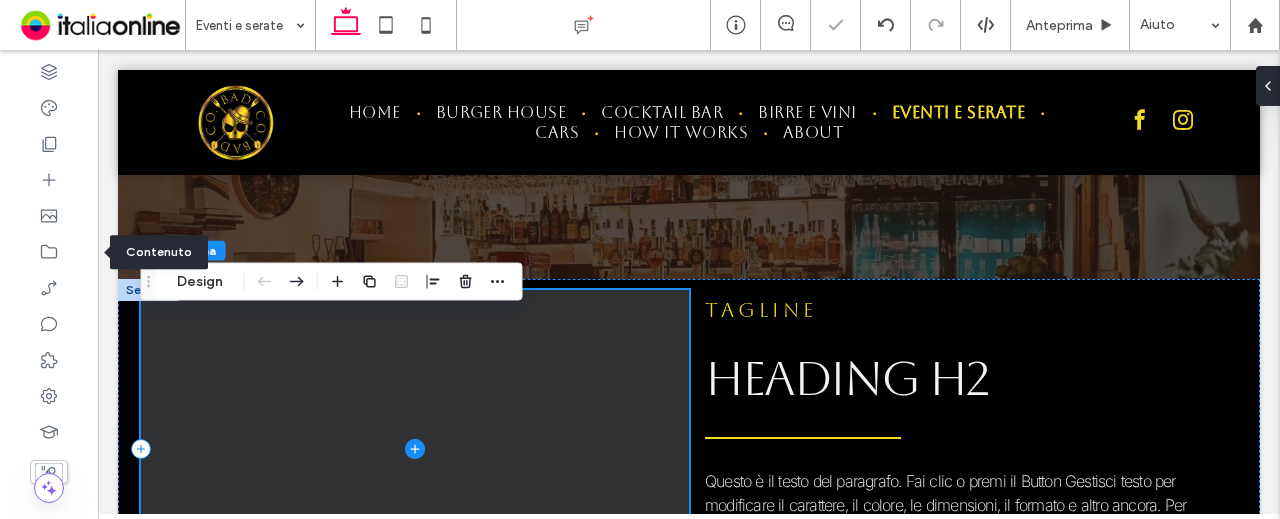 scroll, scrollTop: 382, scrollLeft: 0, axis: vertical 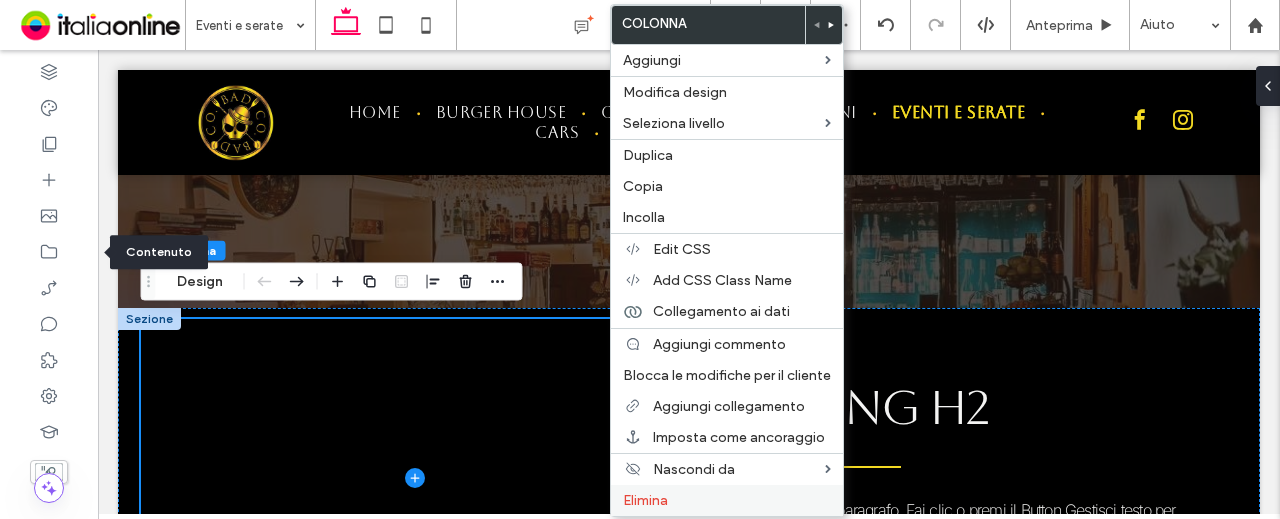 click on "Elimina" at bounding box center [645, 500] 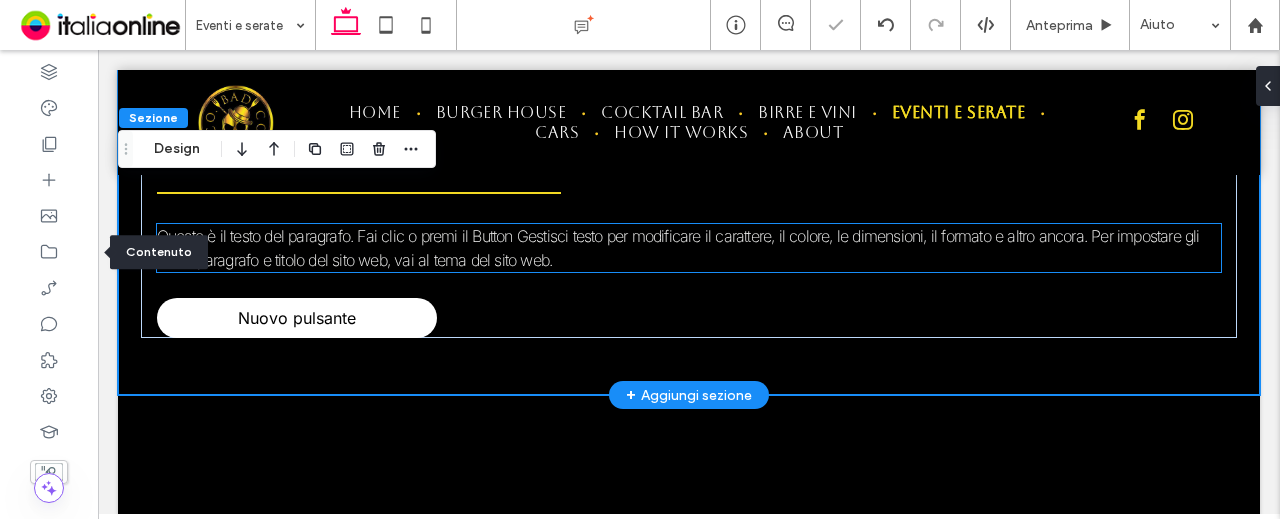 scroll, scrollTop: 482, scrollLeft: 0, axis: vertical 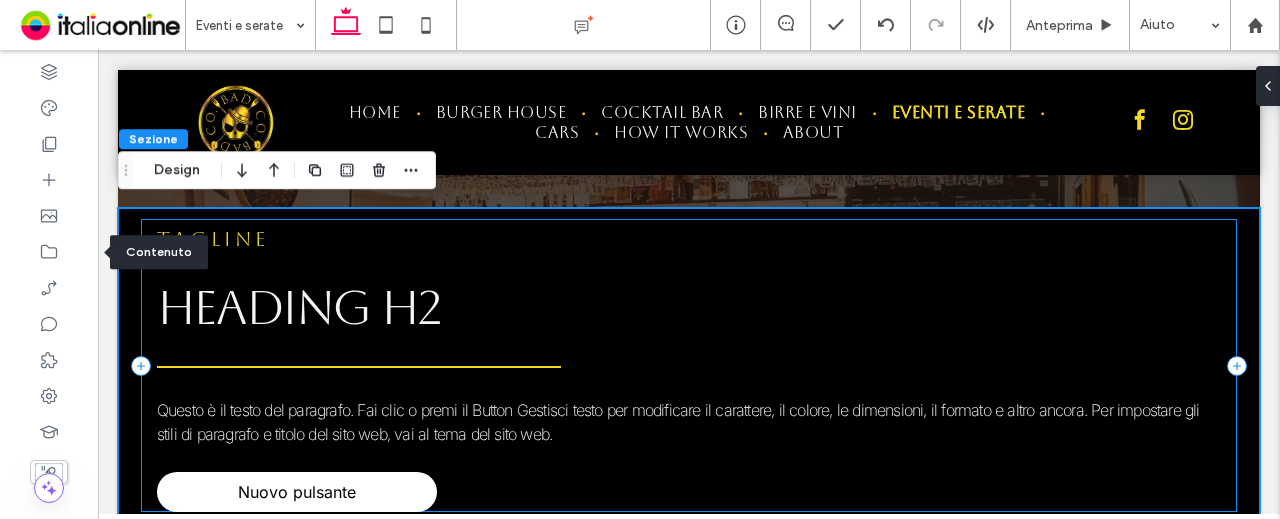 click on "Tagline
HEADING H2
Questo è il testo del paragrafo. Fai clic o premi il Button Gestisci testo per modificare il carattere, il colore, le dimensioni, il formato e altro ancora. Per impostare gli stili di paragrafo e titolo del sito web, vai al tema del sito web.
Nuovo pulsante" at bounding box center (689, 365) 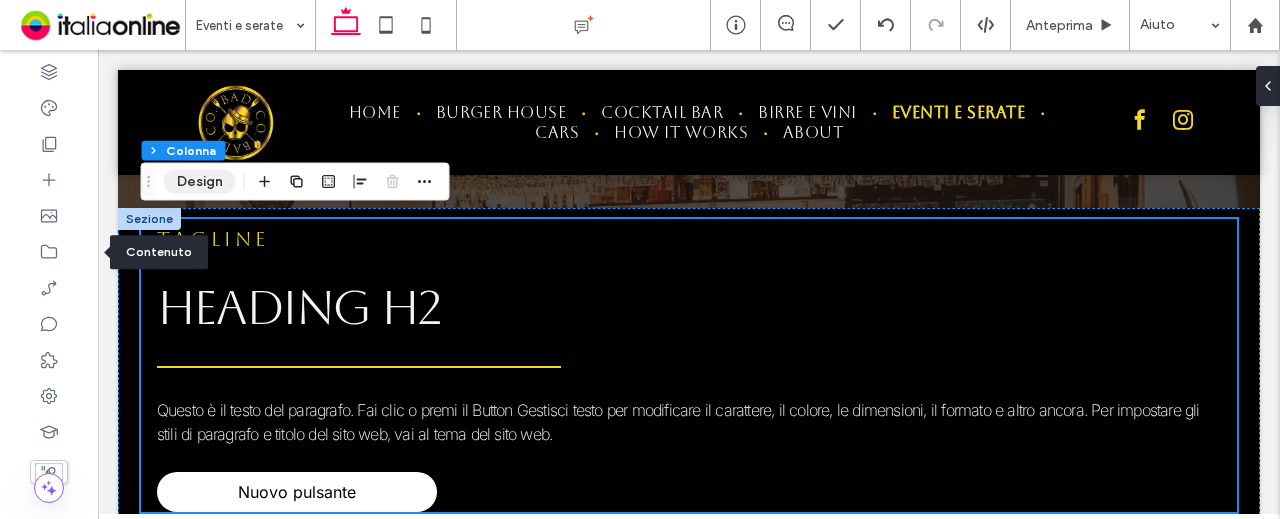 click on "Design" at bounding box center [200, 182] 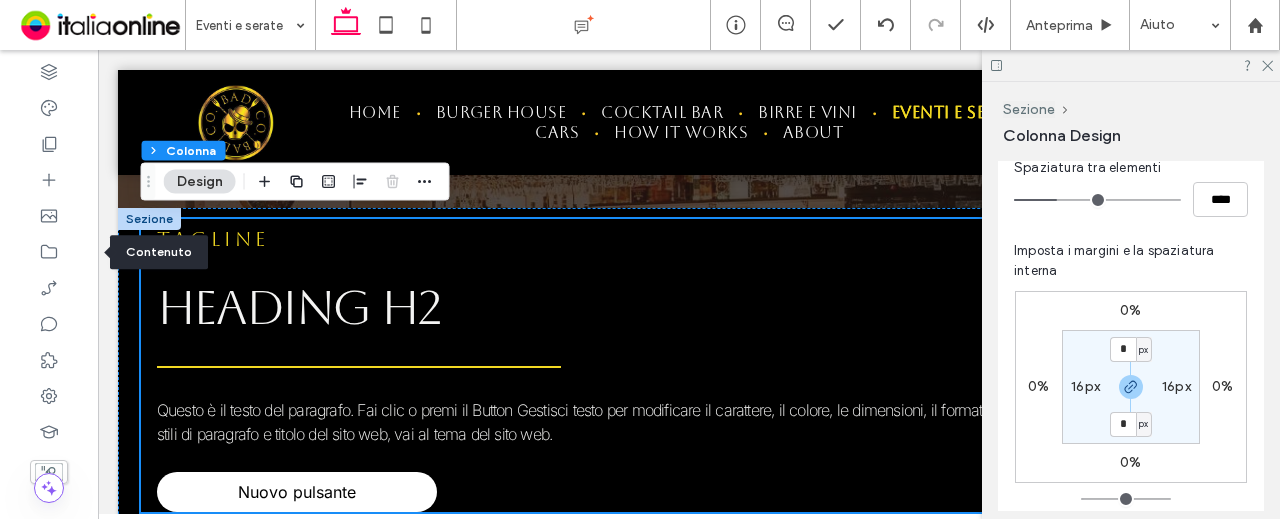 scroll, scrollTop: 500, scrollLeft: 0, axis: vertical 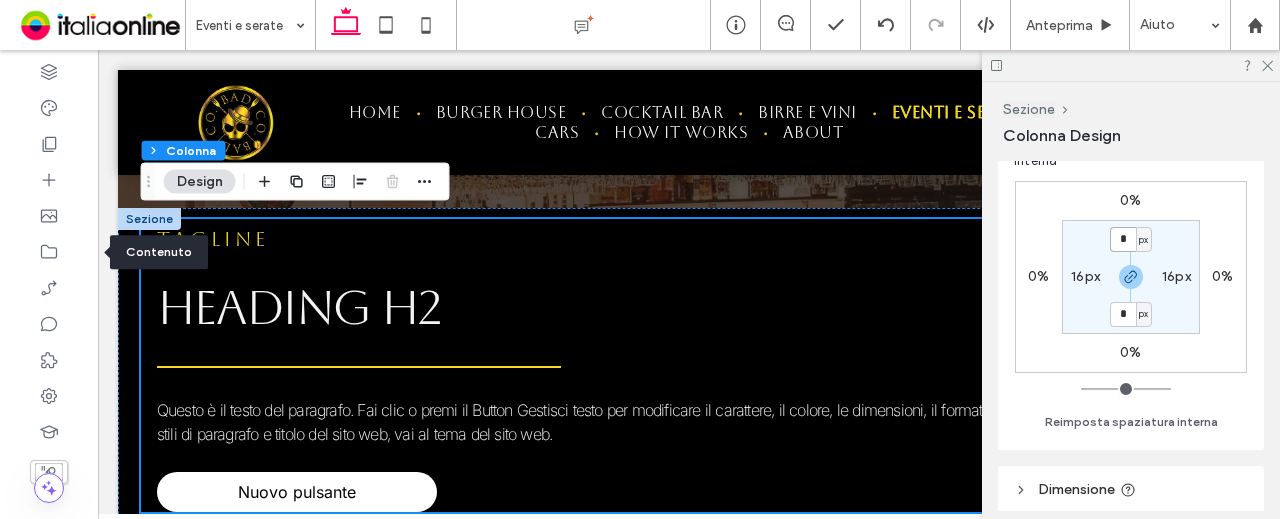 click on "*" at bounding box center (1123, 239) 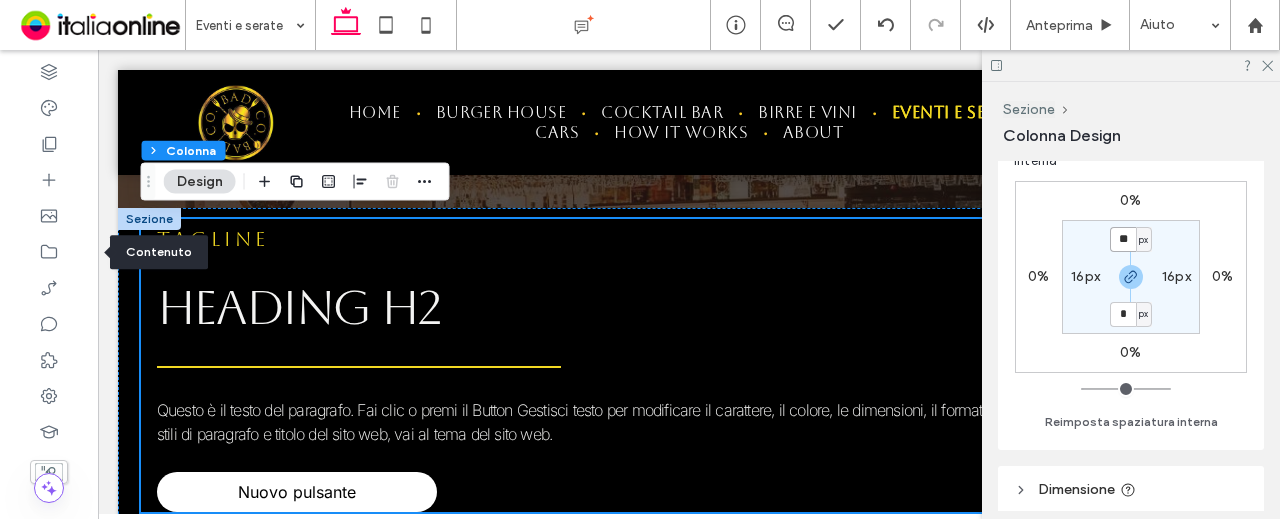 type on "**" 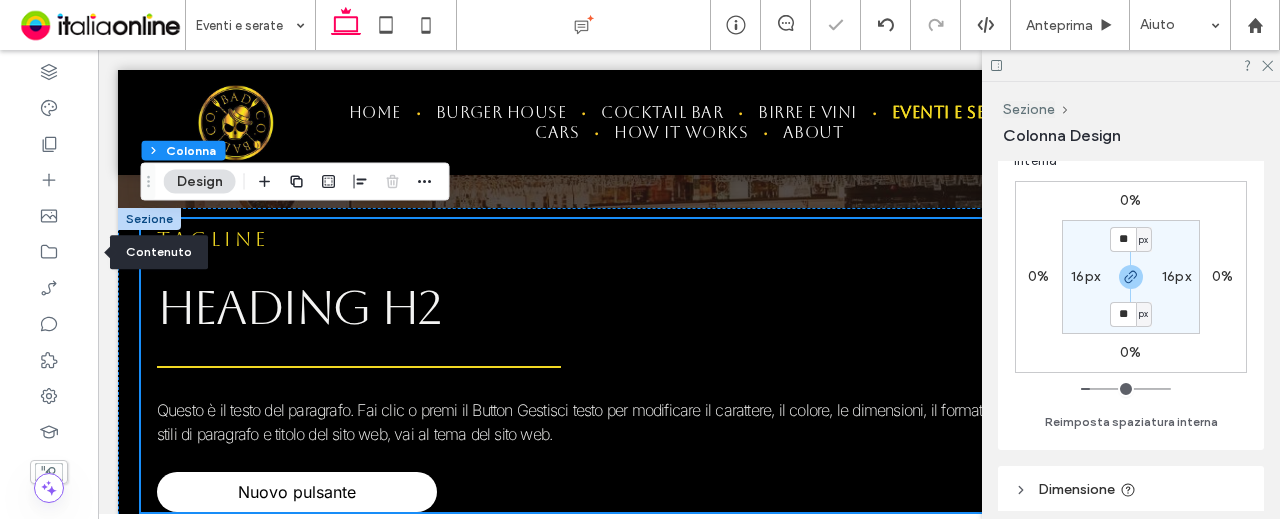 type on "**" 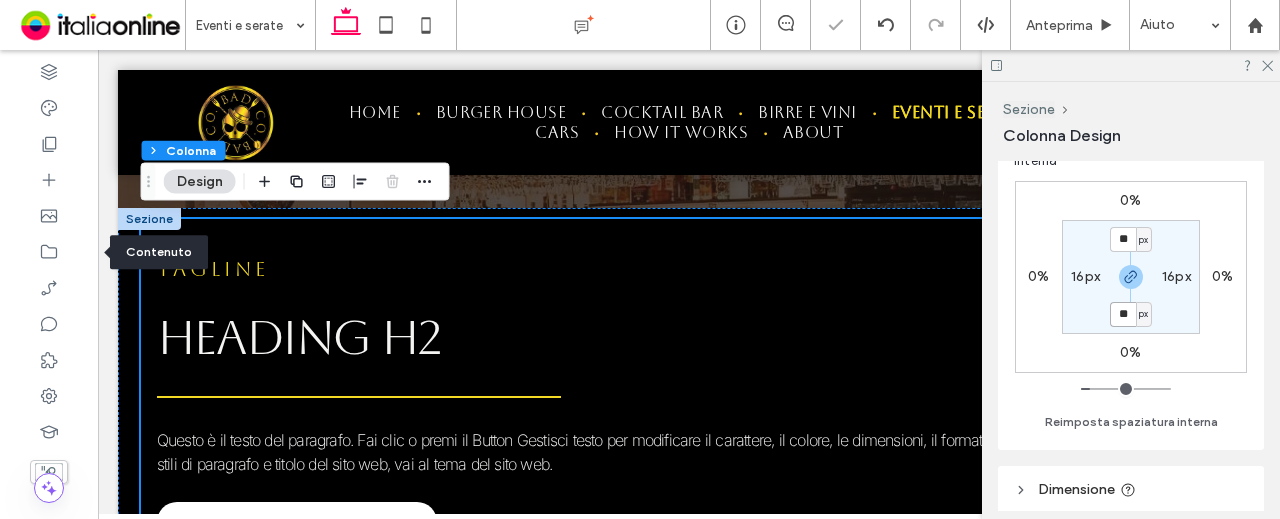 click on "**" at bounding box center [1123, 314] 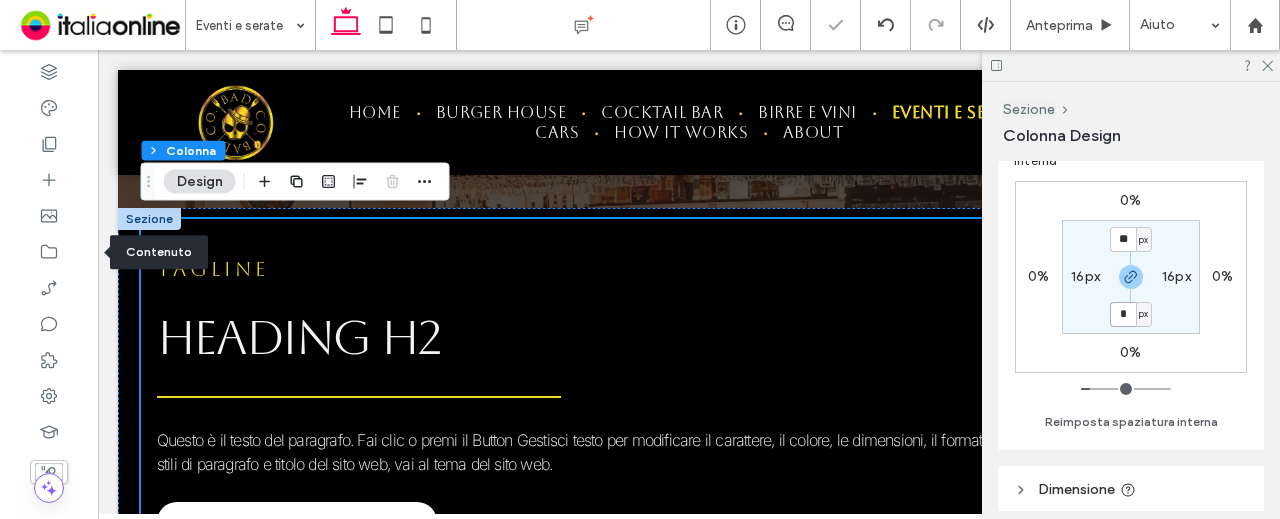 type on "**" 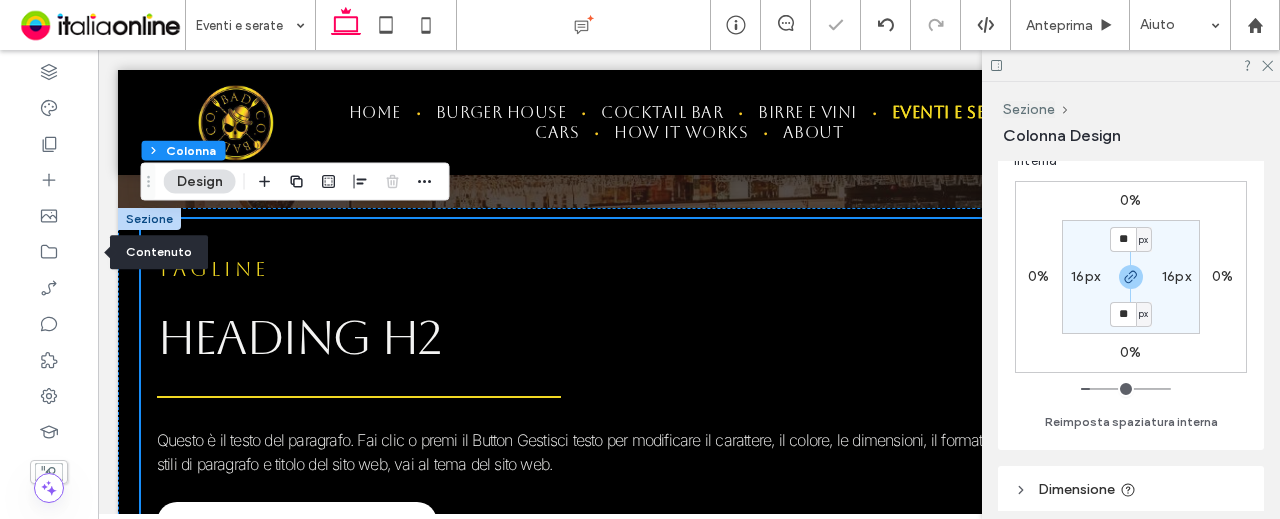 click on "** px 16px ** px 16px" at bounding box center (1131, 277) 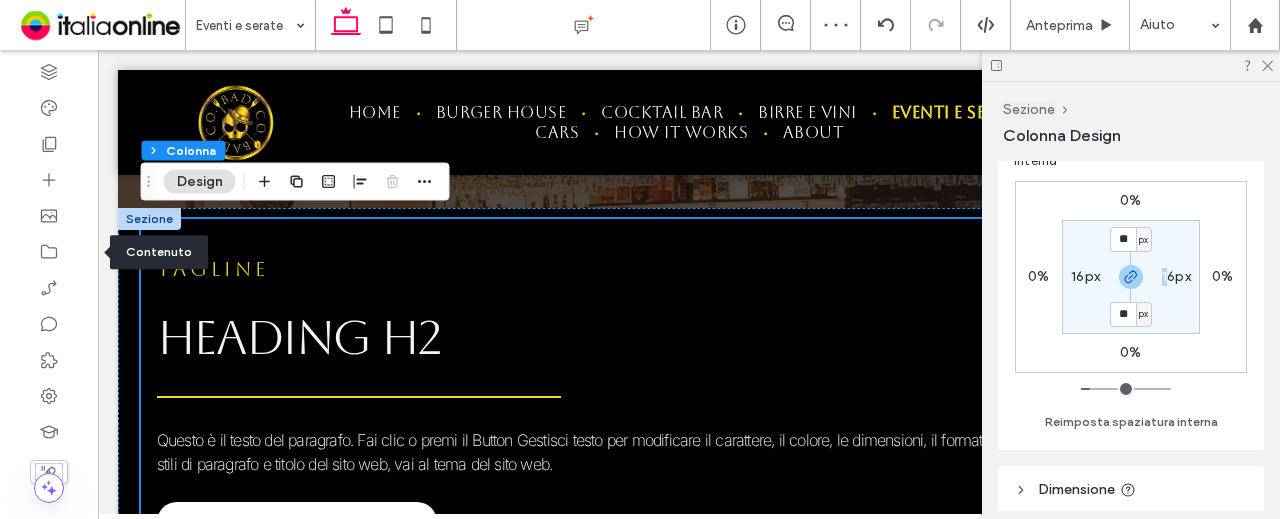 click on "16px" at bounding box center (1176, 276) 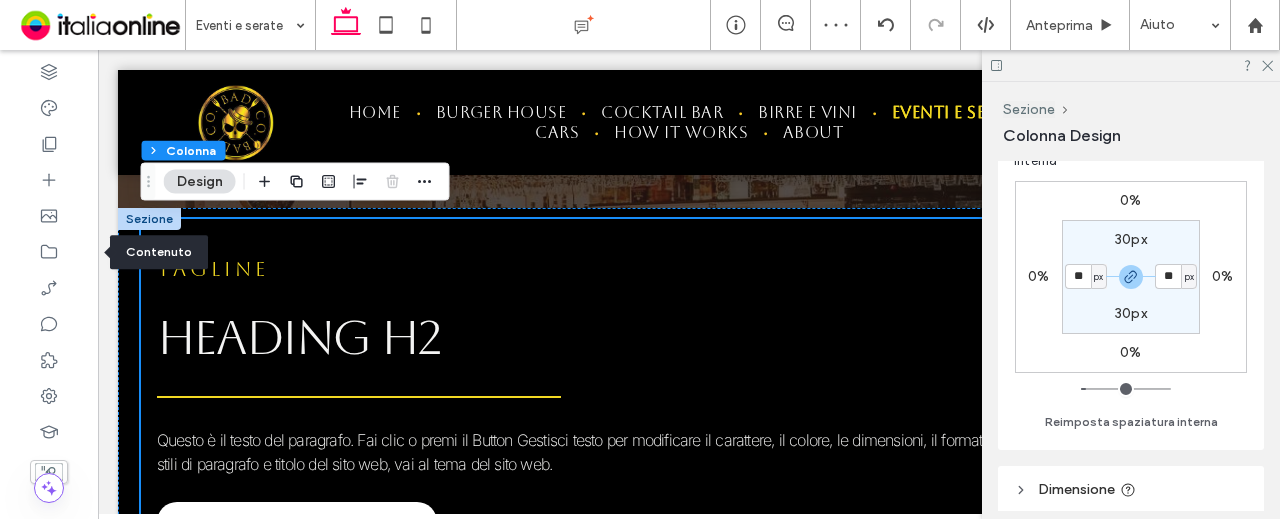type on "**" 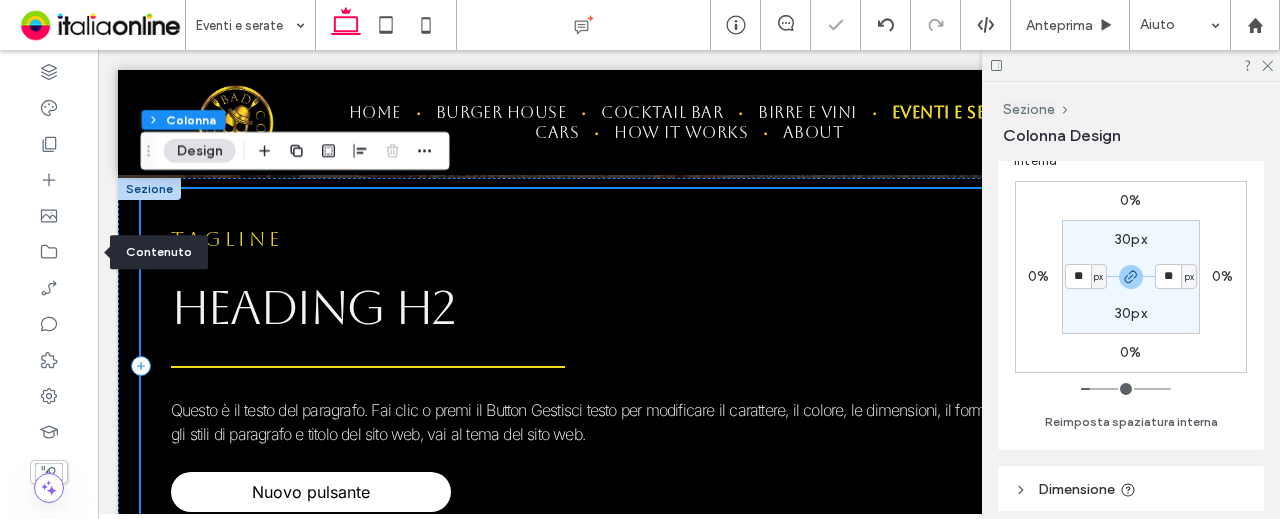 scroll, scrollTop: 382, scrollLeft: 0, axis: vertical 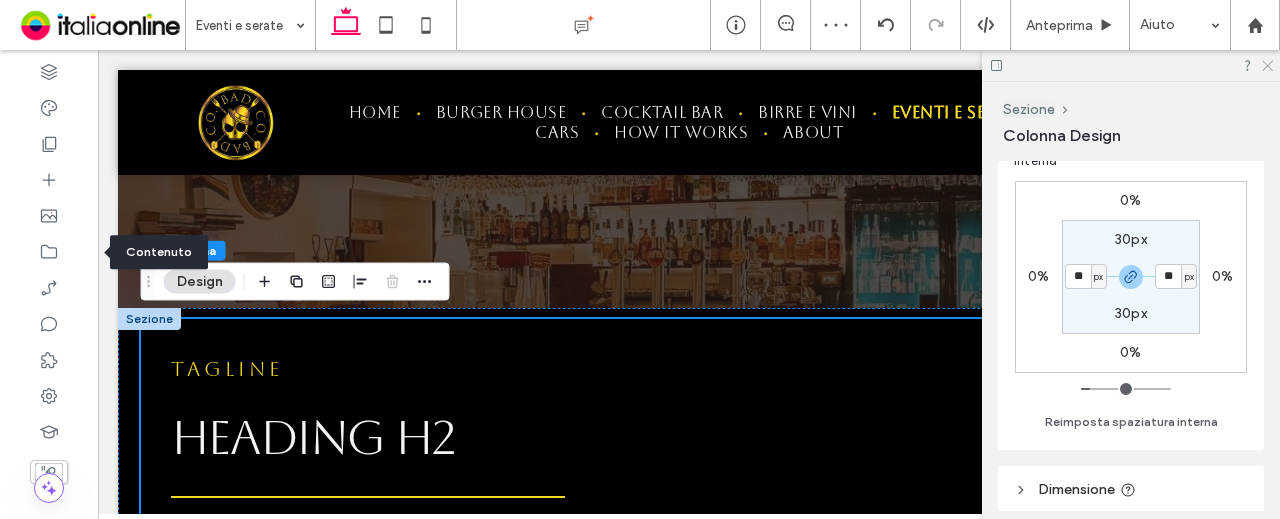 click 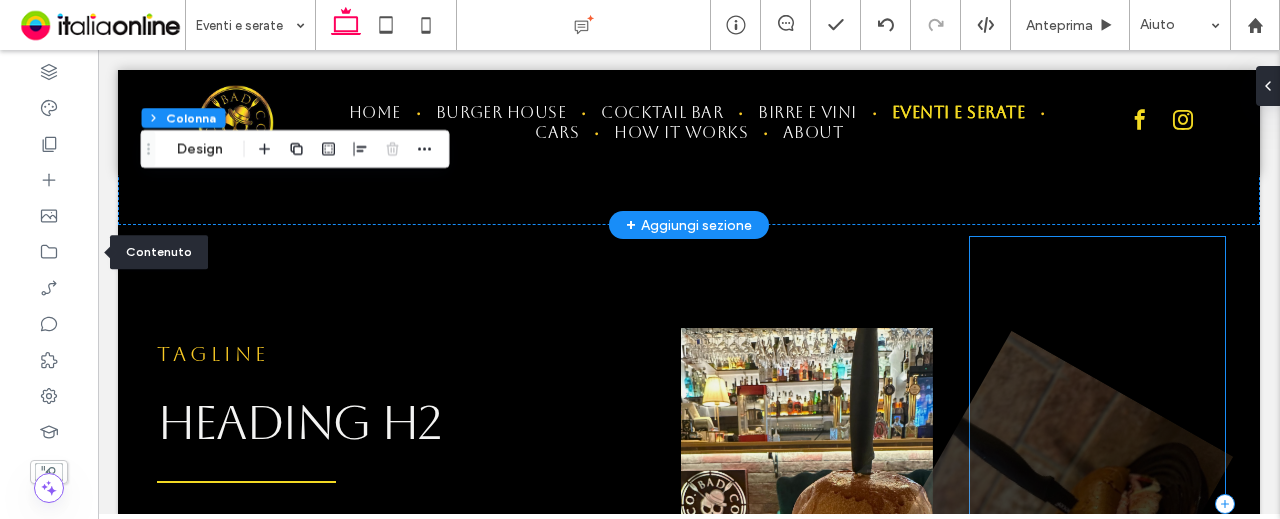 scroll, scrollTop: 782, scrollLeft: 0, axis: vertical 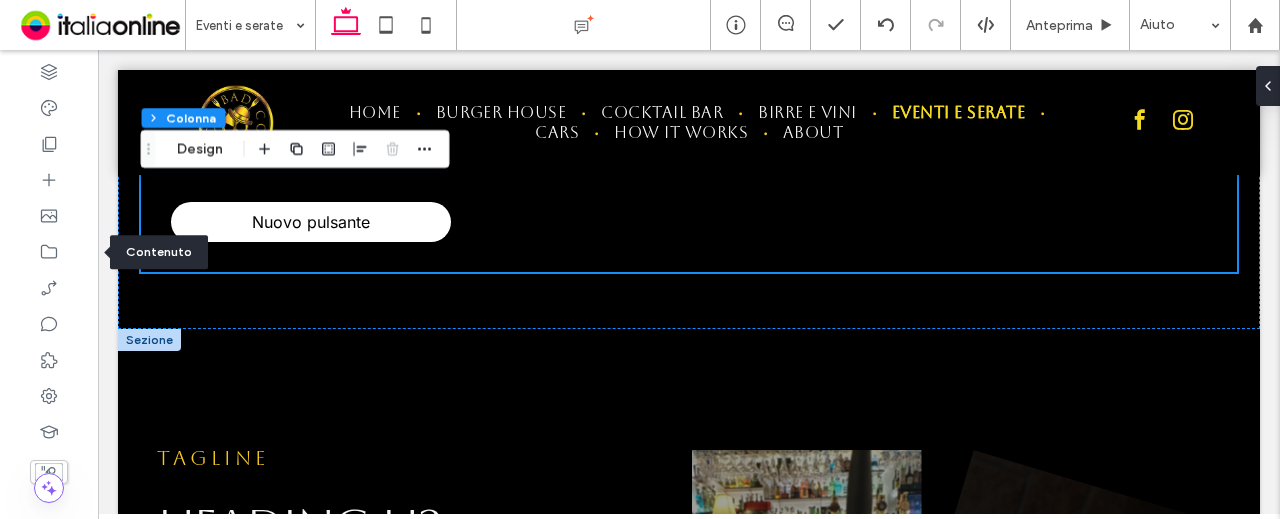 click at bounding box center [149, 340] 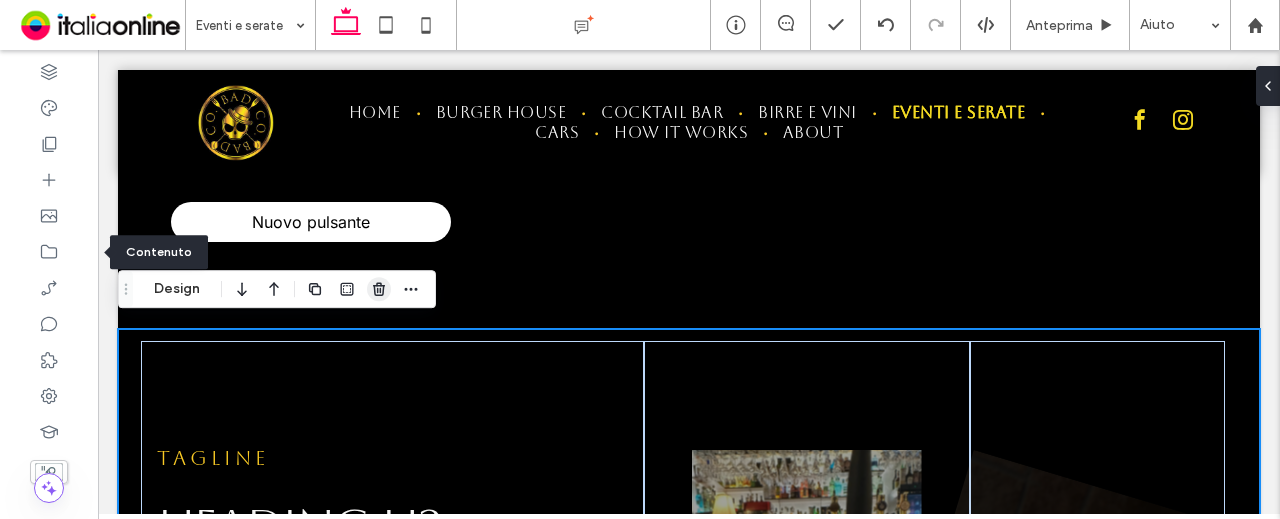 click 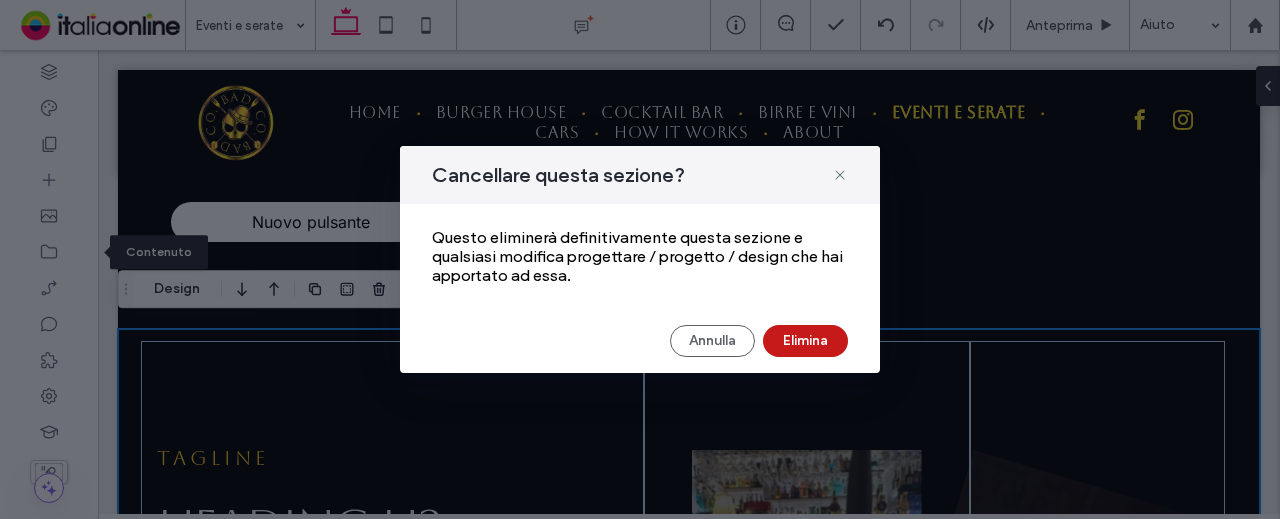 click on "Elimina" at bounding box center (805, 341) 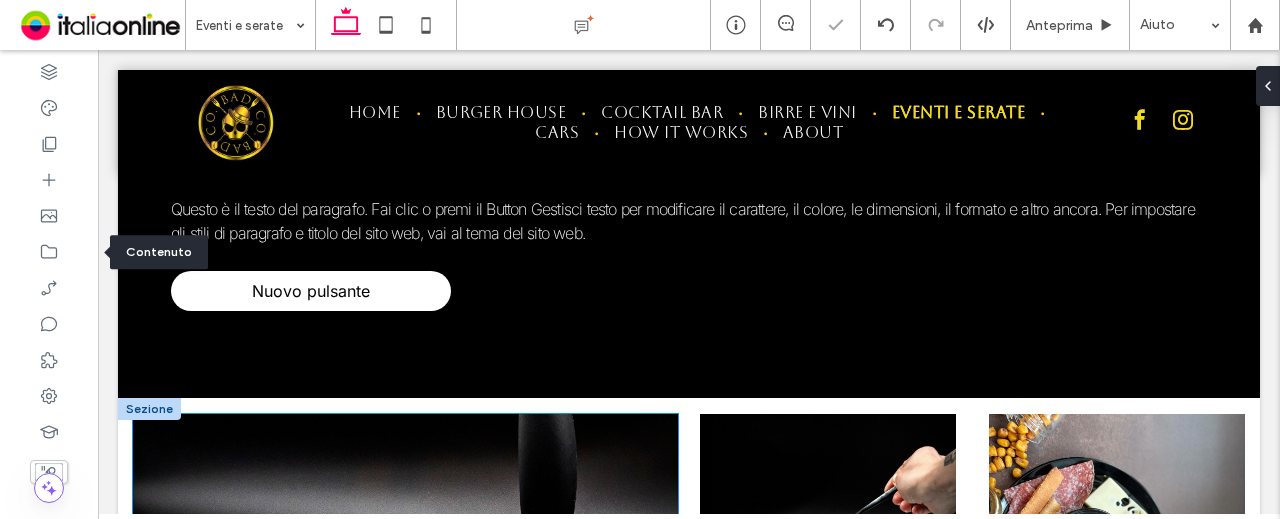 scroll, scrollTop: 682, scrollLeft: 0, axis: vertical 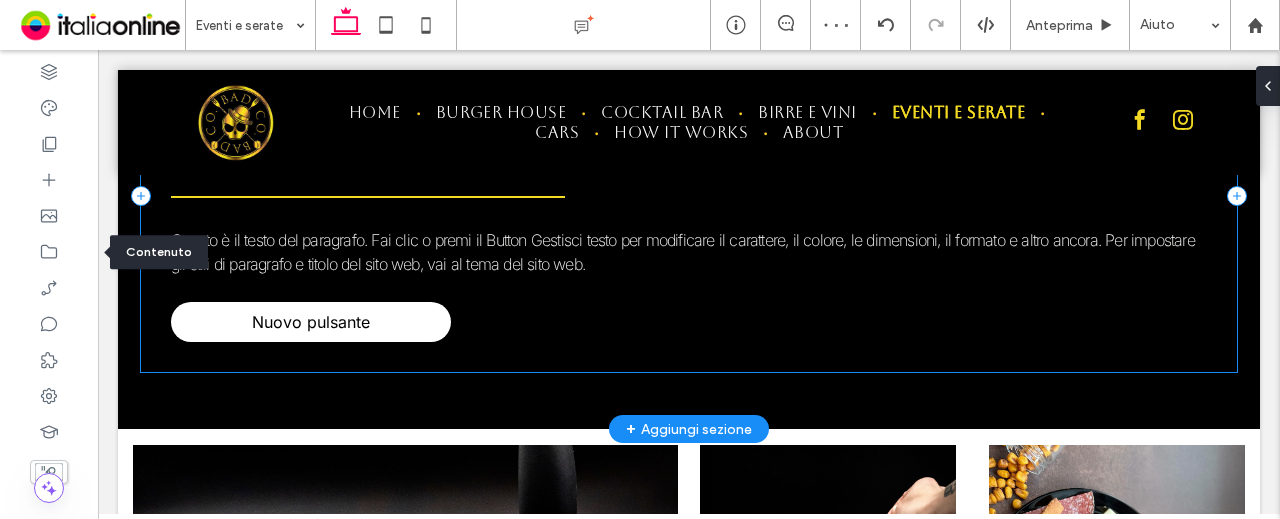 click on "Tagline
HEADING H2
Questo è il testo del paragrafo. Fai clic o premi il Button Gestisci testo per modificare il carattere, il colore, le dimensioni, il formato e altro ancora. Per impostare gli stili di paragrafo e titolo del sito web, vai al tema del sito web.
Nuovo pulsante" at bounding box center (689, 195) 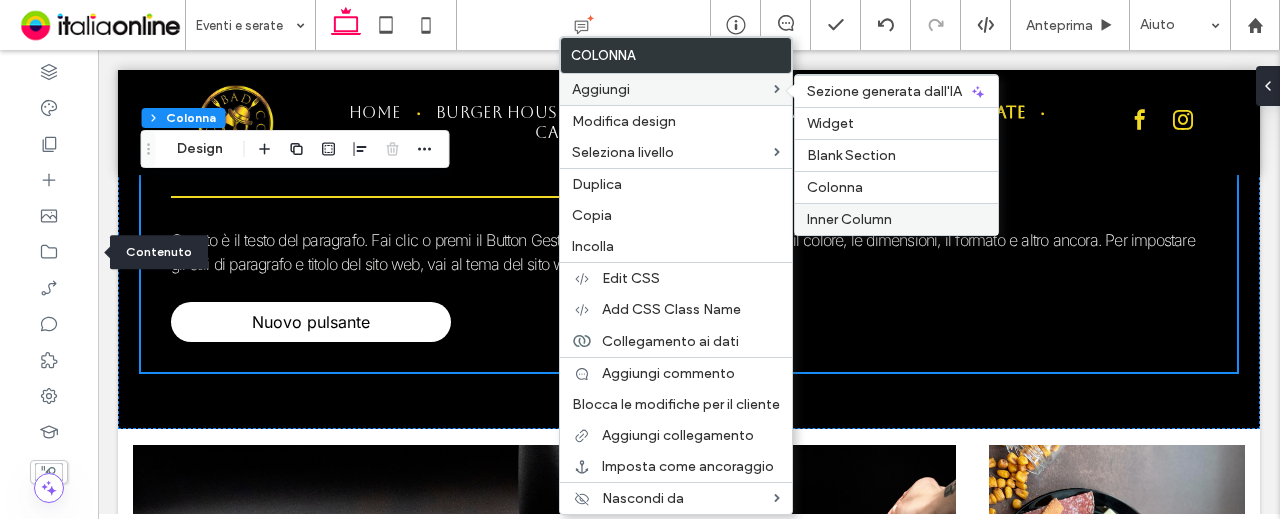 click on "Inner Column" at bounding box center (849, 219) 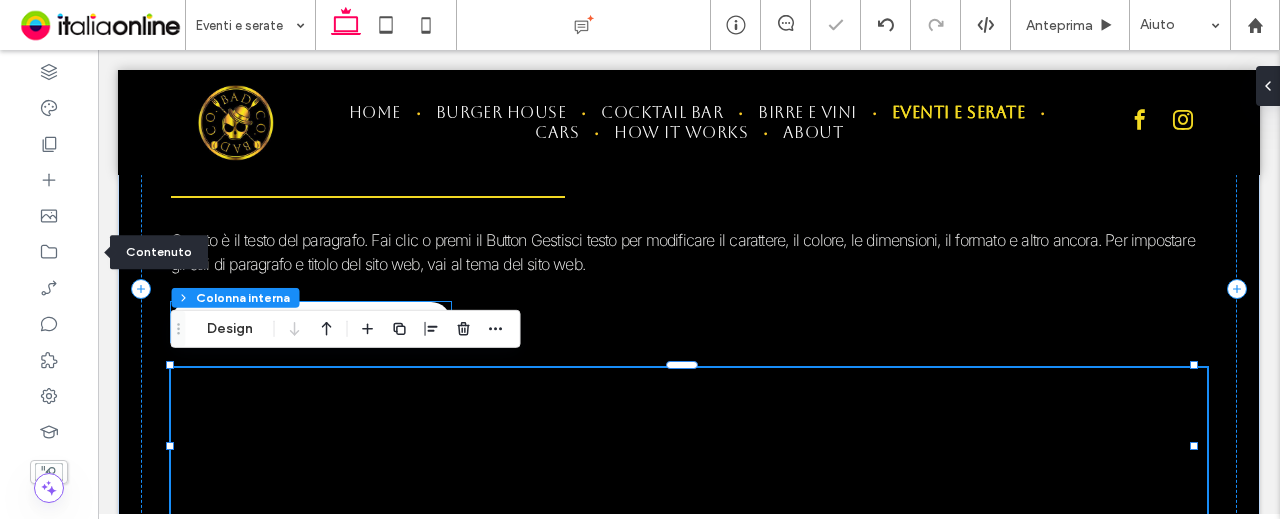 click on "Nuovo pulsante" at bounding box center (311, 322) 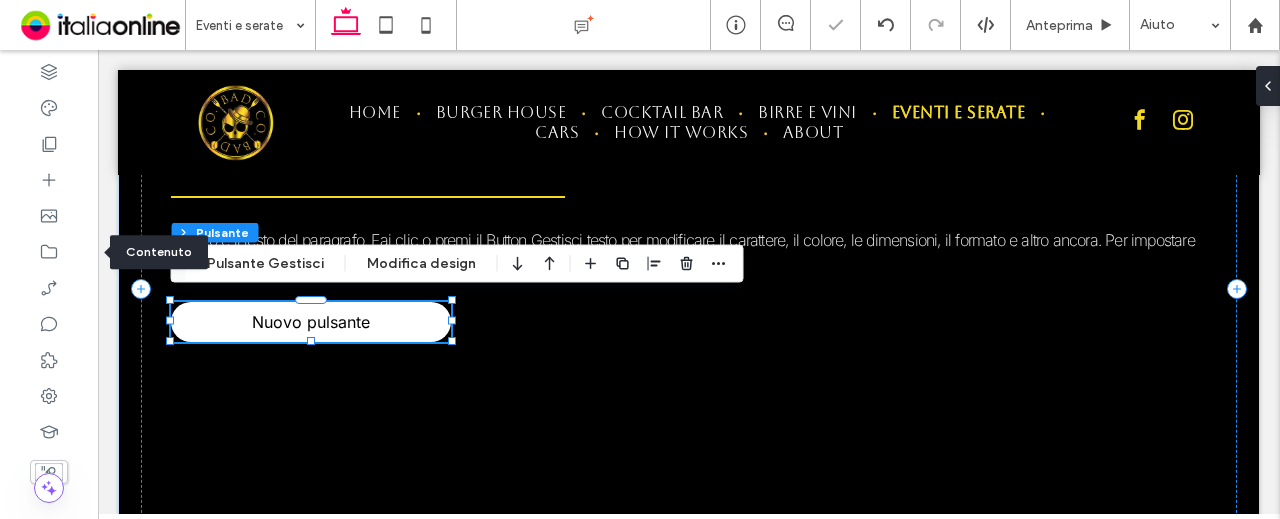 type on "**" 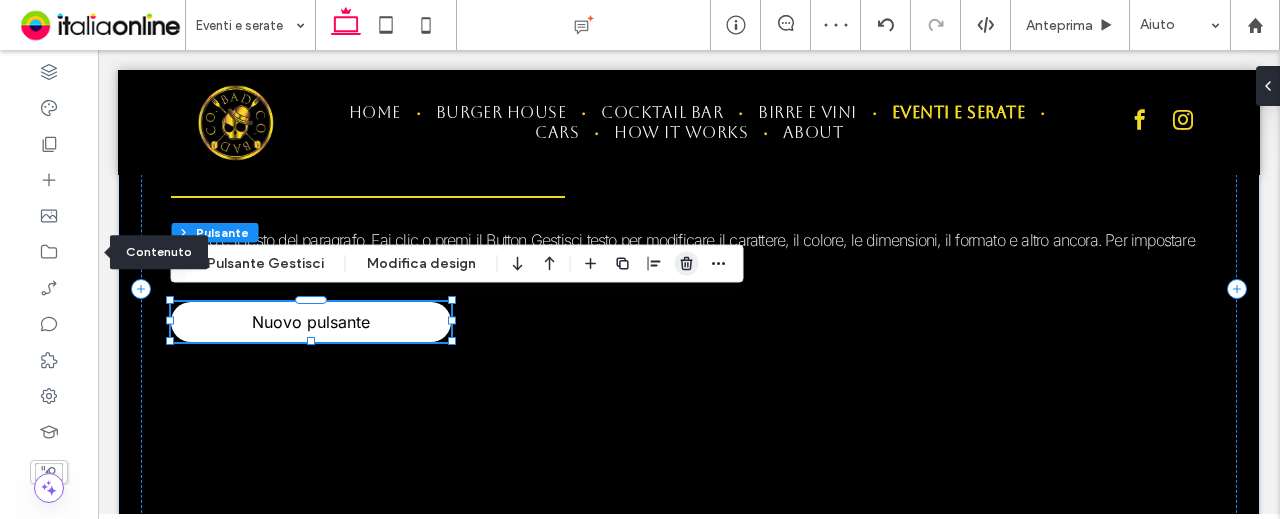 click at bounding box center (687, 264) 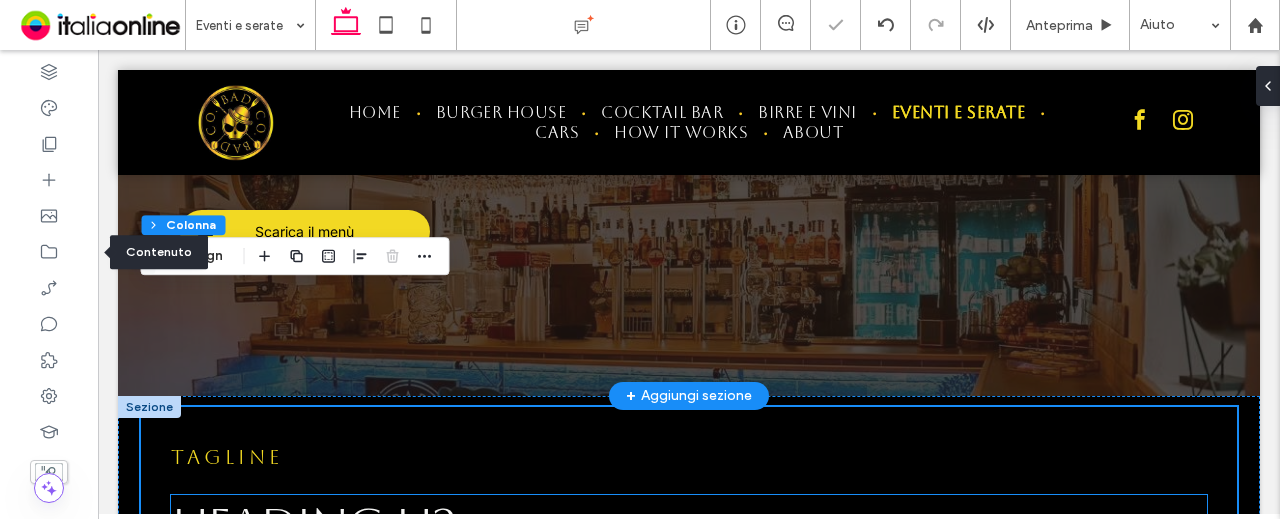 scroll, scrollTop: 282, scrollLeft: 0, axis: vertical 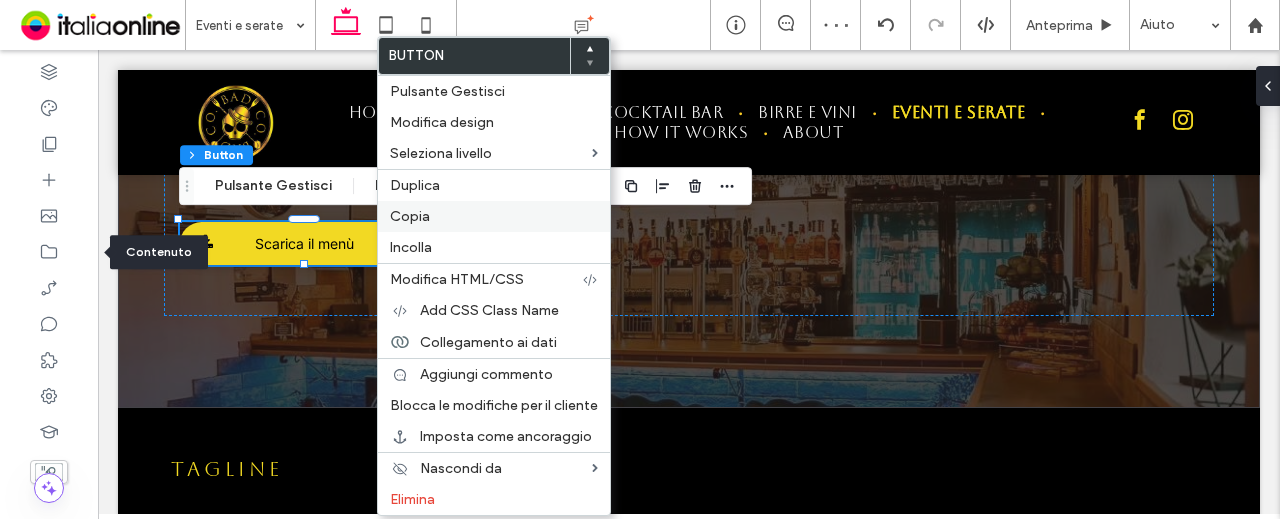 click on "Copia" at bounding box center (494, 216) 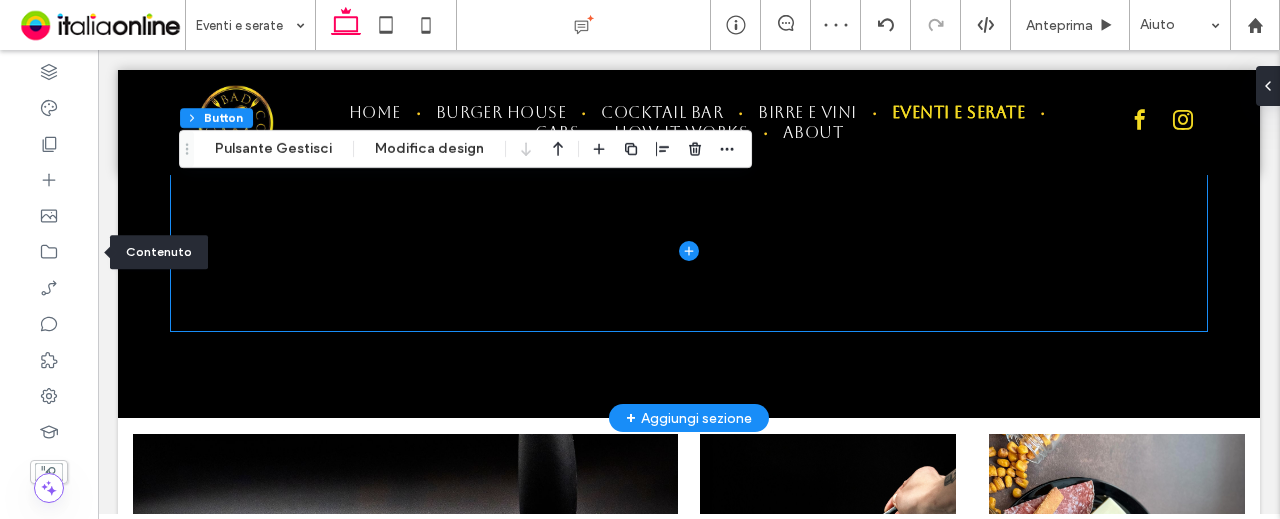 scroll, scrollTop: 782, scrollLeft: 0, axis: vertical 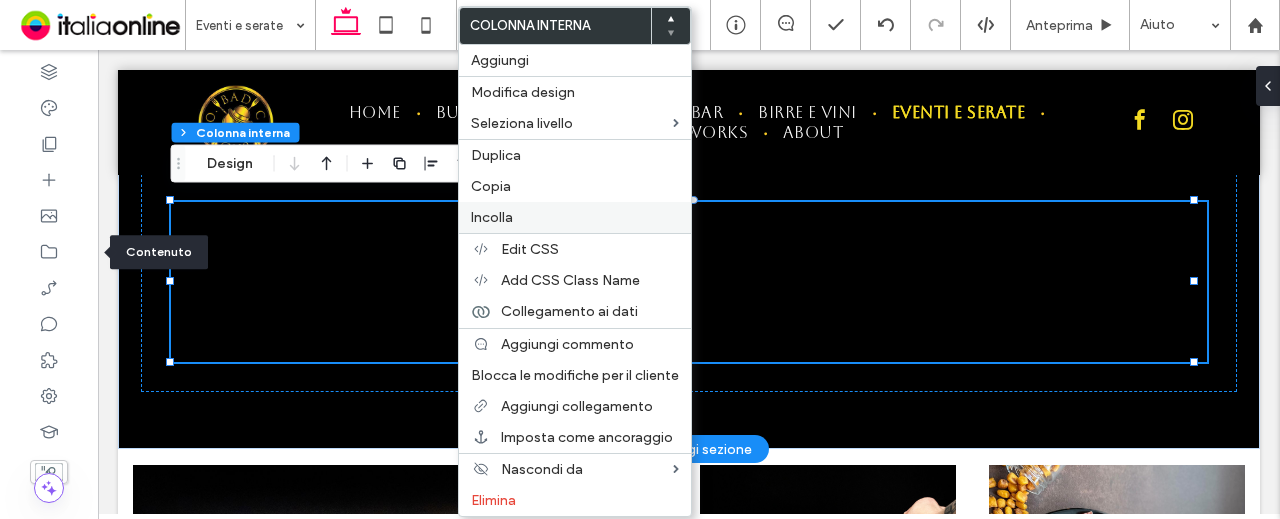 click on "Incolla" at bounding box center [575, 217] 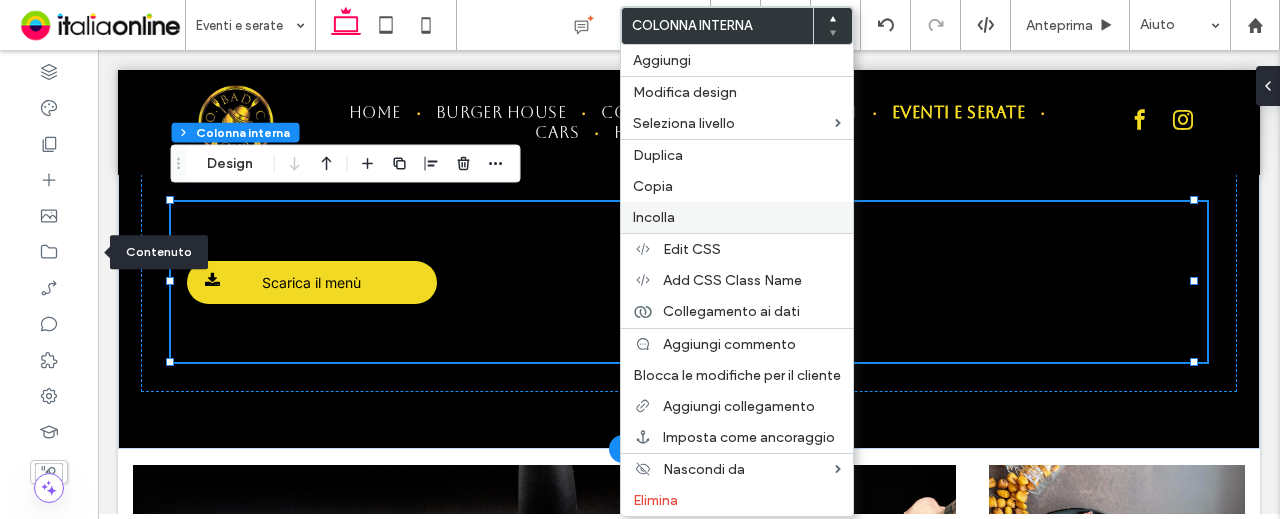 click on "Incolla" at bounding box center (737, 217) 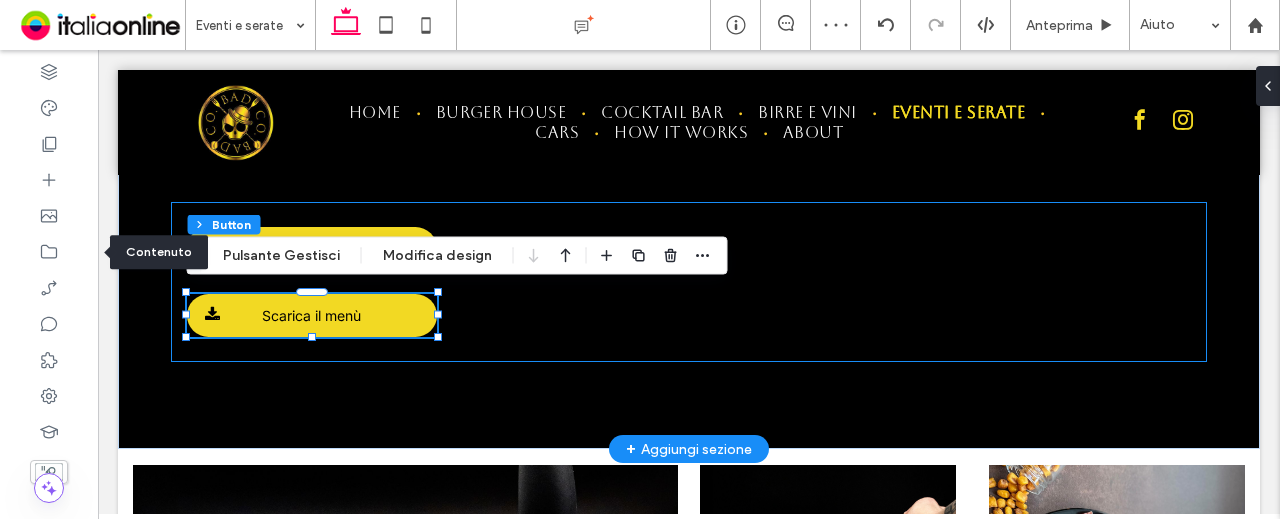 click on "Scarica il menù
Scarica il menù" at bounding box center (689, 282) 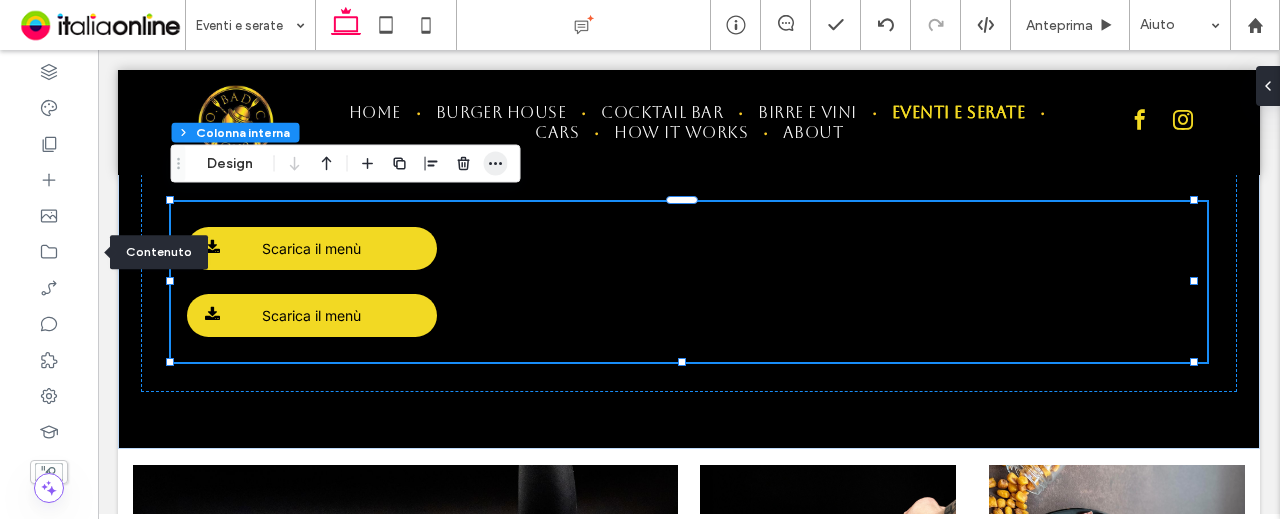 click 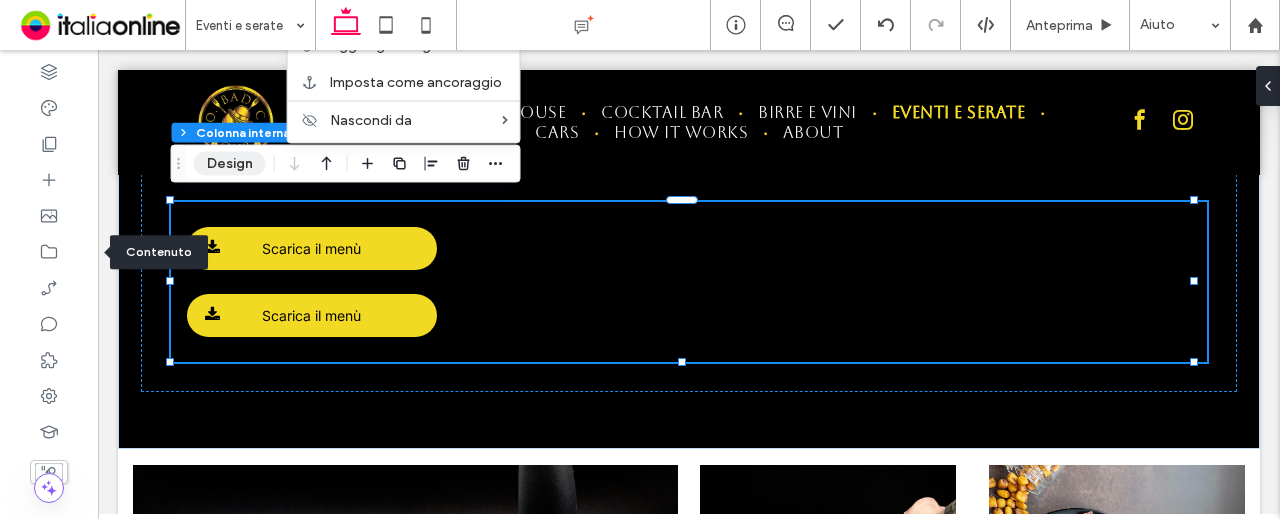 click on "Design" at bounding box center (230, 164) 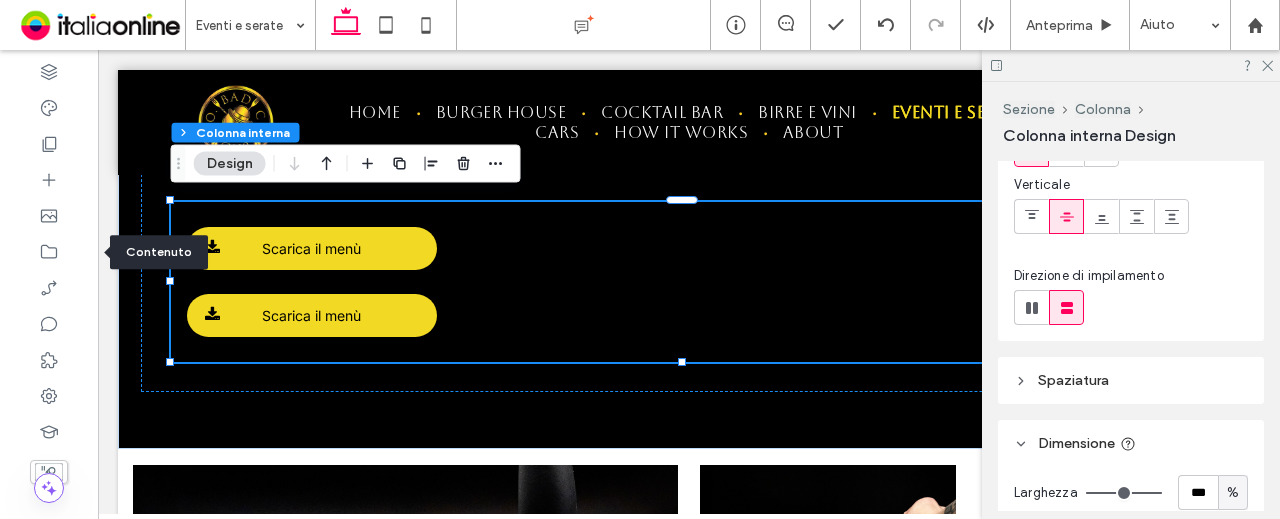 scroll, scrollTop: 200, scrollLeft: 0, axis: vertical 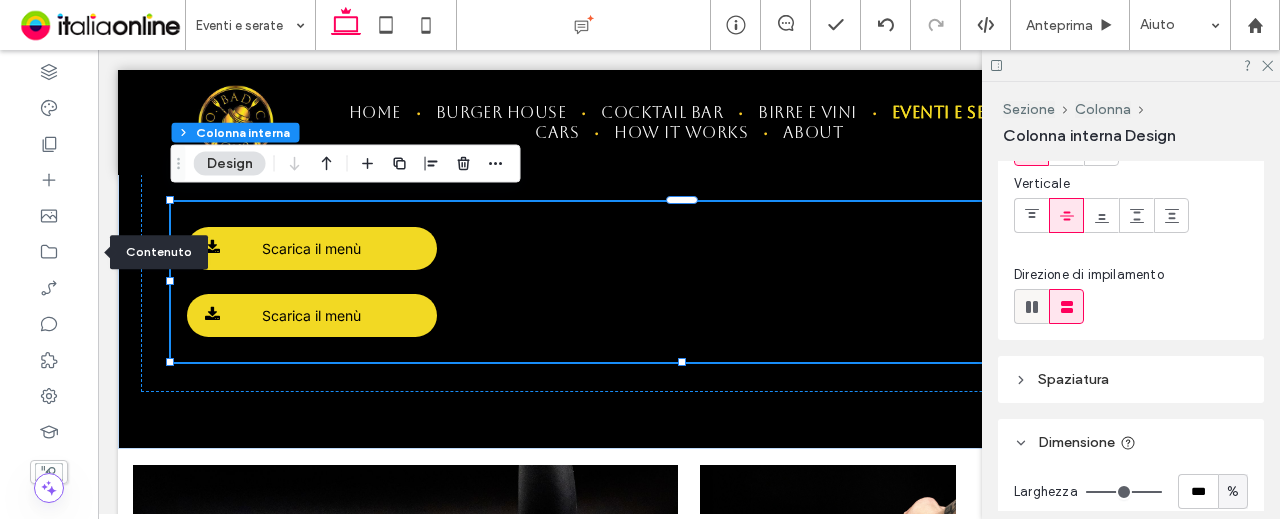 click 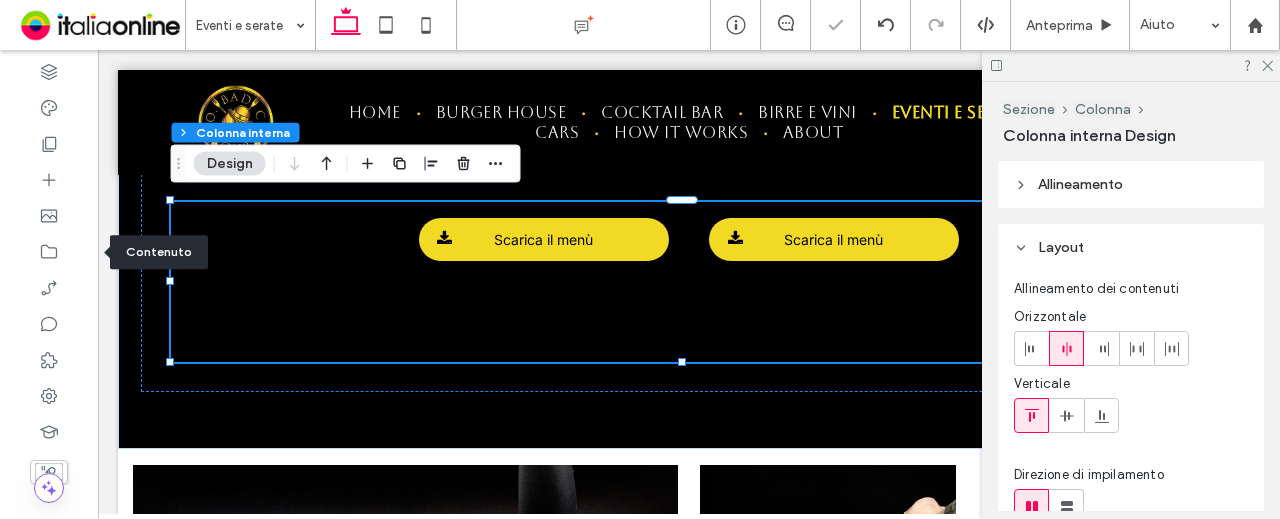 scroll, scrollTop: 0, scrollLeft: 0, axis: both 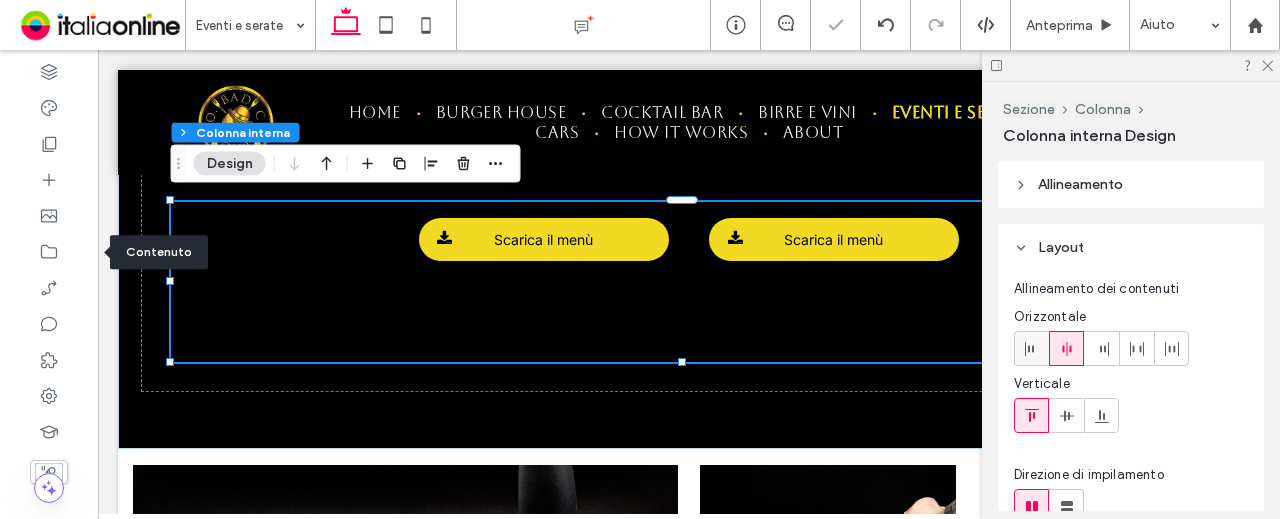 click at bounding box center [1031, 348] 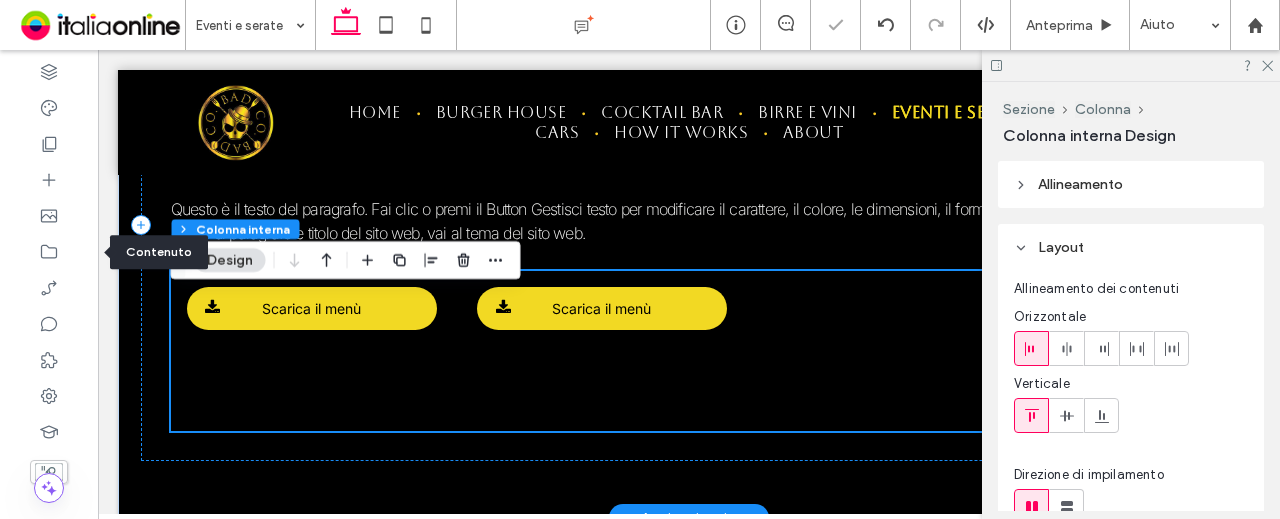 scroll, scrollTop: 682, scrollLeft: 0, axis: vertical 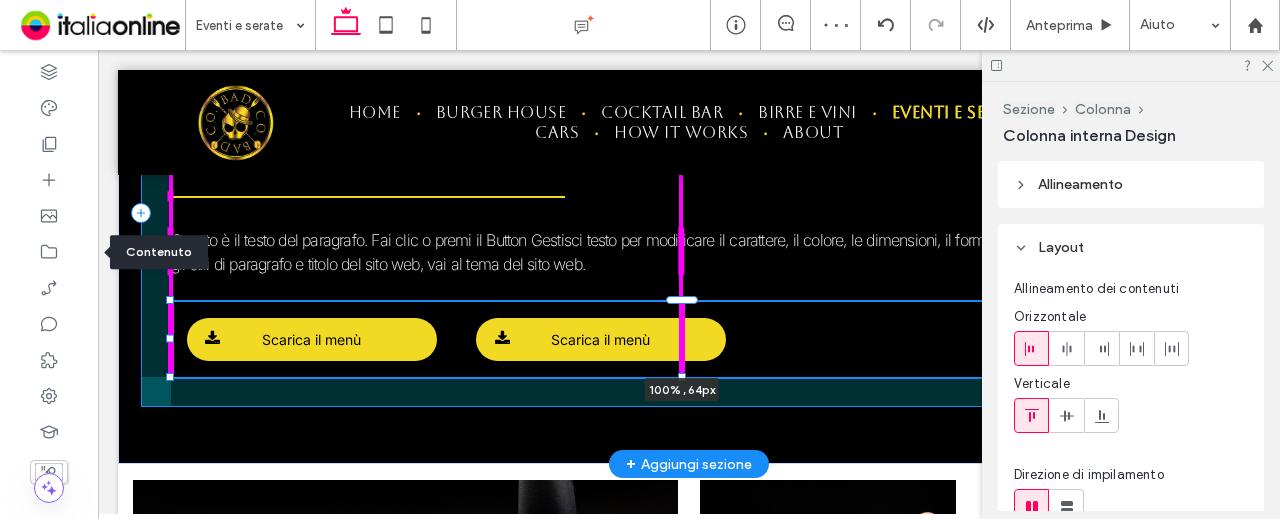 drag, startPoint x: 683, startPoint y: 458, endPoint x: 672, endPoint y: 357, distance: 101.597244 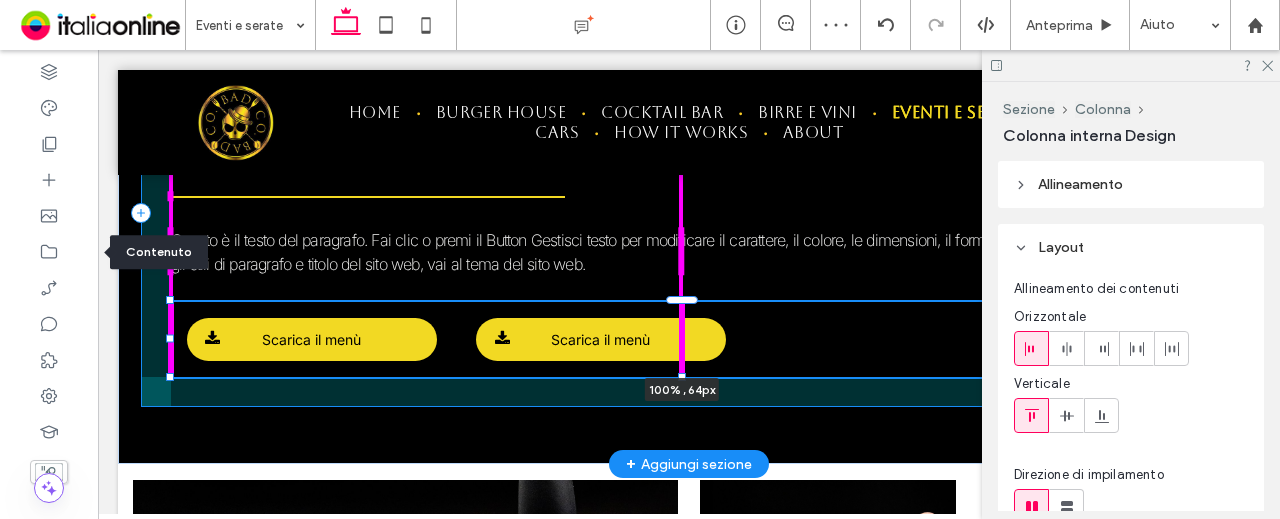 click on "Nome: [FILENAME].jpg
Tagline
HEADING H2
Questo è il testo del paragrafo. Fai clic o premi il Button Gestisci testo per modificare il carattere, il colore, le dimensioni, il formato e altro ancora. Per impostare gli stili di paragrafo e titolo del sito web, vai al tema del sito web.
Scarica il menù
Scarica il menù
100% , 64px" at bounding box center [689, 236] 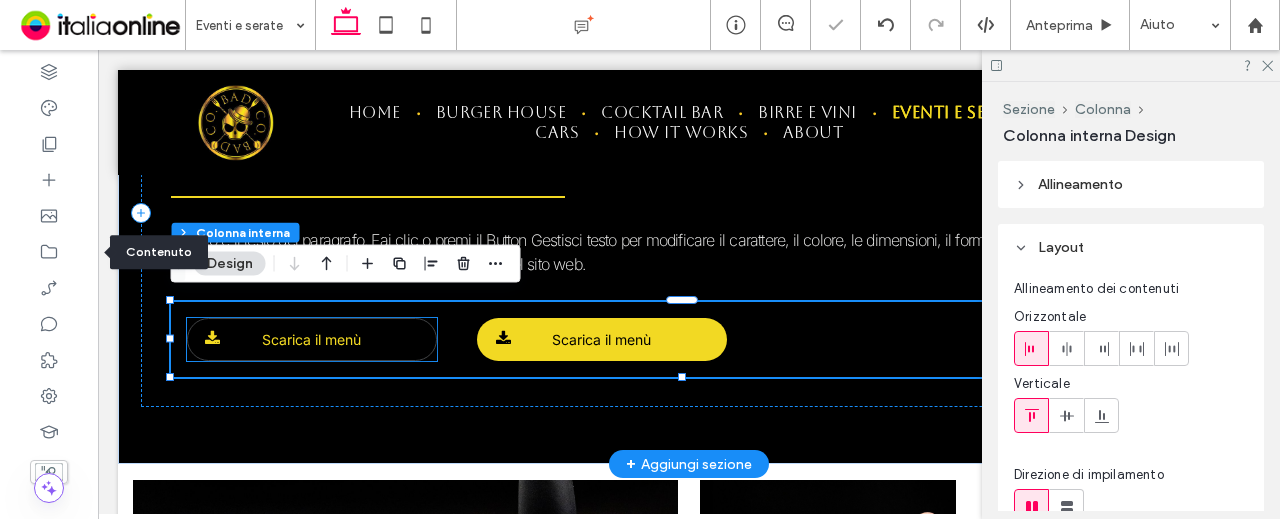 click on "Scarica il menù" at bounding box center (311, 339) 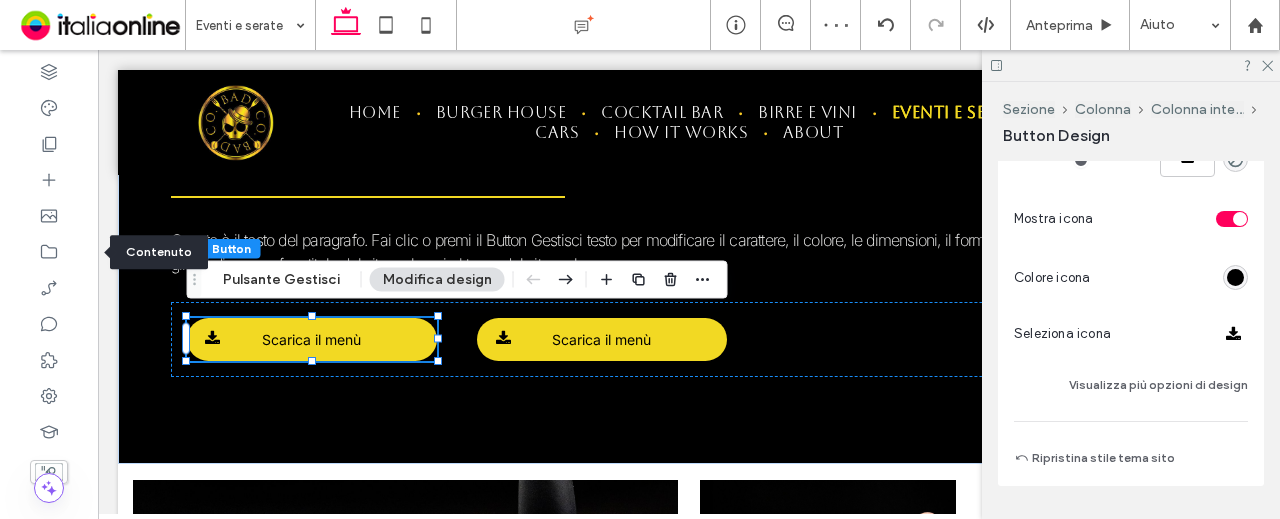 scroll, scrollTop: 900, scrollLeft: 0, axis: vertical 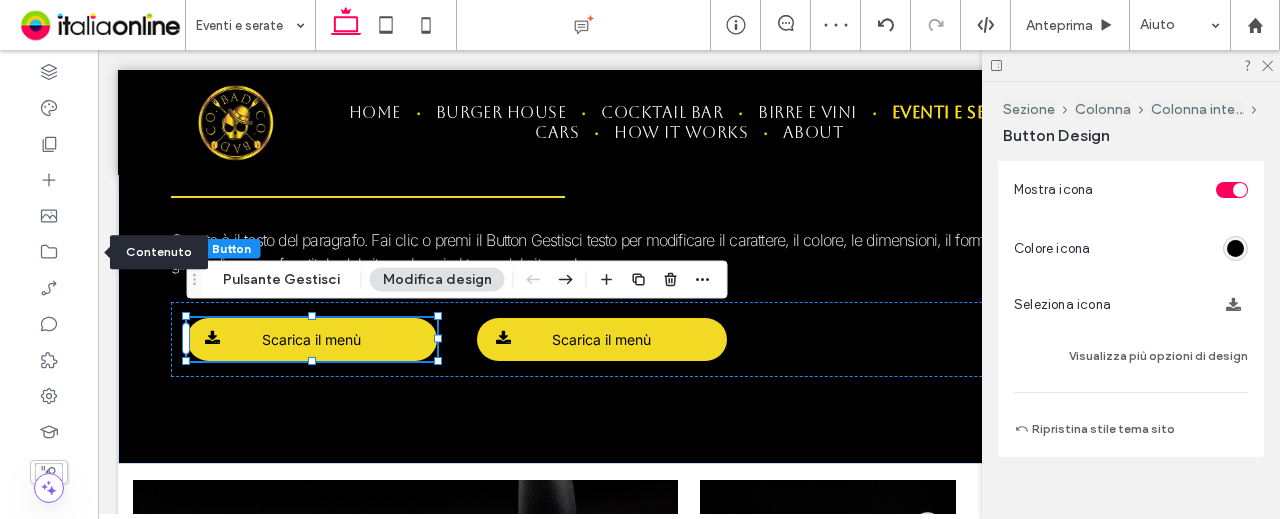 click at bounding box center [1233, 305] 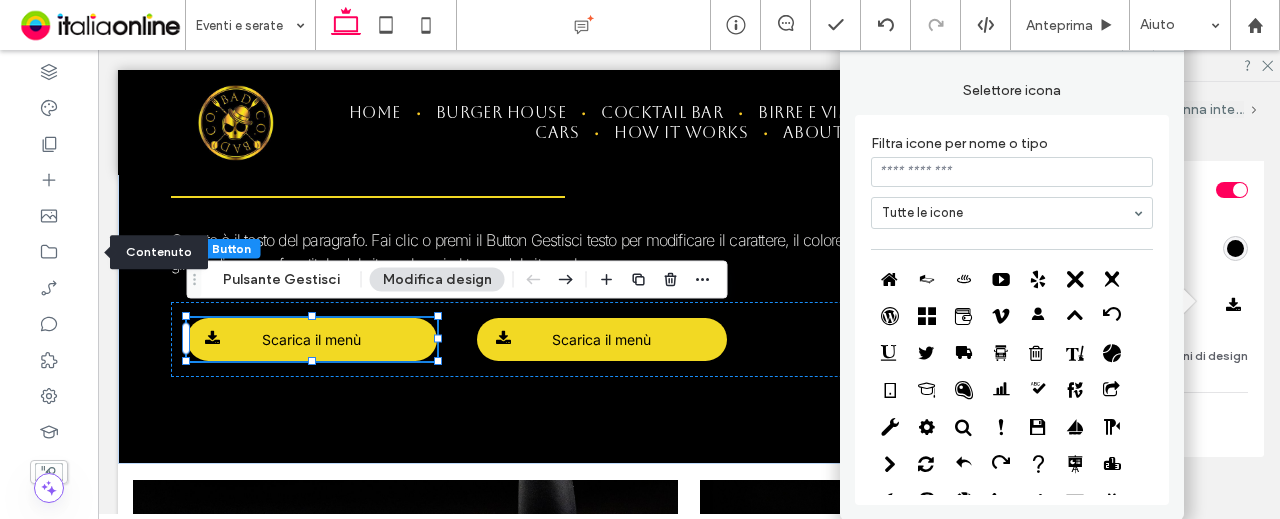 click at bounding box center [1012, 172] 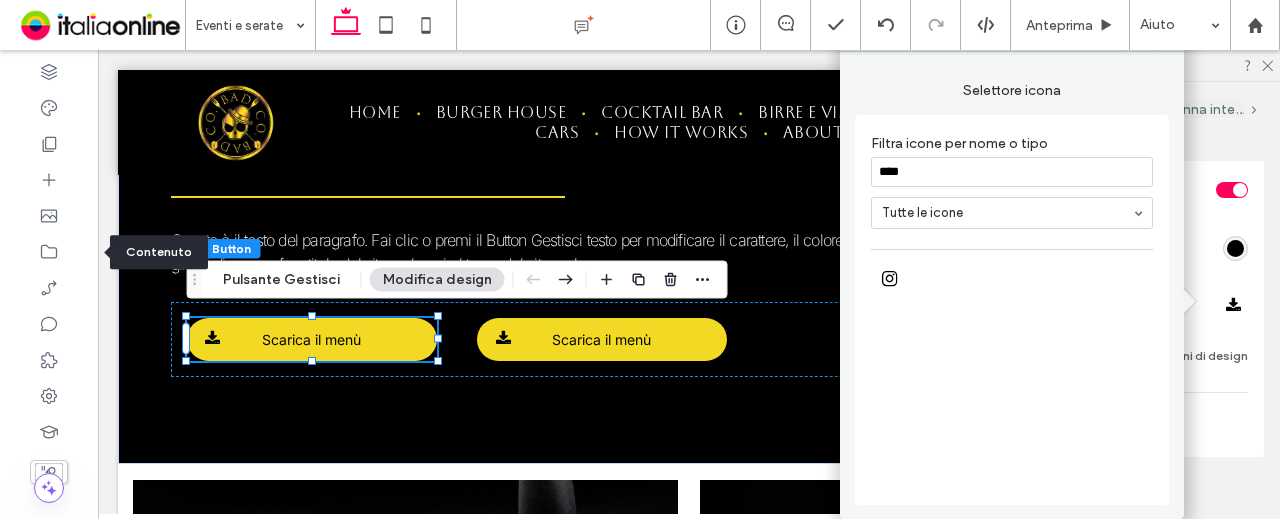 type on "****" 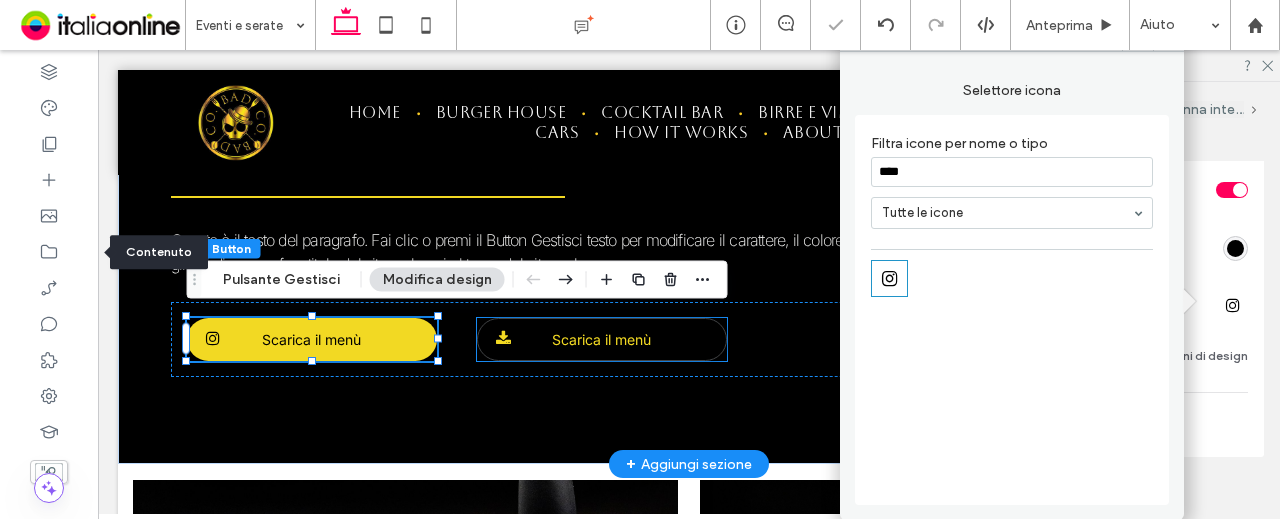 click on "Scarica il menù" at bounding box center [602, 339] 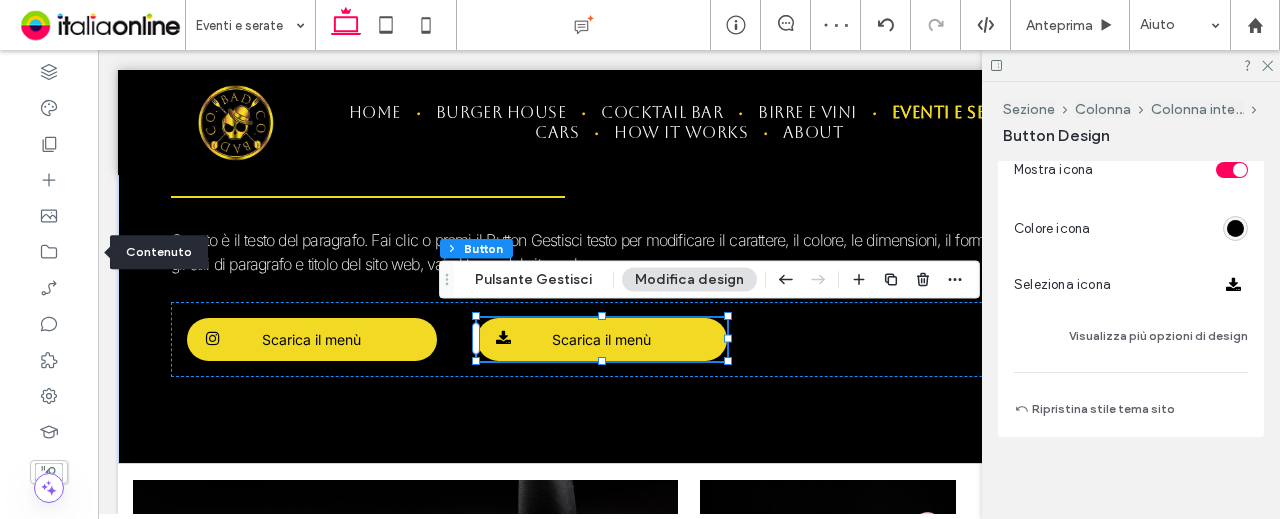 scroll, scrollTop: 922, scrollLeft: 0, axis: vertical 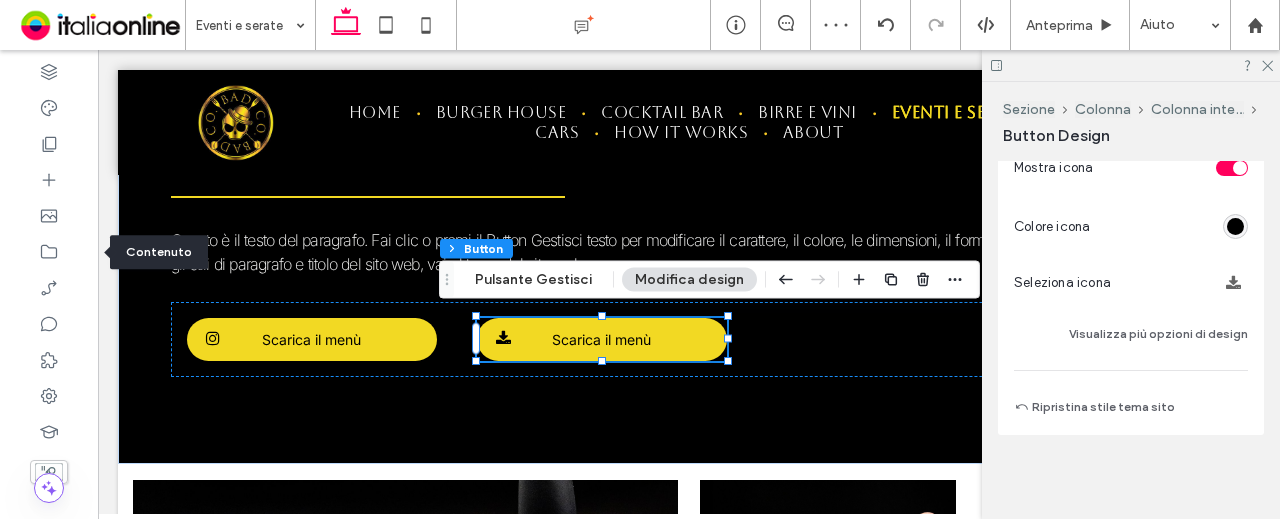 click at bounding box center [1233, 283] 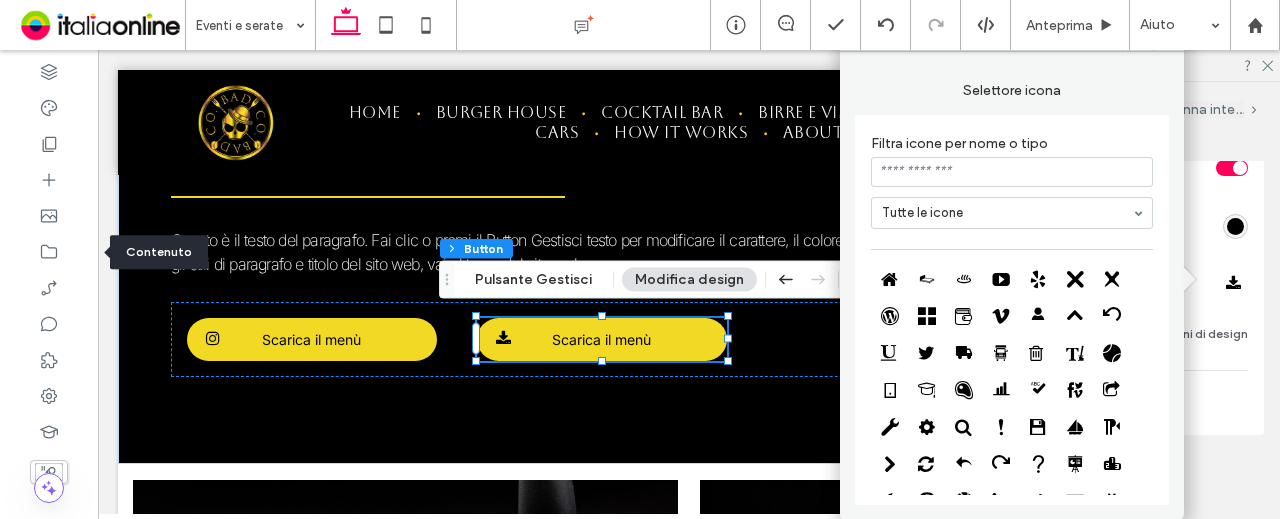 click at bounding box center (1012, 172) 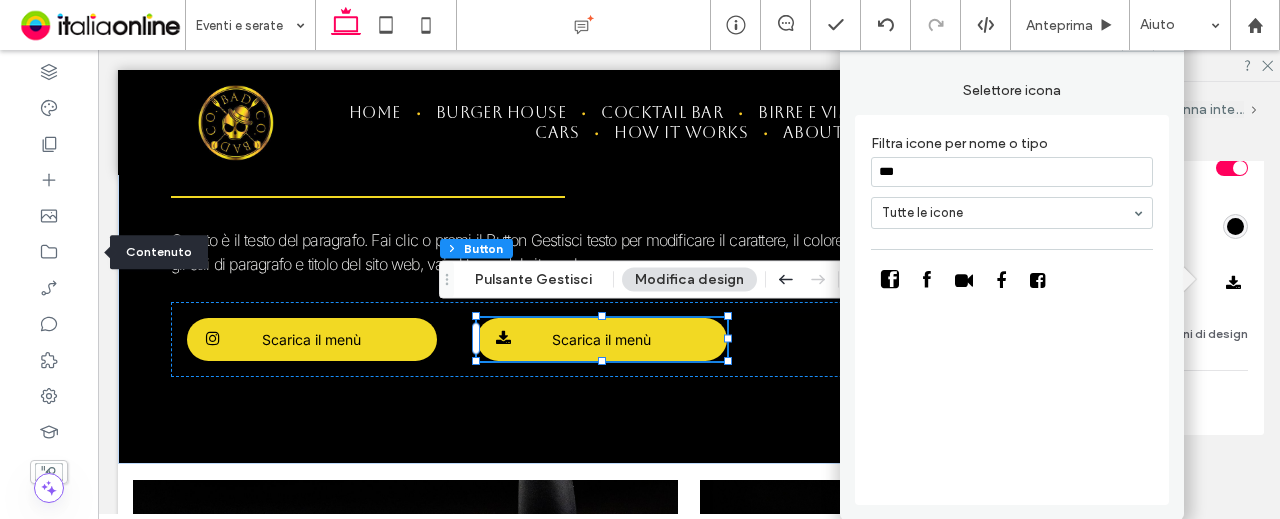 type on "***" 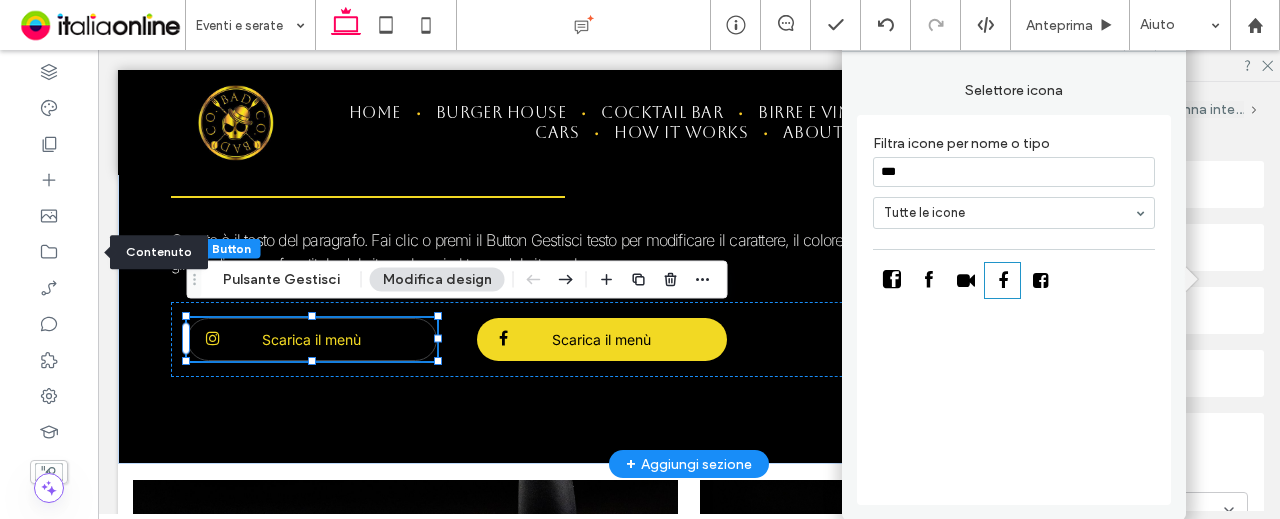 click on "Scarica il menù" at bounding box center (311, 339) 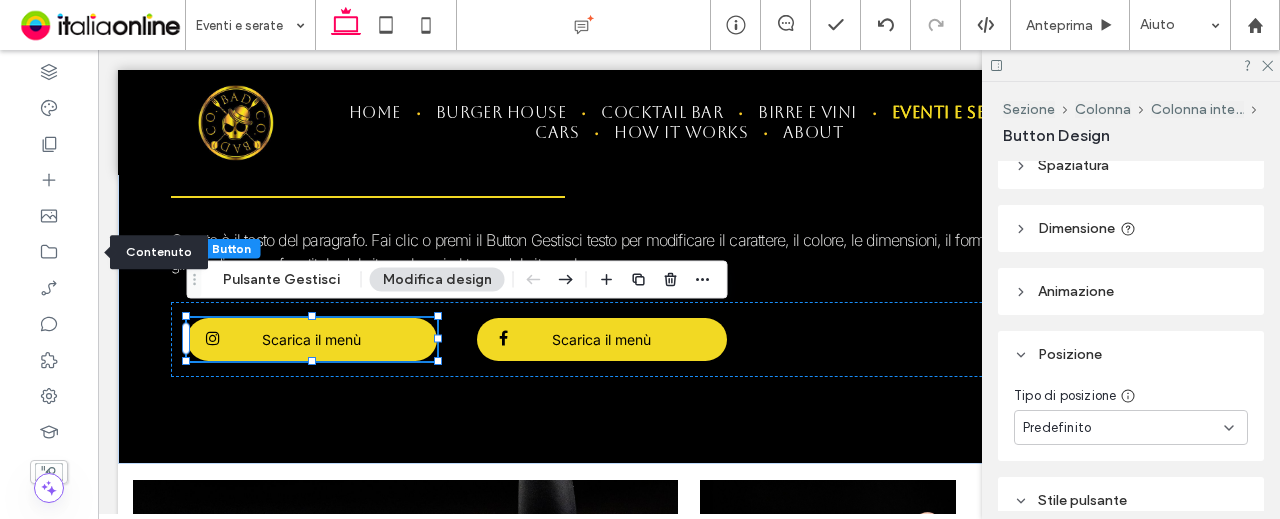 scroll, scrollTop: 0, scrollLeft: 0, axis: both 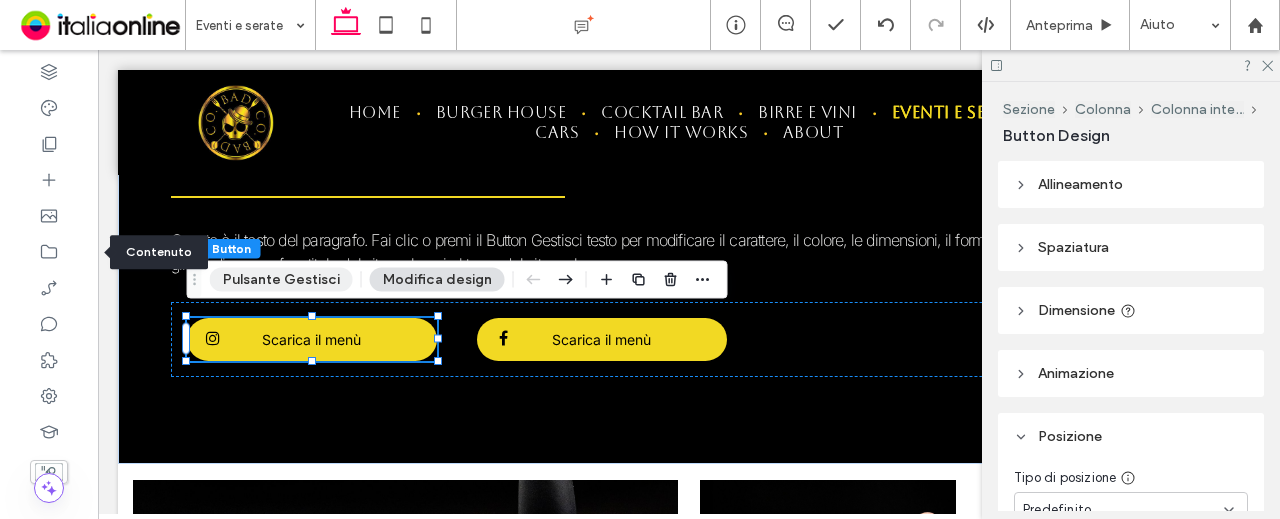 click on "Pulsante Gestisci" at bounding box center [281, 280] 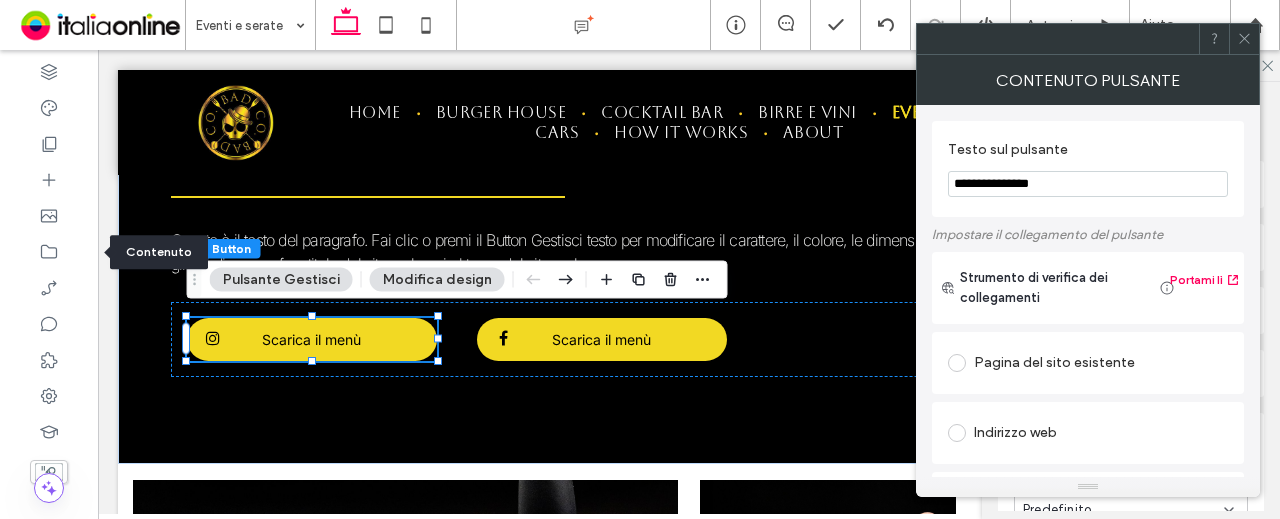 drag, startPoint x: 1070, startPoint y: 181, endPoint x: 968, endPoint y: 179, distance: 102.01961 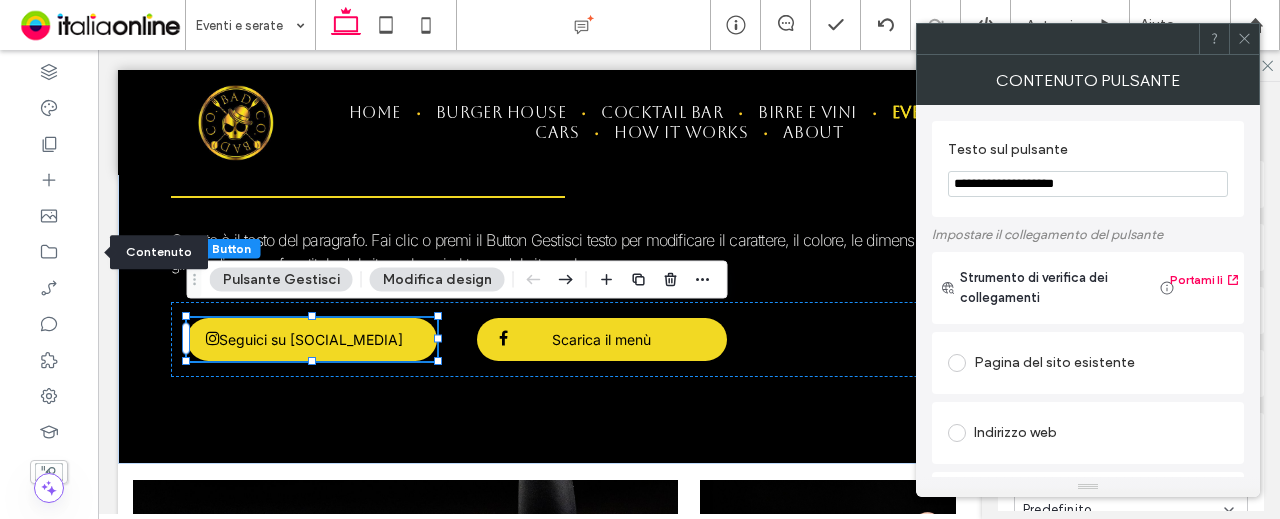 click on "**********" at bounding box center (1088, 184) 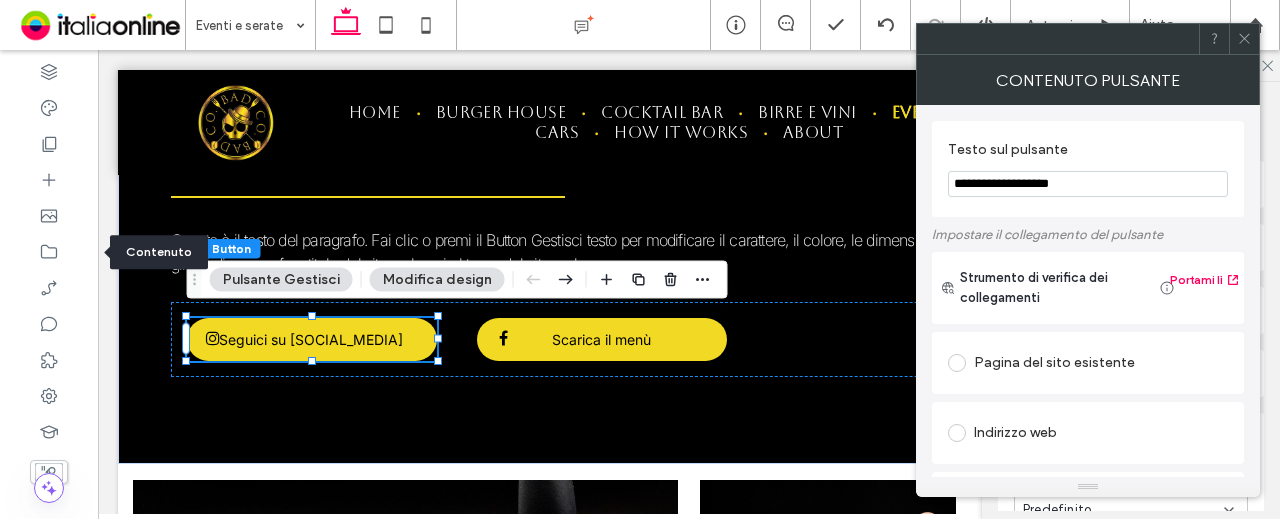 type on "**********" 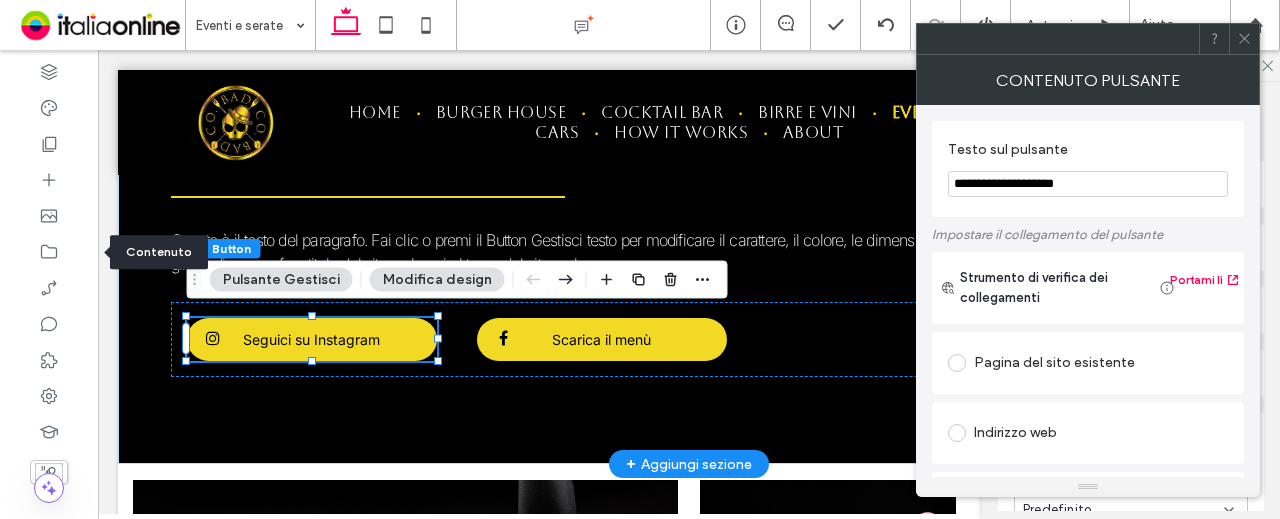 drag, startPoint x: 1113, startPoint y: 227, endPoint x: 892, endPoint y: 179, distance: 226.1526 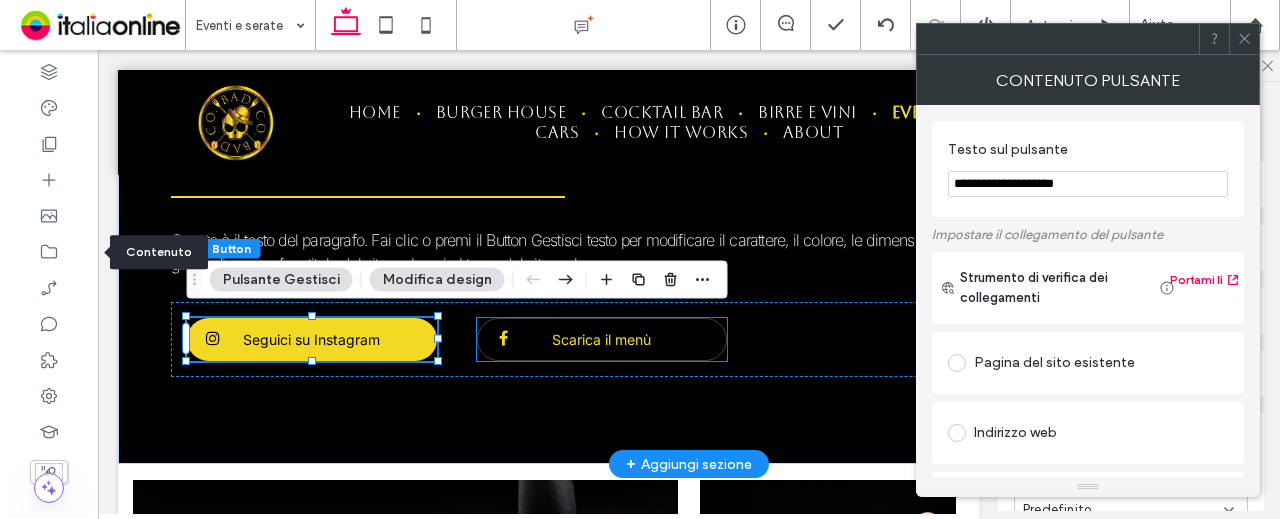 click on "Scarica il menù" at bounding box center (602, 339) 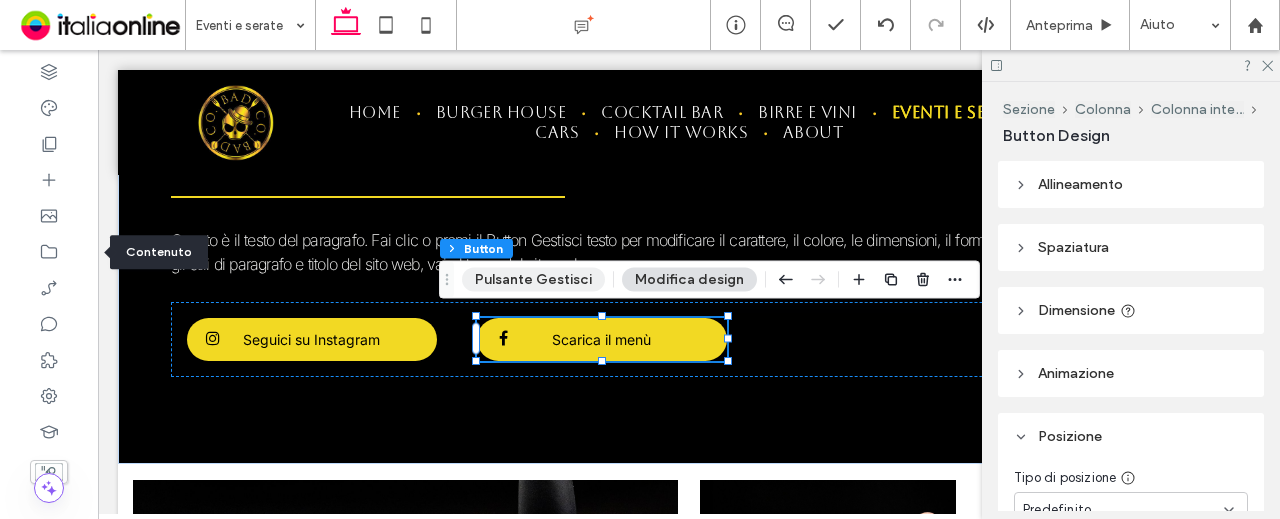 click on "Pulsante Gestisci" at bounding box center (533, 280) 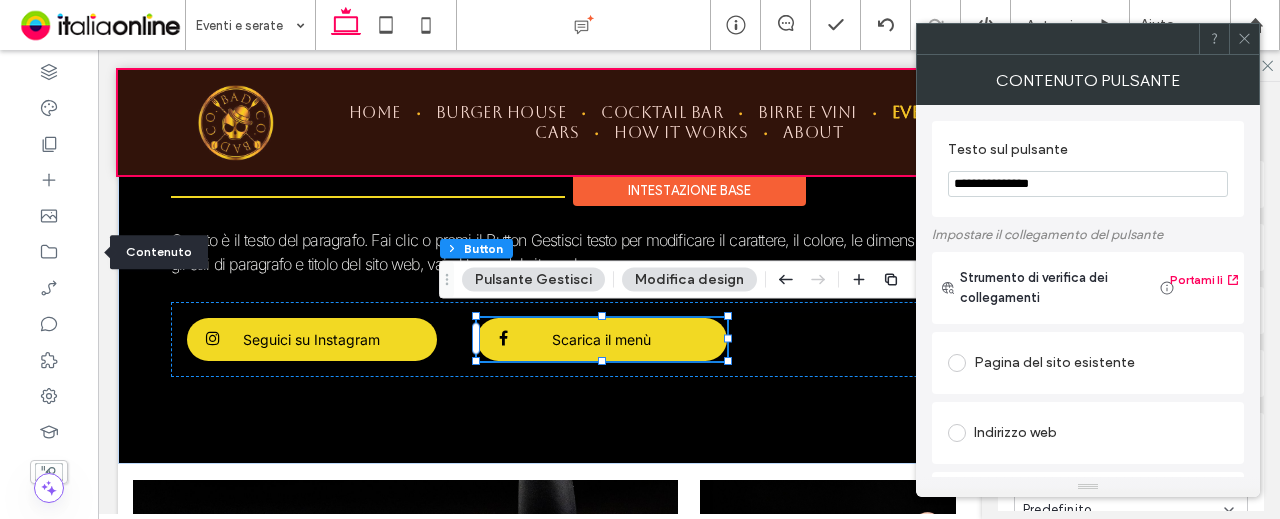 drag, startPoint x: 1182, startPoint y: 233, endPoint x: 703, endPoint y: 180, distance: 481.92322 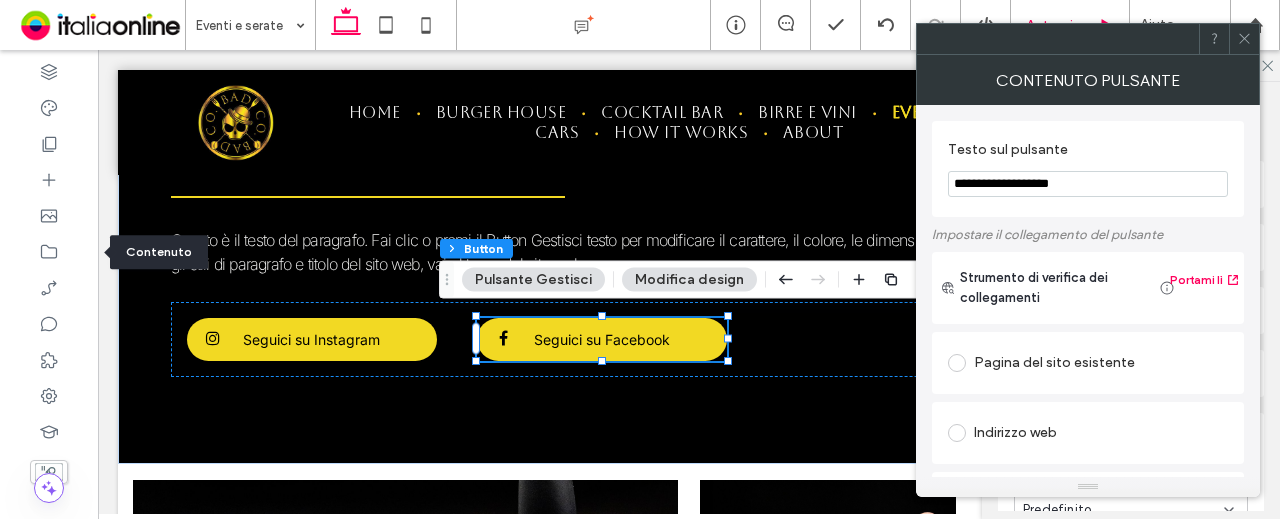 type on "**********" 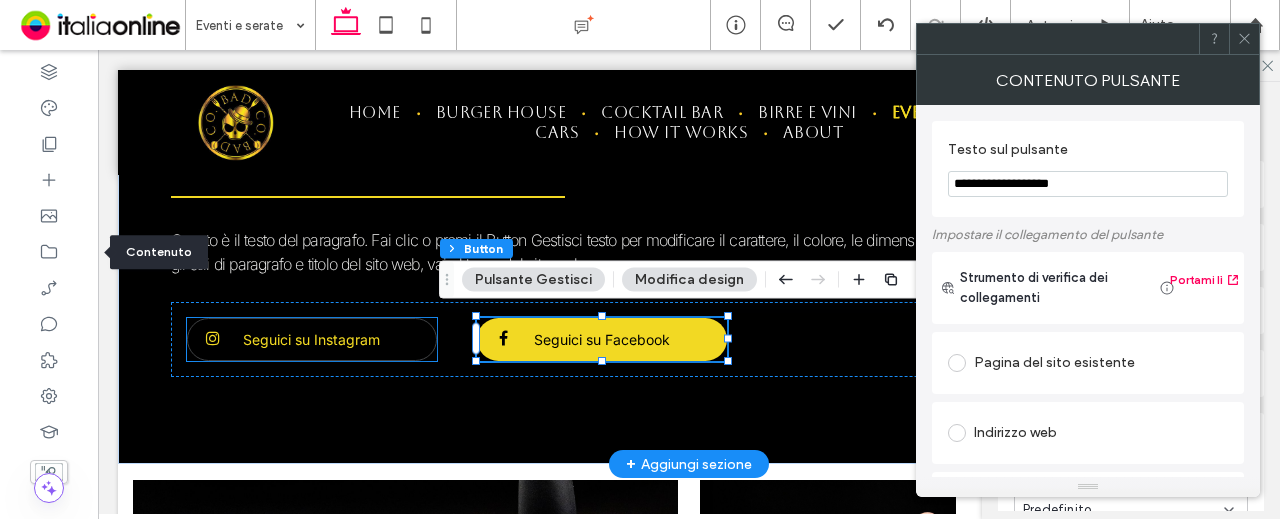 click on "Seguici su Instagram" at bounding box center (311, 339) 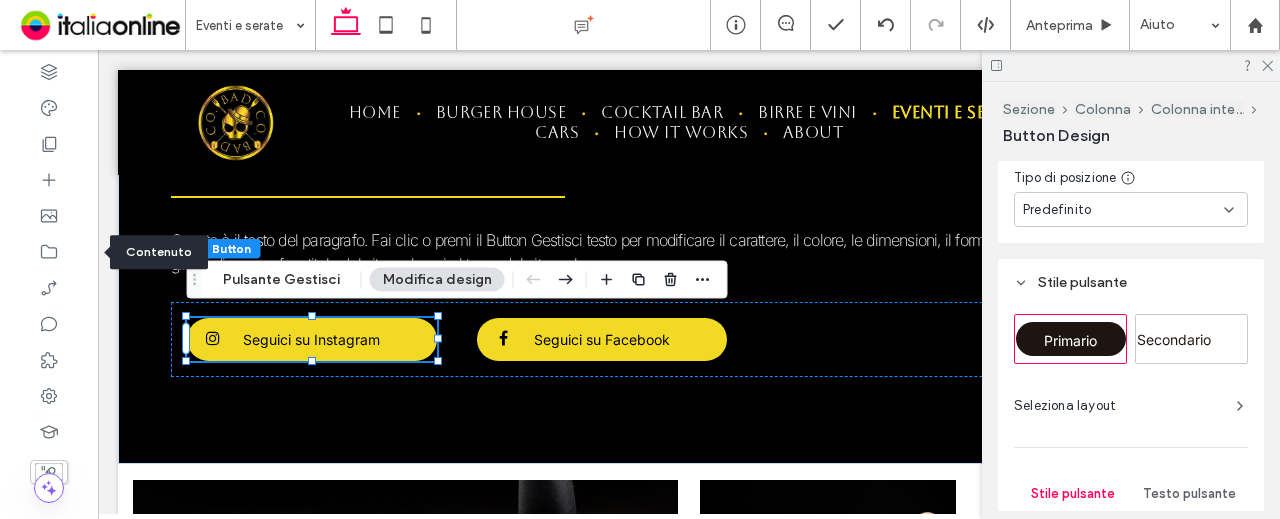 scroll, scrollTop: 500, scrollLeft: 0, axis: vertical 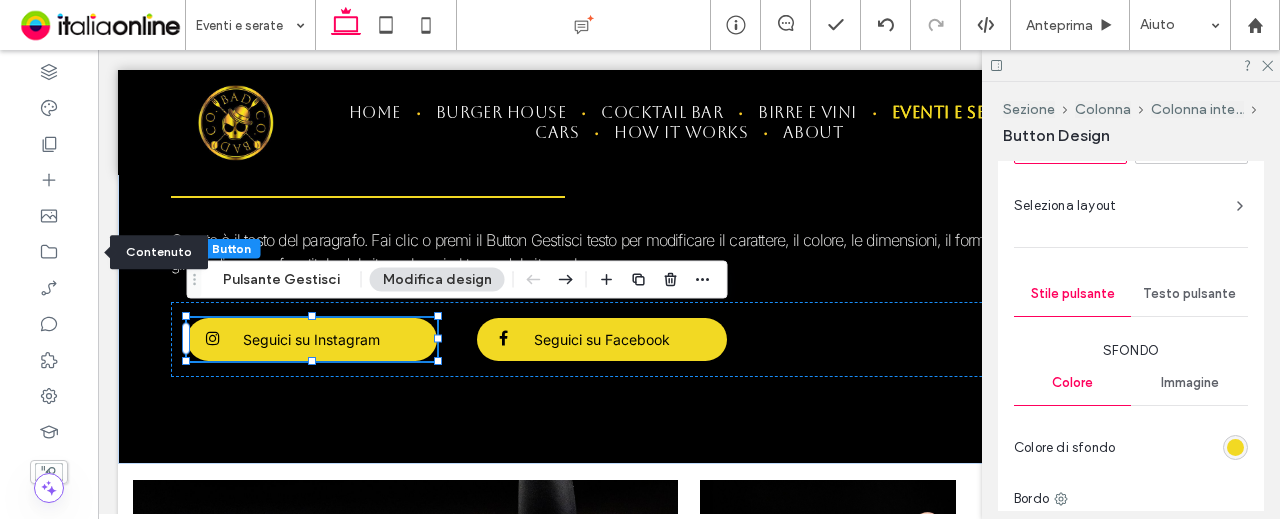 click at bounding box center [1235, 447] 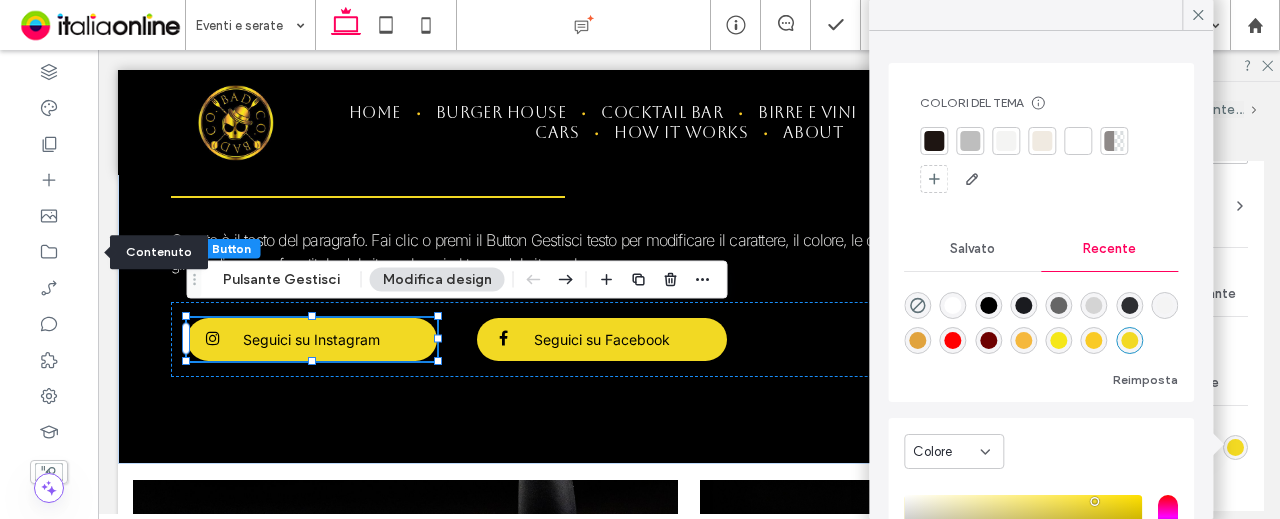 drag, startPoint x: 955, startPoint y: 255, endPoint x: 1021, endPoint y: 253, distance: 66.0303 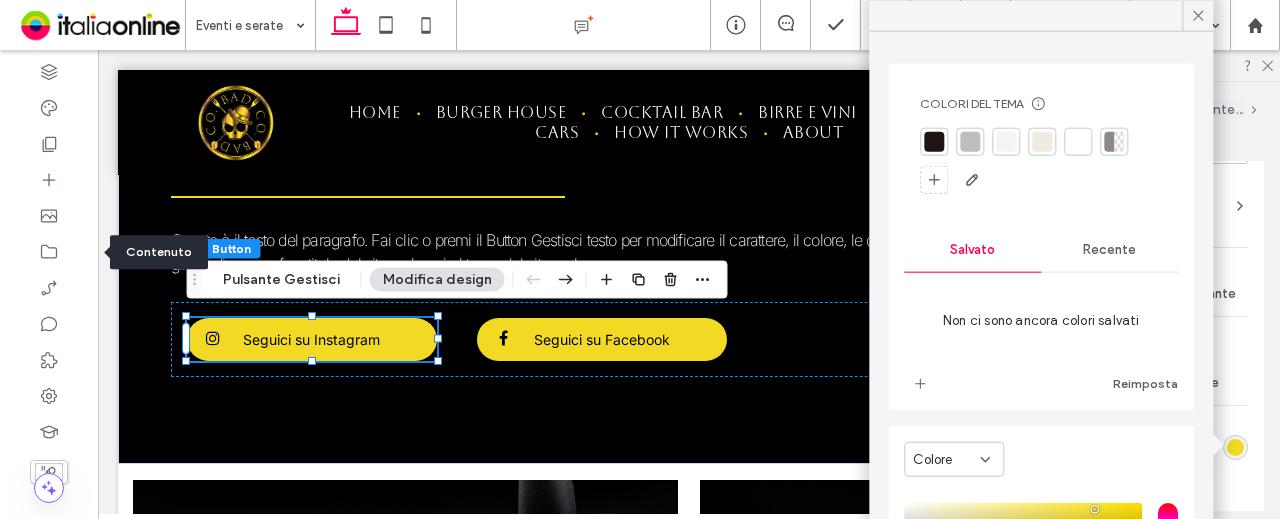 click on "Recente" at bounding box center (1109, 250) 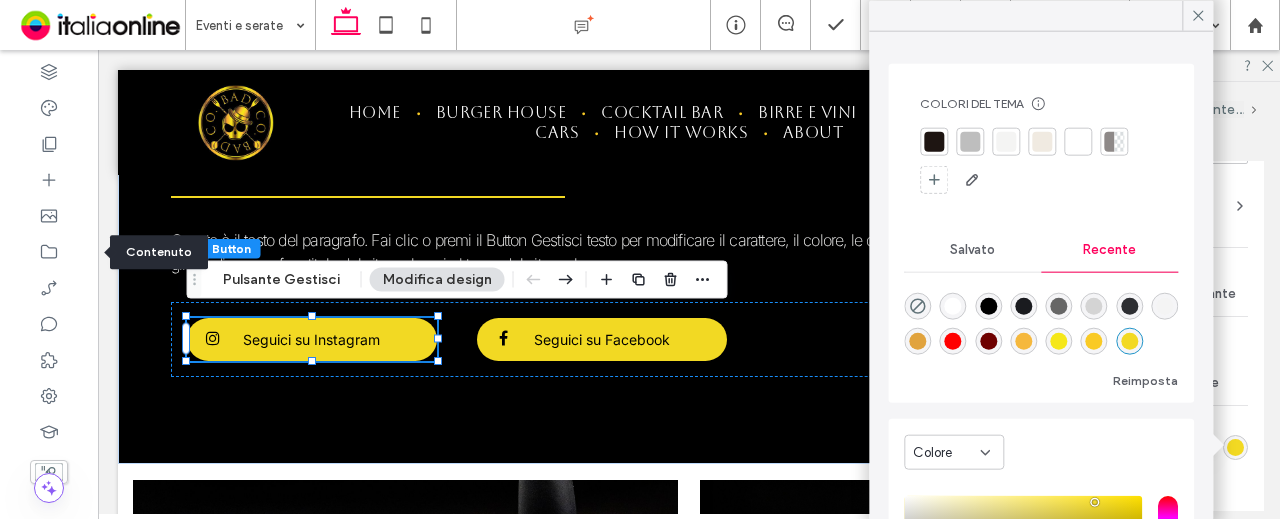 scroll, scrollTop: 32, scrollLeft: 0, axis: vertical 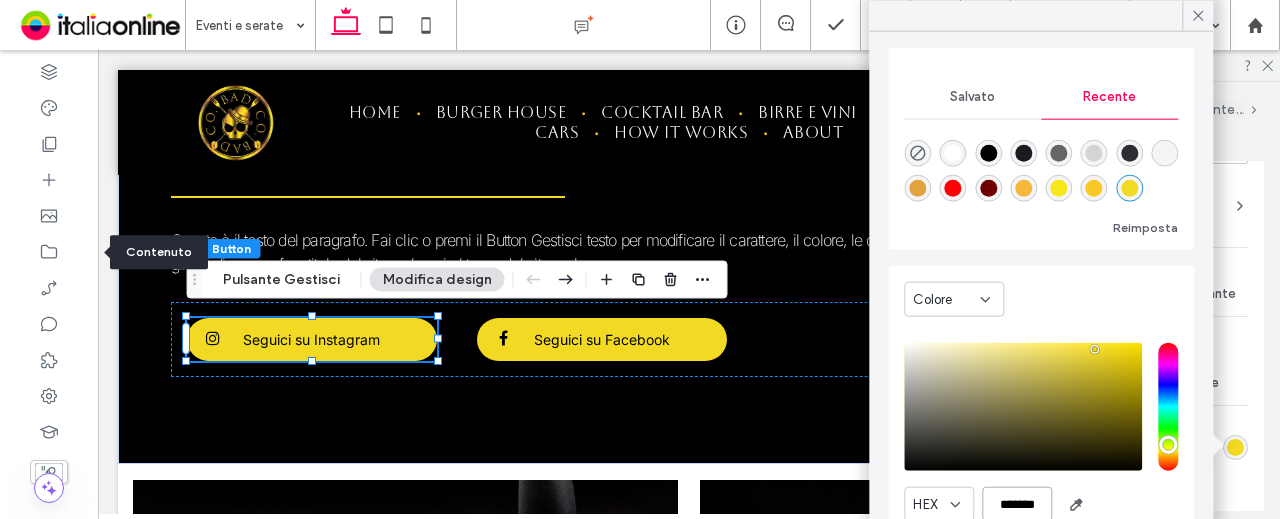 click on "*******" at bounding box center (1017, 504) 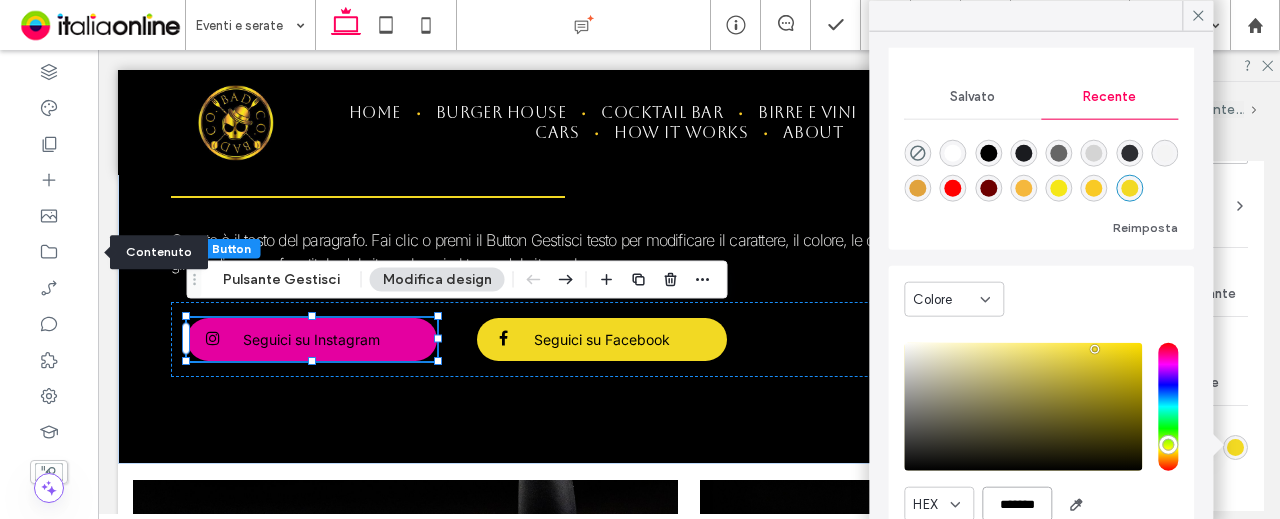 scroll, scrollTop: 0, scrollLeft: 0, axis: both 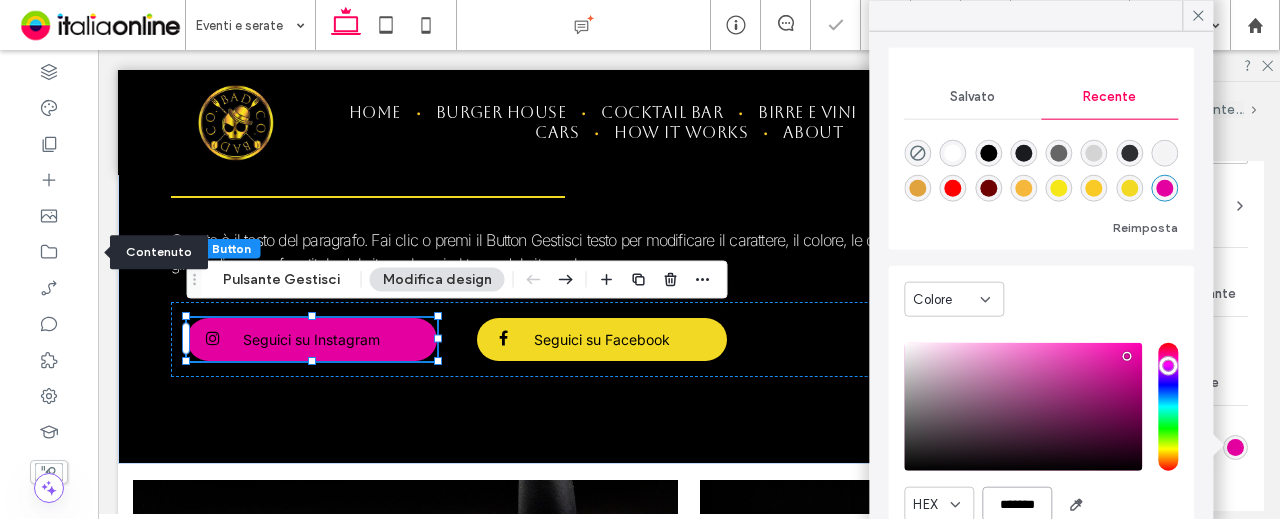 type on "*" 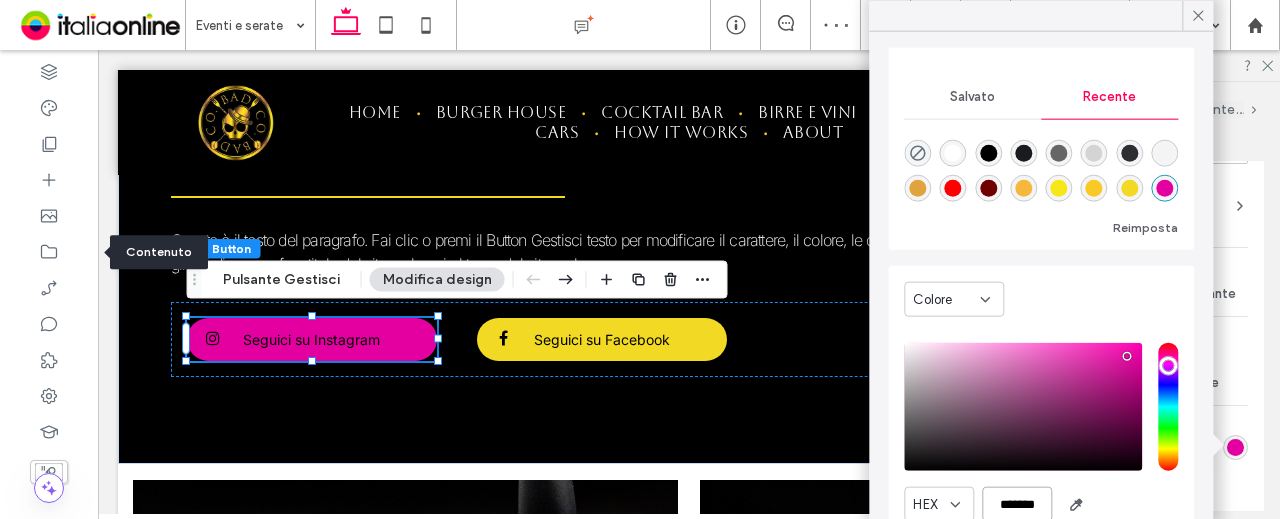 type on "*******" 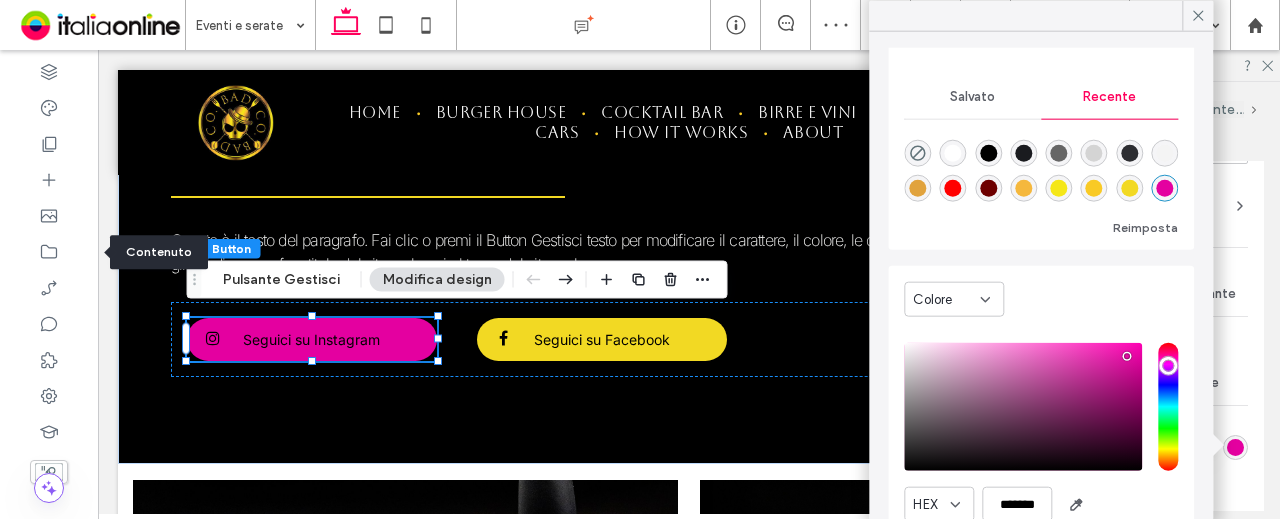 click on "Primario Secondario Seleziona layout Stile pulsante Testo pulsante Sfondo Colore Immagine Colore di sfondo Bordo *** Mostra icona Colore icona Seleziona icona Visualizza più opzioni di design Ripristina stile tema sito" at bounding box center (1131, 477) 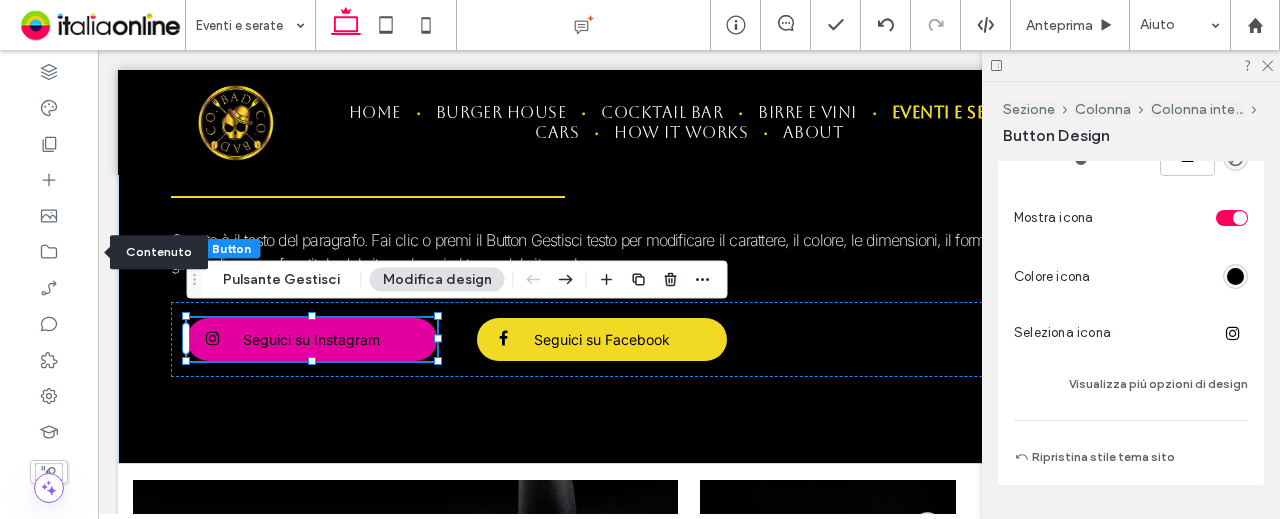 scroll, scrollTop: 900, scrollLeft: 0, axis: vertical 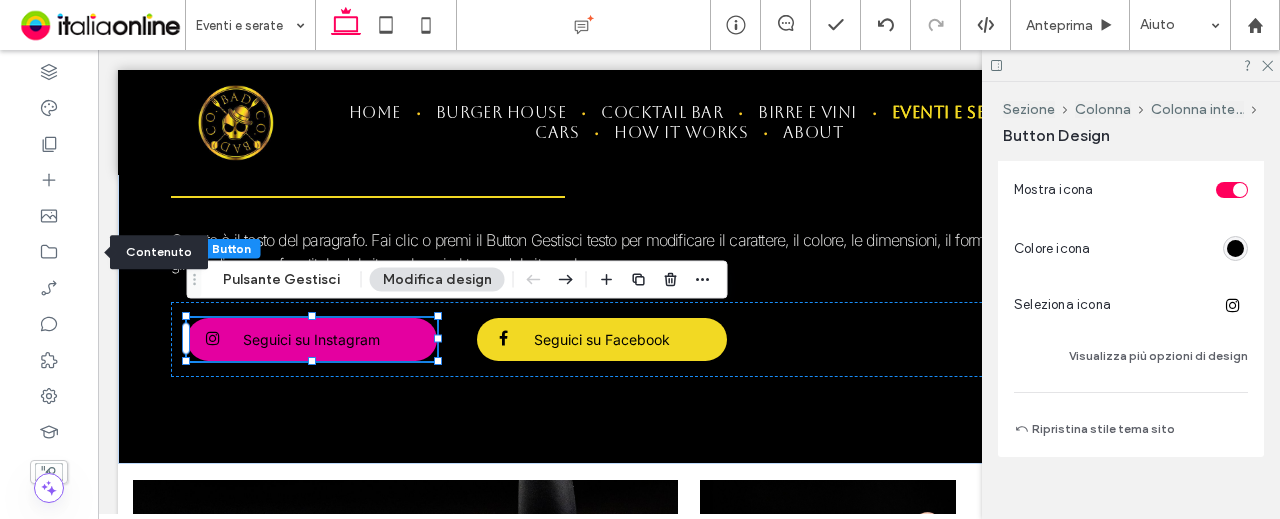 click at bounding box center (1235, 248) 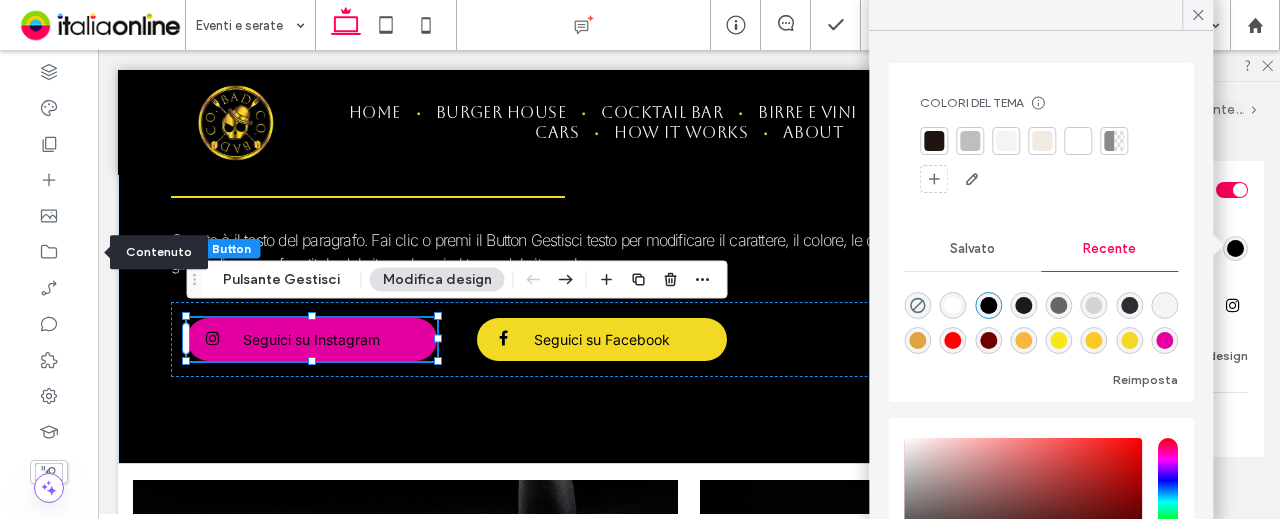 click at bounding box center [953, 305] 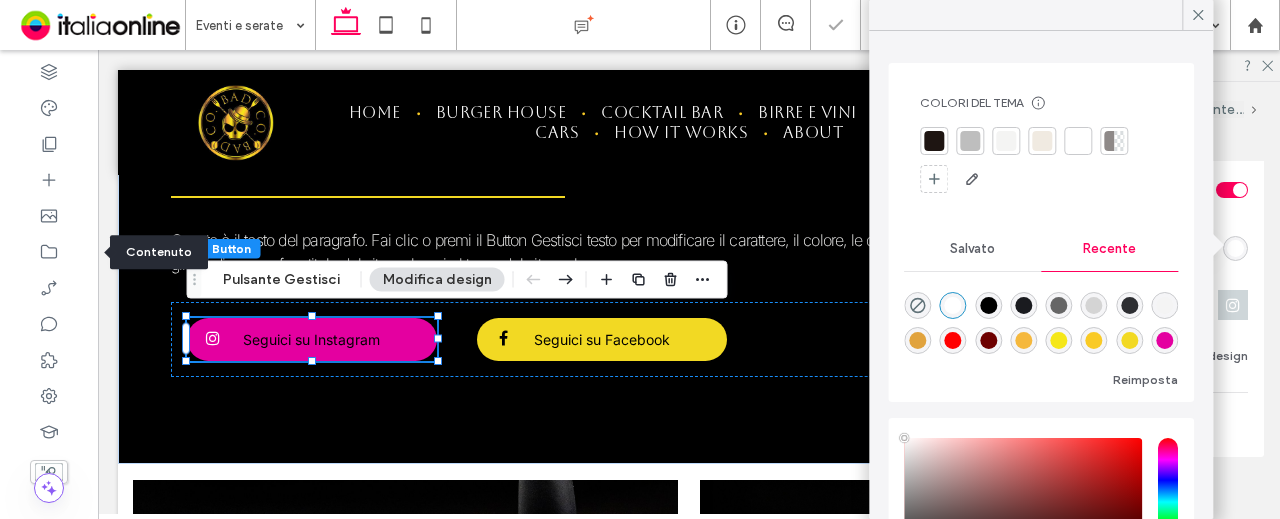 type on "*" 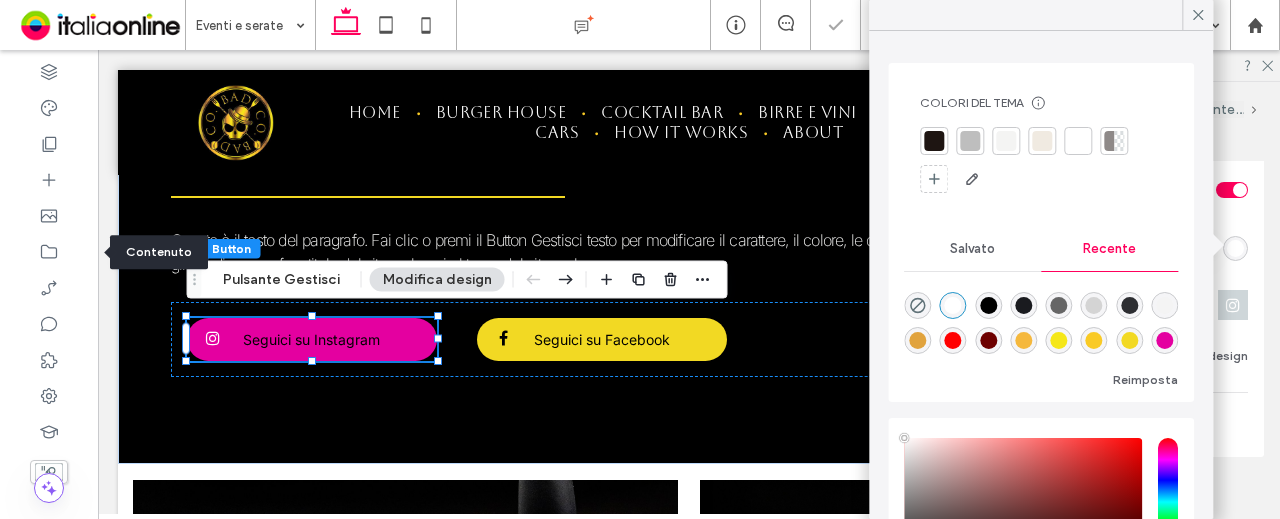 click on "Sfondo Colore Immagine Colore di sfondo Bordo *** Mostra icona Colore icona Seleziona icona Visualizza più opzioni di design" at bounding box center (1131, 154) 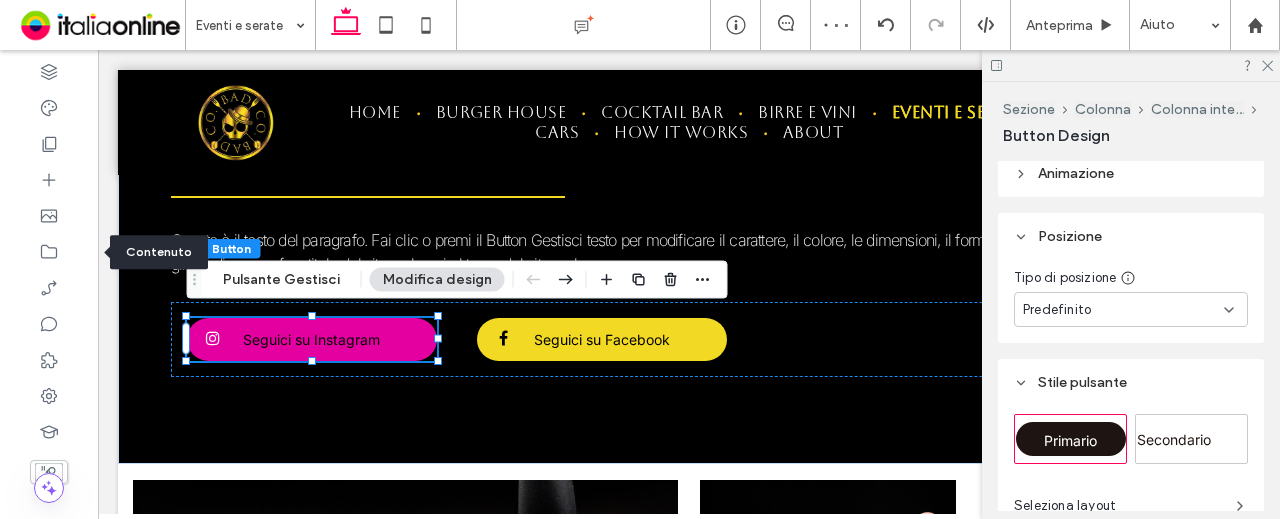scroll, scrollTop: 500, scrollLeft: 0, axis: vertical 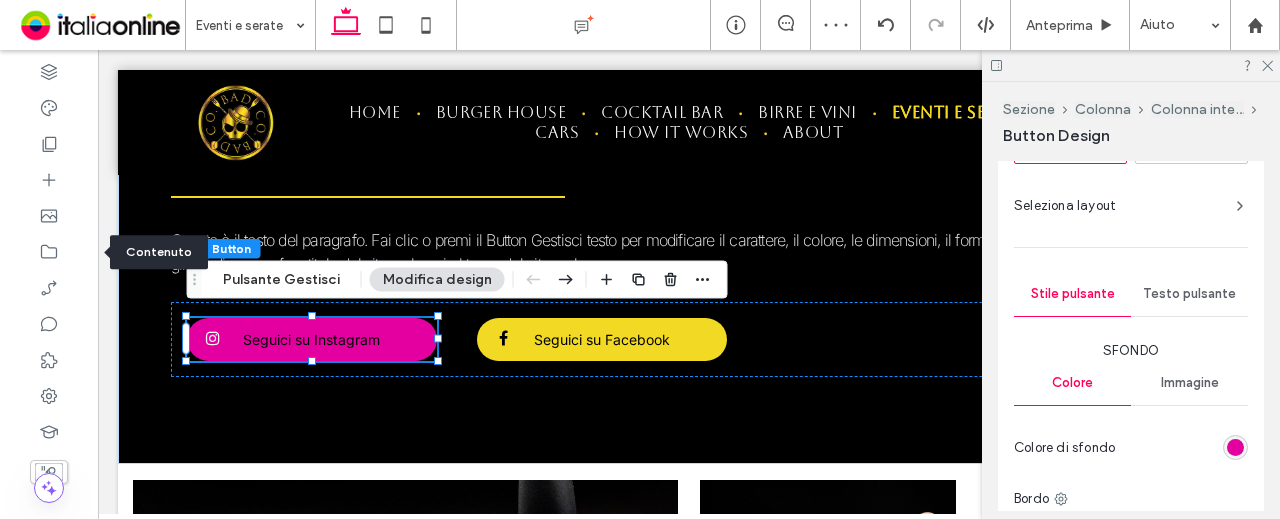 click on "Testo pulsante" at bounding box center (1189, 294) 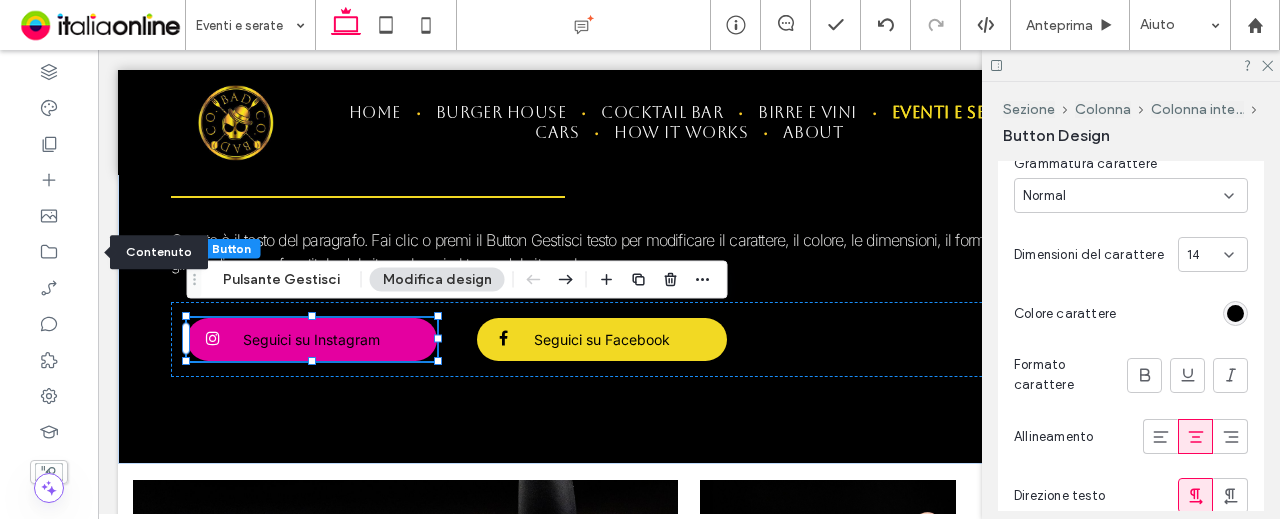 scroll, scrollTop: 800, scrollLeft: 0, axis: vertical 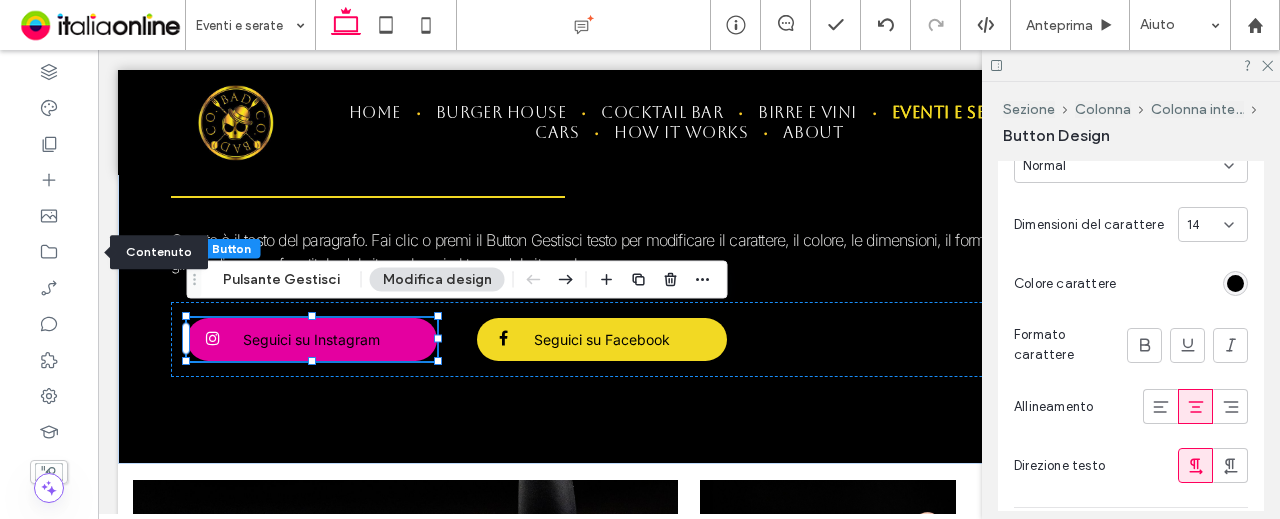 click at bounding box center (1186, 283) 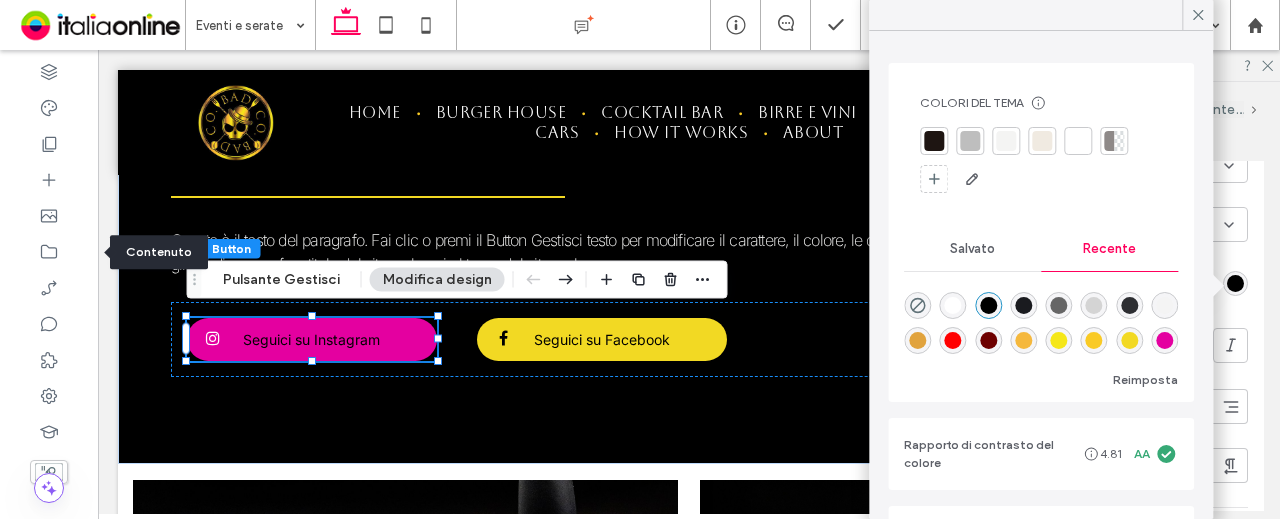 click at bounding box center (953, 305) 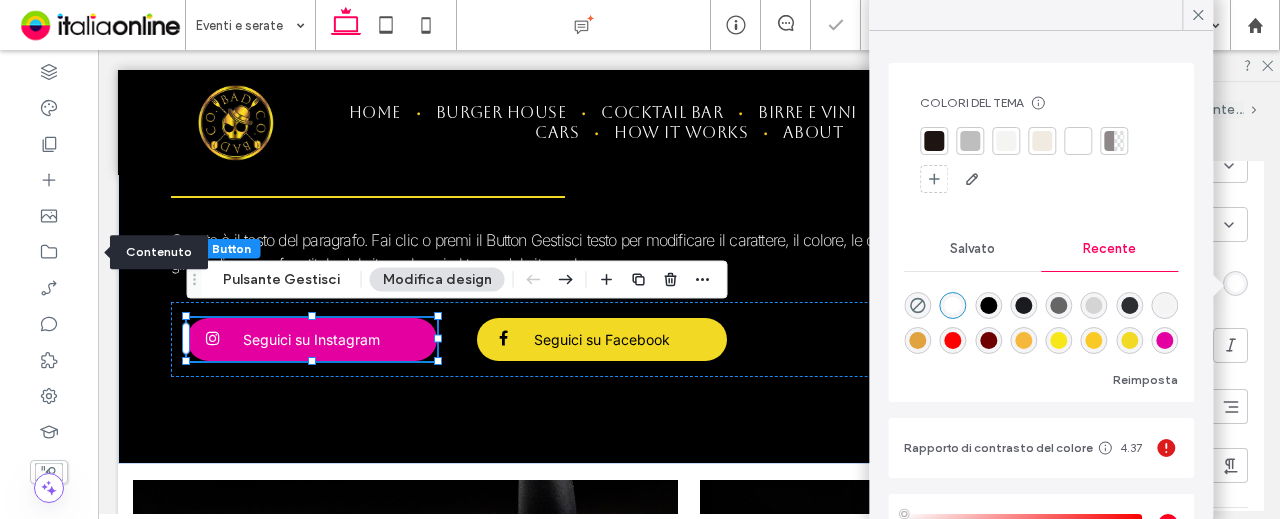 click on "Primario Secondario Seleziona layout Stile pulsante Testo pulsante Carattere Inter Grammatura carattere Normal Dimensioni del carattere 14 Colore carattere Formato carattere Allineamento Direzione testo Colore carattere al passaggio del mouse Formato carattere al passaggio del mouse Ripristina stile tema sito" at bounding box center [1131, 285] 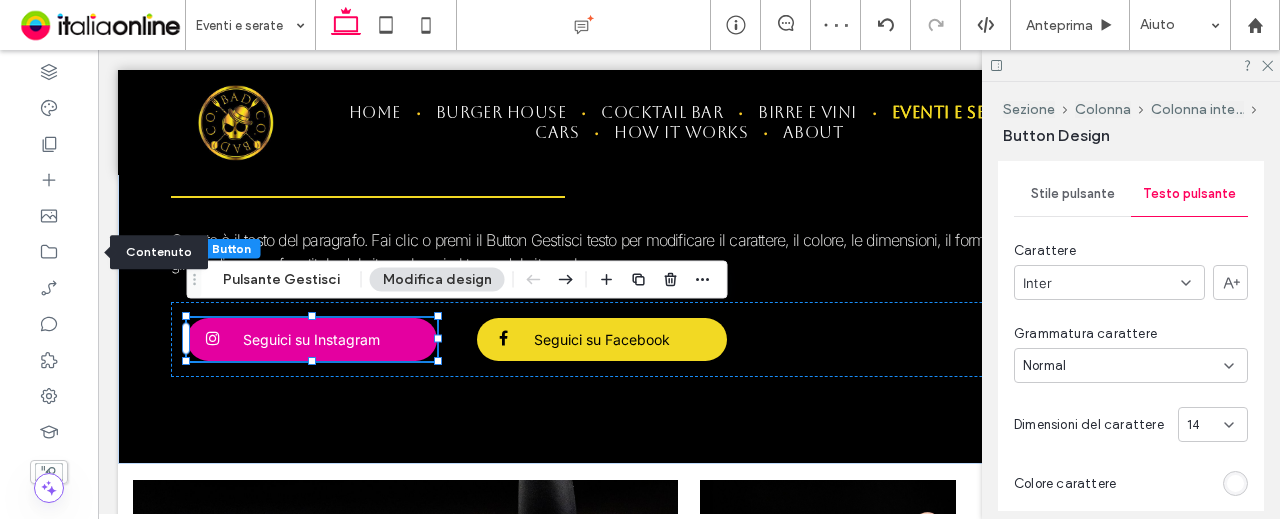 scroll, scrollTop: 500, scrollLeft: 0, axis: vertical 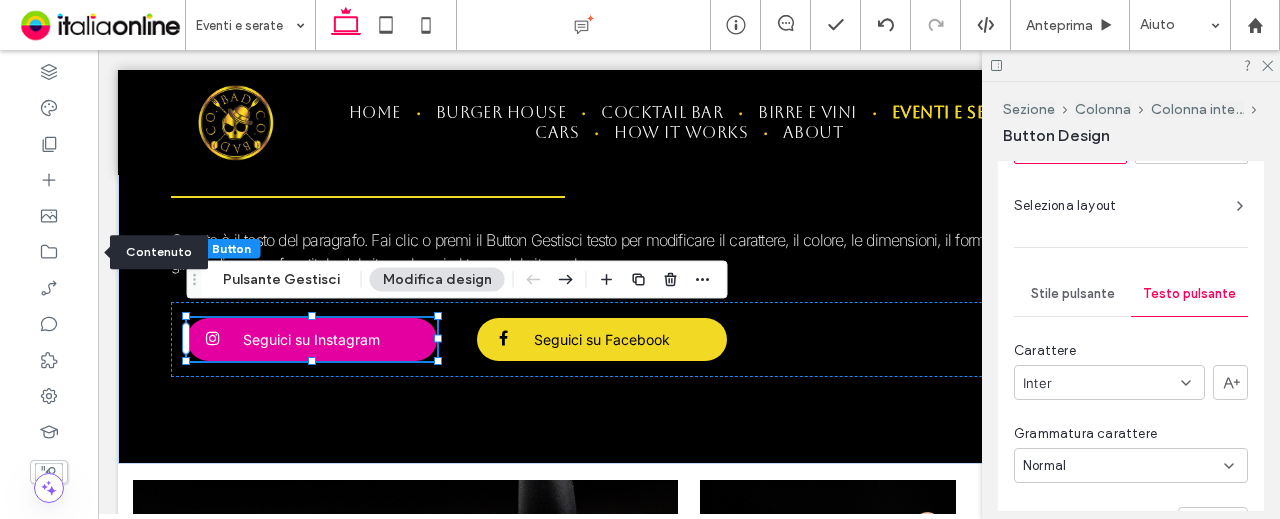 click on "Stile pulsante" at bounding box center [1073, 294] 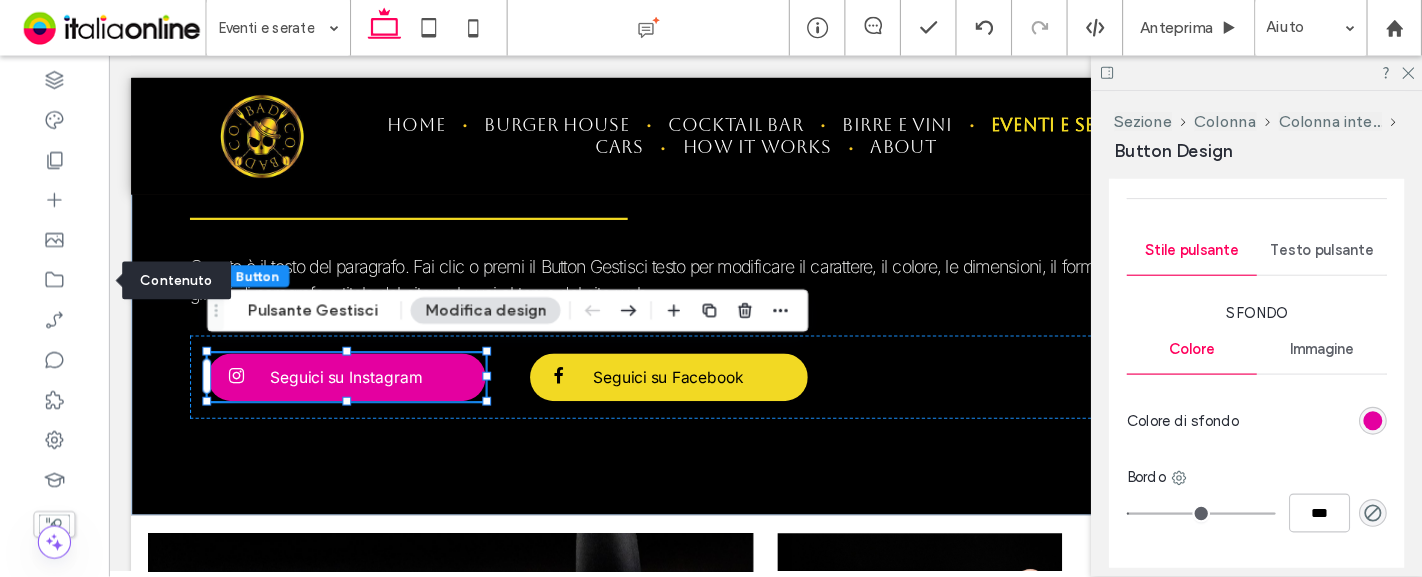 scroll, scrollTop: 600, scrollLeft: 0, axis: vertical 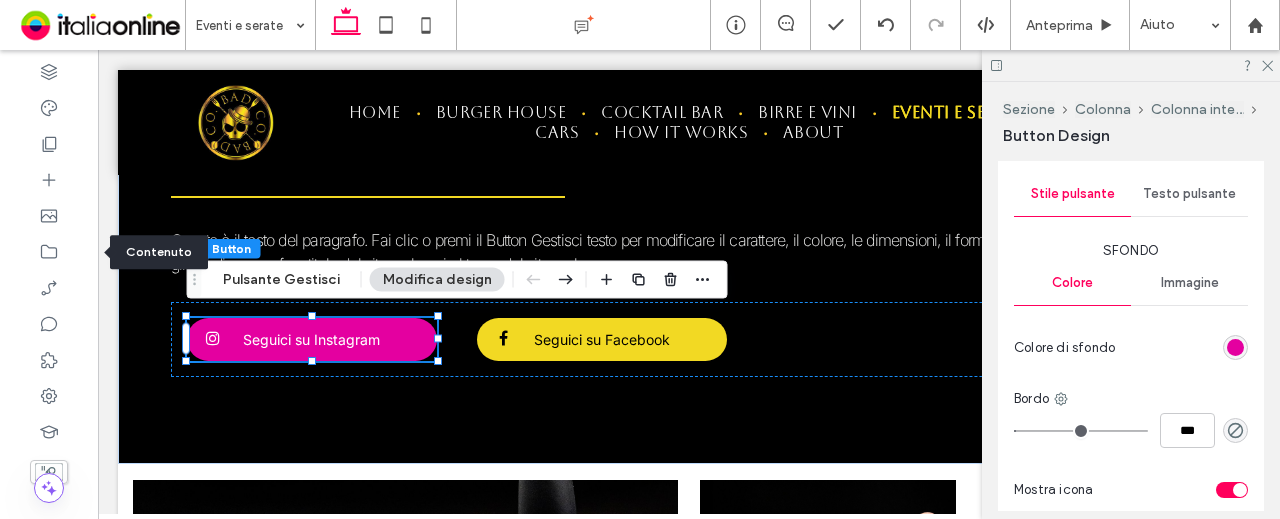 click on "Immagine" at bounding box center (1189, 283) 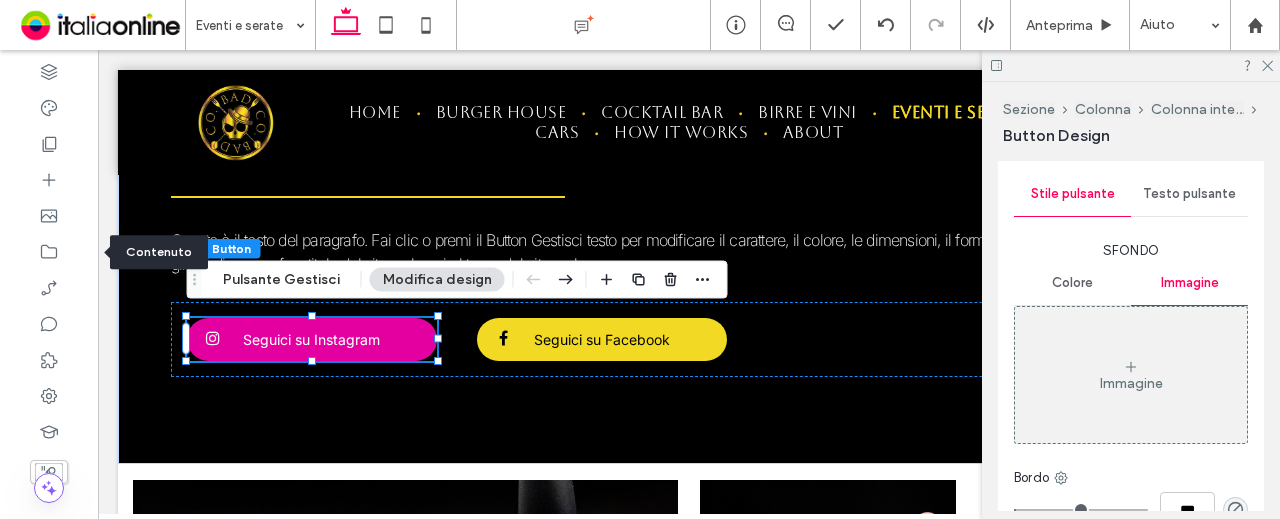 click on "Immagine" at bounding box center [1131, 375] 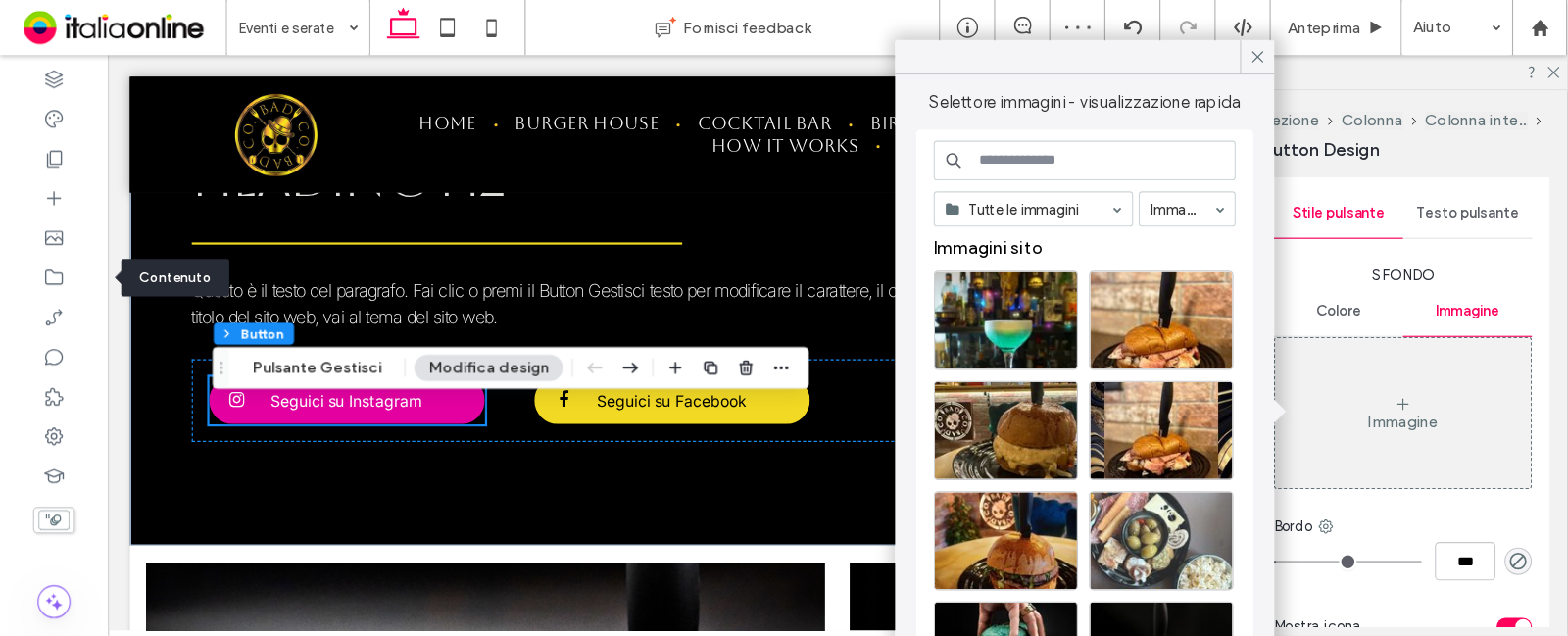 scroll, scrollTop: 588, scrollLeft: 0, axis: vertical 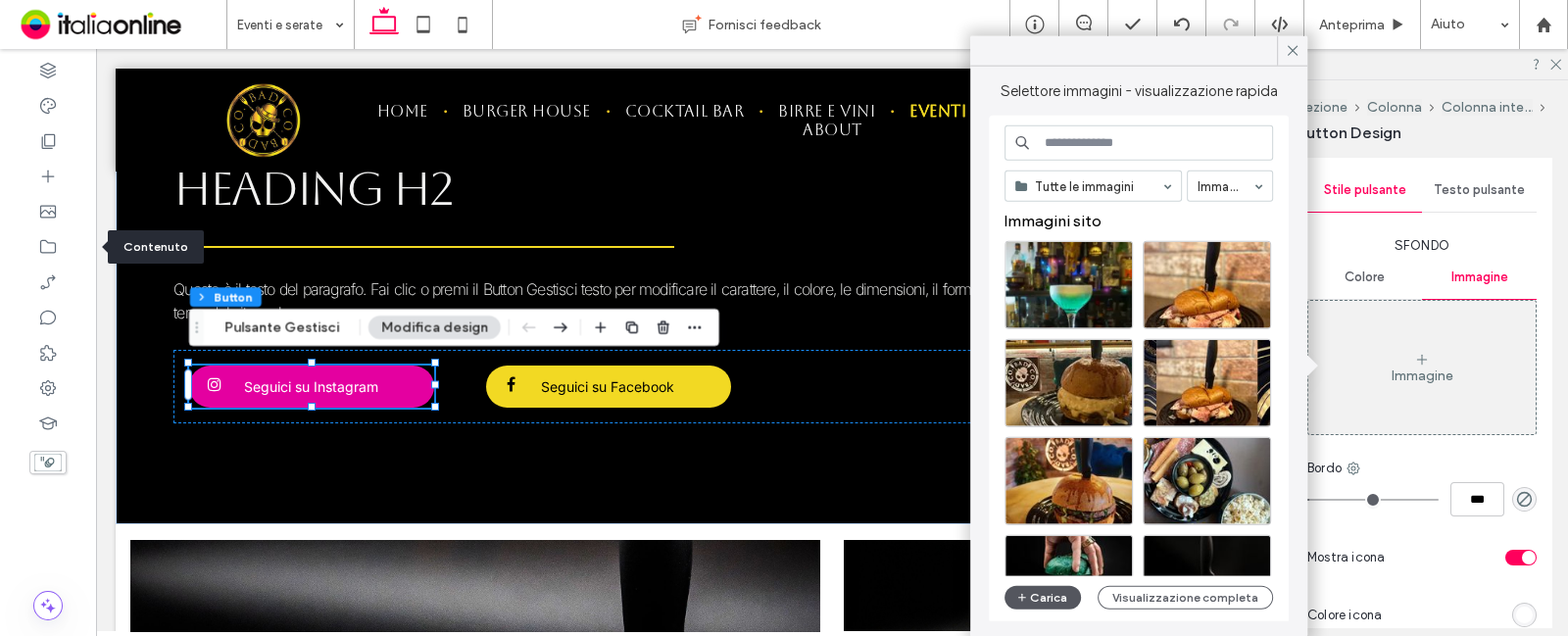 click on "Carica" at bounding box center [1043, 598] 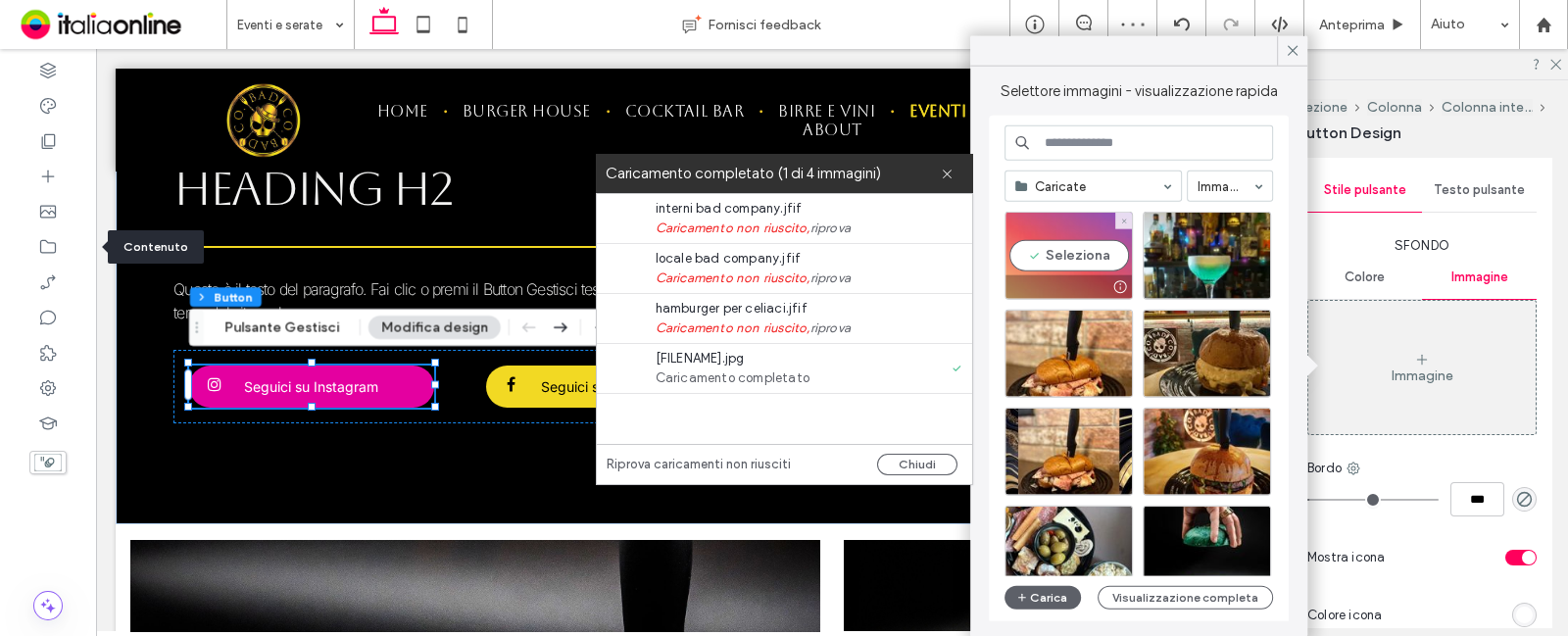 click on "Seleziona" at bounding box center [1068, 256] 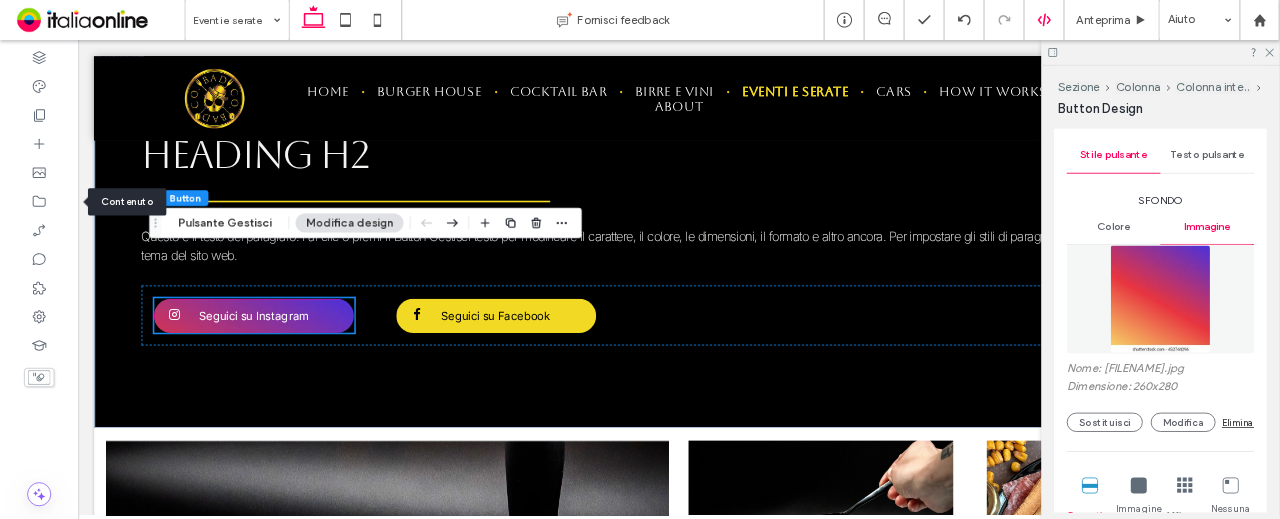 scroll, scrollTop: 600, scrollLeft: 0, axis: vertical 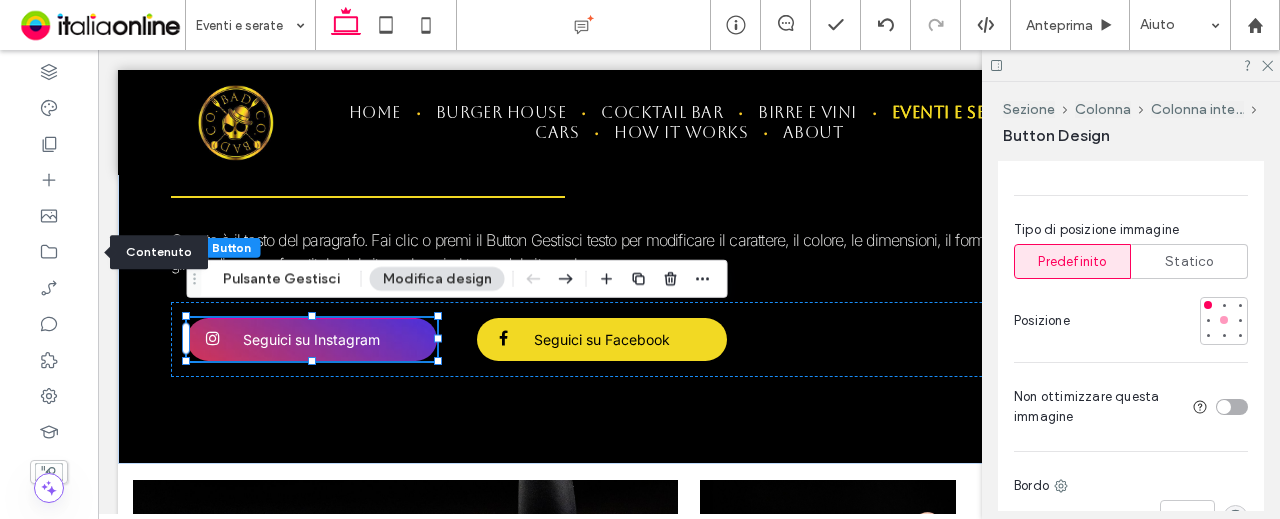 click at bounding box center (1224, 320) 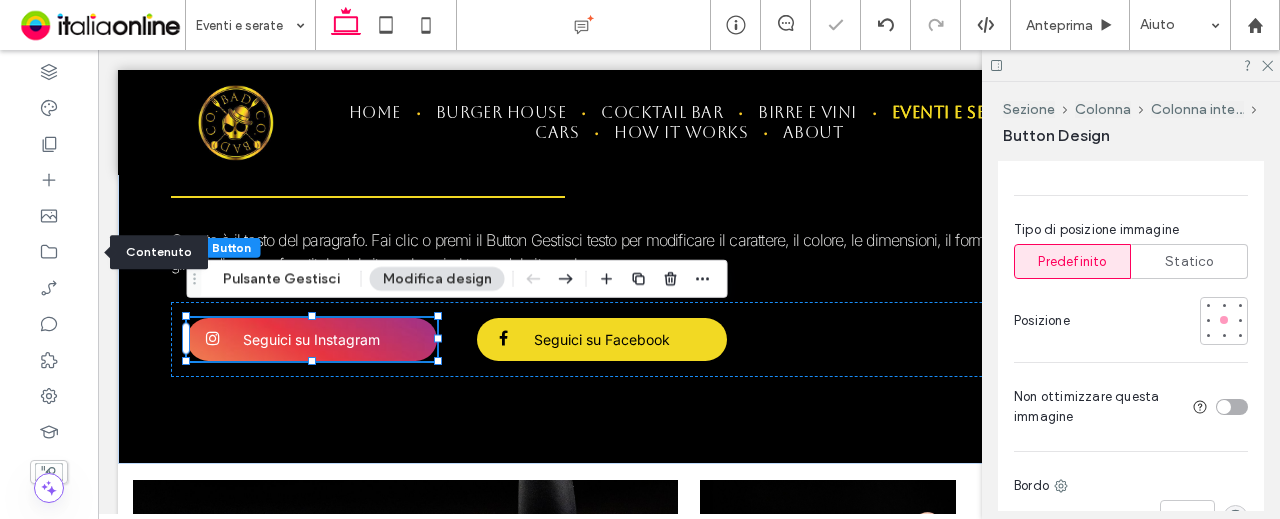 type on "*" 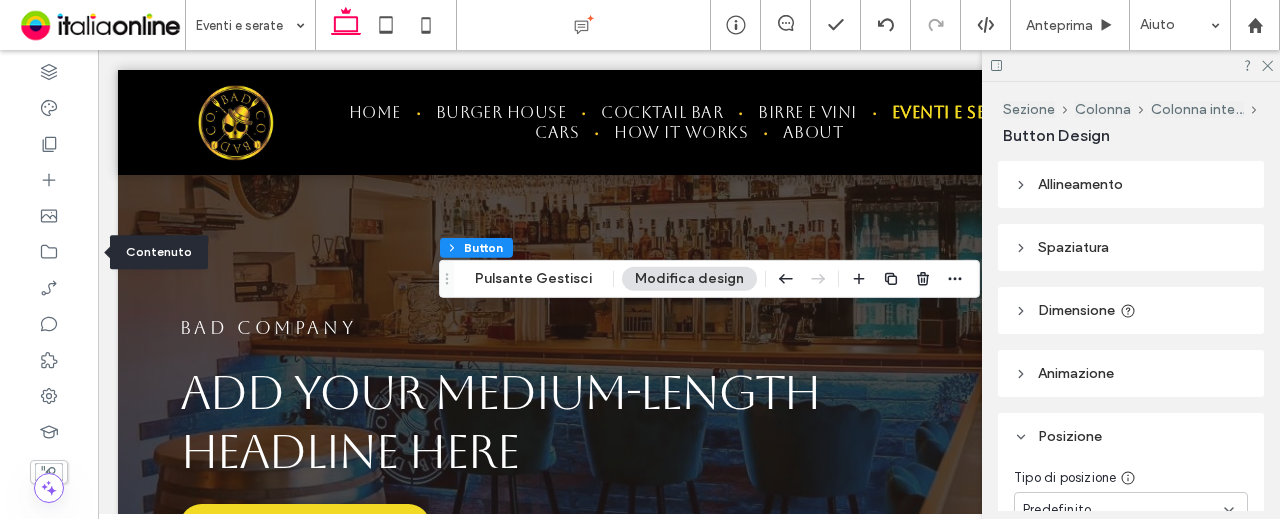 scroll, scrollTop: 0, scrollLeft: 0, axis: both 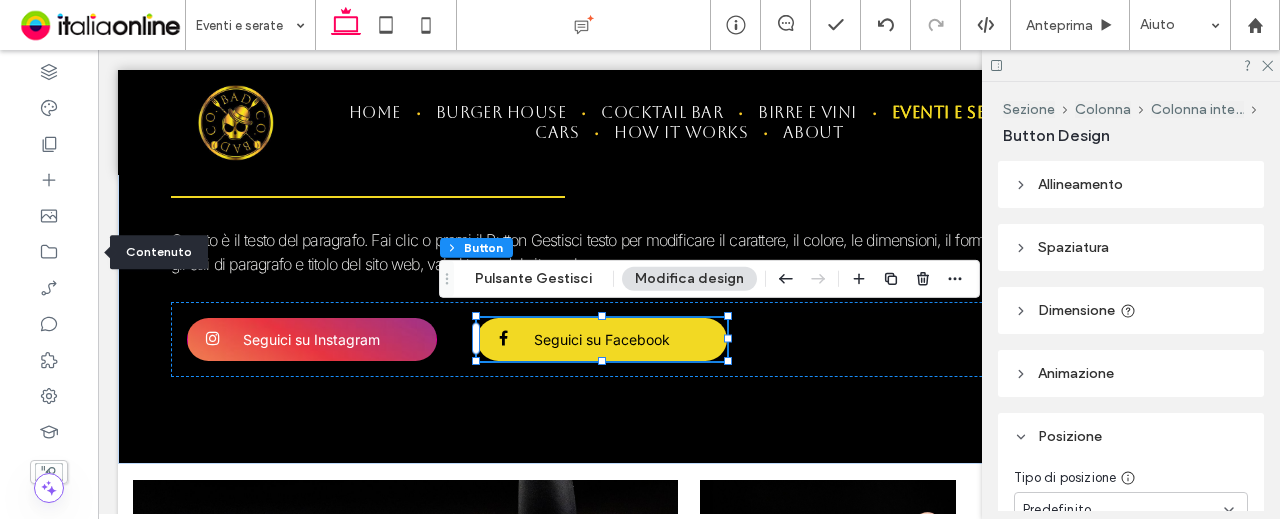 click on "Modifica design" at bounding box center [689, 279] 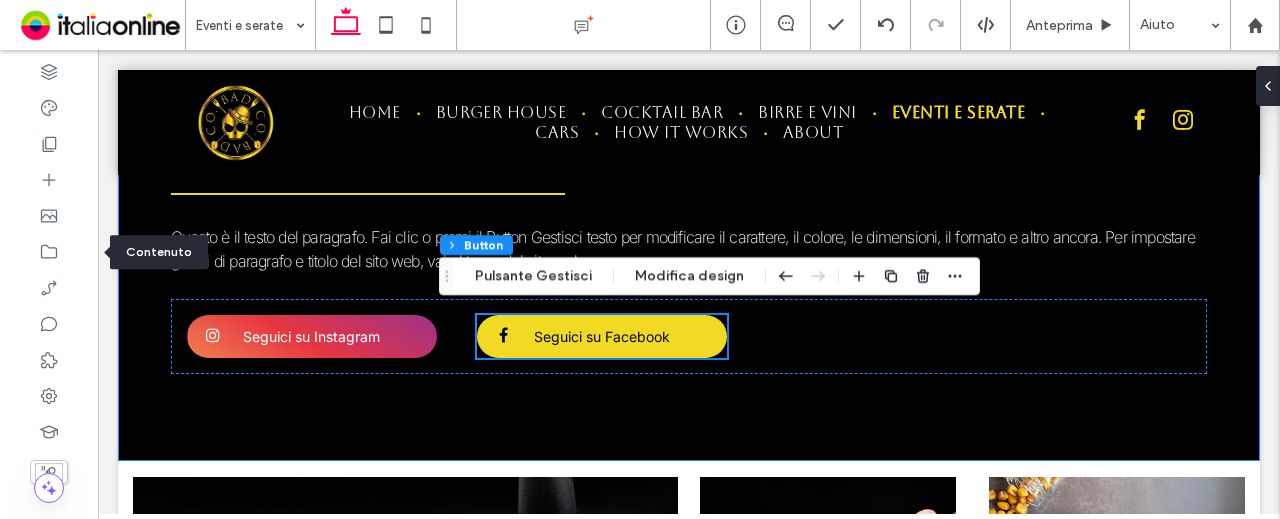 scroll, scrollTop: 682, scrollLeft: 0, axis: vertical 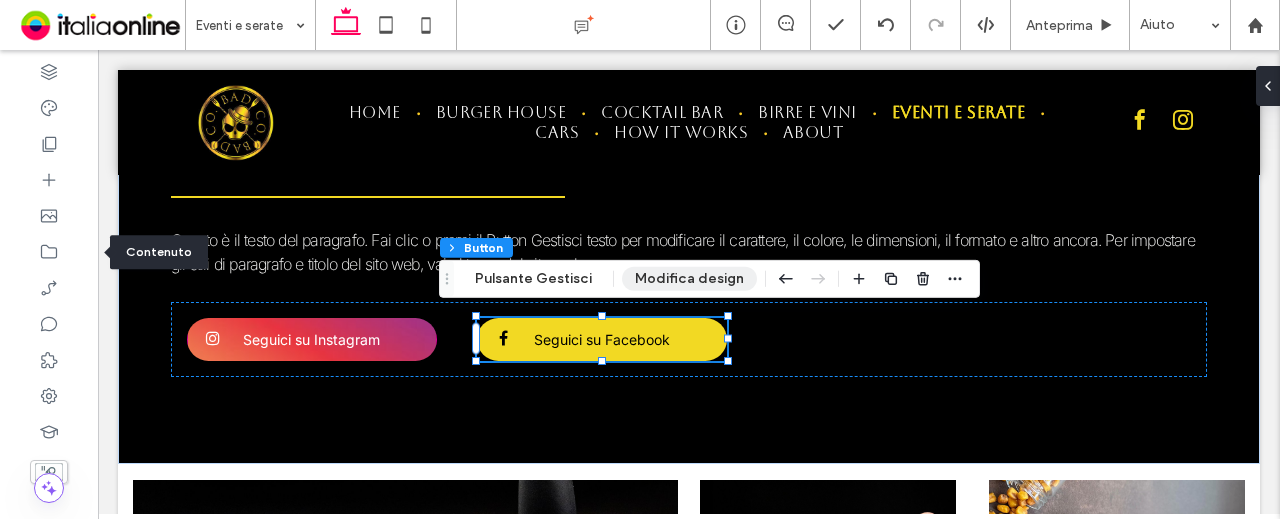 click on "Modifica design" at bounding box center [689, 279] 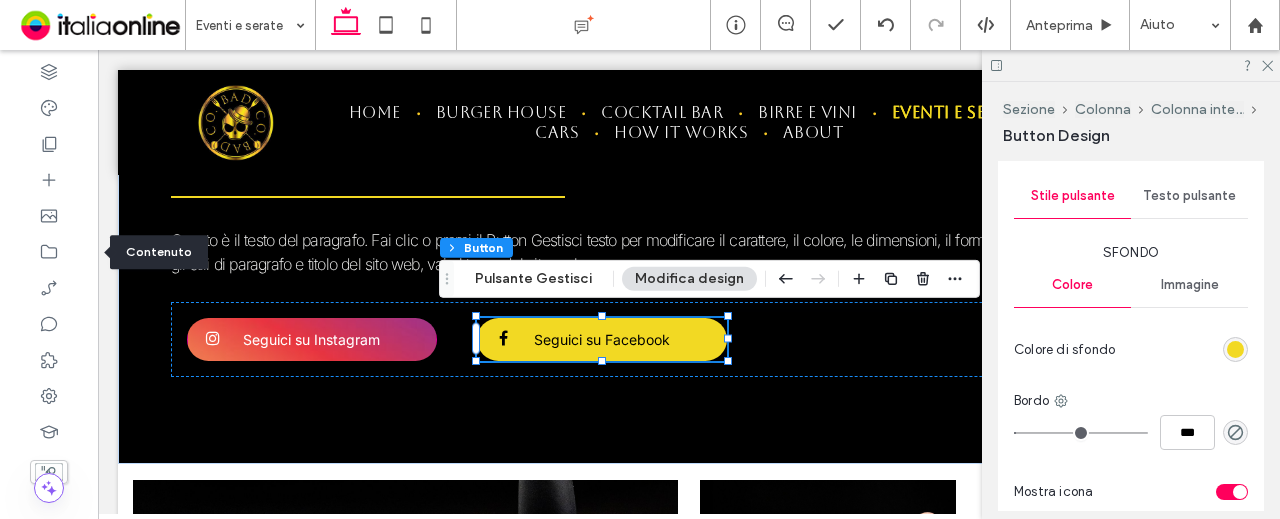 scroll, scrollTop: 700, scrollLeft: 0, axis: vertical 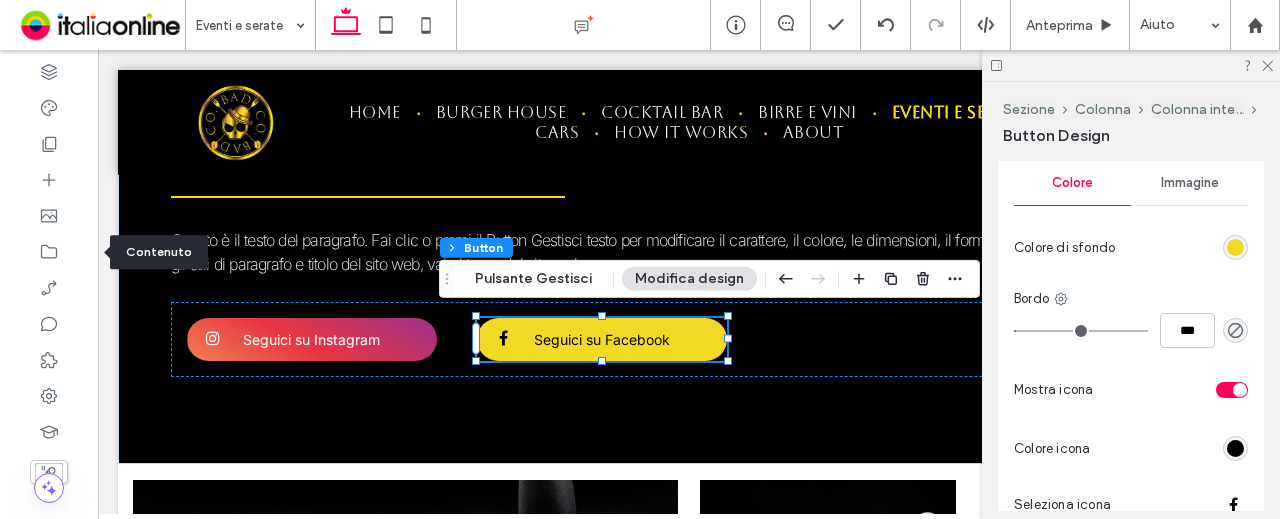 click at bounding box center [1235, 247] 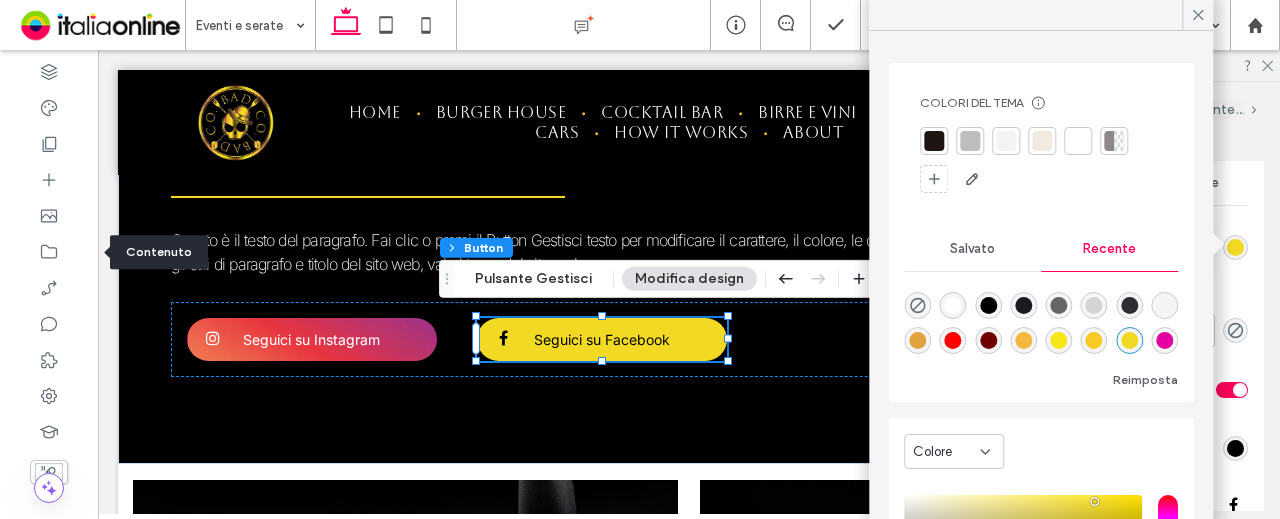 scroll, scrollTop: 153, scrollLeft: 0, axis: vertical 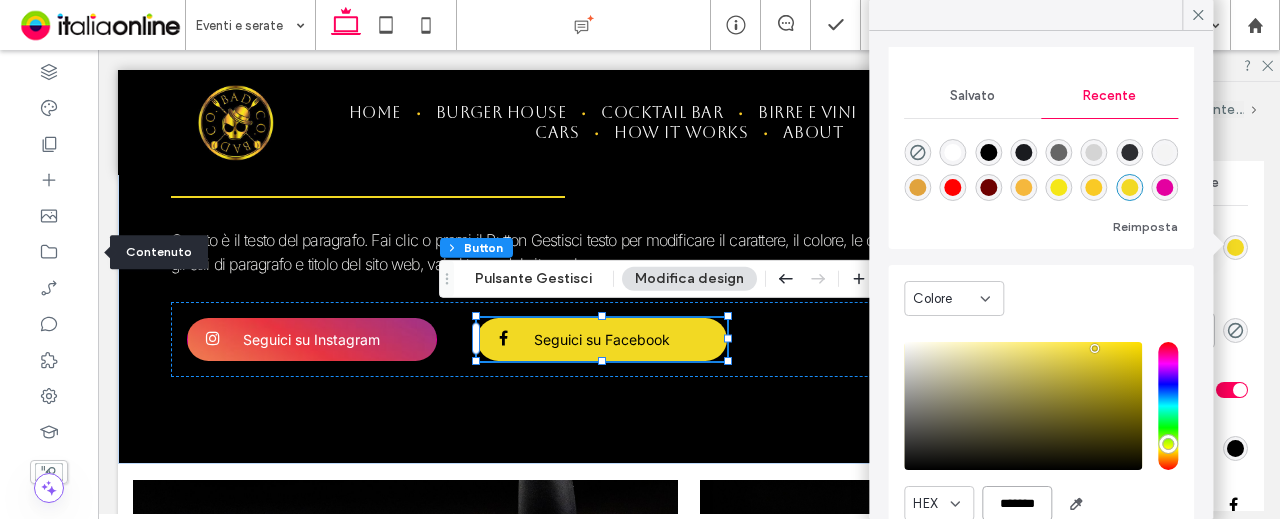 click on "*******" at bounding box center [1017, 503] 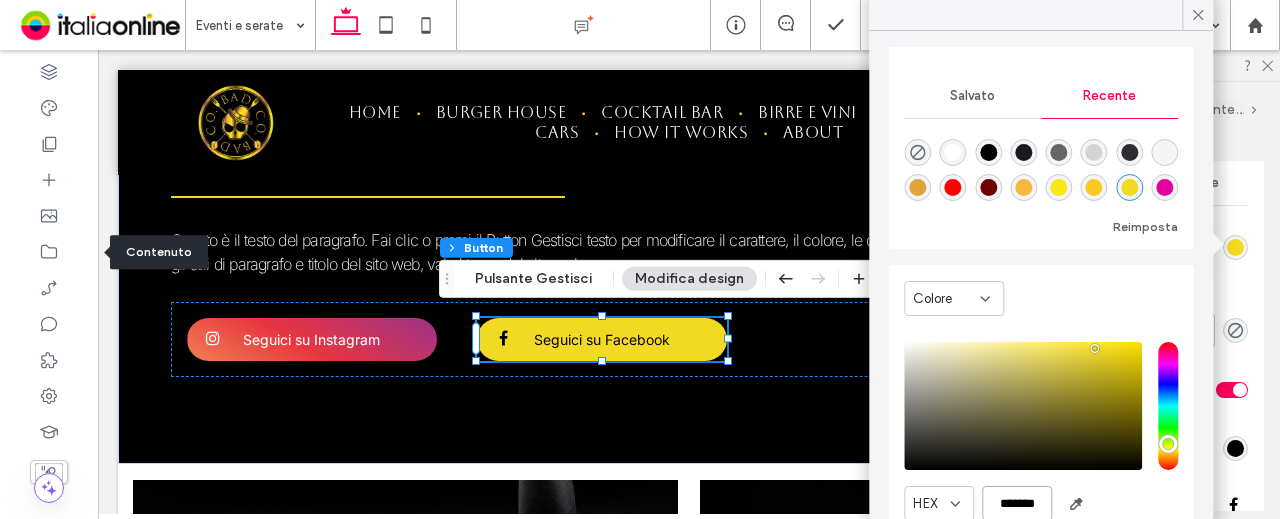 click on "*******" at bounding box center (1017, 503) 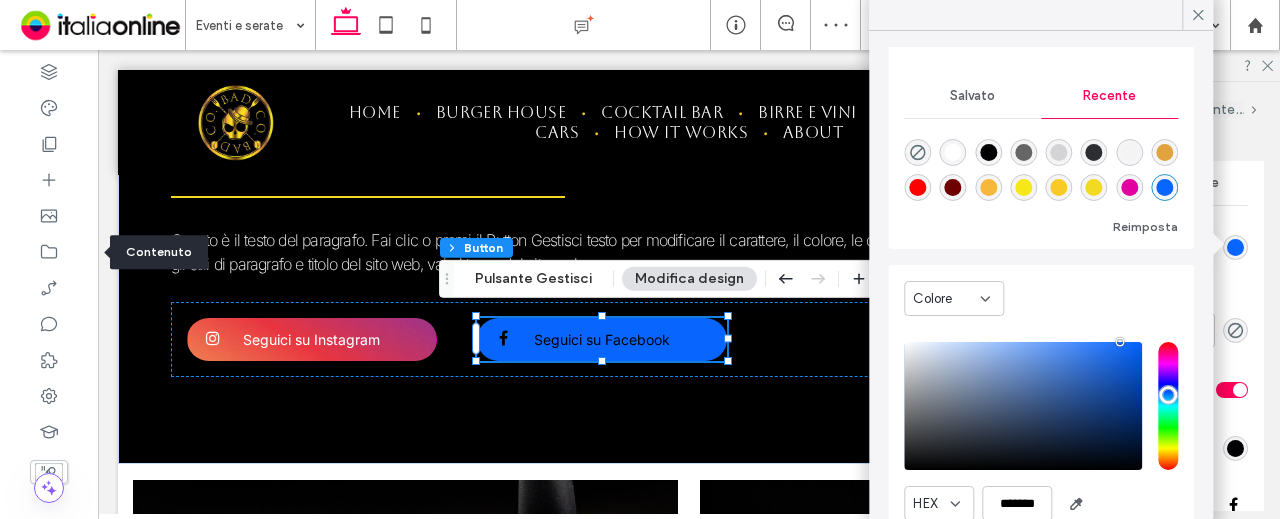 click on "Primario Secondario Seleziona layout Stile pulsante Testo pulsante Sfondo Colore Immagine Colore di sfondo Bordo *** Mostra icona Colore icona Seleziona icona Visualizza più opzioni di design Ripristina stile tema sito" at bounding box center [1131, 281] 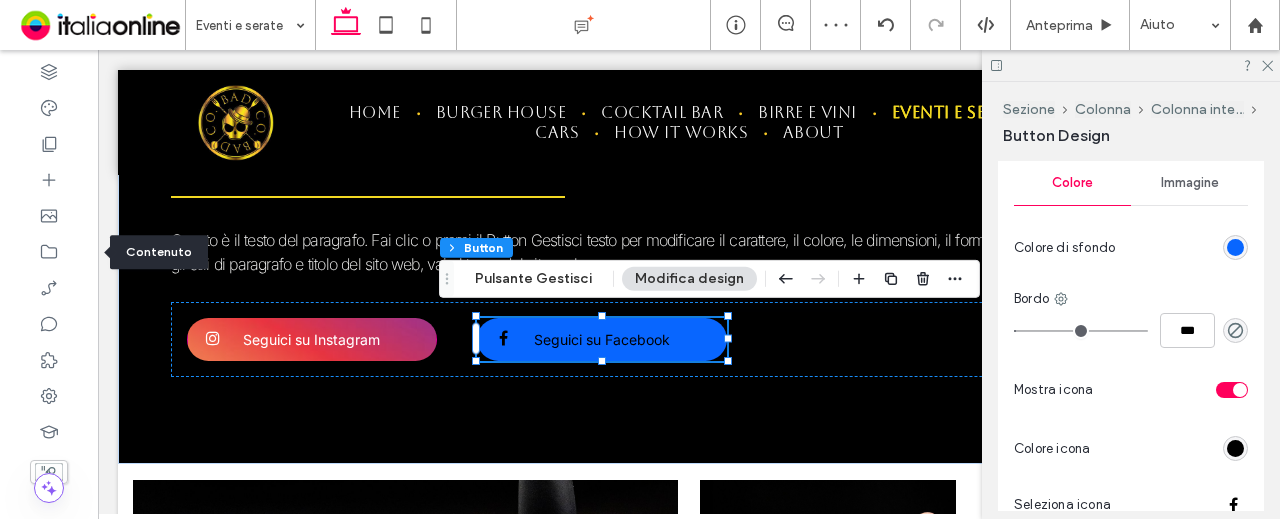 scroll, scrollTop: 800, scrollLeft: 0, axis: vertical 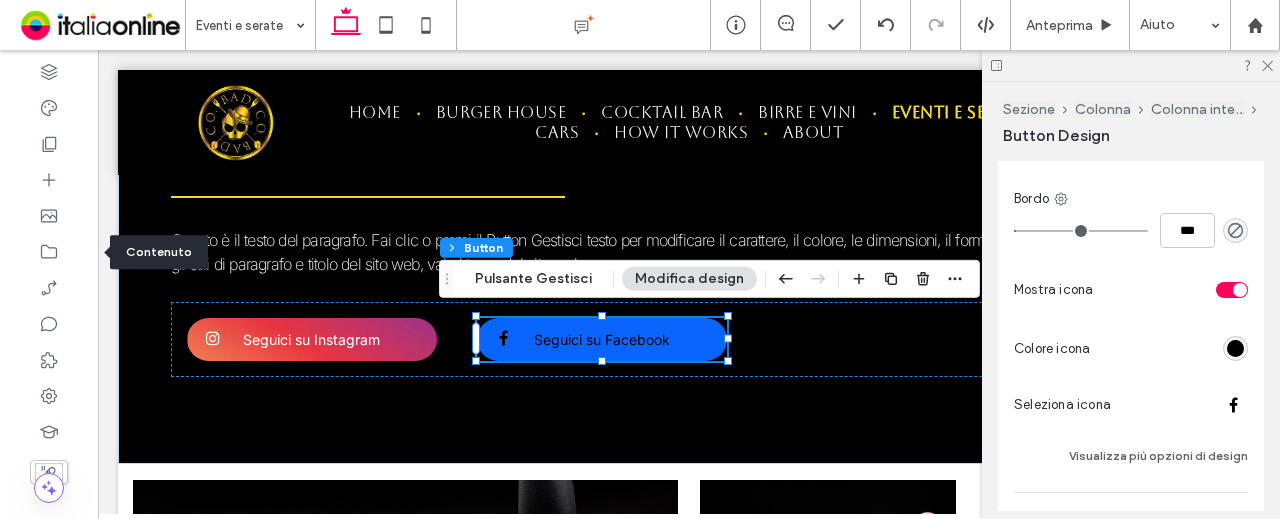 click at bounding box center (1235, 348) 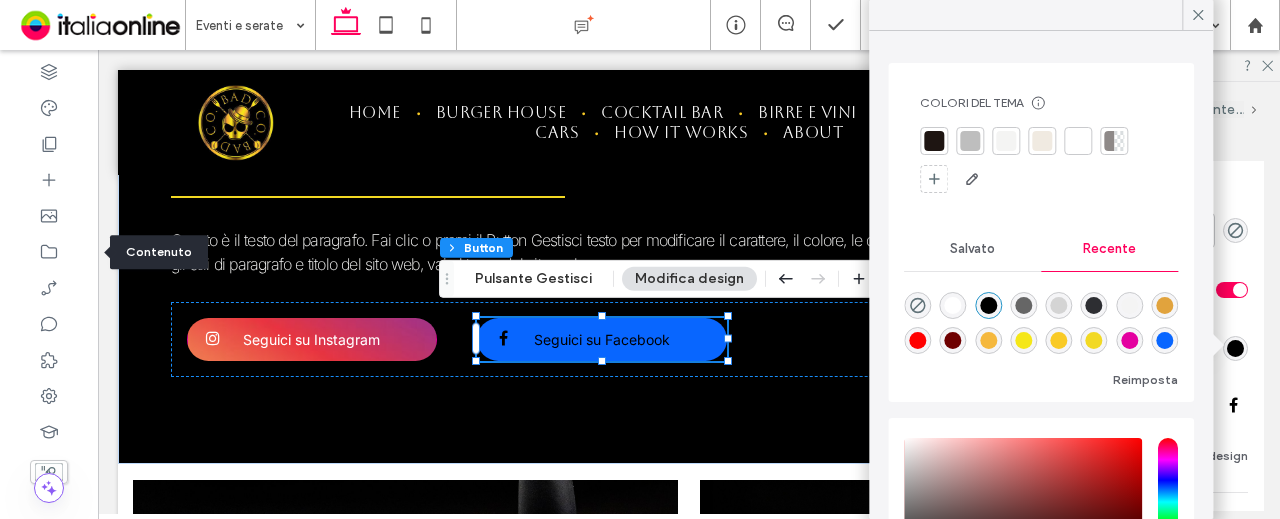 click at bounding box center (953, 305) 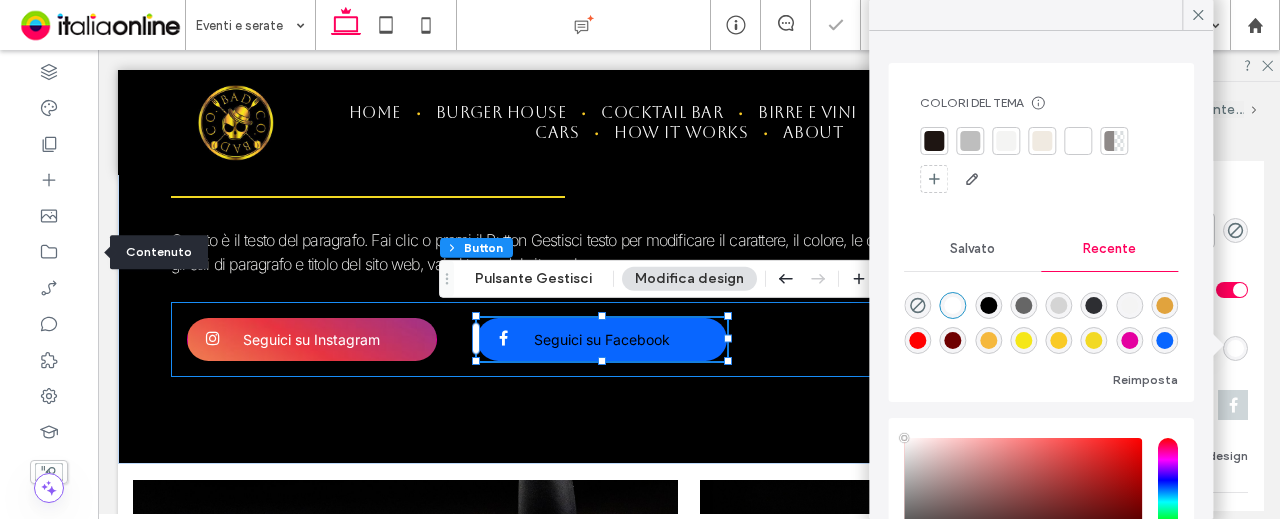 type on "*" 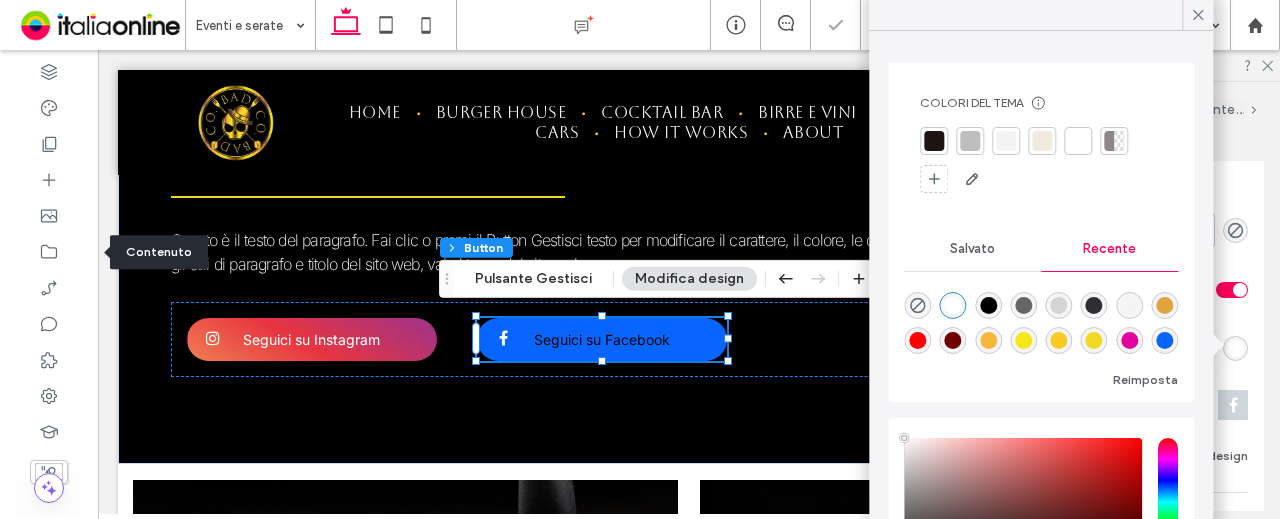 click on "Allineamento Spaziatura Imposta i margini e la spaziatura interna 0px 0% 0px 0% * px 0px * px 0px Reimposta spaziatura interna Dimensione Larghezza *** px Altezza ** px Altre opzioni di dimensione Animazione Trigger Nessuna Posizione Tipo di posizione Predefinito Stile pulsante Primario Secondario Seleziona layout Stile pulsante Testo pulsante Sfondo Colore Immagine Colore di sfondo Bordo *** Mostra icona Colore icona Seleziona icona Visualizza più opzioni di design Ripristina stile tema sito" at bounding box center (1137, 336) 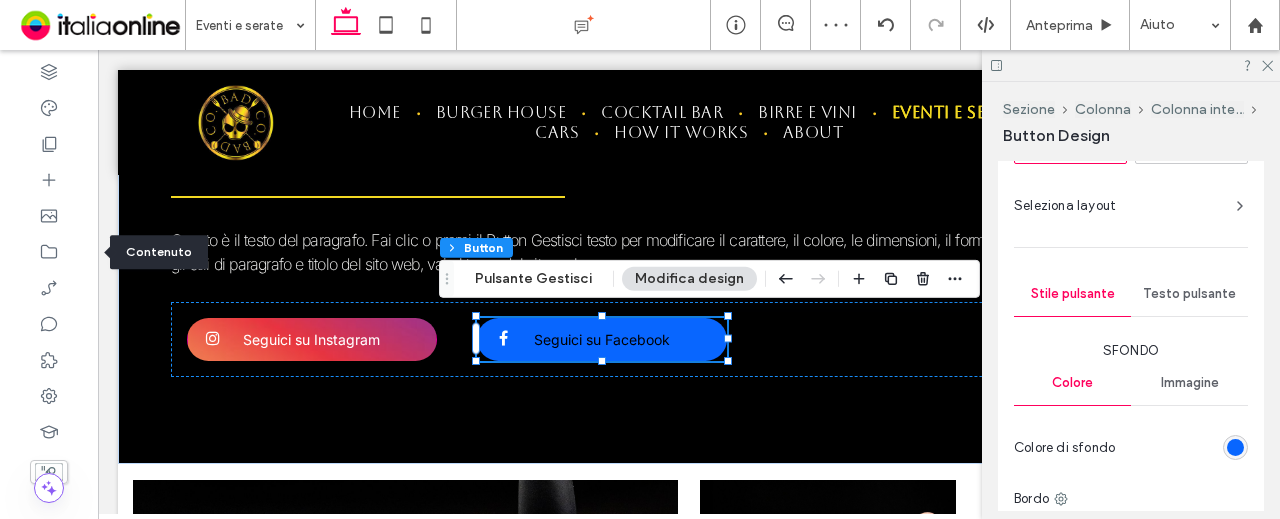 click on "Testo pulsante" at bounding box center (1189, 294) 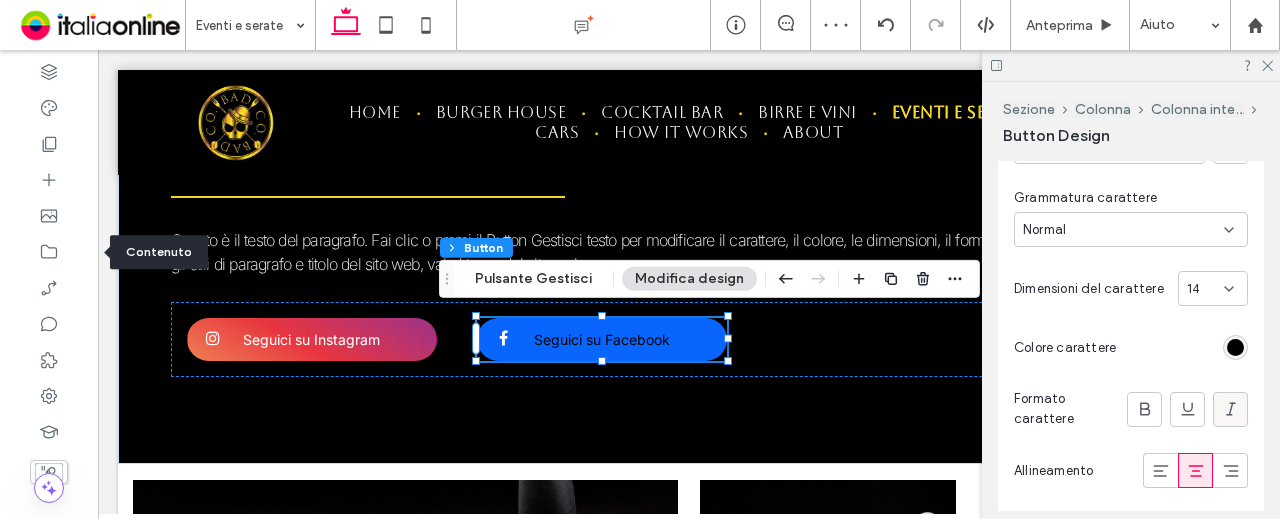 scroll, scrollTop: 800, scrollLeft: 0, axis: vertical 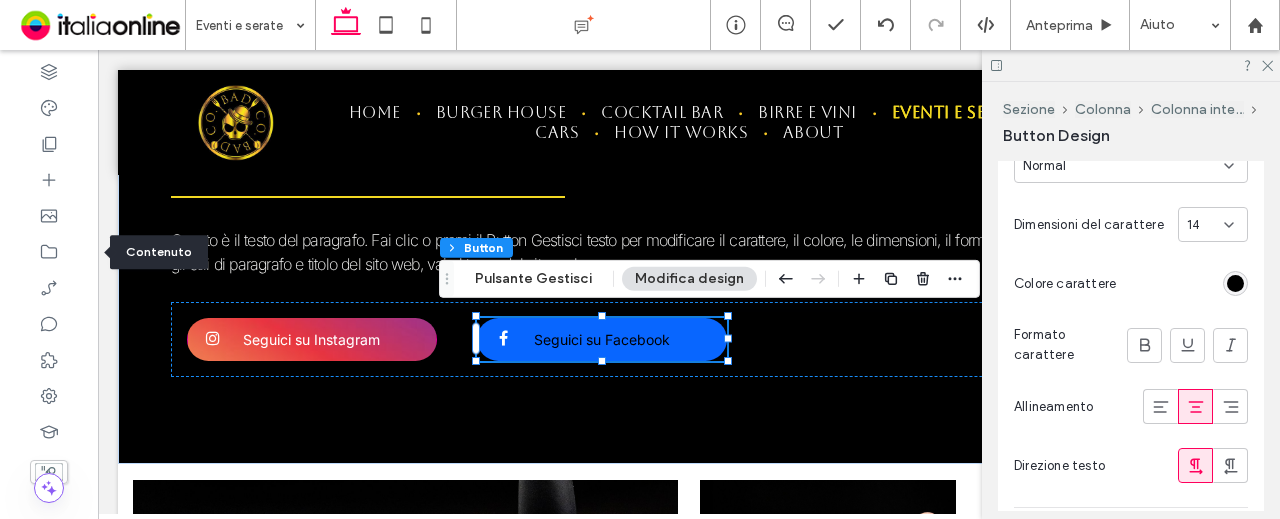 click at bounding box center (1235, 283) 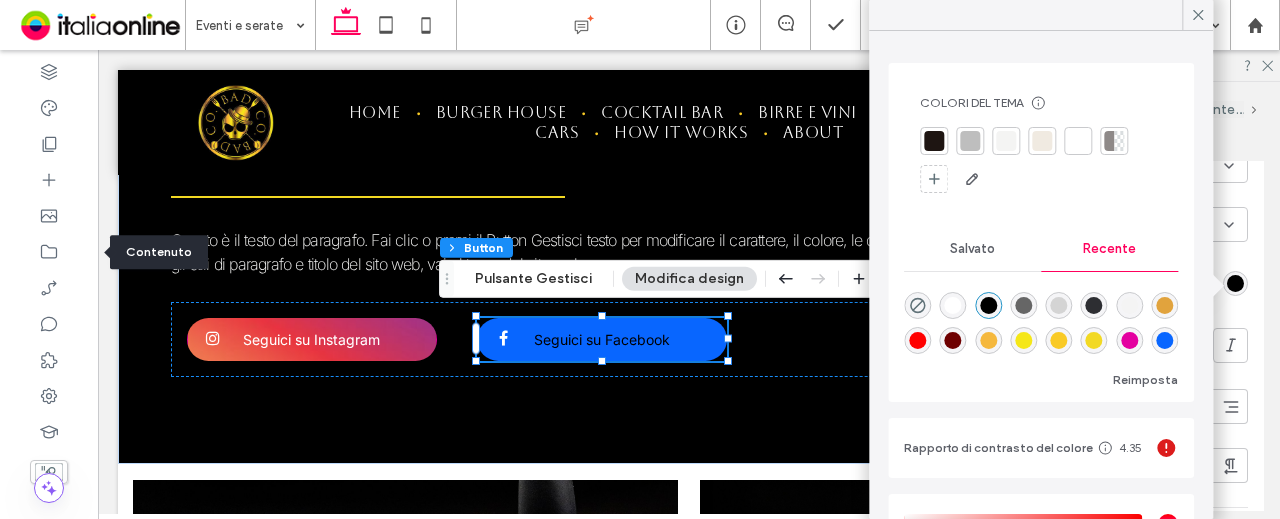 click at bounding box center (953, 305) 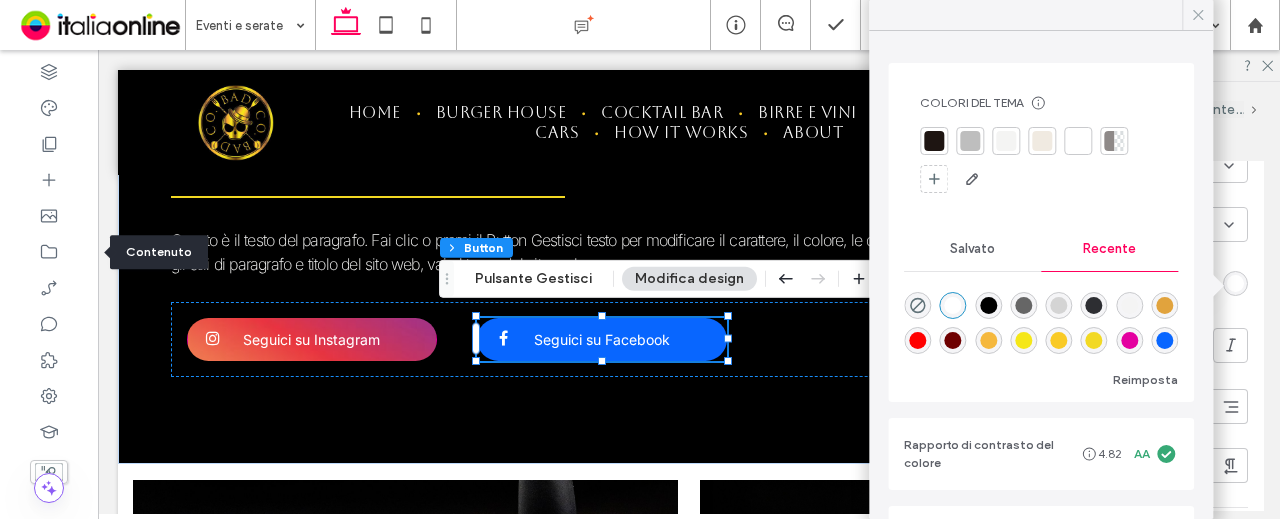 click 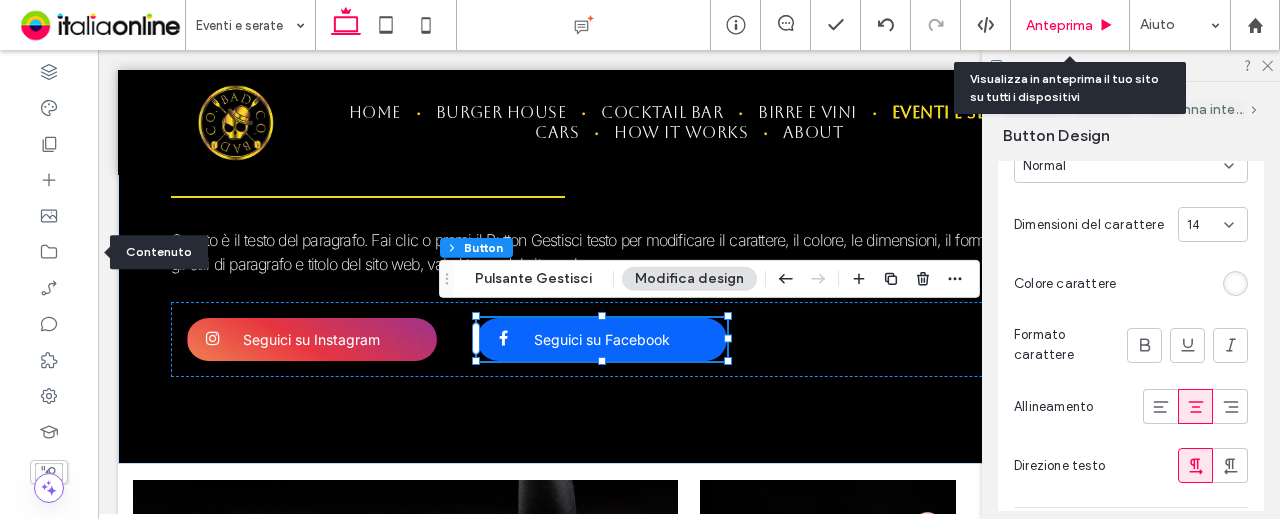 click on "Anteprima" at bounding box center (1059, 25) 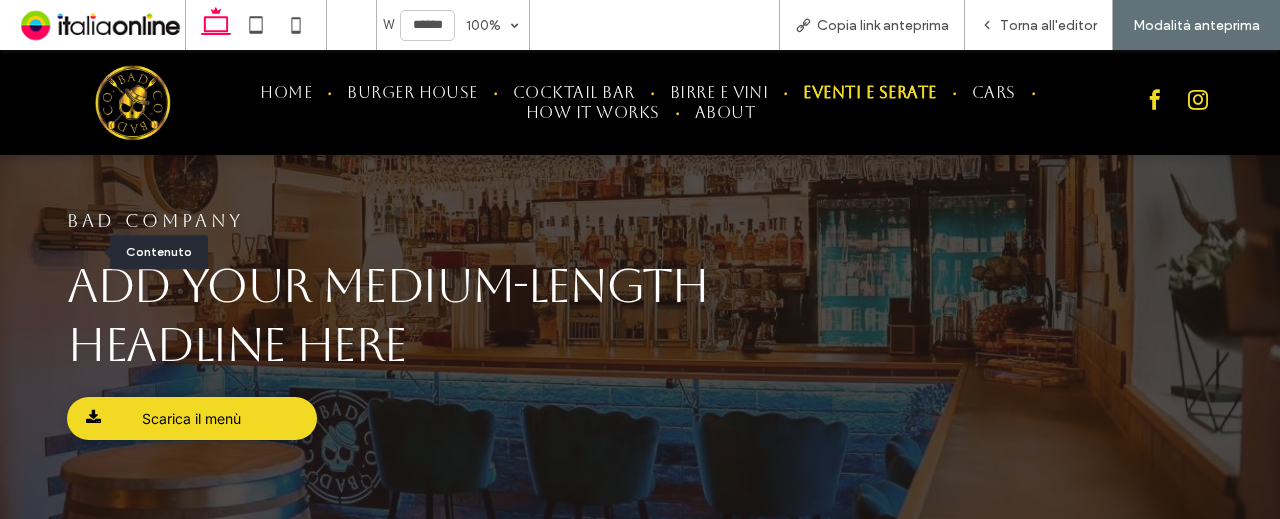 scroll, scrollTop: 0, scrollLeft: 0, axis: both 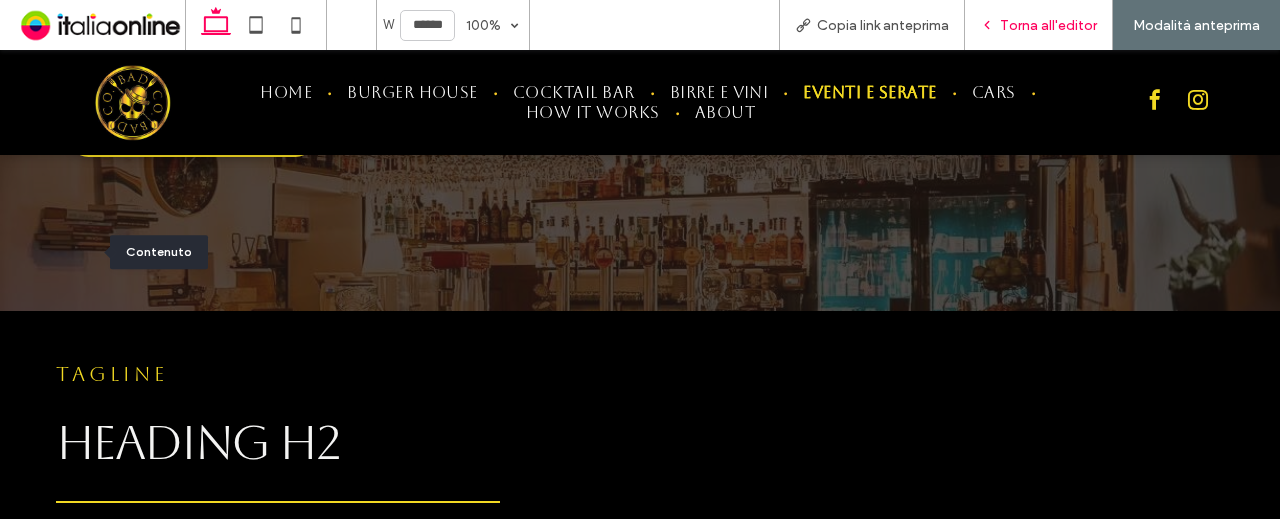 click on "Torna all'editor" at bounding box center (1048, 25) 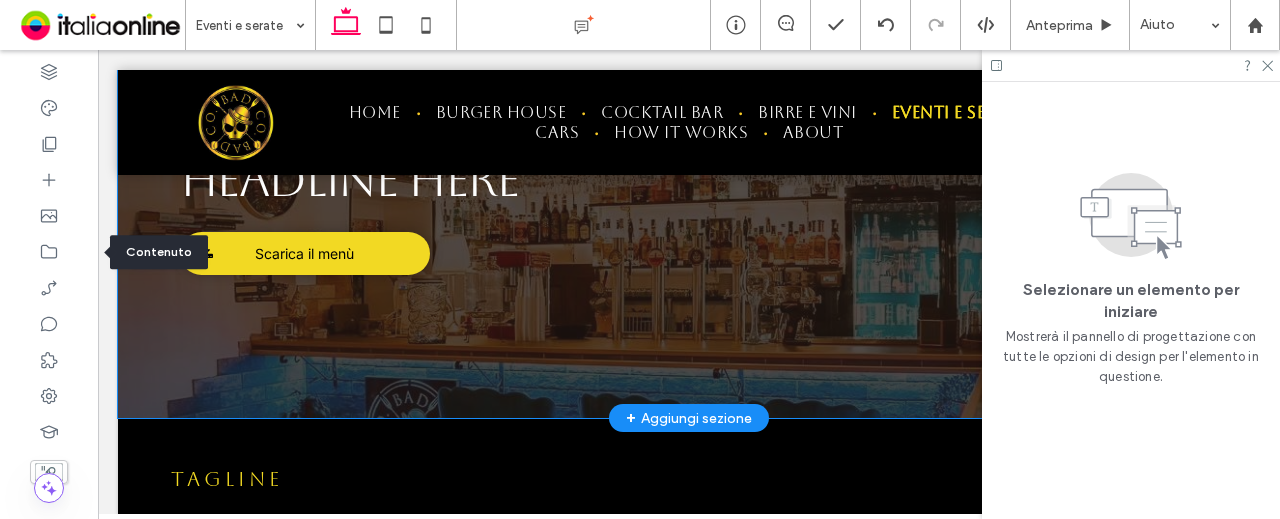 scroll, scrollTop: 181, scrollLeft: 0, axis: vertical 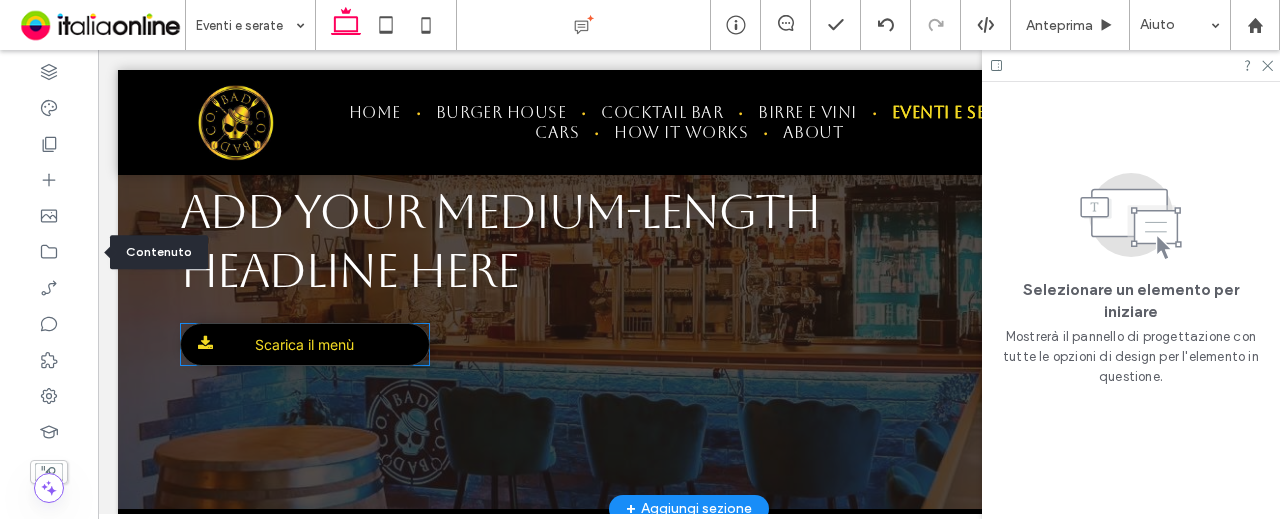 click on "Scarica il menù" at bounding box center [305, 344] 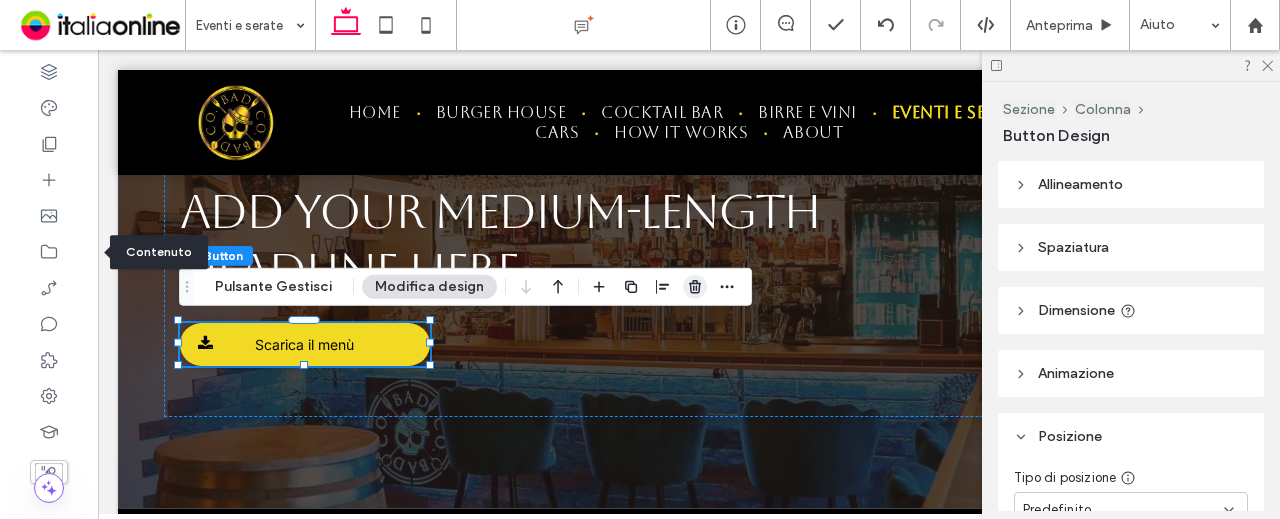 click 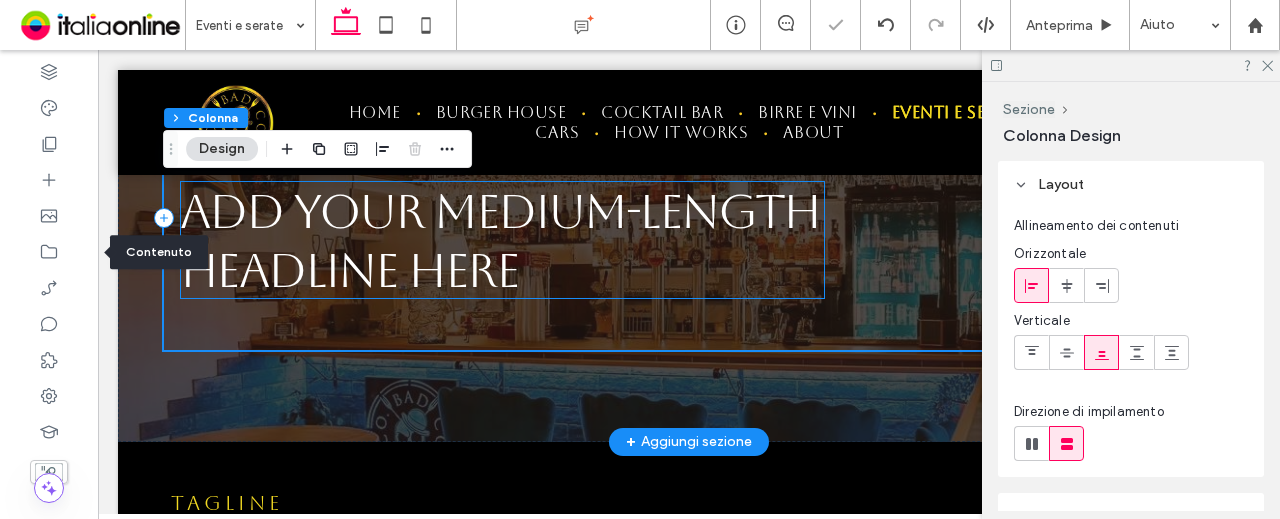 scroll, scrollTop: 81, scrollLeft: 0, axis: vertical 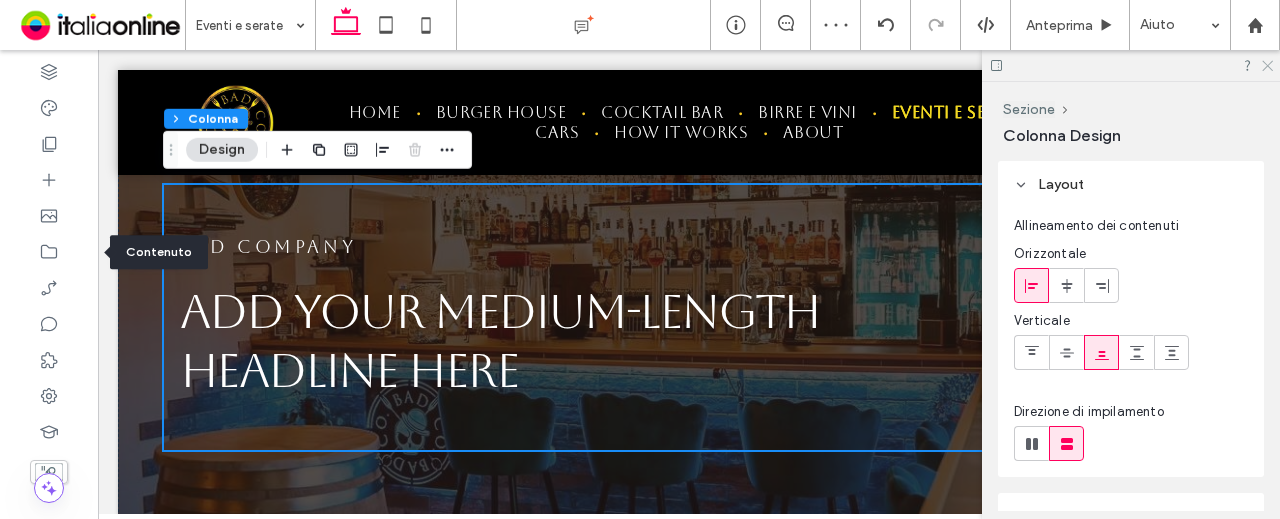 click 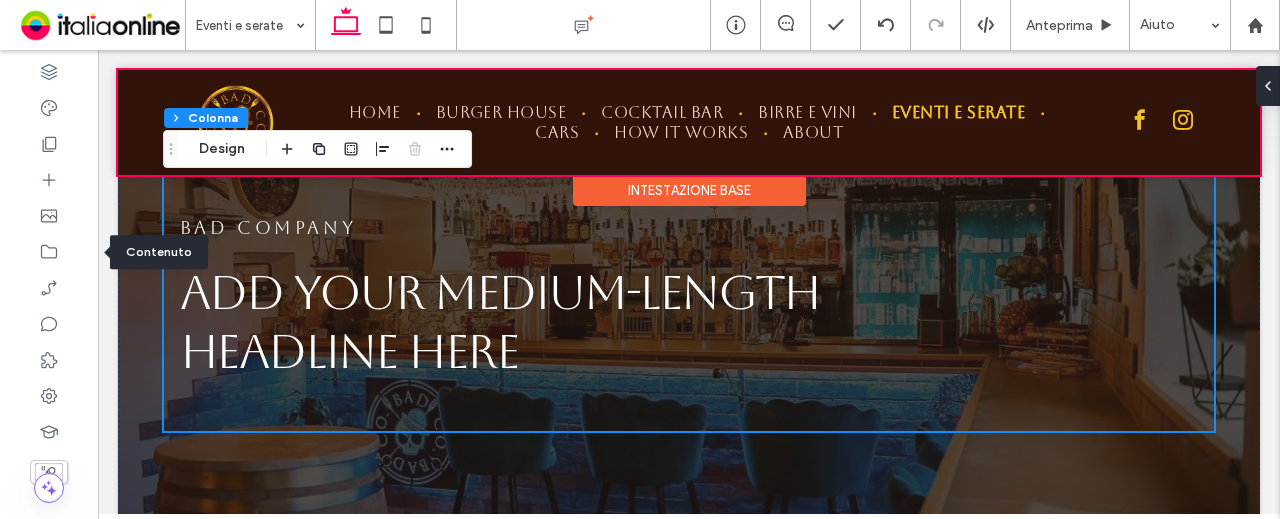 scroll, scrollTop: 82, scrollLeft: 0, axis: vertical 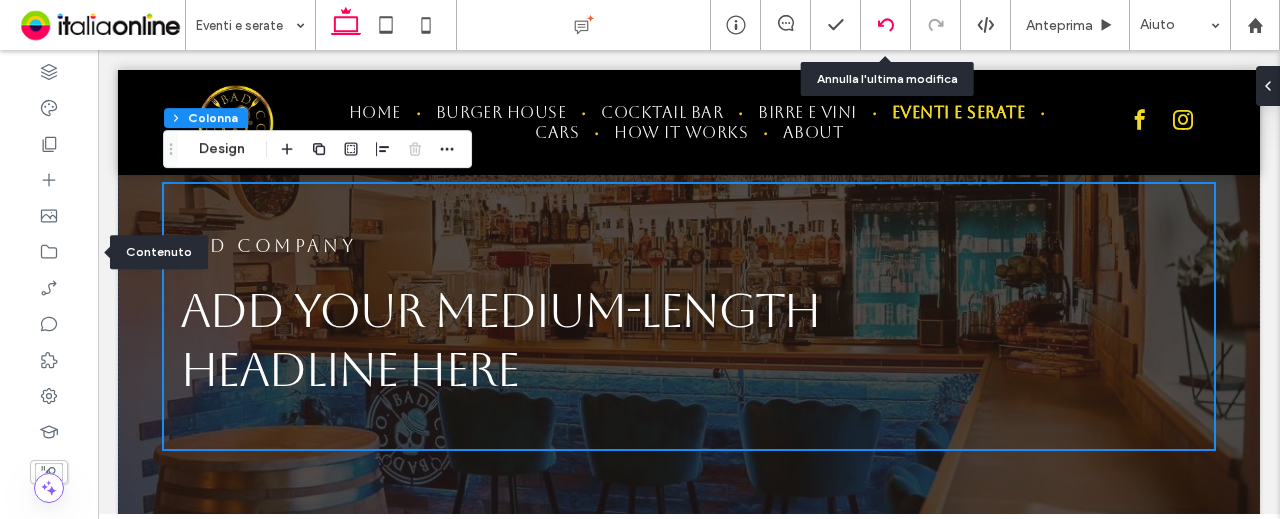 click 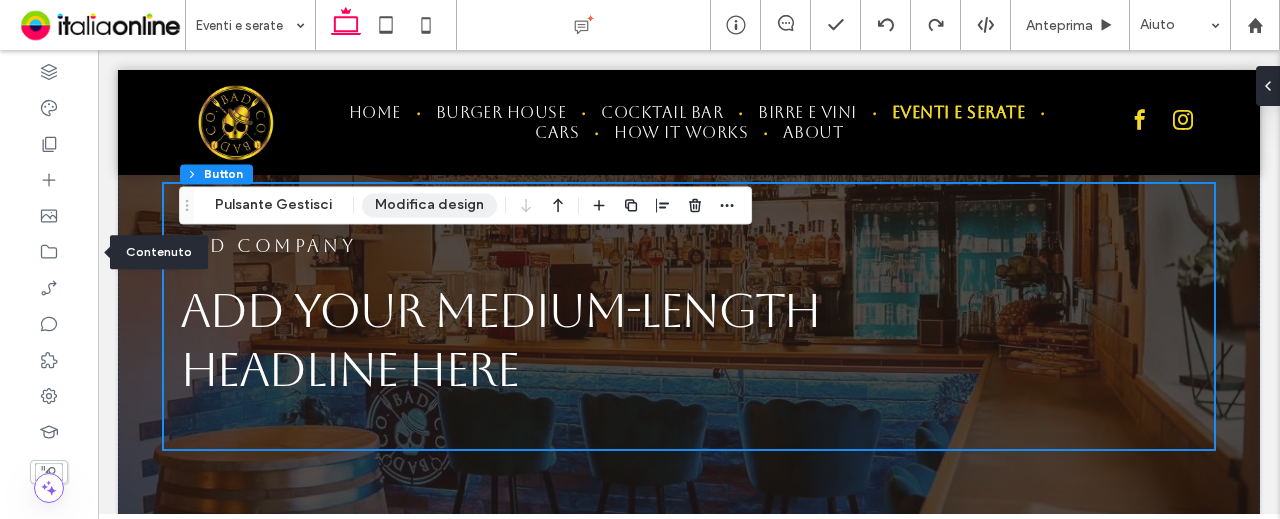 click on "Modifica design" at bounding box center (429, 205) 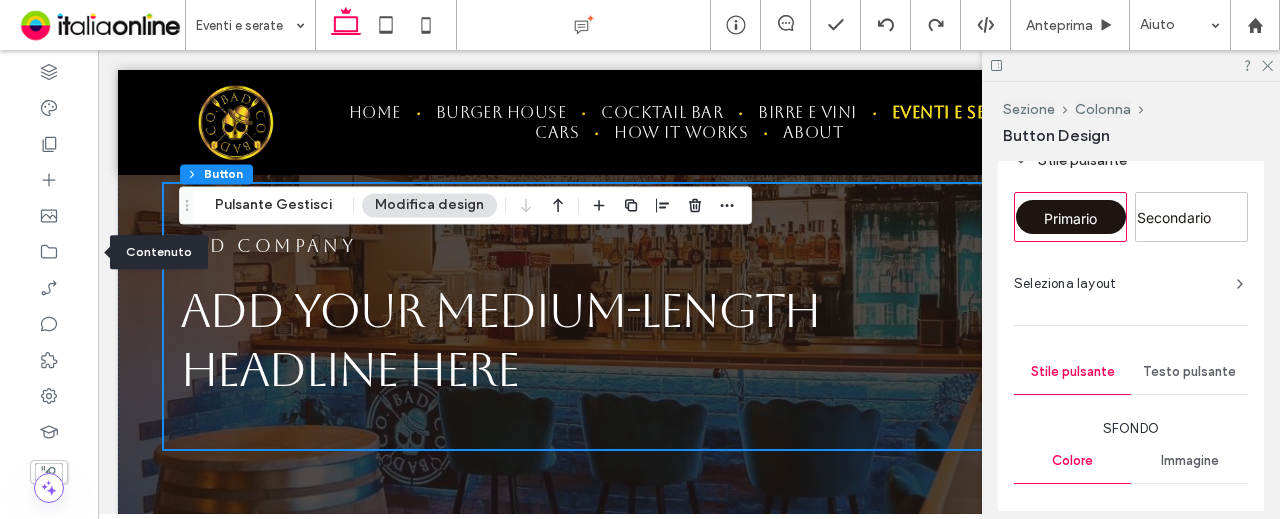 scroll, scrollTop: 400, scrollLeft: 0, axis: vertical 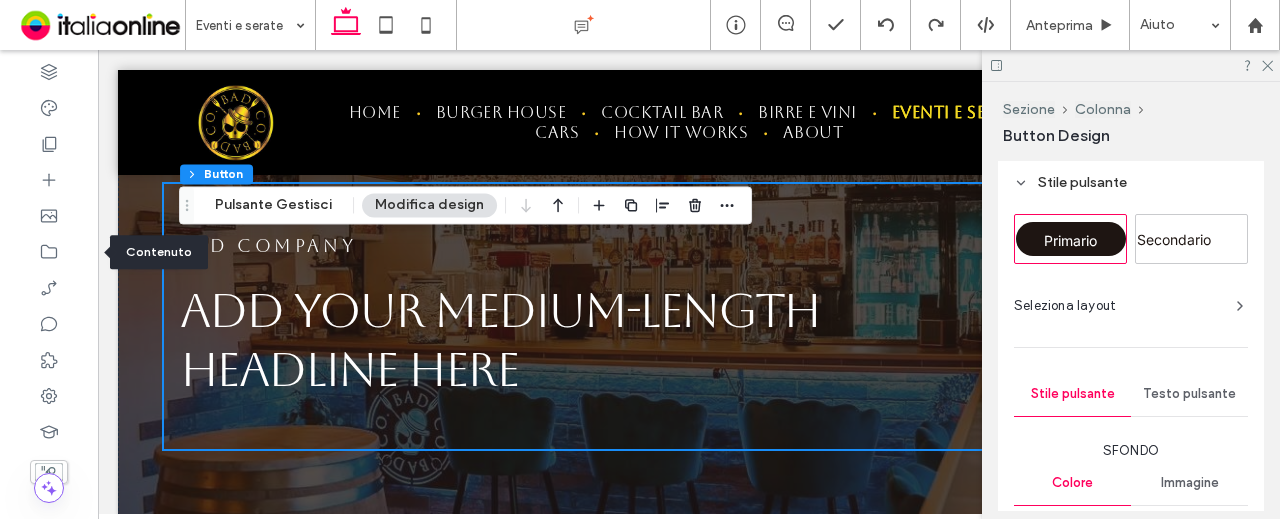 click on "Seleziona layout" at bounding box center (1131, 306) 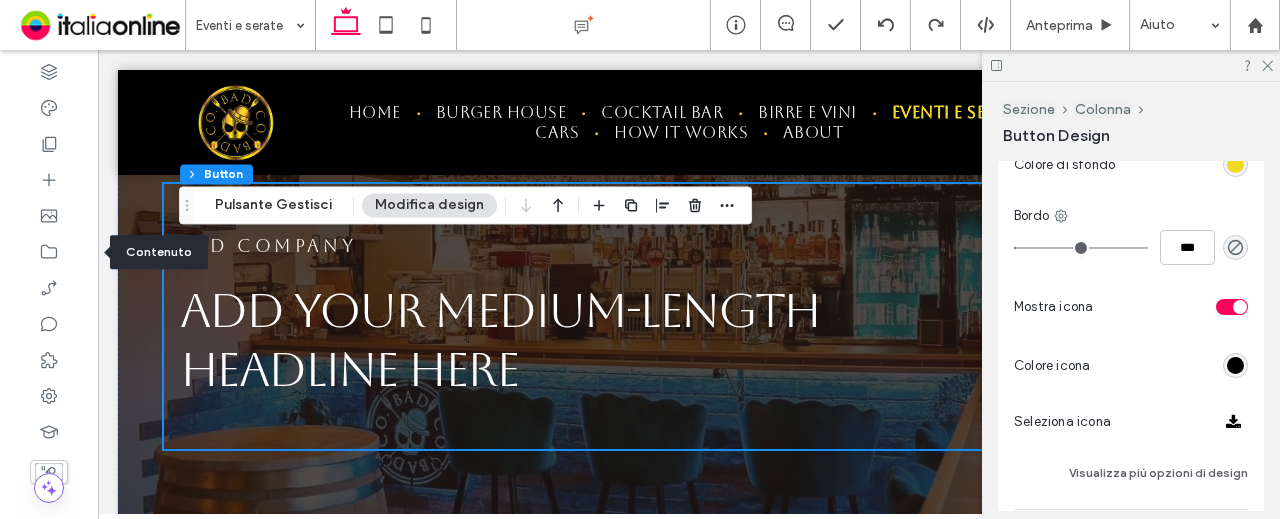 scroll, scrollTop: 800, scrollLeft: 0, axis: vertical 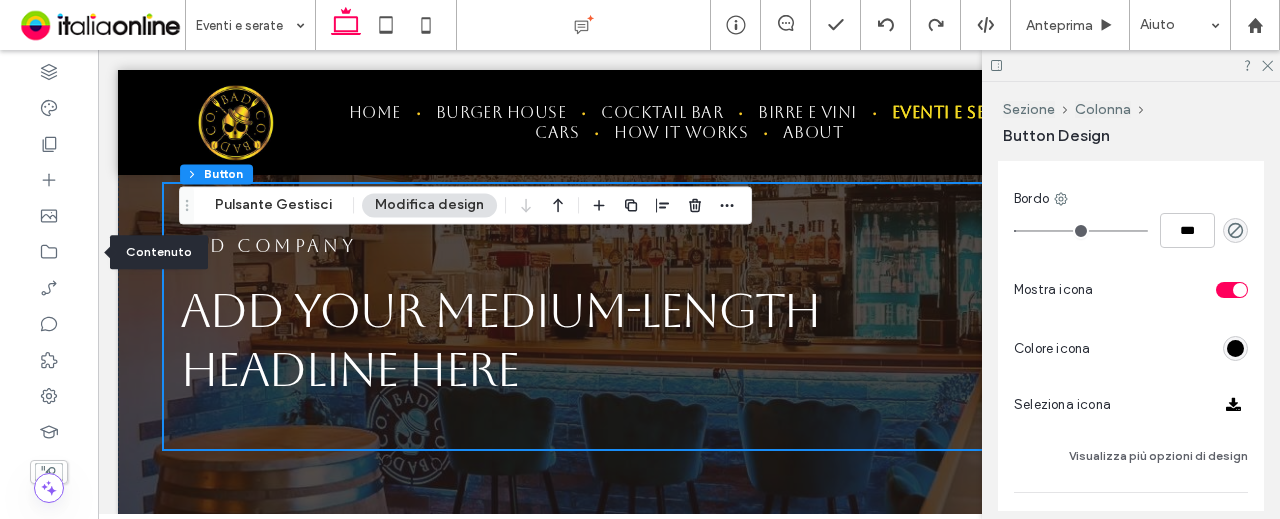 click at bounding box center [1232, 290] 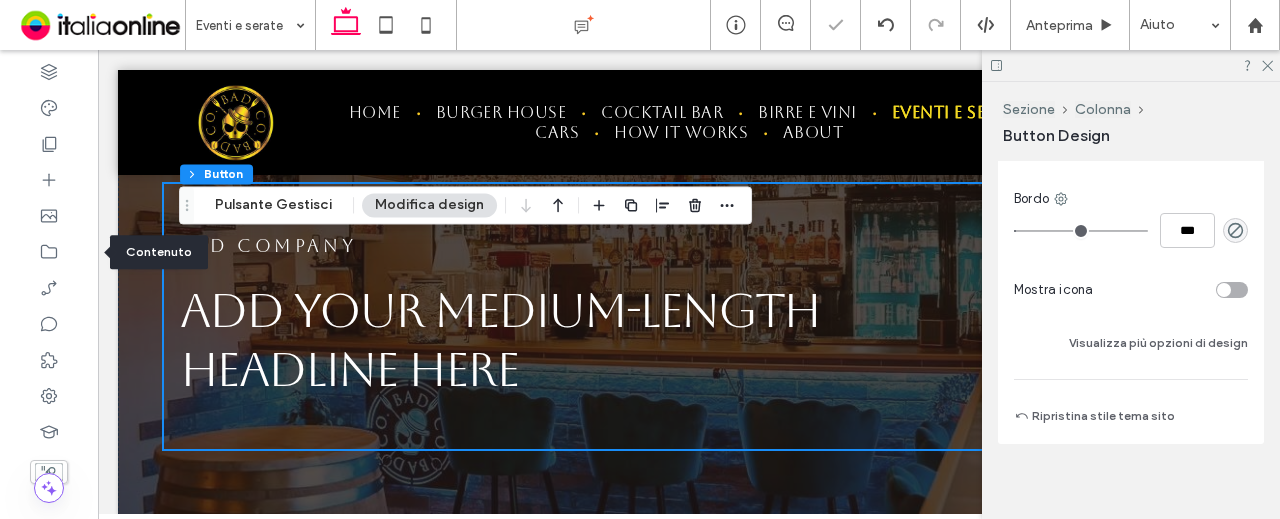 type on "*" 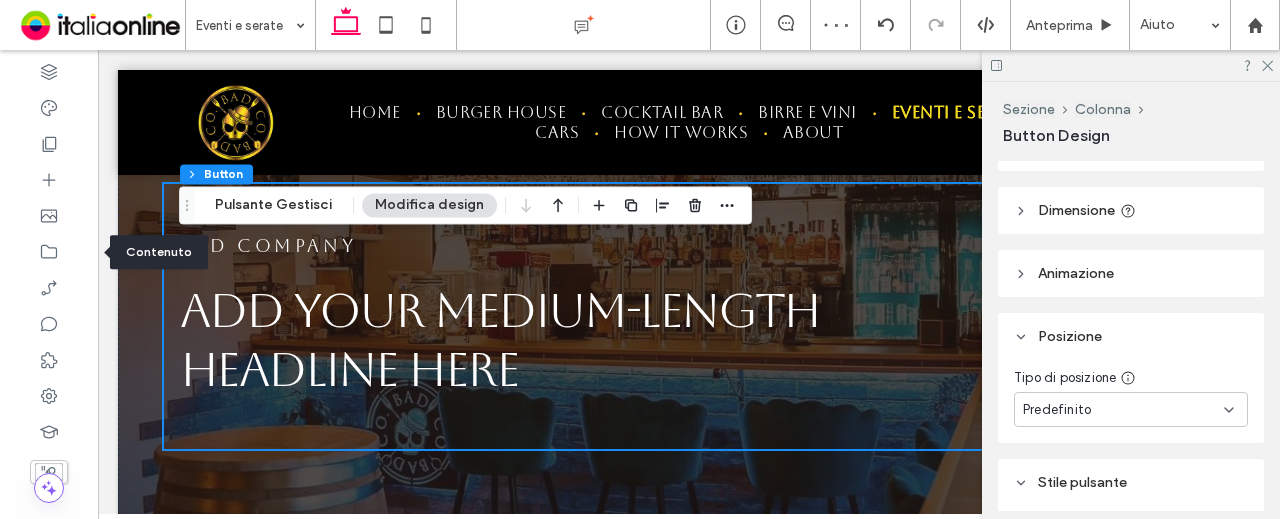 scroll, scrollTop: 0, scrollLeft: 0, axis: both 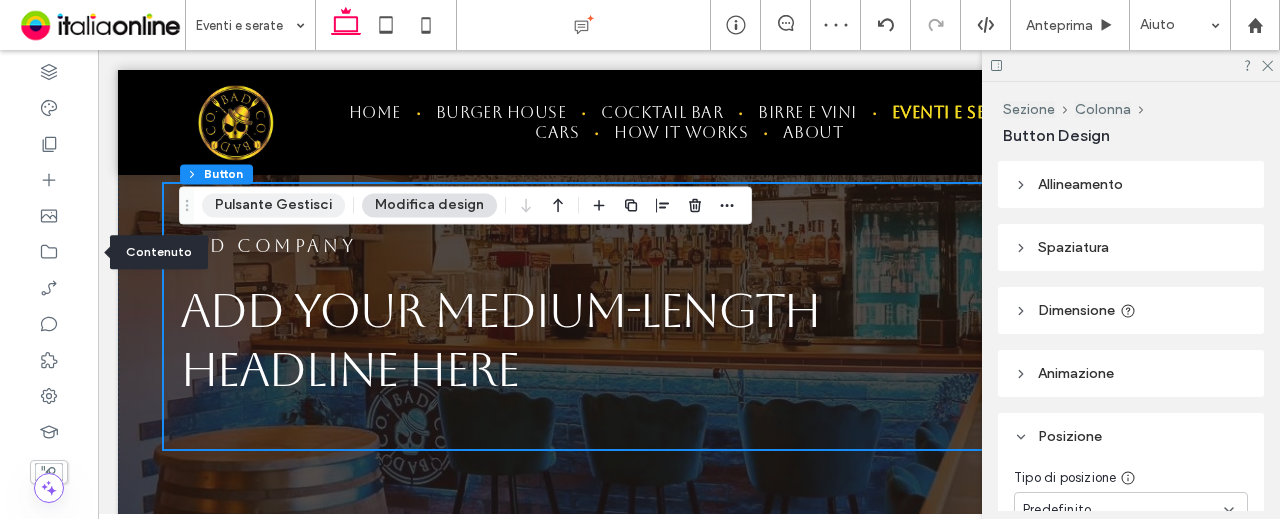 click on "Pulsante Gestisci" at bounding box center [273, 205] 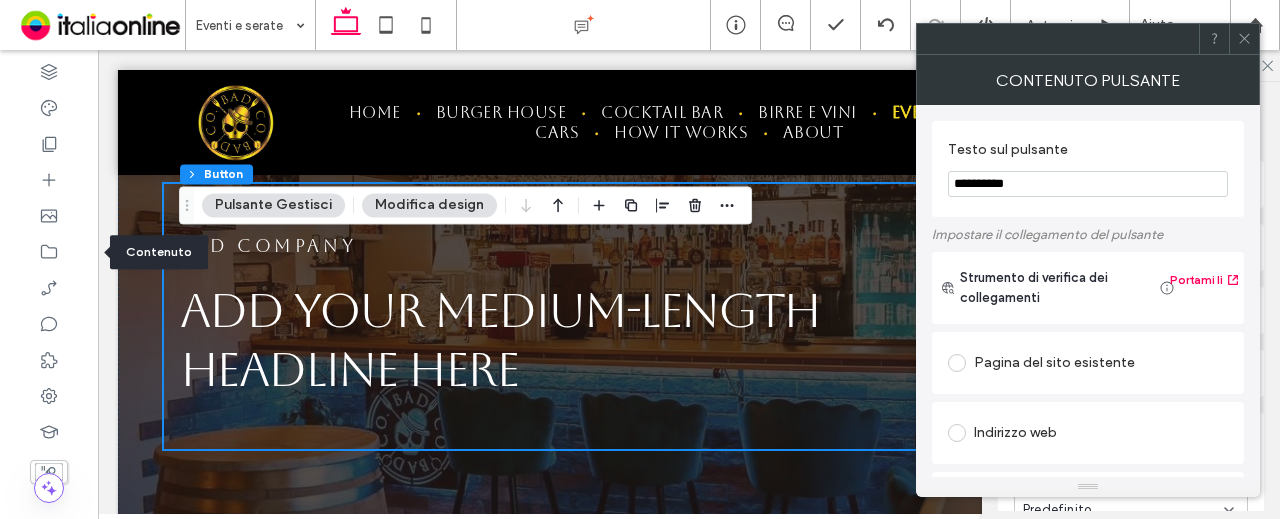 type on "**********" 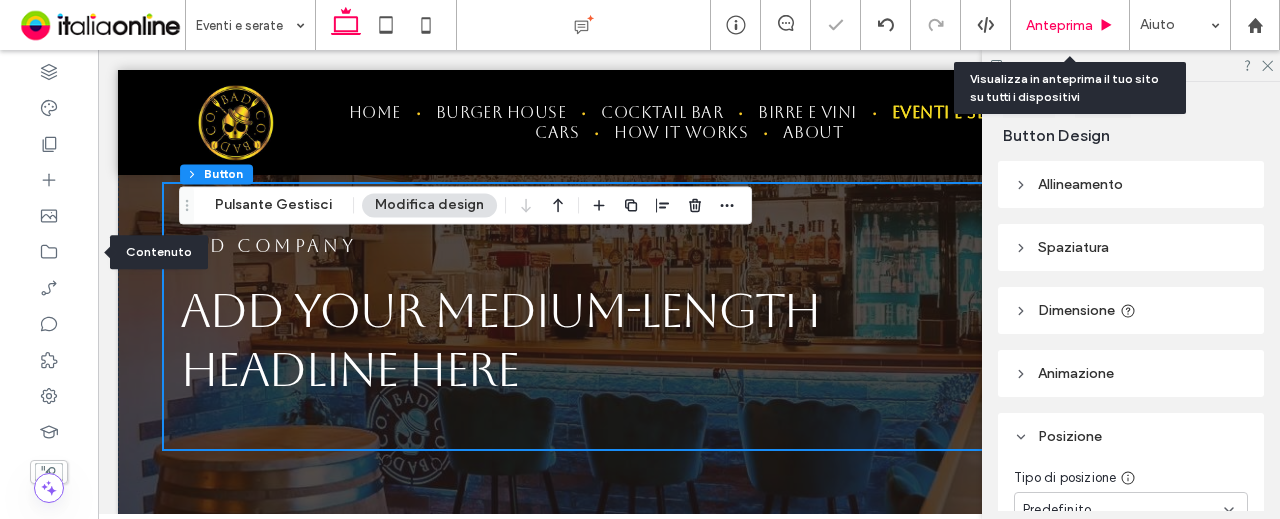 click on "Anteprima" at bounding box center (1070, 25) 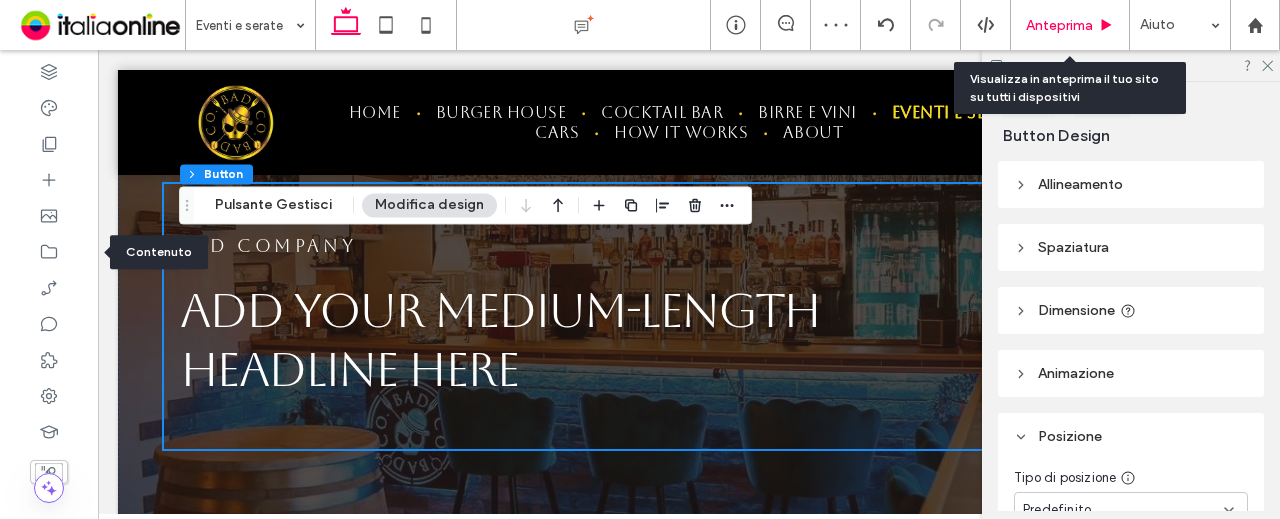 click on "Anteprima" at bounding box center (1059, 25) 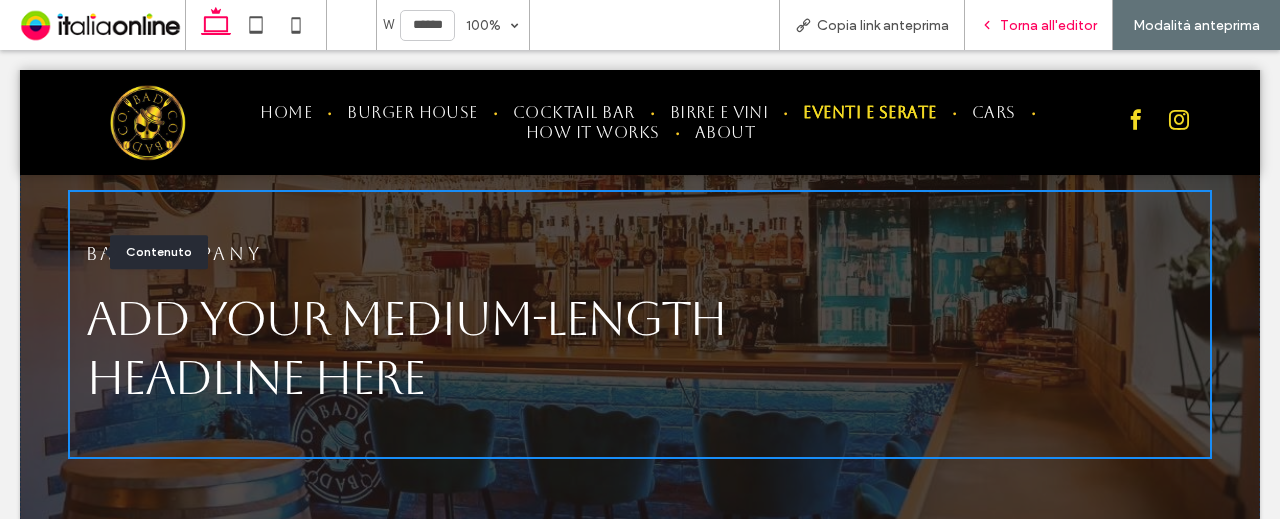 click on "Torna all'editor" at bounding box center (1039, 25) 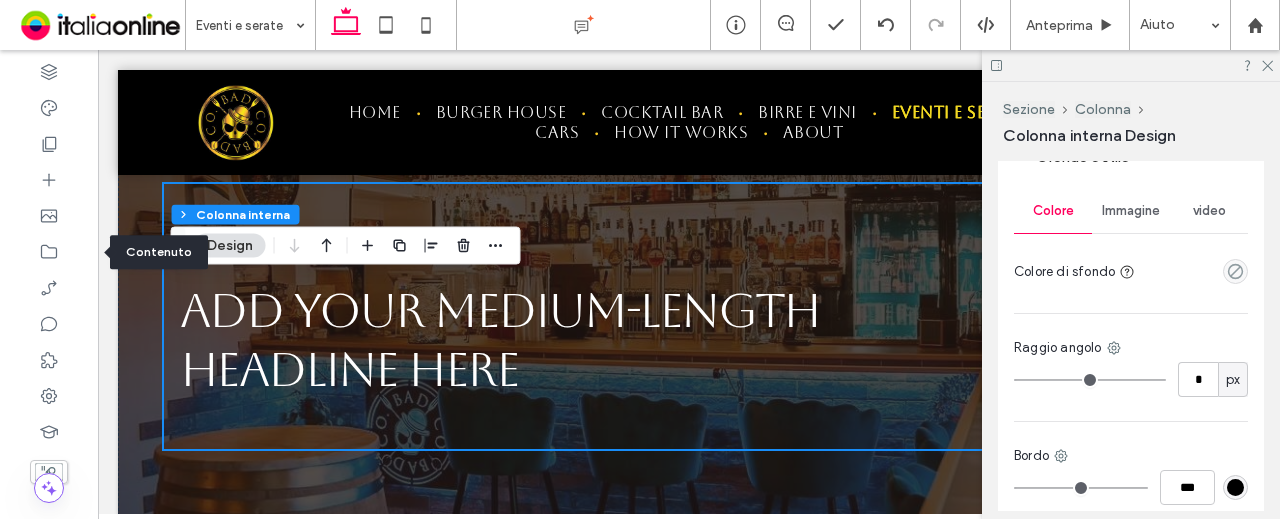 scroll, scrollTop: 1016, scrollLeft: 0, axis: vertical 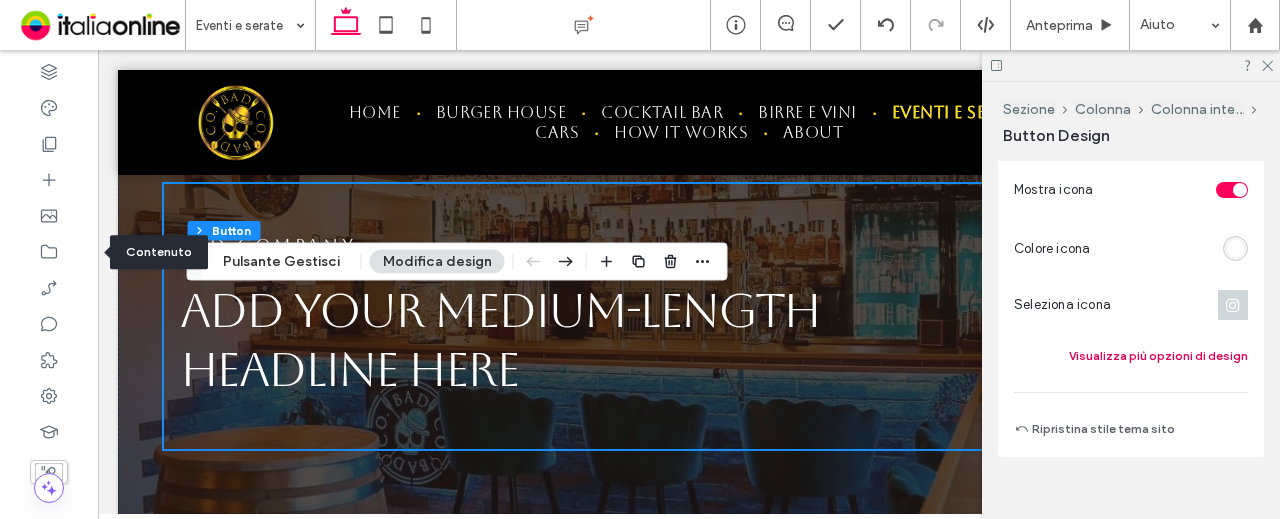 click on "Visualizza più opzioni di design" at bounding box center (1158, 356) 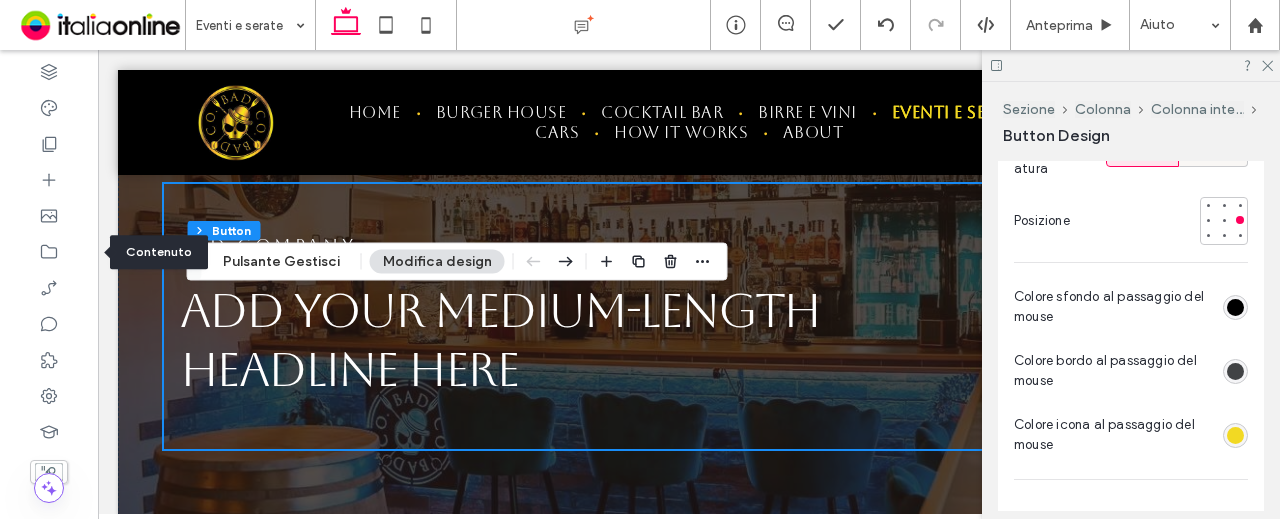 scroll, scrollTop: 1400, scrollLeft: 0, axis: vertical 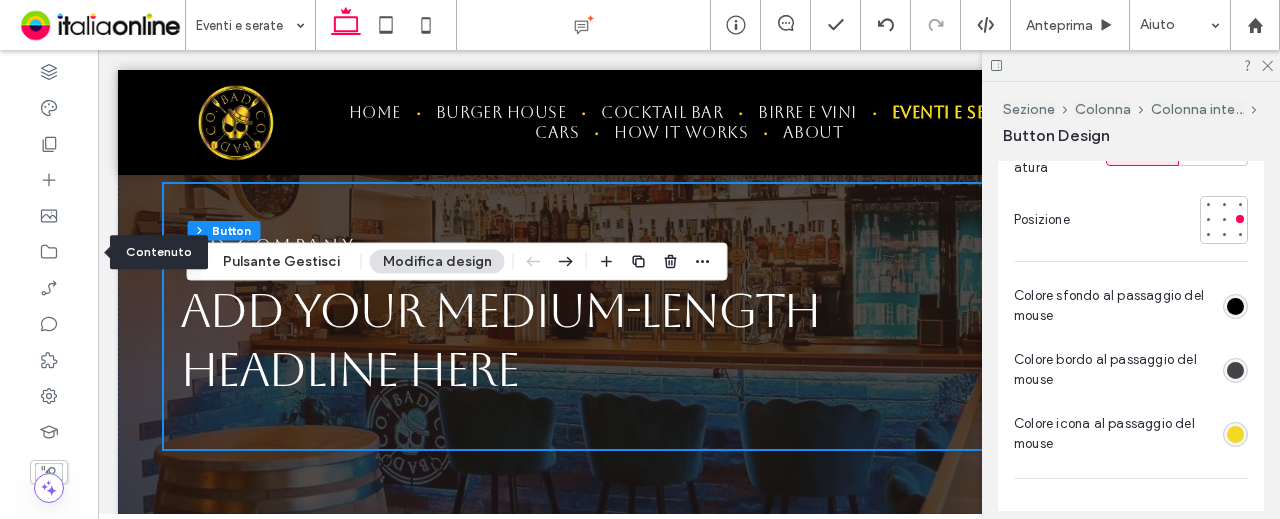 click at bounding box center (1235, 306) 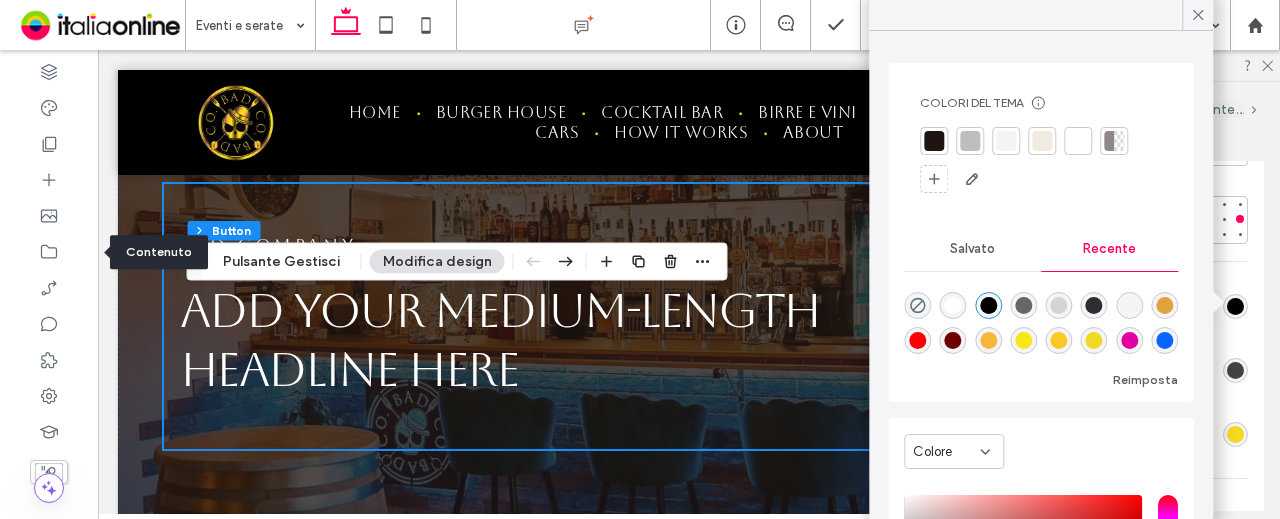 click on "Salvato" at bounding box center (972, 249) 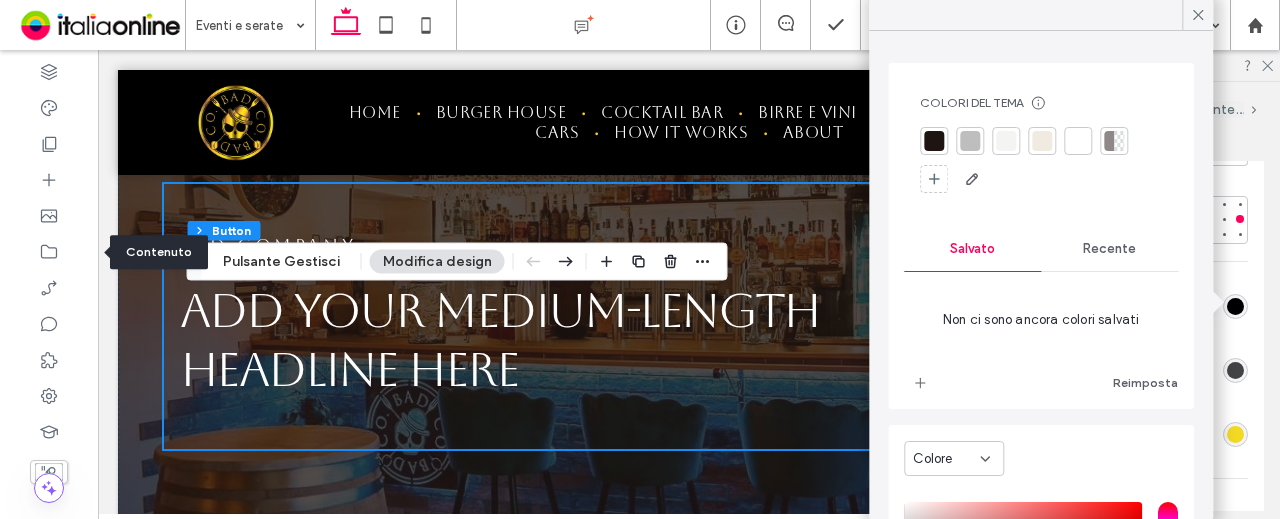 click on "Recente" at bounding box center [1109, 249] 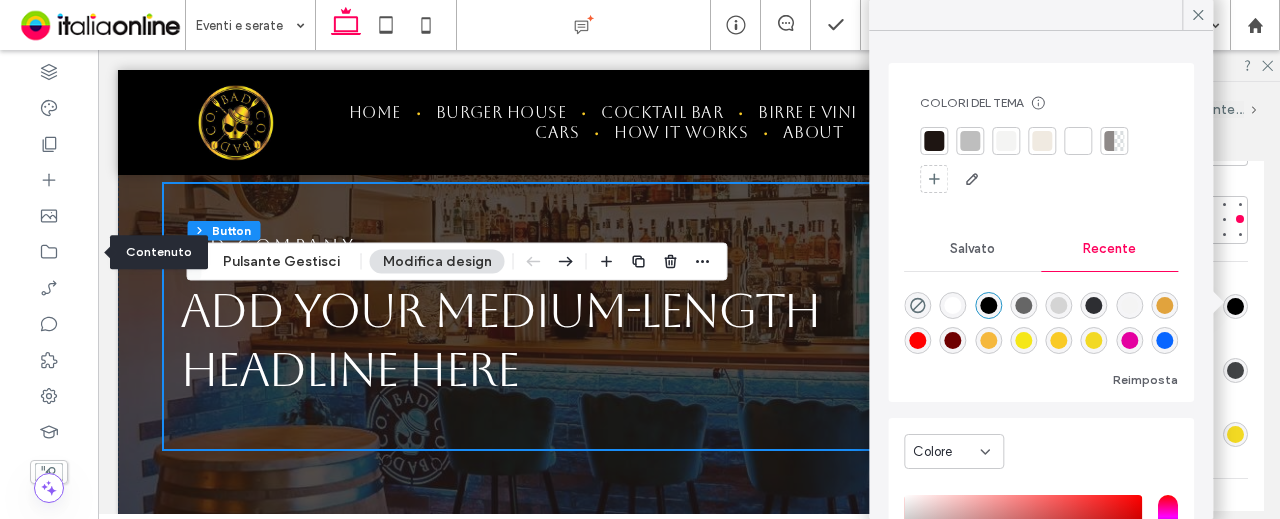 scroll, scrollTop: 32, scrollLeft: 0, axis: vertical 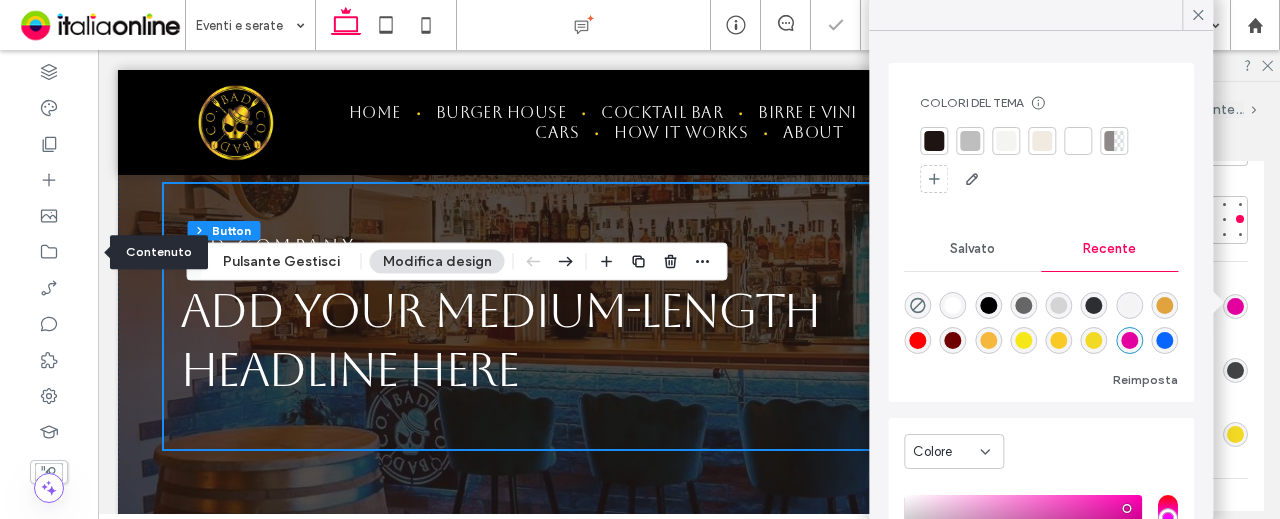 click on "Colore sfondo al passaggio del mouse Colore bordo al passaggio del mouse Colore icona al passaggio del mouse" at bounding box center (1131, 370) 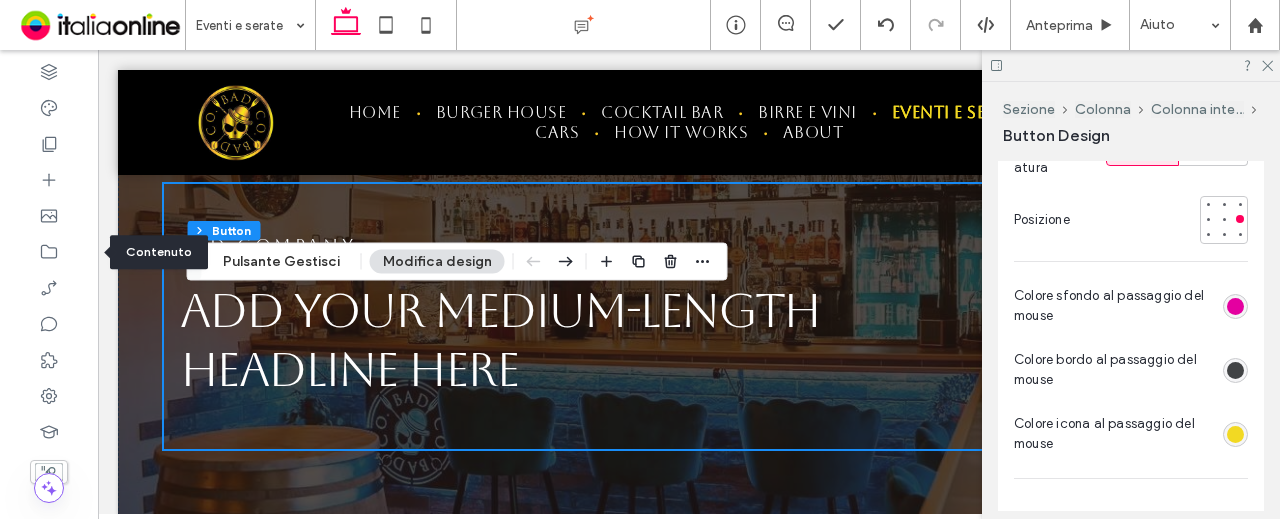 click at bounding box center (1235, 434) 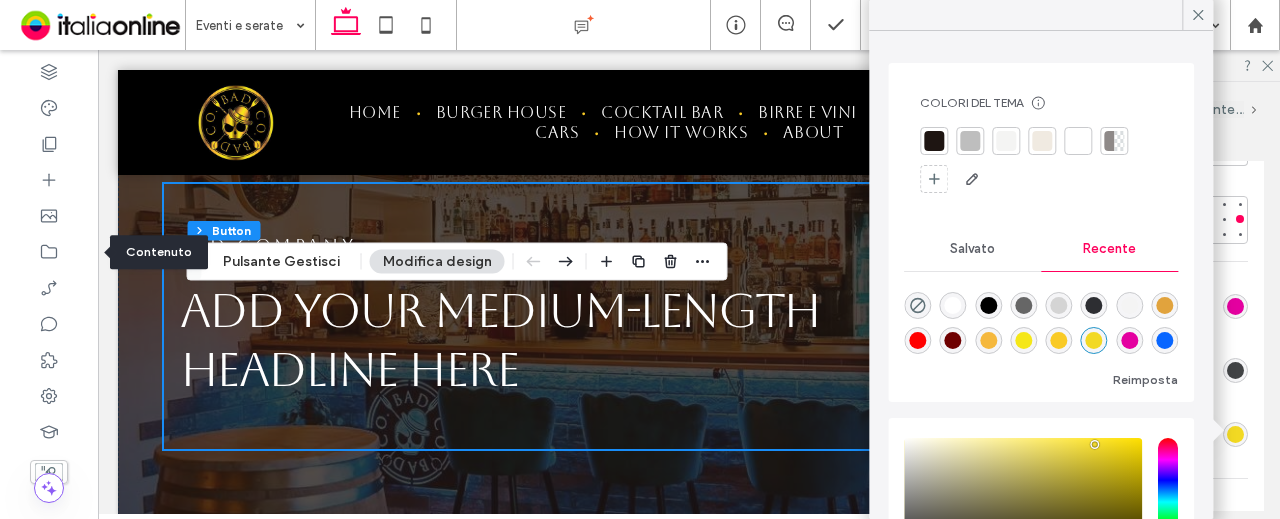click at bounding box center [953, 305] 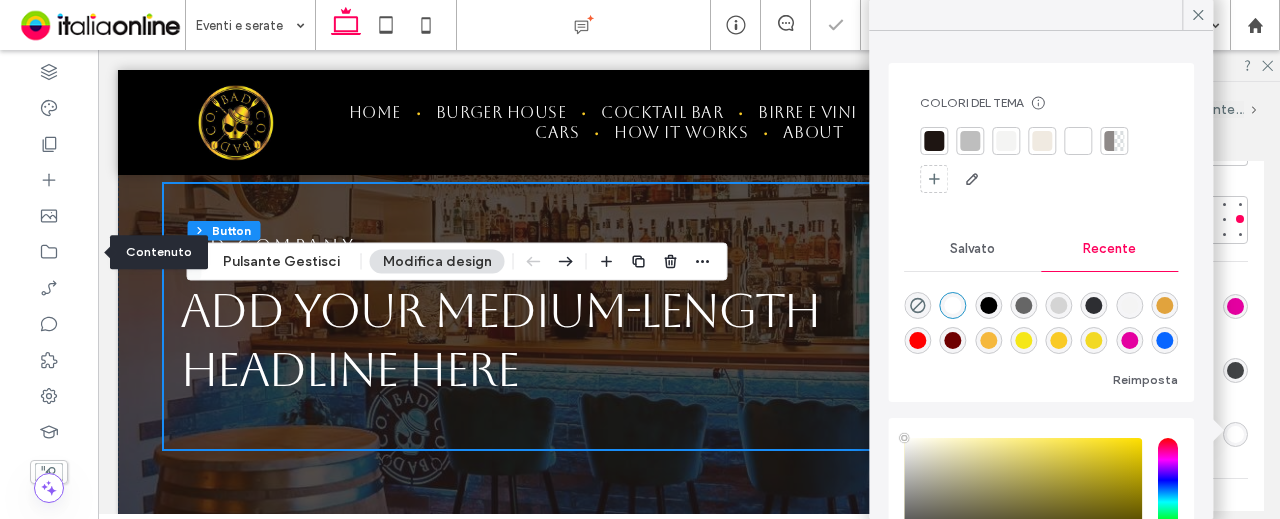 type on "*" 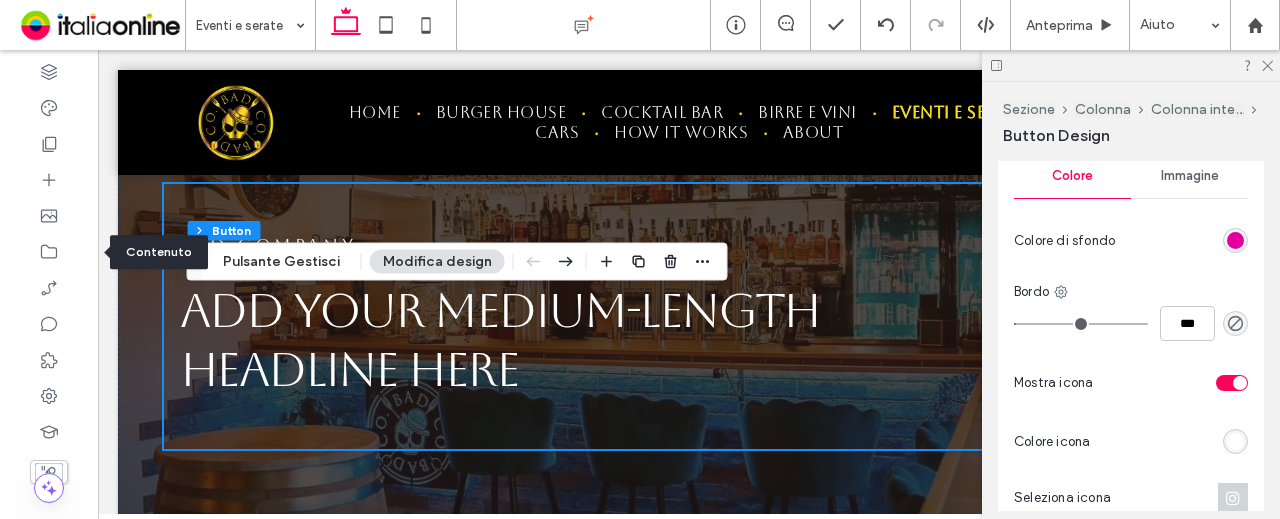 scroll, scrollTop: 607, scrollLeft: 0, axis: vertical 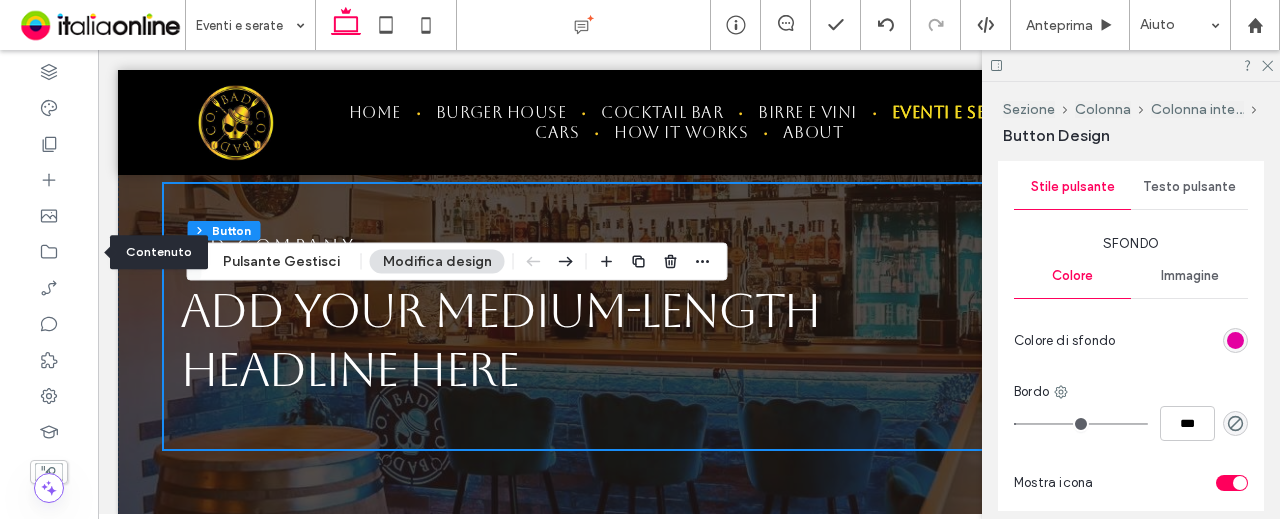 click on "Testo pulsante" at bounding box center [1189, 187] 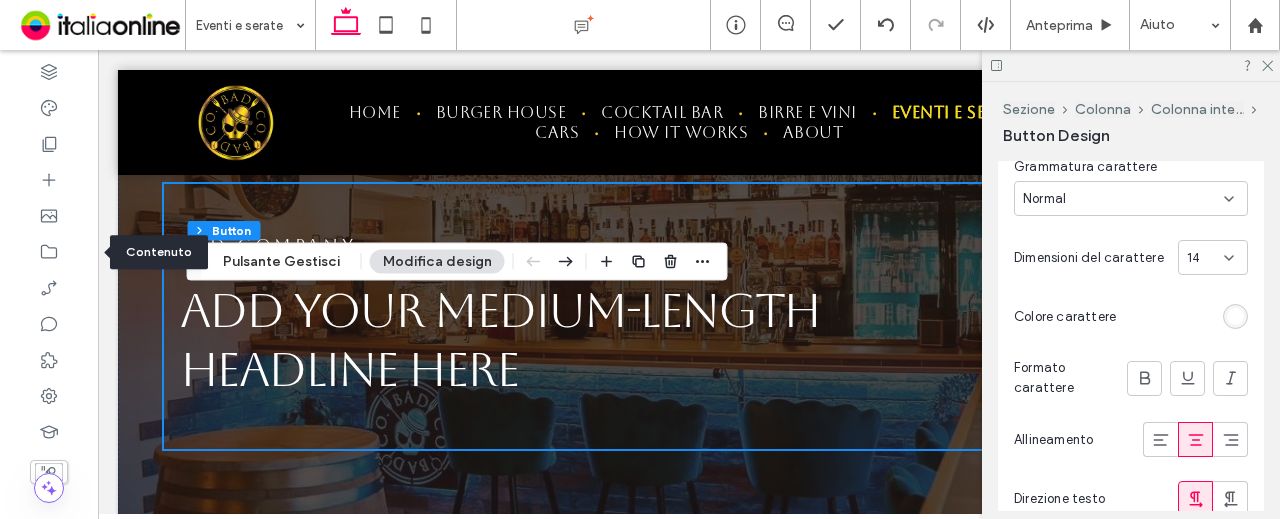 scroll, scrollTop: 907, scrollLeft: 0, axis: vertical 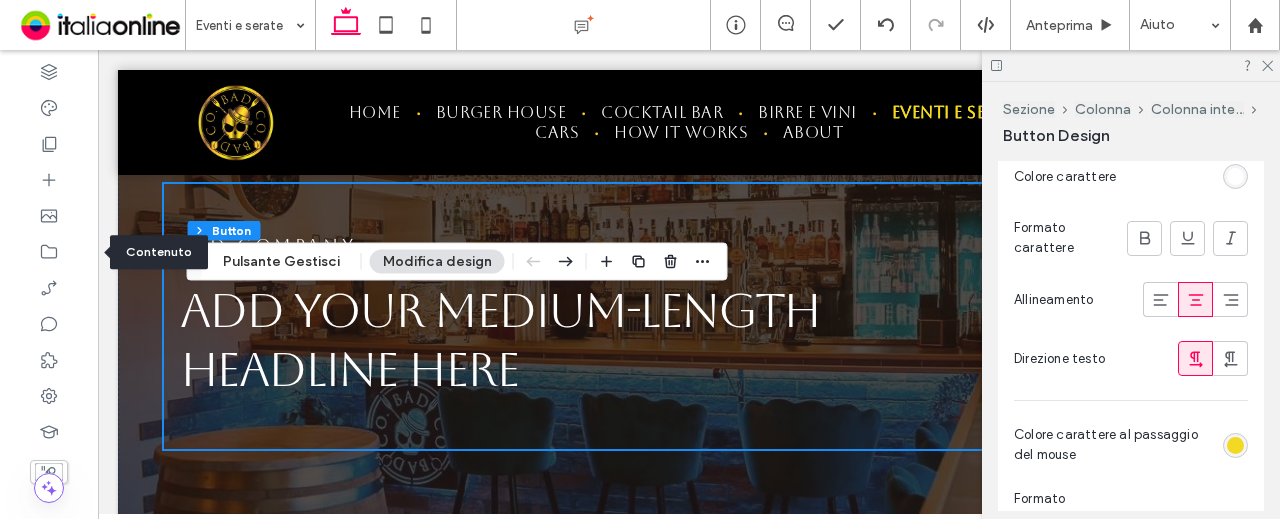 click at bounding box center [1235, 445] 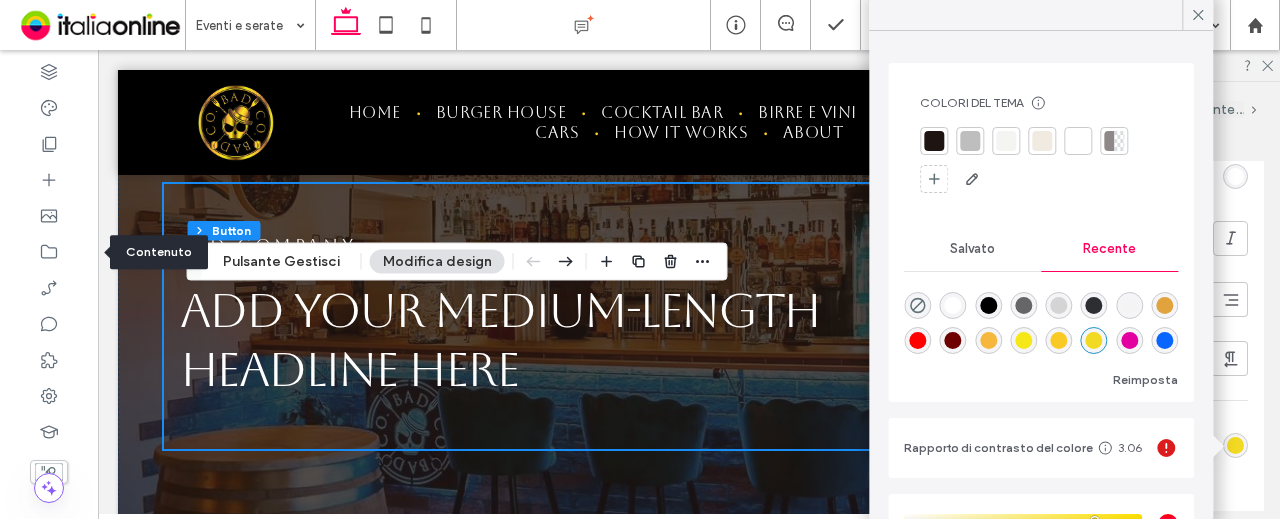 click at bounding box center [953, 305] 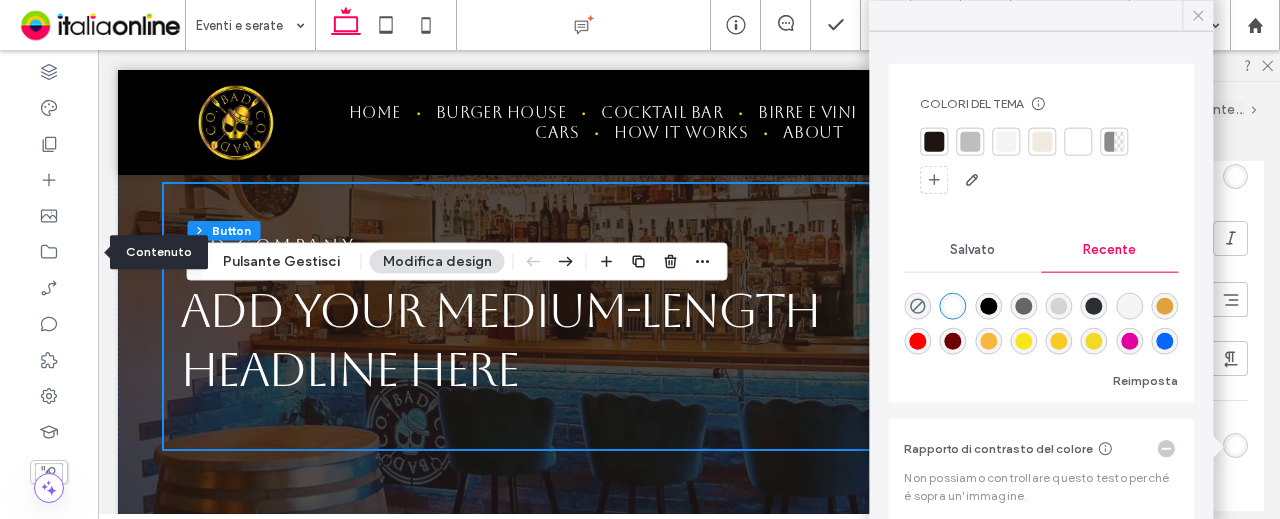 click 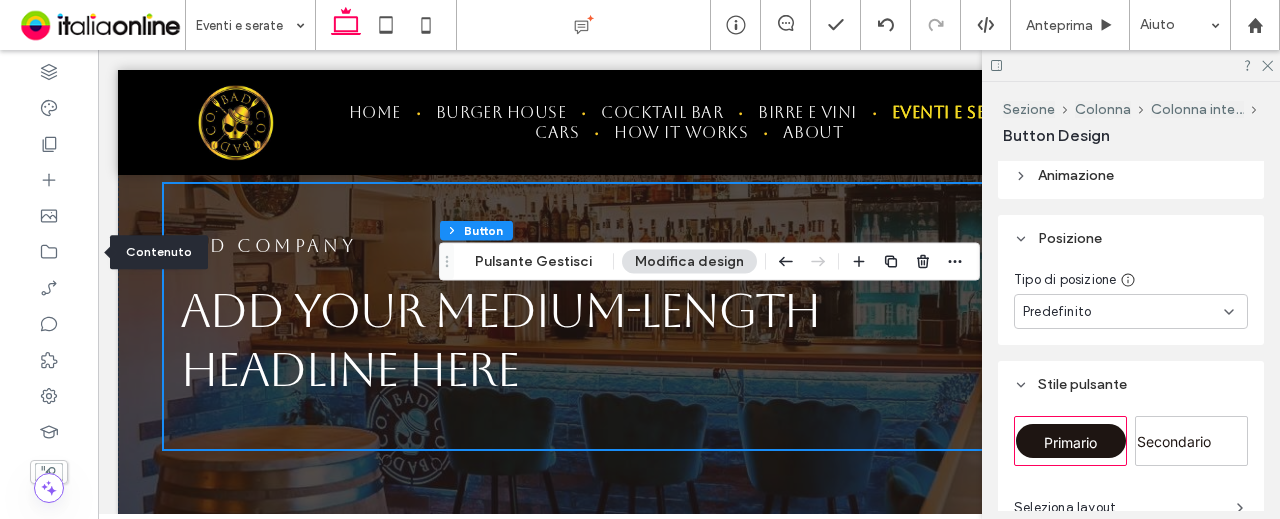 scroll, scrollTop: 200, scrollLeft: 0, axis: vertical 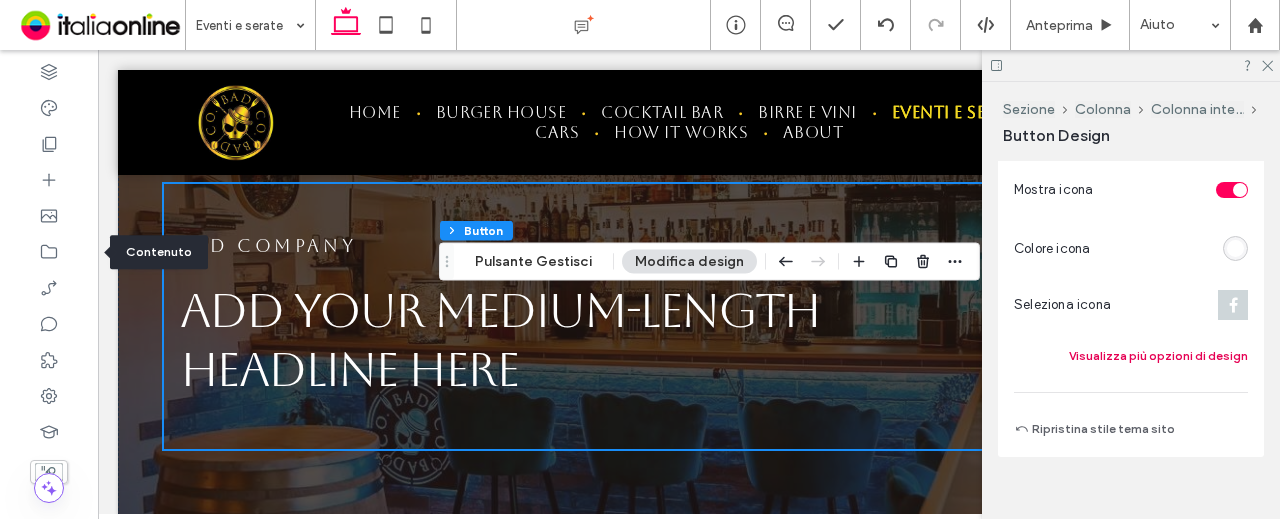 click on "Visualizza più opzioni di design" at bounding box center [1158, 356] 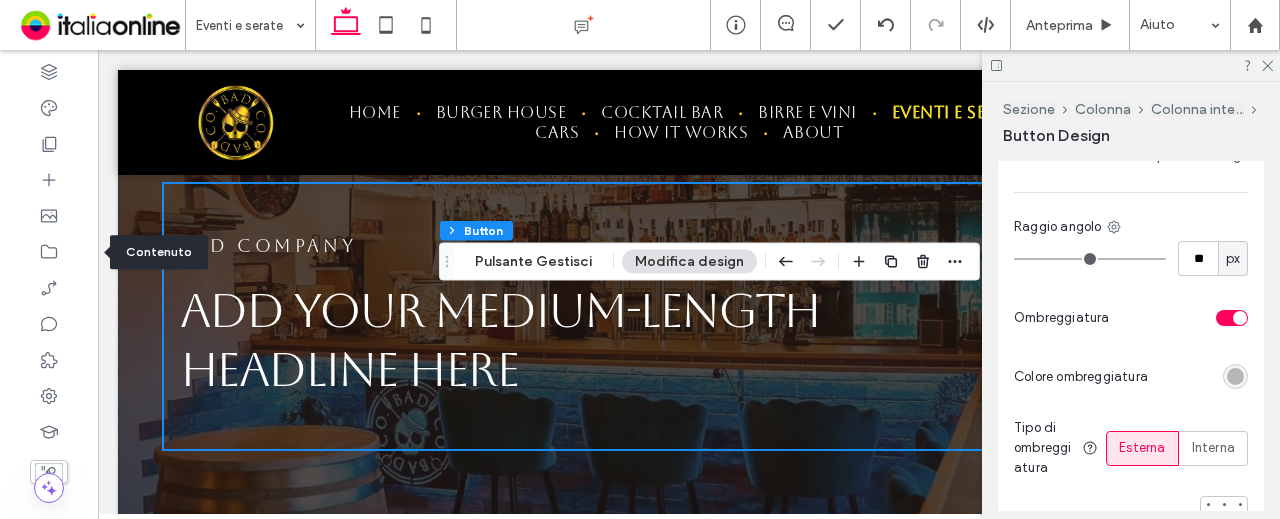 scroll, scrollTop: 1300, scrollLeft: 0, axis: vertical 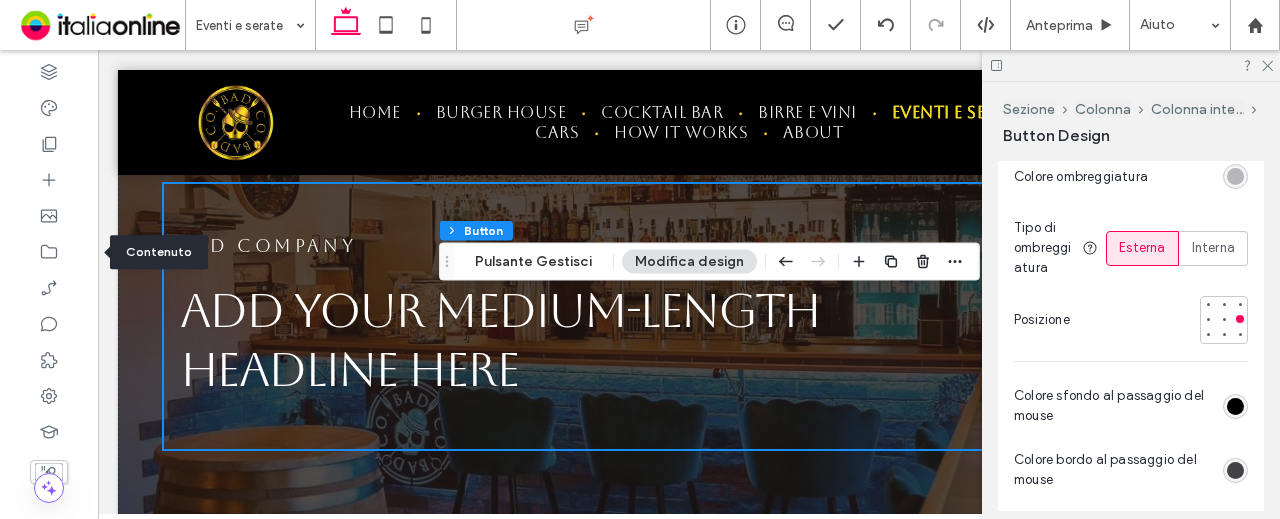 click at bounding box center [1235, 406] 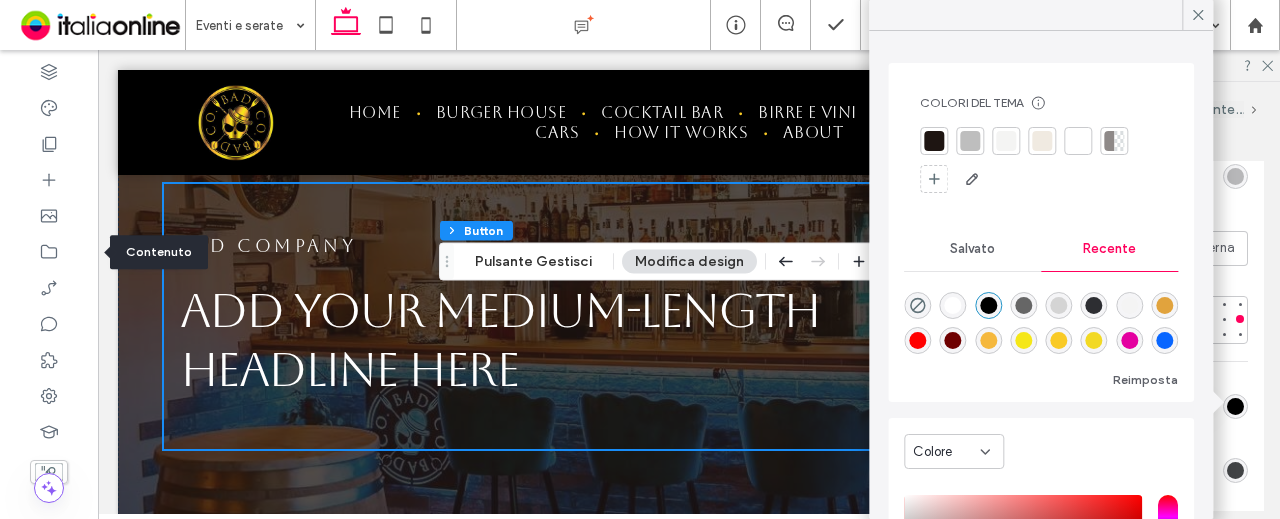 click on "Reimposta" at bounding box center [1041, 332] 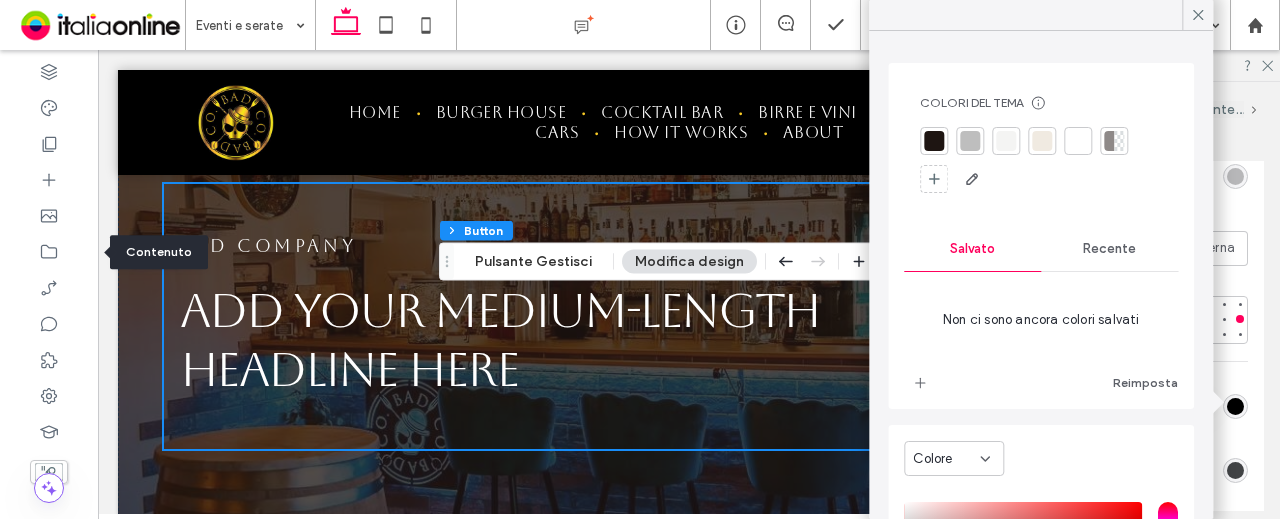 click on "Recente" at bounding box center (1109, 249) 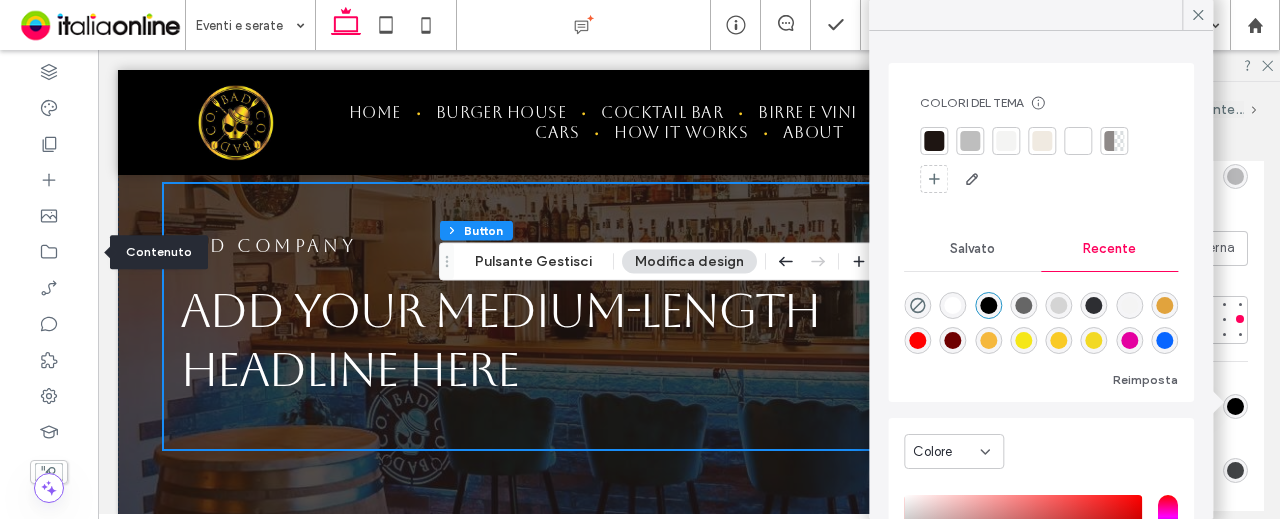 scroll, scrollTop: 32, scrollLeft: 0, axis: vertical 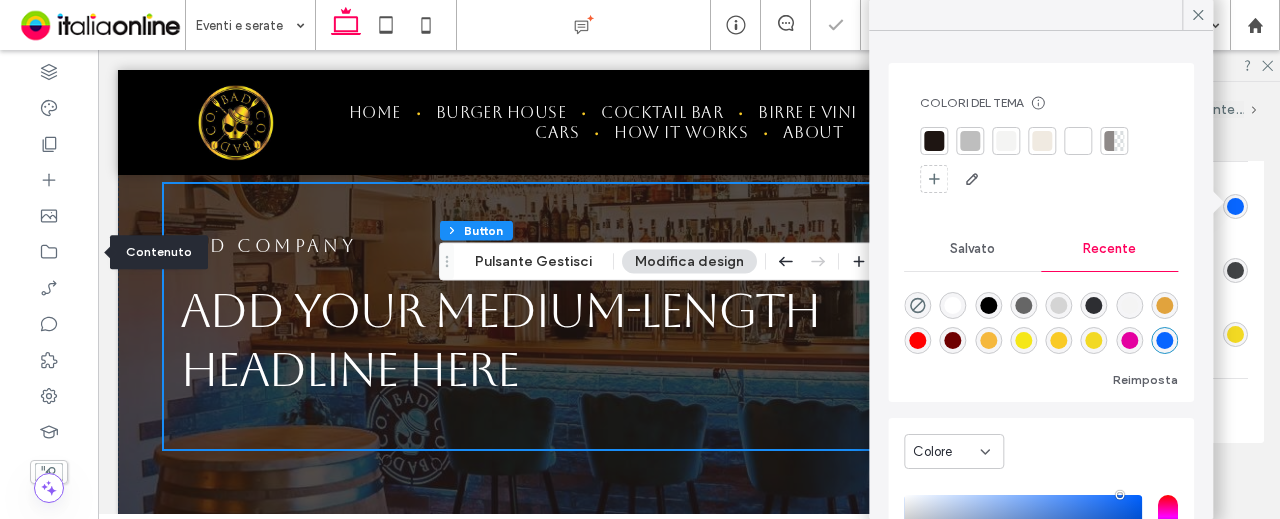 click on "Primario Secondario Seleziona layout Stile pulsante Testo pulsante Sfondo Colore Immagine Colore di sfondo Bordo *** Mostra icona Colore icona Seleziona icona Visualizza meno opzioni di design Raggio angolo ** px Ombreggiatura Colore ombreggiatura Tipo di ombreggiatura Esterna Interna Posizione Colore sfondo al passaggio del mouse Colore bordo al passaggio del mouse Colore icona al passaggio del mouse Ripristina stile tema sito" at bounding box center [1131, -226] 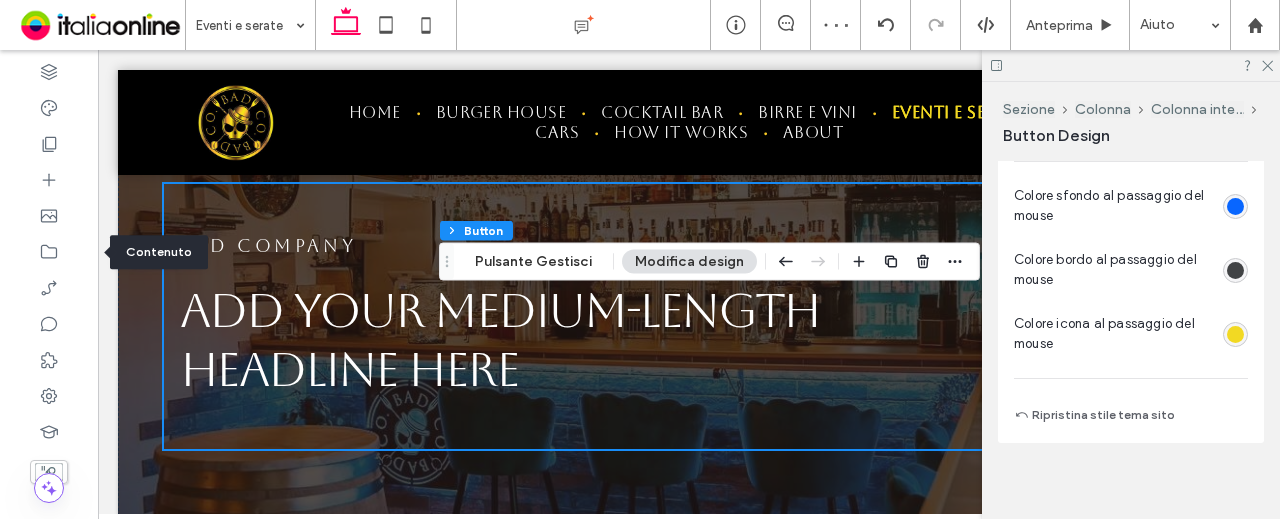 click at bounding box center [1235, 270] 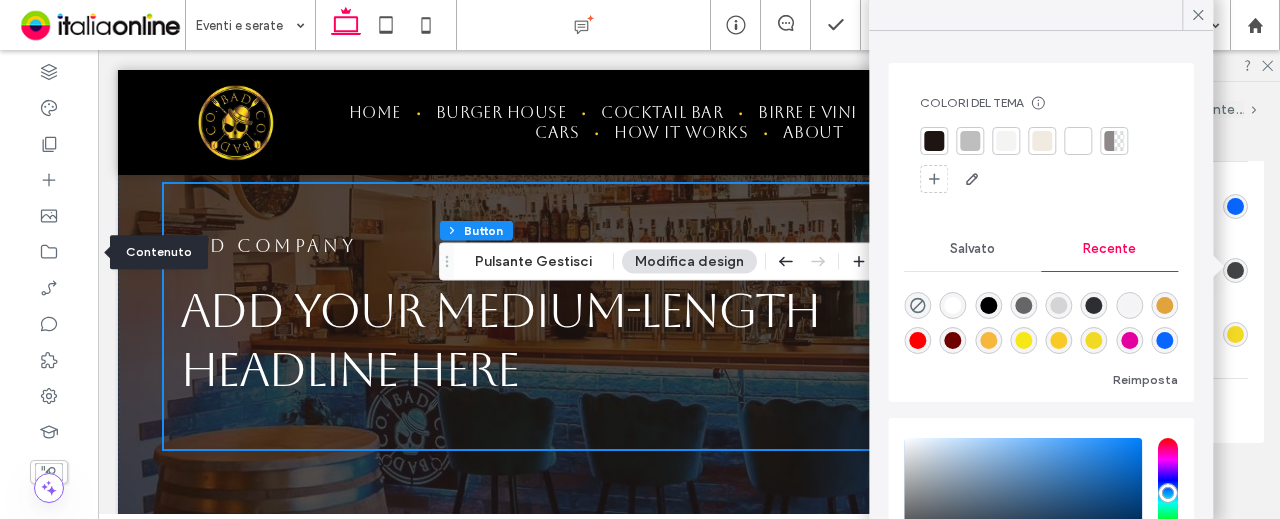 click on "Primario Secondario Seleziona layout Stile pulsante Testo pulsante Sfondo Colore Immagine Colore di sfondo Bordo *** Mostra icona Colore icona Seleziona icona Visualizza meno opzioni di design Raggio angolo ** px Ombreggiatura Colore ombreggiatura Tipo di ombreggiatura Esterna Interna Posizione Colore sfondo al passaggio del mouse Colore bordo al passaggio del mouse Colore icona al passaggio del mouse Ripristina stile tema sito" at bounding box center [1131, -226] 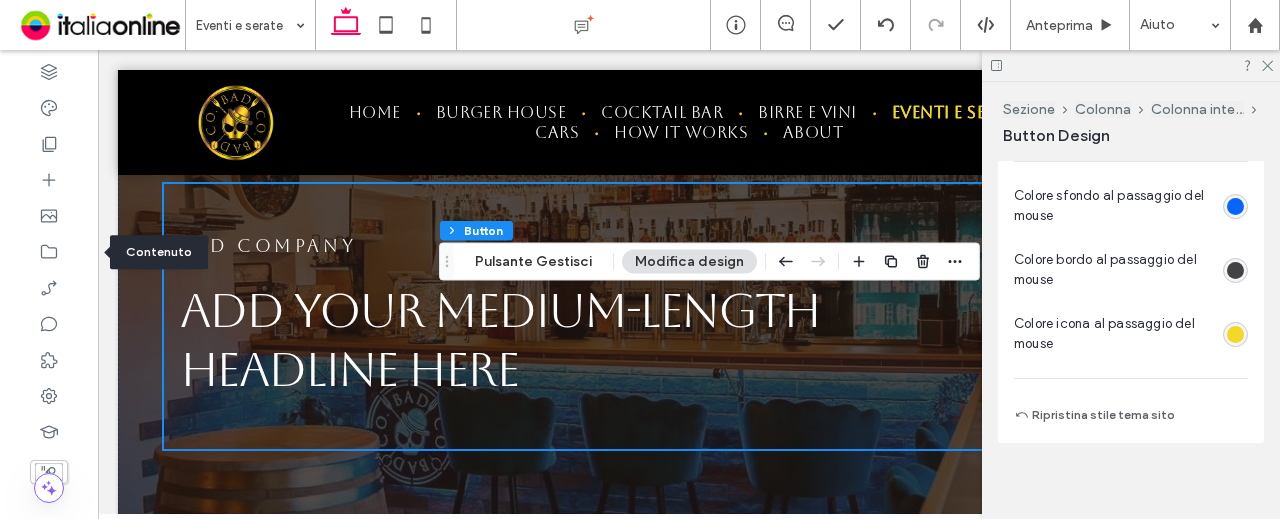 click at bounding box center (1235, 334) 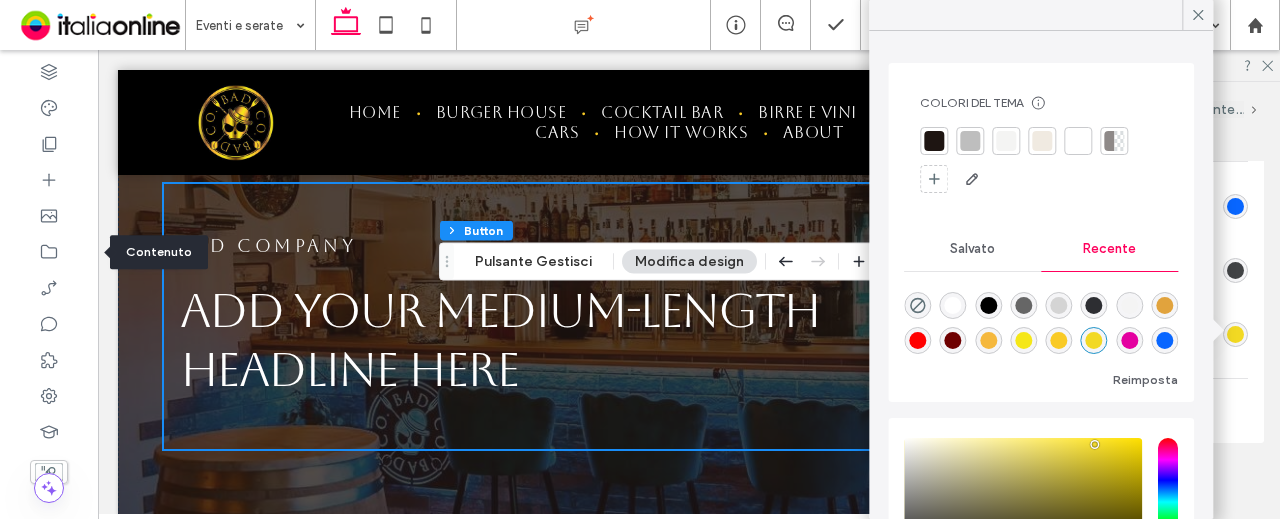 click at bounding box center (953, 305) 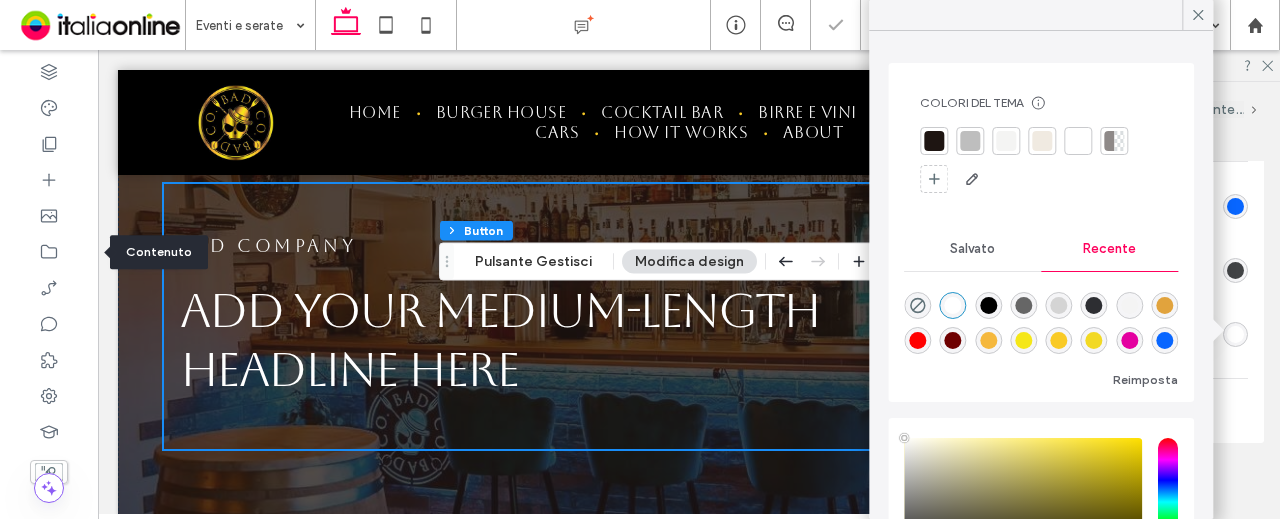 type on "*" 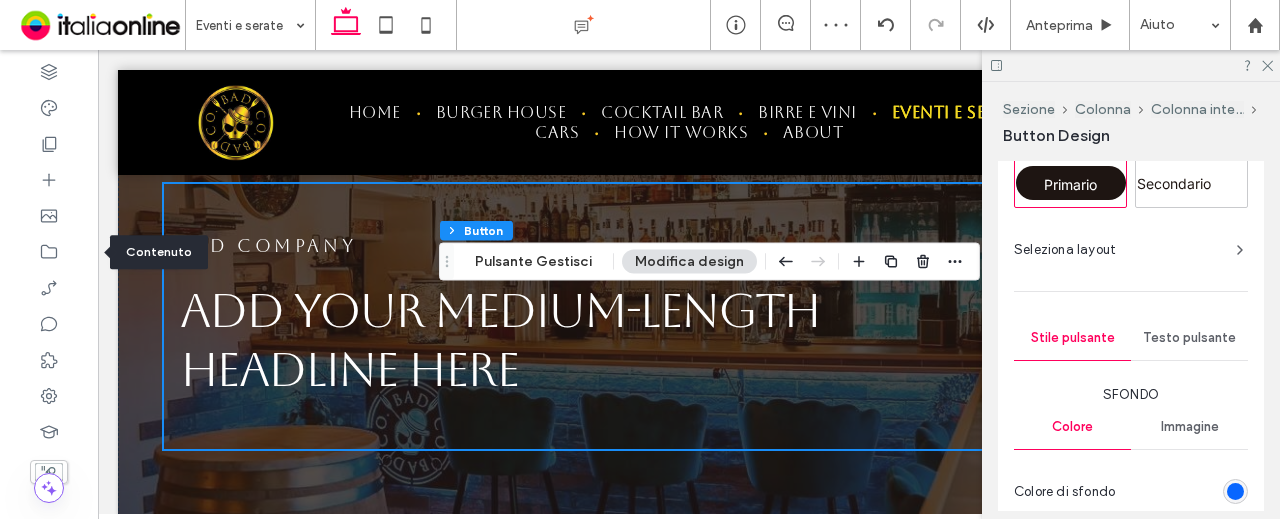 scroll, scrollTop: 400, scrollLeft: 0, axis: vertical 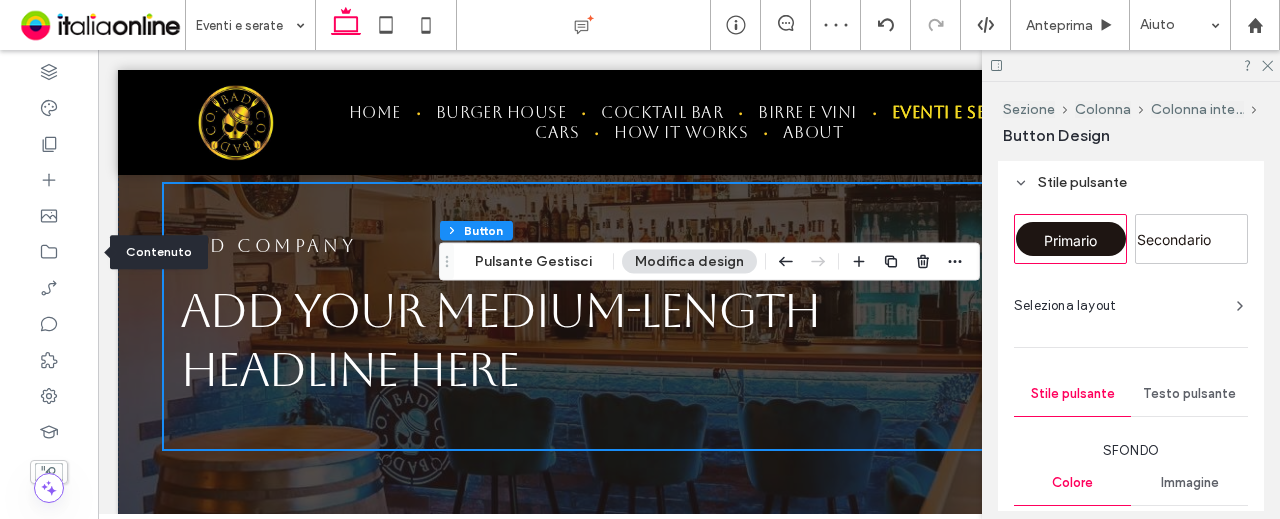 click on "Testo pulsante" at bounding box center (1189, 394) 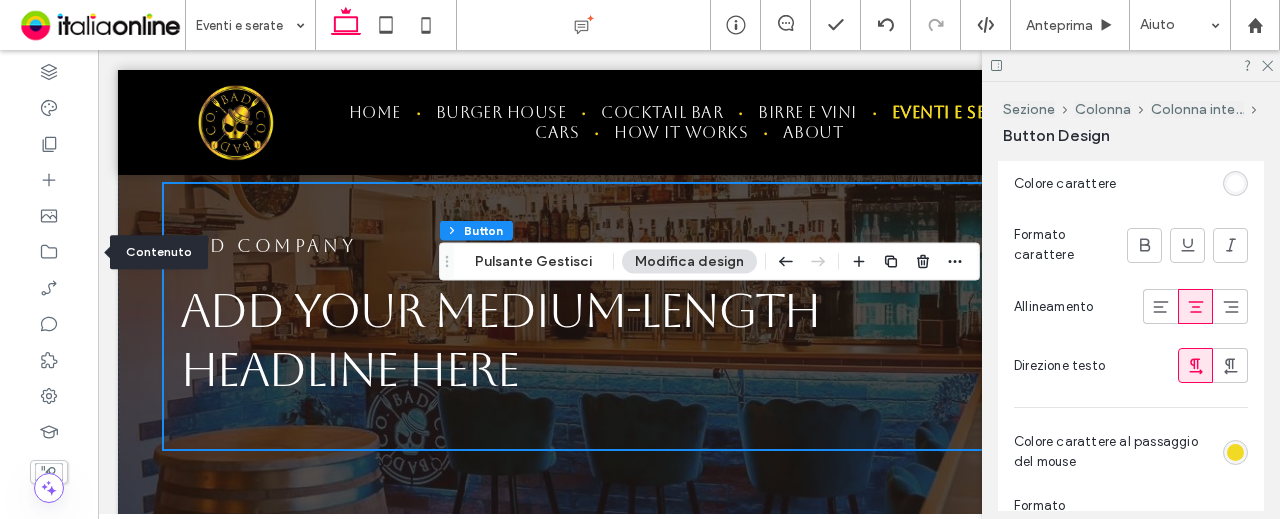 scroll, scrollTop: 1000, scrollLeft: 0, axis: vertical 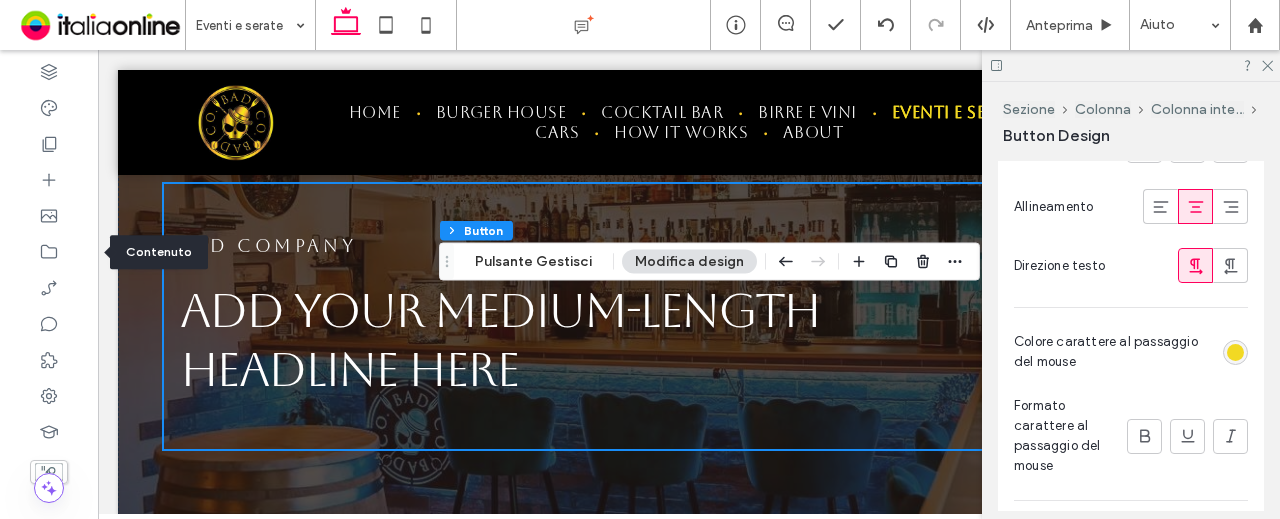 click at bounding box center [1235, 352] 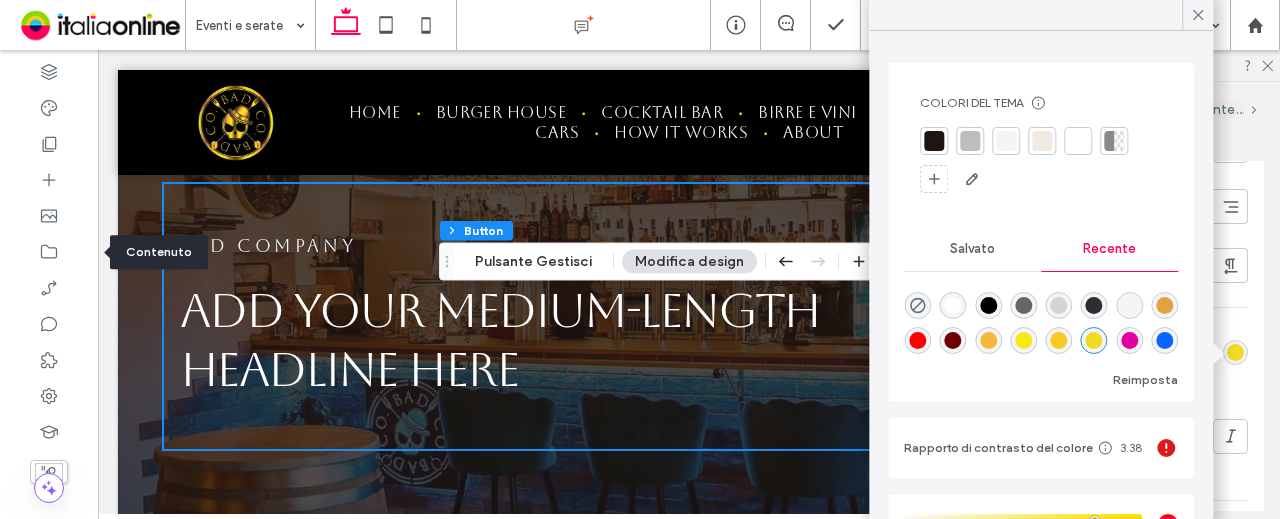 click at bounding box center [953, 305] 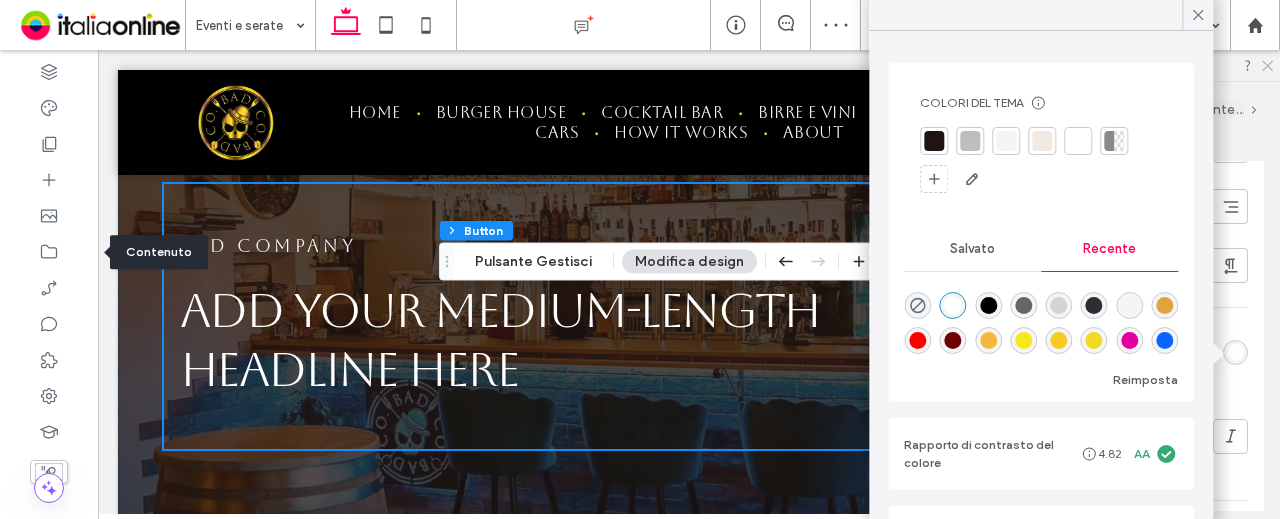 click 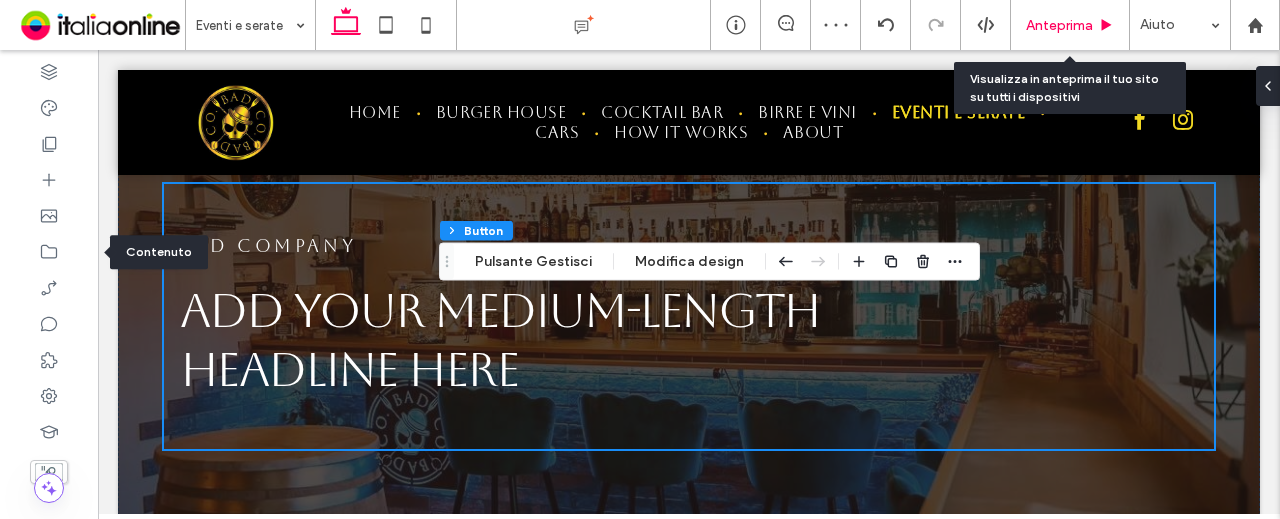 click on "Anteprima" at bounding box center (1059, 25) 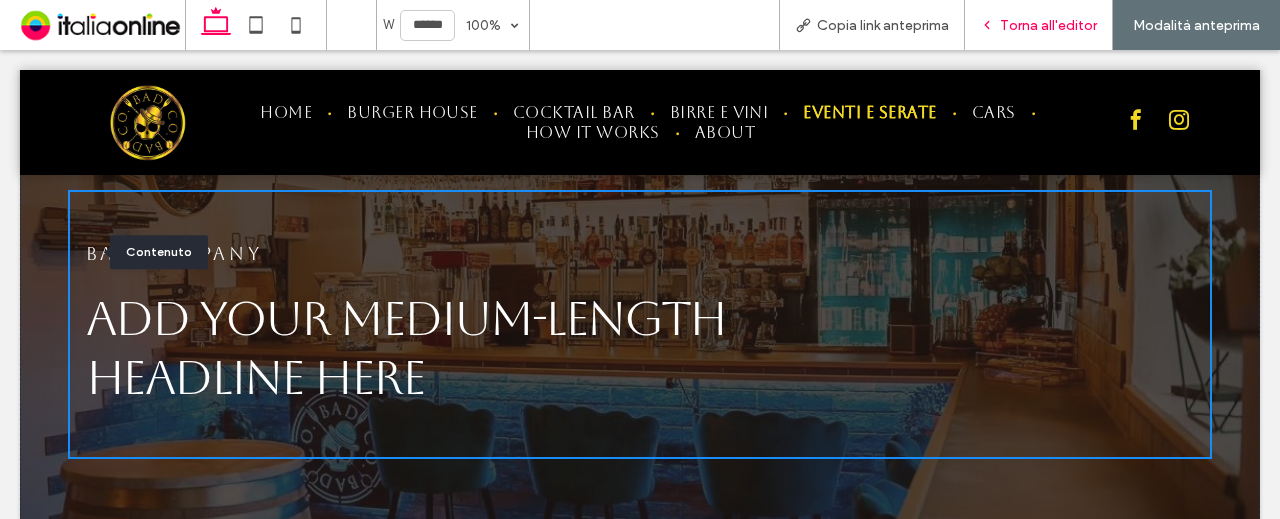 click on "Torna all'editor" at bounding box center (1039, 25) 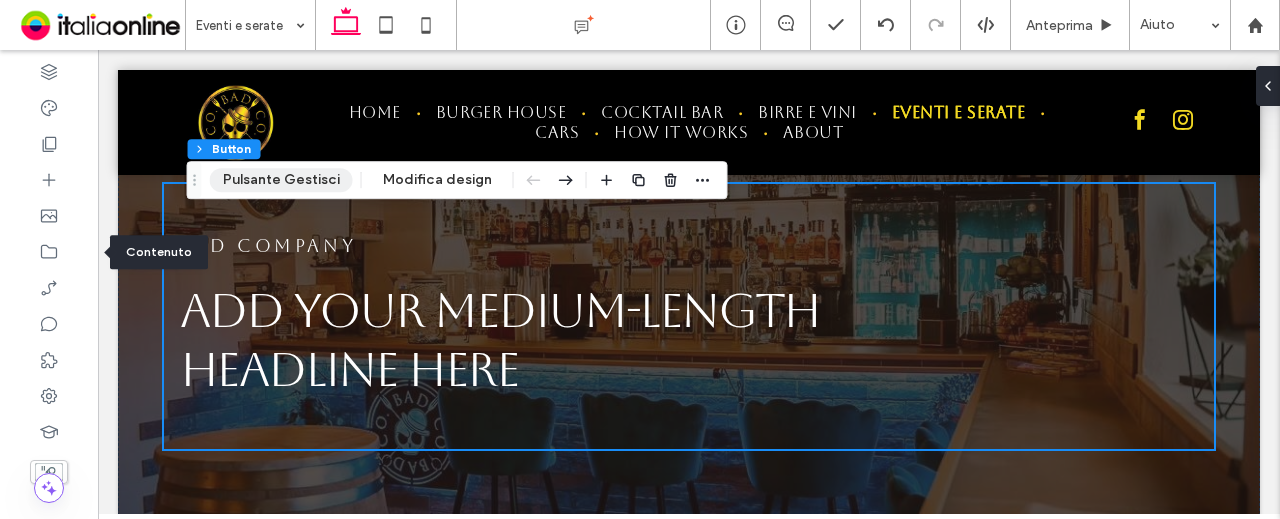 click on "Pulsante Gestisci" at bounding box center [281, 180] 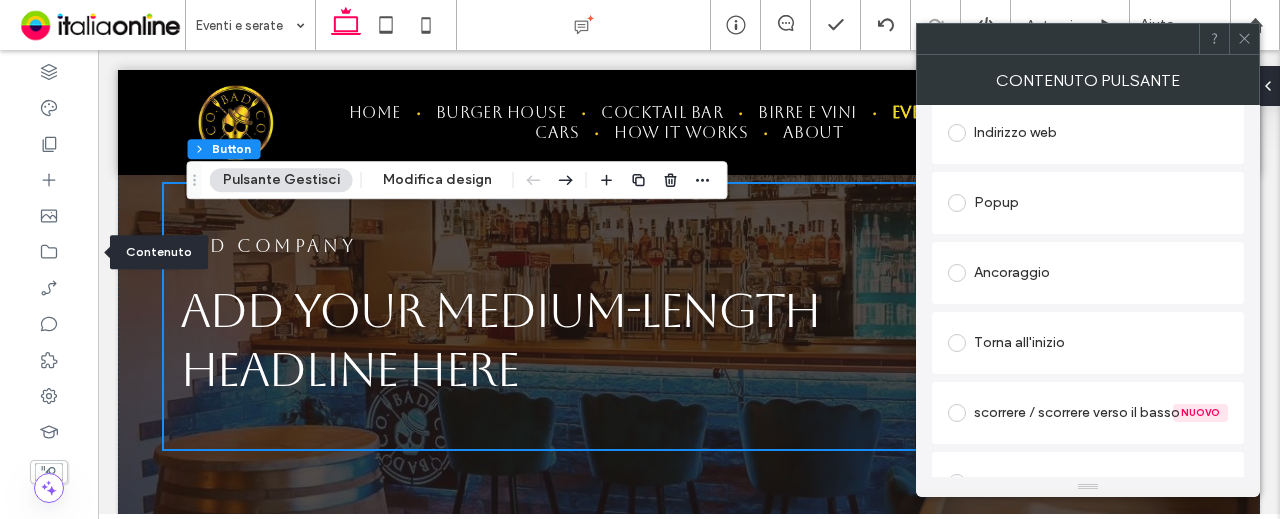 scroll, scrollTop: 200, scrollLeft: 0, axis: vertical 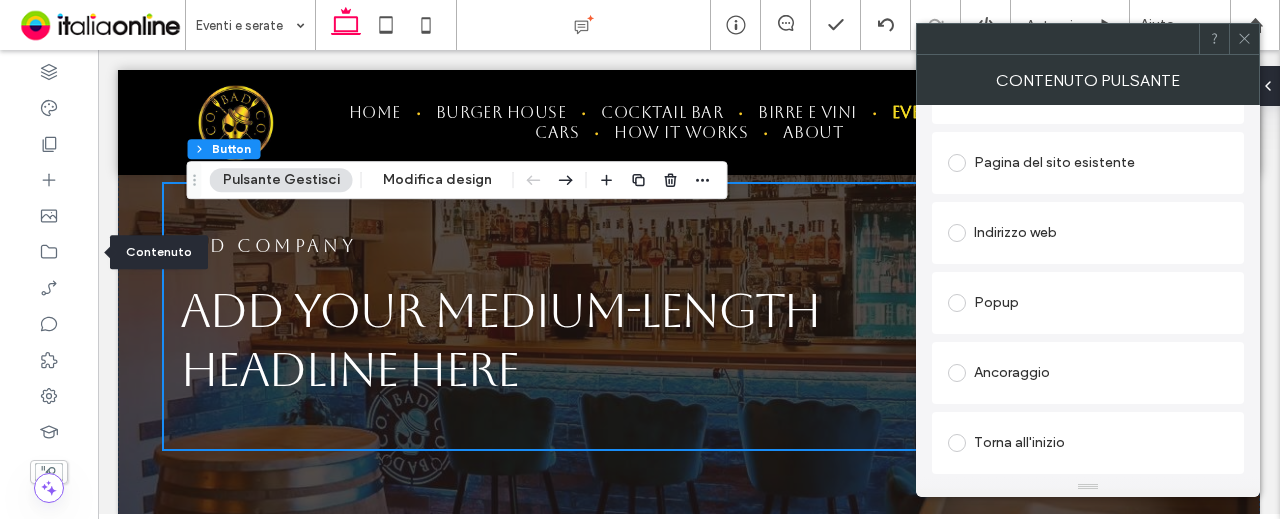 drag, startPoint x: 1044, startPoint y: 225, endPoint x: 1044, endPoint y: 246, distance: 21 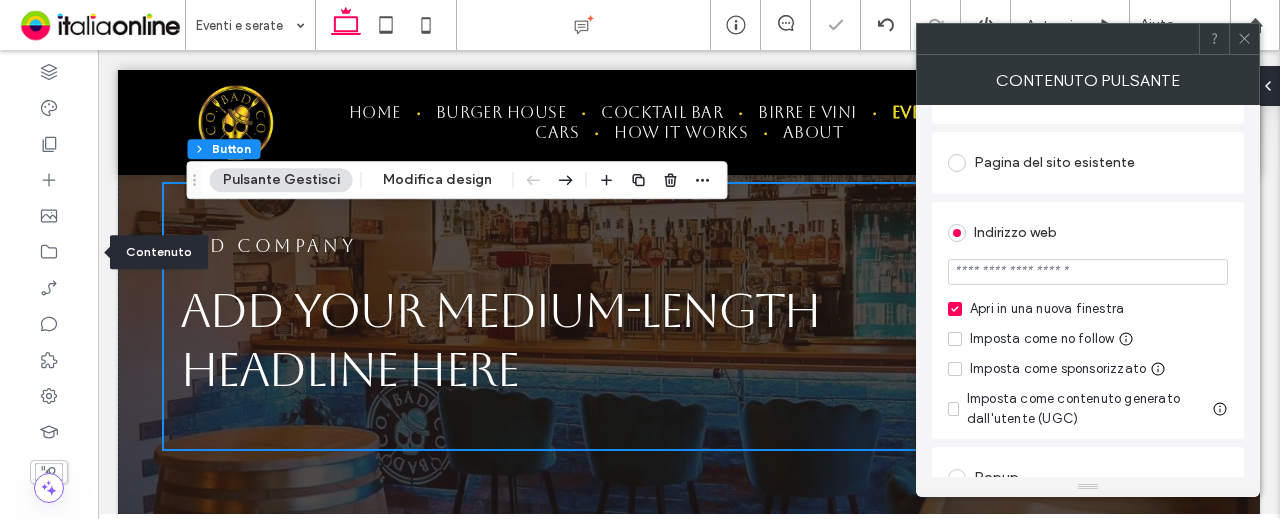 click at bounding box center (1088, 272) 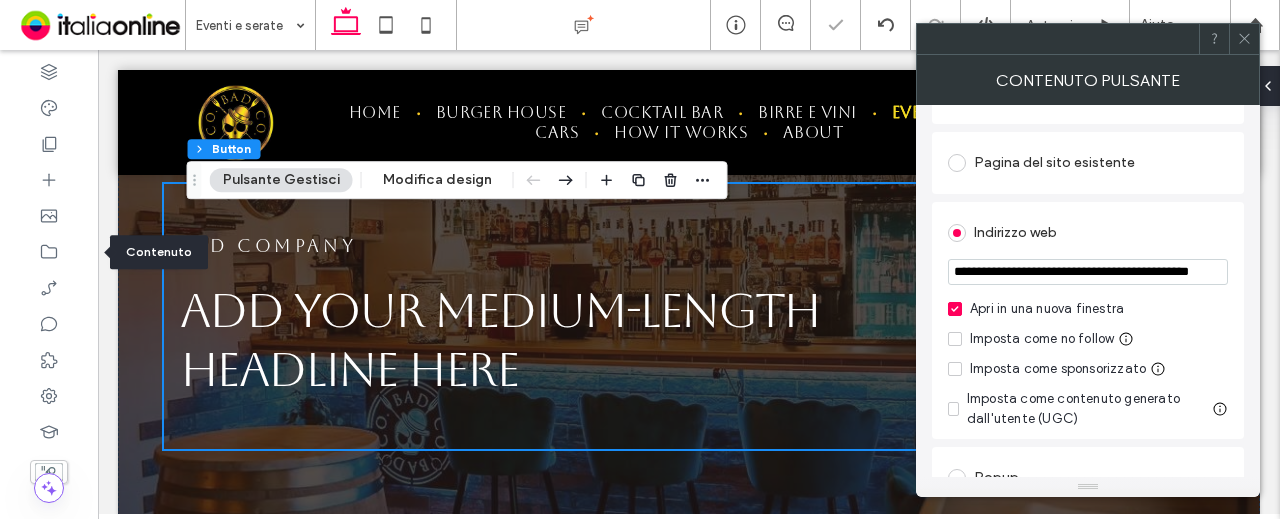 scroll, scrollTop: 0, scrollLeft: 85, axis: horizontal 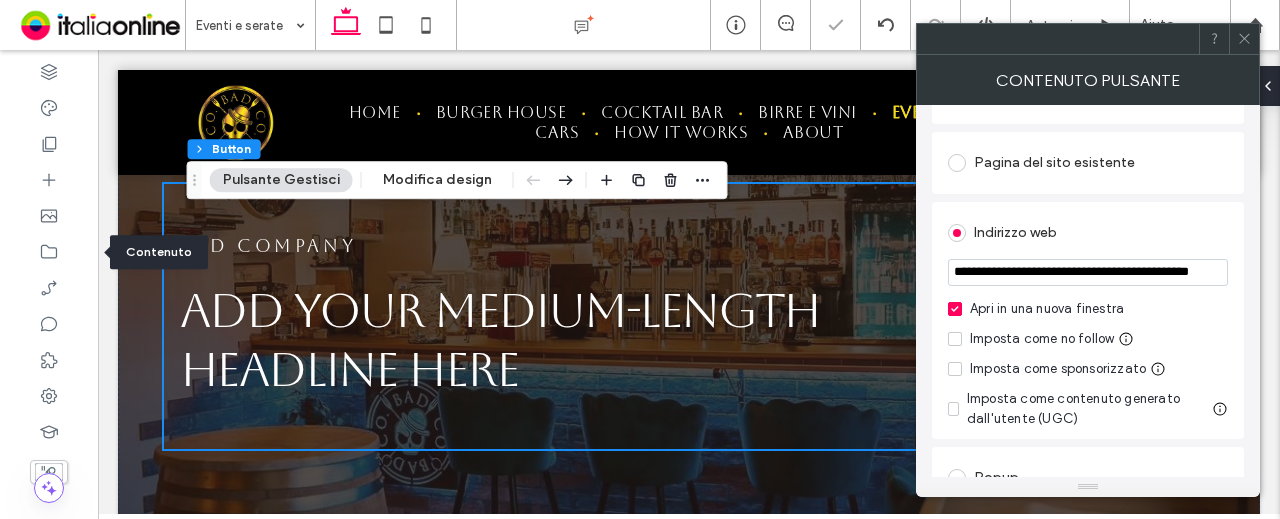 type on "**********" 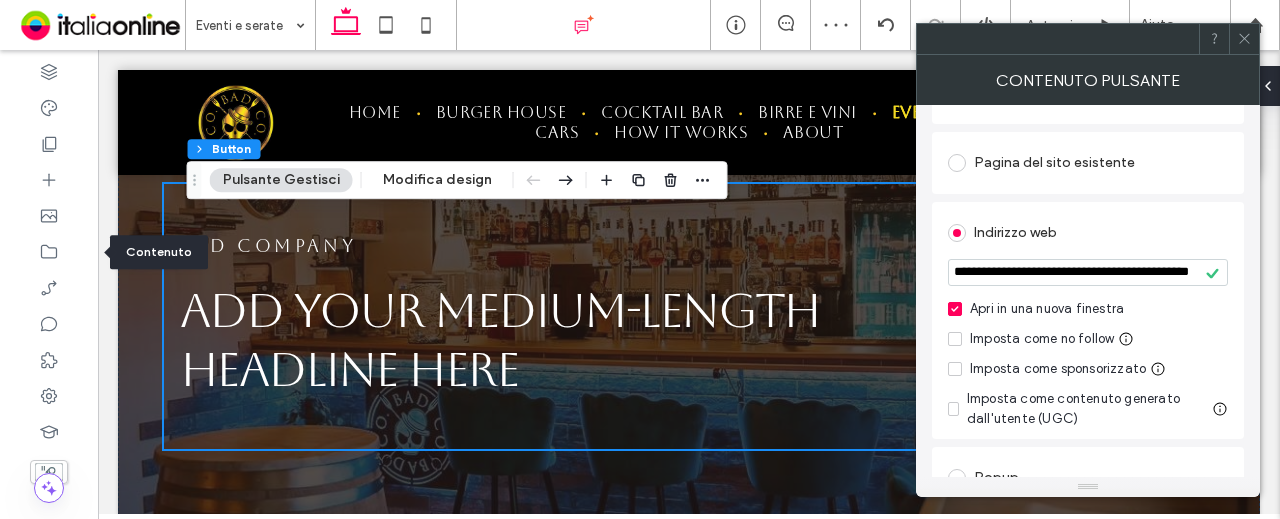 scroll, scrollTop: 0, scrollLeft: 0, axis: both 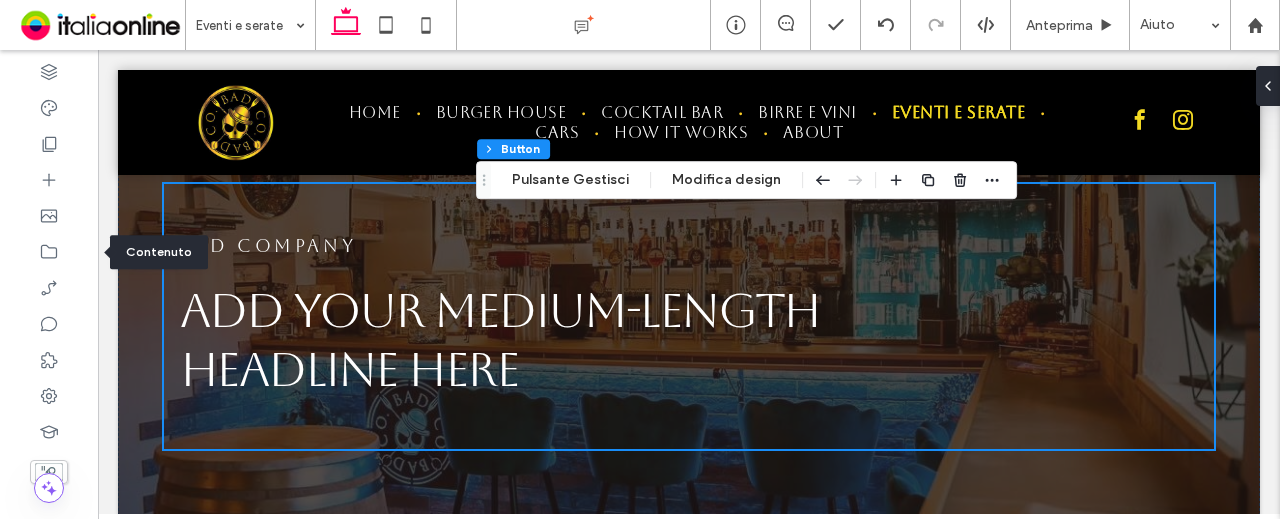 click on "Pulsante Gestisci" at bounding box center (570, 180) 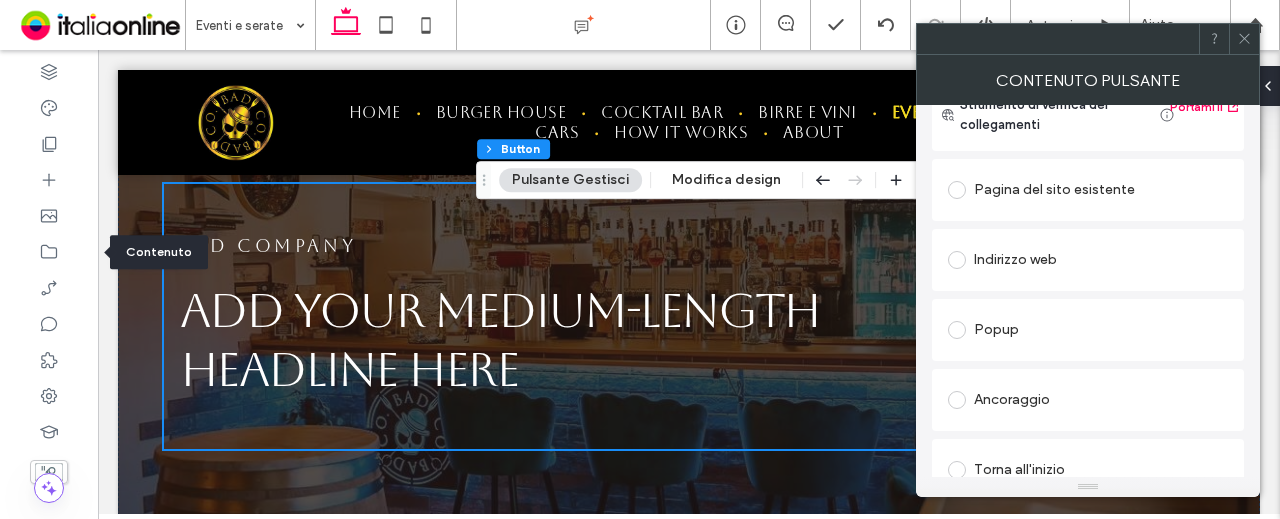 scroll, scrollTop: 200, scrollLeft: 0, axis: vertical 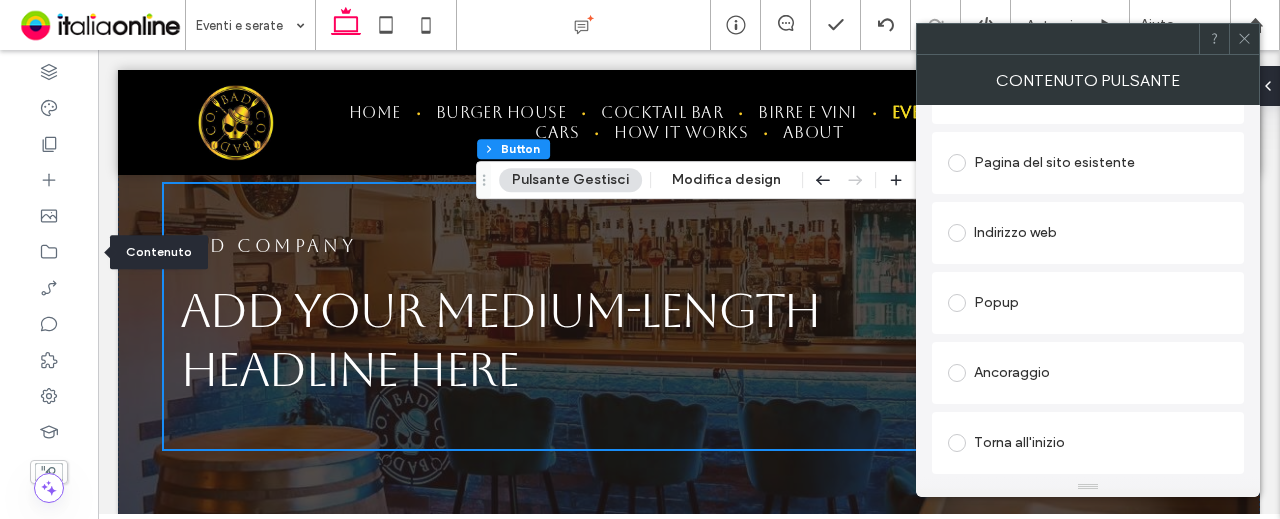 click on "Indirizzo web" at bounding box center [1088, 233] 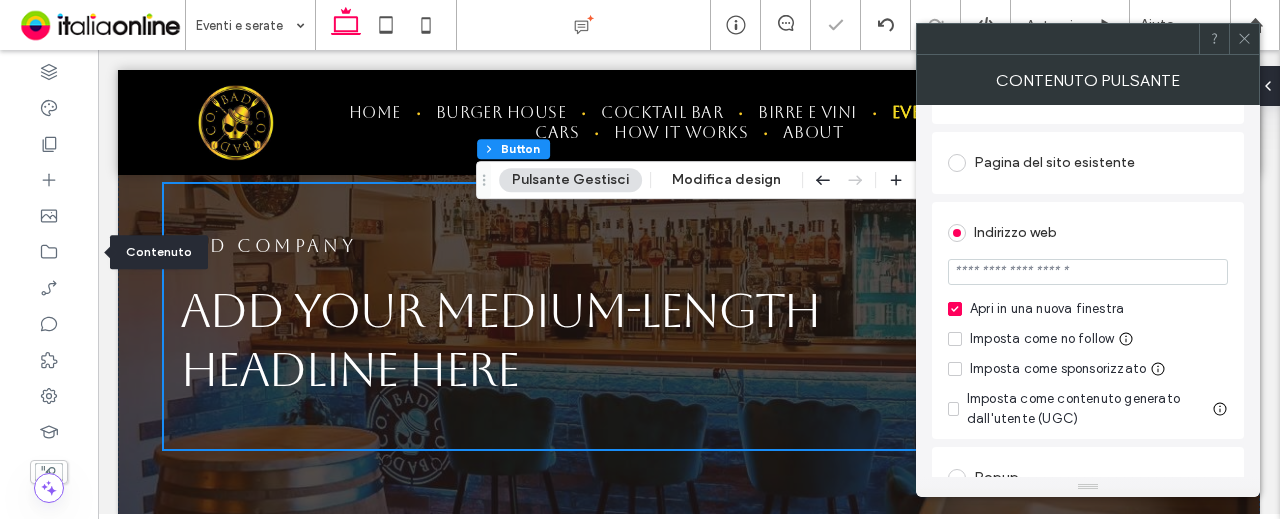 click at bounding box center (1088, 272) 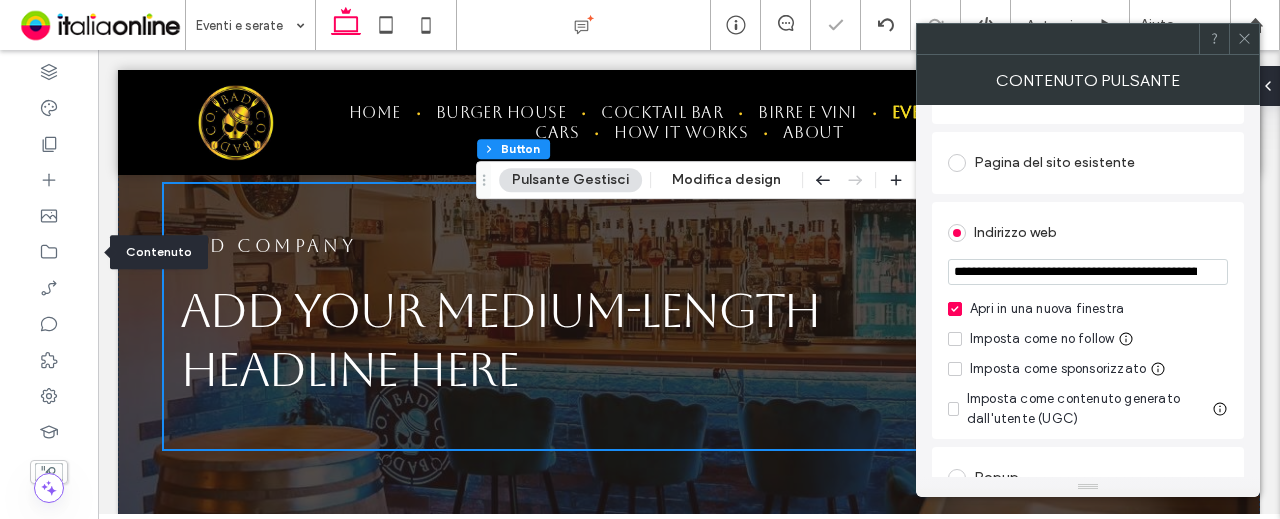scroll, scrollTop: 0, scrollLeft: 120, axis: horizontal 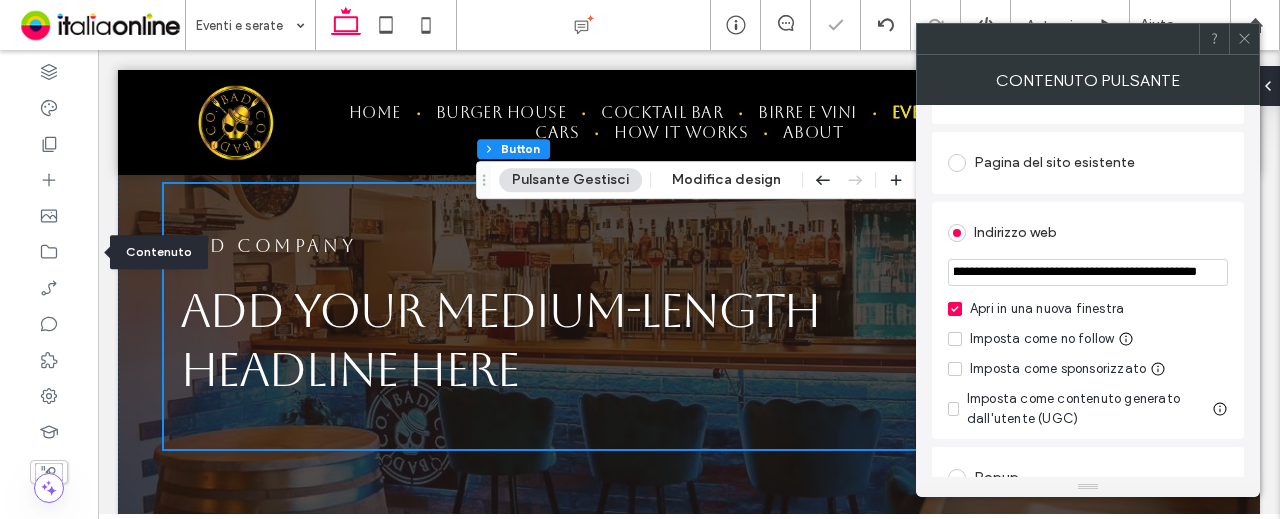 type on "**********" 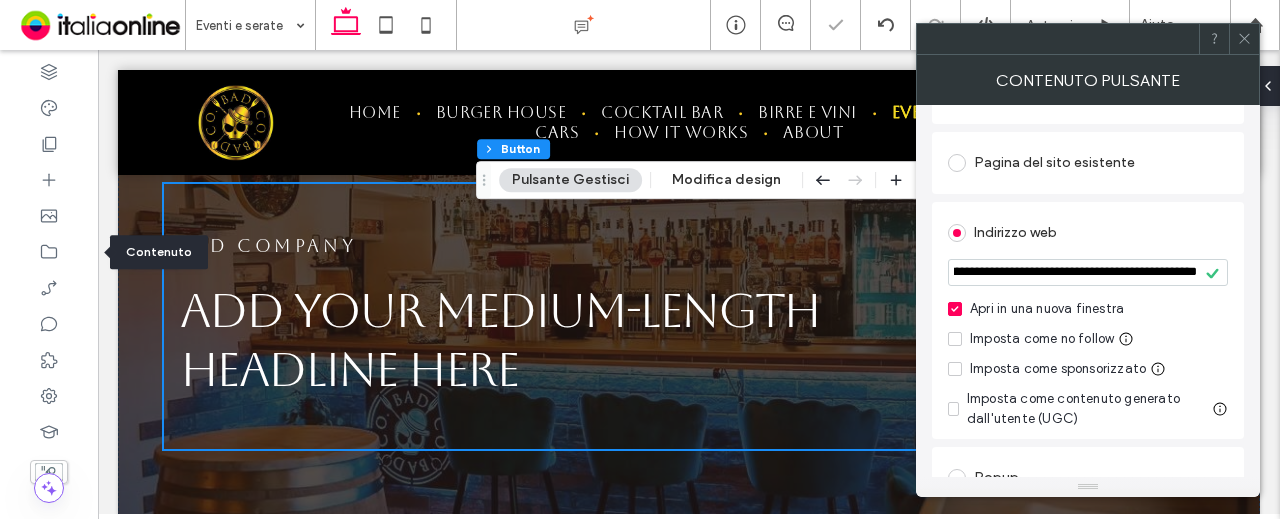 click 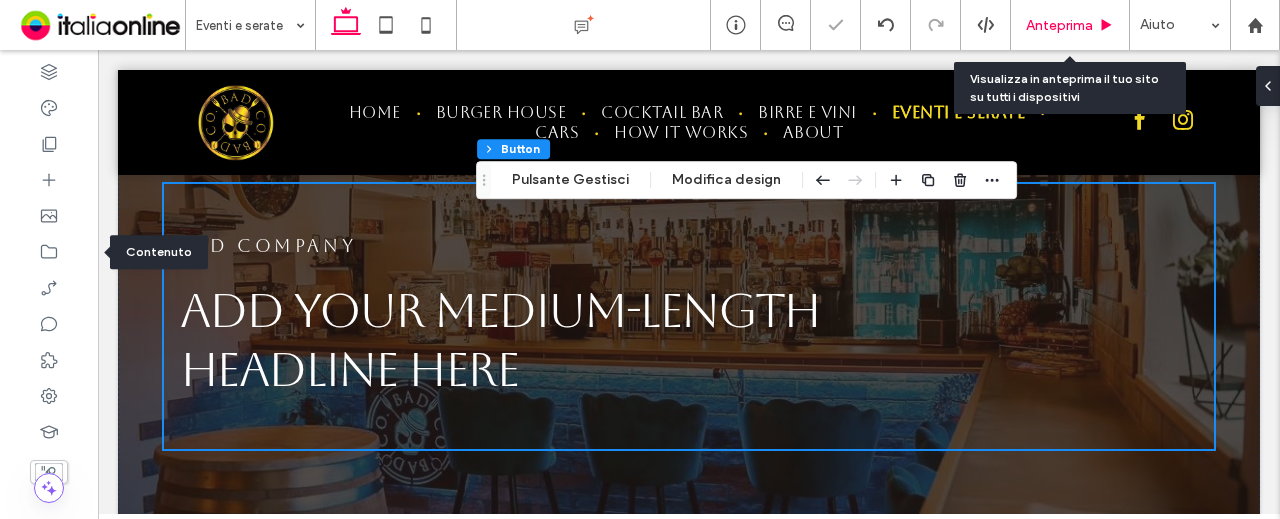 click on "Anteprima" at bounding box center [1059, 25] 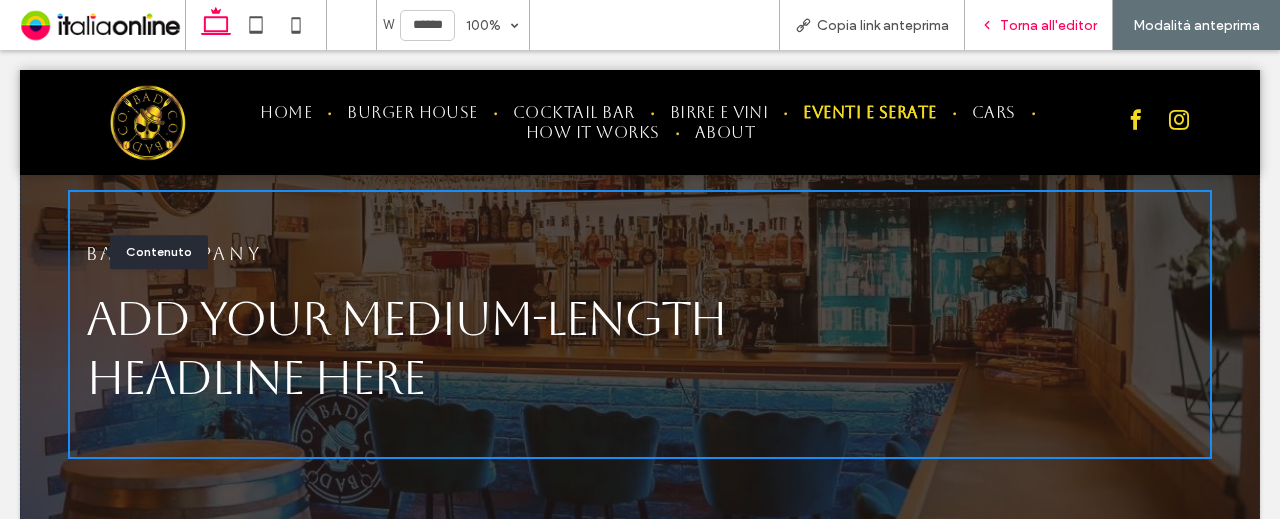 click on "Torna all'editor" at bounding box center (1048, 25) 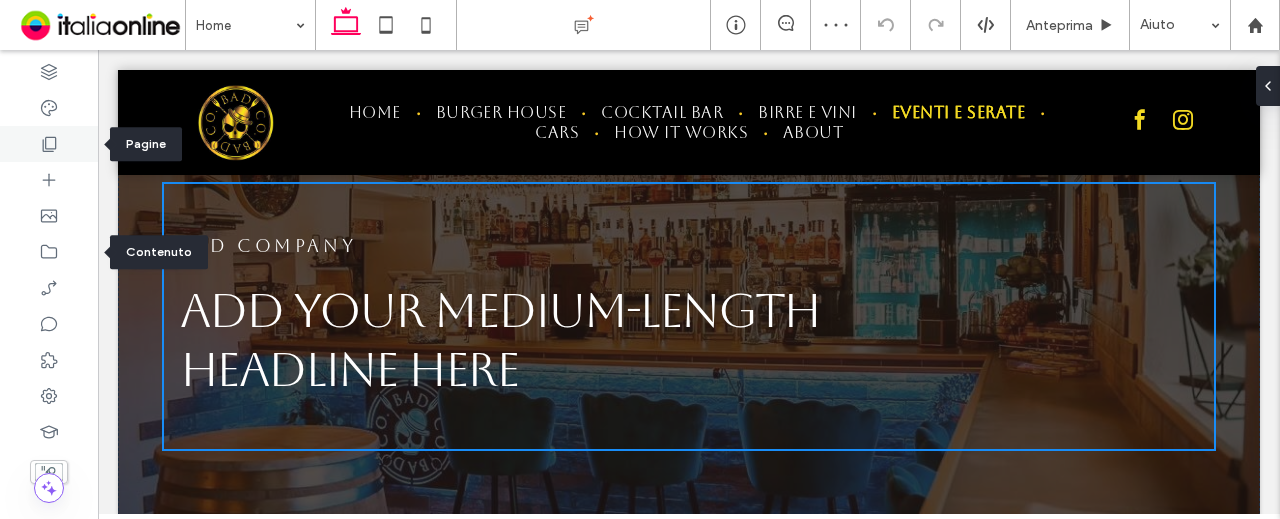 click 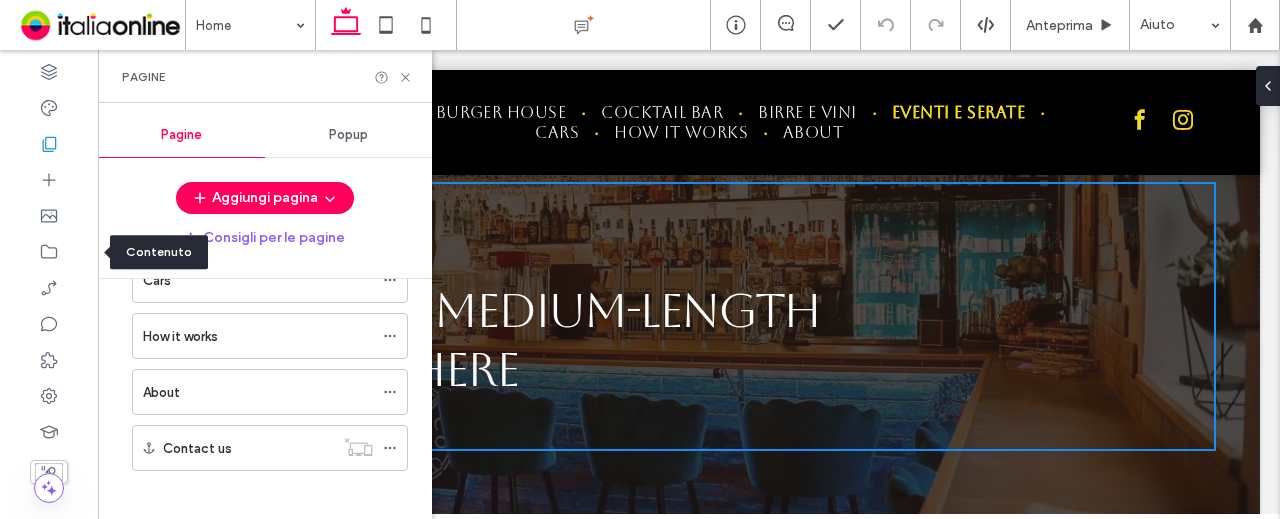 scroll, scrollTop: 340, scrollLeft: 0, axis: vertical 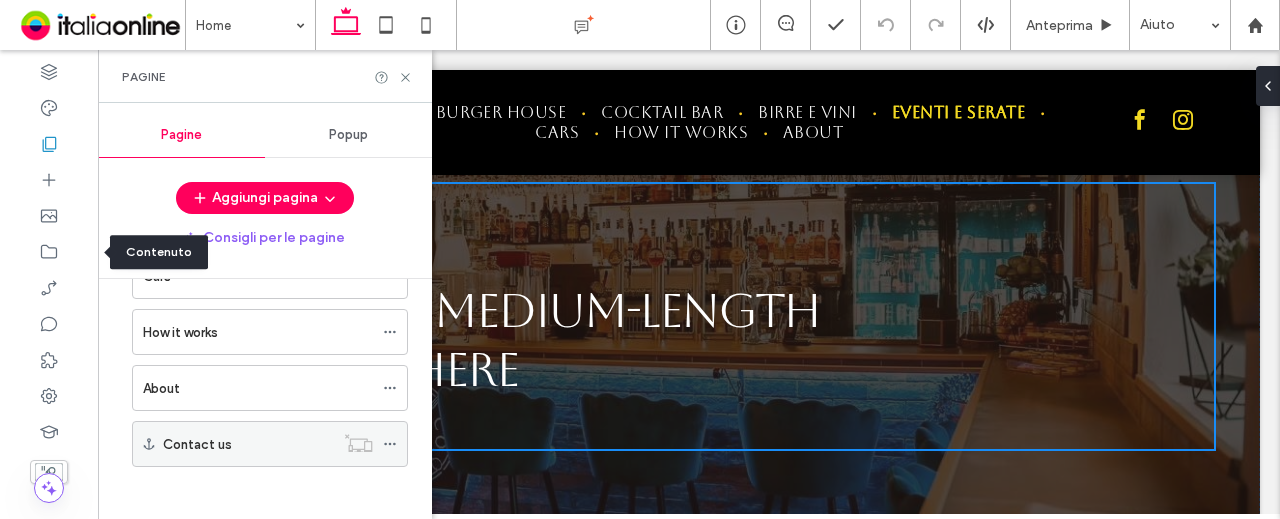 click 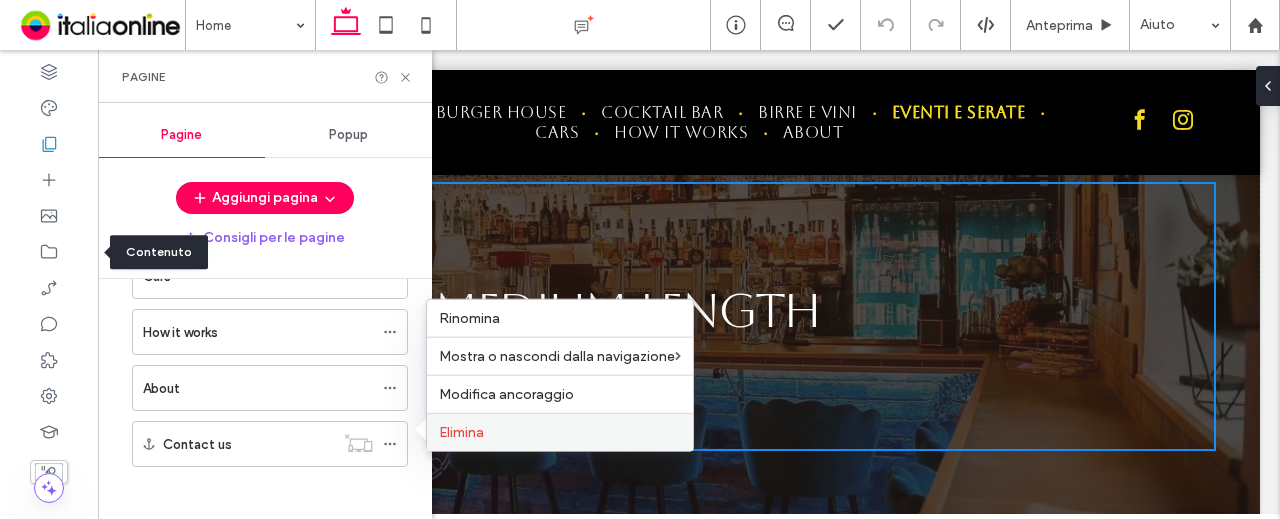 click on "Elimina" at bounding box center [461, 432] 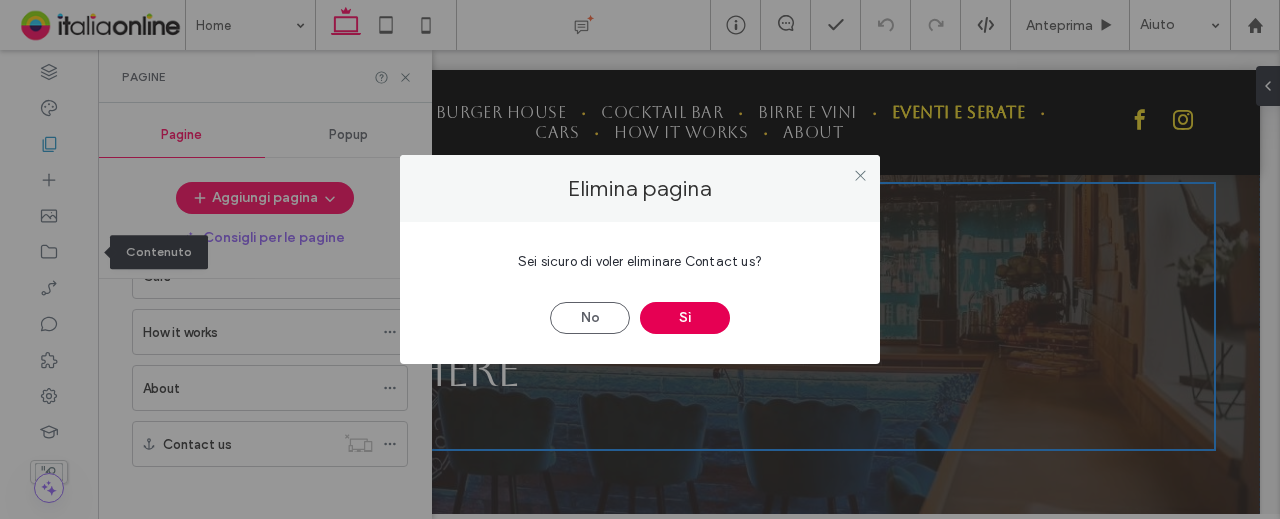 click on "Sì" at bounding box center [685, 318] 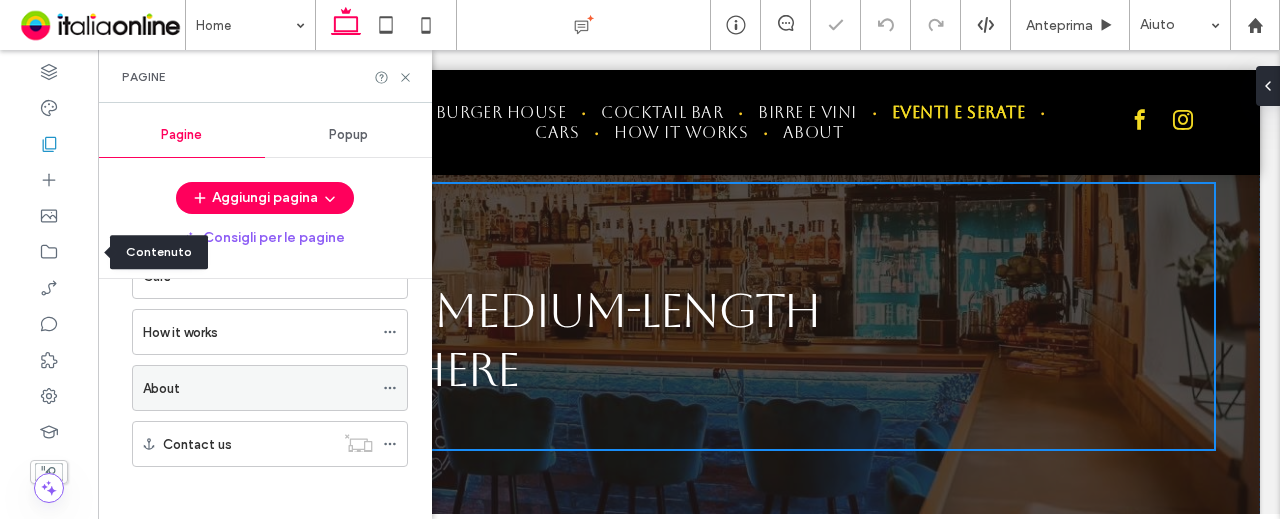 scroll, scrollTop: 285, scrollLeft: 0, axis: vertical 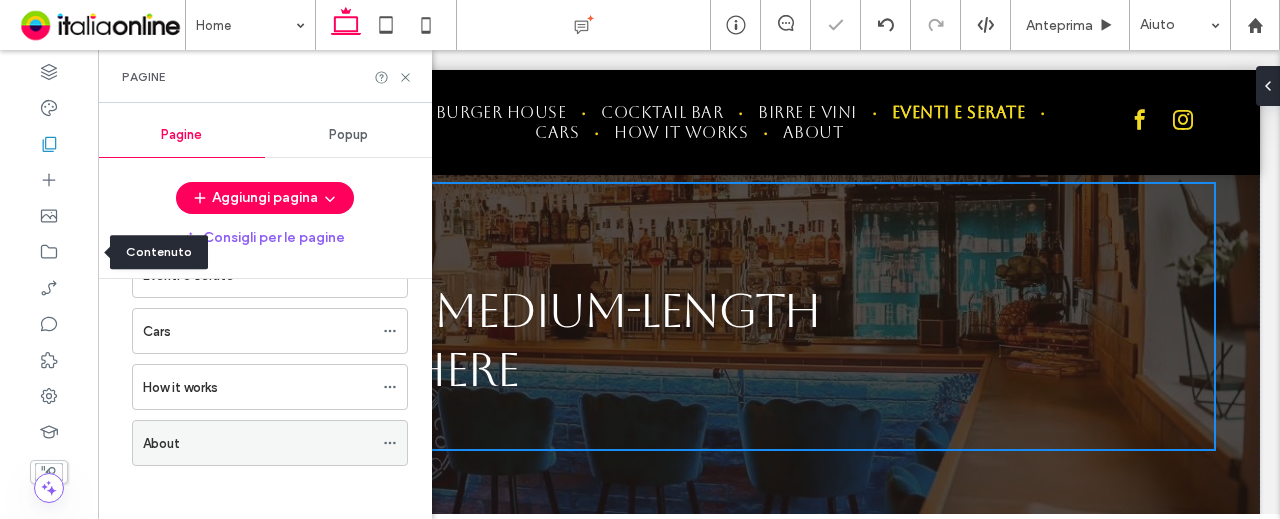 click 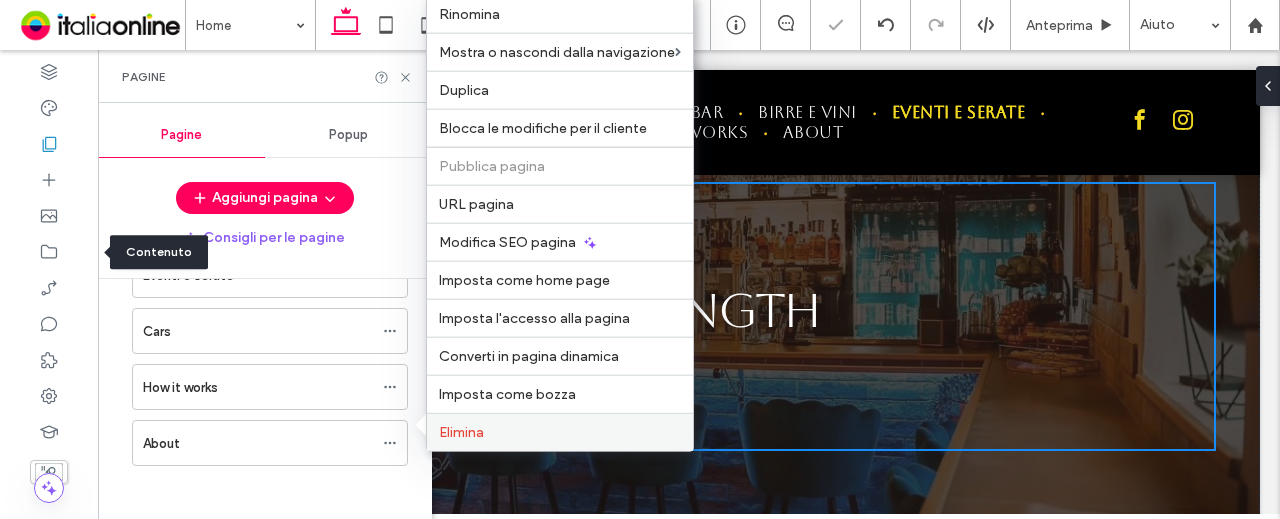 click on "Elimina" at bounding box center [461, 432] 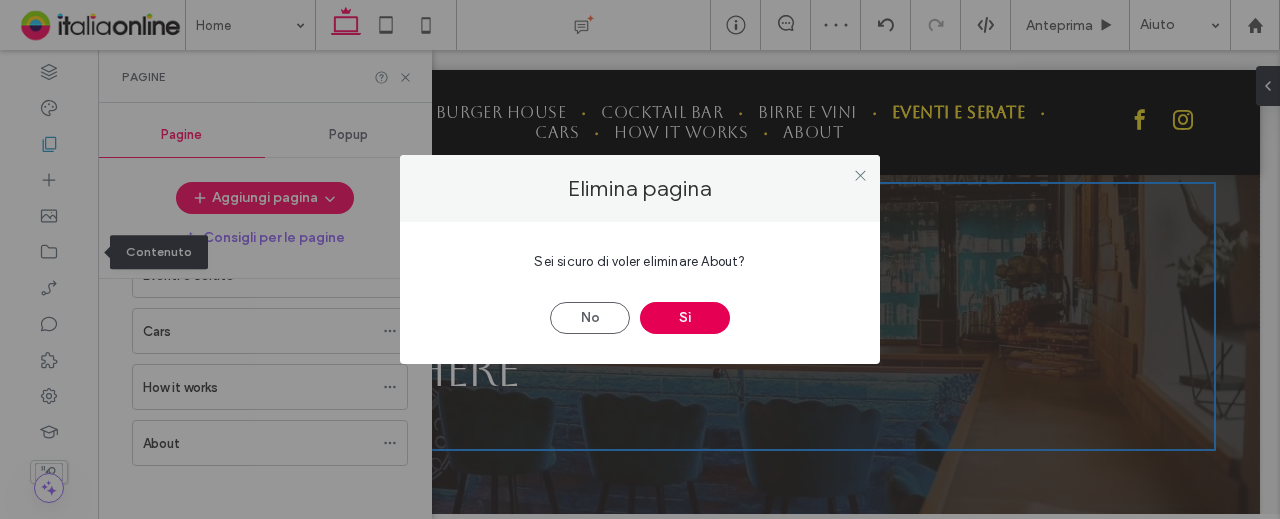 click on "Sì" at bounding box center [685, 318] 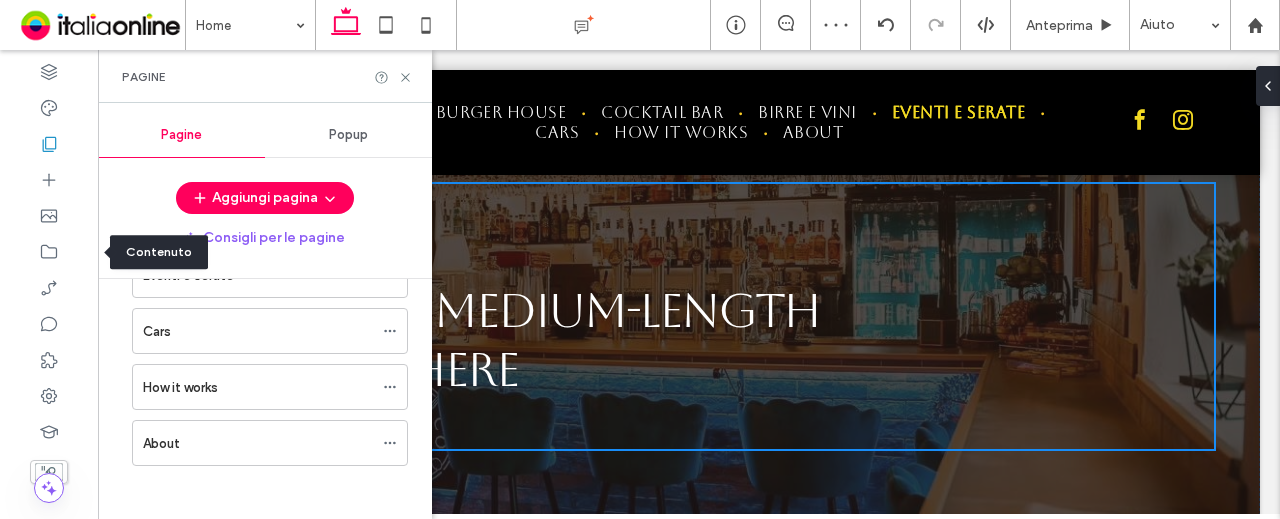 scroll, scrollTop: 230, scrollLeft: 0, axis: vertical 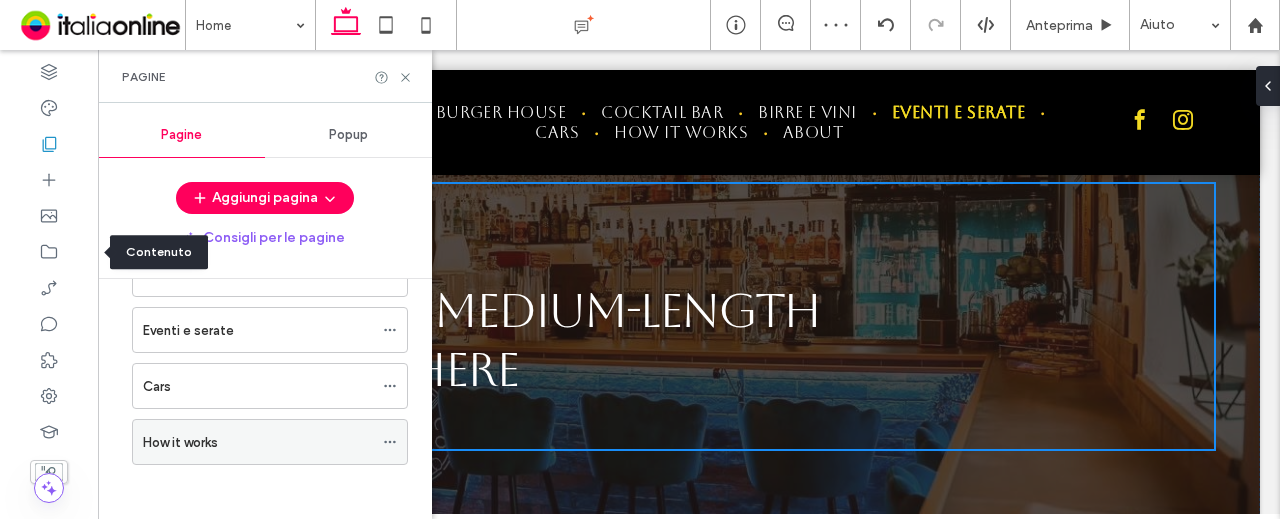click at bounding box center (390, 442) 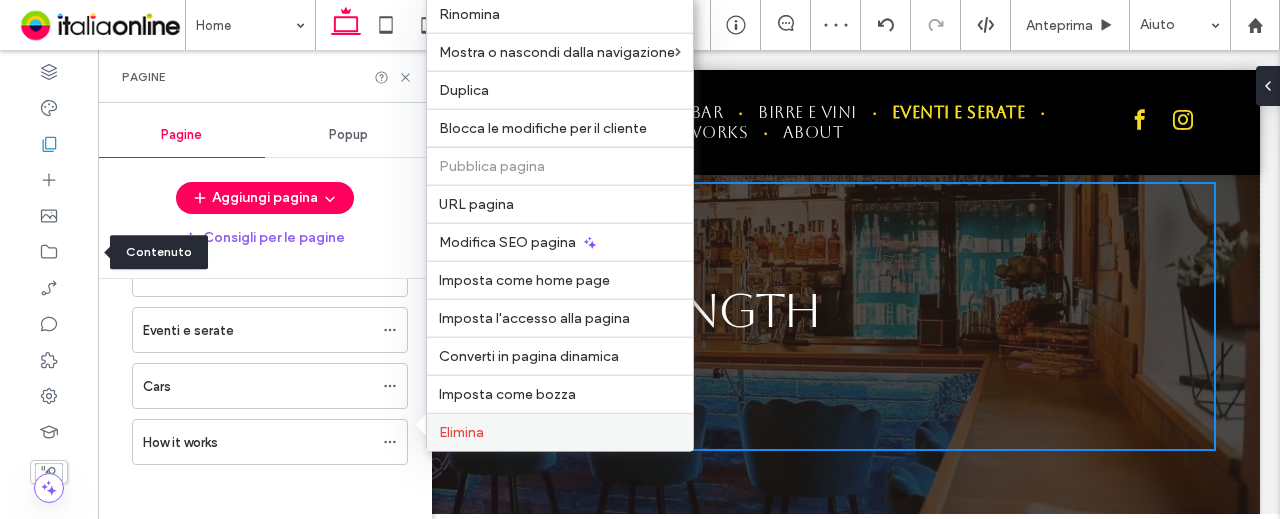 click on "Elimina" at bounding box center (461, 432) 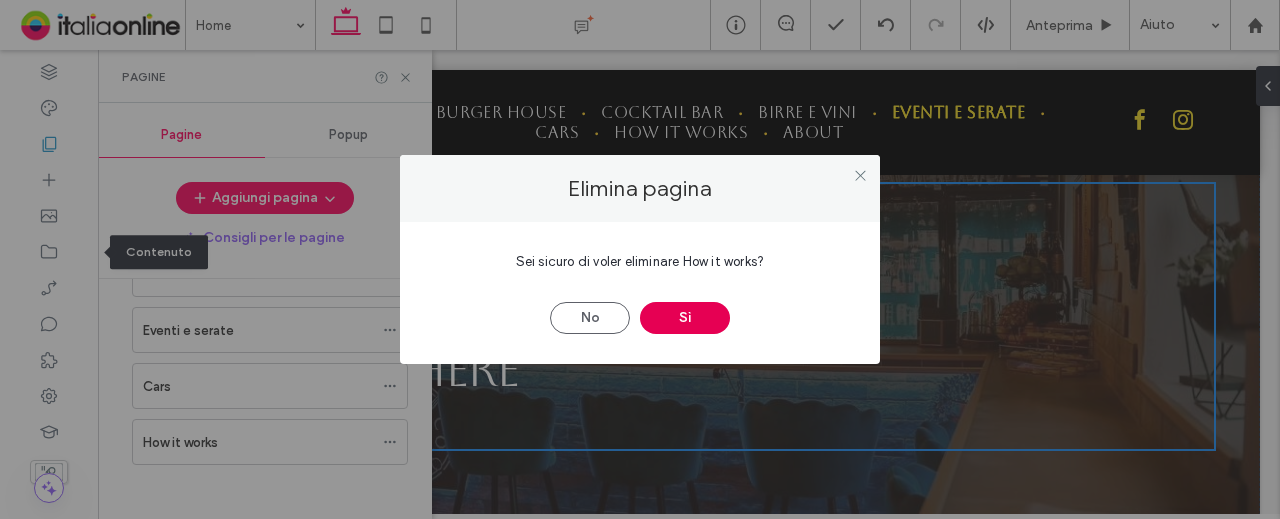 click on "Sì" at bounding box center [685, 318] 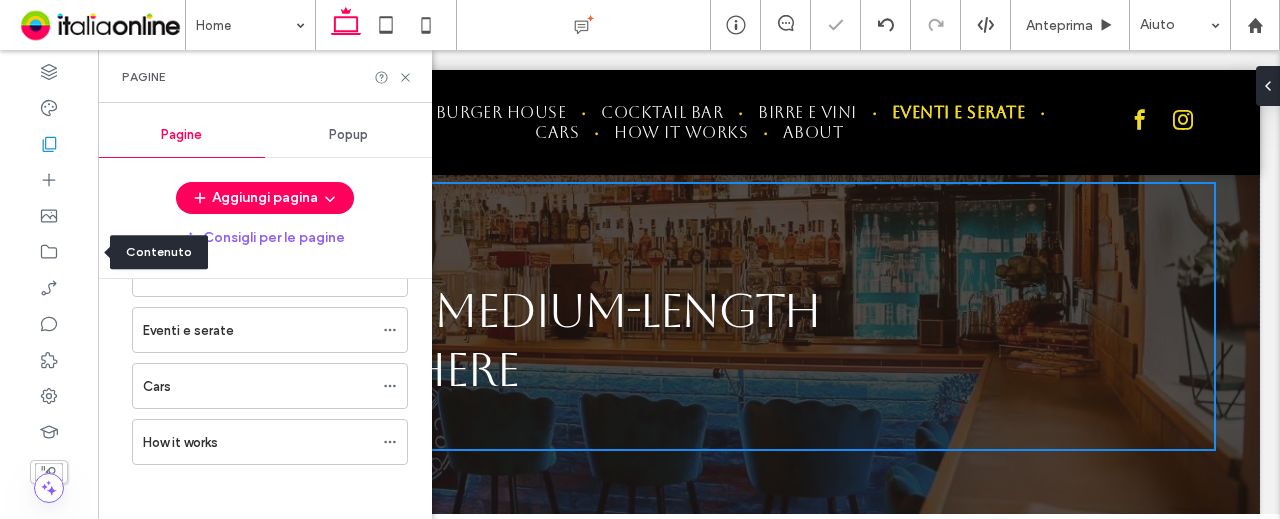 scroll, scrollTop: 174, scrollLeft: 0, axis: vertical 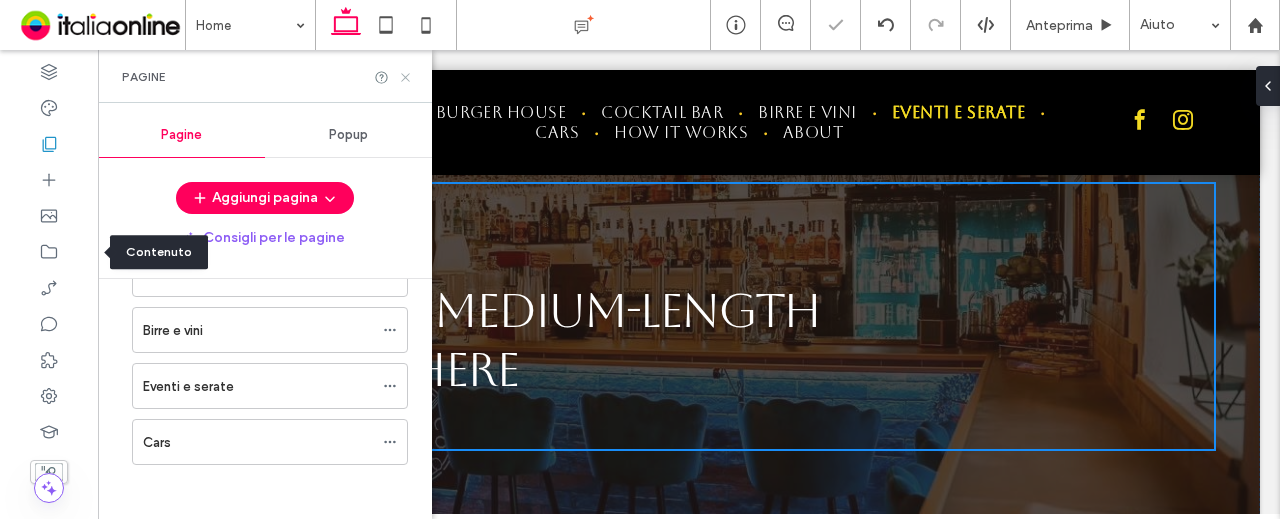 click 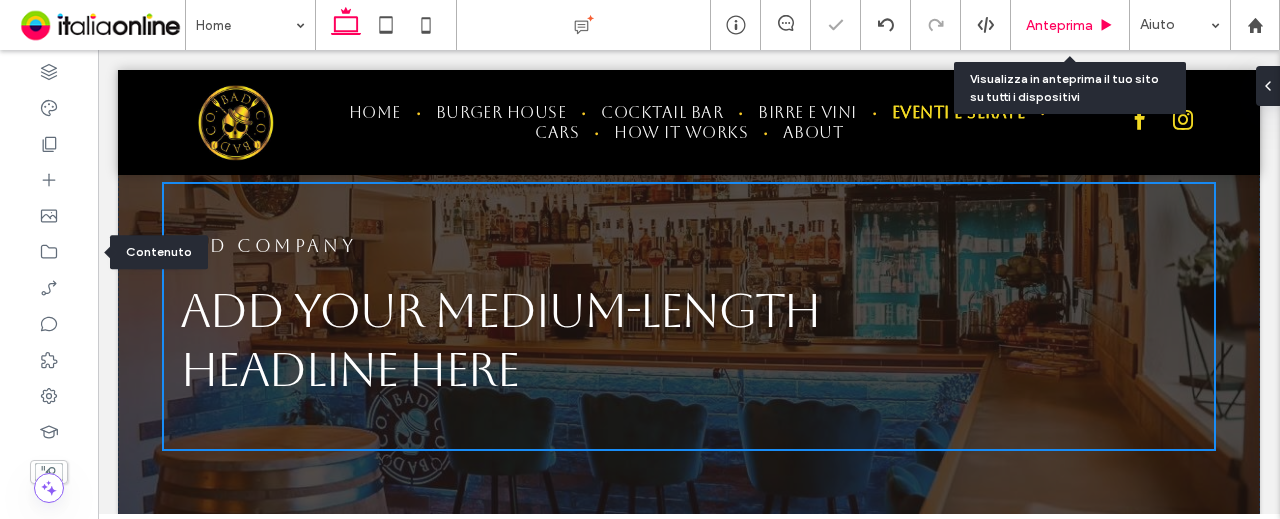 click on "Anteprima" at bounding box center [1070, 25] 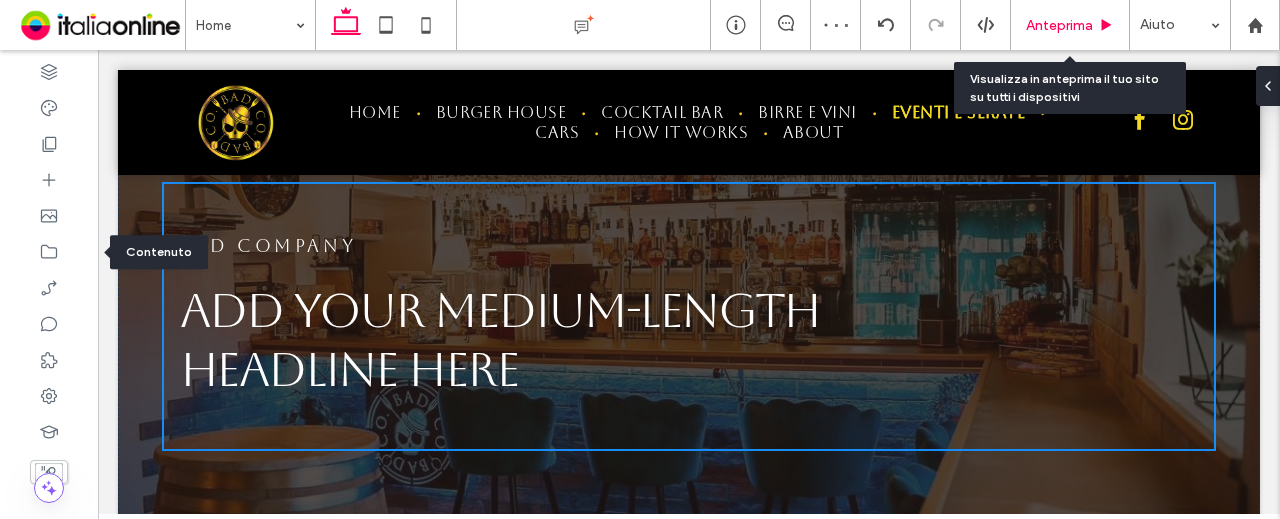 click on "Anteprima" at bounding box center [1059, 25] 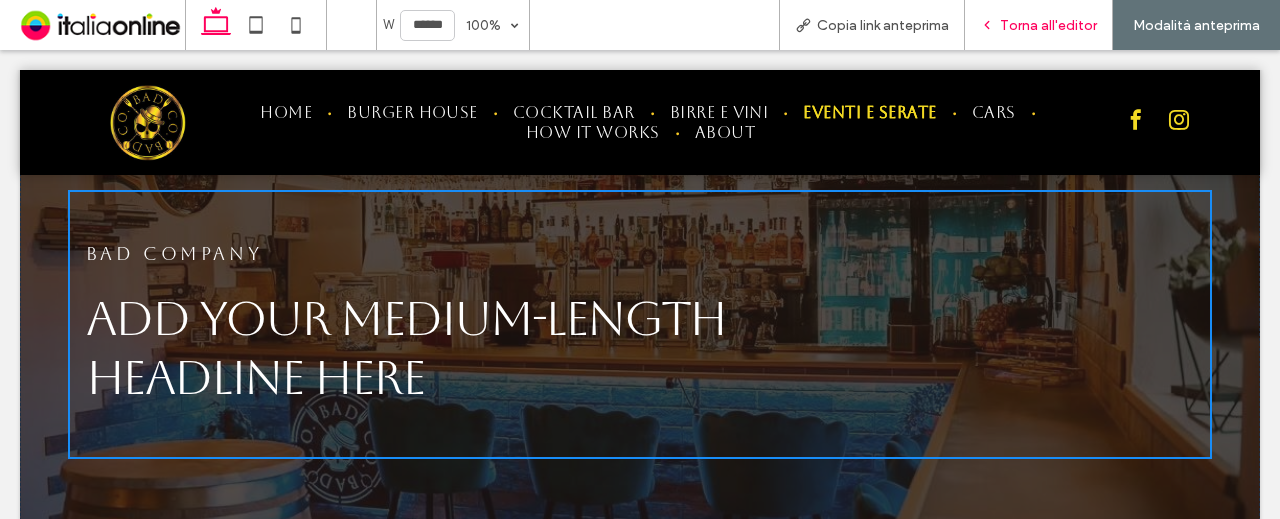 click on "Torna all'editor" at bounding box center [1048, 25] 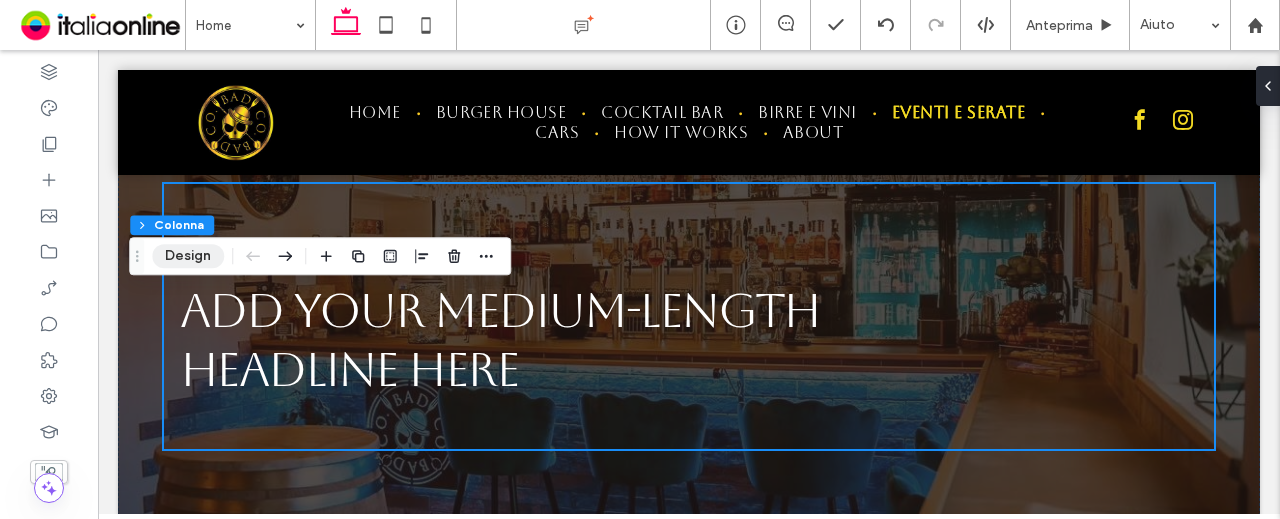 click on "Design" at bounding box center (188, 256) 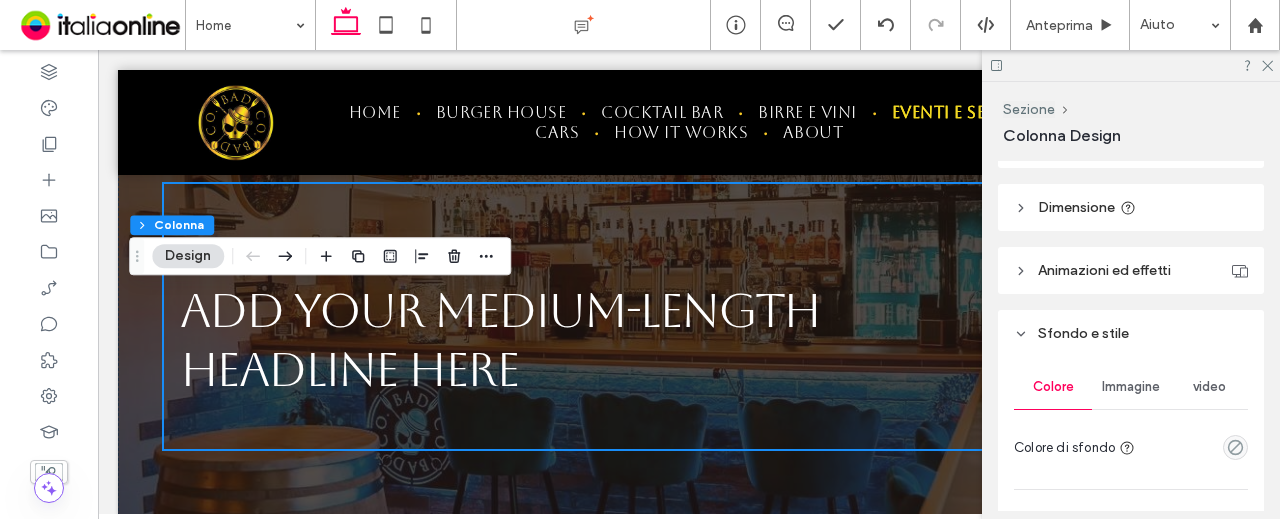 scroll, scrollTop: 900, scrollLeft: 0, axis: vertical 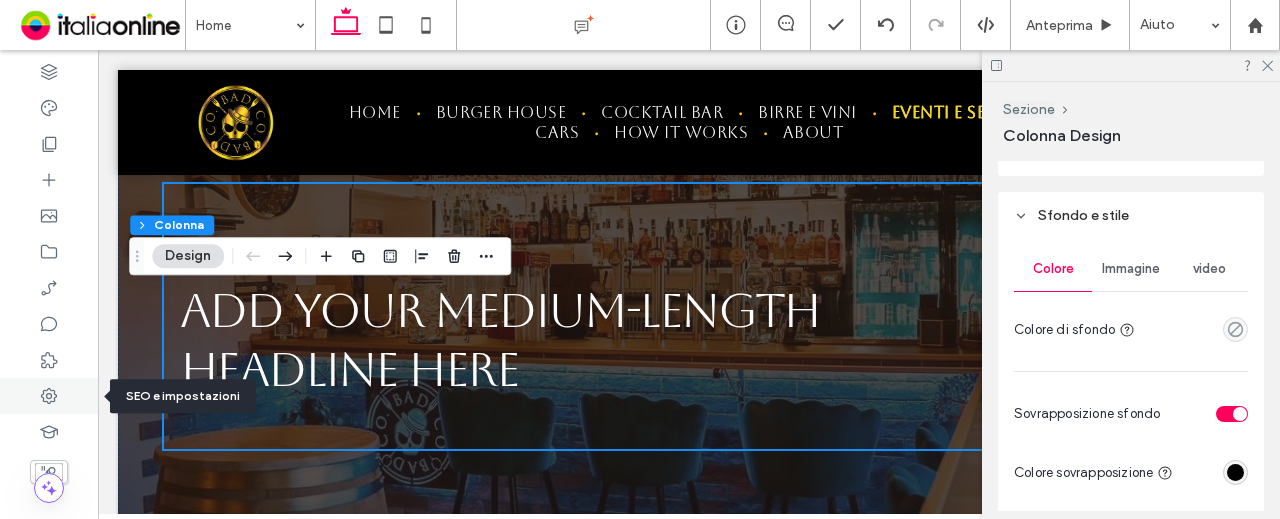 click 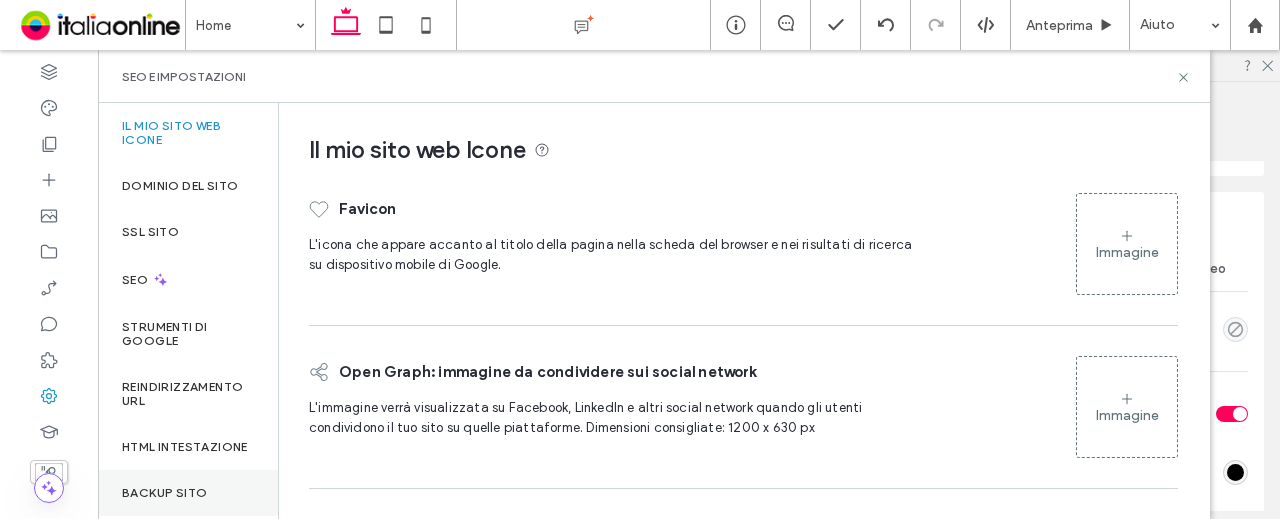 click on "Backup sito" at bounding box center [188, 493] 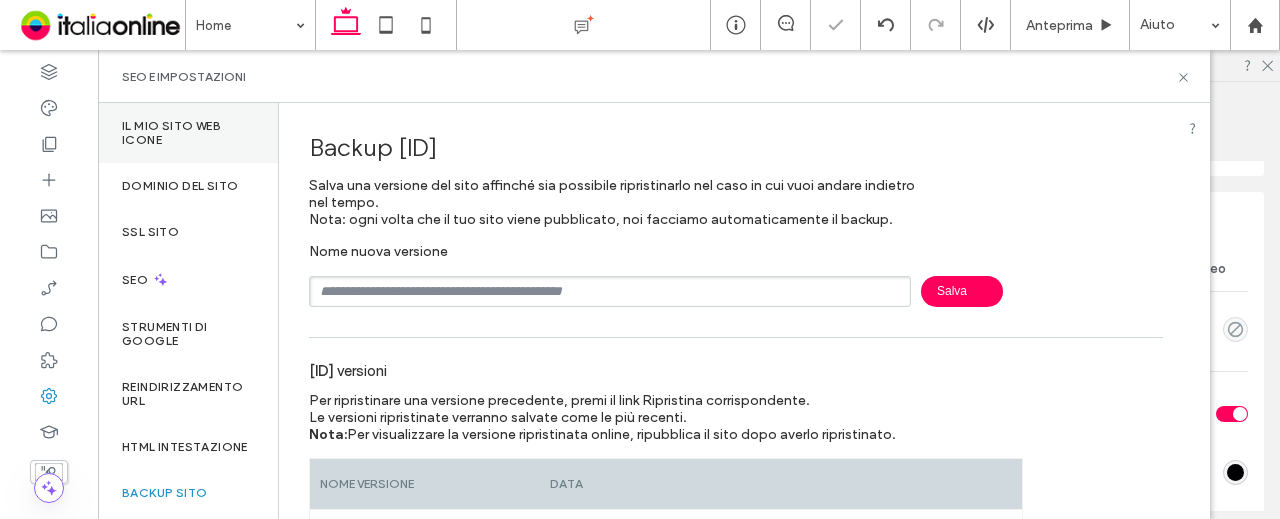 click on "Il mio sito web Icone" at bounding box center [188, 133] 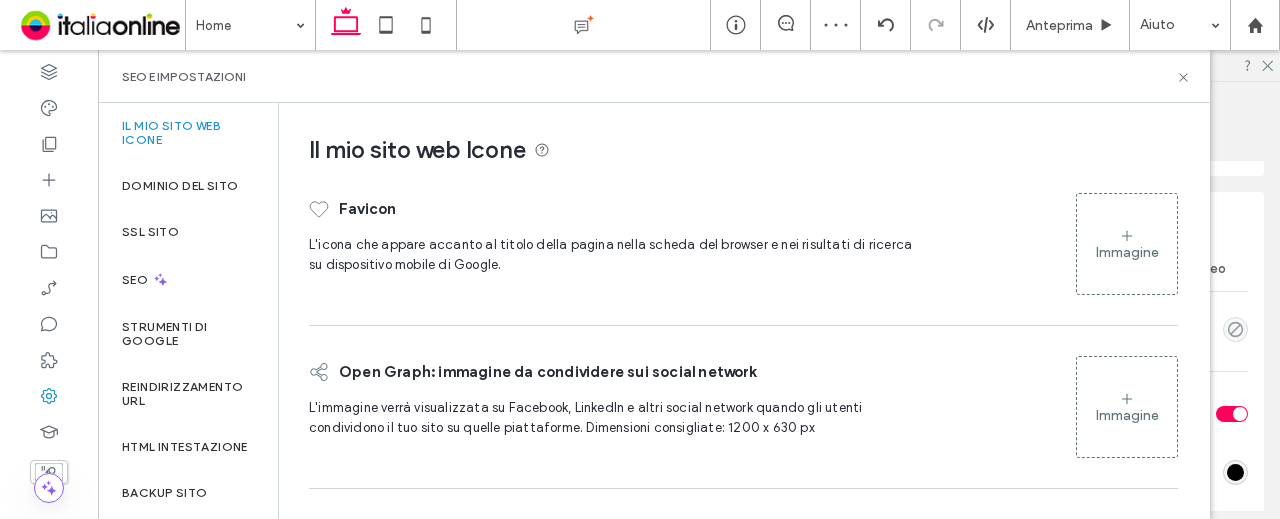 click on "Immagine" at bounding box center (1127, 244) 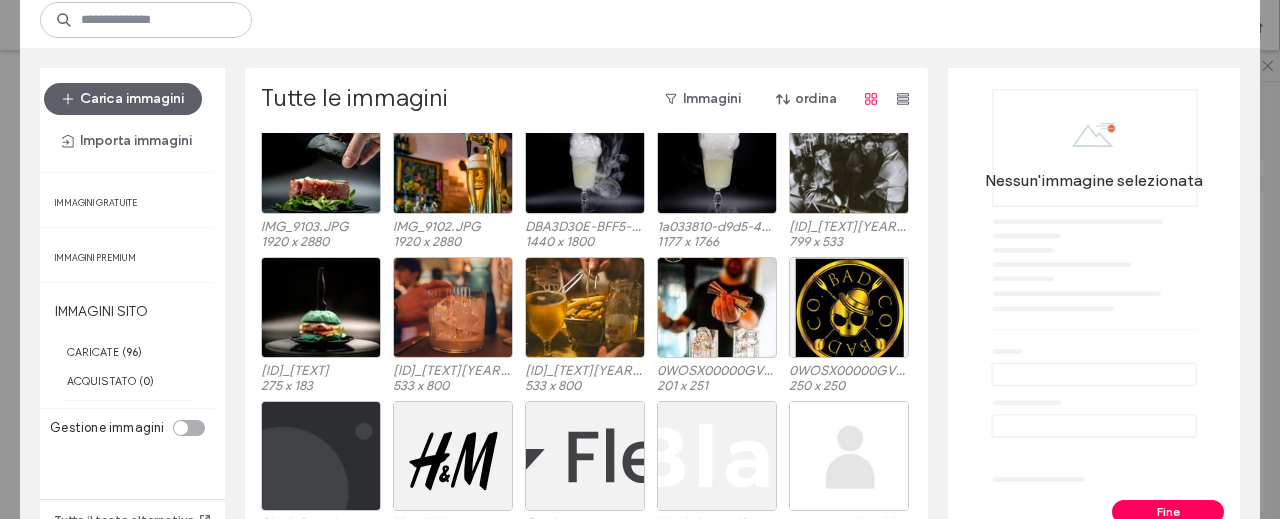 scroll, scrollTop: 928, scrollLeft: 0, axis: vertical 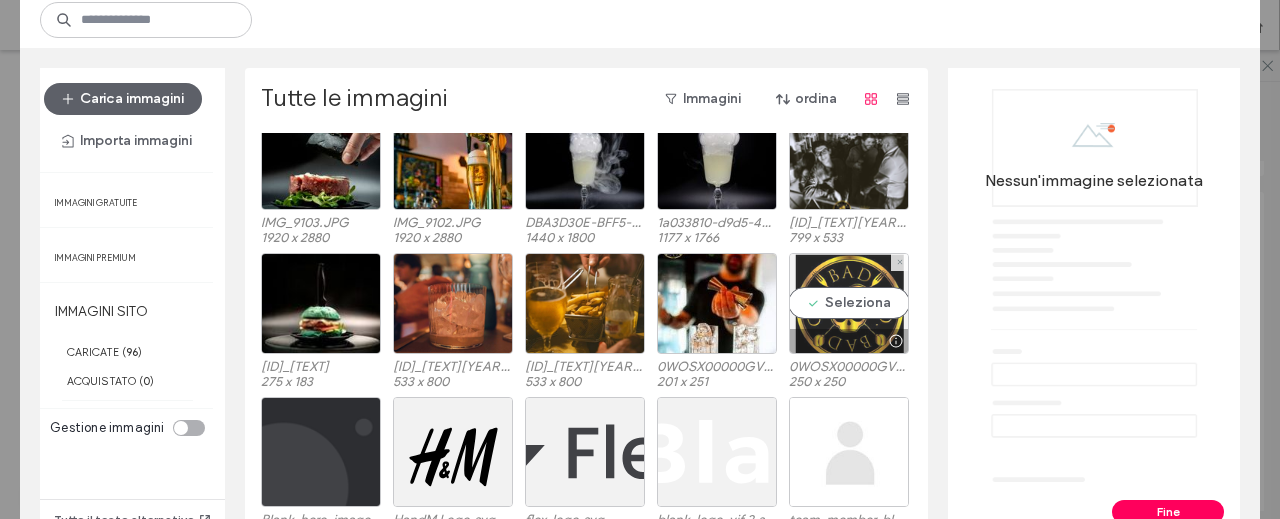 click on "Seleziona" at bounding box center [849, 303] 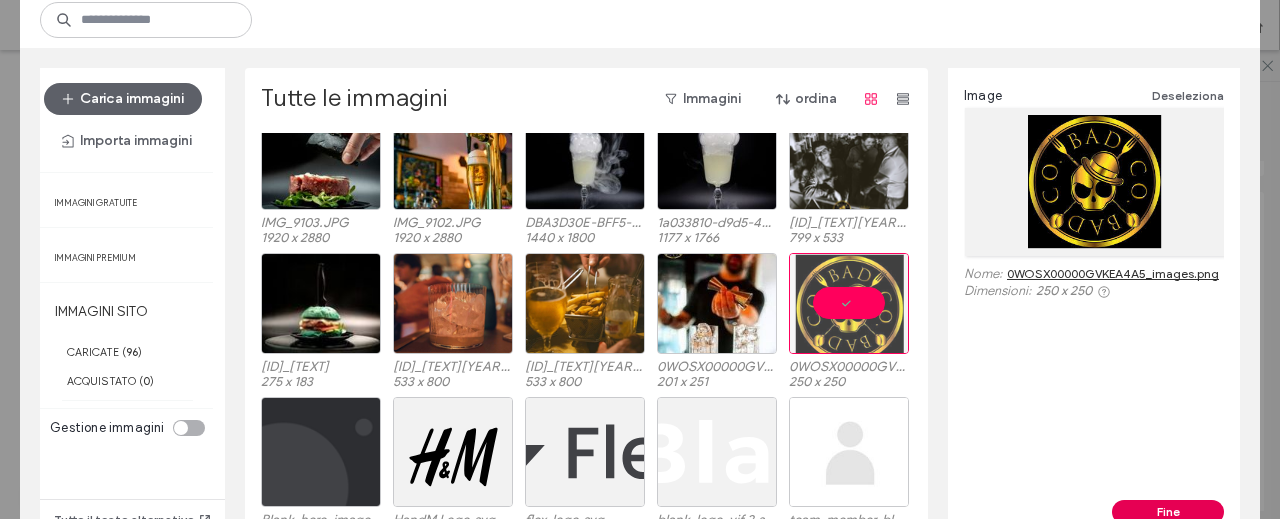 click on "Fine" at bounding box center [1168, 512] 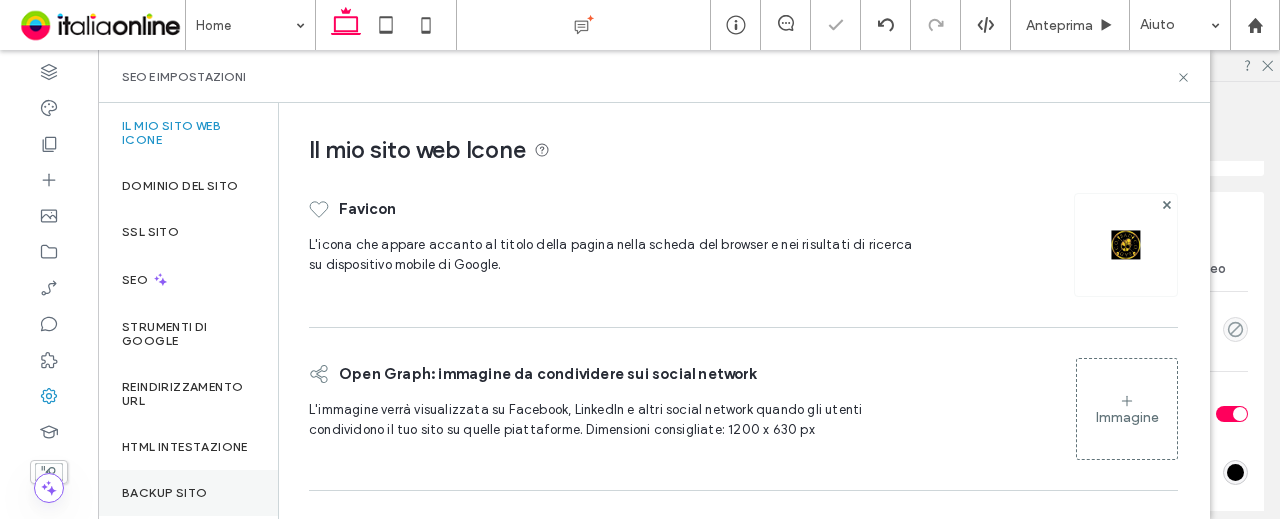 click on "Backup sito" at bounding box center (188, 493) 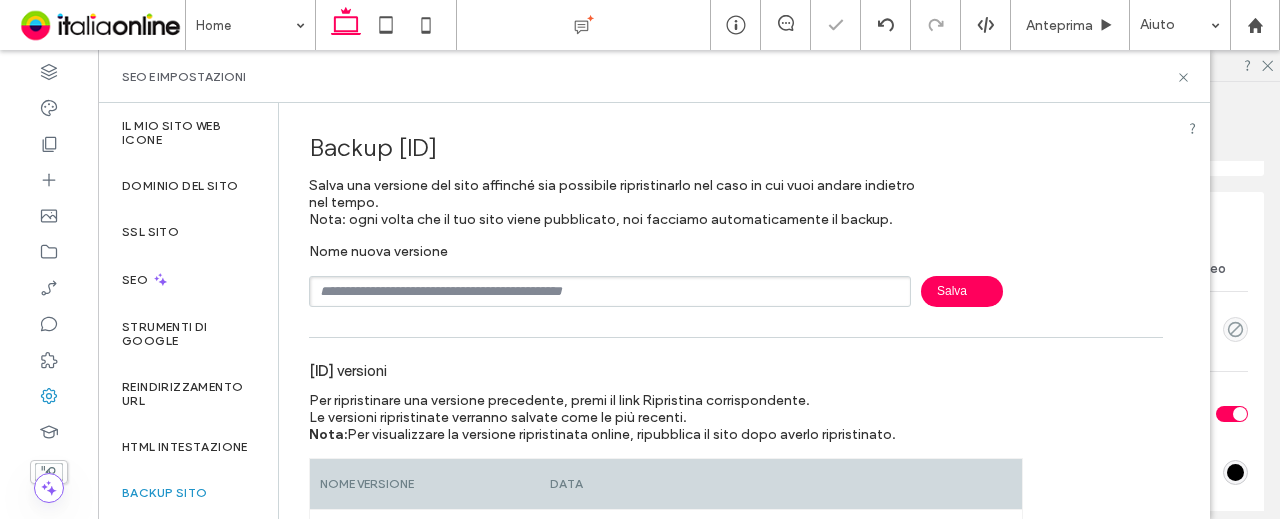 click at bounding box center [610, 291] 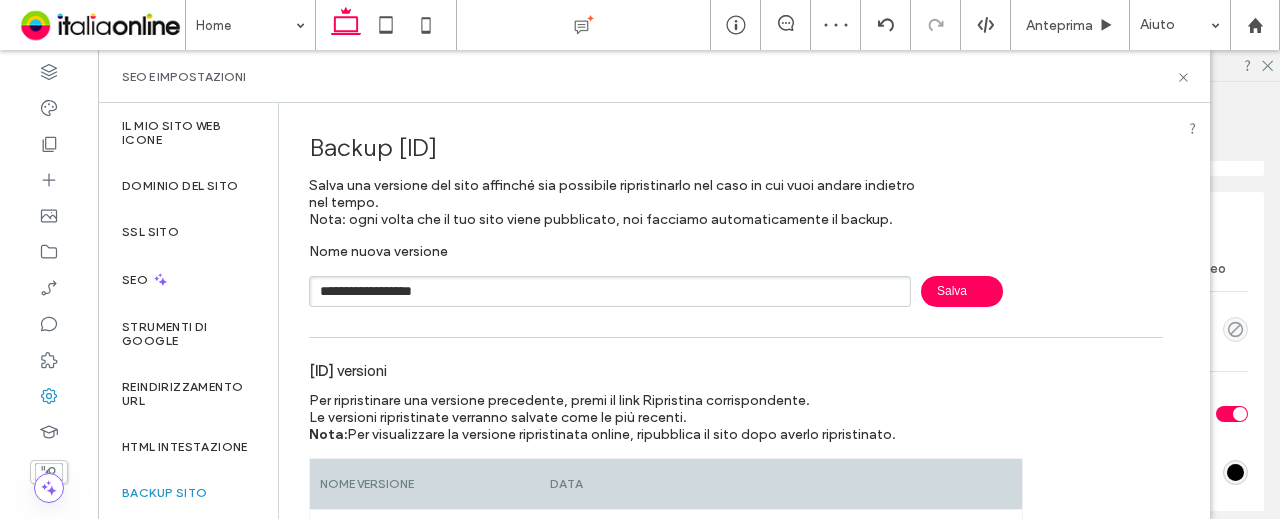 click on "Salva" at bounding box center [962, 291] 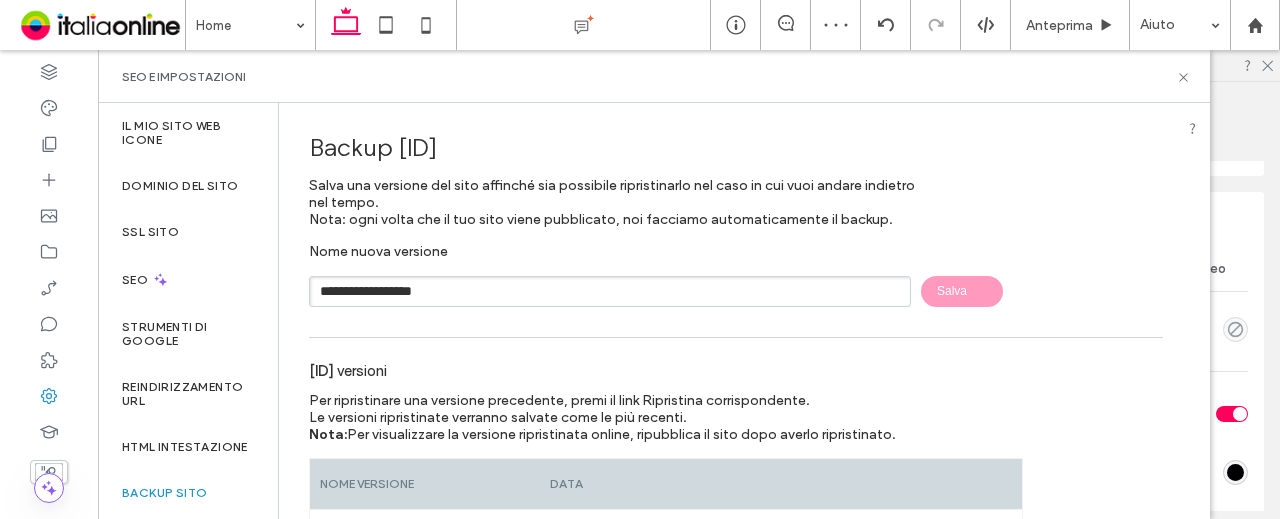 type 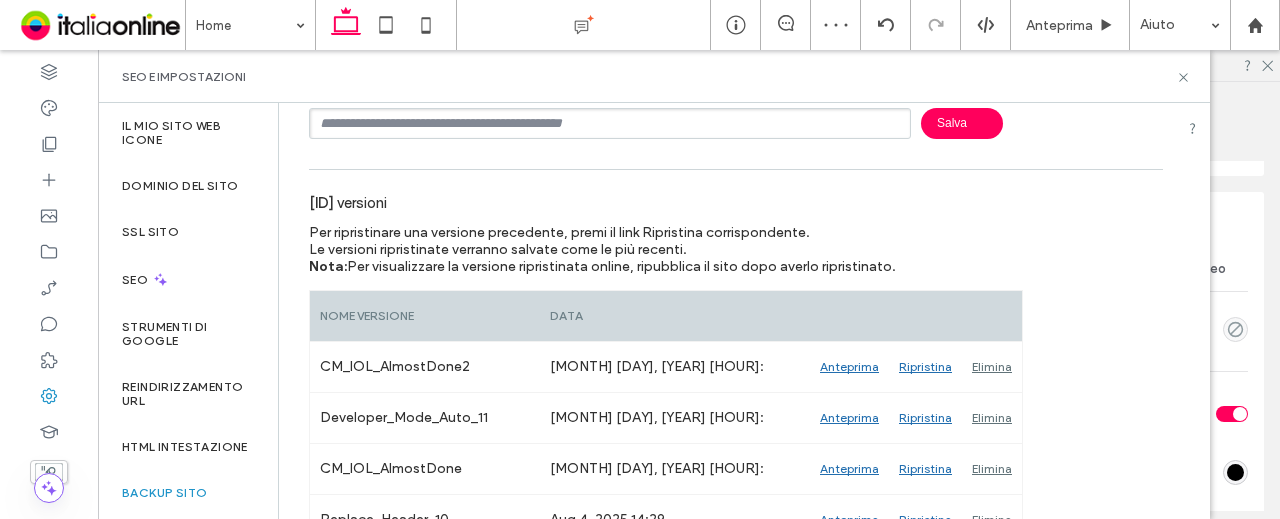 scroll, scrollTop: 200, scrollLeft: 0, axis: vertical 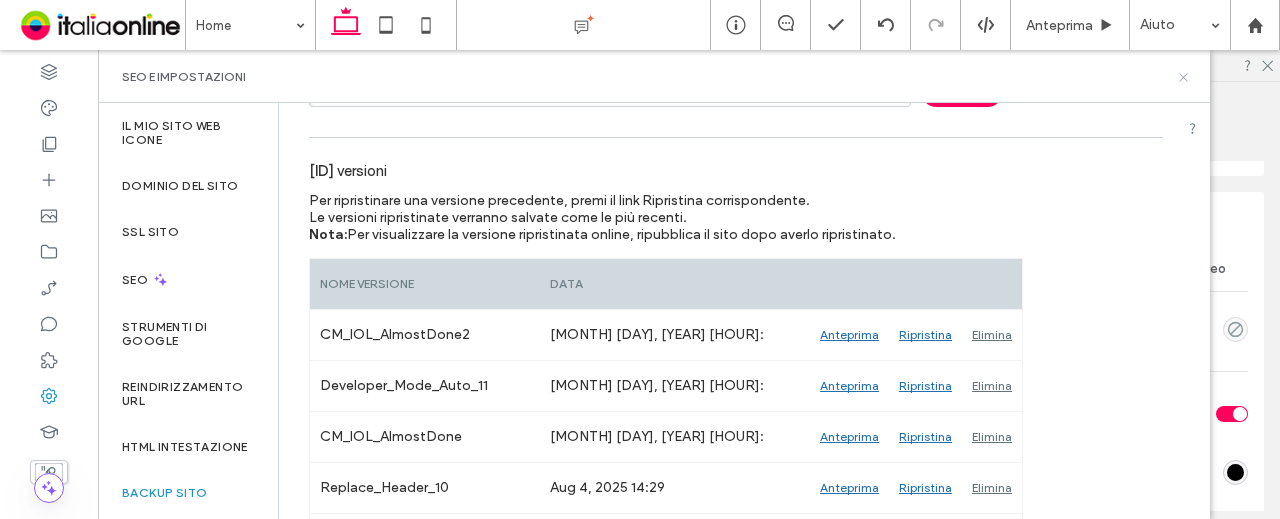 click 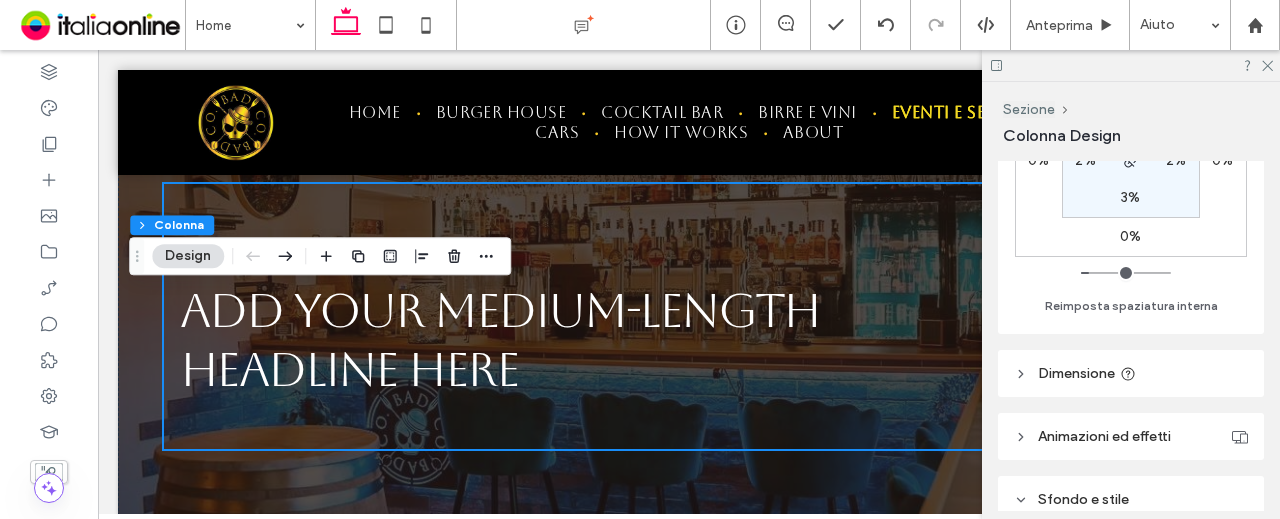 scroll, scrollTop: 600, scrollLeft: 0, axis: vertical 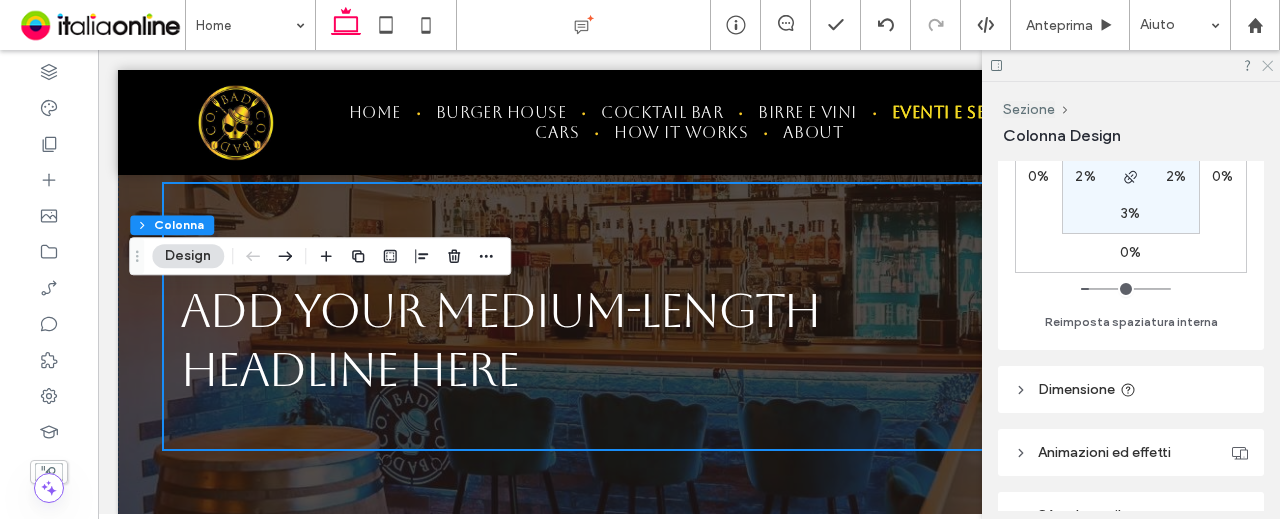 click 